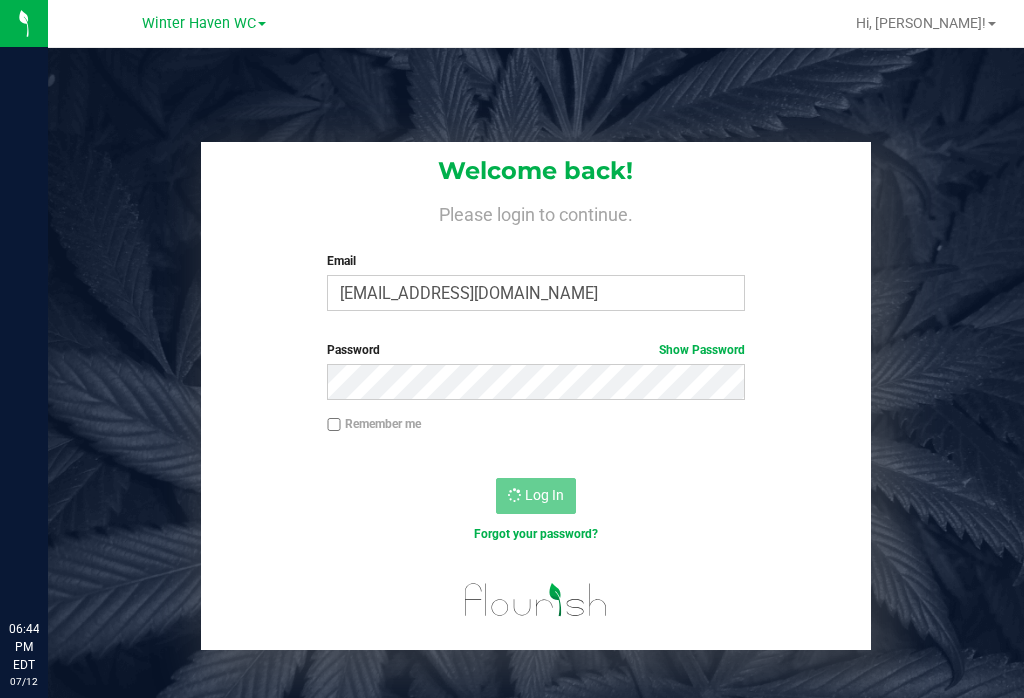 scroll, scrollTop: 31, scrollLeft: 0, axis: vertical 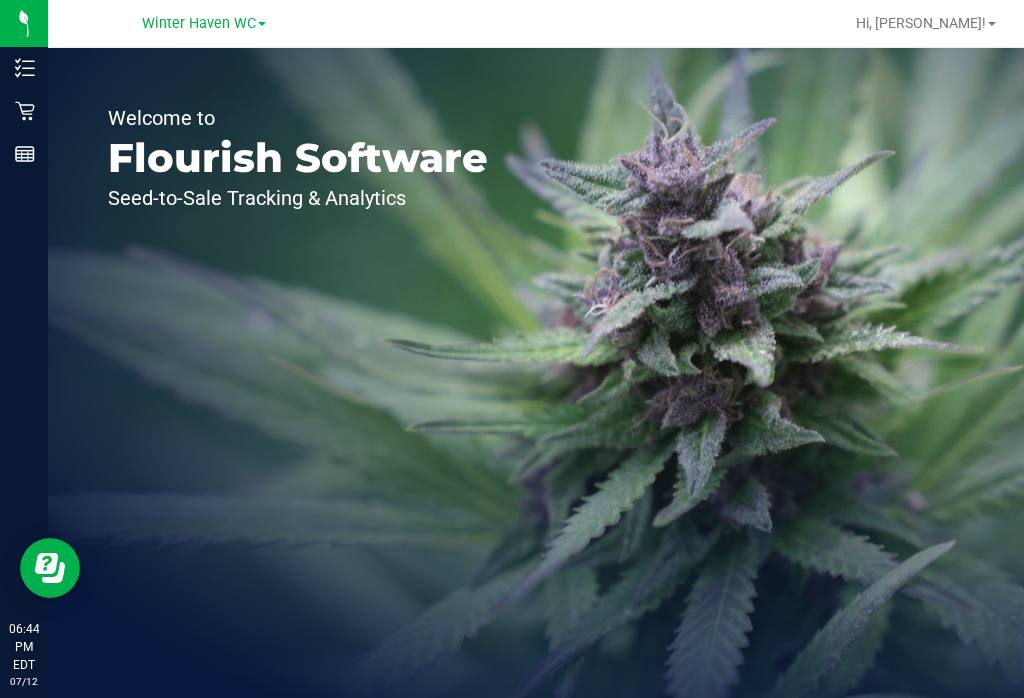 click on "Inventory" at bounding box center [0, 0] 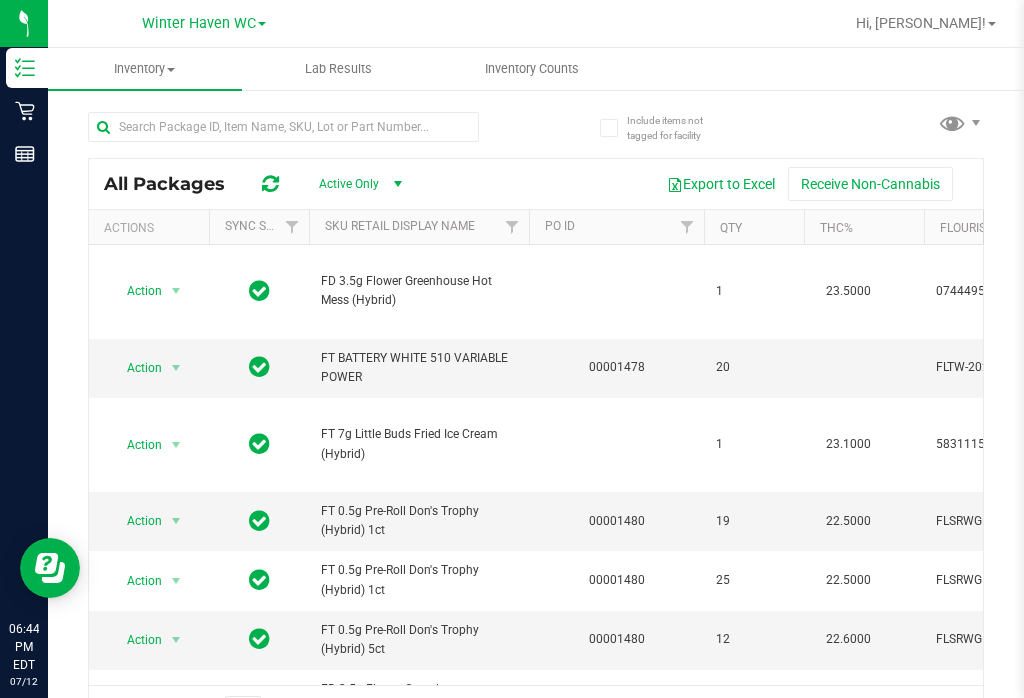 click on "Inventory Counts" at bounding box center [532, 69] 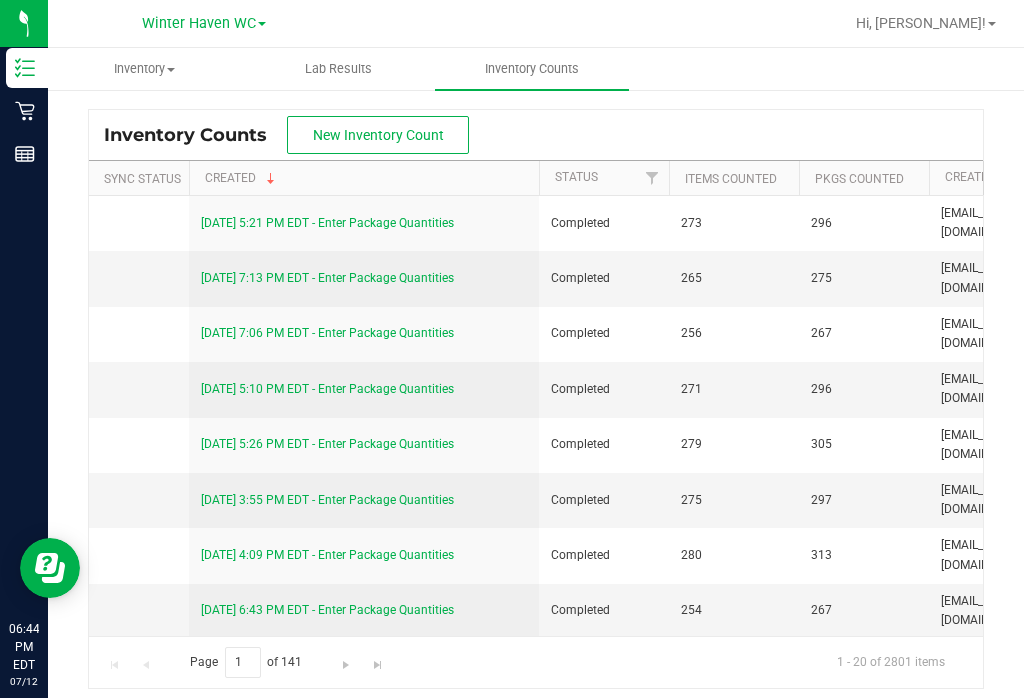 click on "New Inventory Count" at bounding box center (378, 135) 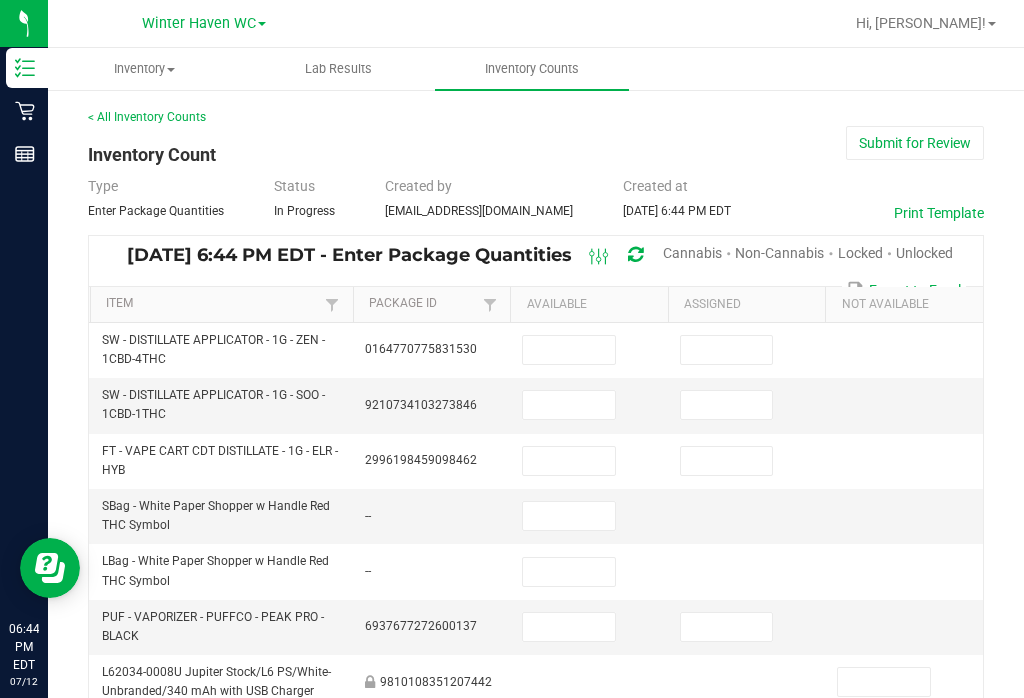 click on "Cannabis" at bounding box center [692, 253] 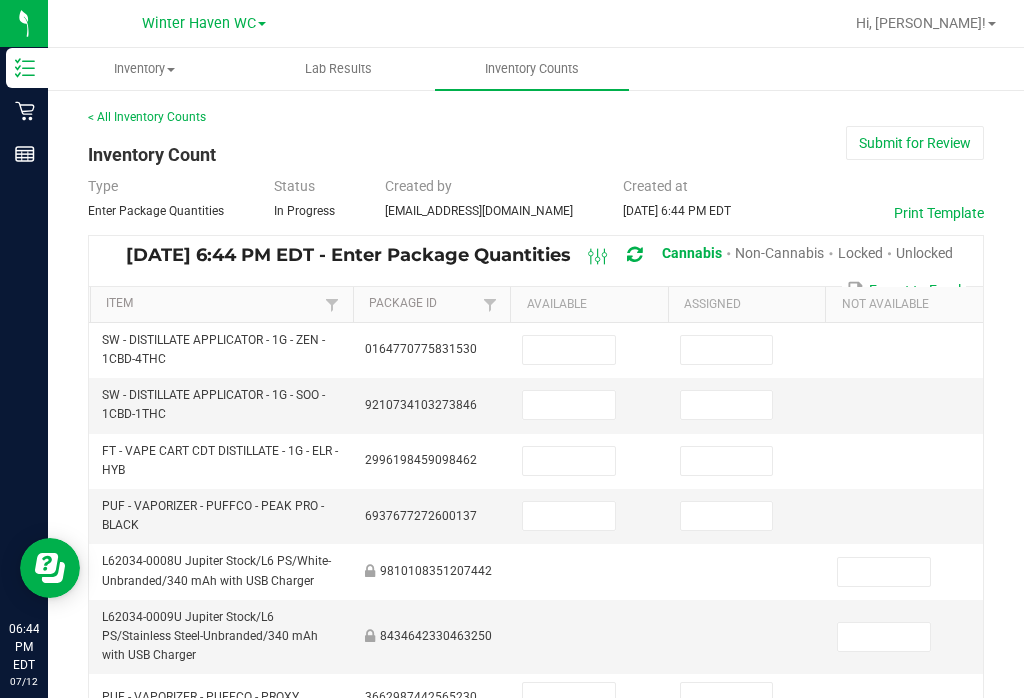 click on "Unlocked" at bounding box center [924, 253] 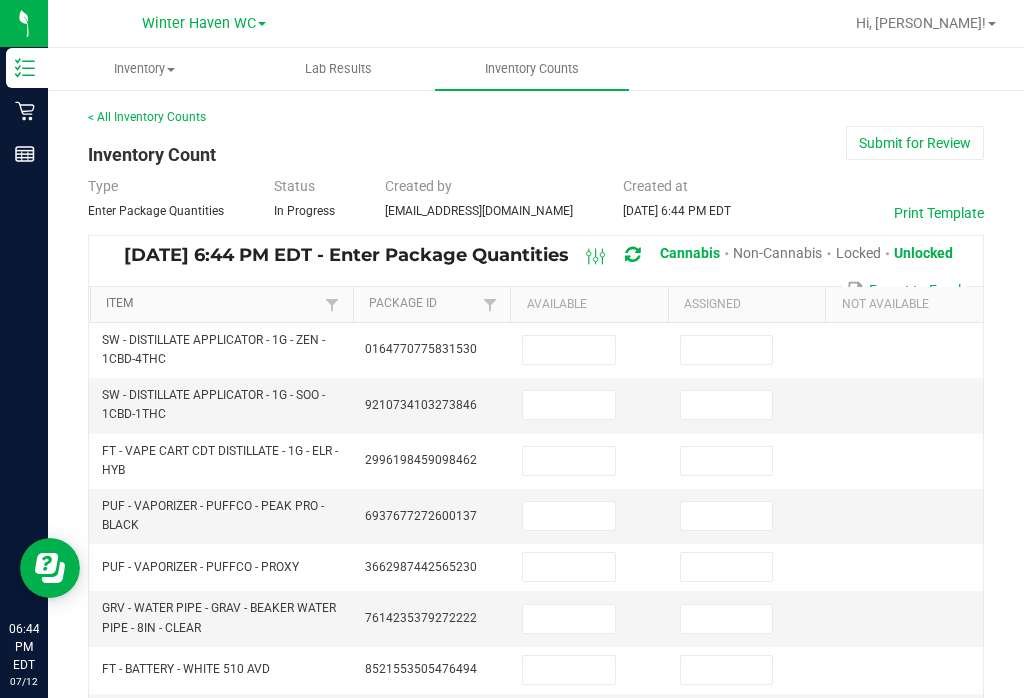 click on "Item" at bounding box center [213, 304] 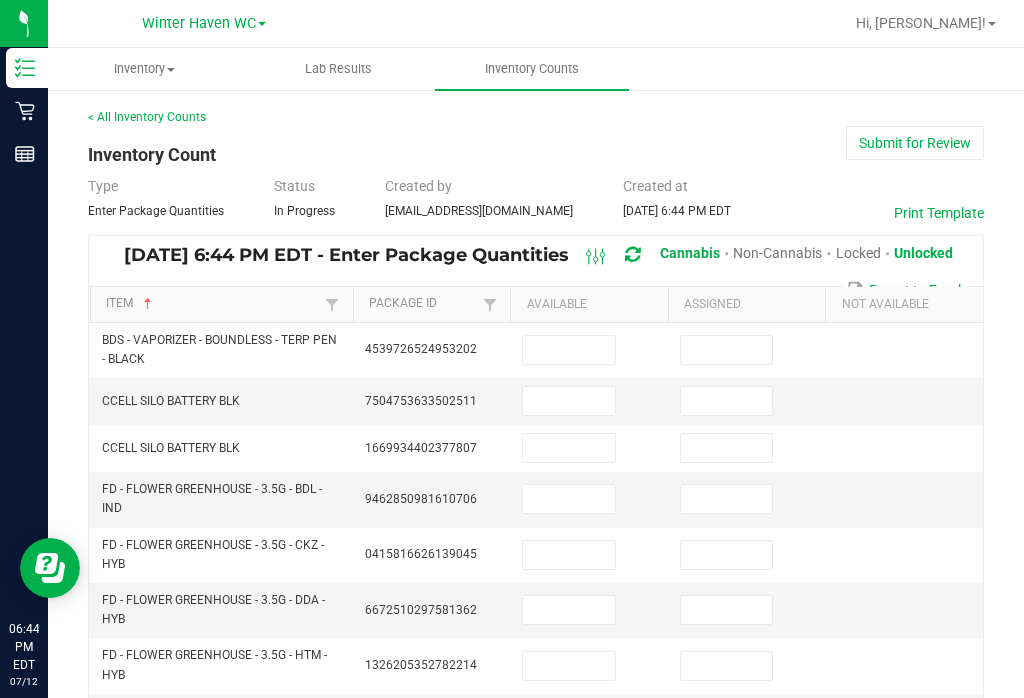 click at bounding box center (727, 350) 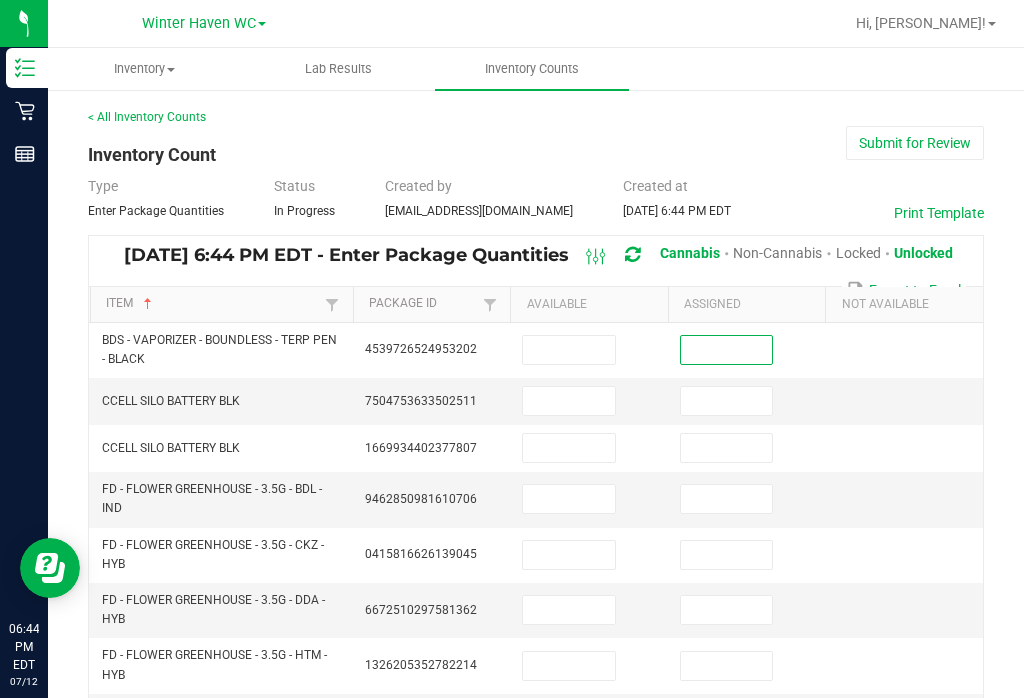 scroll, scrollTop: 31, scrollLeft: 0, axis: vertical 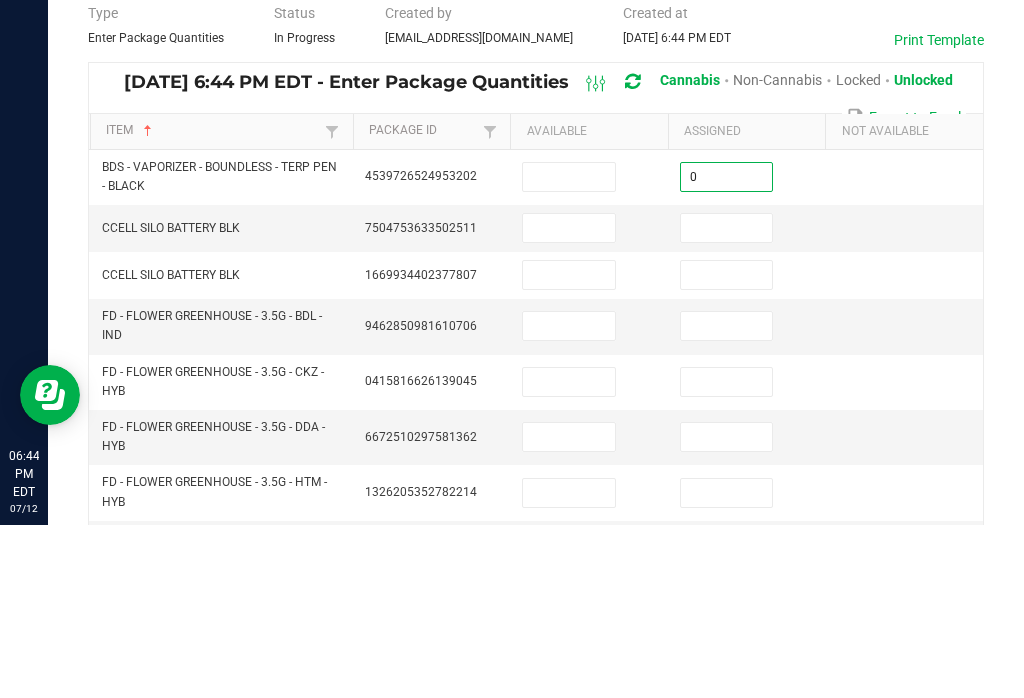 type on "0" 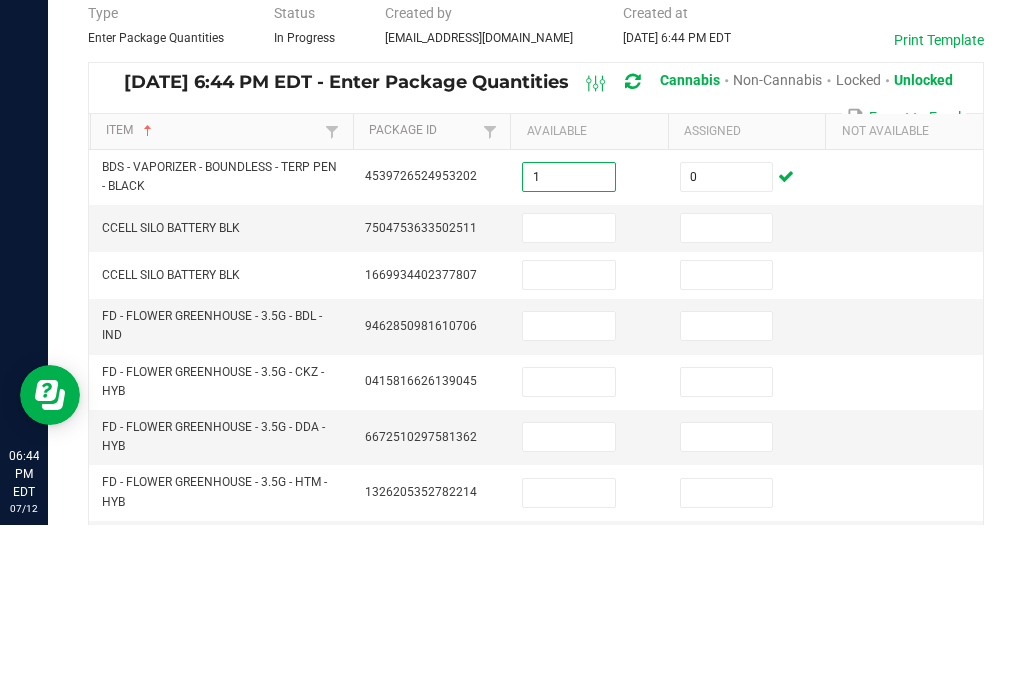 type on "1" 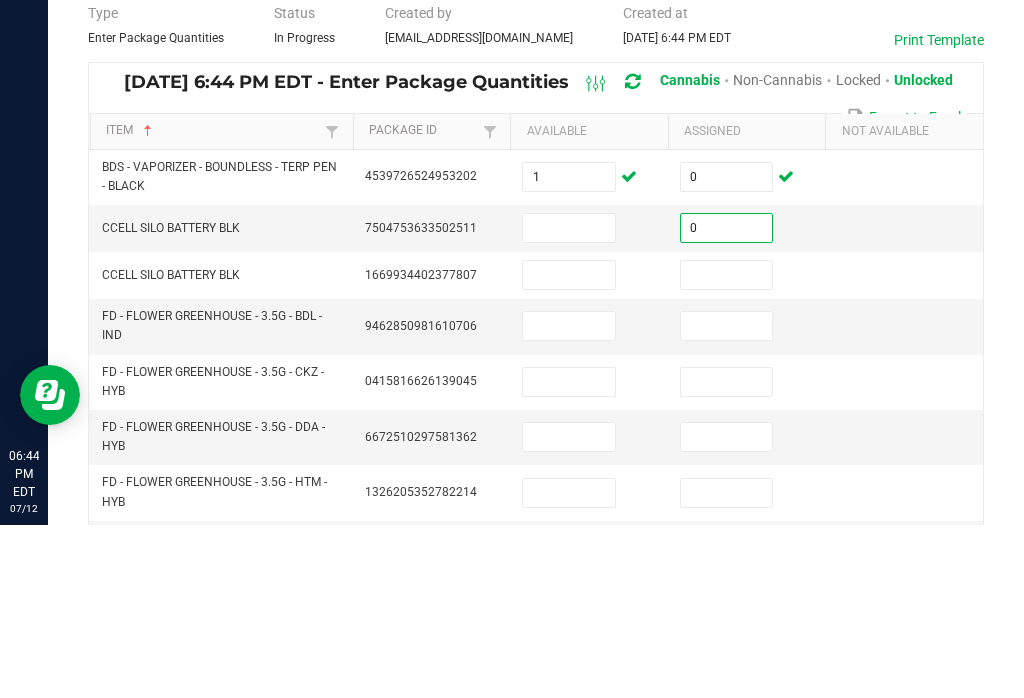type on "0" 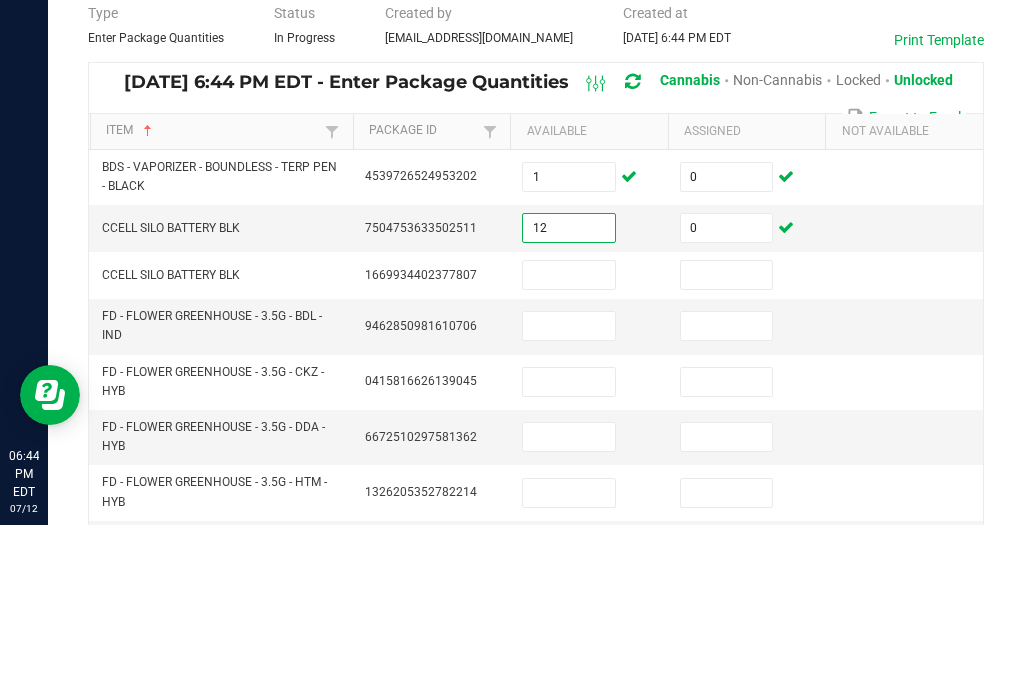 type on "12" 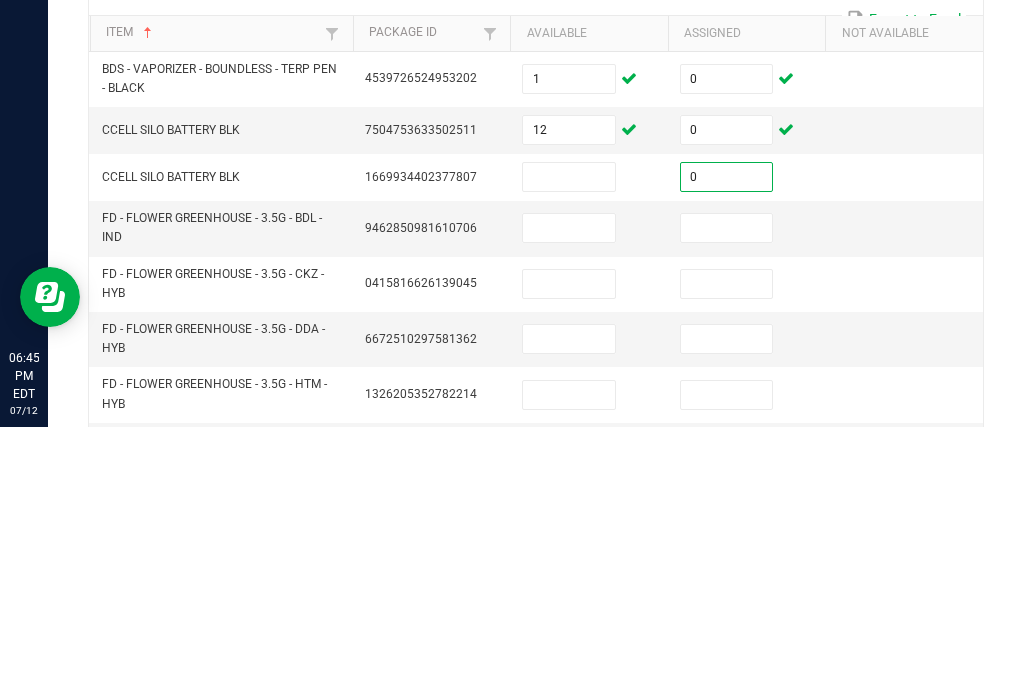 type on "0" 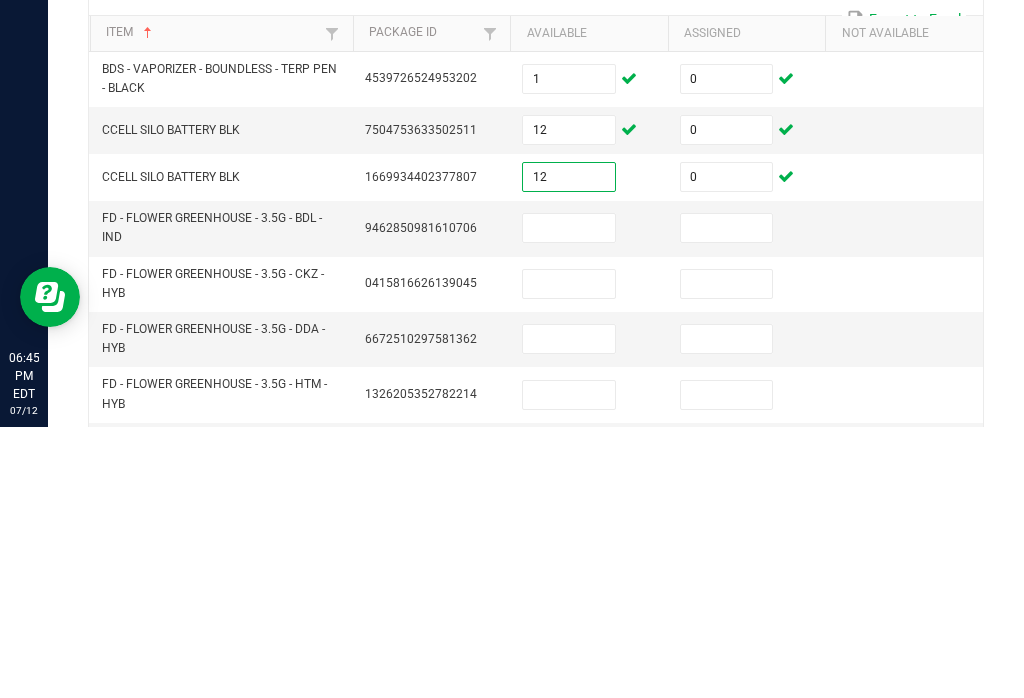 type on "12" 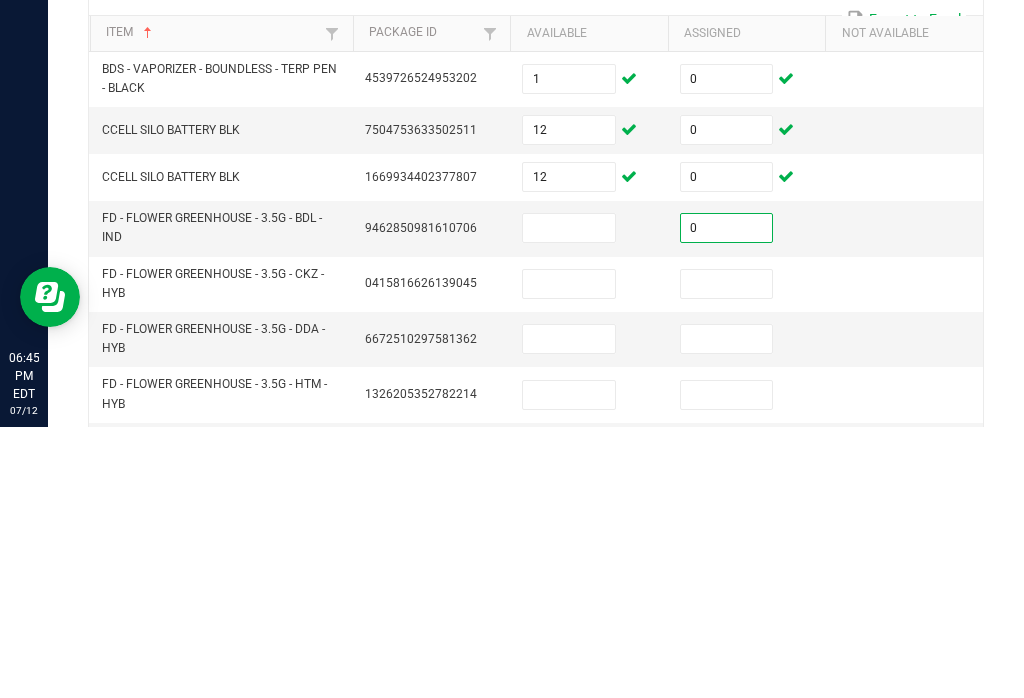 type on "0" 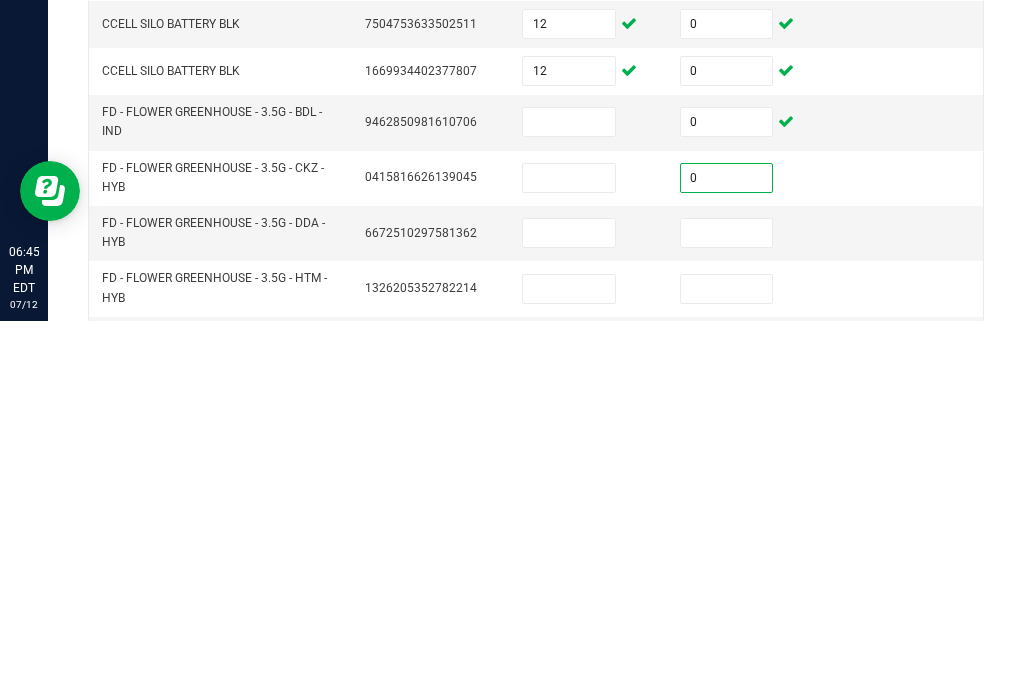 type on "0" 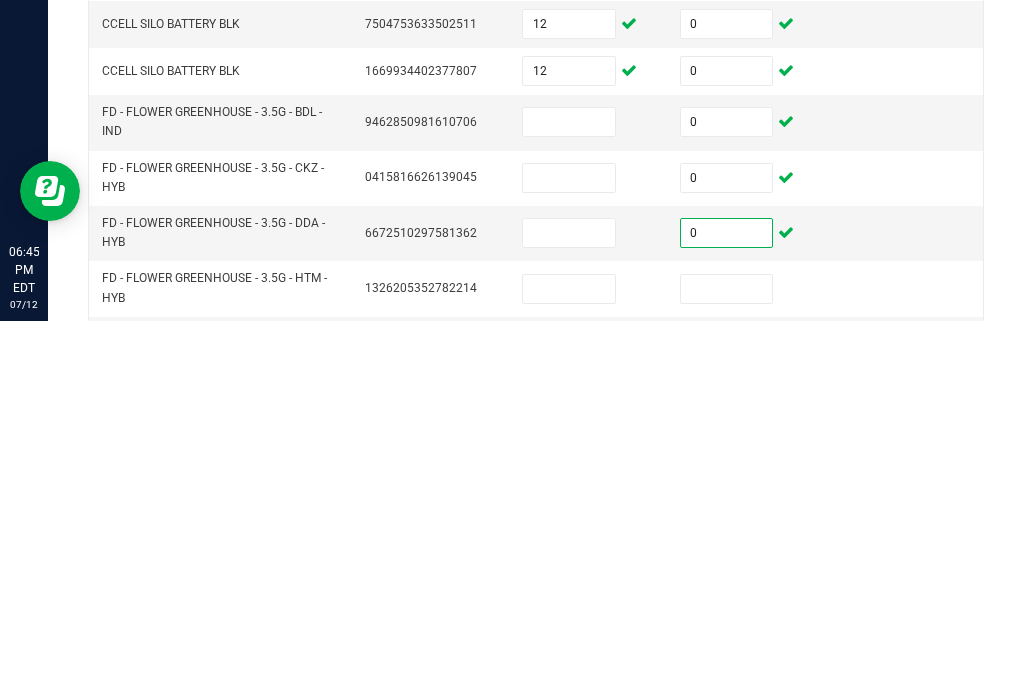 type on "0" 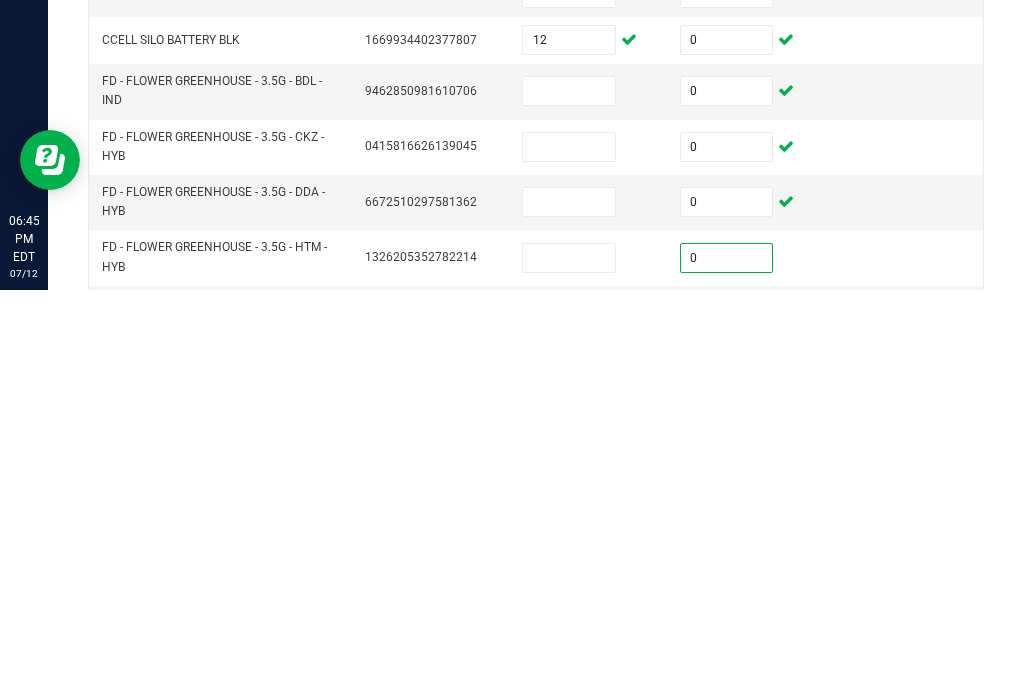 type on "0" 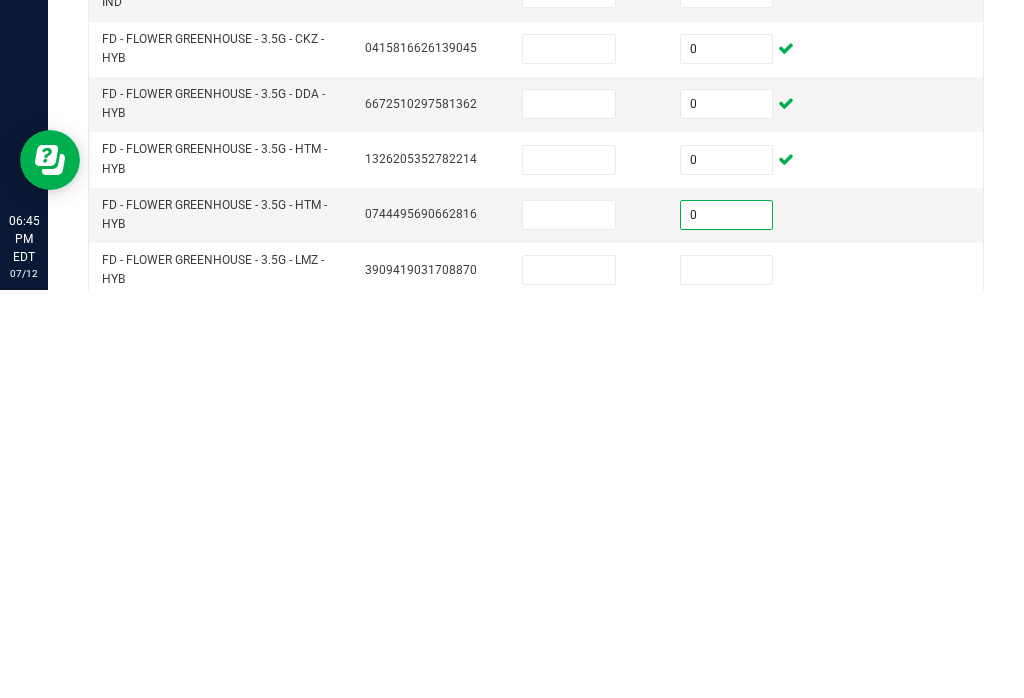 scroll, scrollTop: 103, scrollLeft: 0, axis: vertical 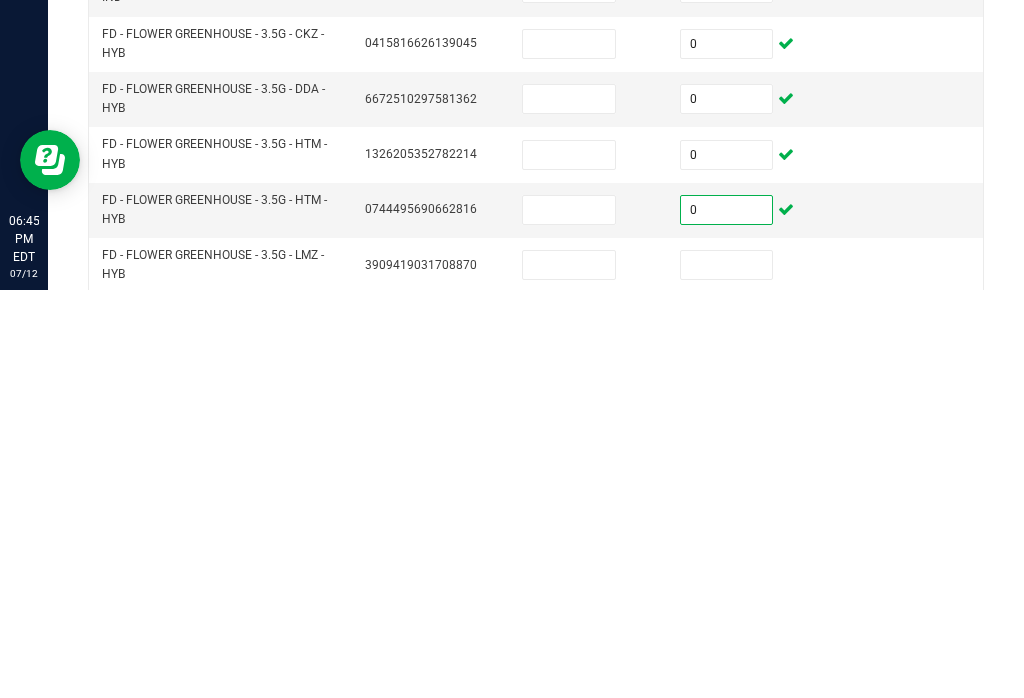 type on "0" 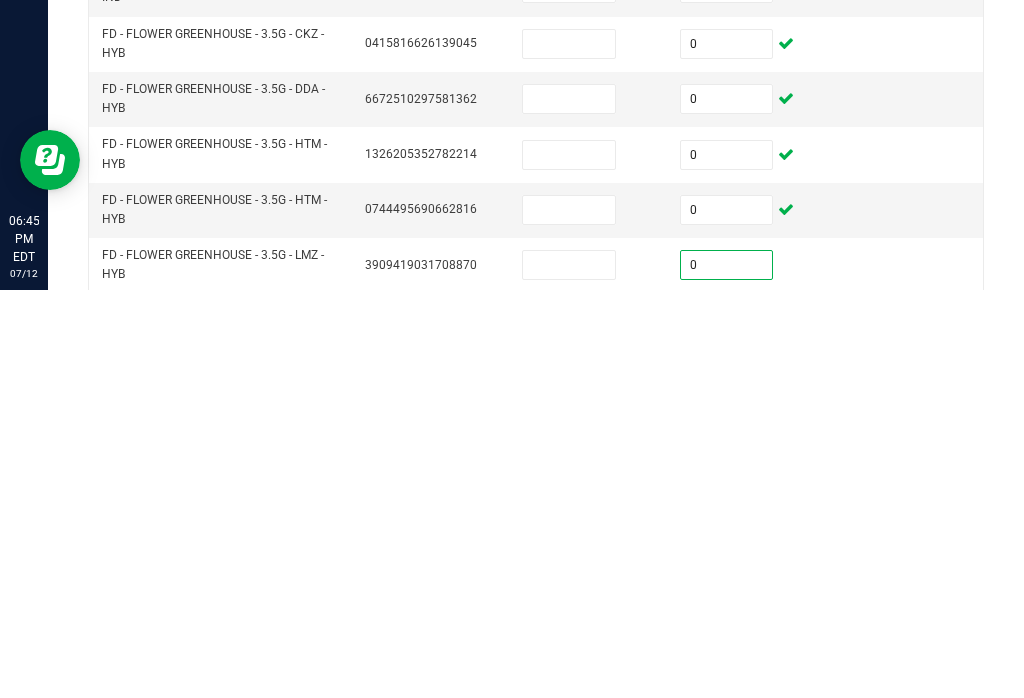 type on "0" 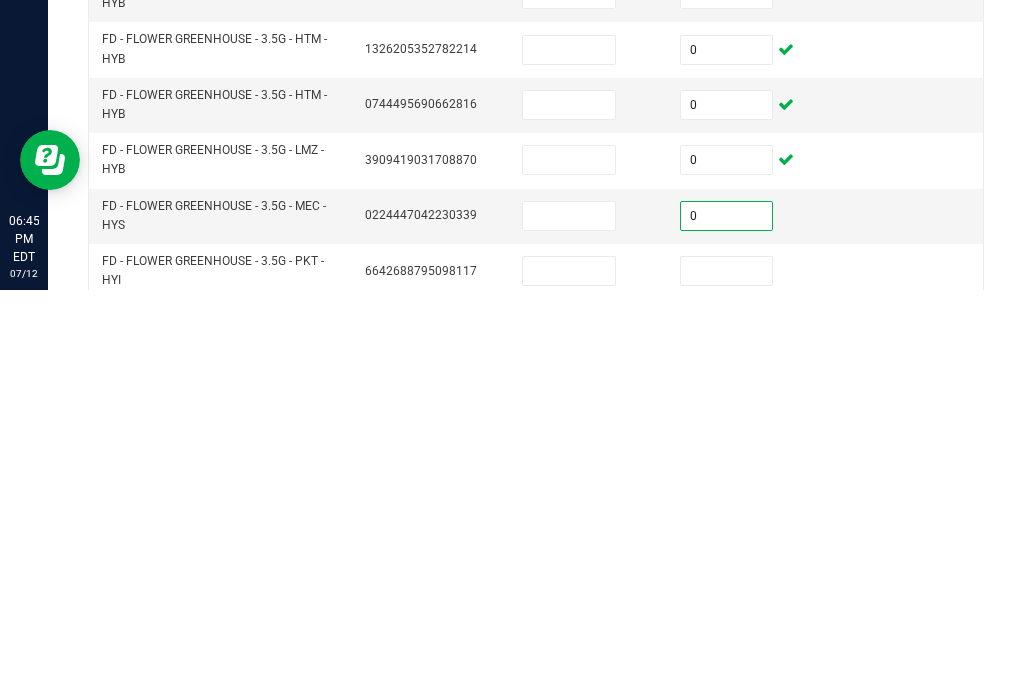 scroll, scrollTop: 235, scrollLeft: 0, axis: vertical 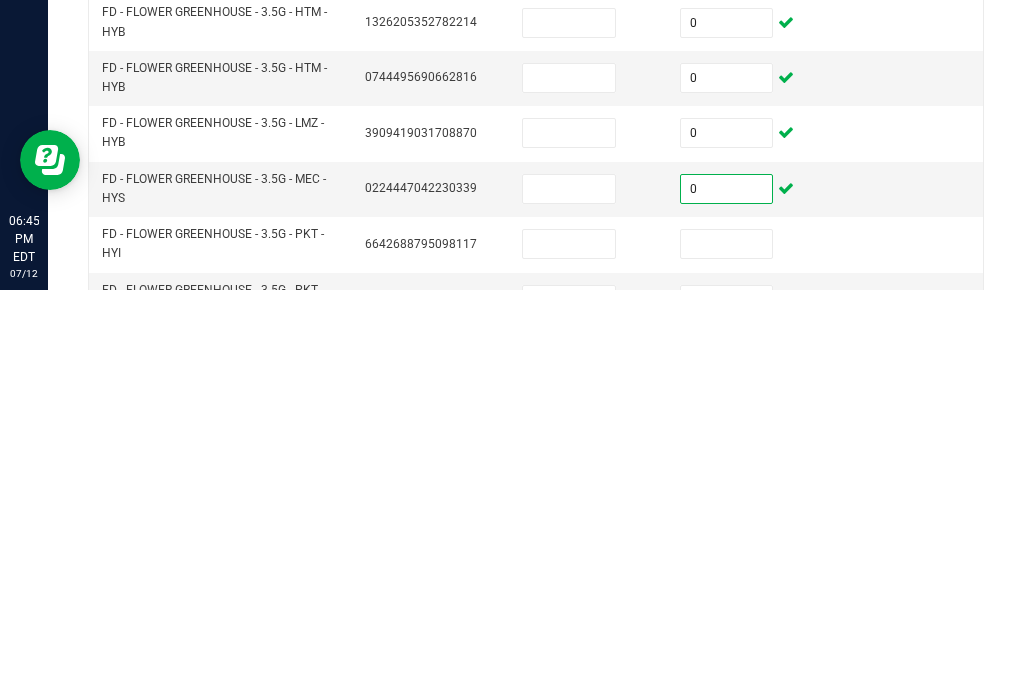 type on "0" 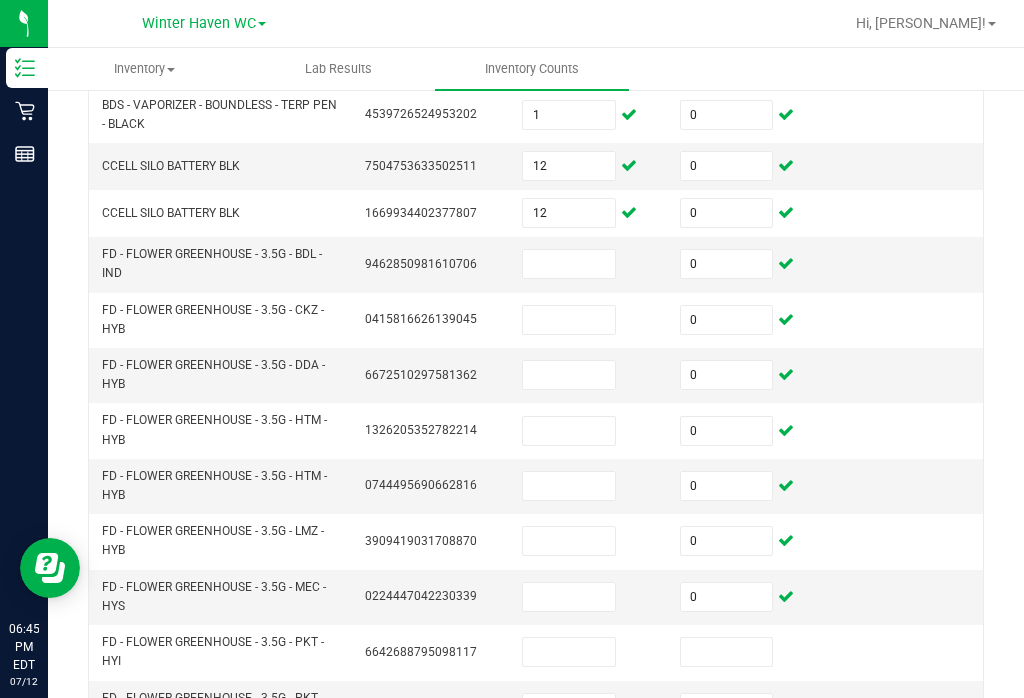 click at bounding box center [727, 652] 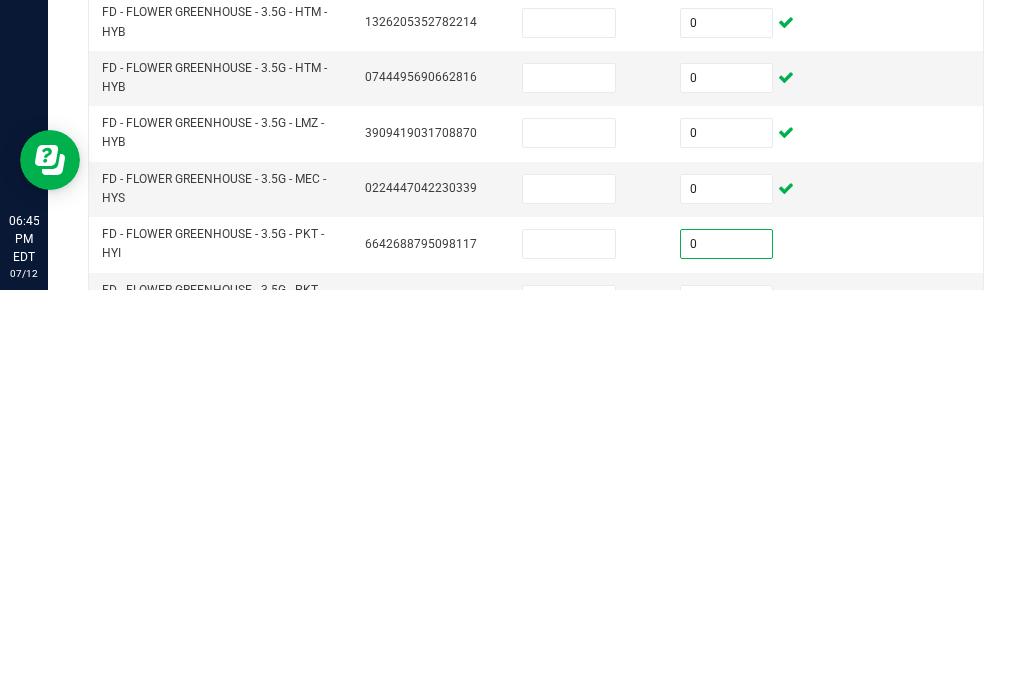 type on "0" 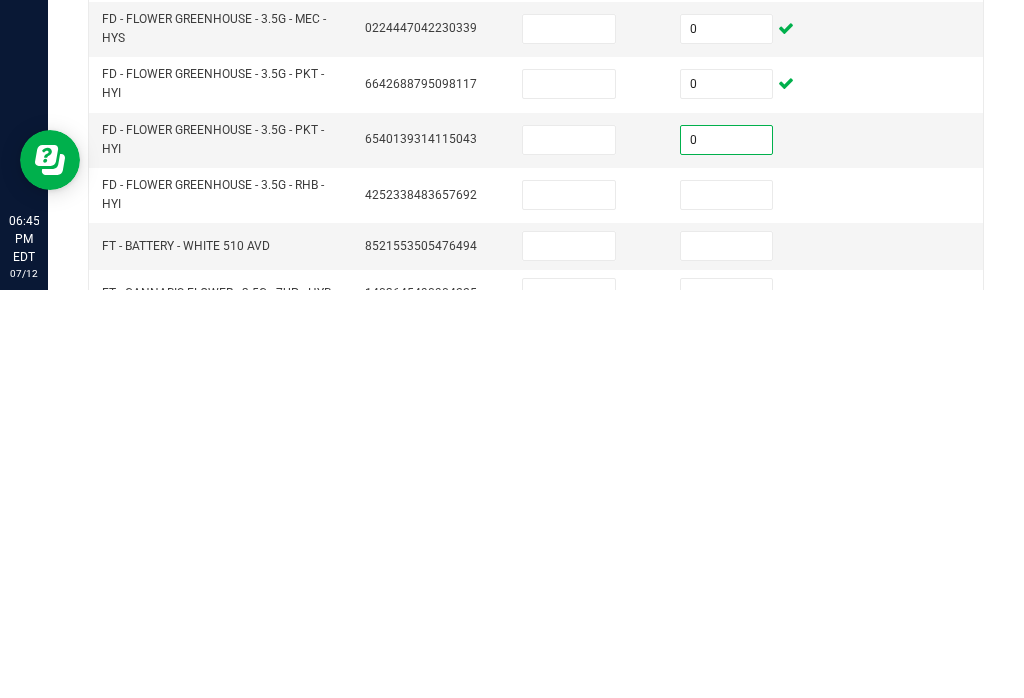 scroll, scrollTop: 395, scrollLeft: 0, axis: vertical 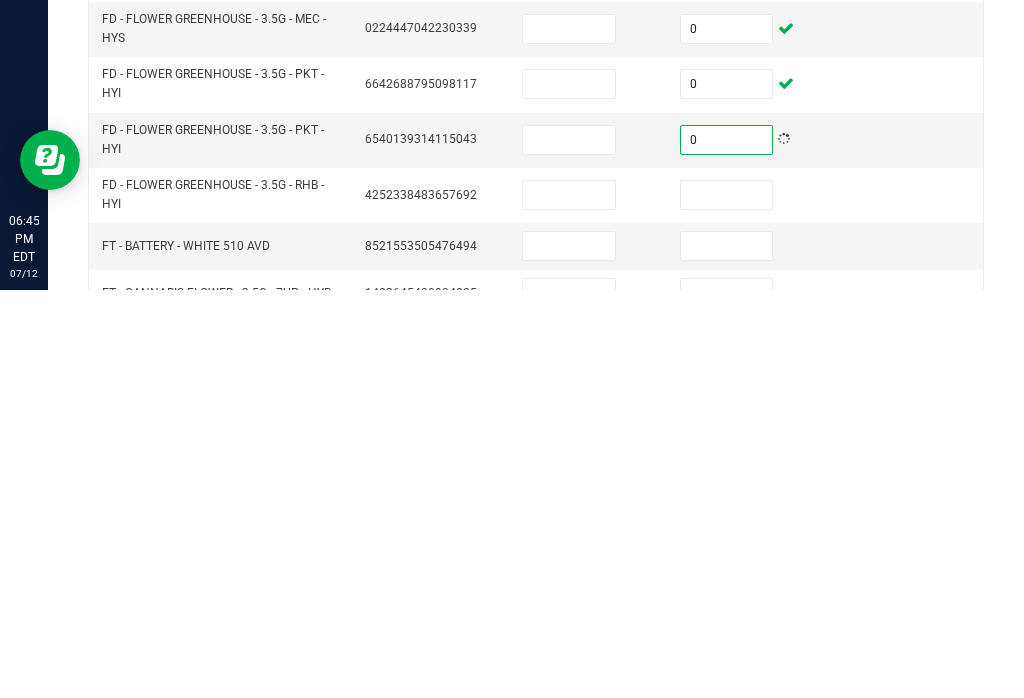 type on "0" 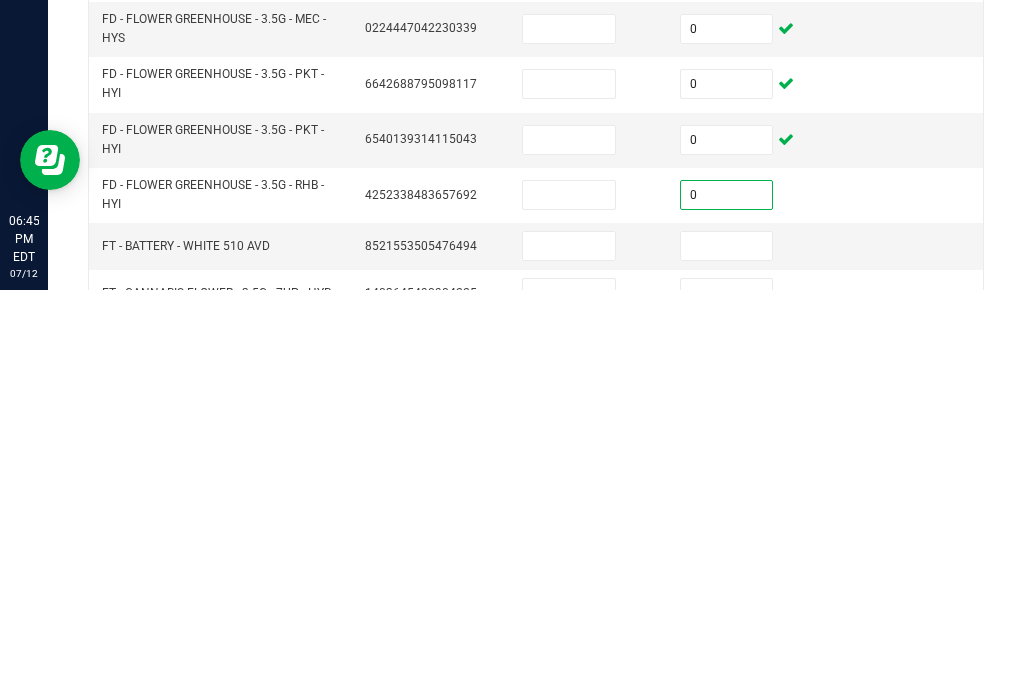 type on "0" 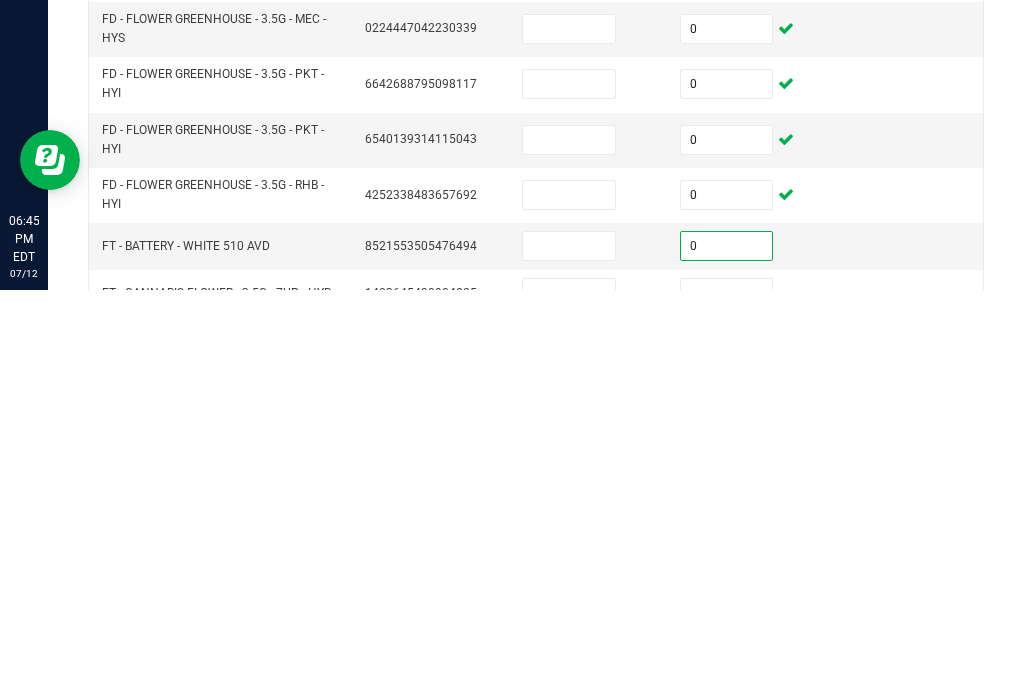 type on "0" 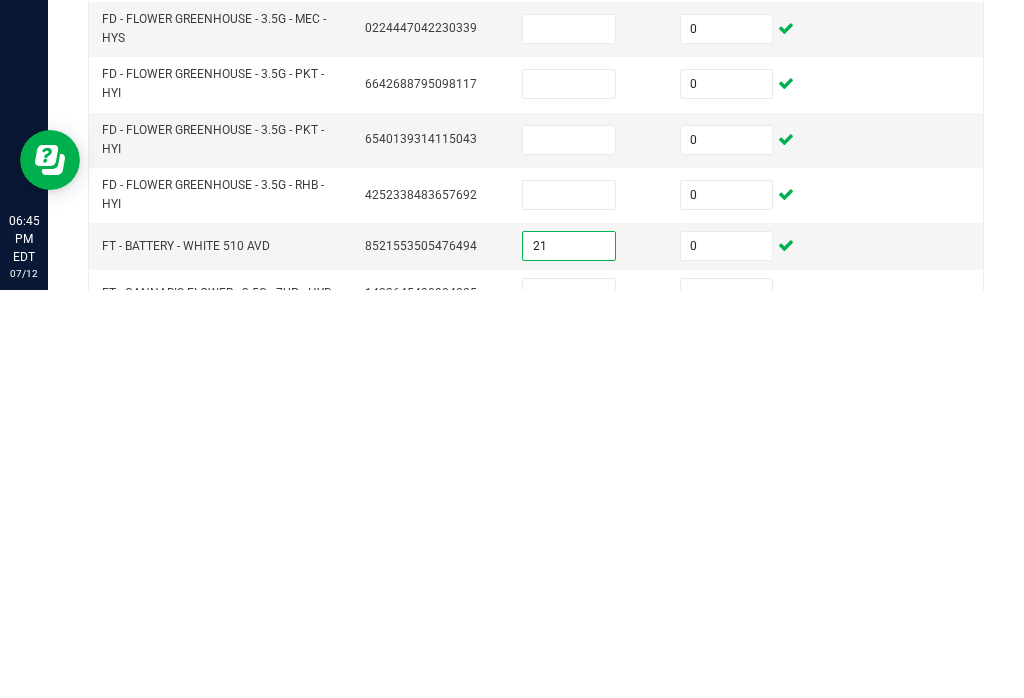 type on "21" 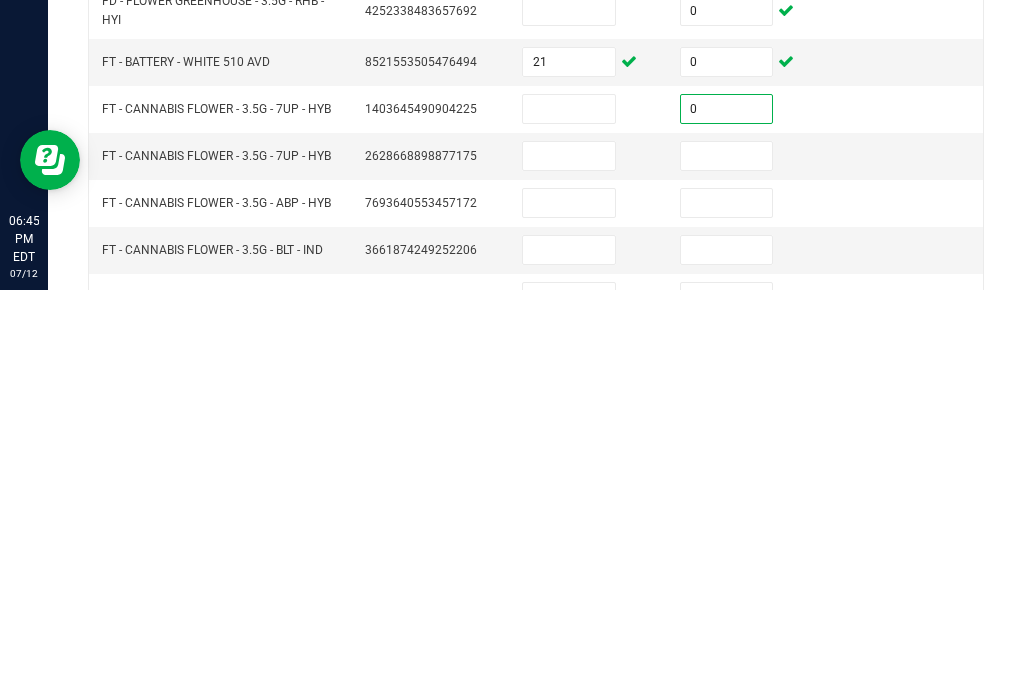 scroll, scrollTop: 588, scrollLeft: 0, axis: vertical 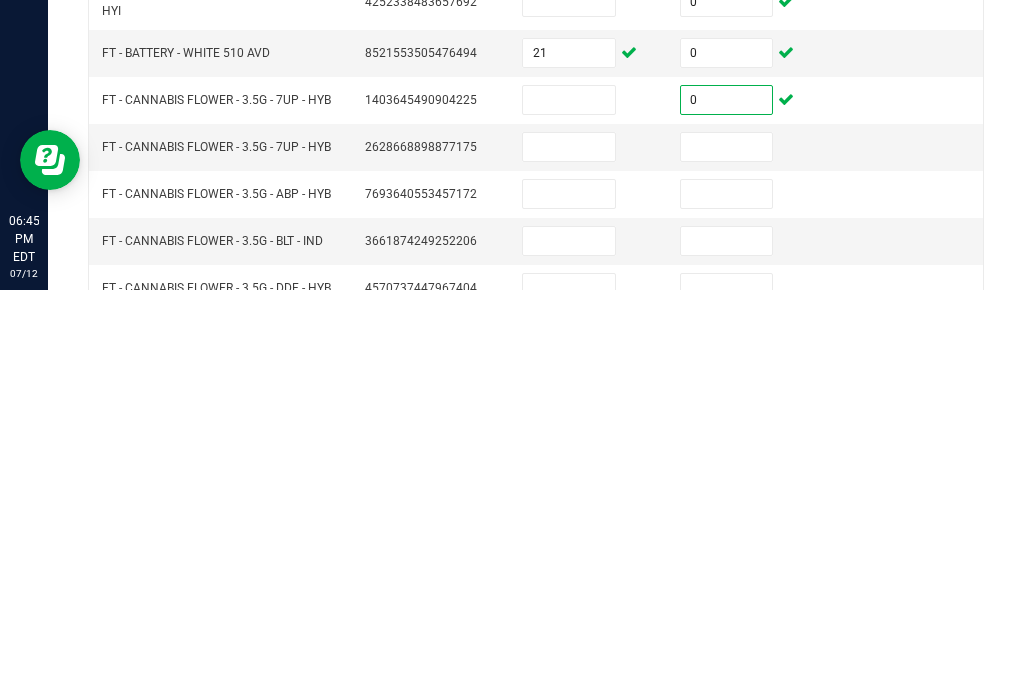 type on "0" 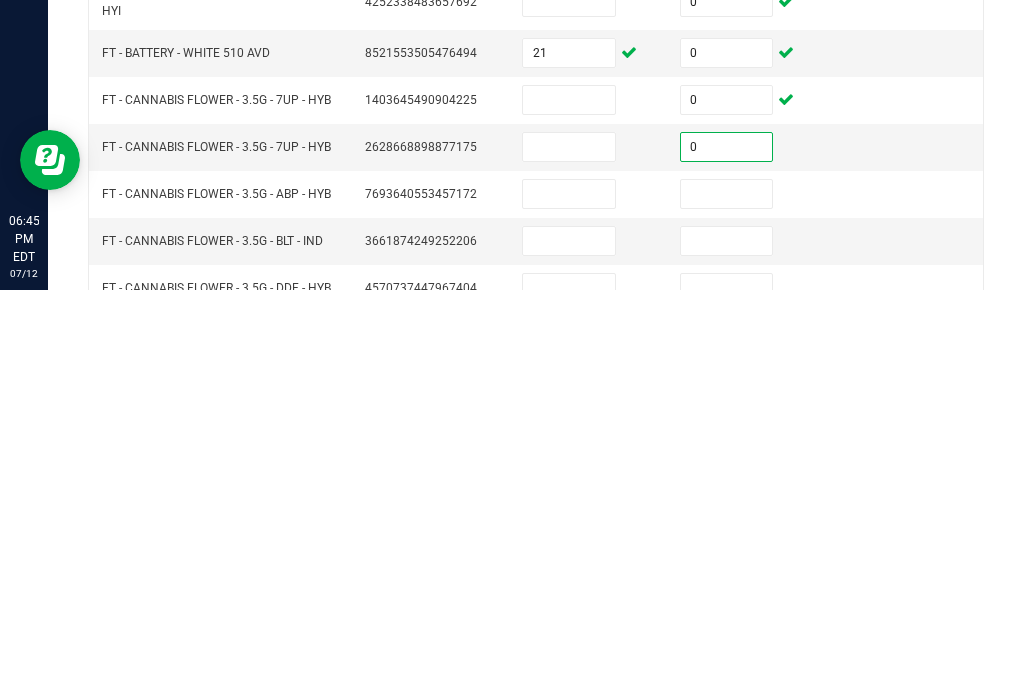 type on "0" 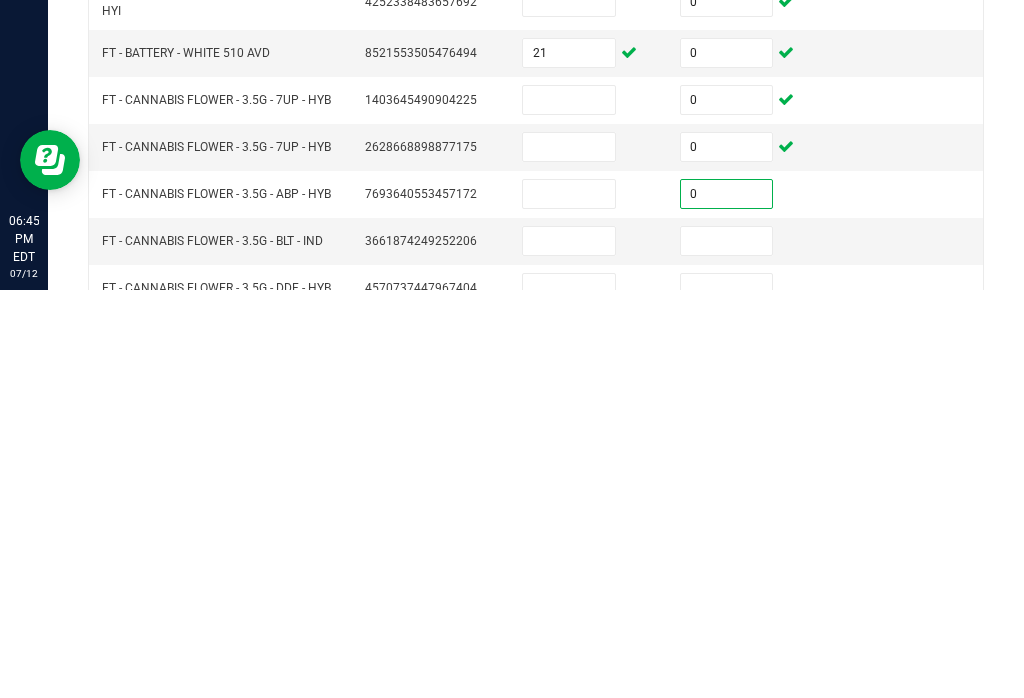 type on "0" 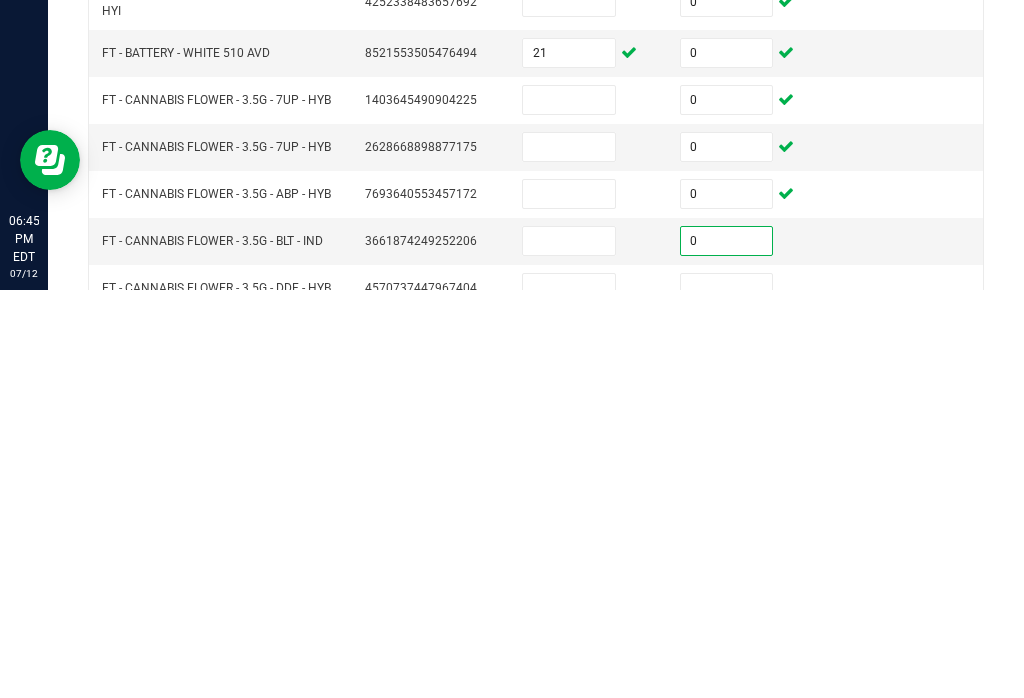 type on "0" 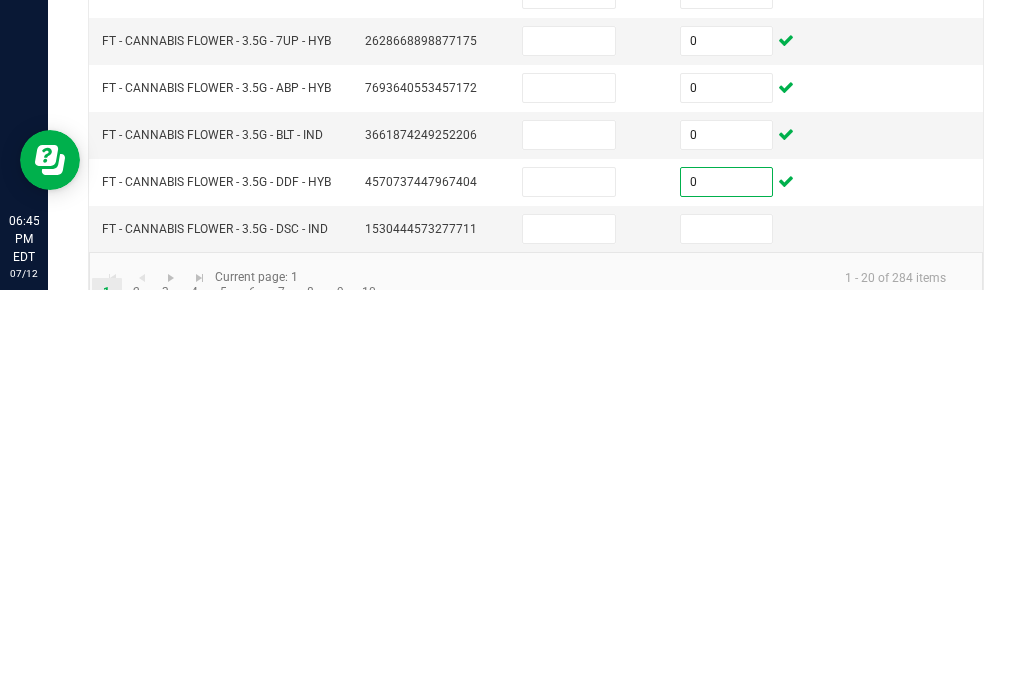 scroll, scrollTop: 693, scrollLeft: 0, axis: vertical 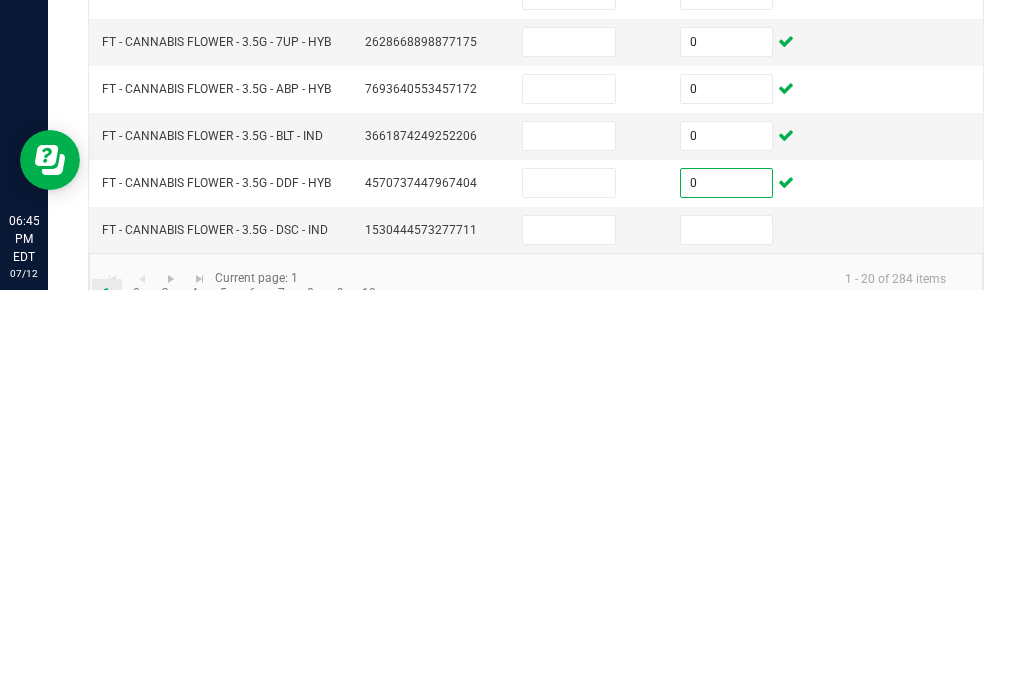 type on "0" 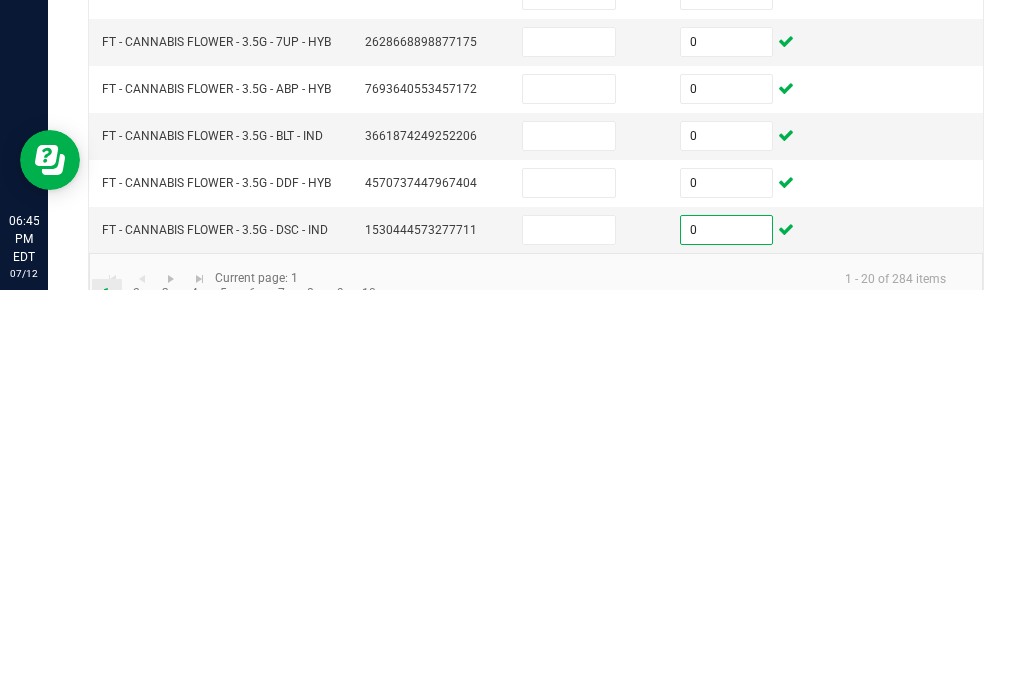 type on "0" 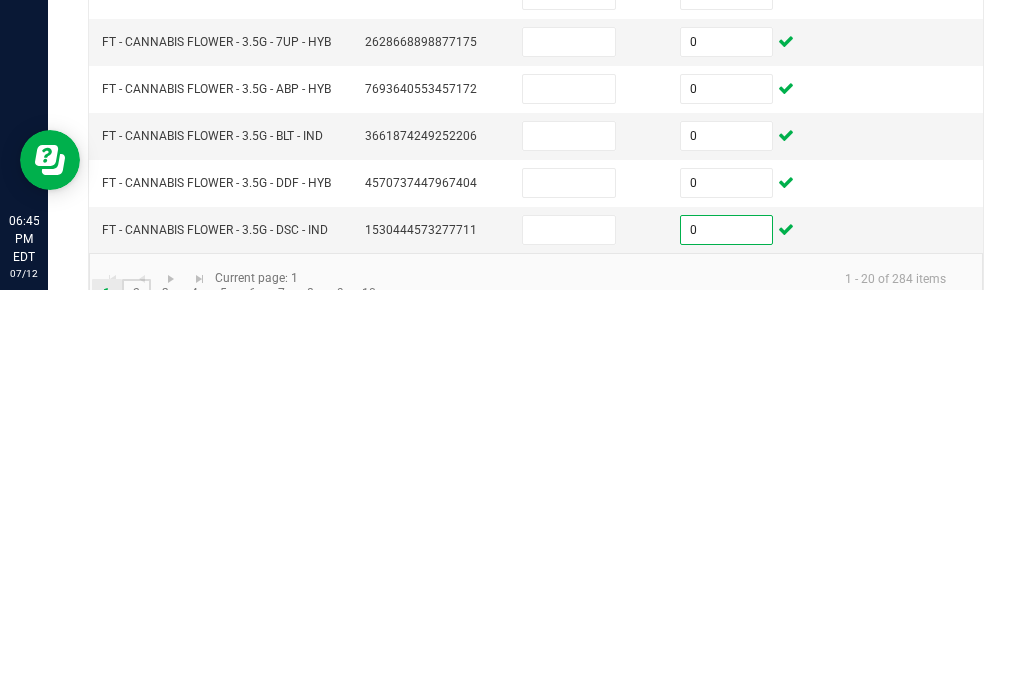 click on "2" 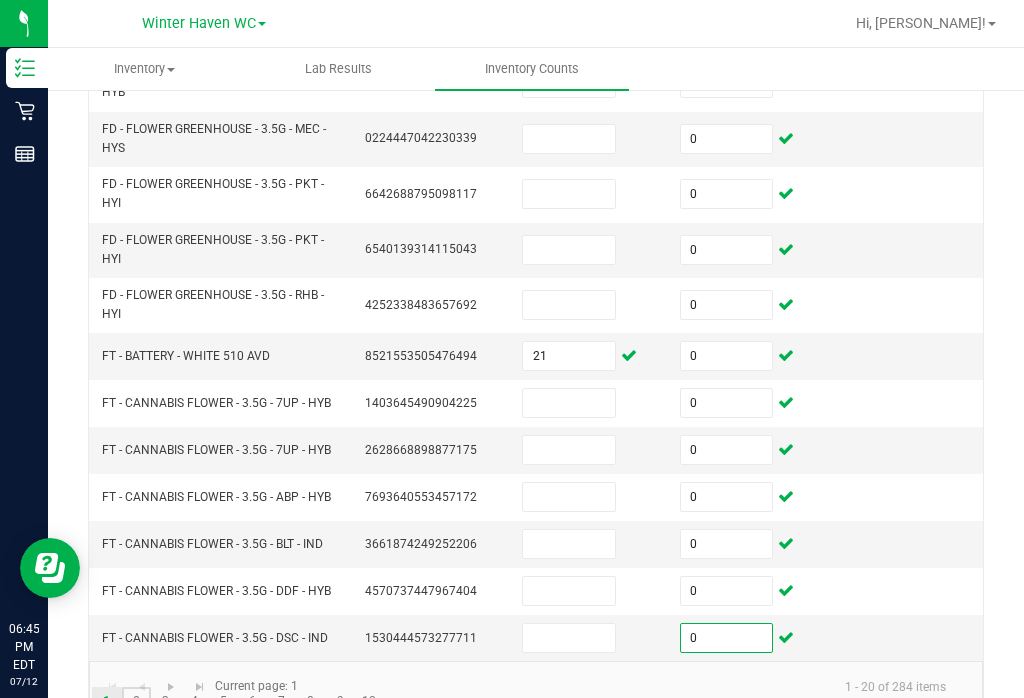 type 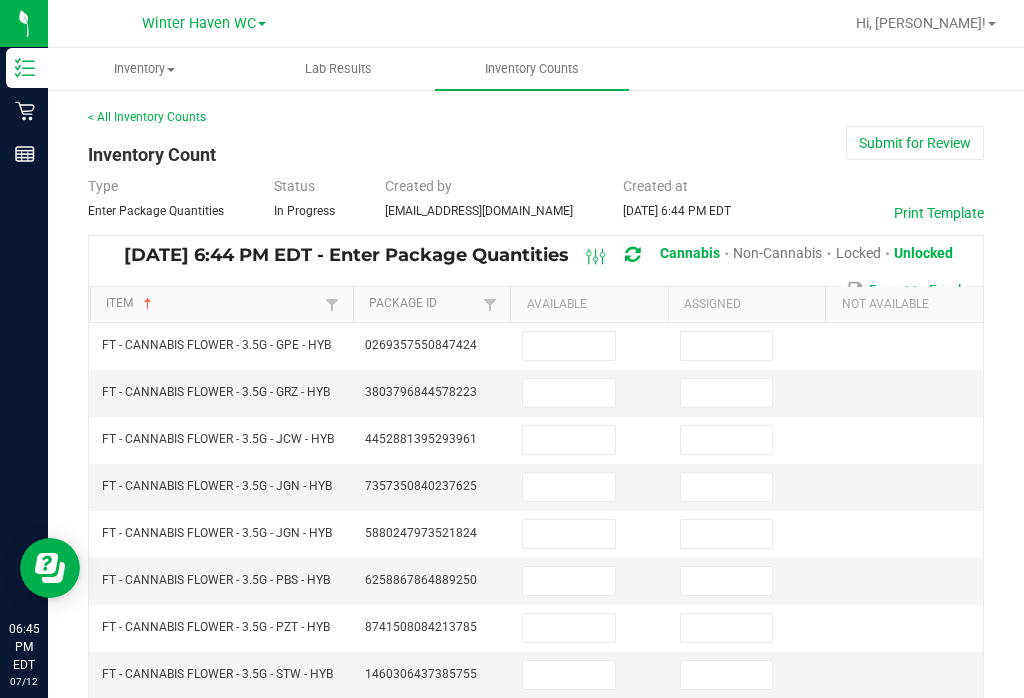scroll, scrollTop: 0, scrollLeft: 0, axis: both 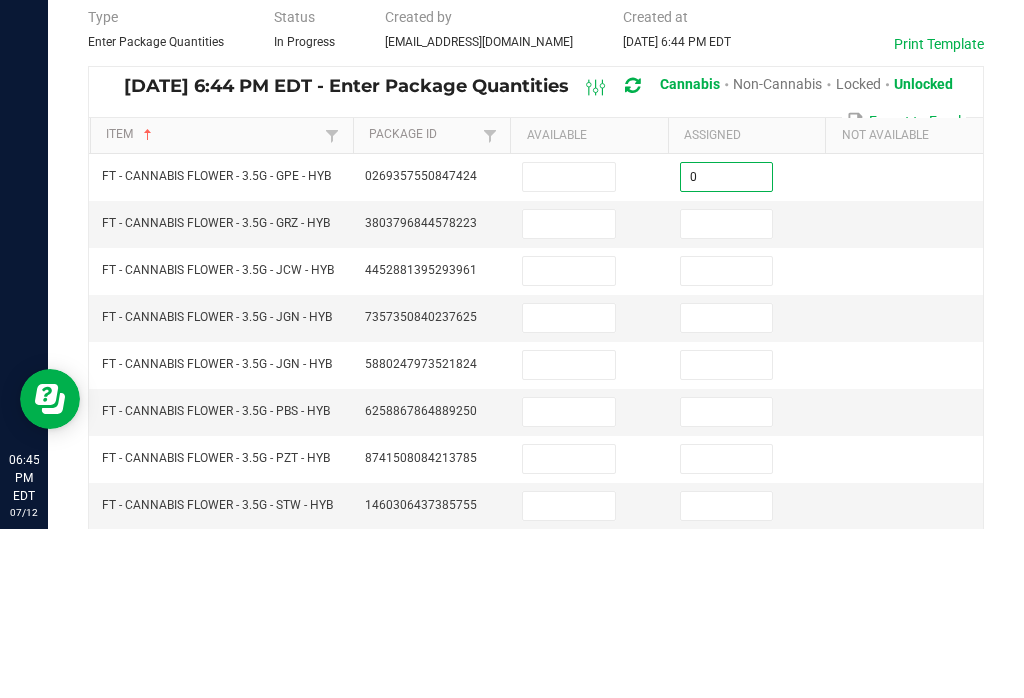 type on "0" 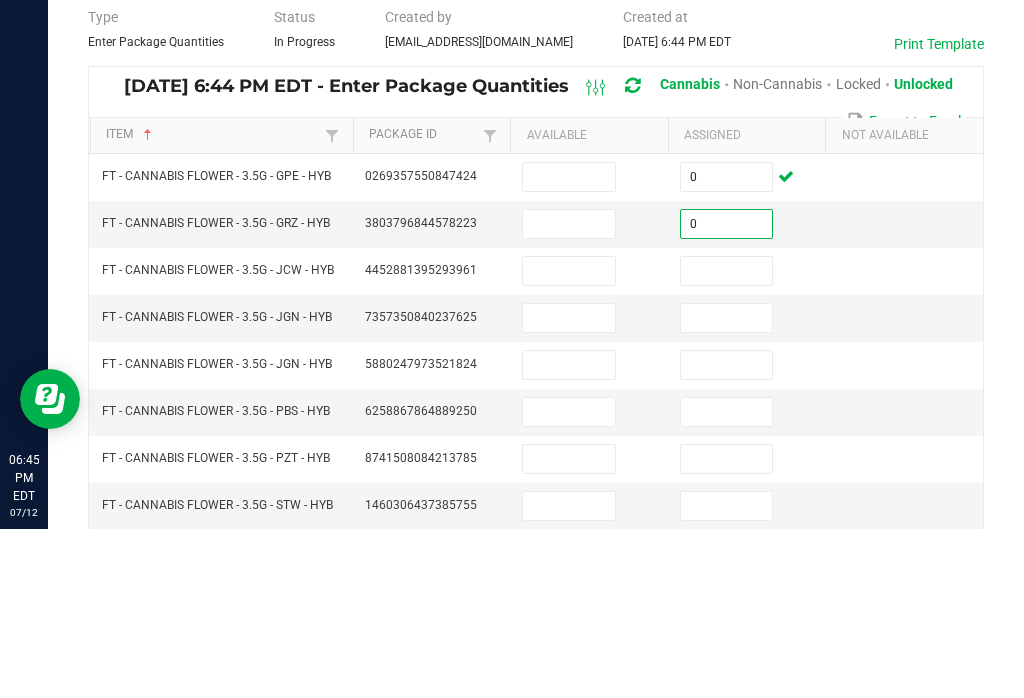 type on "0" 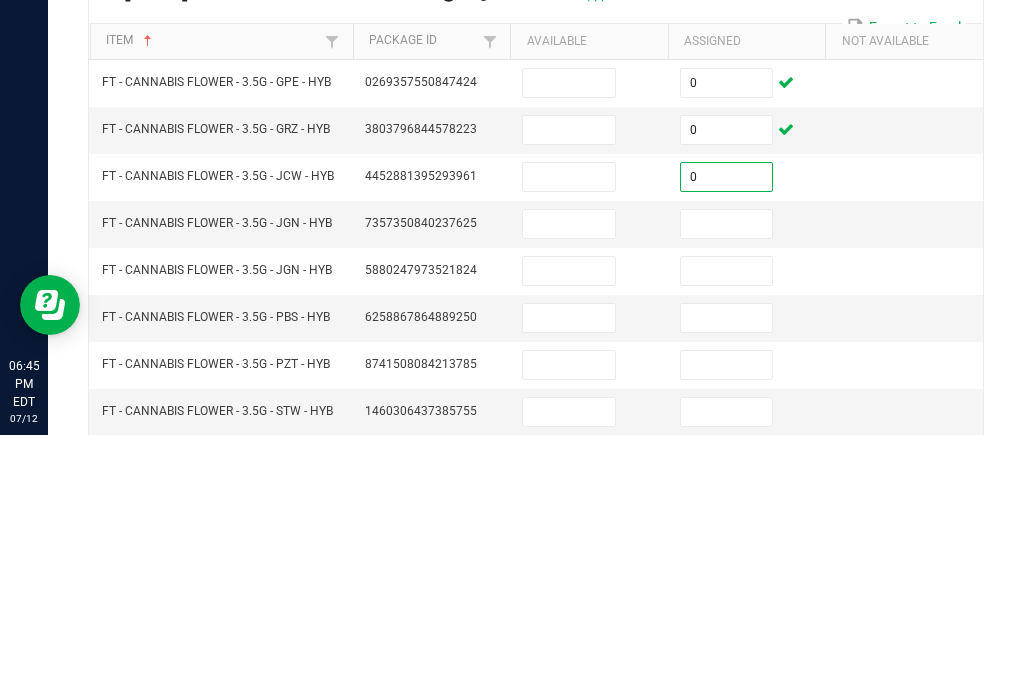 type on "0" 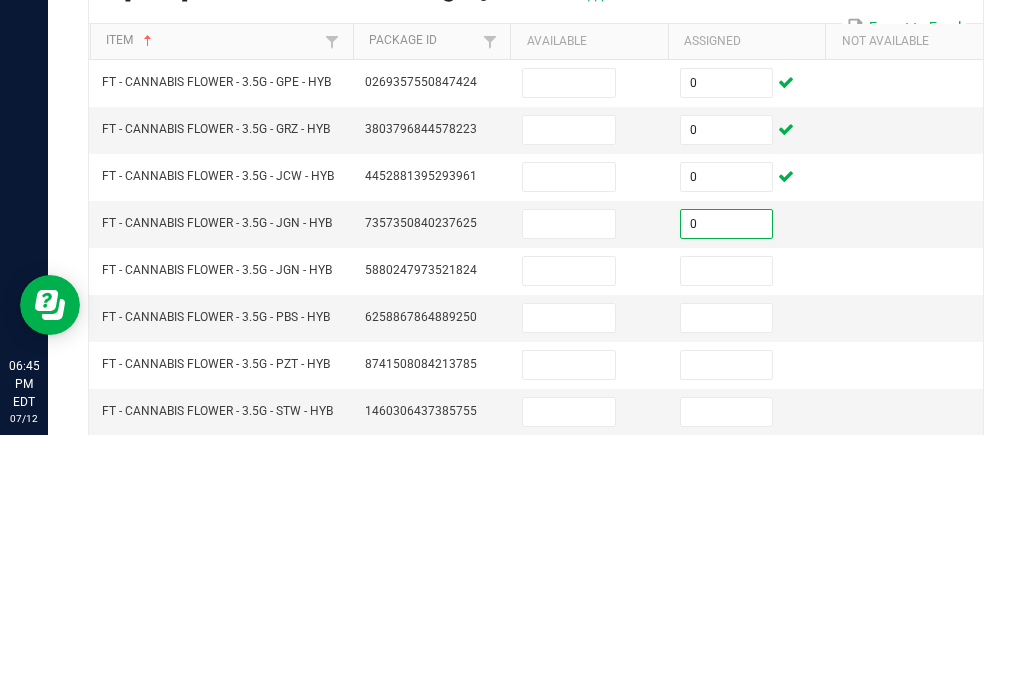 type on "0" 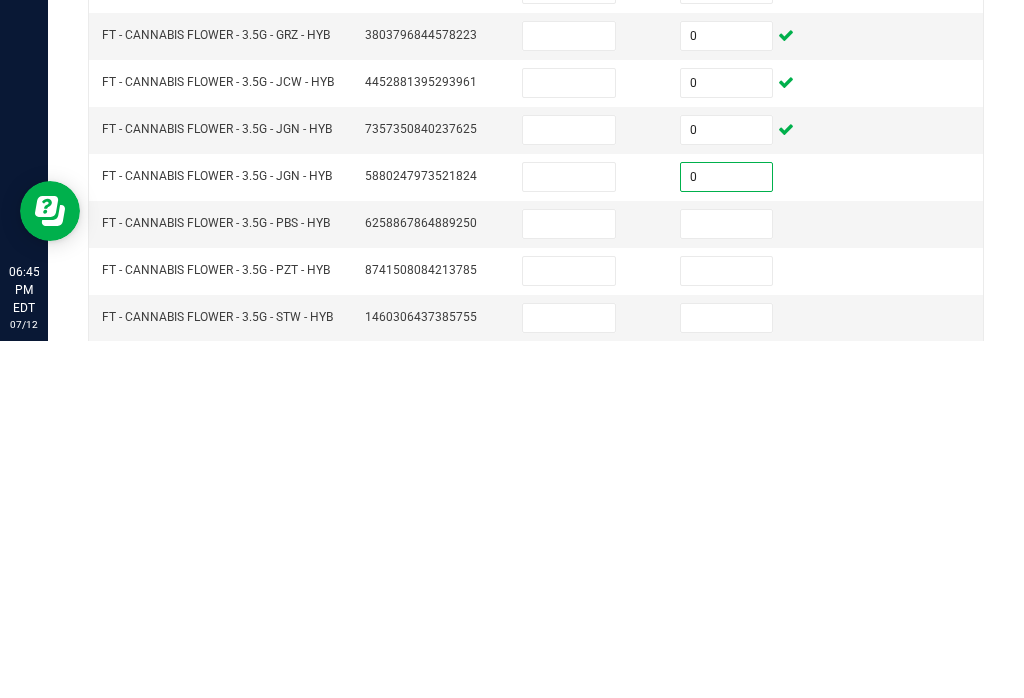 type on "0" 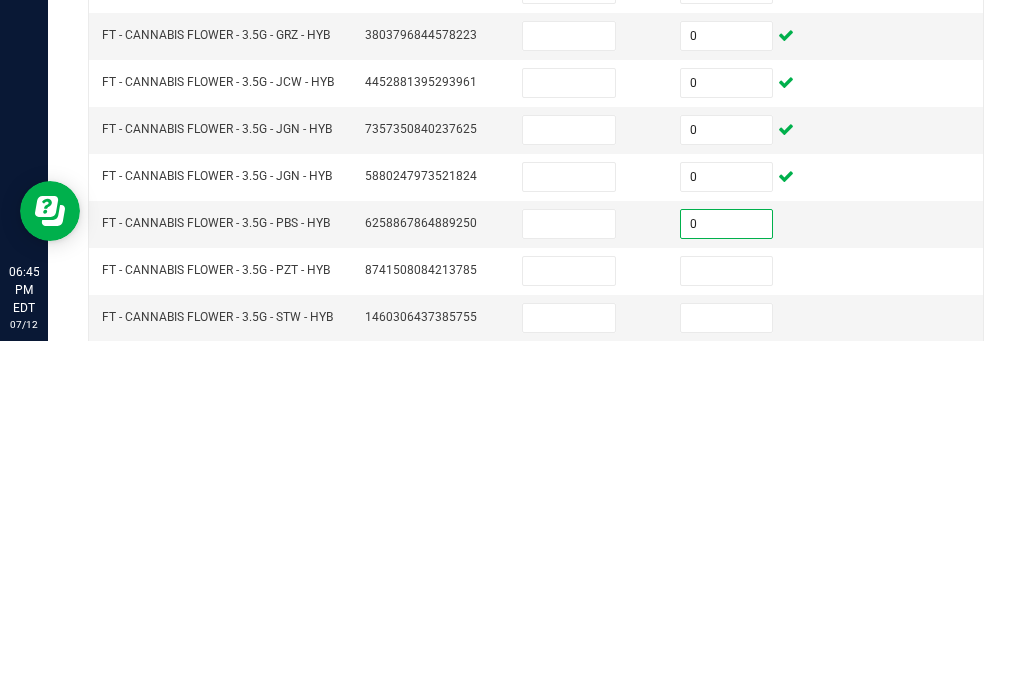 type on "0" 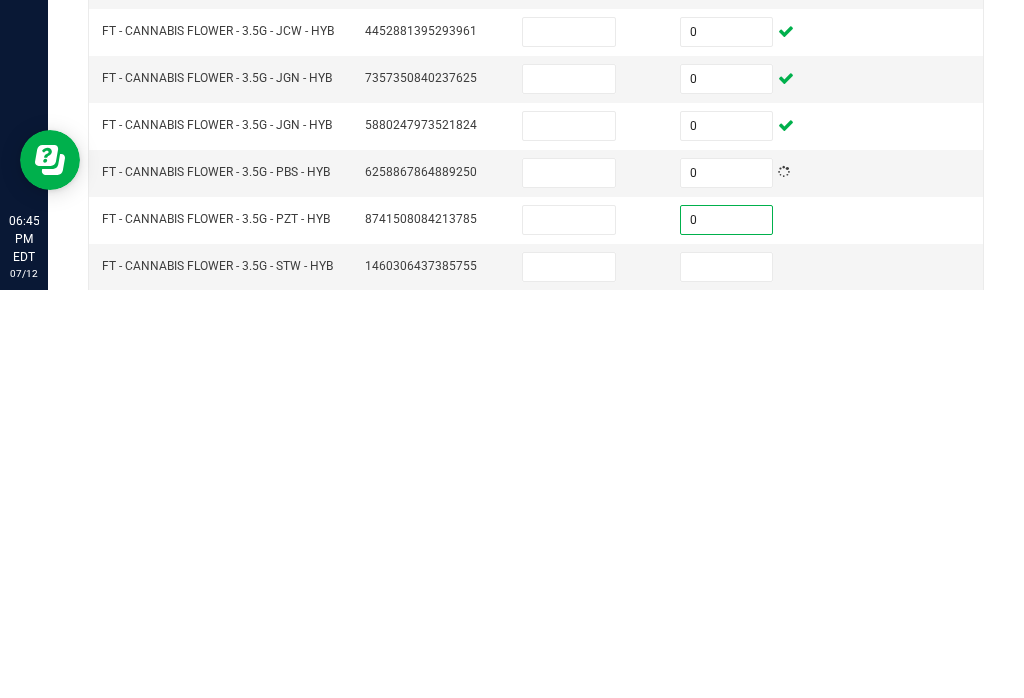 type on "0" 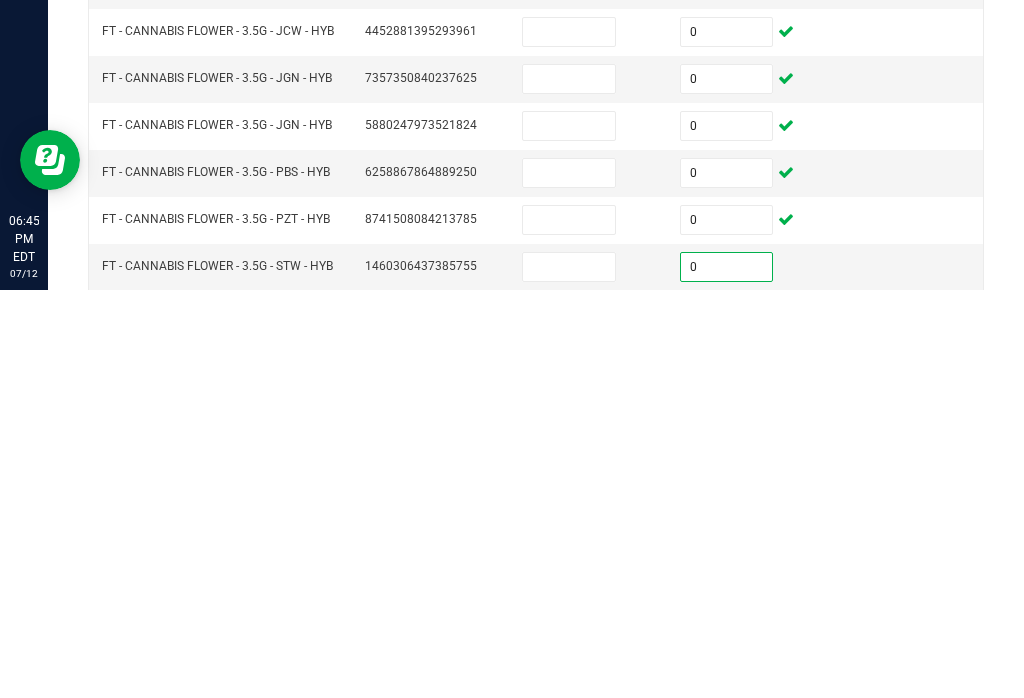 type on "0" 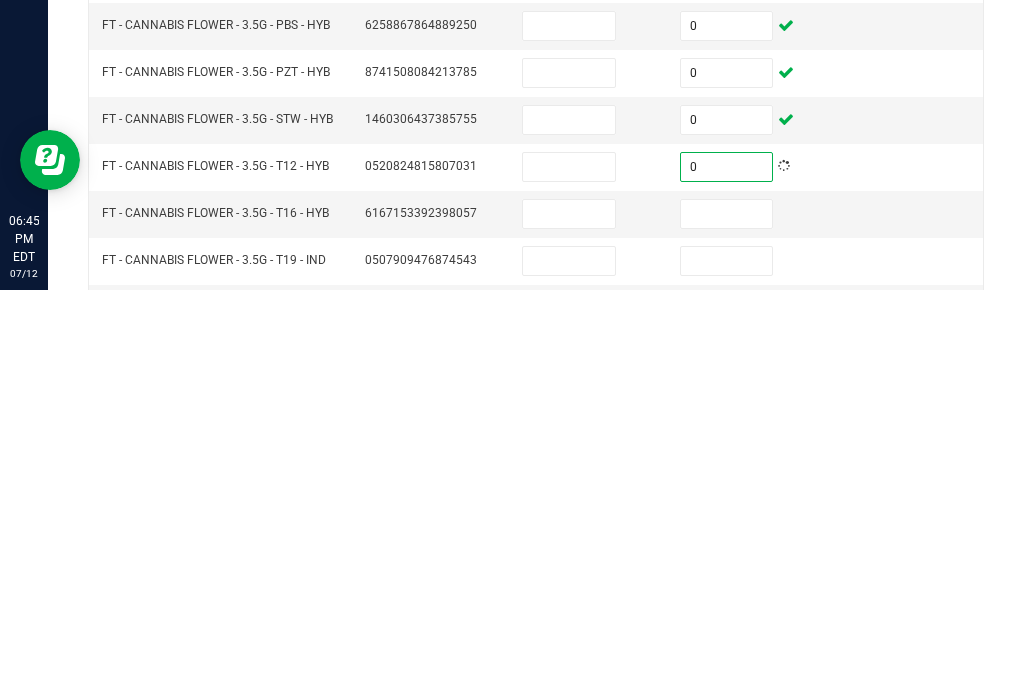 scroll, scrollTop: 148, scrollLeft: 0, axis: vertical 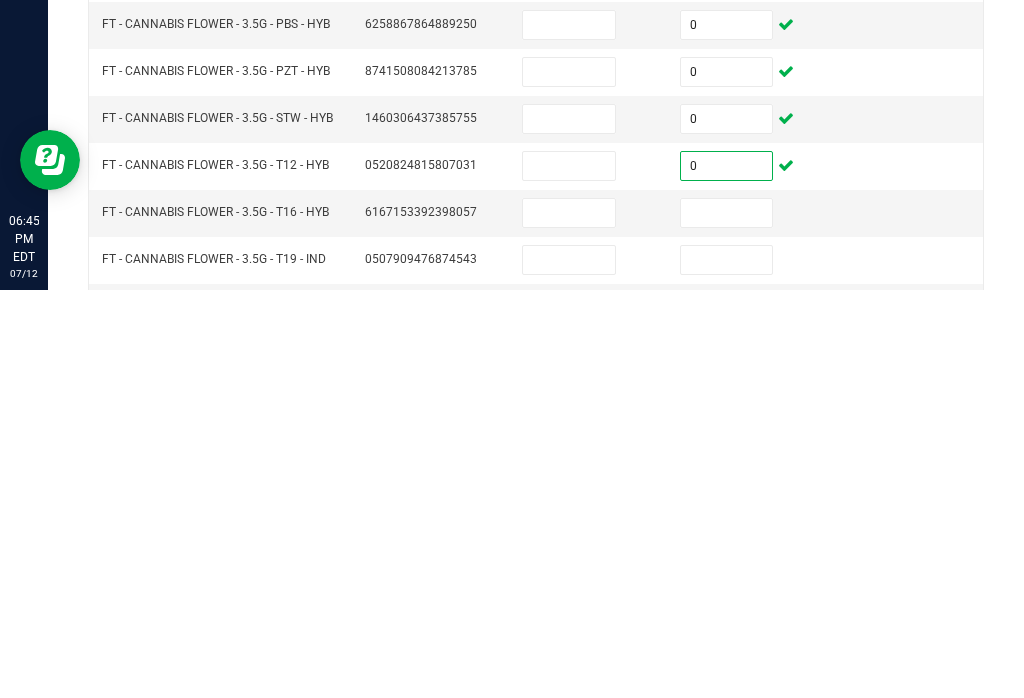 type on "0" 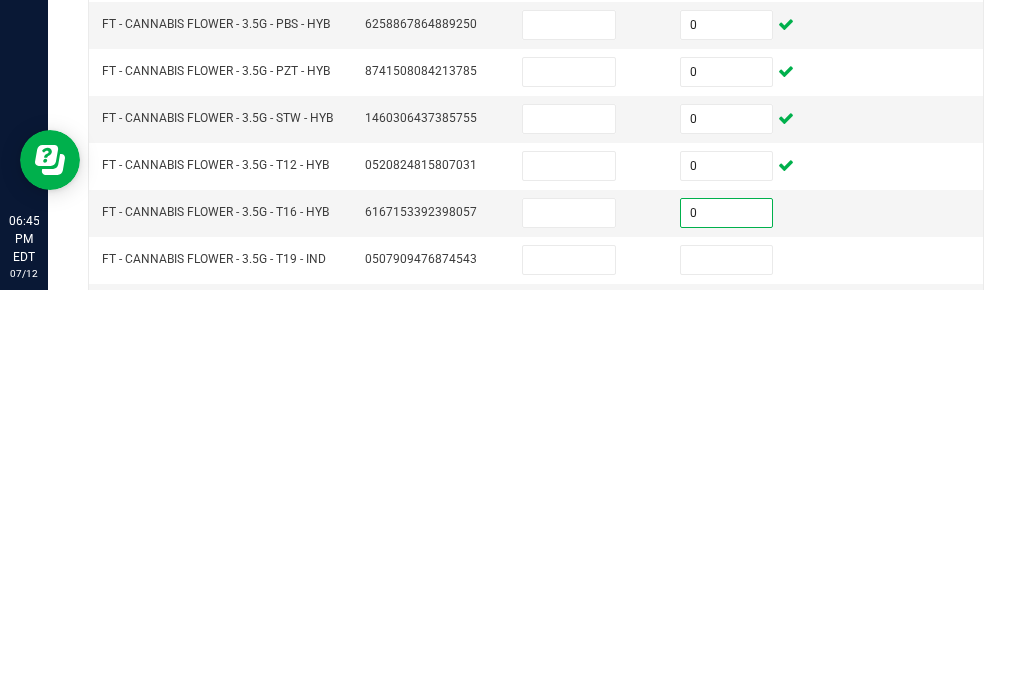 type on "0" 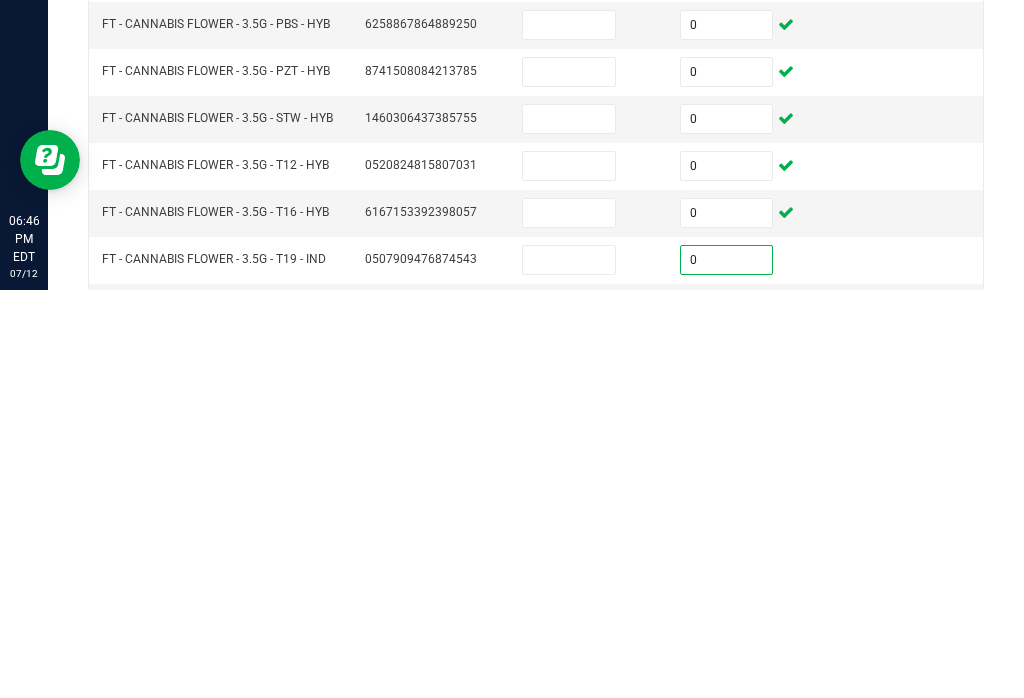 type on "0" 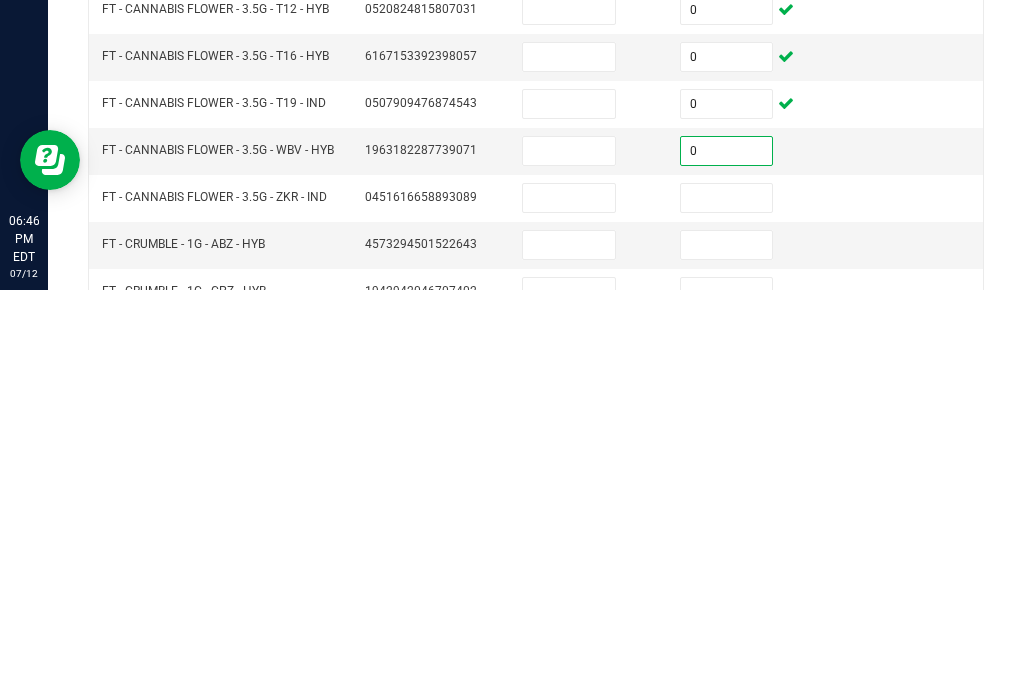 scroll, scrollTop: 305, scrollLeft: 0, axis: vertical 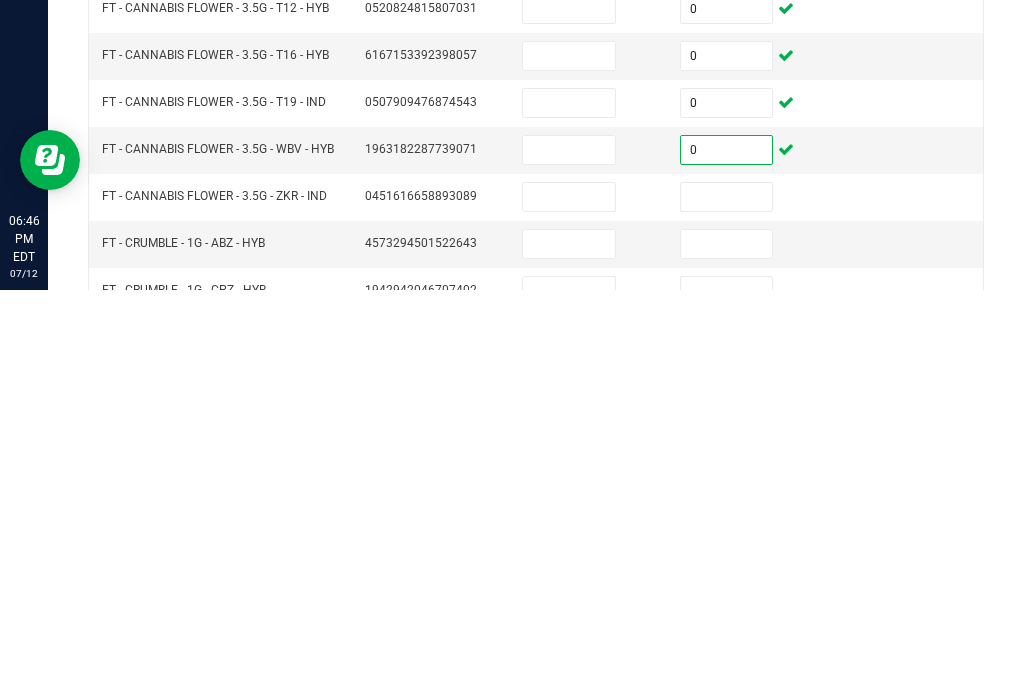 type on "0" 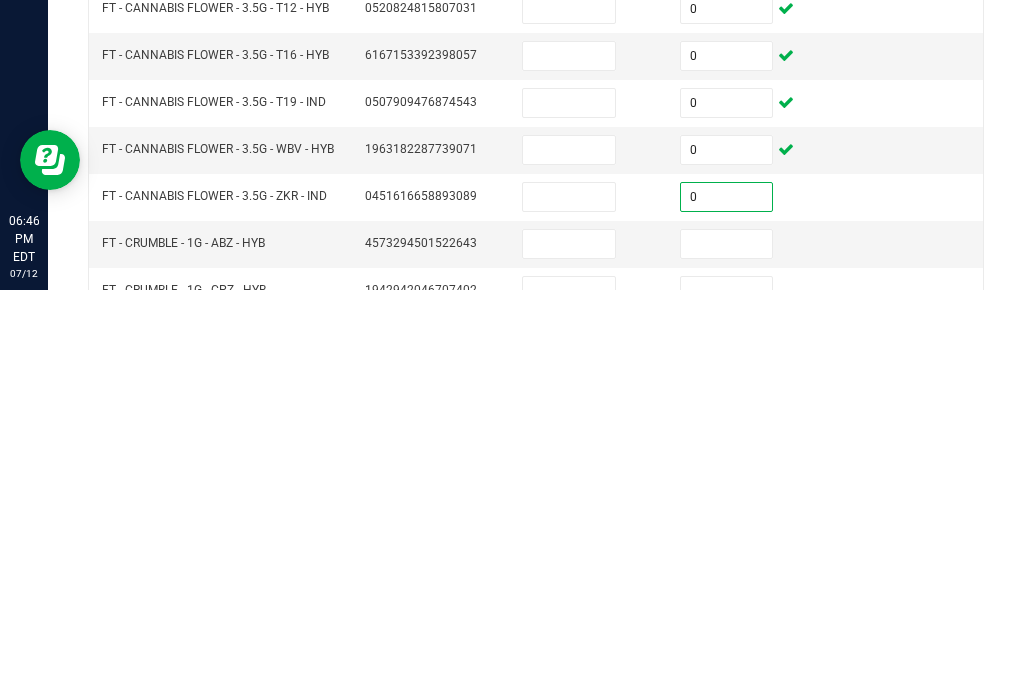 type on "0" 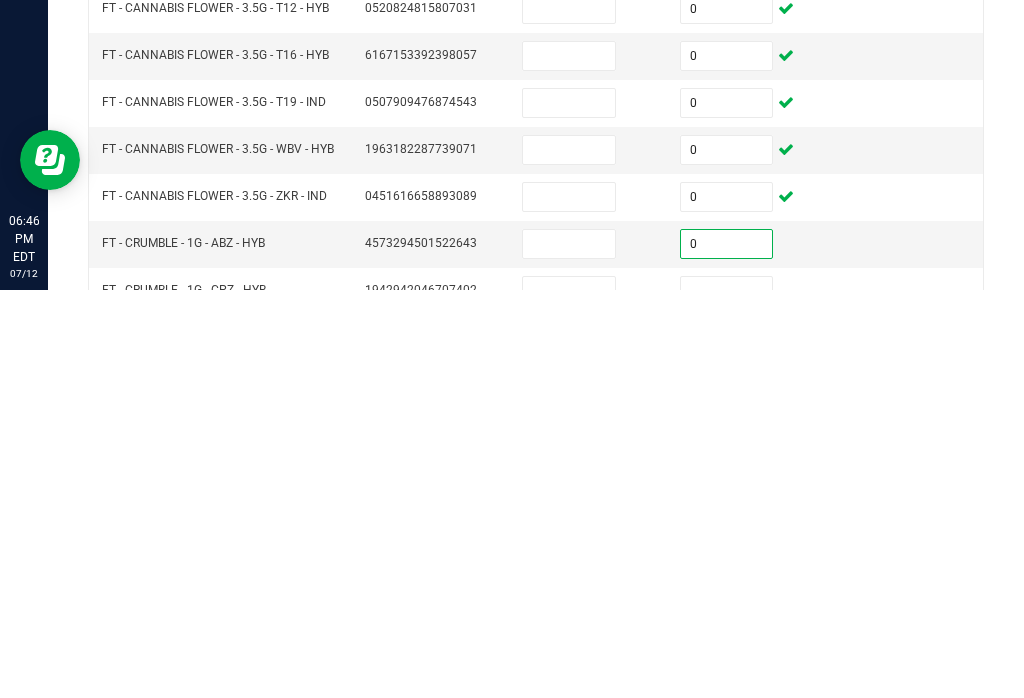type on "0" 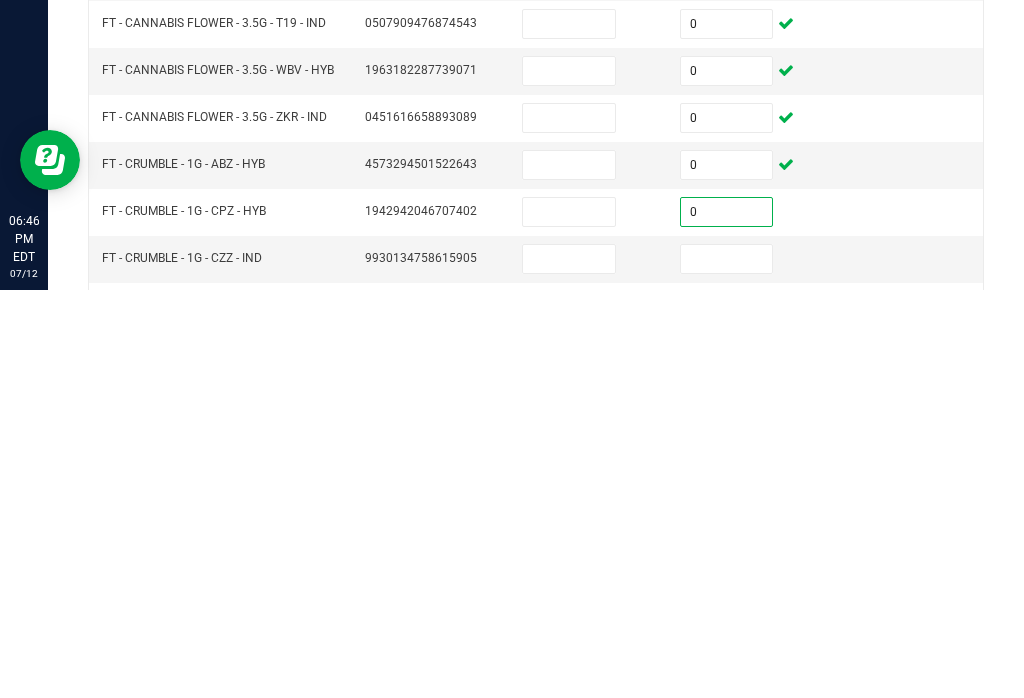scroll, scrollTop: 385, scrollLeft: 0, axis: vertical 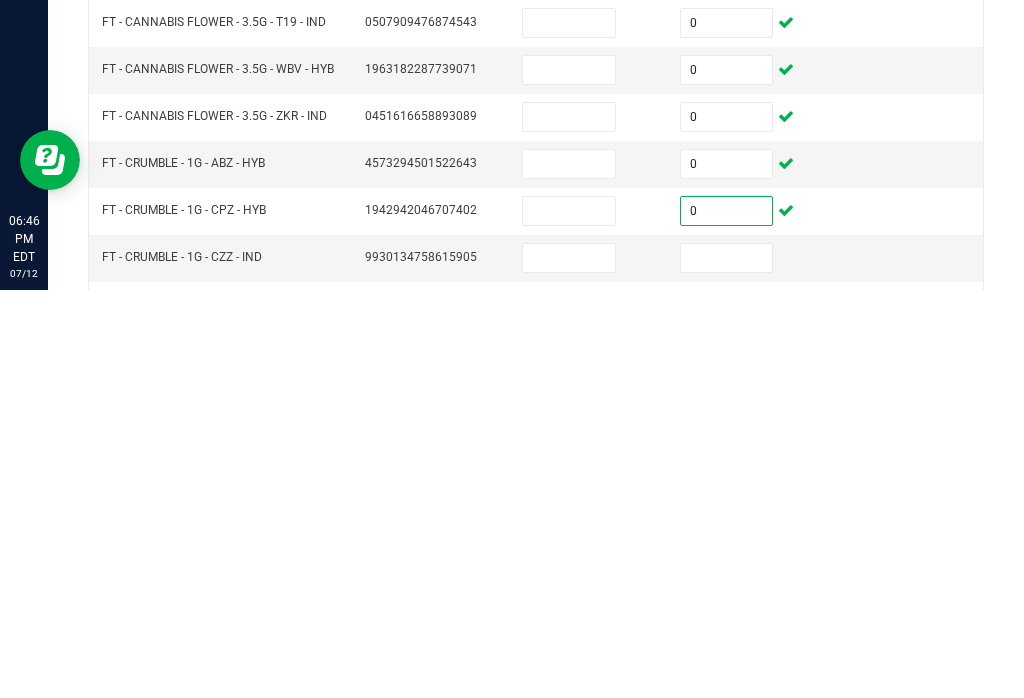 type on "0" 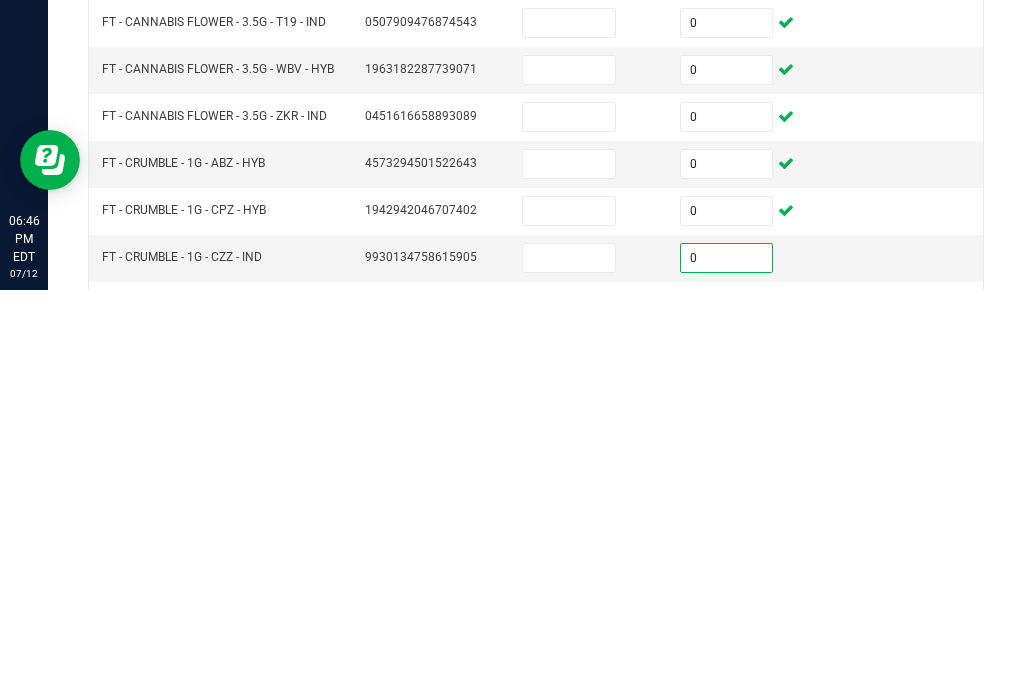 type on "0" 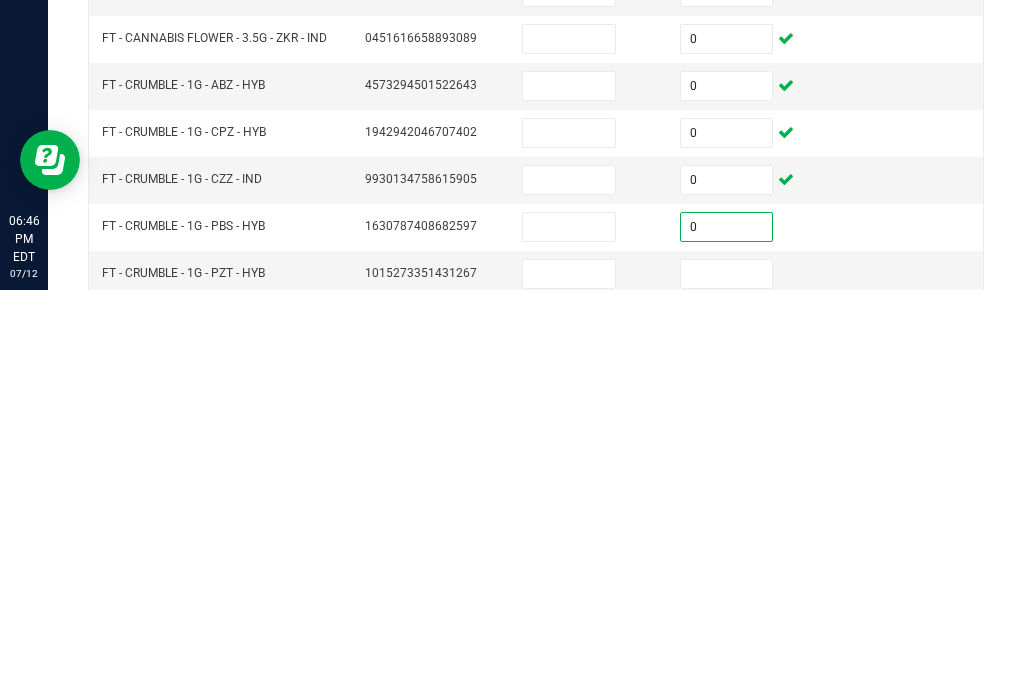 scroll, scrollTop: 537, scrollLeft: 0, axis: vertical 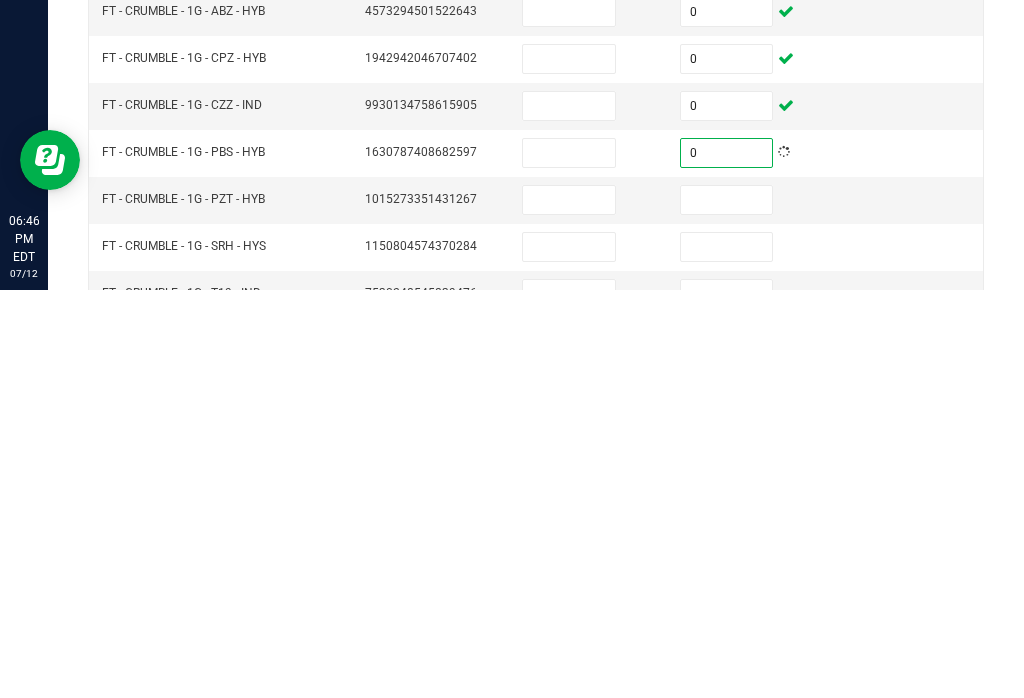 type on "0" 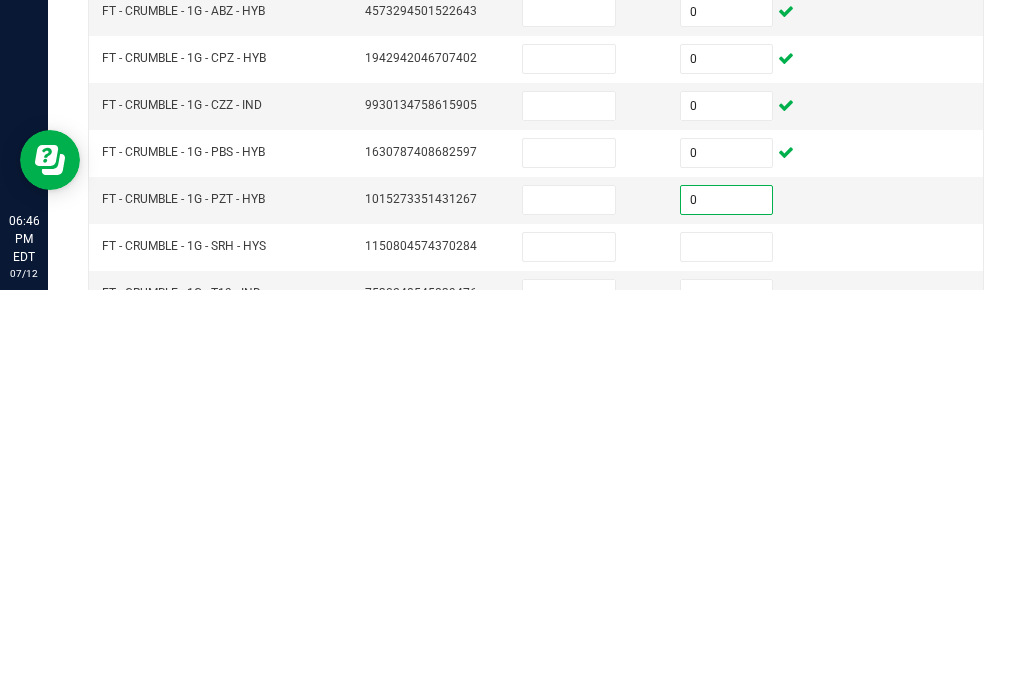 type on "0" 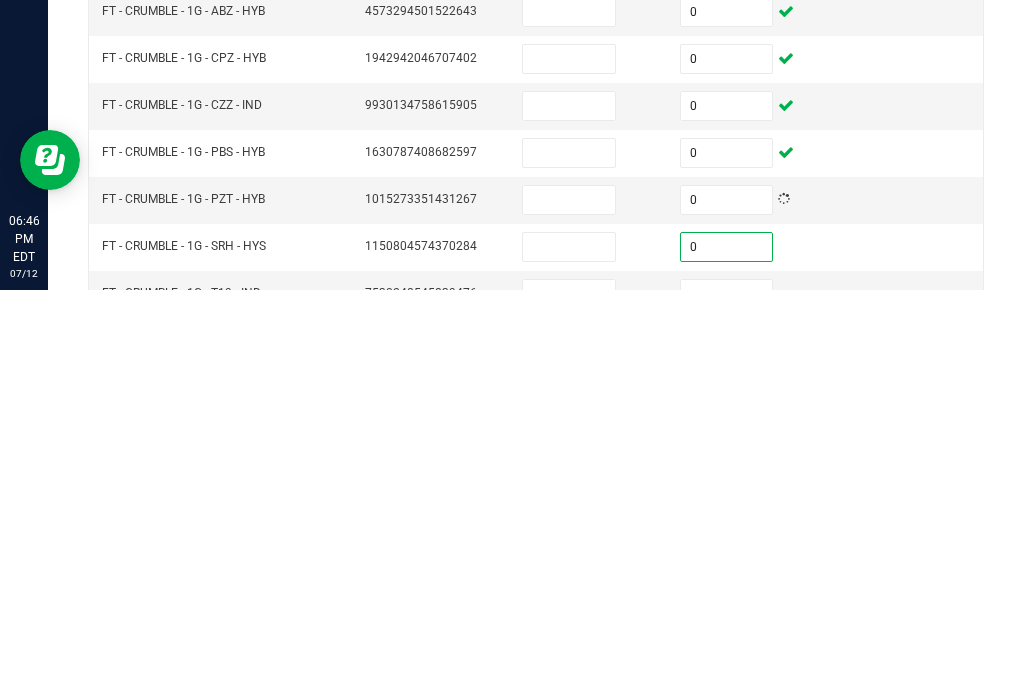 type on "0" 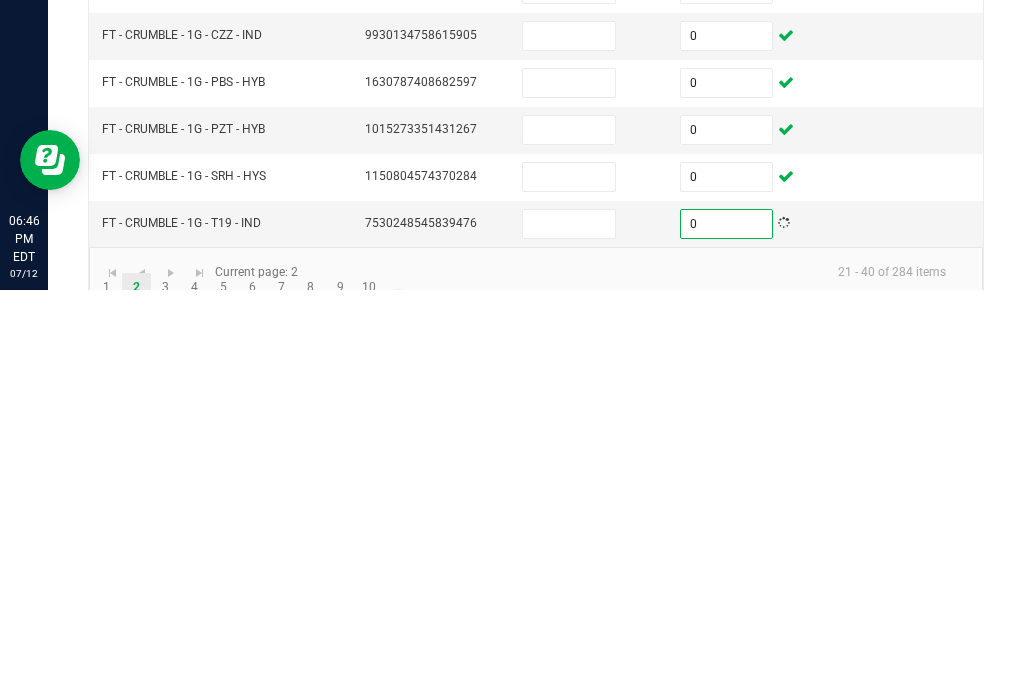 scroll, scrollTop: 605, scrollLeft: 0, axis: vertical 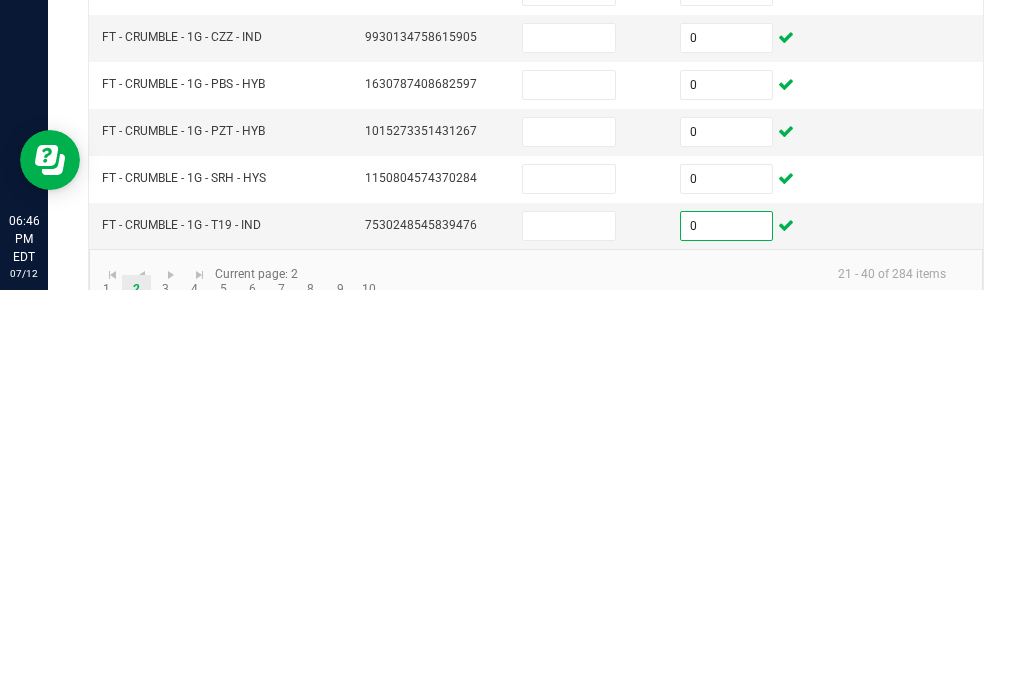 type on "0" 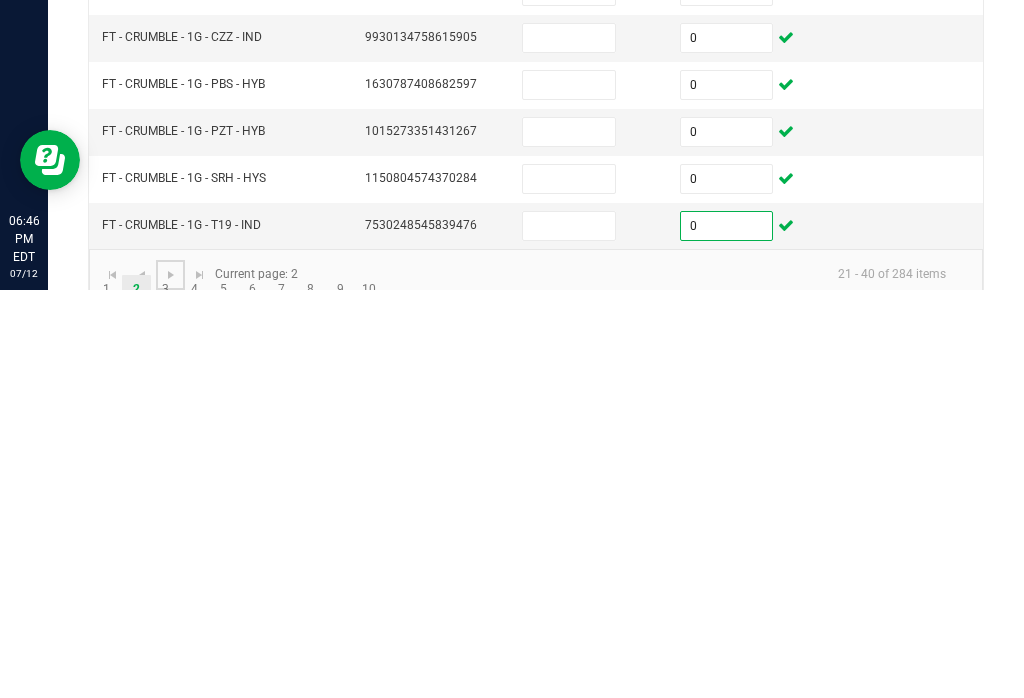 click 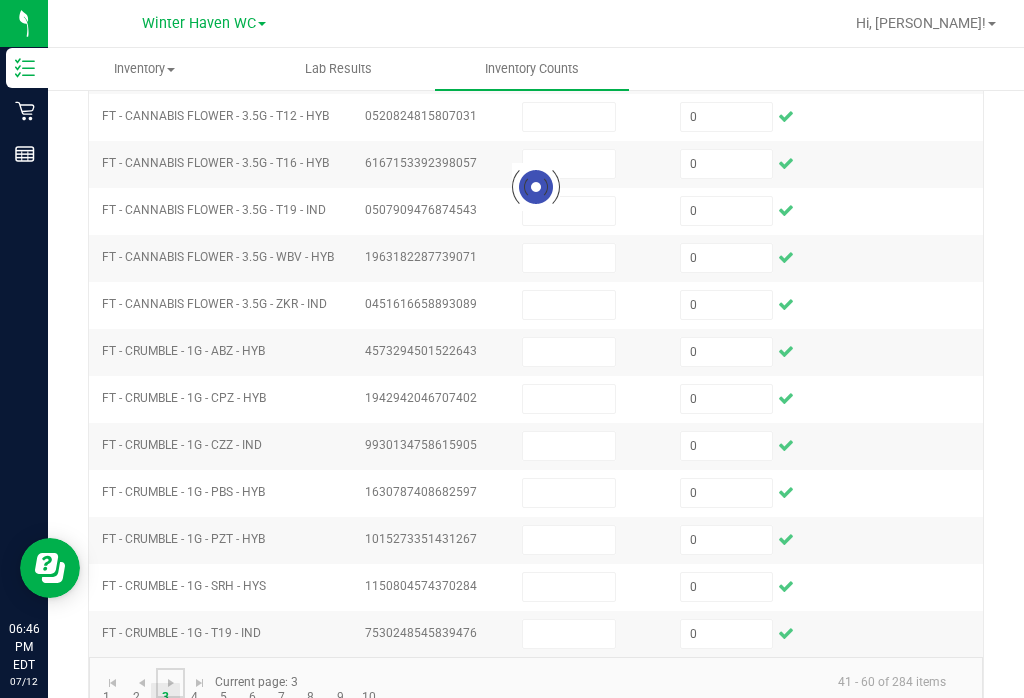 type 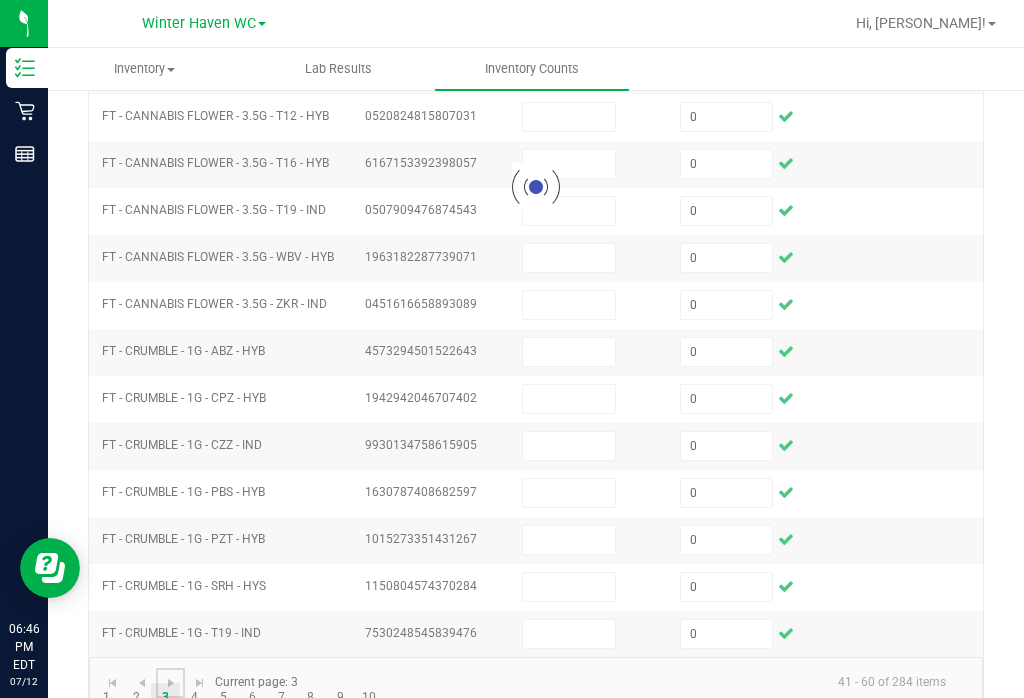 type 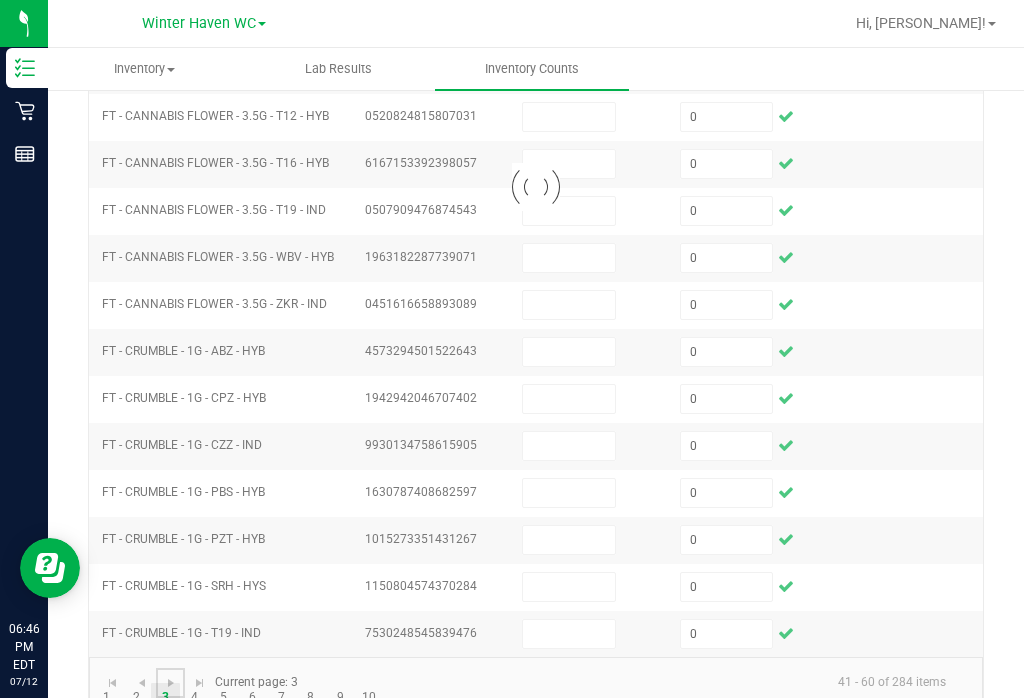 type 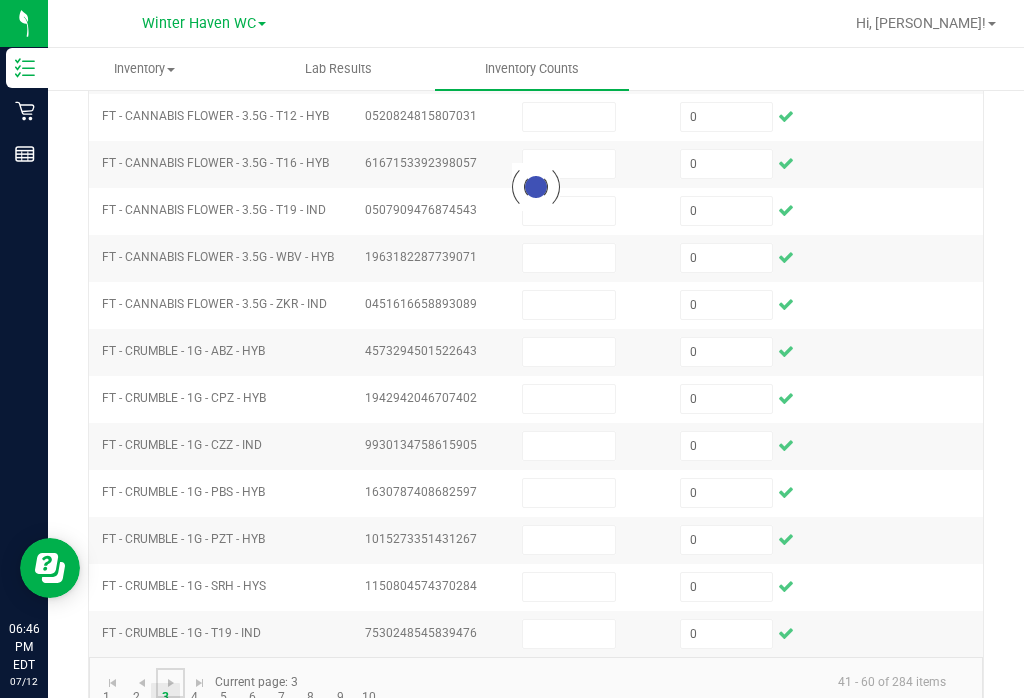 type 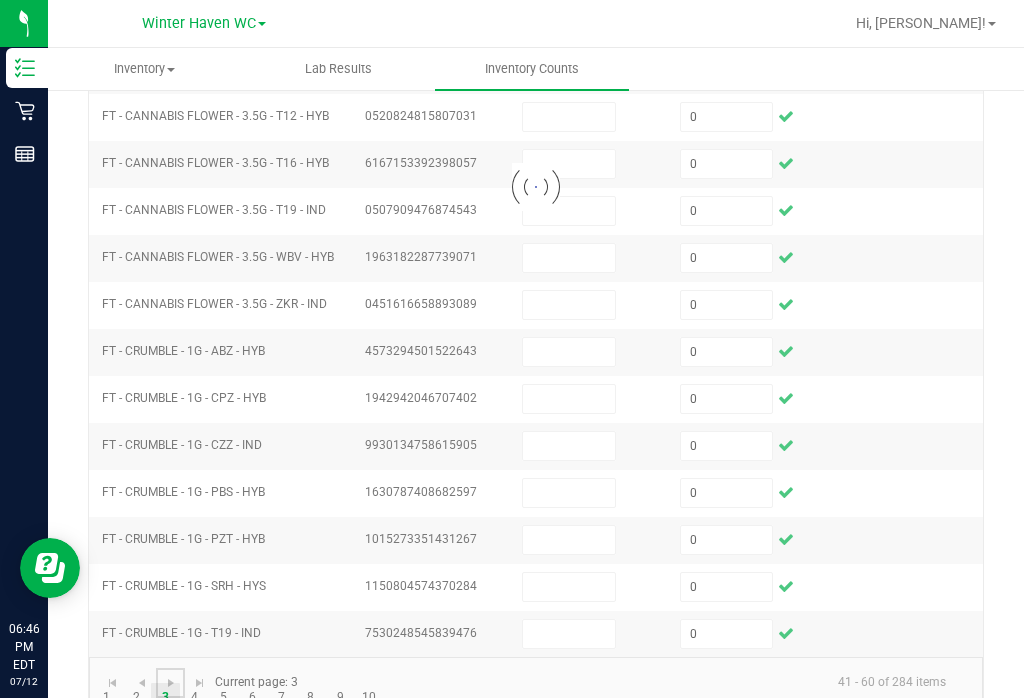 type 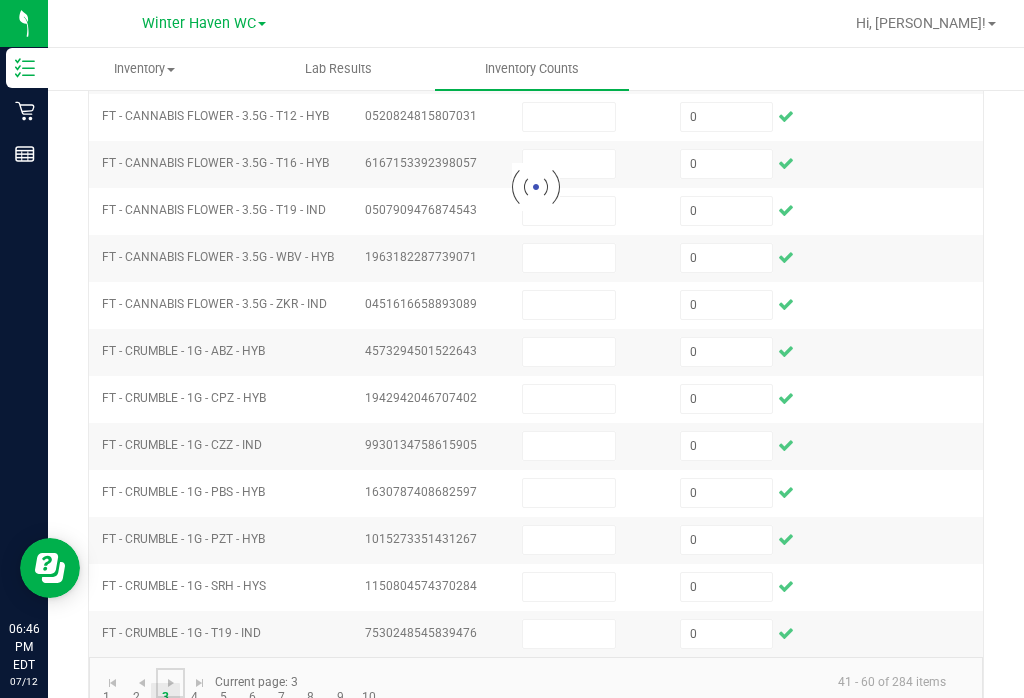 type 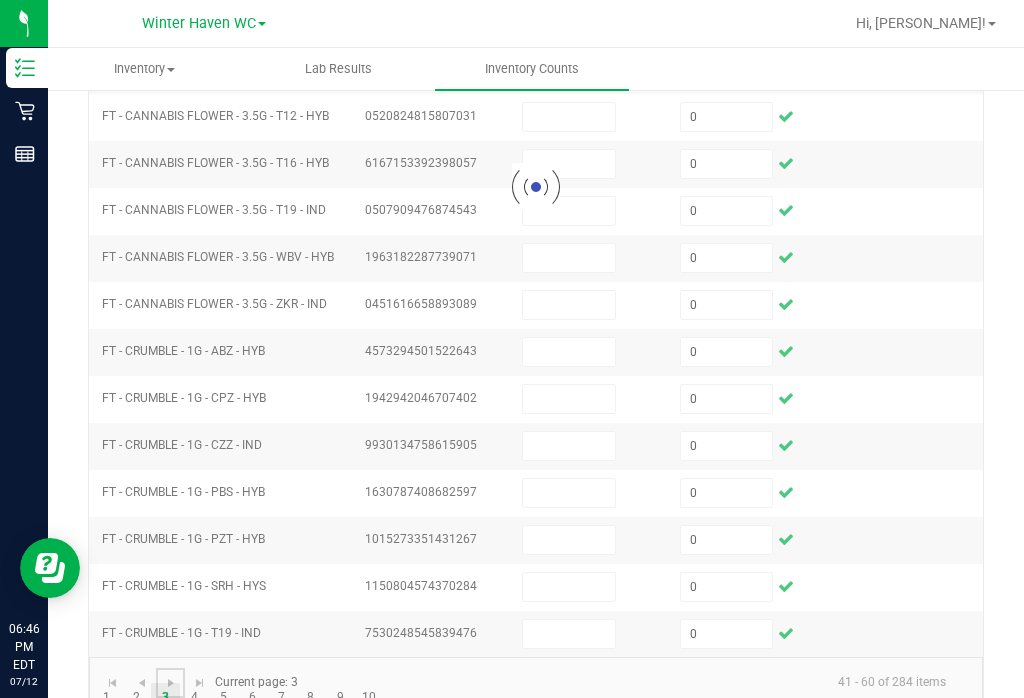 type 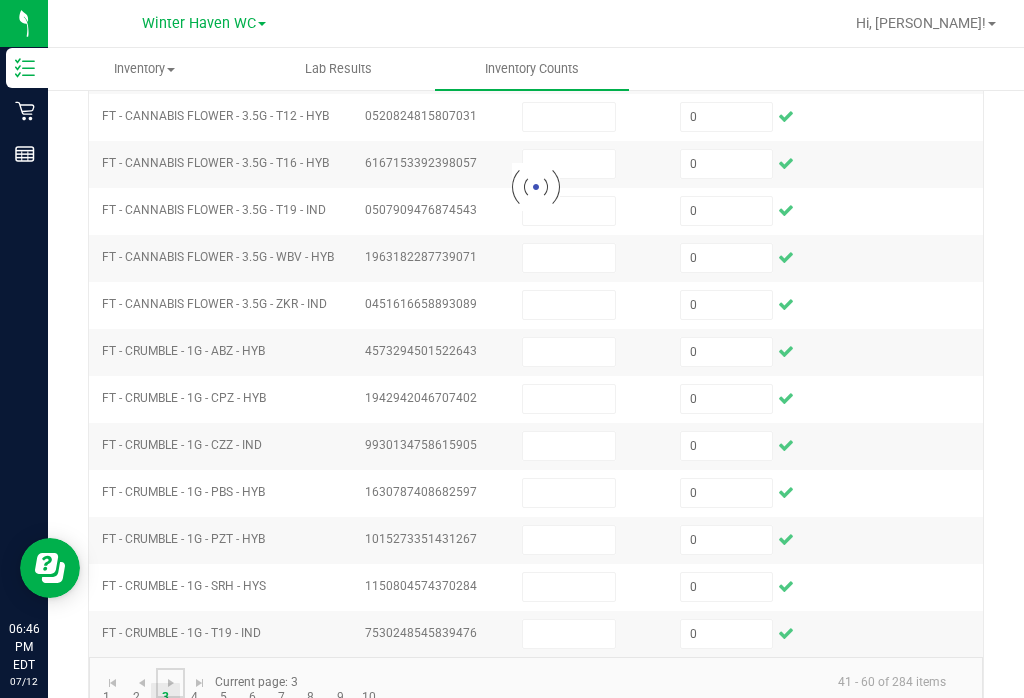 type 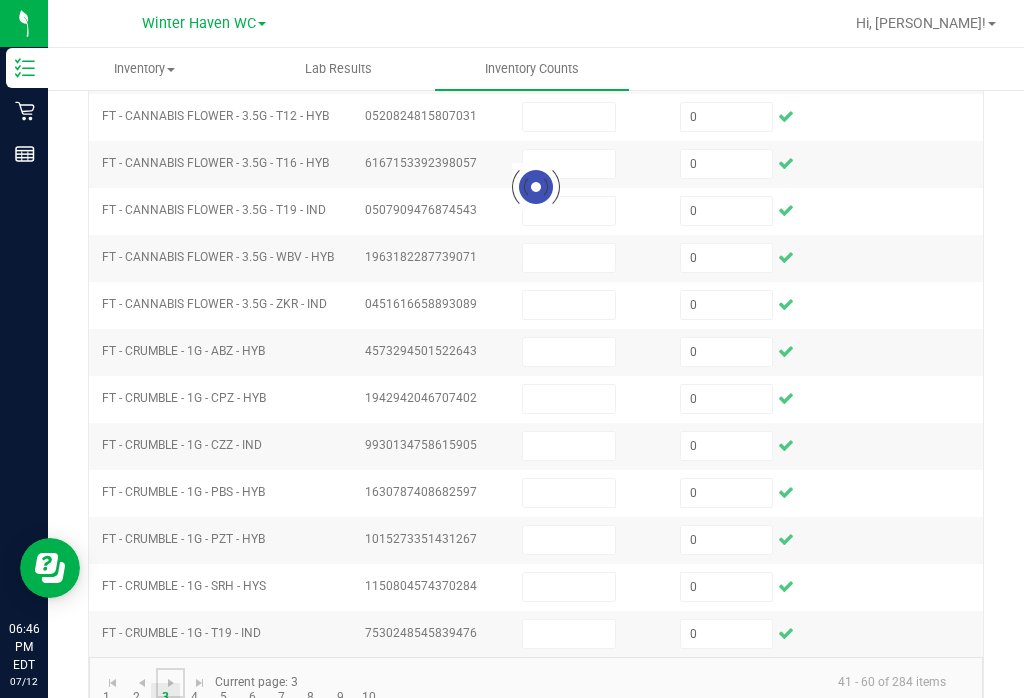 type 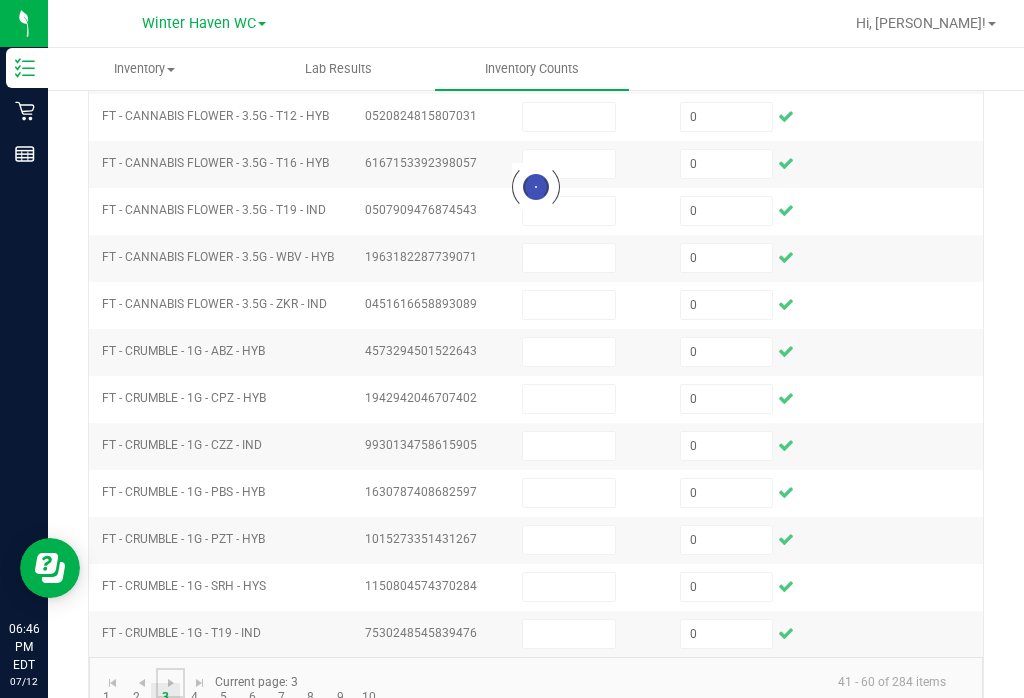 type 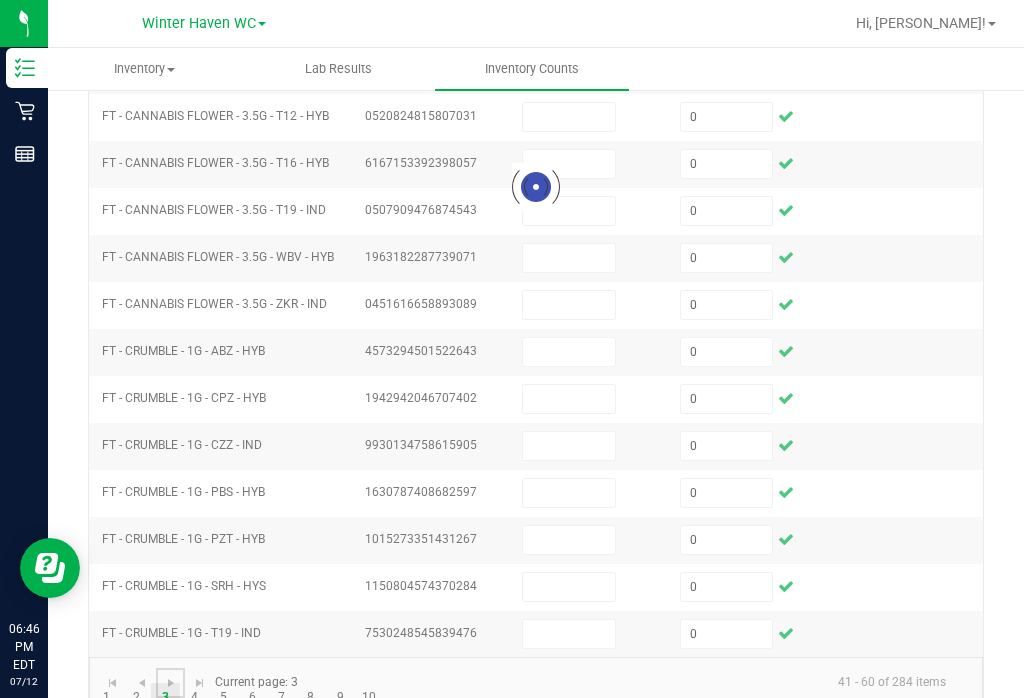 type 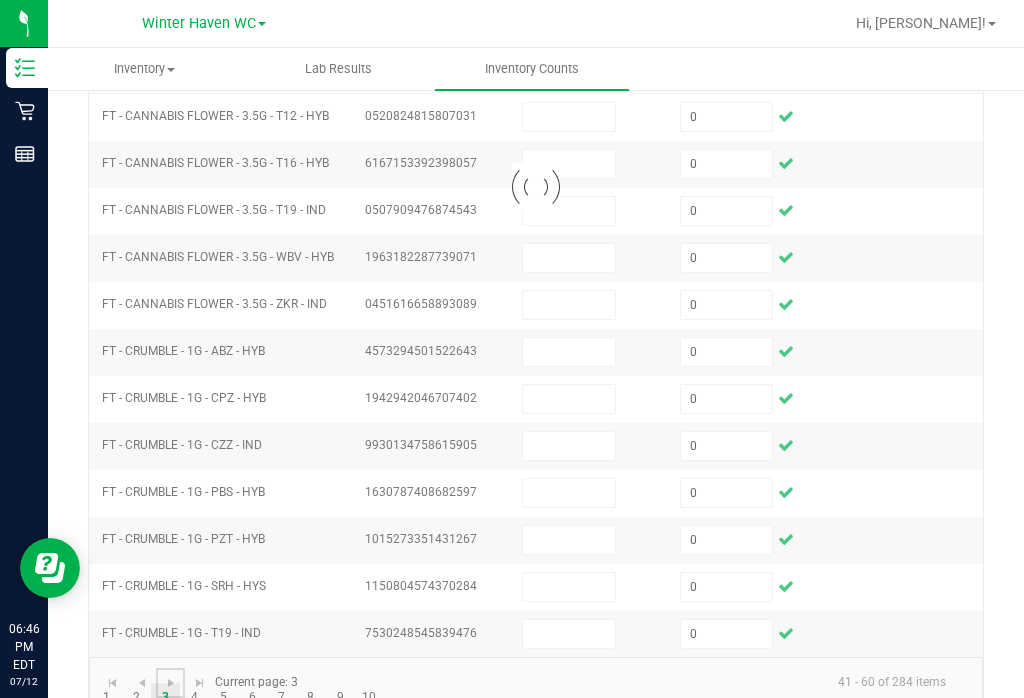 type 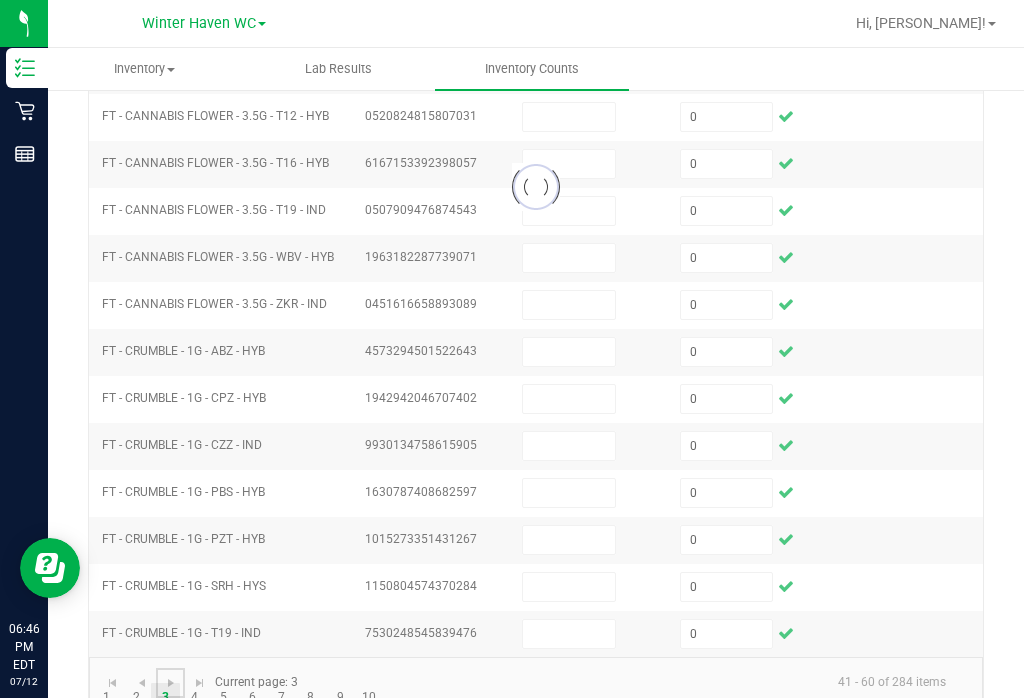 type 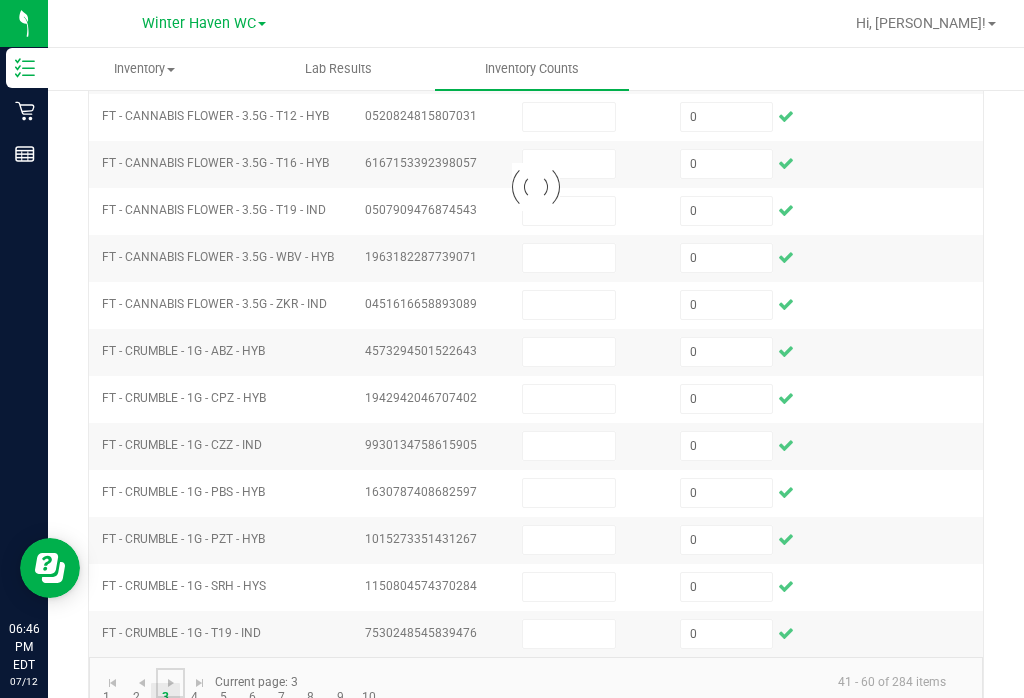 type 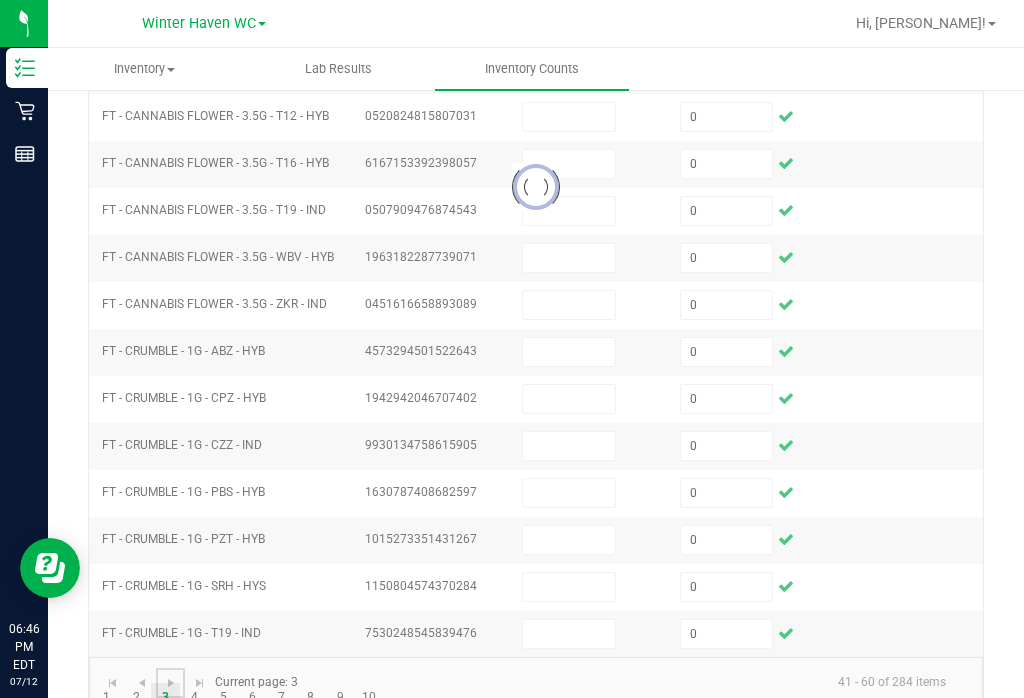 type 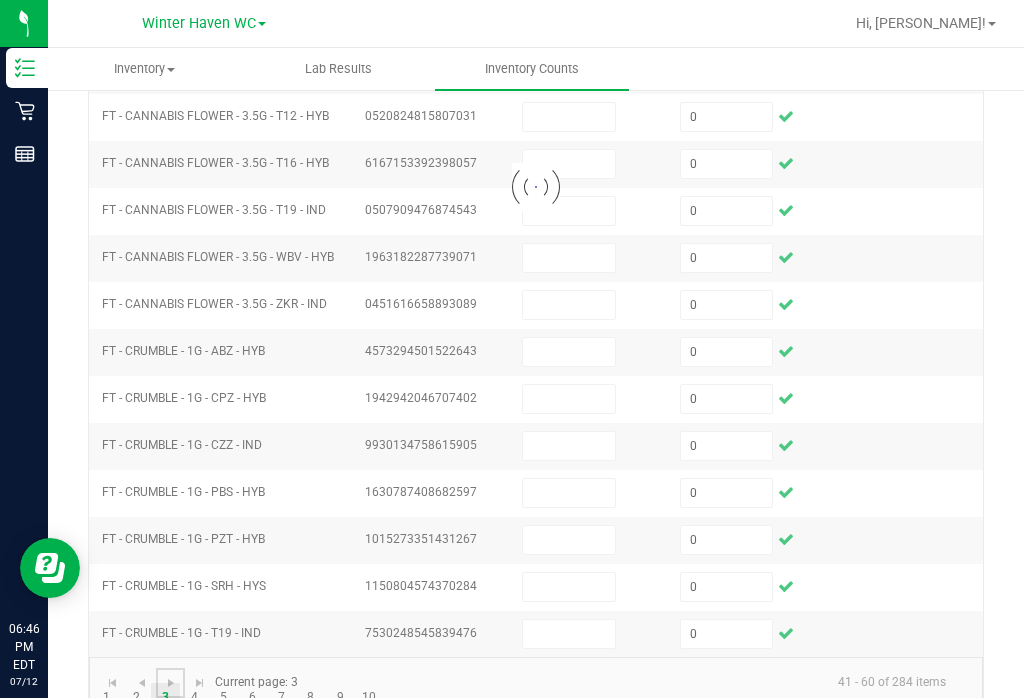 type 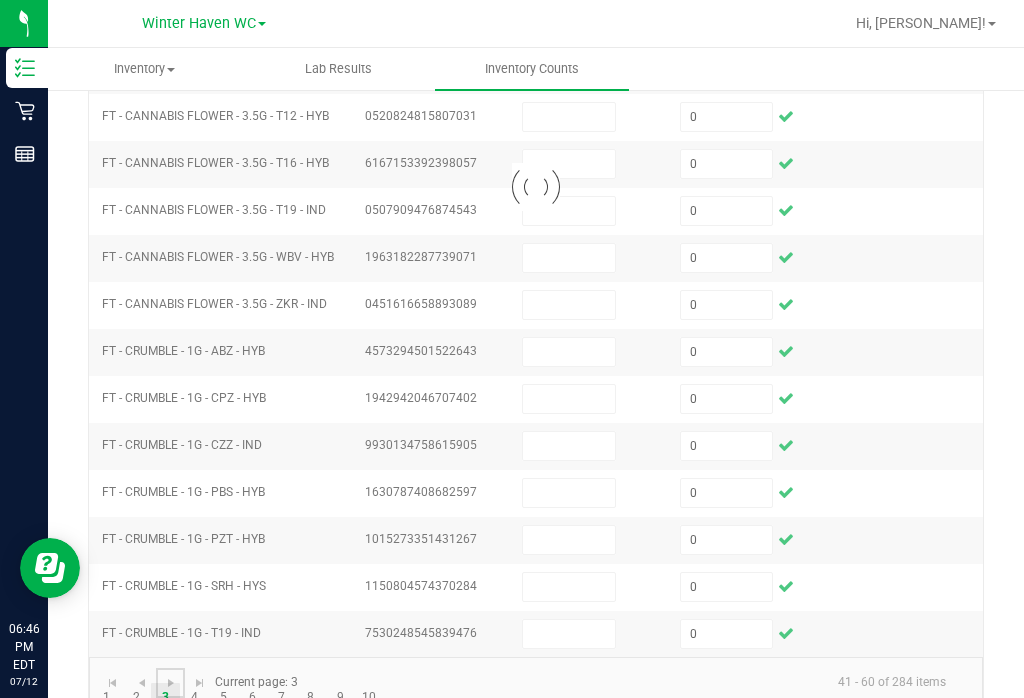 type 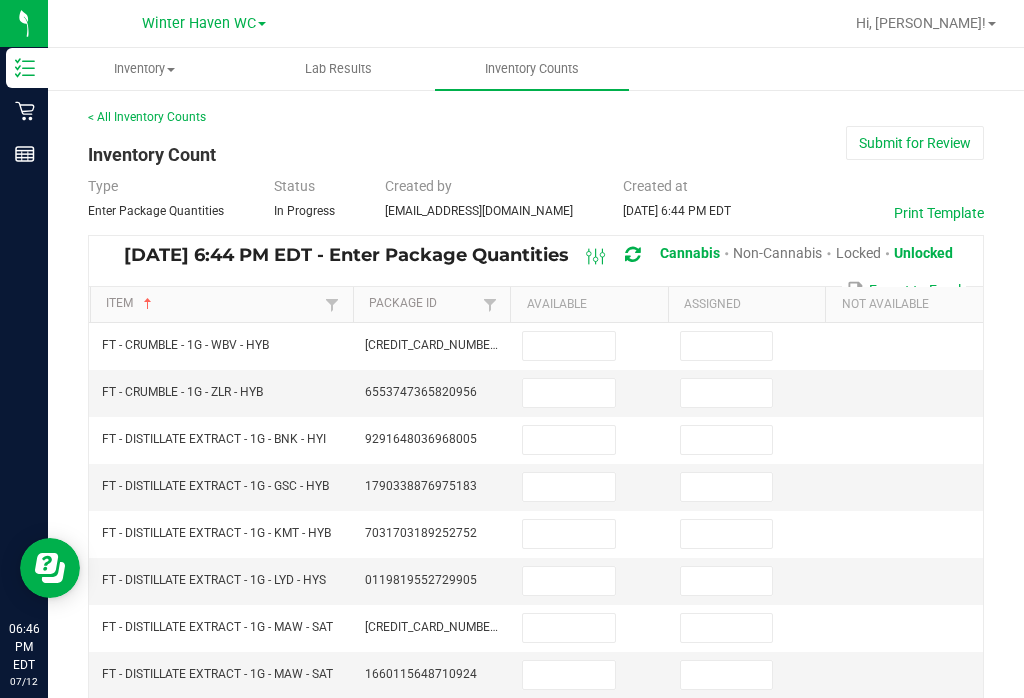 scroll, scrollTop: 0, scrollLeft: 0, axis: both 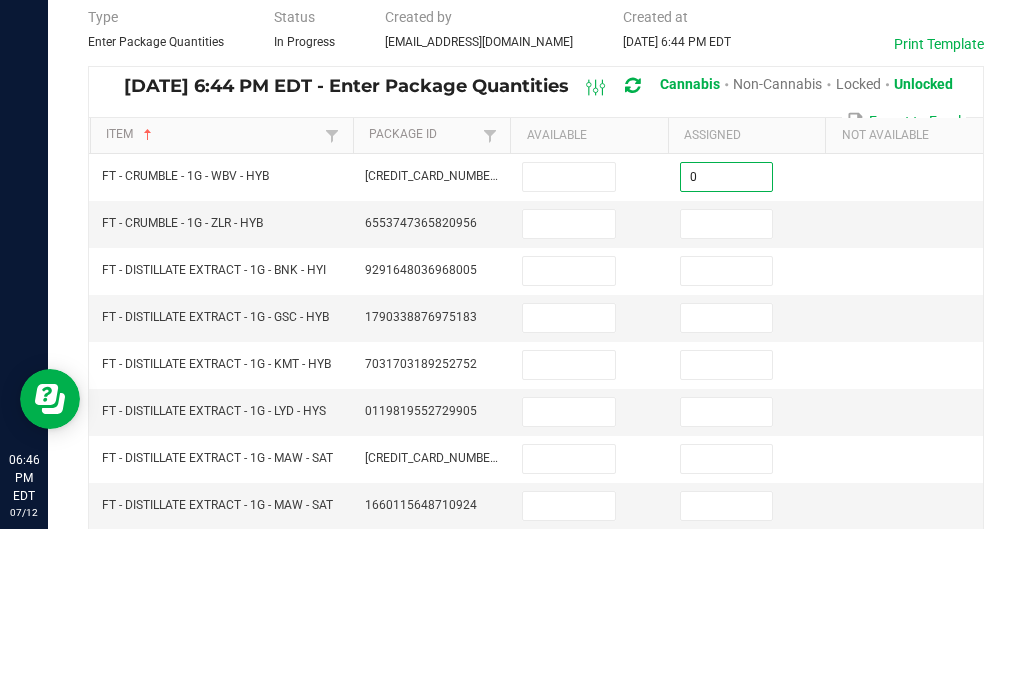 type on "0" 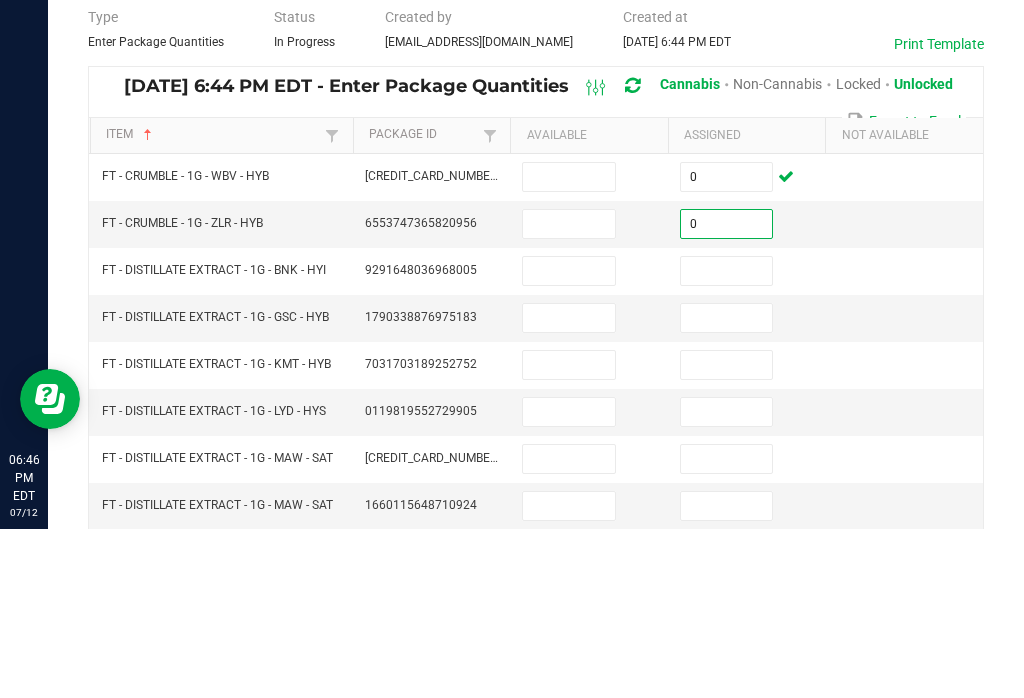 type on "0" 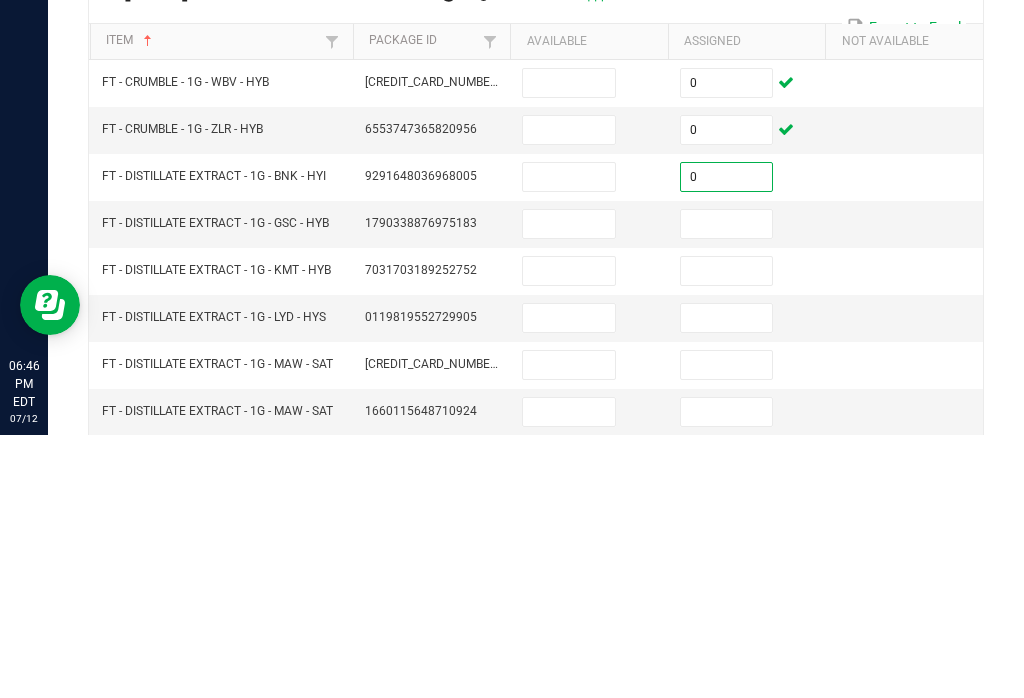 type on "0" 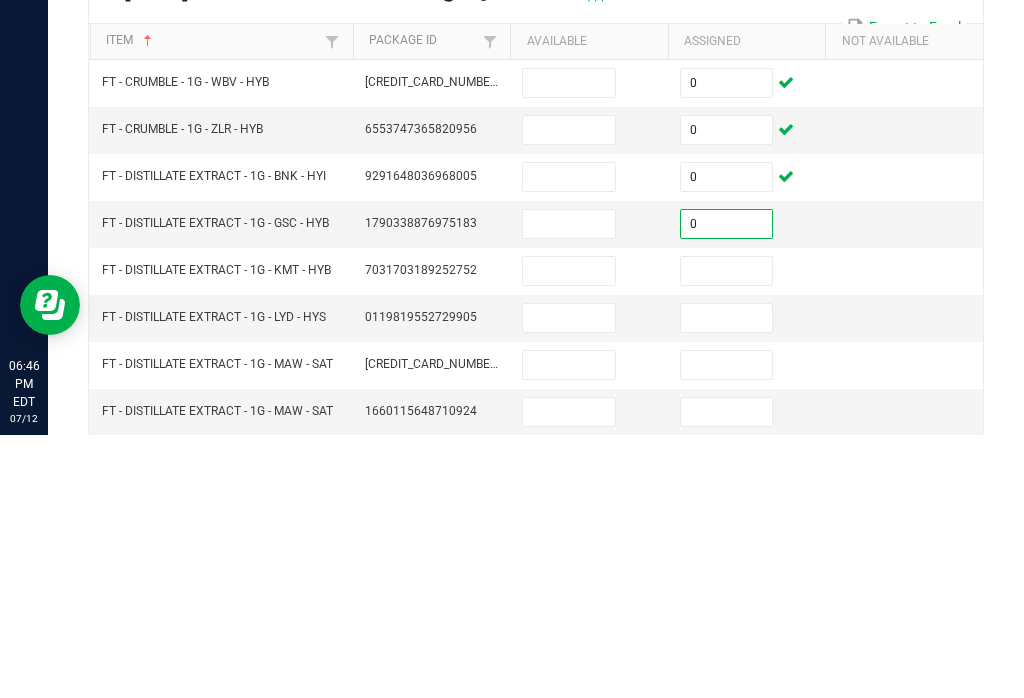 type on "0" 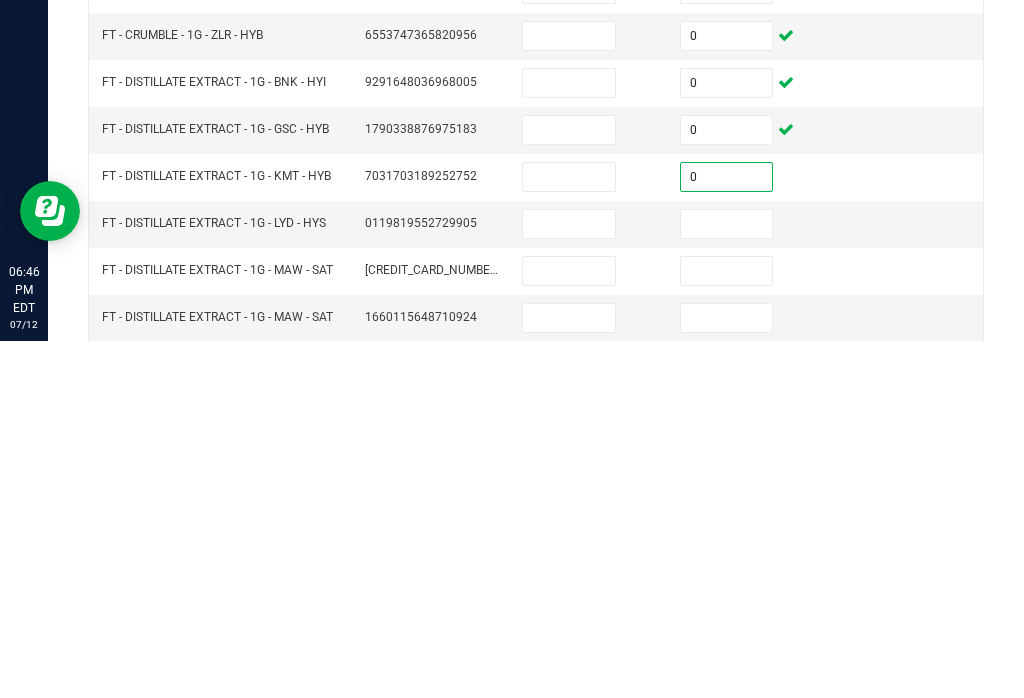 type on "0" 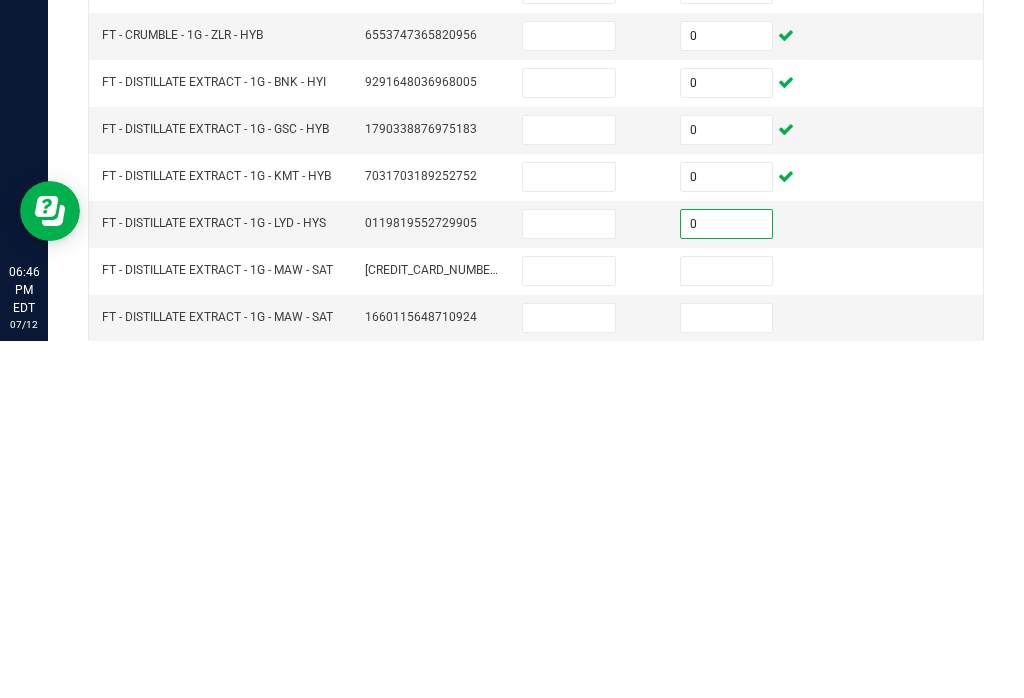 type on "0" 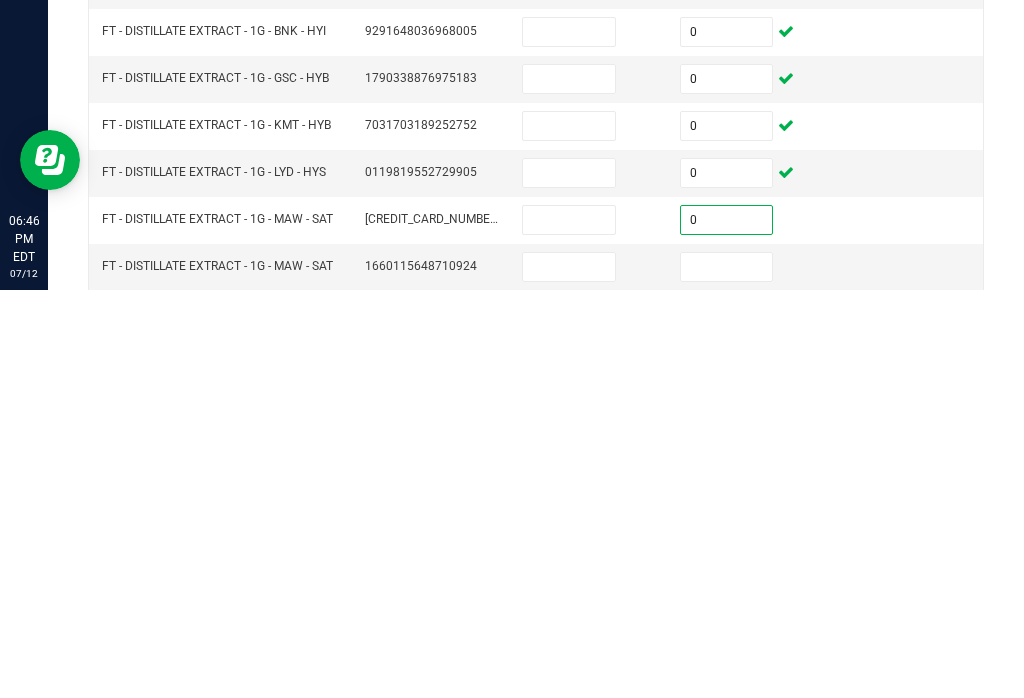 type on "0" 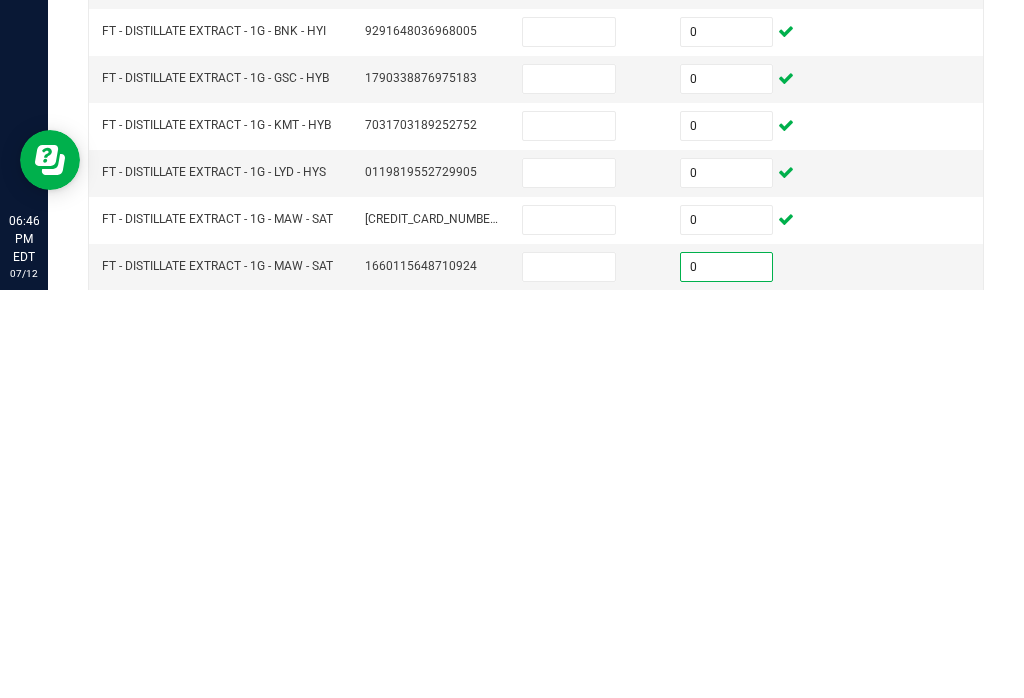 type on "0" 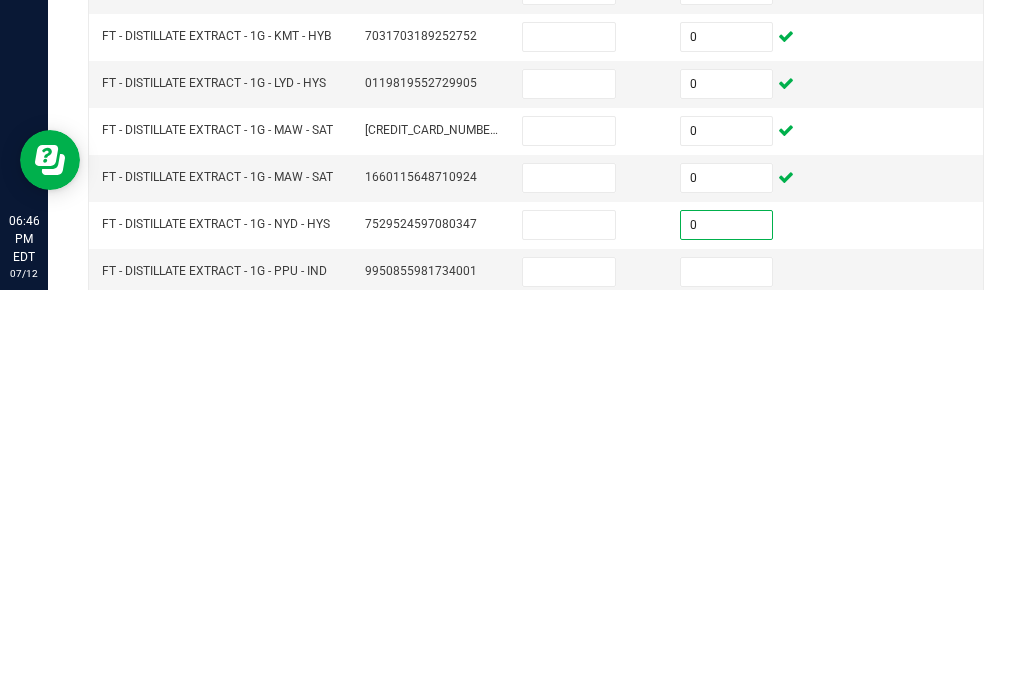 scroll, scrollTop: 88, scrollLeft: 0, axis: vertical 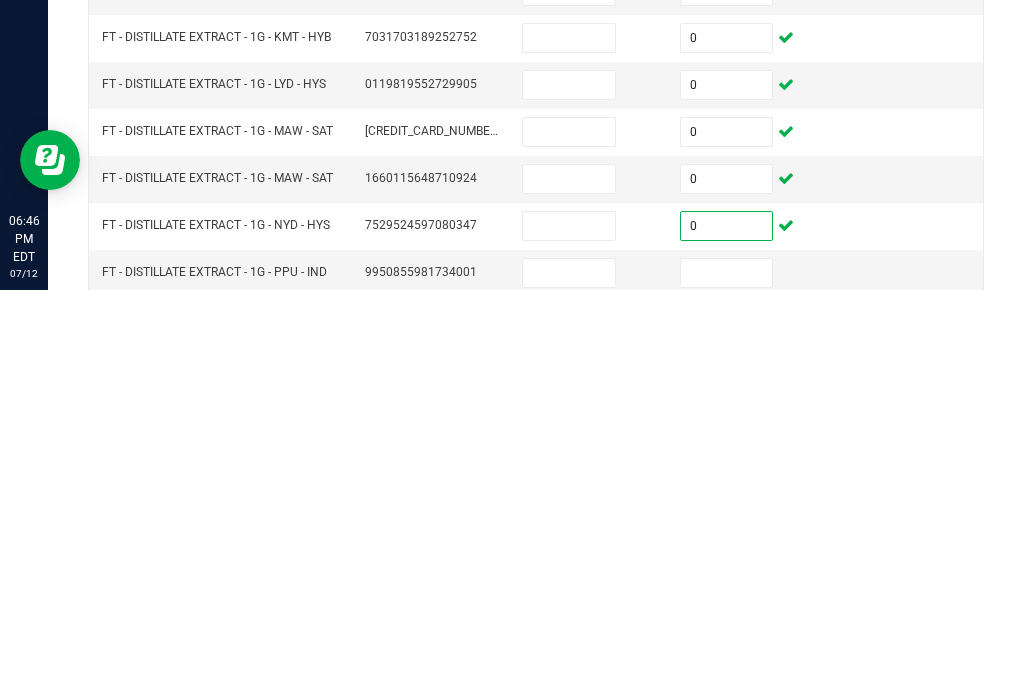 type on "0" 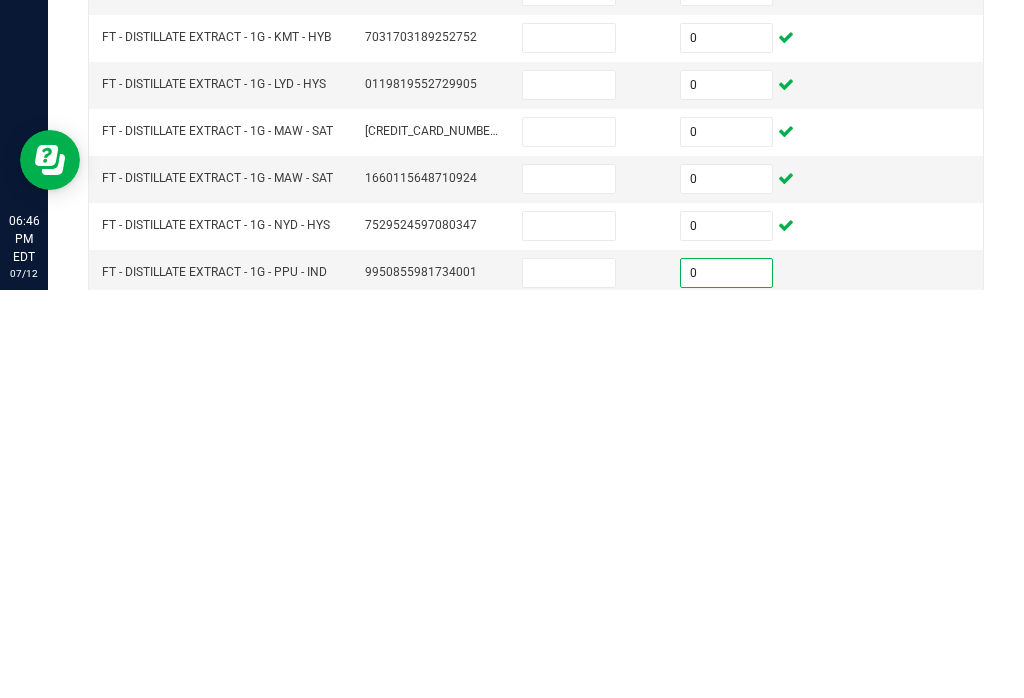 type on "0" 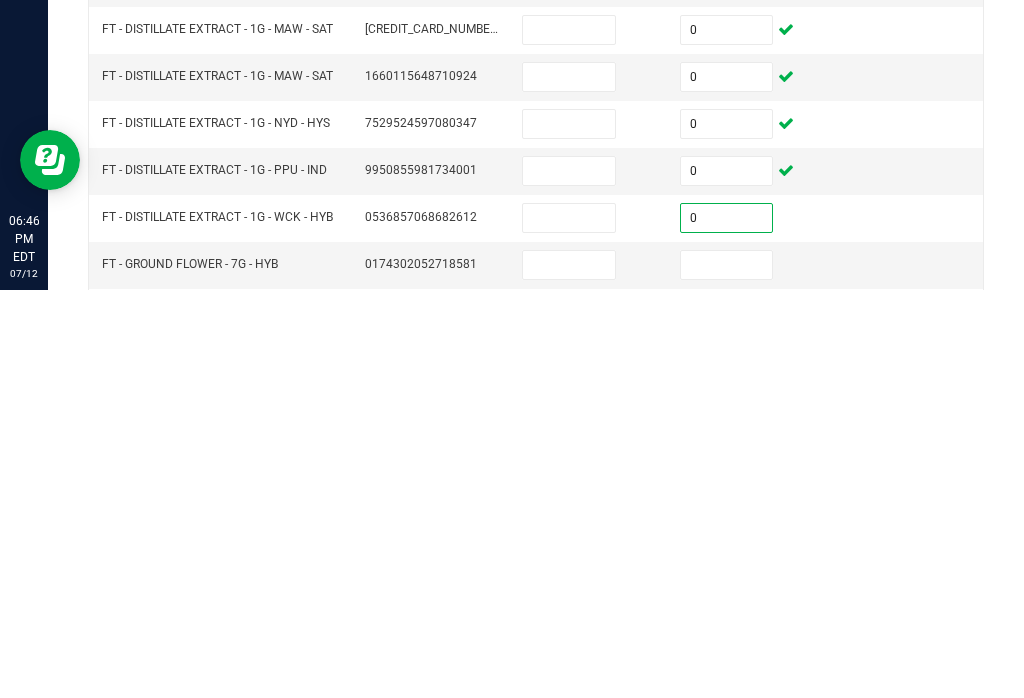 scroll, scrollTop: 201, scrollLeft: 0, axis: vertical 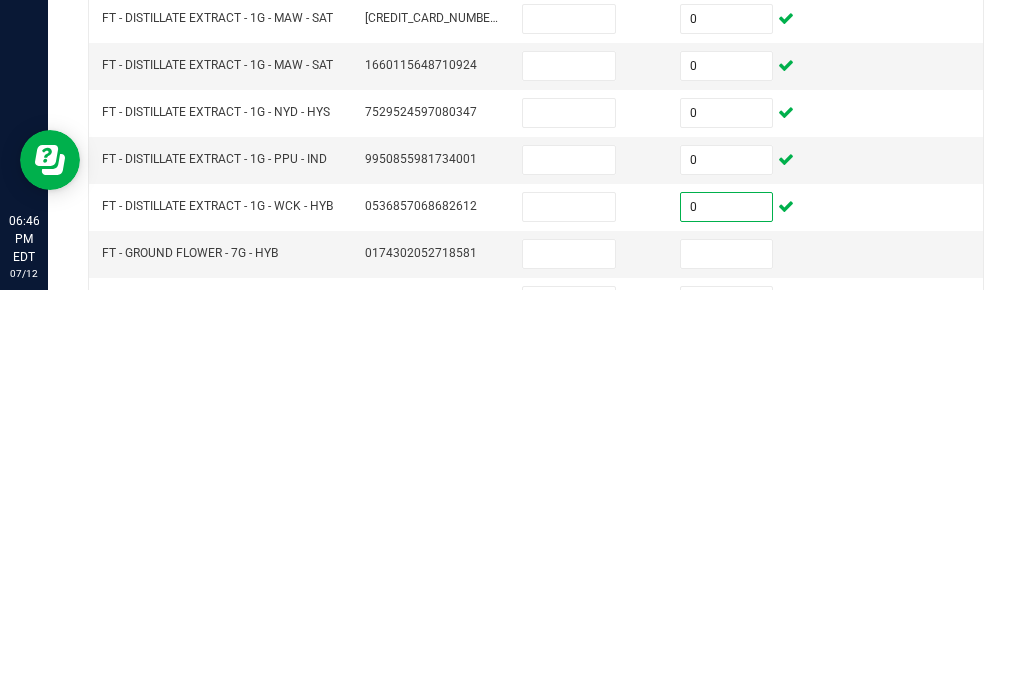 type on "0" 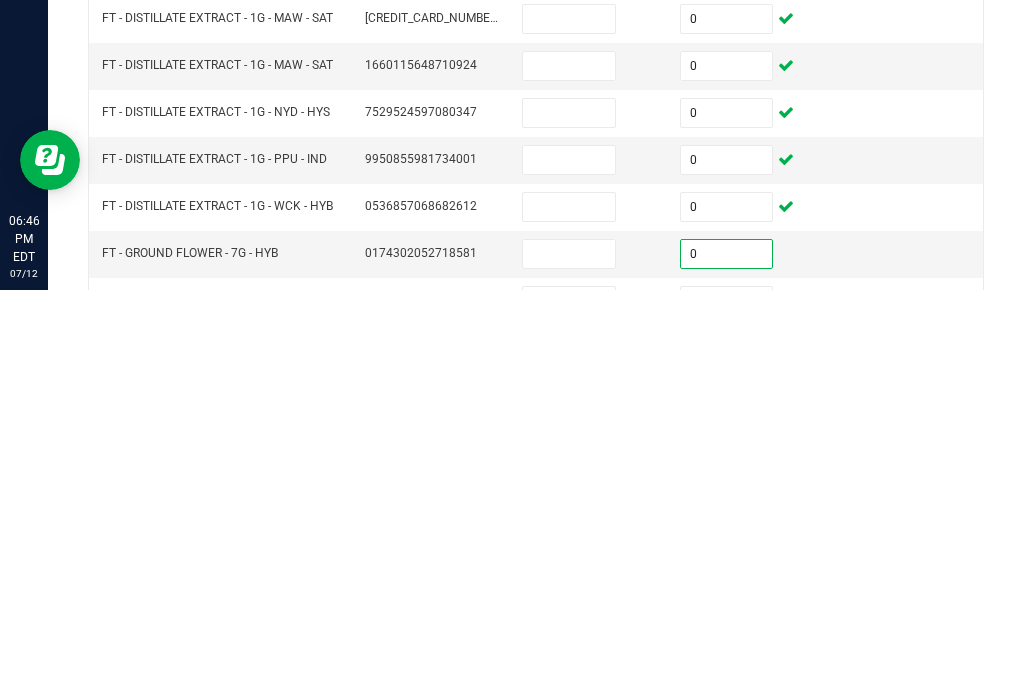 type on "0" 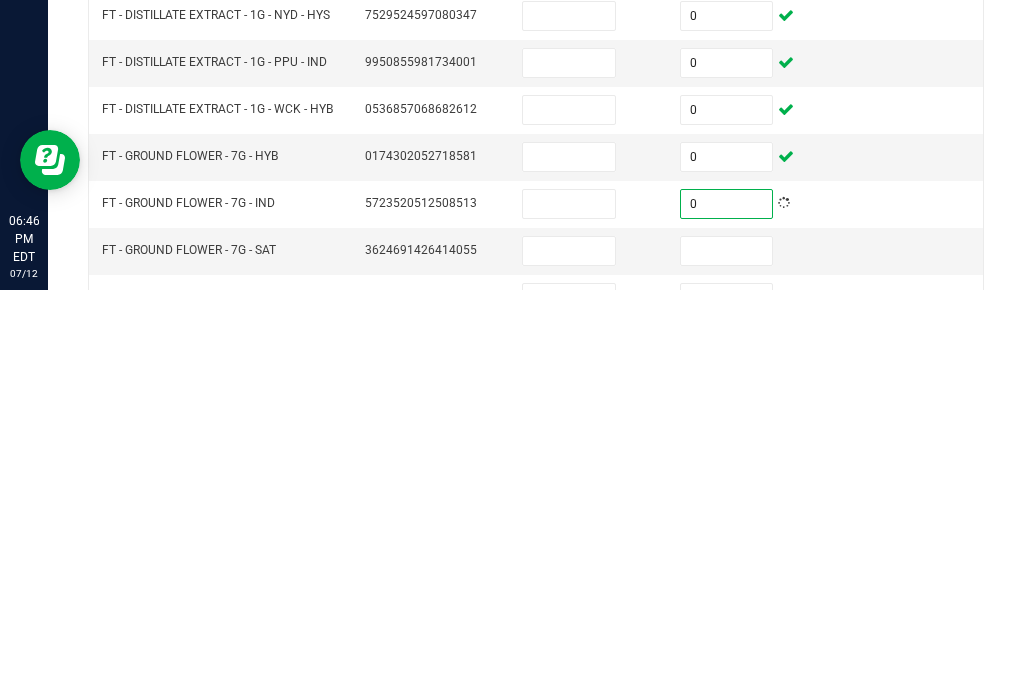 scroll, scrollTop: 300, scrollLeft: 0, axis: vertical 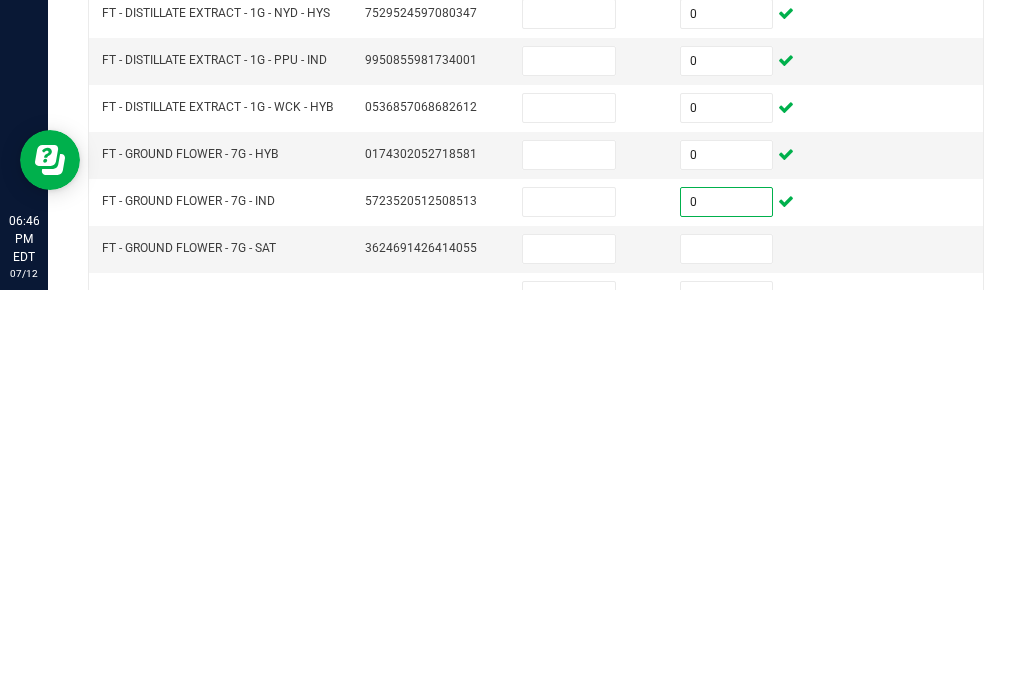 type on "0" 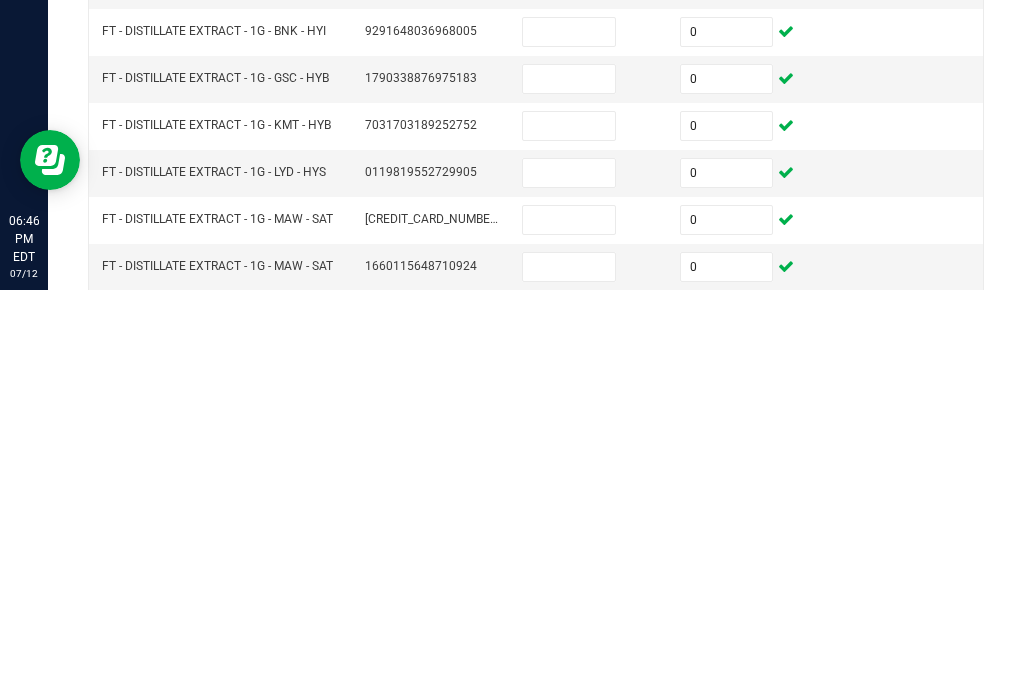 scroll, scrollTop: 0, scrollLeft: 0, axis: both 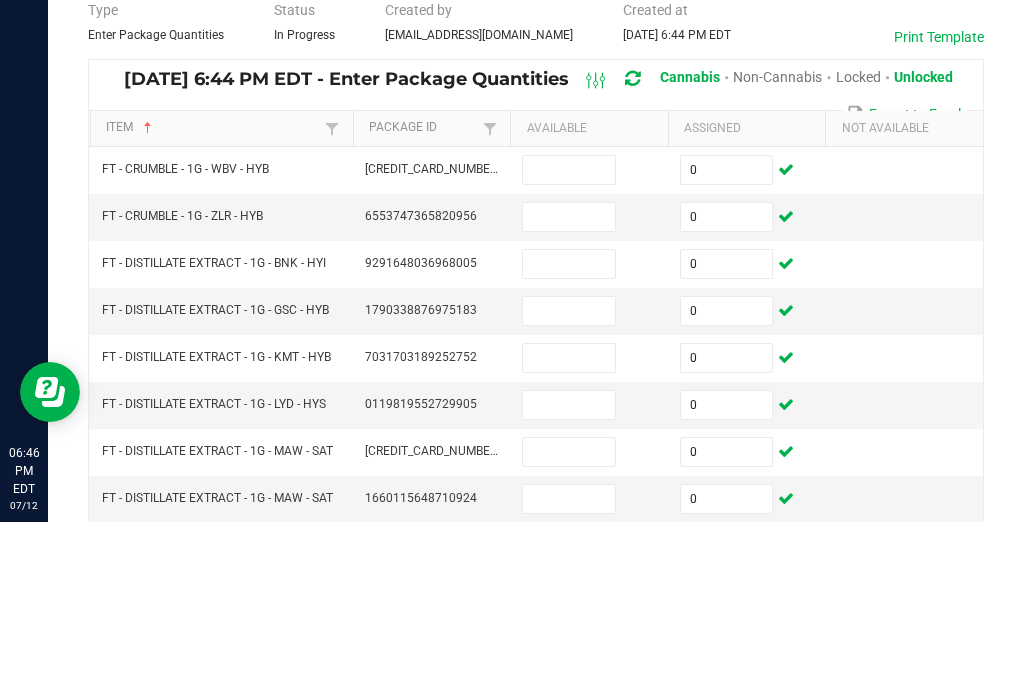 type on "0" 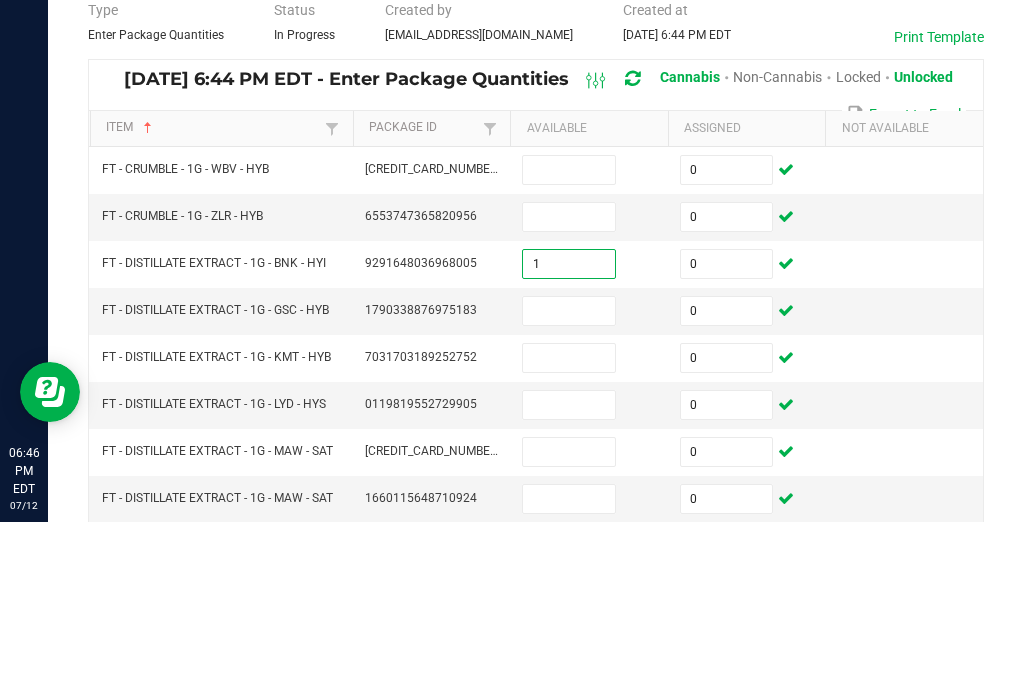 type on "1" 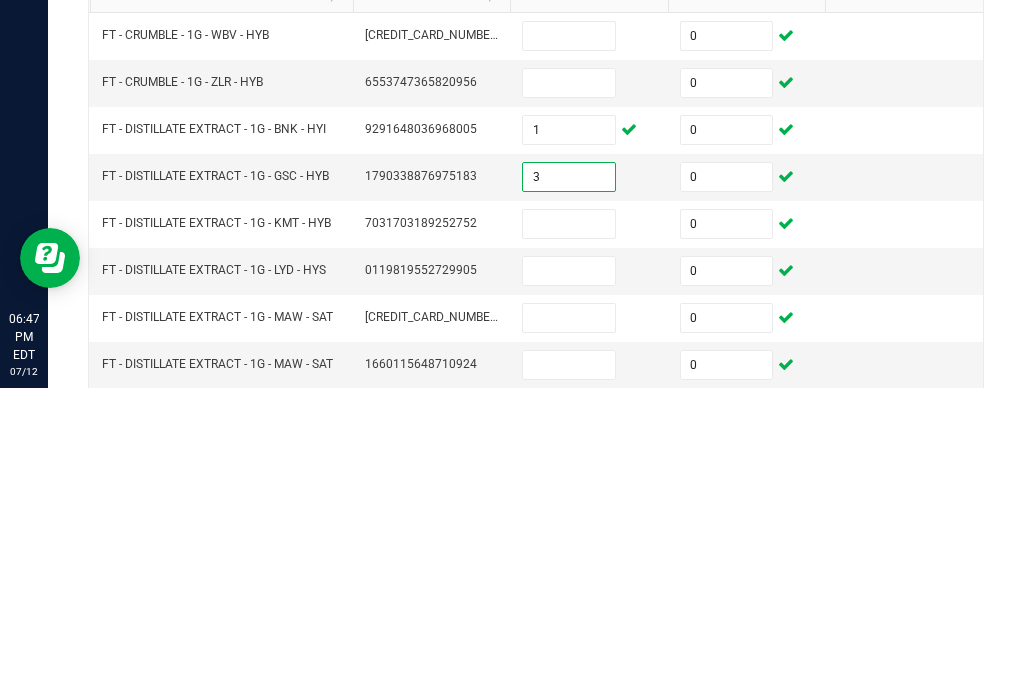 type on "3" 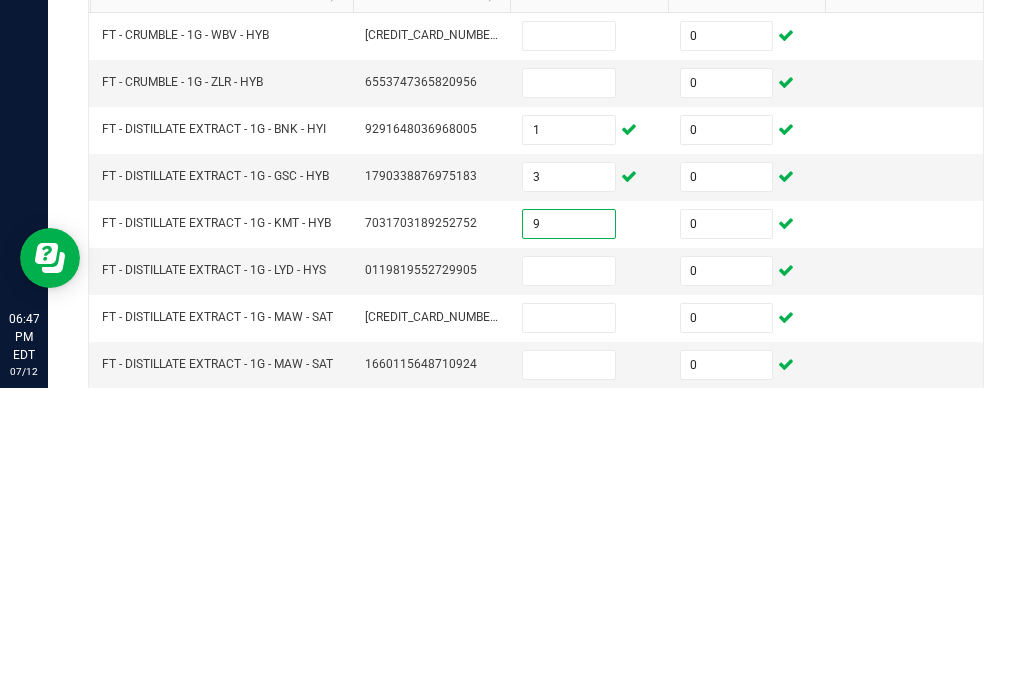 type on "9" 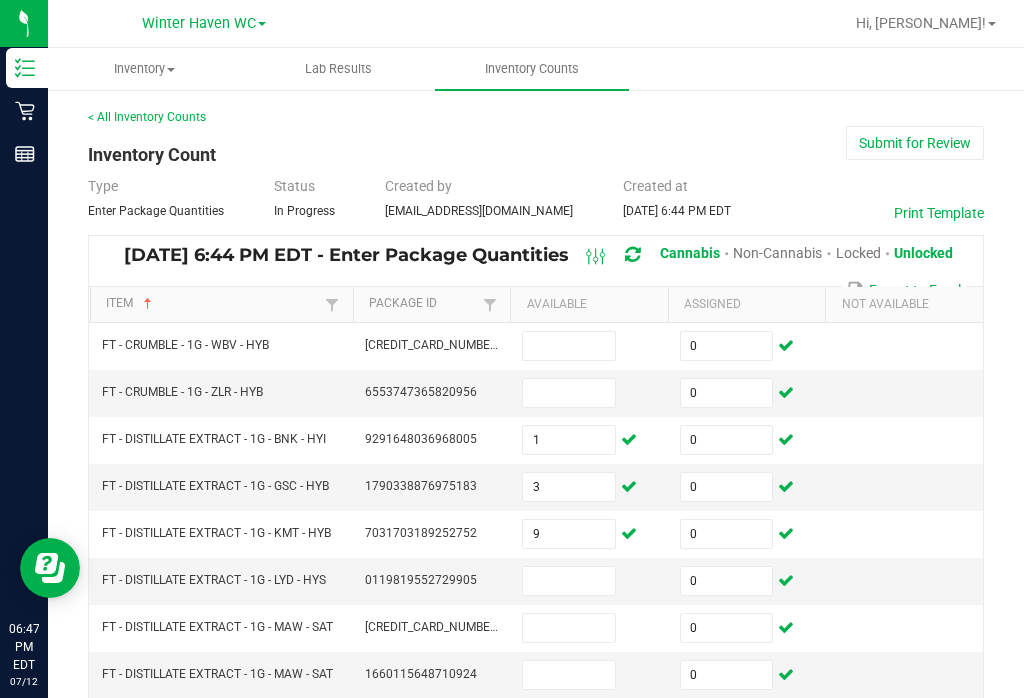 click at bounding box center [569, 581] 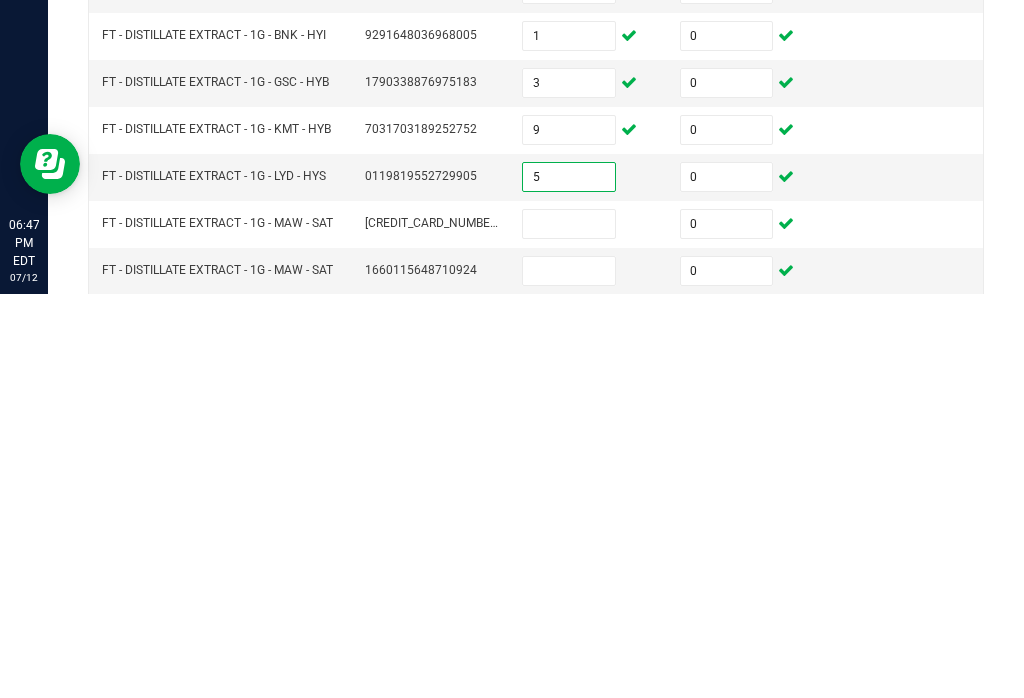 type on "5" 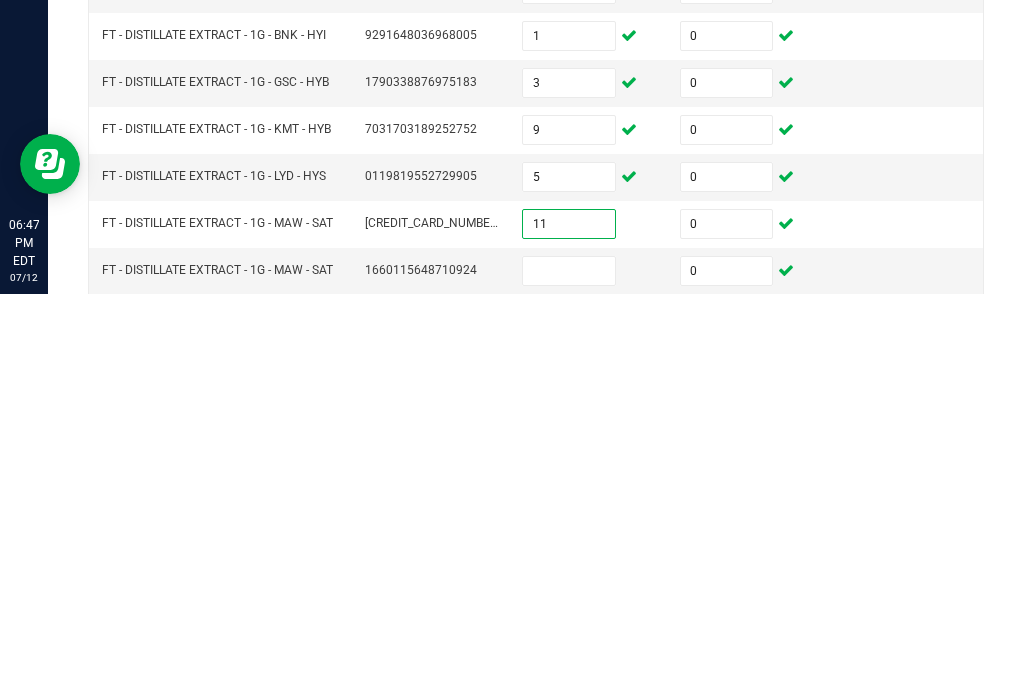 type on "11" 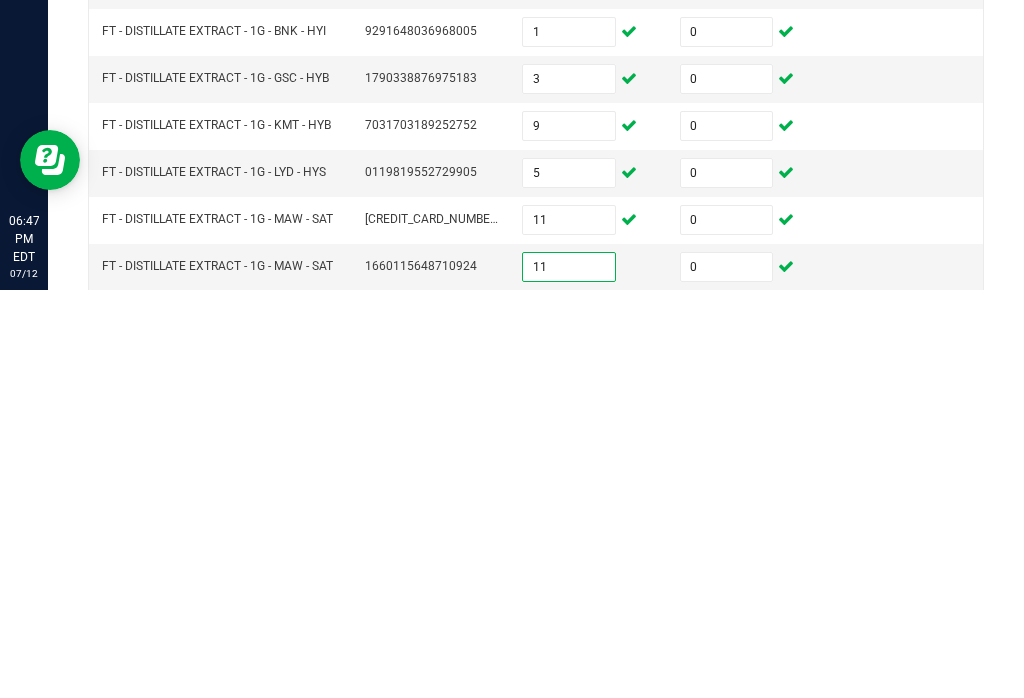 type on "11" 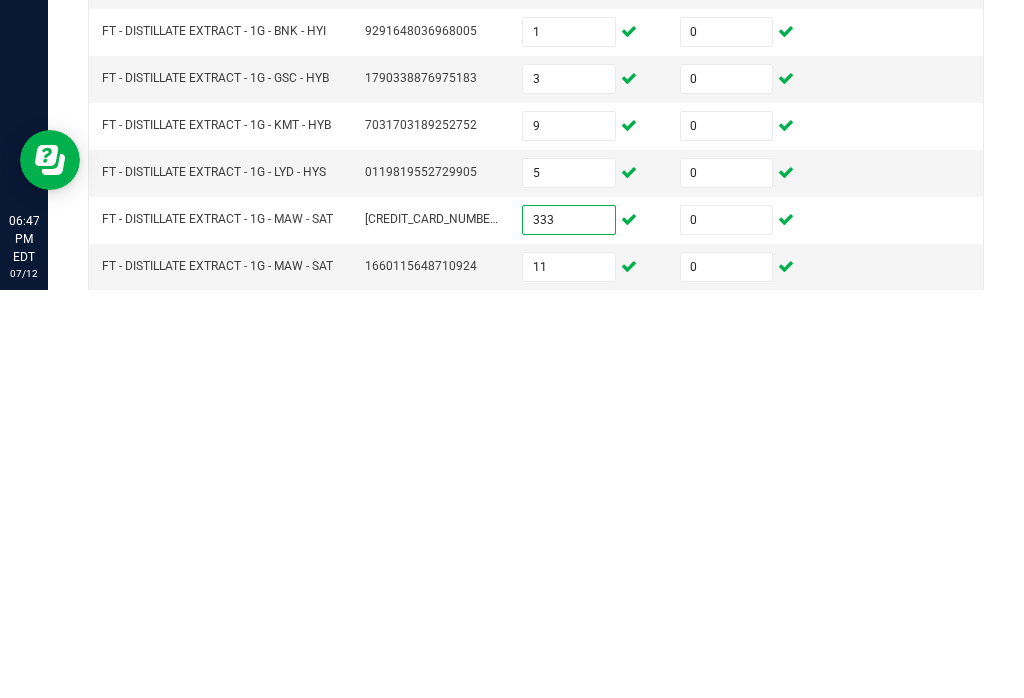 type on "333" 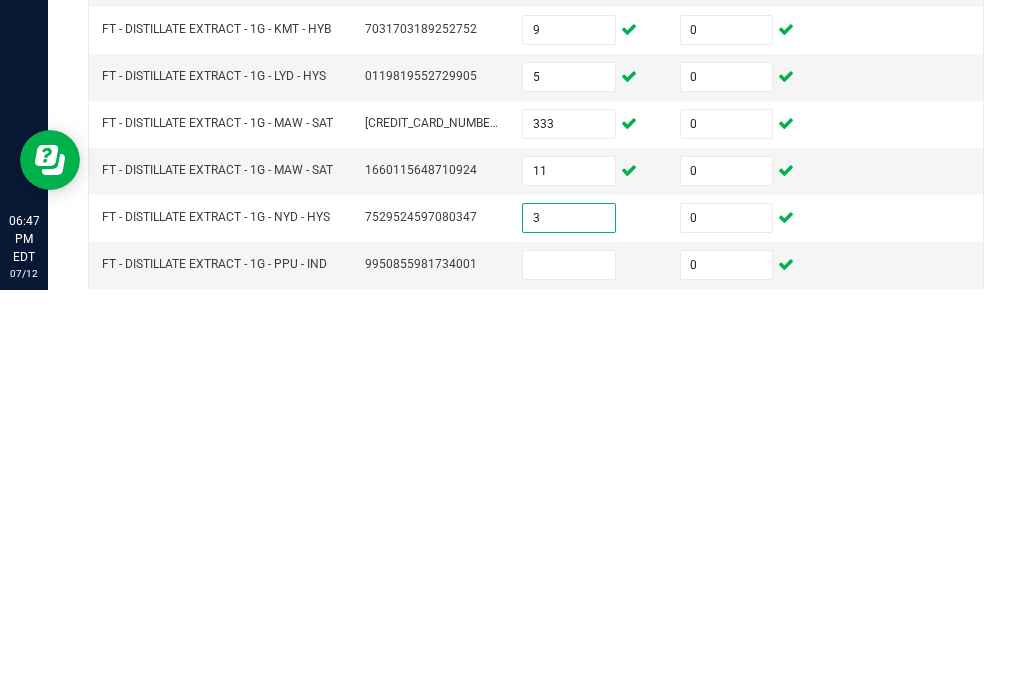 scroll, scrollTop: 107, scrollLeft: 0, axis: vertical 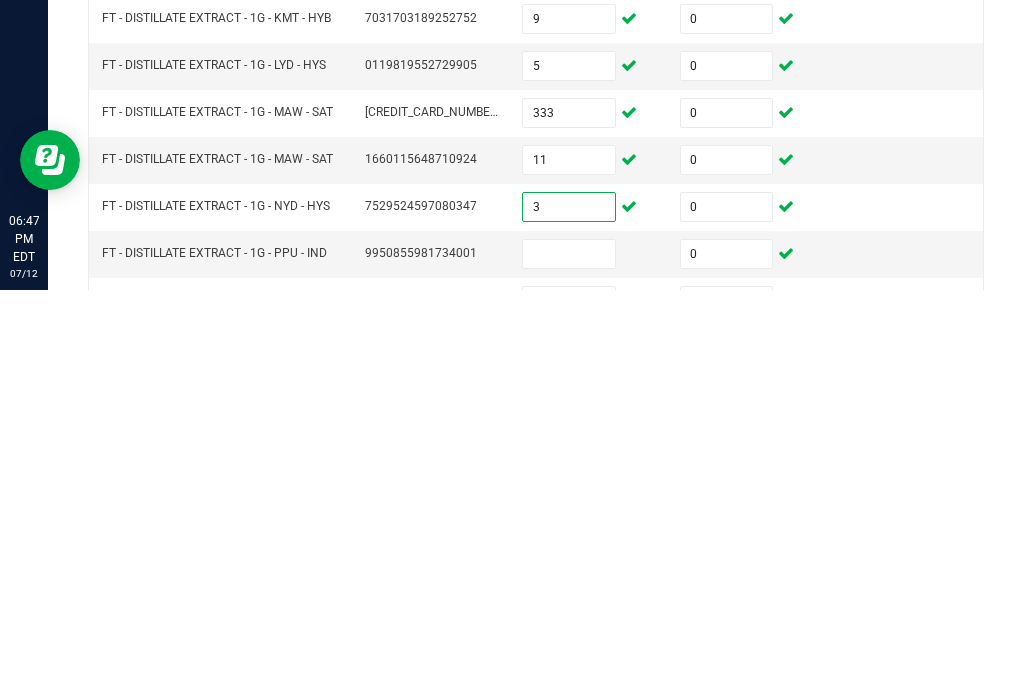 type on "3" 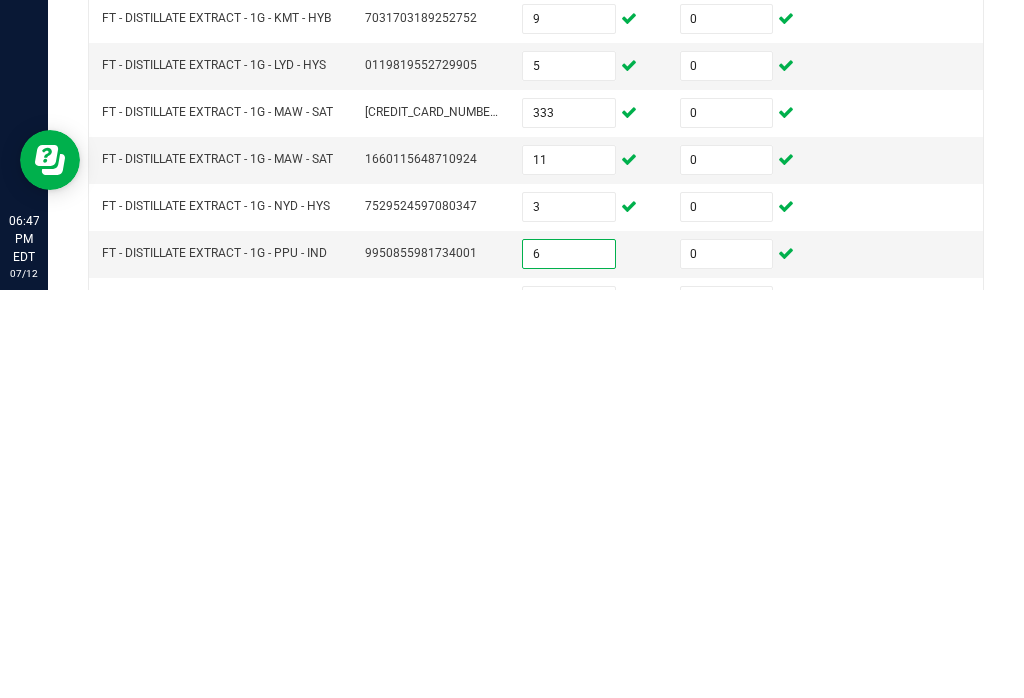 type on "6" 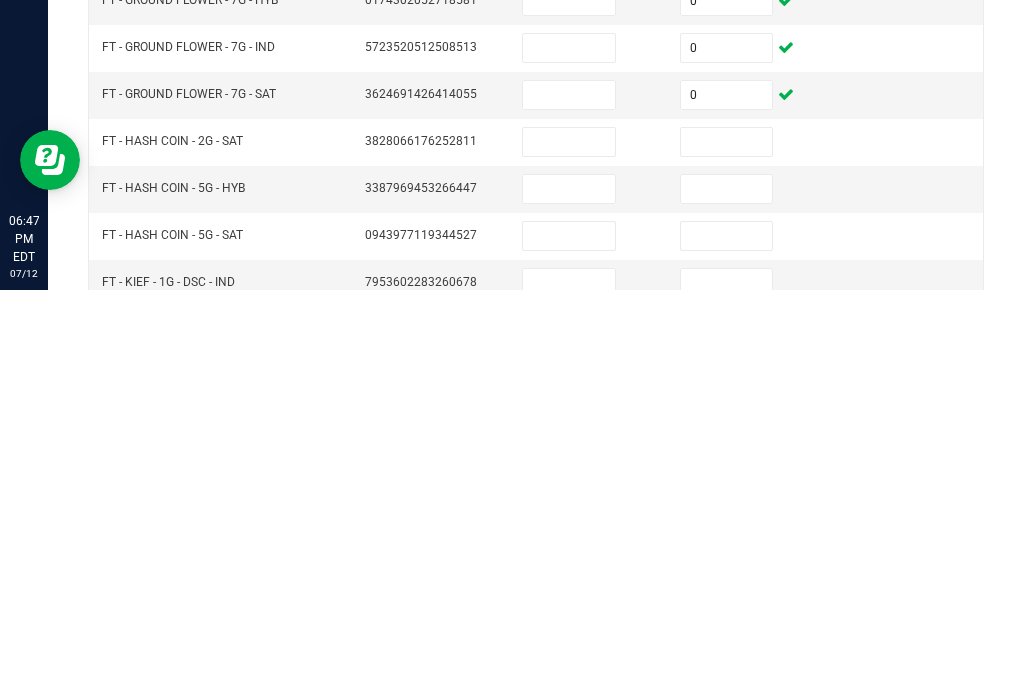 scroll, scrollTop: 453, scrollLeft: 0, axis: vertical 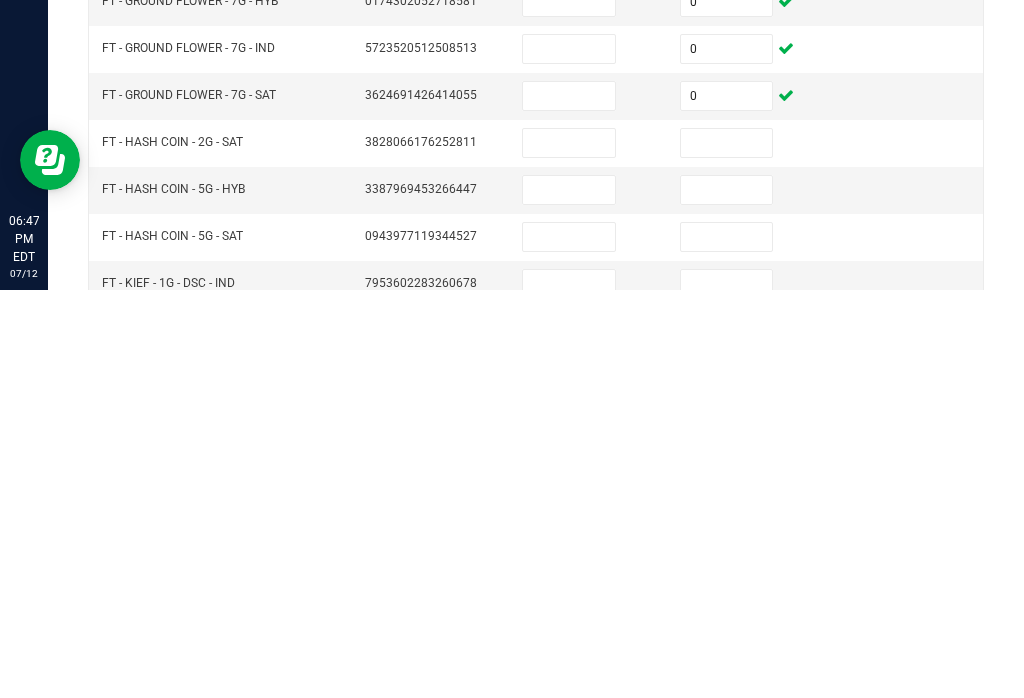 type on "1" 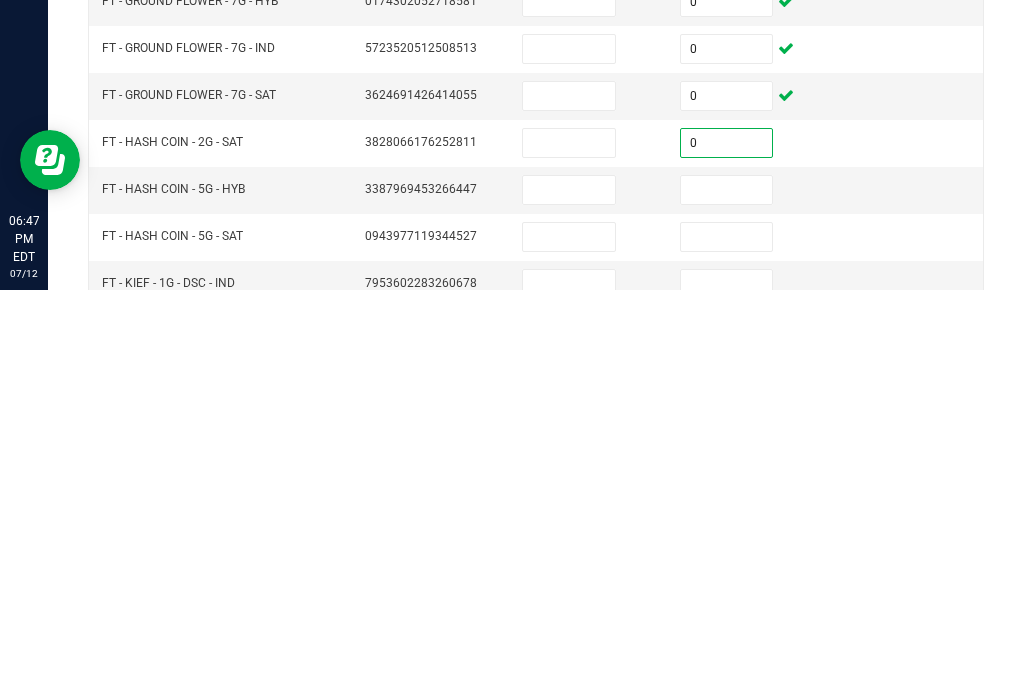 type on "0" 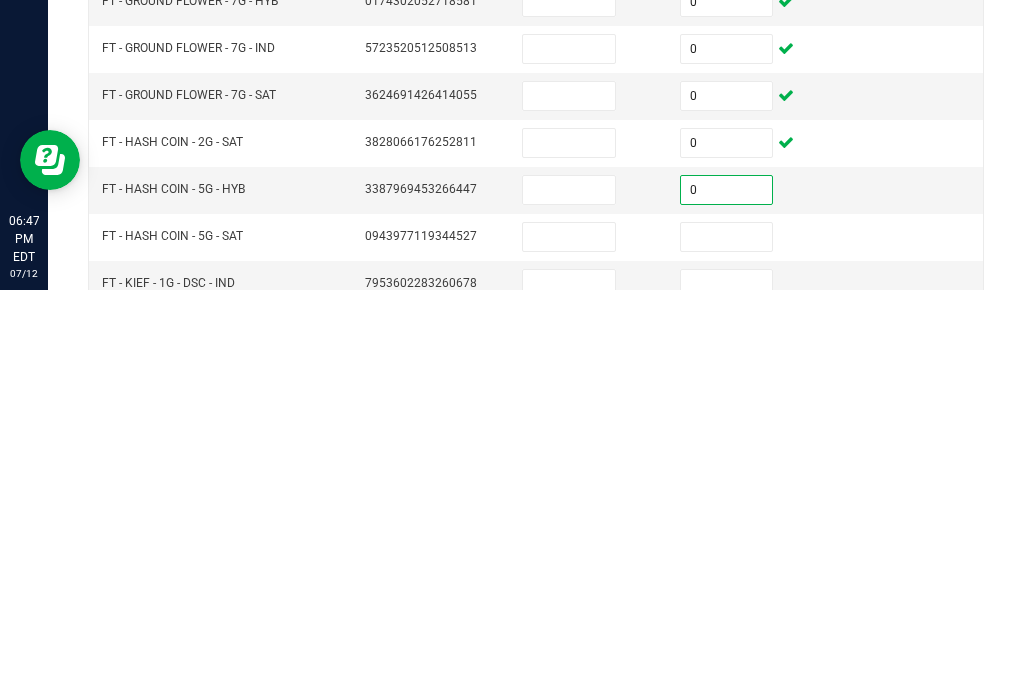 type on "0" 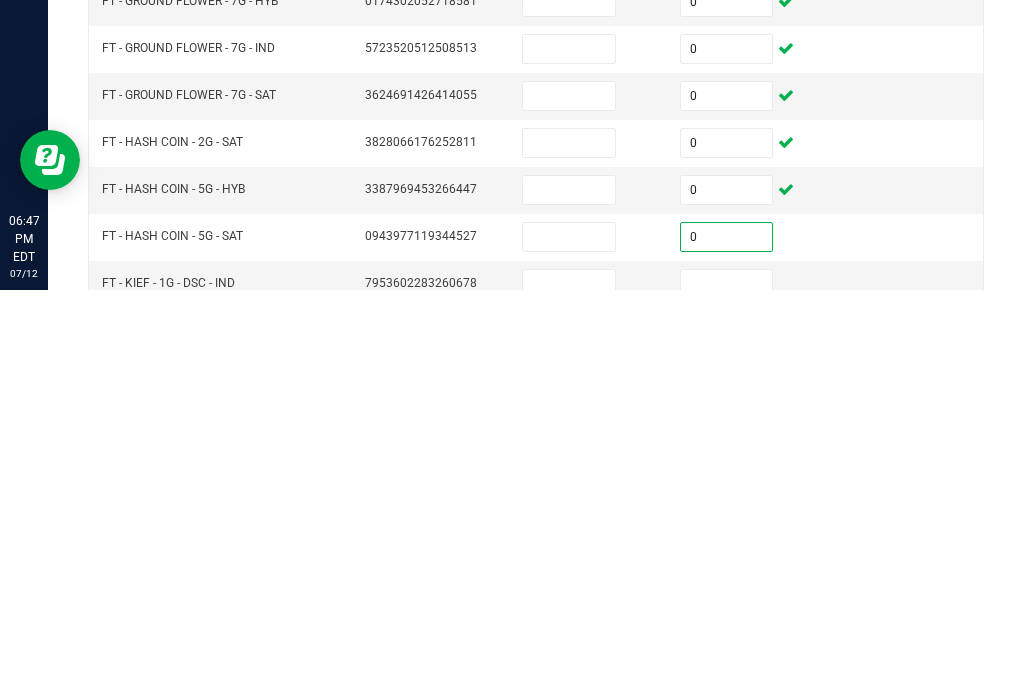 type on "0" 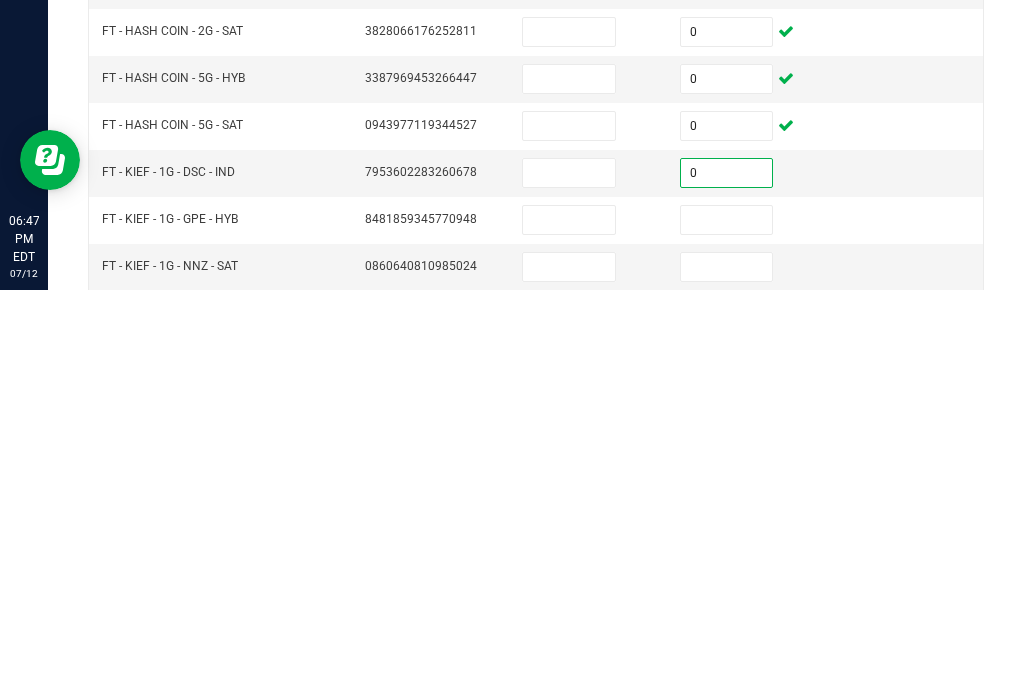 scroll, scrollTop: 566, scrollLeft: 0, axis: vertical 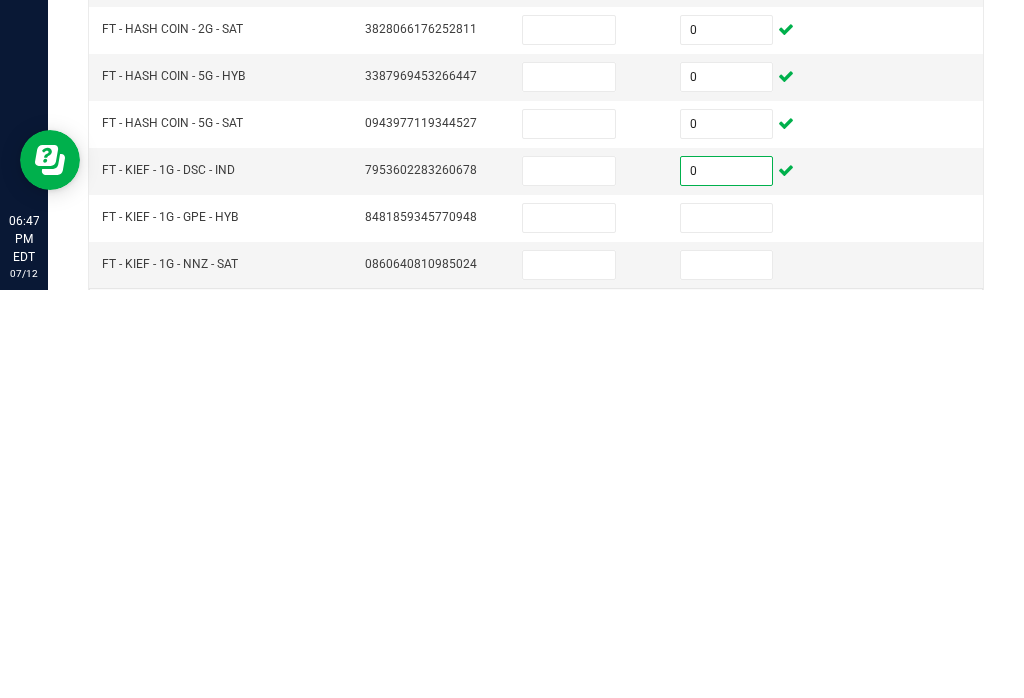type on "0" 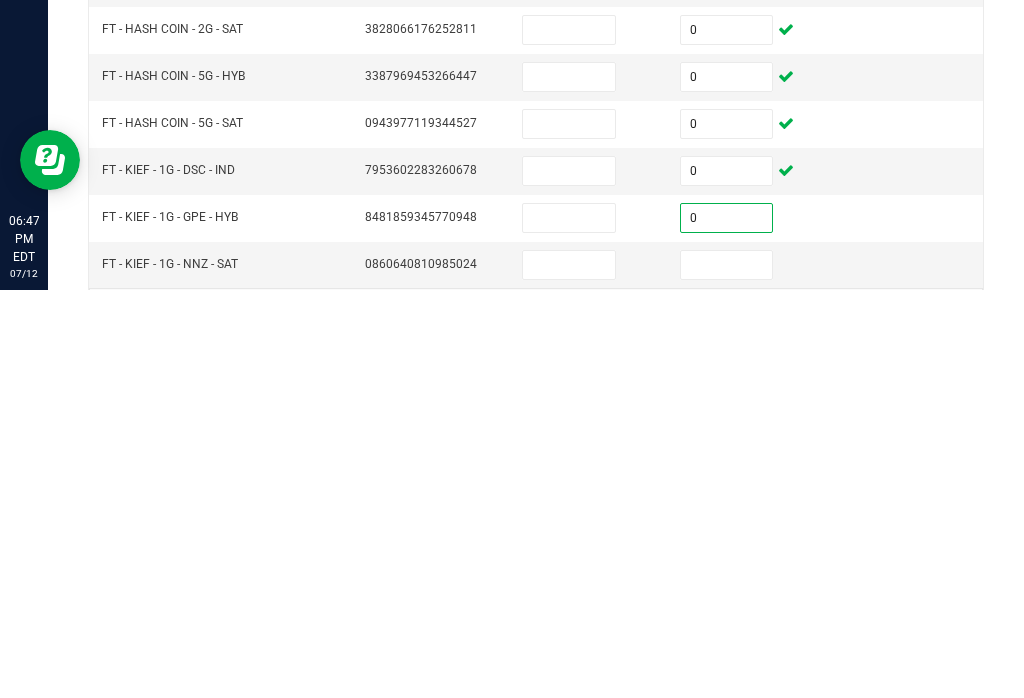 type on "0" 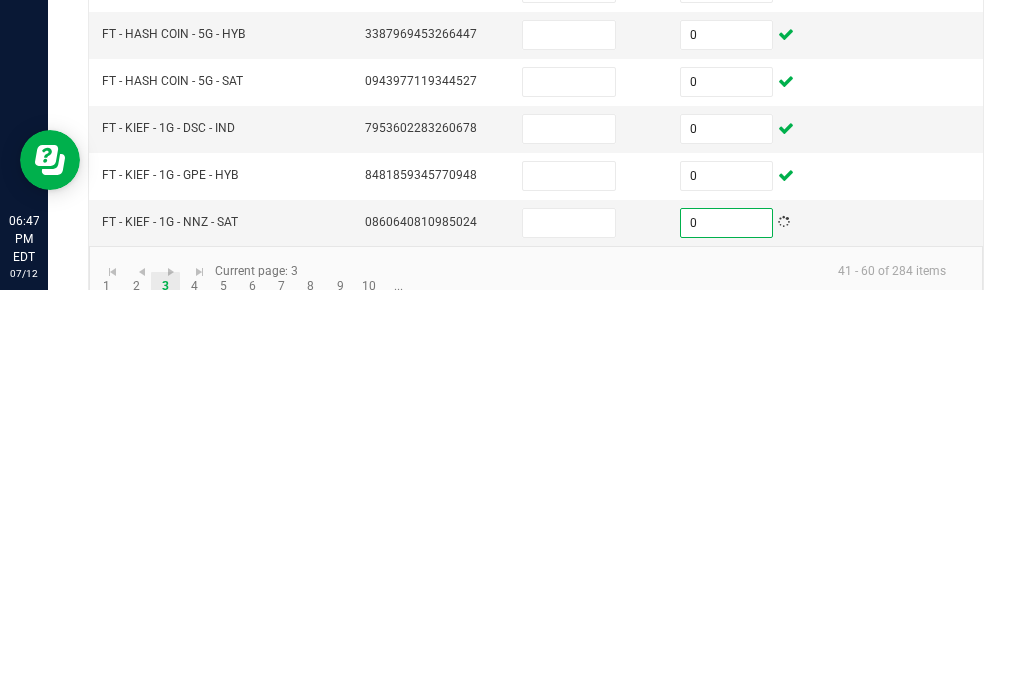 scroll, scrollTop: 605, scrollLeft: 0, axis: vertical 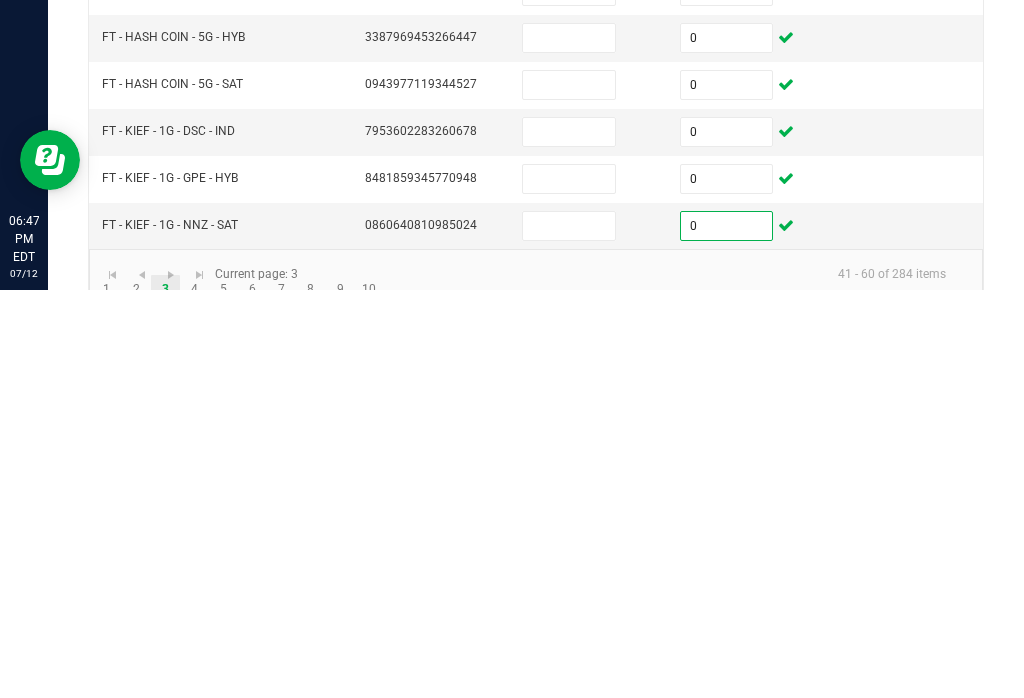 type on "0" 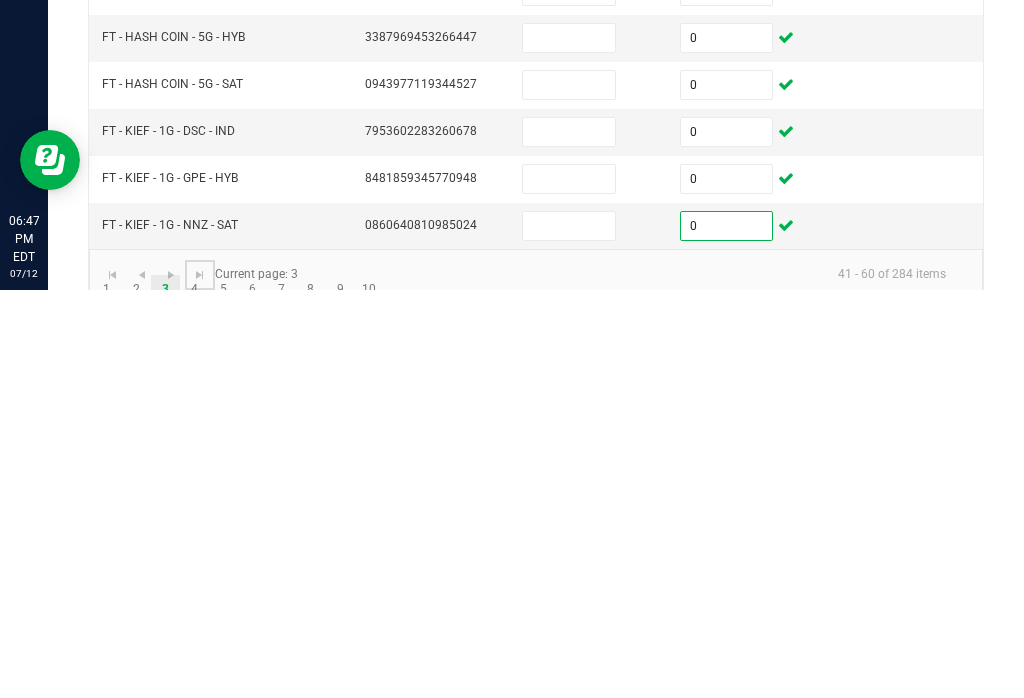 click 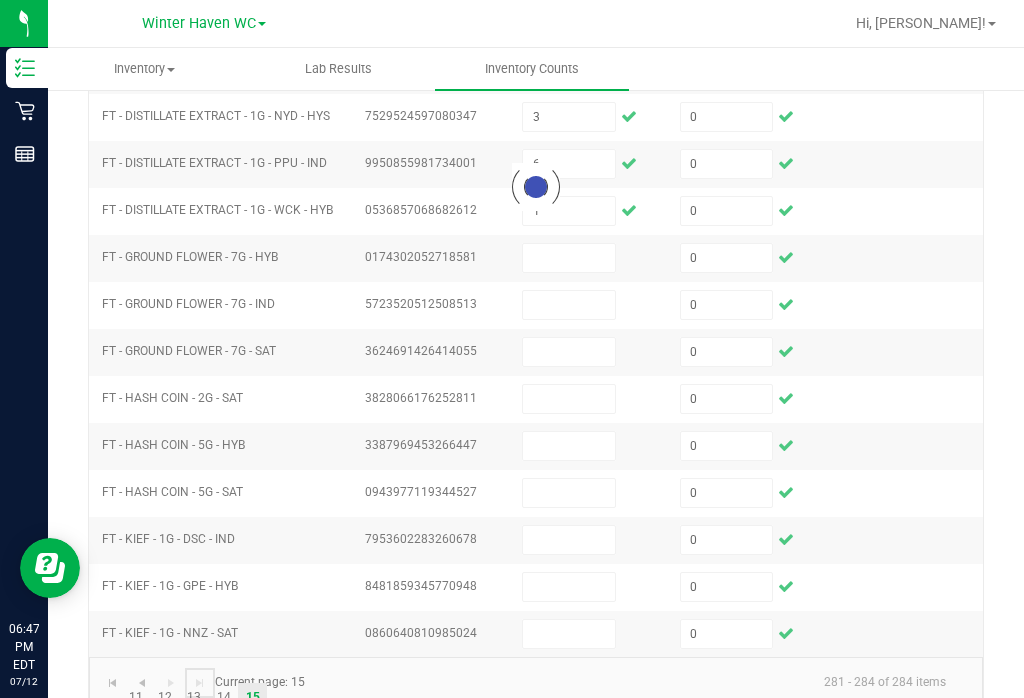 type 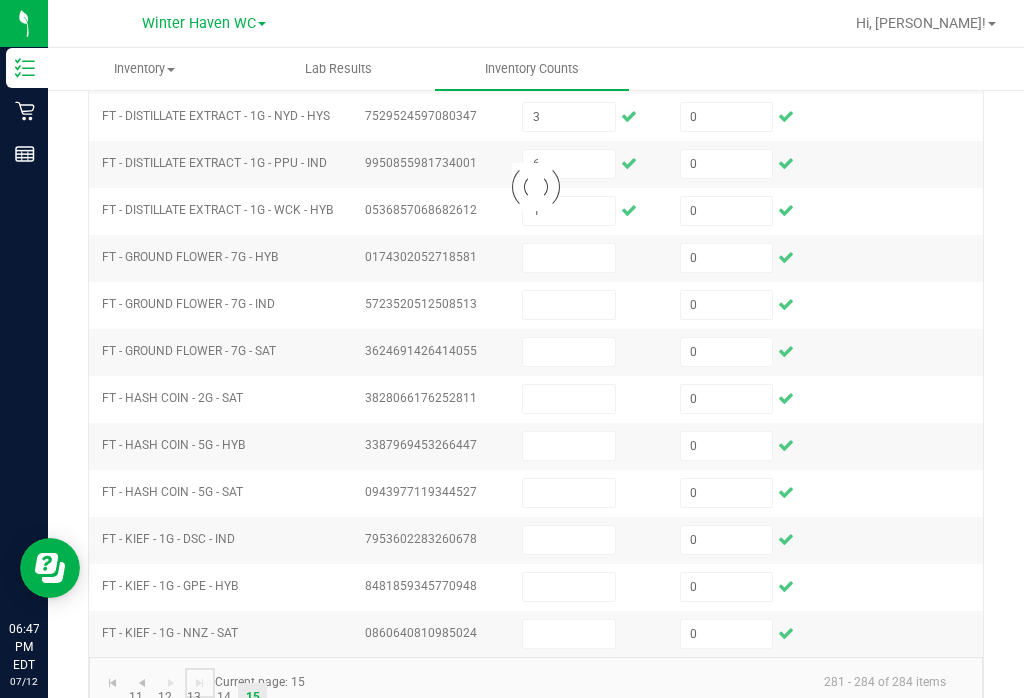 type 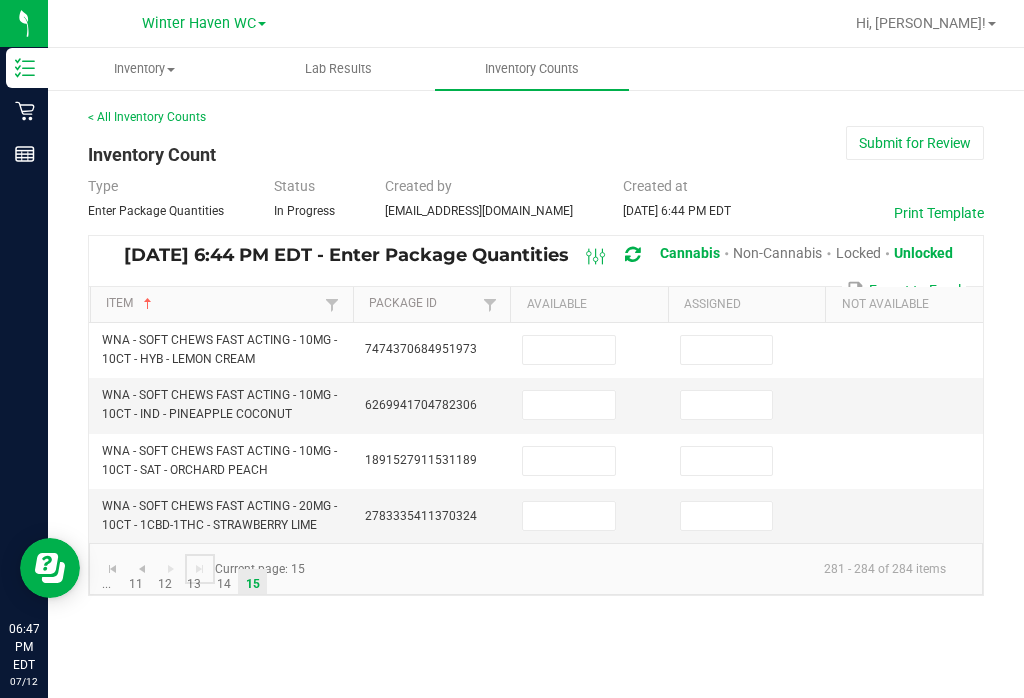 scroll, scrollTop: 0, scrollLeft: 0, axis: both 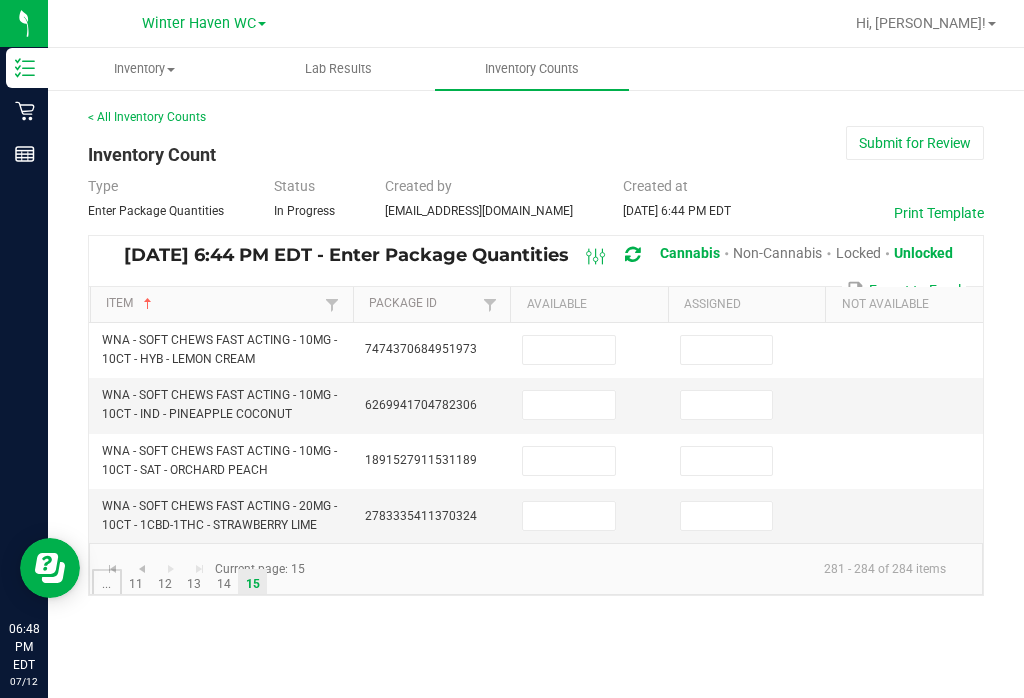 click on "..." 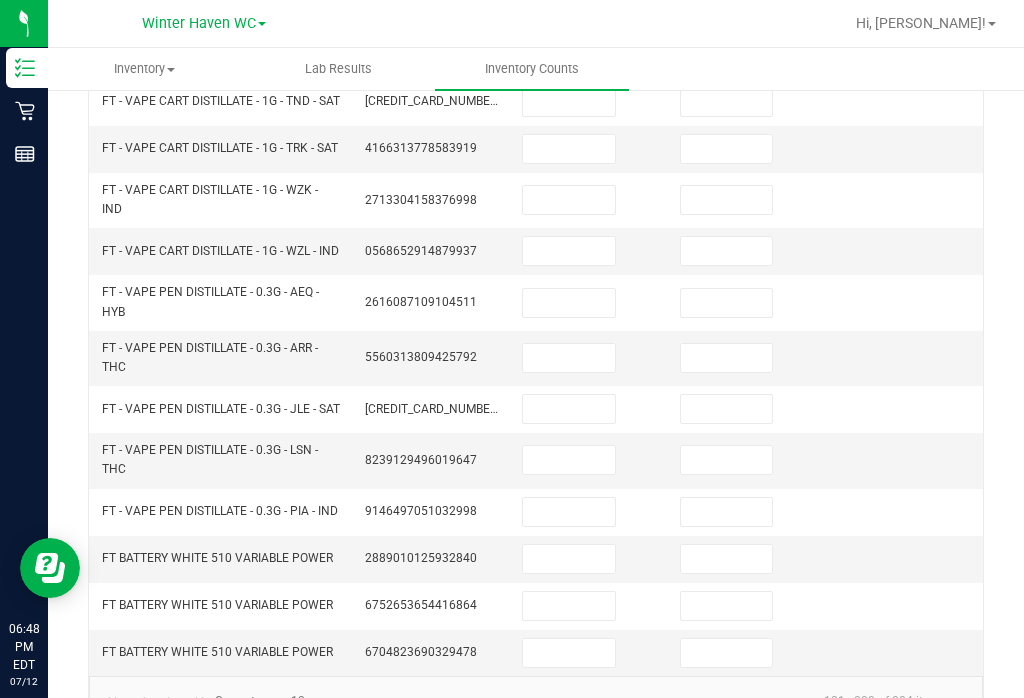 click on "4" 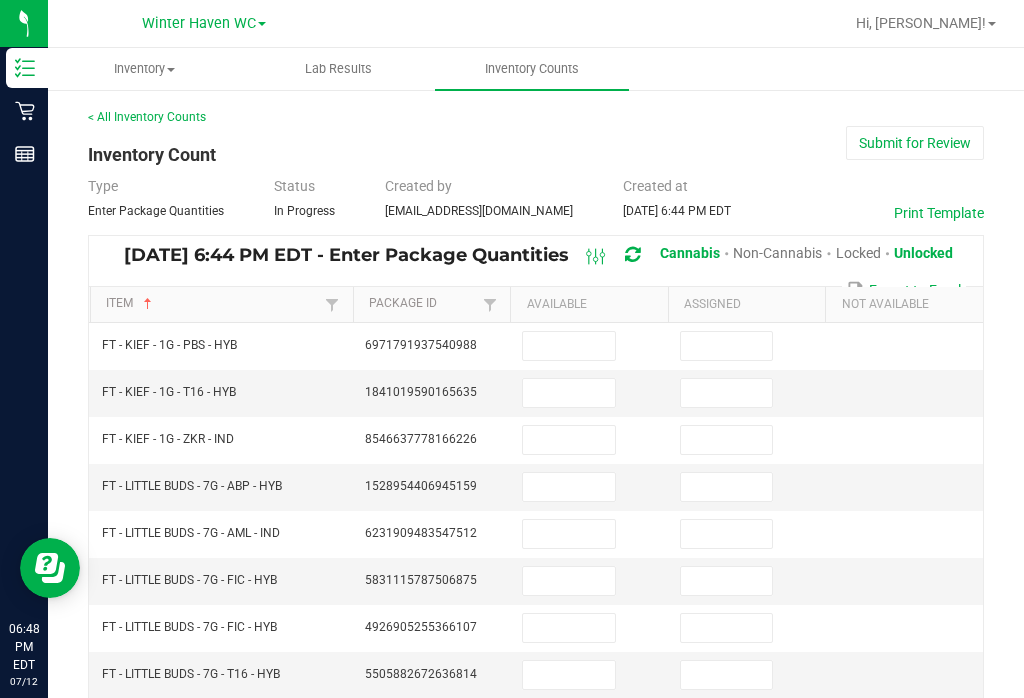 scroll, scrollTop: 0, scrollLeft: 0, axis: both 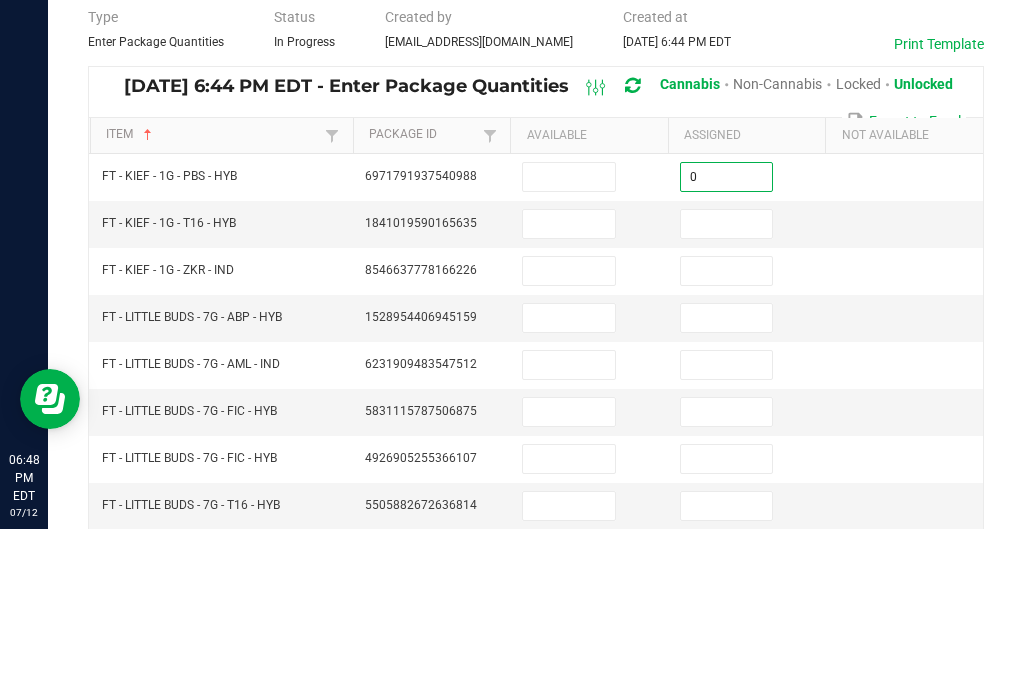 type on "0" 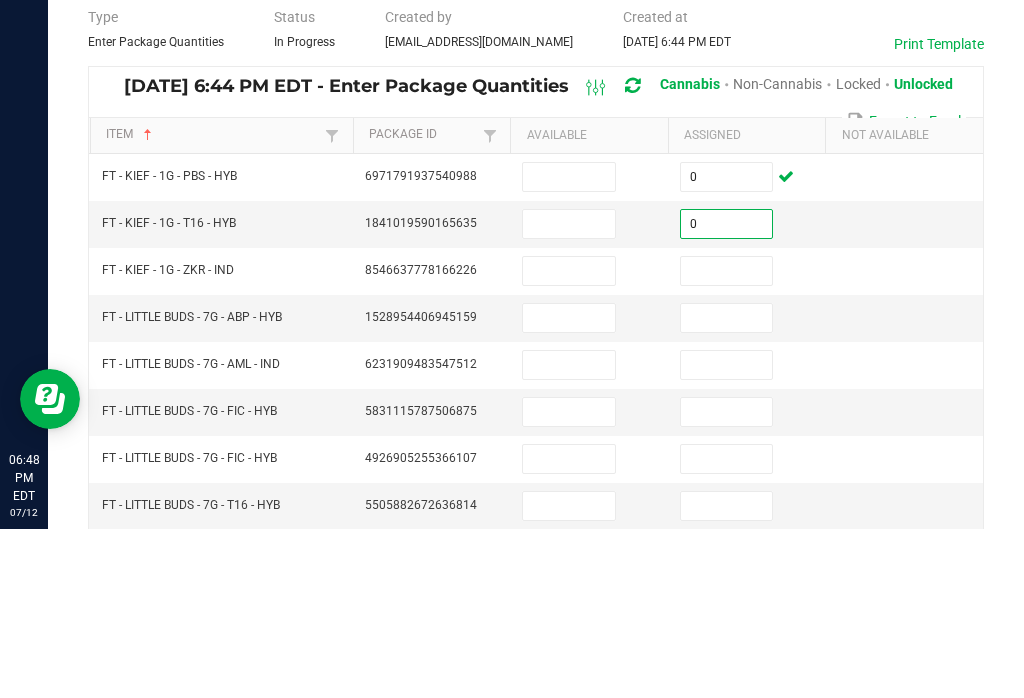 type on "0" 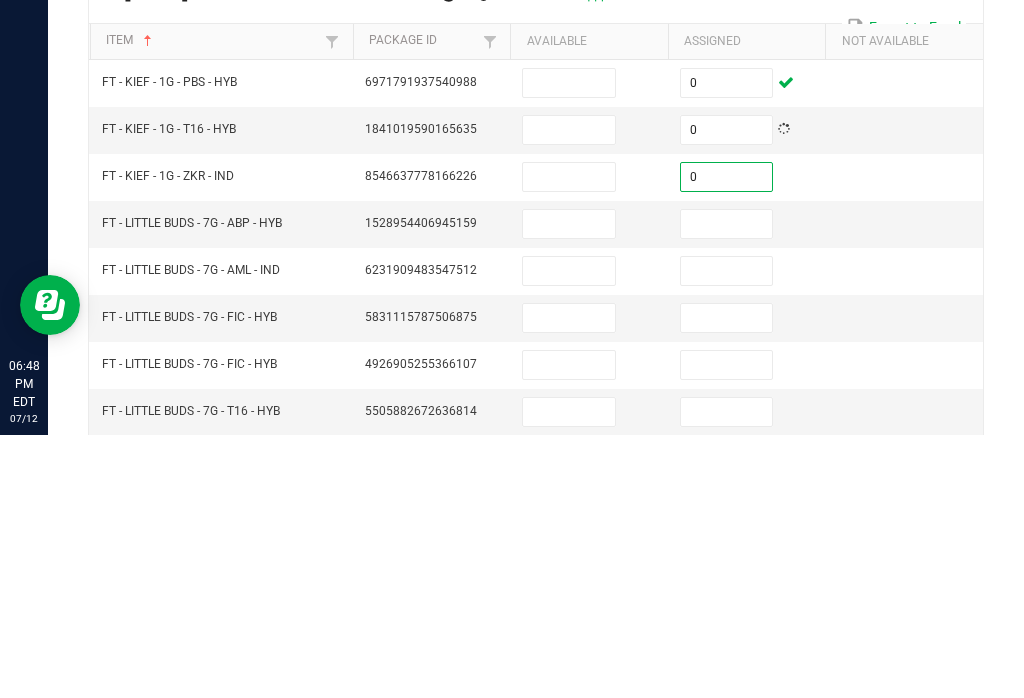 type on "0" 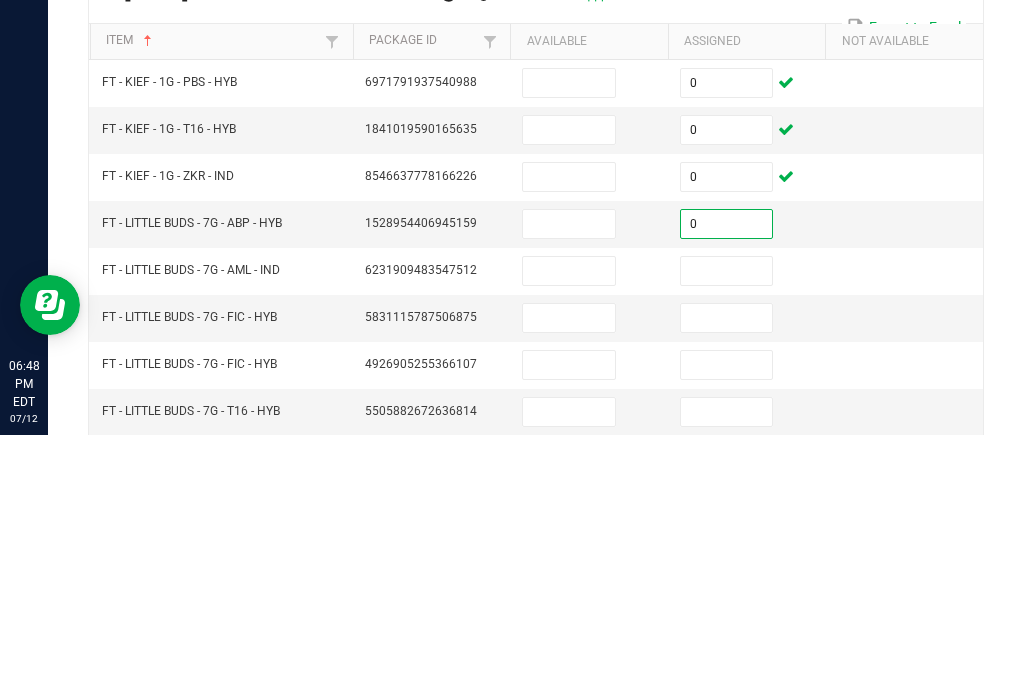 type on "0" 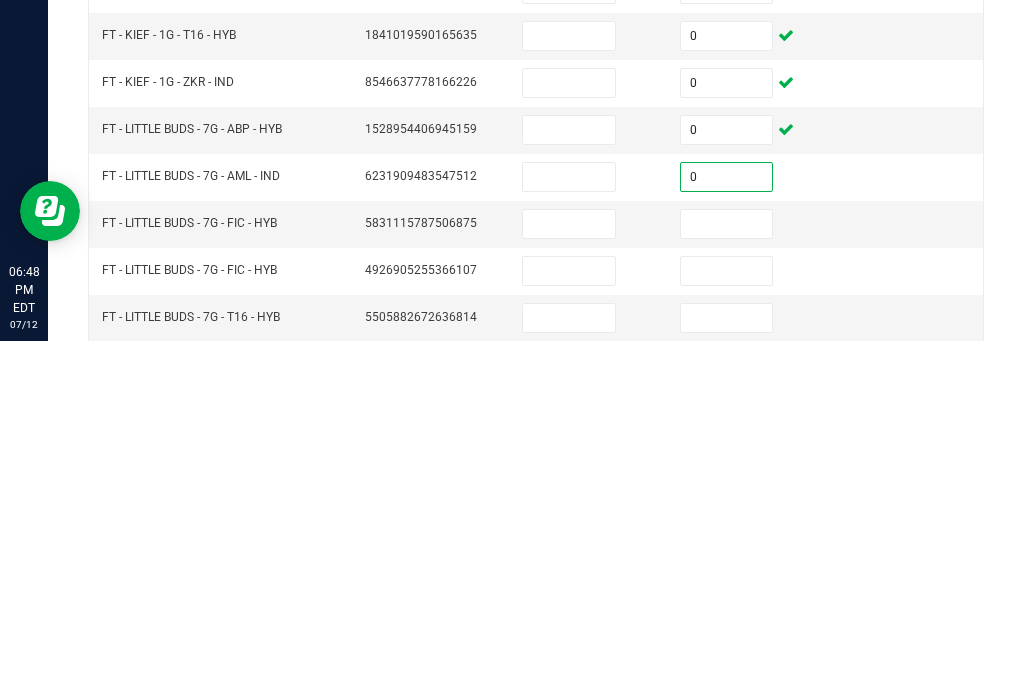 type on "0" 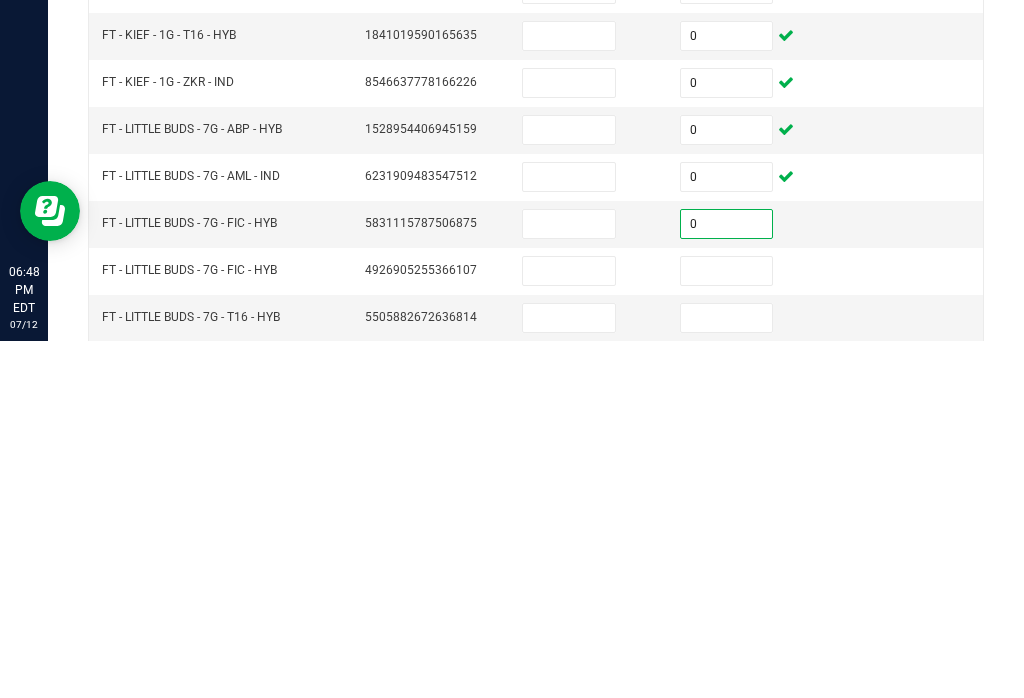 type on "0" 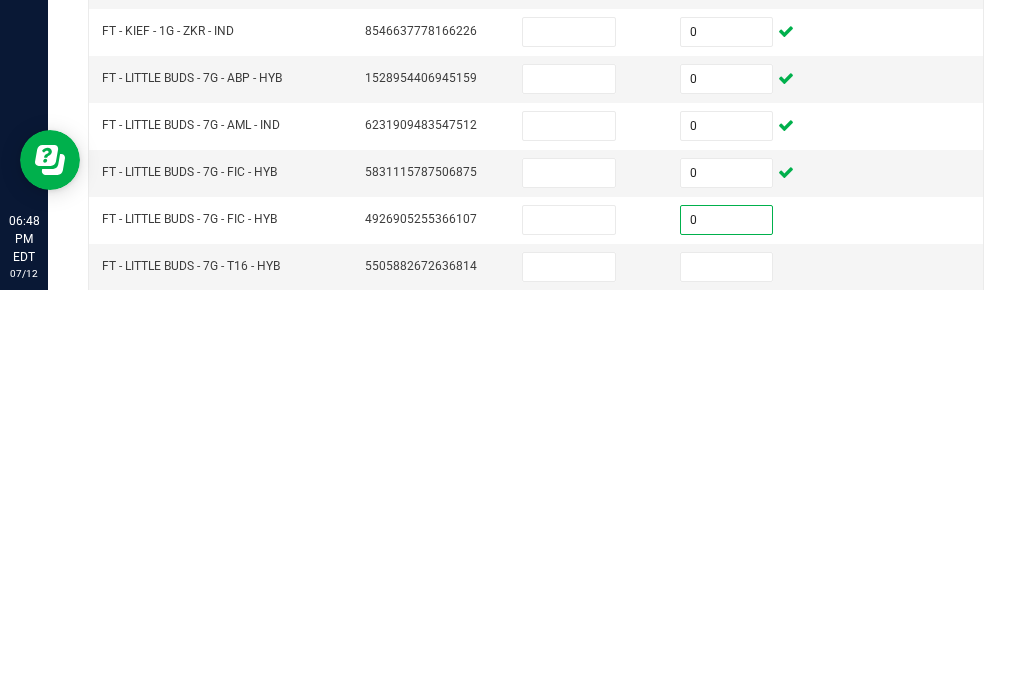 type on "0" 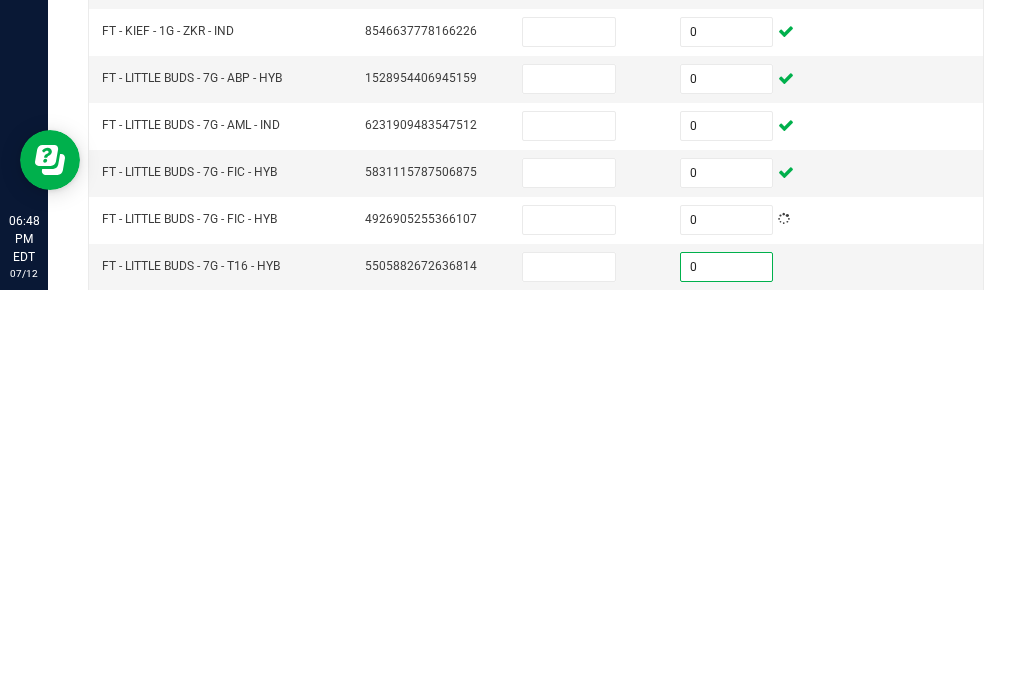 type on "0" 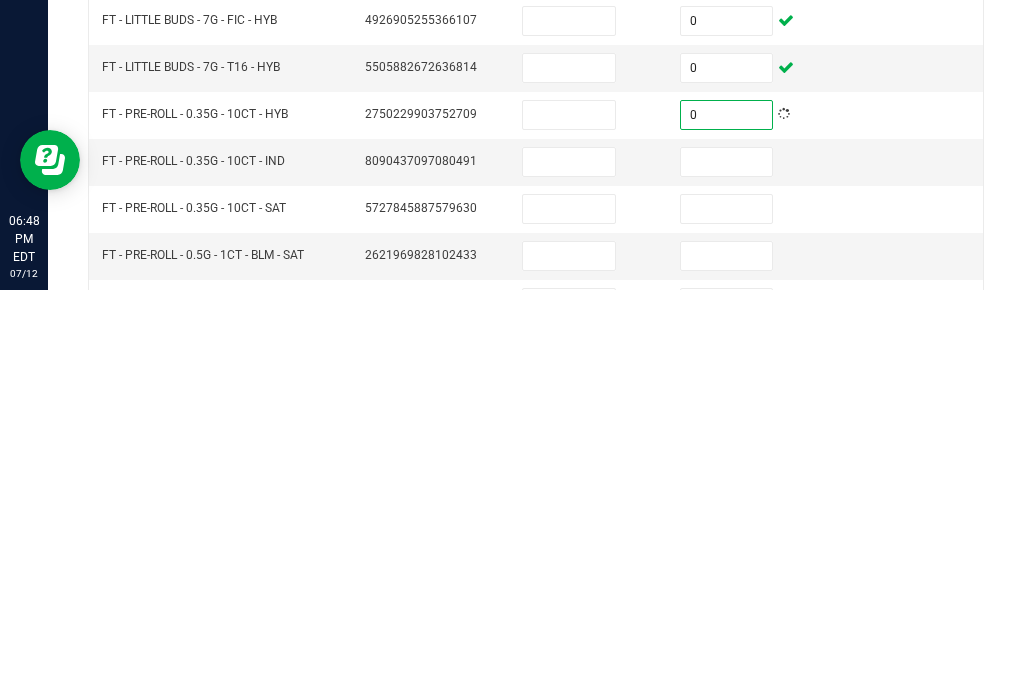 scroll, scrollTop: 212, scrollLeft: 0, axis: vertical 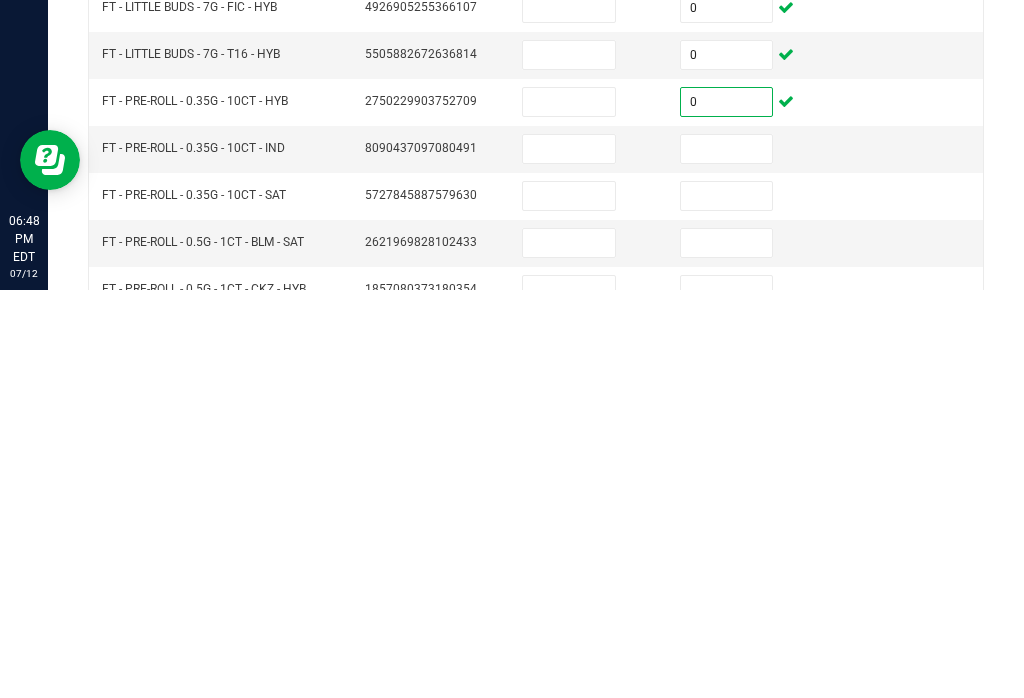 type on "0" 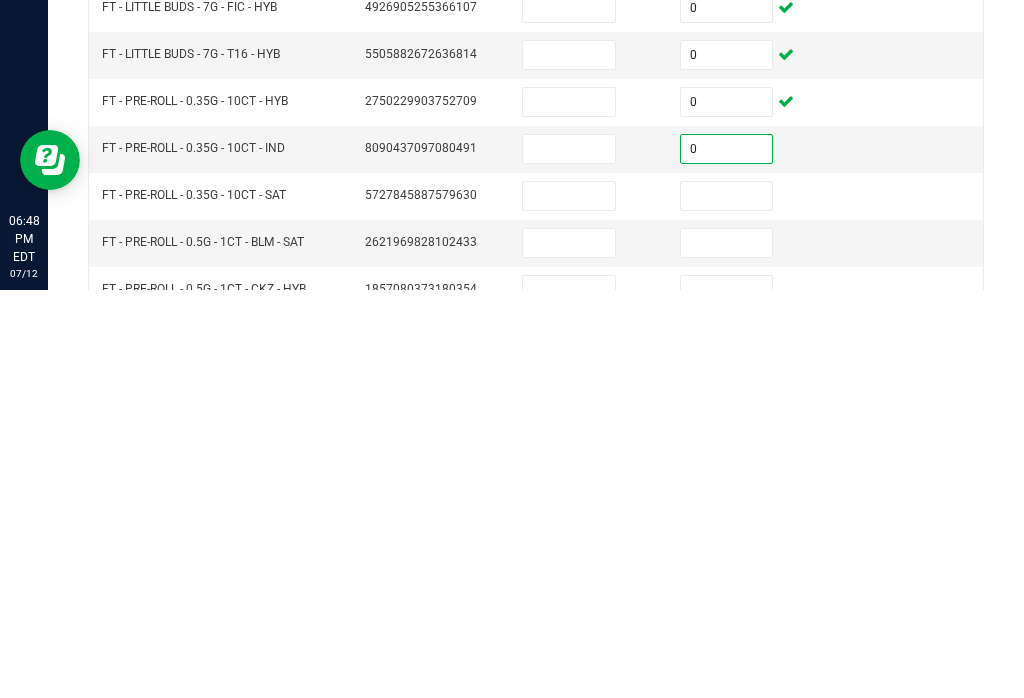 type on "0" 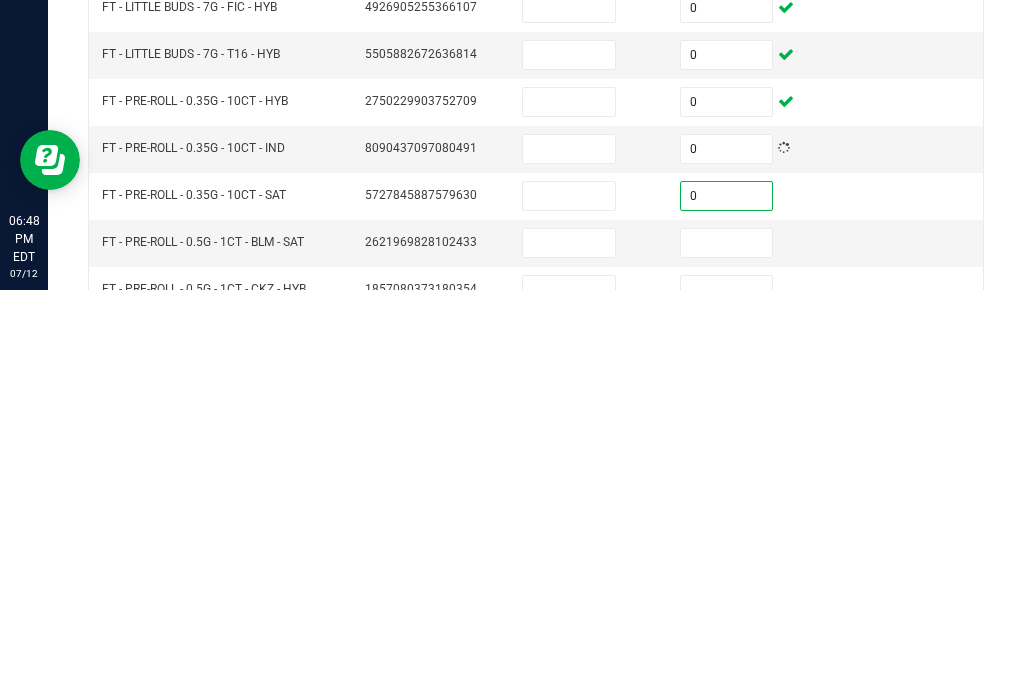 type on "0" 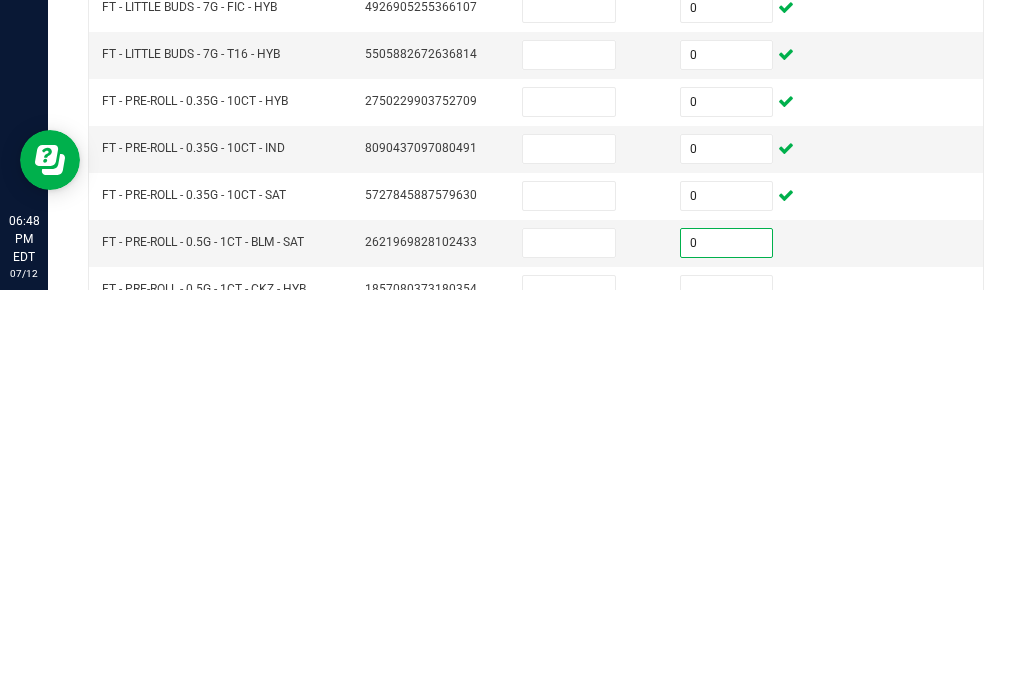 type on "0" 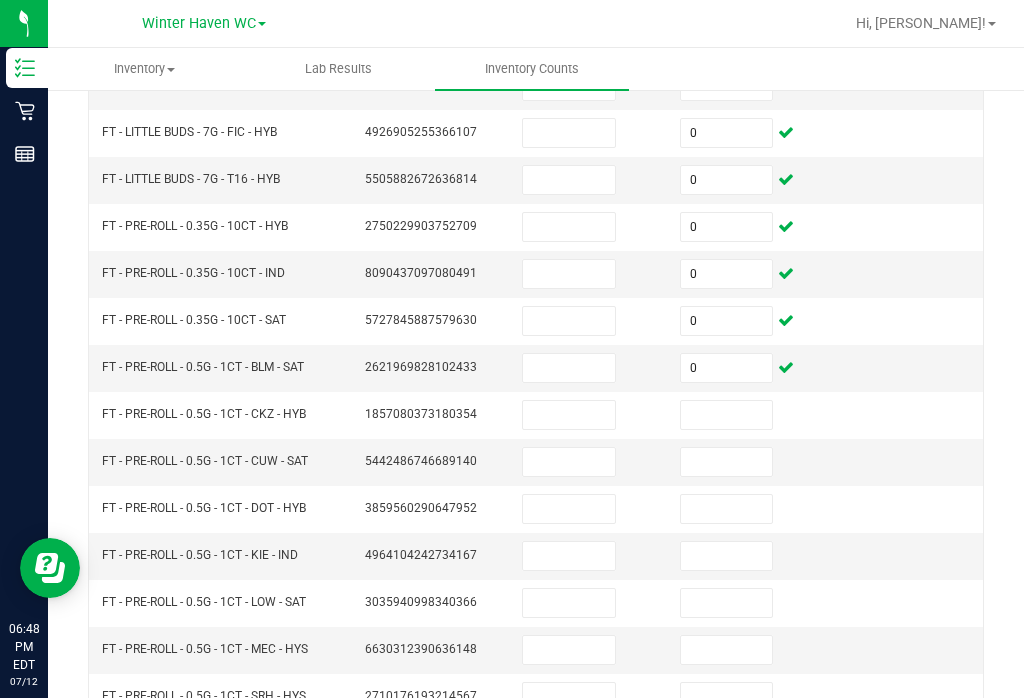 scroll, scrollTop: 506, scrollLeft: 0, axis: vertical 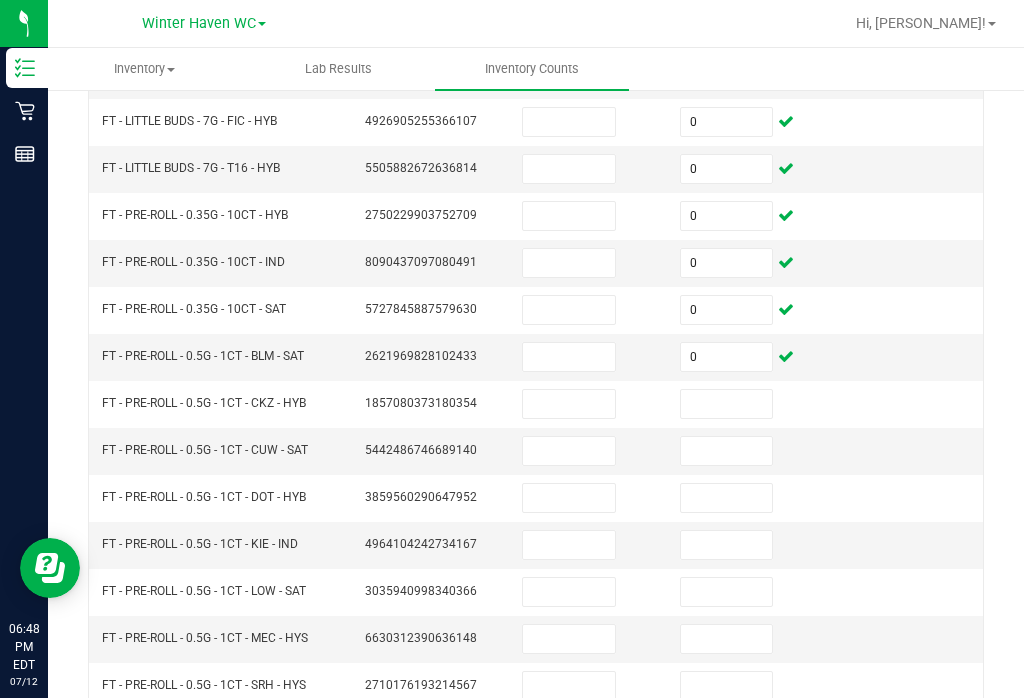 click at bounding box center (727, 404) 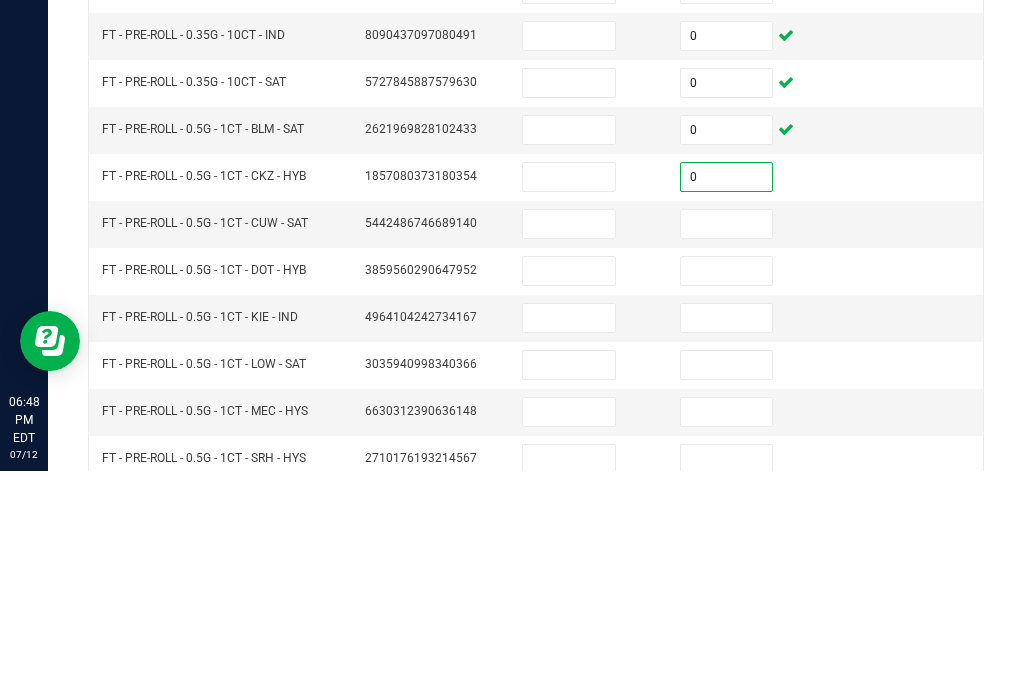 type on "0" 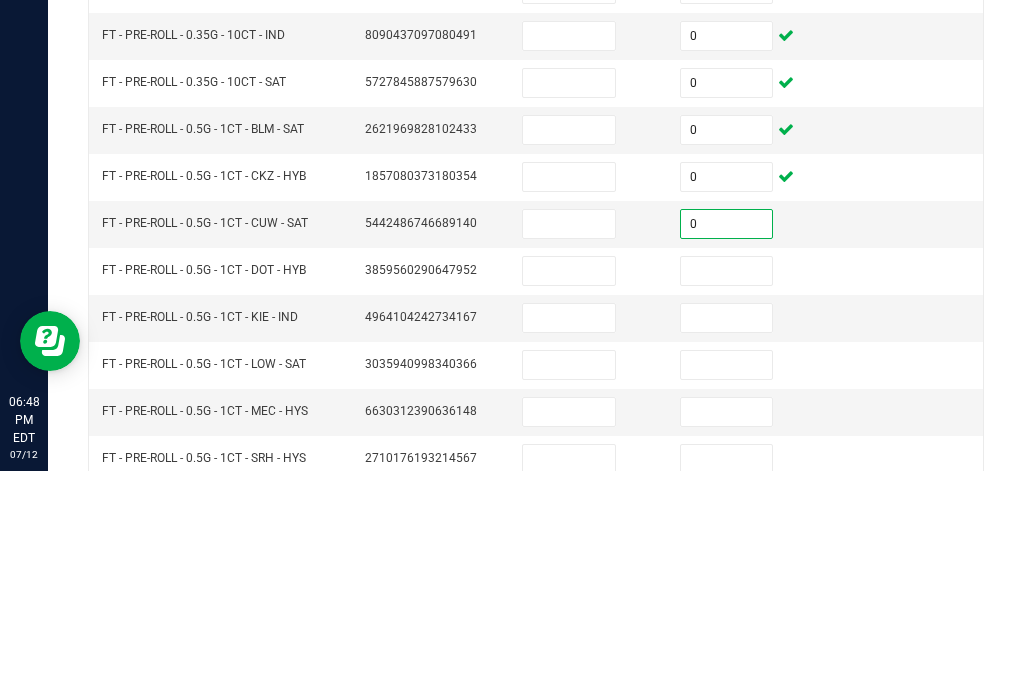 type on "0" 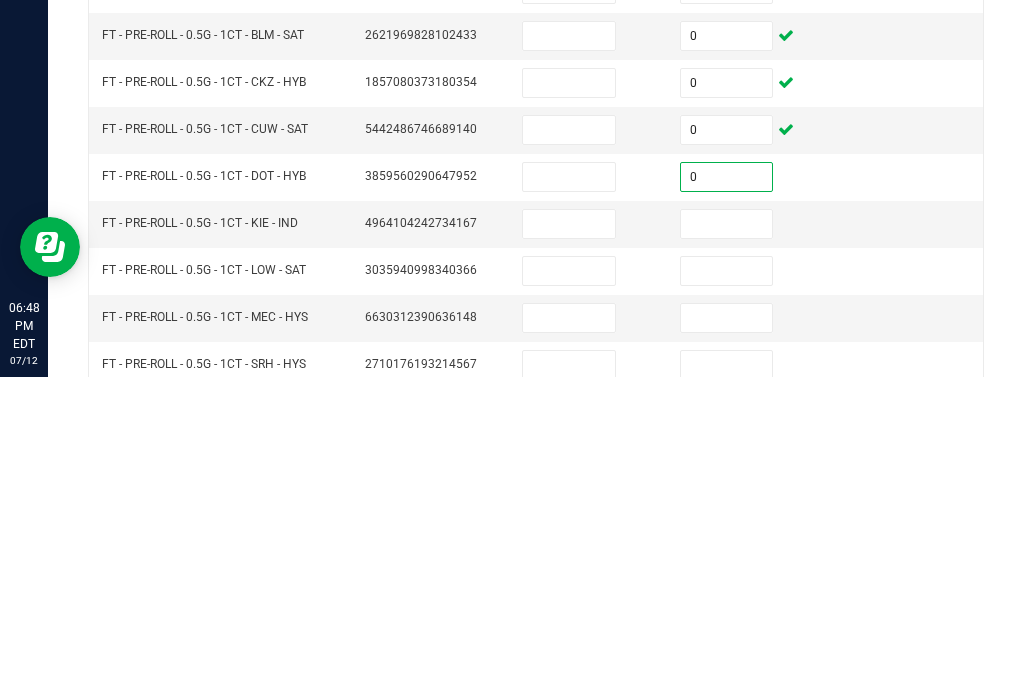 type on "0" 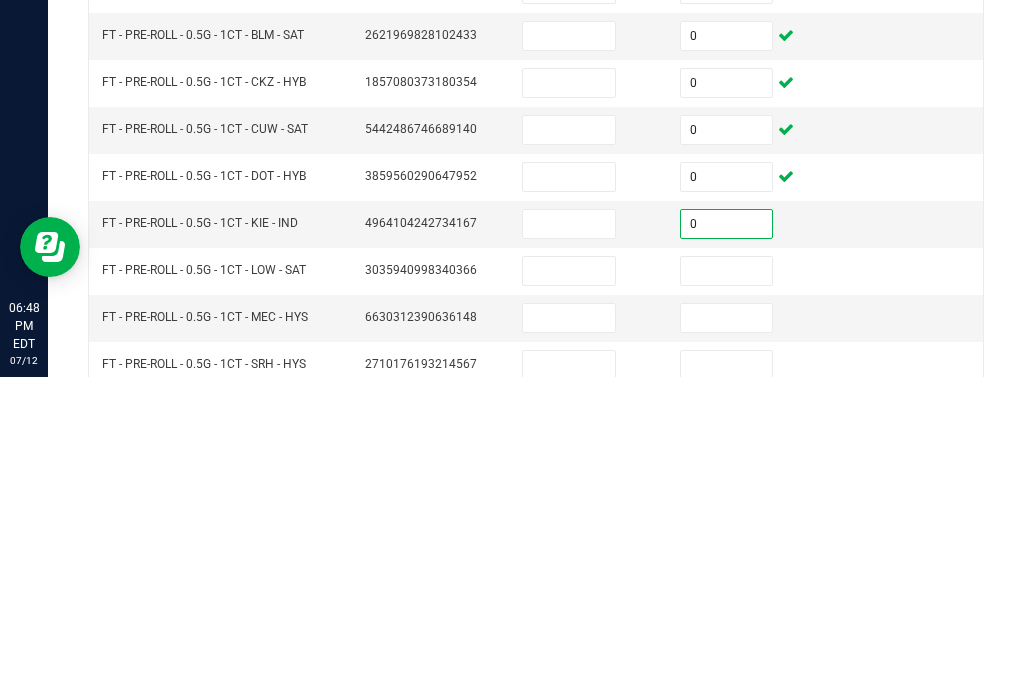 type on "0" 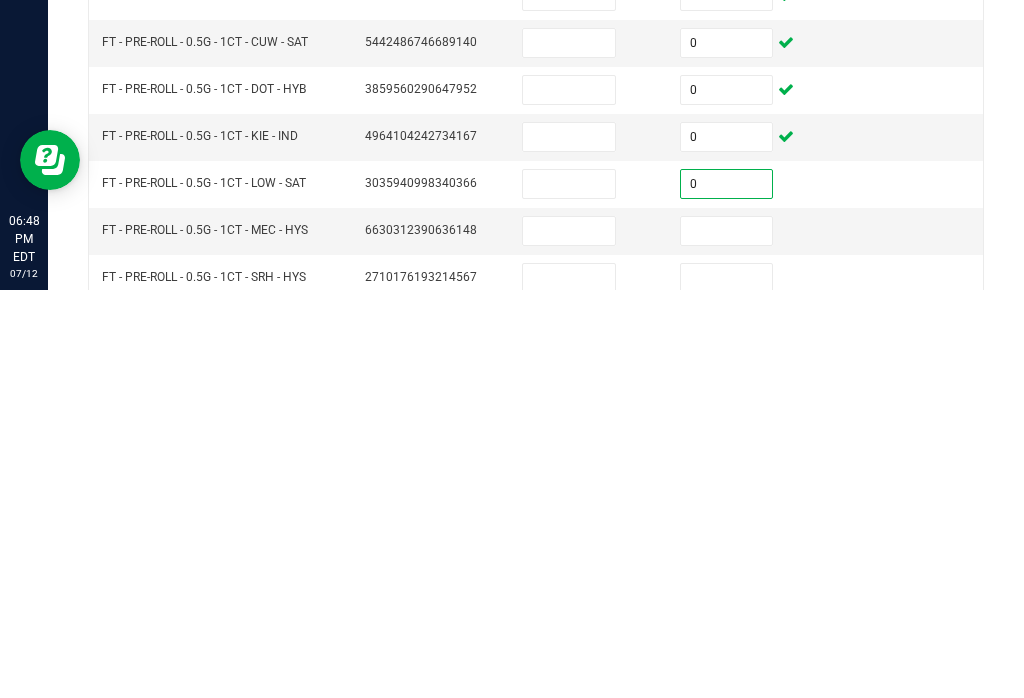 type on "0" 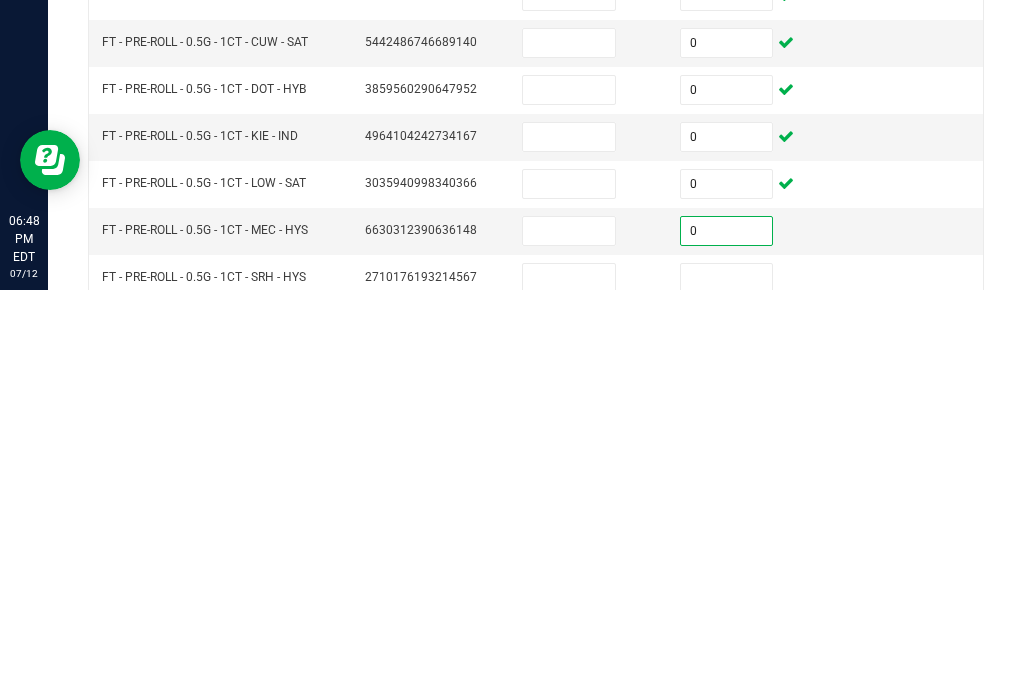type on "0" 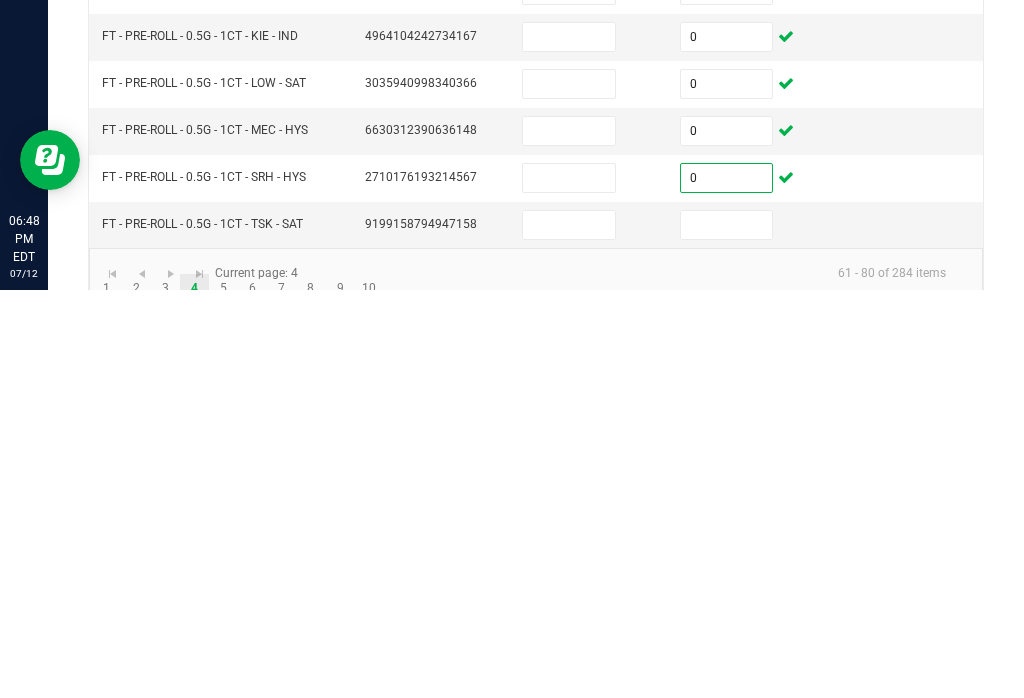 scroll, scrollTop: 605, scrollLeft: 0, axis: vertical 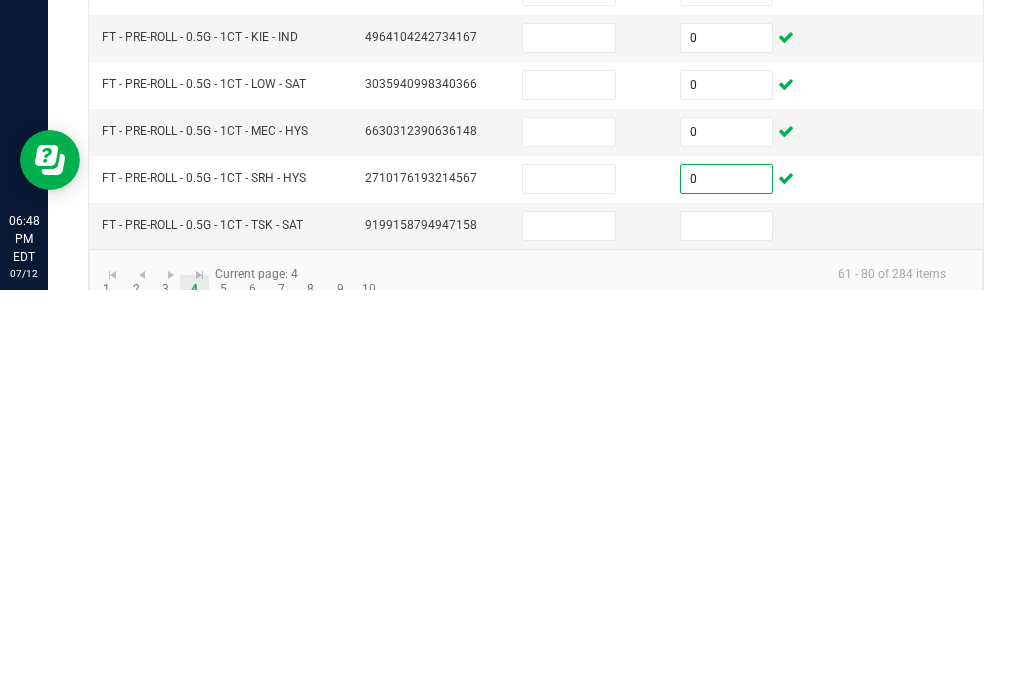 type on "0" 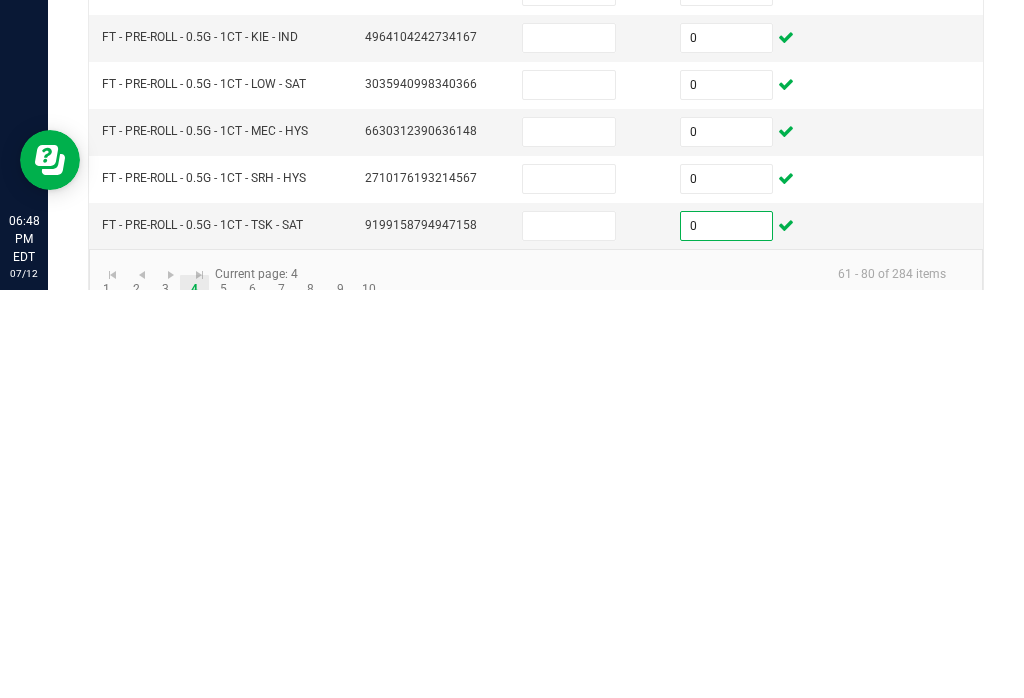 type on "0" 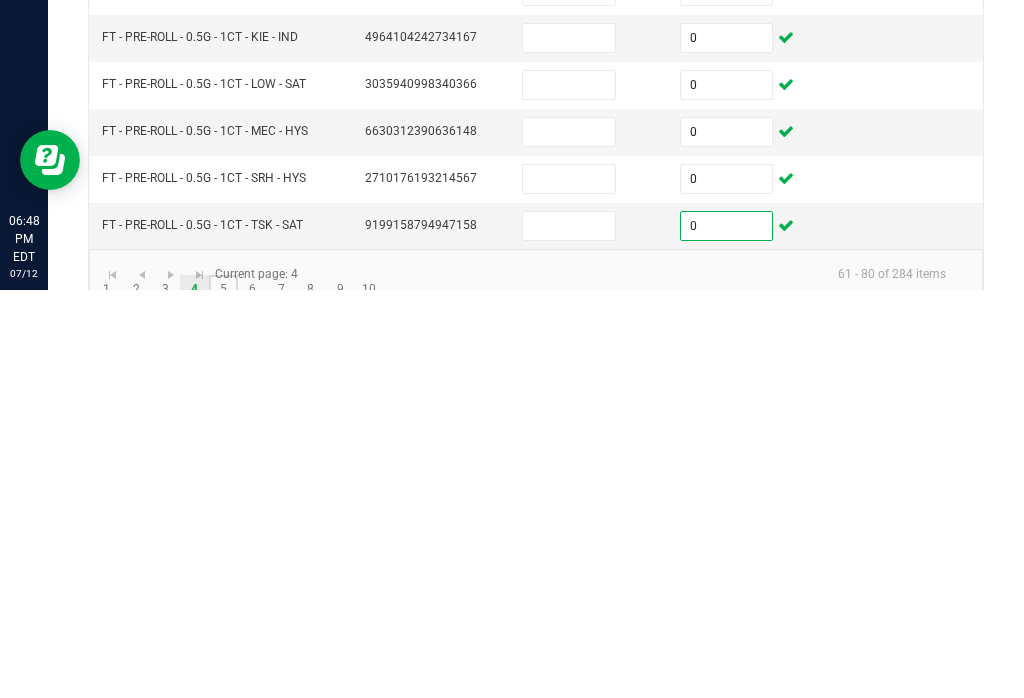 click on "5" 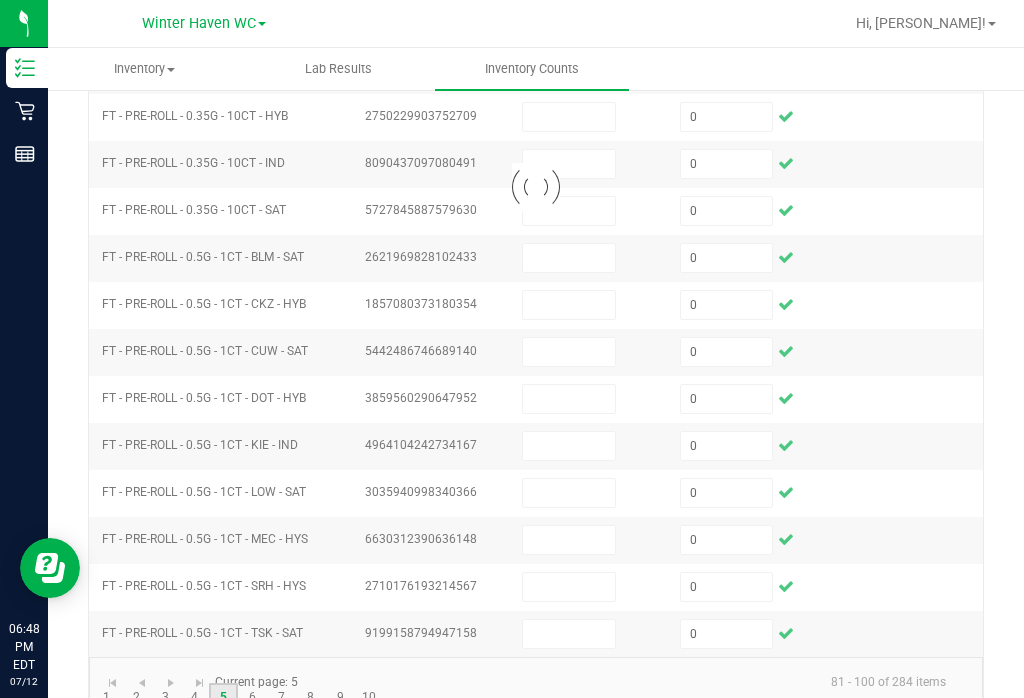type 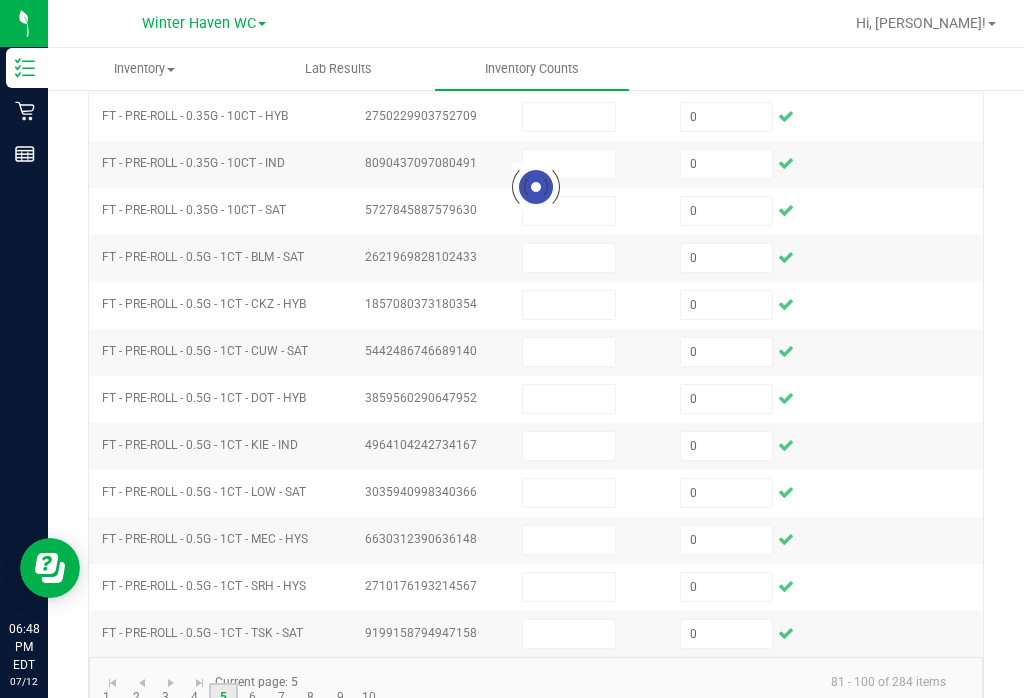 type 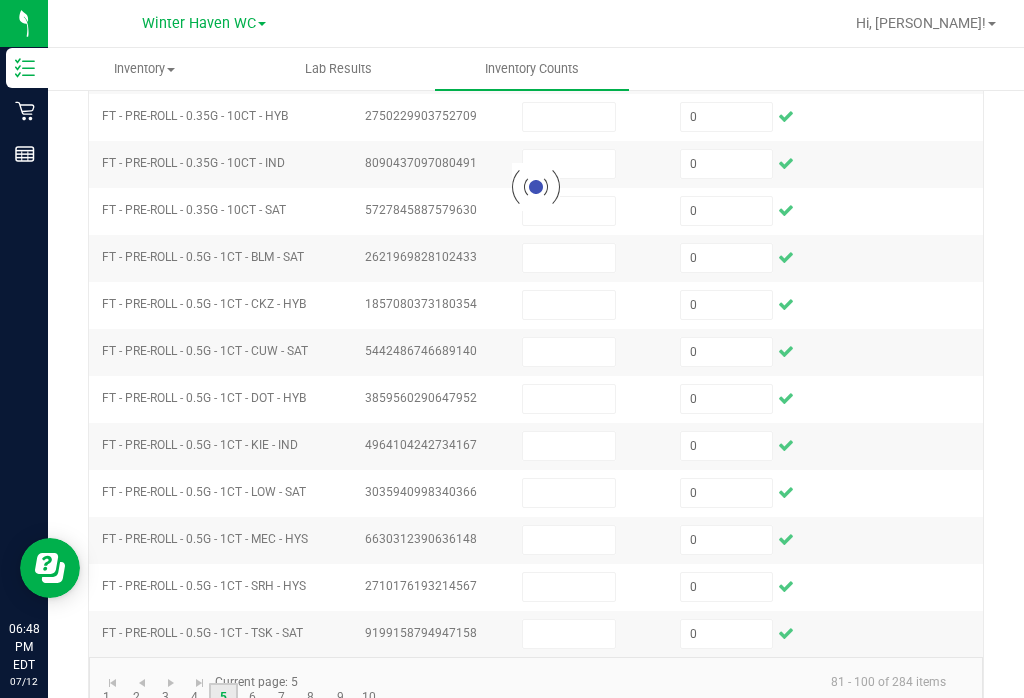 type 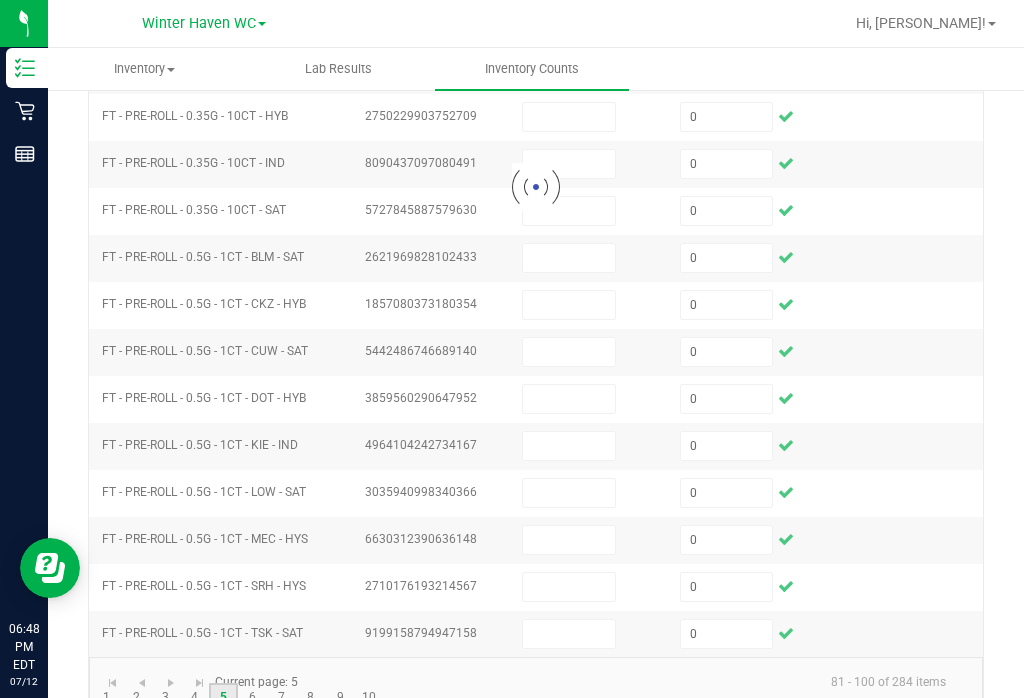 type 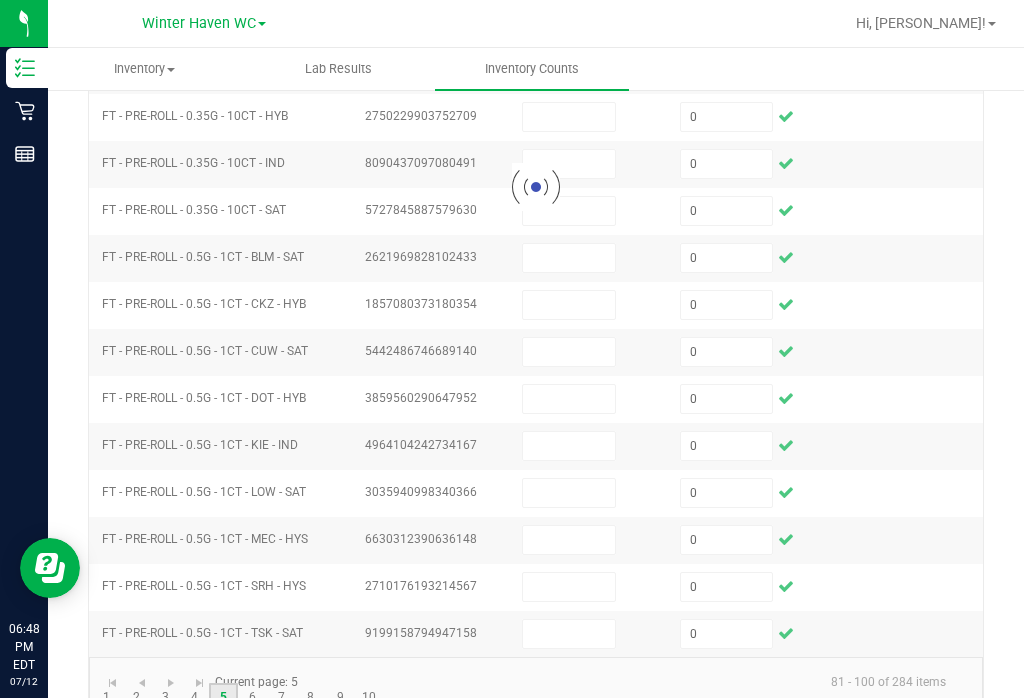 type 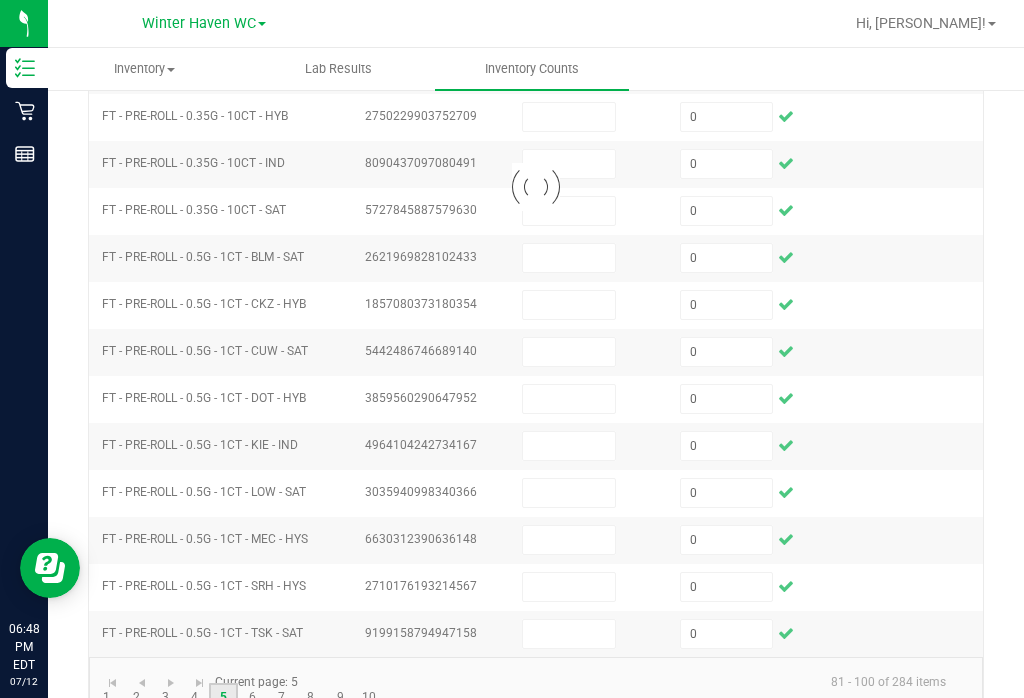 type 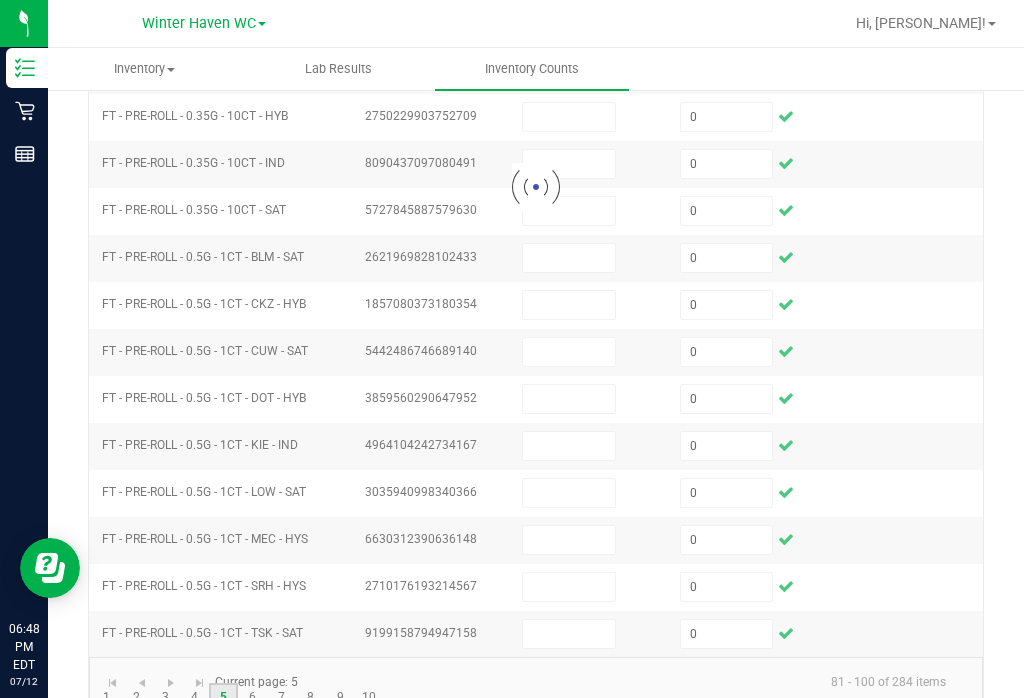 type 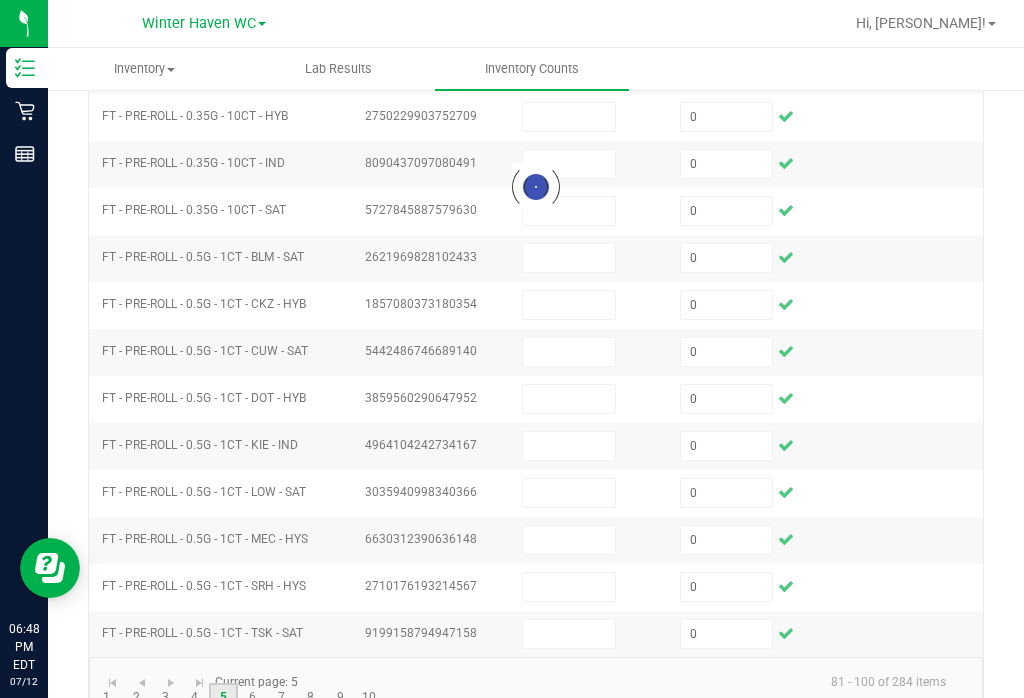type 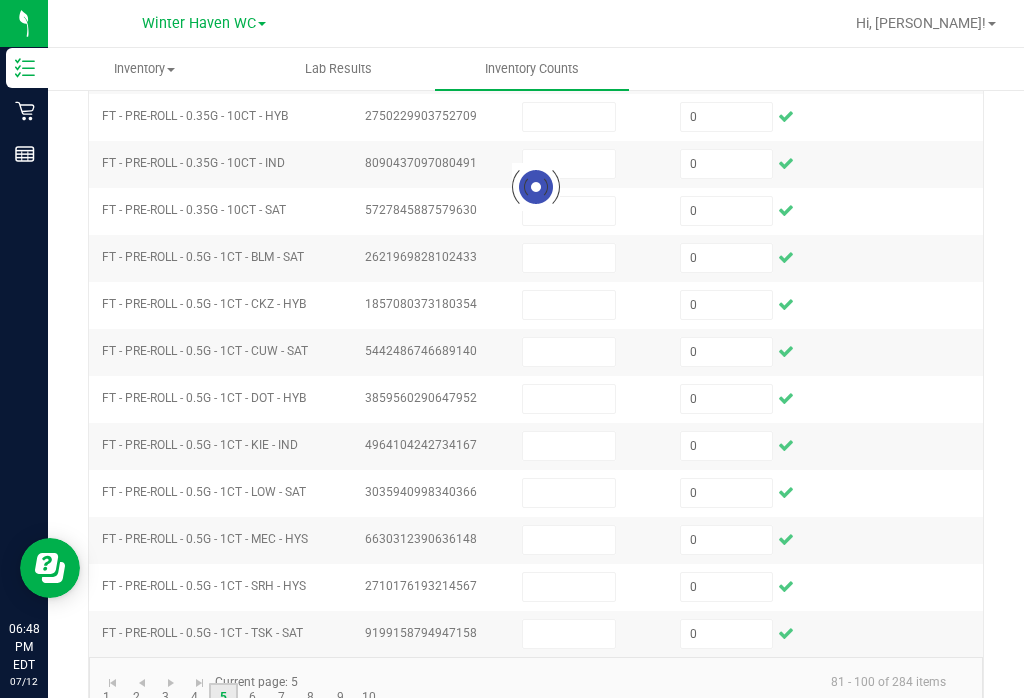 type 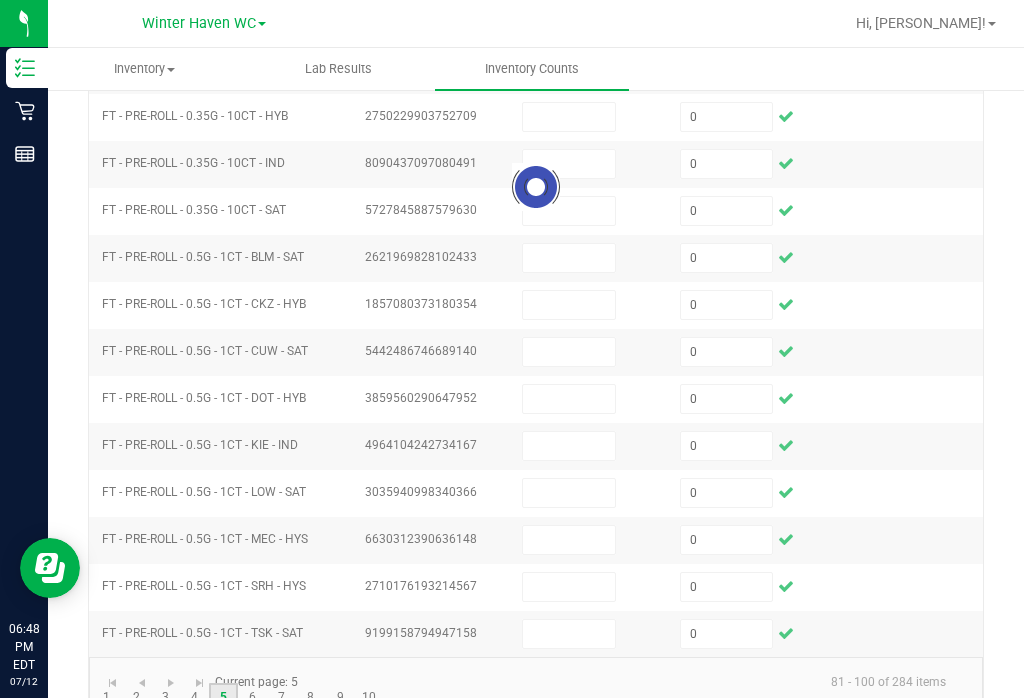 type 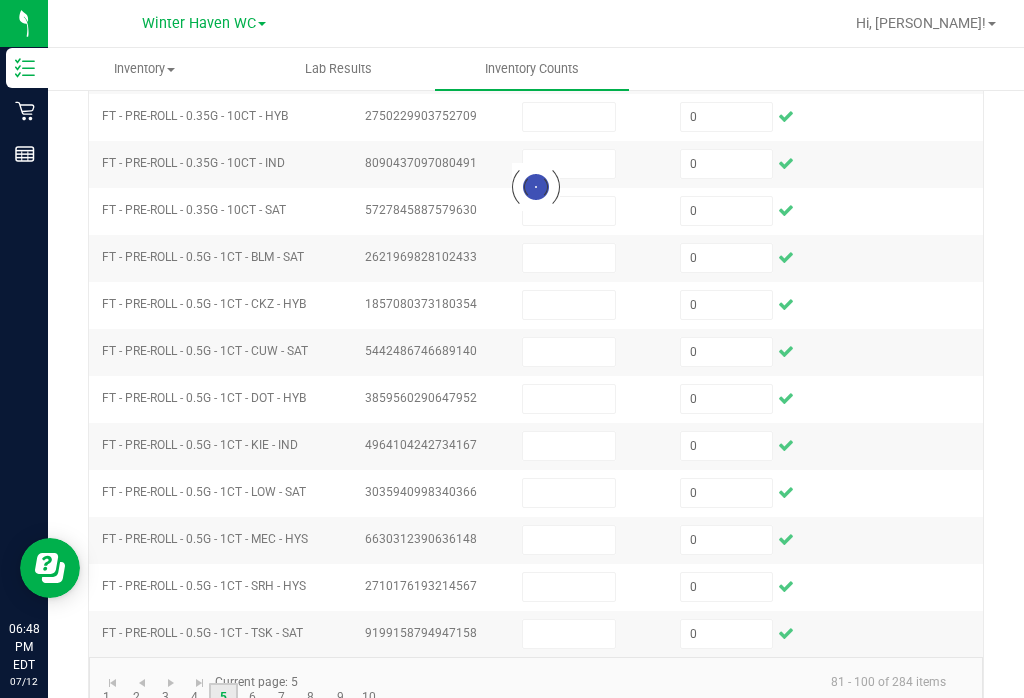 type 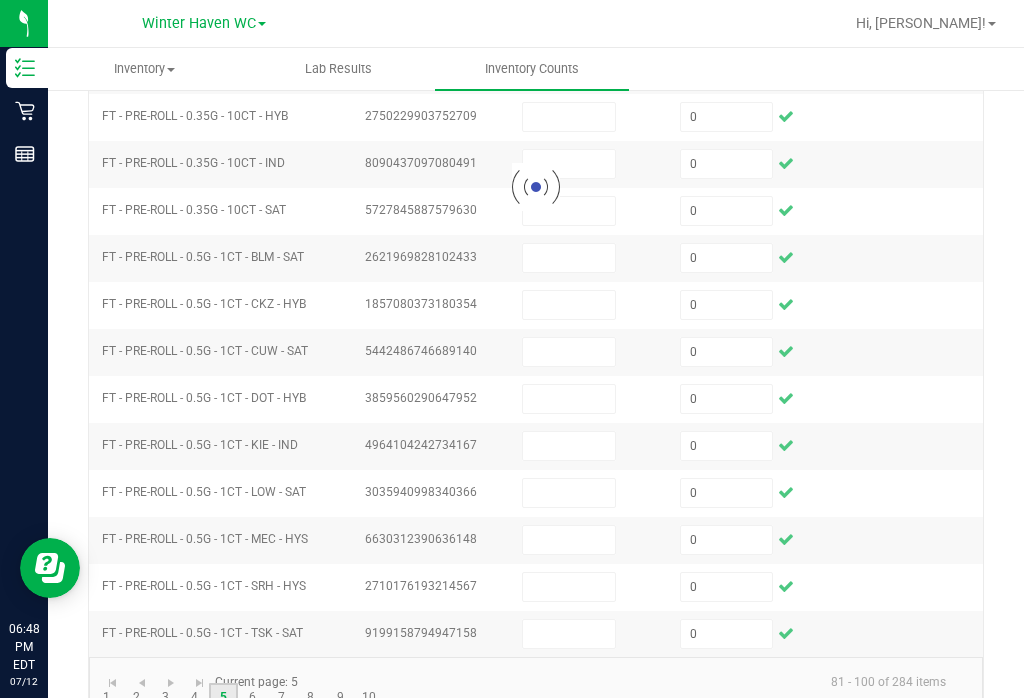 type 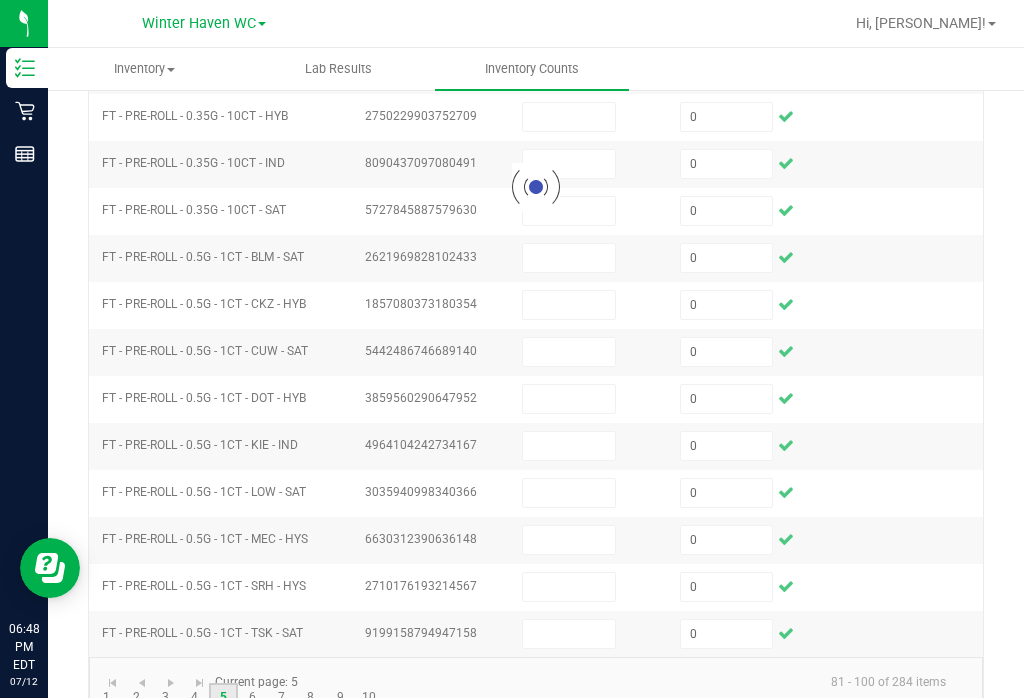 type 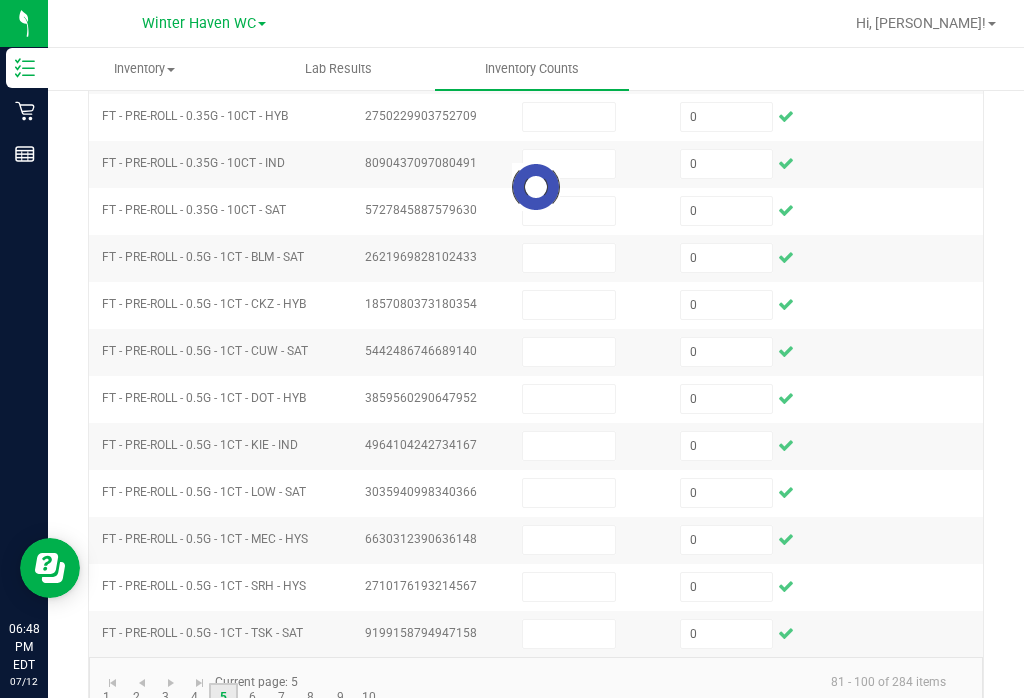 type 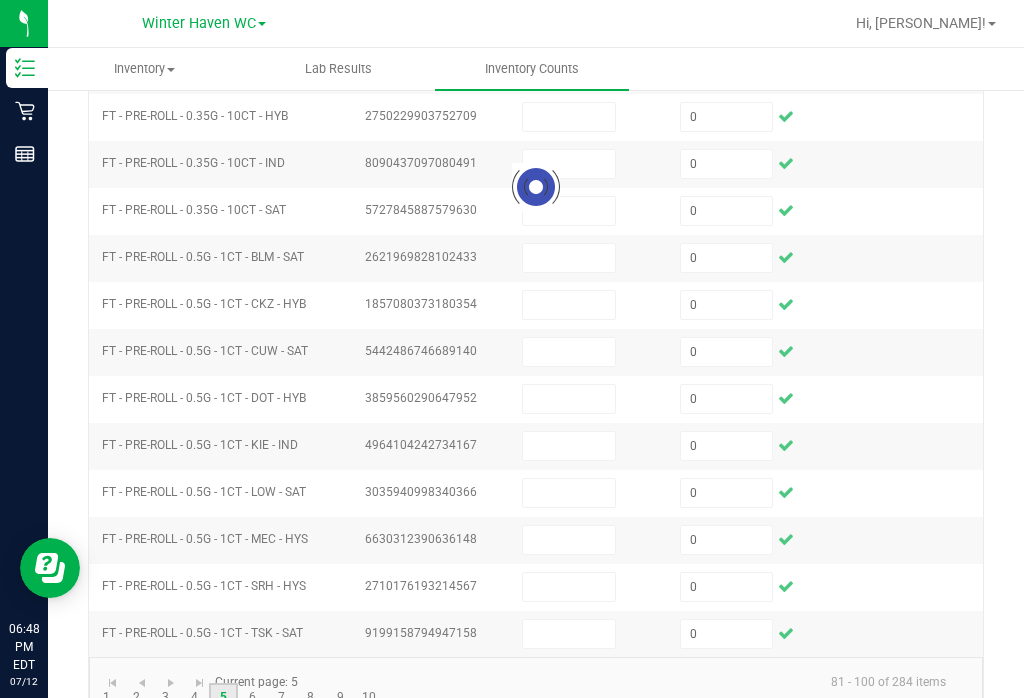 type 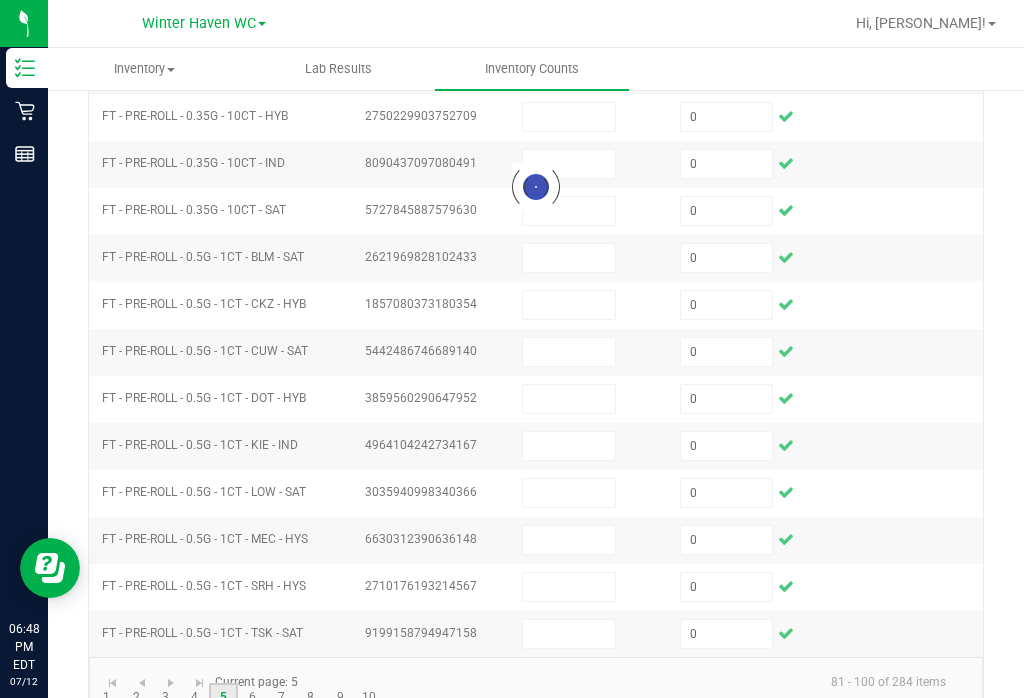 type 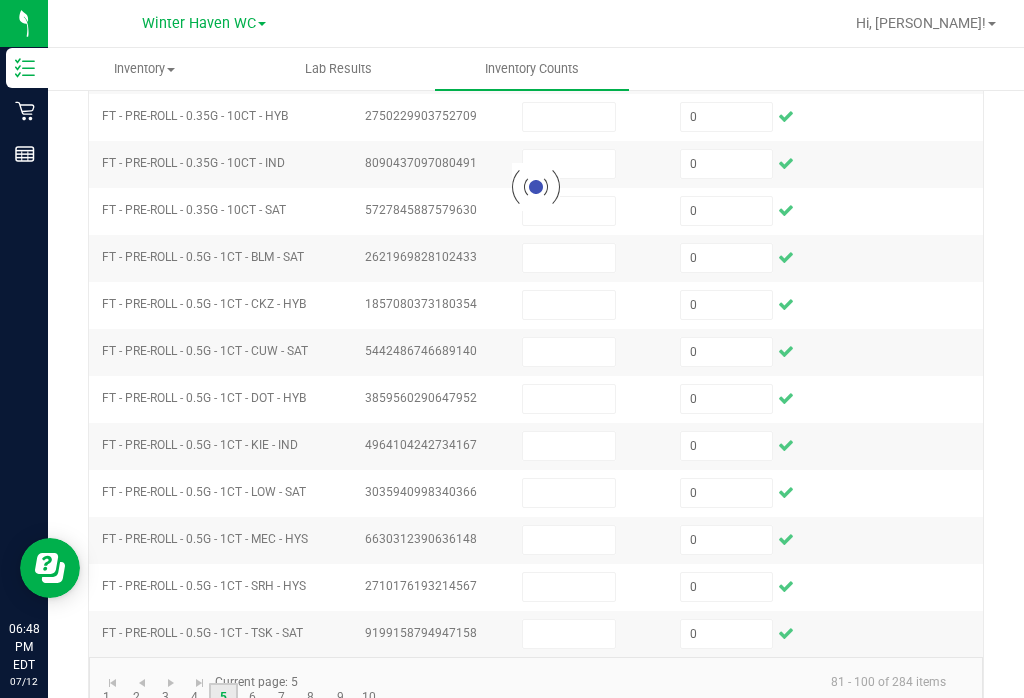 type 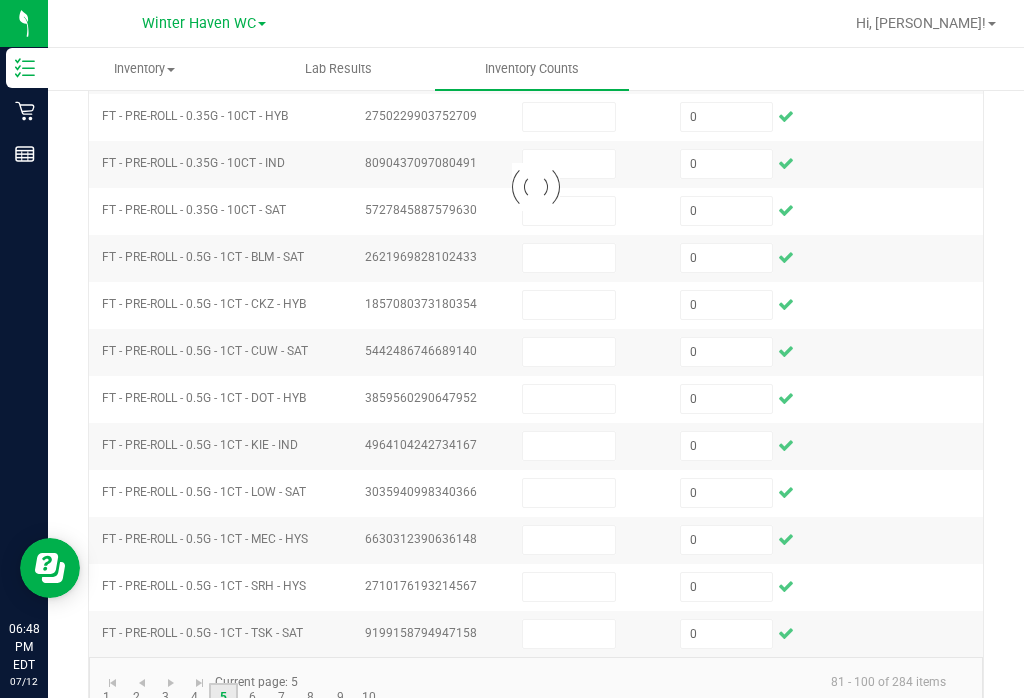 type 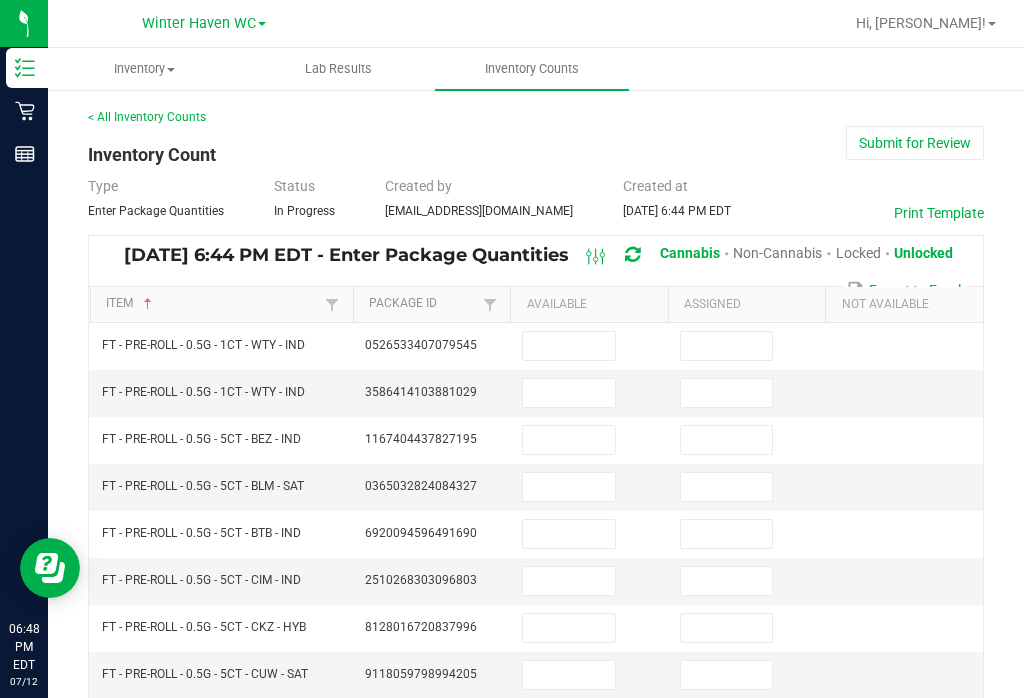 scroll, scrollTop: 0, scrollLeft: 0, axis: both 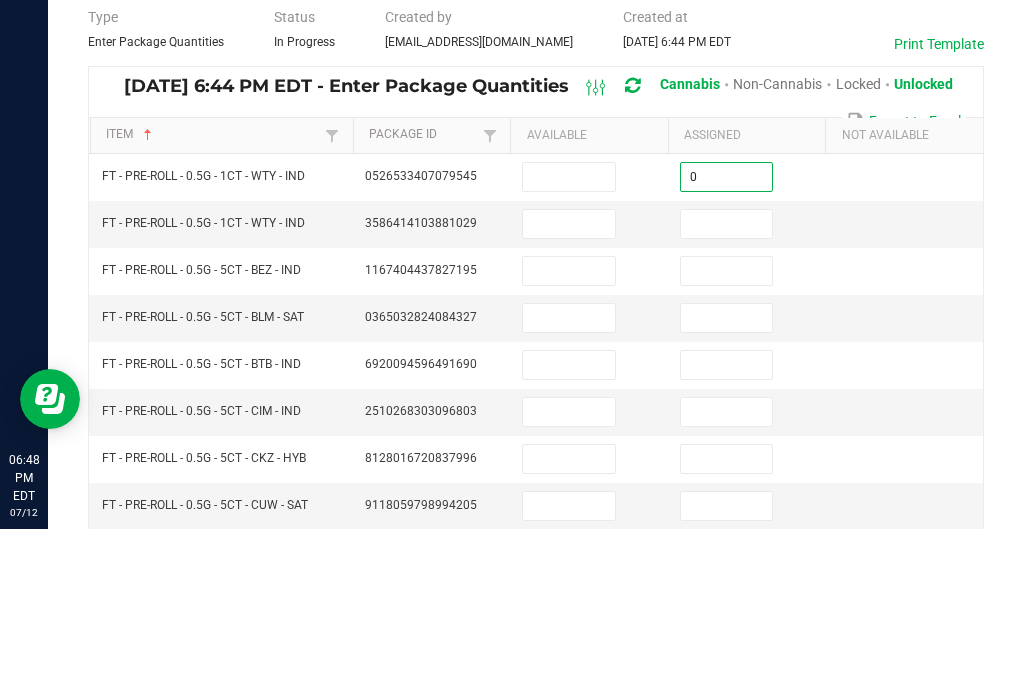 type on "0" 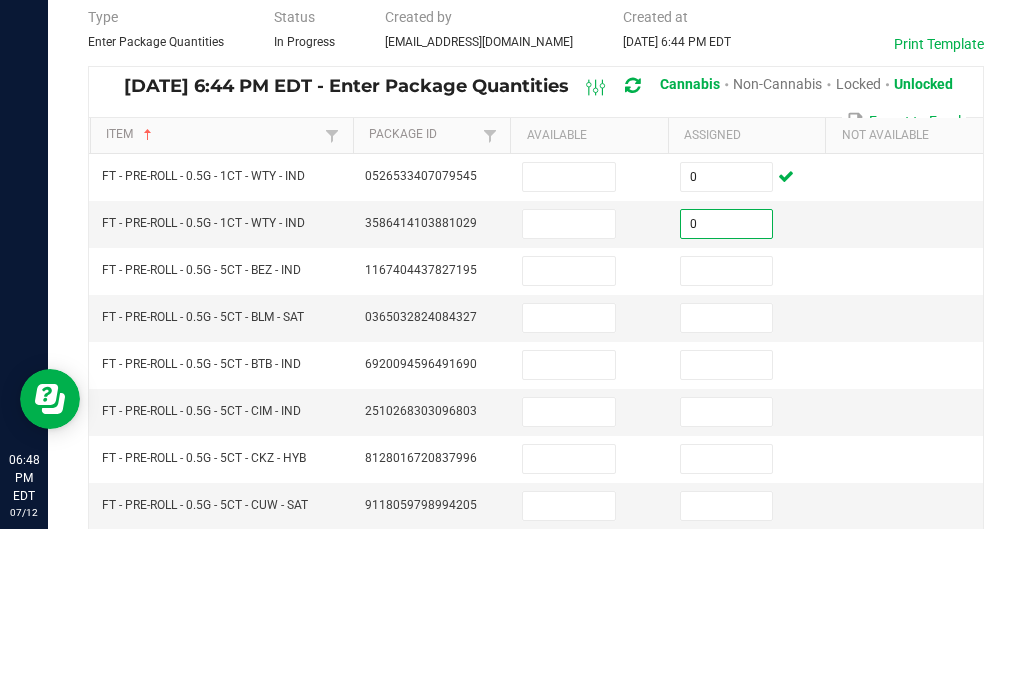 type on "0" 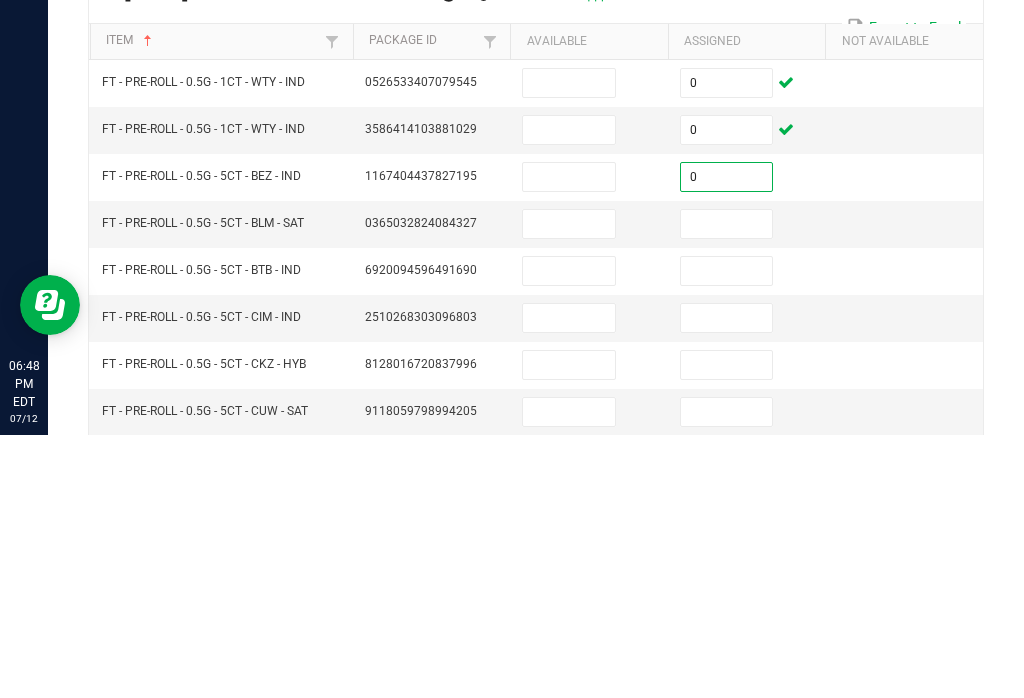 type on "0" 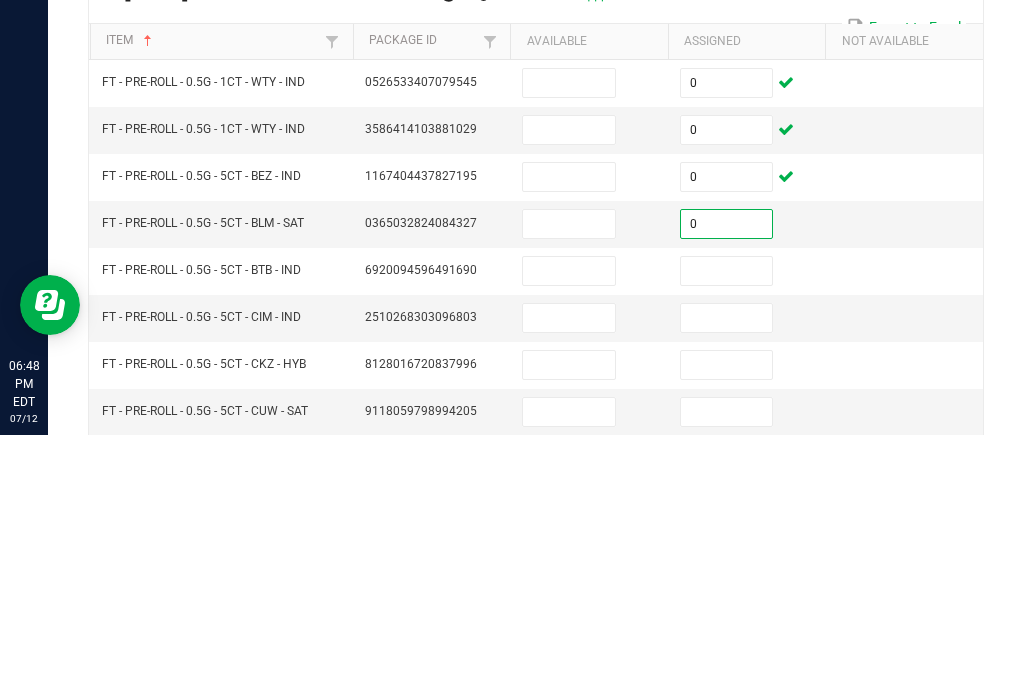 type on "0" 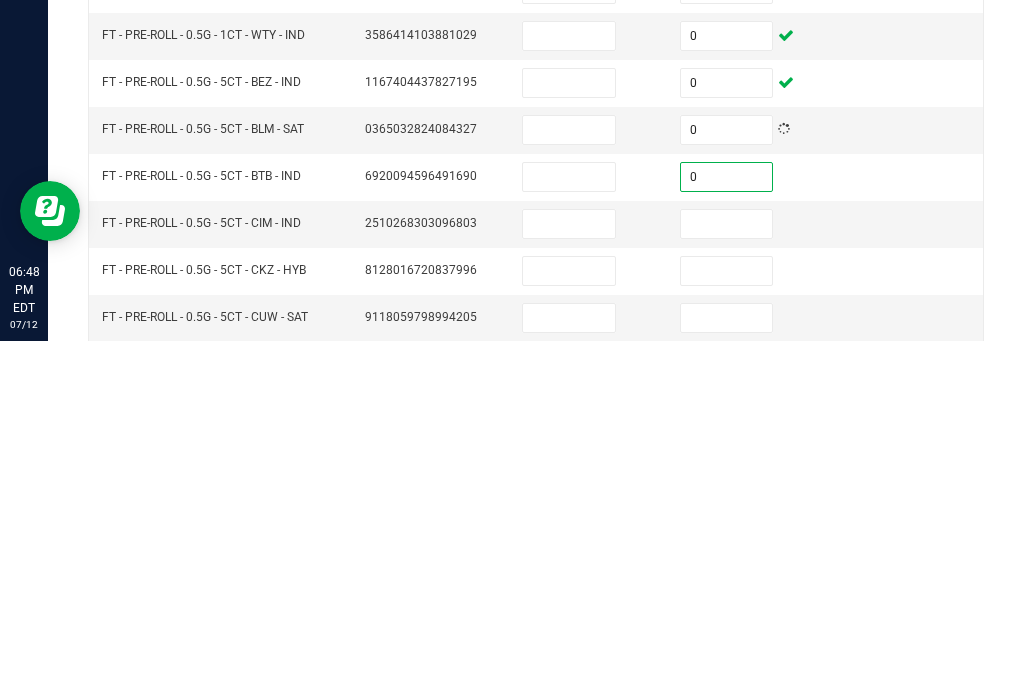 type on "0" 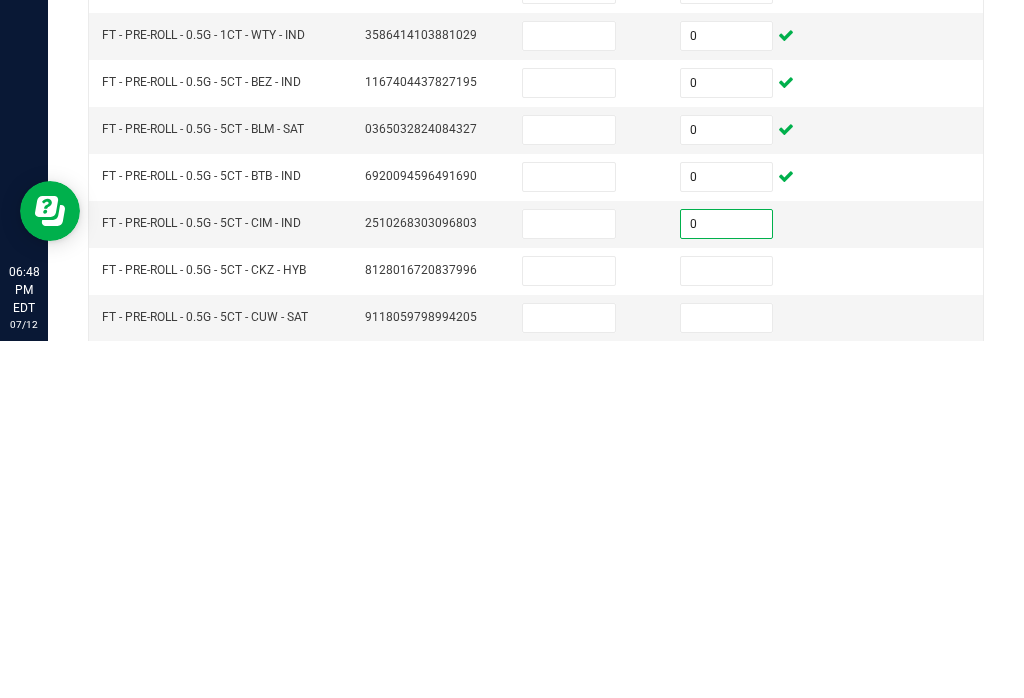 type on "0" 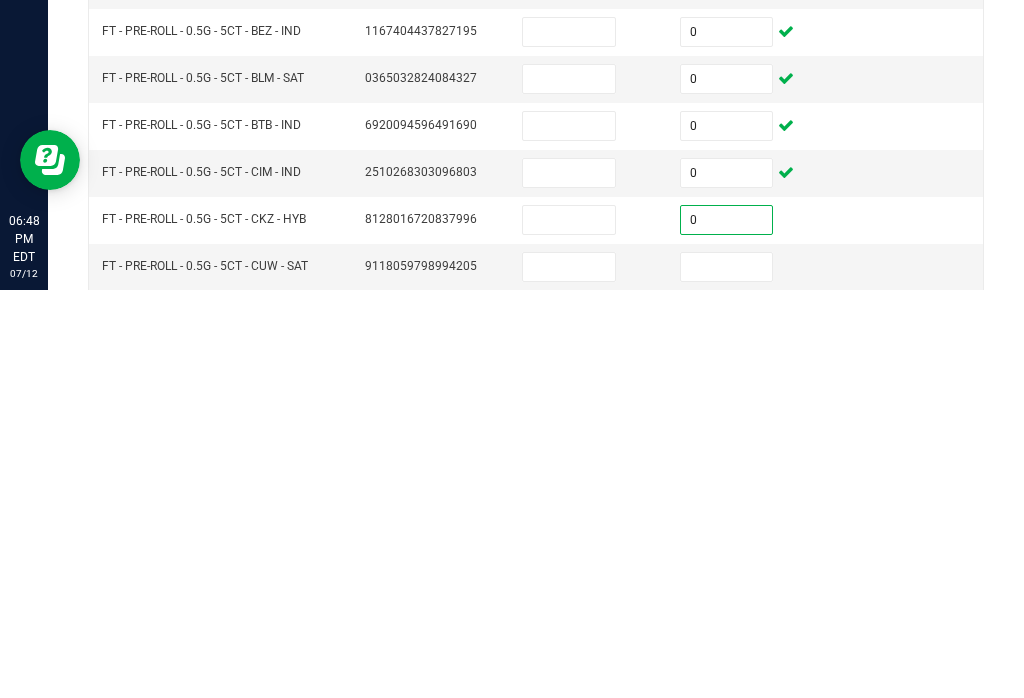 type on "0" 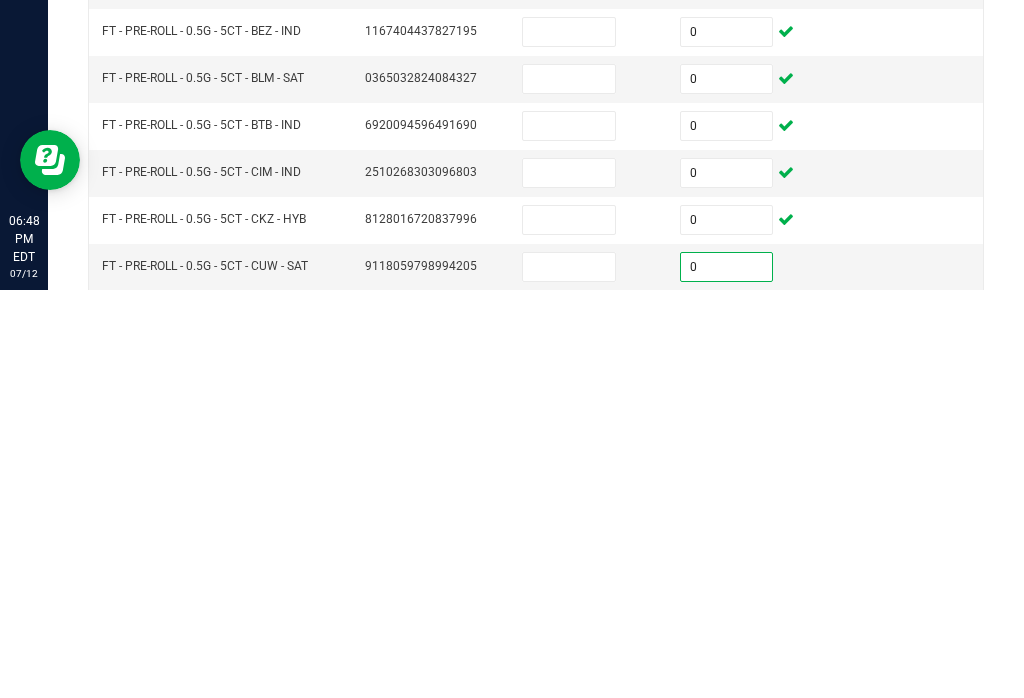 type on "0" 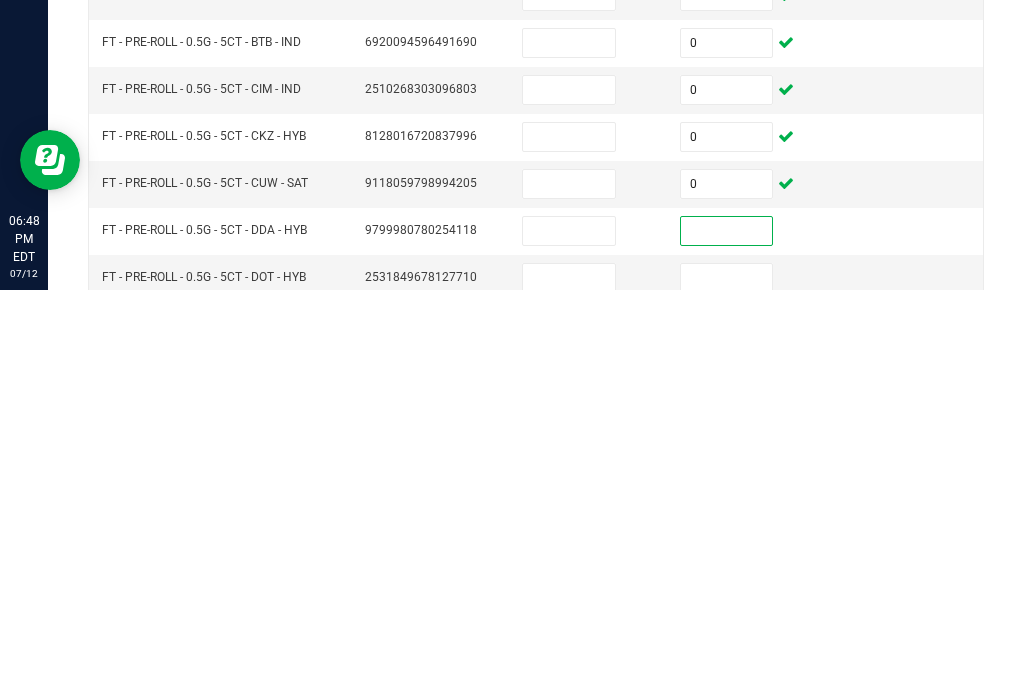 scroll, scrollTop: 86, scrollLeft: 0, axis: vertical 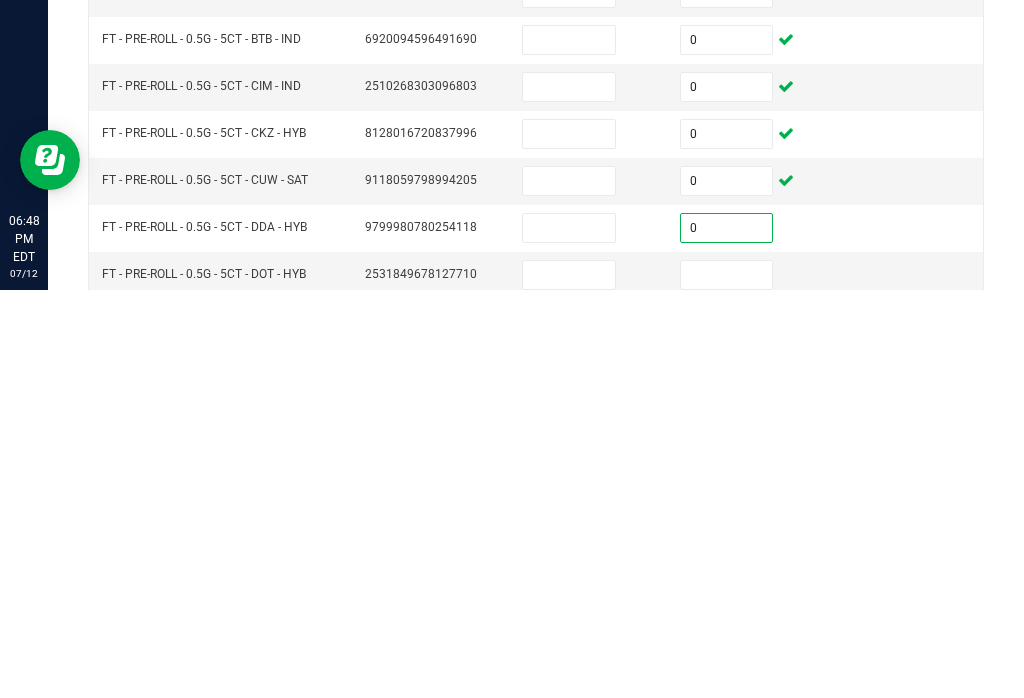 type on "0" 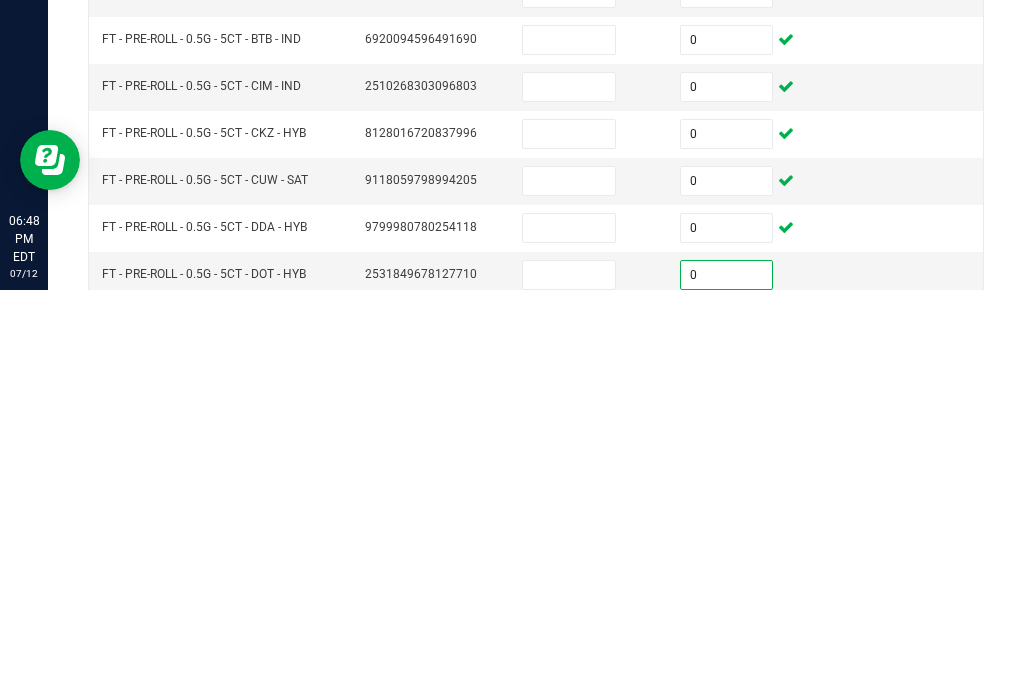 type on "0" 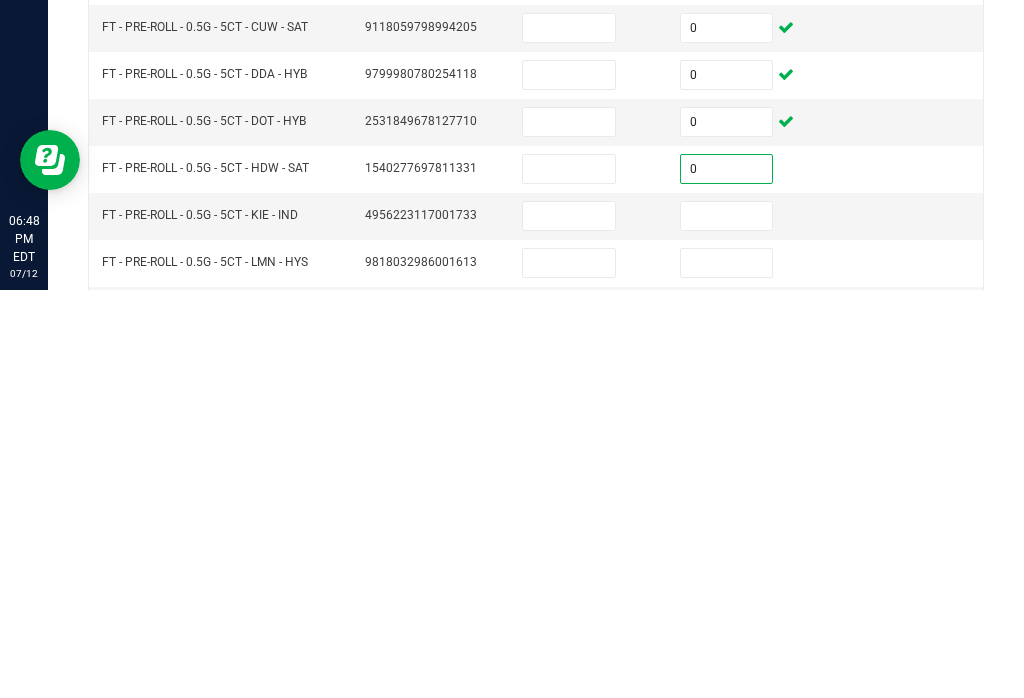 scroll, scrollTop: 257, scrollLeft: 0, axis: vertical 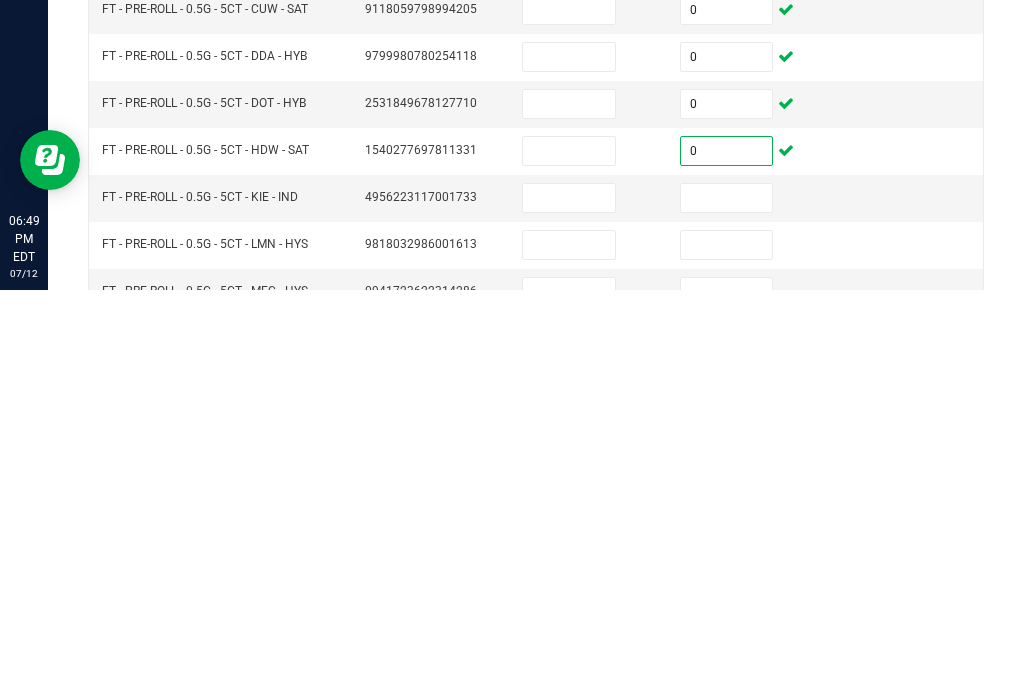 type on "0" 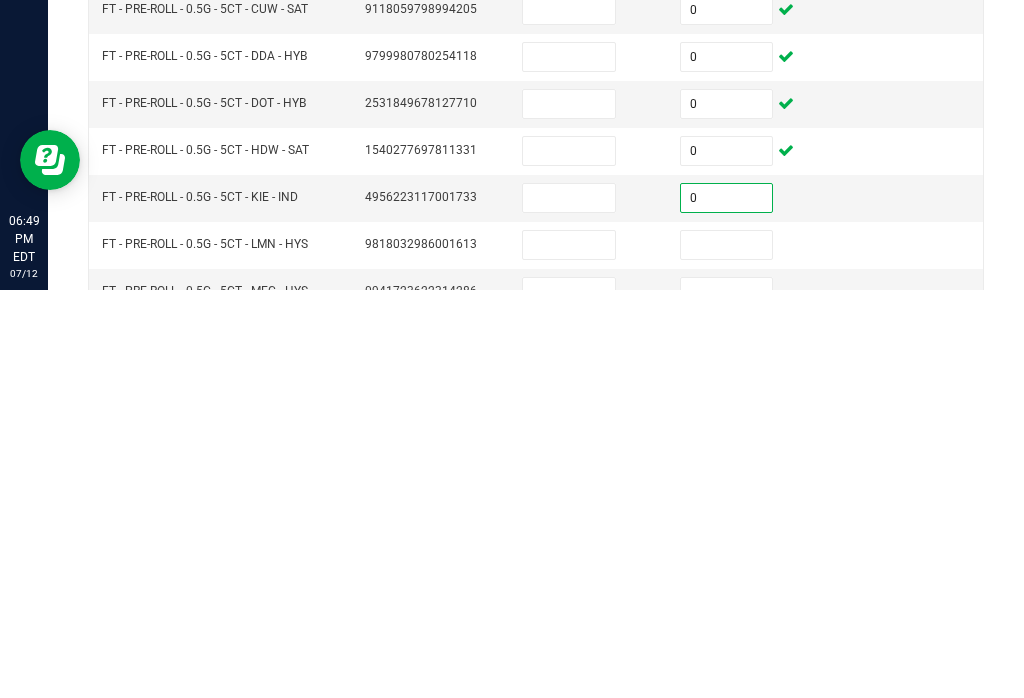 type on "0" 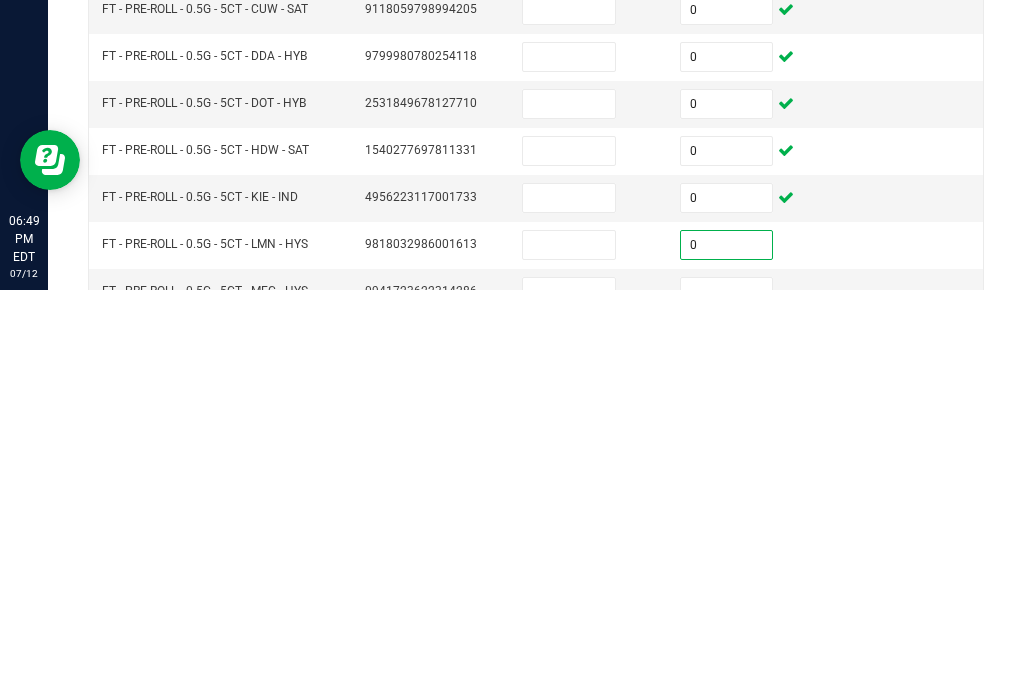 type on "0" 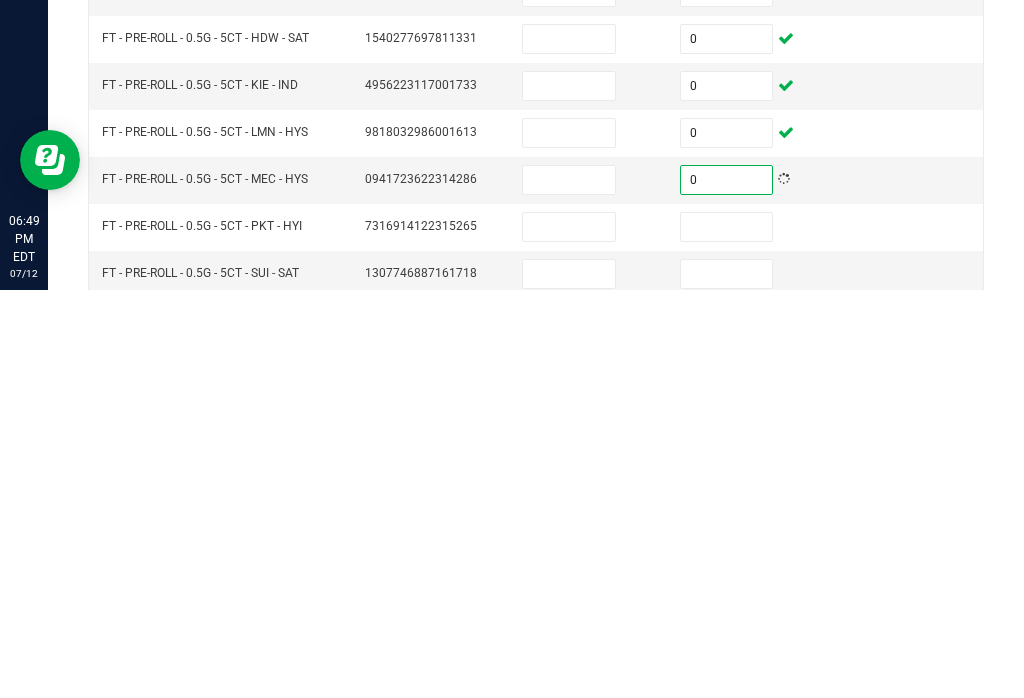 scroll, scrollTop: 378, scrollLeft: 0, axis: vertical 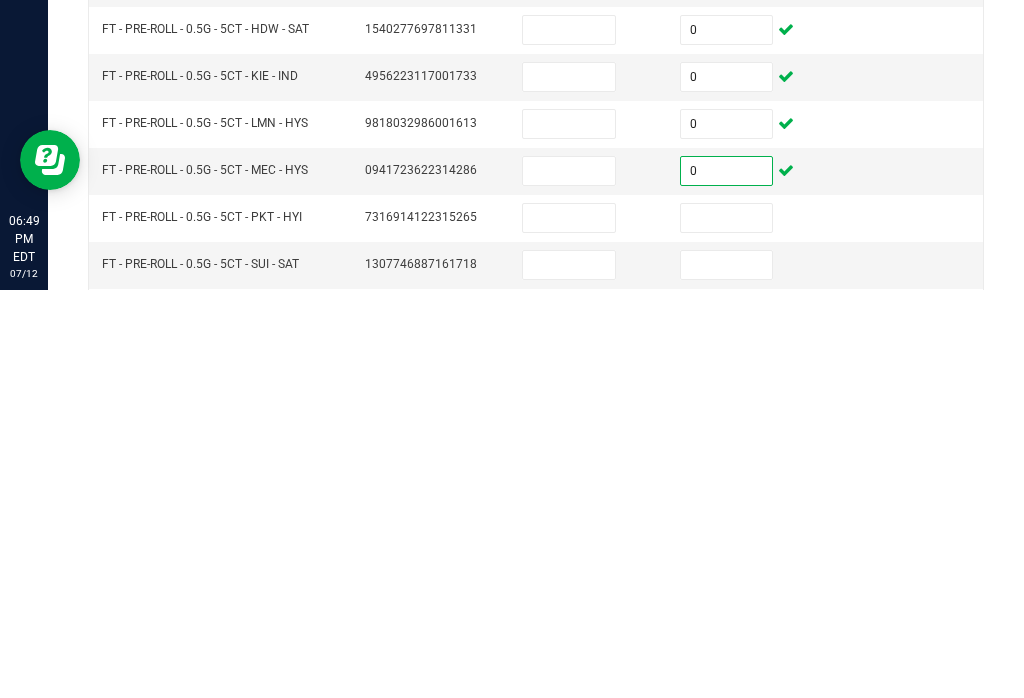 type on "0" 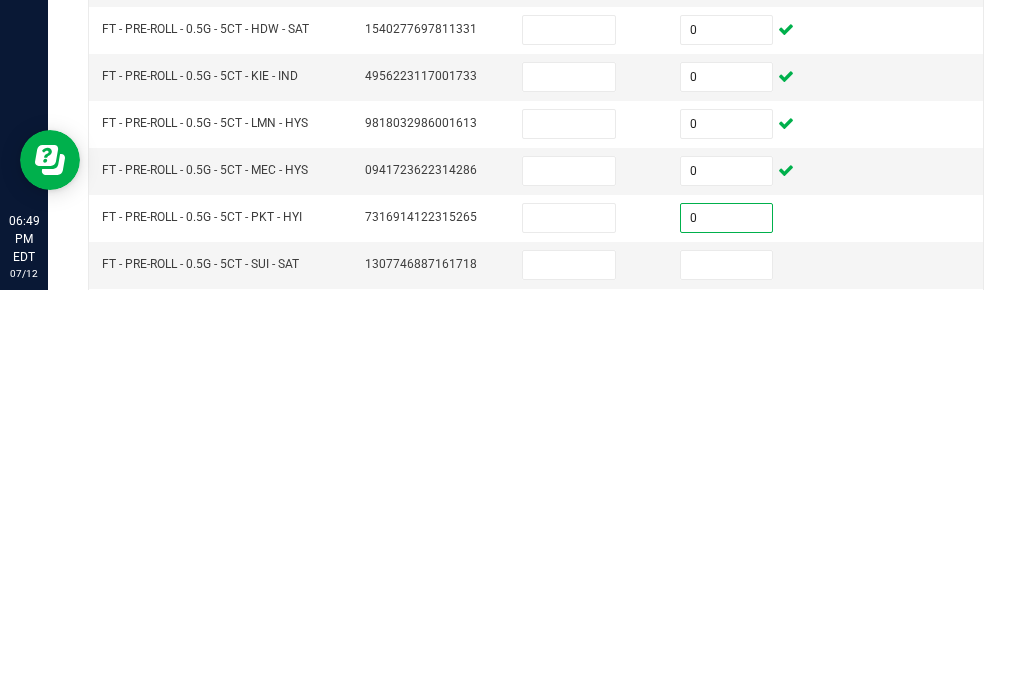 type on "0" 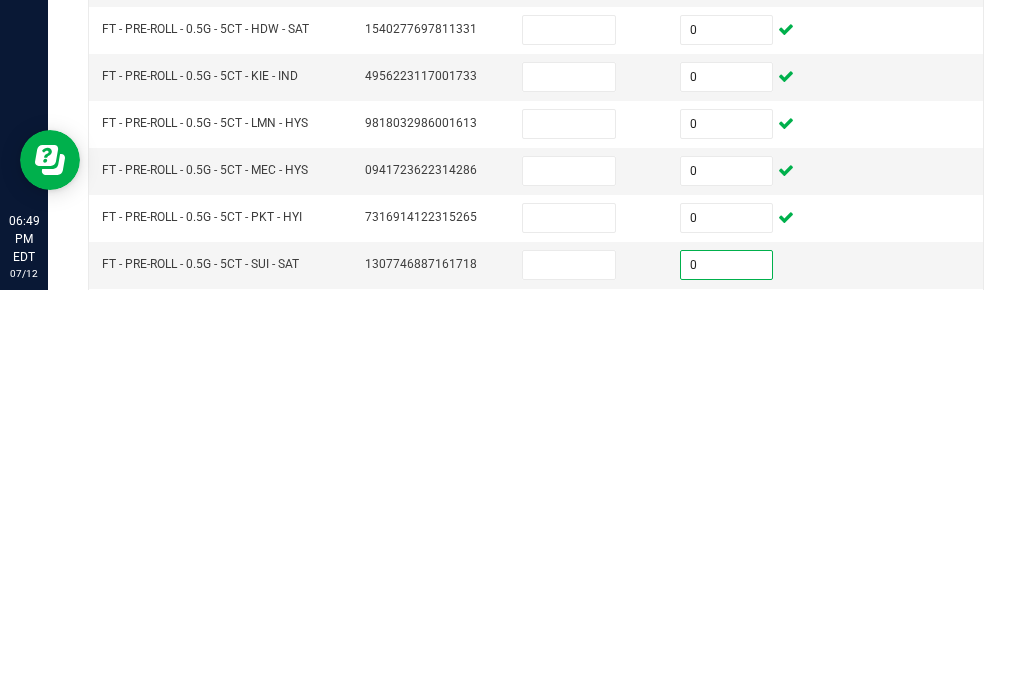 type on "0" 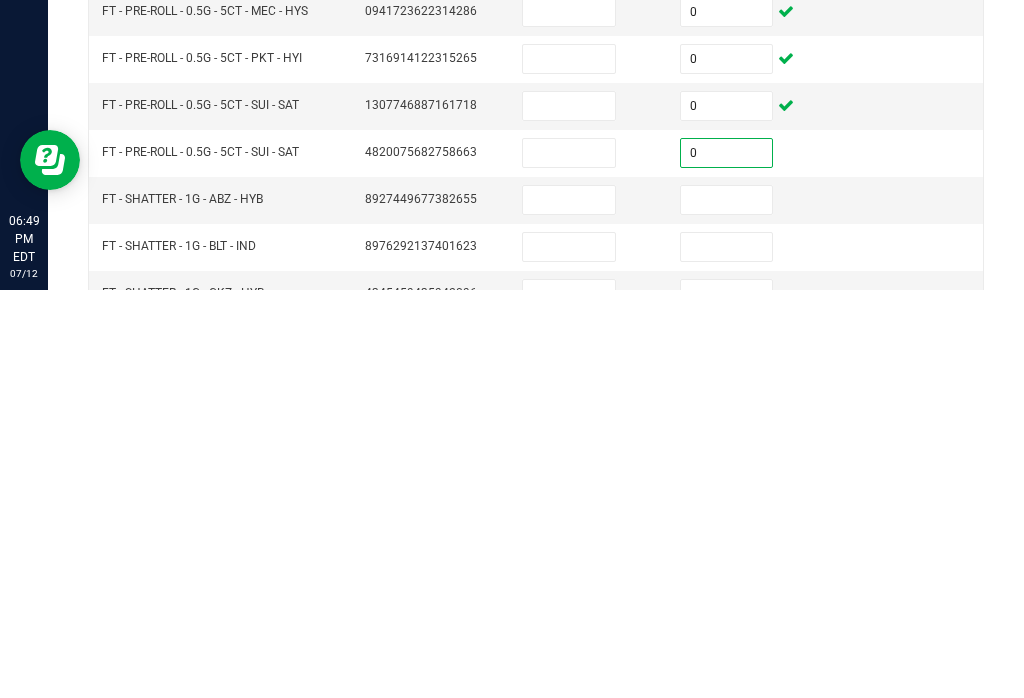 scroll, scrollTop: 538, scrollLeft: 0, axis: vertical 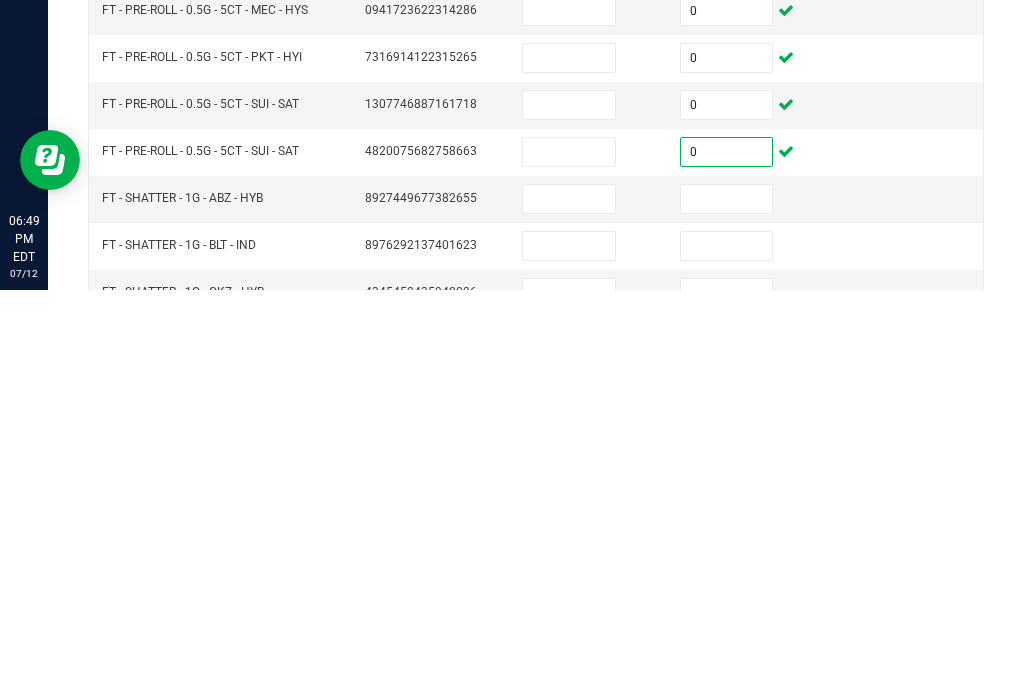 type on "0" 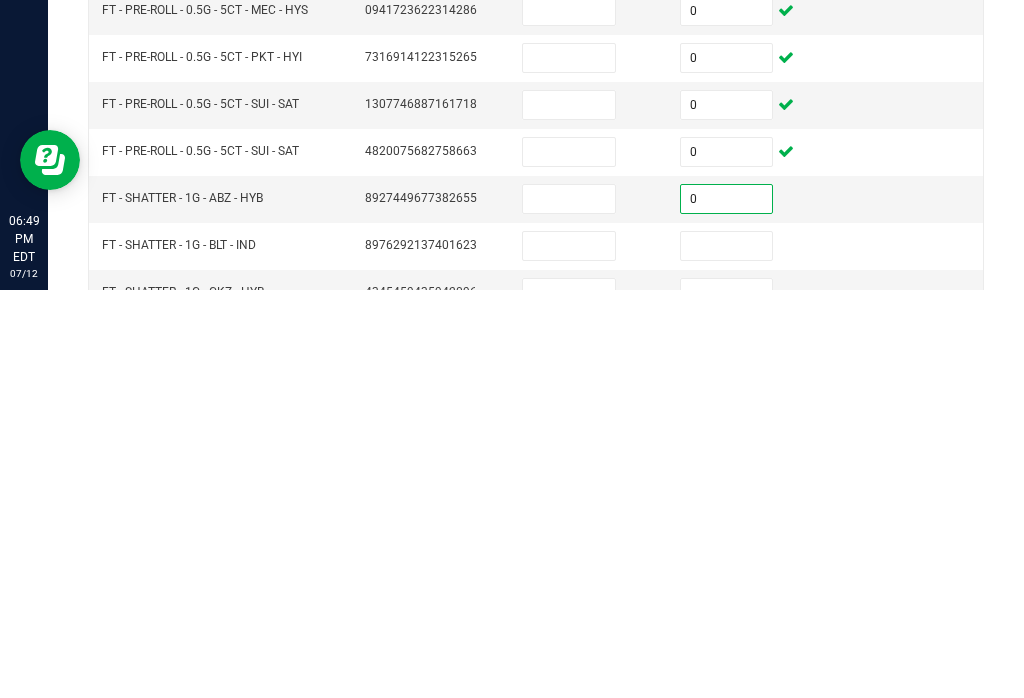 type on "0" 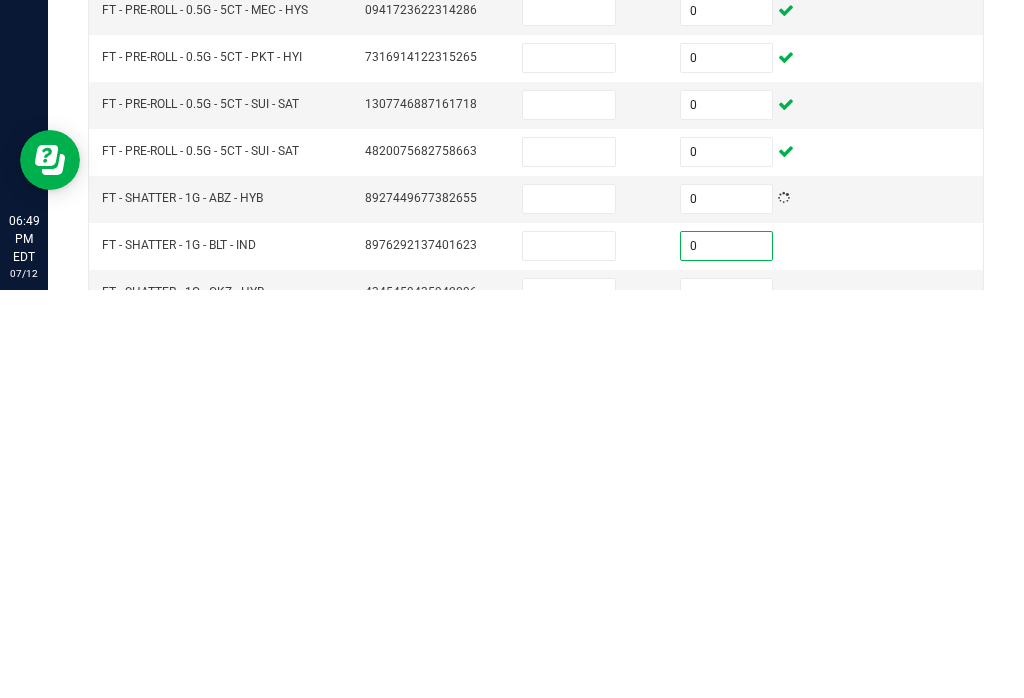 type on "0" 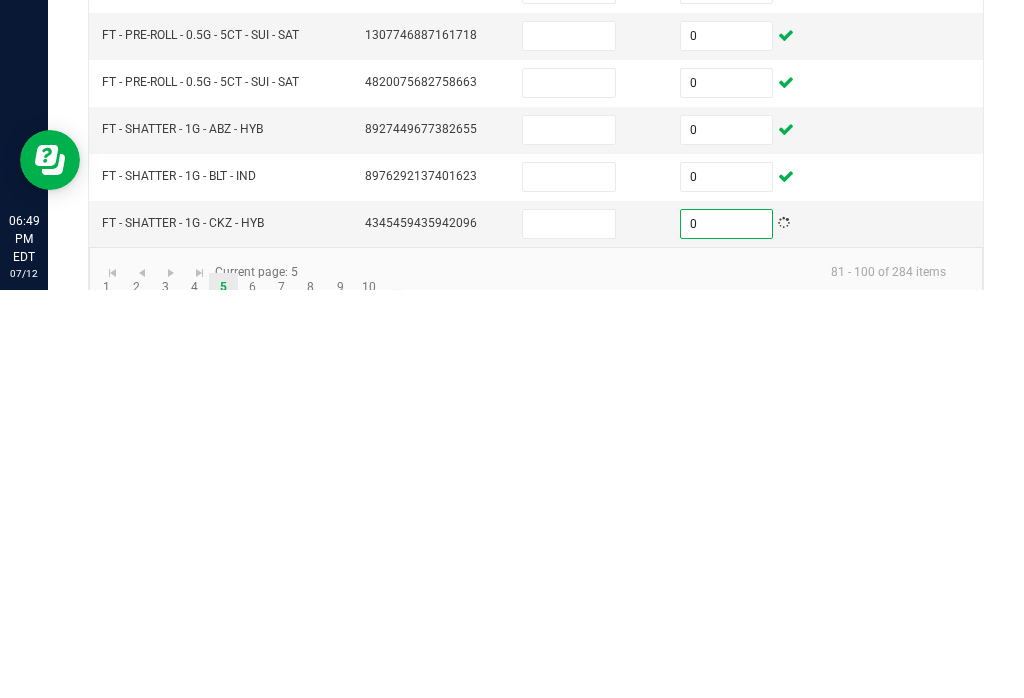 scroll, scrollTop: 605, scrollLeft: 0, axis: vertical 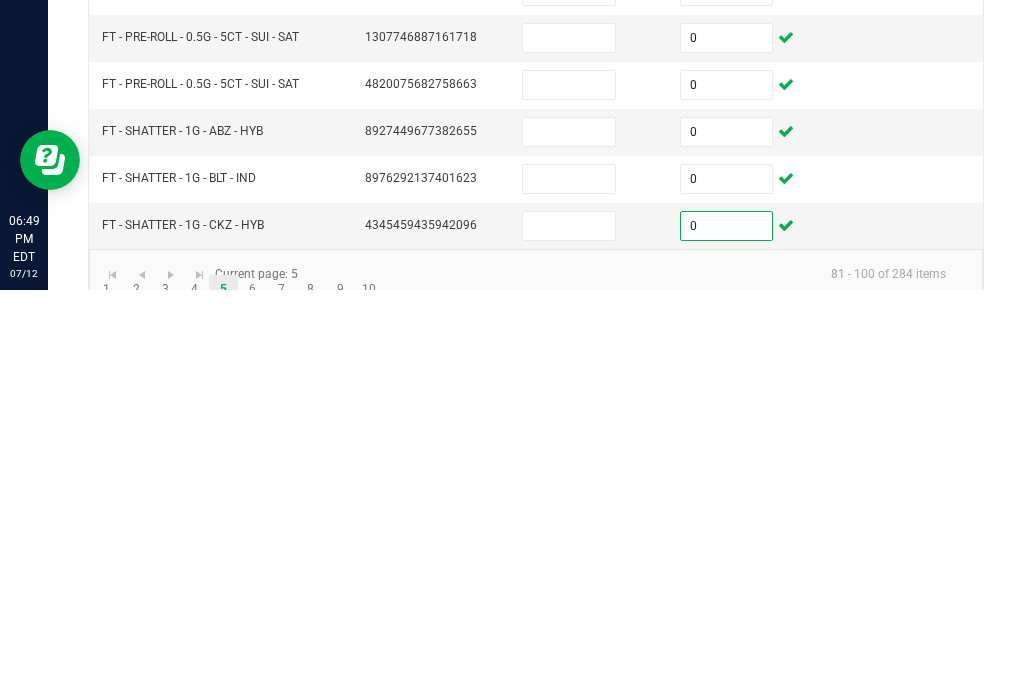 type on "0" 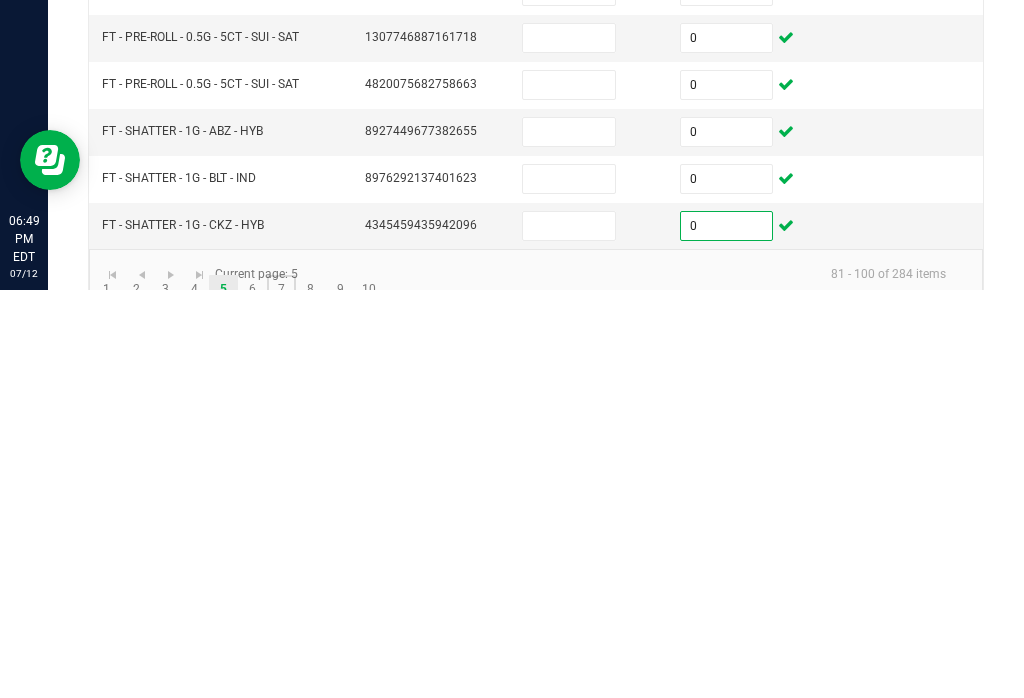 click on "7" 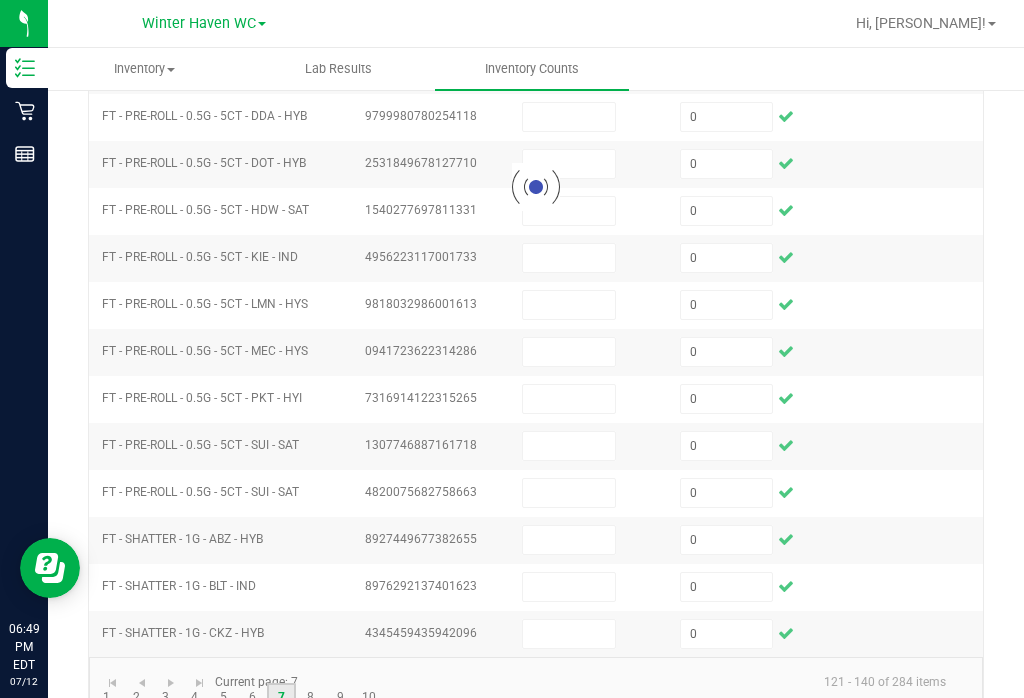 type 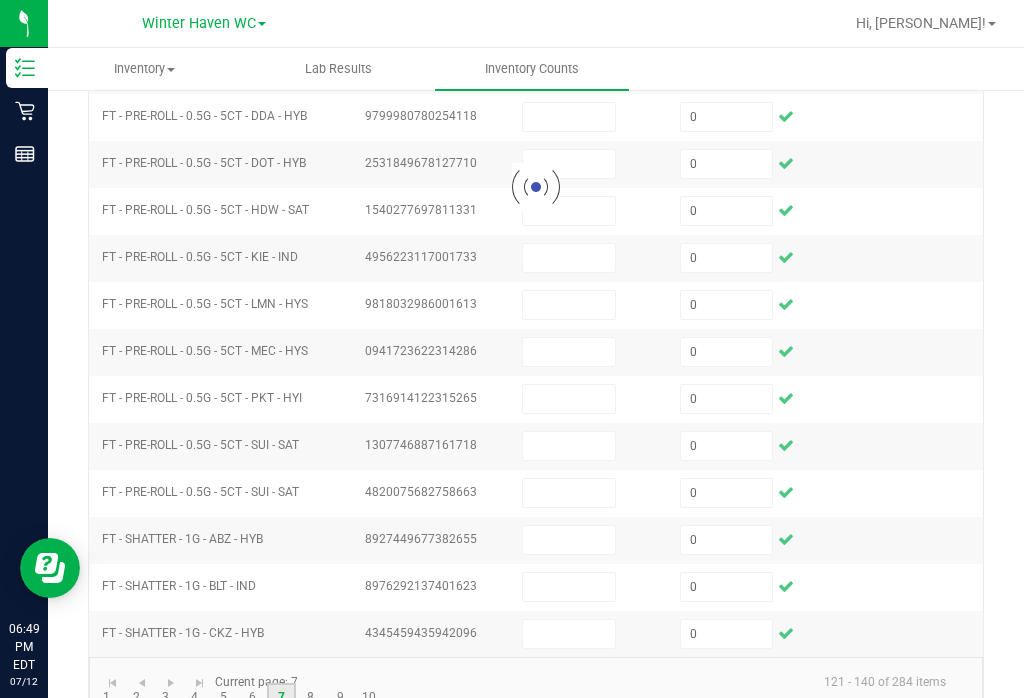 type 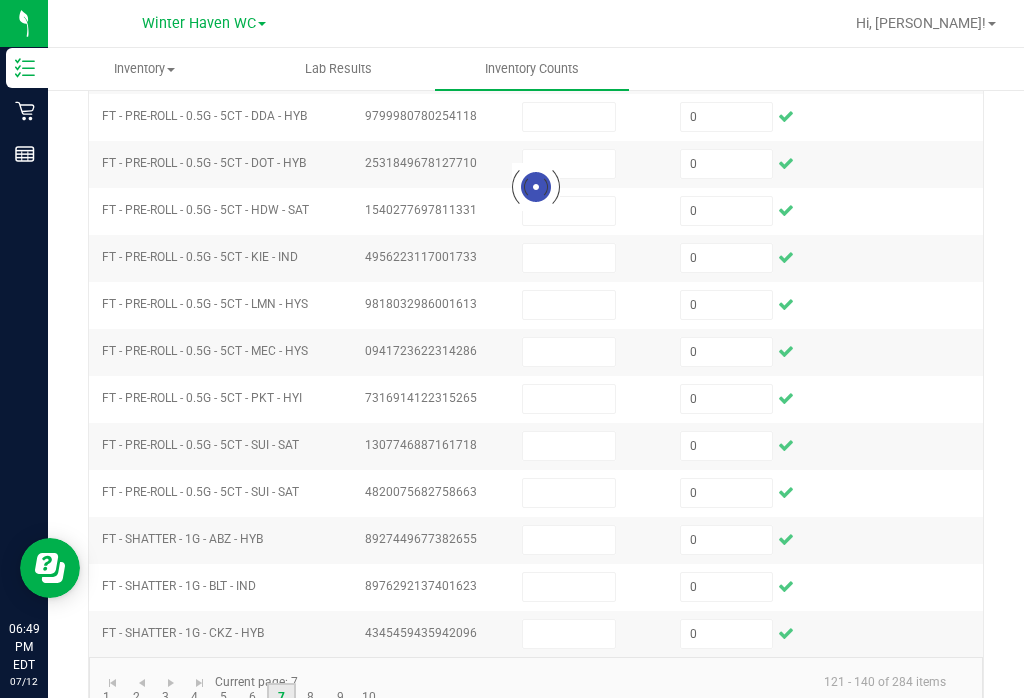 type 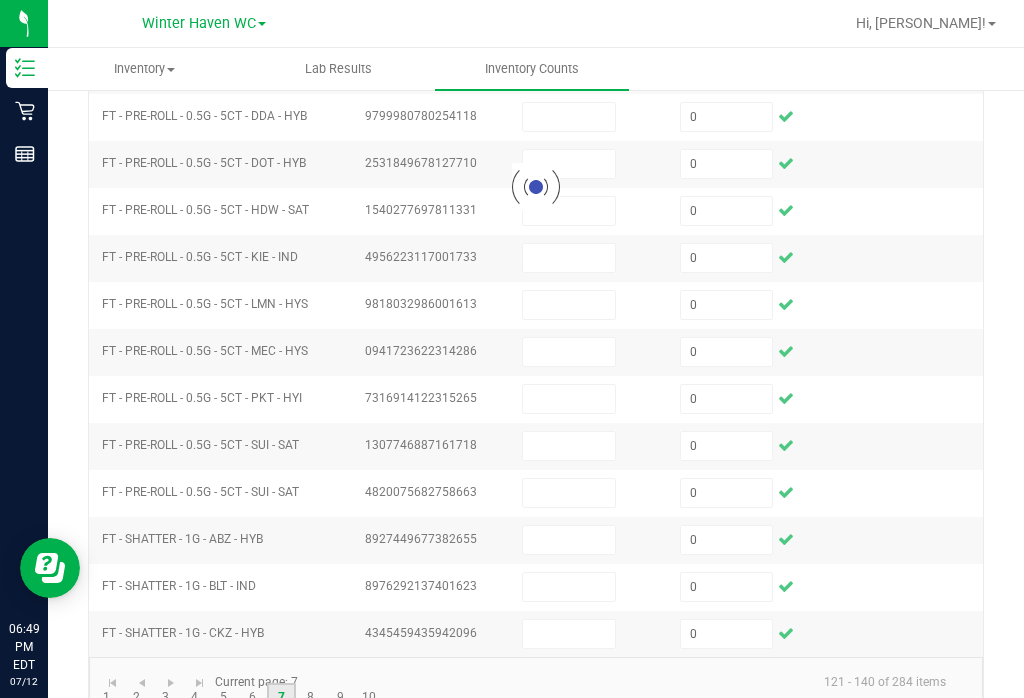 type 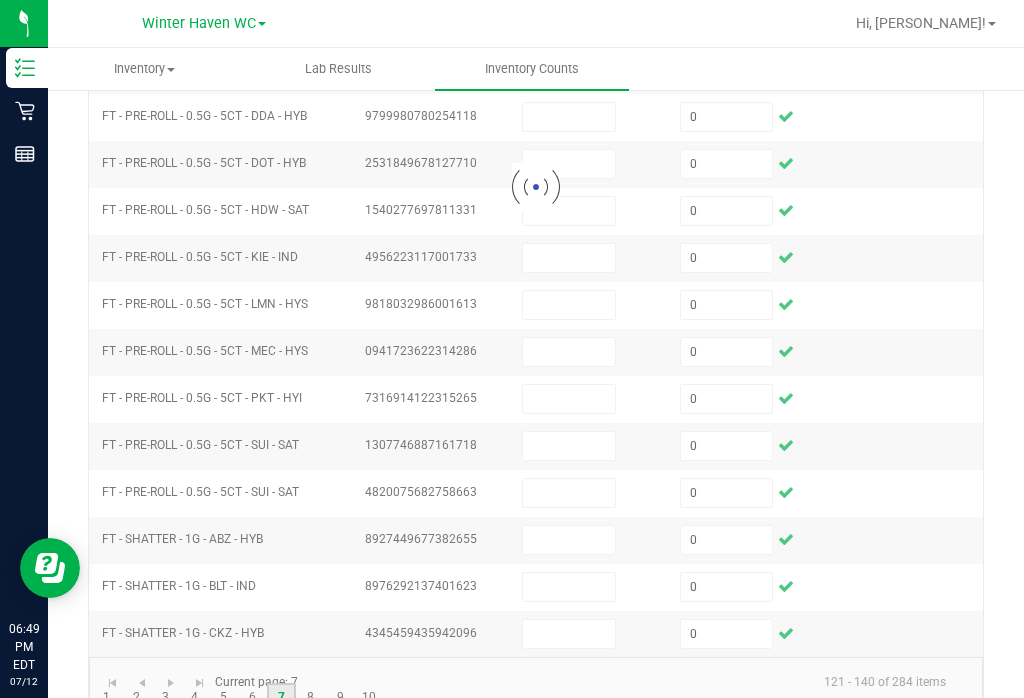 type 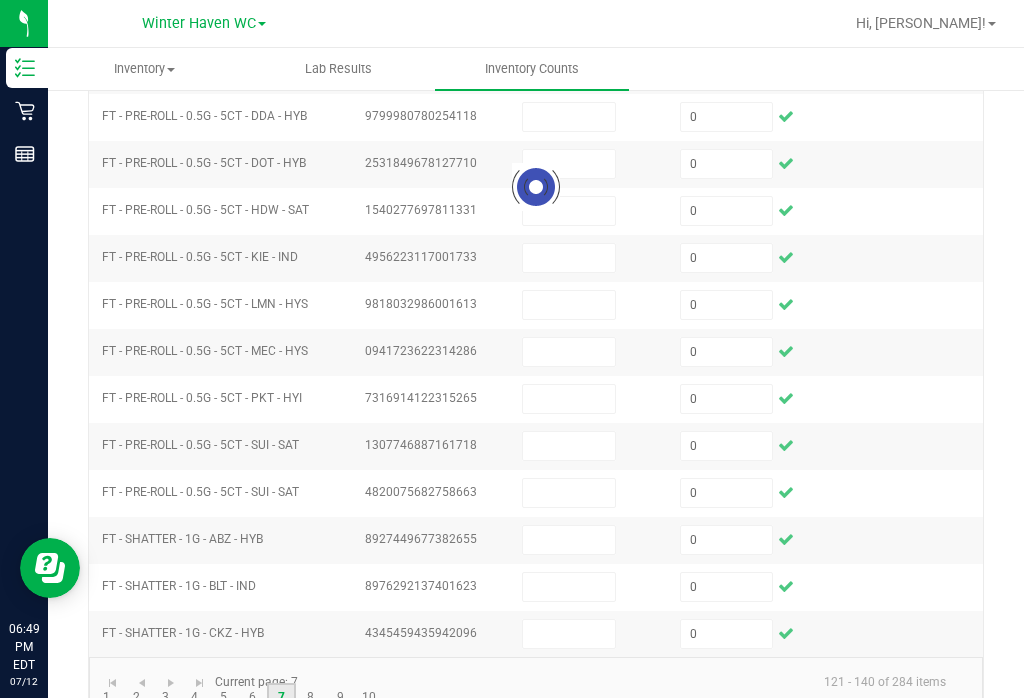 type 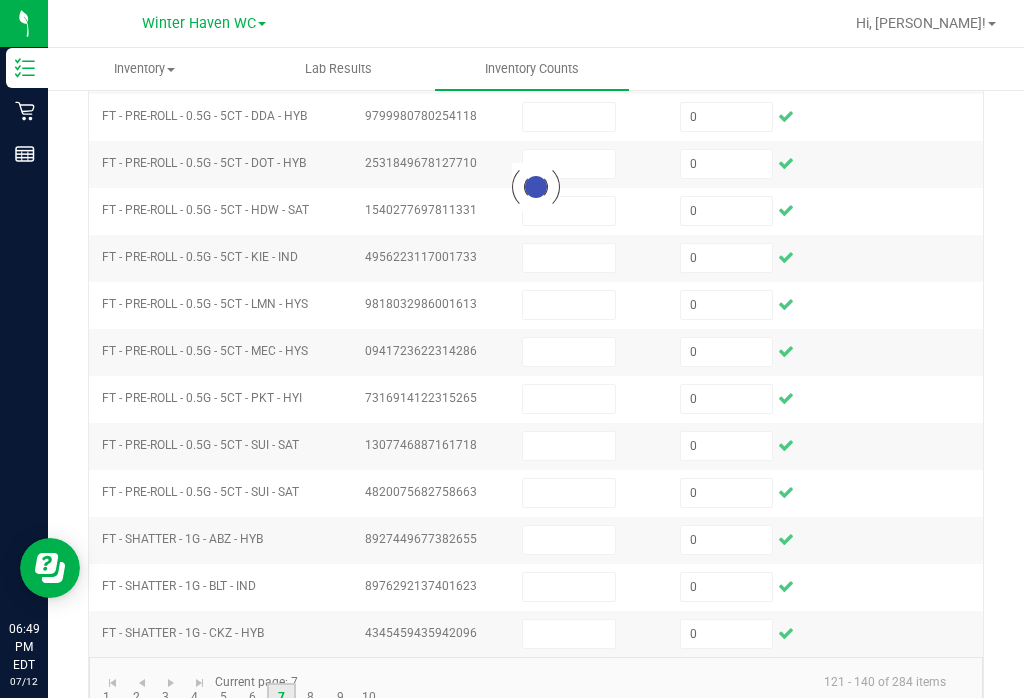 type 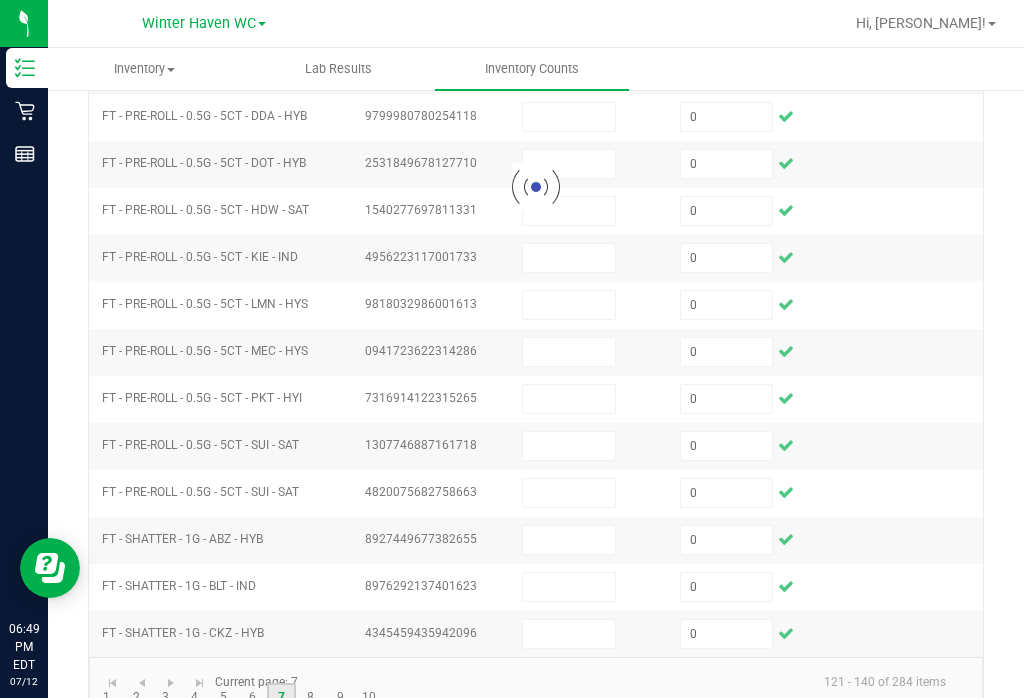 type 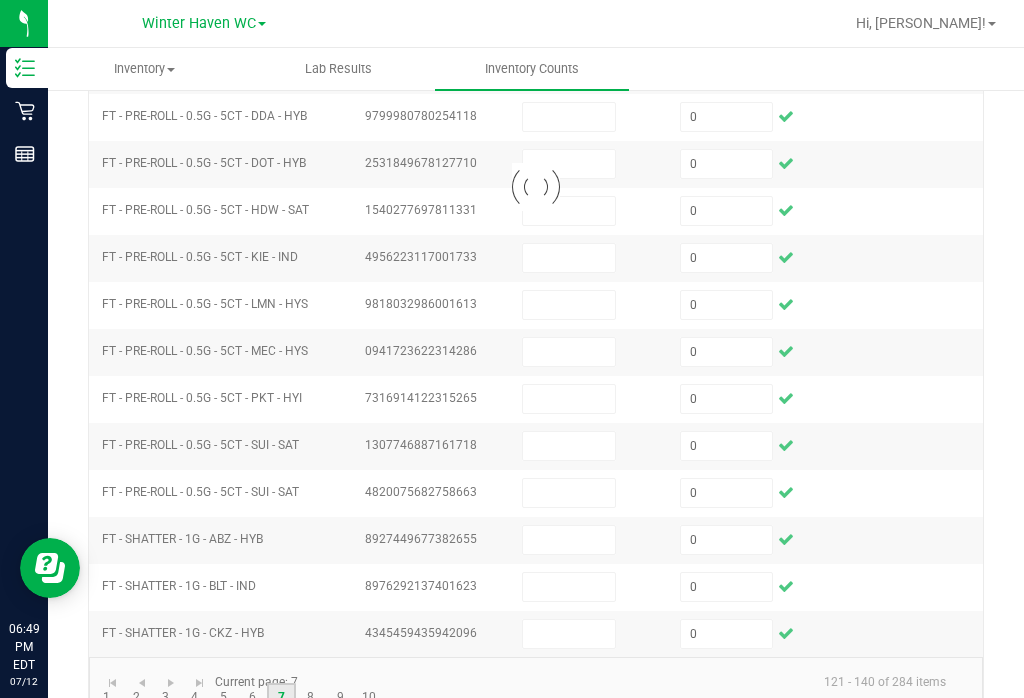 type 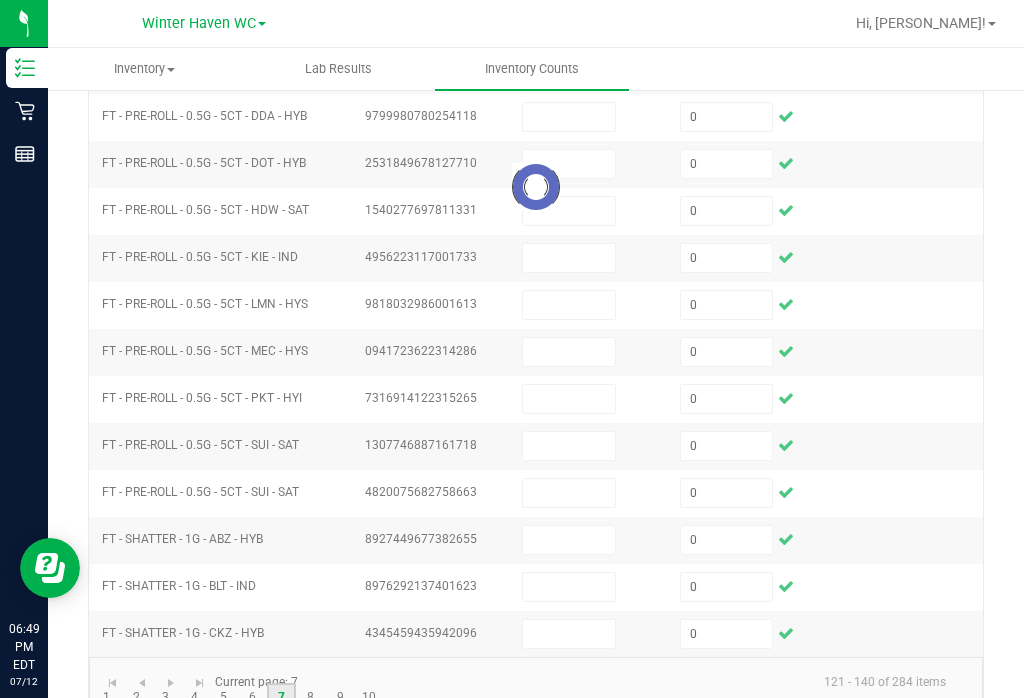 type 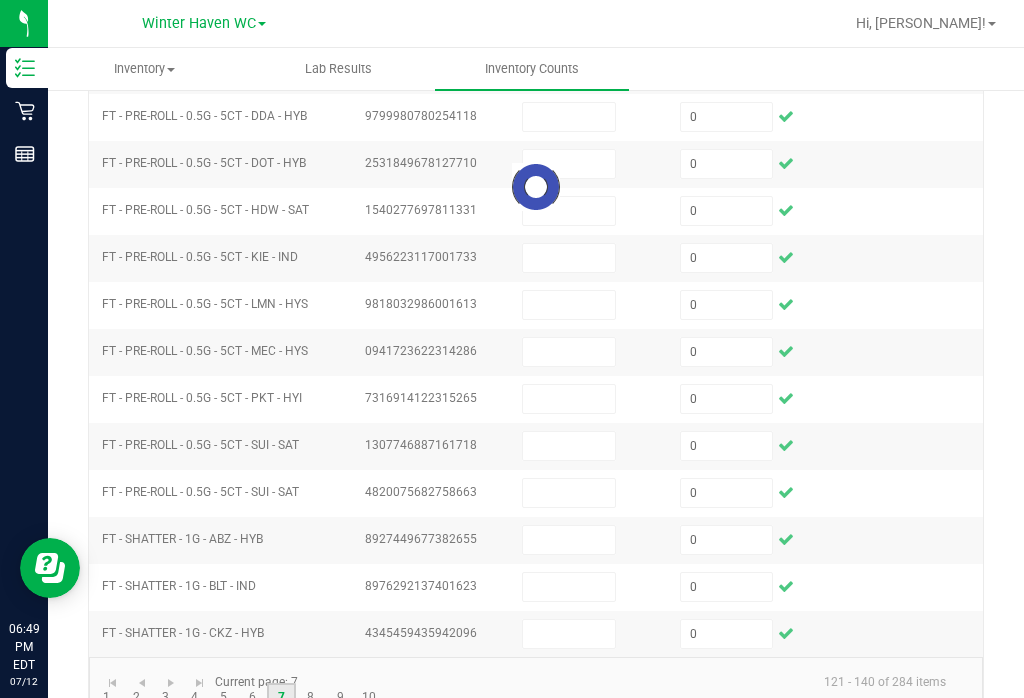 type 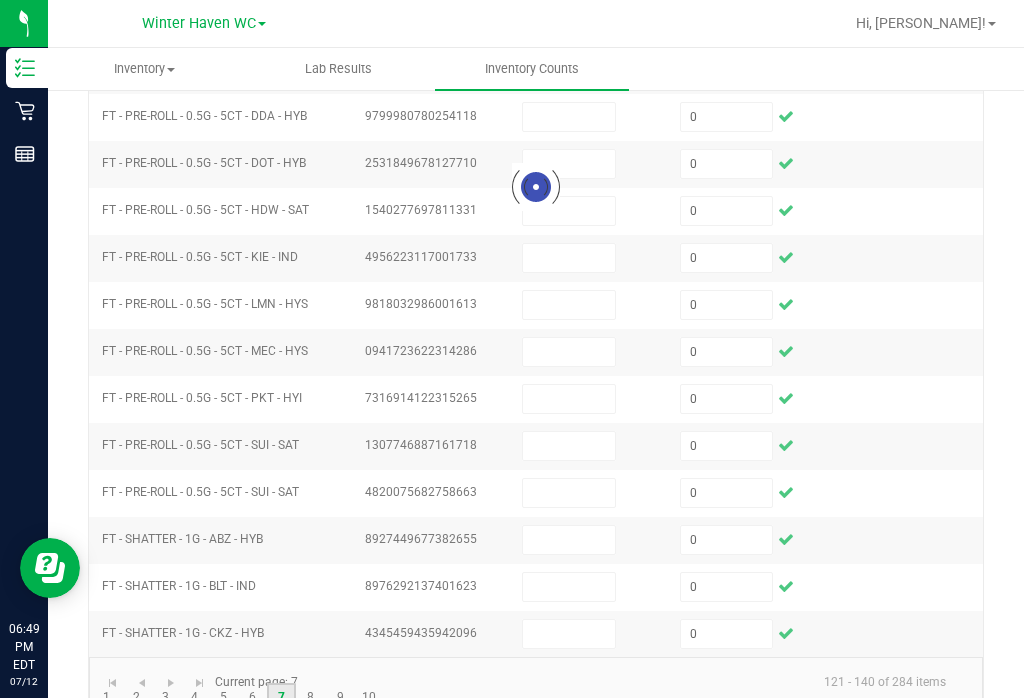 type 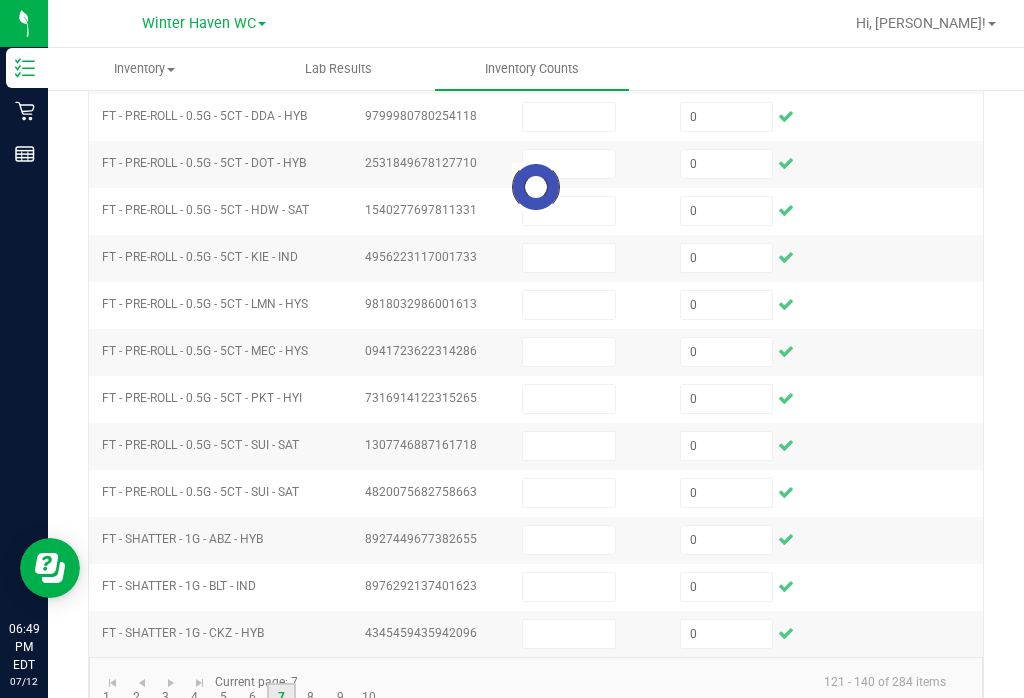 type 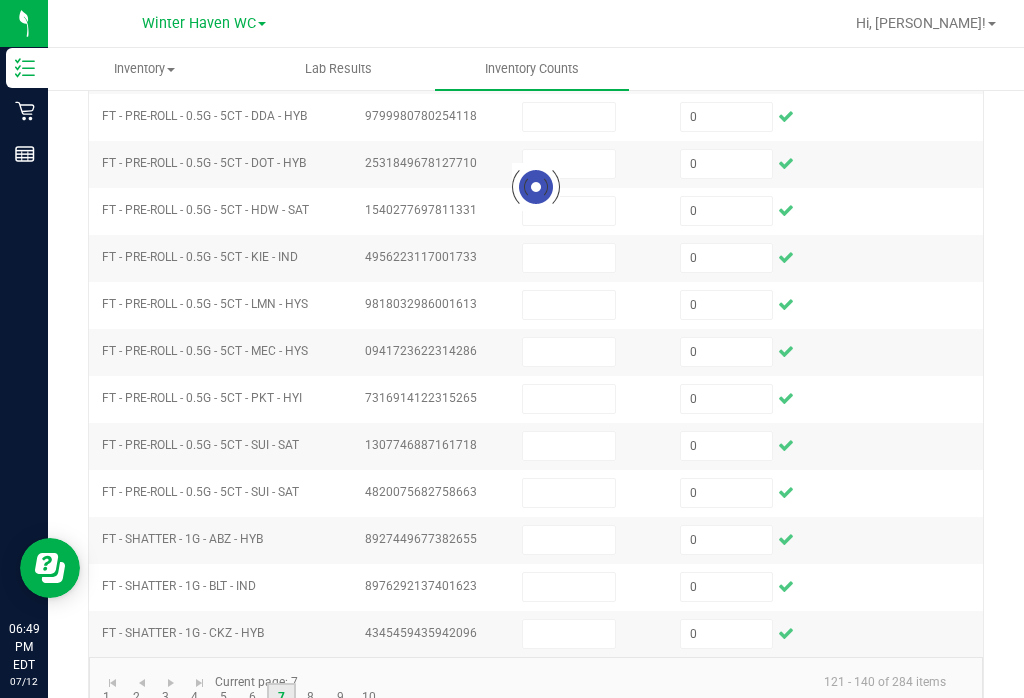 type 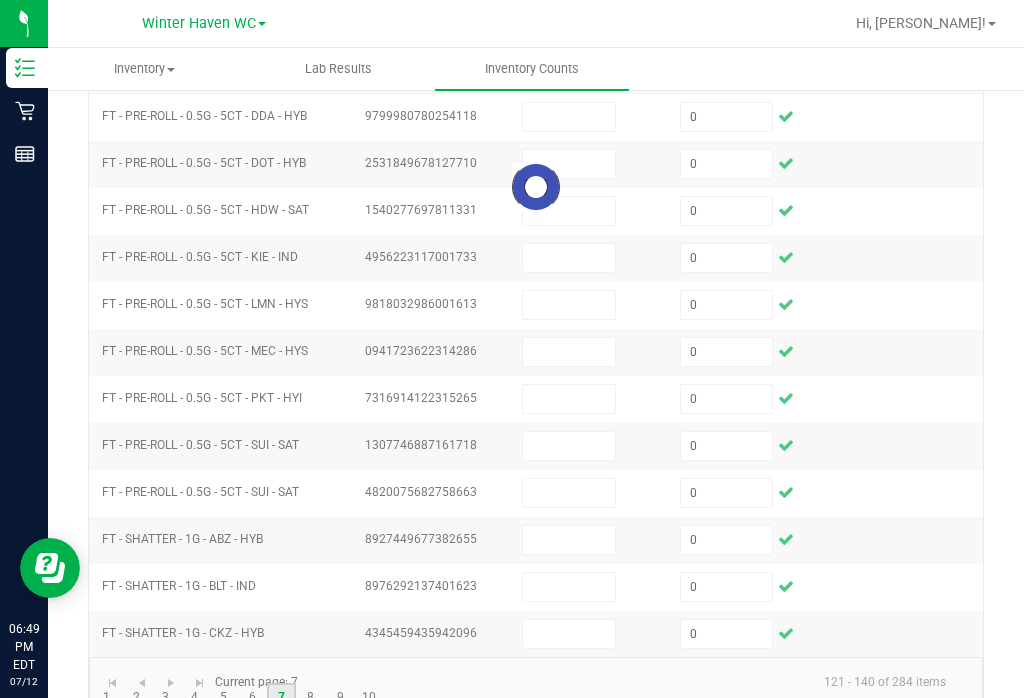 type 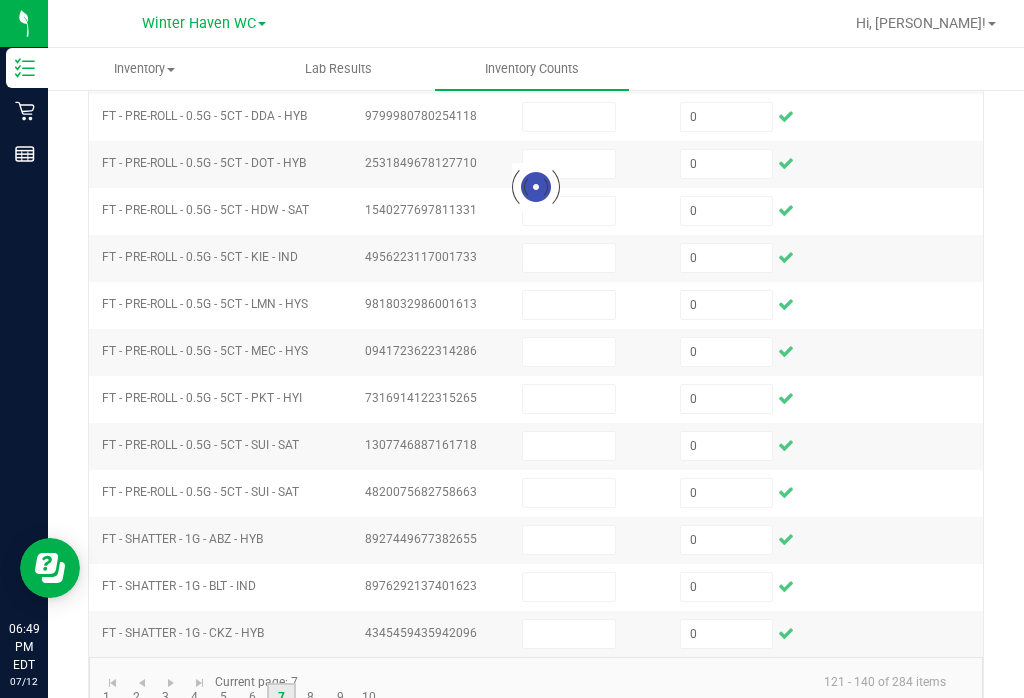 type 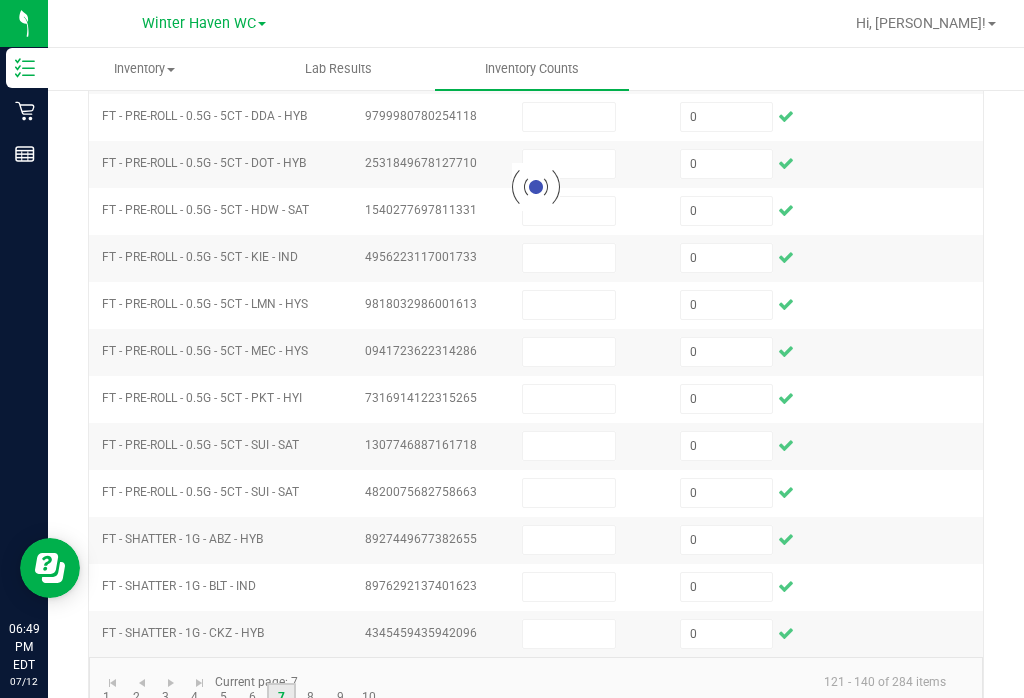 type 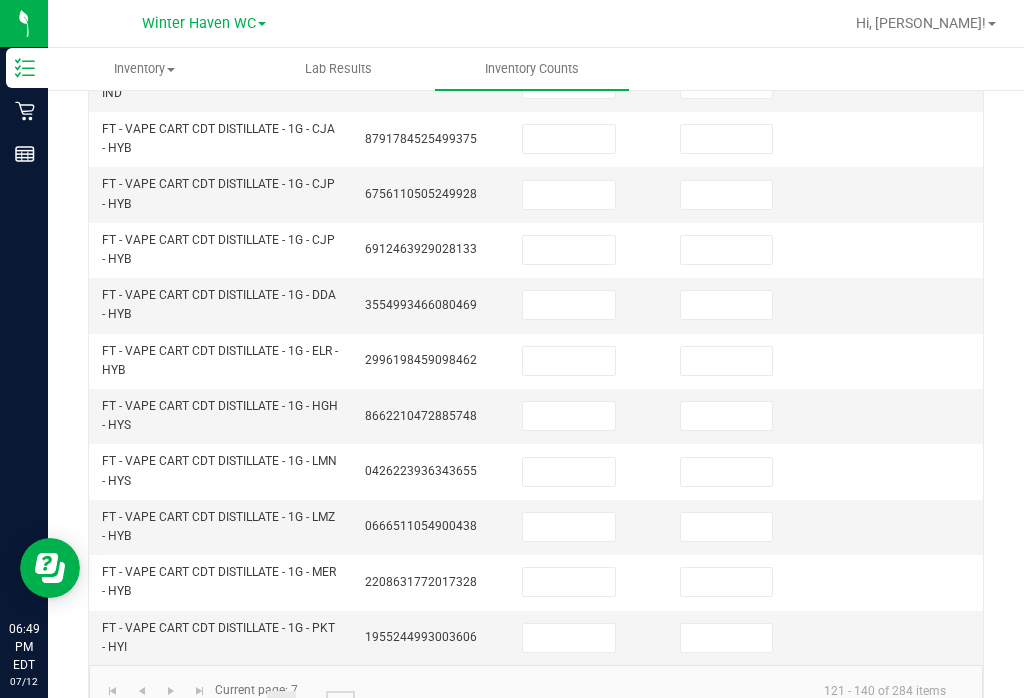 click on "9" 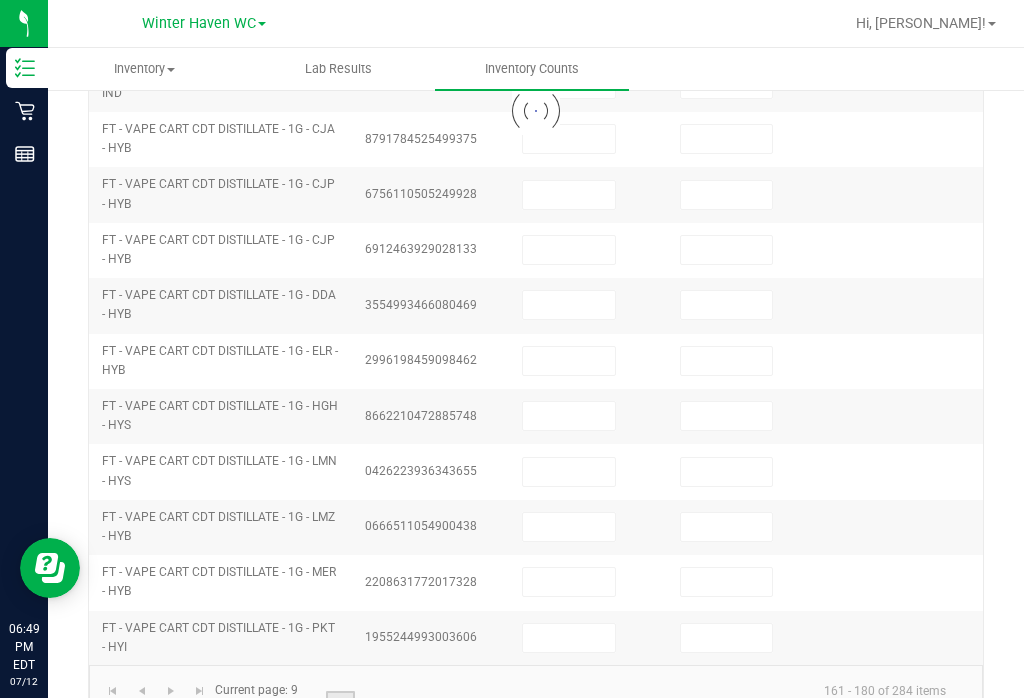 scroll, scrollTop: 677, scrollLeft: 0, axis: vertical 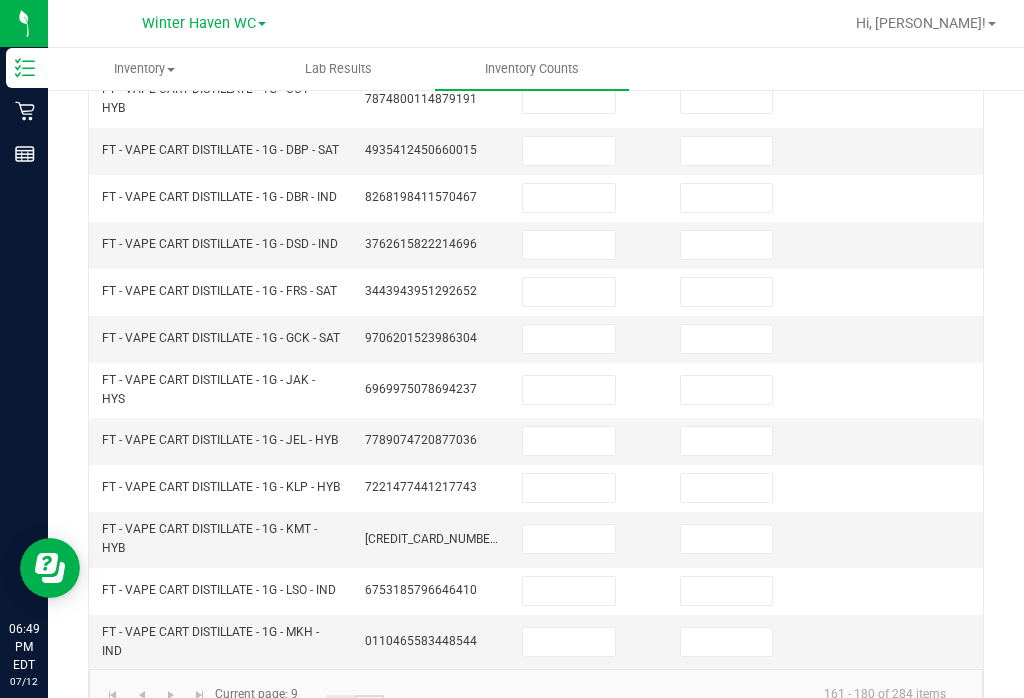 click on "10" 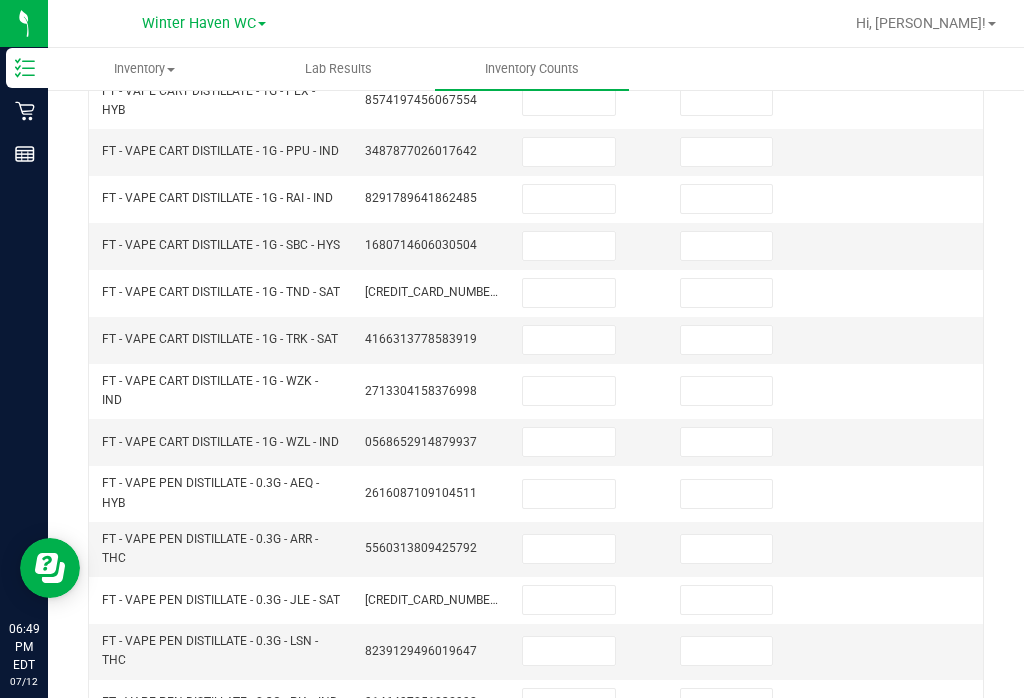 scroll, scrollTop: 459, scrollLeft: 0, axis: vertical 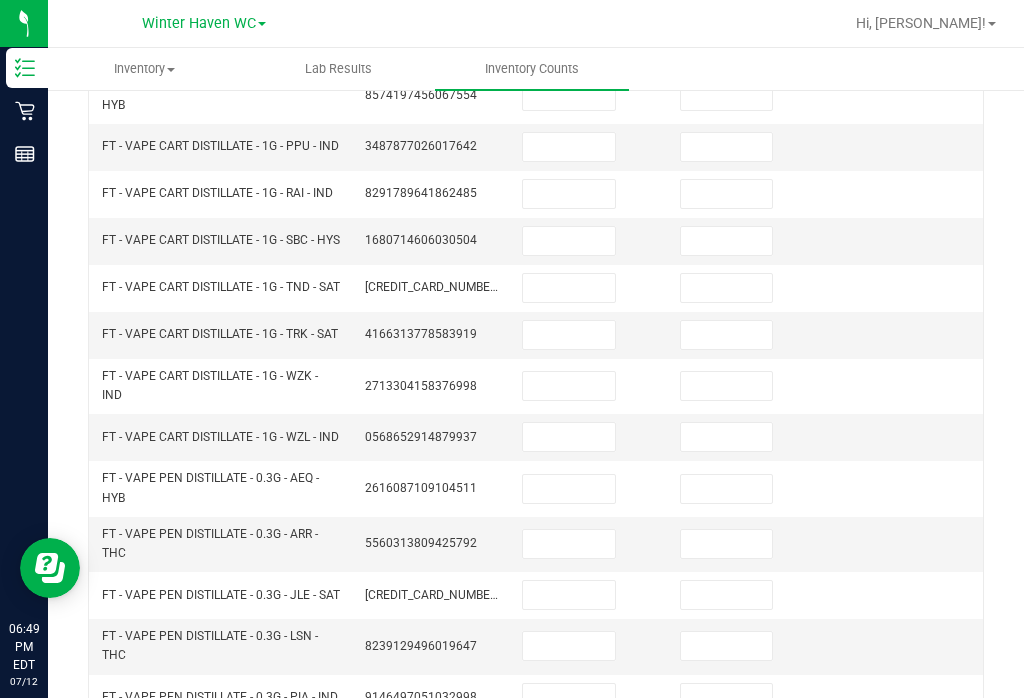 click at bounding box center (727, 489) 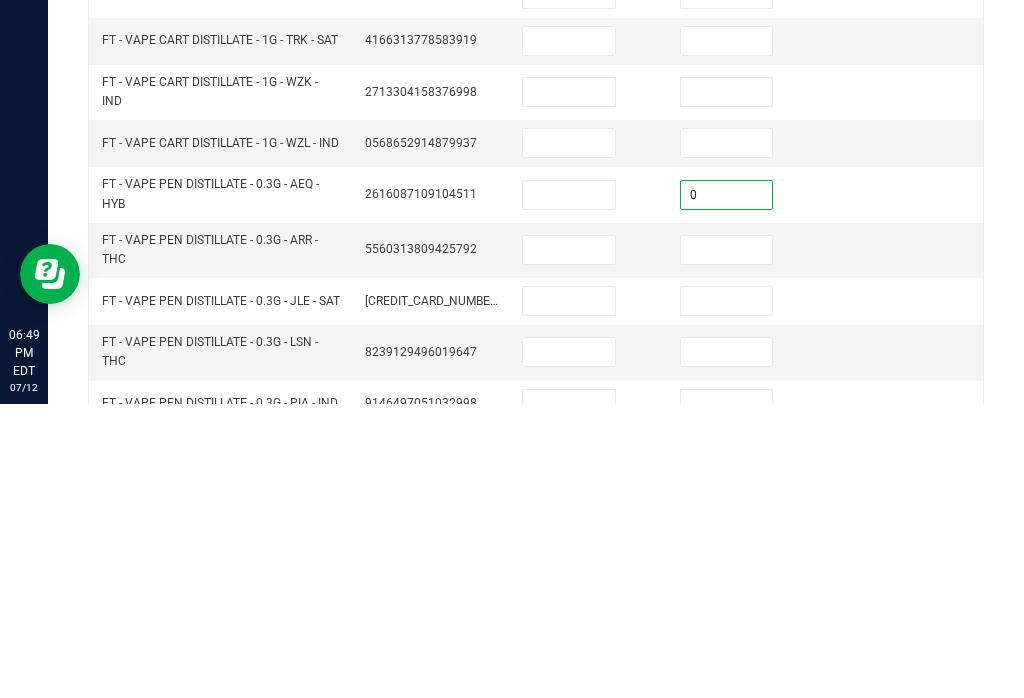 click at bounding box center [727, 544] 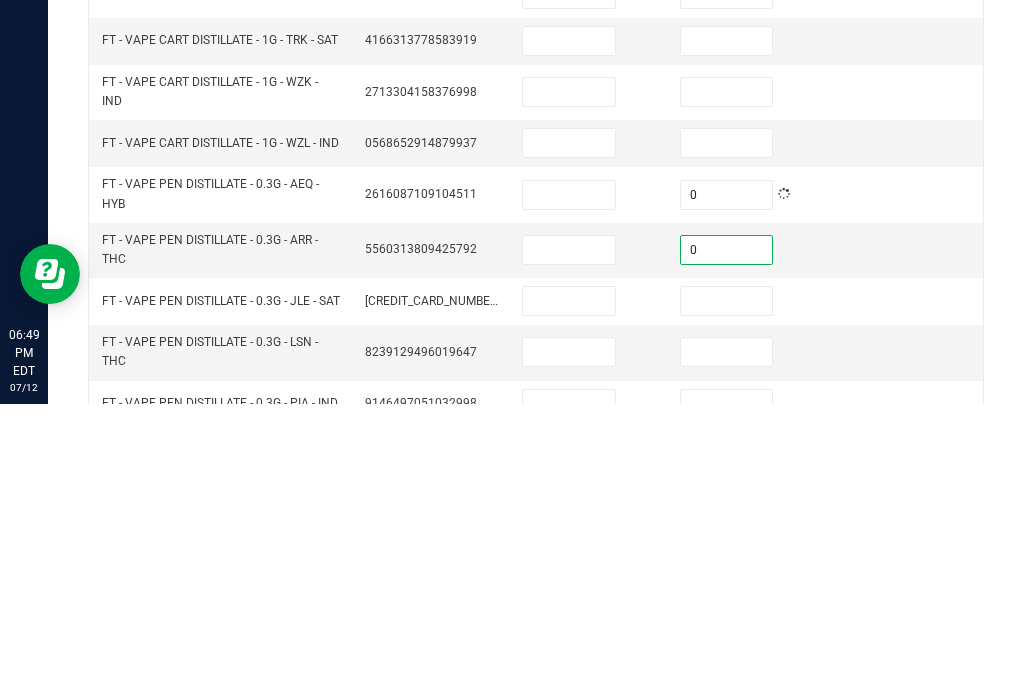 click at bounding box center (727, 595) 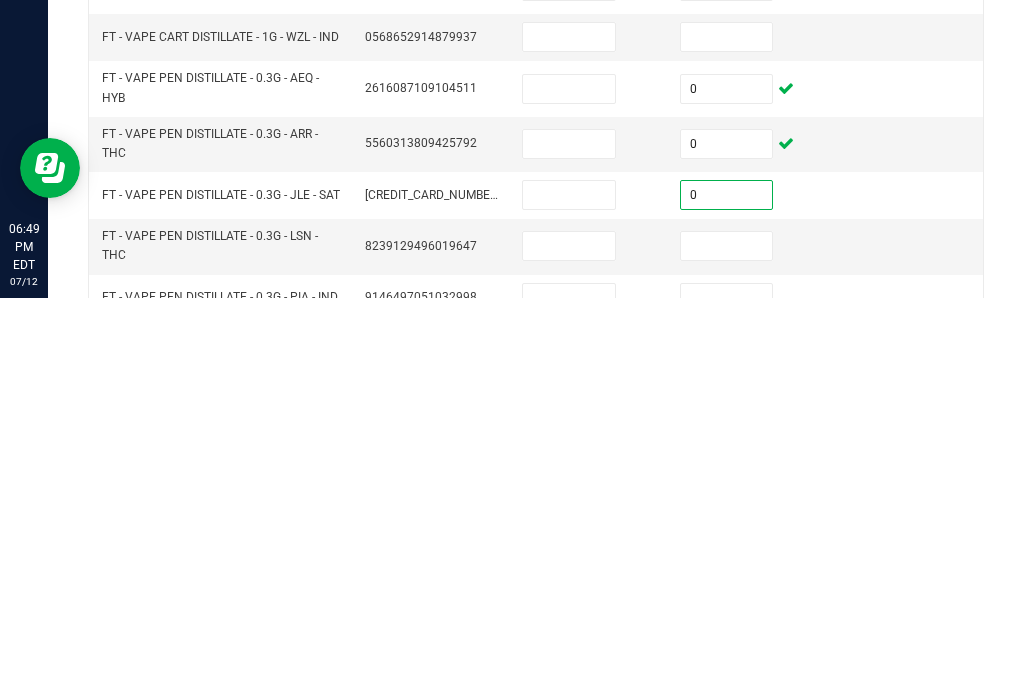 click at bounding box center (727, 646) 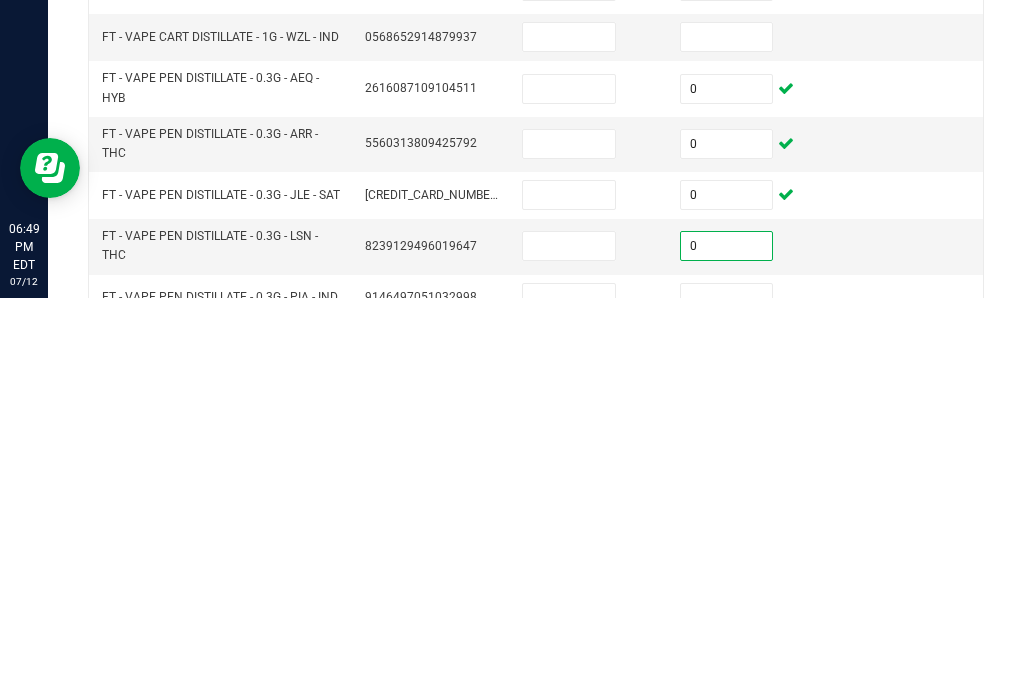 click at bounding box center [727, 698] 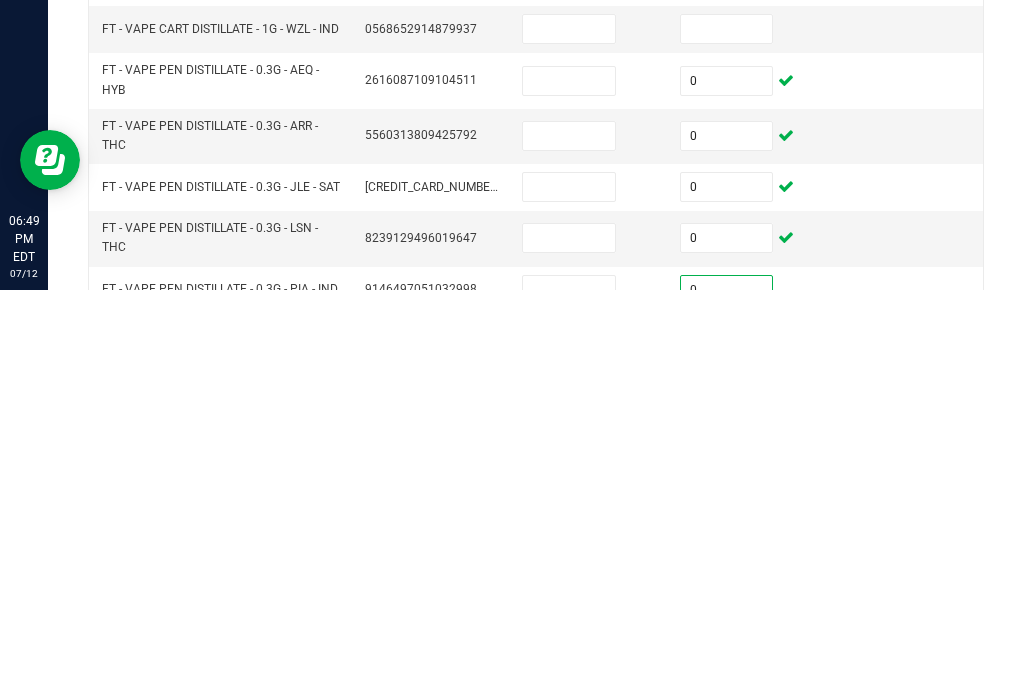 click at bounding box center [727, 745] 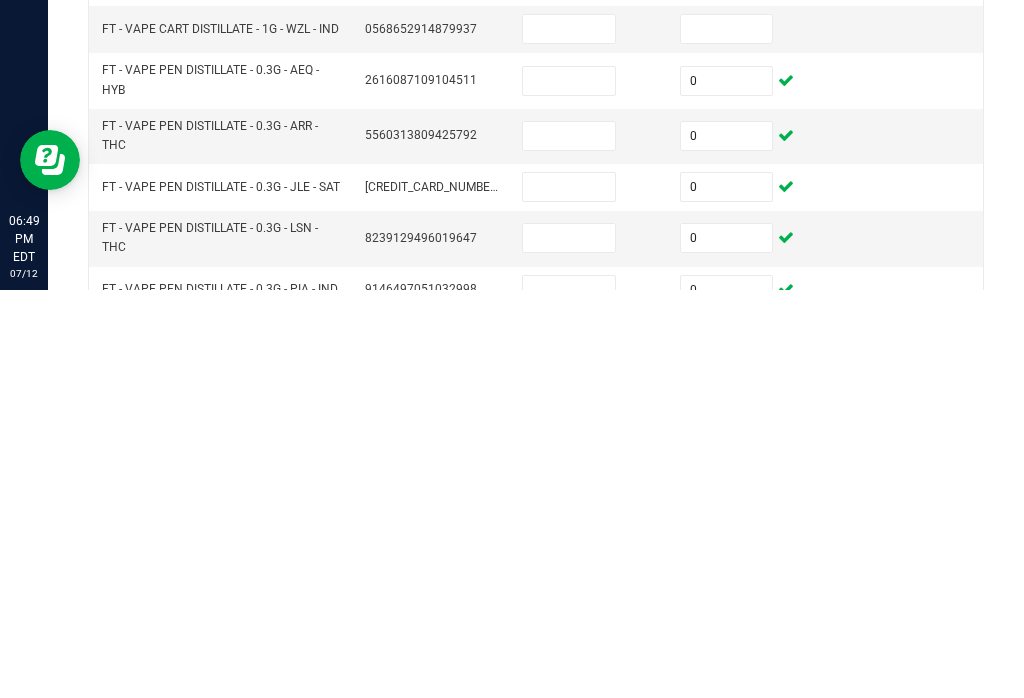 scroll, scrollTop: 464, scrollLeft: 0, axis: vertical 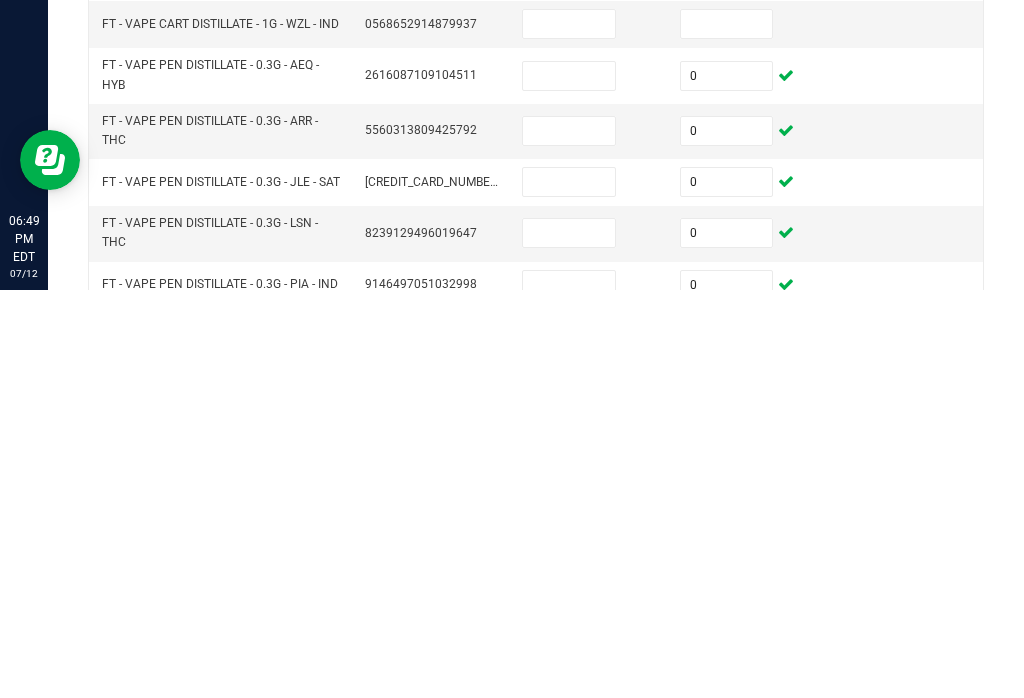 click at bounding box center (569, 740) 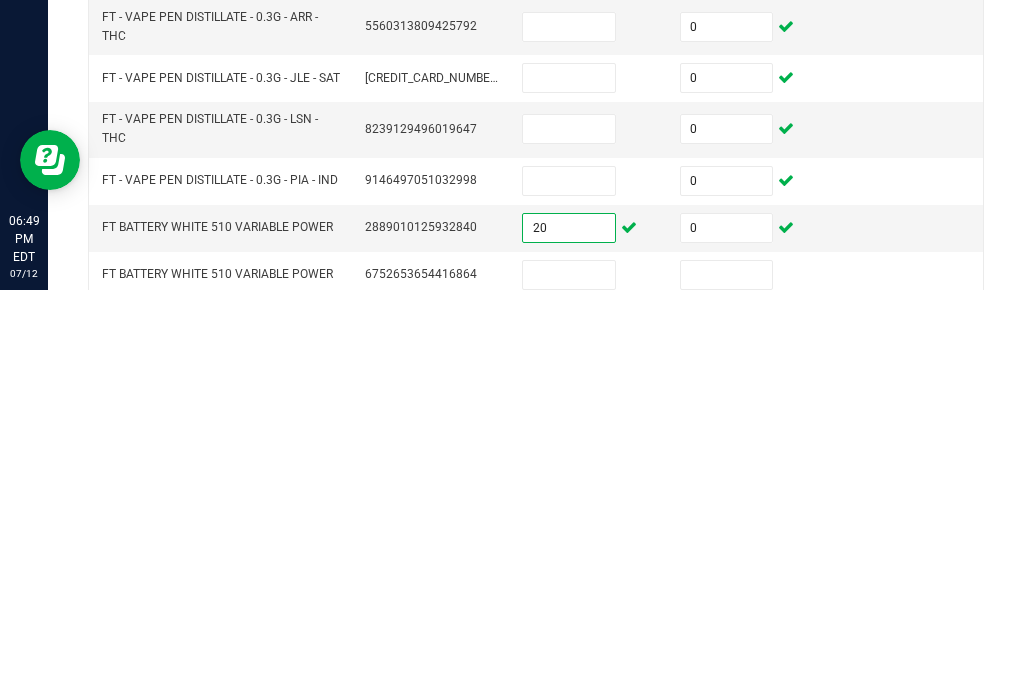 scroll, scrollTop: 575, scrollLeft: 0, axis: vertical 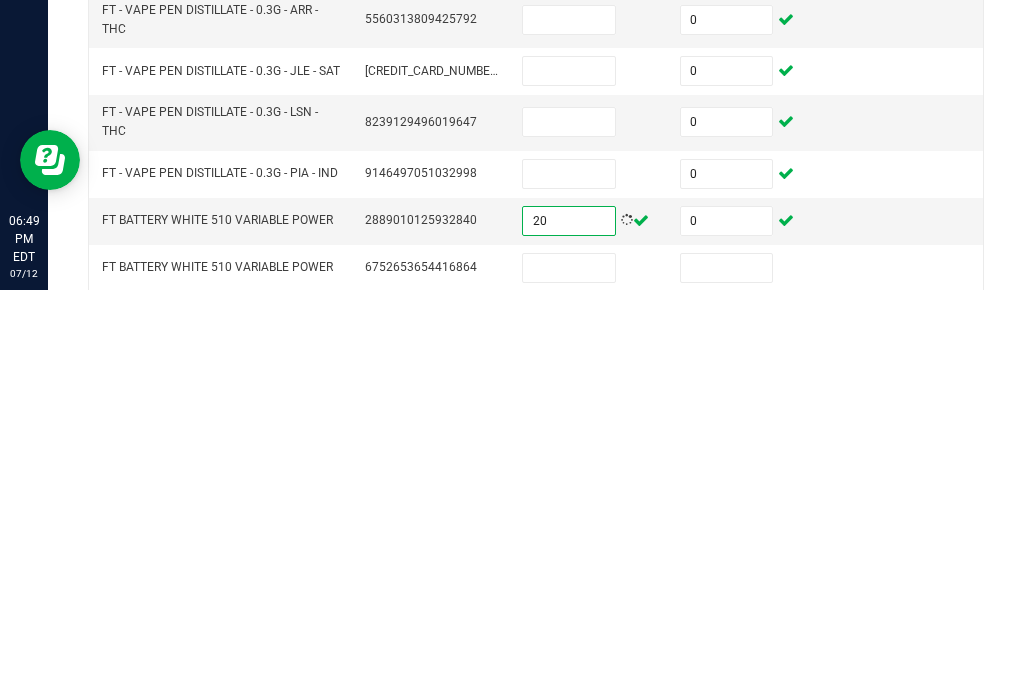 click at bounding box center (569, 676) 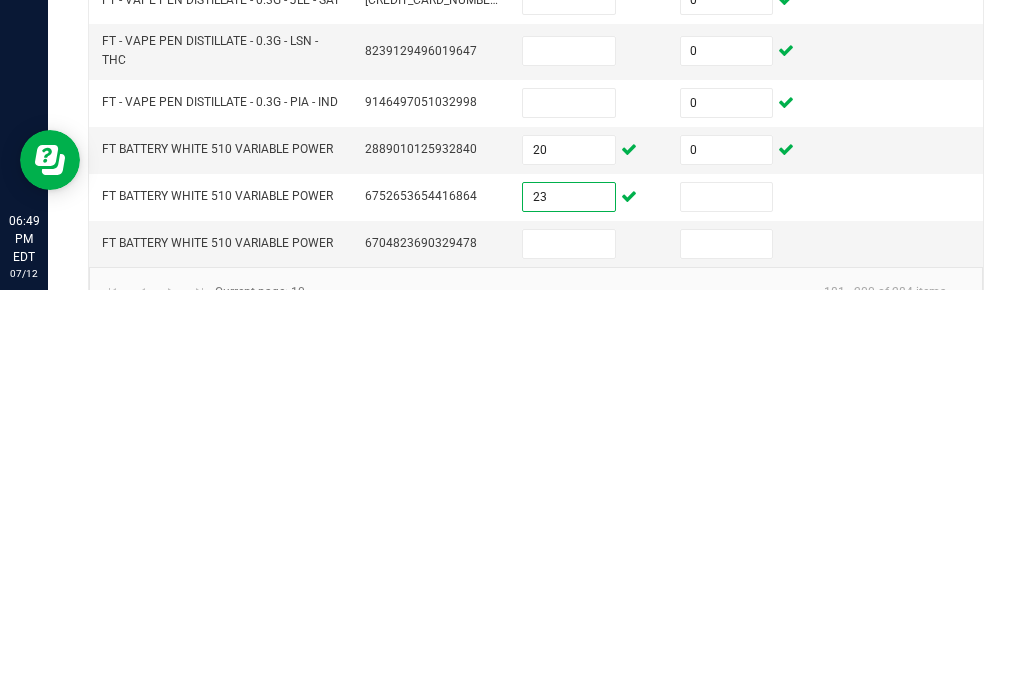 scroll, scrollTop: 645, scrollLeft: 0, axis: vertical 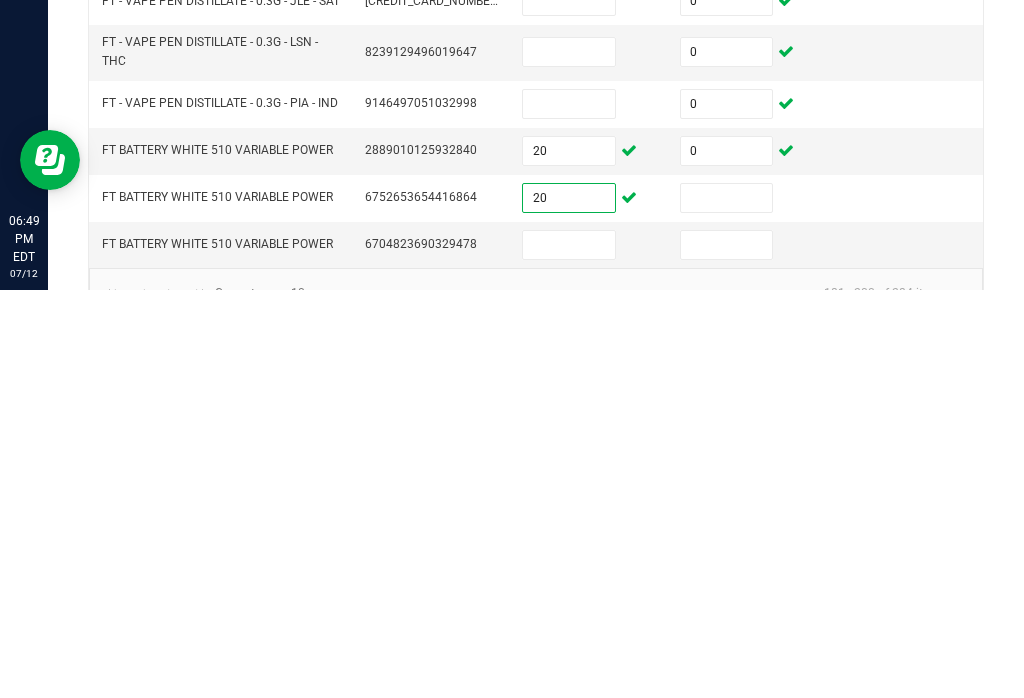 click at bounding box center (569, 653) 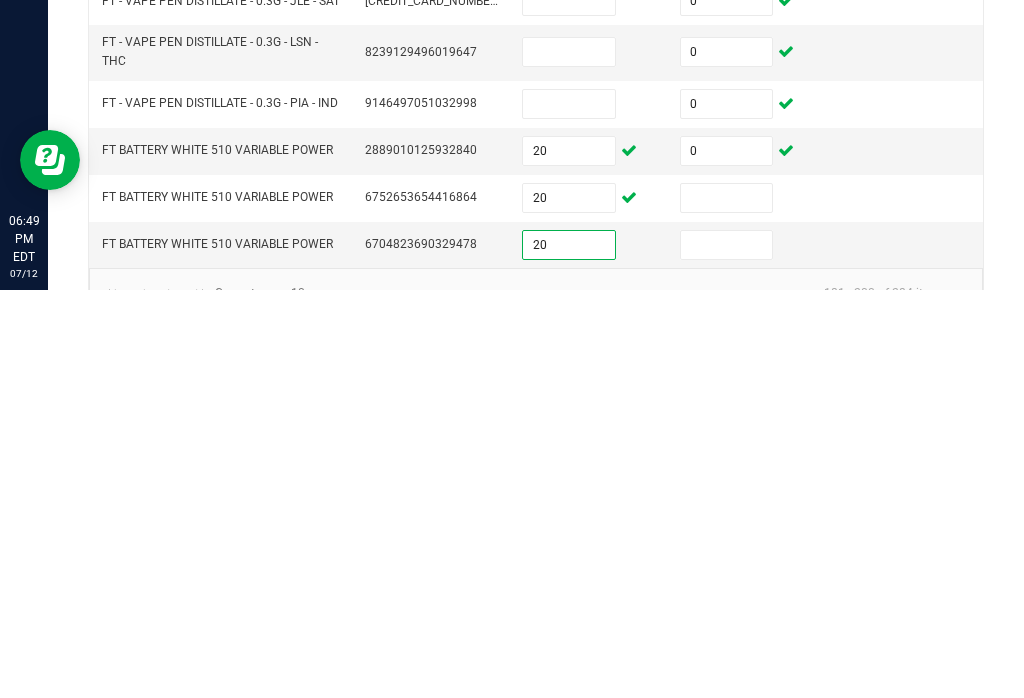 click at bounding box center [727, 606] 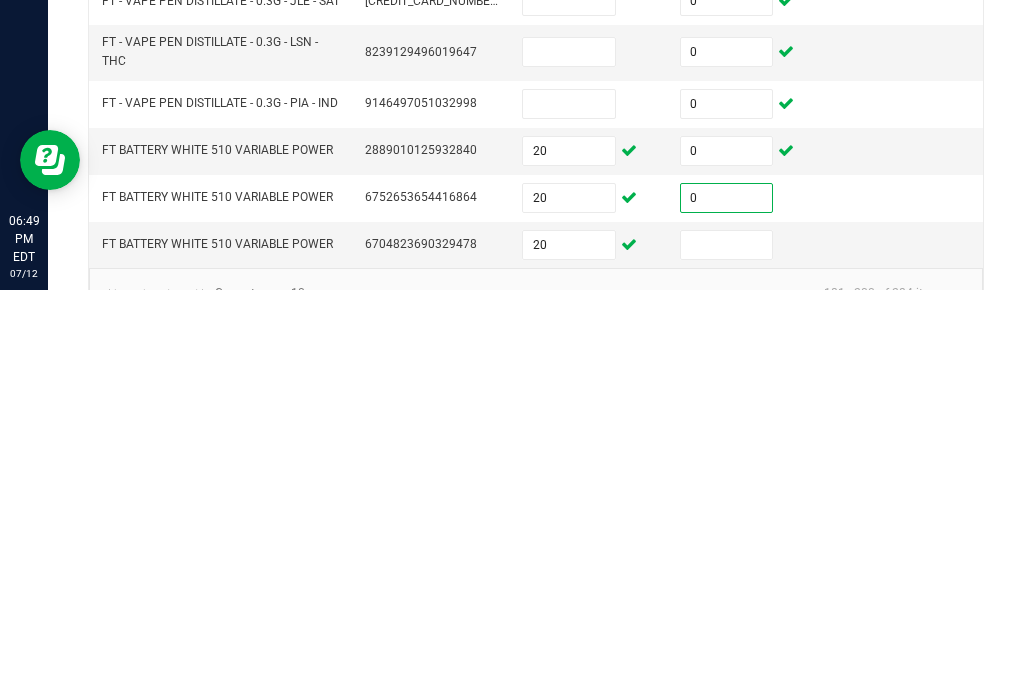 click at bounding box center (727, 653) 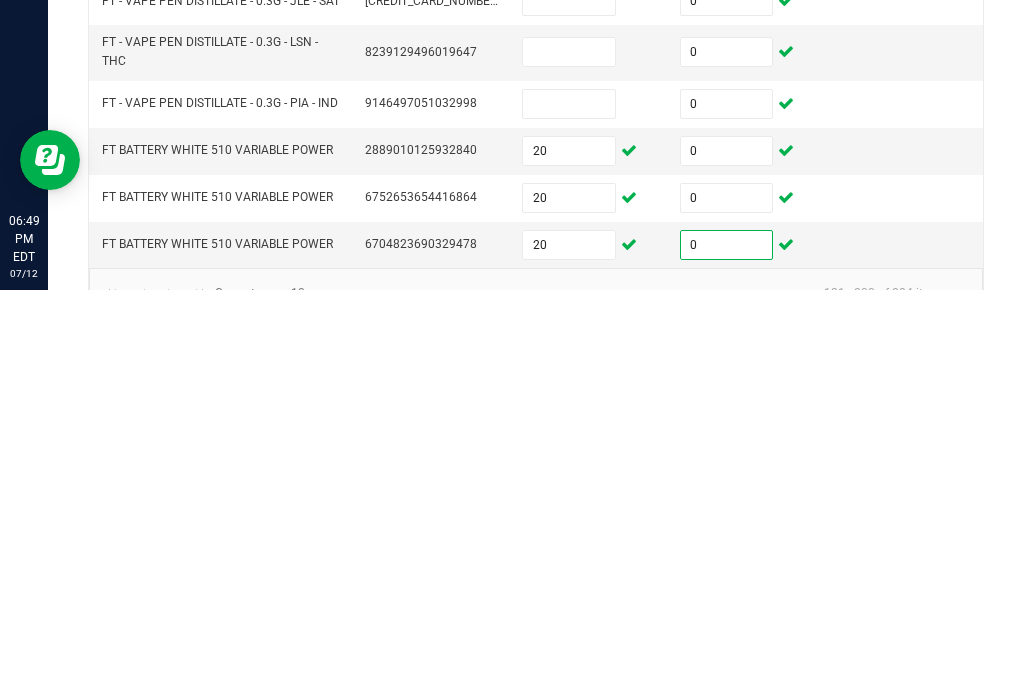 click on "..." 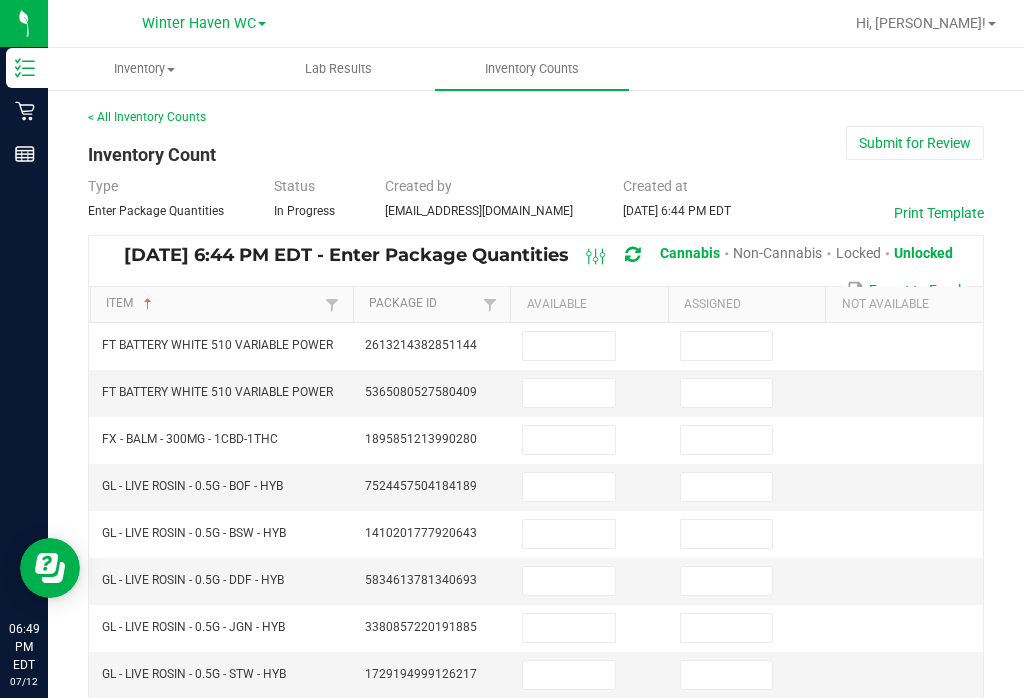 scroll, scrollTop: 0, scrollLeft: 0, axis: both 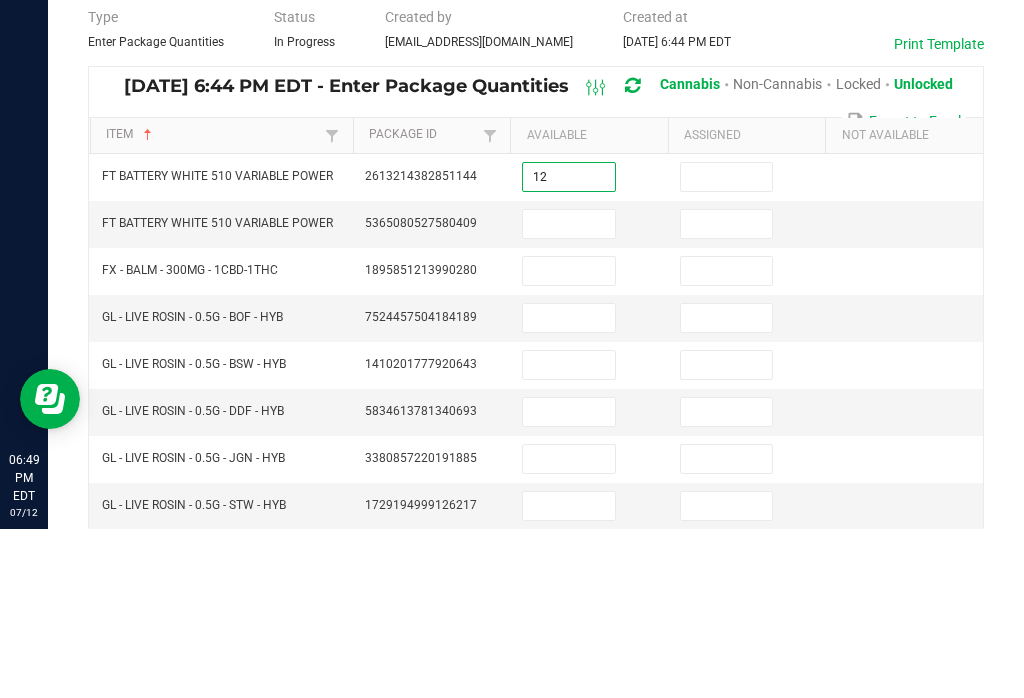 click at bounding box center (569, 393) 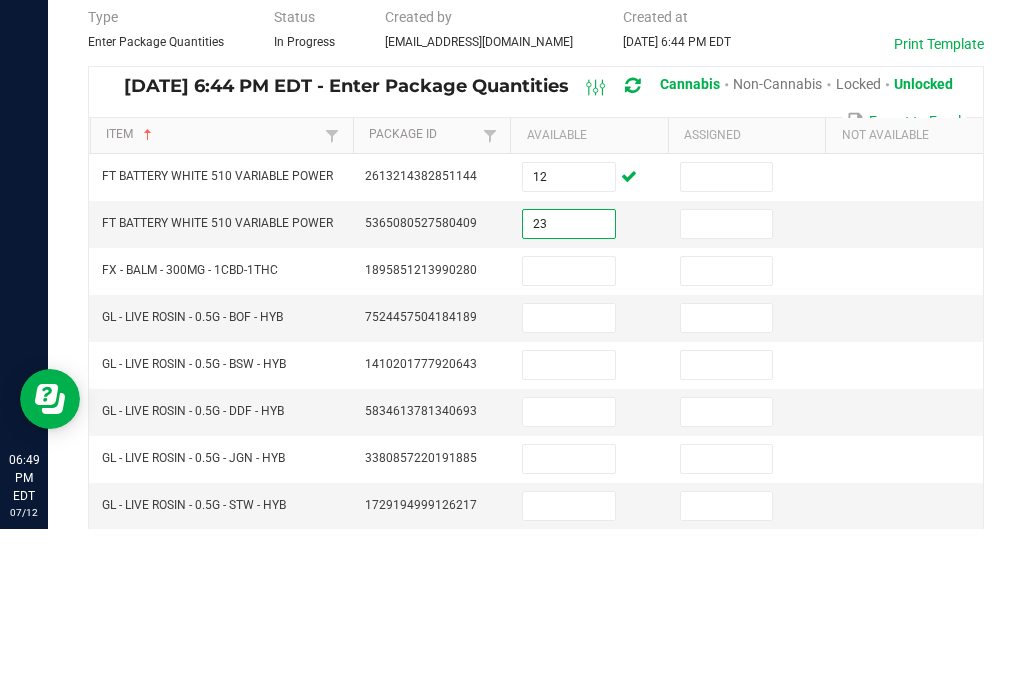click at bounding box center [727, 346] 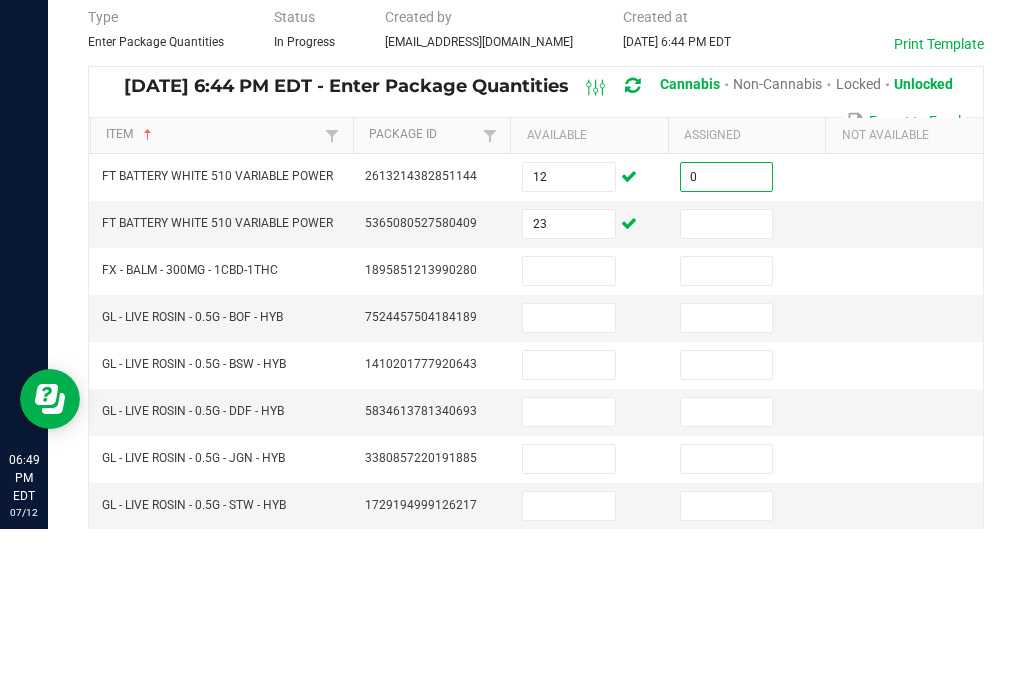click at bounding box center [727, 393] 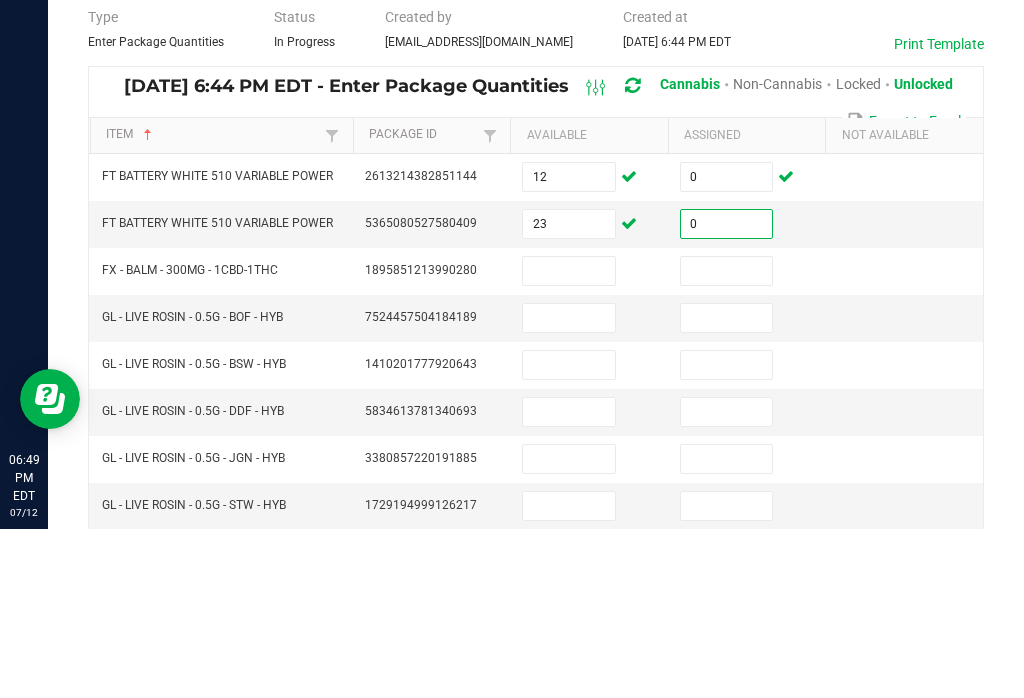 click on "23" at bounding box center (569, 393) 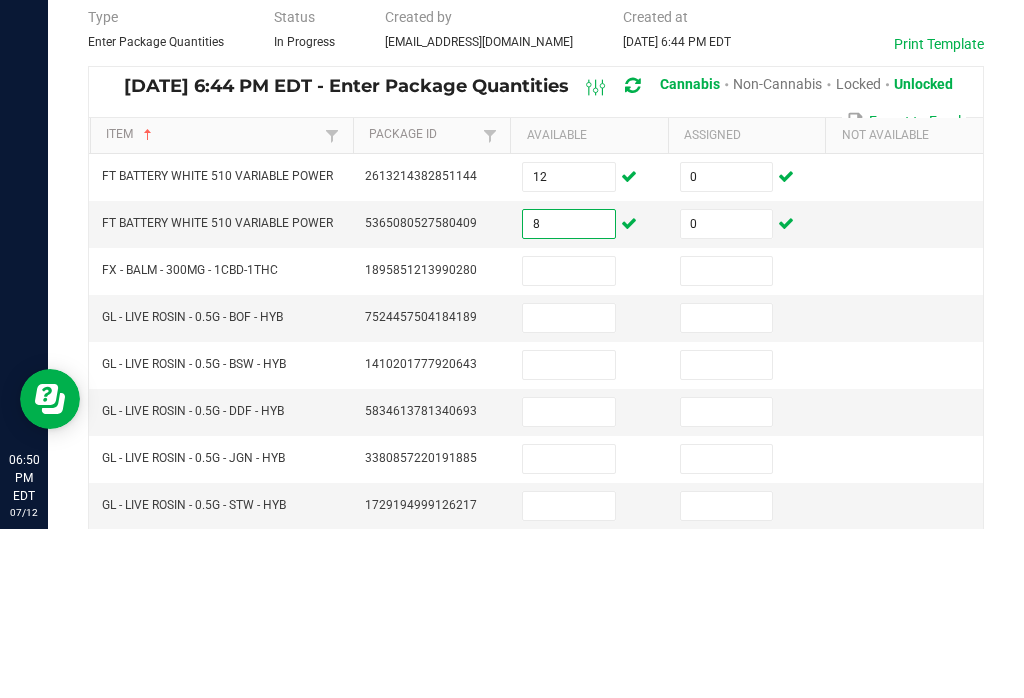 click at bounding box center [727, 440] 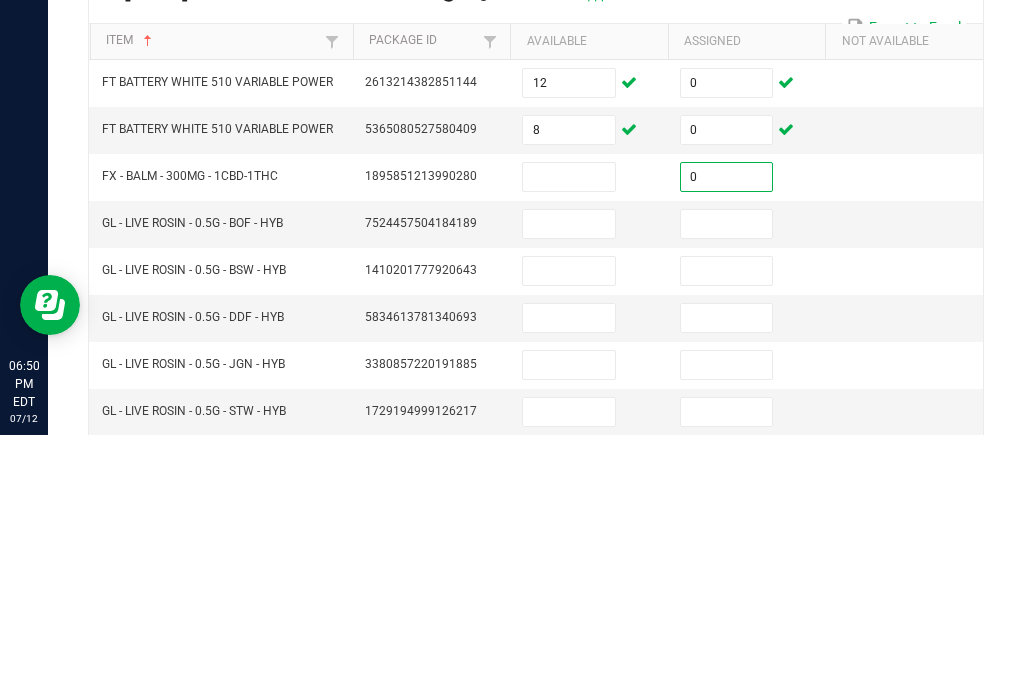 click at bounding box center (569, 440) 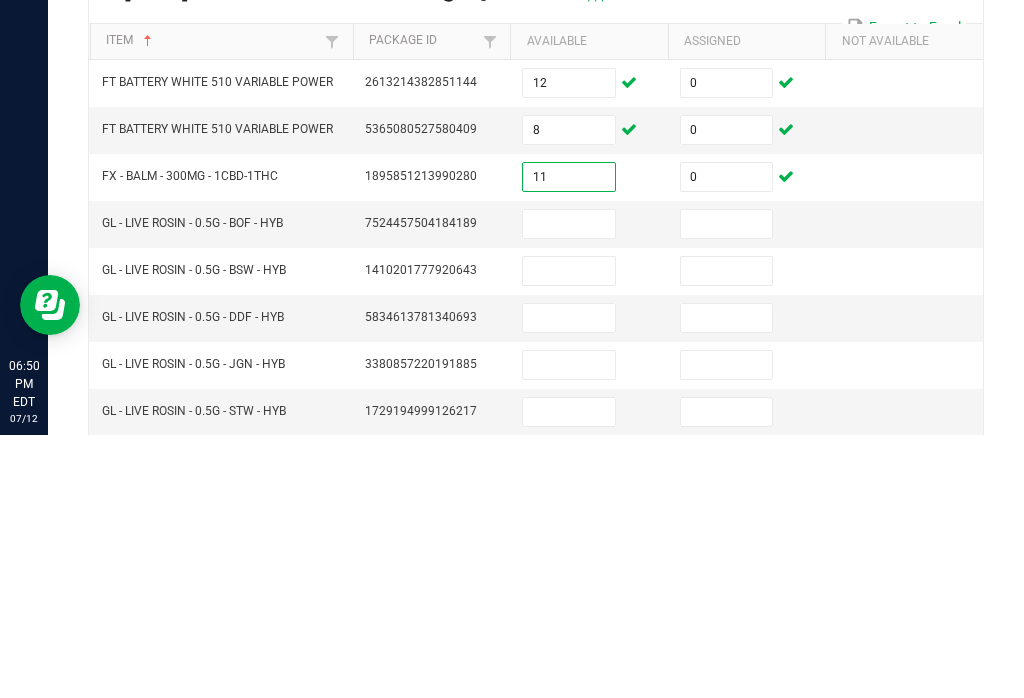 click at bounding box center (727, 487) 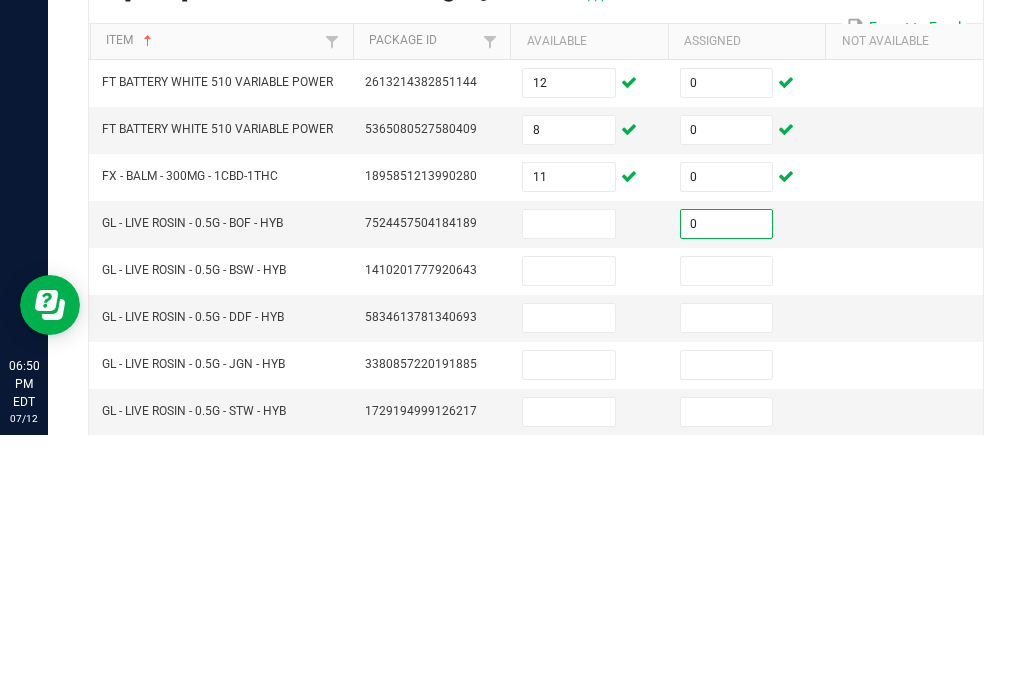 click at bounding box center (727, 534) 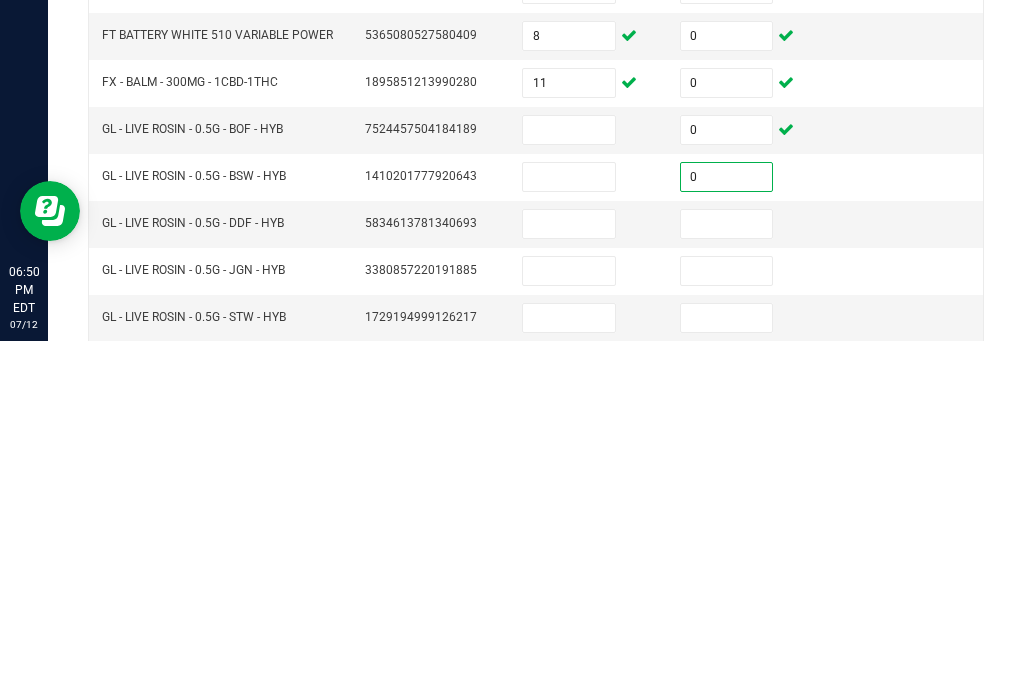 click at bounding box center (727, 581) 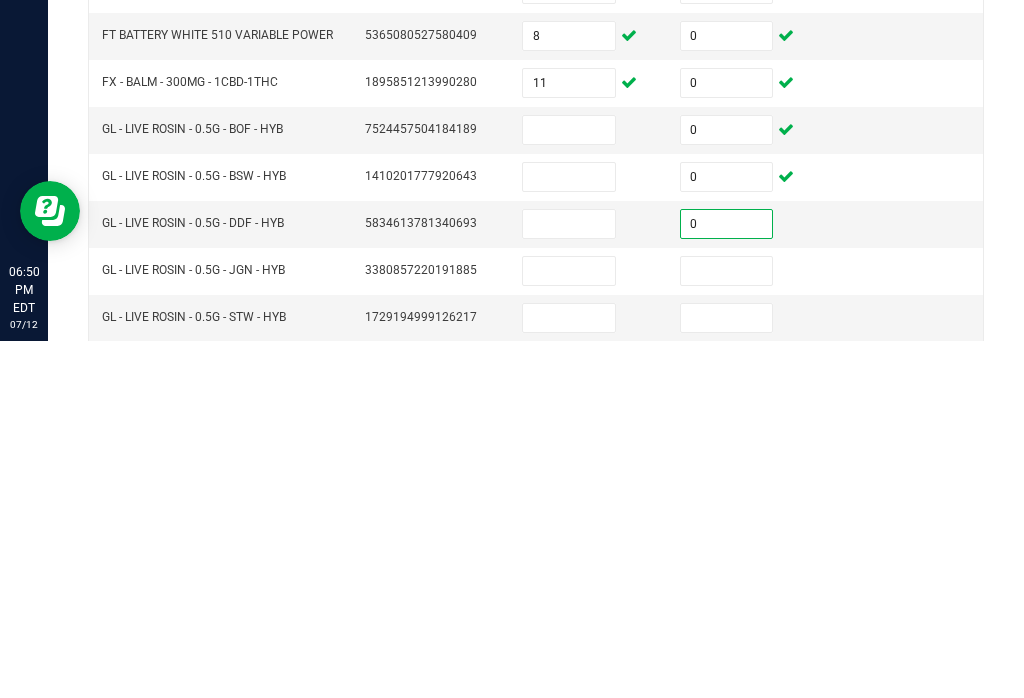 click at bounding box center [727, 628] 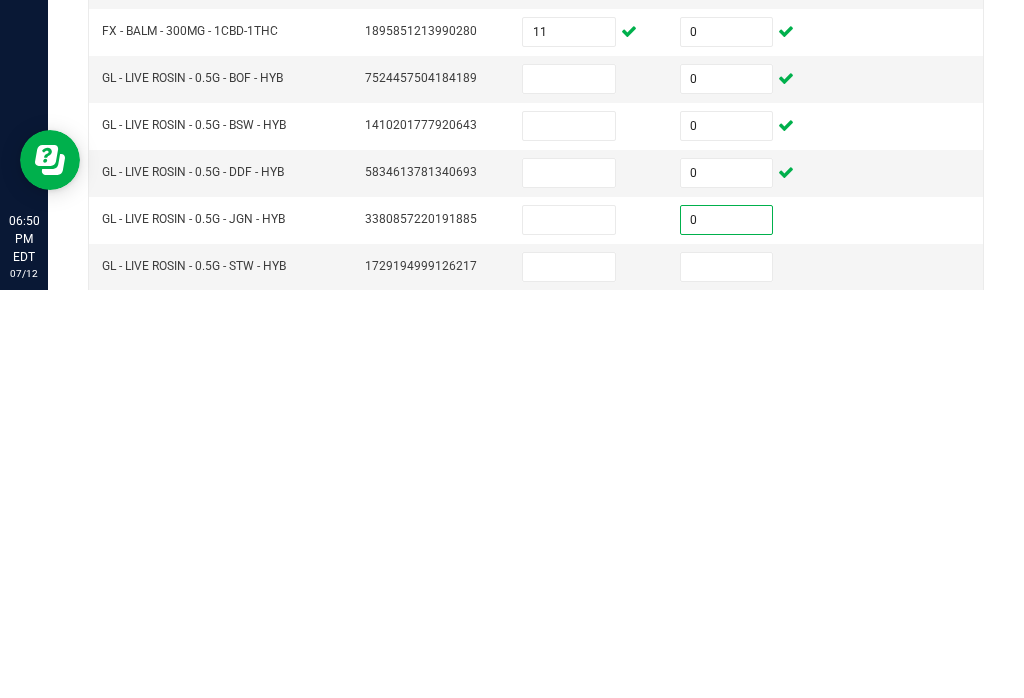 click at bounding box center (727, 675) 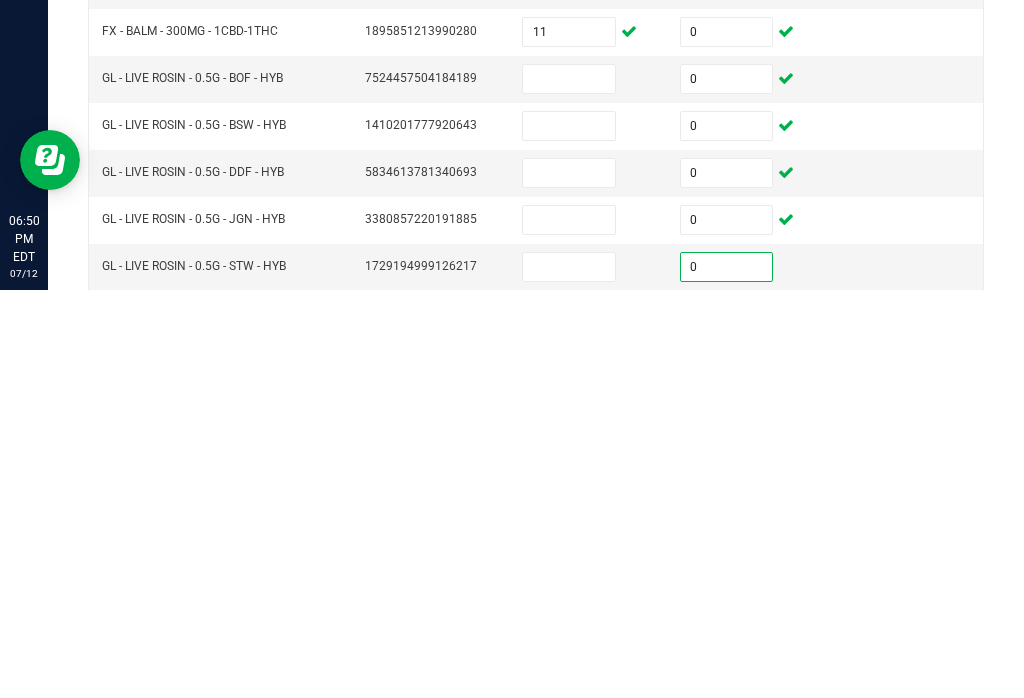 click at bounding box center (727, 722) 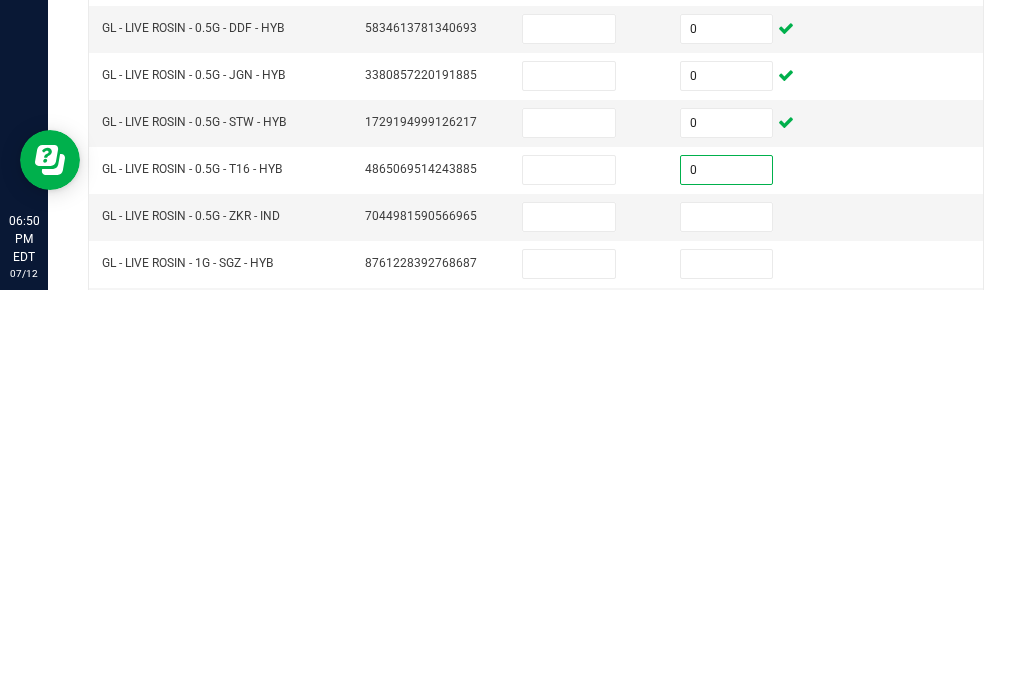 scroll, scrollTop: 153, scrollLeft: 0, axis: vertical 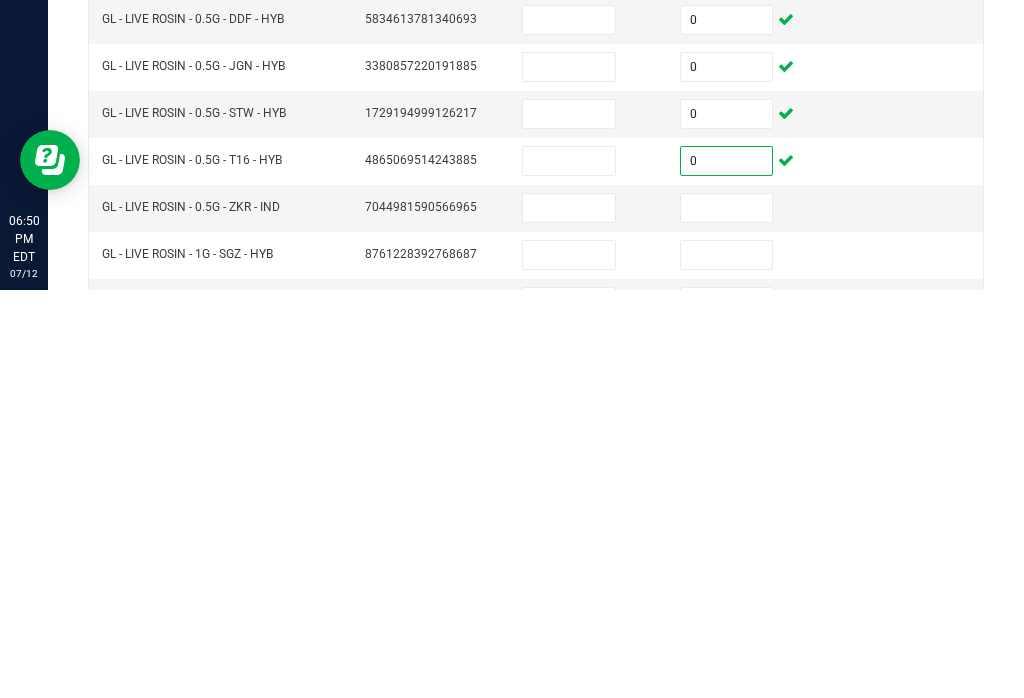 click at bounding box center [727, 616] 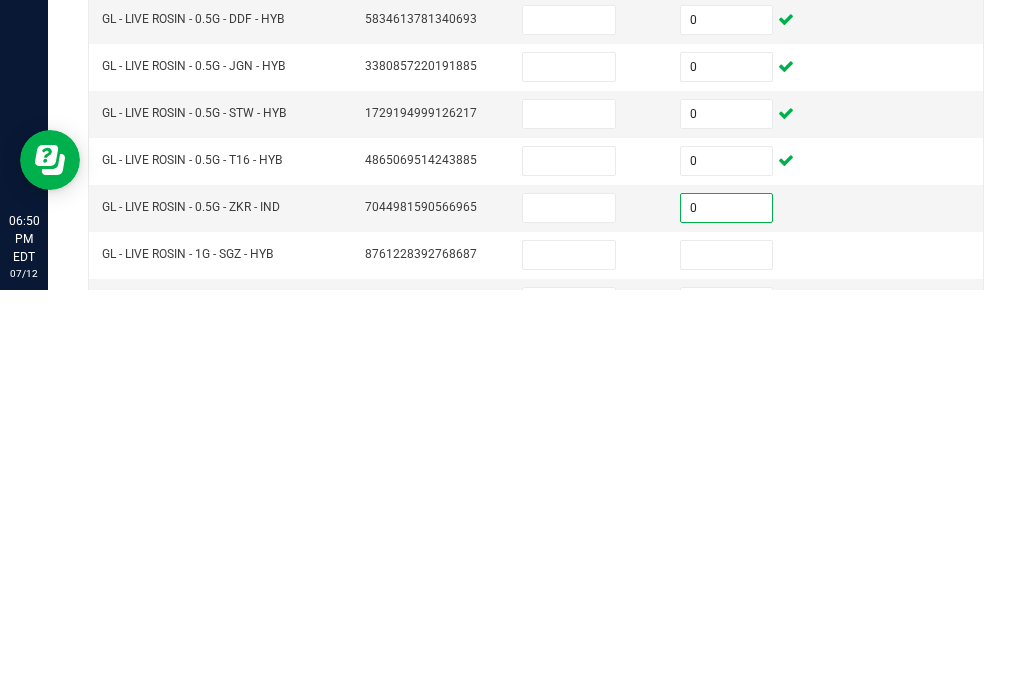 click at bounding box center [727, 663] 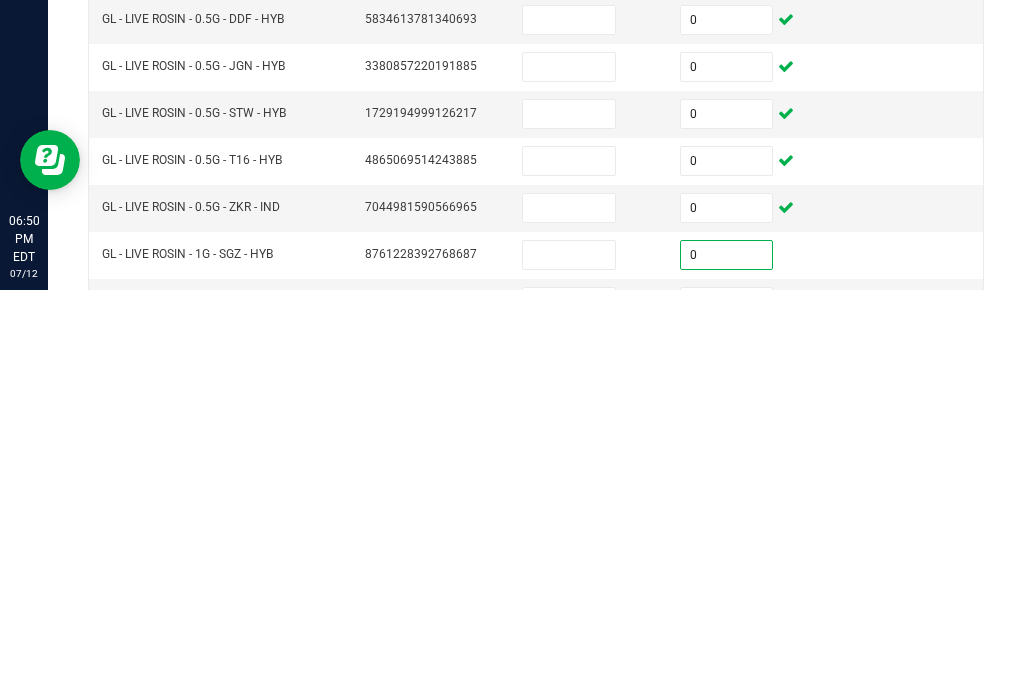 click at bounding box center (727, 710) 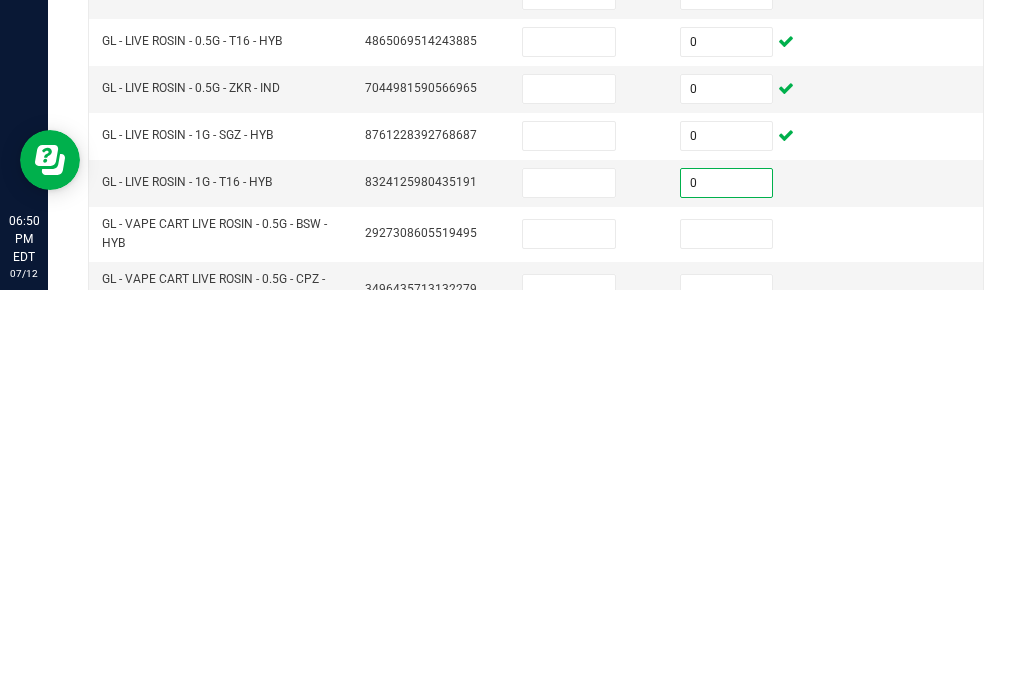 scroll, scrollTop: 272, scrollLeft: 0, axis: vertical 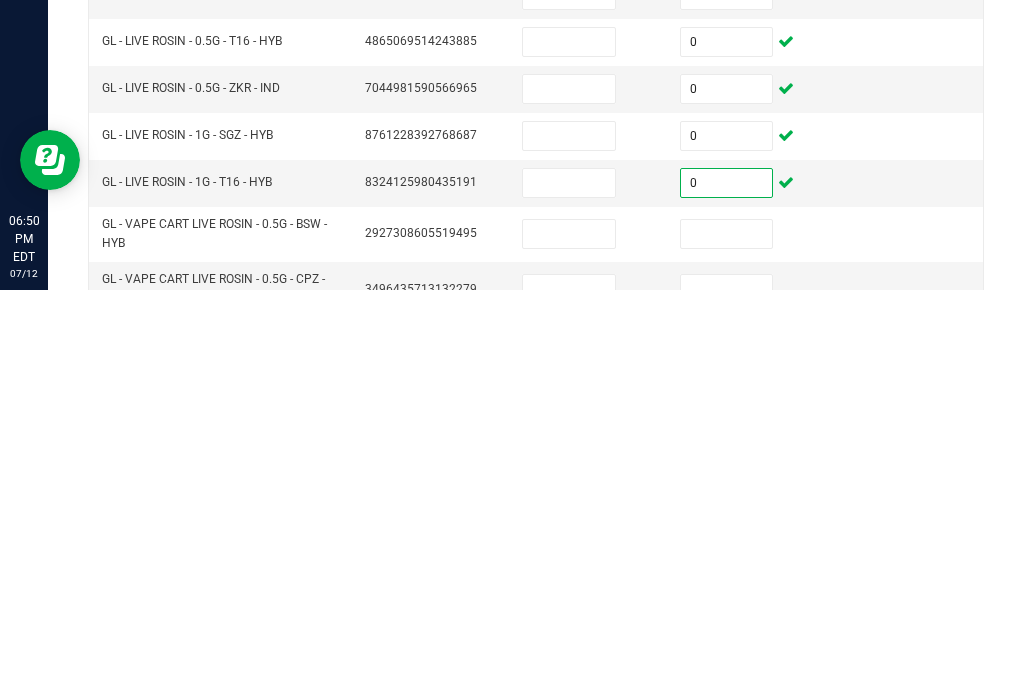 click at bounding box center [727, 642] 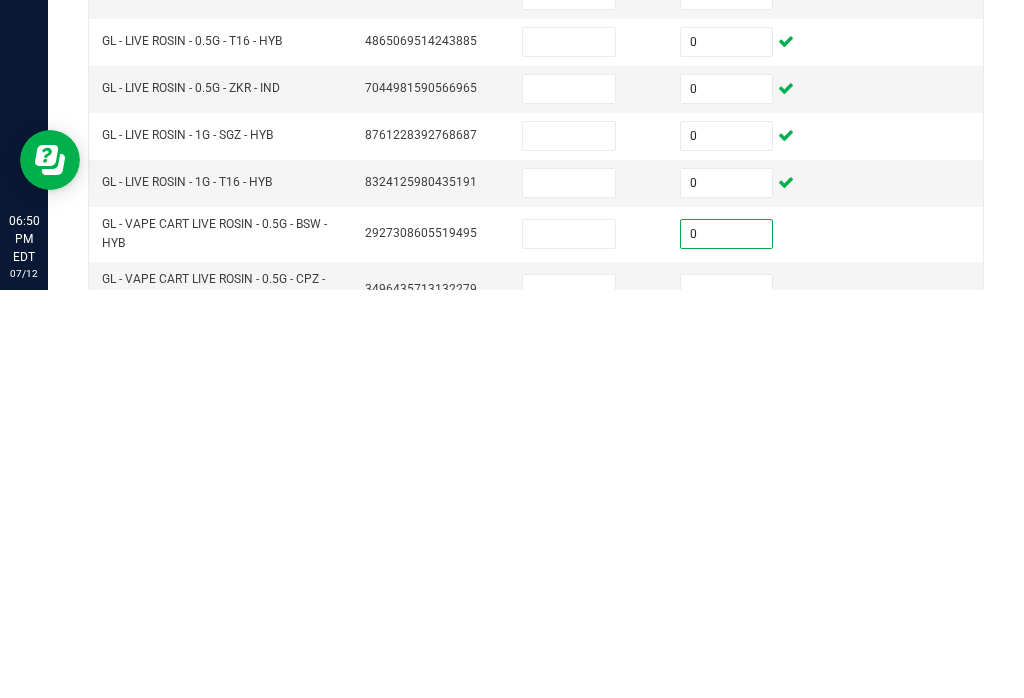 click at bounding box center [727, 697] 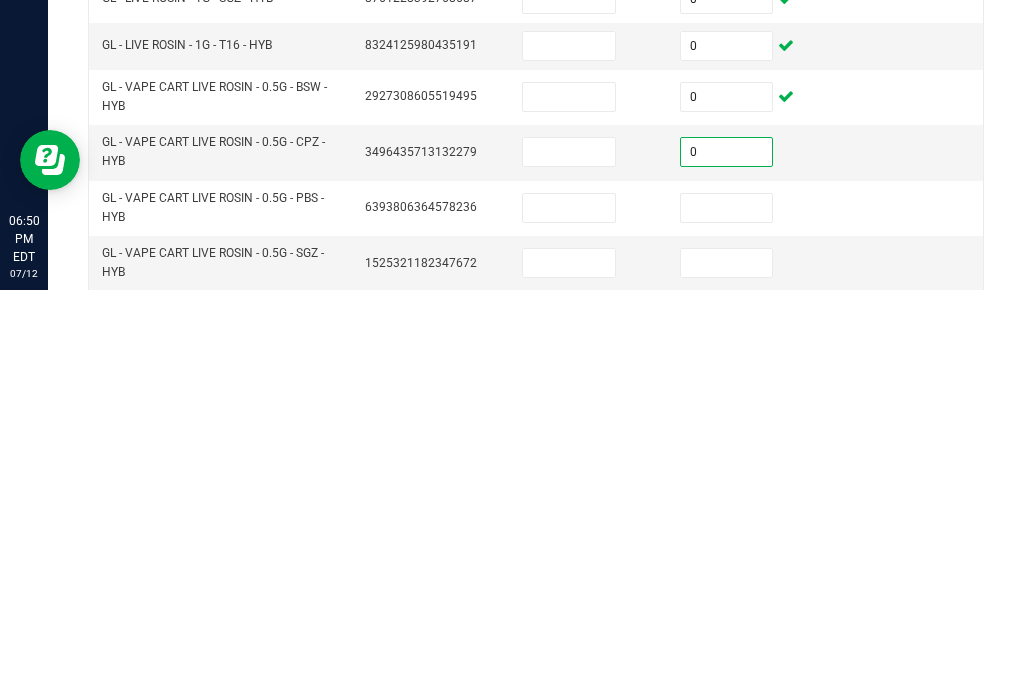 scroll, scrollTop: 422, scrollLeft: 0, axis: vertical 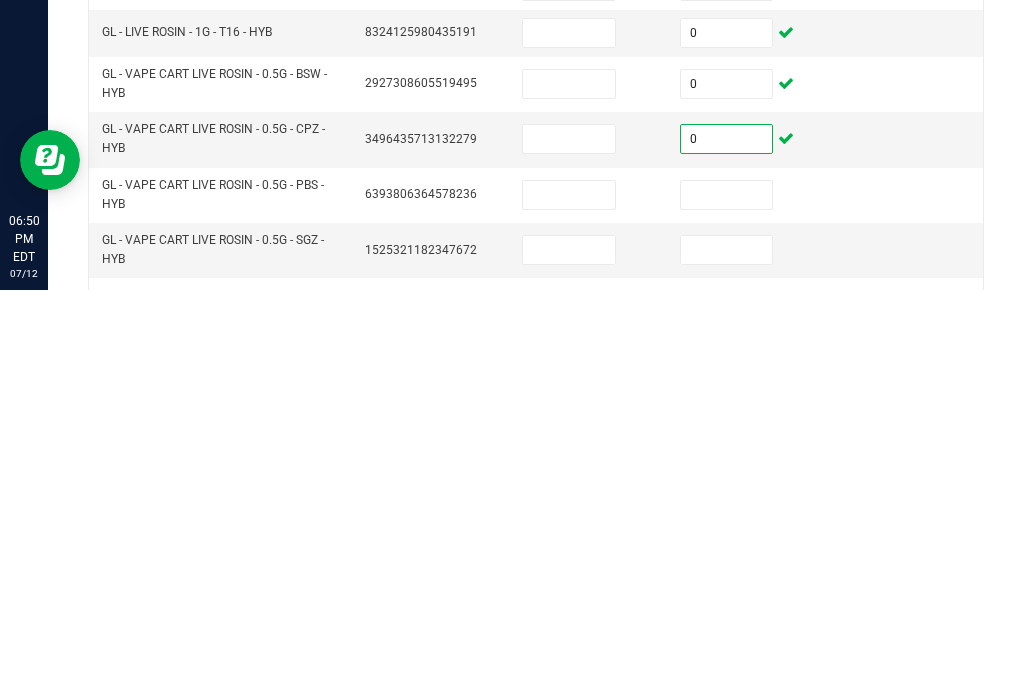 click at bounding box center [727, 603] 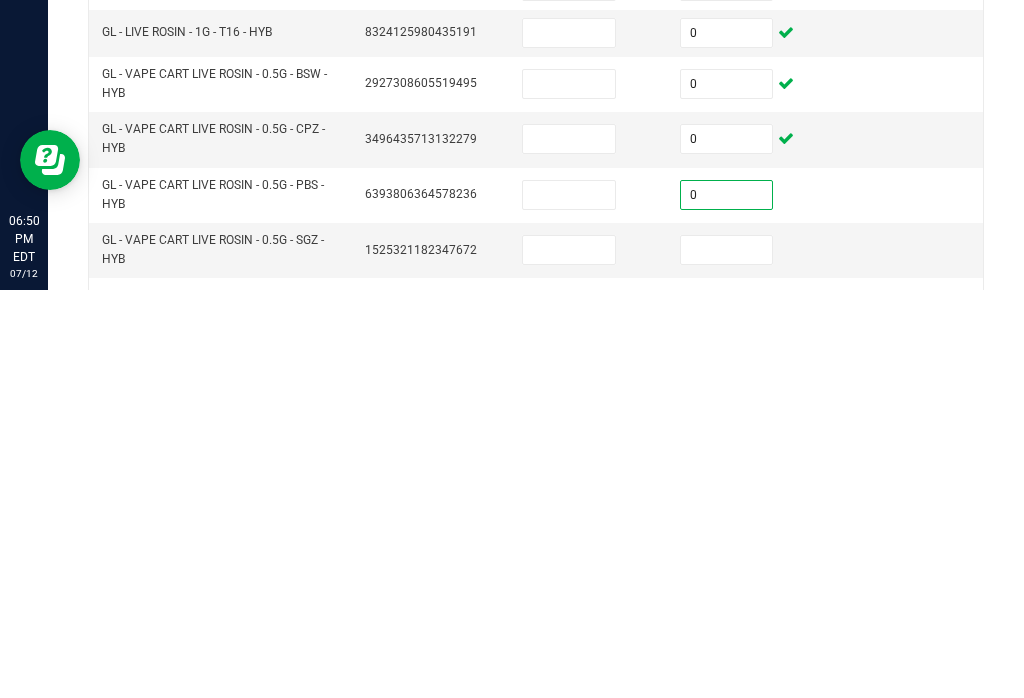 click at bounding box center (727, 658) 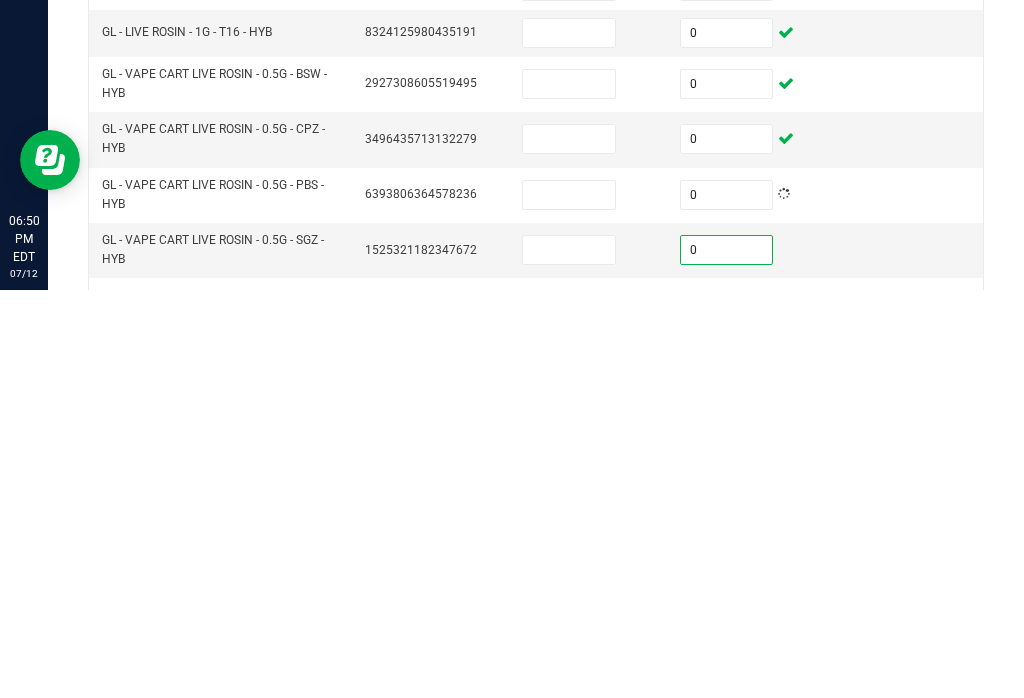 click at bounding box center (727, 714) 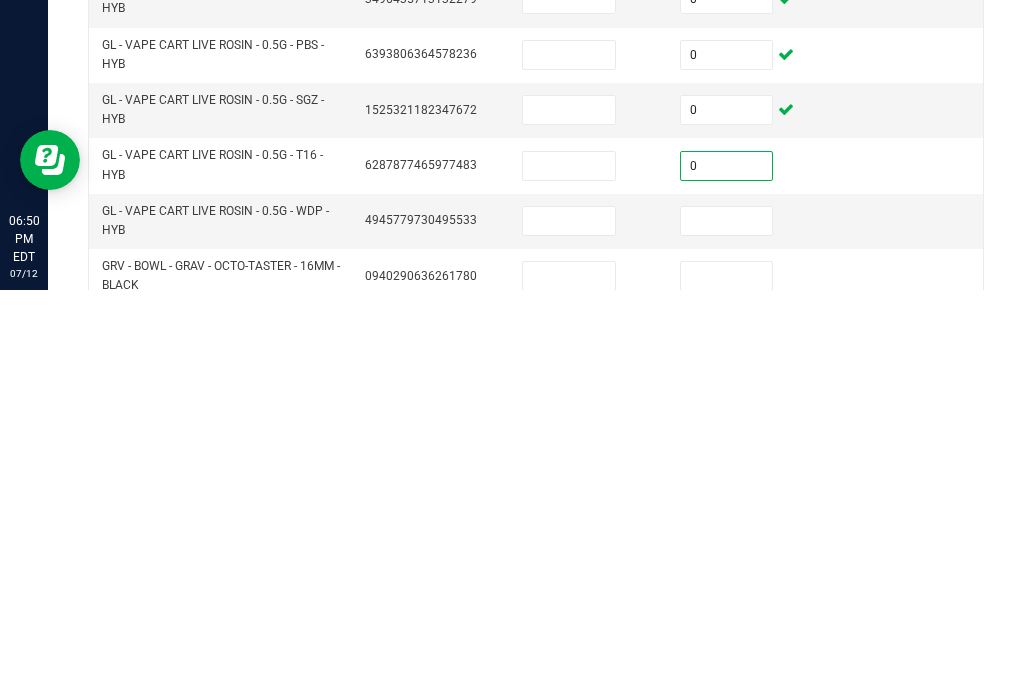 scroll, scrollTop: 561, scrollLeft: 0, axis: vertical 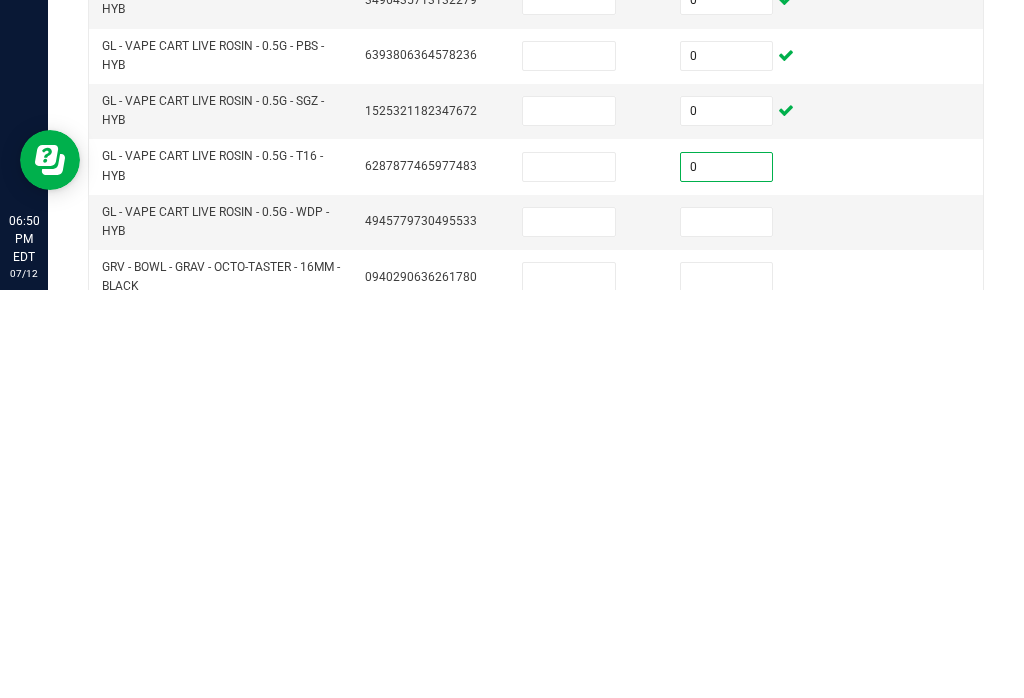 click at bounding box center (727, 630) 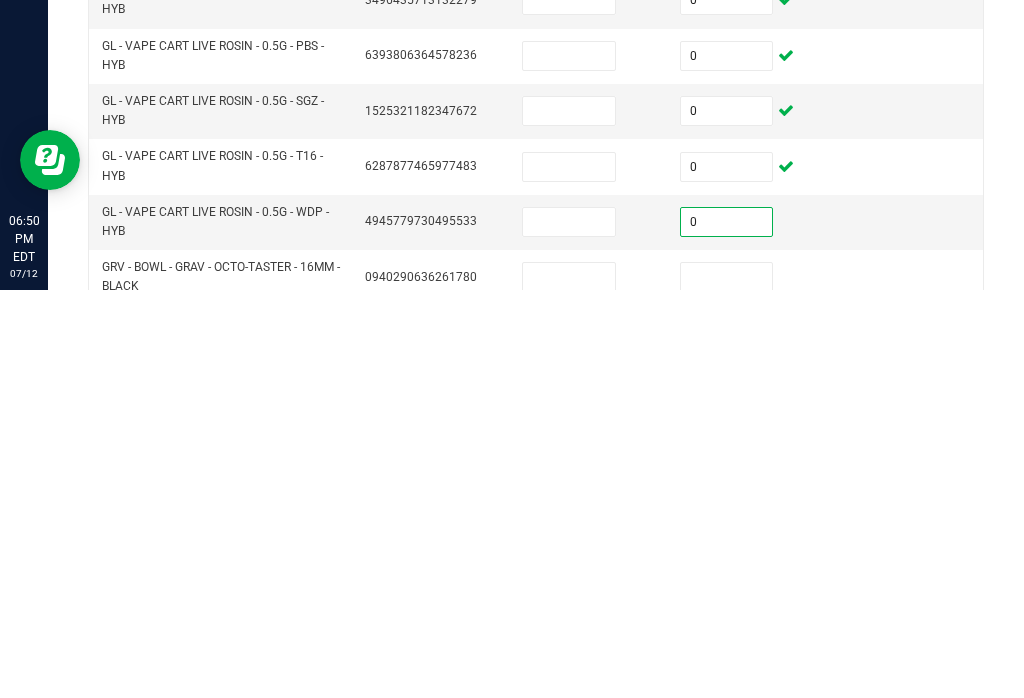 click at bounding box center (727, 685) 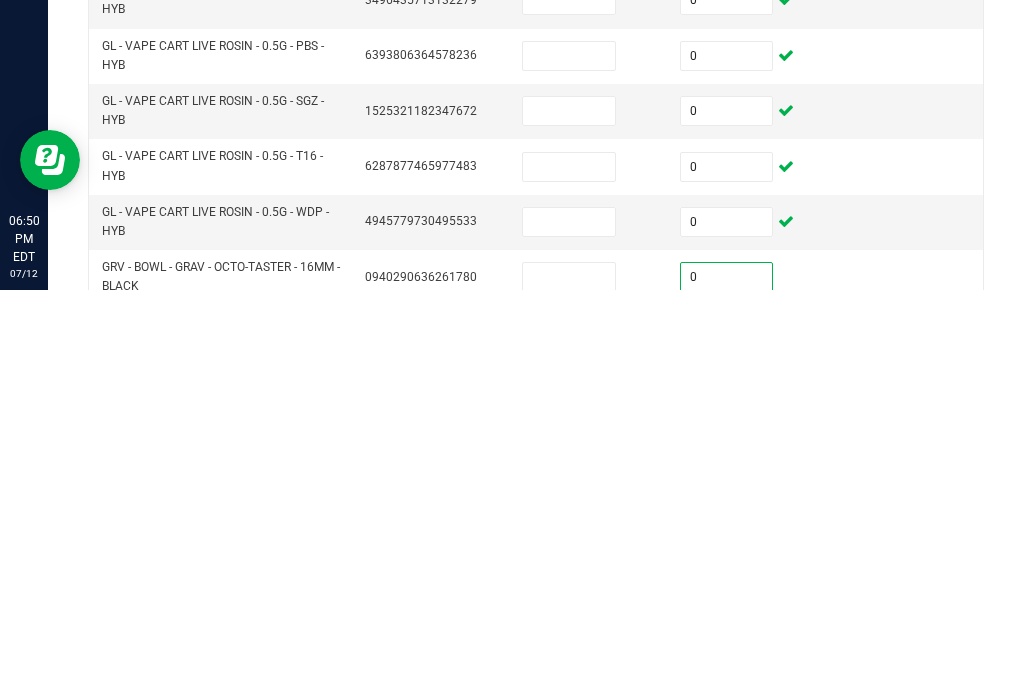 click at bounding box center [569, 685] 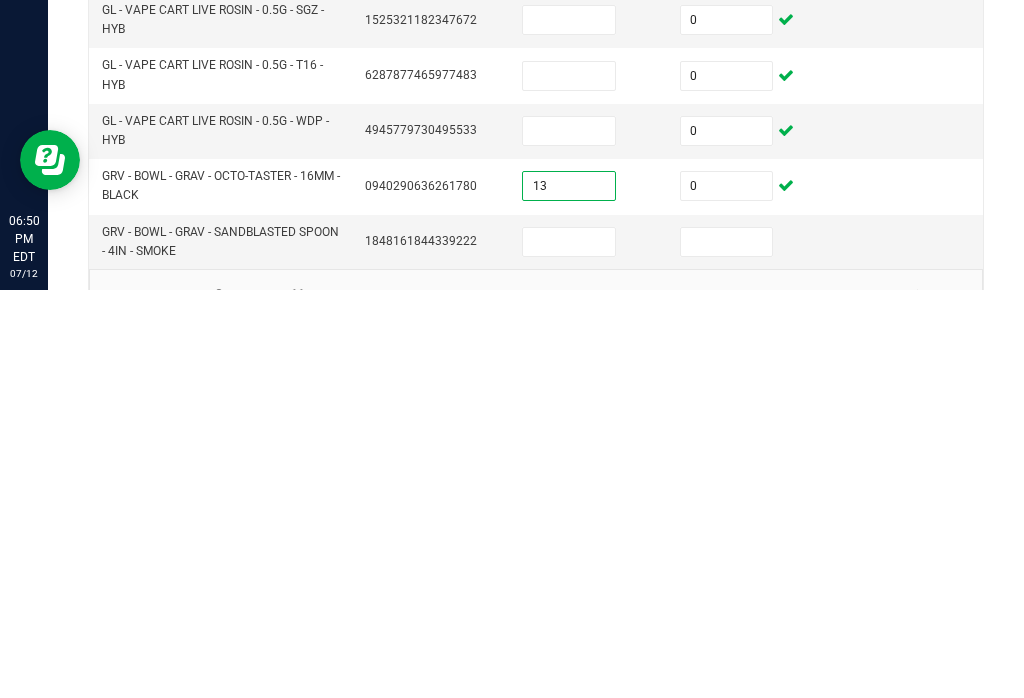 scroll, scrollTop: 650, scrollLeft: 0, axis: vertical 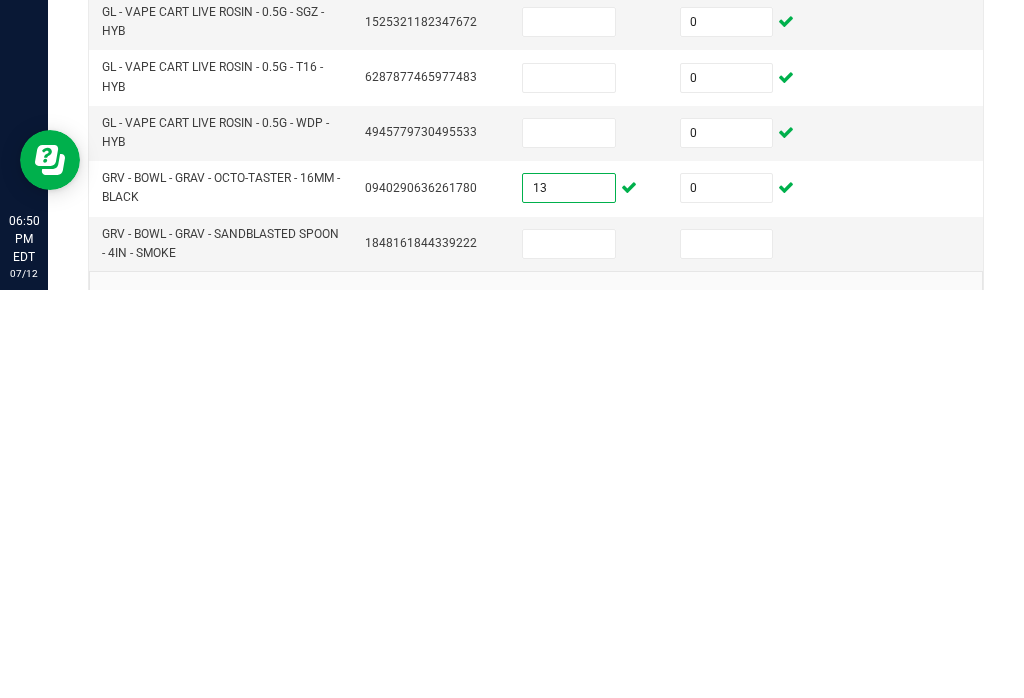 click at bounding box center (569, 652) 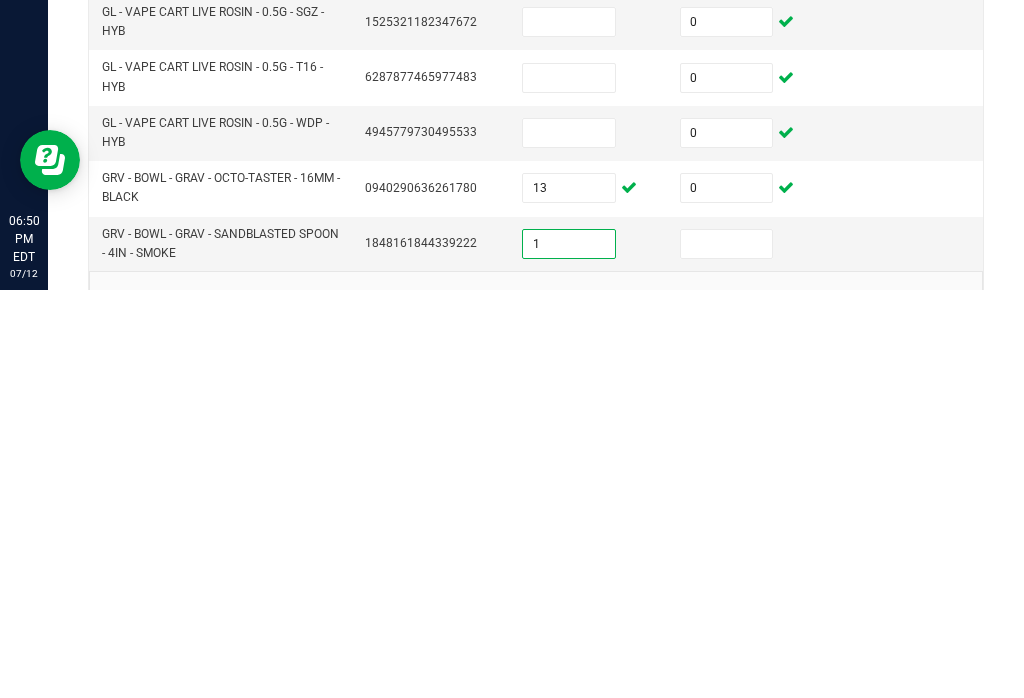 click at bounding box center [727, 652] 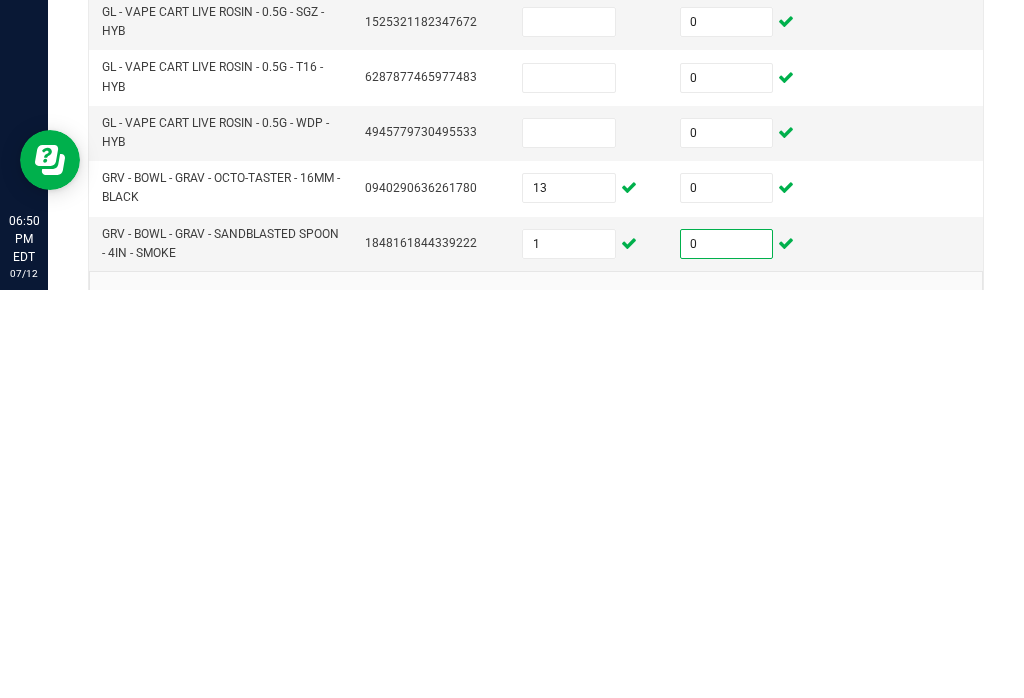 click on "12" 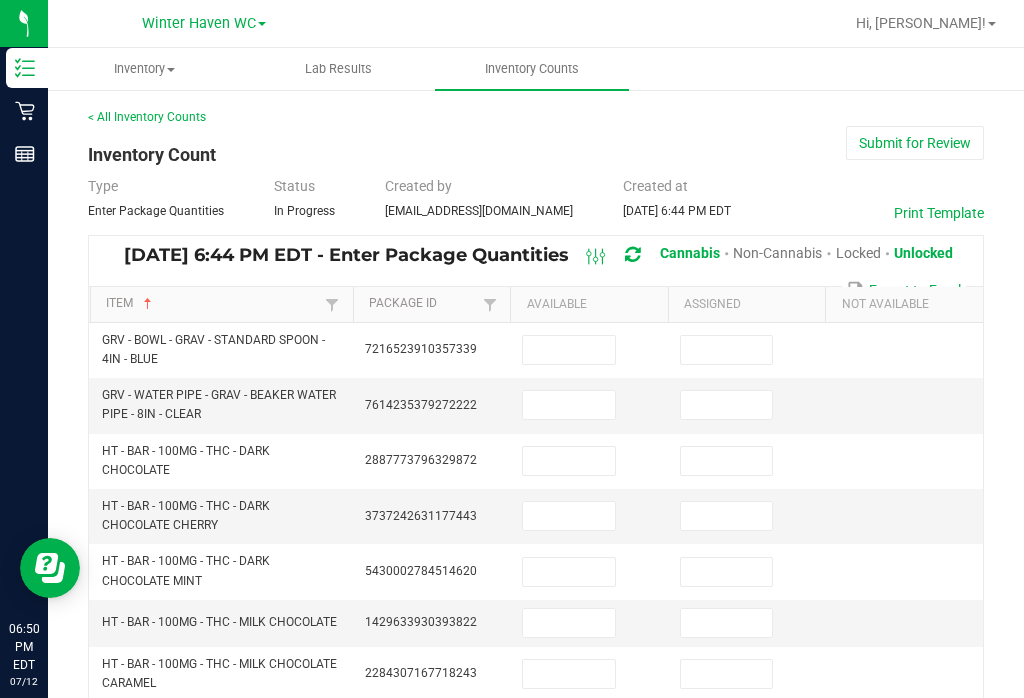 scroll, scrollTop: 0, scrollLeft: 0, axis: both 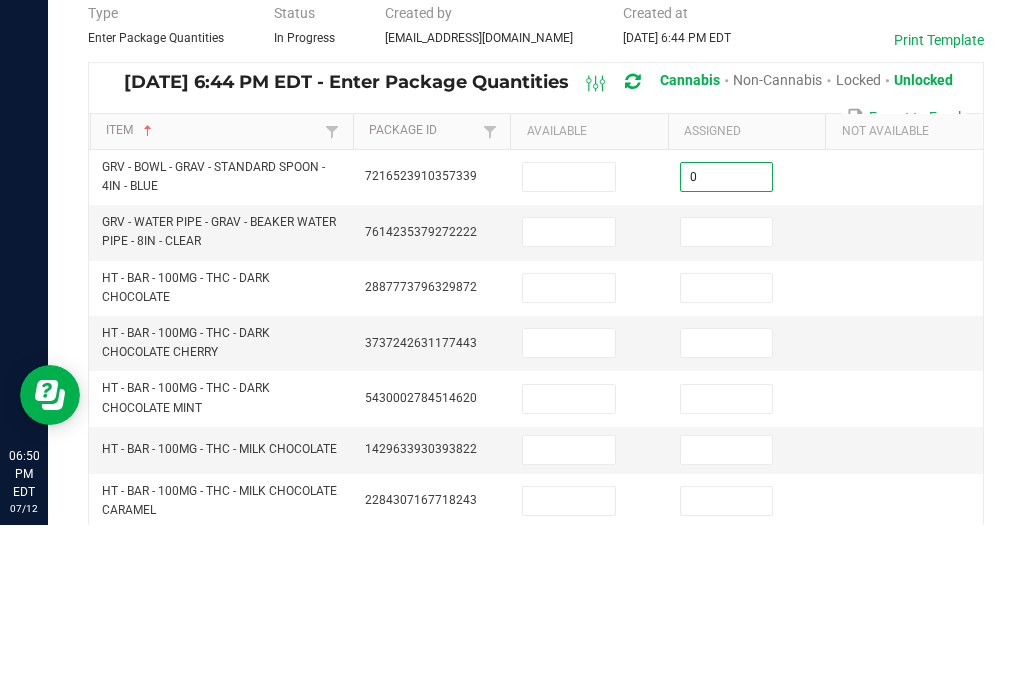 click at bounding box center (569, 350) 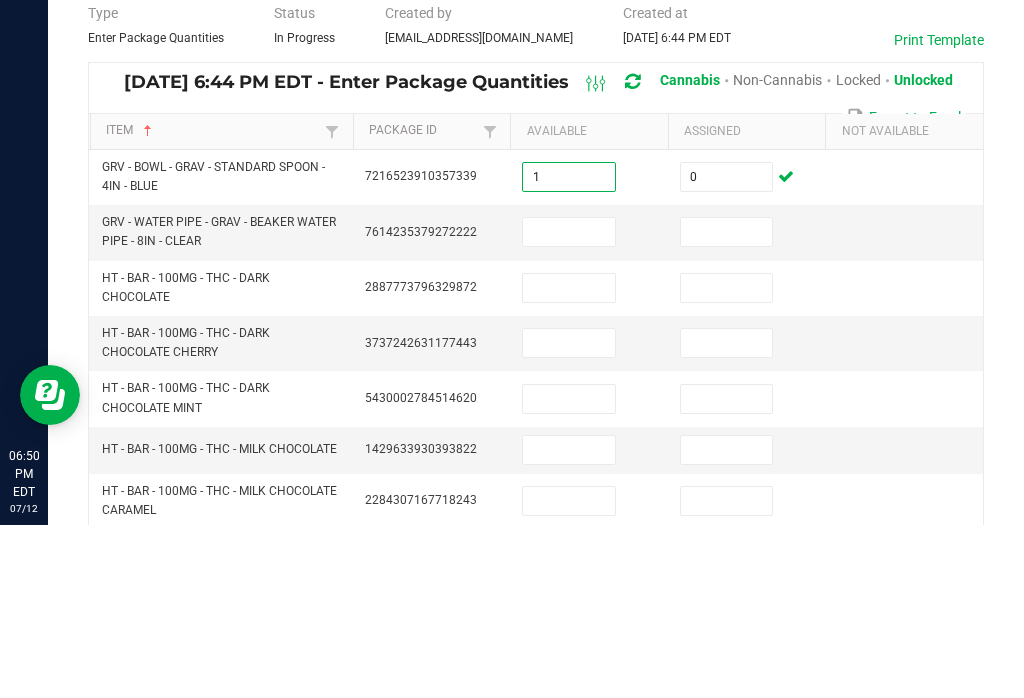 click at bounding box center [569, 405] 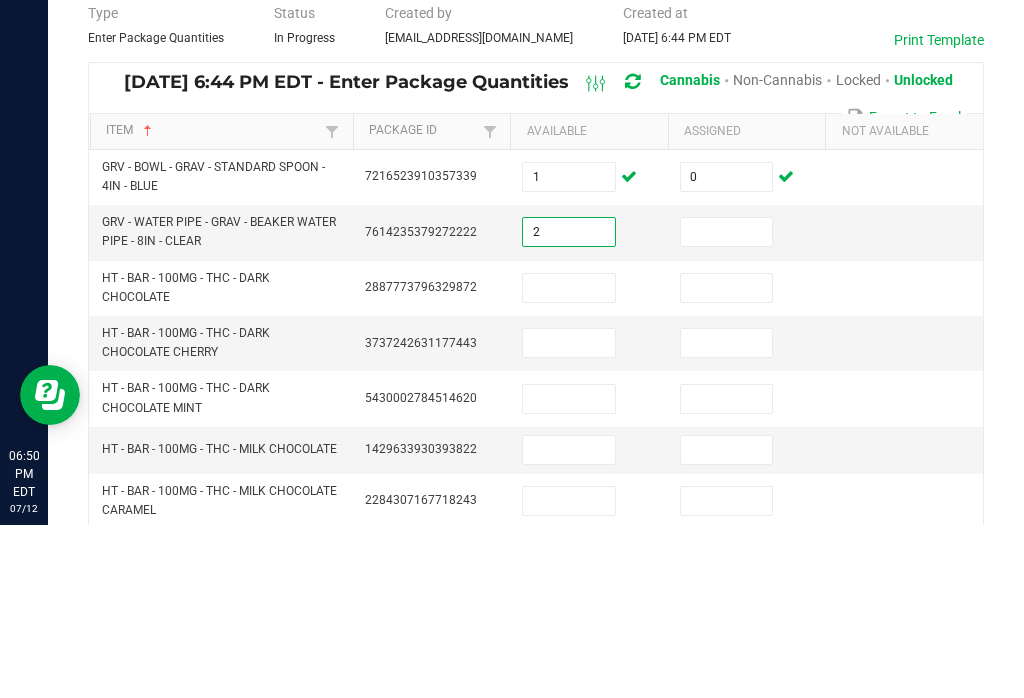 click at bounding box center (727, 405) 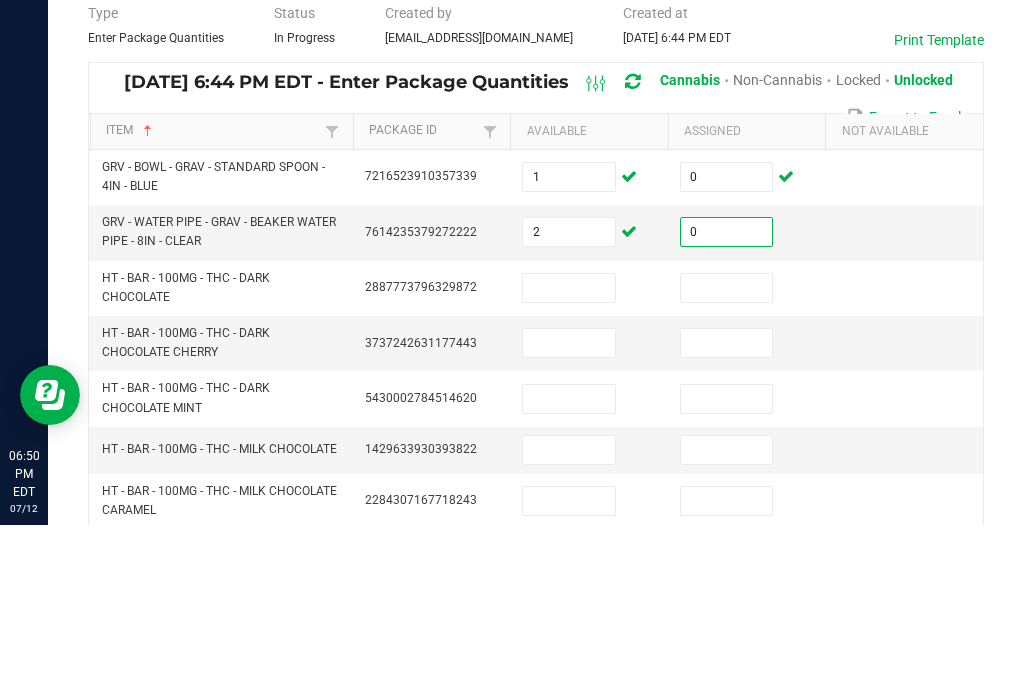 click at bounding box center (727, 461) 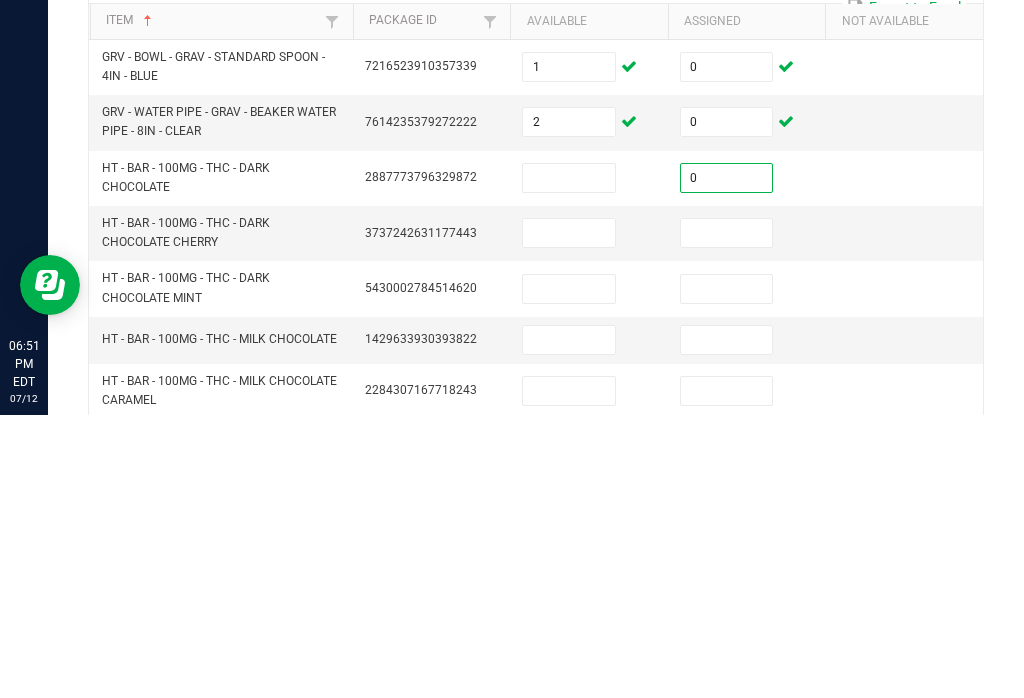 click at bounding box center [727, 516] 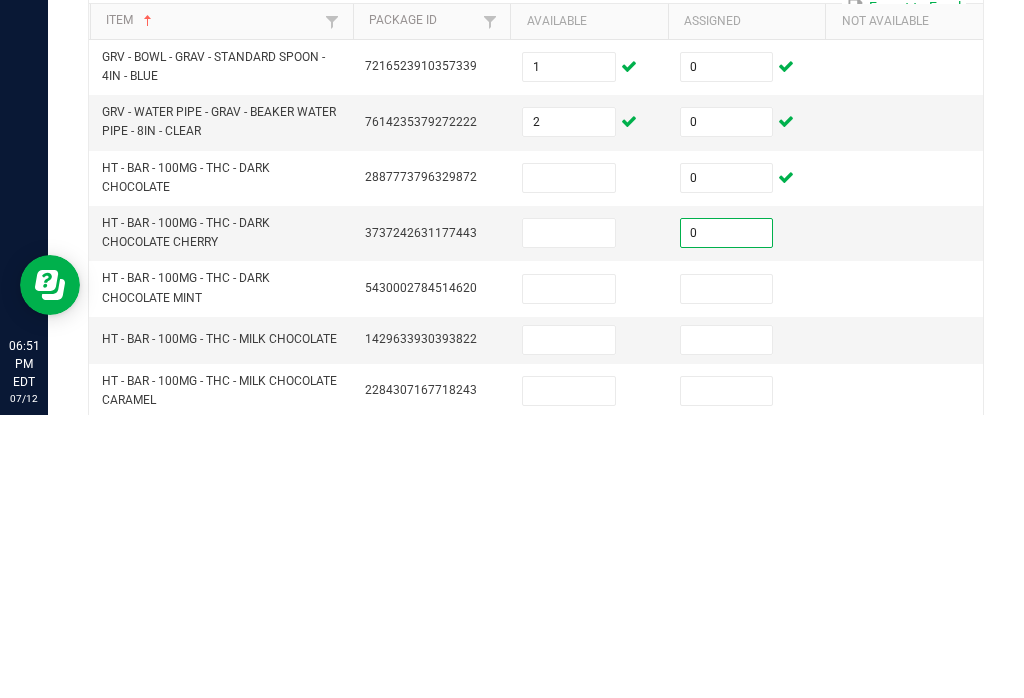 click at bounding box center (727, 572) 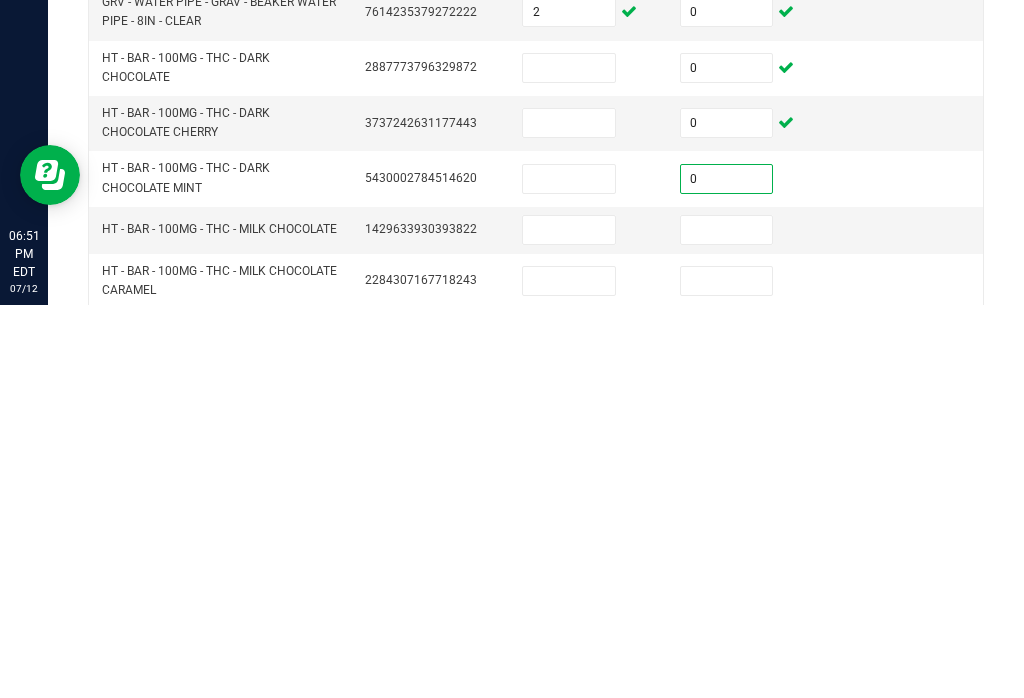 click at bounding box center [727, 623] 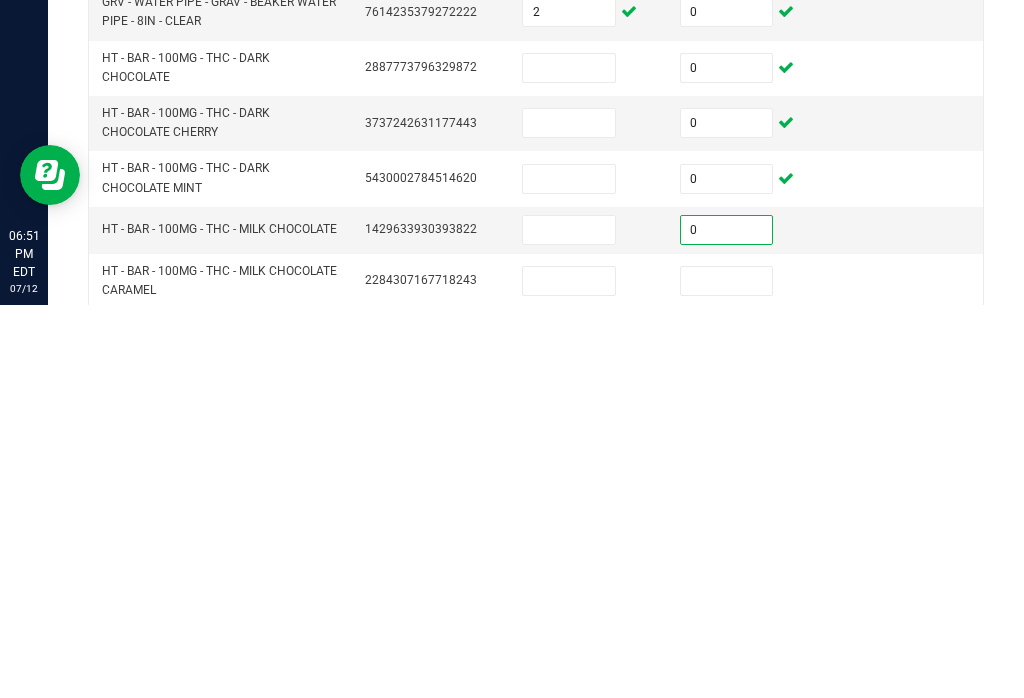 click at bounding box center (727, 674) 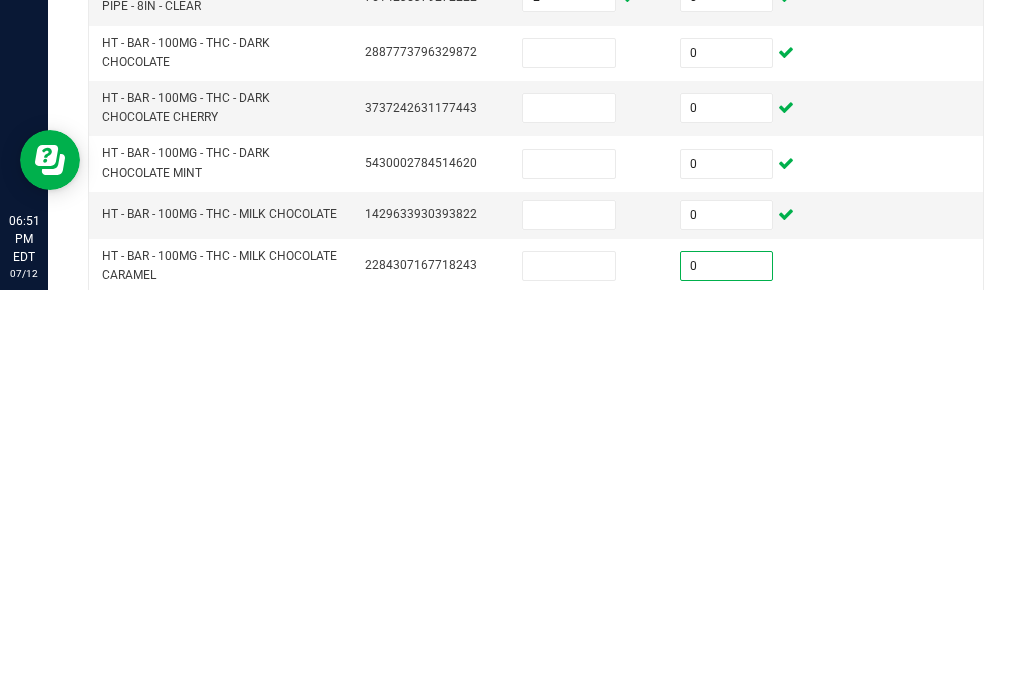 click at bounding box center (727, 729) 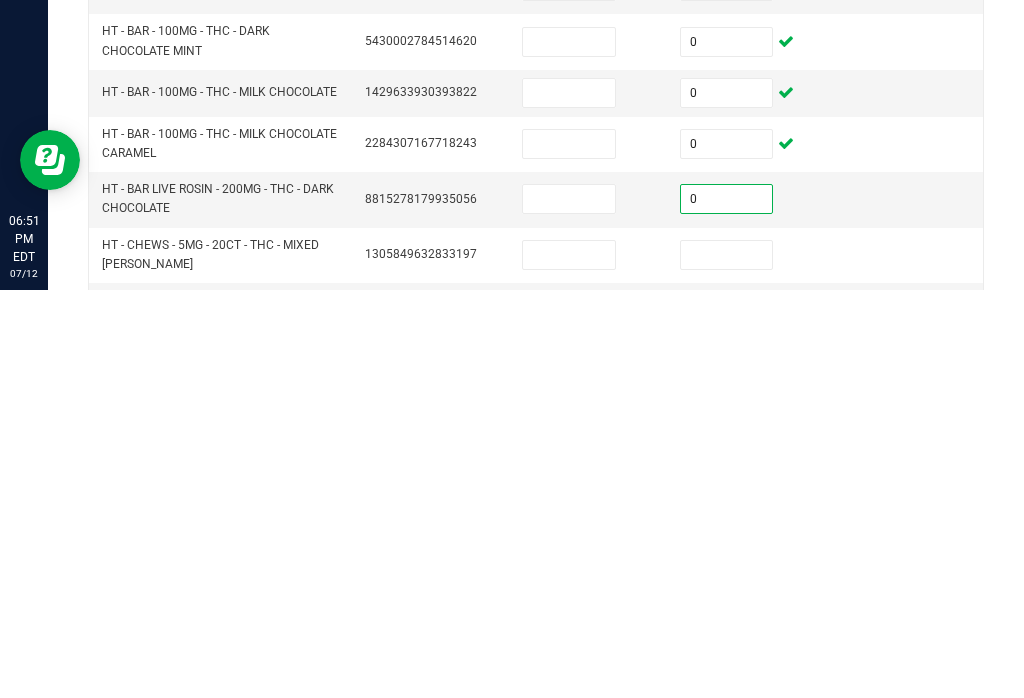 scroll, scrollTop: 148, scrollLeft: 0, axis: vertical 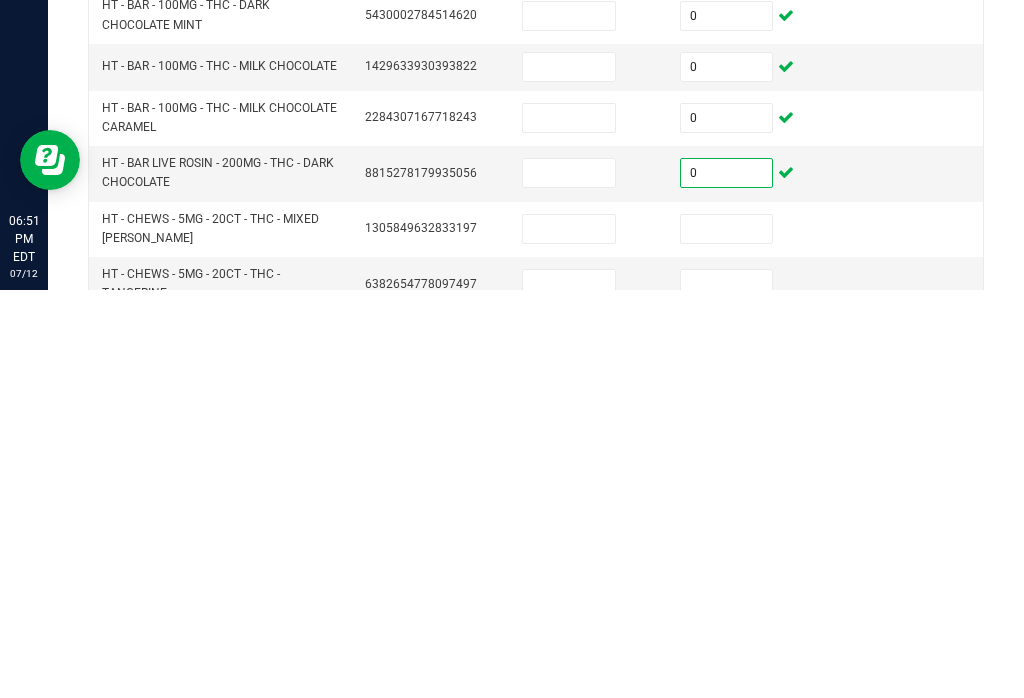 click at bounding box center (727, 637) 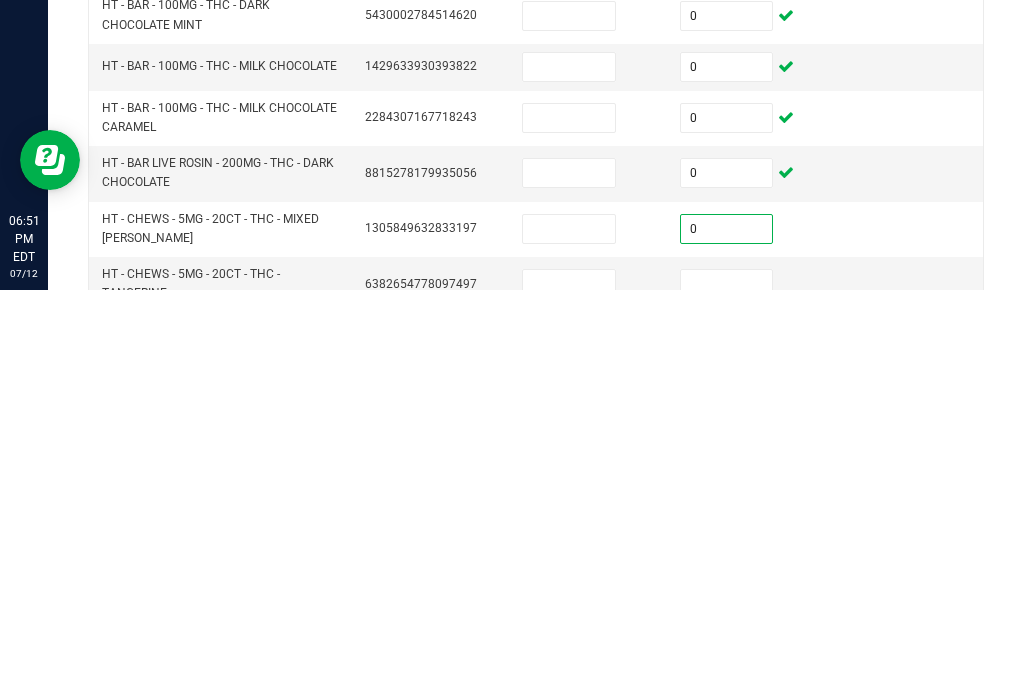 click at bounding box center (727, 692) 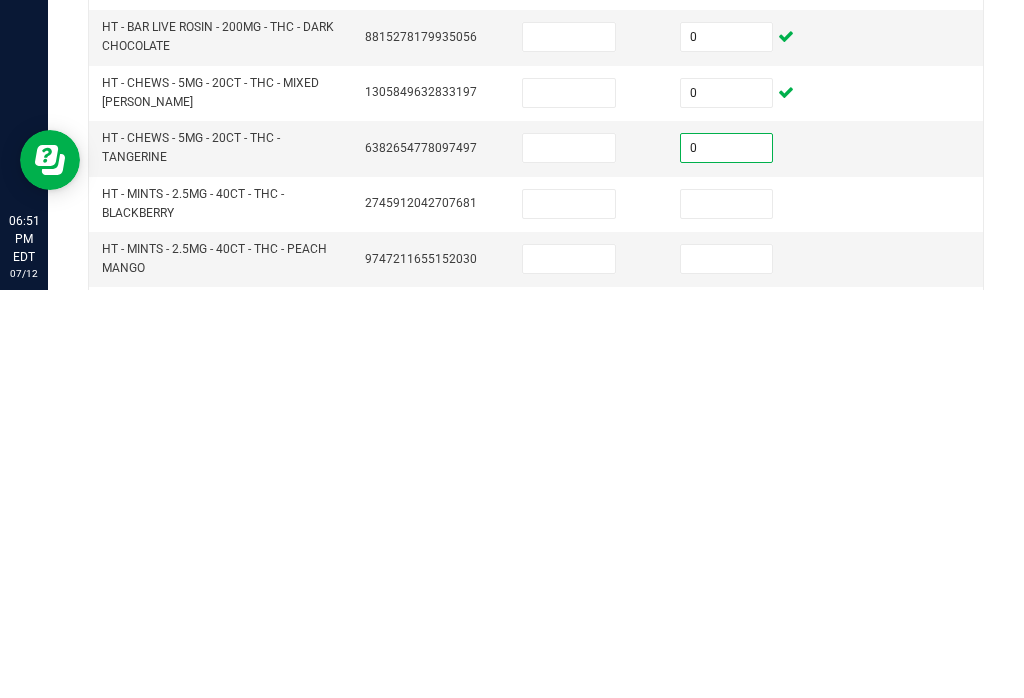 scroll, scrollTop: 287, scrollLeft: 0, axis: vertical 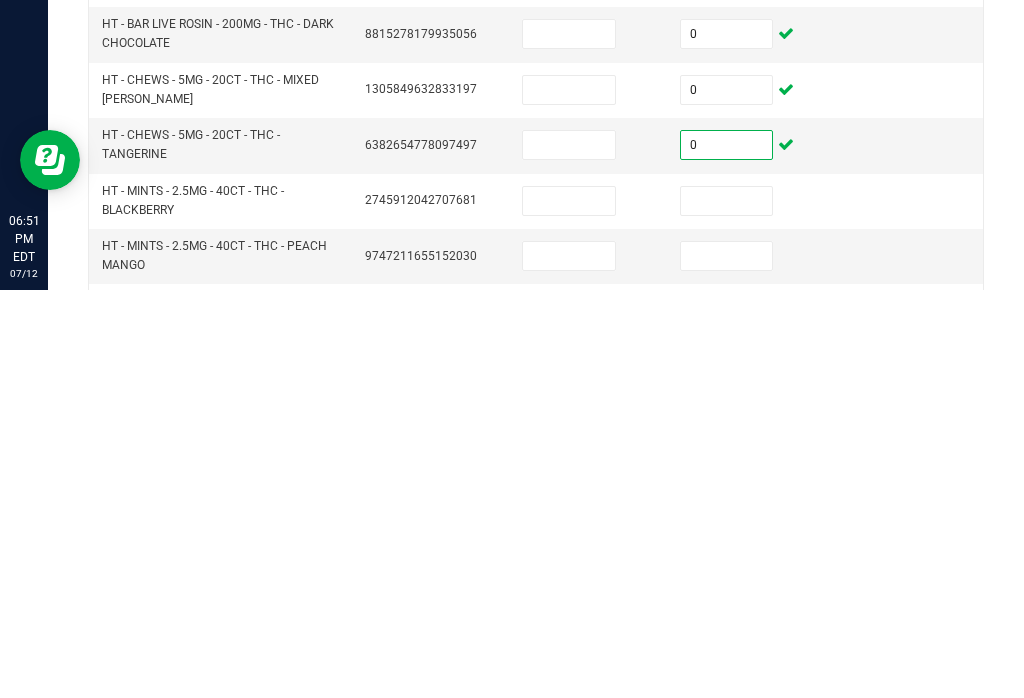 click at bounding box center [727, 609] 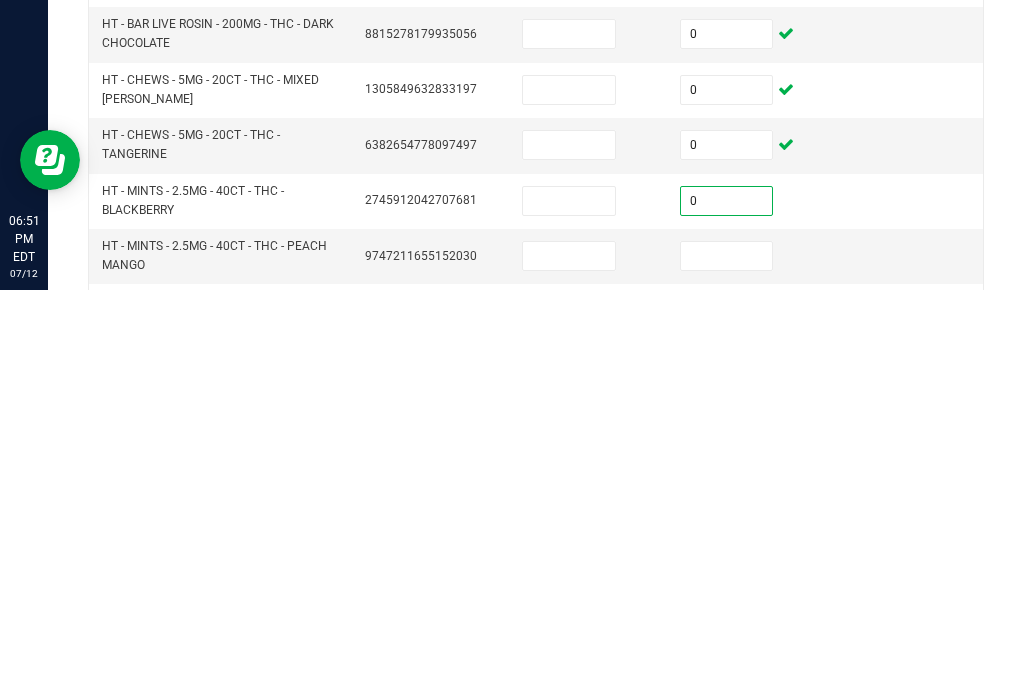click at bounding box center (727, 664) 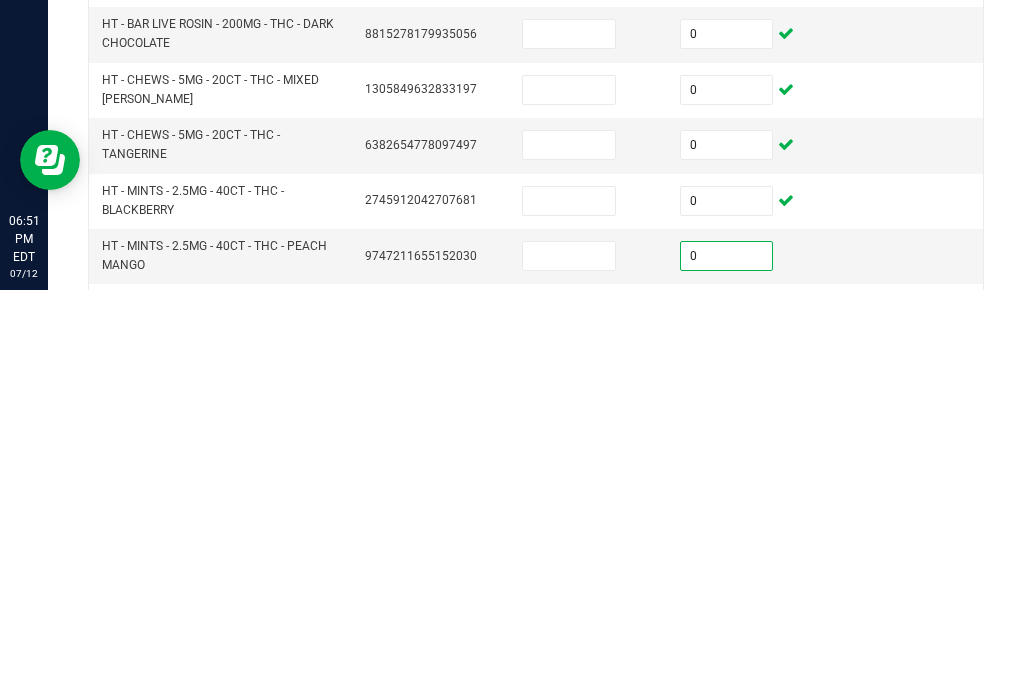 click at bounding box center [727, 720] 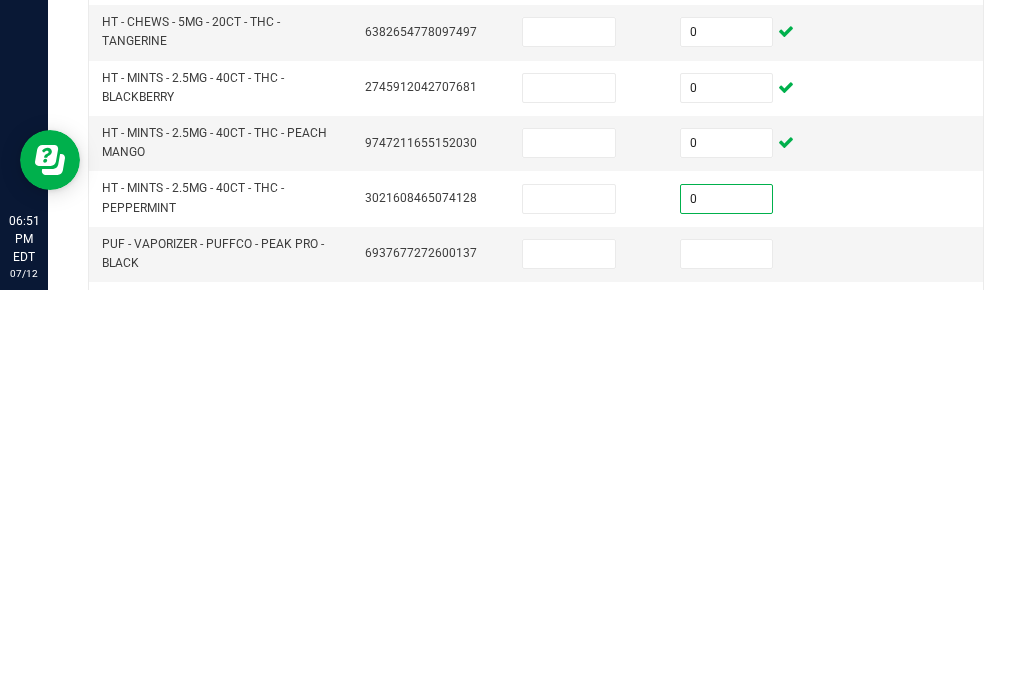 scroll, scrollTop: 412, scrollLeft: 0, axis: vertical 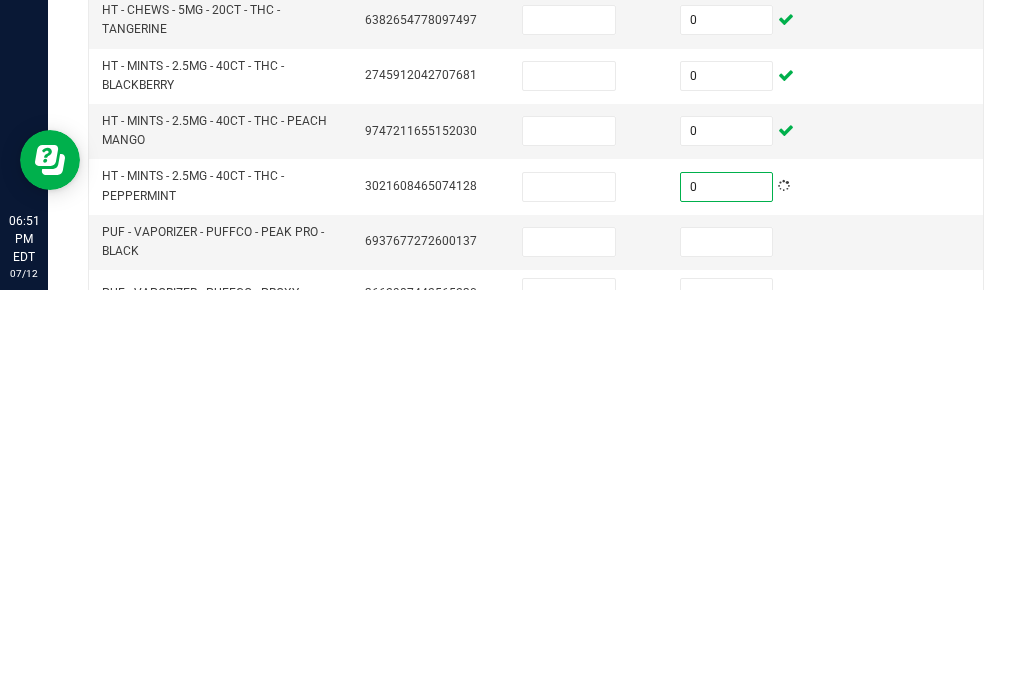 click at bounding box center [727, 650] 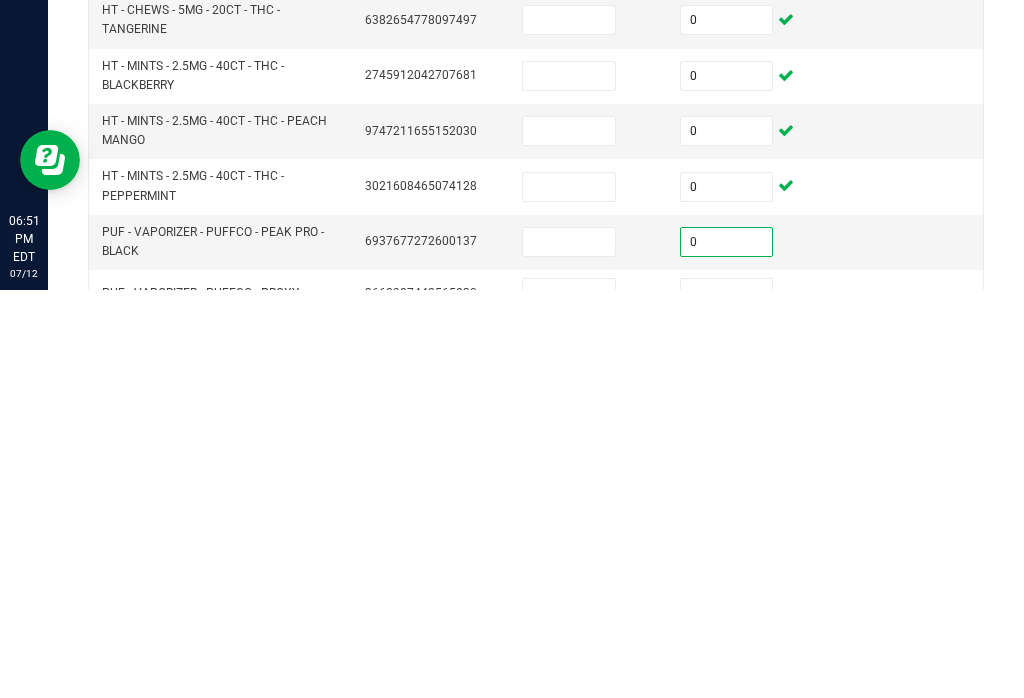 click at bounding box center [569, 650] 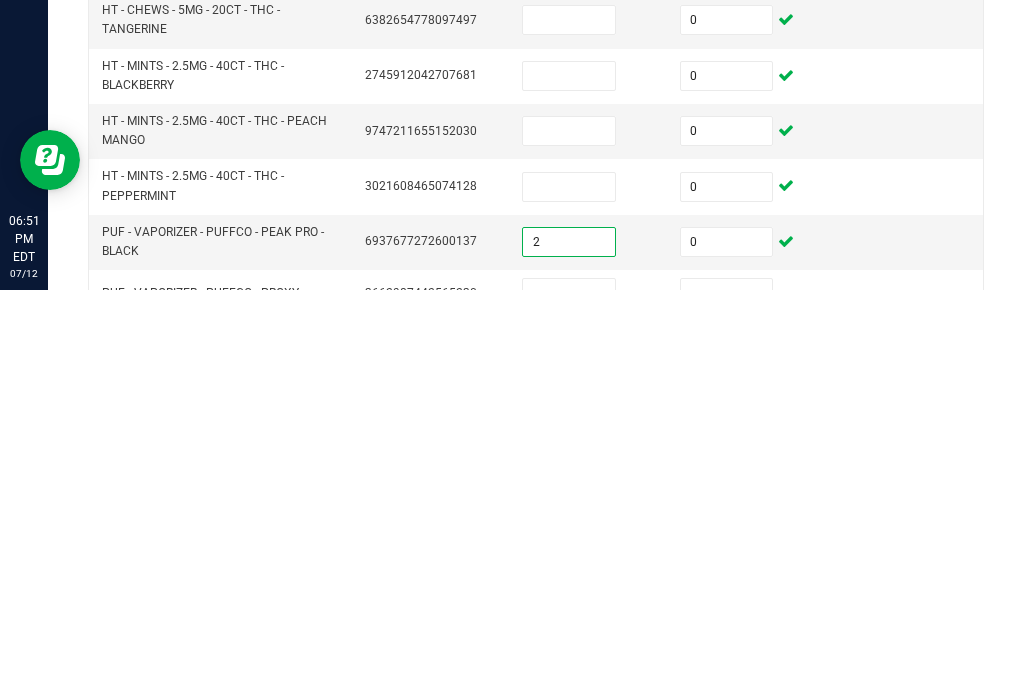 click at bounding box center [569, 701] 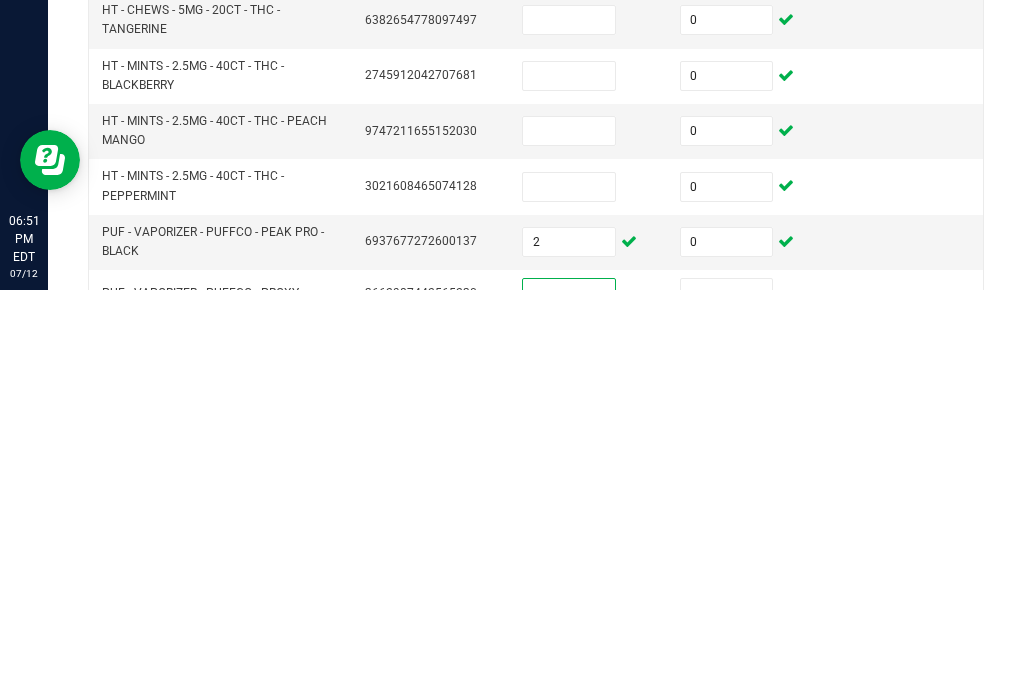 click on "2" at bounding box center [569, 650] 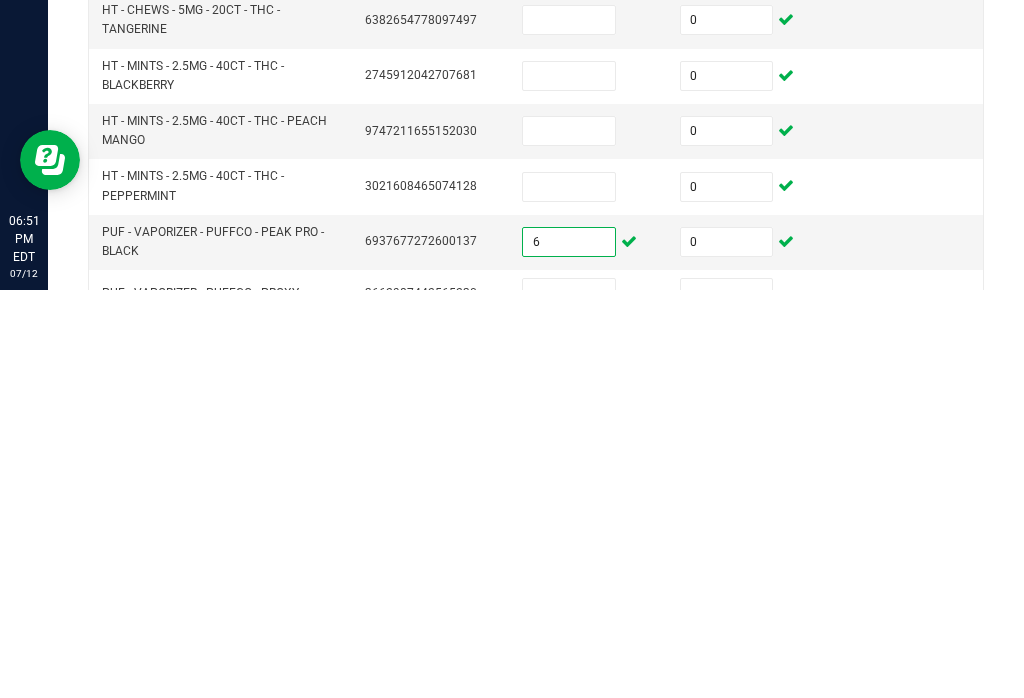 click at bounding box center (569, 701) 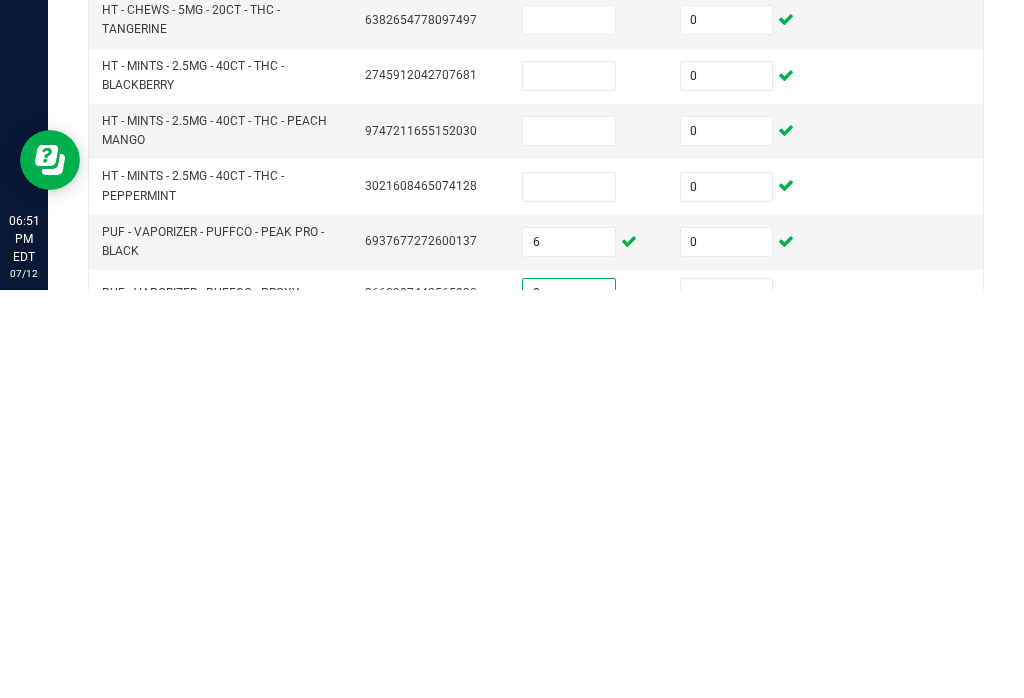 click at bounding box center [727, 701] 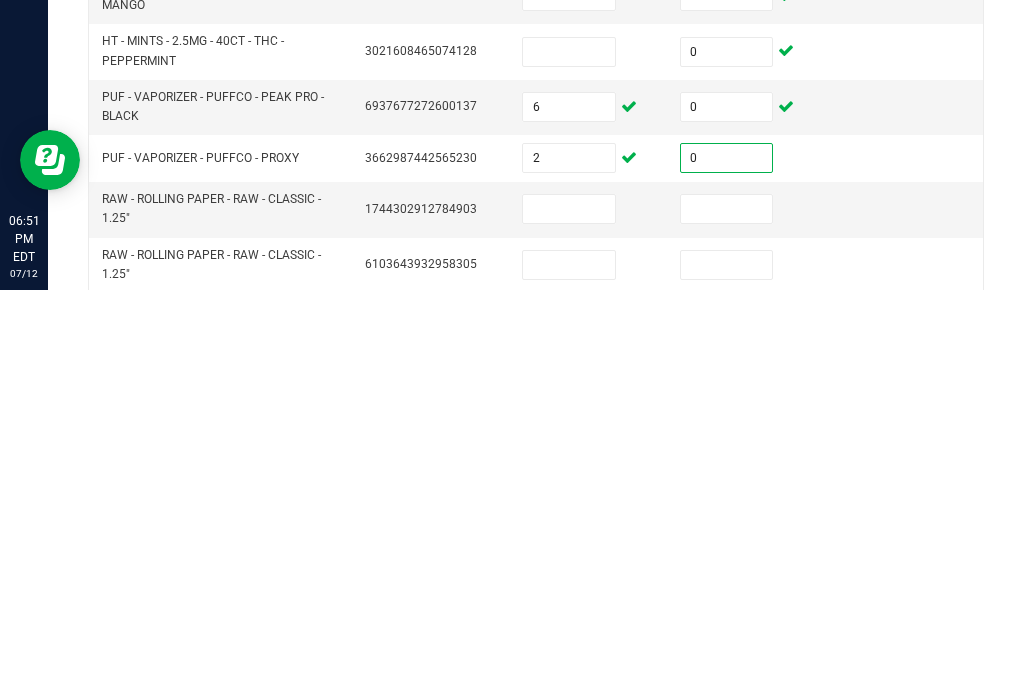 scroll, scrollTop: 549, scrollLeft: 0, axis: vertical 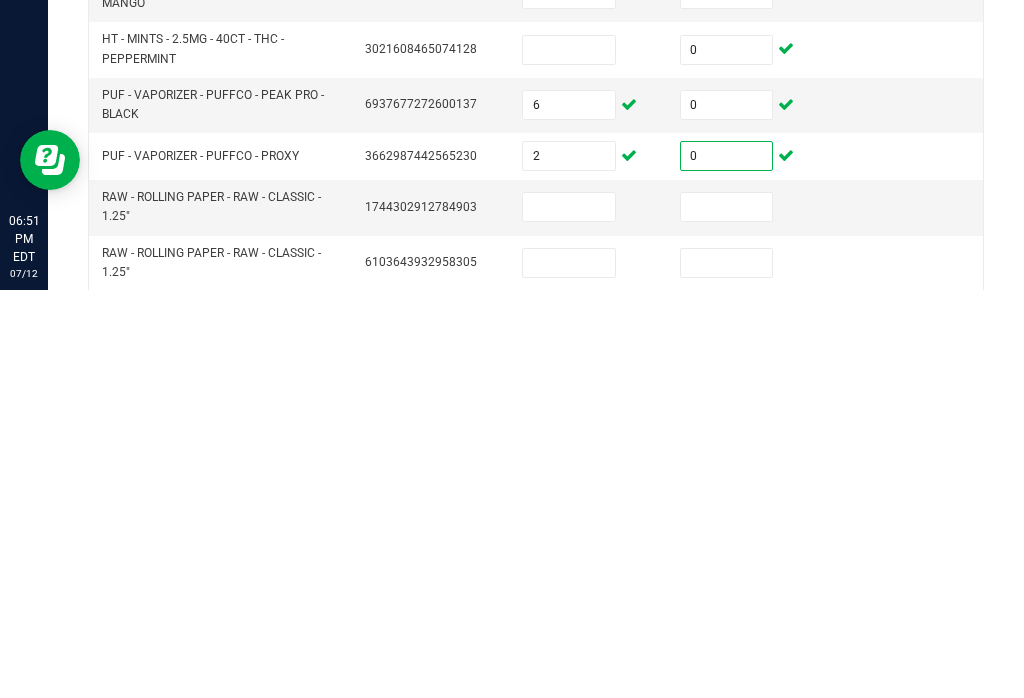 click at bounding box center [727, 615] 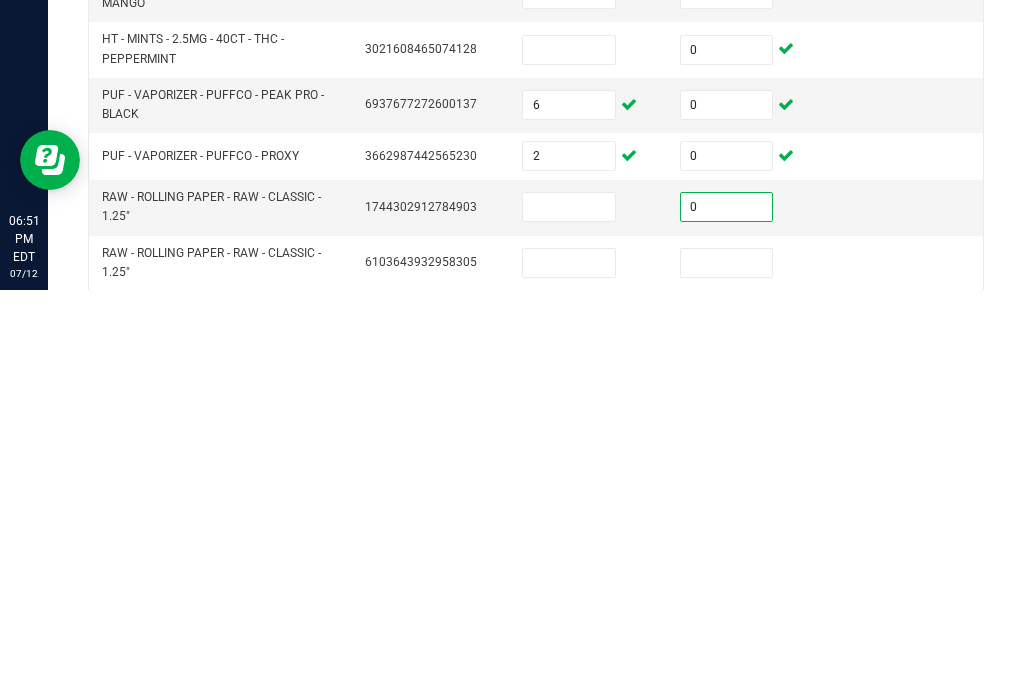 click at bounding box center (727, 671) 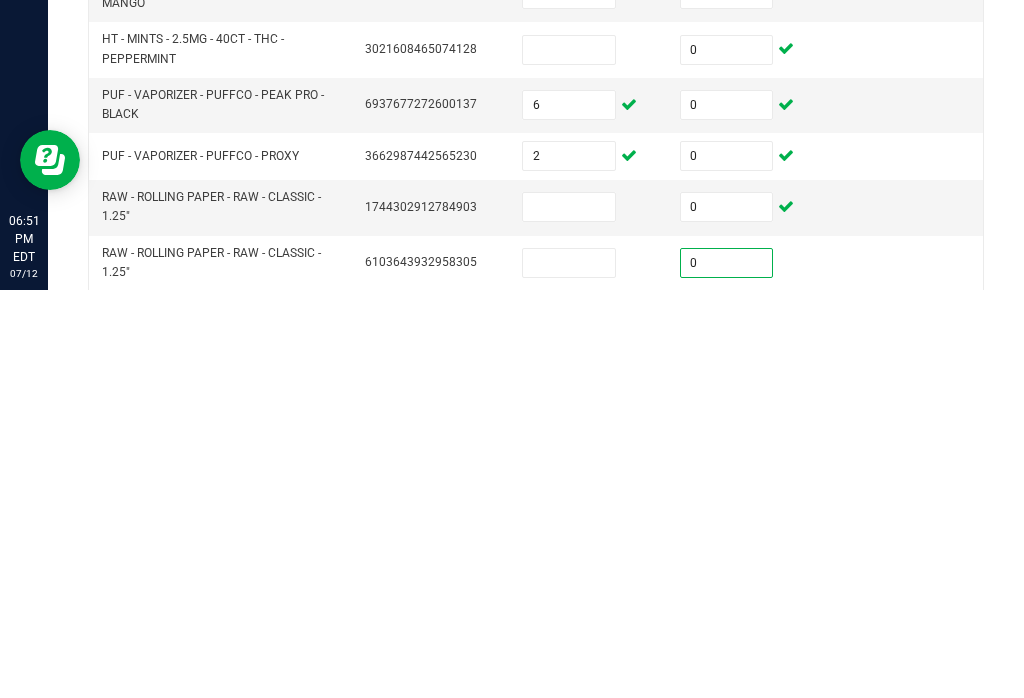 click at bounding box center [569, 615] 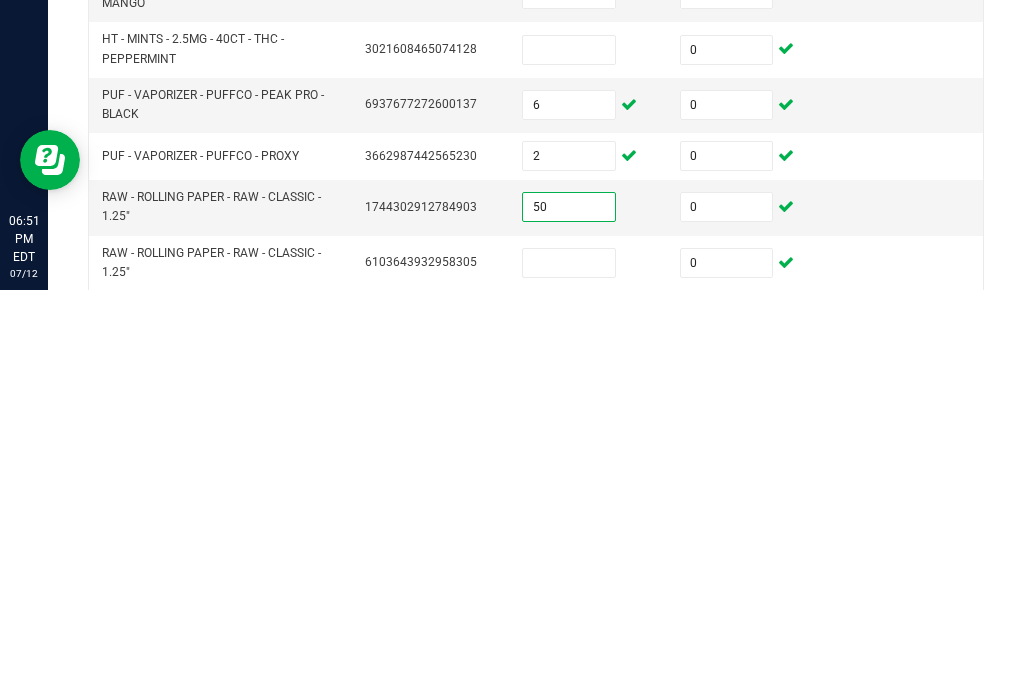click at bounding box center [569, 671] 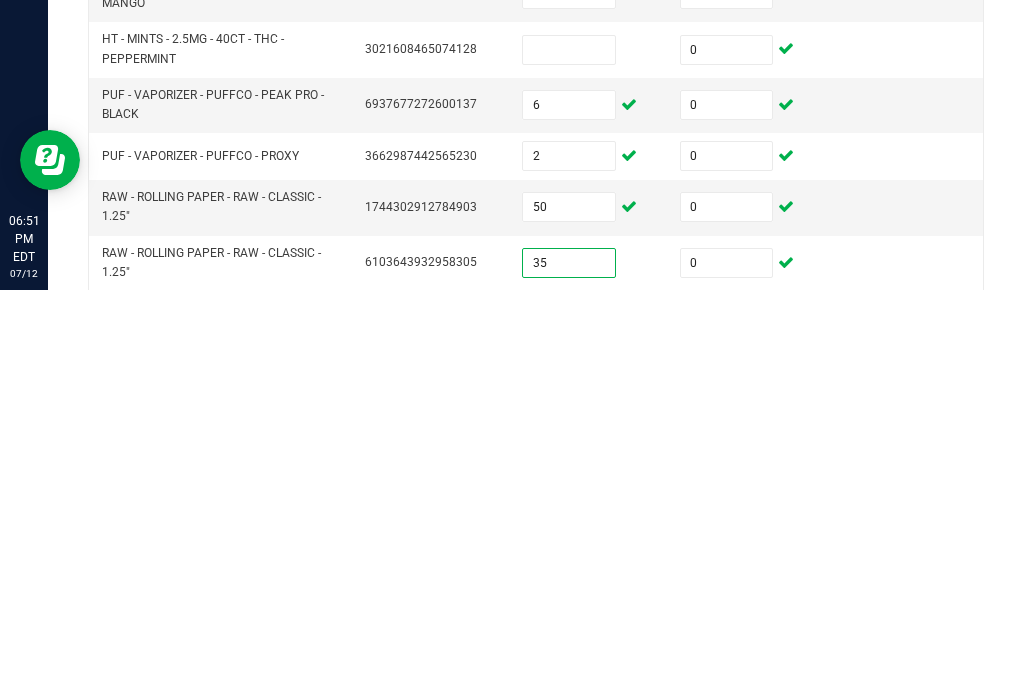 click at bounding box center [569, 726] 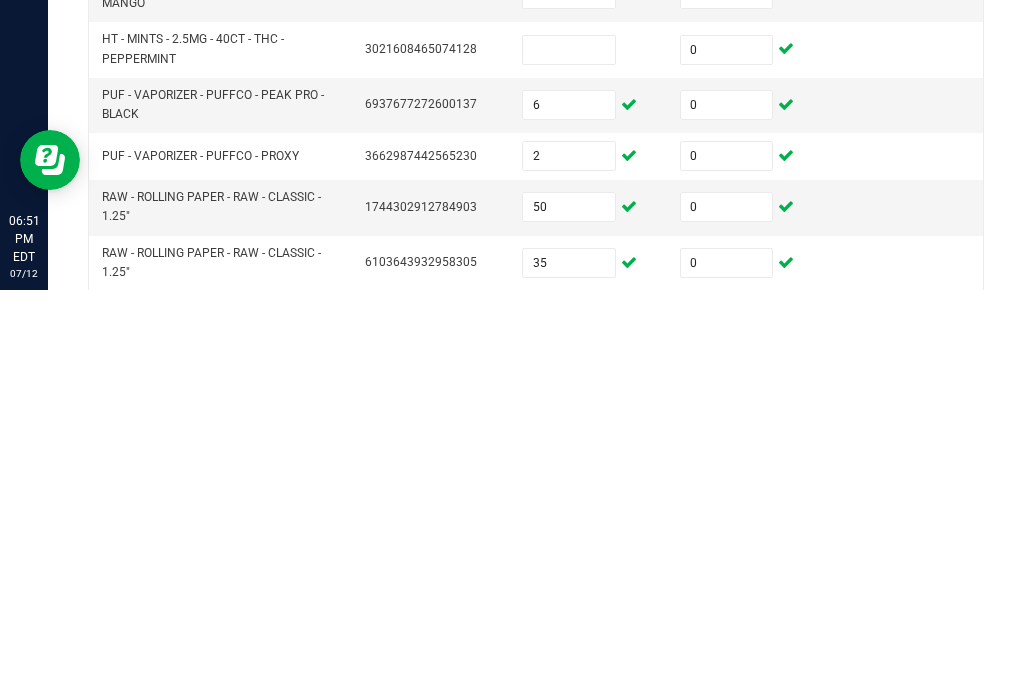 click at bounding box center [727, 726] 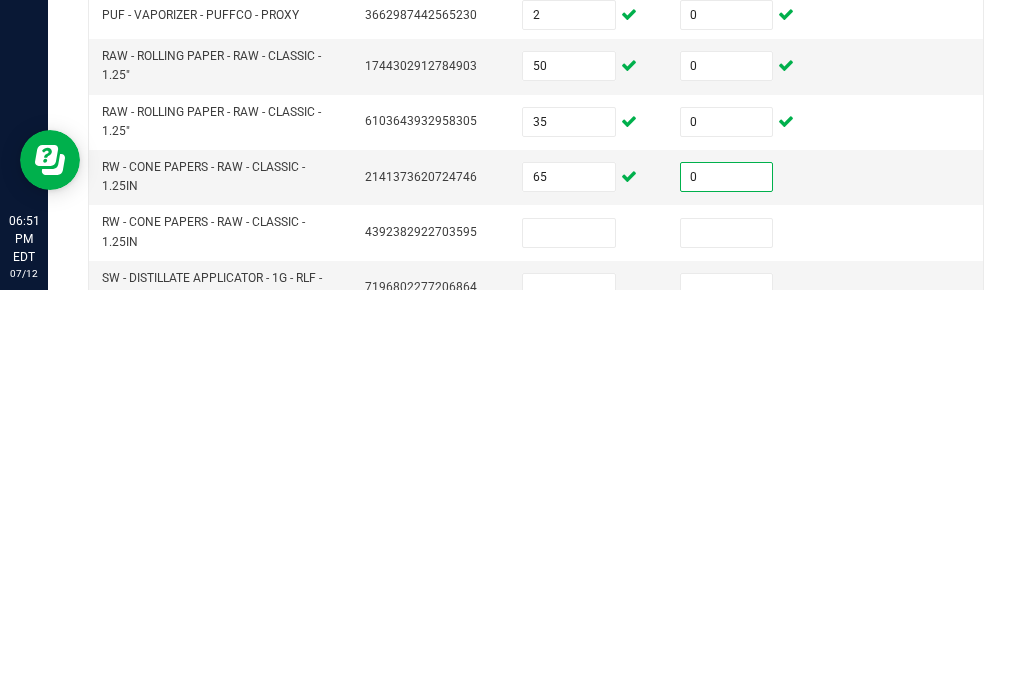 scroll, scrollTop: 691, scrollLeft: 0, axis: vertical 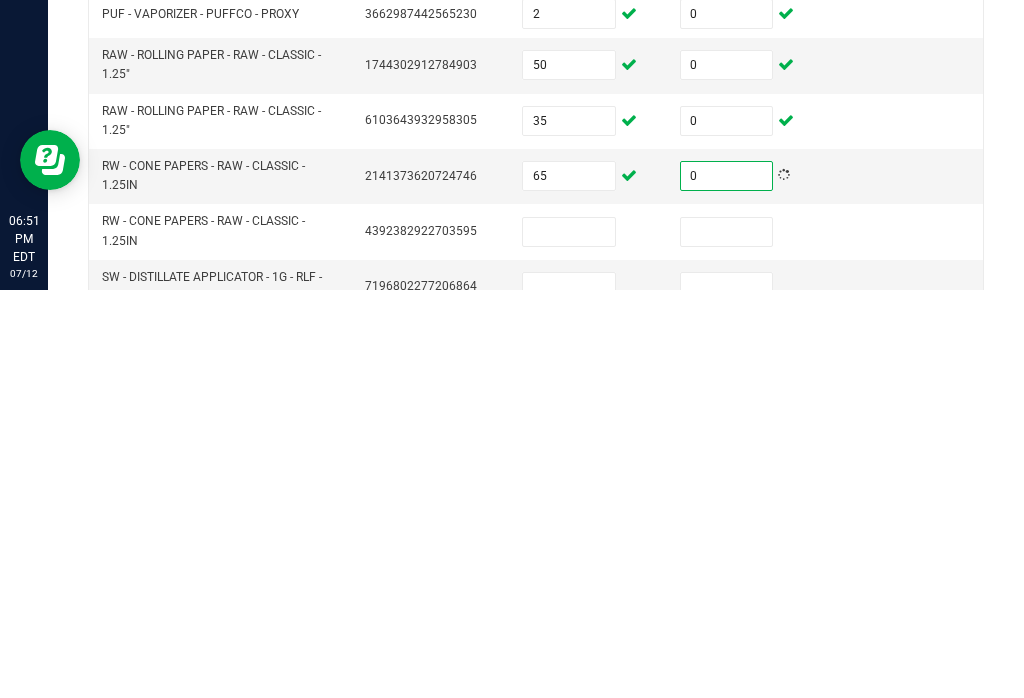 click at bounding box center (727, 640) 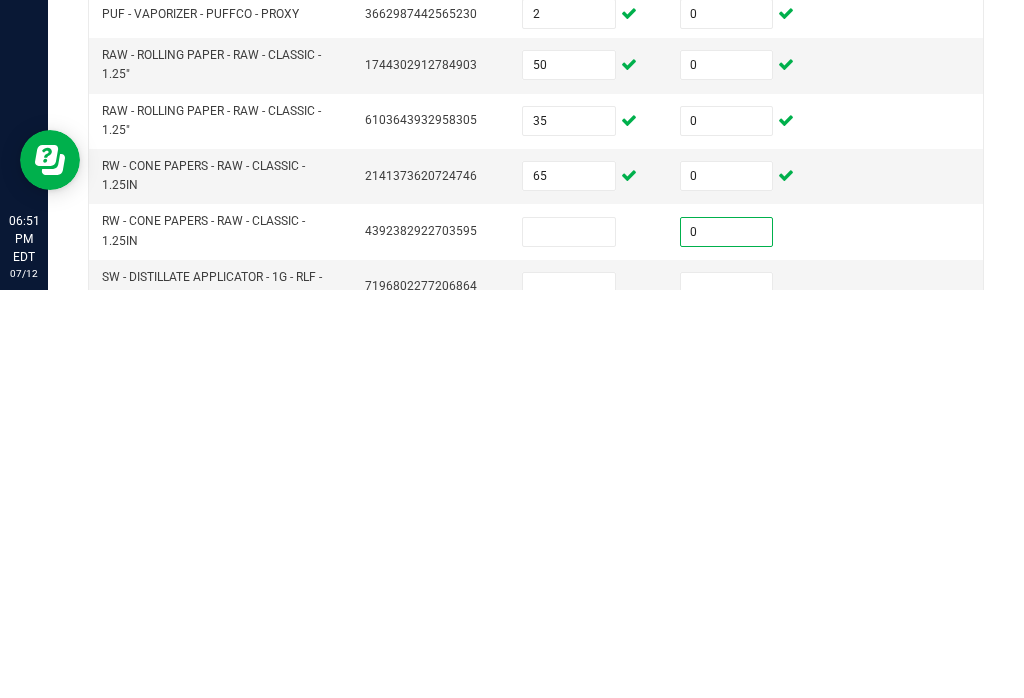 click at bounding box center [569, 640] 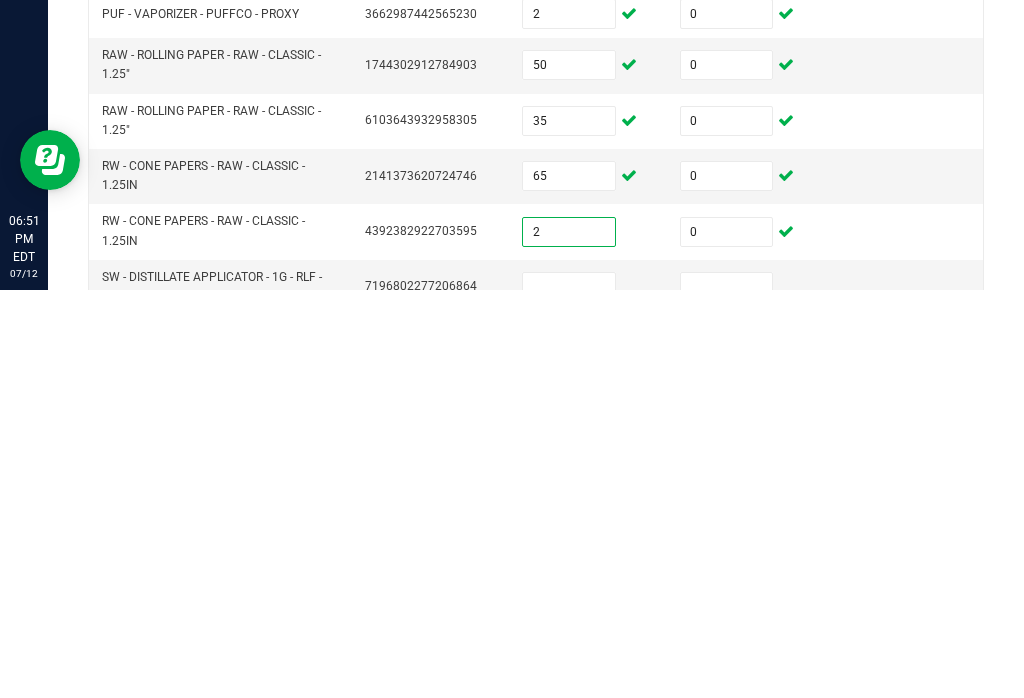 click at bounding box center (727, 695) 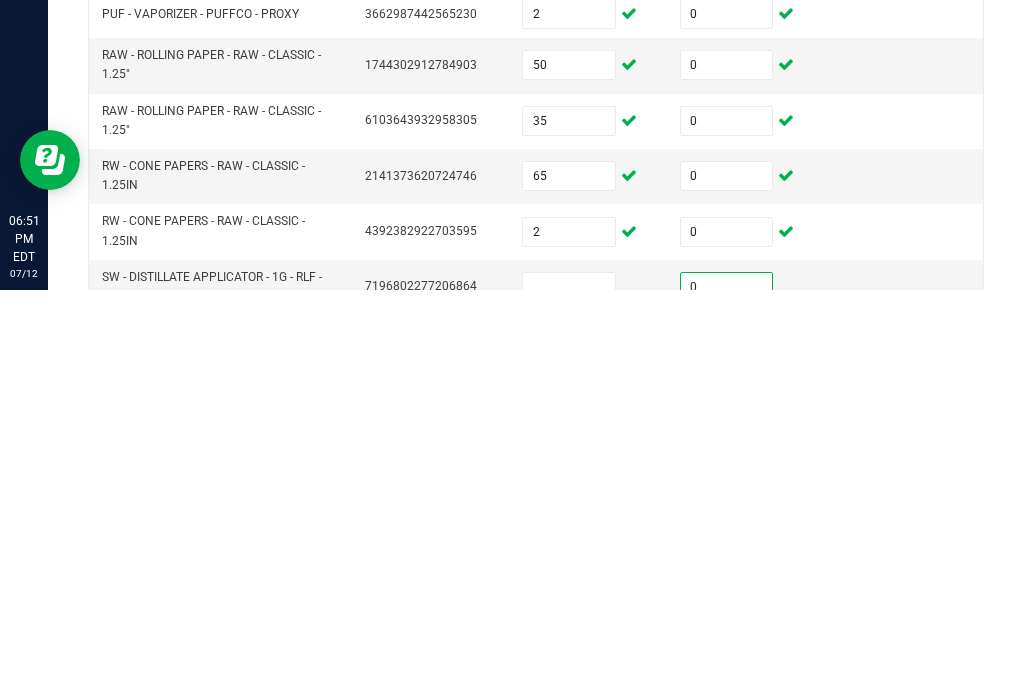 click at bounding box center [569, 695] 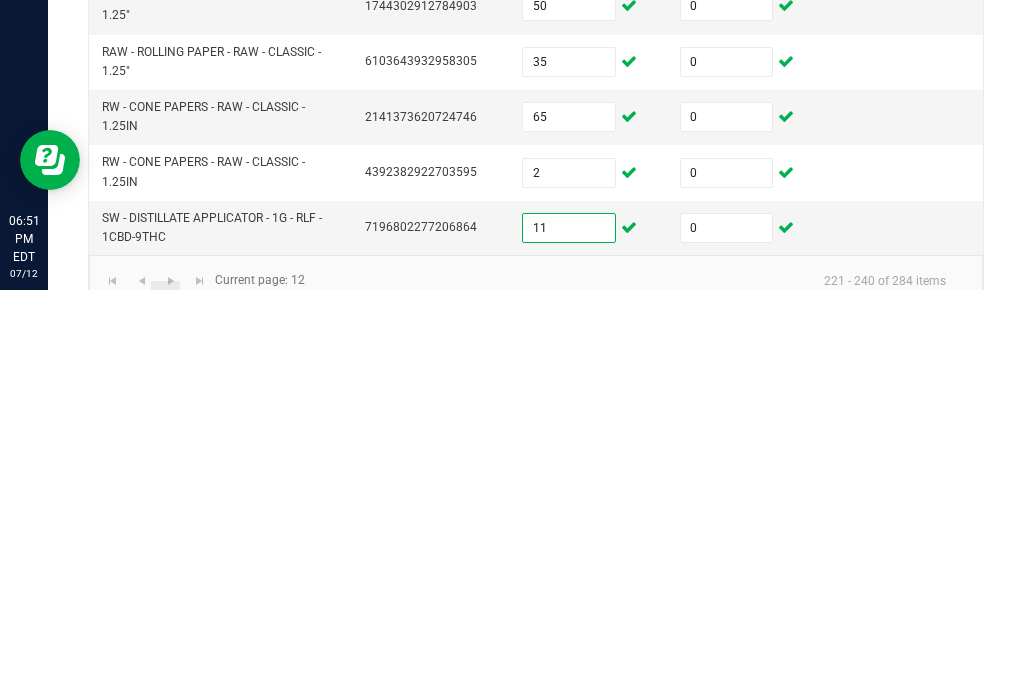 scroll, scrollTop: 749, scrollLeft: 0, axis: vertical 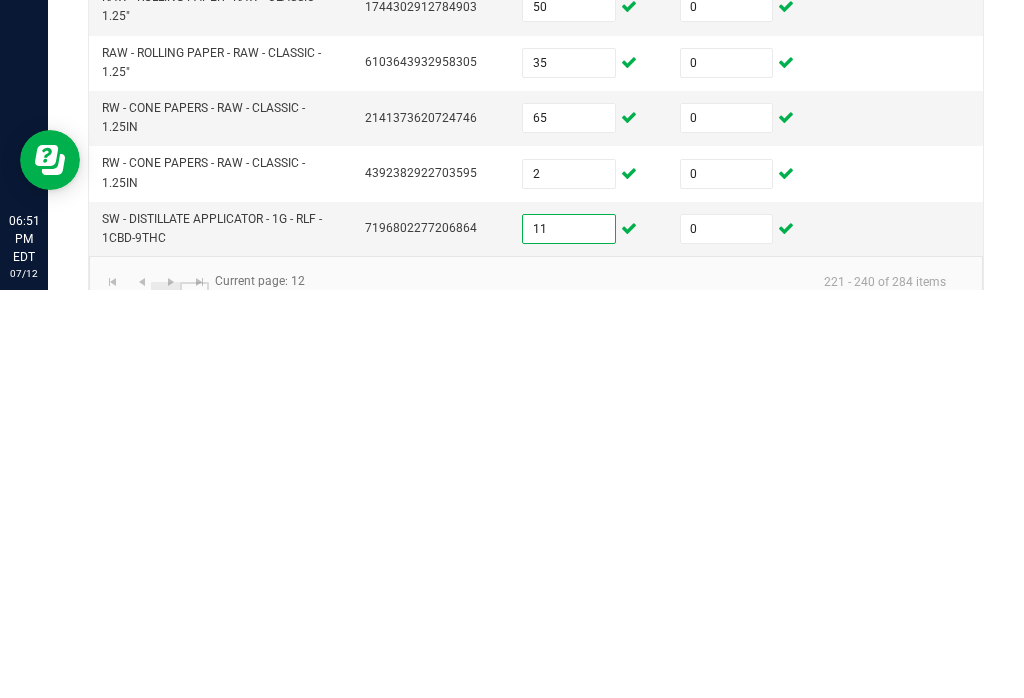 click on "13" 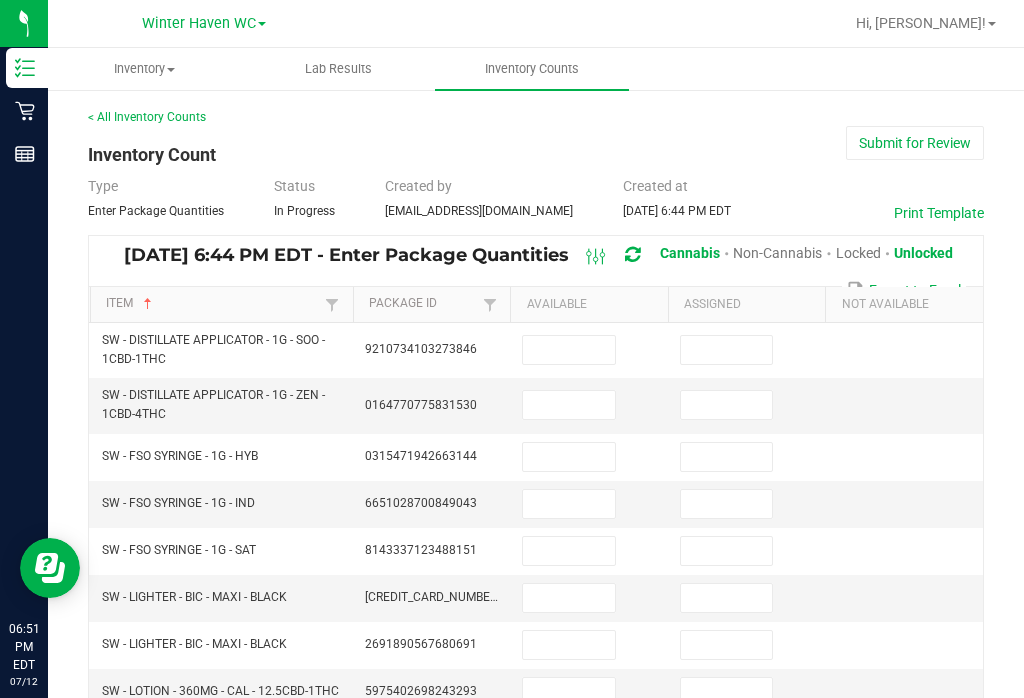 scroll, scrollTop: 0, scrollLeft: 0, axis: both 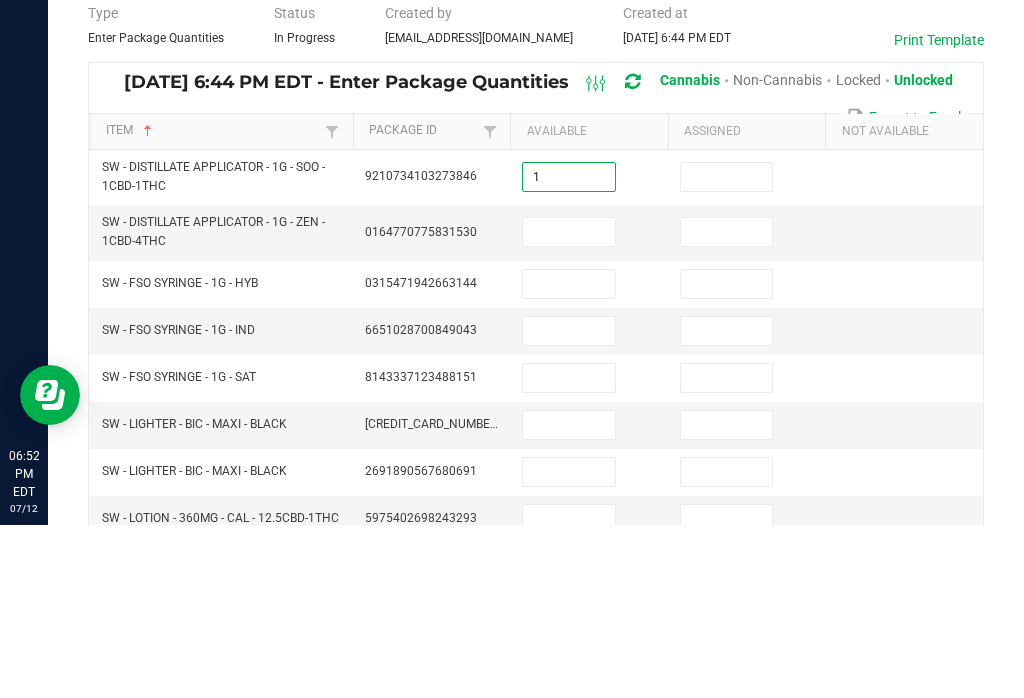 click at bounding box center [569, 405] 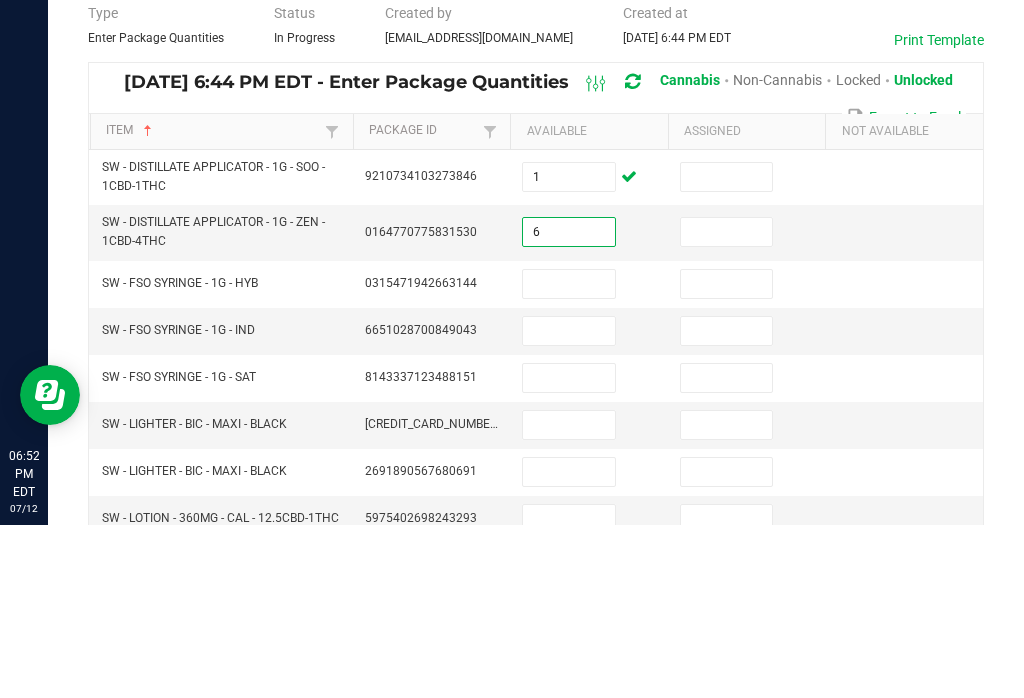 click at bounding box center [727, 350] 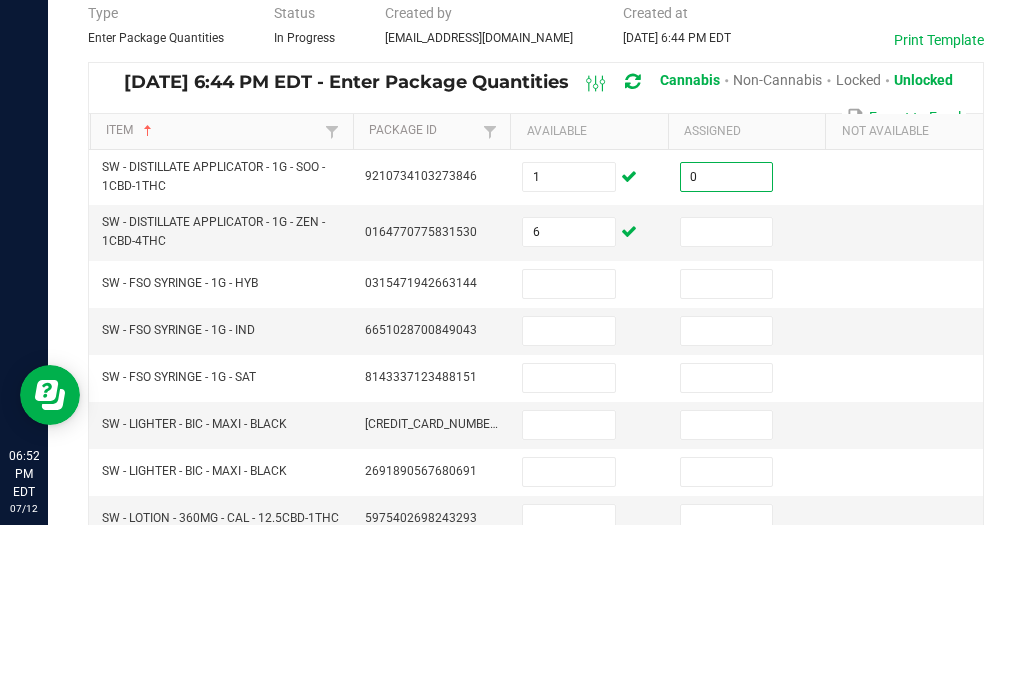 click at bounding box center [727, 405] 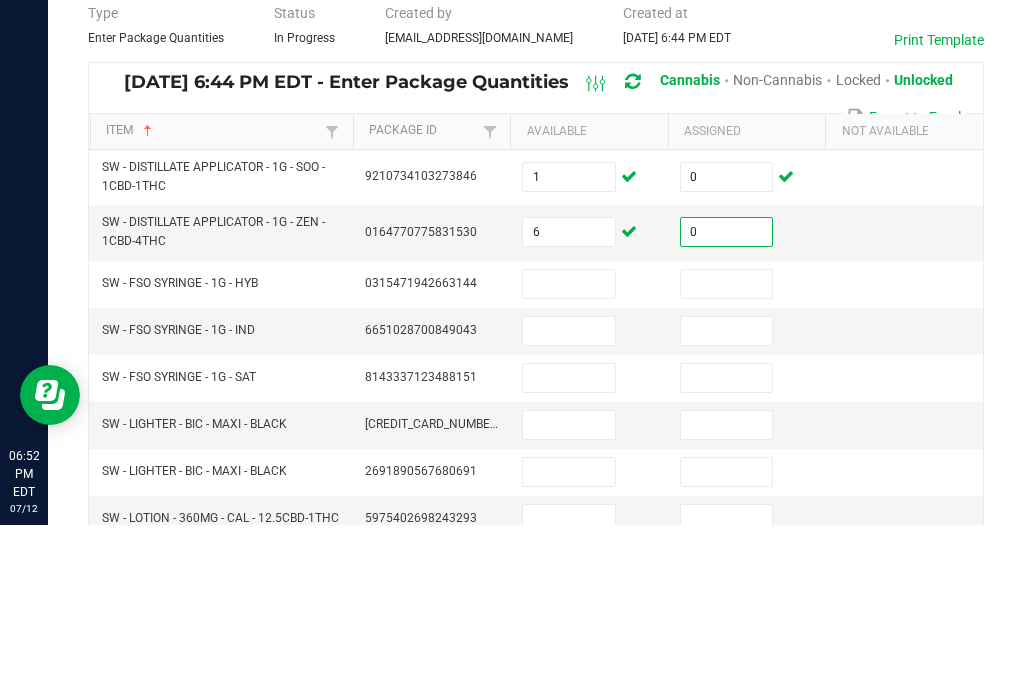 click at bounding box center [727, 457] 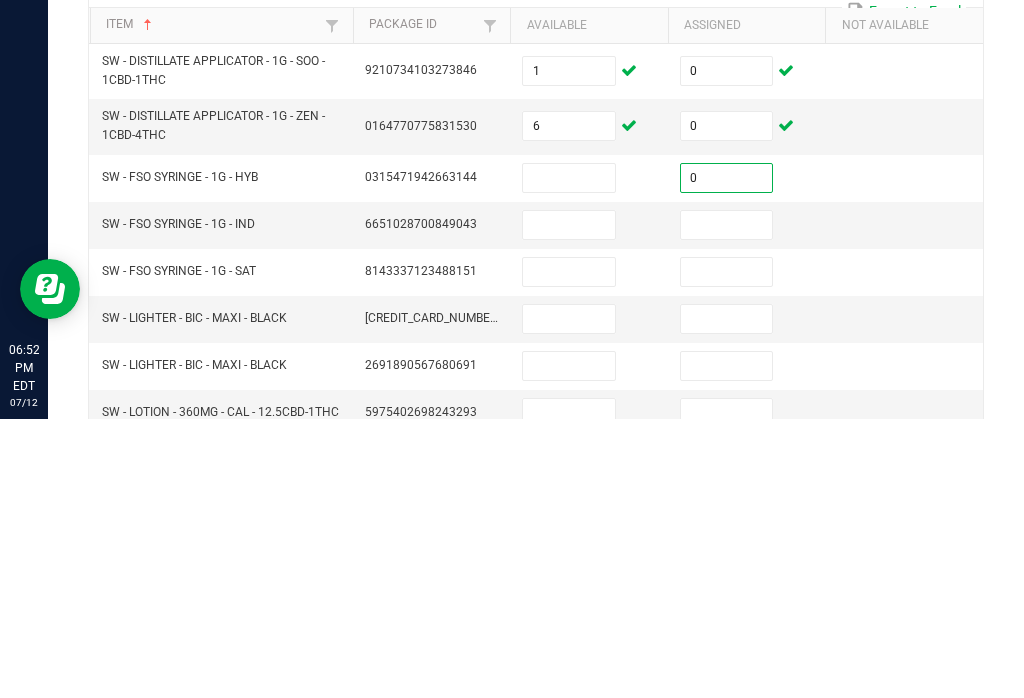 click at bounding box center (727, 504) 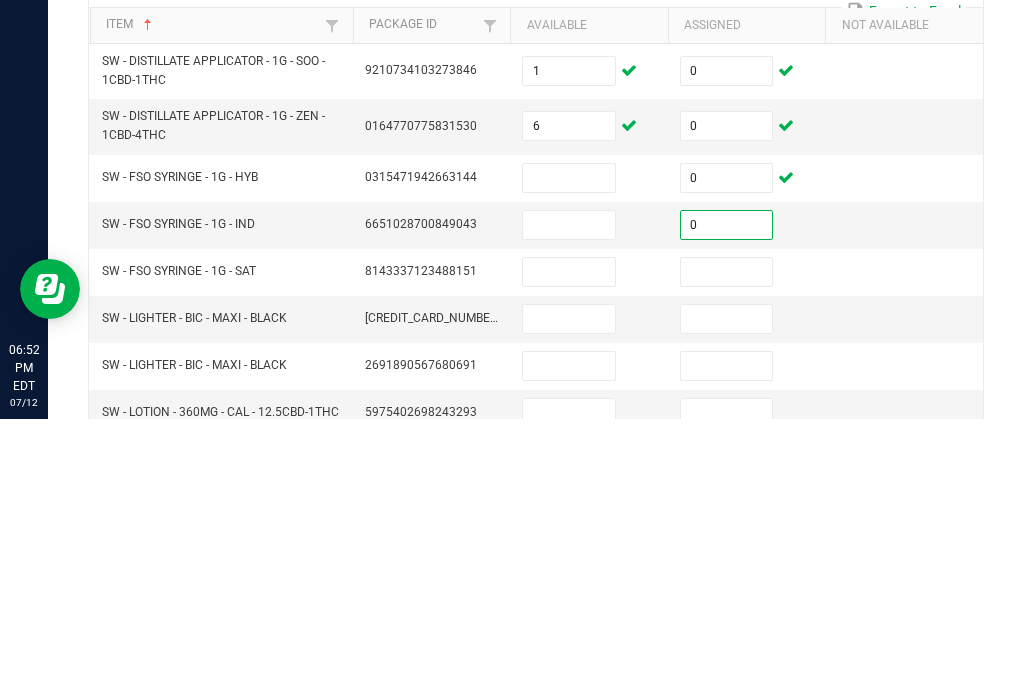 click at bounding box center (727, 551) 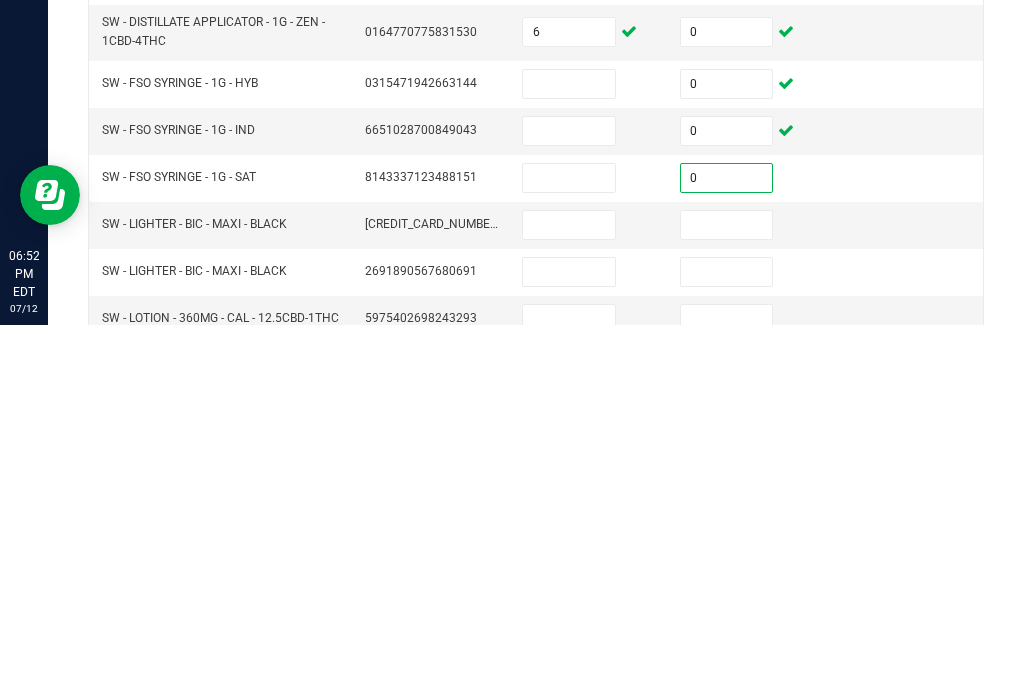 click at bounding box center [569, 457] 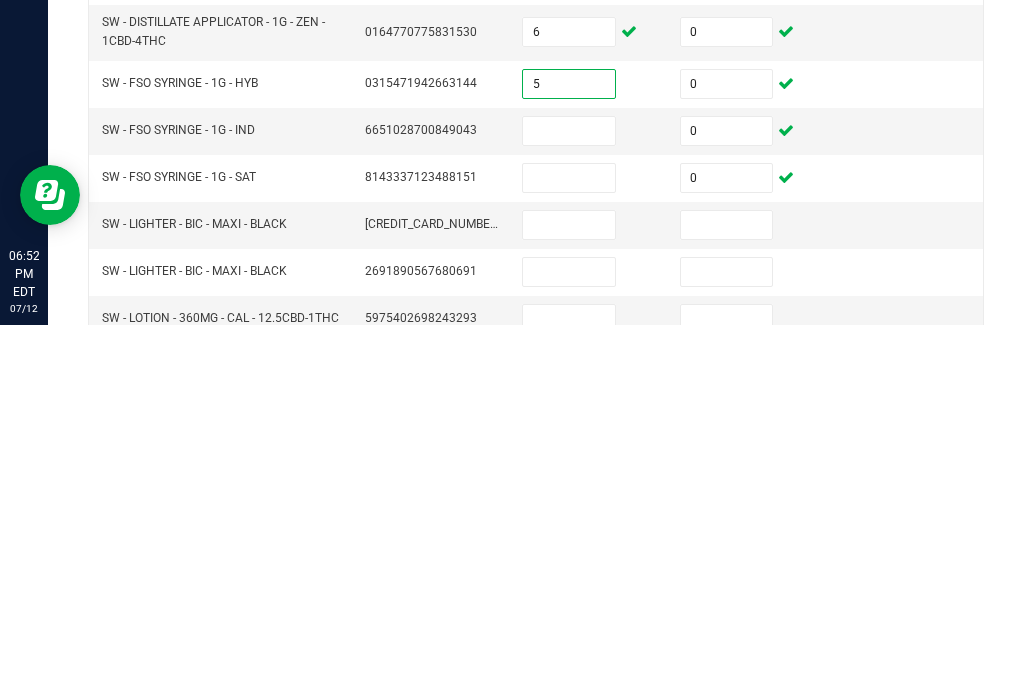 click at bounding box center [569, 504] 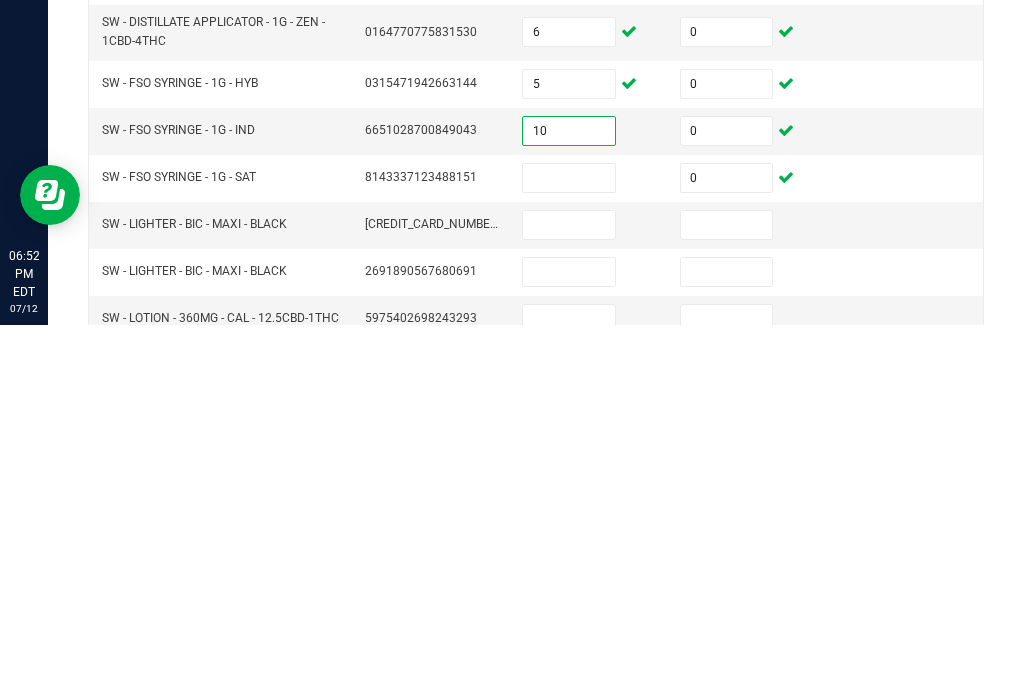 click at bounding box center (569, 551) 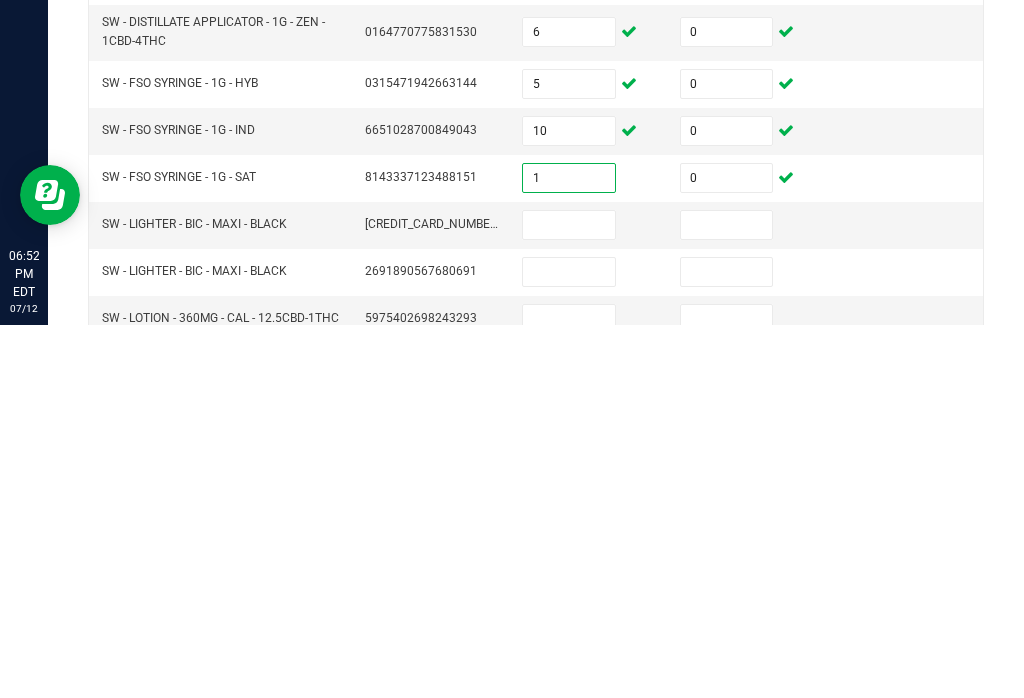 click at bounding box center [727, 598] 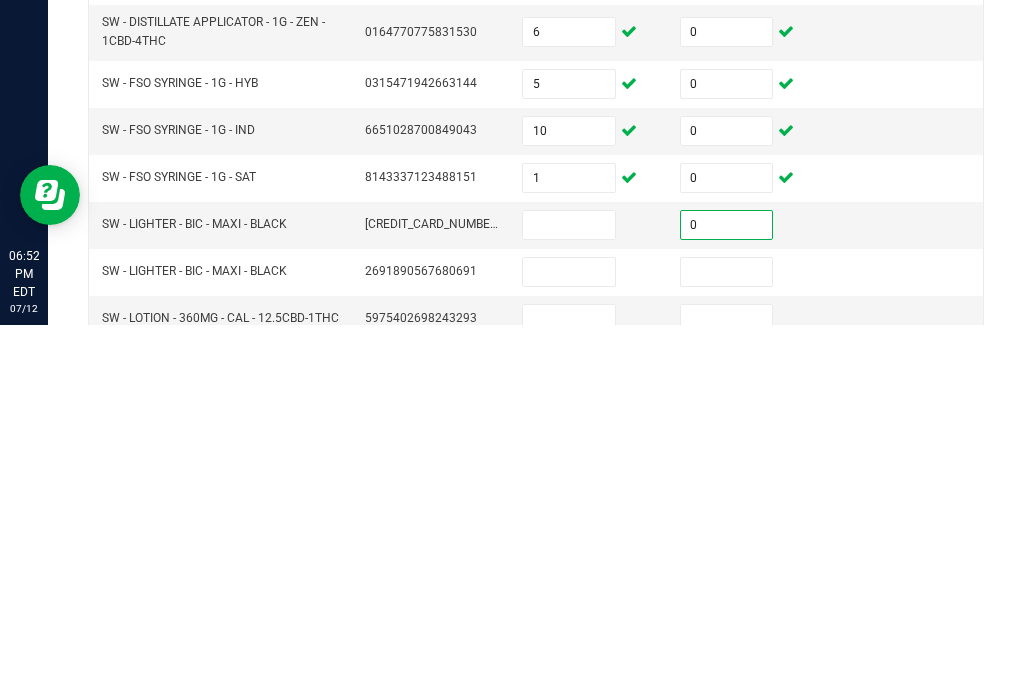click at bounding box center (569, 598) 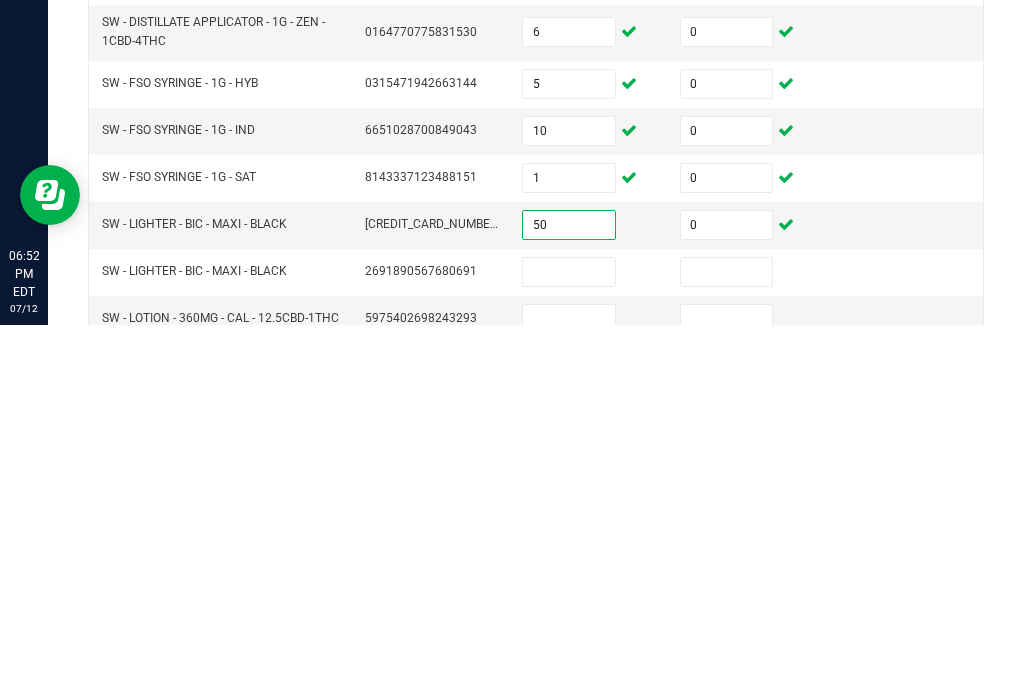 click at bounding box center (727, 645) 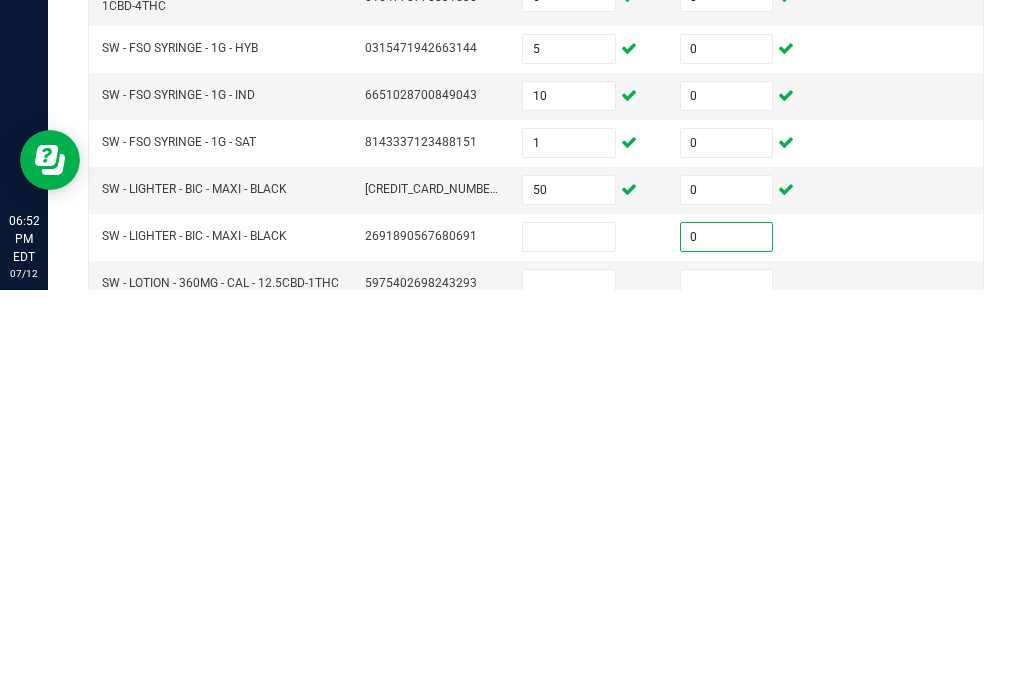 click at bounding box center [569, 645] 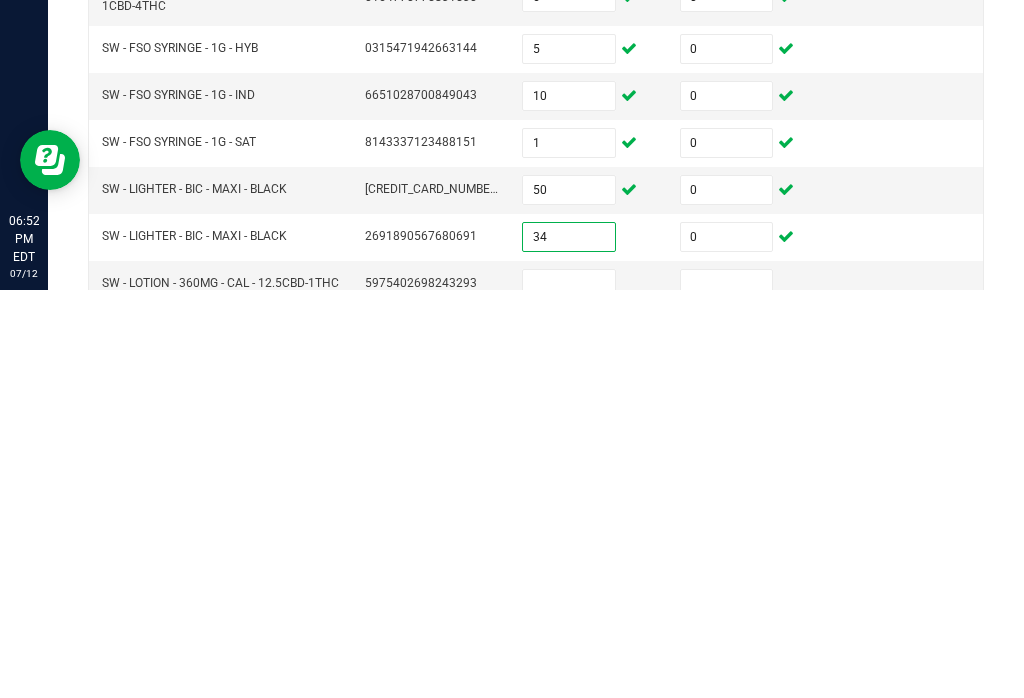 click at bounding box center [727, 692] 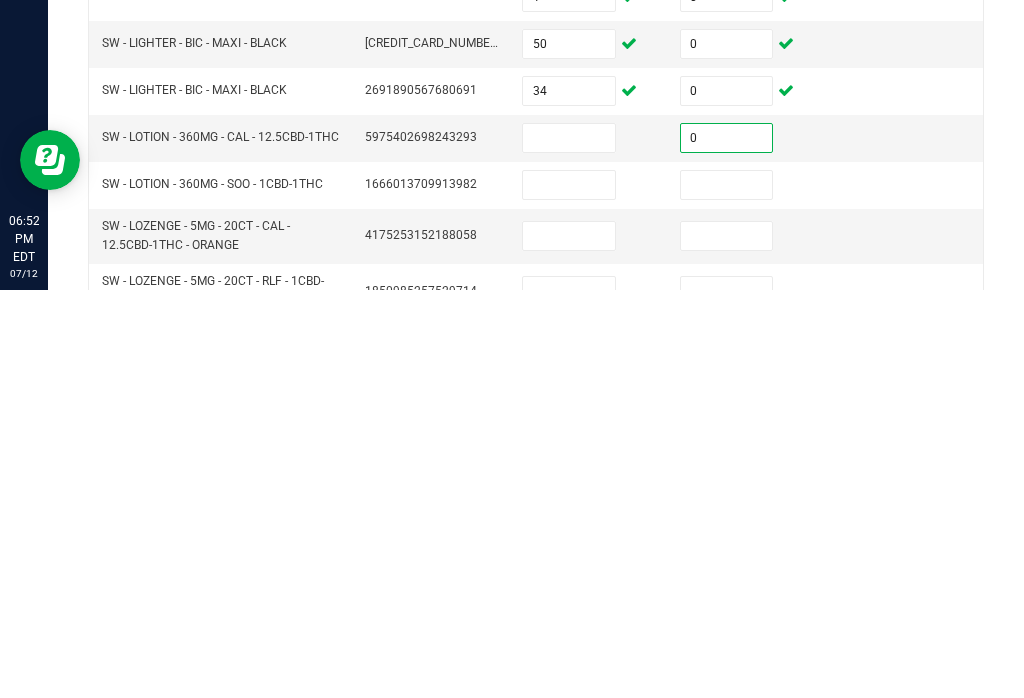 scroll, scrollTop: 144, scrollLeft: 0, axis: vertical 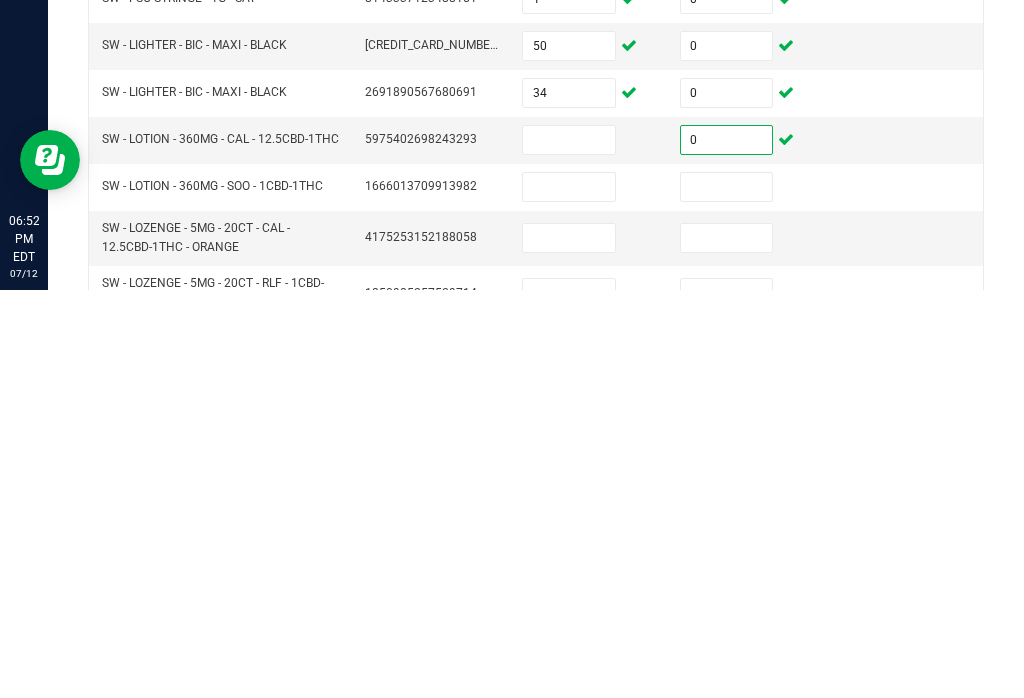 click at bounding box center [727, 595] 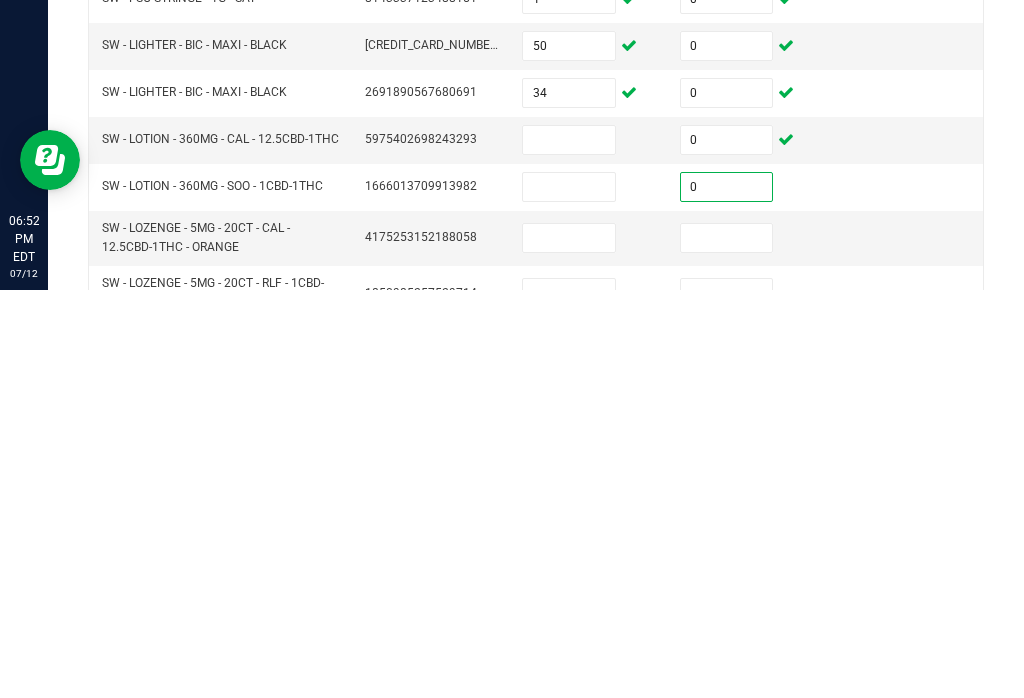 click at bounding box center (727, 646) 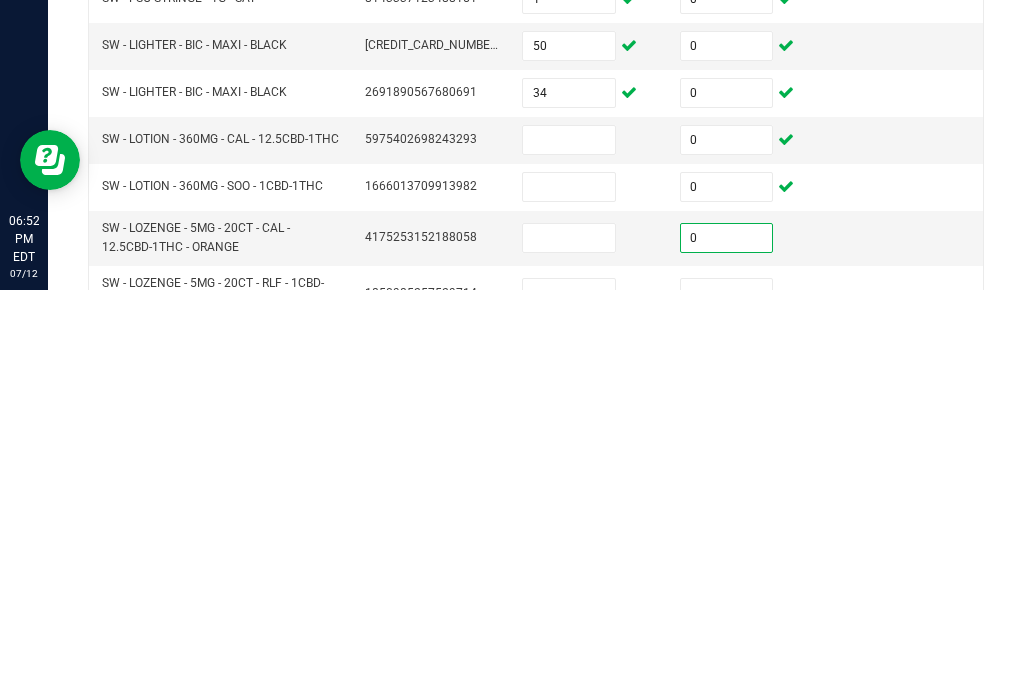 click at bounding box center [727, 701] 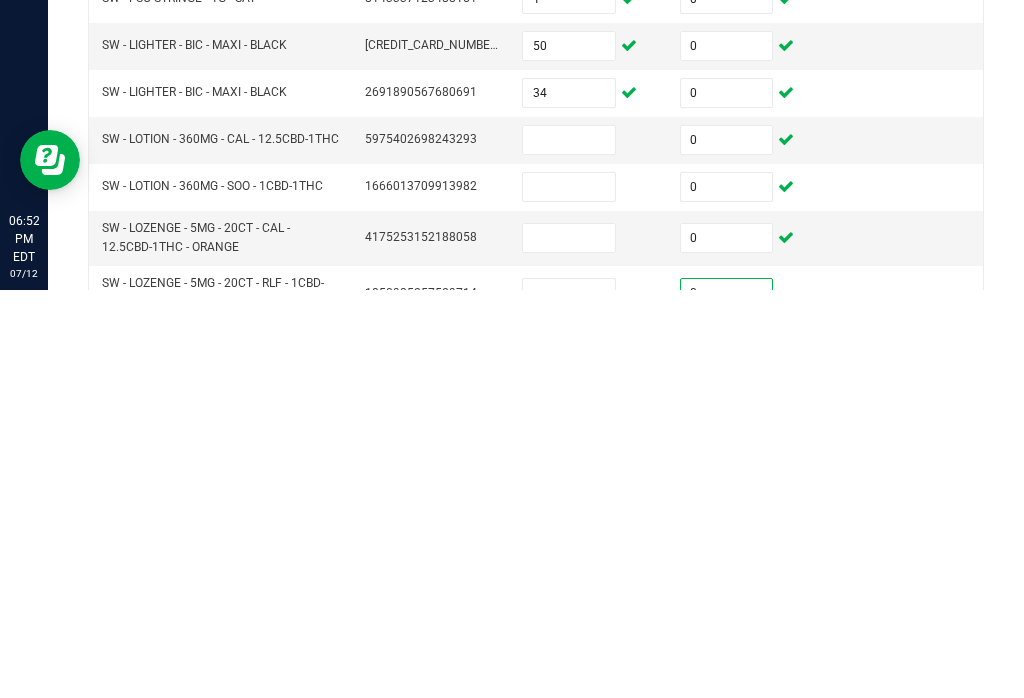 click at bounding box center (569, 548) 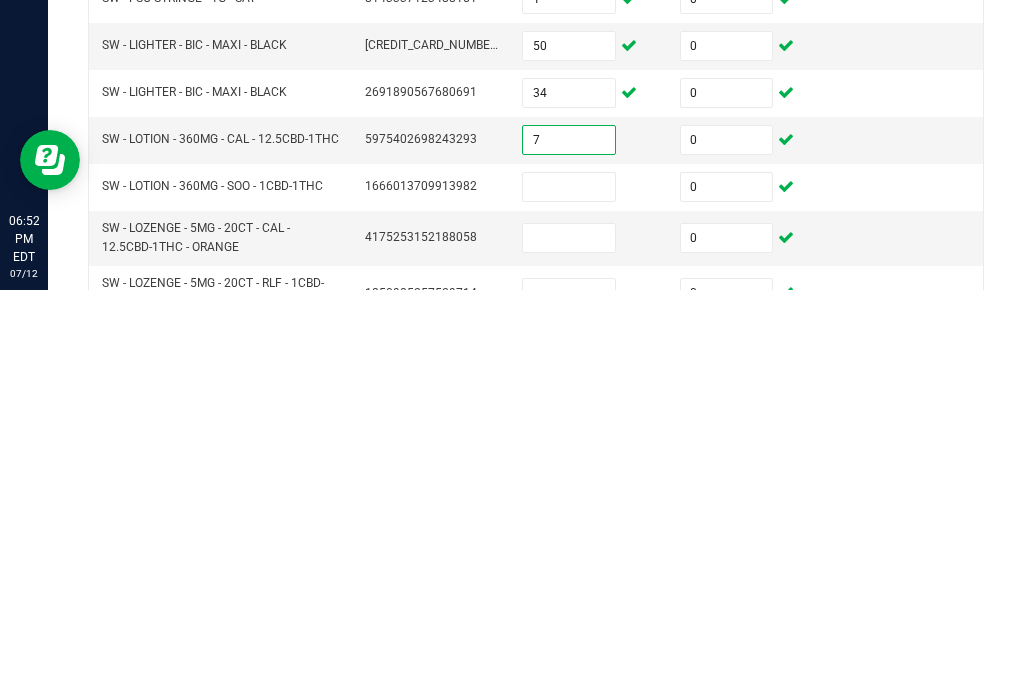 click at bounding box center (569, 595) 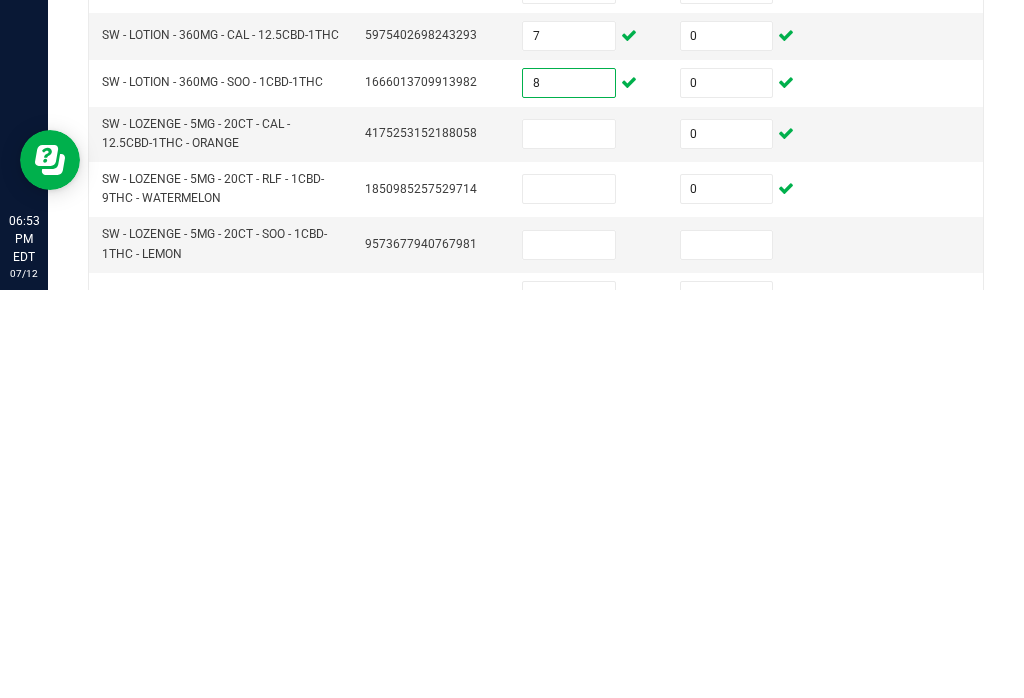 scroll, scrollTop: 250, scrollLeft: 0, axis: vertical 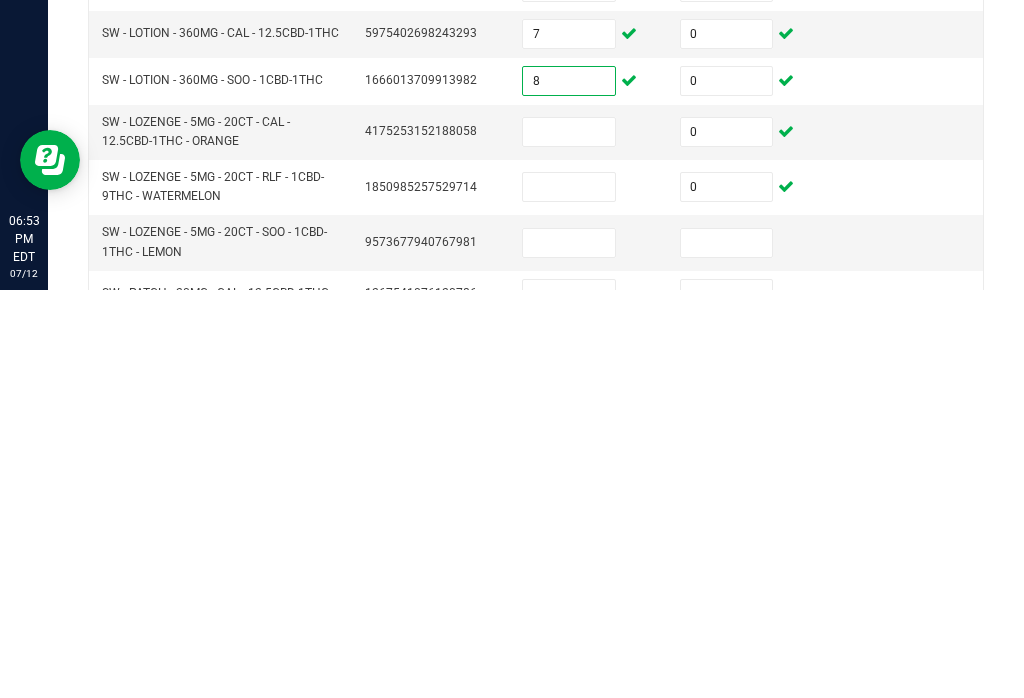 click at bounding box center (569, 540) 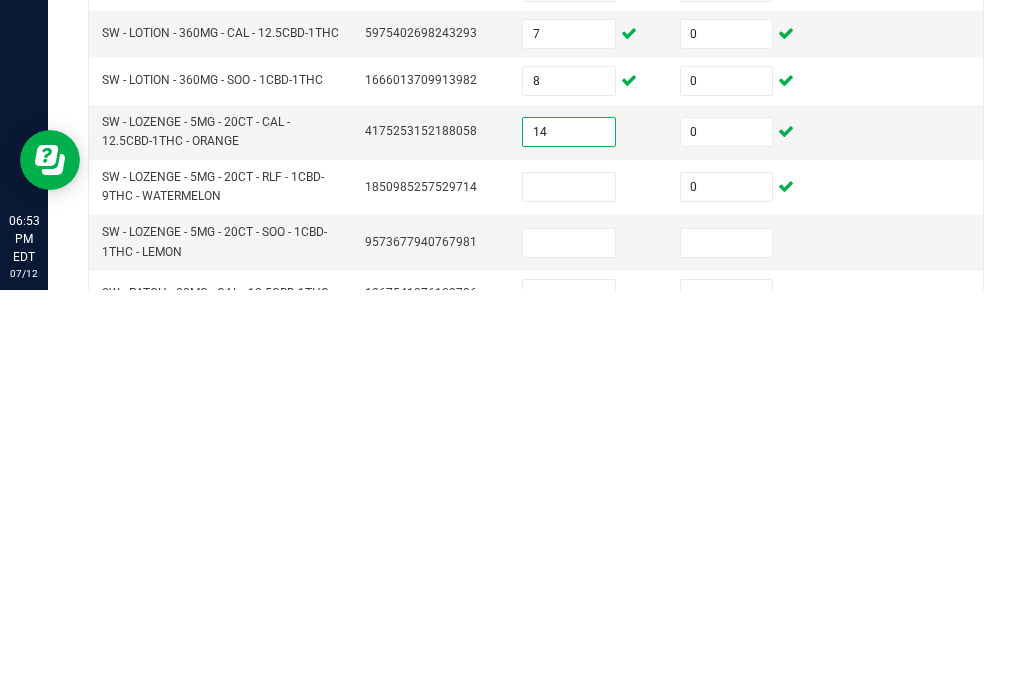 click at bounding box center [569, 595] 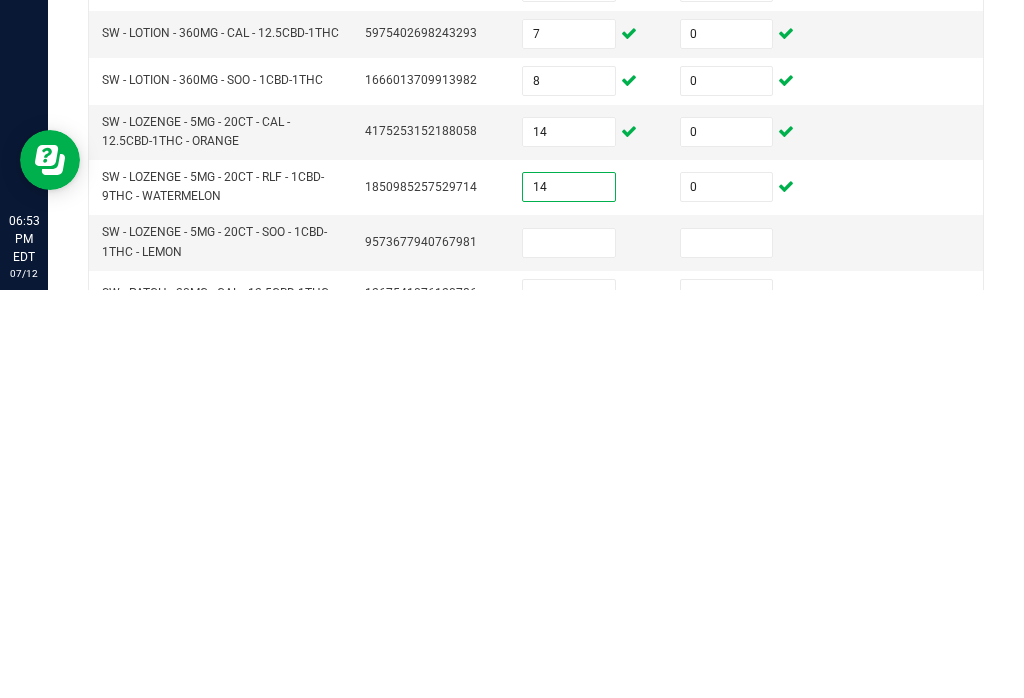 click at bounding box center [569, 651] 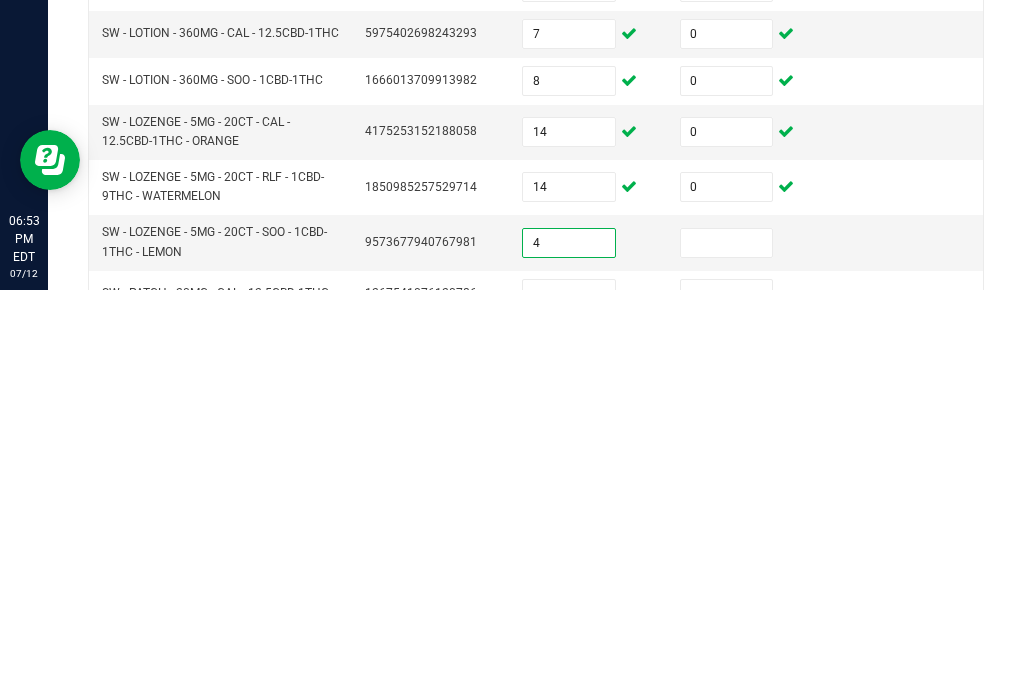 click at bounding box center (727, 651) 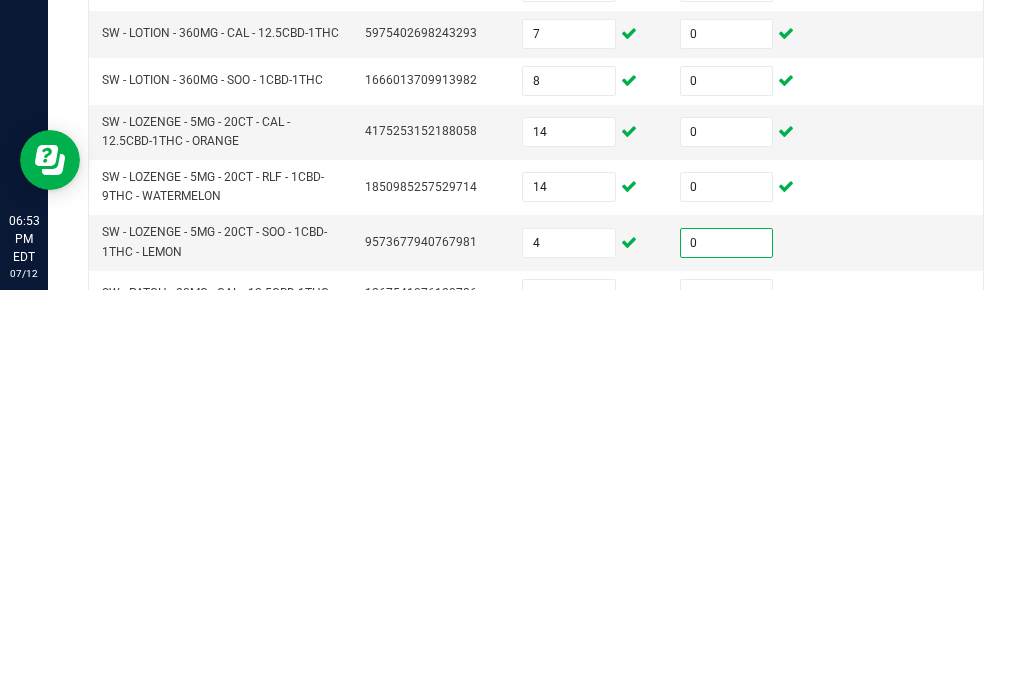 click at bounding box center [727, 702] 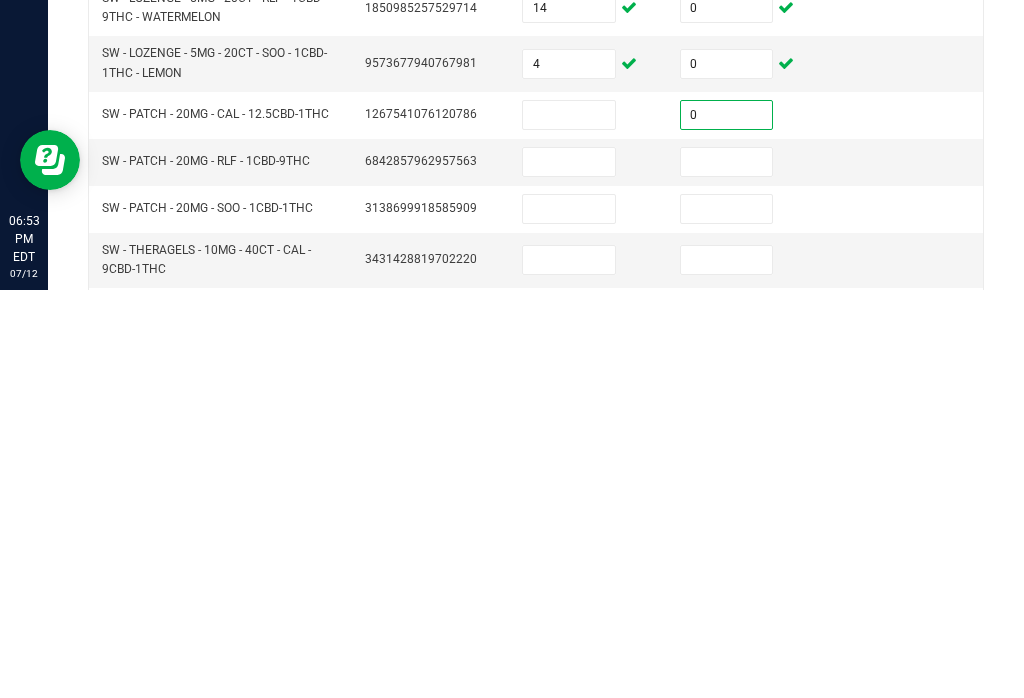 scroll, scrollTop: 425, scrollLeft: 0, axis: vertical 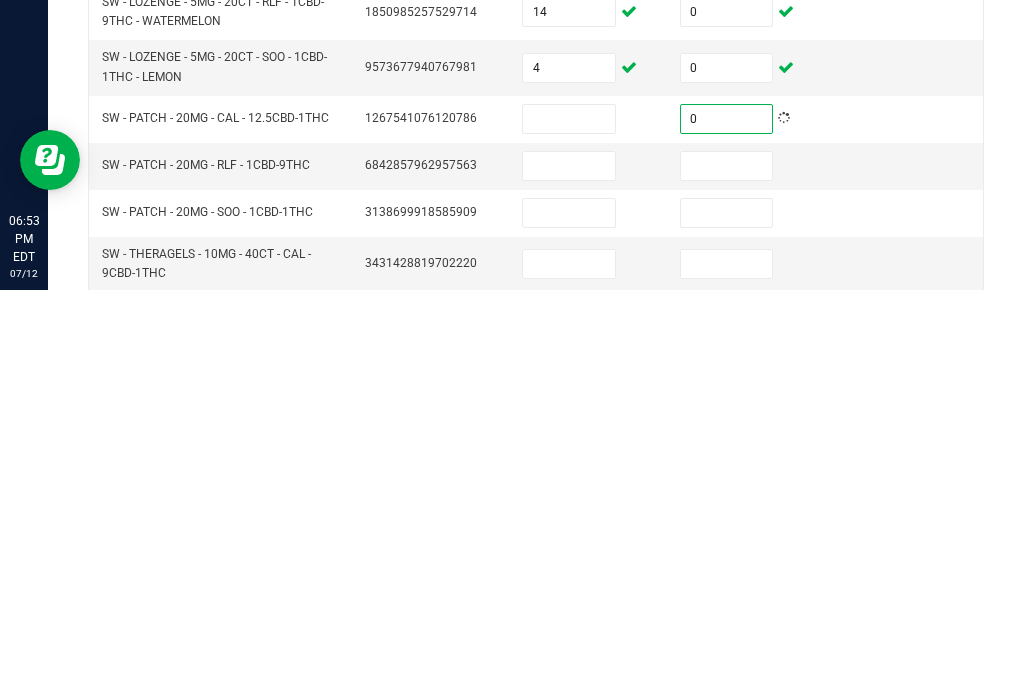 click at bounding box center [727, 574] 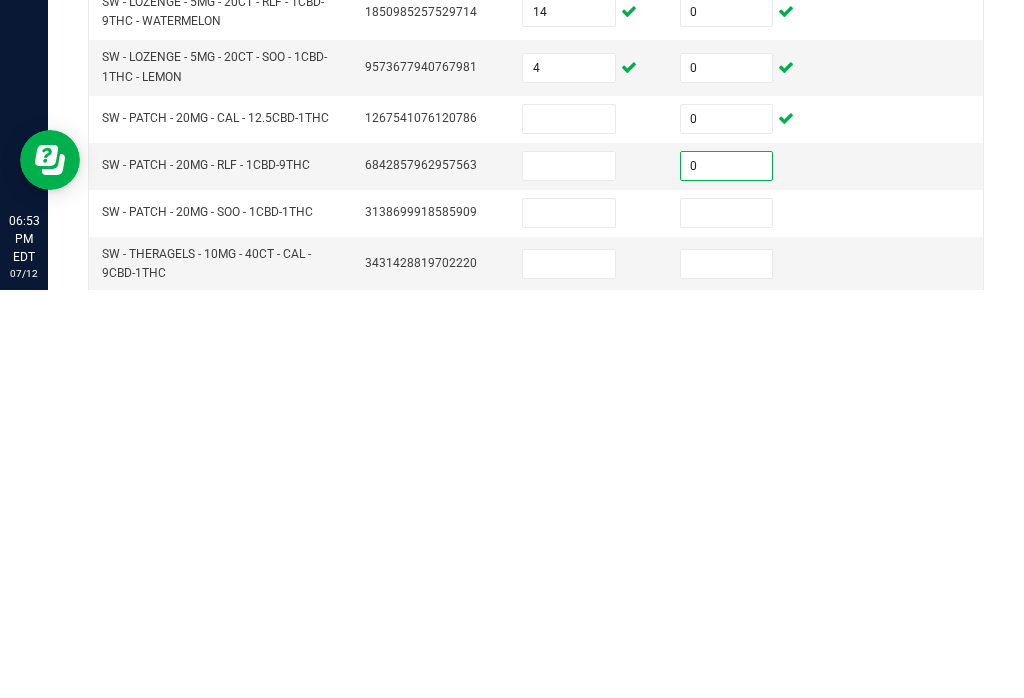 click at bounding box center [727, 621] 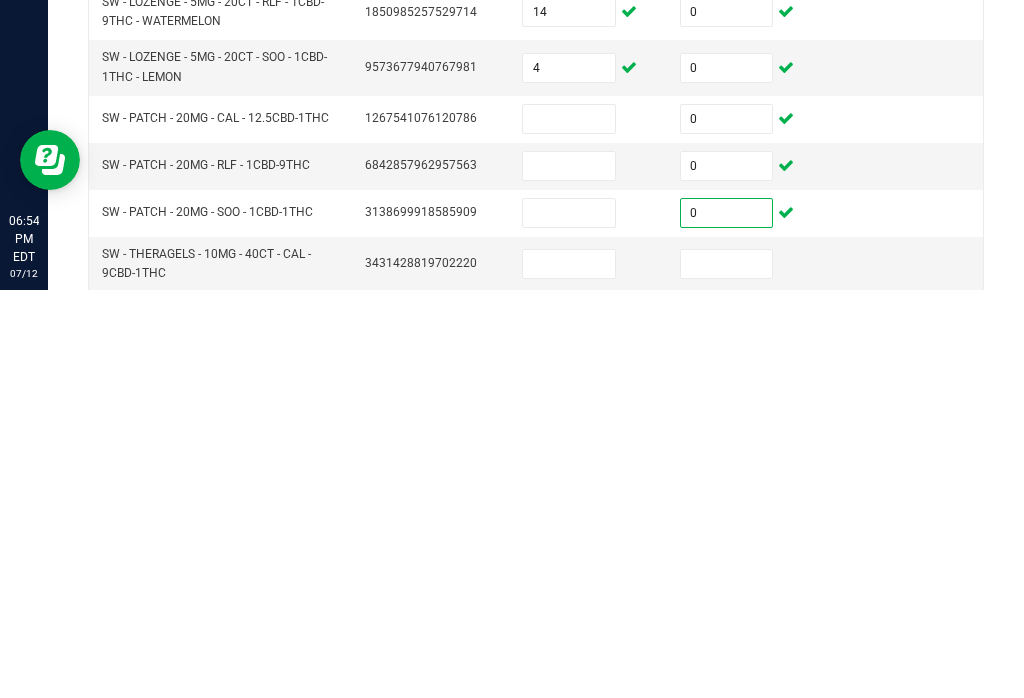 click at bounding box center [569, 527] 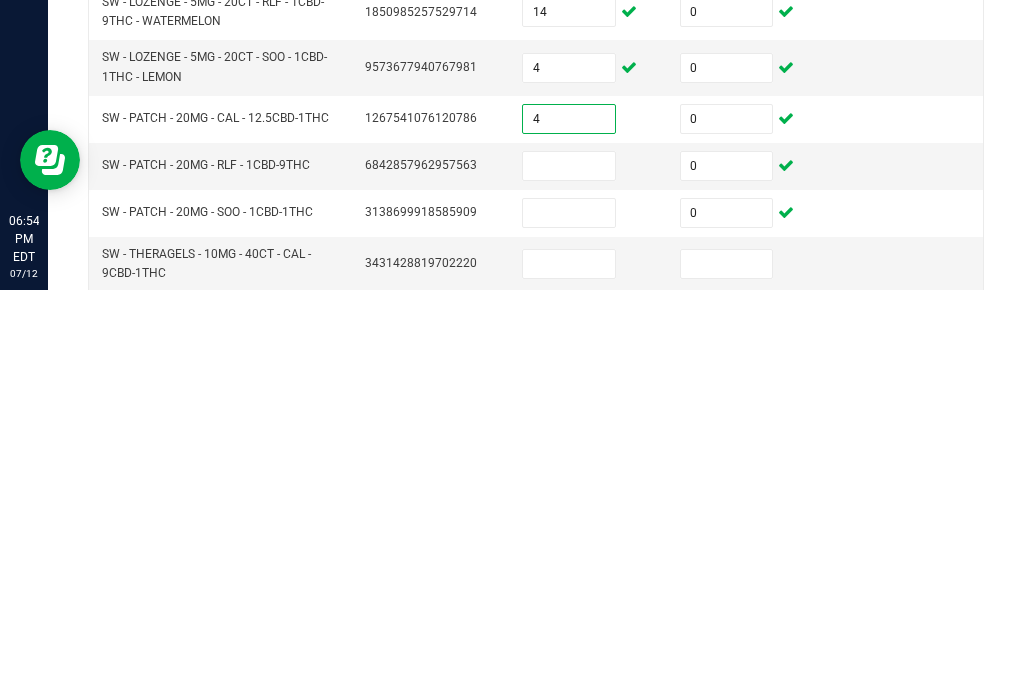 click at bounding box center [569, 574] 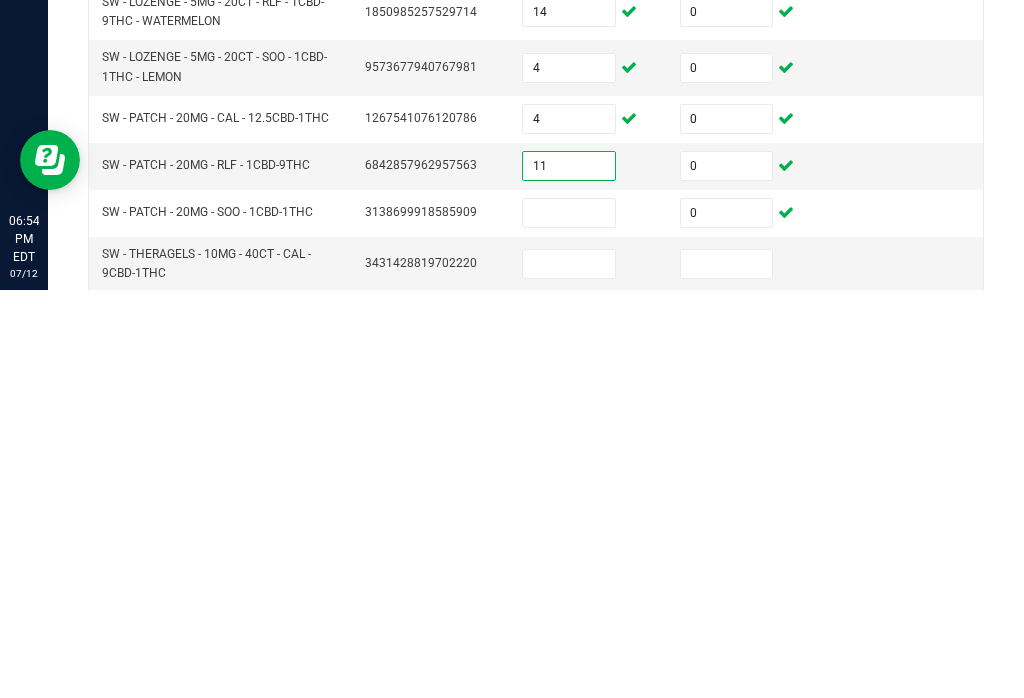 click at bounding box center (569, 621) 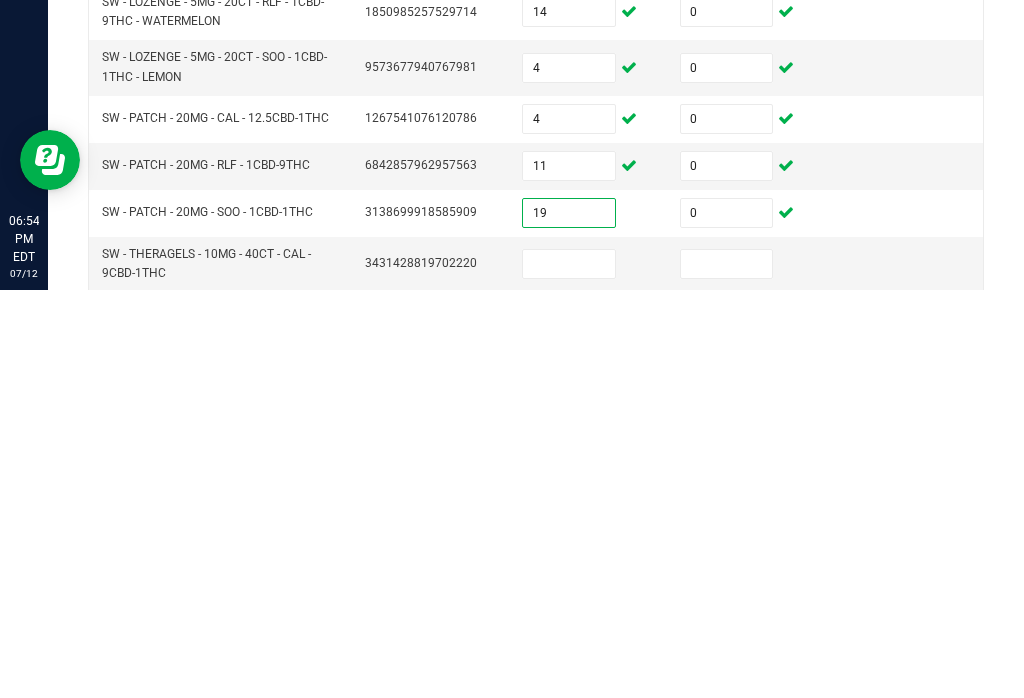 click at bounding box center [727, 672] 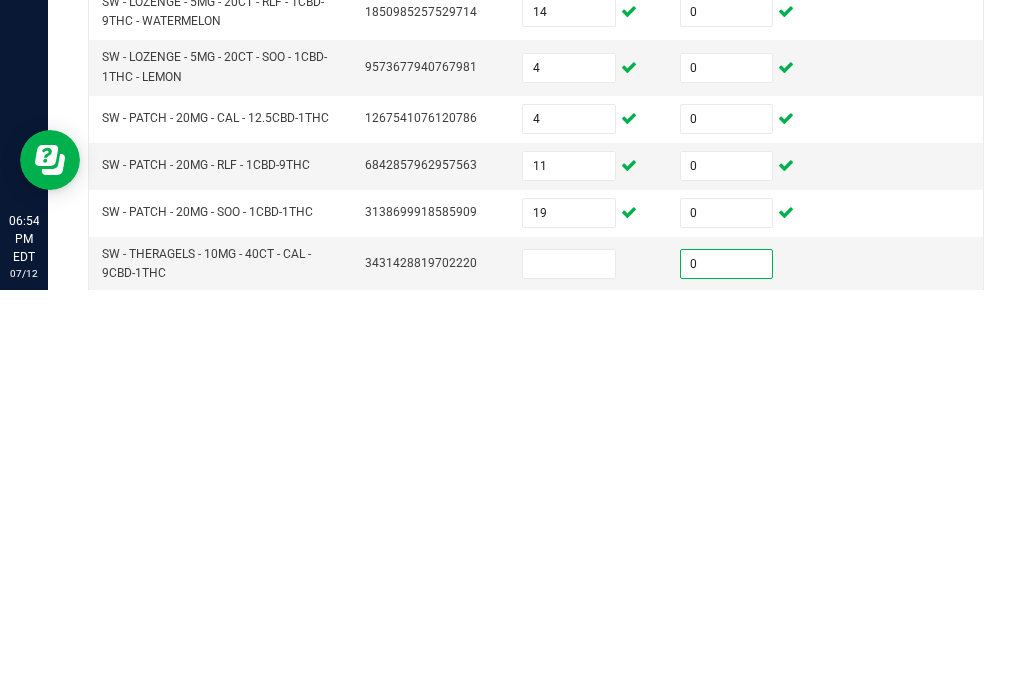click at bounding box center [727, 727] 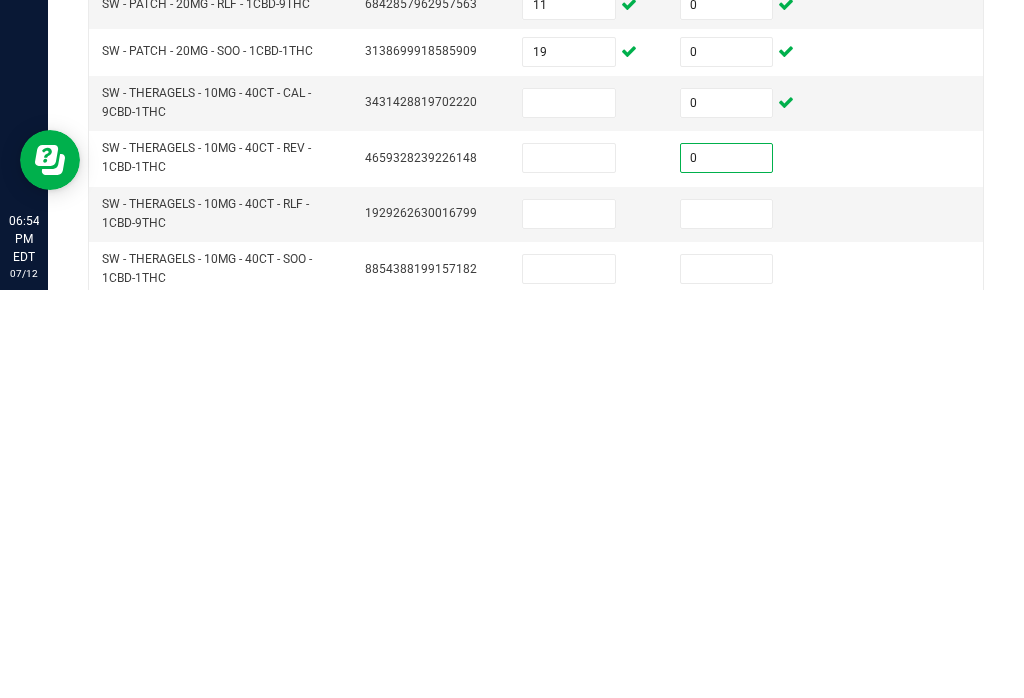 scroll, scrollTop: 592, scrollLeft: 0, axis: vertical 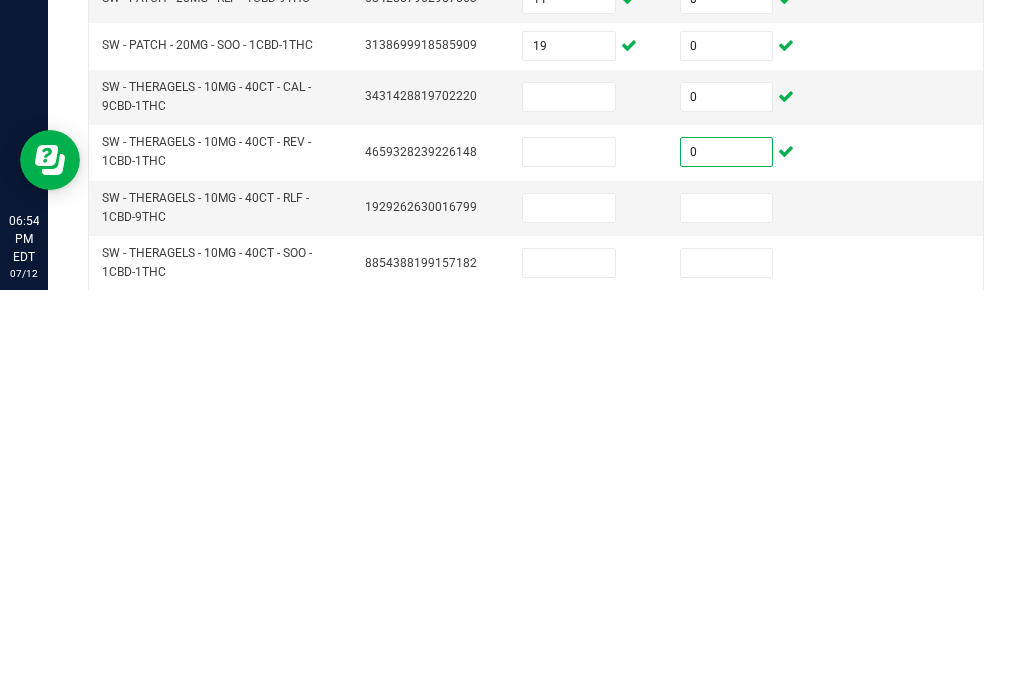 click at bounding box center [727, 616] 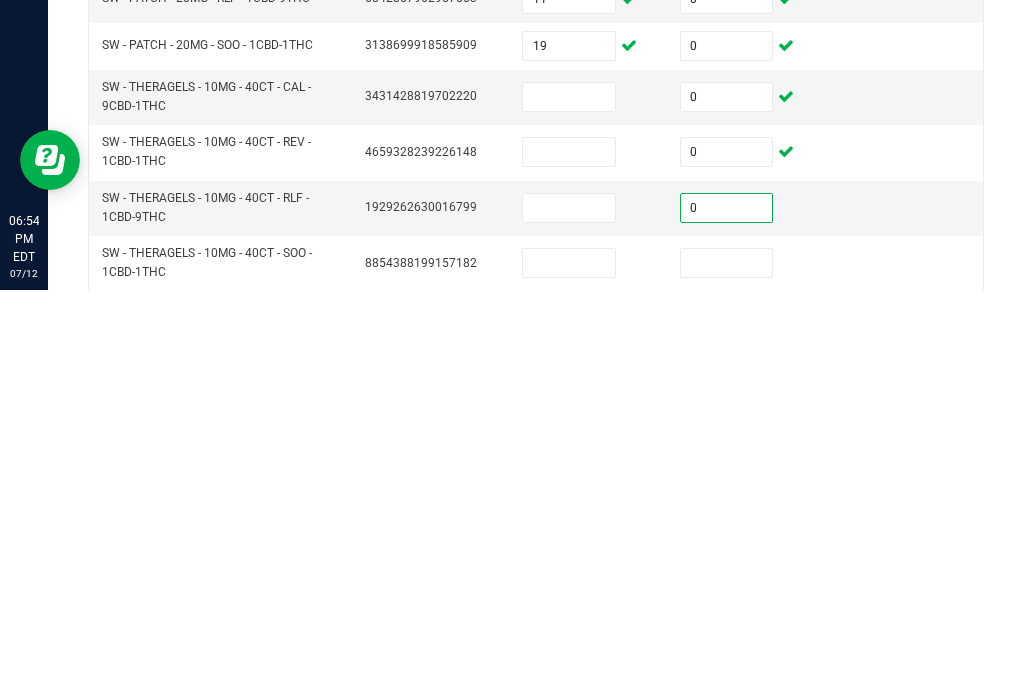 click at bounding box center (727, 671) 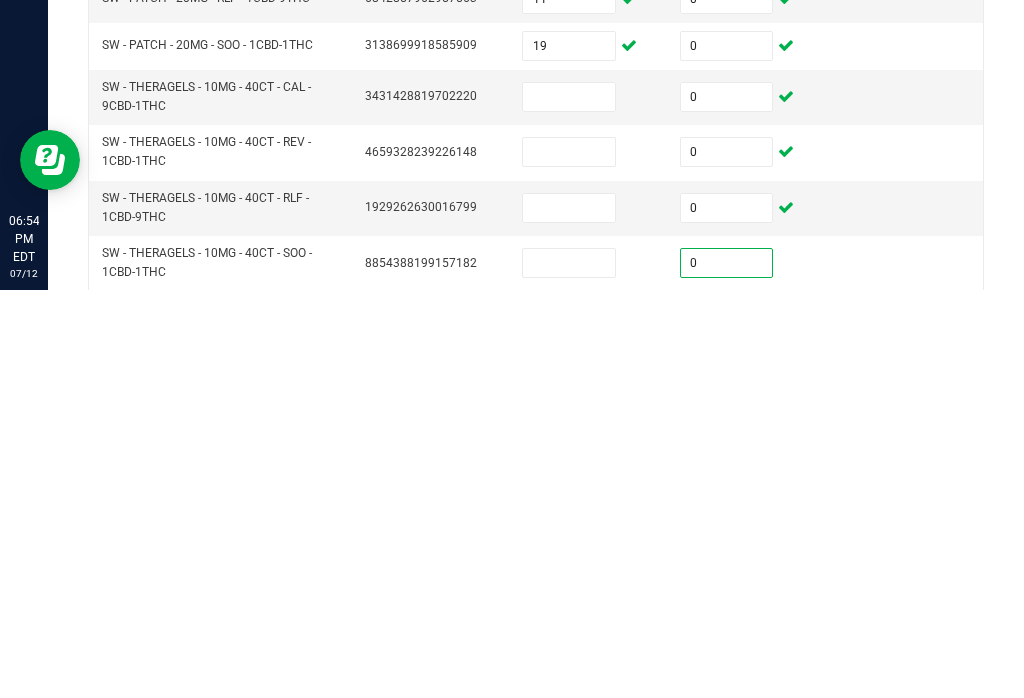 click at bounding box center (727, 727) 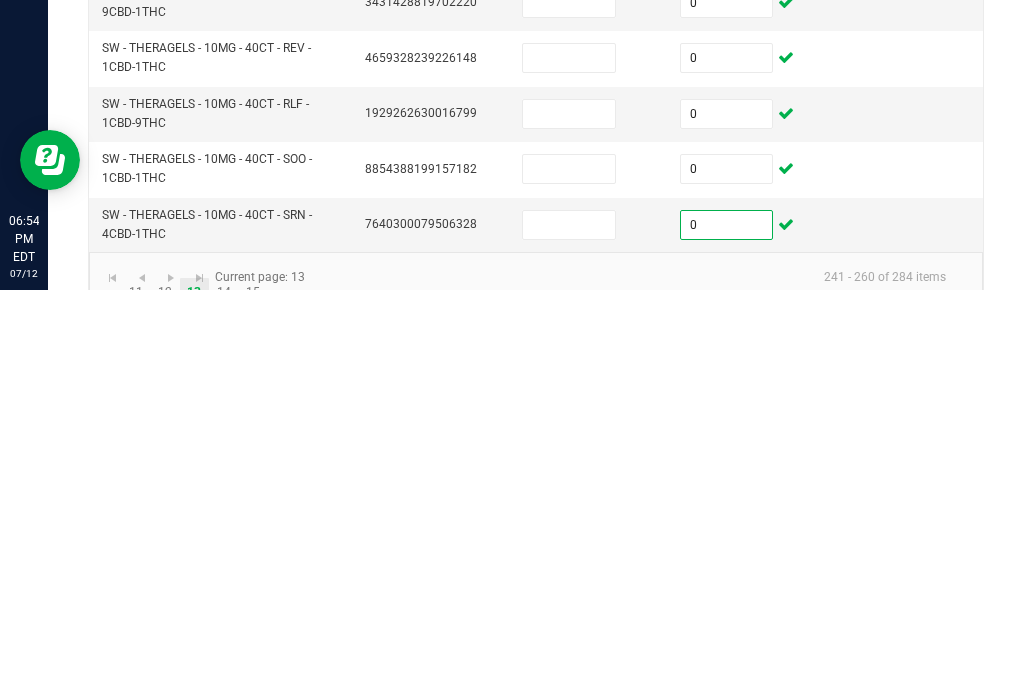 scroll, scrollTop: 685, scrollLeft: 0, axis: vertical 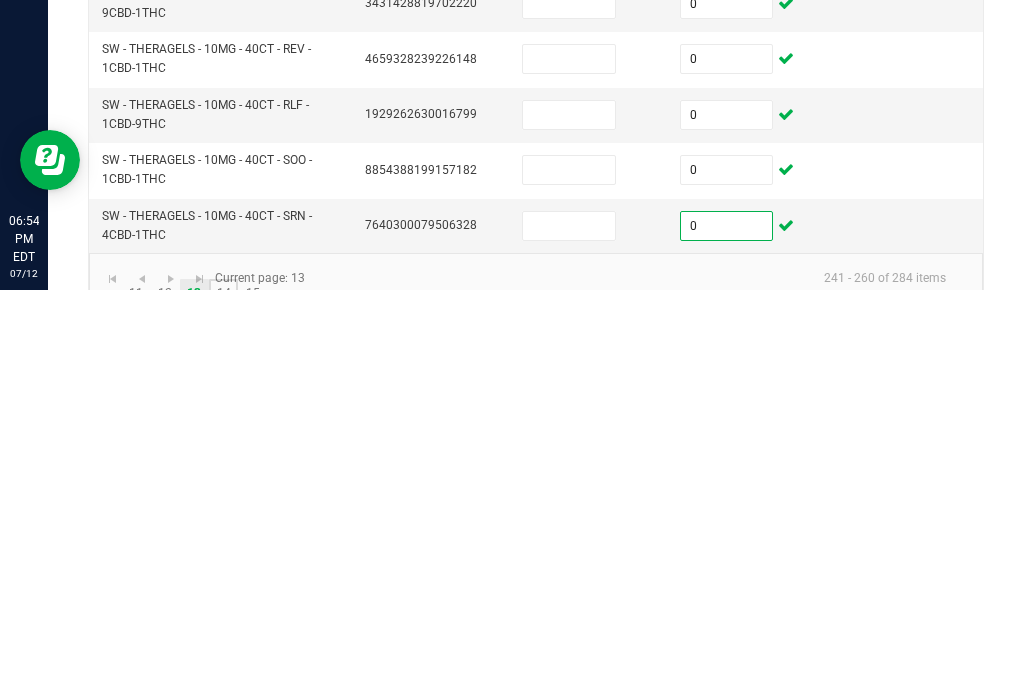 click on "14" 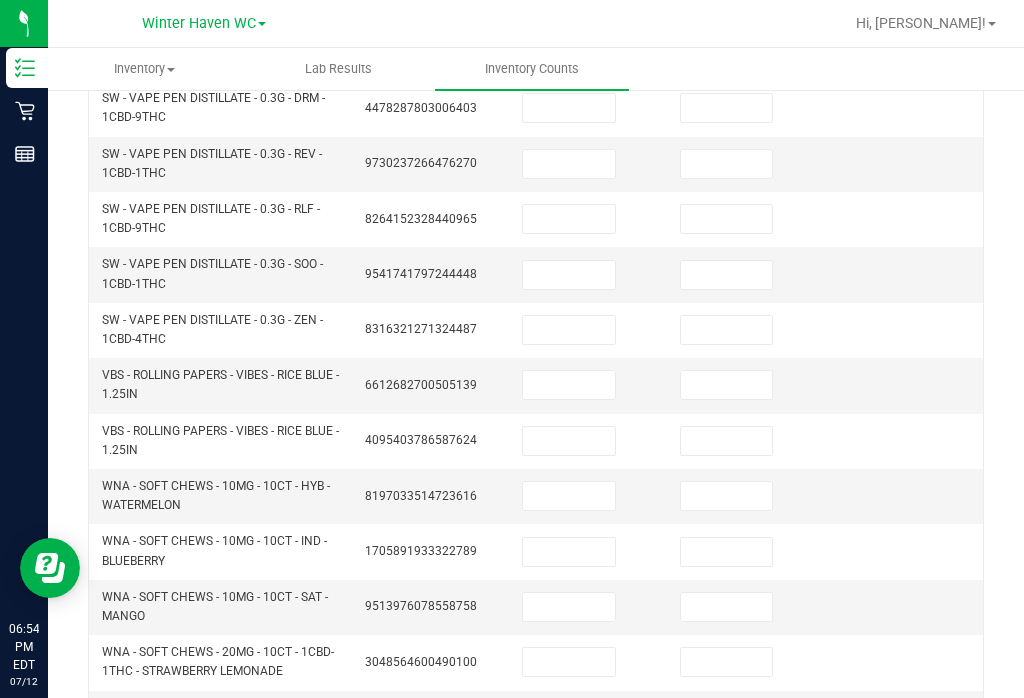 click at bounding box center (727, 441) 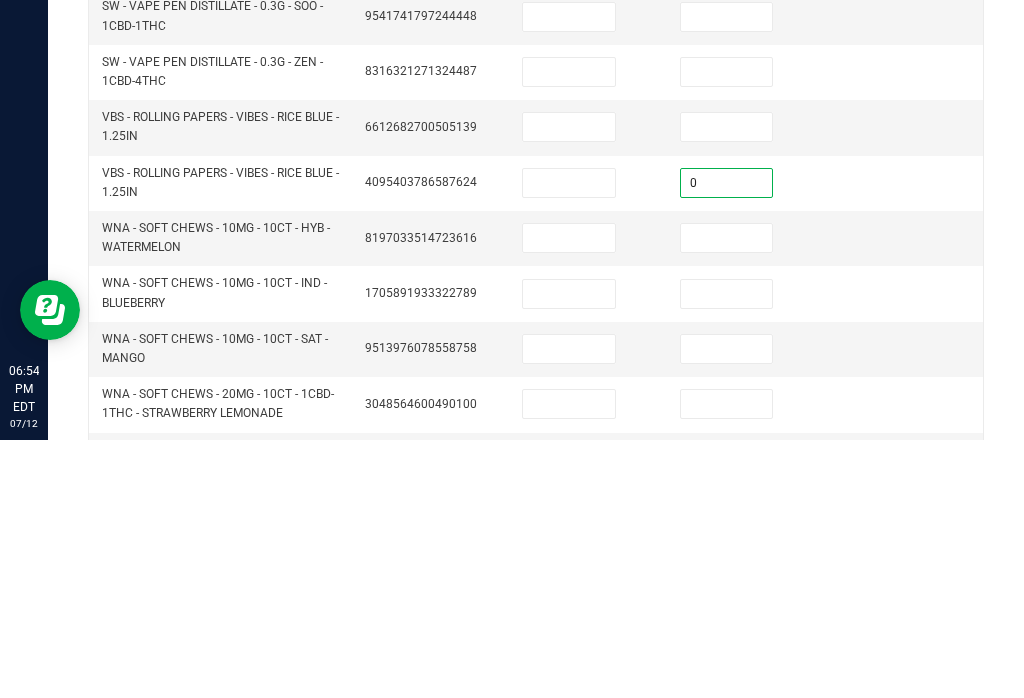 click at bounding box center (727, 385) 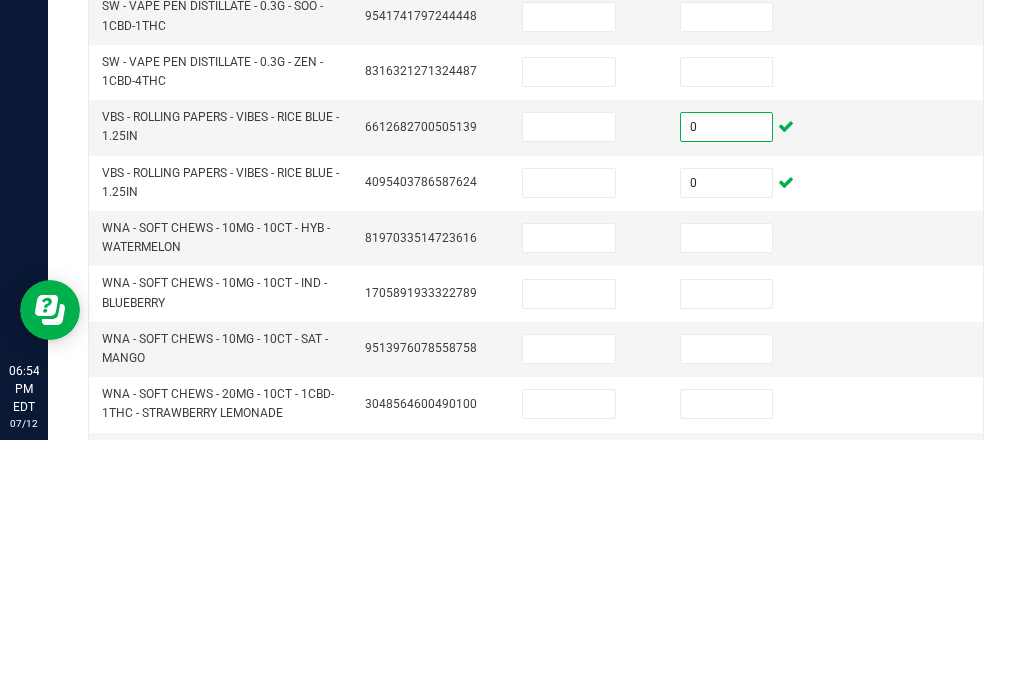 click at bounding box center [569, 385] 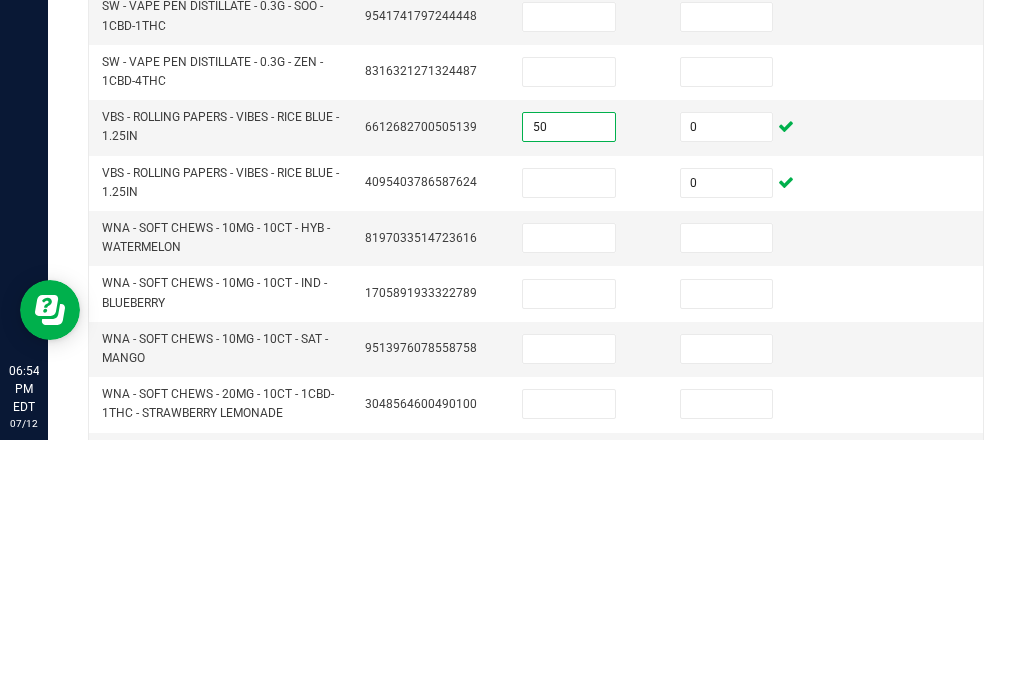 click at bounding box center (569, 441) 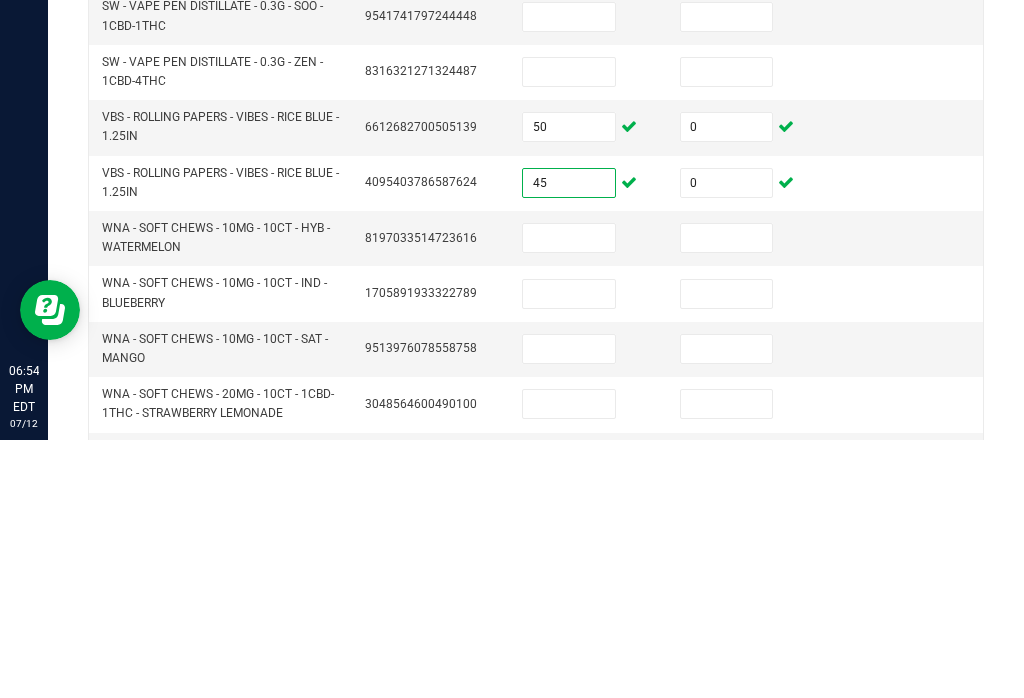 click at bounding box center [727, 496] 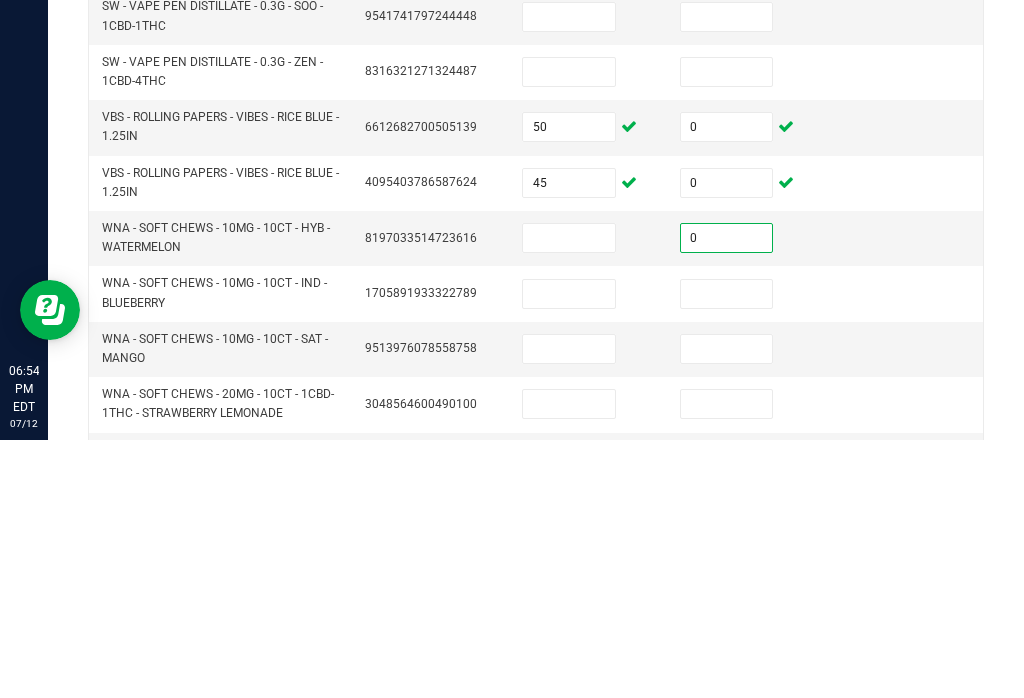 click at bounding box center [727, 552] 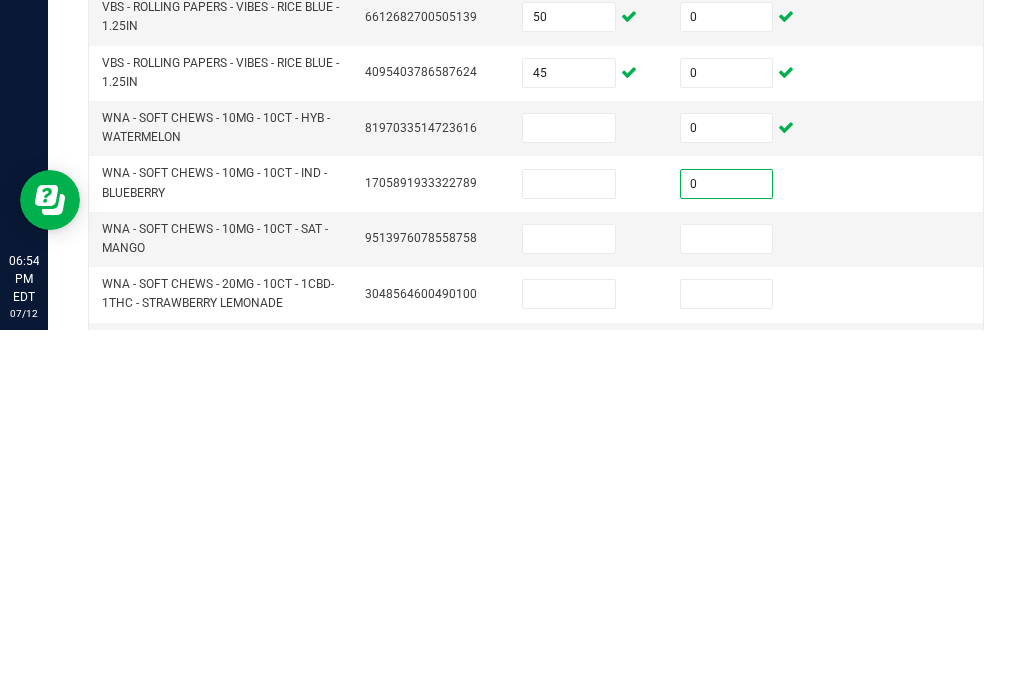 click at bounding box center (727, 607) 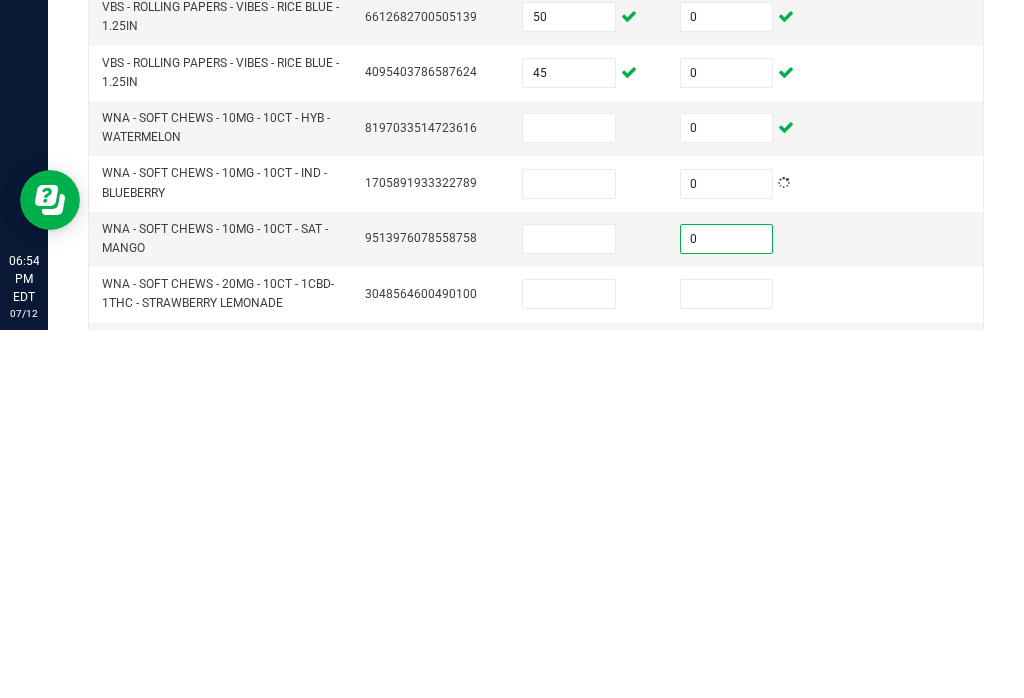click at bounding box center (727, 662) 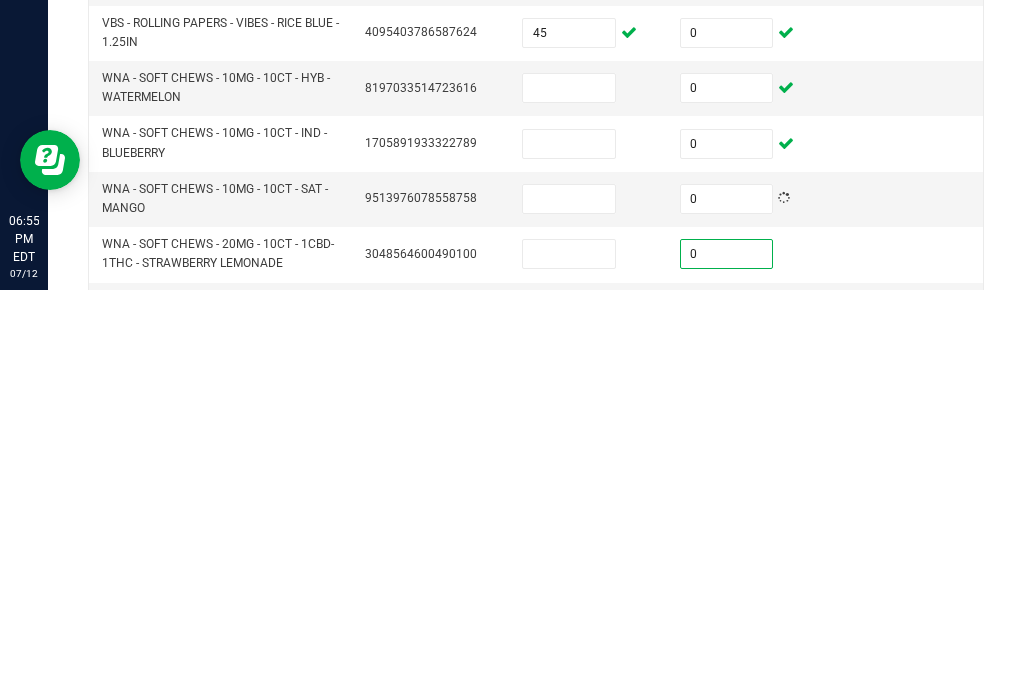 click at bounding box center [727, 718] 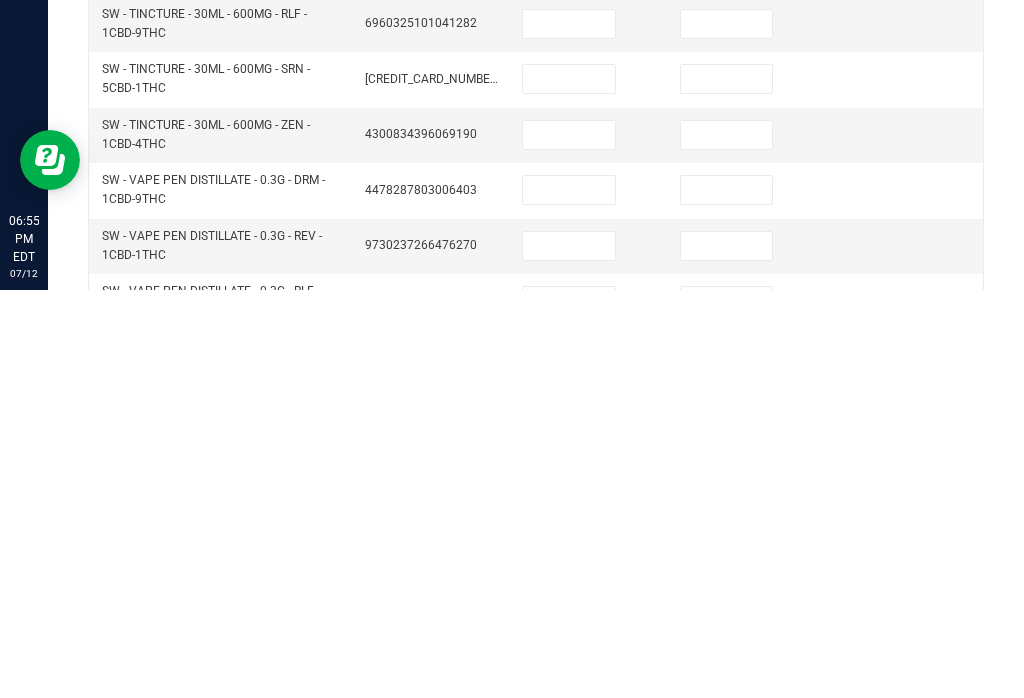 scroll, scrollTop: 197, scrollLeft: 0, axis: vertical 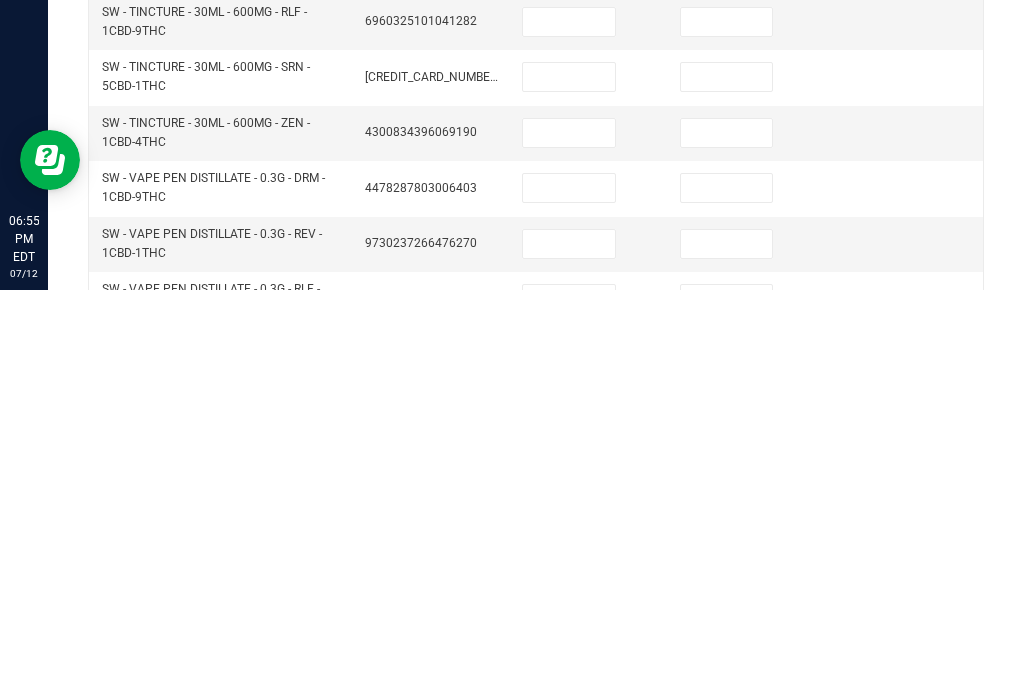 click at bounding box center [727, 596] 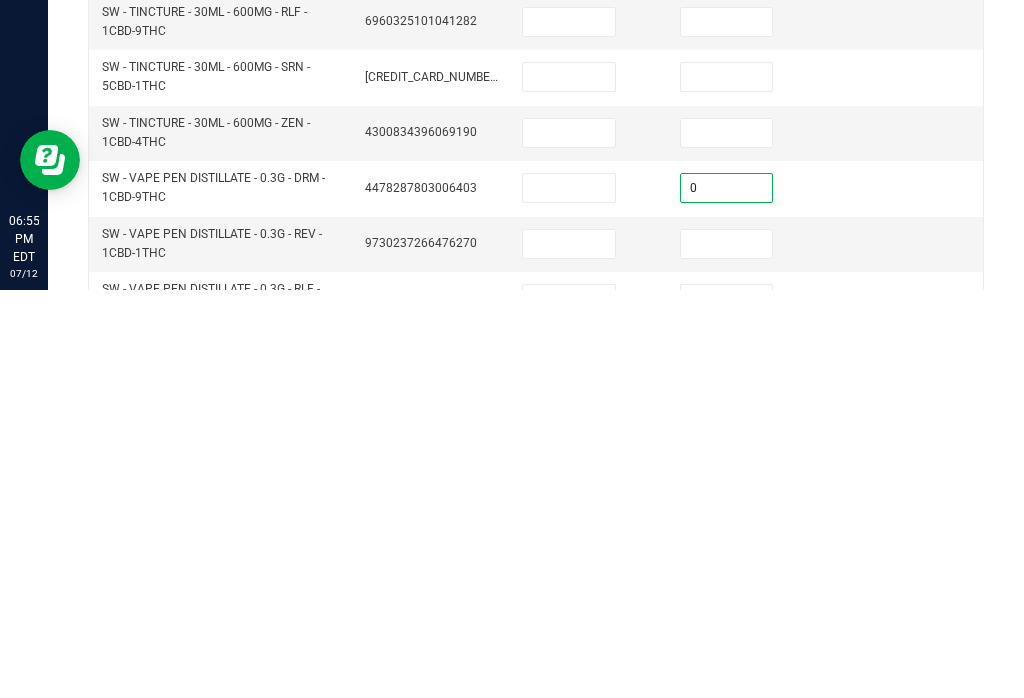 click at bounding box center (727, 652) 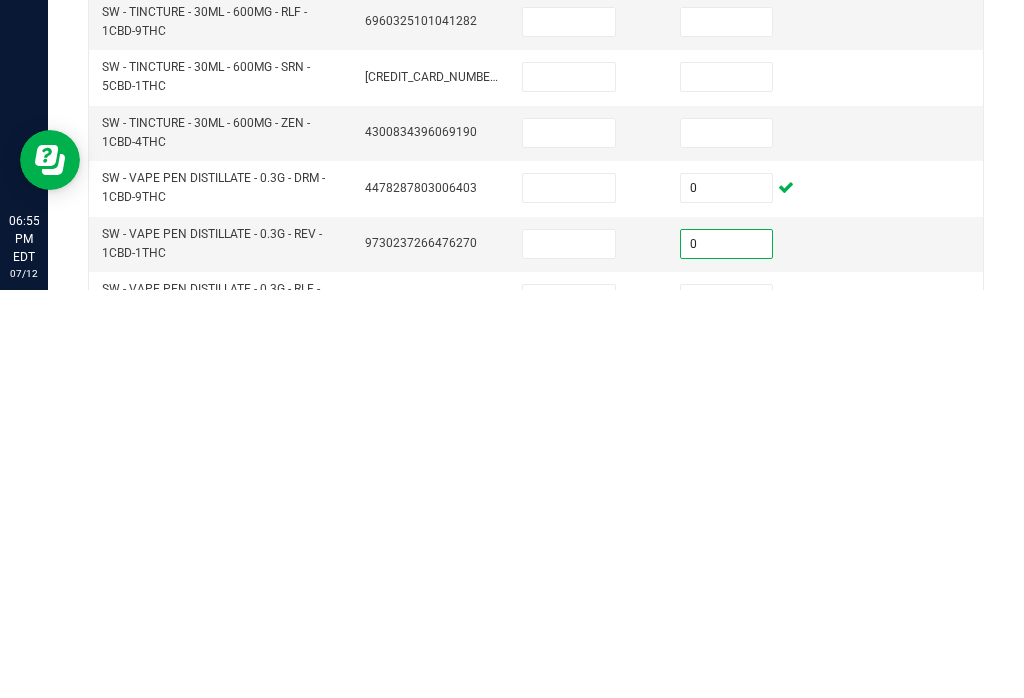 click at bounding box center (727, 707) 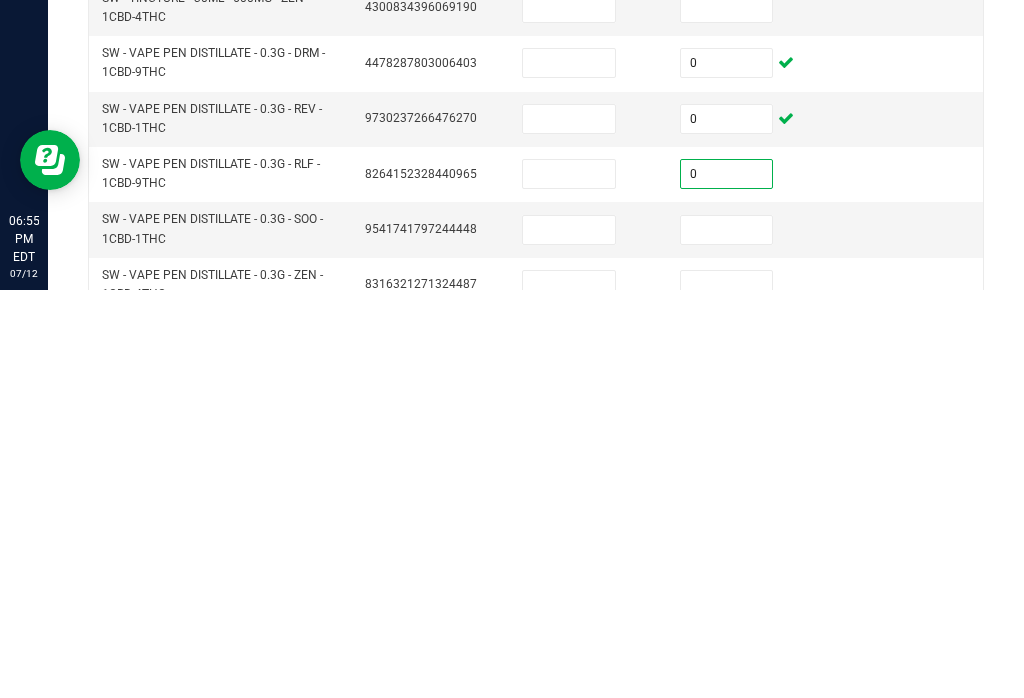 scroll, scrollTop: 321, scrollLeft: 0, axis: vertical 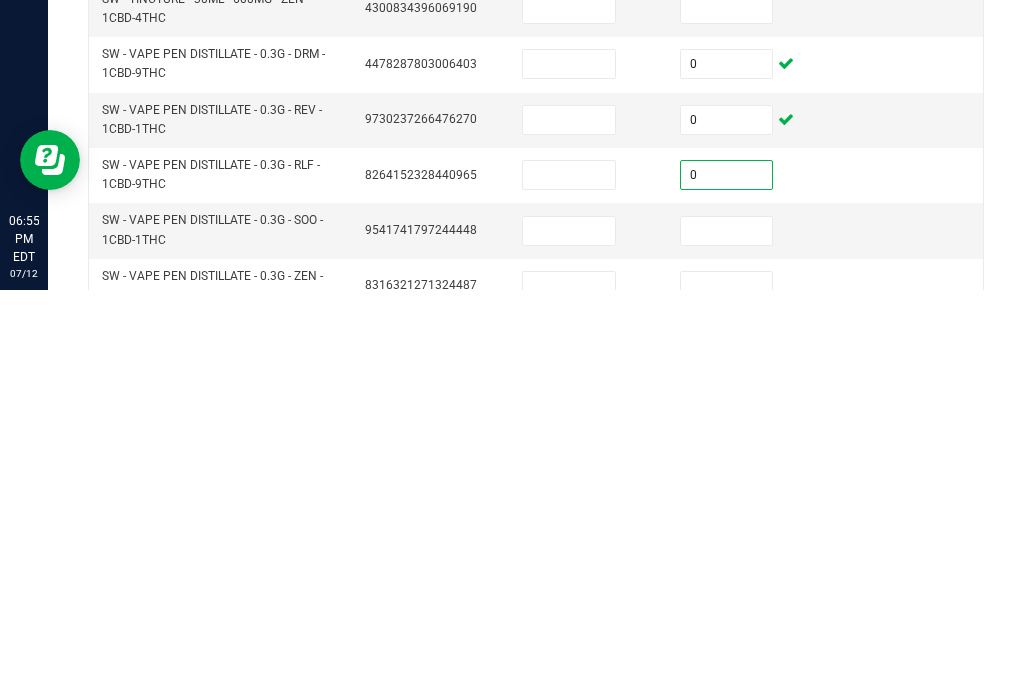 click at bounding box center (727, 639) 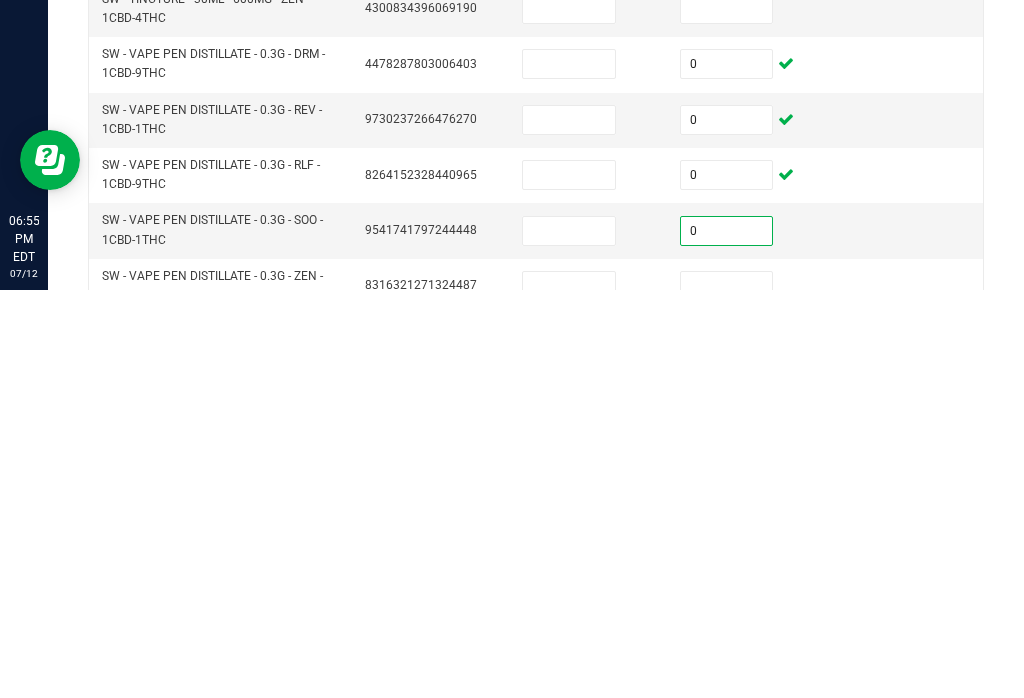 click at bounding box center (727, 694) 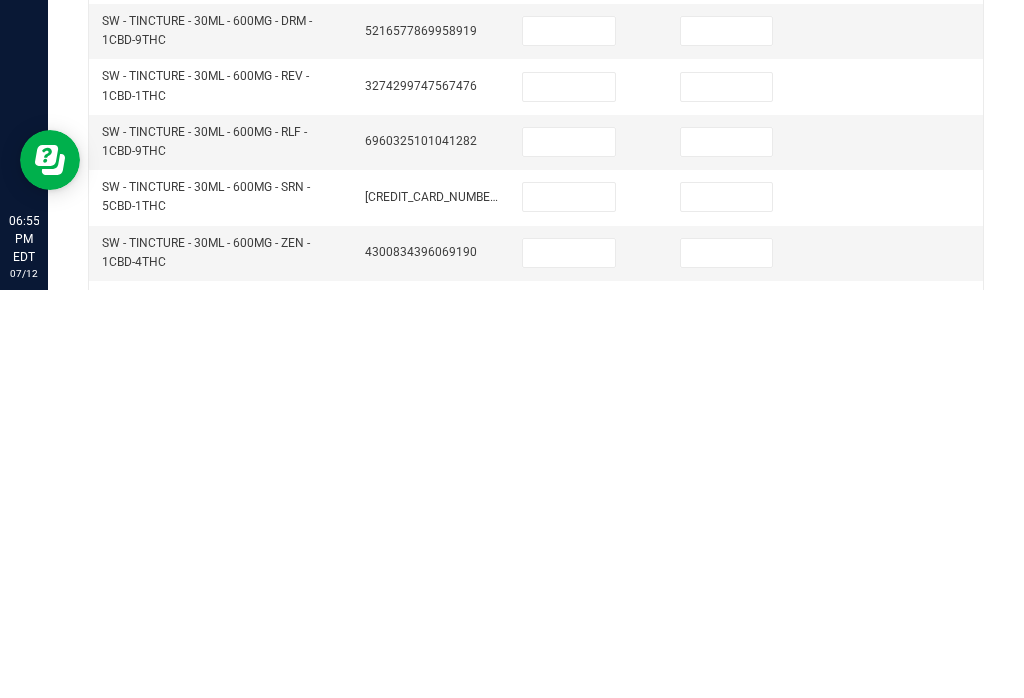 scroll, scrollTop: 75, scrollLeft: 0, axis: vertical 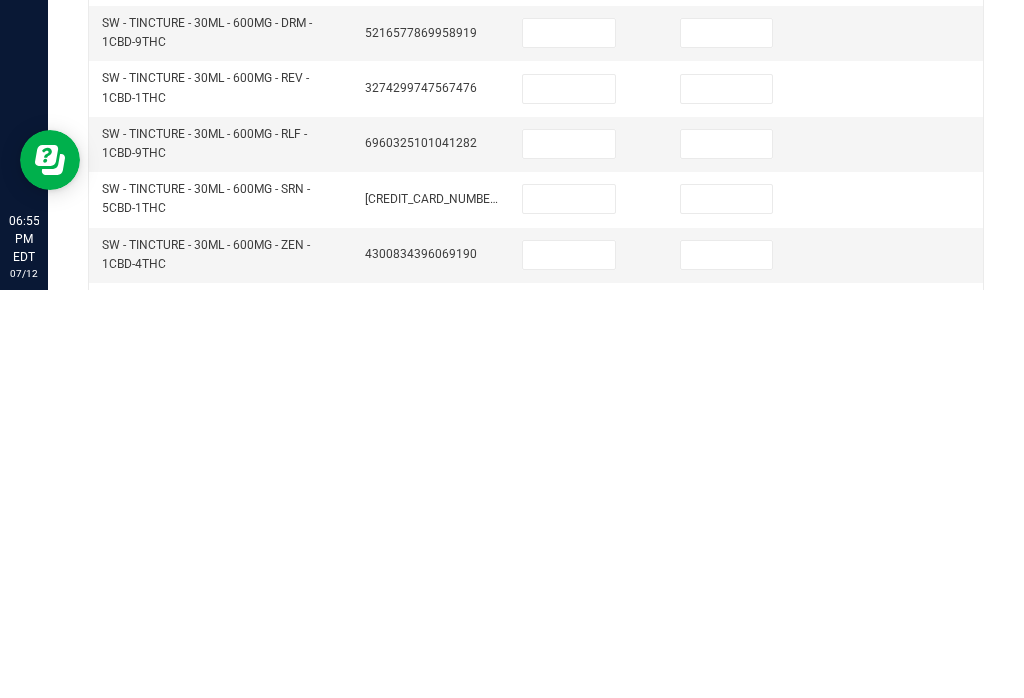 click at bounding box center [727, 663] 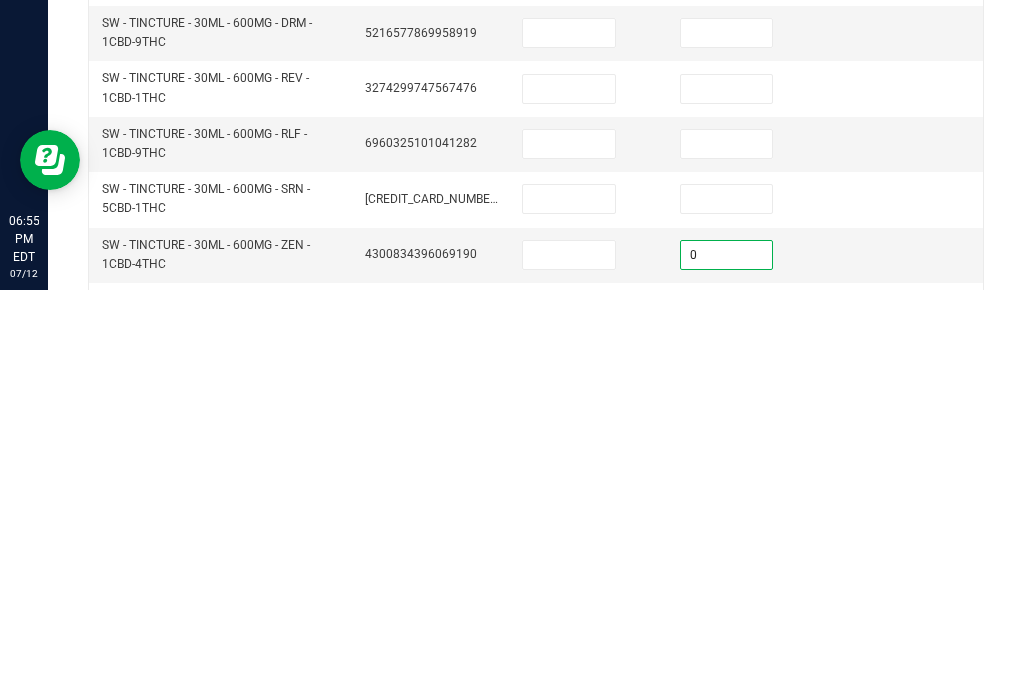 click at bounding box center (569, 663) 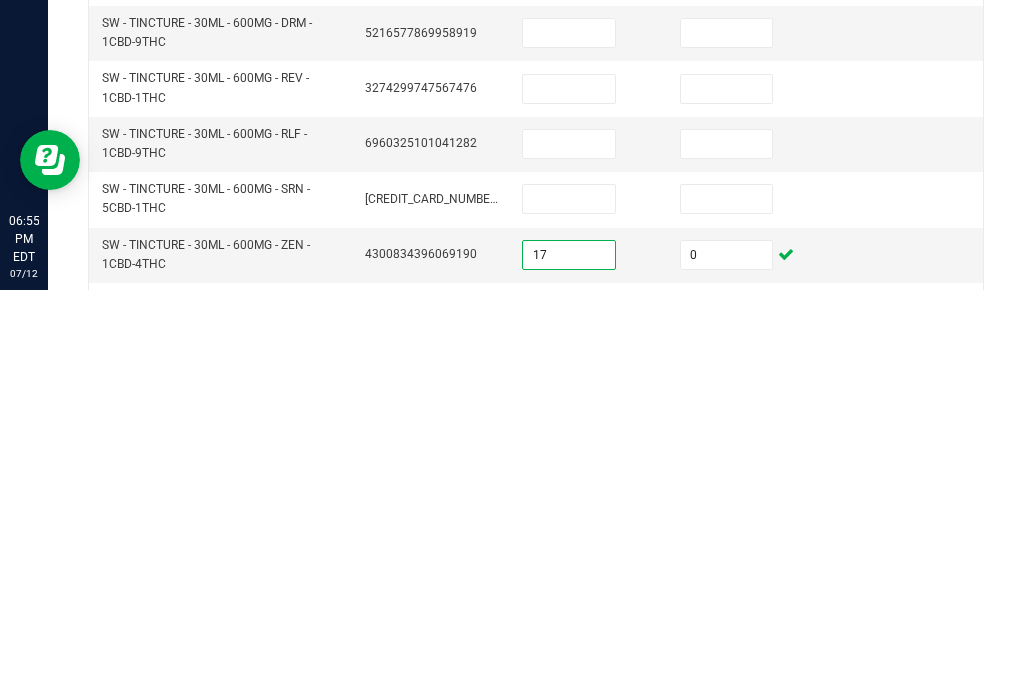 click at bounding box center [569, 607] 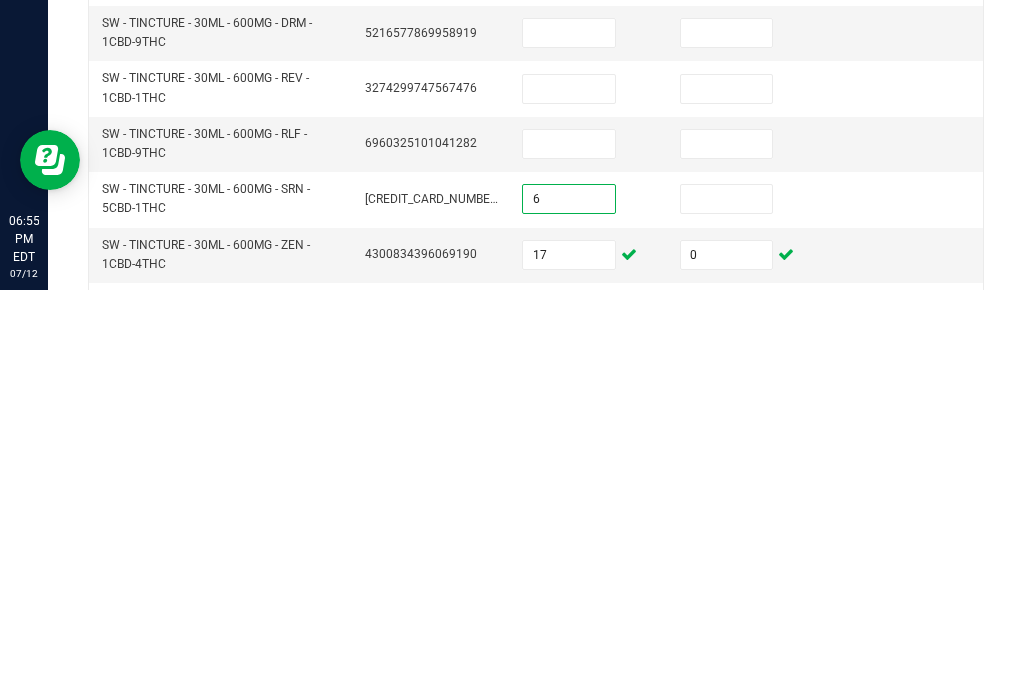 click at bounding box center (727, 607) 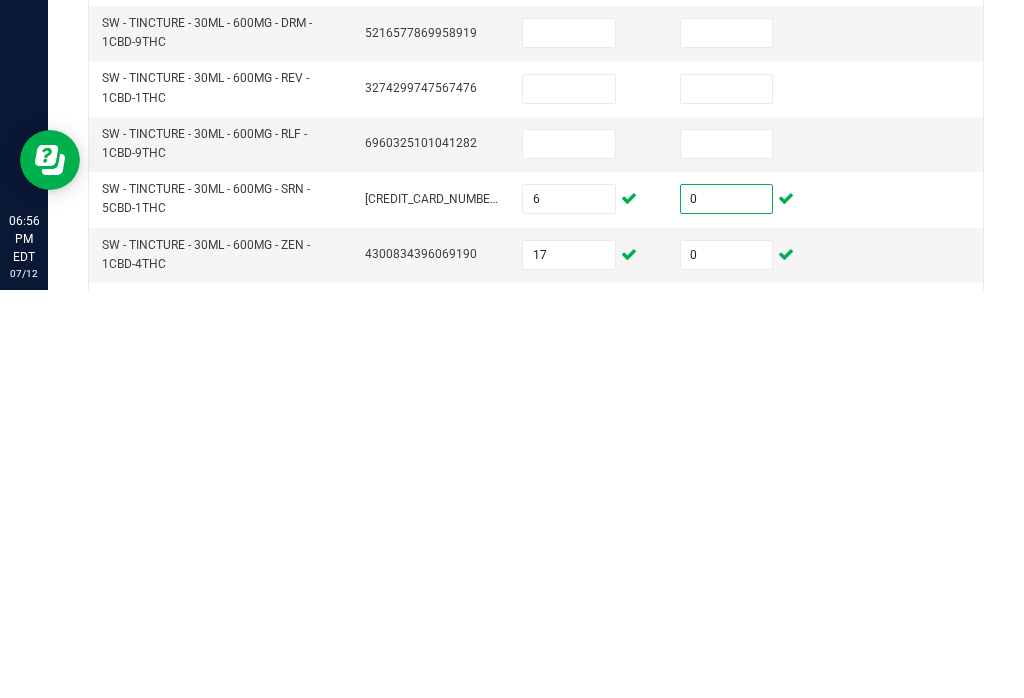 click at bounding box center (569, 552) 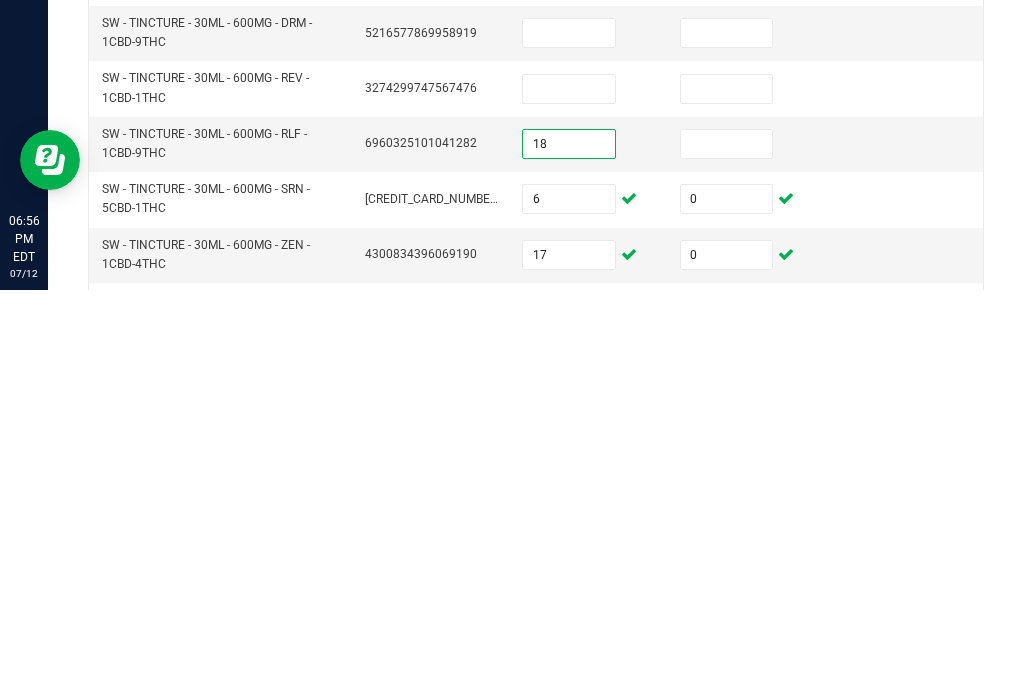 click at bounding box center [727, 552] 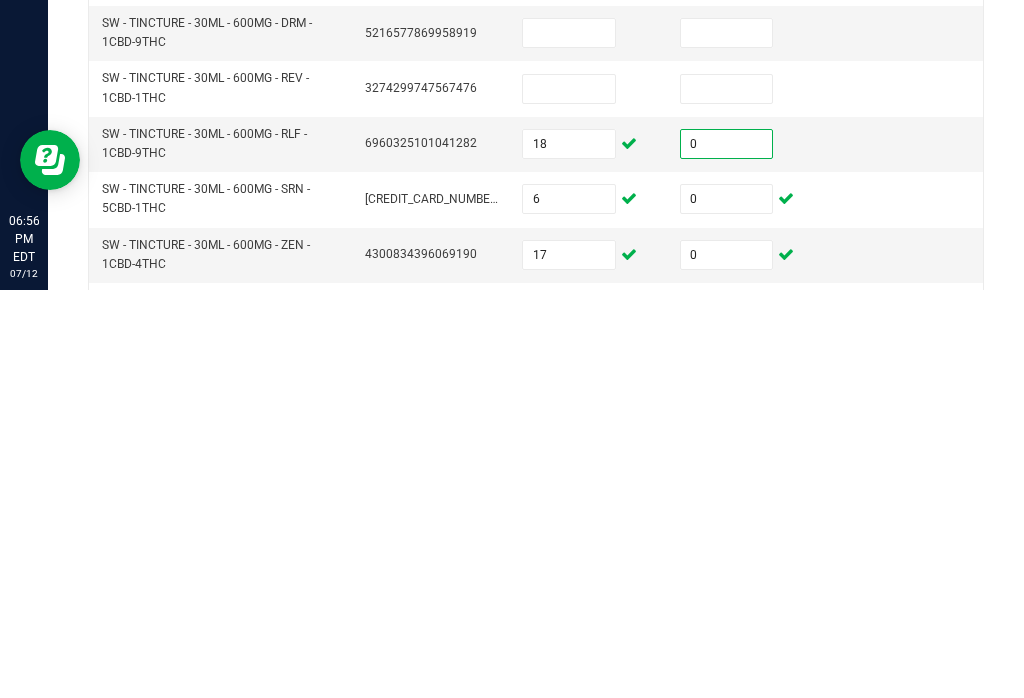 click at bounding box center [727, 497] 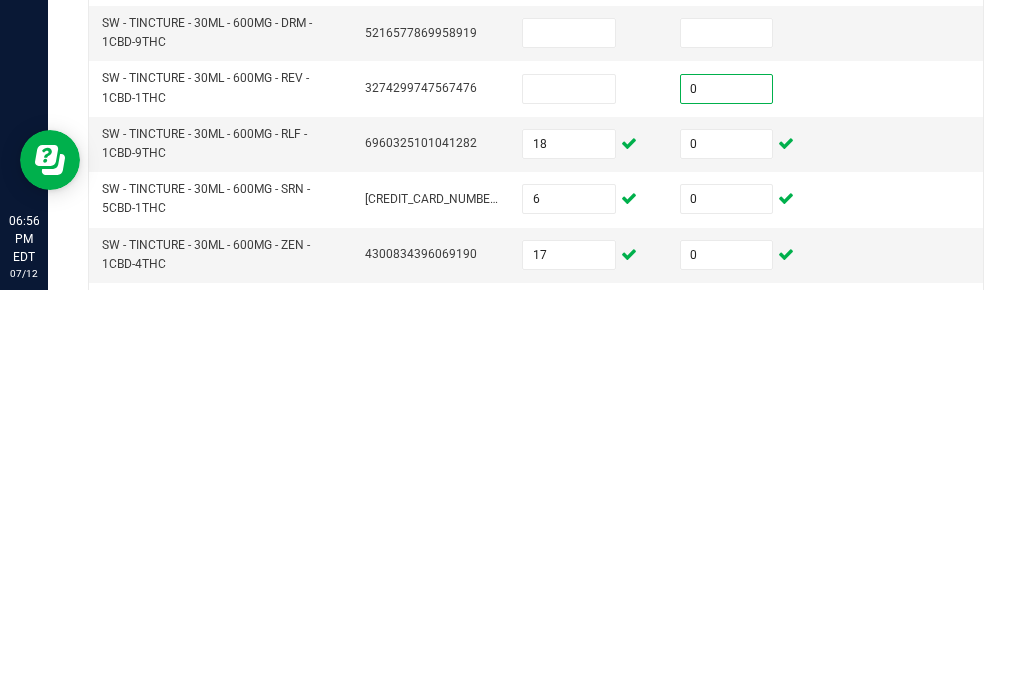 click at bounding box center (727, 441) 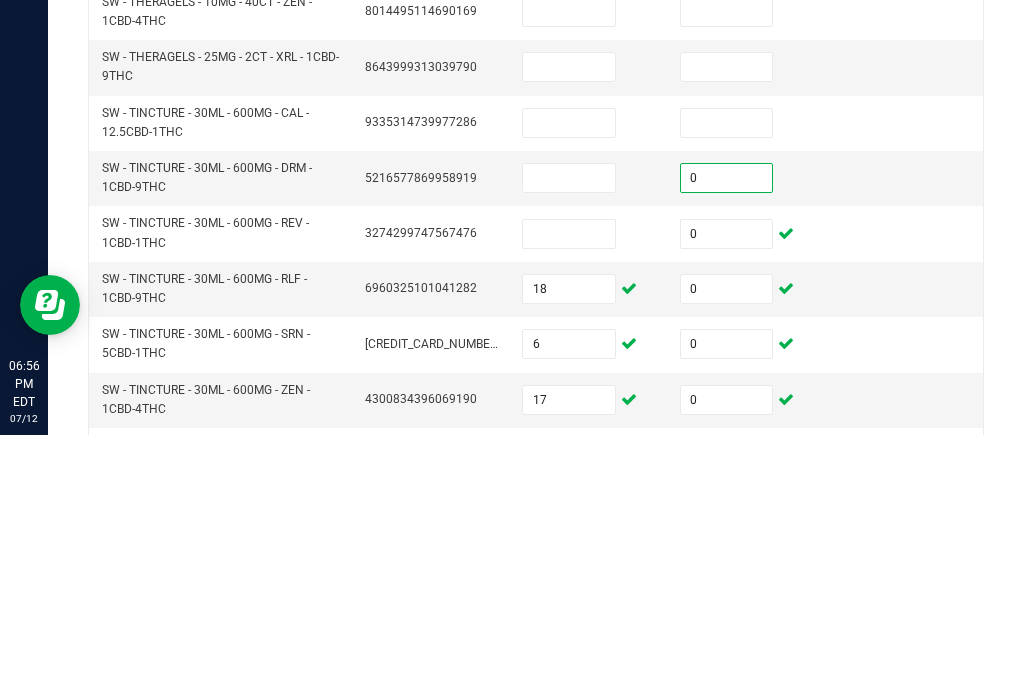 click at bounding box center [569, 497] 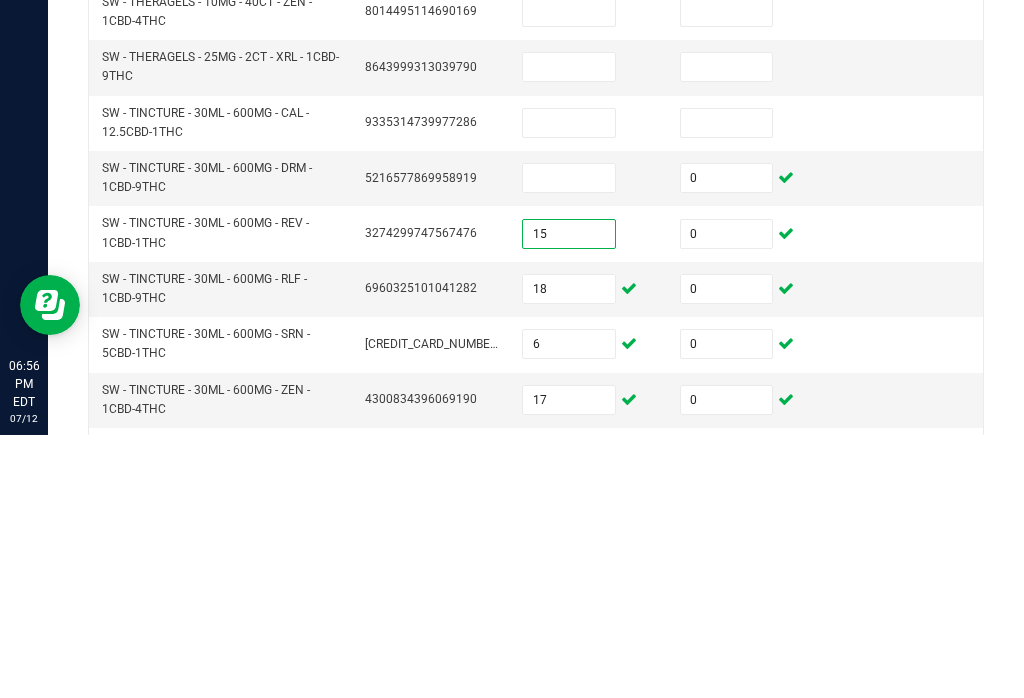 click at bounding box center (569, 441) 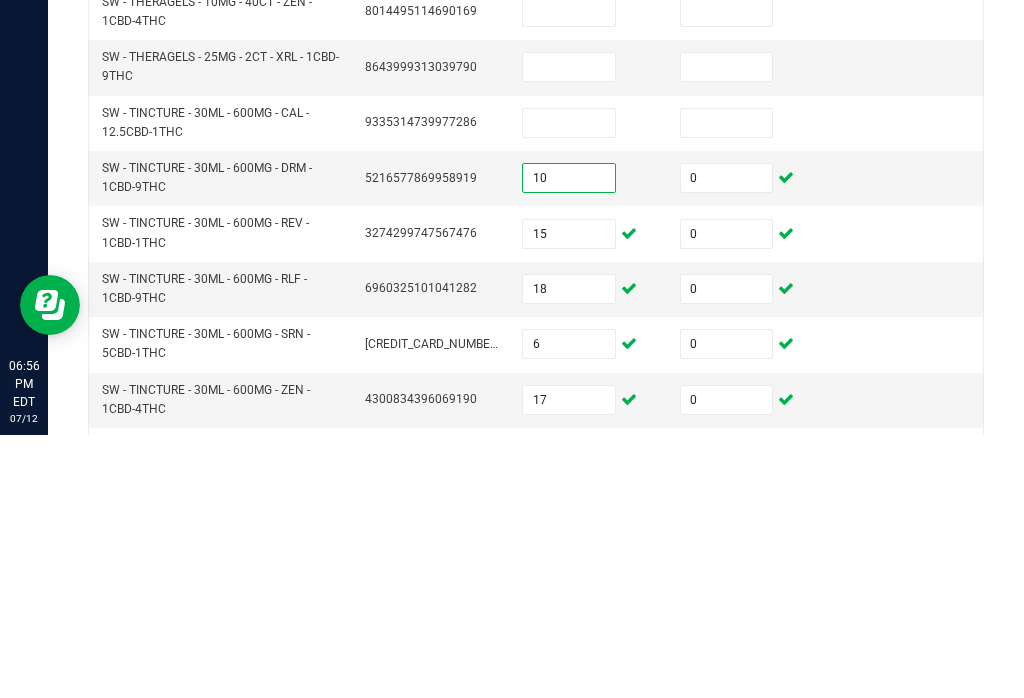 click at bounding box center (569, 386) 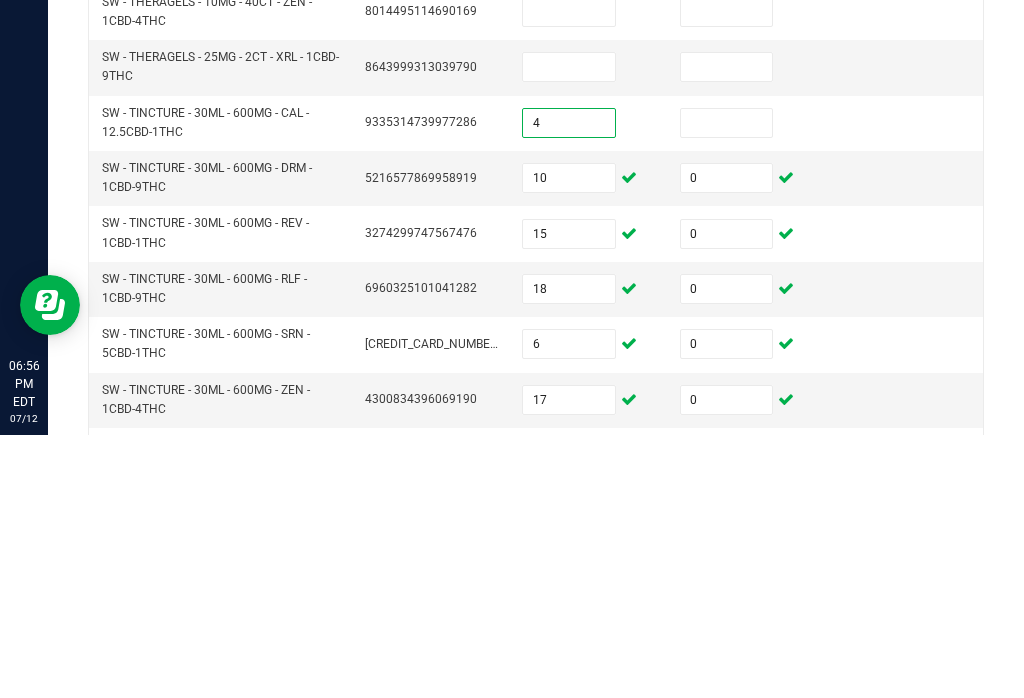 click at bounding box center (727, 386) 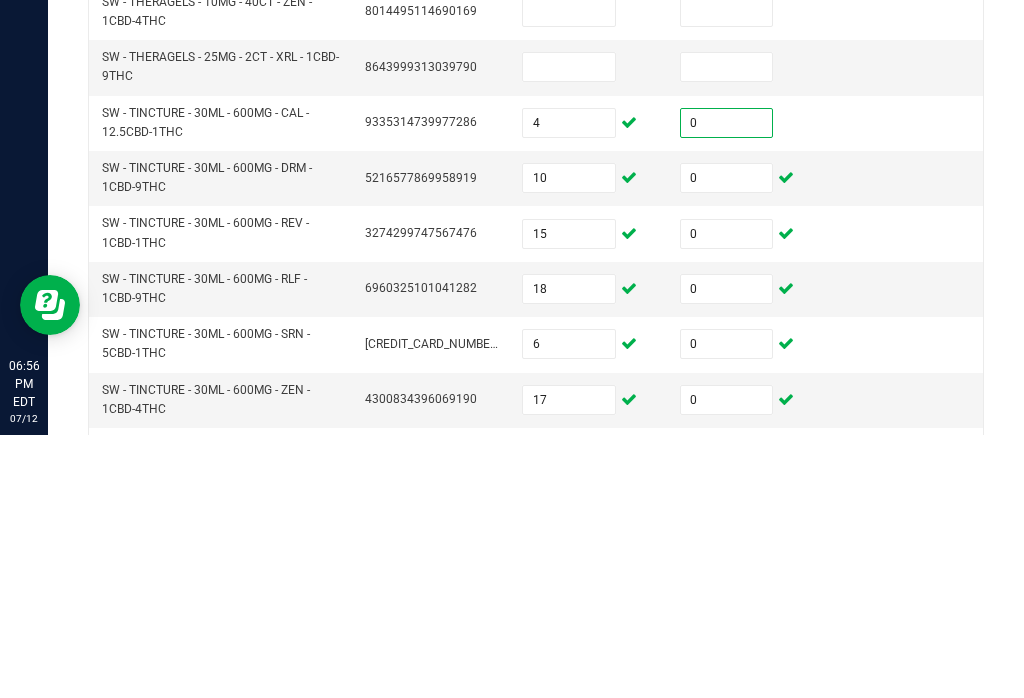 click at bounding box center [727, 330] 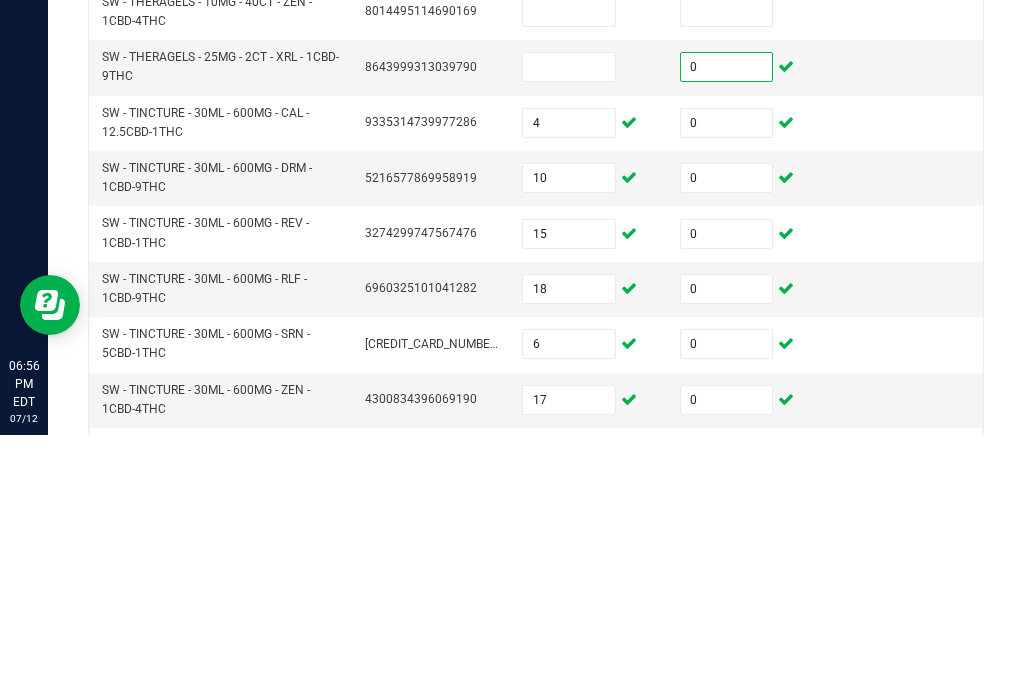 click at bounding box center (569, 330) 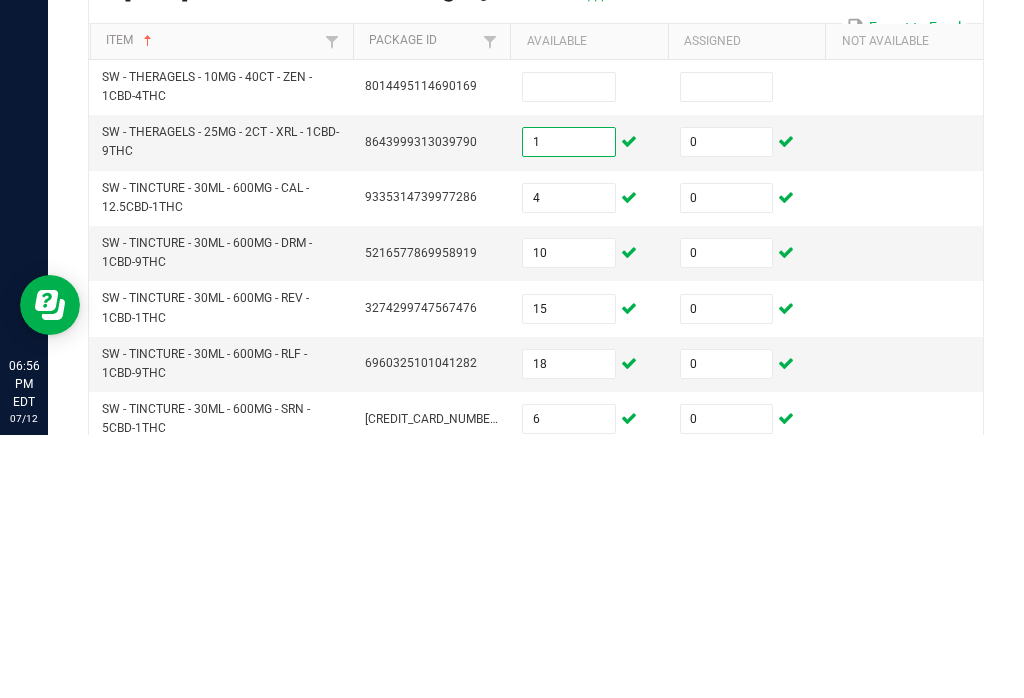 scroll, scrollTop: 0, scrollLeft: 0, axis: both 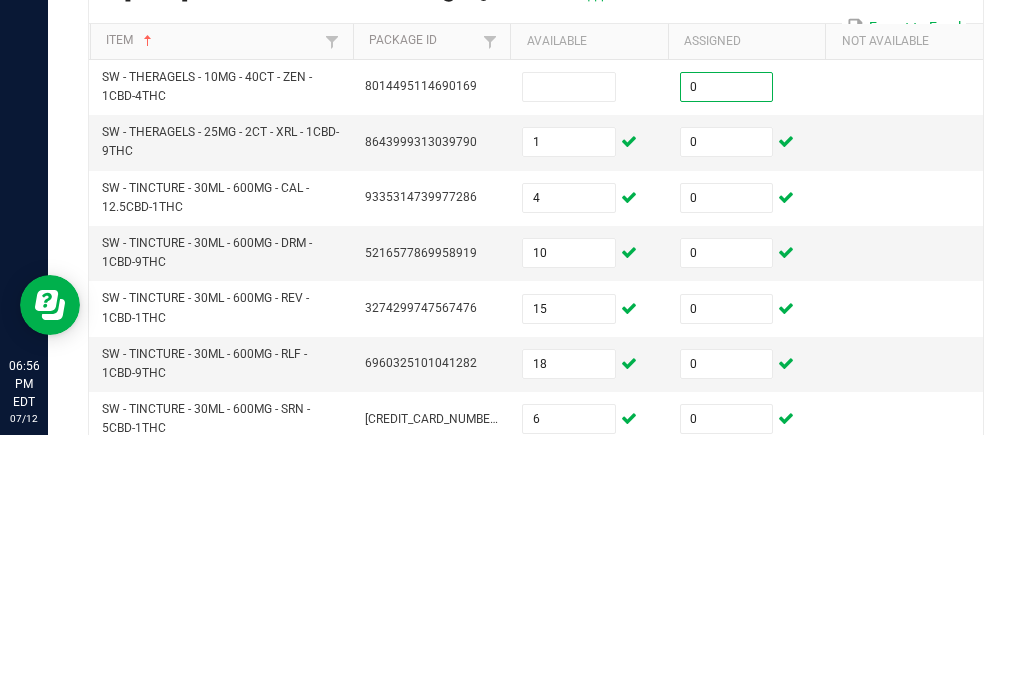 click at bounding box center [569, 350] 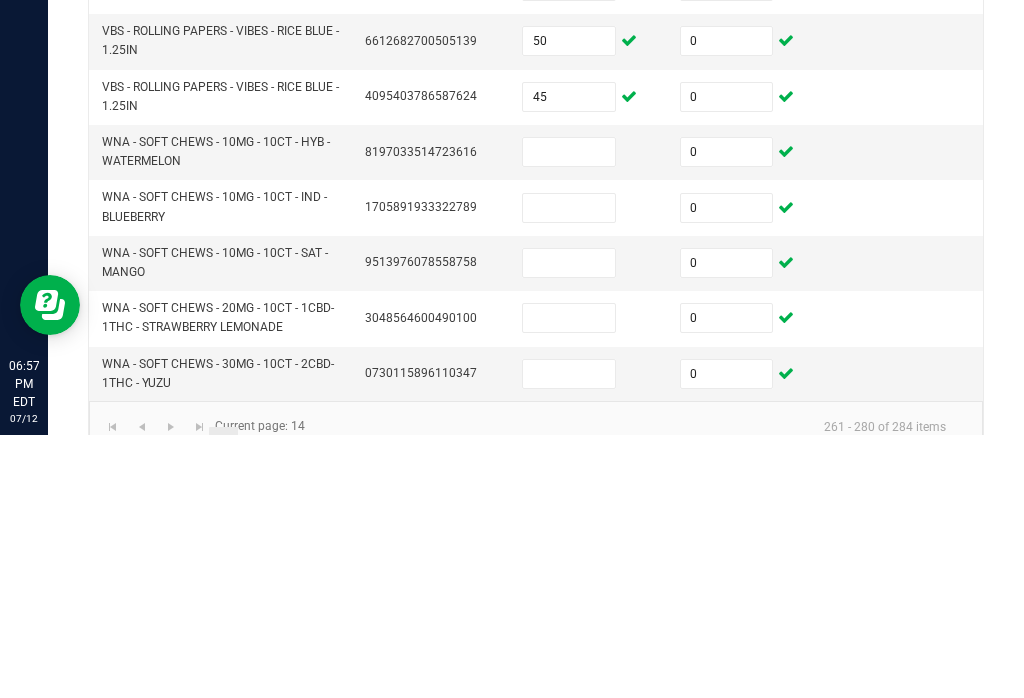 scroll, scrollTop: 765, scrollLeft: 0, axis: vertical 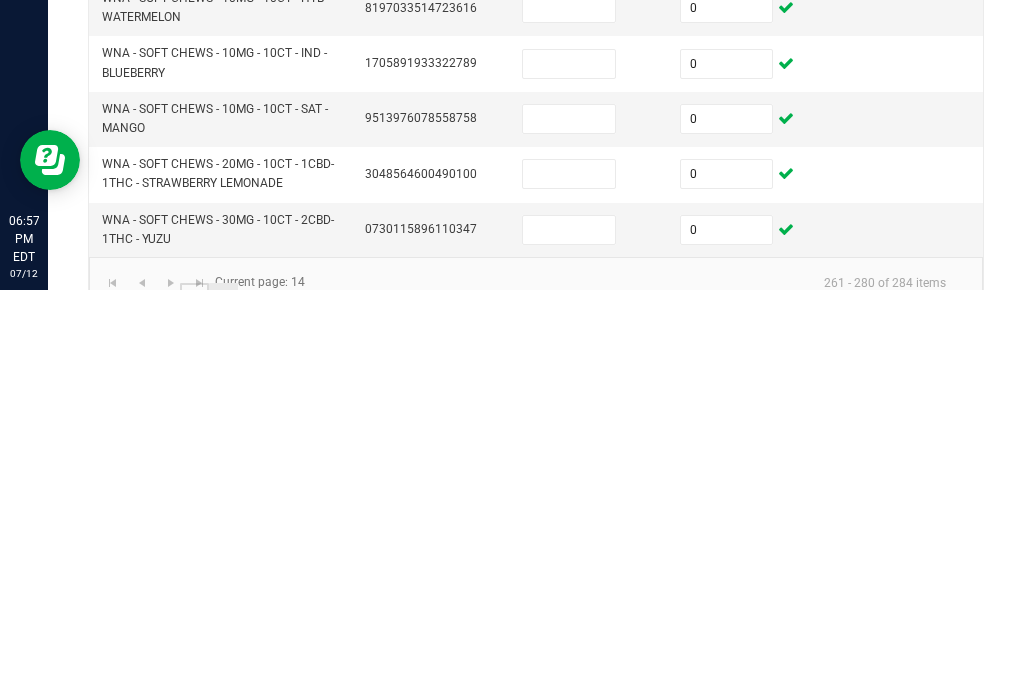 click on "13" 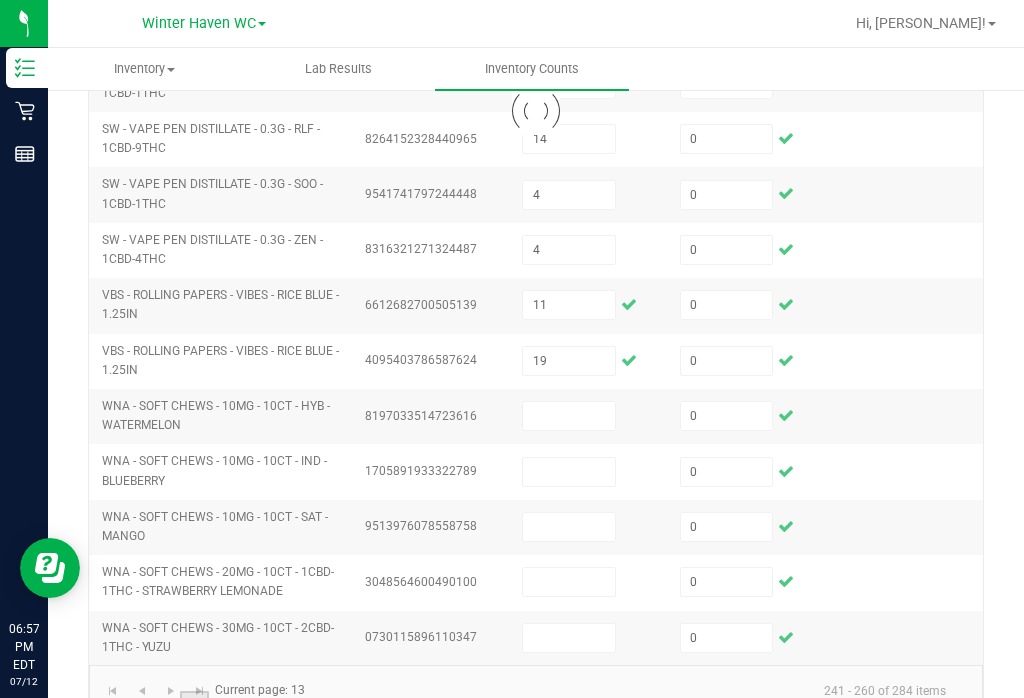 scroll, scrollTop: 685, scrollLeft: 0, axis: vertical 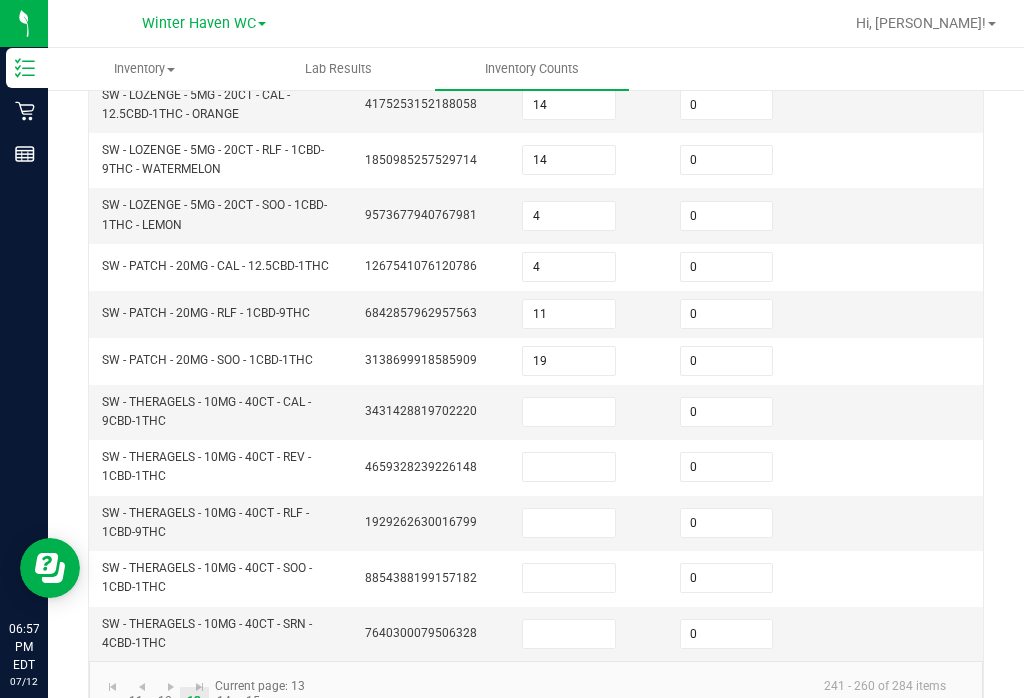 click at bounding box center (569, 634) 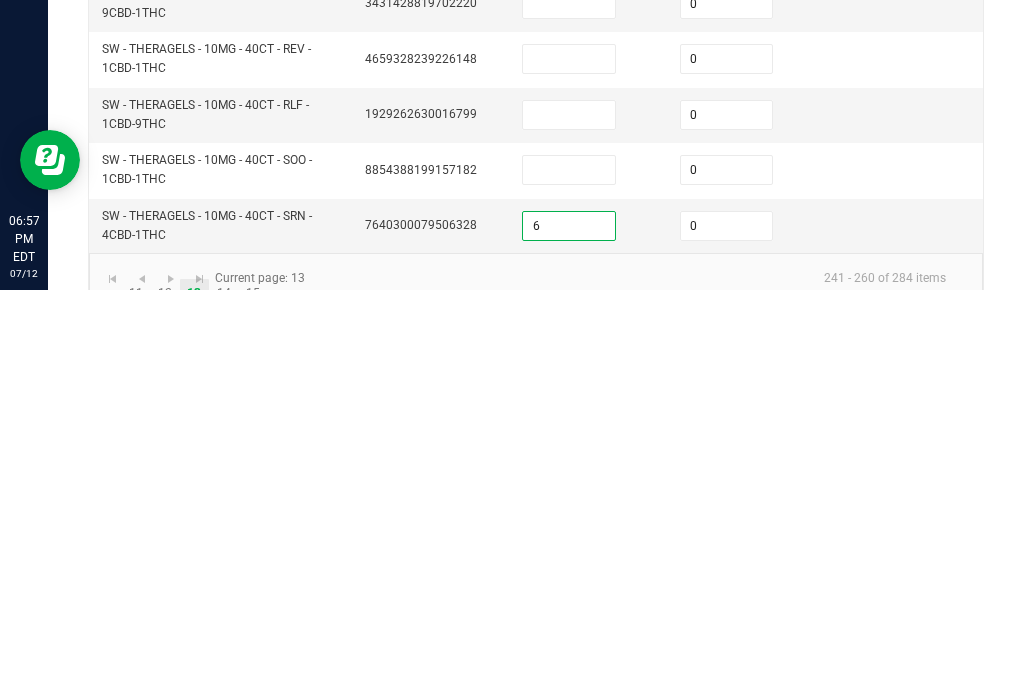 click at bounding box center [569, 578] 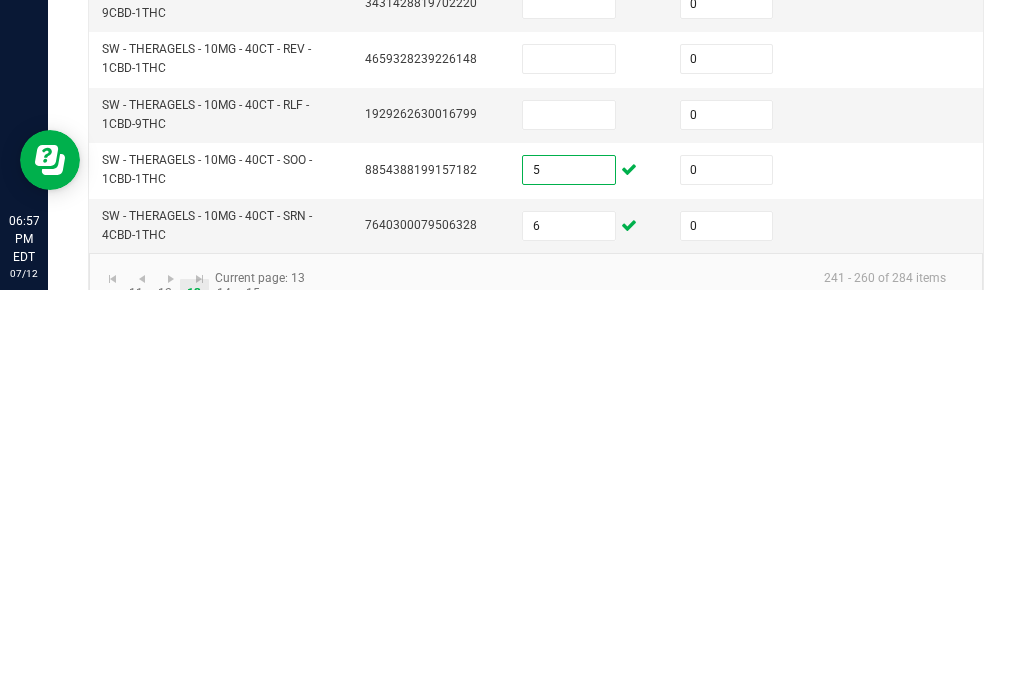 click at bounding box center (569, 523) 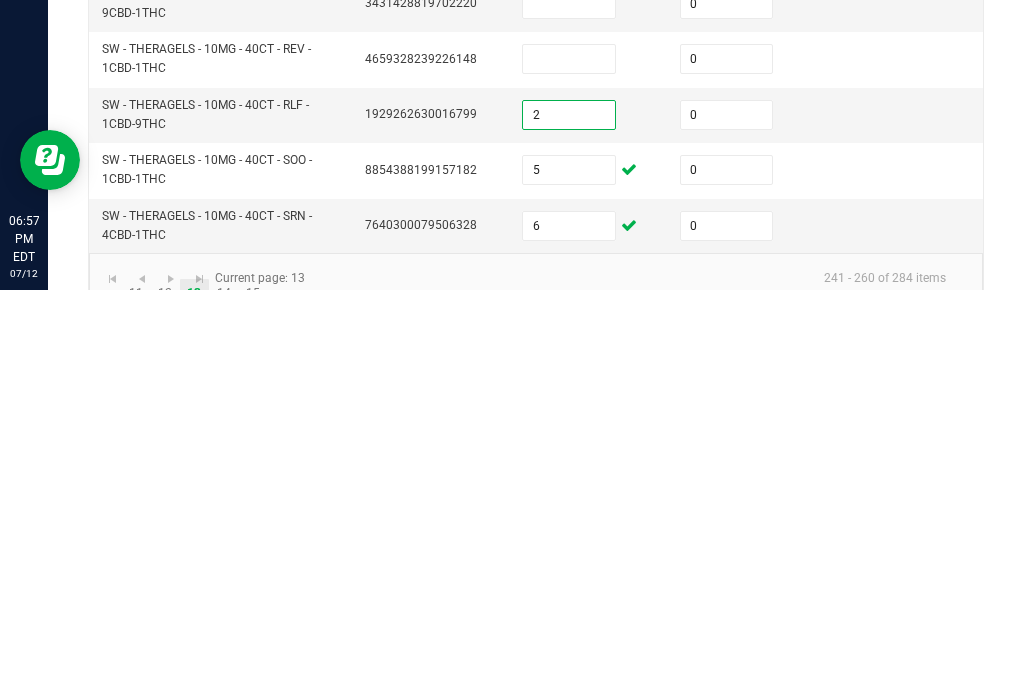 click at bounding box center (569, 467) 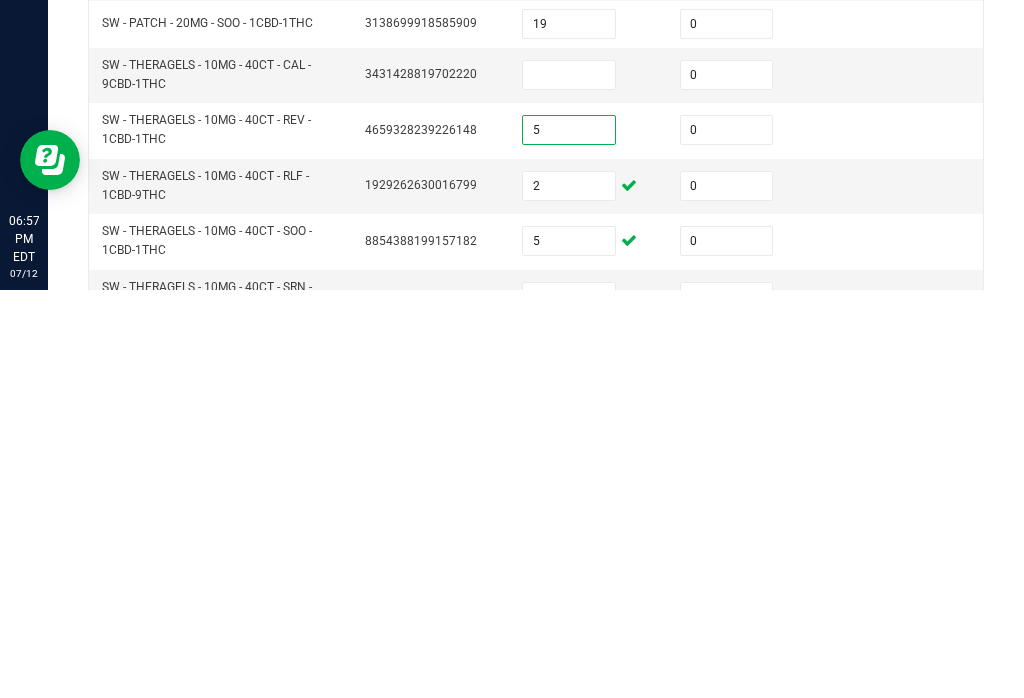 scroll, scrollTop: 608, scrollLeft: 0, axis: vertical 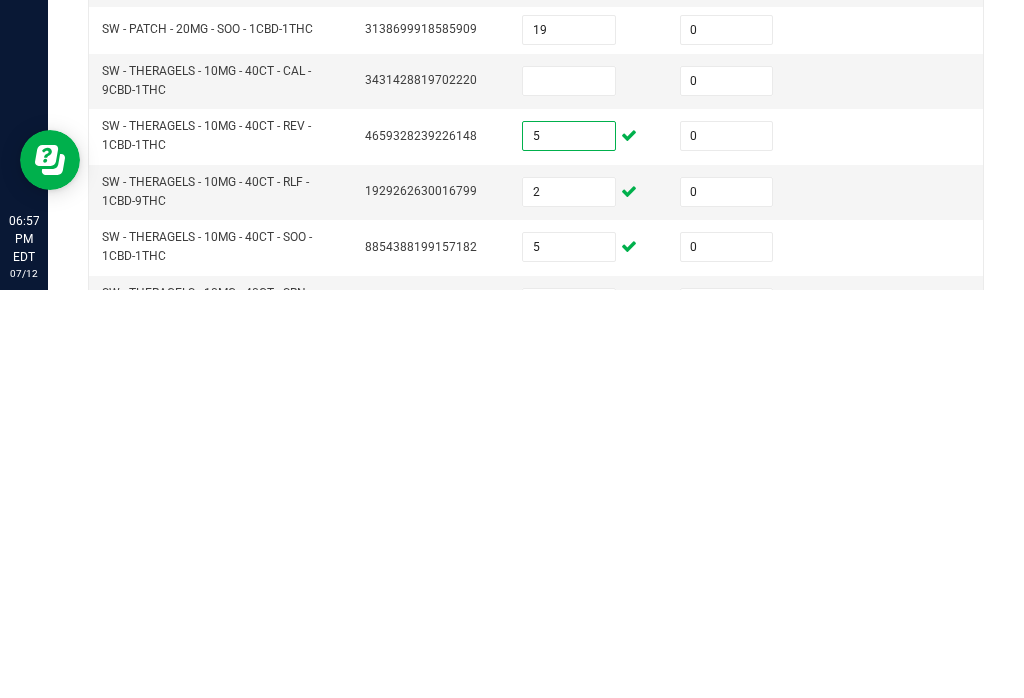 click at bounding box center (569, 489) 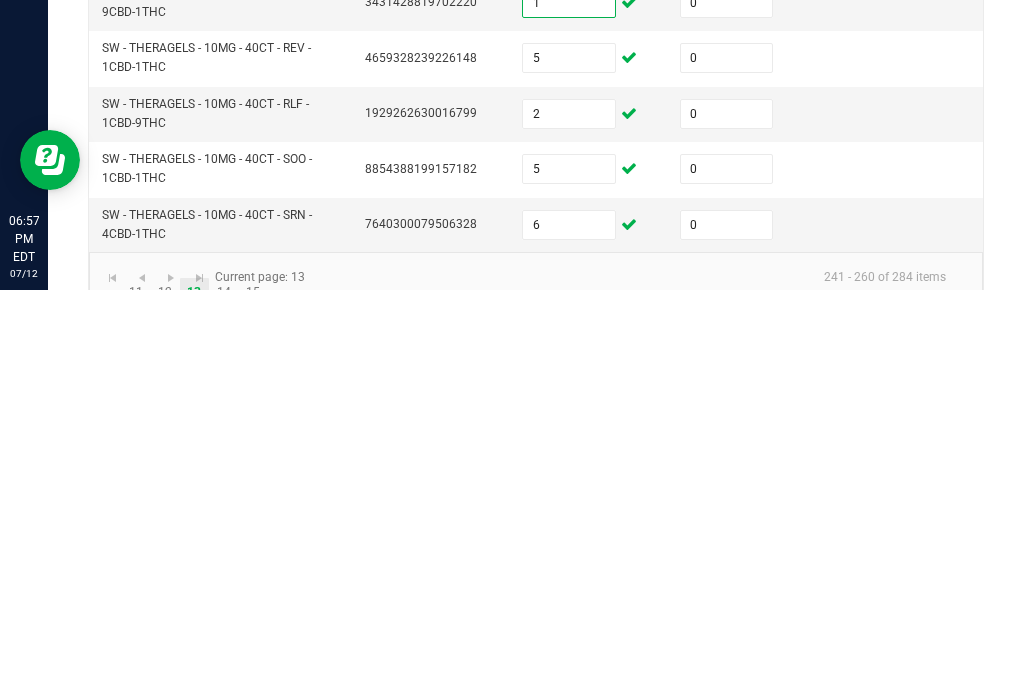 scroll, scrollTop: 685, scrollLeft: 0, axis: vertical 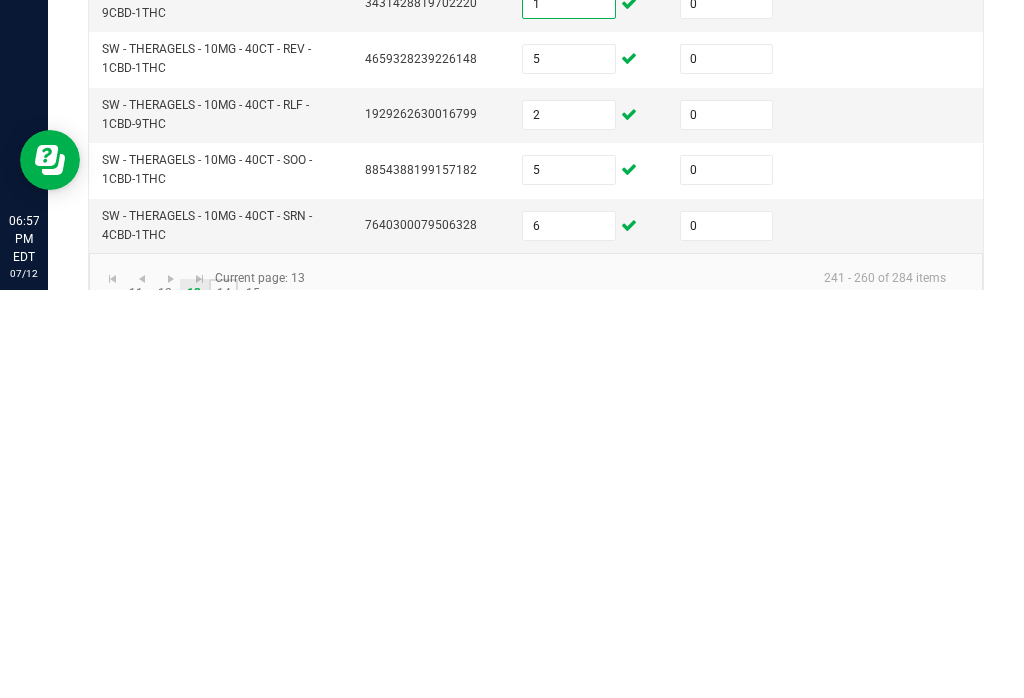 click on "14" 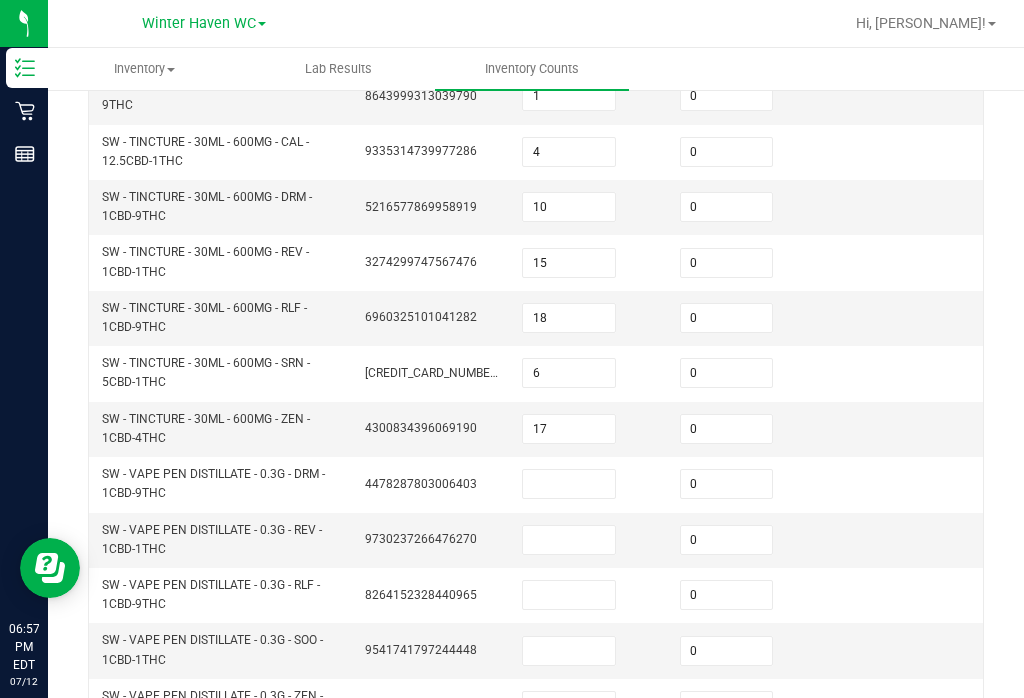 scroll, scrollTop: 317, scrollLeft: 0, axis: vertical 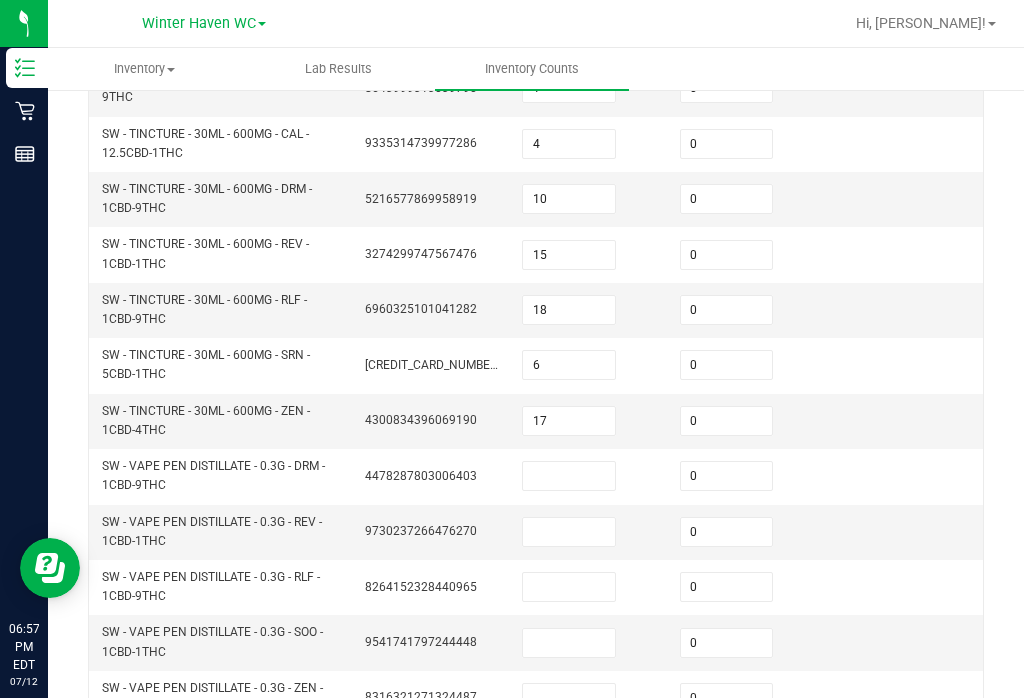 click at bounding box center [569, 476] 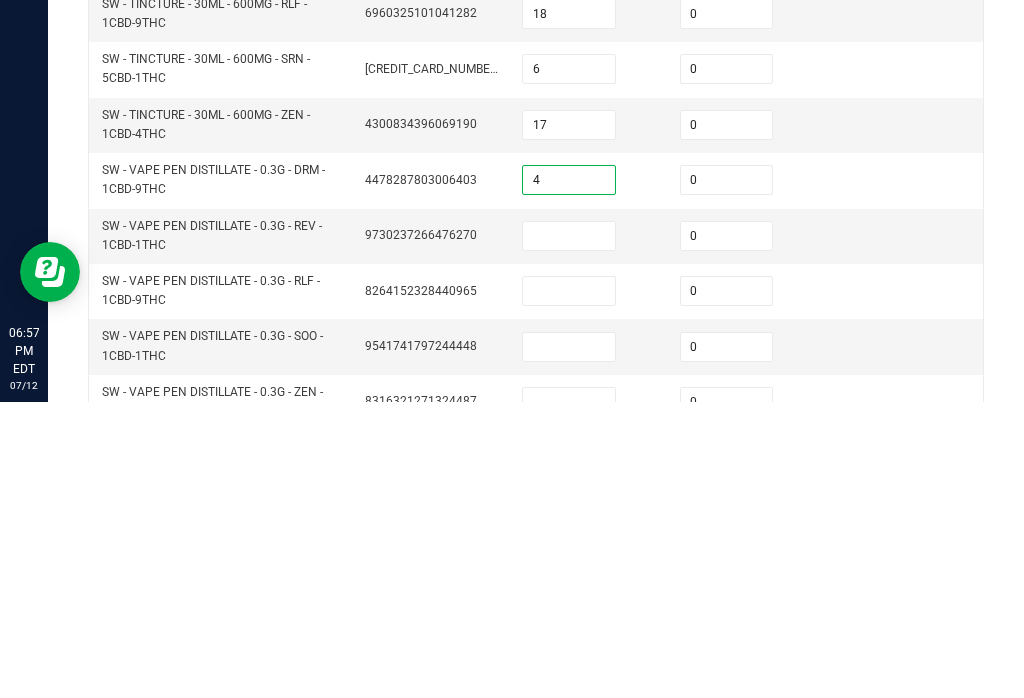 click at bounding box center (569, 532) 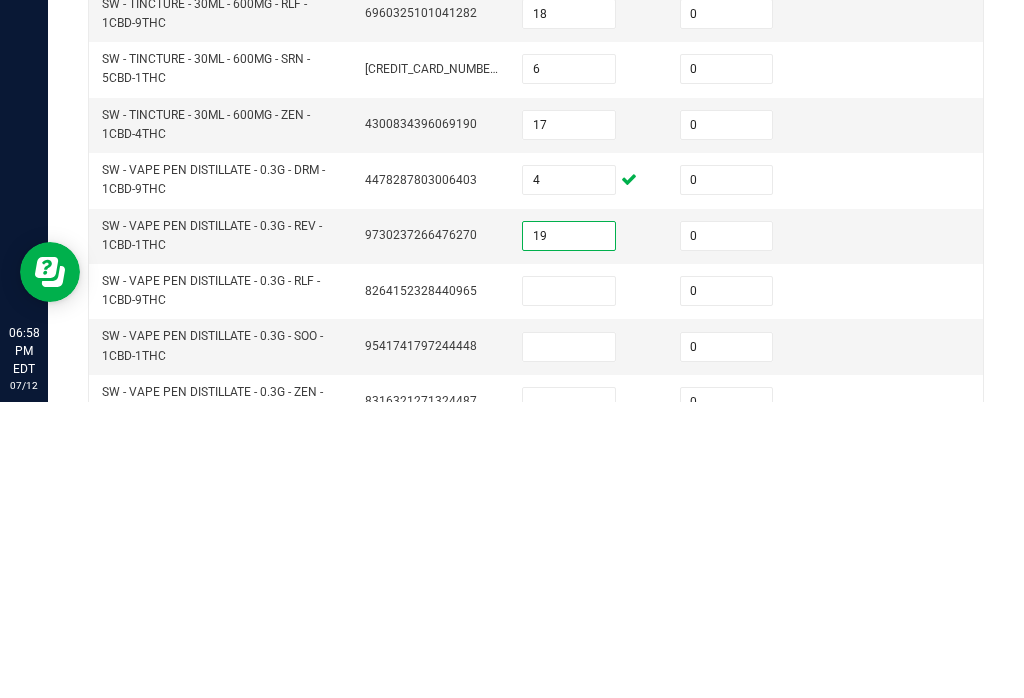 click at bounding box center (569, 587) 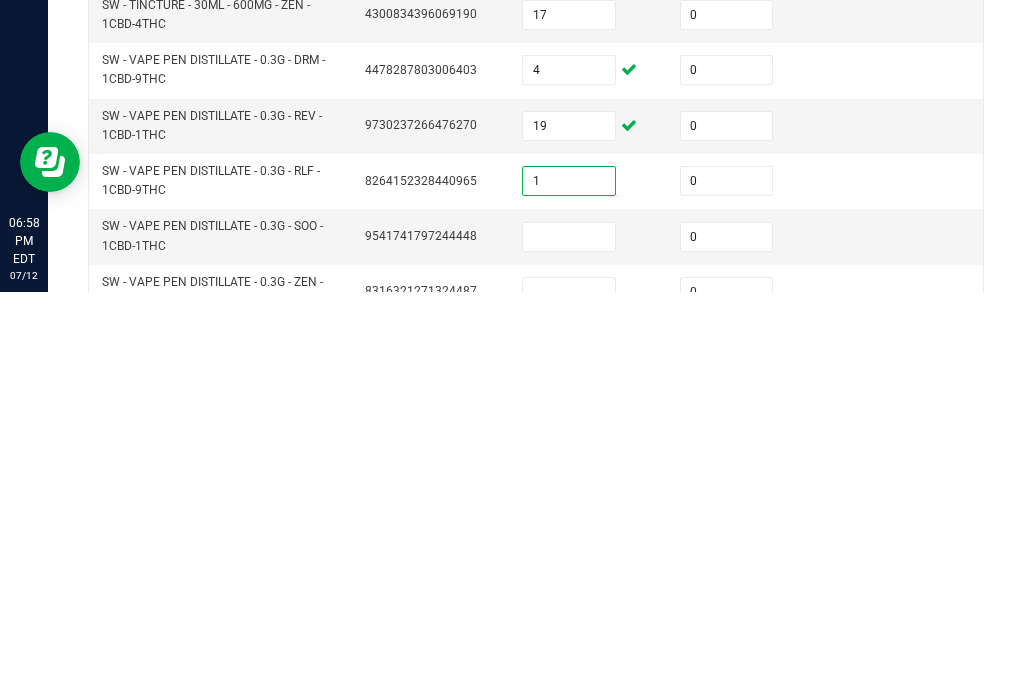 click at bounding box center (569, 643) 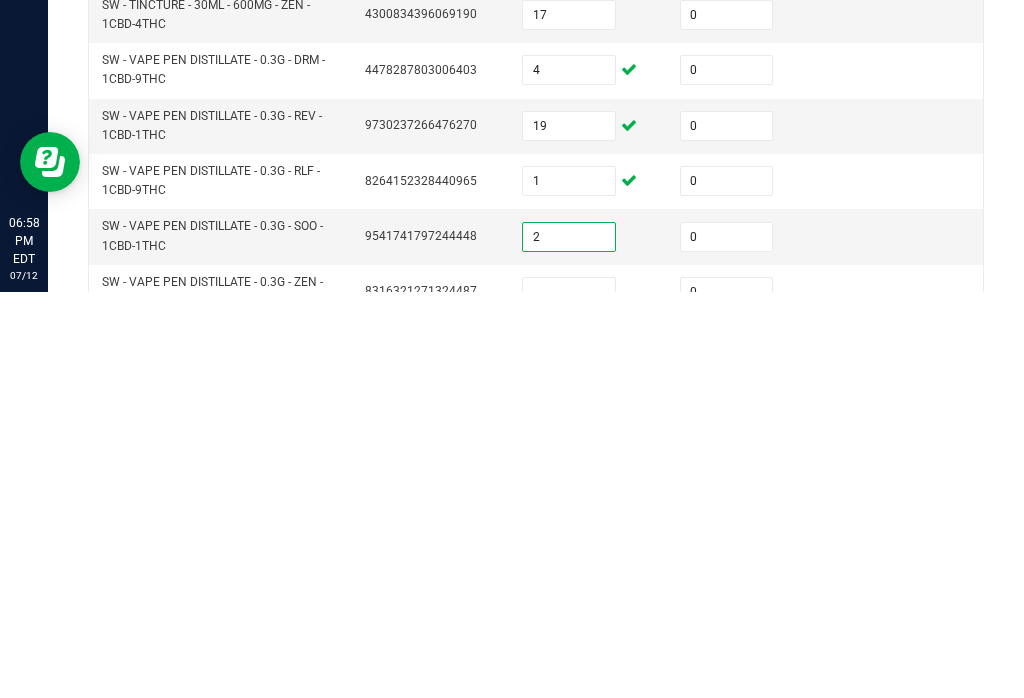 click at bounding box center (569, 698) 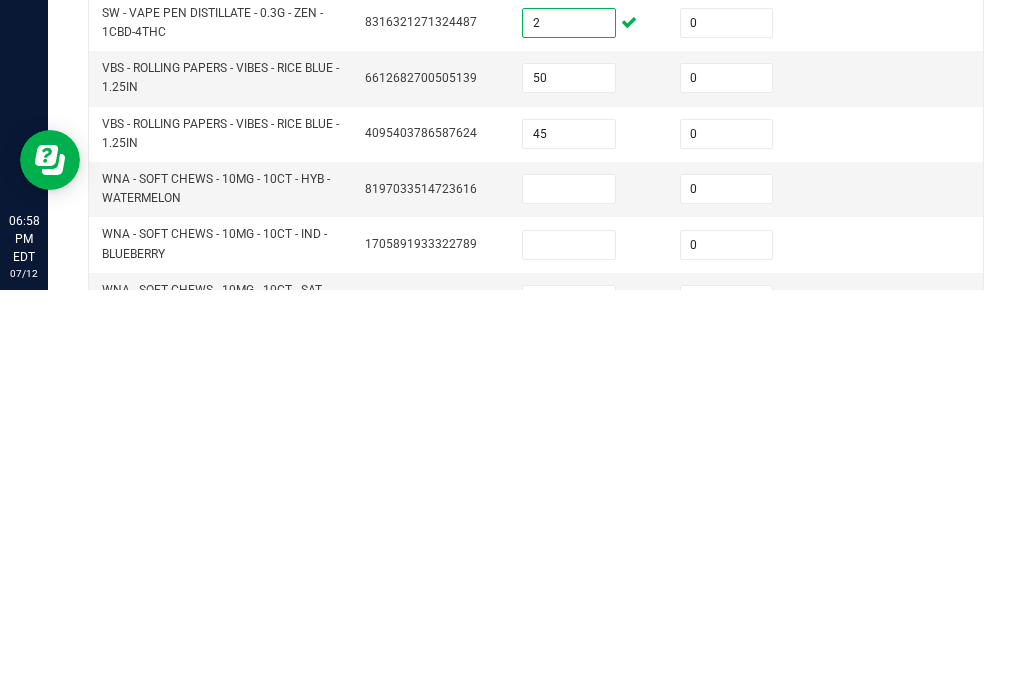 scroll, scrollTop: 588, scrollLeft: 0, axis: vertical 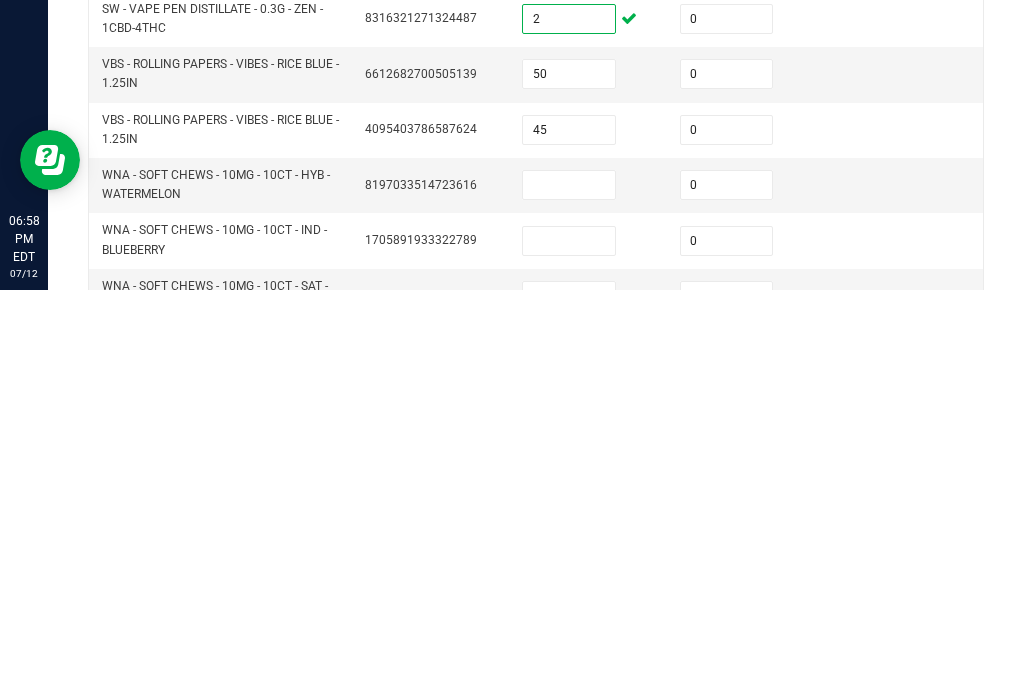 click at bounding box center (569, 593) 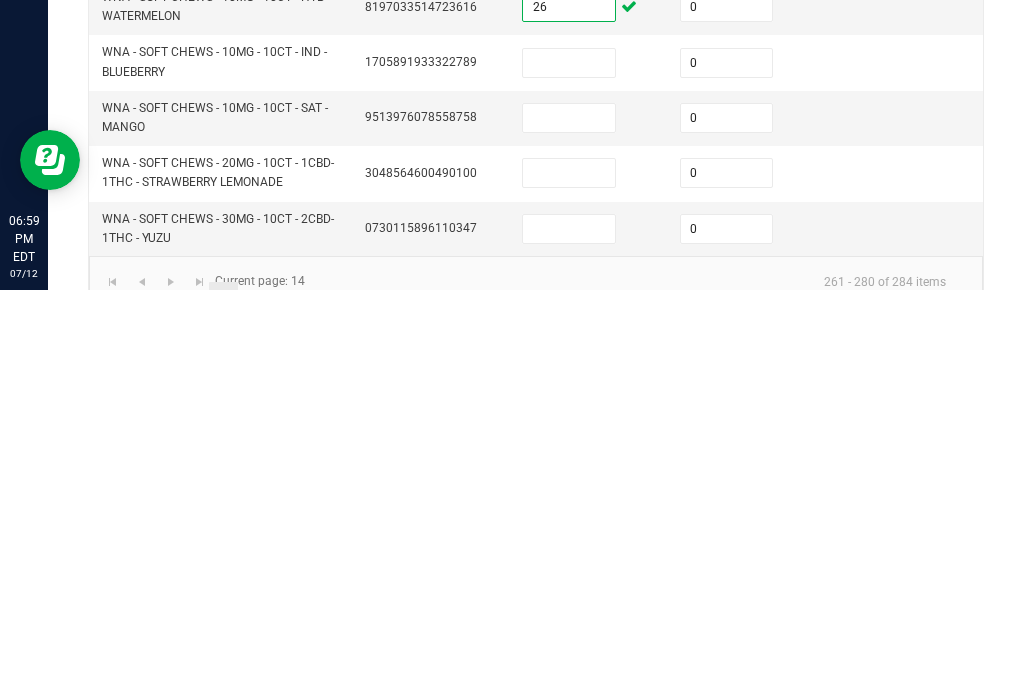 scroll, scrollTop: 765, scrollLeft: 0, axis: vertical 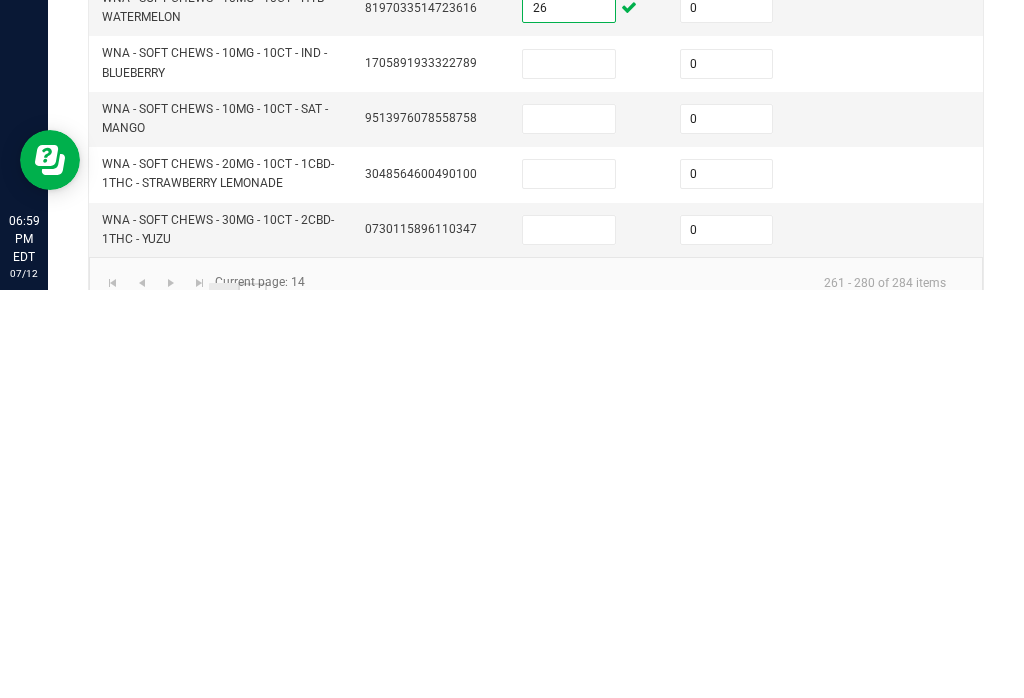 click on "15" 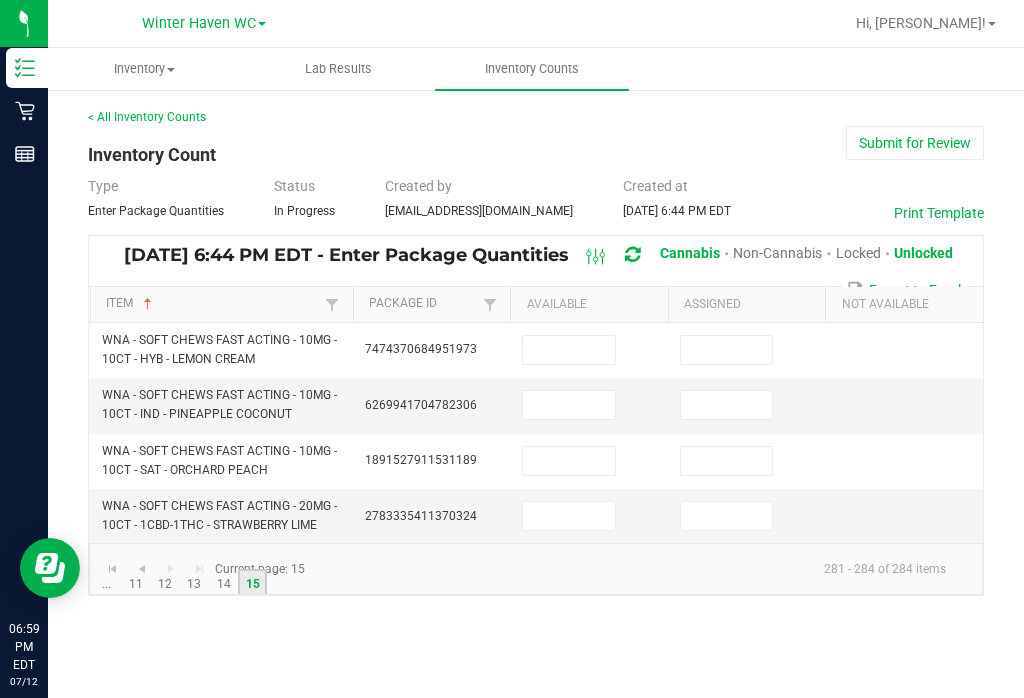scroll, scrollTop: 0, scrollLeft: 0, axis: both 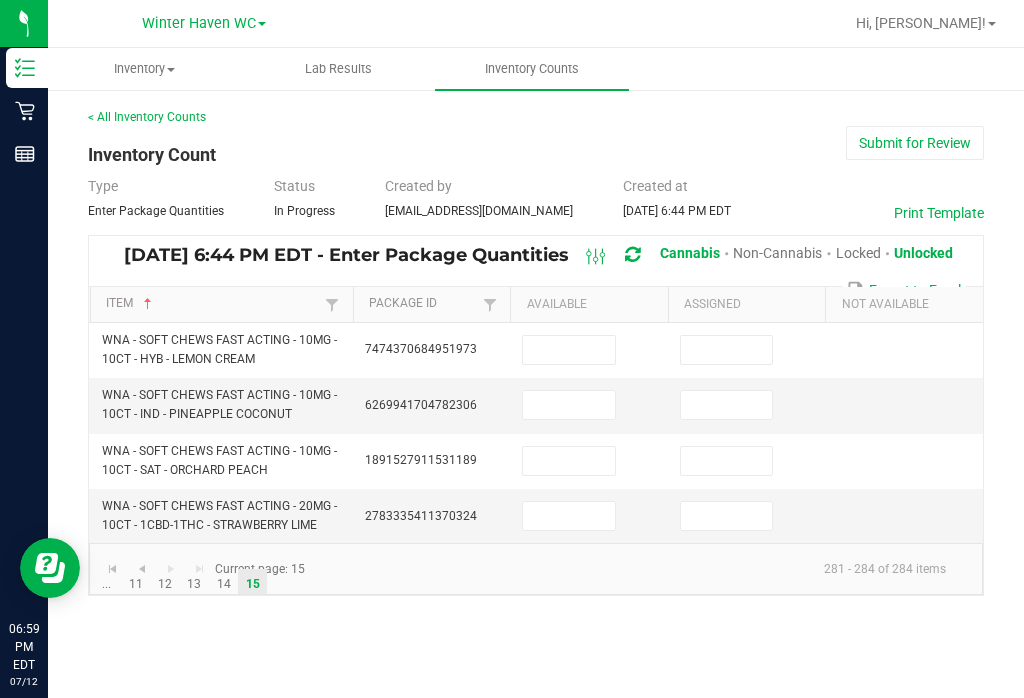 click at bounding box center [727, 461] 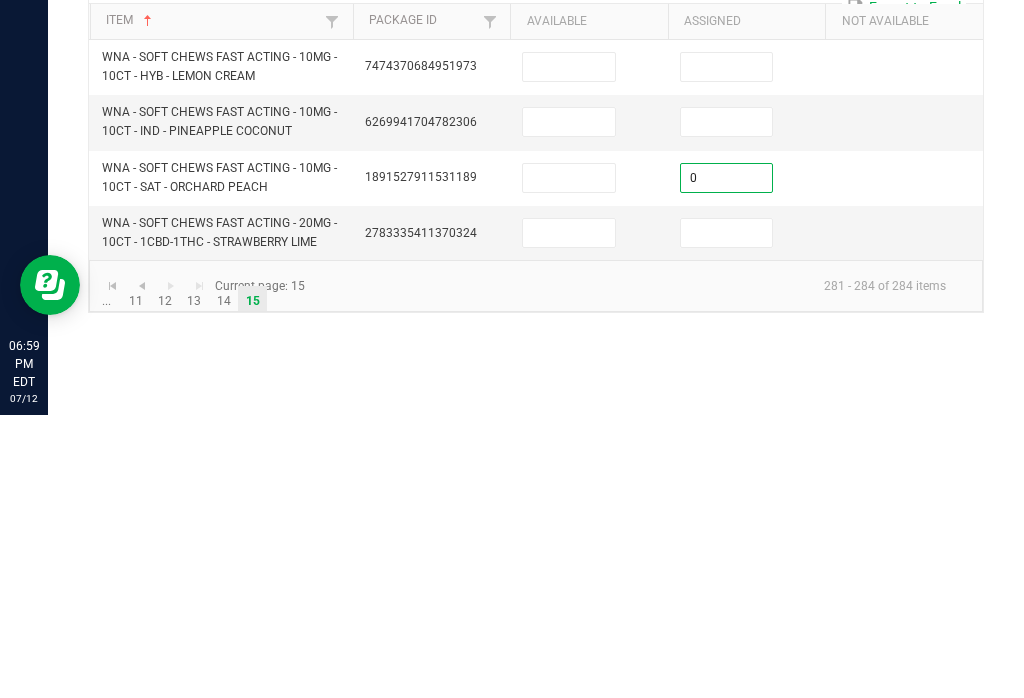 click at bounding box center (727, 516) 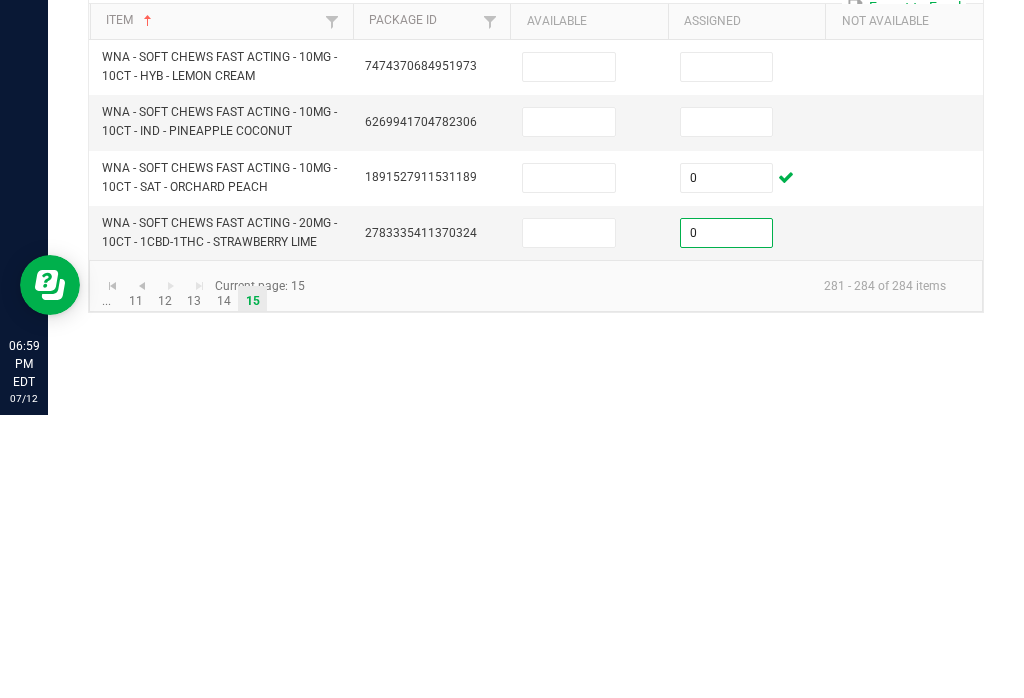 click at bounding box center [727, 405] 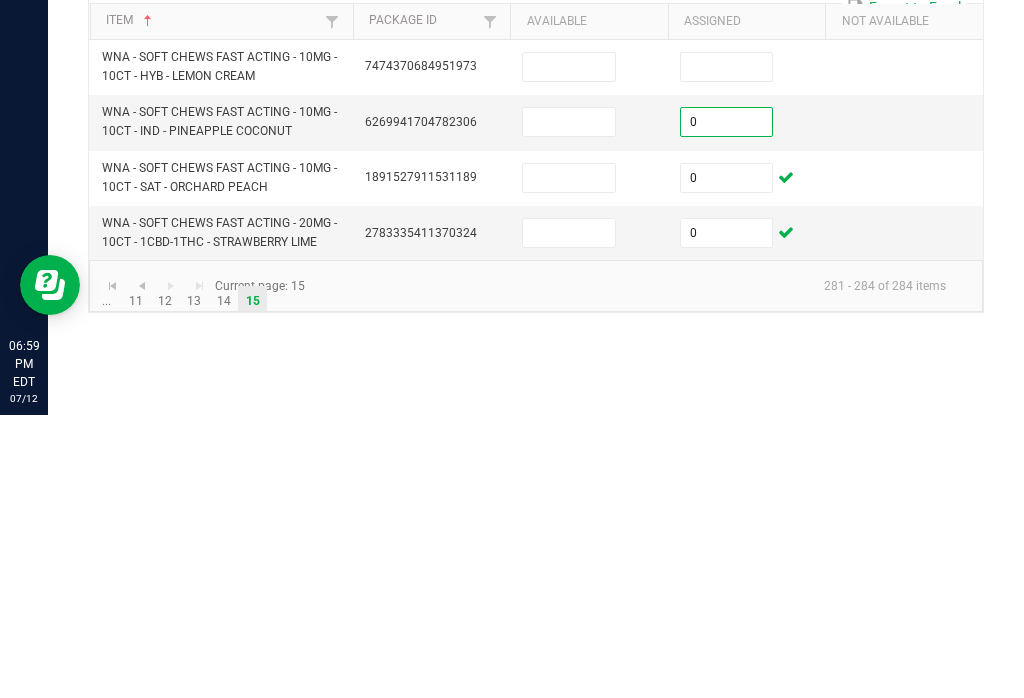 click at bounding box center [727, 350] 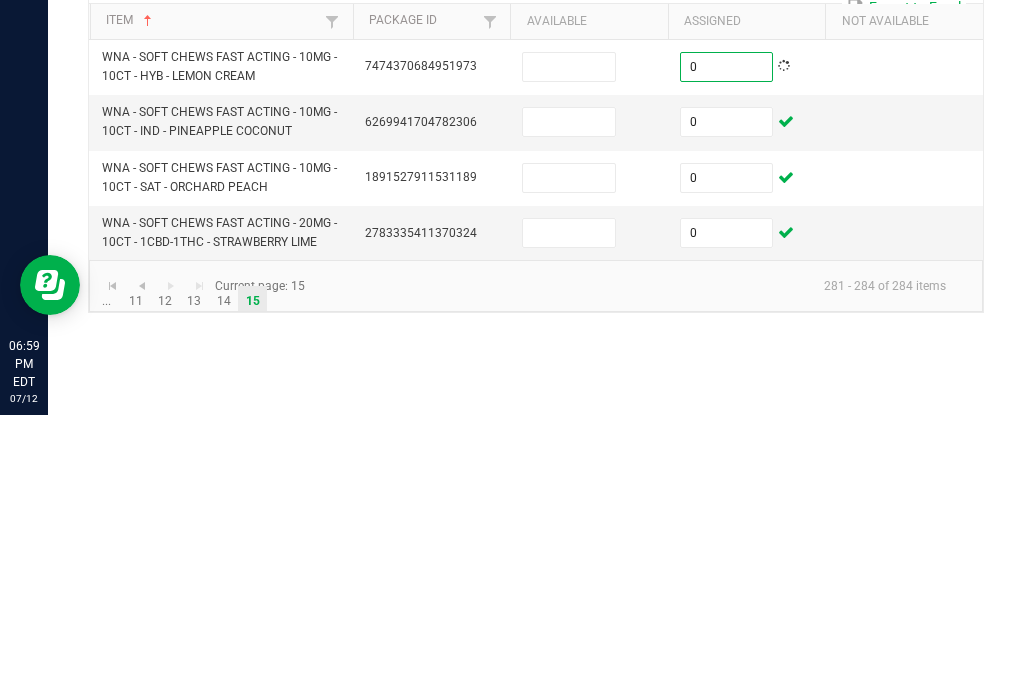click at bounding box center (569, 461) 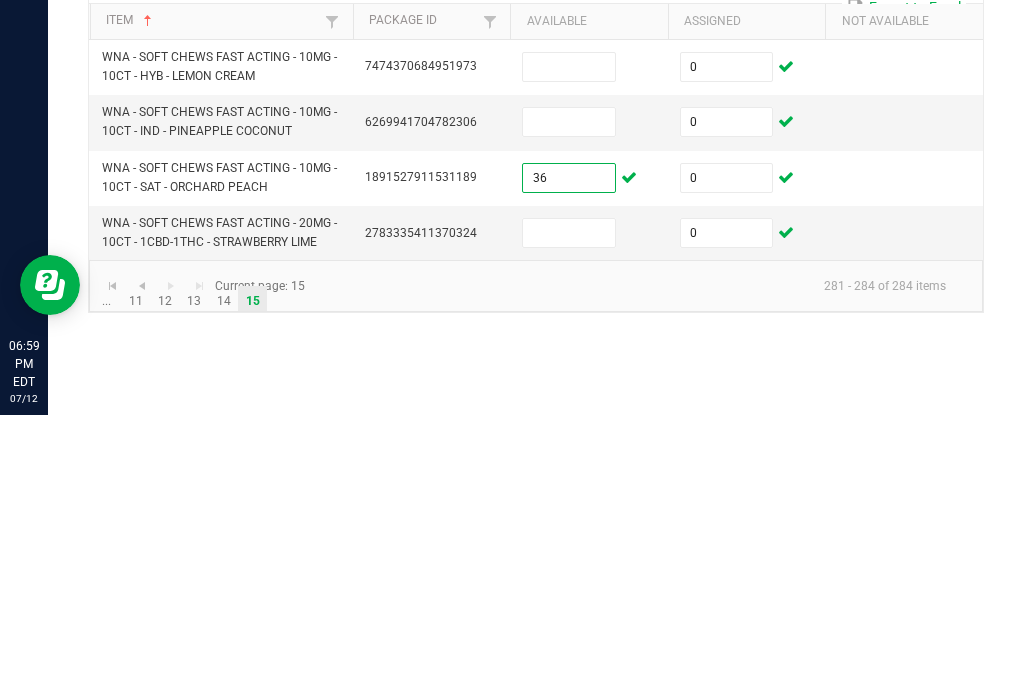 click at bounding box center (569, 516) 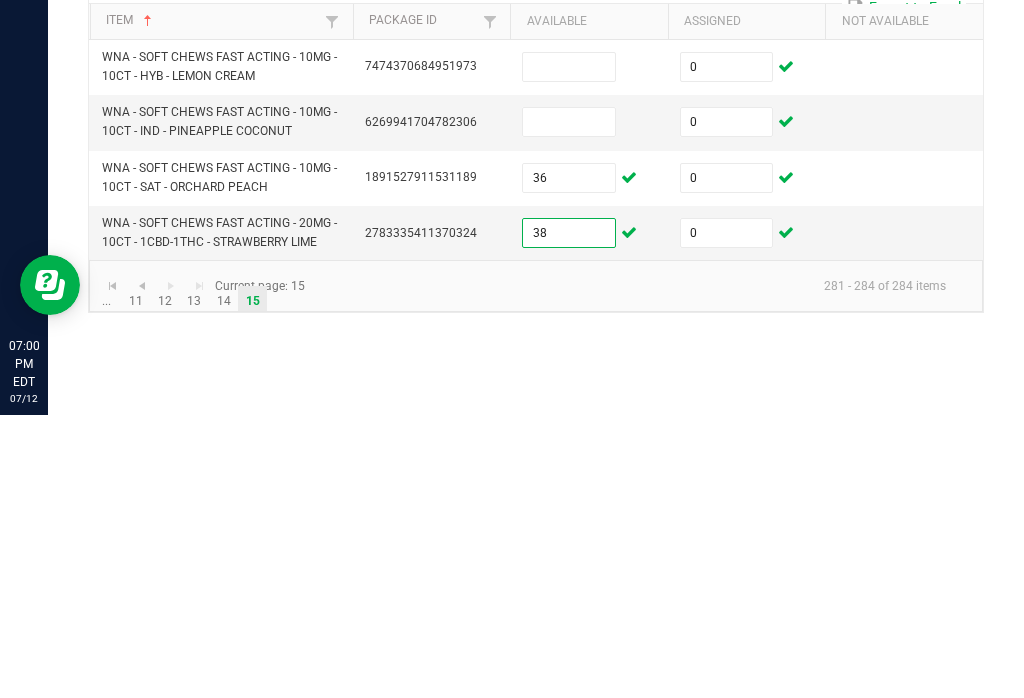 click at bounding box center [569, 405] 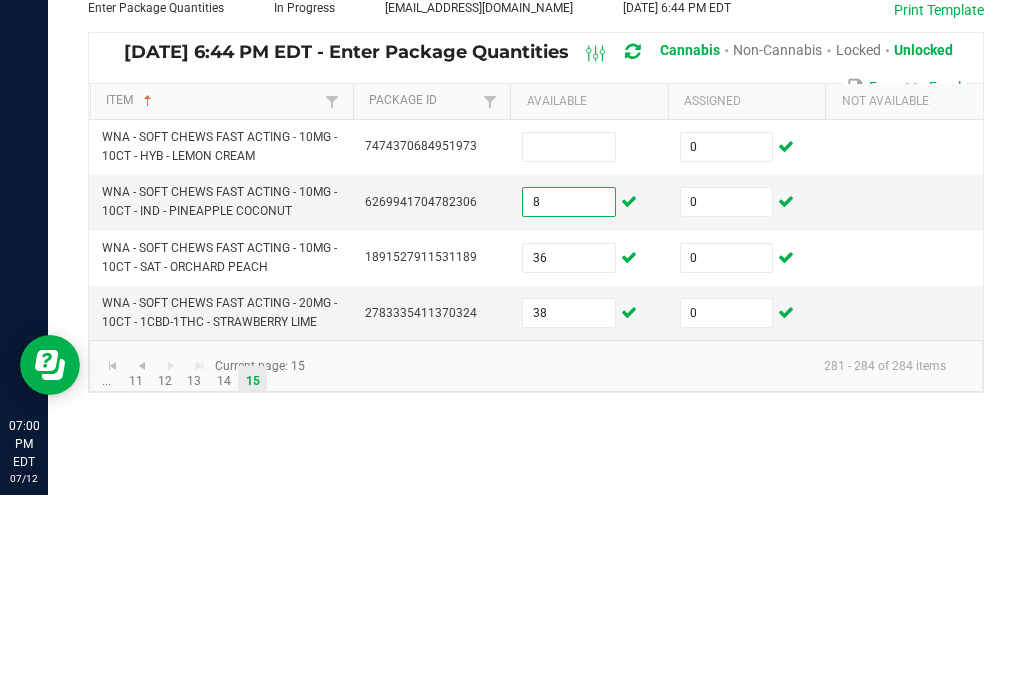 click at bounding box center [569, 350] 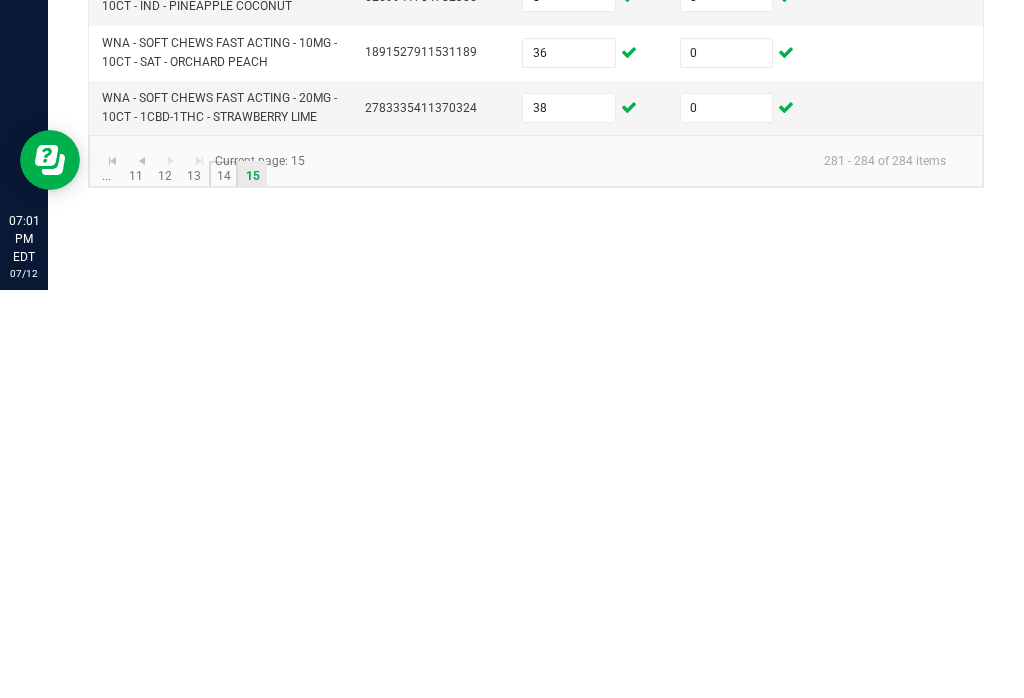 click on "14" 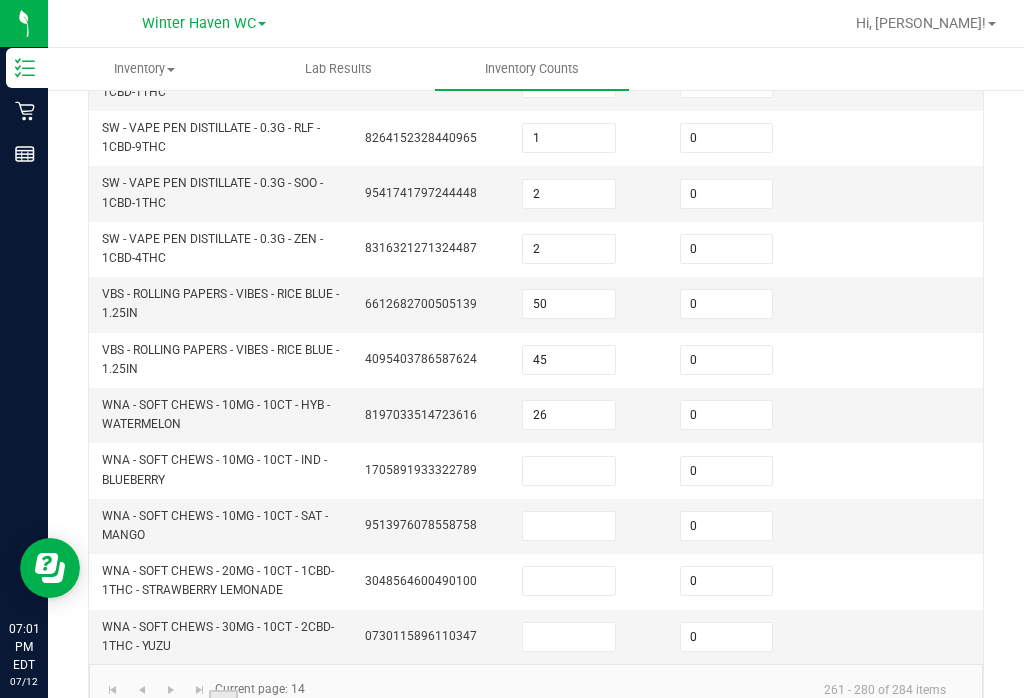 scroll, scrollTop: 765, scrollLeft: 0, axis: vertical 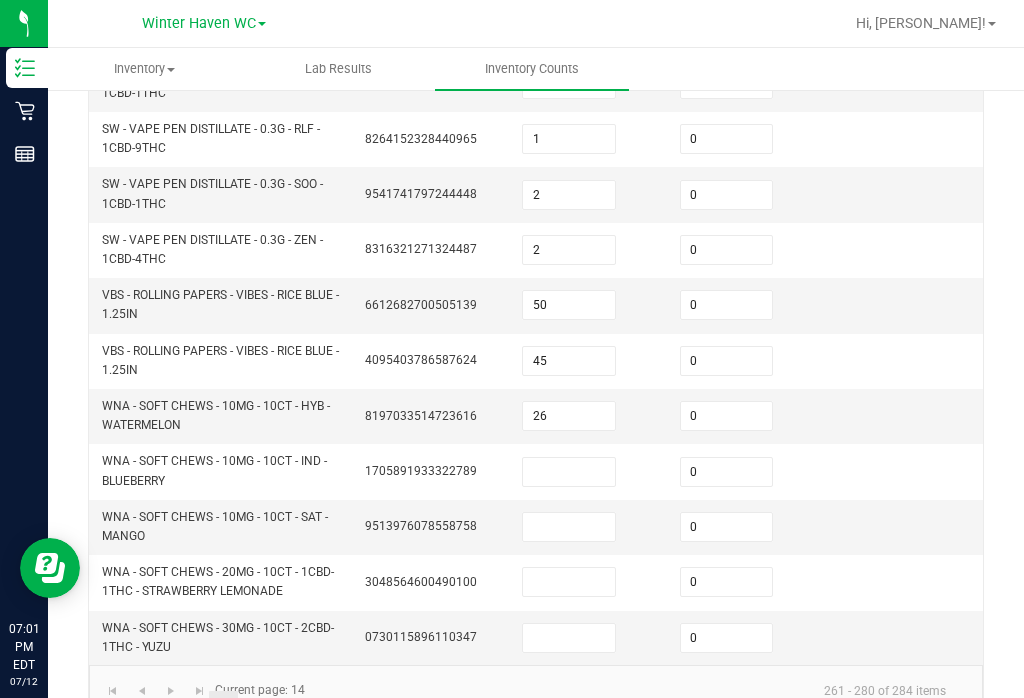 click at bounding box center [569, 472] 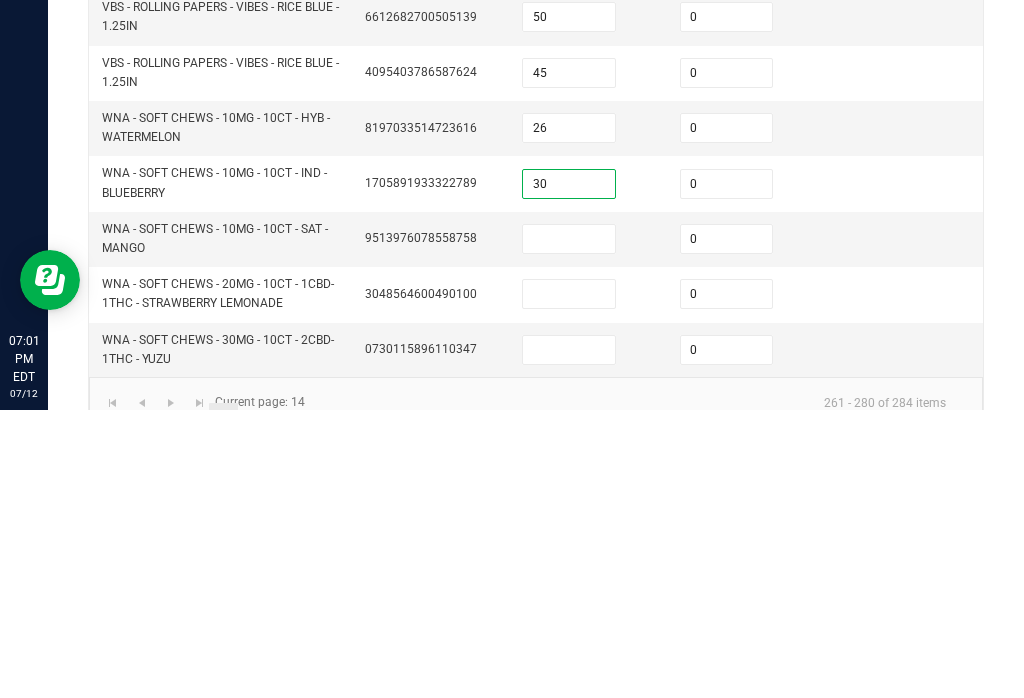 click at bounding box center [569, 527] 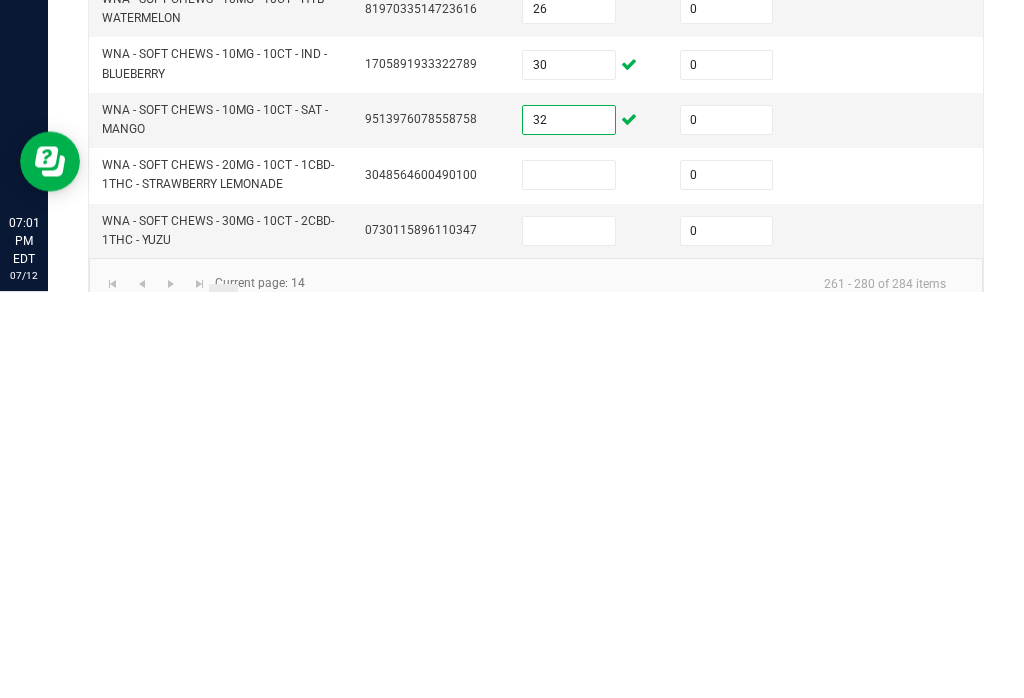 click at bounding box center (569, 638) 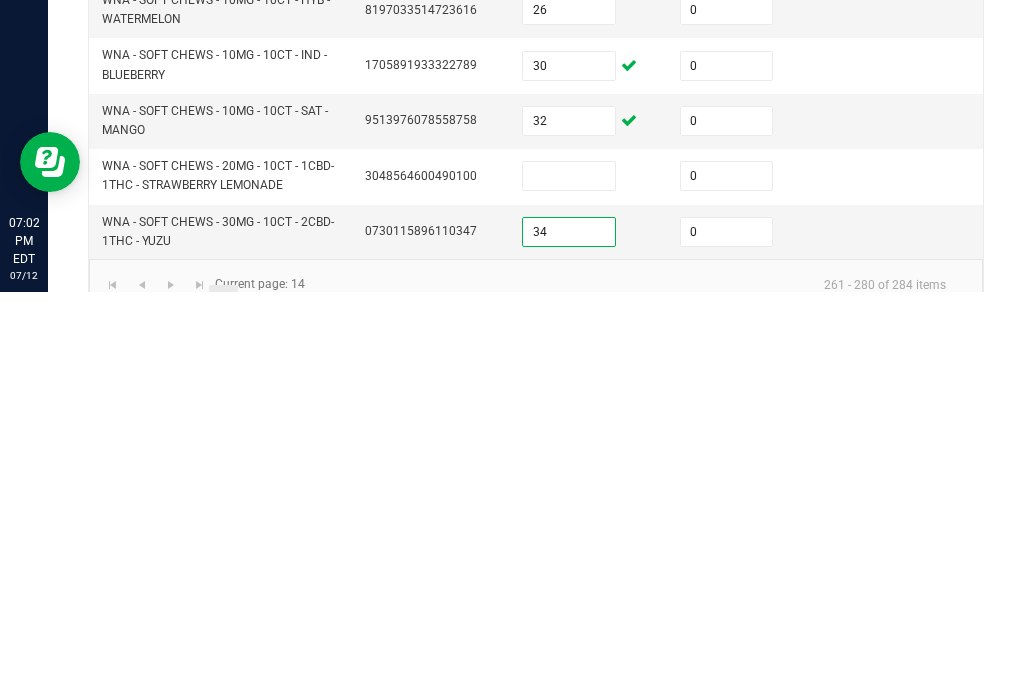 click at bounding box center [569, 582] 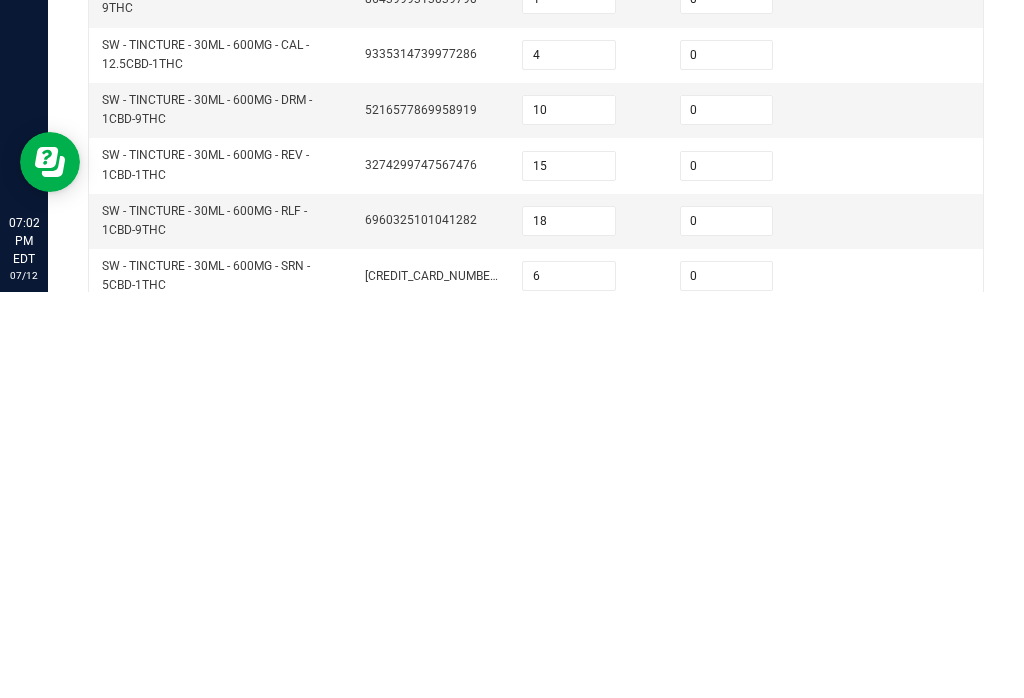 scroll, scrollTop: 0, scrollLeft: 0, axis: both 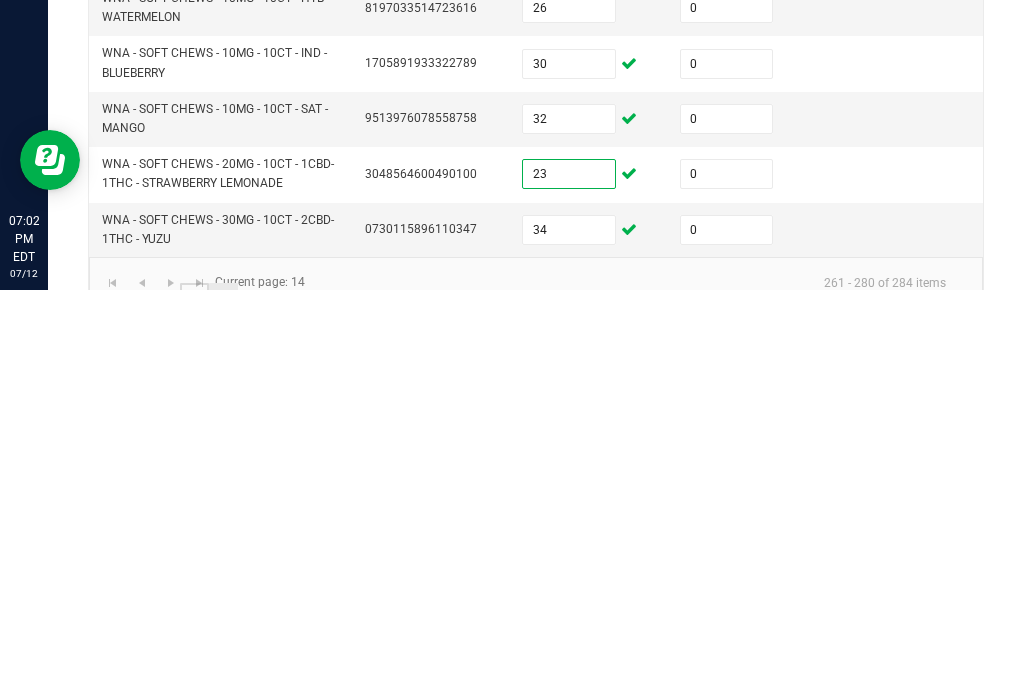 click on "13" 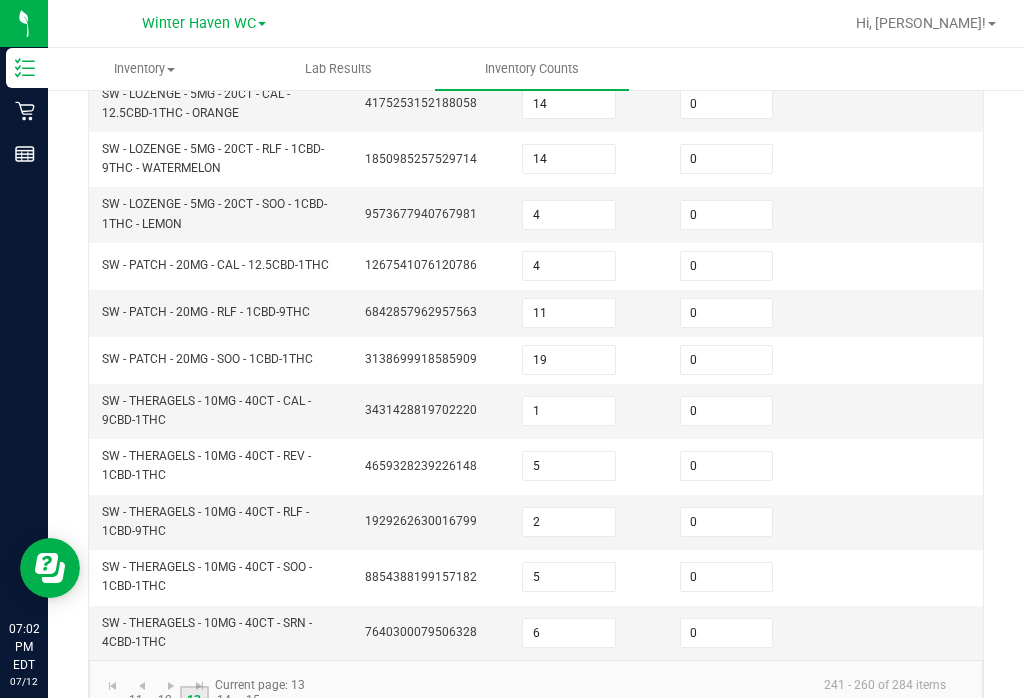 scroll, scrollTop: 685, scrollLeft: 0, axis: vertical 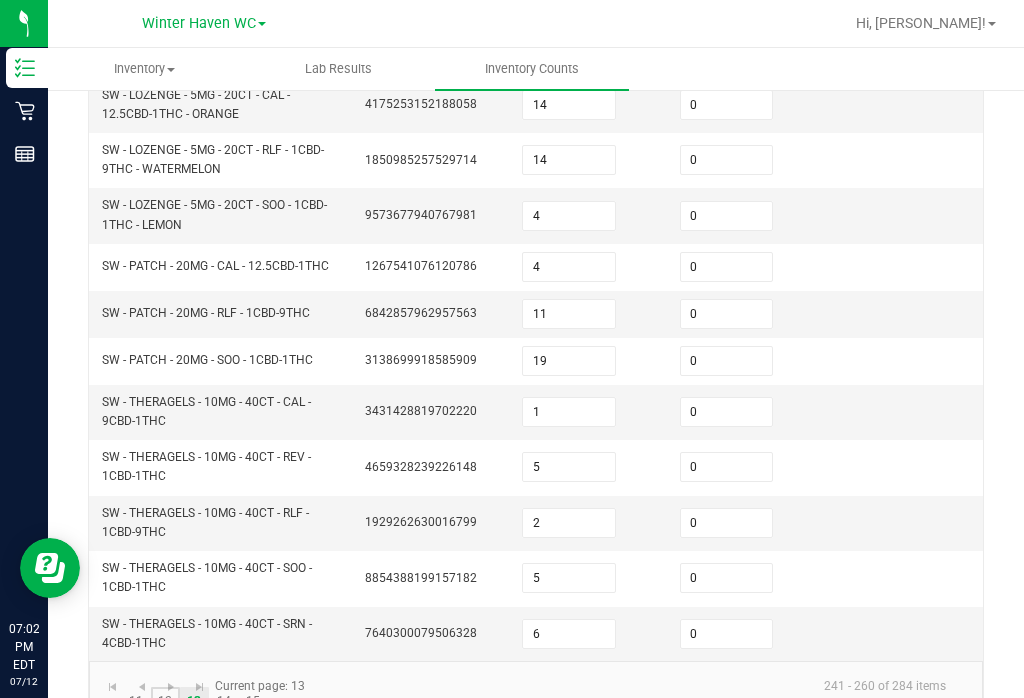 click on "12" 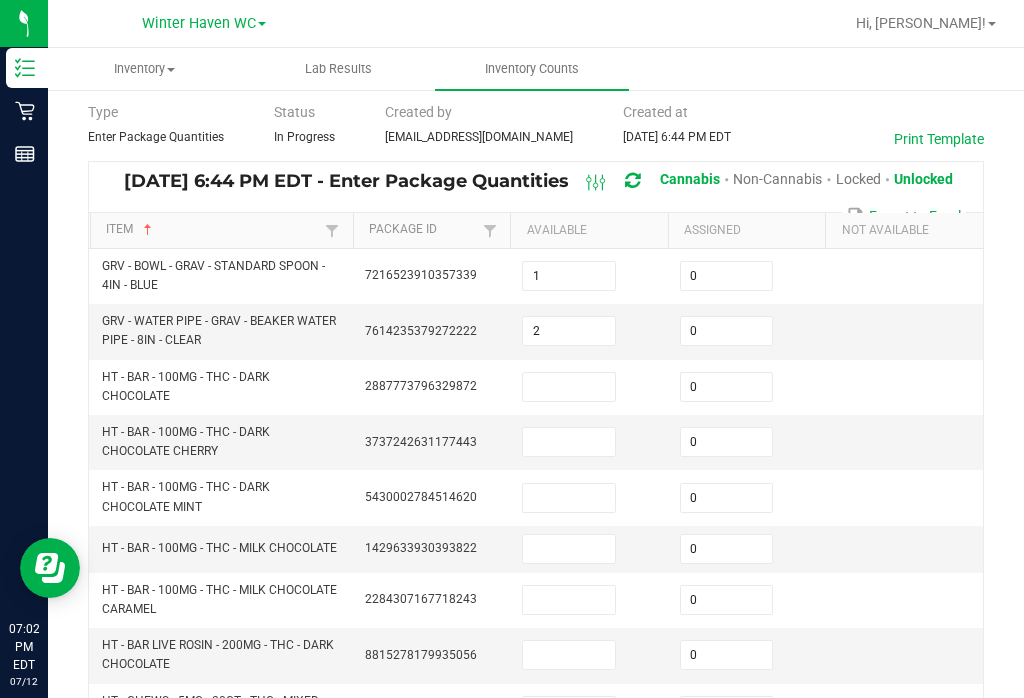 scroll, scrollTop: 73, scrollLeft: 0, axis: vertical 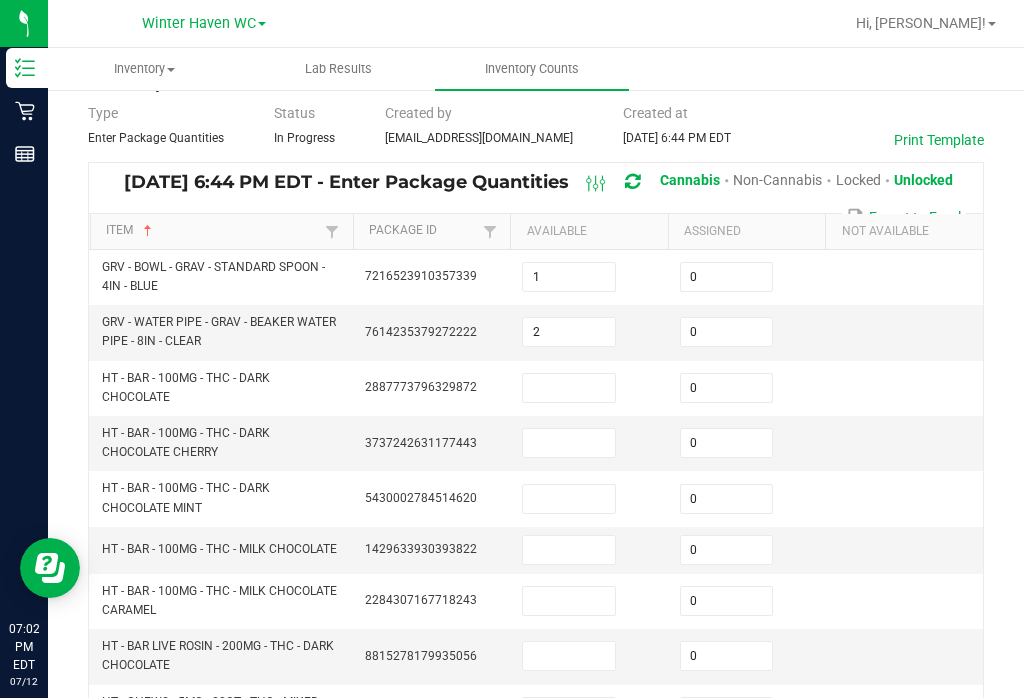 click at bounding box center [569, 388] 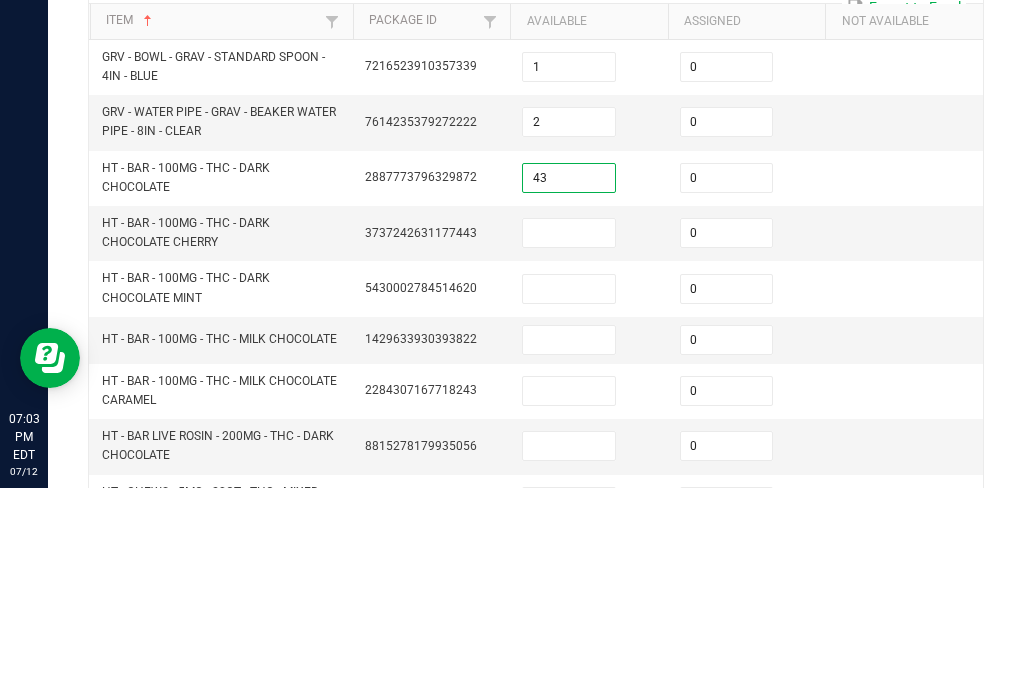 click at bounding box center [569, 443] 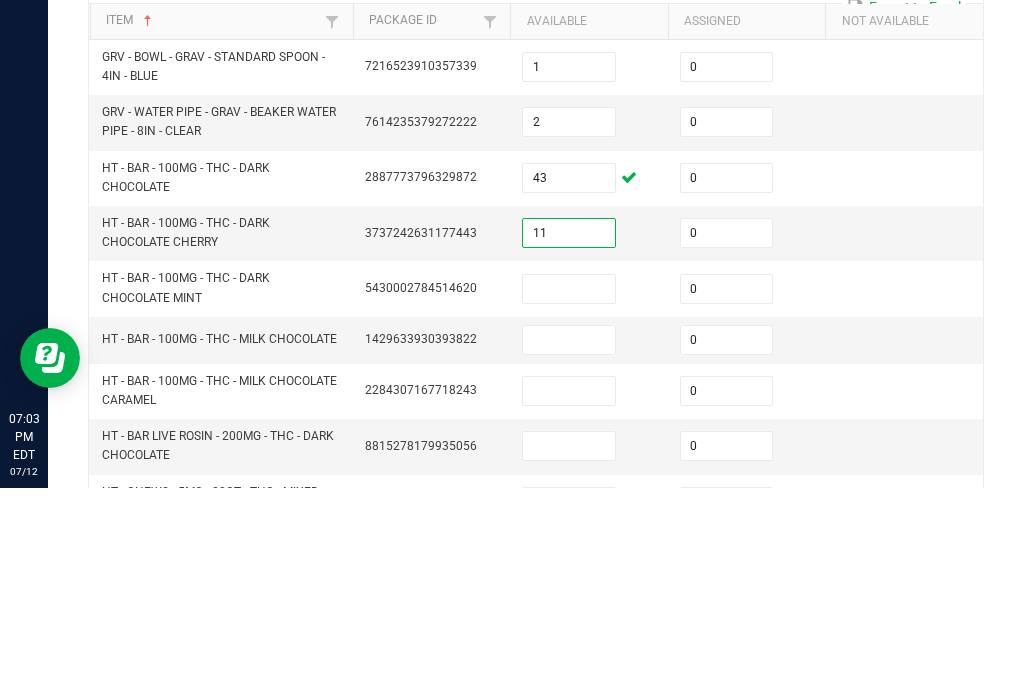 click at bounding box center (569, 499) 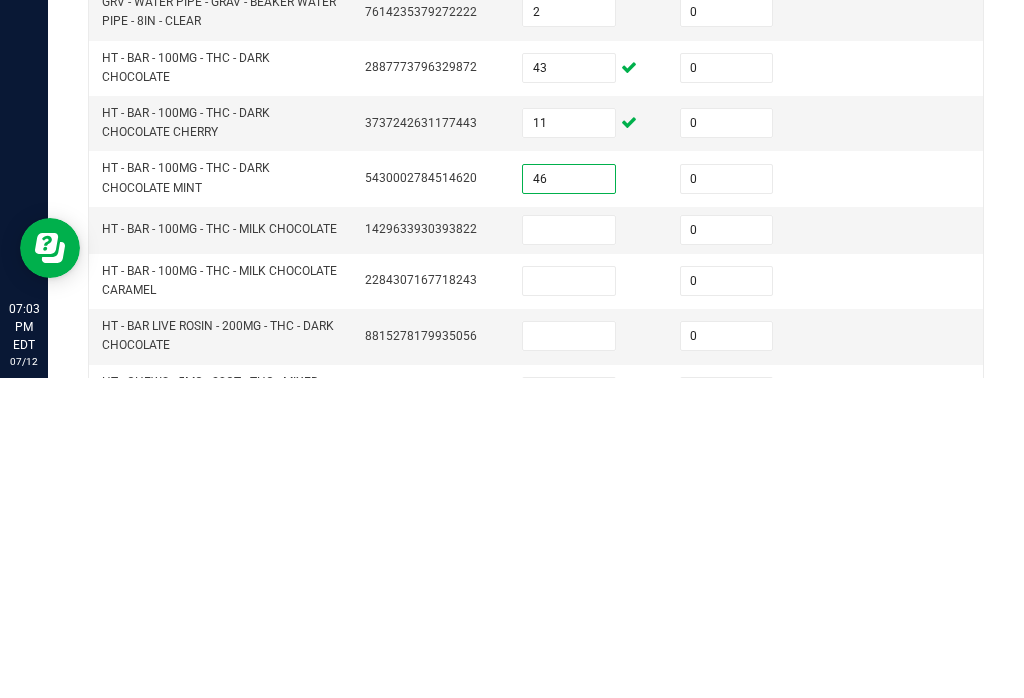 click at bounding box center [569, 550] 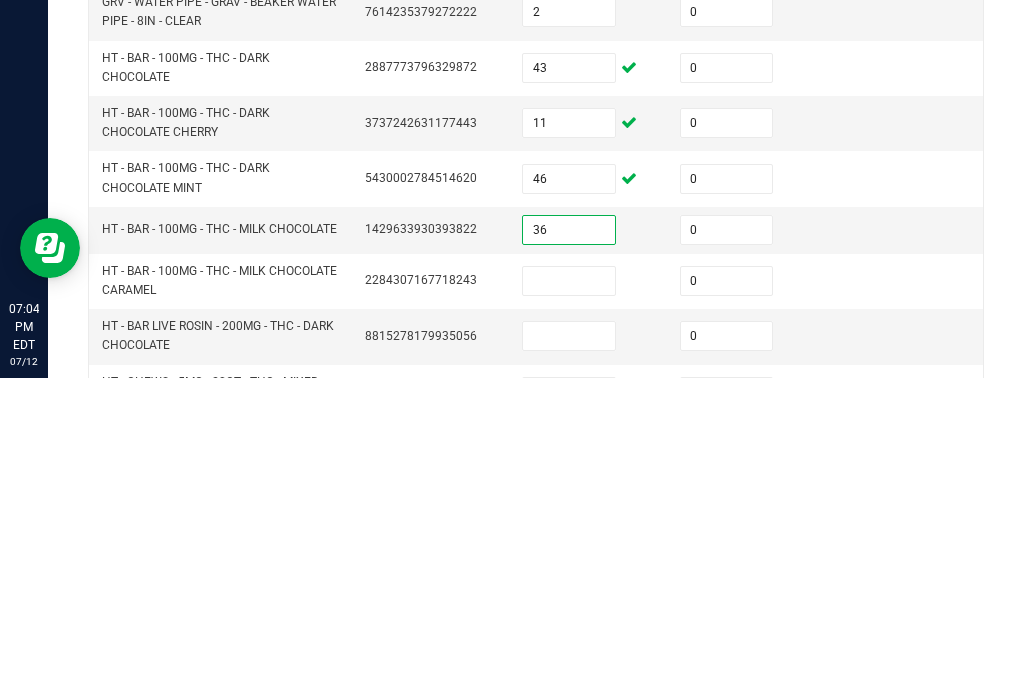 click at bounding box center [569, 601] 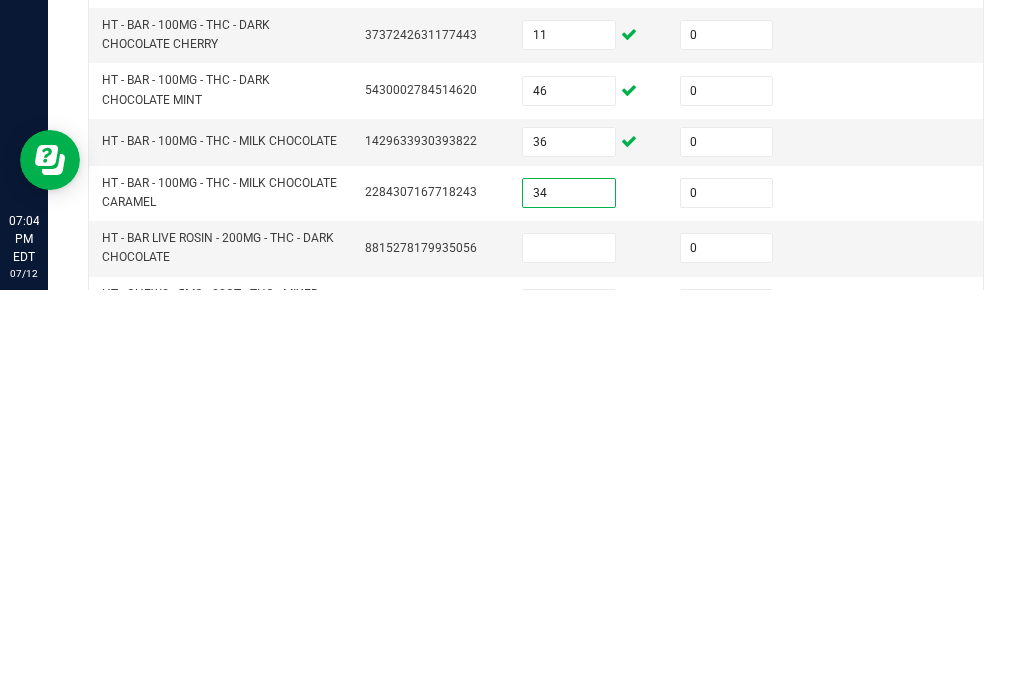 click at bounding box center (569, 656) 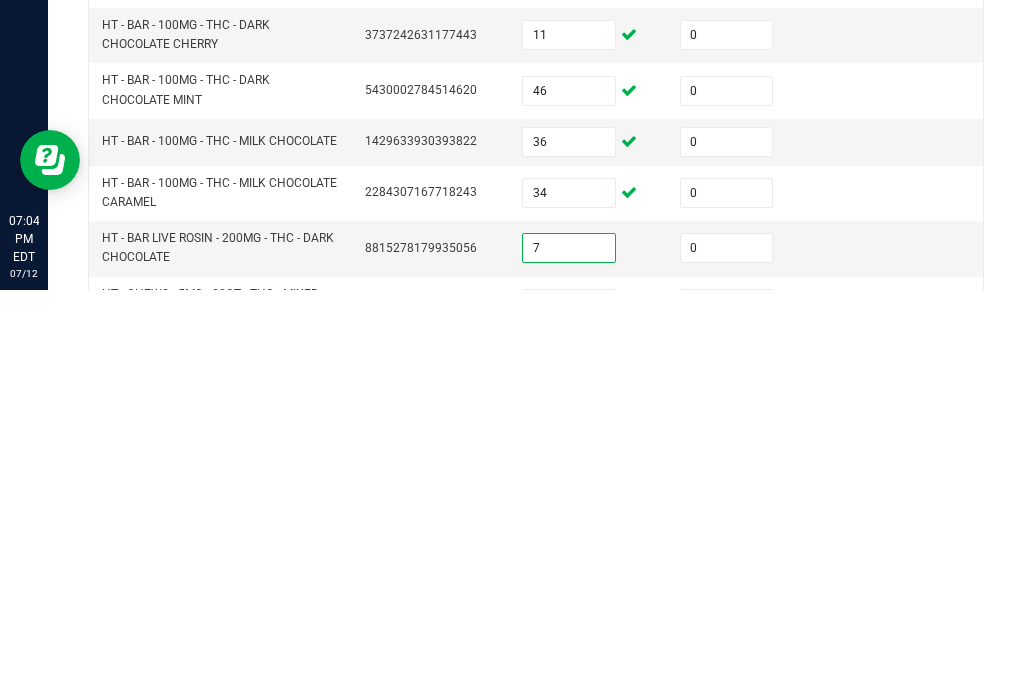 click at bounding box center [569, 712] 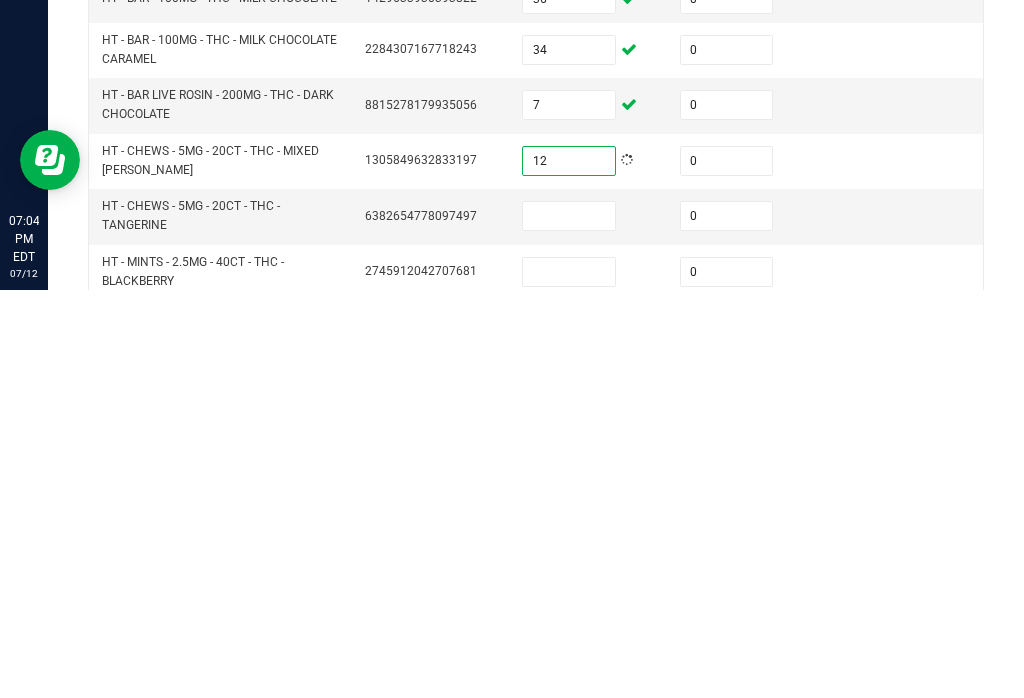 scroll, scrollTop: 215, scrollLeft: 0, axis: vertical 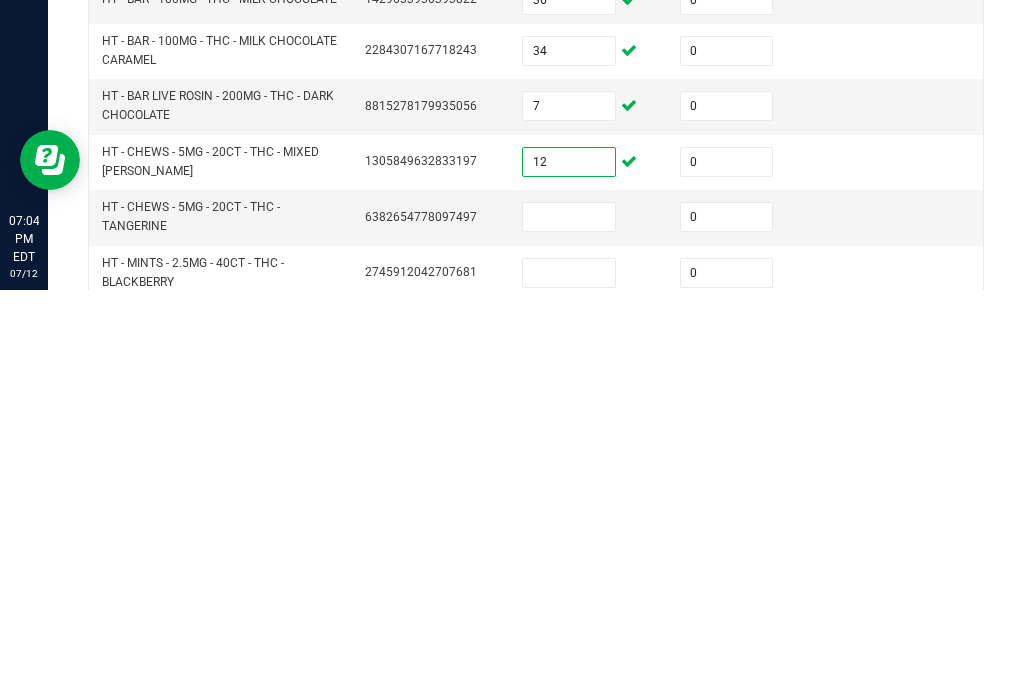 click at bounding box center [569, 625] 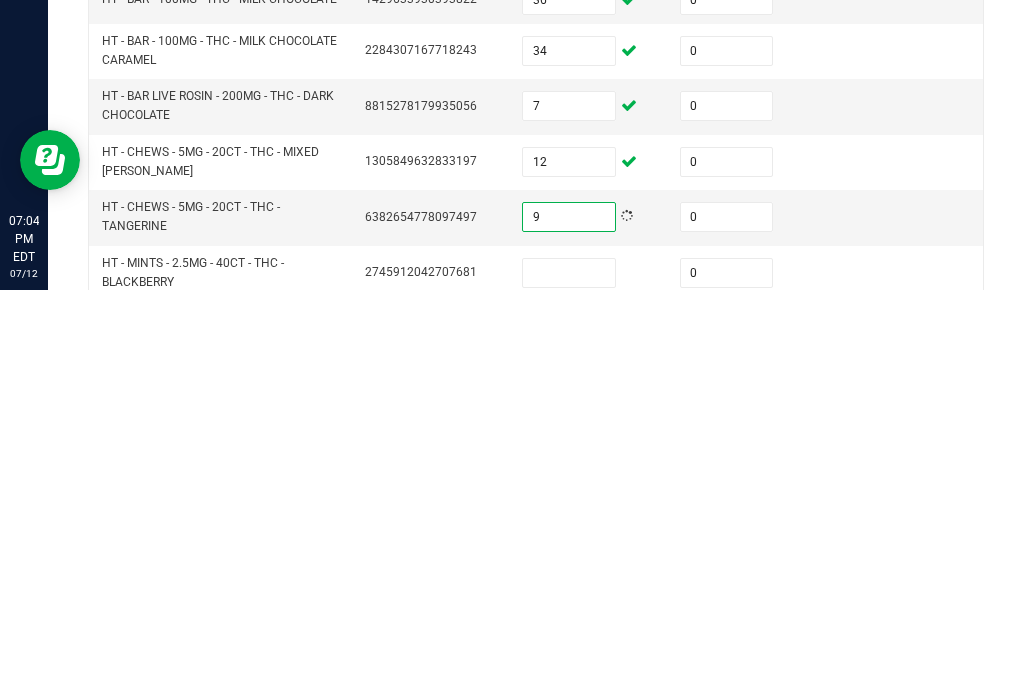 click at bounding box center [569, 681] 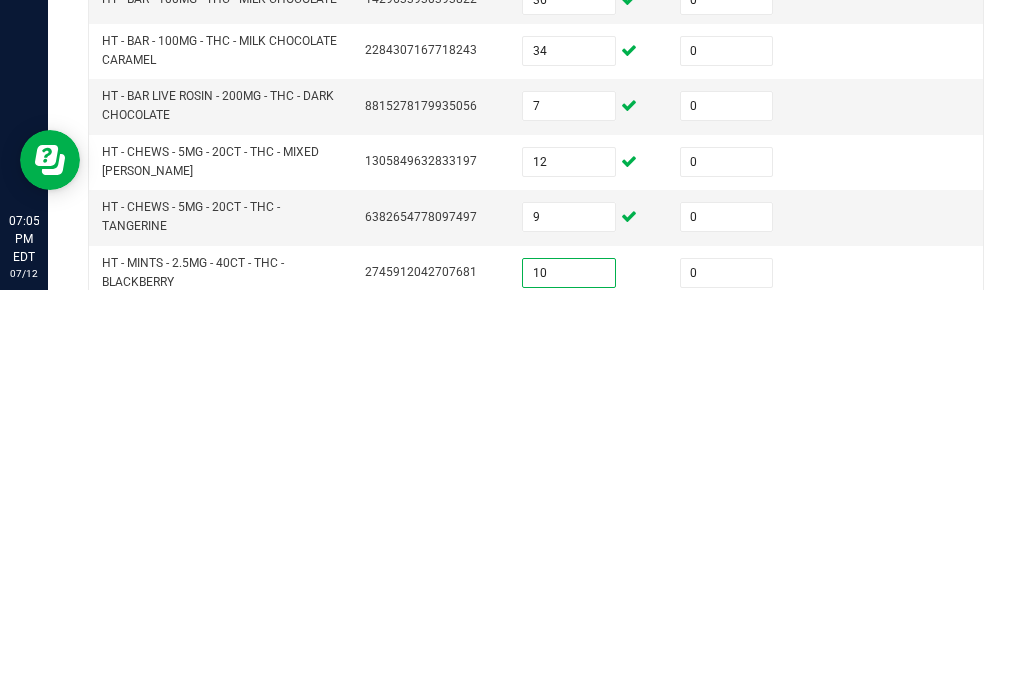 click at bounding box center [569, 736] 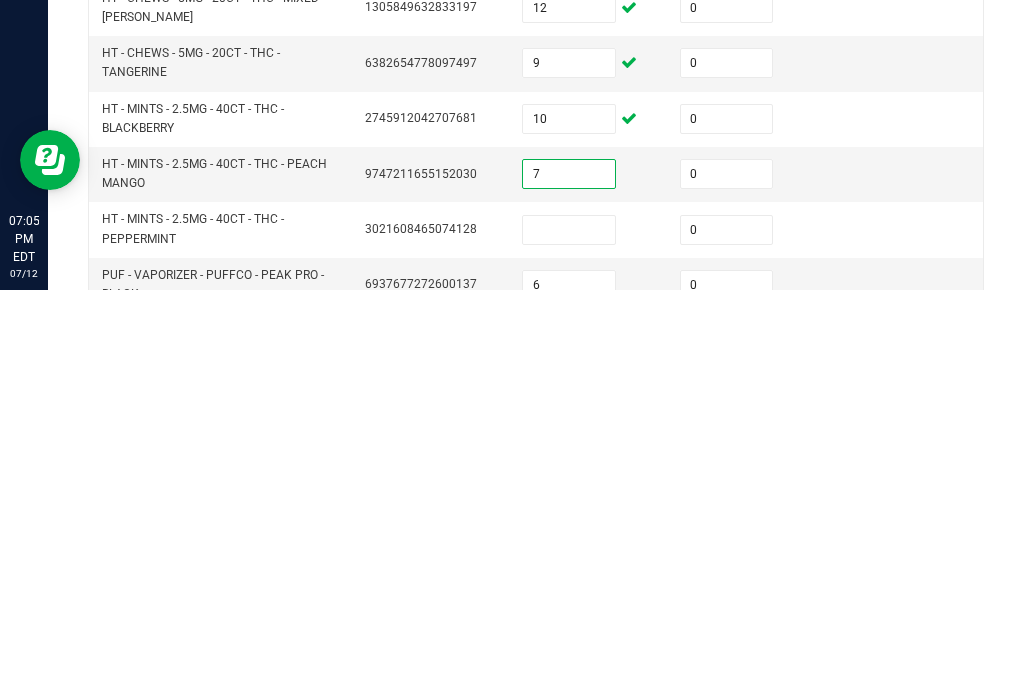 scroll, scrollTop: 371, scrollLeft: 0, axis: vertical 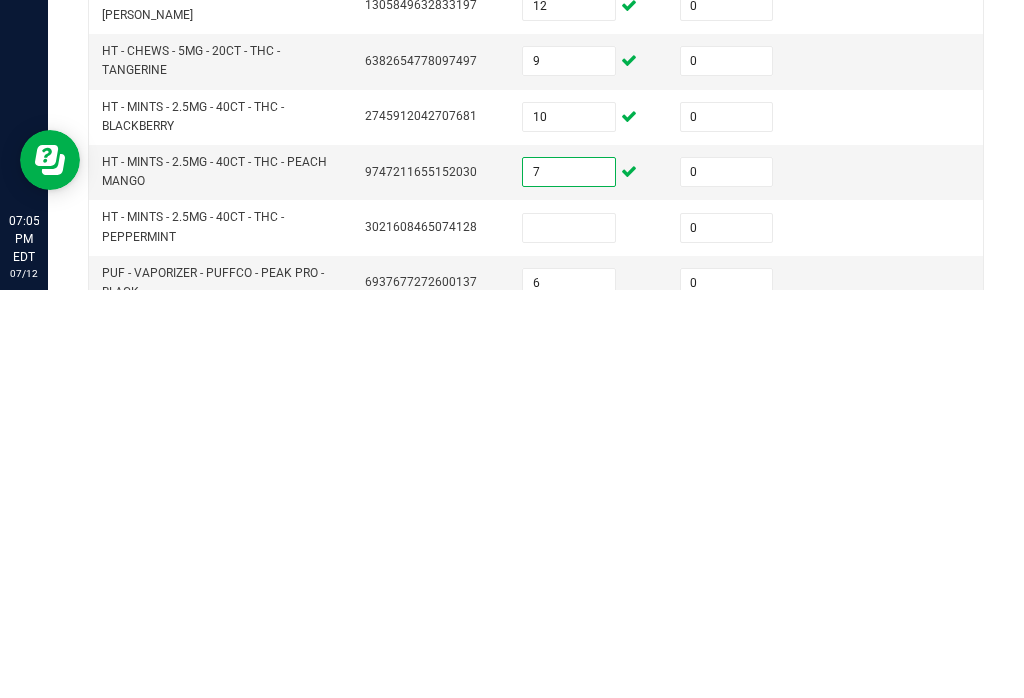 click at bounding box center [569, 636] 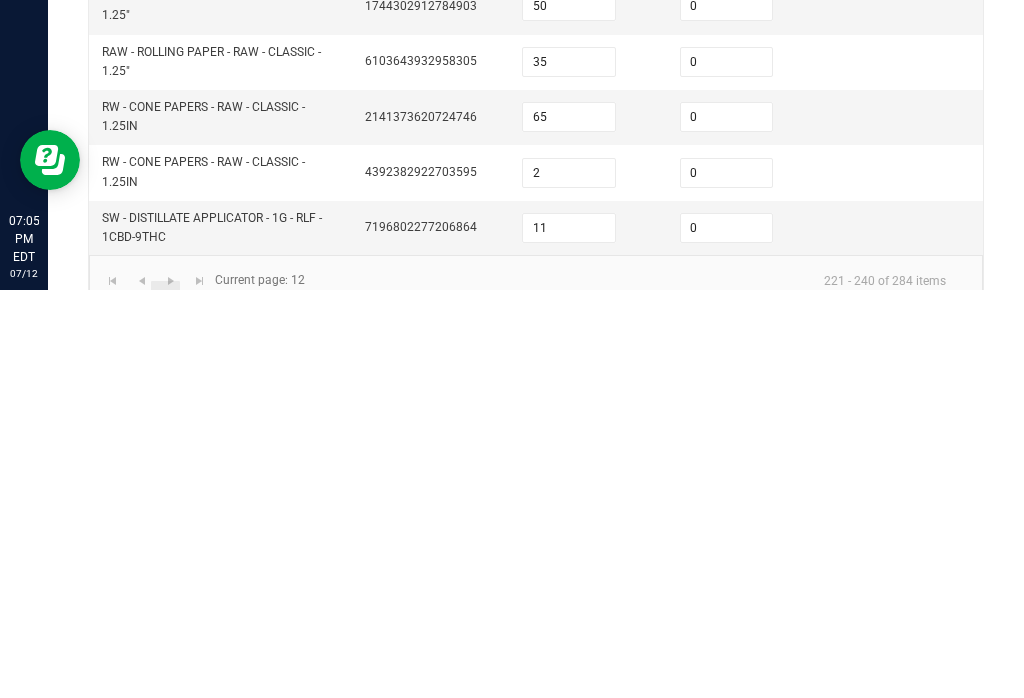 scroll, scrollTop: 749, scrollLeft: 0, axis: vertical 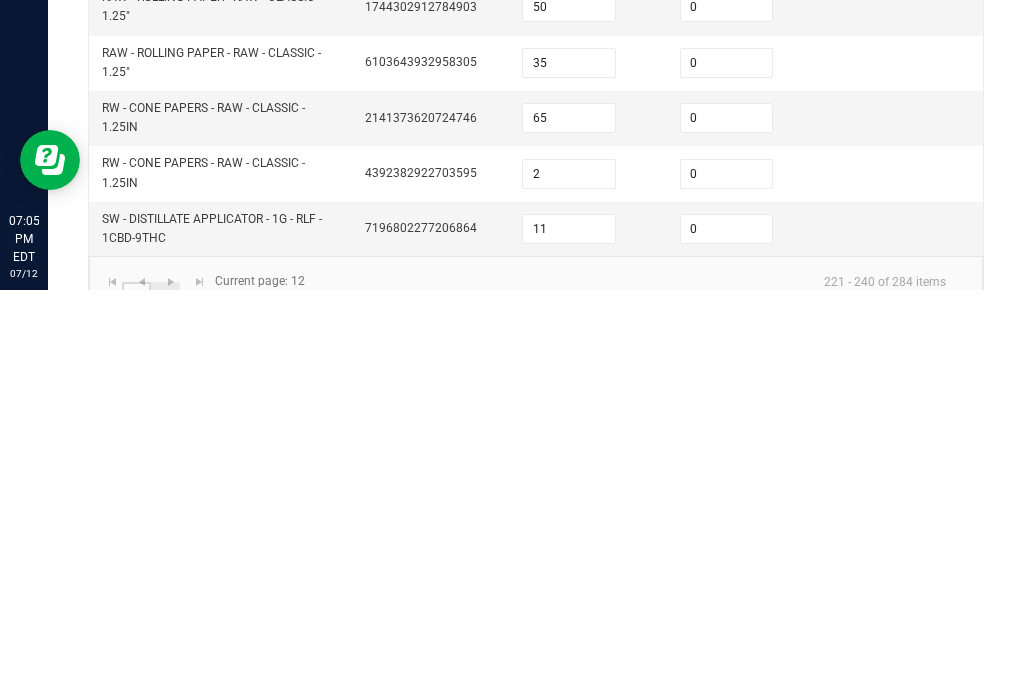 click on "11" 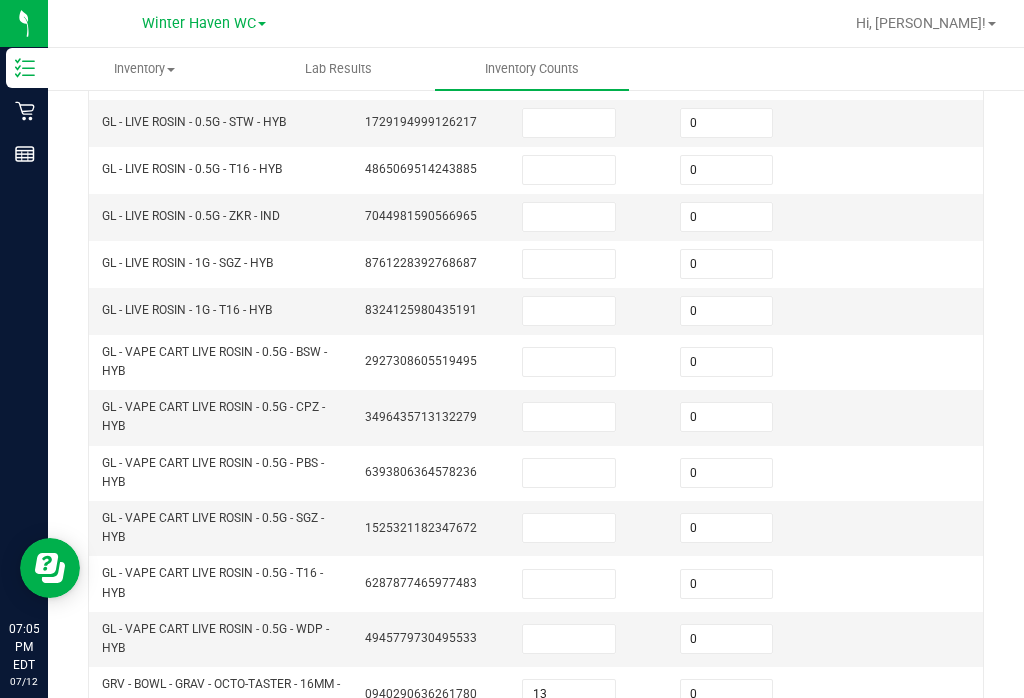 scroll, scrollTop: 548, scrollLeft: 0, axis: vertical 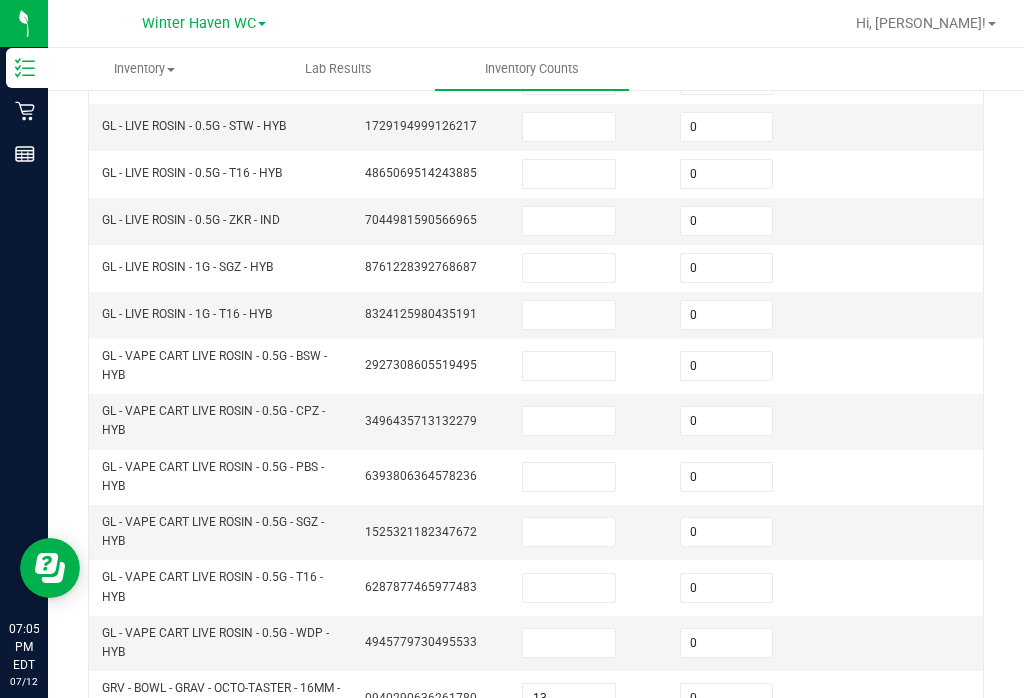 click at bounding box center (569, 366) 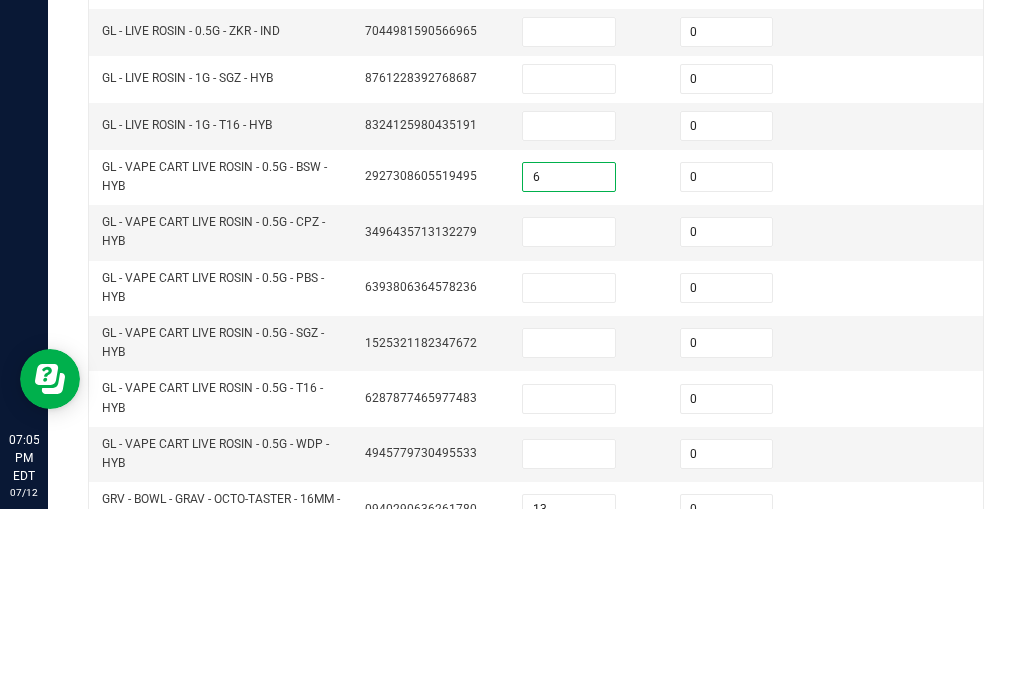click at bounding box center (569, 421) 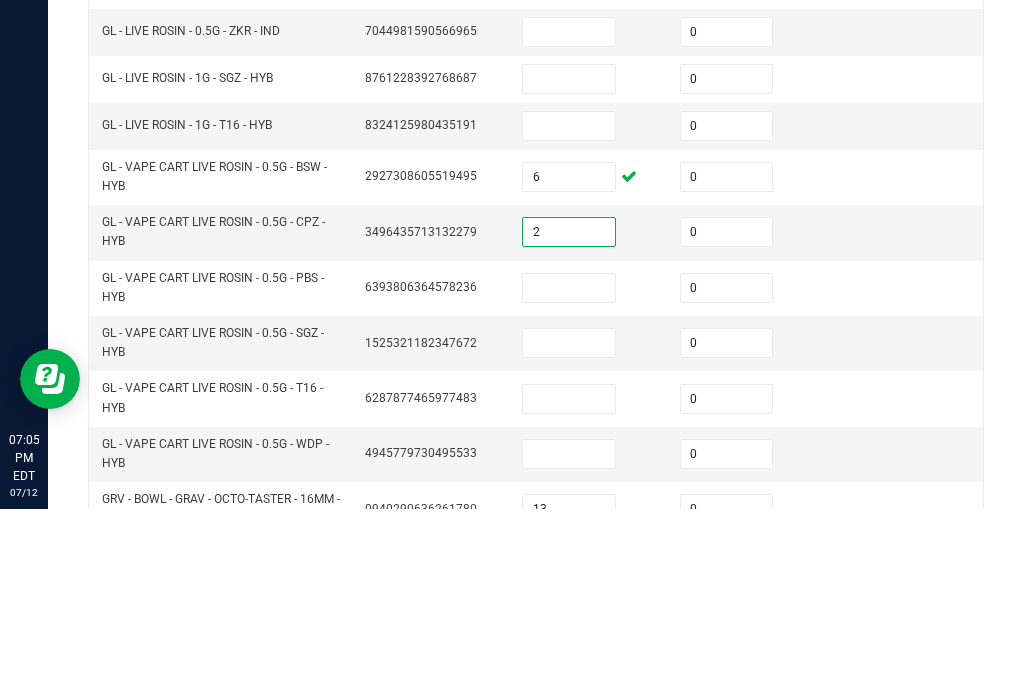 click at bounding box center [569, 477] 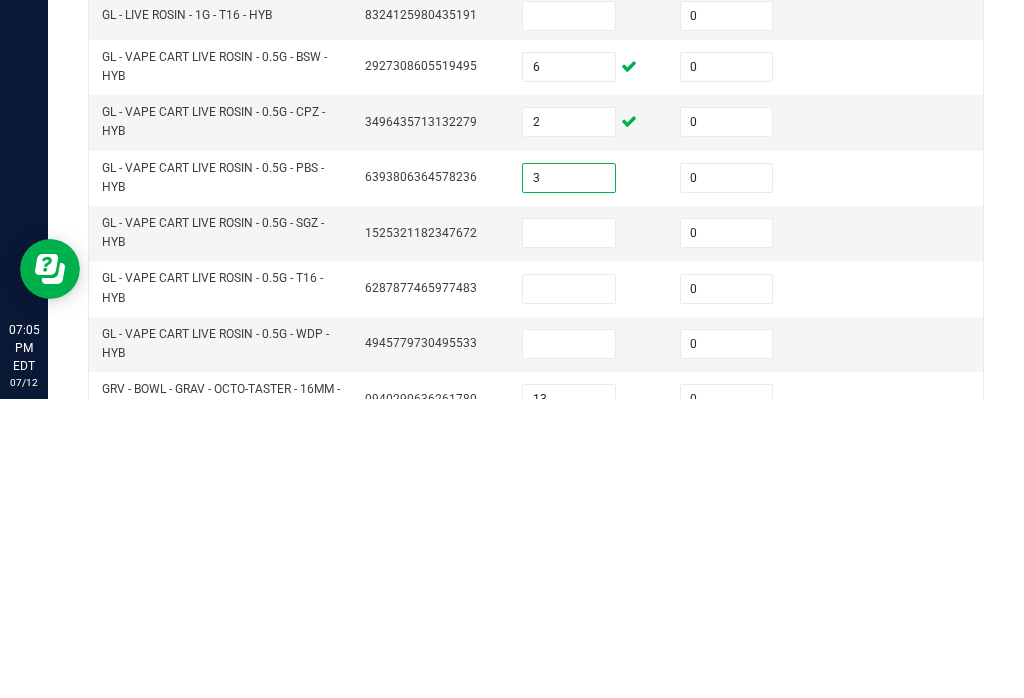 click at bounding box center (569, 532) 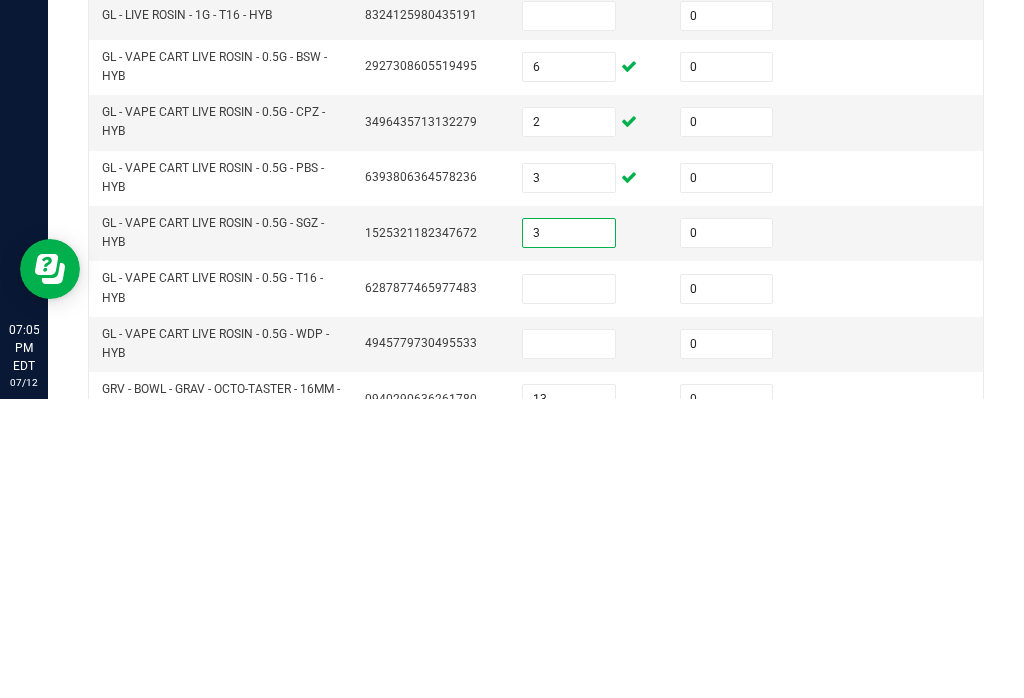 click at bounding box center (569, 588) 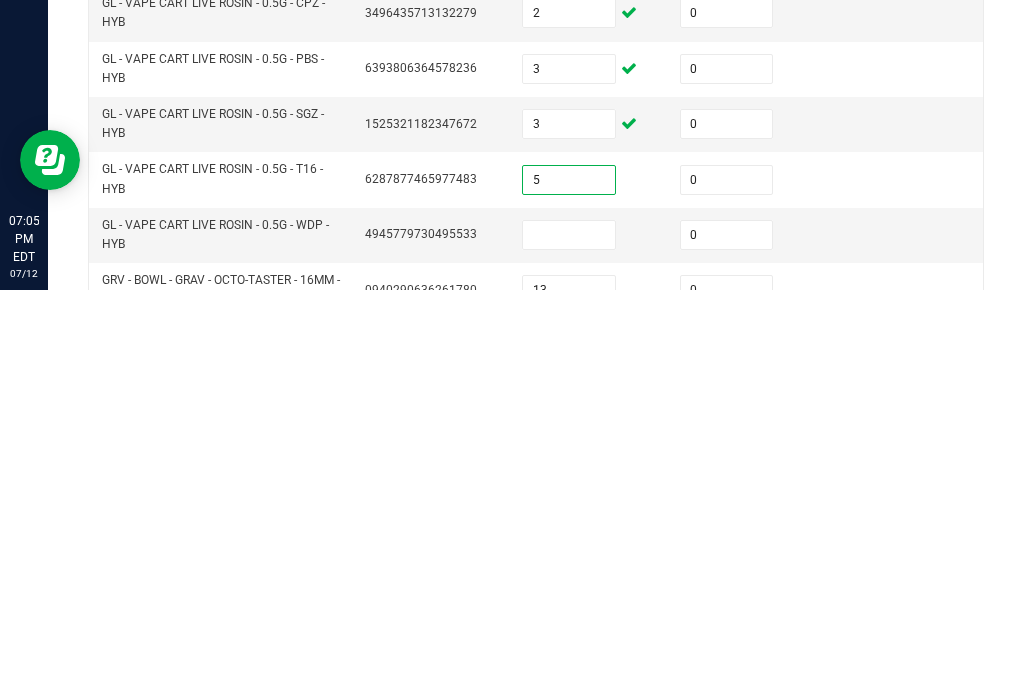 click at bounding box center (569, 643) 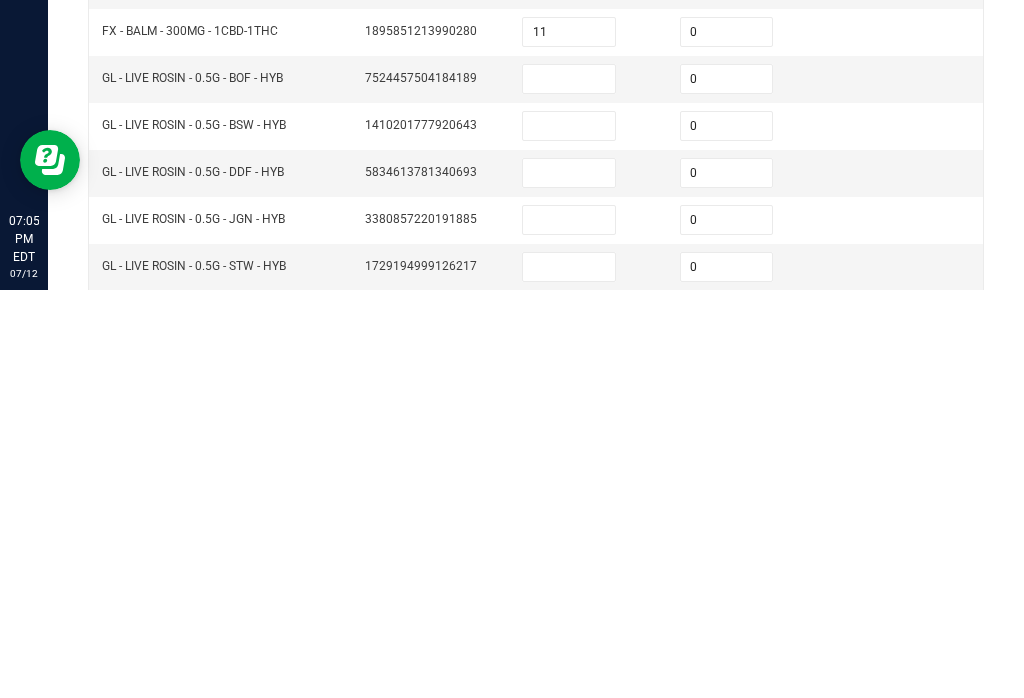 scroll, scrollTop: 0, scrollLeft: 0, axis: both 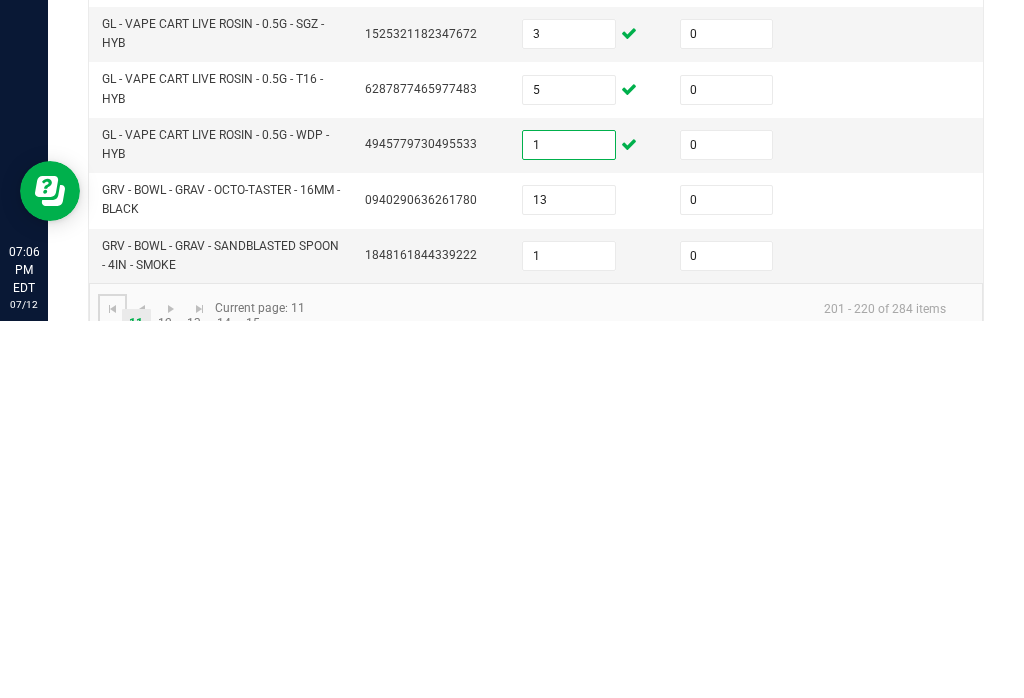 click 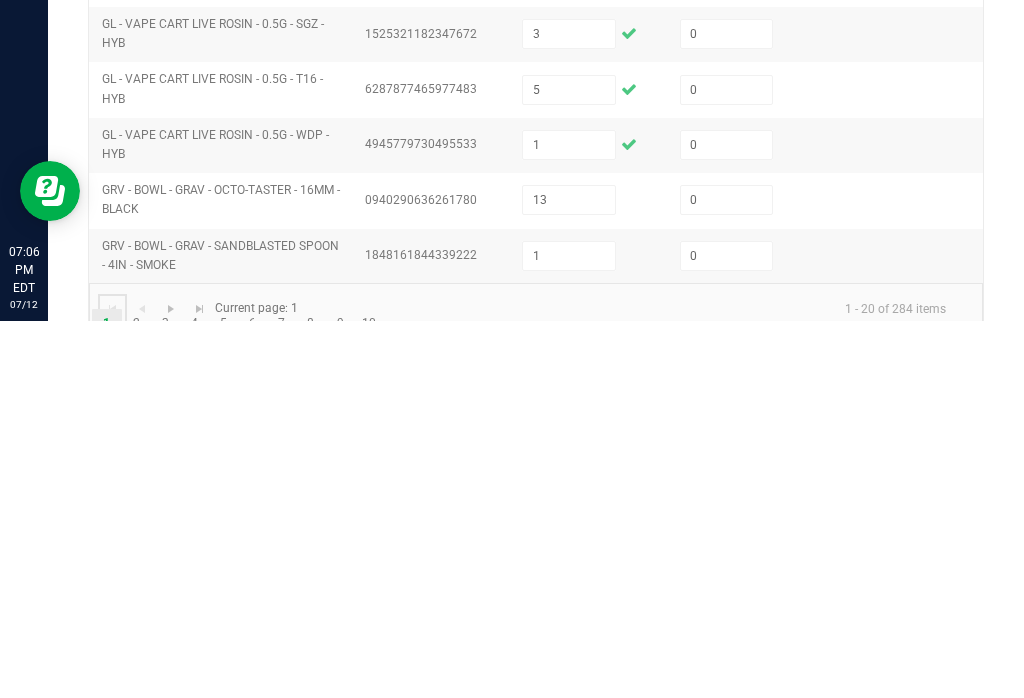 scroll, scrollTop: 0, scrollLeft: 0, axis: both 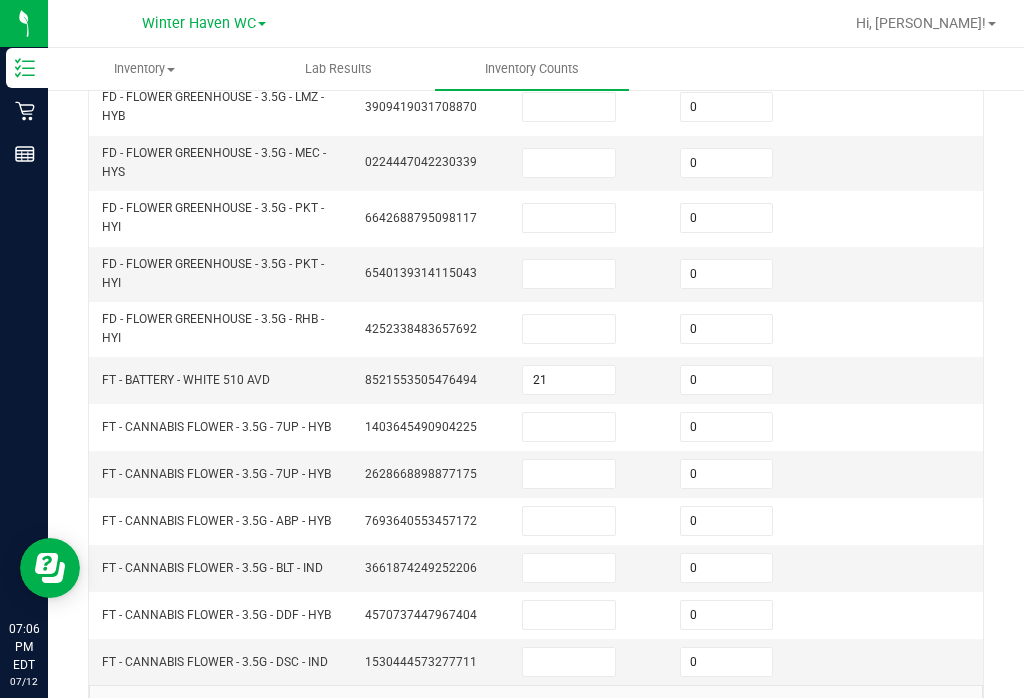 click on "9" 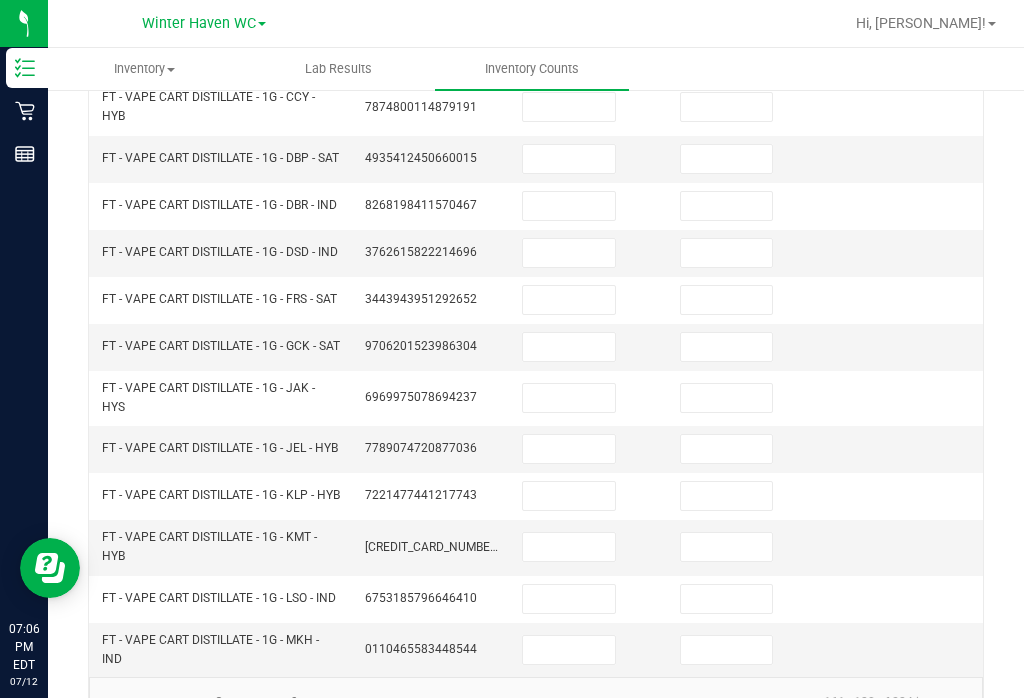 click on "10" 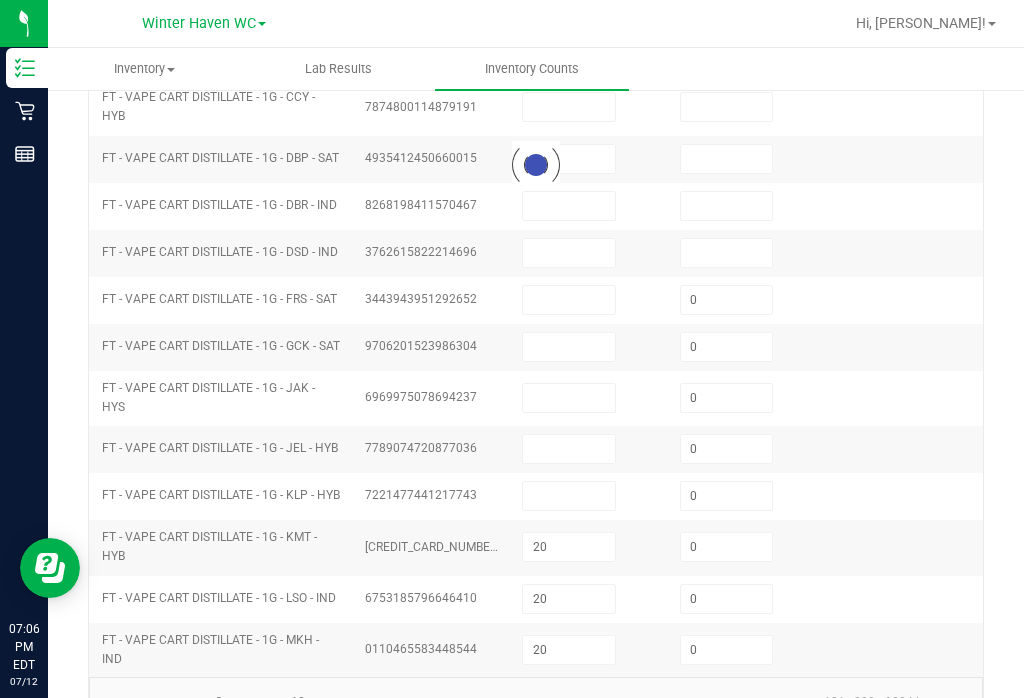 scroll, scrollTop: 645, scrollLeft: 0, axis: vertical 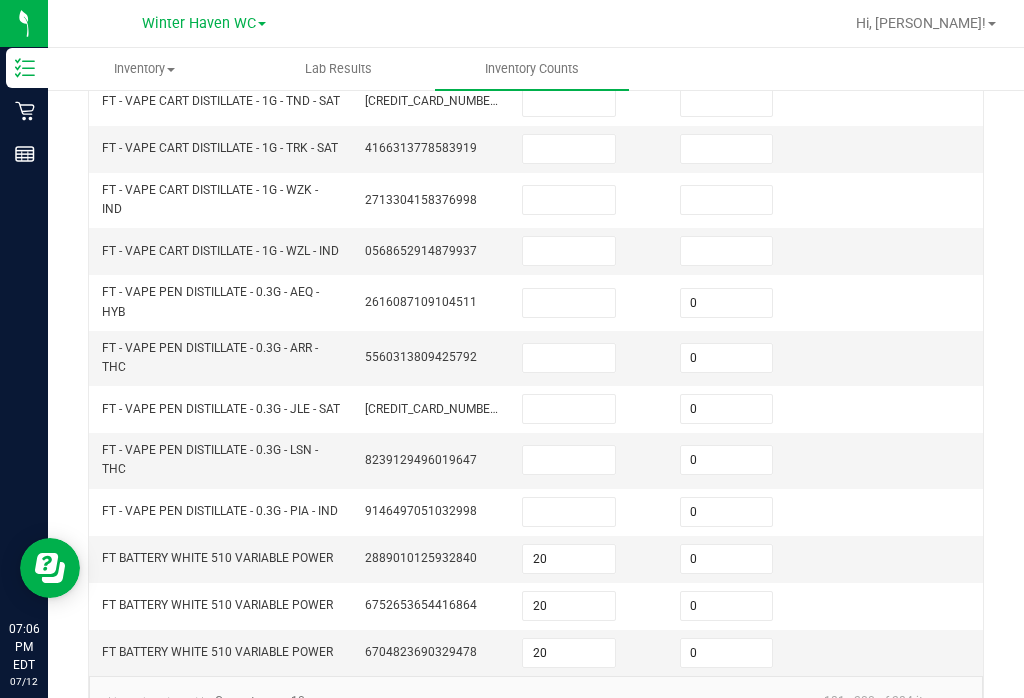 click on "2" 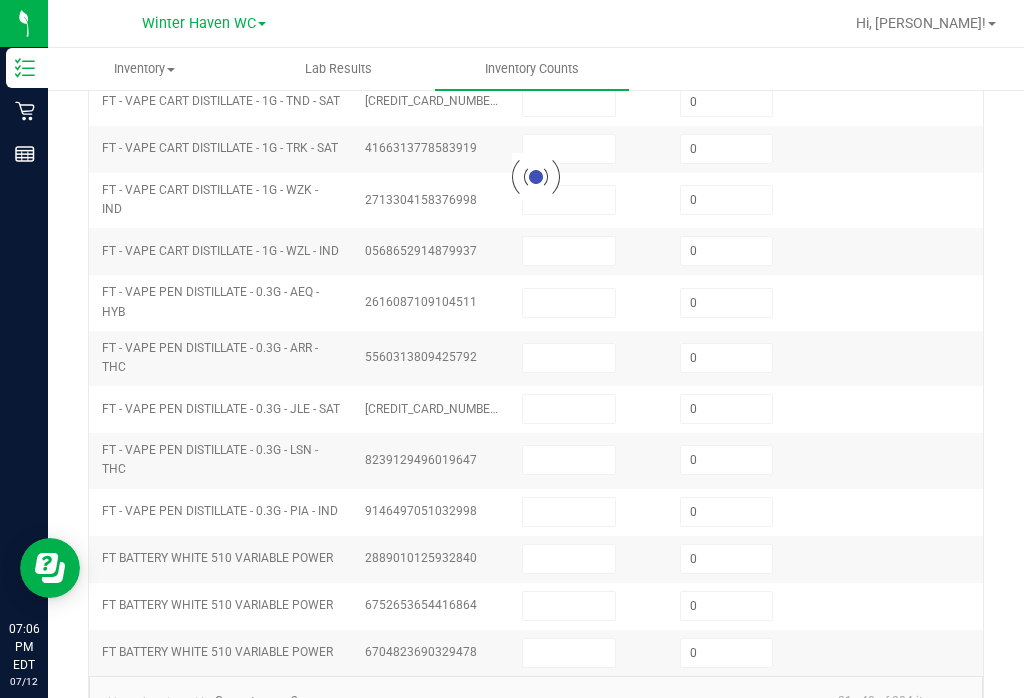 scroll, scrollTop: 605, scrollLeft: 0, axis: vertical 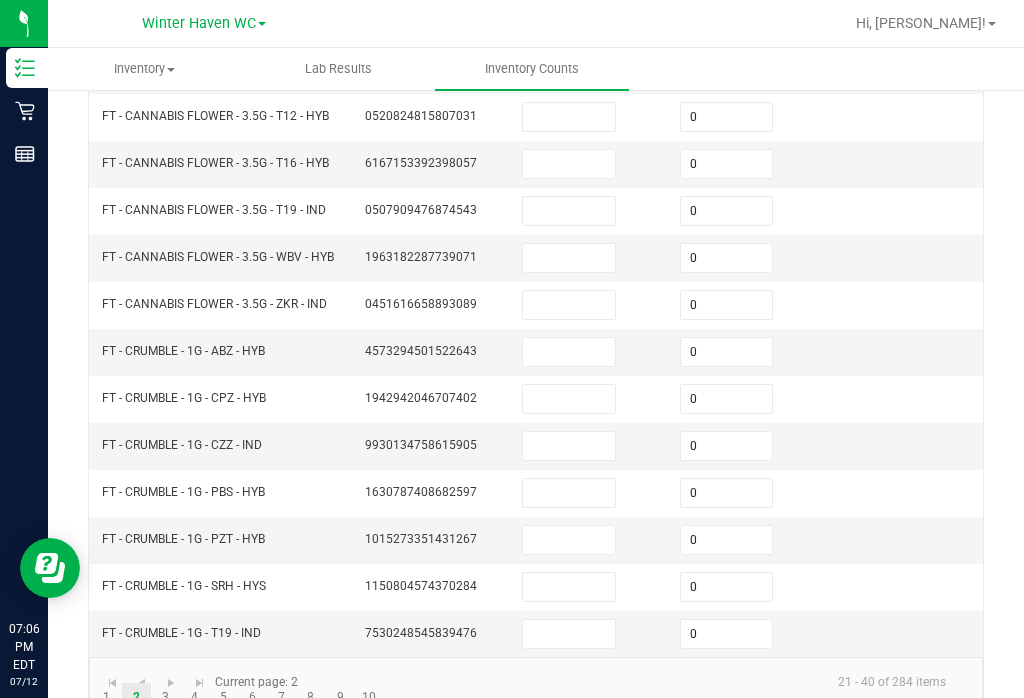 click at bounding box center (569, 352) 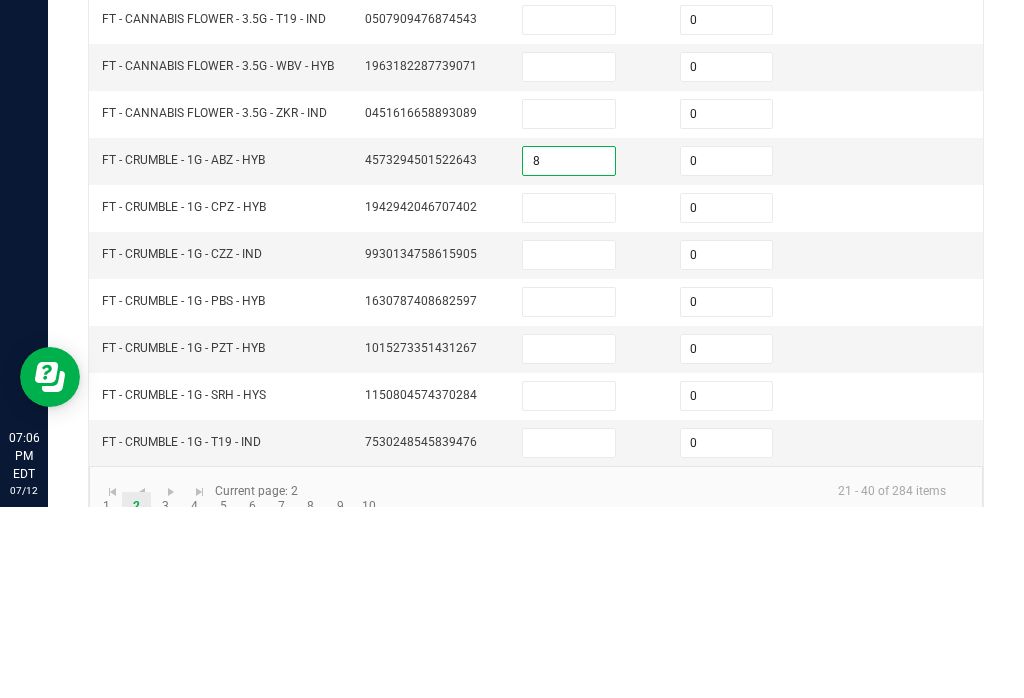 click at bounding box center (569, 399) 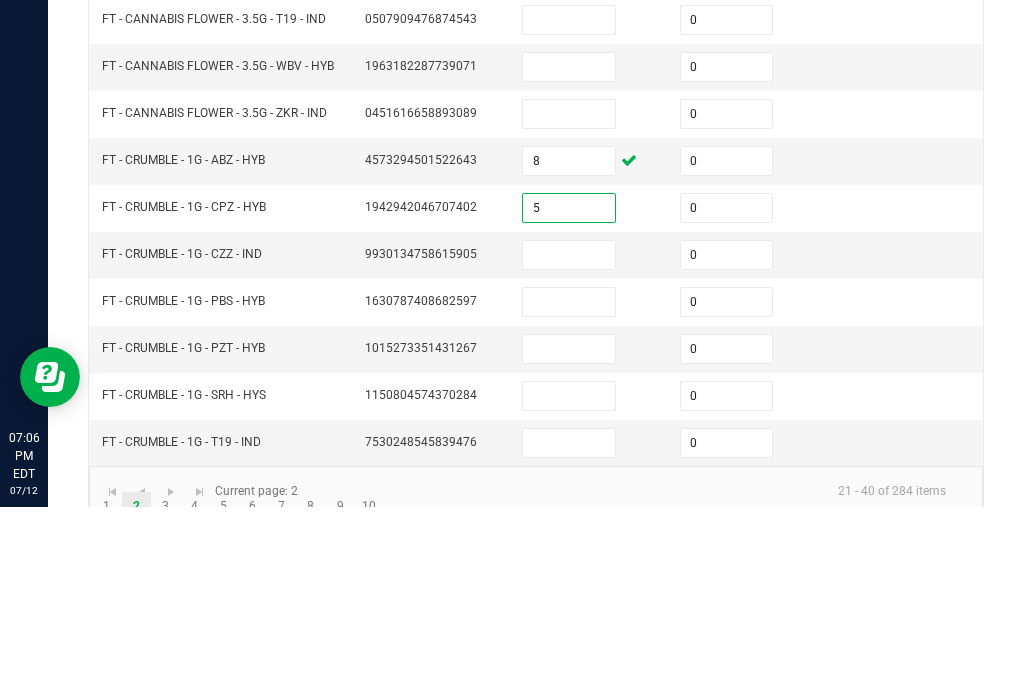 click at bounding box center [569, 446] 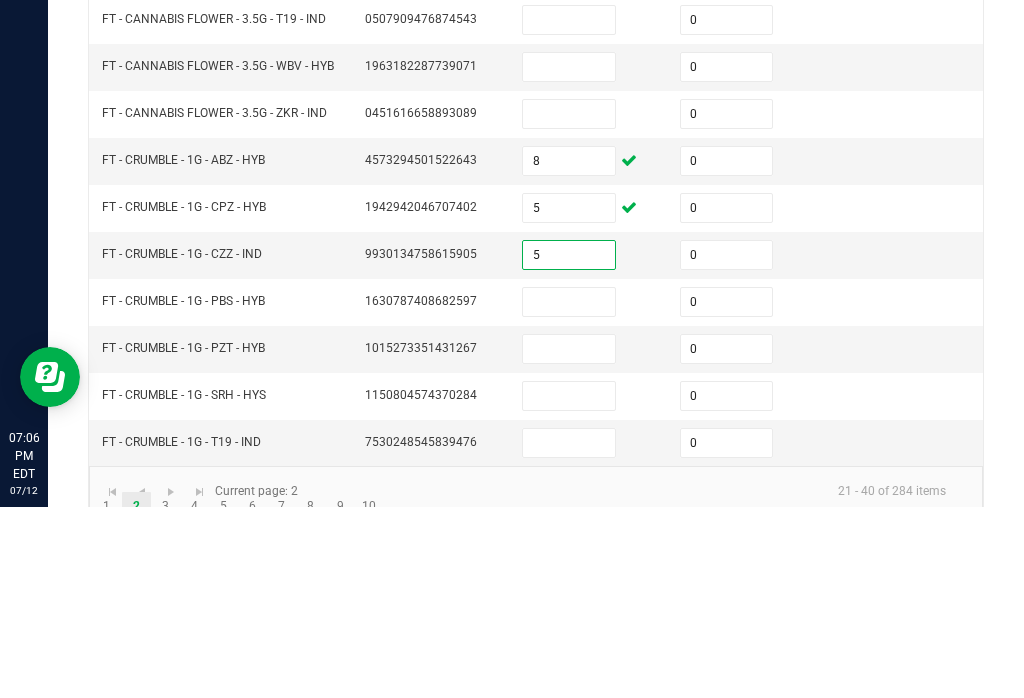 click at bounding box center (569, 493) 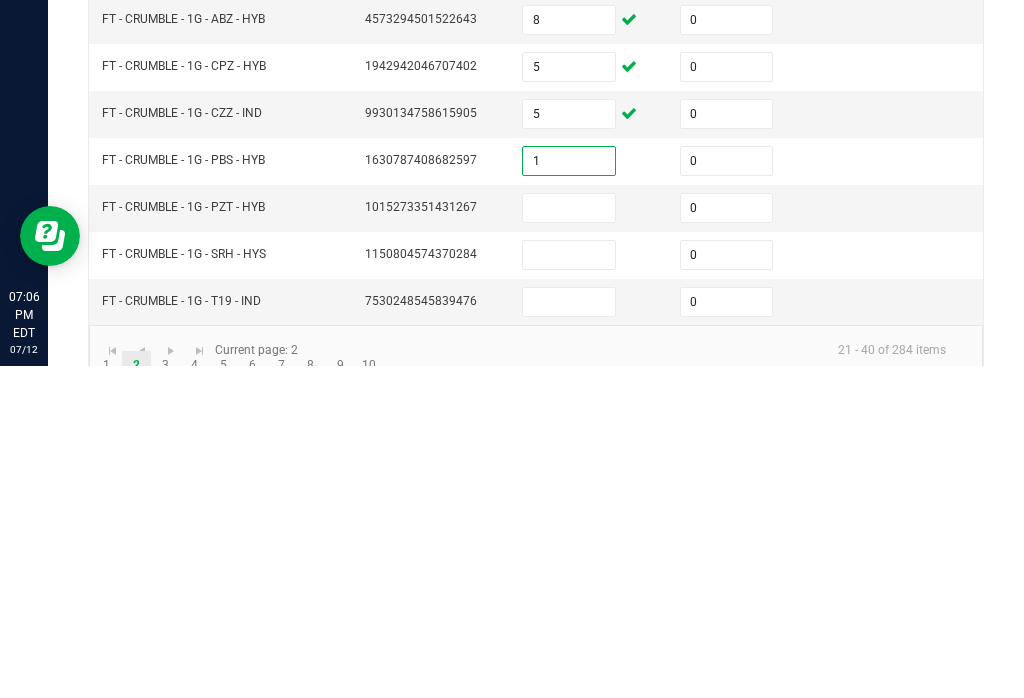 click at bounding box center [569, 540] 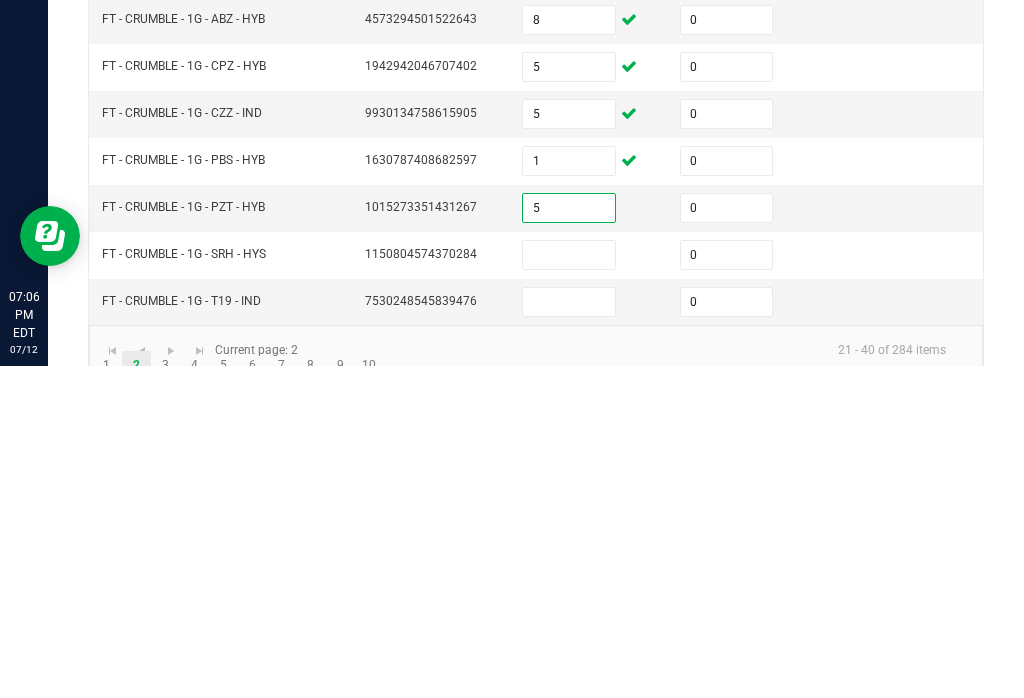 click at bounding box center (569, 587) 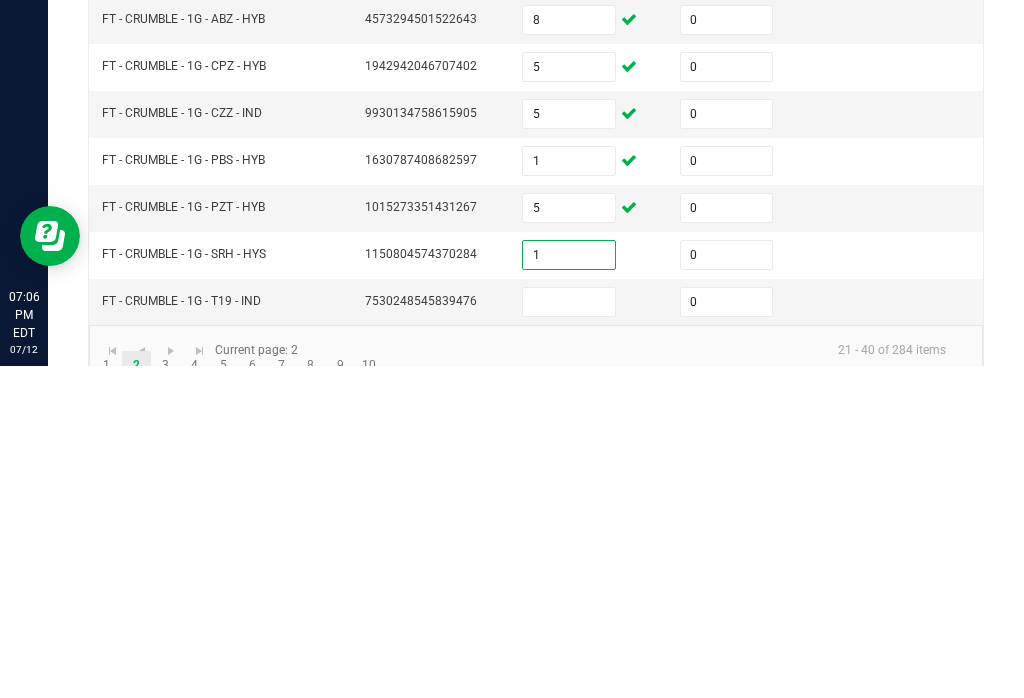 click at bounding box center [569, 634] 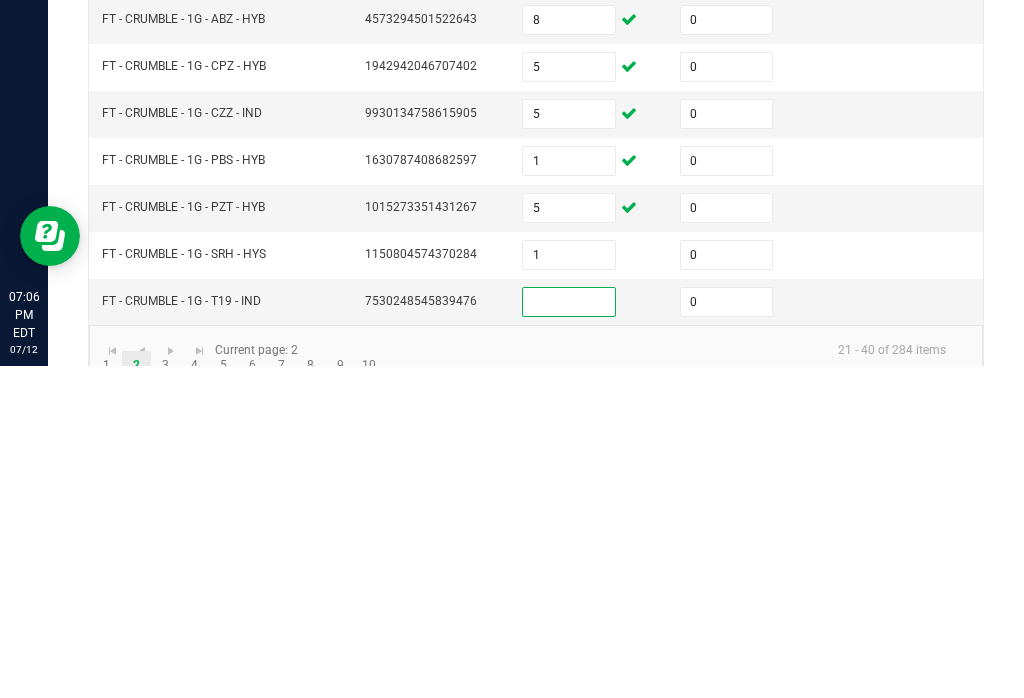 scroll, scrollTop: 31, scrollLeft: 0, axis: vertical 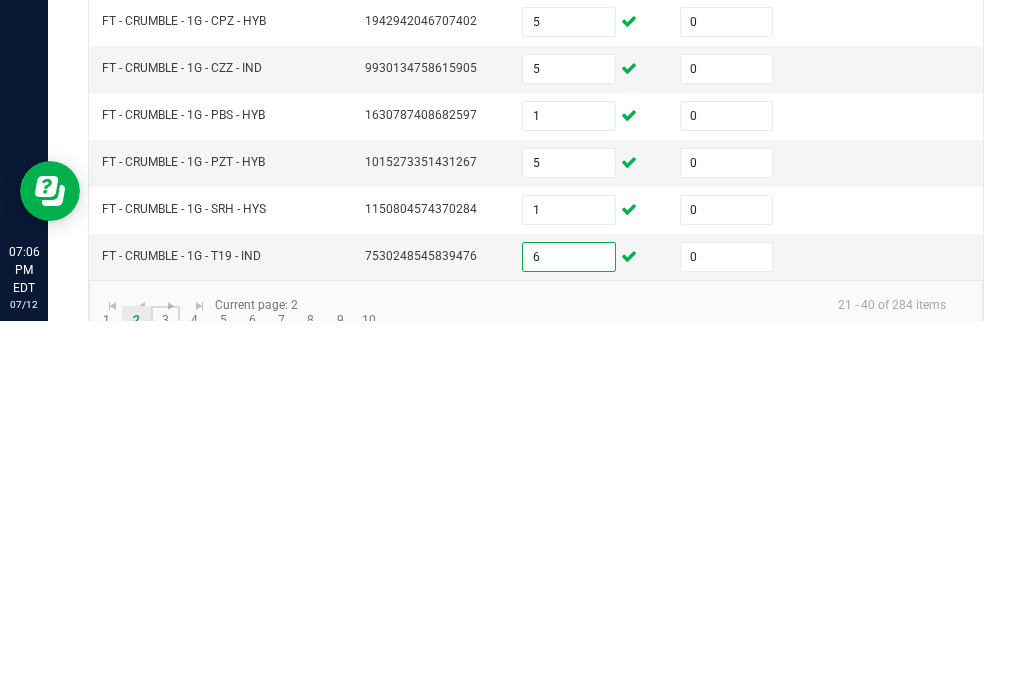 click on "3" 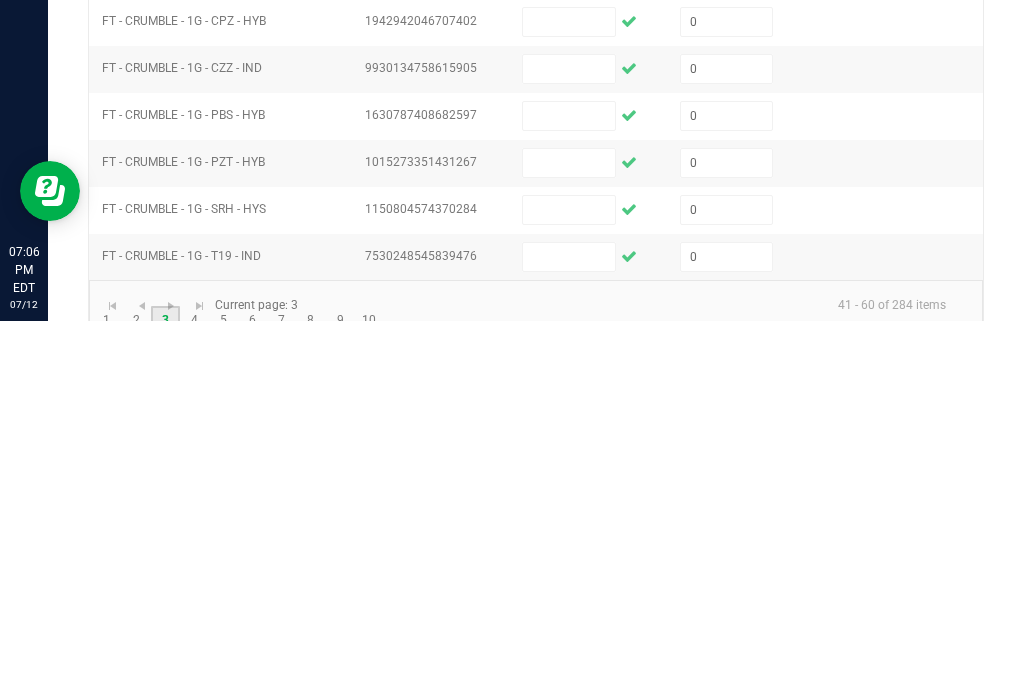 scroll, scrollTop: 0, scrollLeft: 0, axis: both 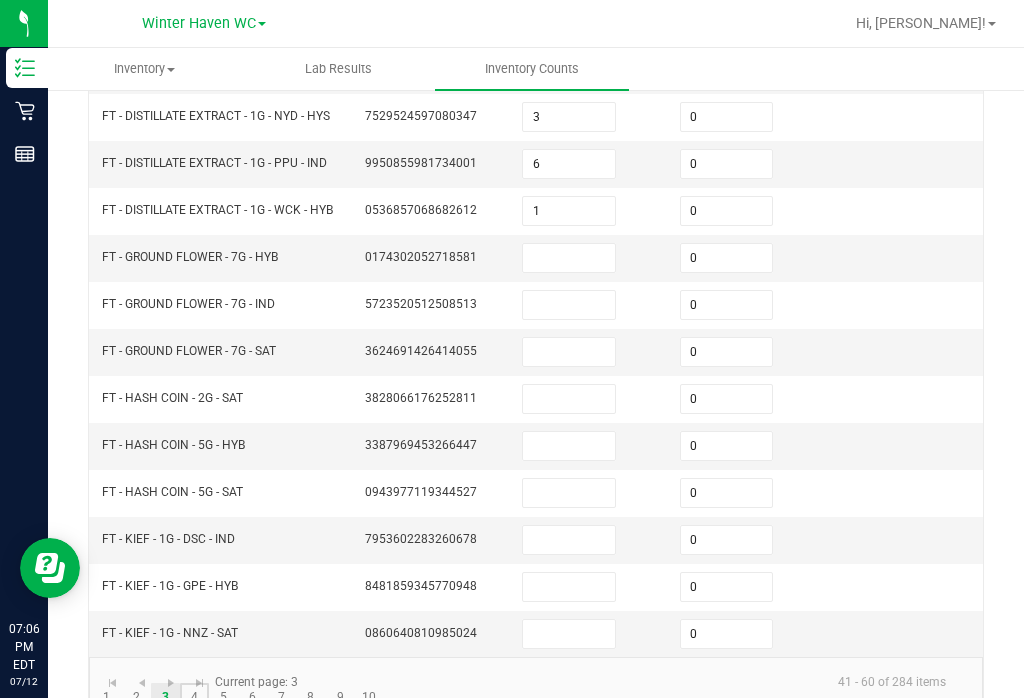 click on "4" 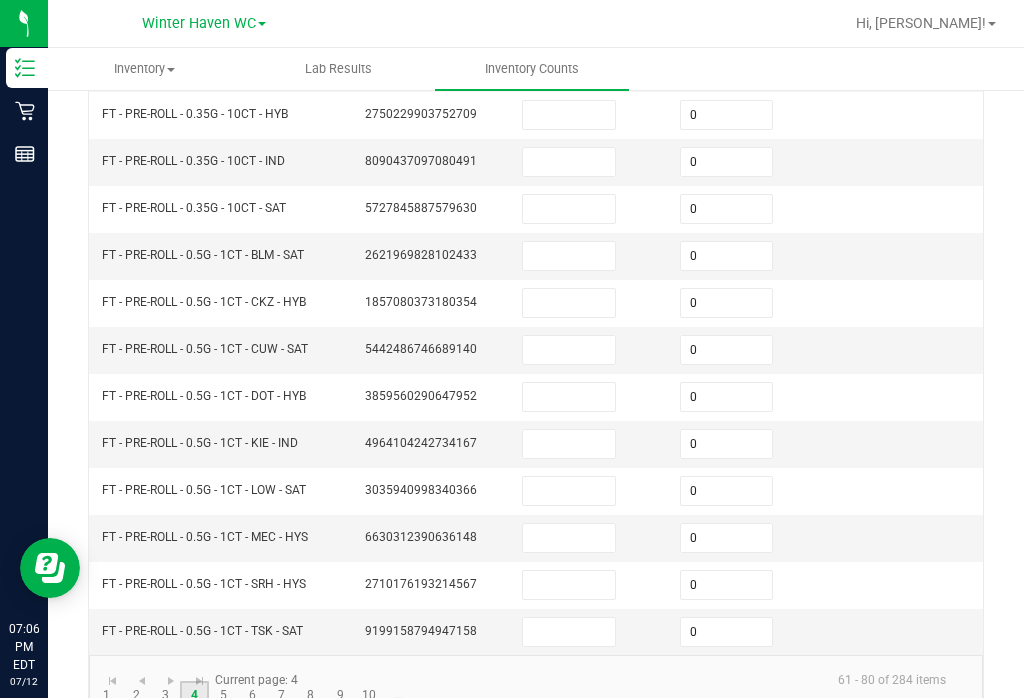 scroll, scrollTop: 605, scrollLeft: 0, axis: vertical 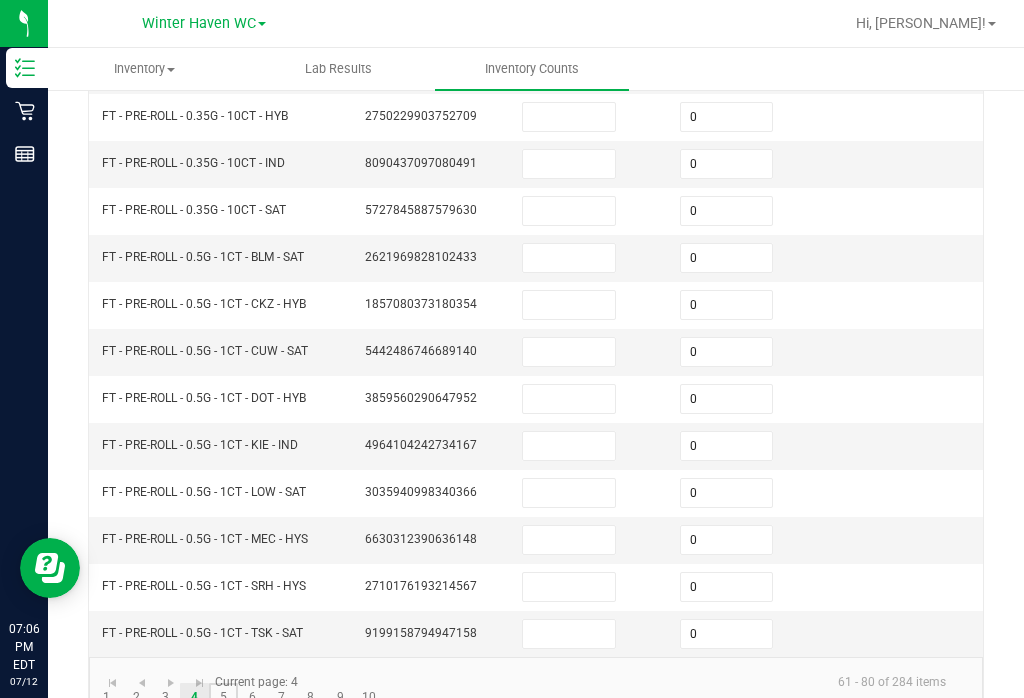 click on "5" 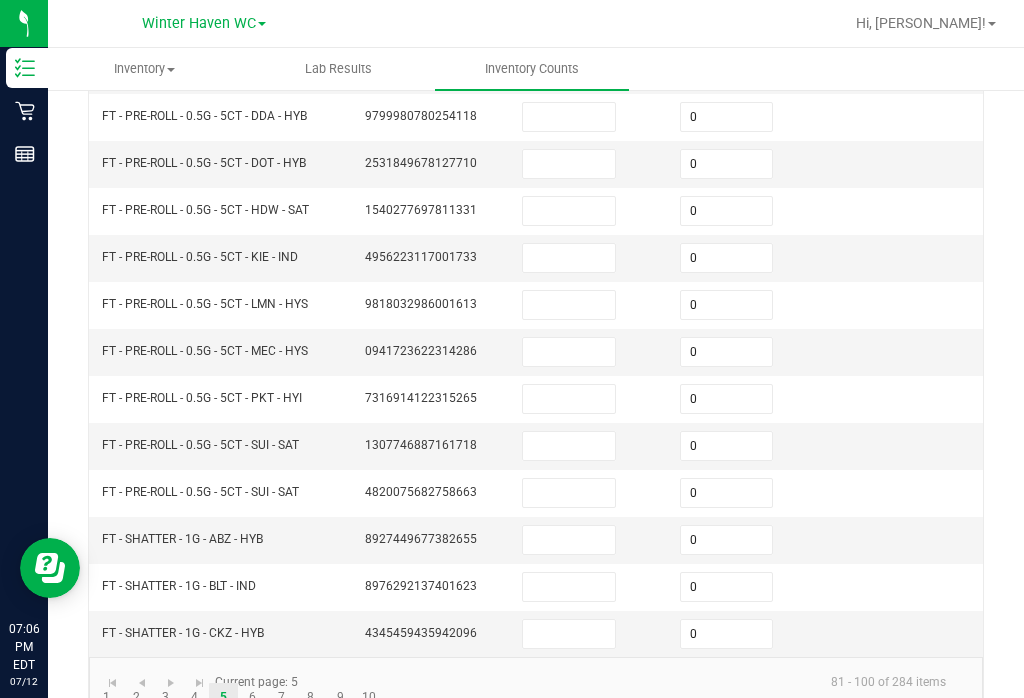 click at bounding box center [569, 540] 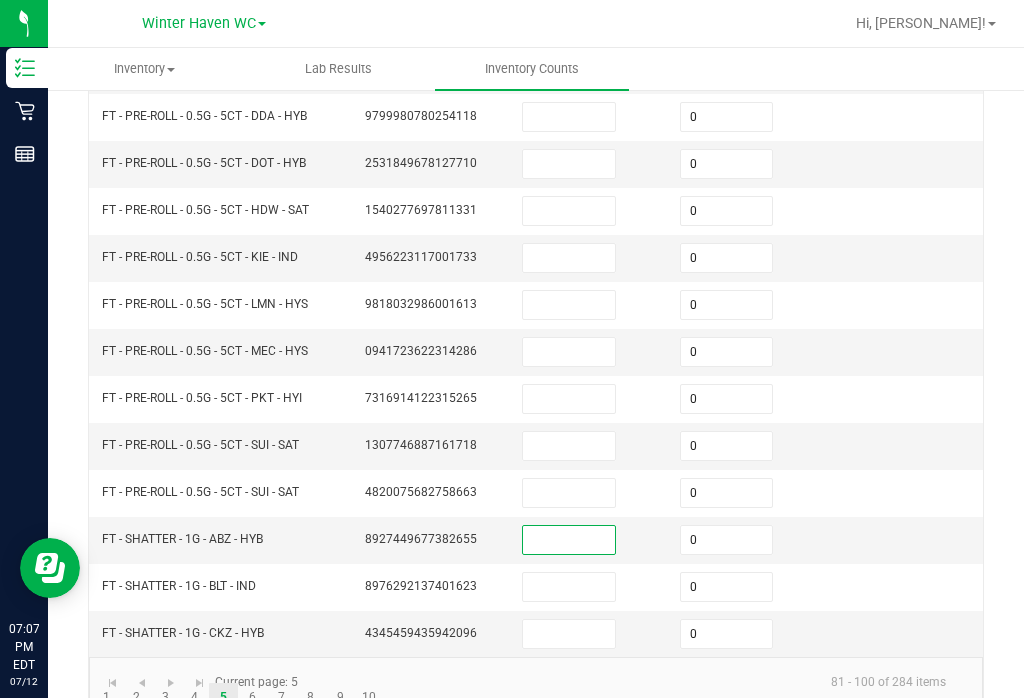scroll, scrollTop: 2, scrollLeft: 0, axis: vertical 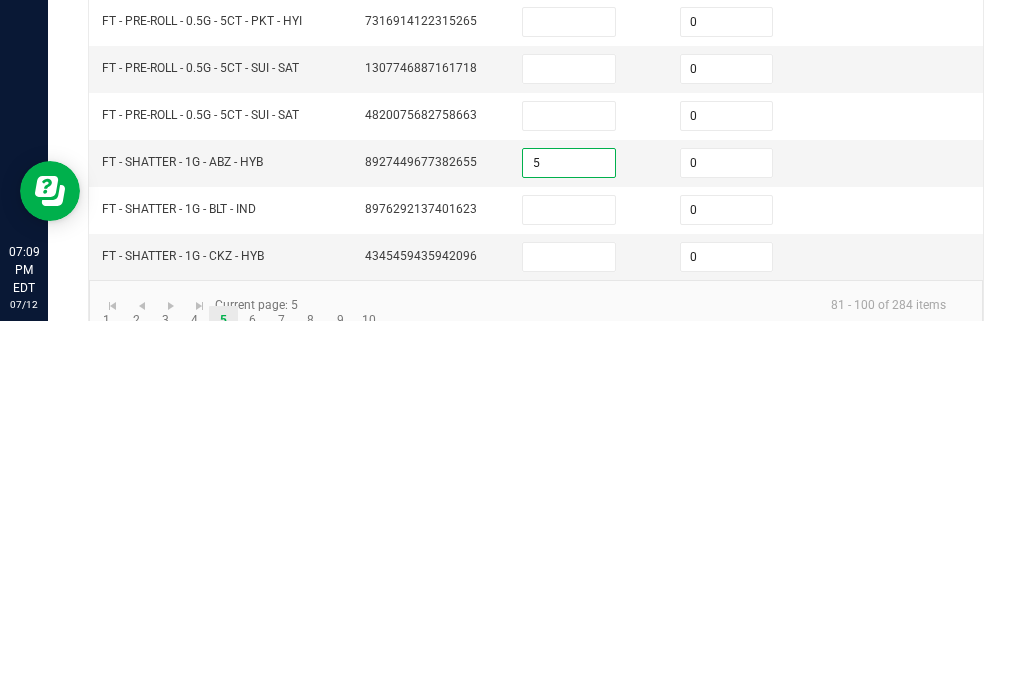 click at bounding box center [569, 587] 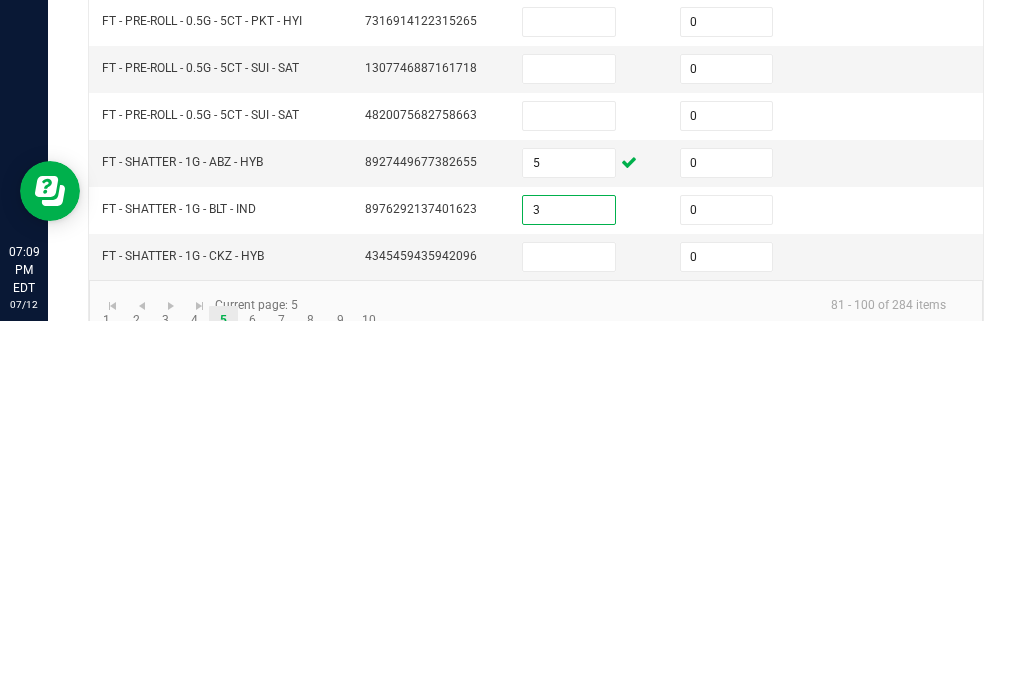 click at bounding box center (569, 634) 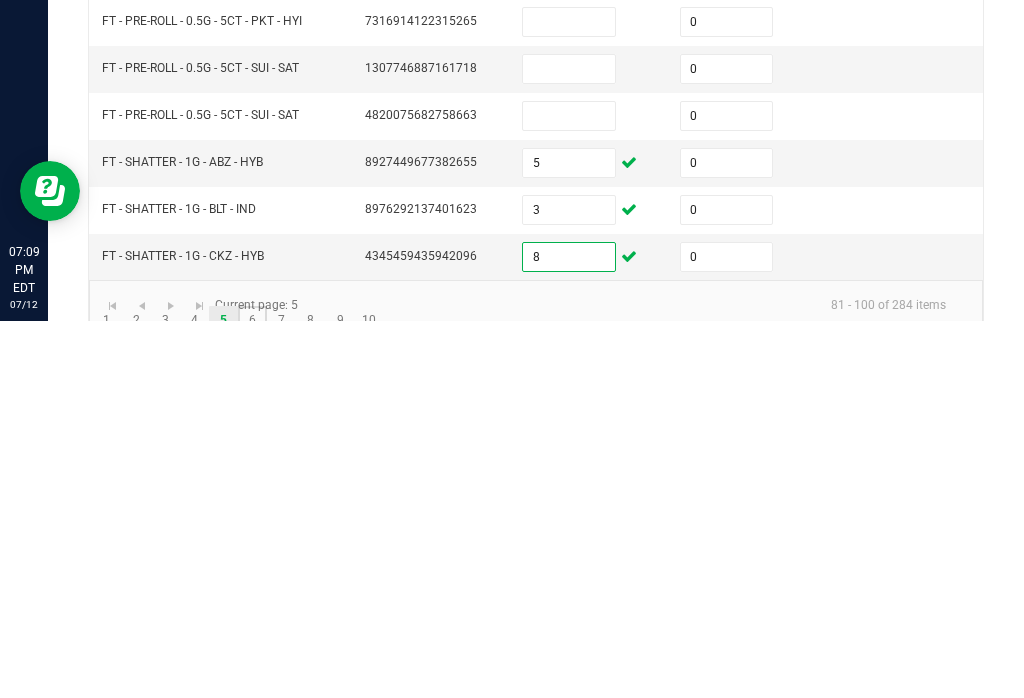 click on "6" 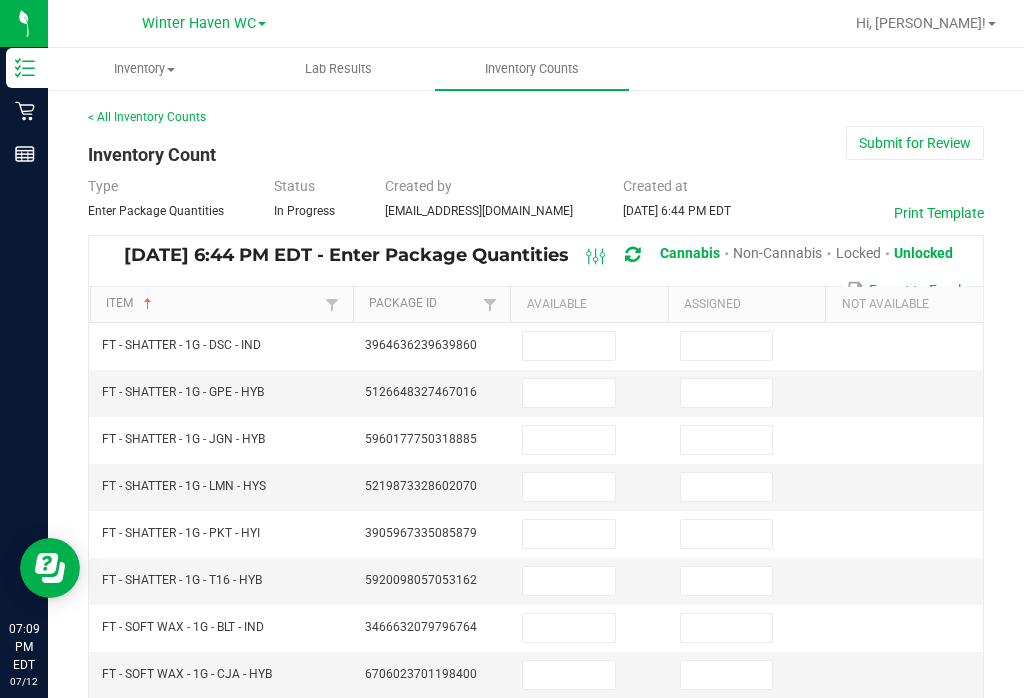 scroll, scrollTop: 0, scrollLeft: 0, axis: both 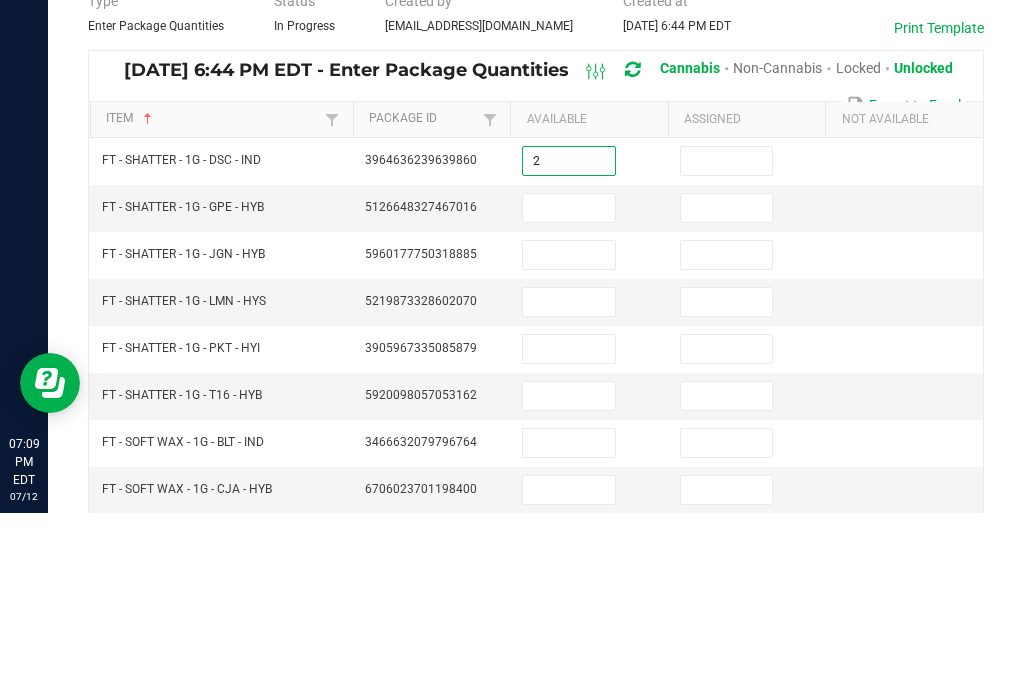 click at bounding box center (569, 393) 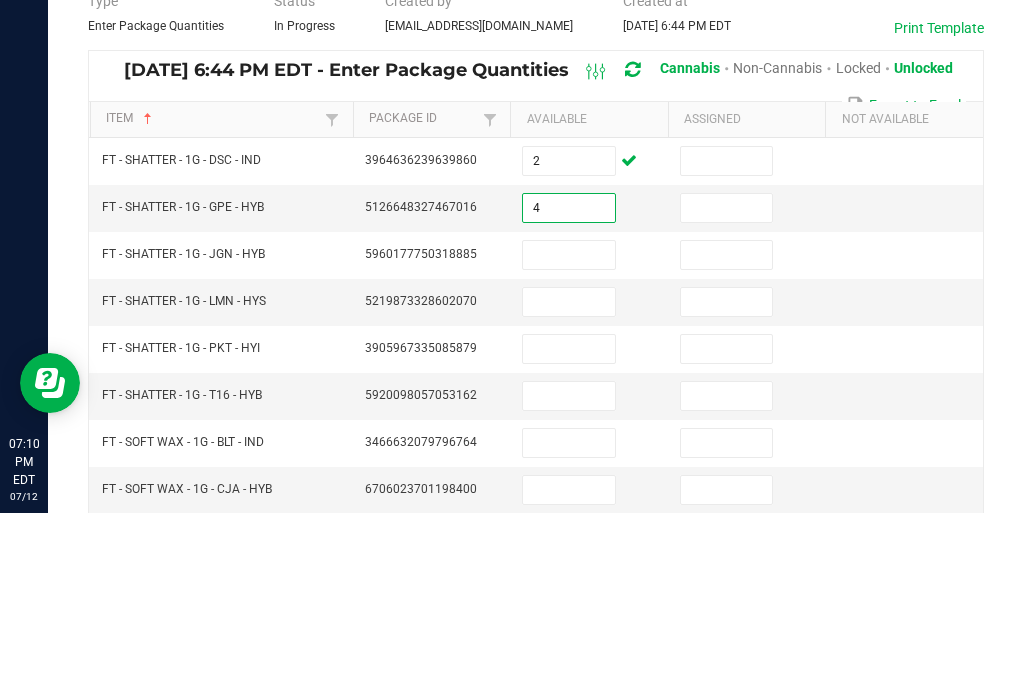 click at bounding box center [569, 440] 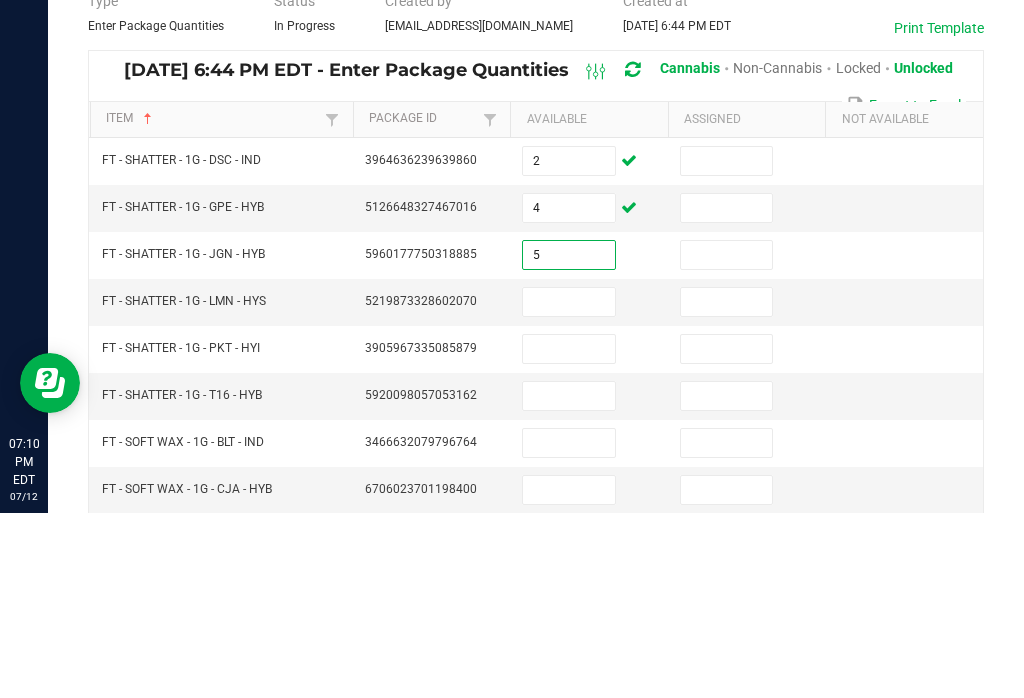 click at bounding box center (727, 346) 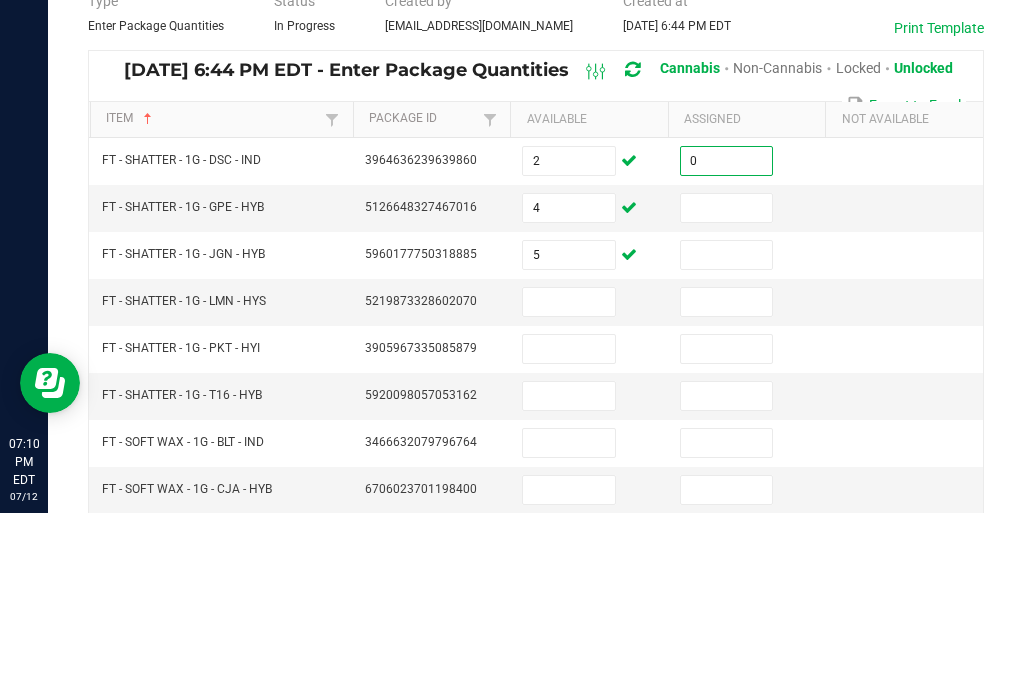 click at bounding box center (727, 393) 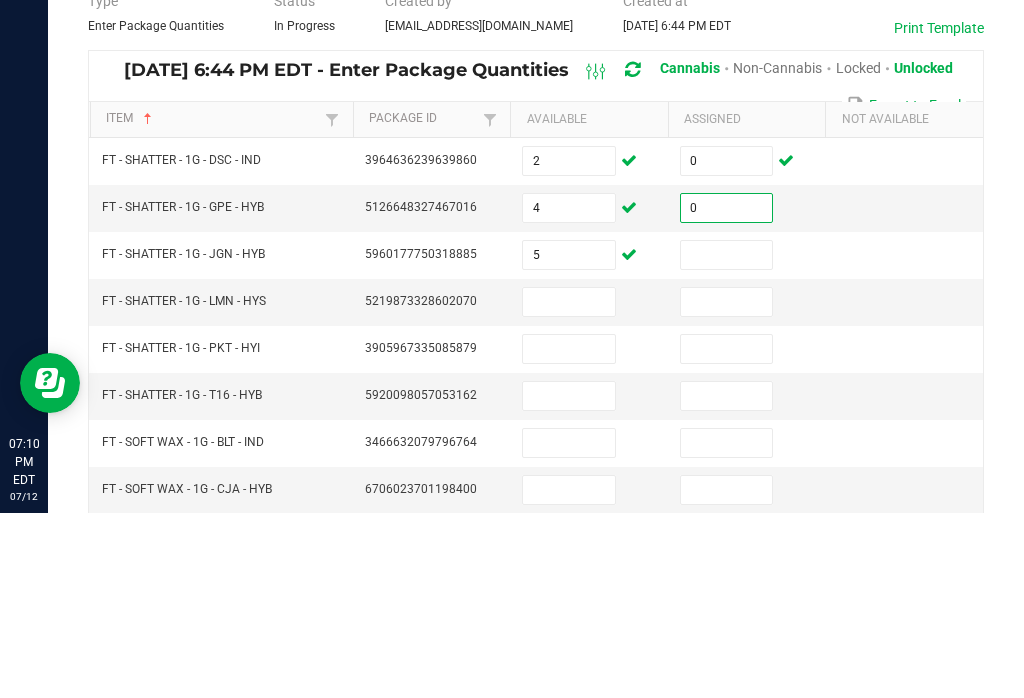 click at bounding box center (727, 440) 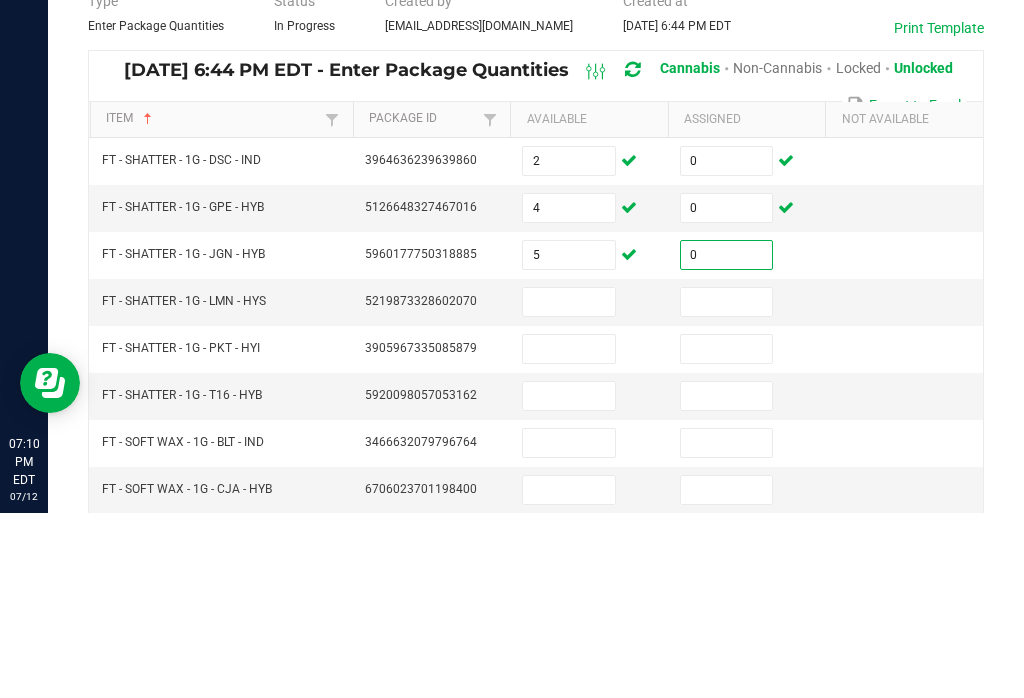 click at bounding box center [727, 487] 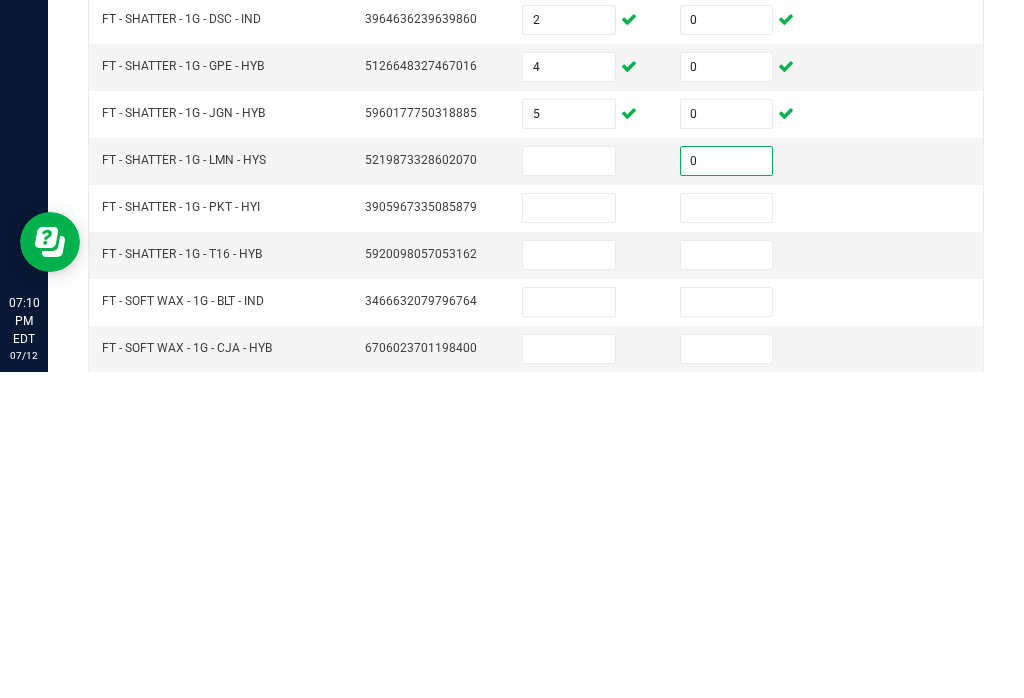 click at bounding box center (727, 534) 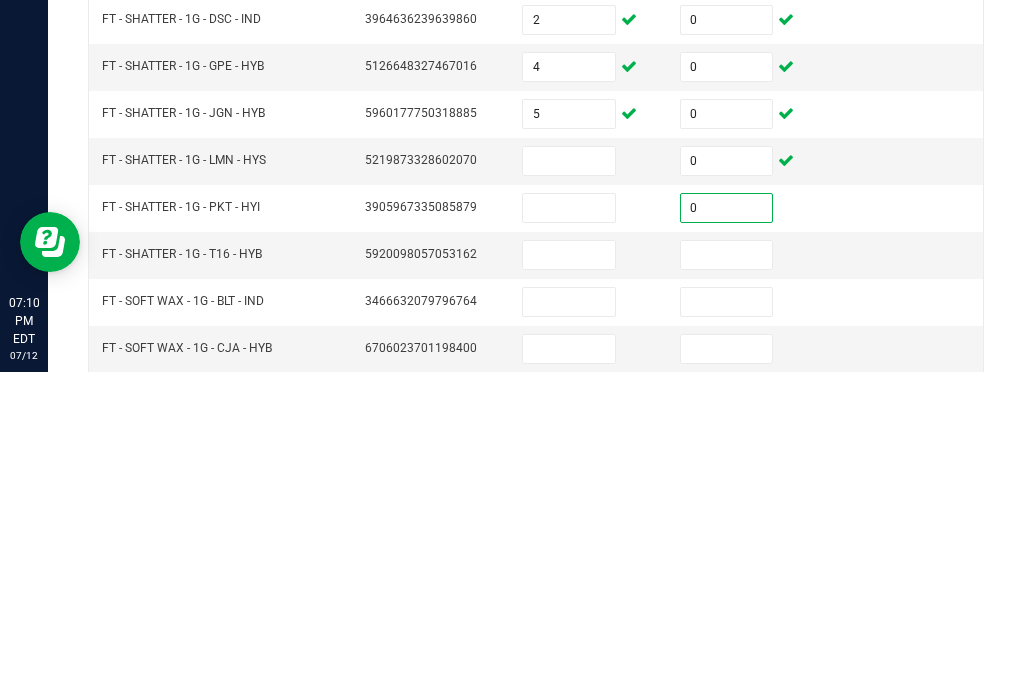 click at bounding box center [569, 487] 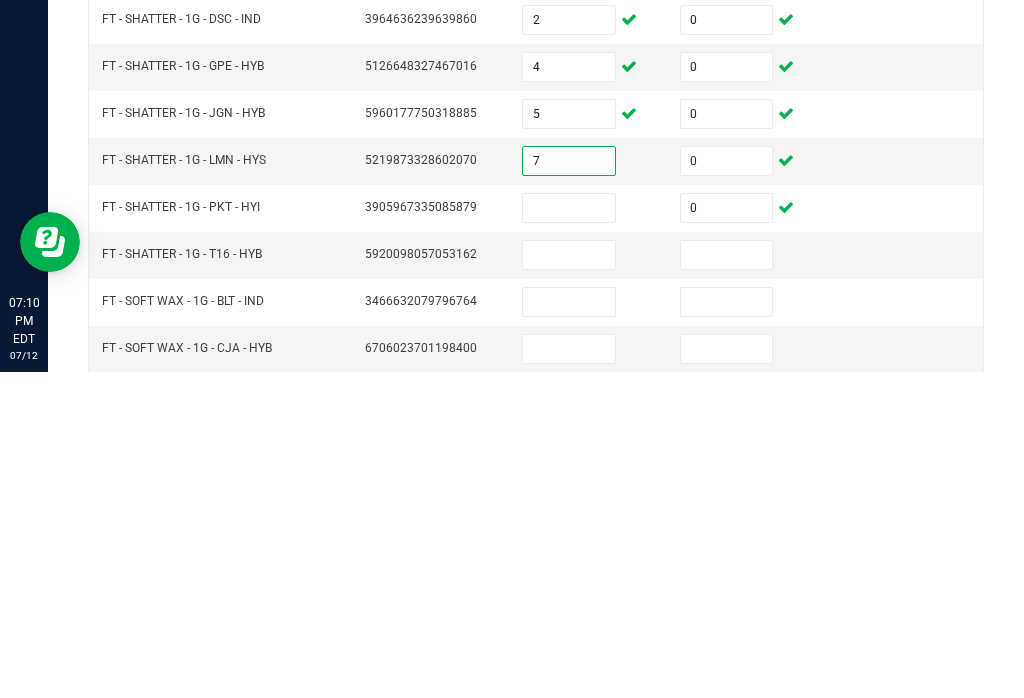 click at bounding box center (569, 534) 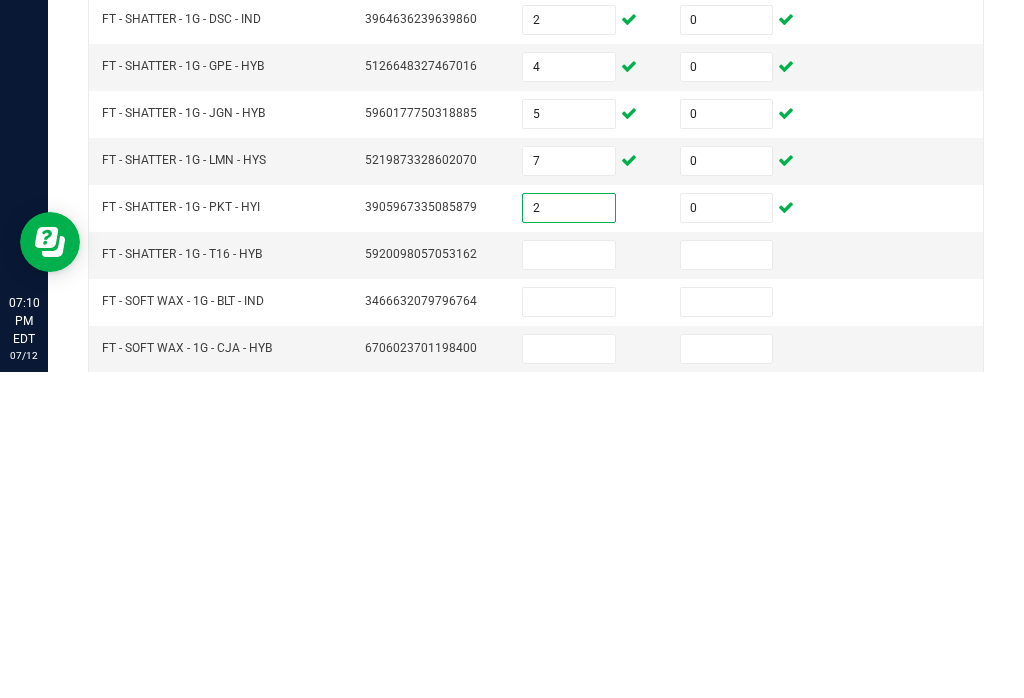 click at bounding box center [569, 581] 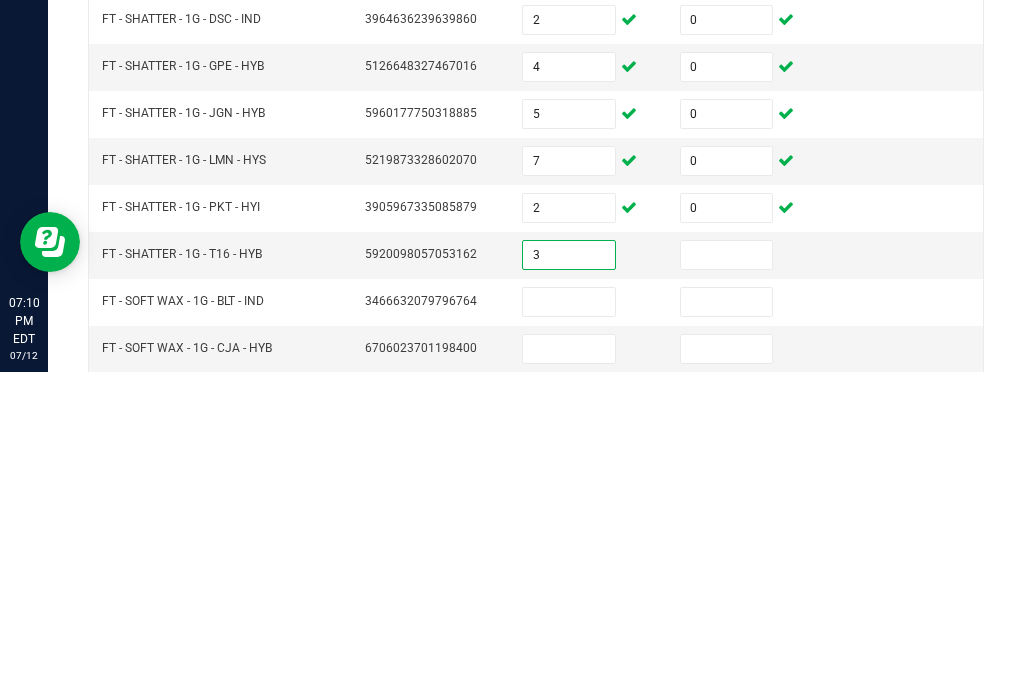 click at bounding box center (727, 581) 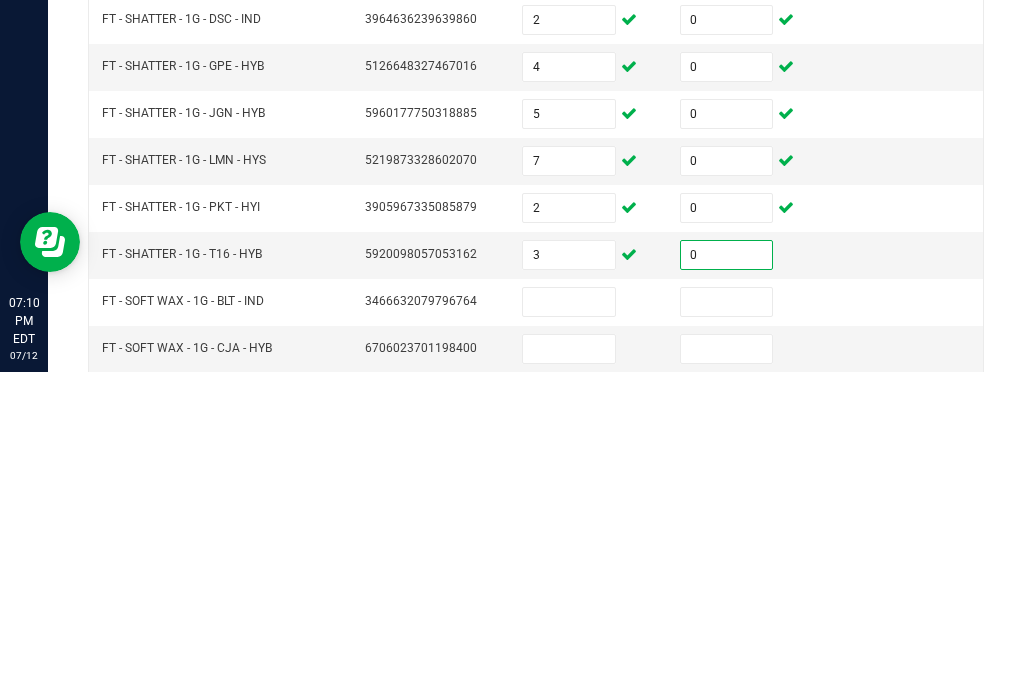 click at bounding box center [727, 628] 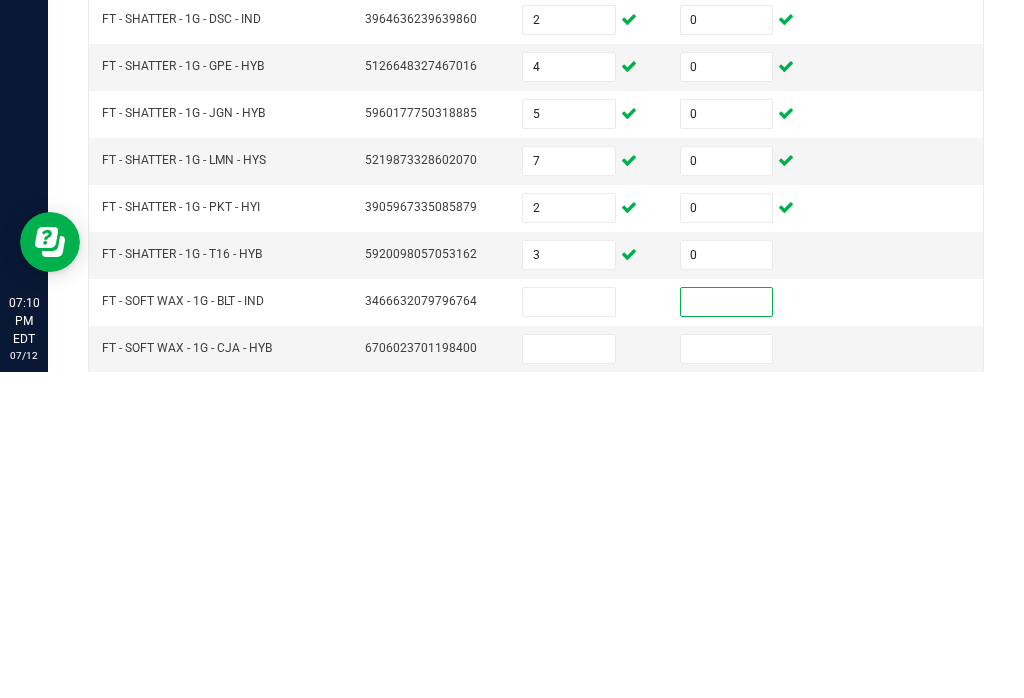 scroll, scrollTop: 31, scrollLeft: 0, axis: vertical 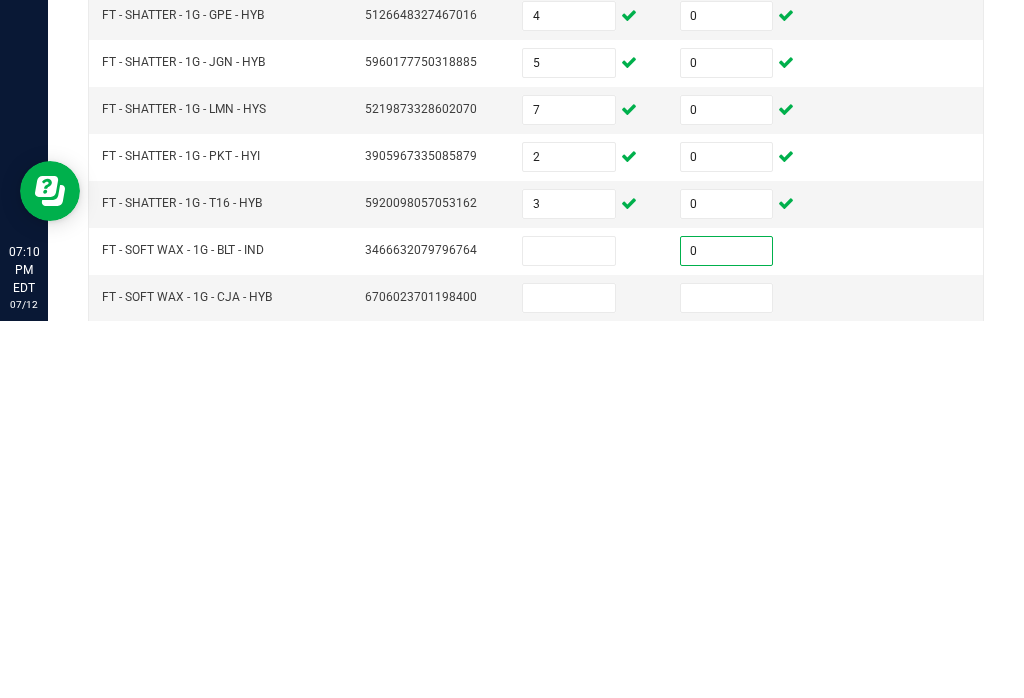 click at bounding box center (727, 675) 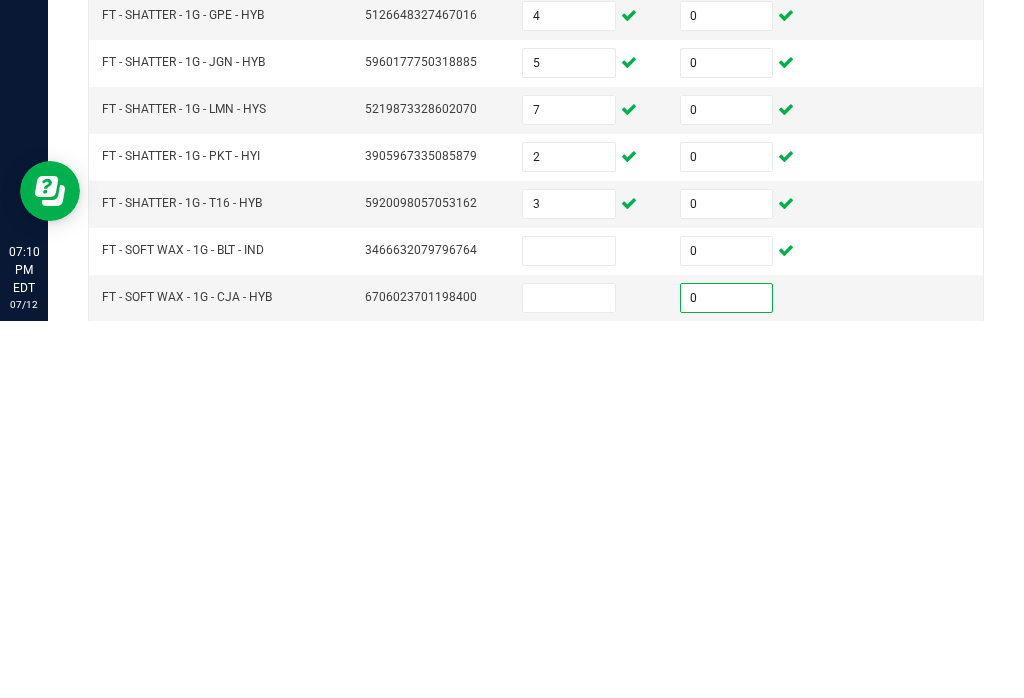 click at bounding box center (727, 722) 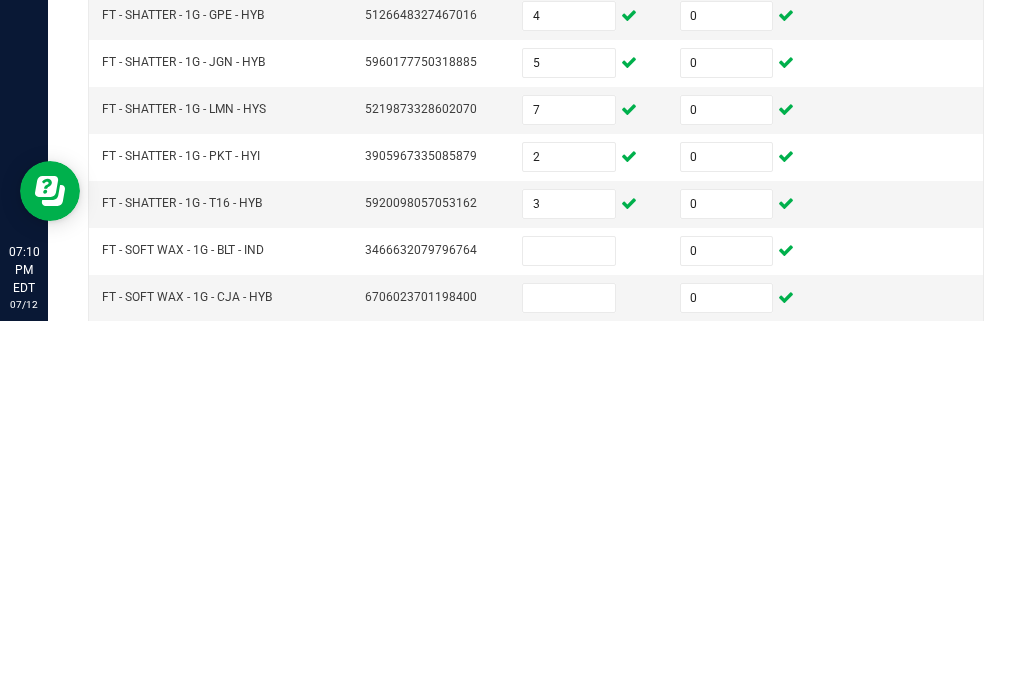 scroll, scrollTop: 1, scrollLeft: 0, axis: vertical 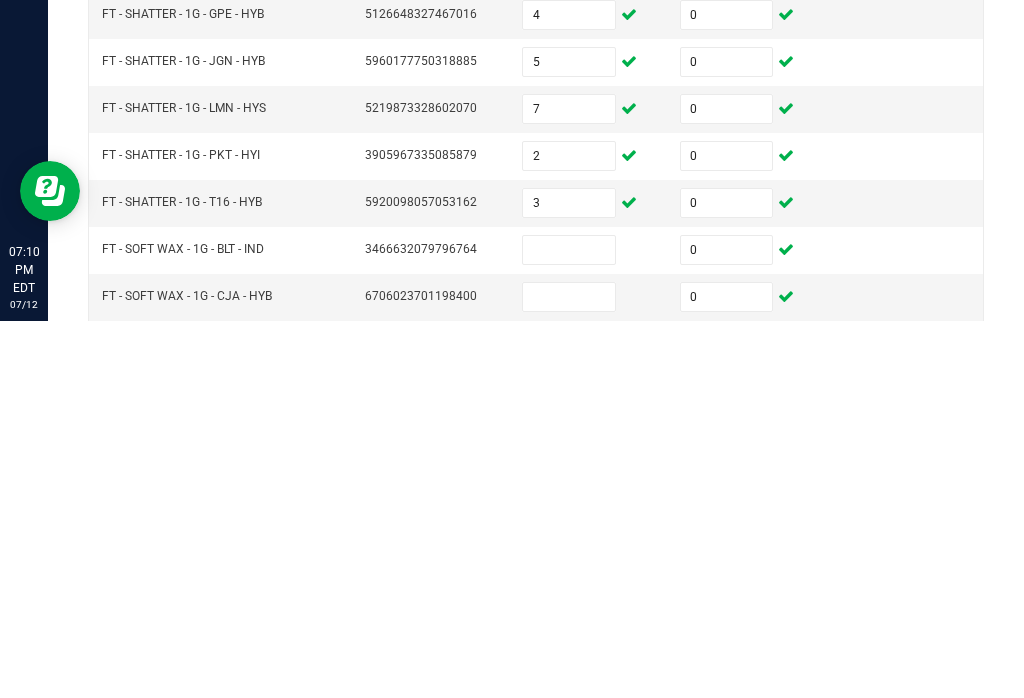 click at bounding box center [569, 627] 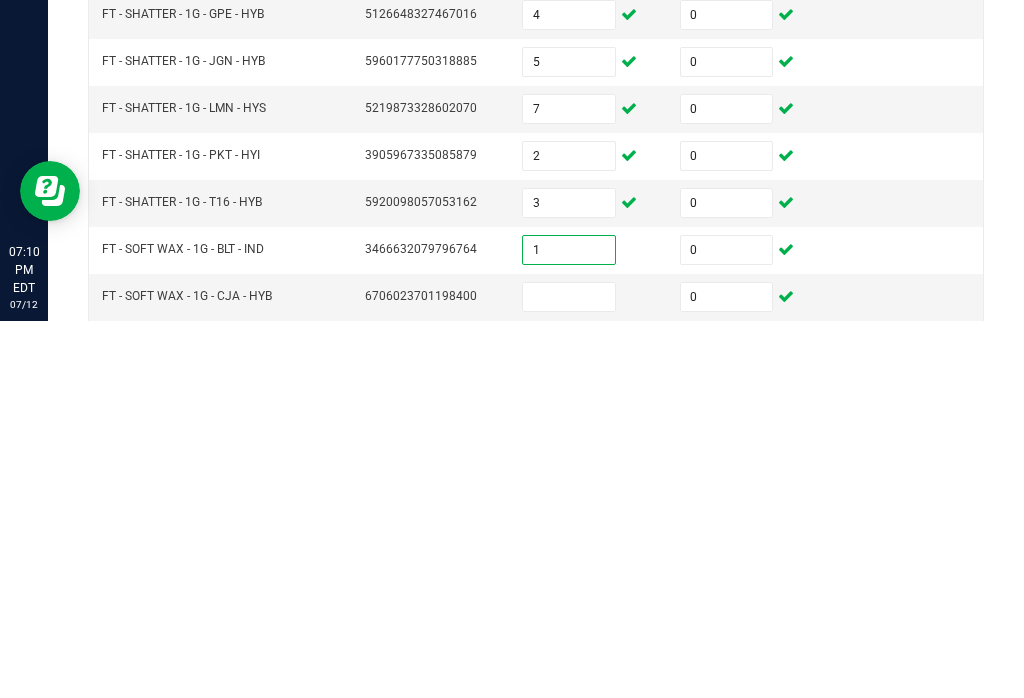 click at bounding box center (569, 674) 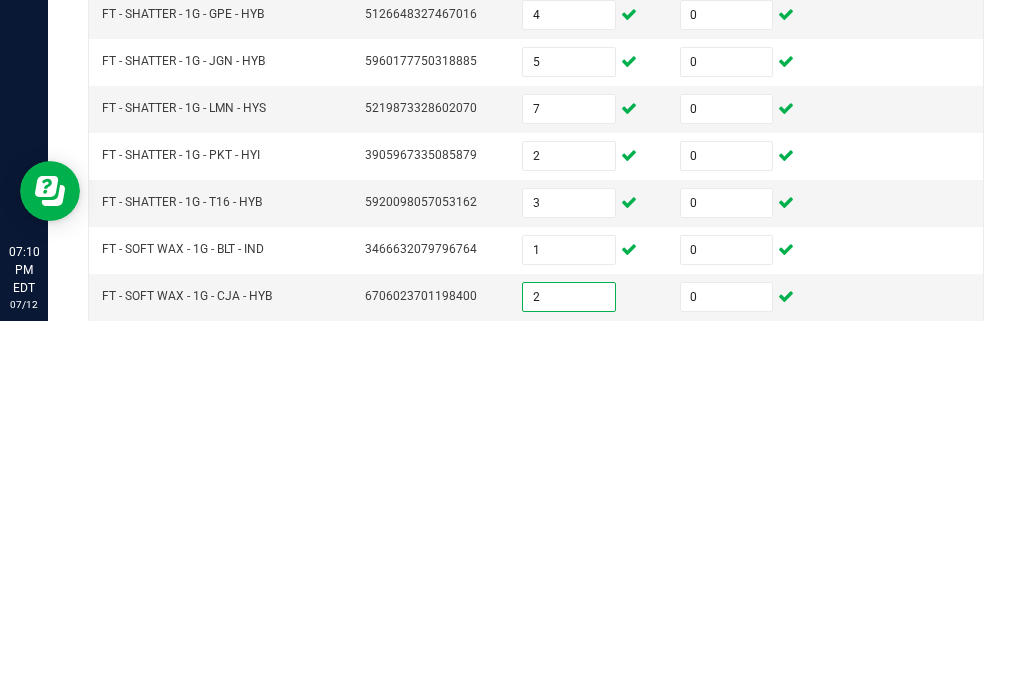 click at bounding box center [569, 721] 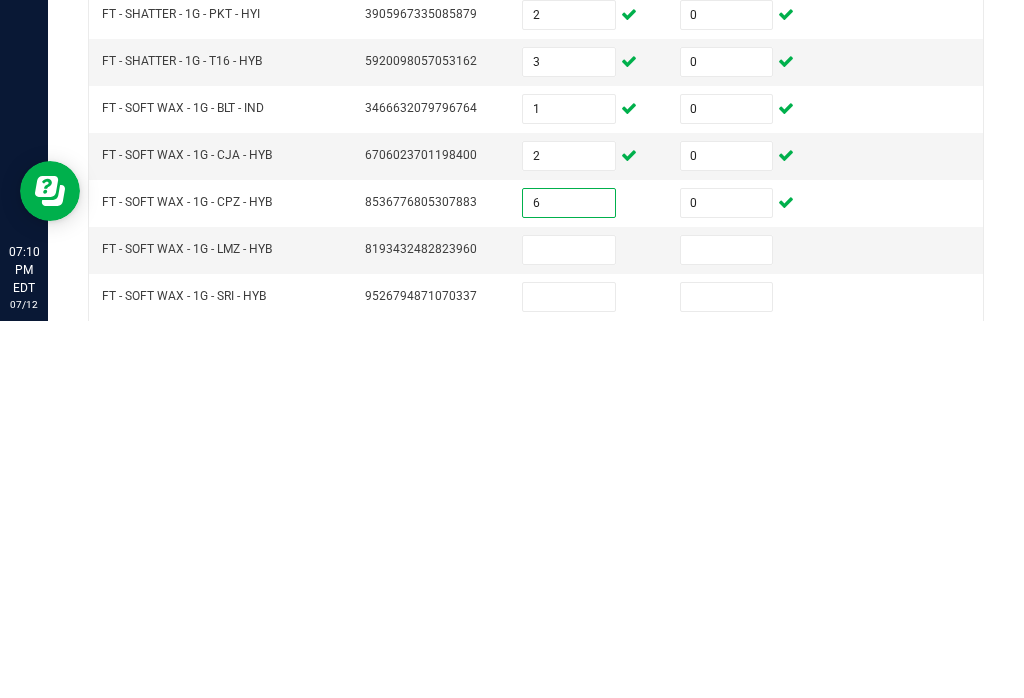 scroll, scrollTop: 151, scrollLeft: 0, axis: vertical 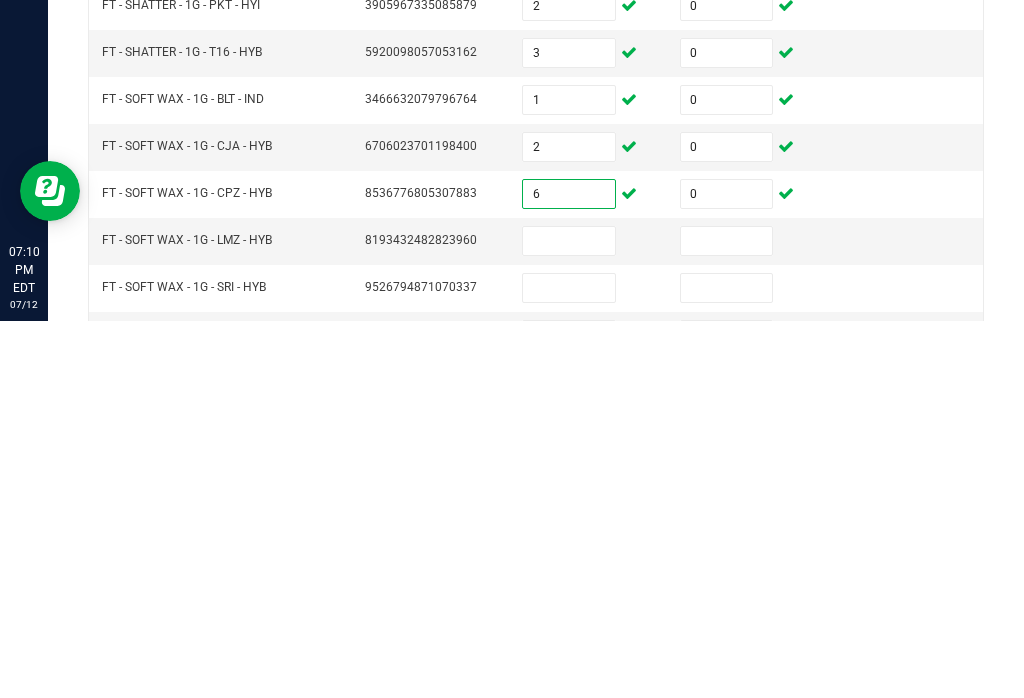 click at bounding box center [569, 618] 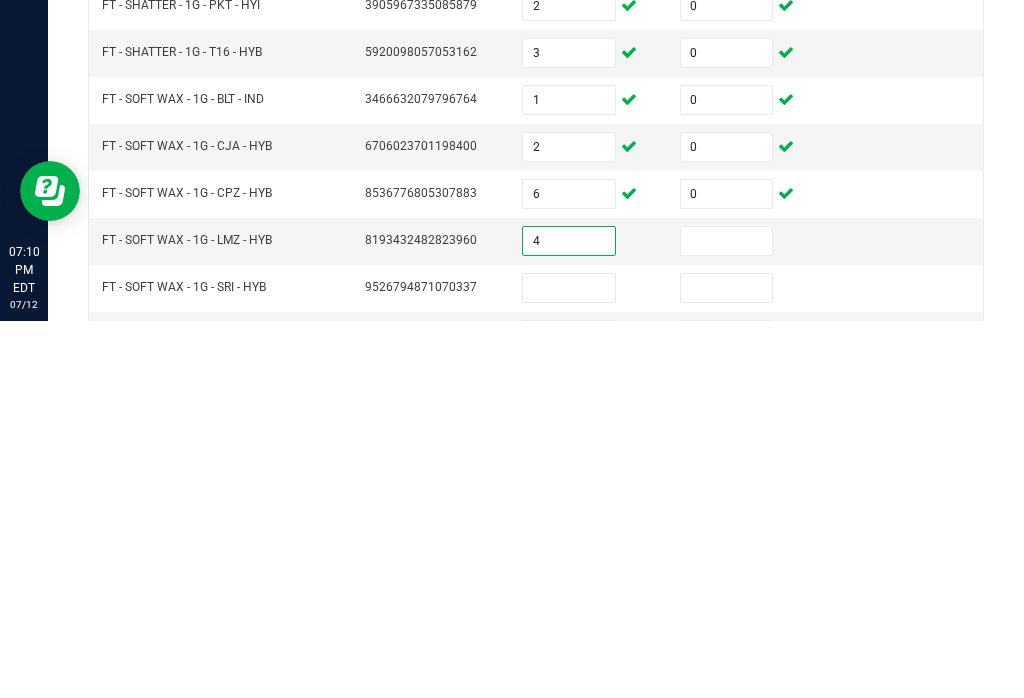 click at bounding box center (569, 665) 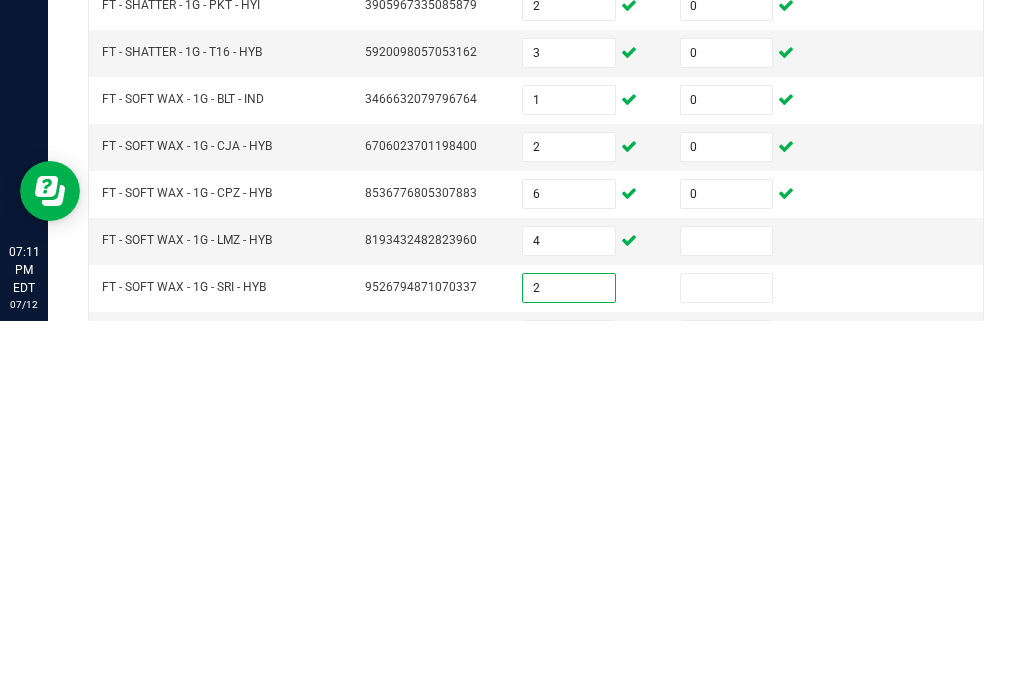 click at bounding box center [727, 618] 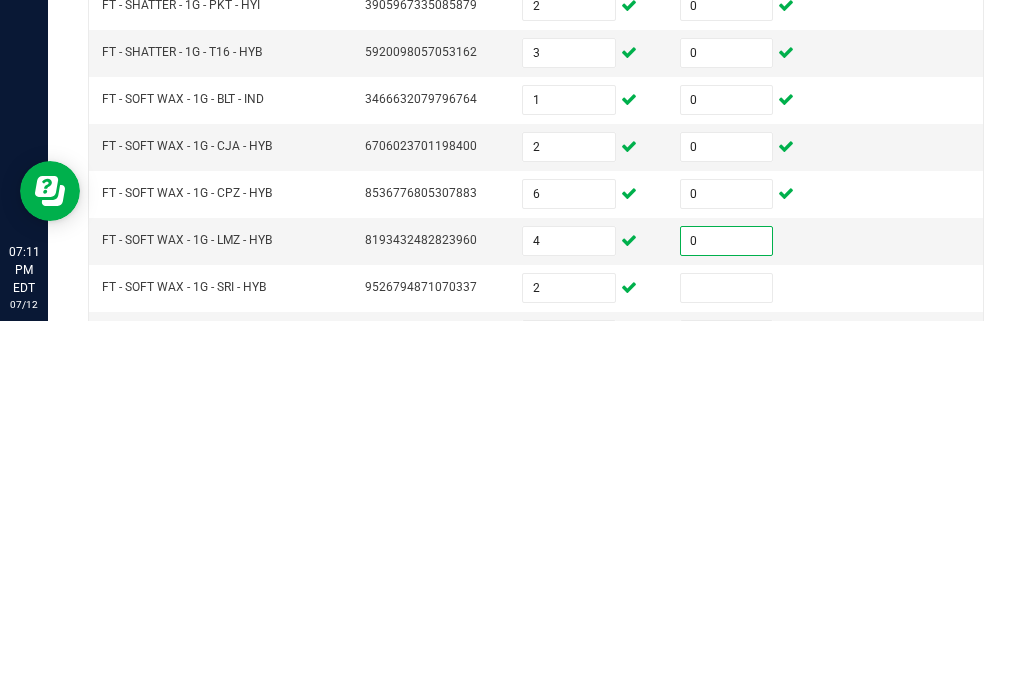 click at bounding box center (727, 665) 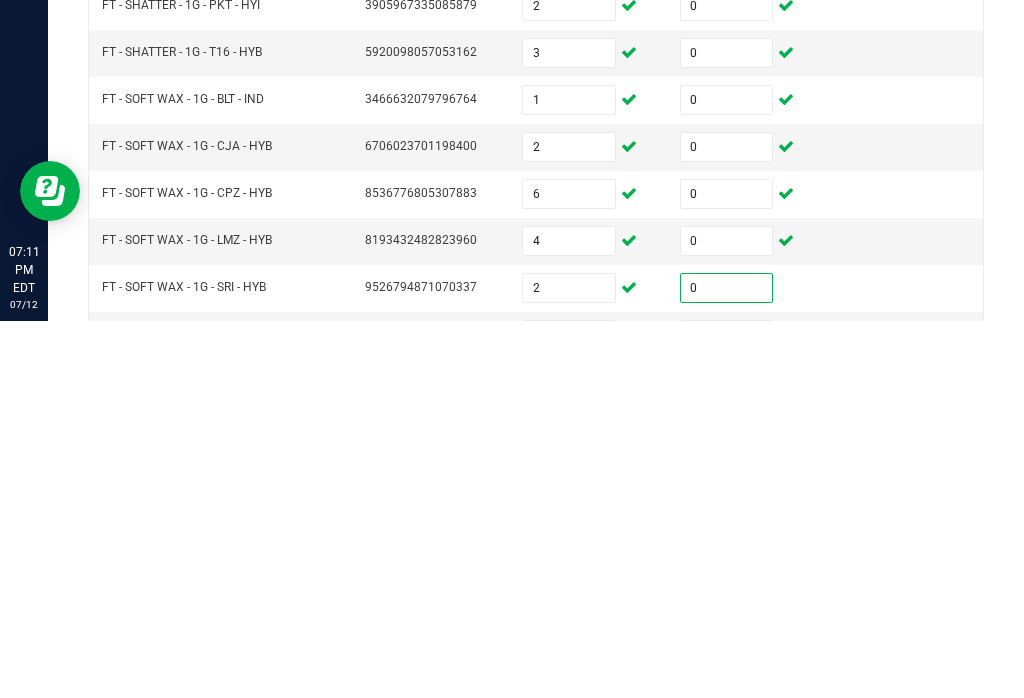 click at bounding box center (727, 712) 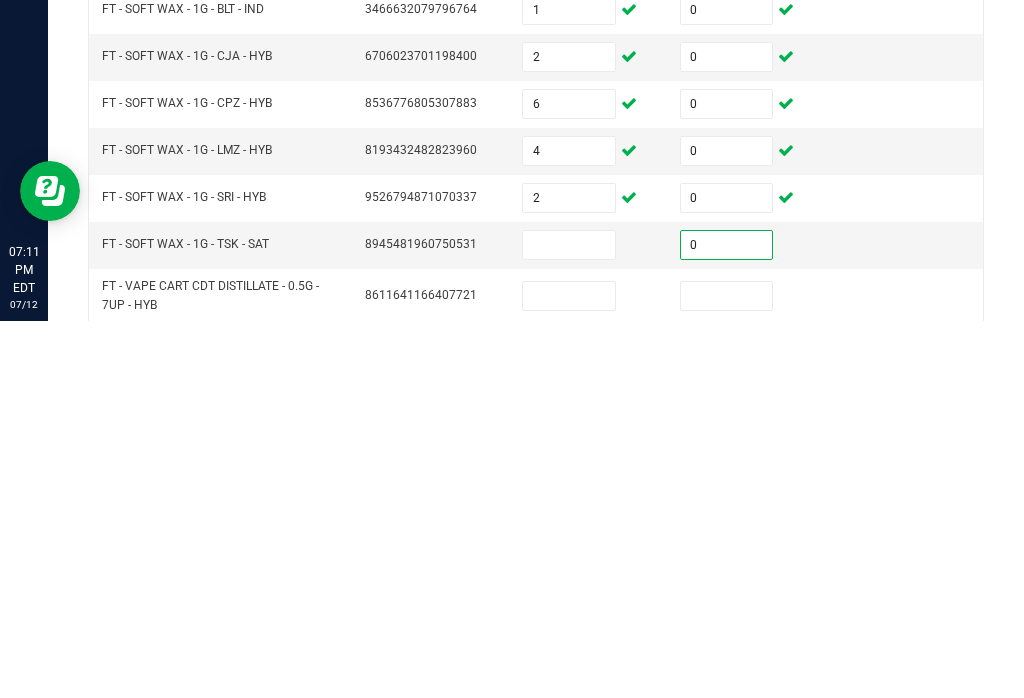 scroll, scrollTop: 281, scrollLeft: 0, axis: vertical 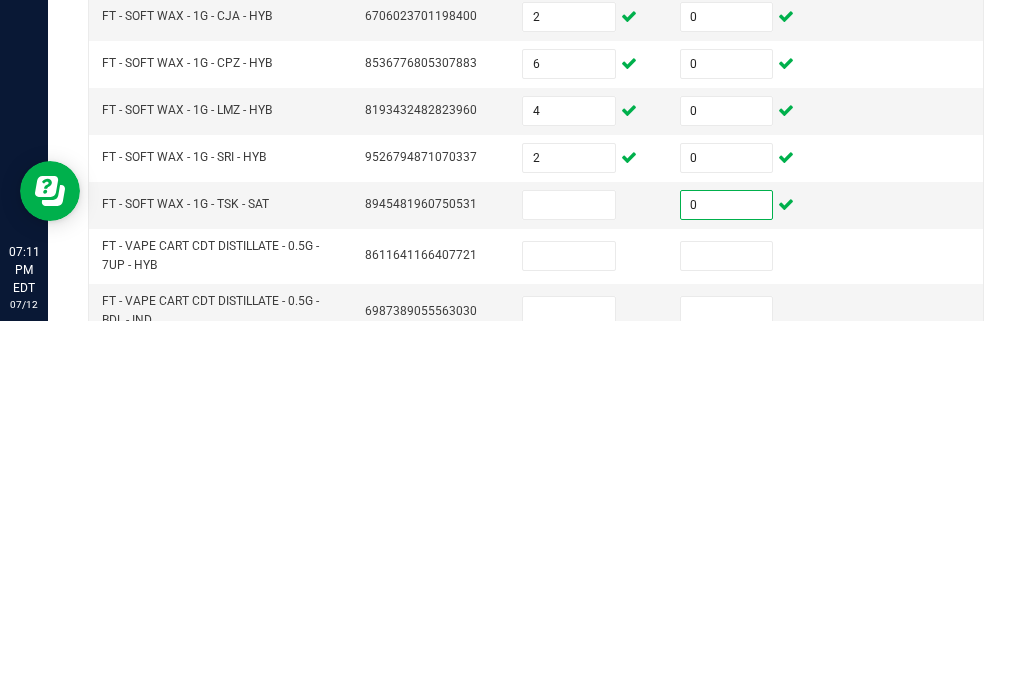 click at bounding box center (569, 582) 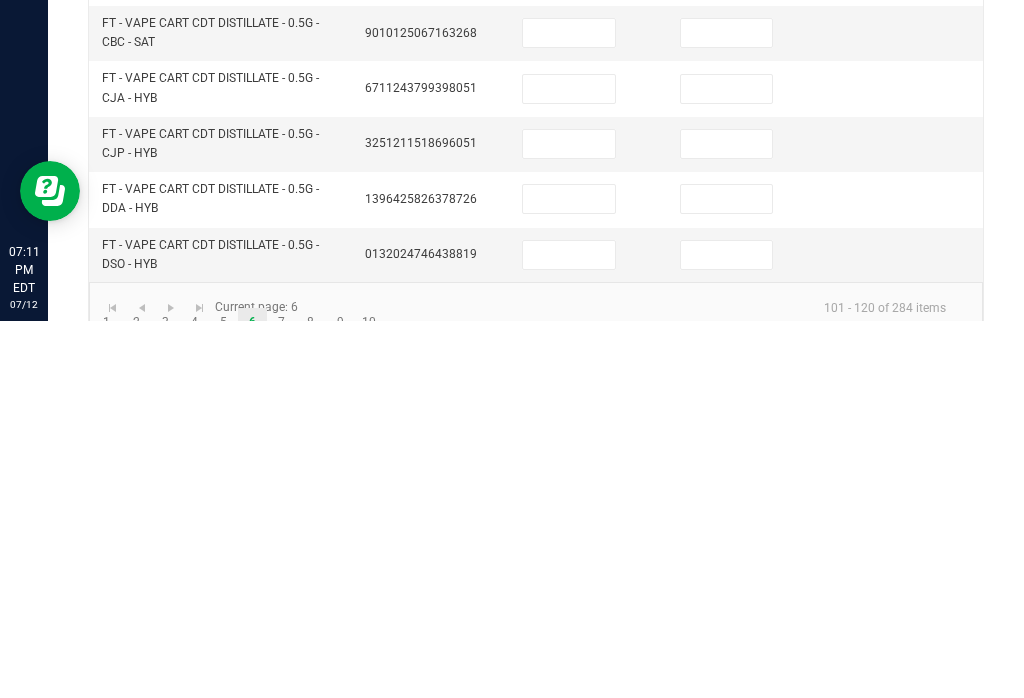 scroll, scrollTop: 669, scrollLeft: 0, axis: vertical 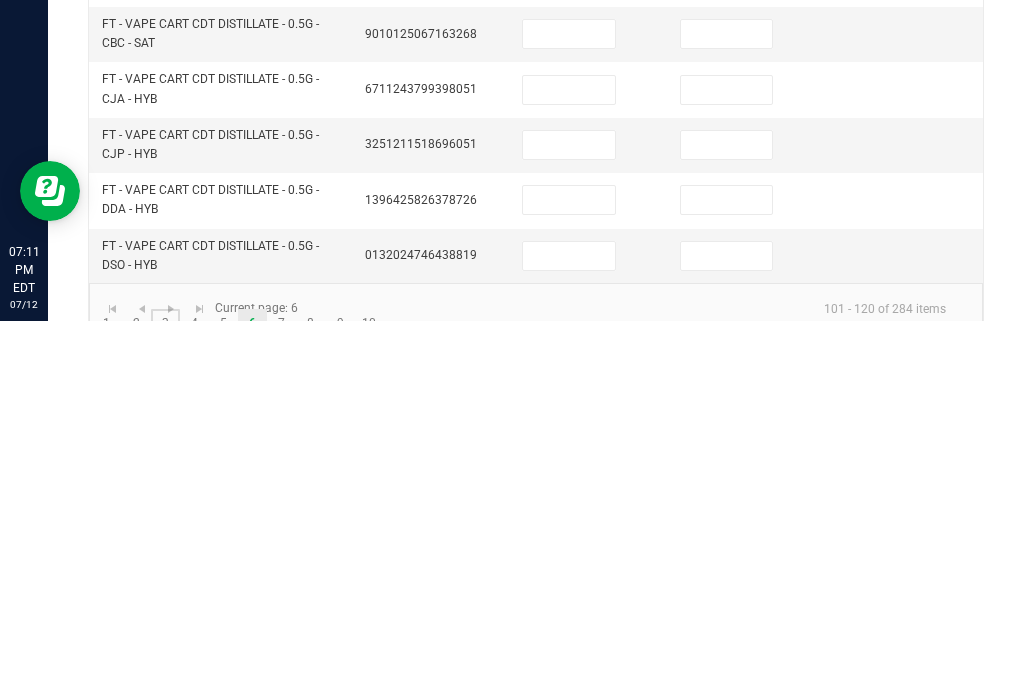 click on "3" 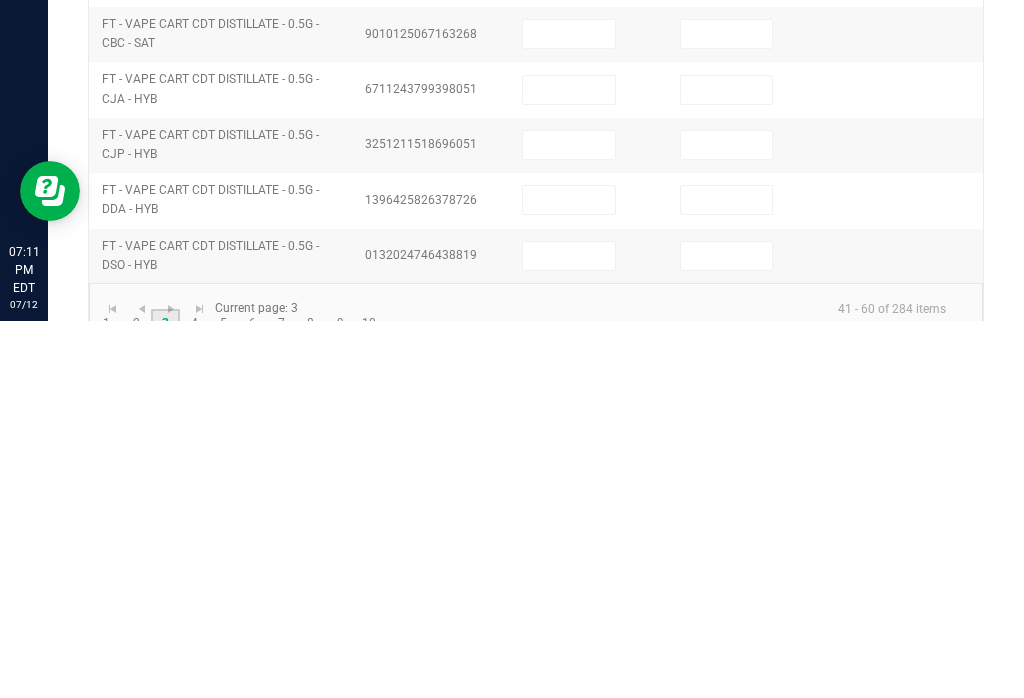 scroll, scrollTop: 0, scrollLeft: 0, axis: both 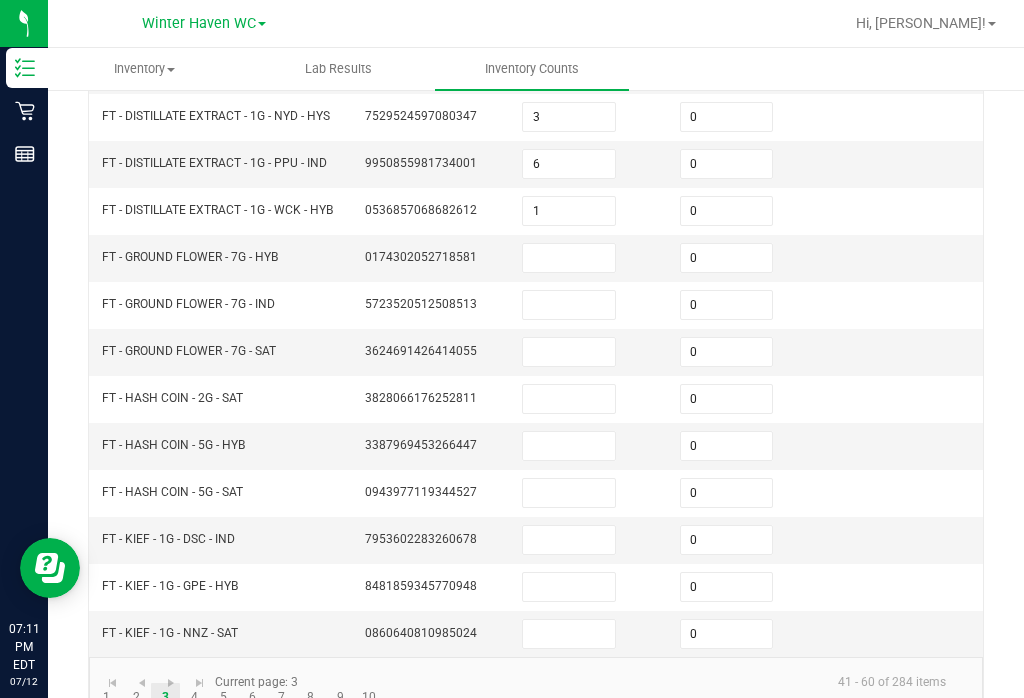 click at bounding box center [569, 540] 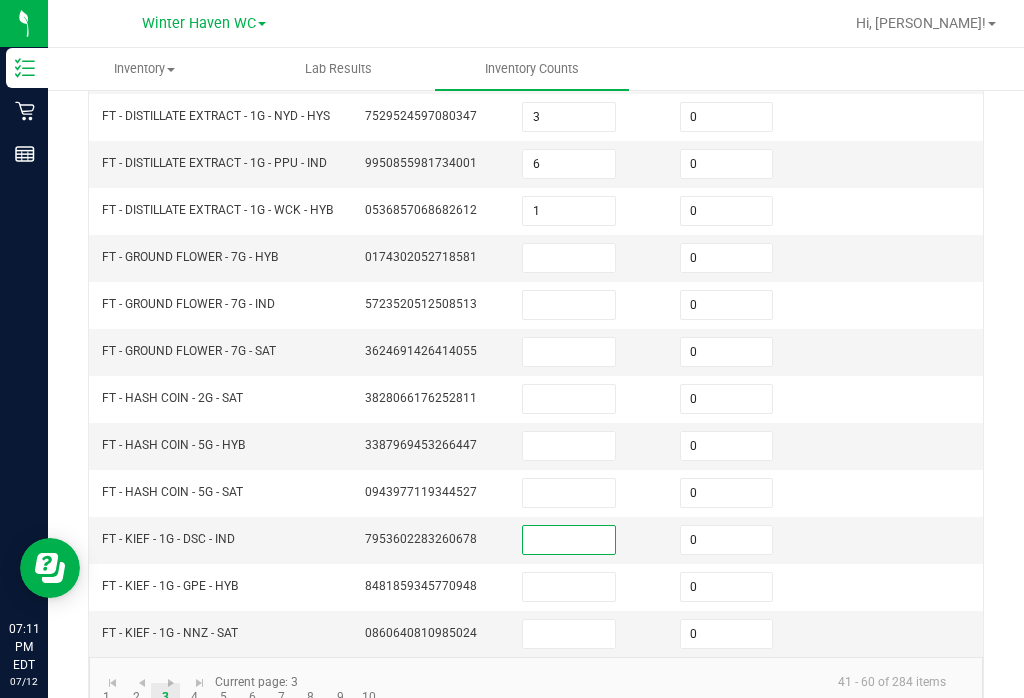 scroll, scrollTop: 2, scrollLeft: 0, axis: vertical 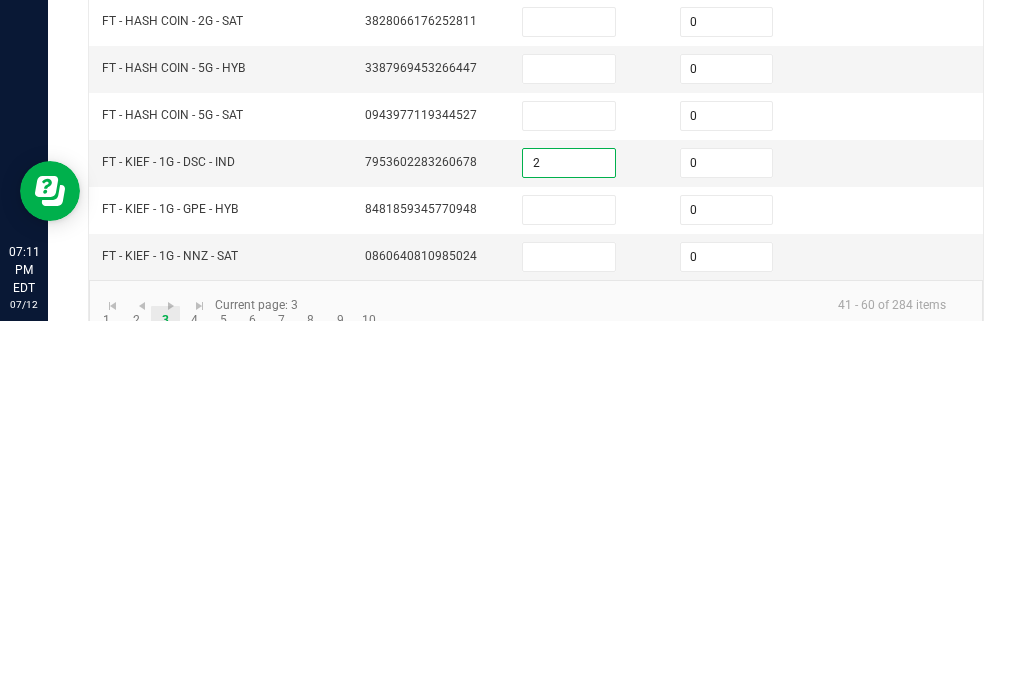 click at bounding box center (569, 587) 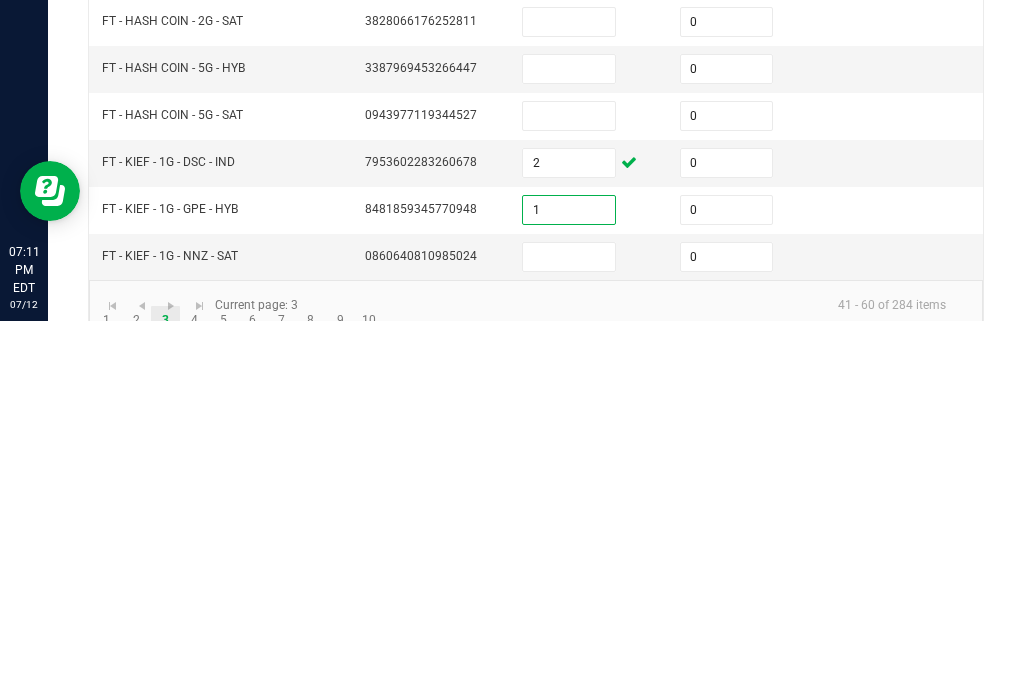 click at bounding box center (569, 634) 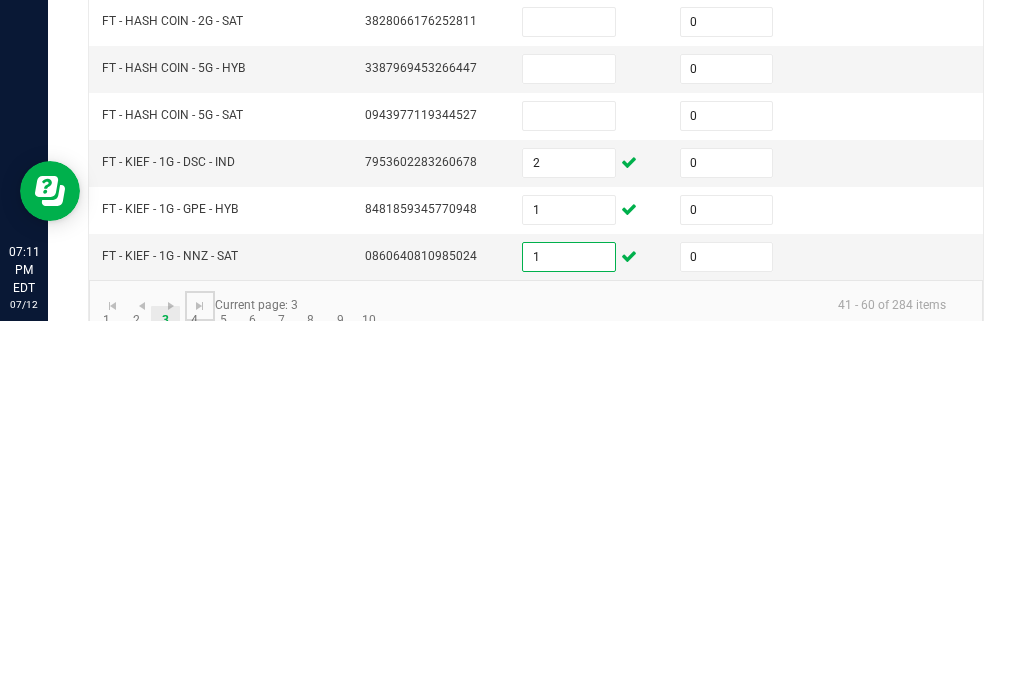 click 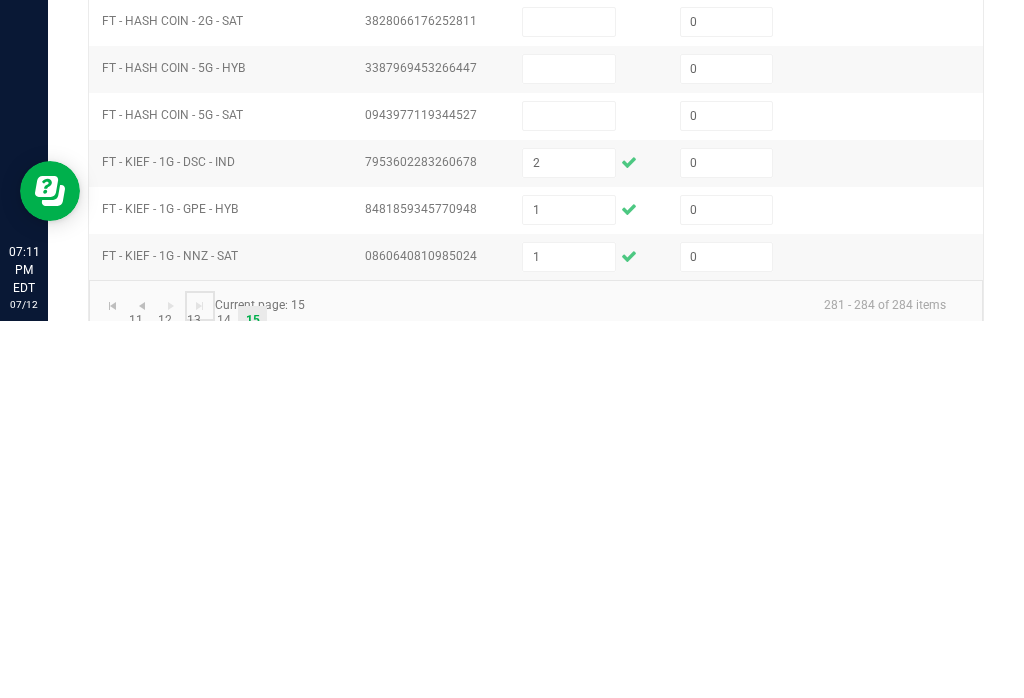 scroll, scrollTop: 0, scrollLeft: 0, axis: both 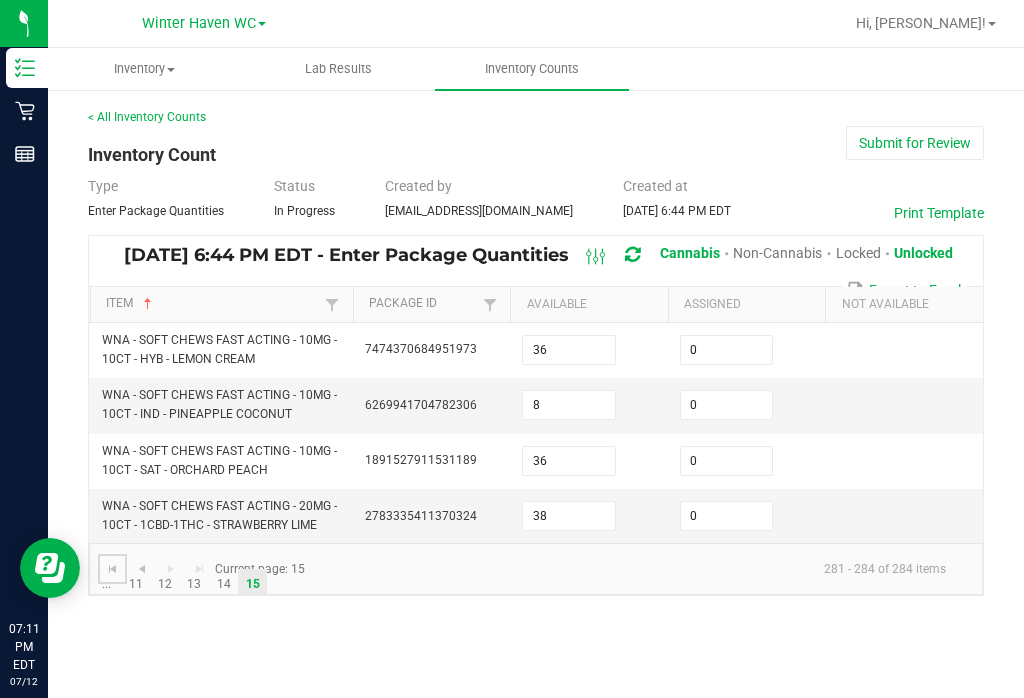 click 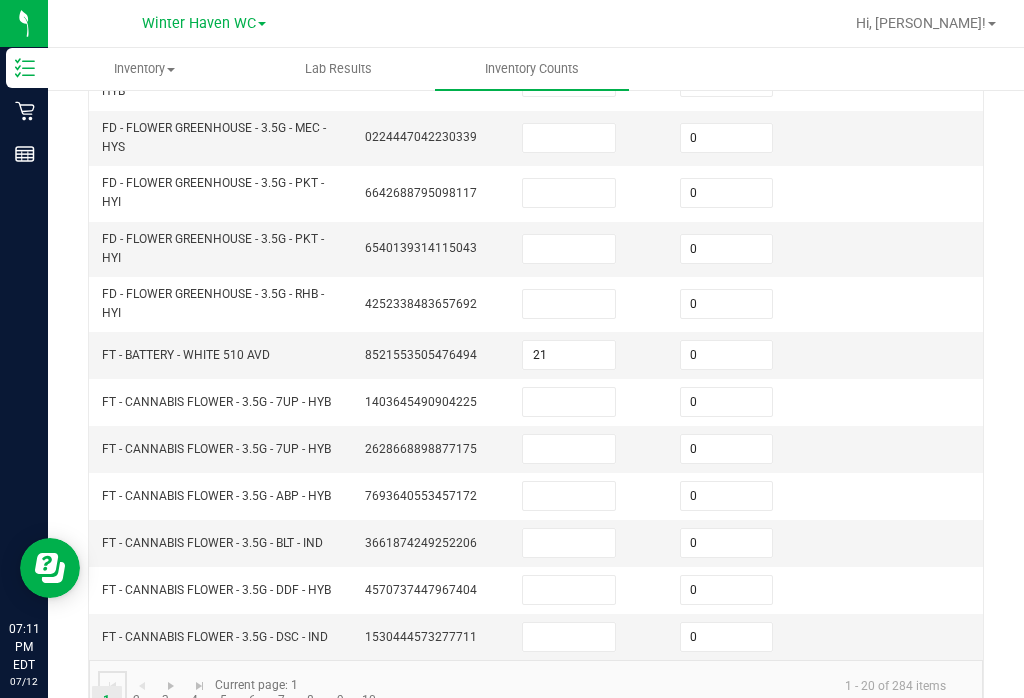 scroll, scrollTop: 693, scrollLeft: 0, axis: vertical 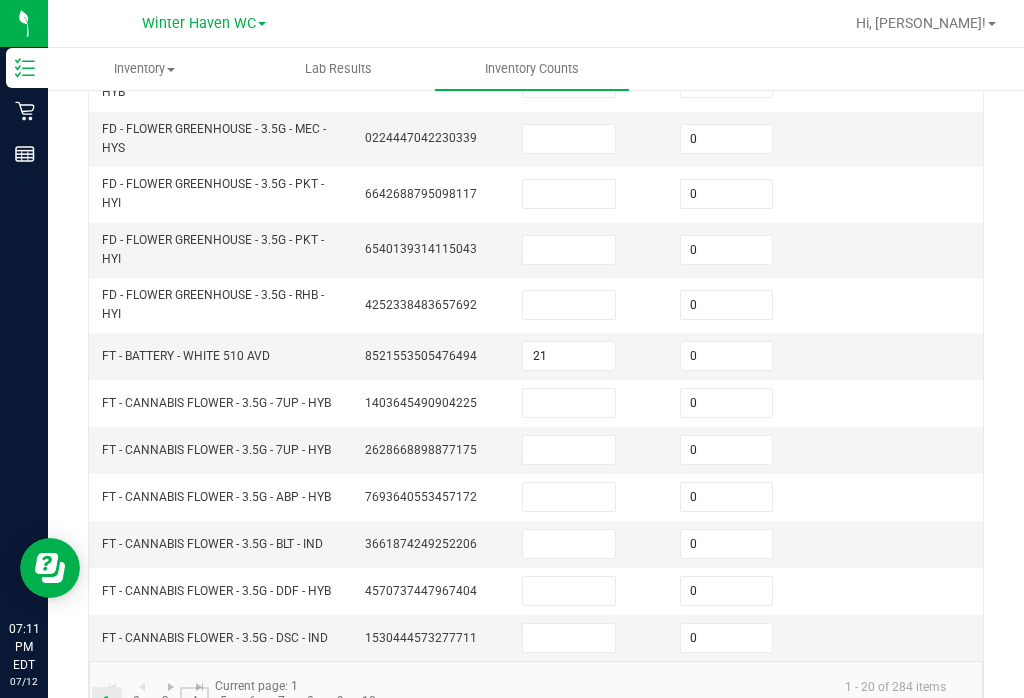 click on "4" 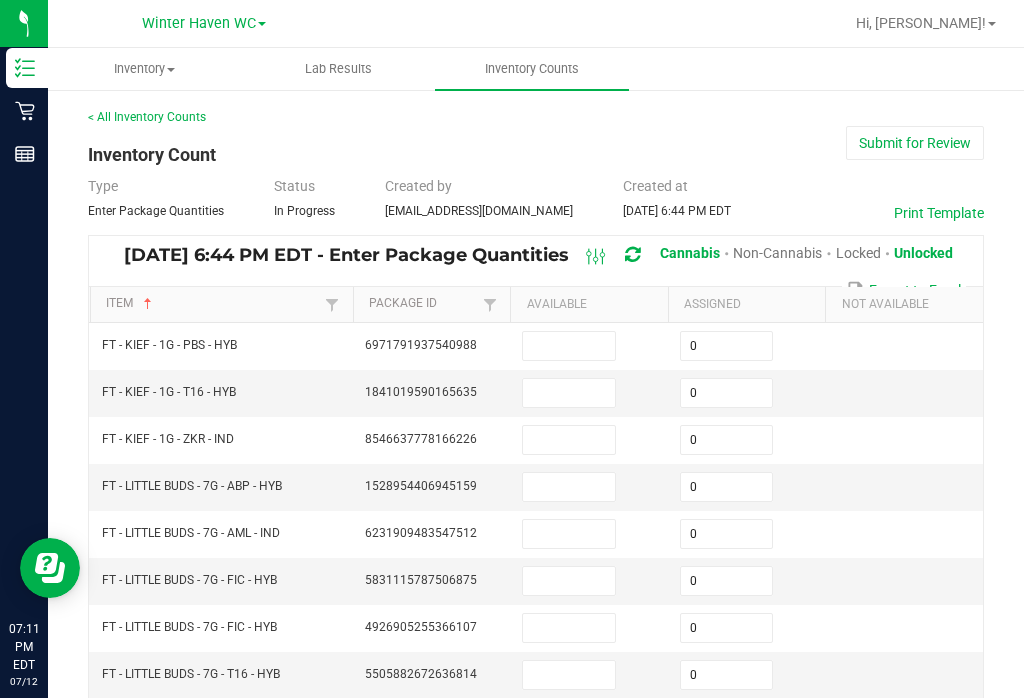 scroll, scrollTop: 0, scrollLeft: 0, axis: both 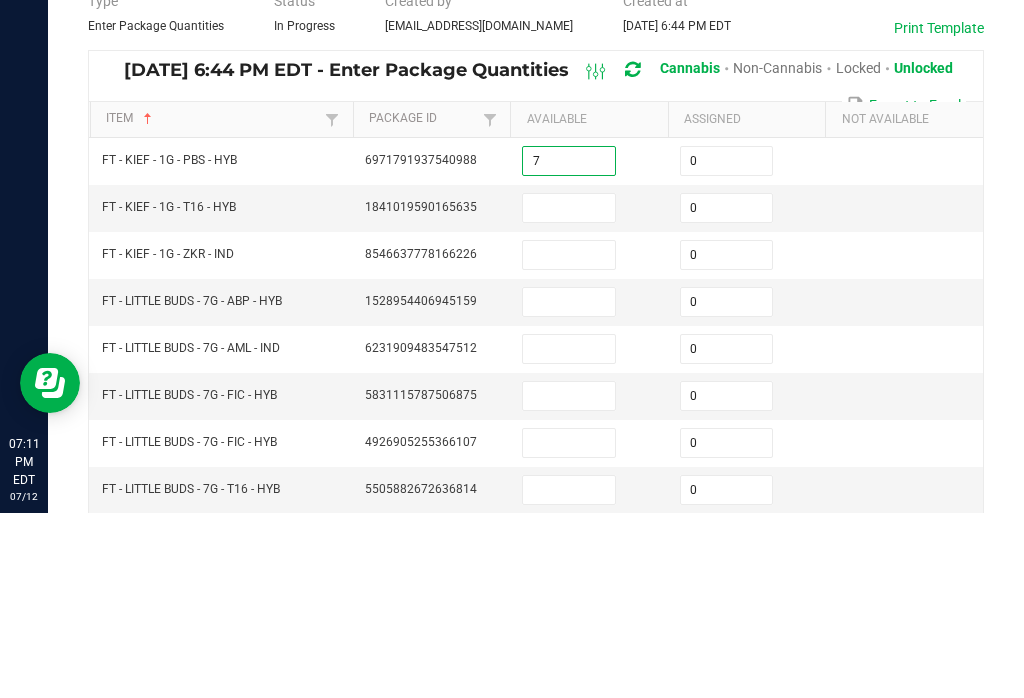 click at bounding box center [569, 393] 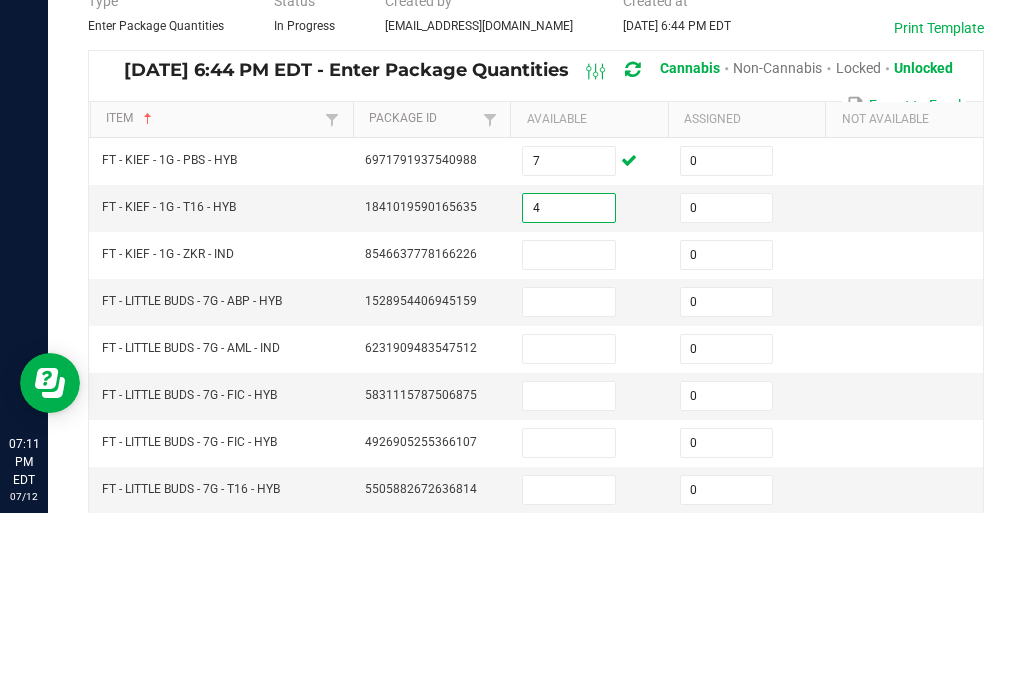 click at bounding box center [569, 440] 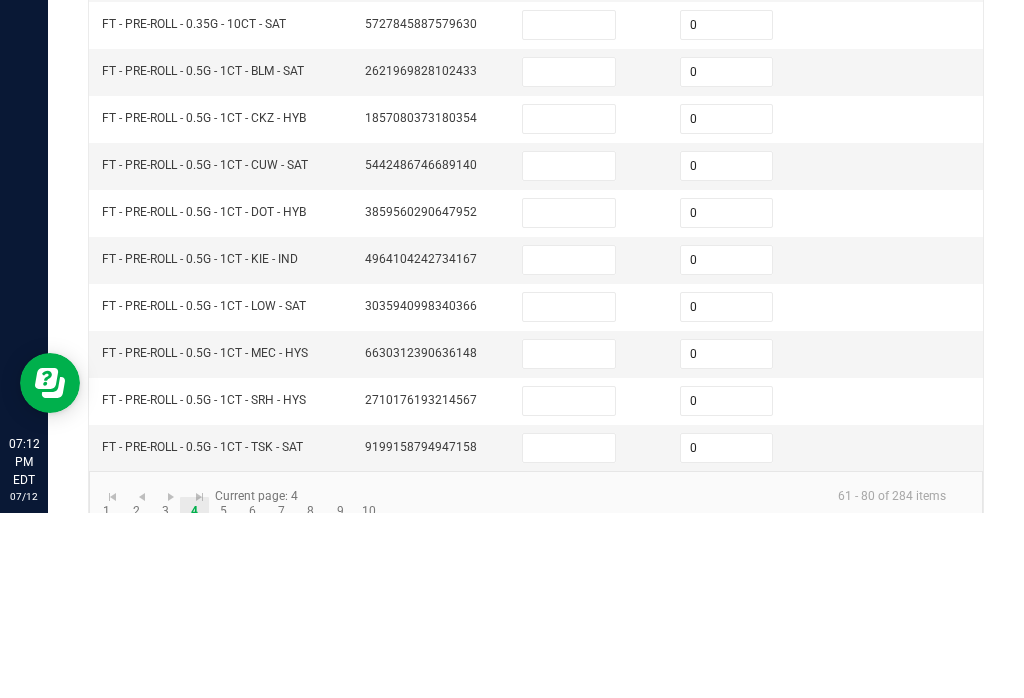 scroll, scrollTop: 605, scrollLeft: 0, axis: vertical 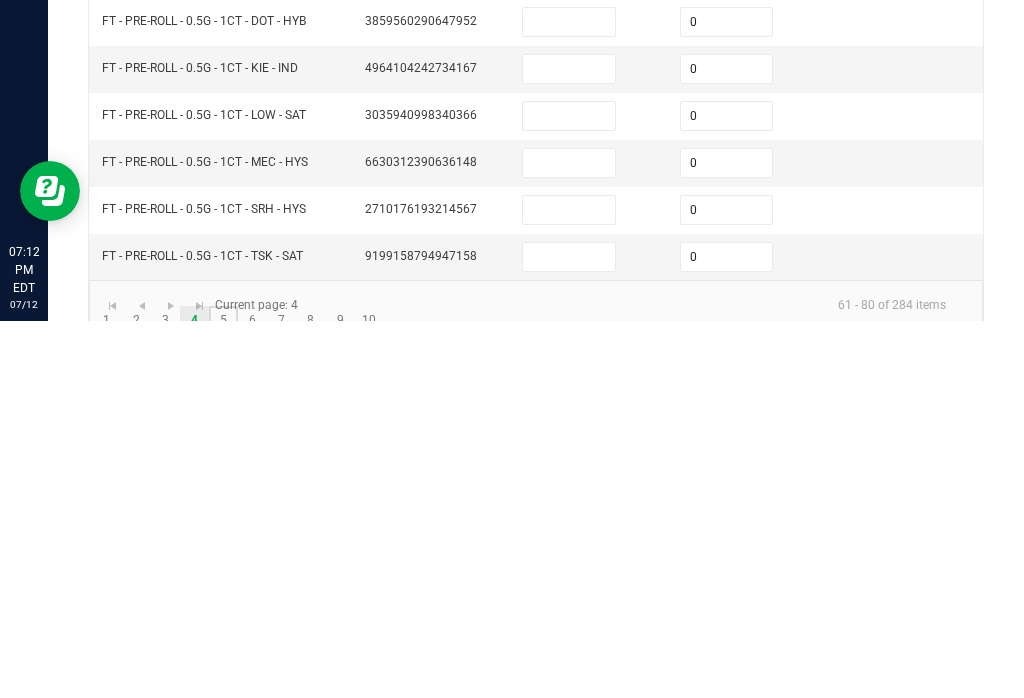 click on "5" 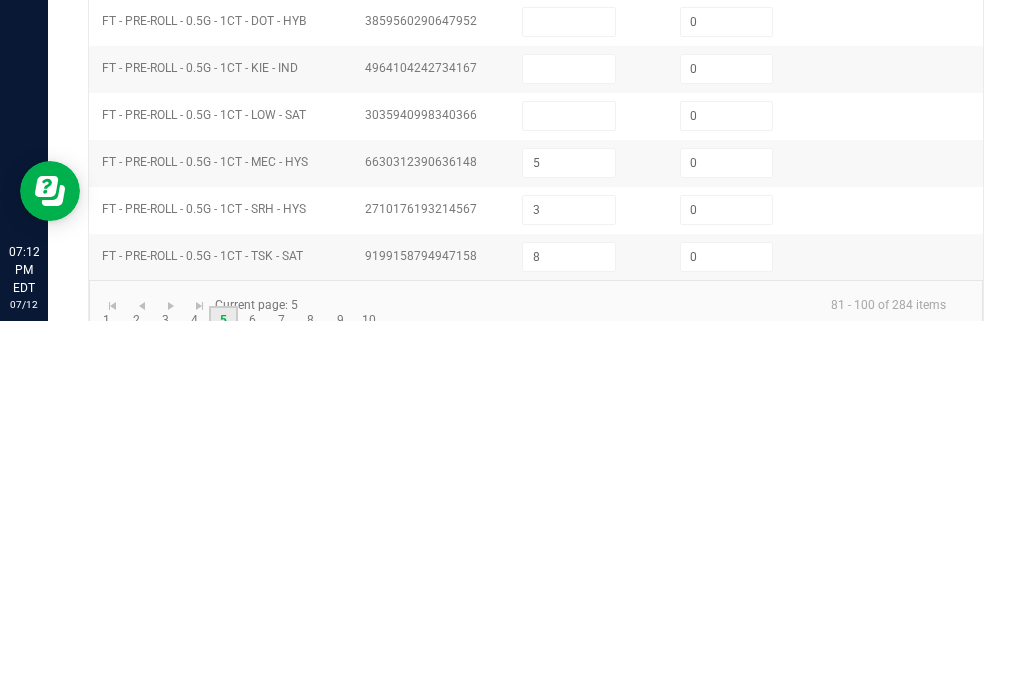 scroll, scrollTop: 0, scrollLeft: 0, axis: both 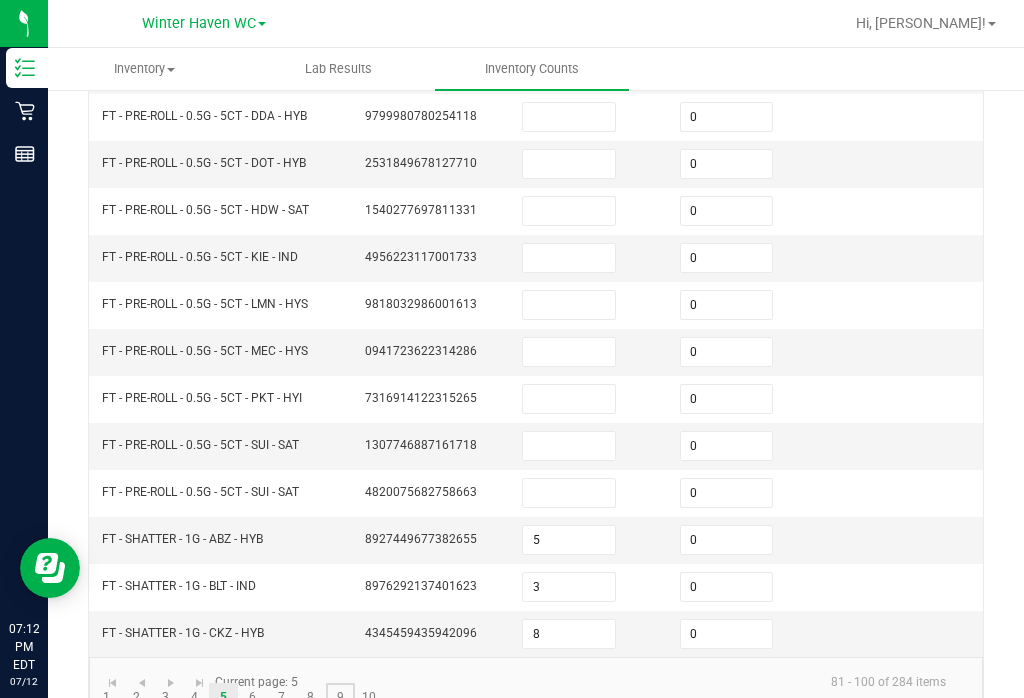 click on "9" 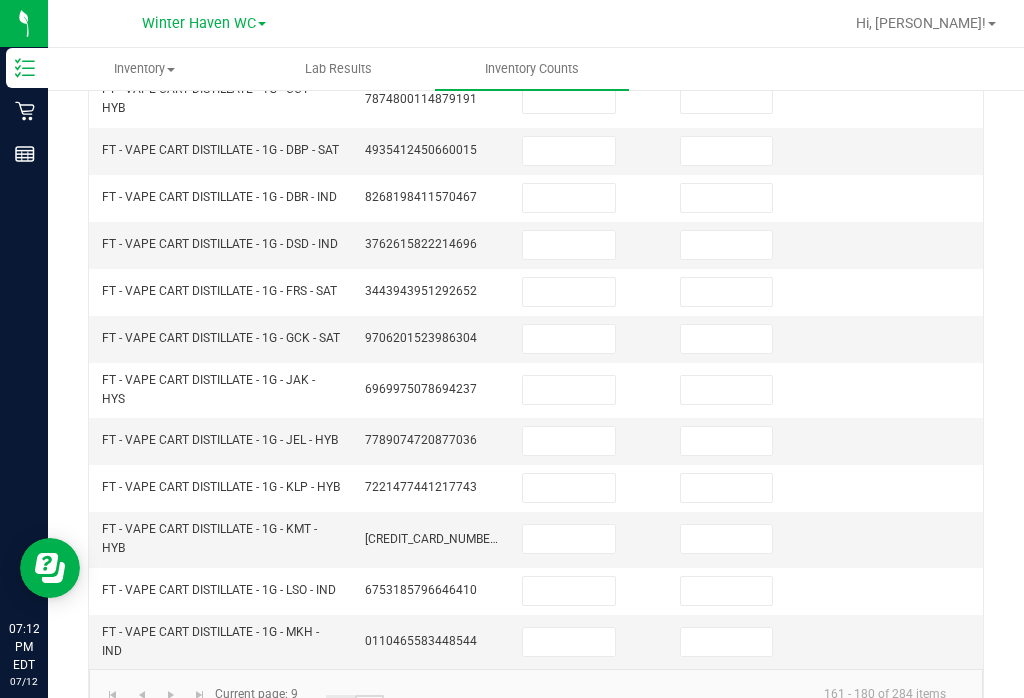 click on "10" 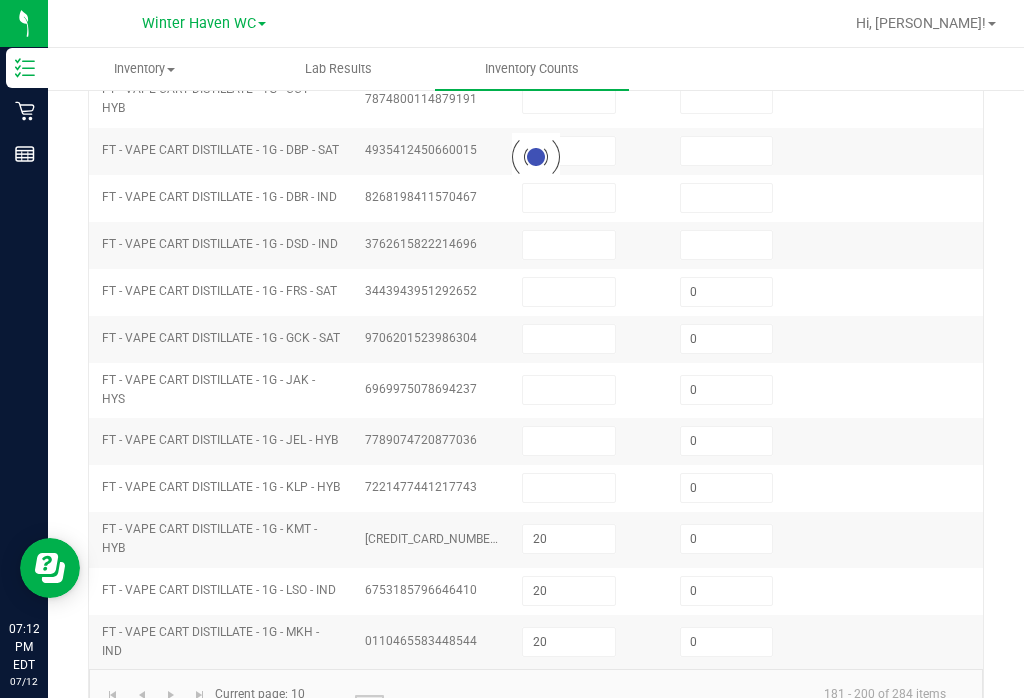 scroll, scrollTop: 645, scrollLeft: 0, axis: vertical 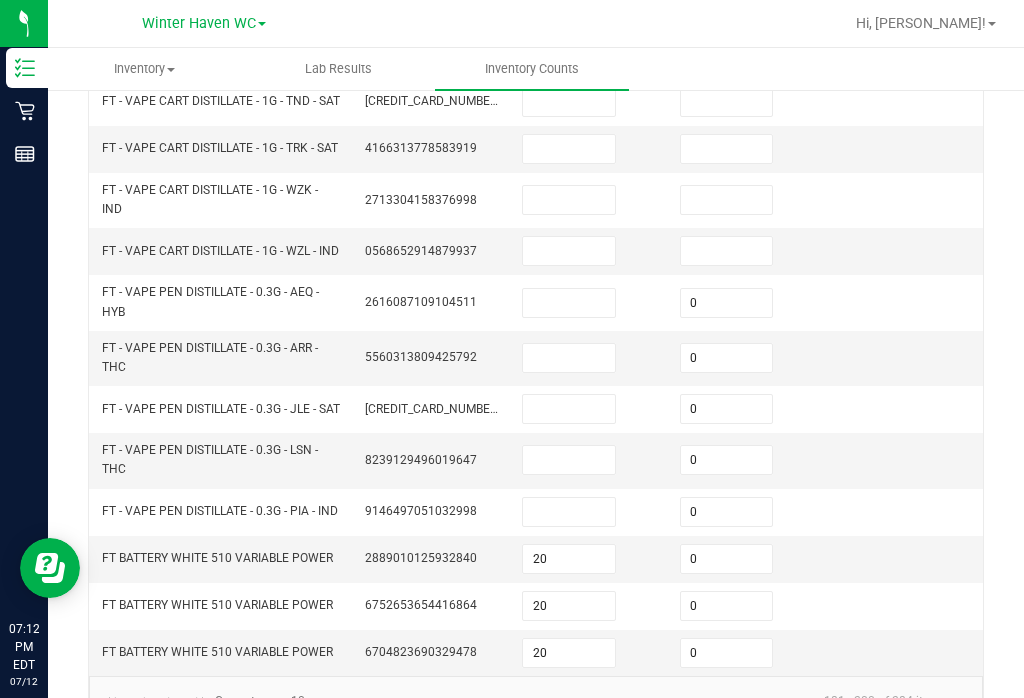 click at bounding box center [569, 303] 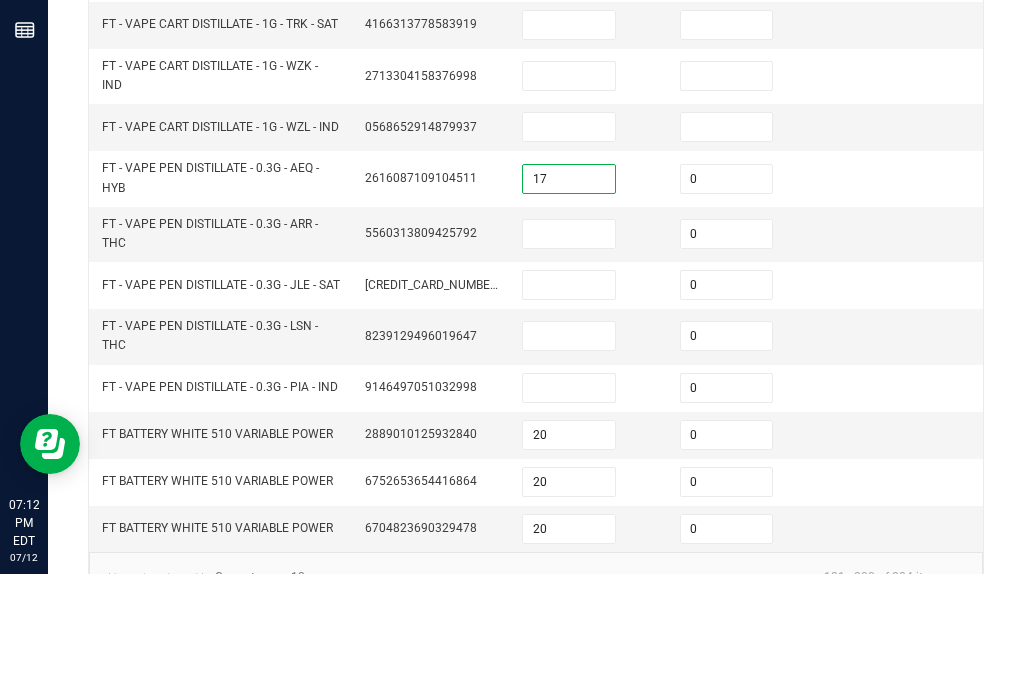 click at bounding box center [569, 358] 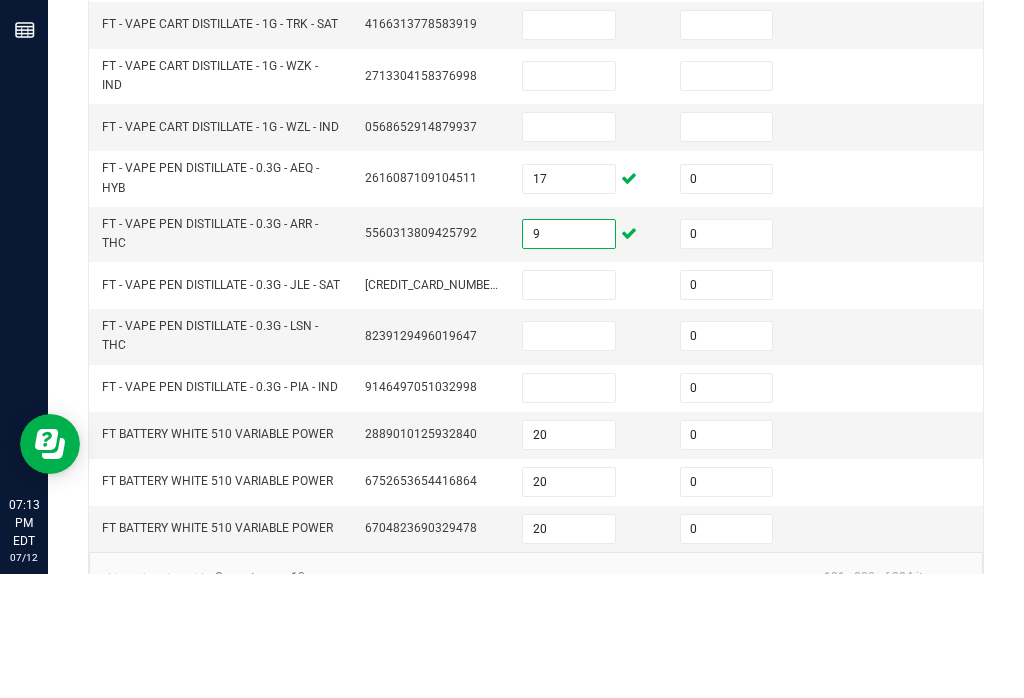 click at bounding box center [569, 409] 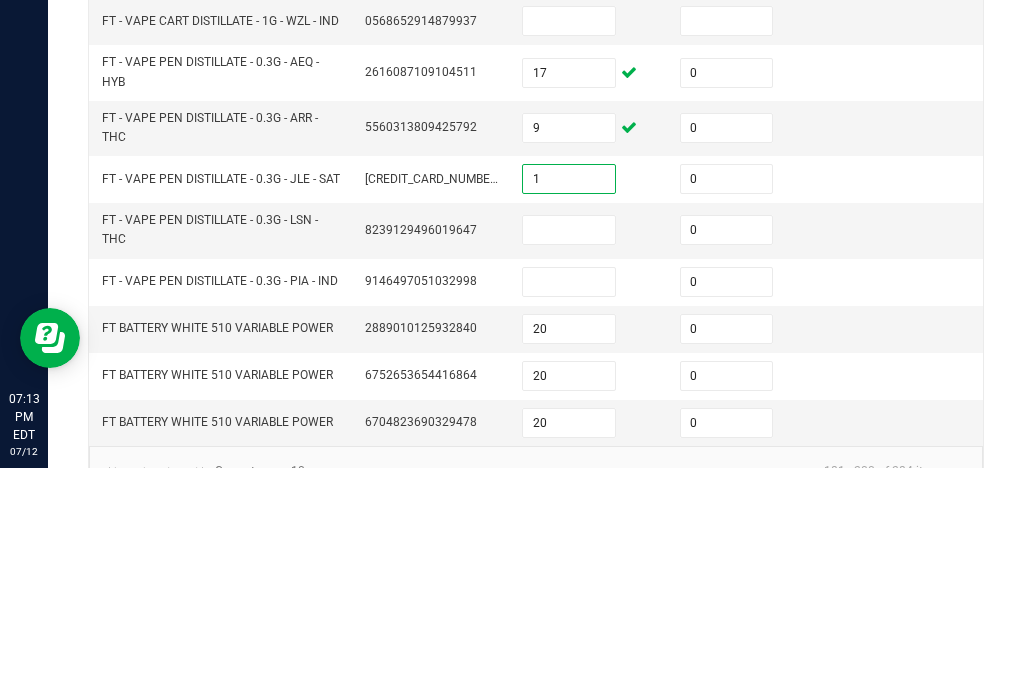 click at bounding box center [569, 460] 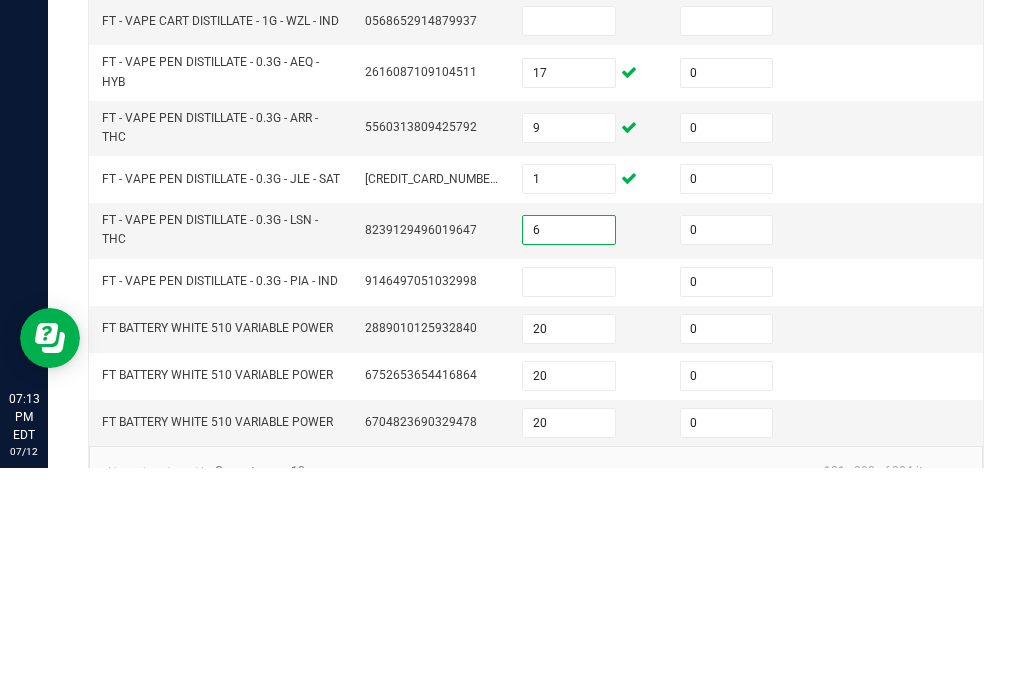 click at bounding box center (569, 512) 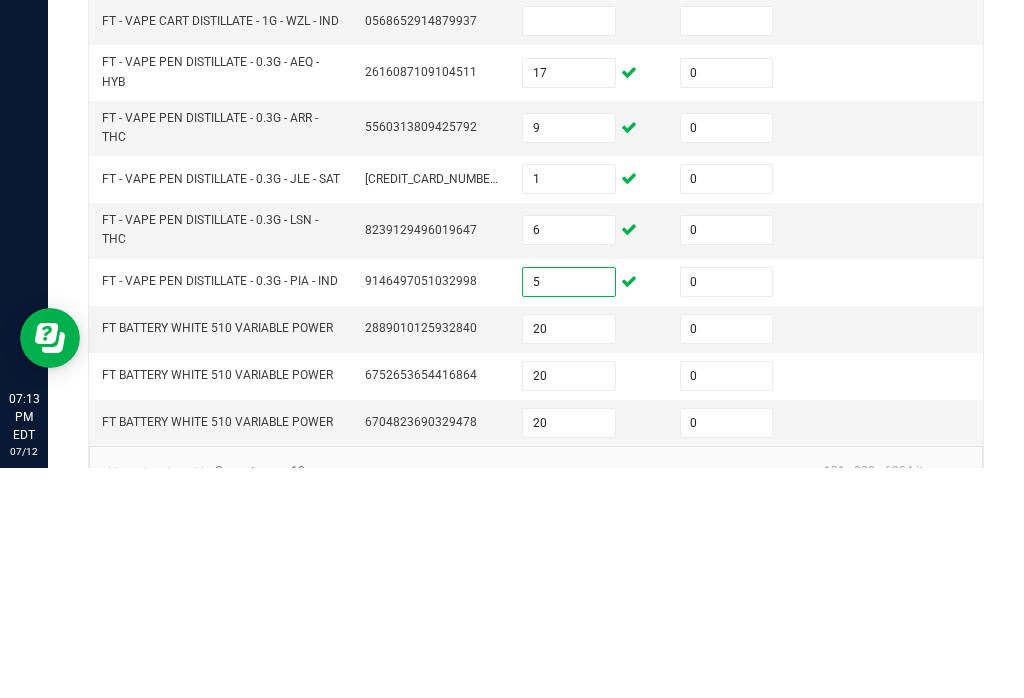scroll, scrollTop: 31, scrollLeft: 0, axis: vertical 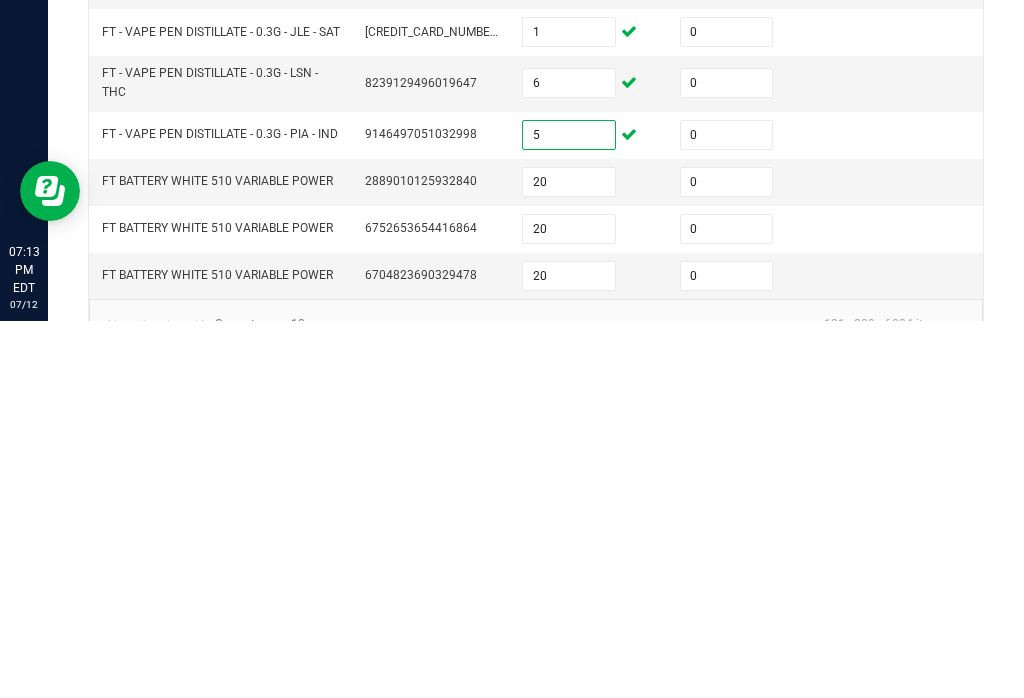 click on "8" 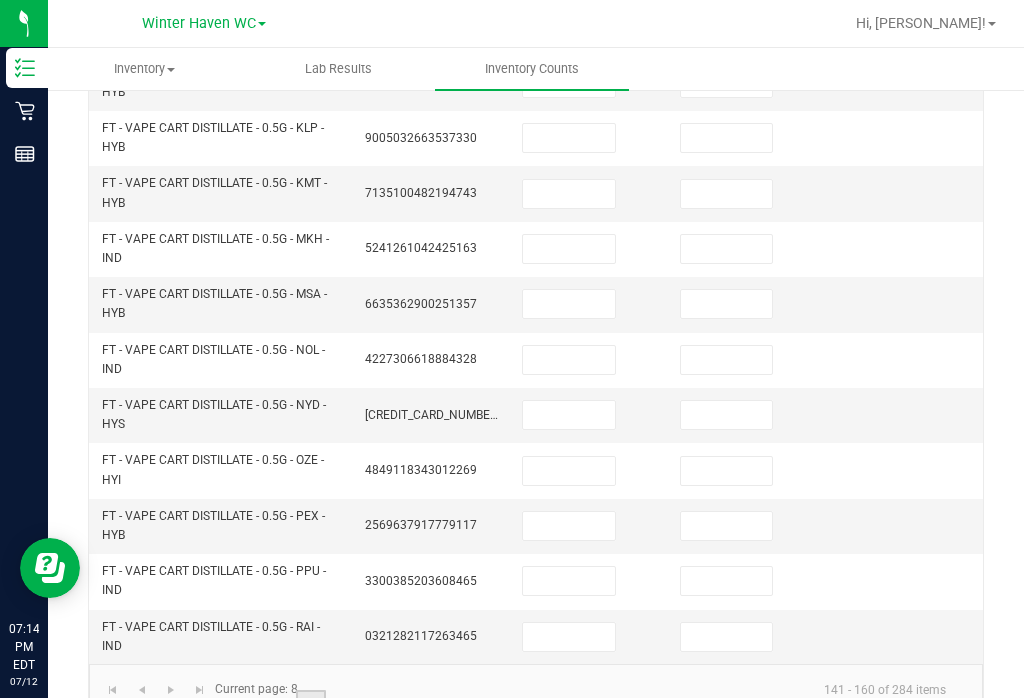 scroll, scrollTop: 765, scrollLeft: 0, axis: vertical 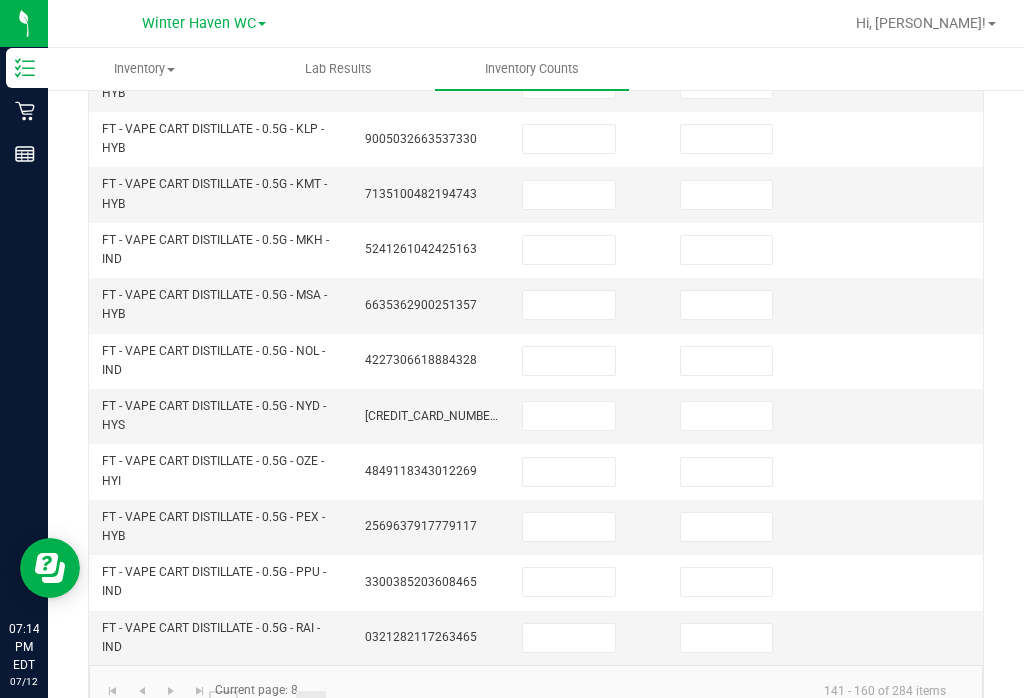 click on "5" 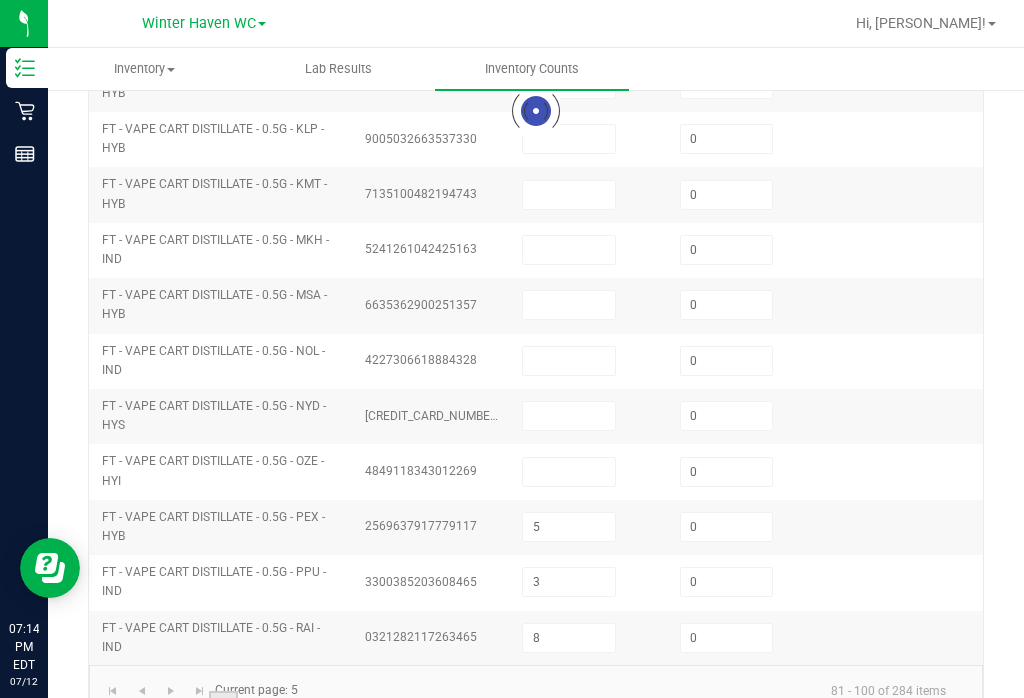 scroll, scrollTop: 605, scrollLeft: 0, axis: vertical 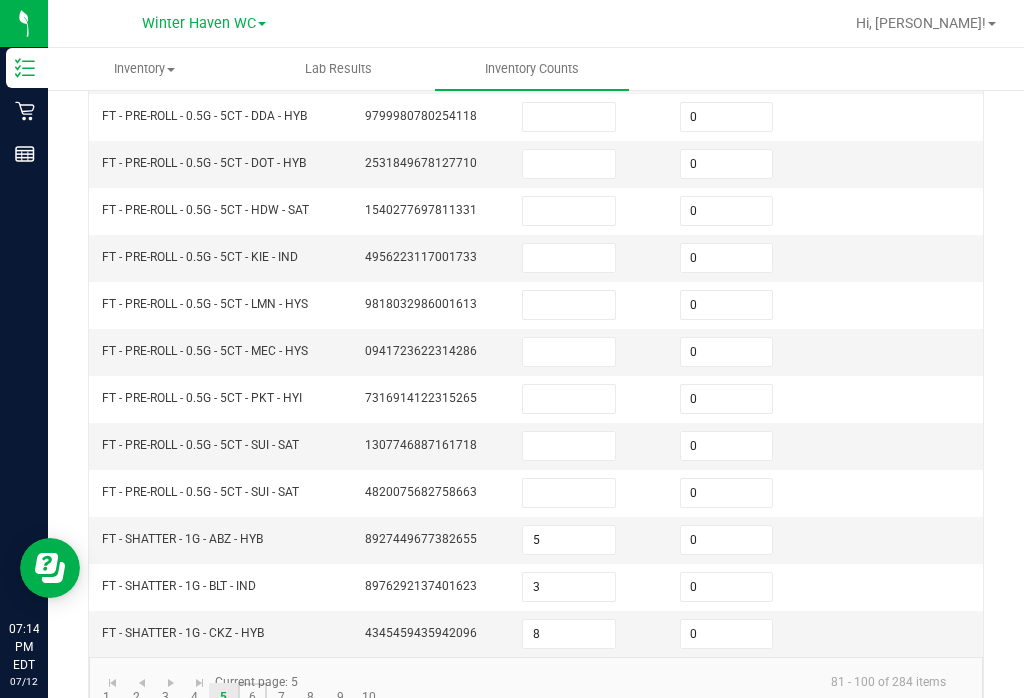 click on "6" 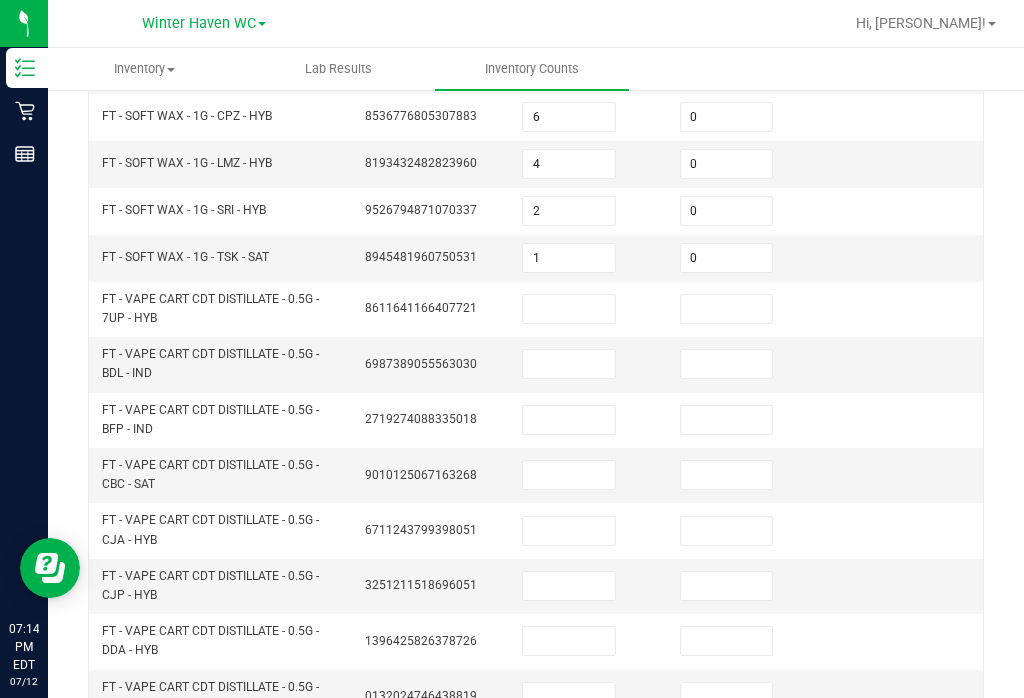 click at bounding box center [569, 309] 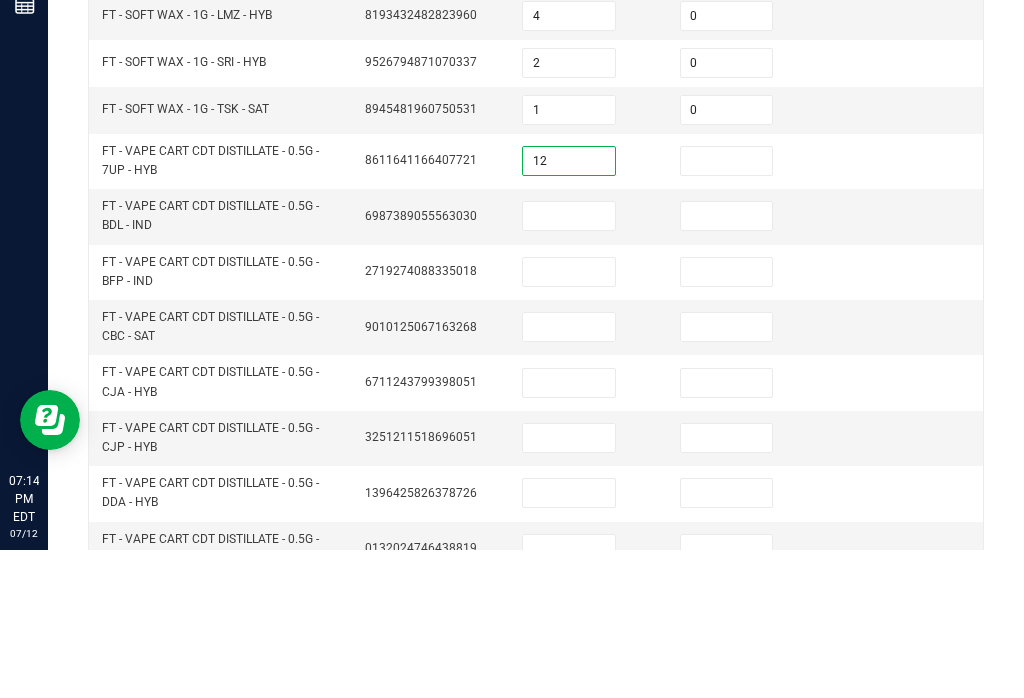 click at bounding box center [569, 364] 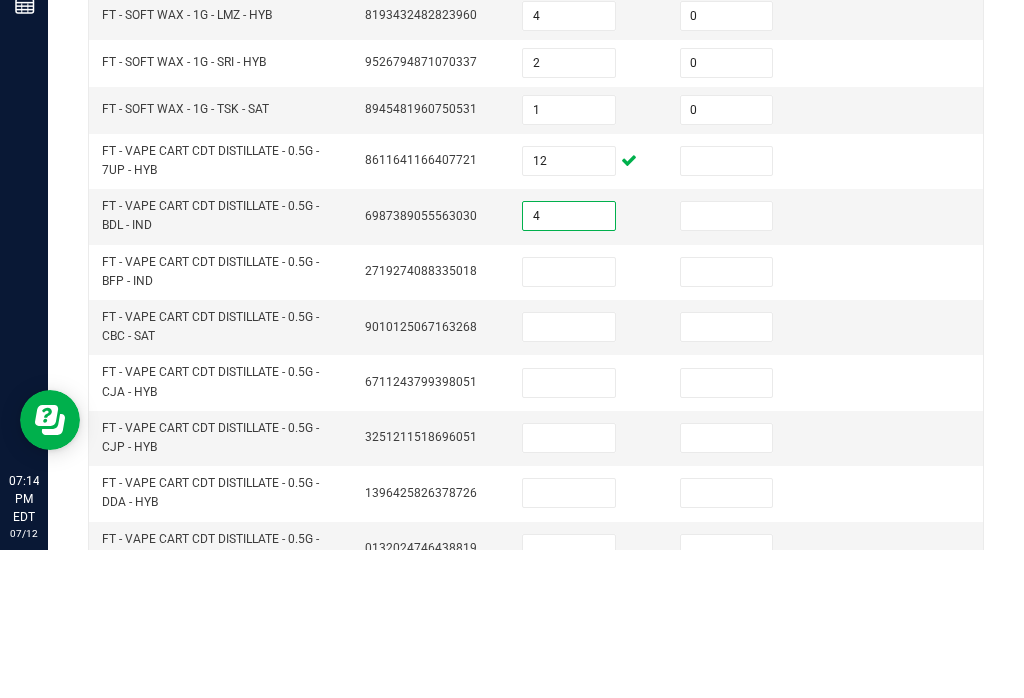 click at bounding box center (727, 309) 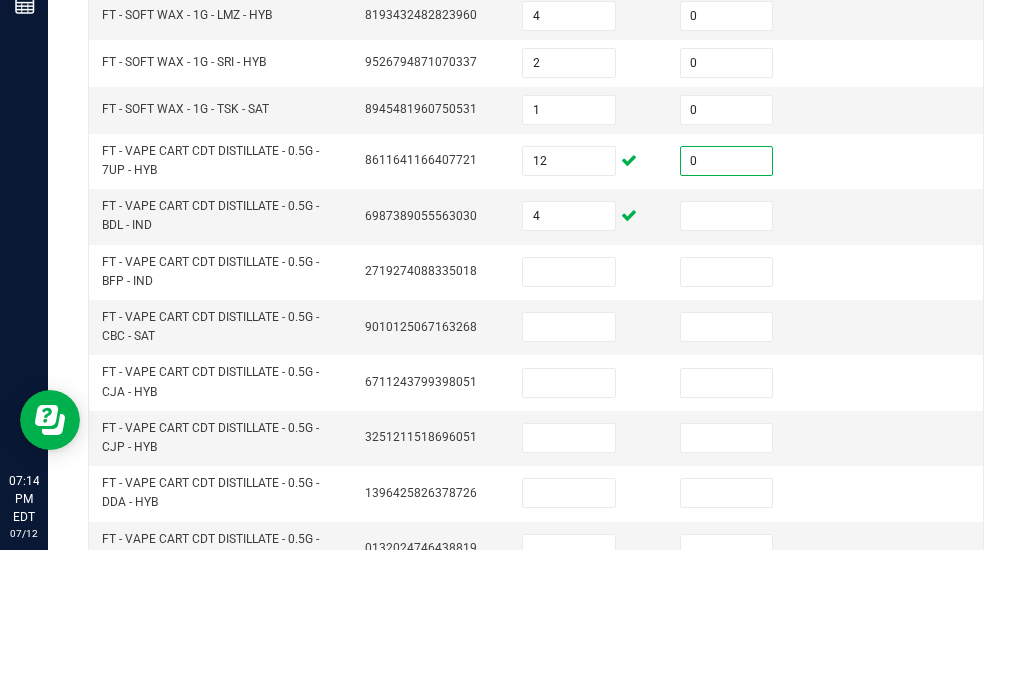click at bounding box center [727, 364] 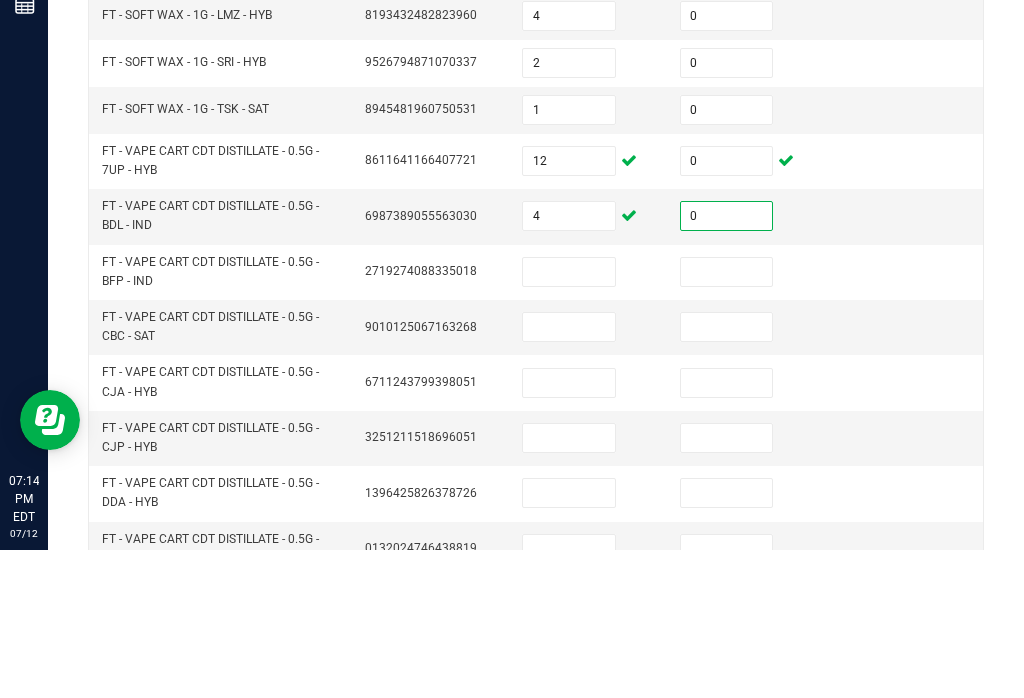 click at bounding box center (727, 420) 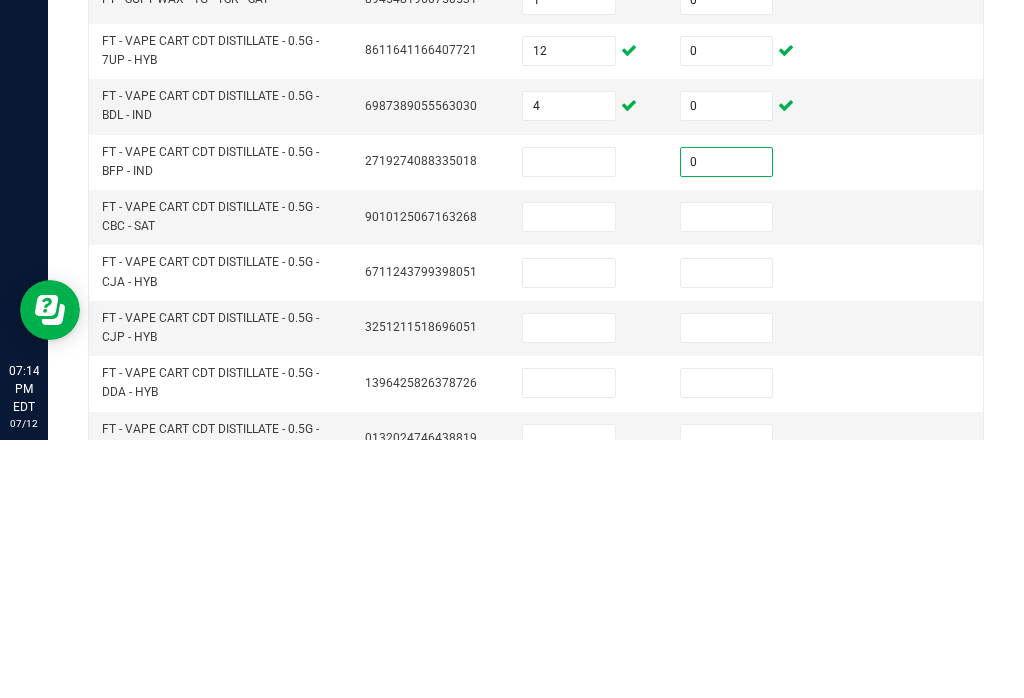 click at bounding box center [569, 420] 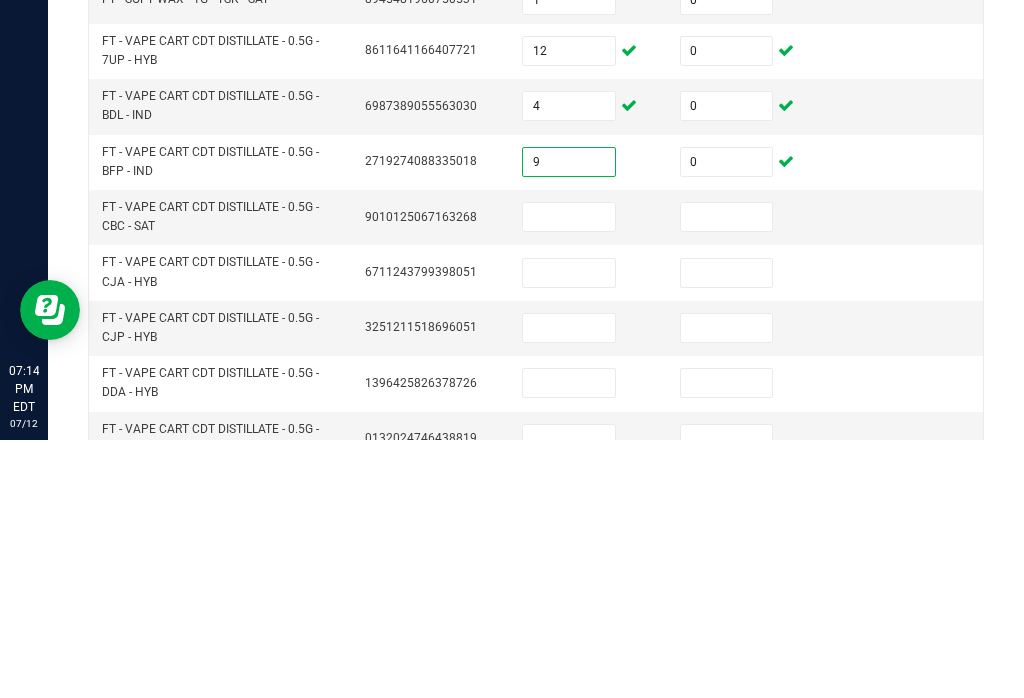 click at bounding box center (569, 475) 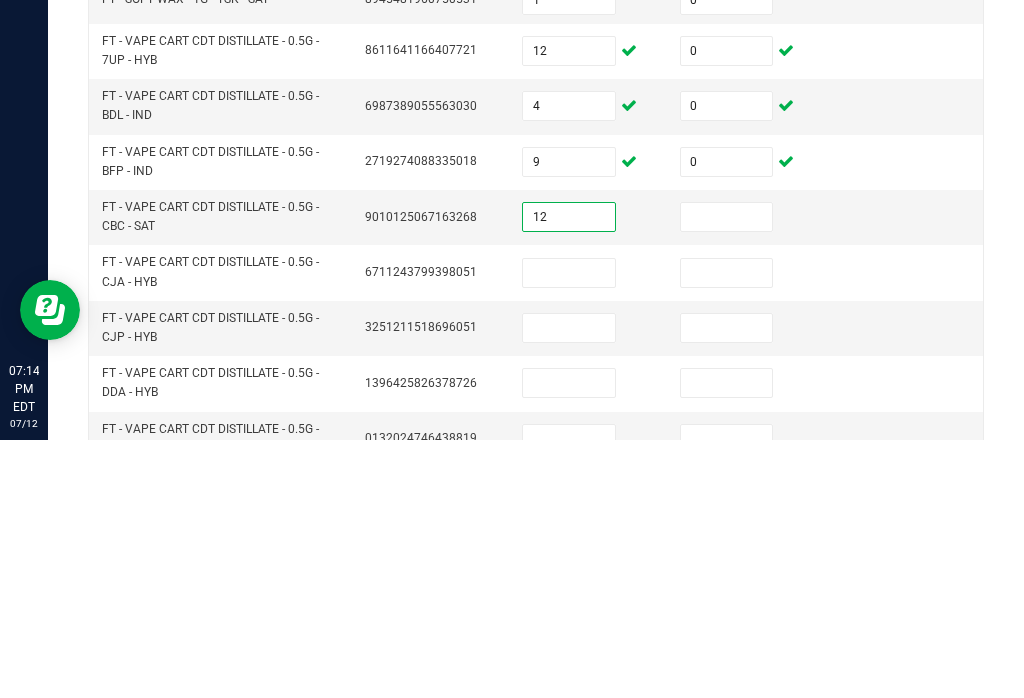 click at bounding box center [727, 475] 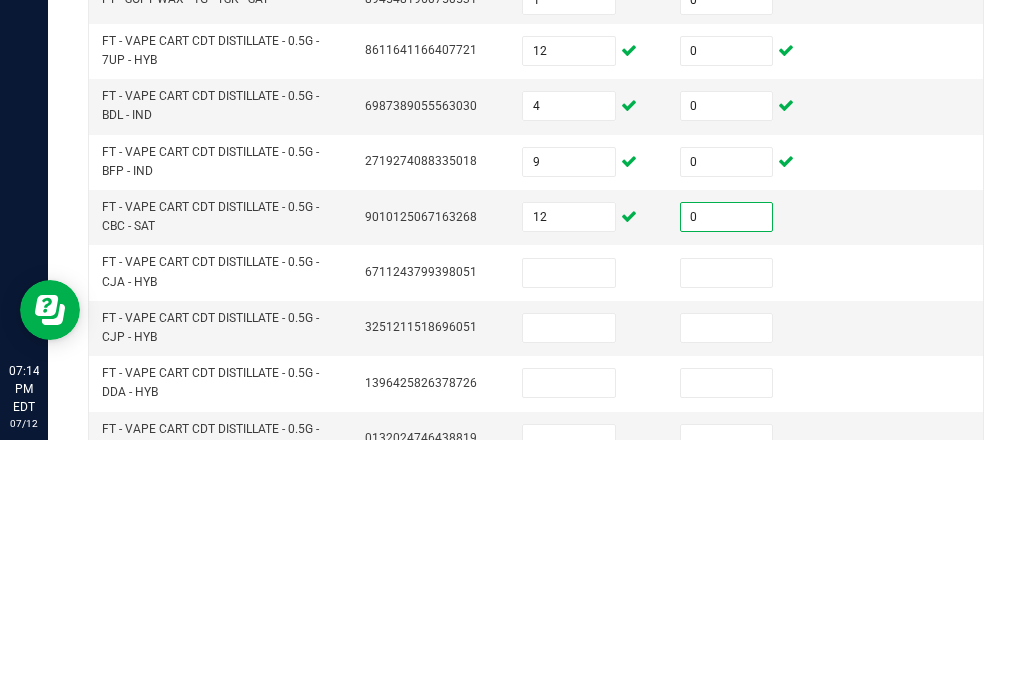 click at bounding box center [727, 531] 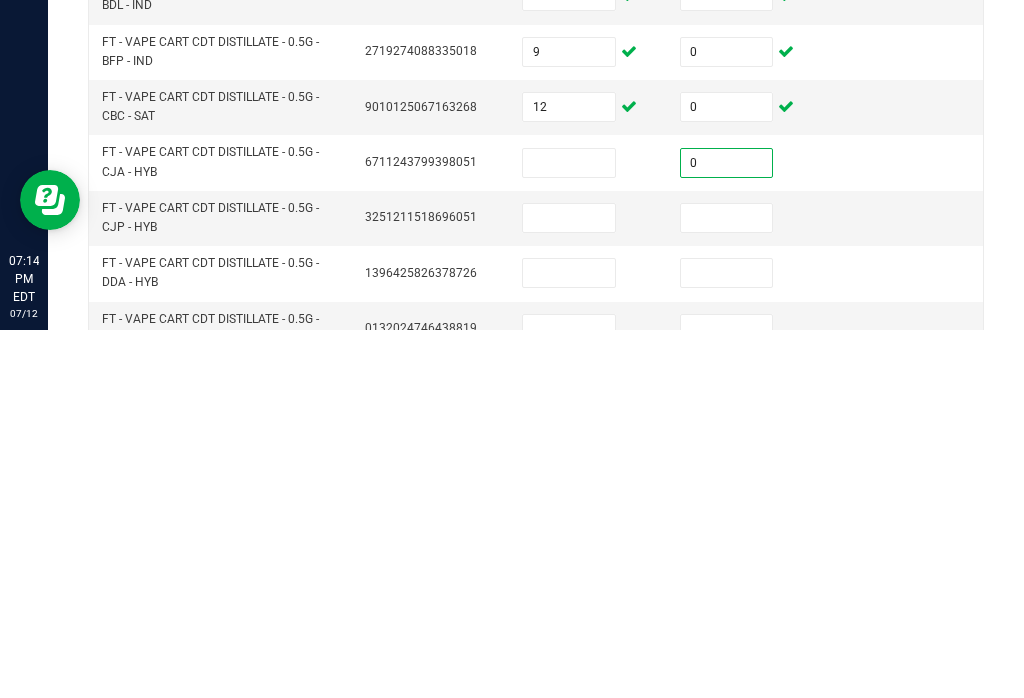 click at bounding box center [569, 531] 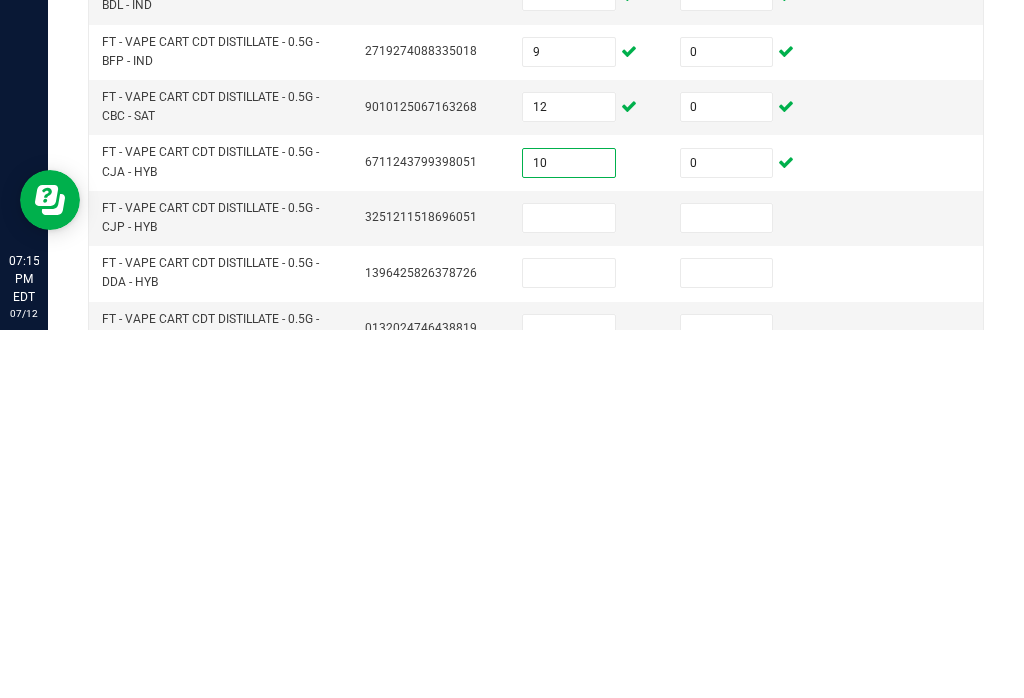 click at bounding box center (727, 586) 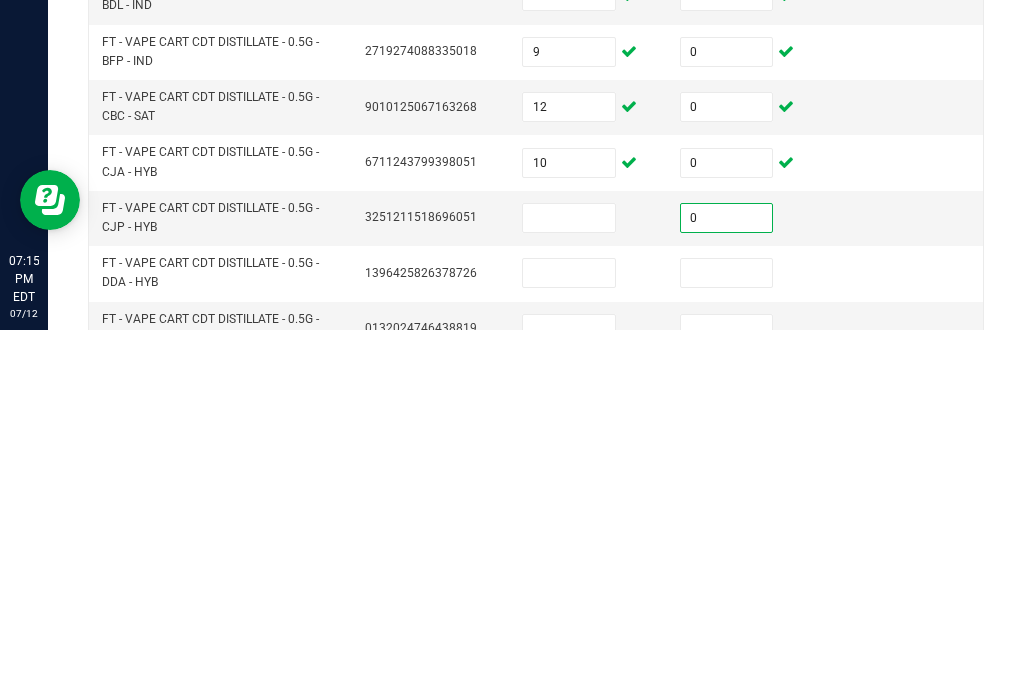 click at bounding box center [727, 641] 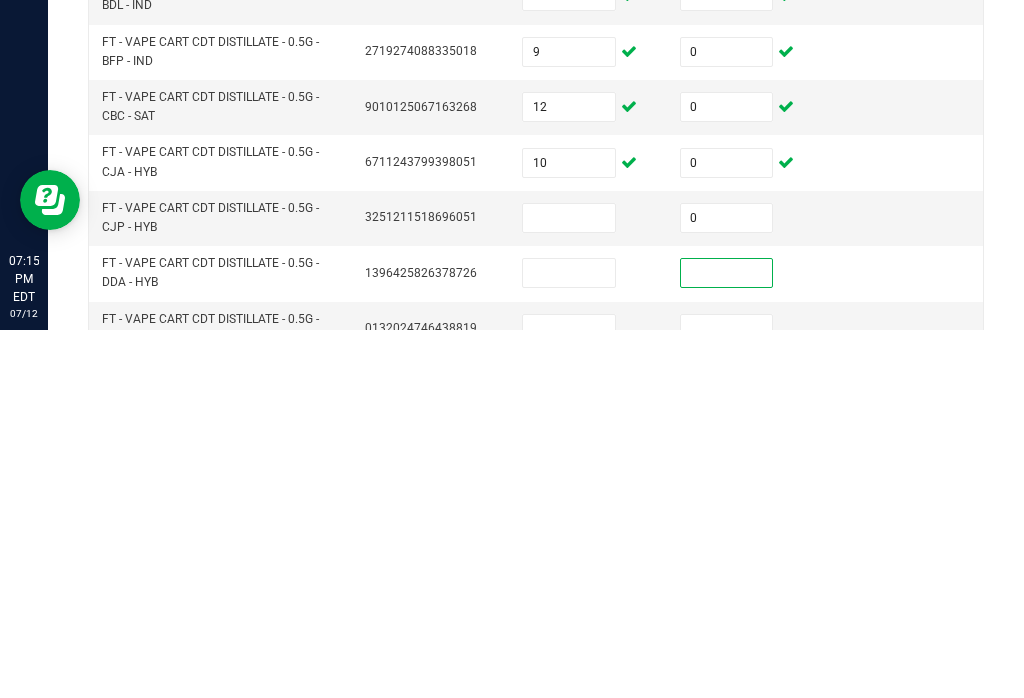 scroll, scrollTop: 31, scrollLeft: 0, axis: vertical 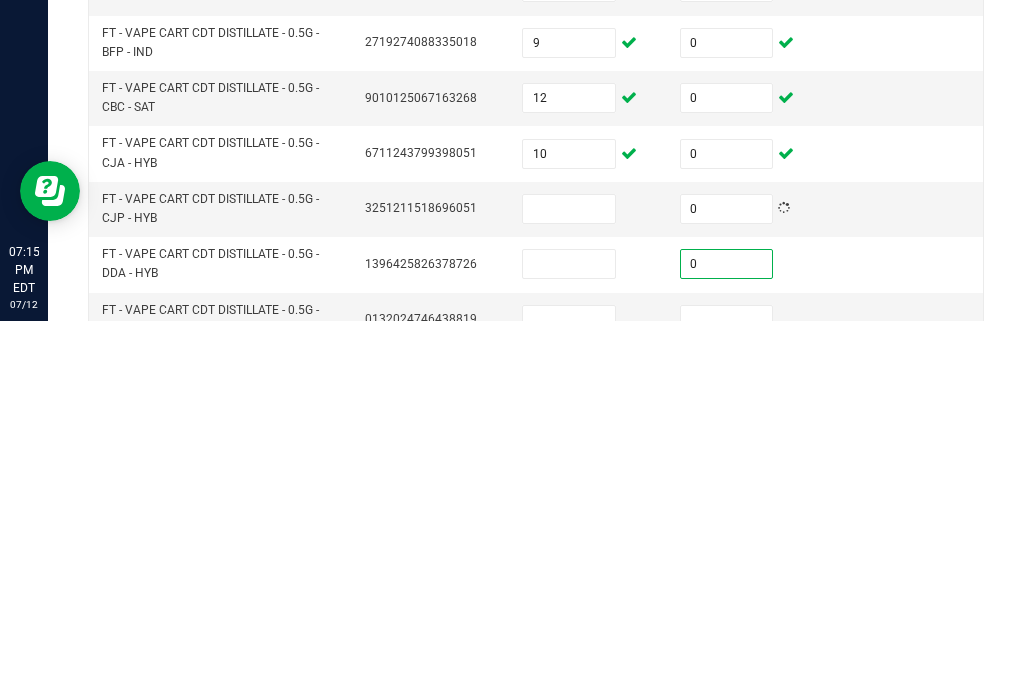 click at bounding box center (727, 697) 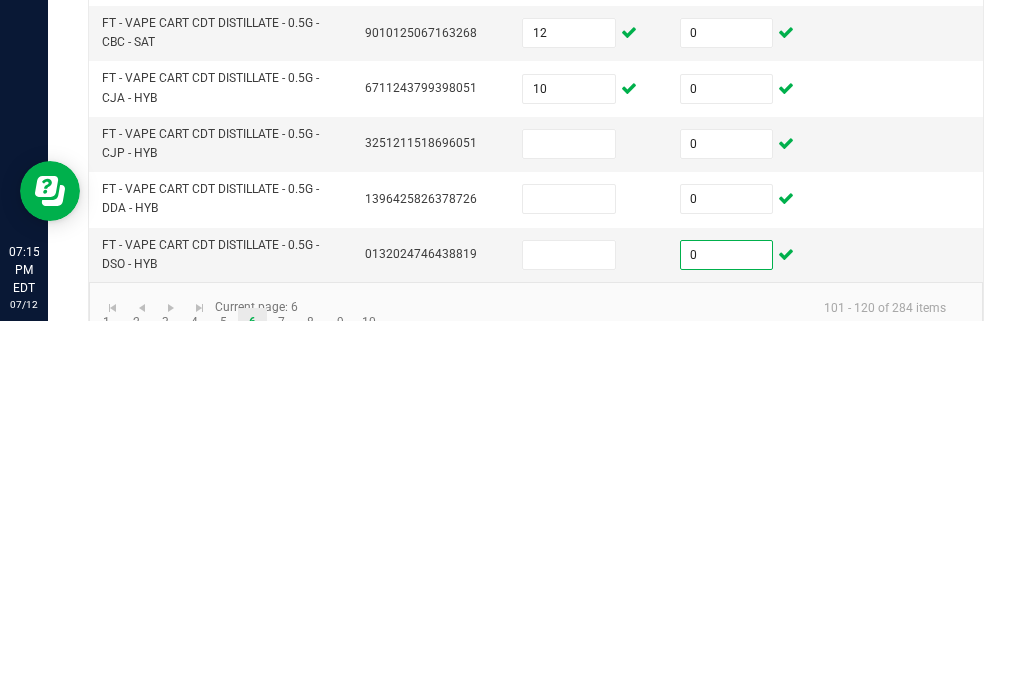 scroll, scrollTop: 669, scrollLeft: 0, axis: vertical 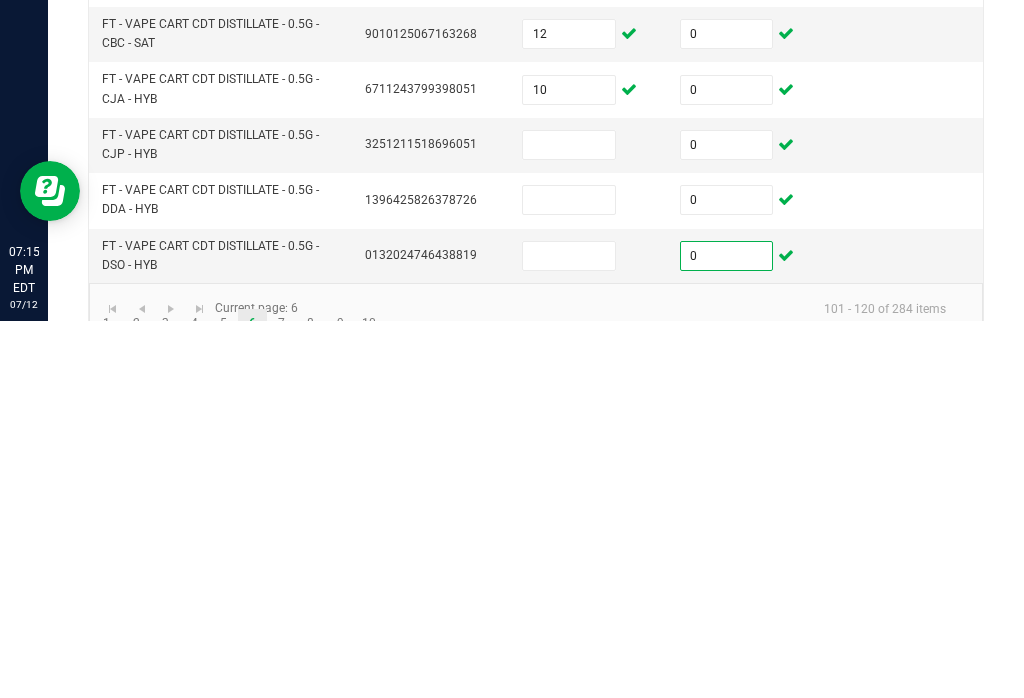 click at bounding box center (569, 522) 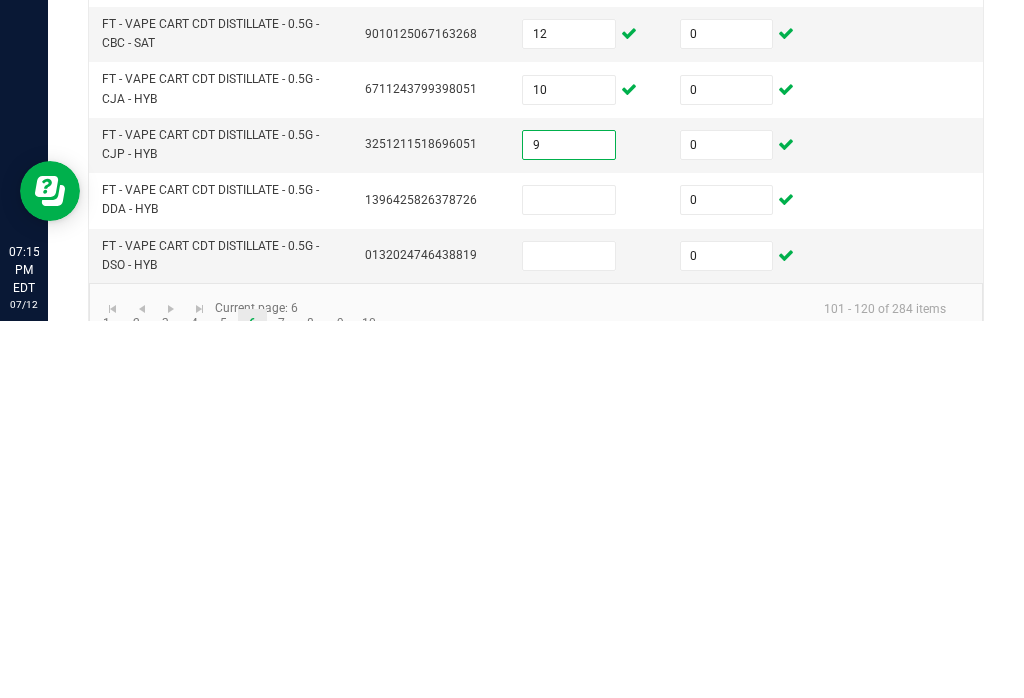 click at bounding box center (569, 577) 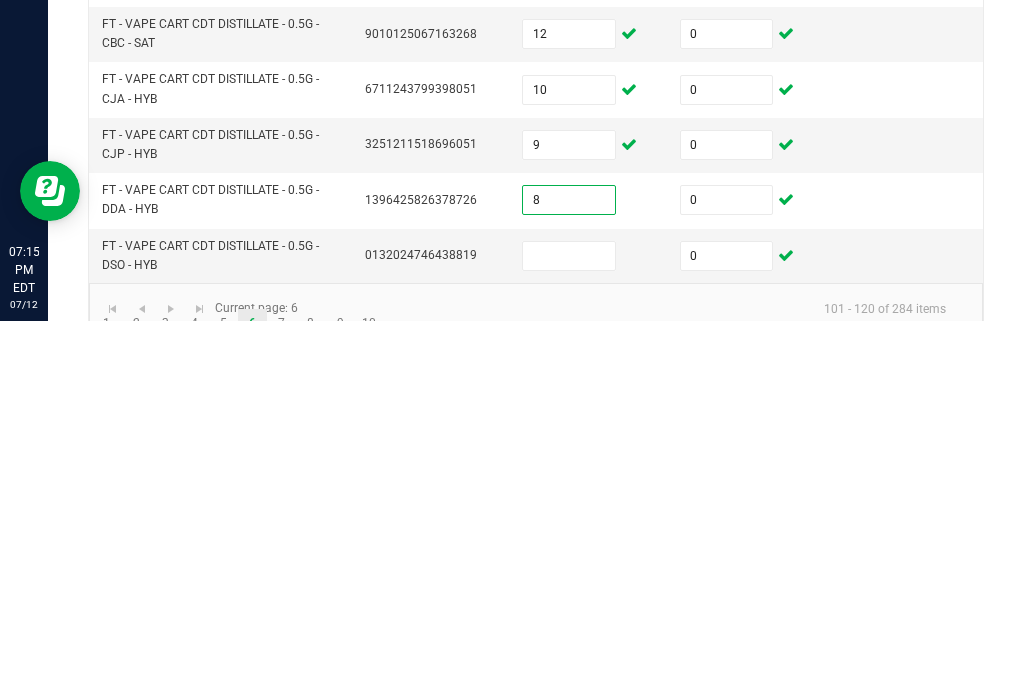 click at bounding box center (569, 633) 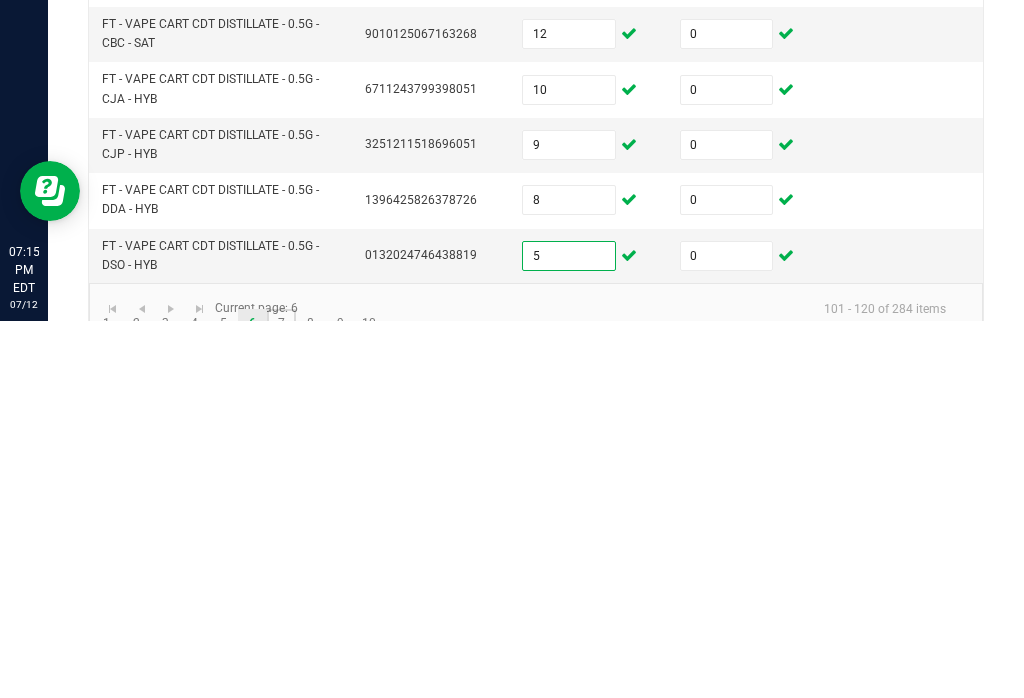 click on "7" 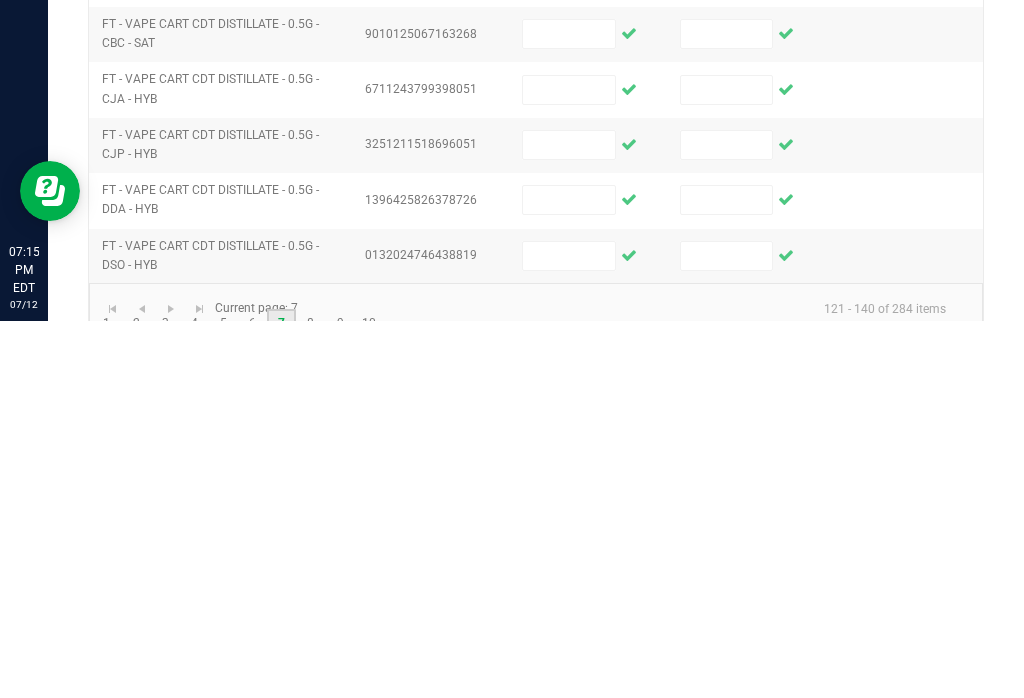 scroll, scrollTop: 0, scrollLeft: 0, axis: both 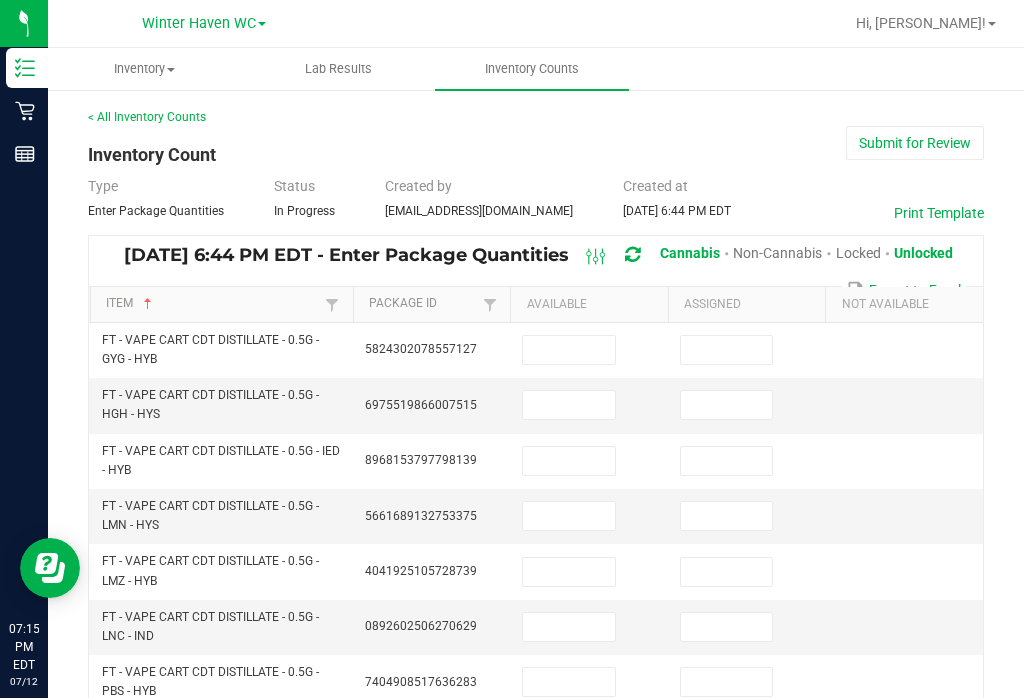 click at bounding box center [727, 350] 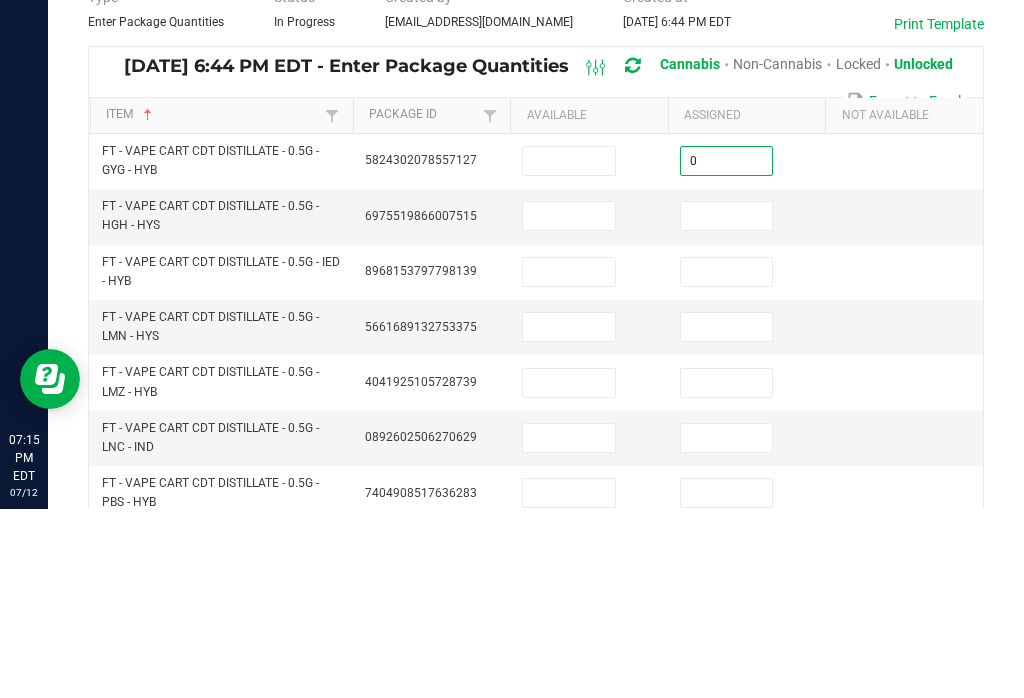 click at bounding box center [727, 405] 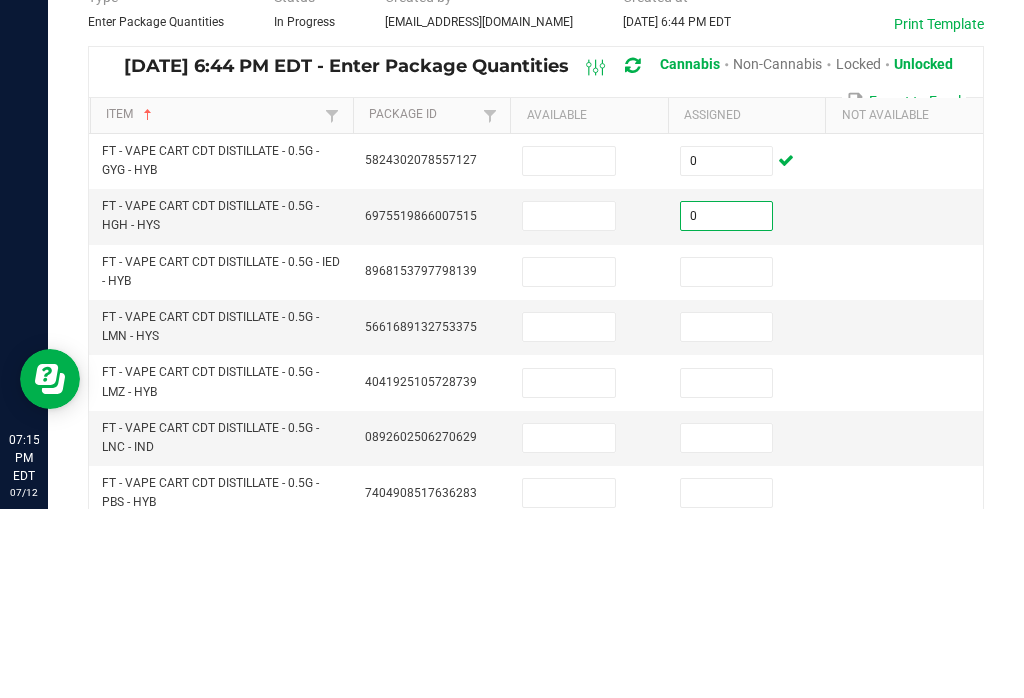 click at bounding box center [727, 461] 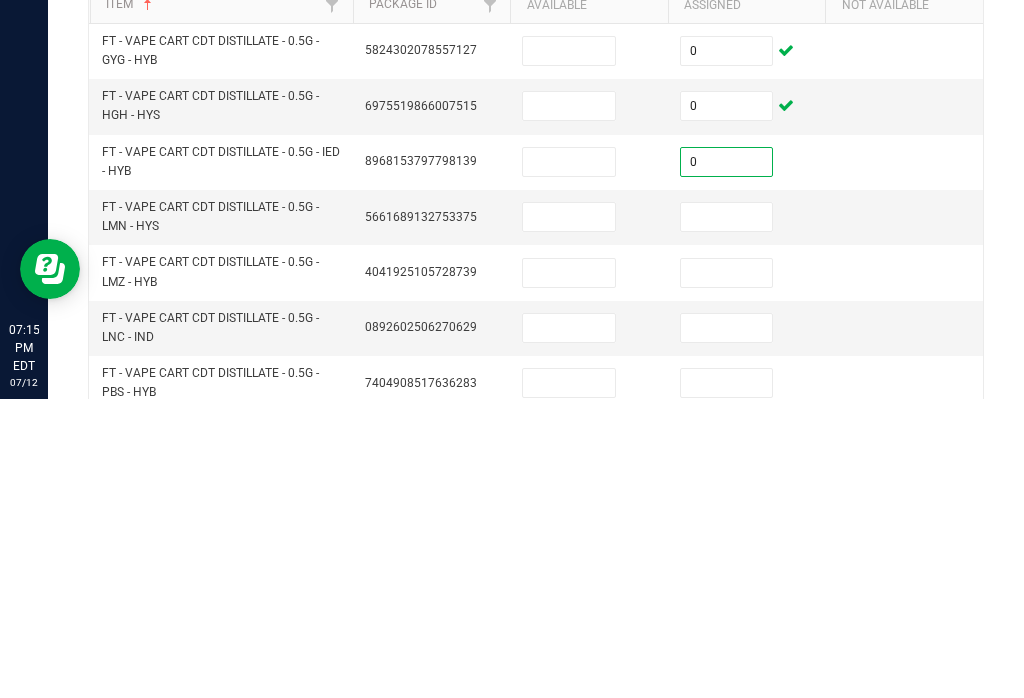 click at bounding box center [569, 350] 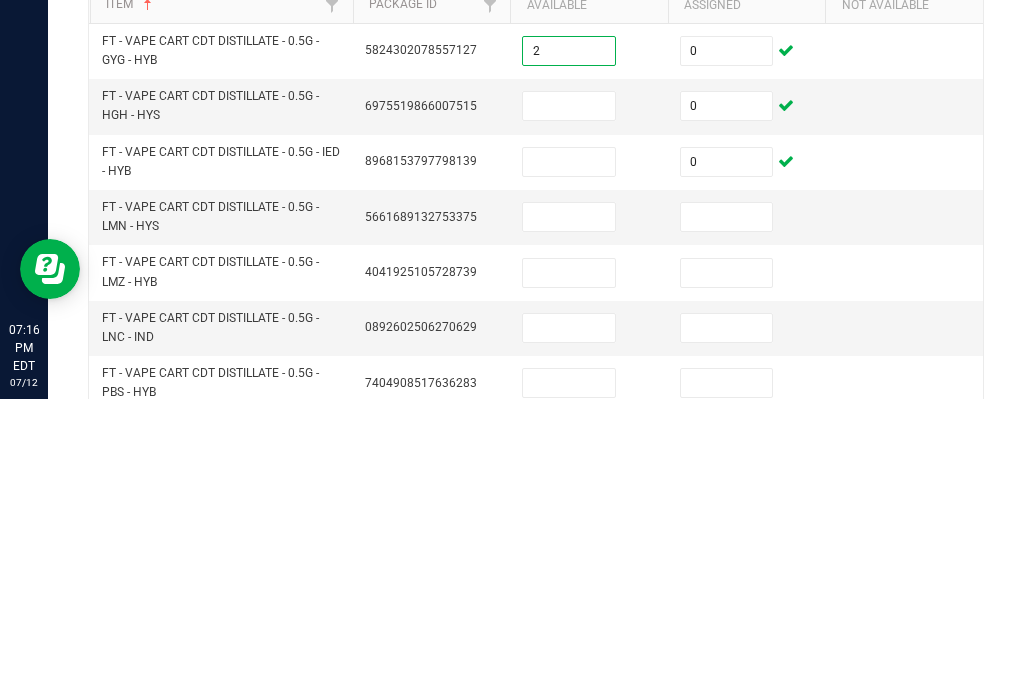 click at bounding box center (569, 405) 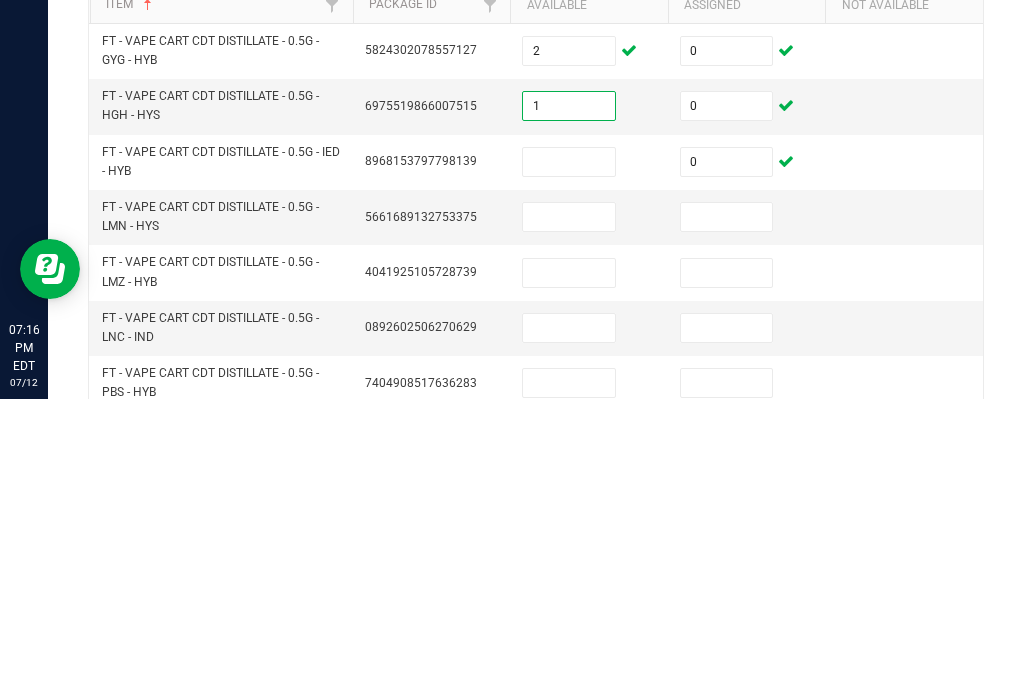 click at bounding box center (569, 461) 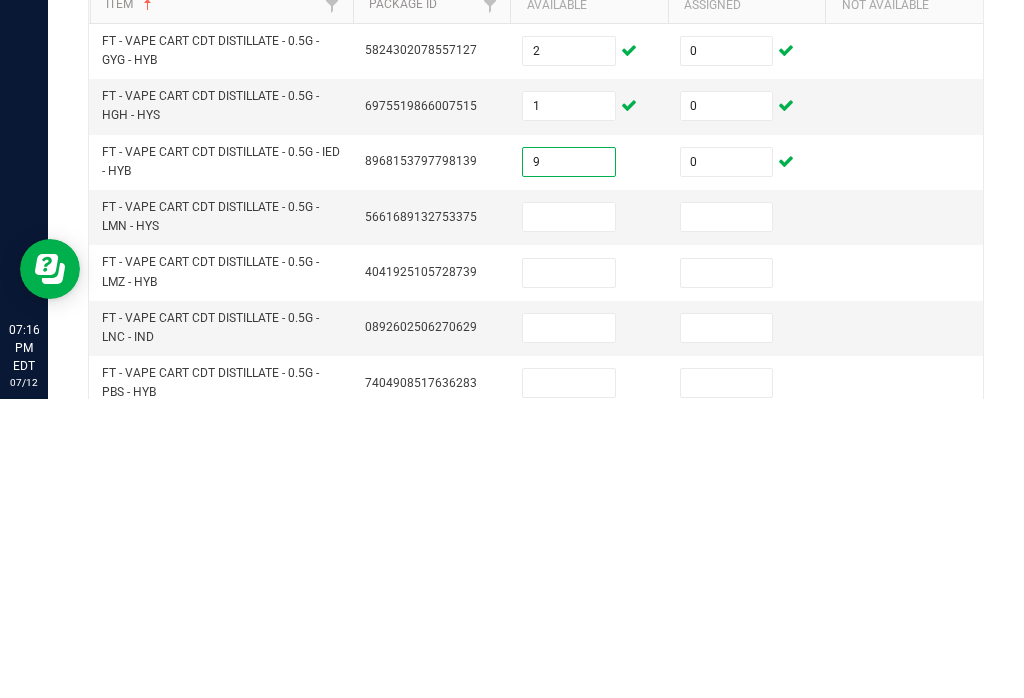 click at bounding box center [569, 516] 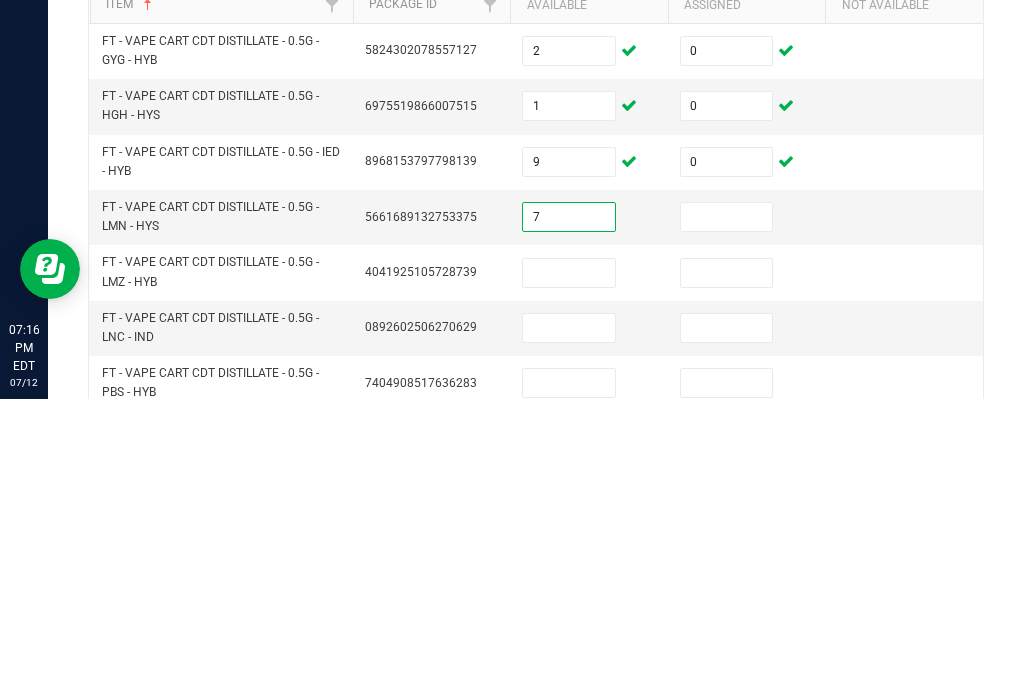 click at bounding box center [727, 516] 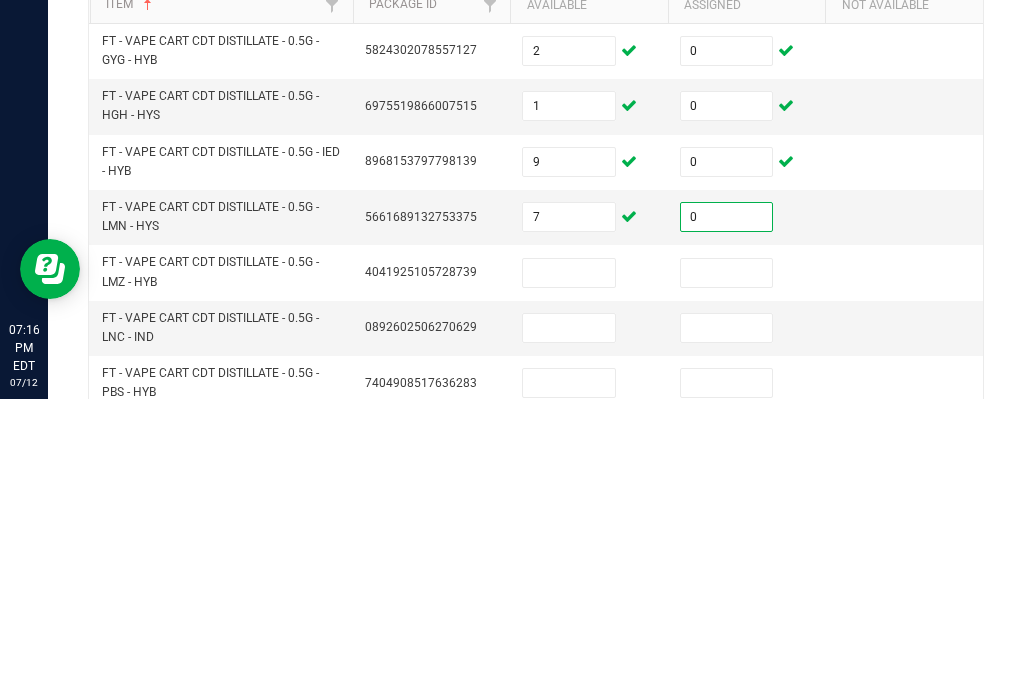 click at bounding box center (727, 572) 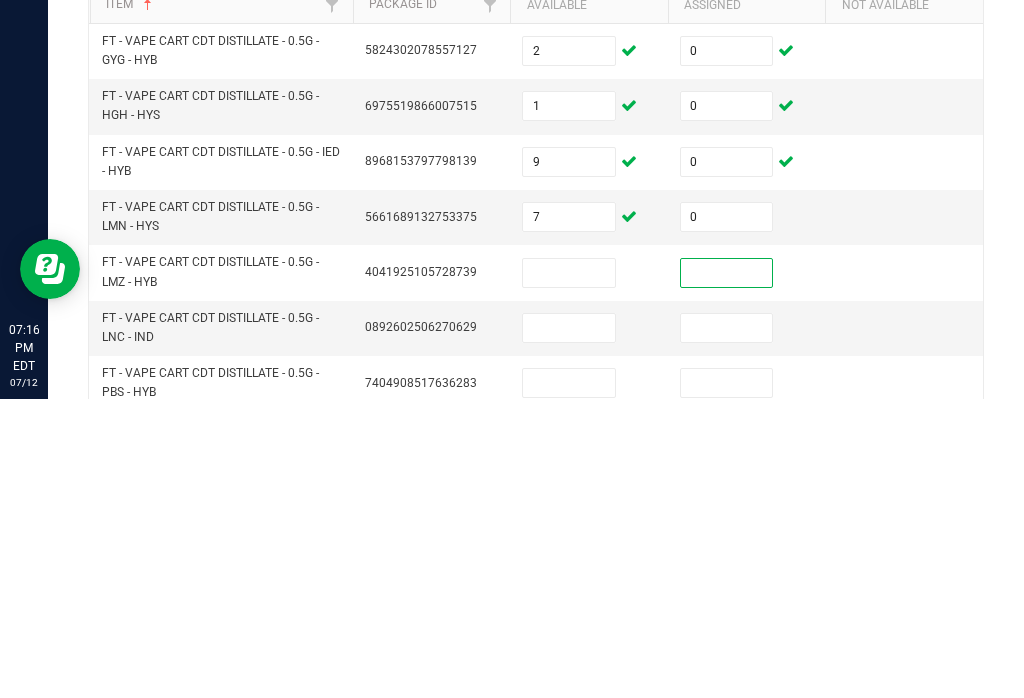 scroll, scrollTop: 31, scrollLeft: 0, axis: vertical 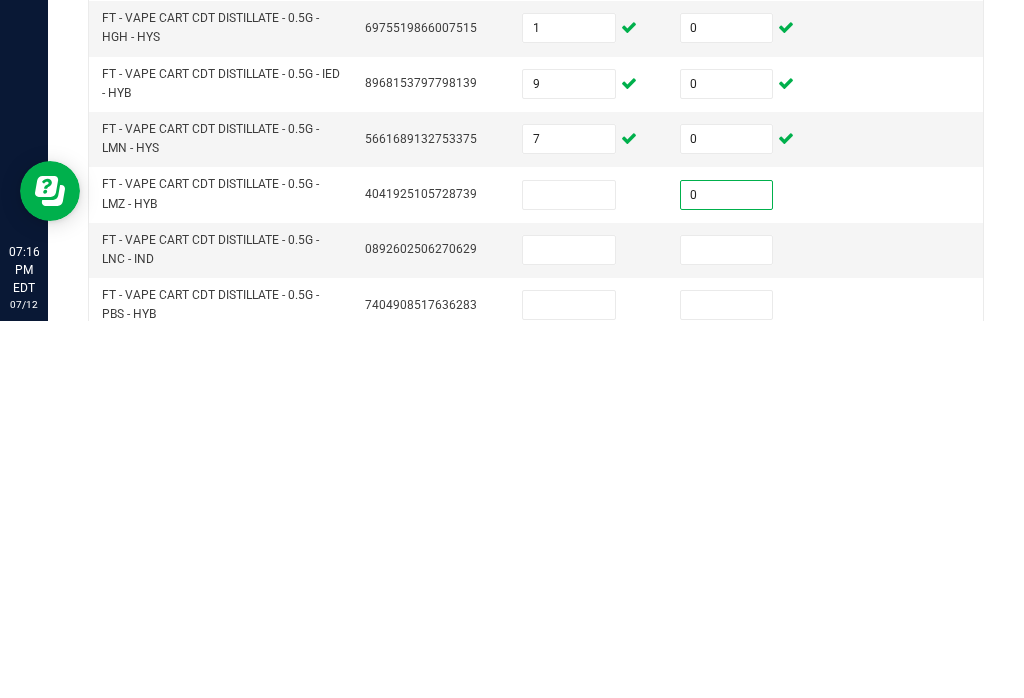 click at bounding box center (569, 572) 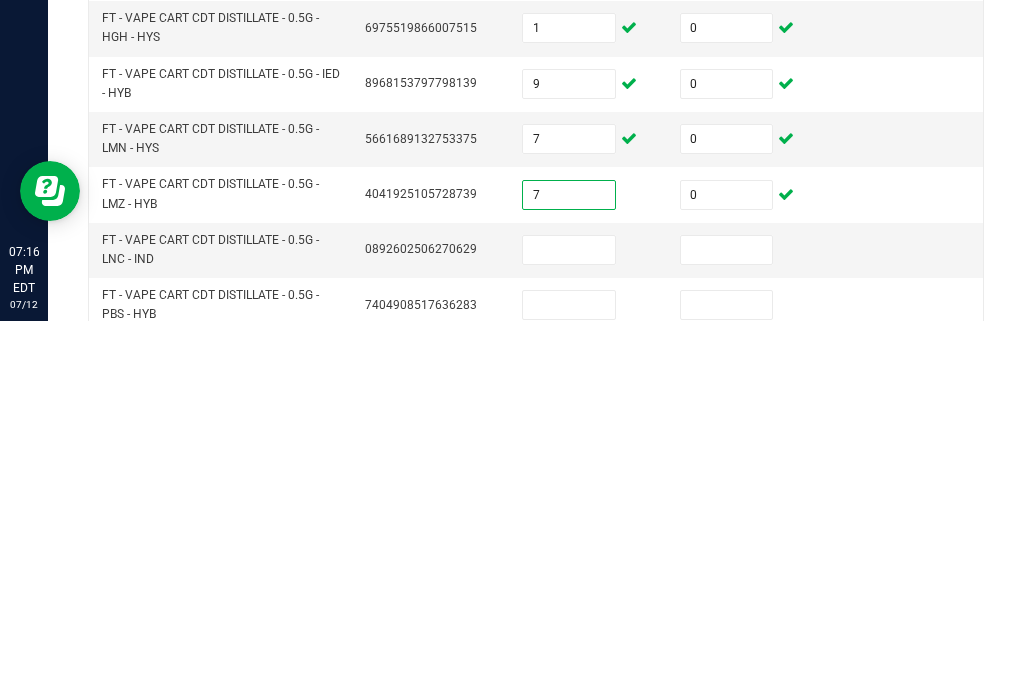 click at bounding box center [569, 627] 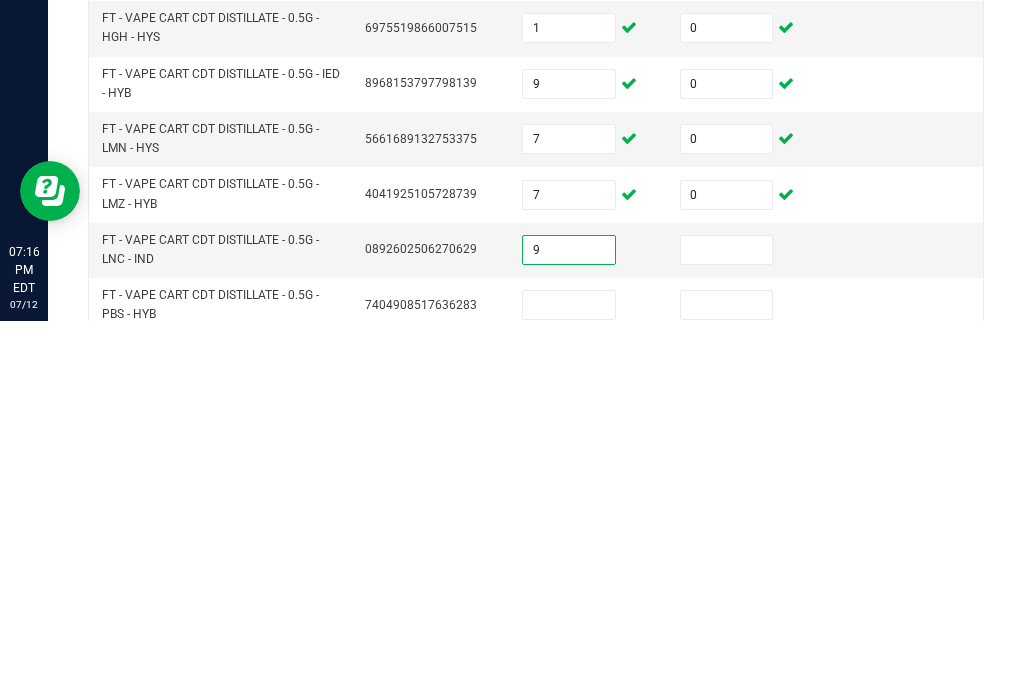 click at bounding box center (727, 627) 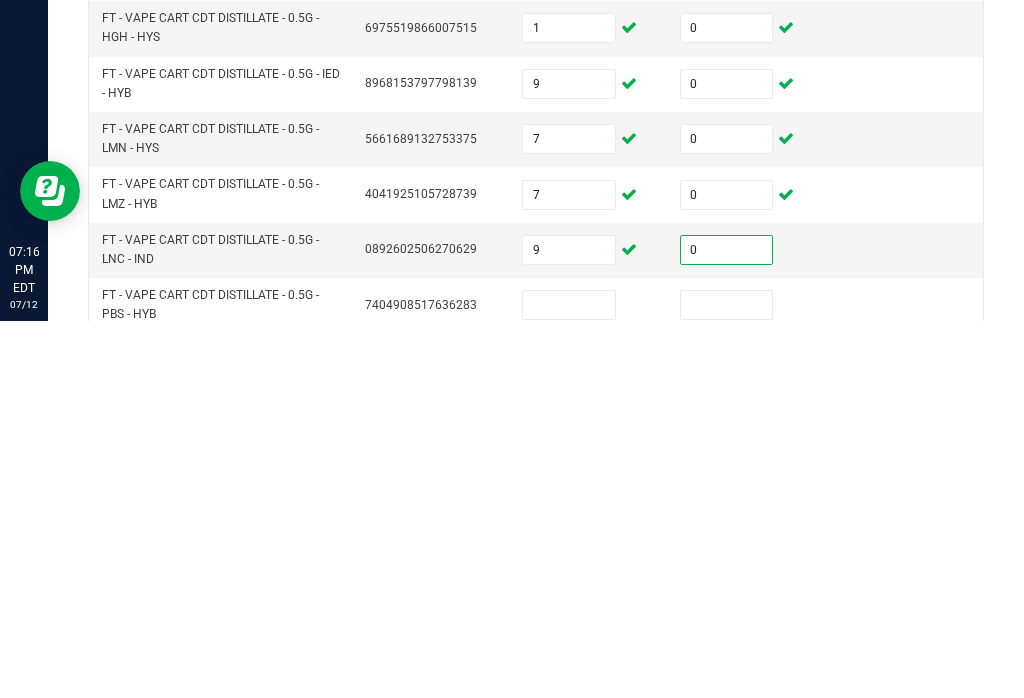 click at bounding box center (727, 682) 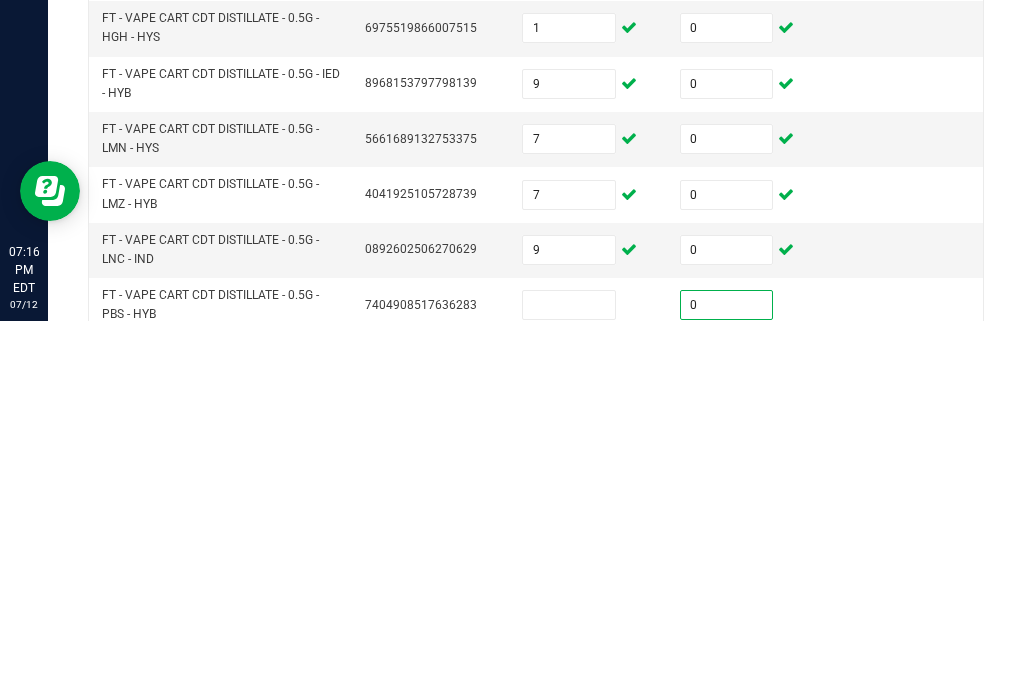 click at bounding box center [569, 682] 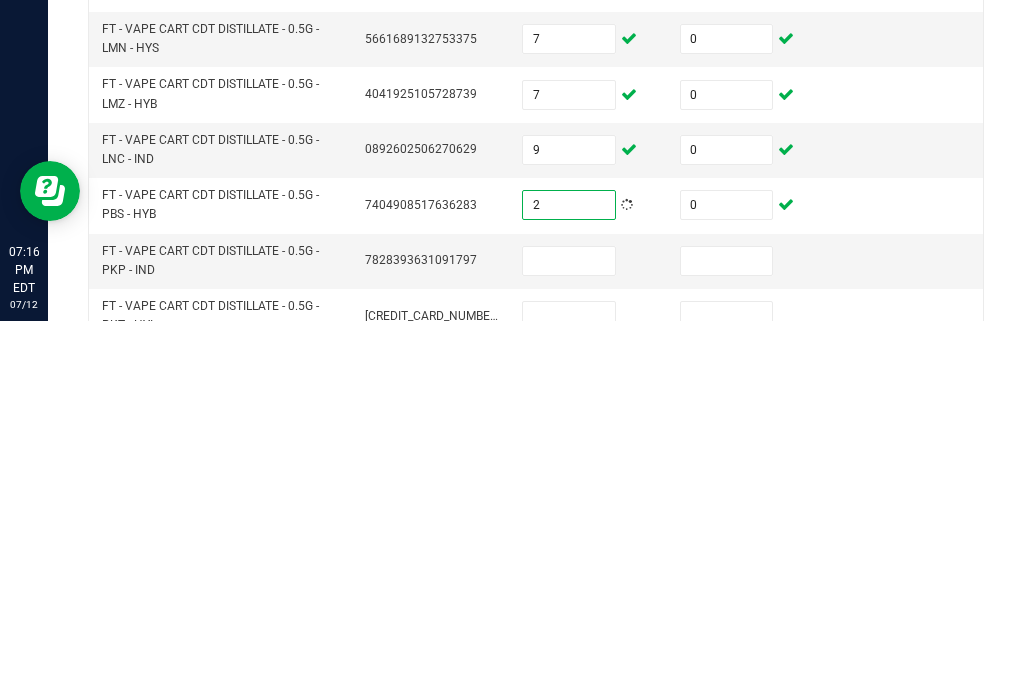scroll, scrollTop: 109, scrollLeft: 0, axis: vertical 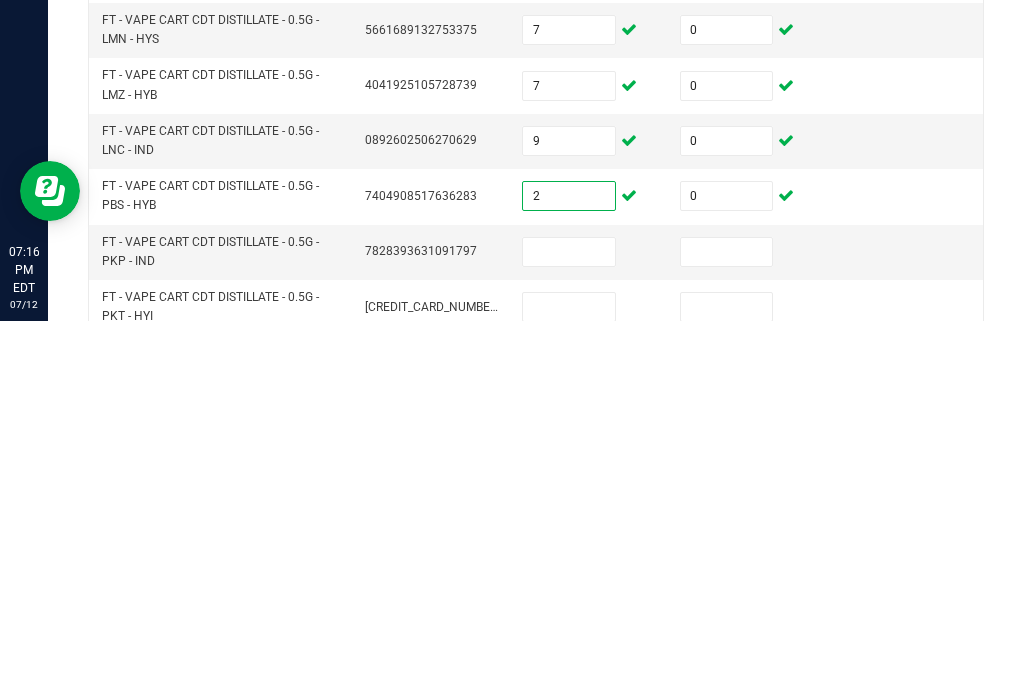 click at bounding box center (569, 629) 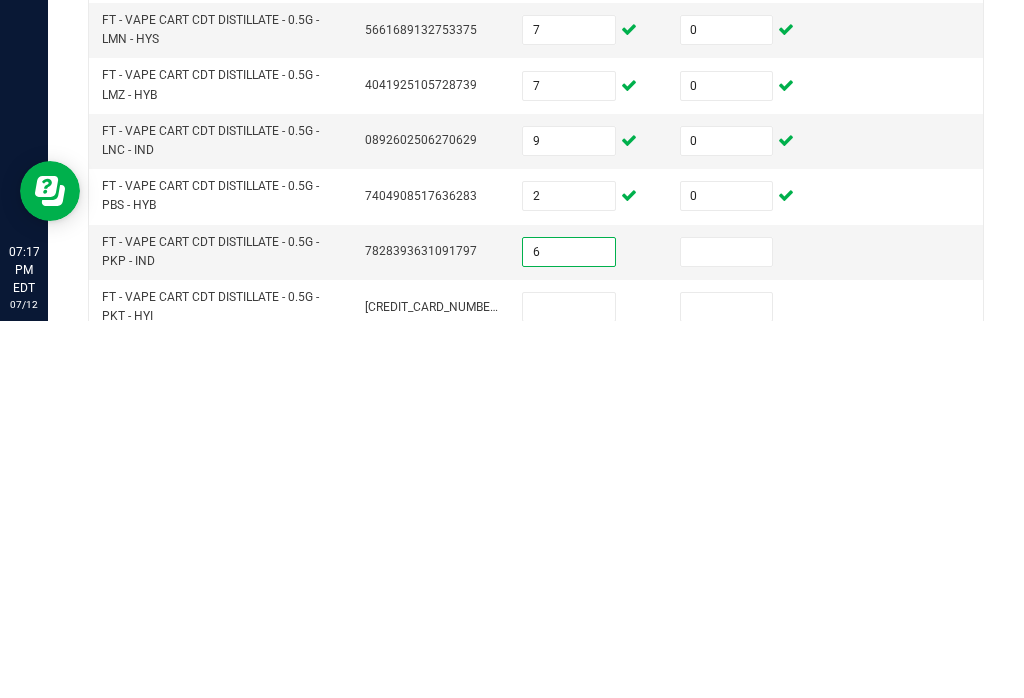 click at bounding box center (727, 629) 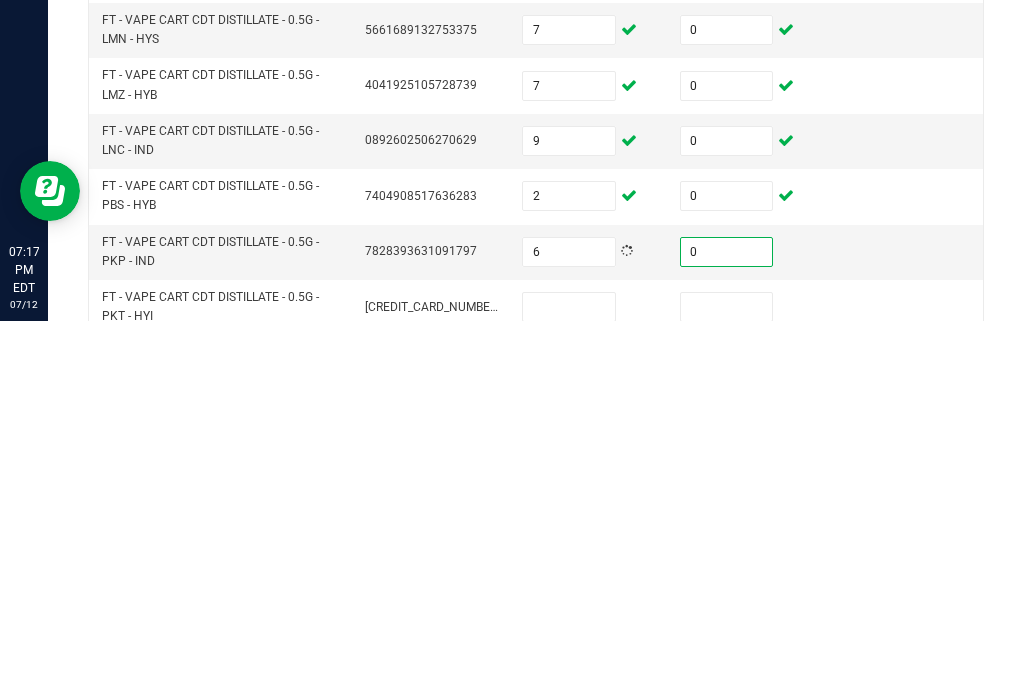 click at bounding box center [727, 684] 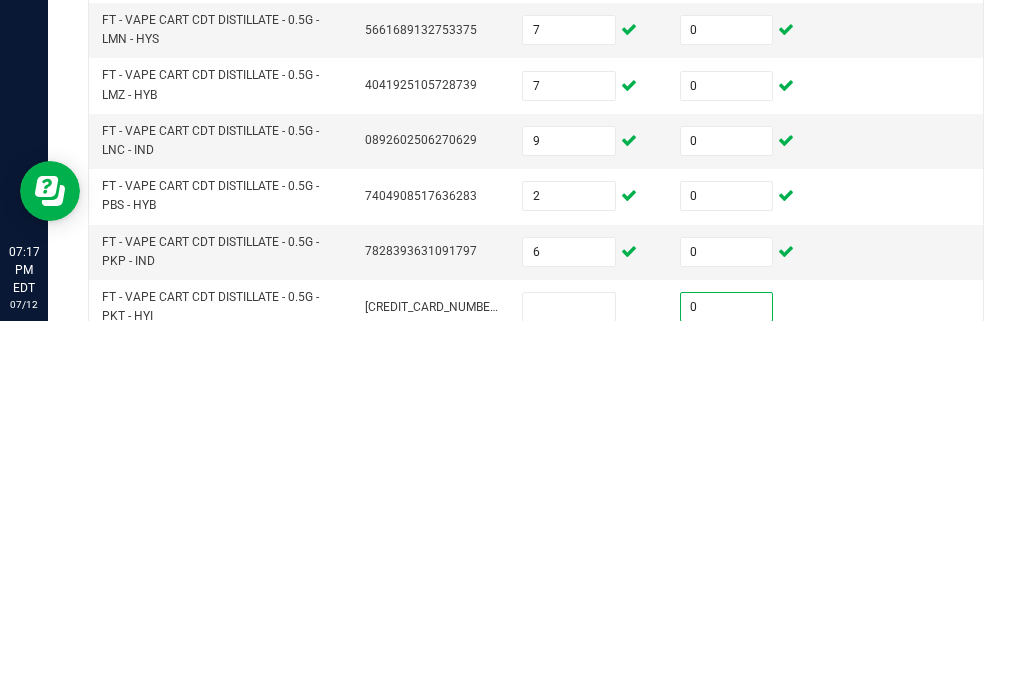 click at bounding box center (569, 684) 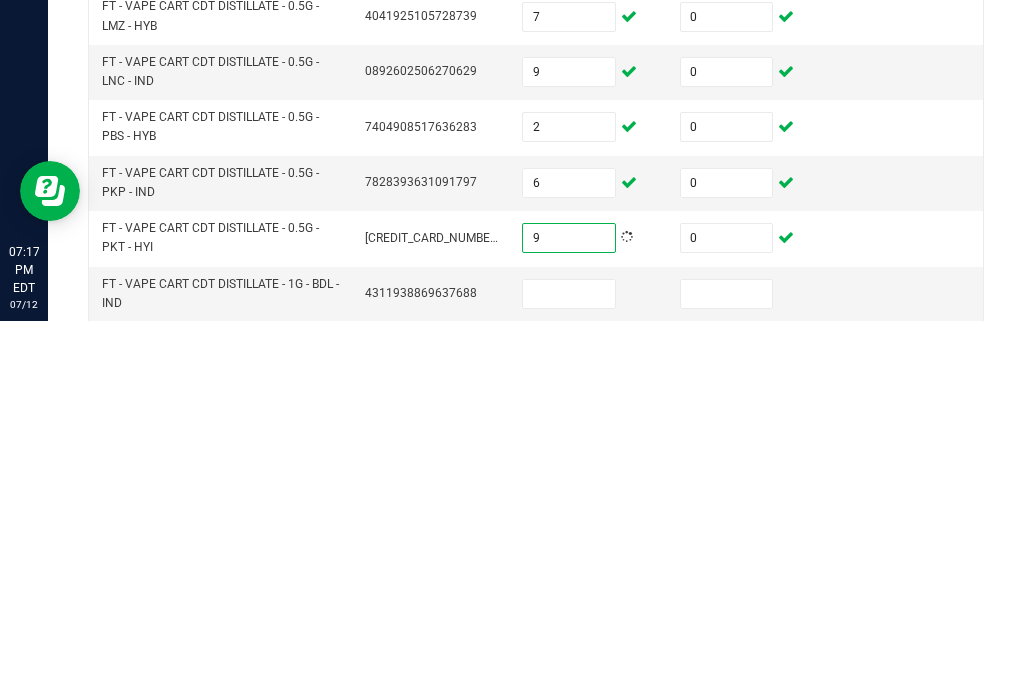 scroll, scrollTop: 182, scrollLeft: 0, axis: vertical 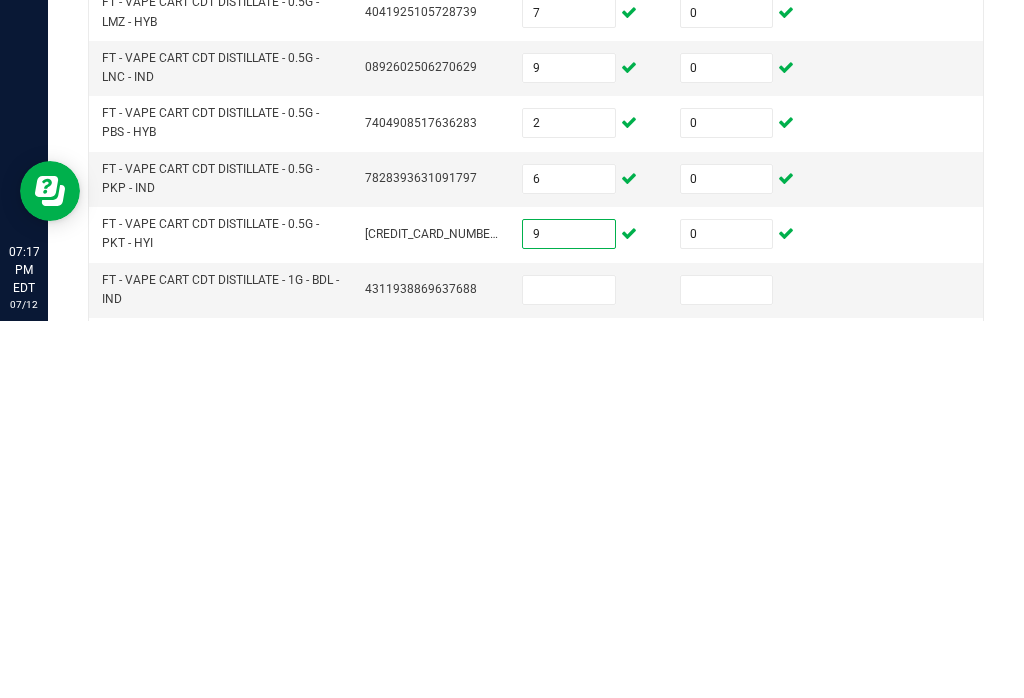 click at bounding box center [727, 667] 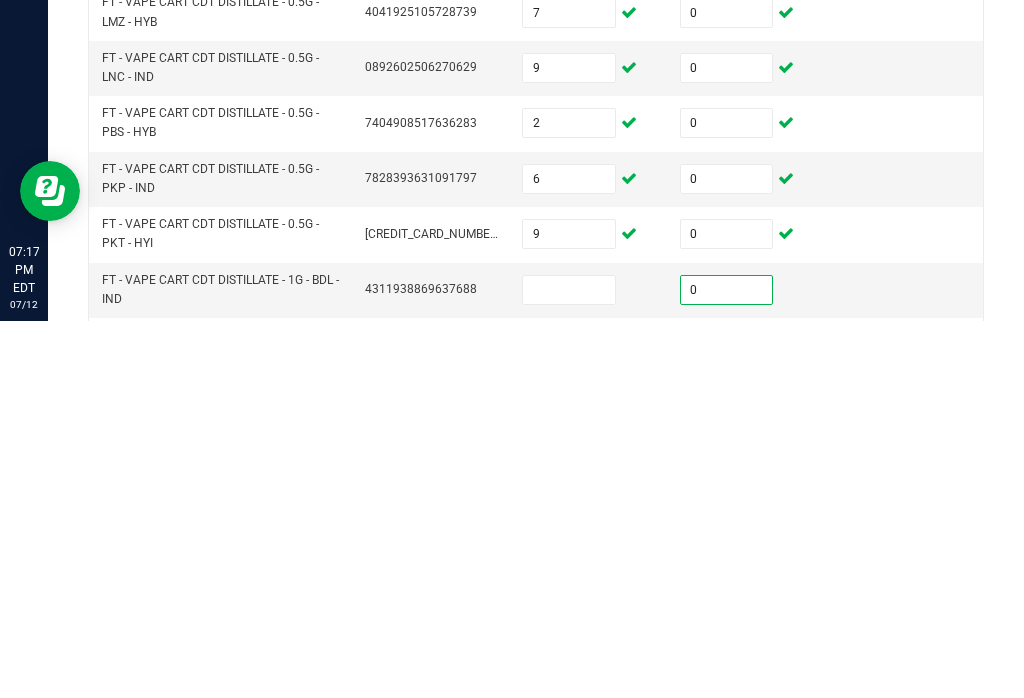 click at bounding box center (727, 722) 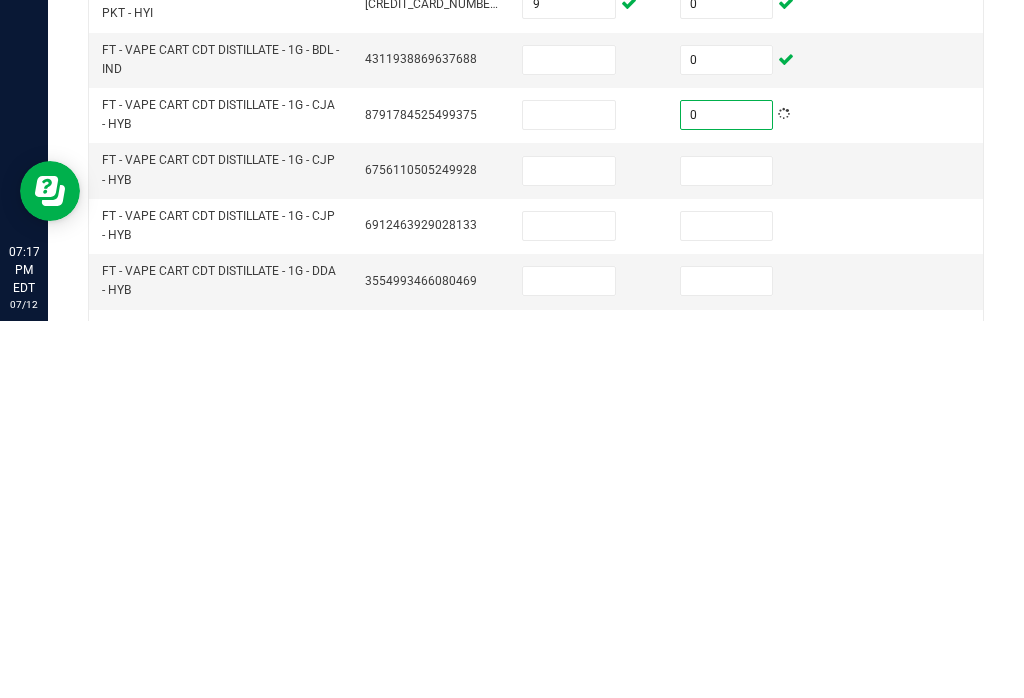 scroll, scrollTop: 434, scrollLeft: 0, axis: vertical 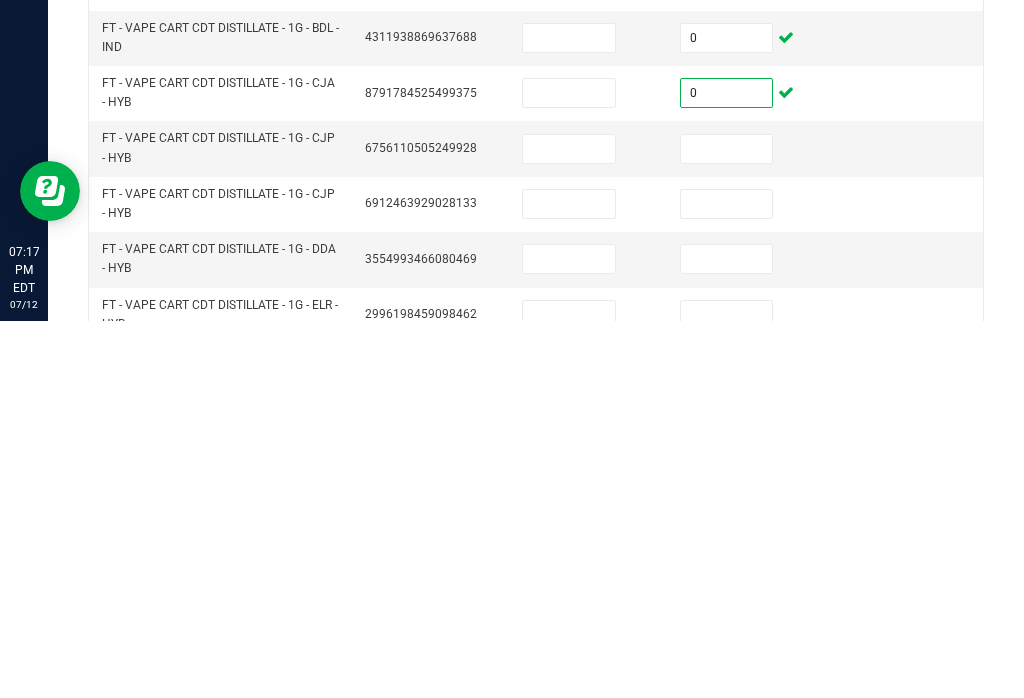 click at bounding box center (727, 526) 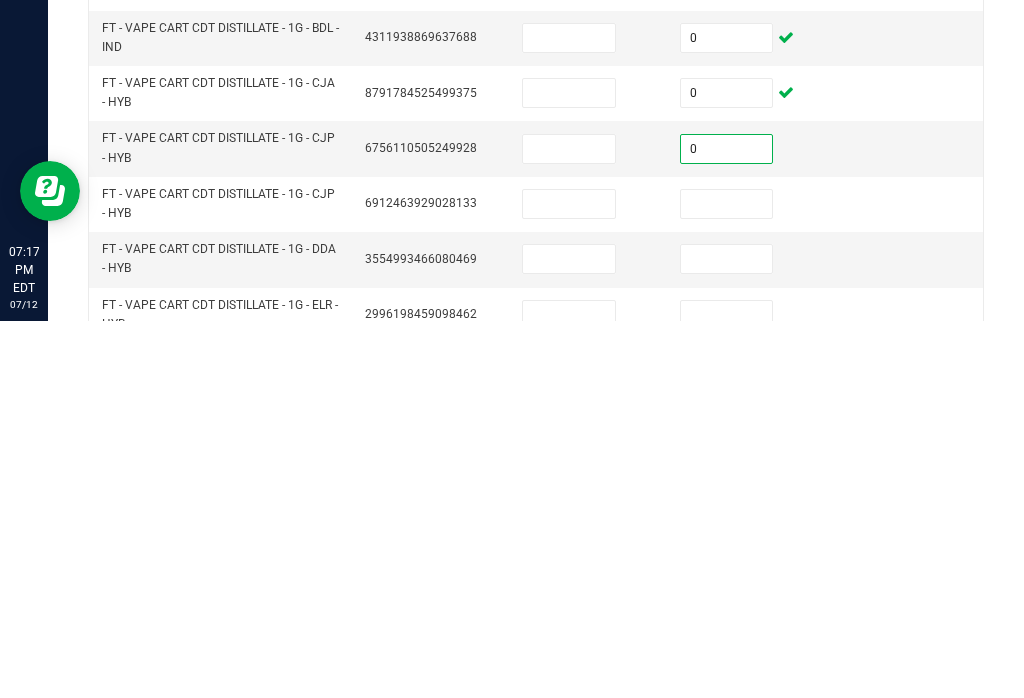 click at bounding box center [727, 581] 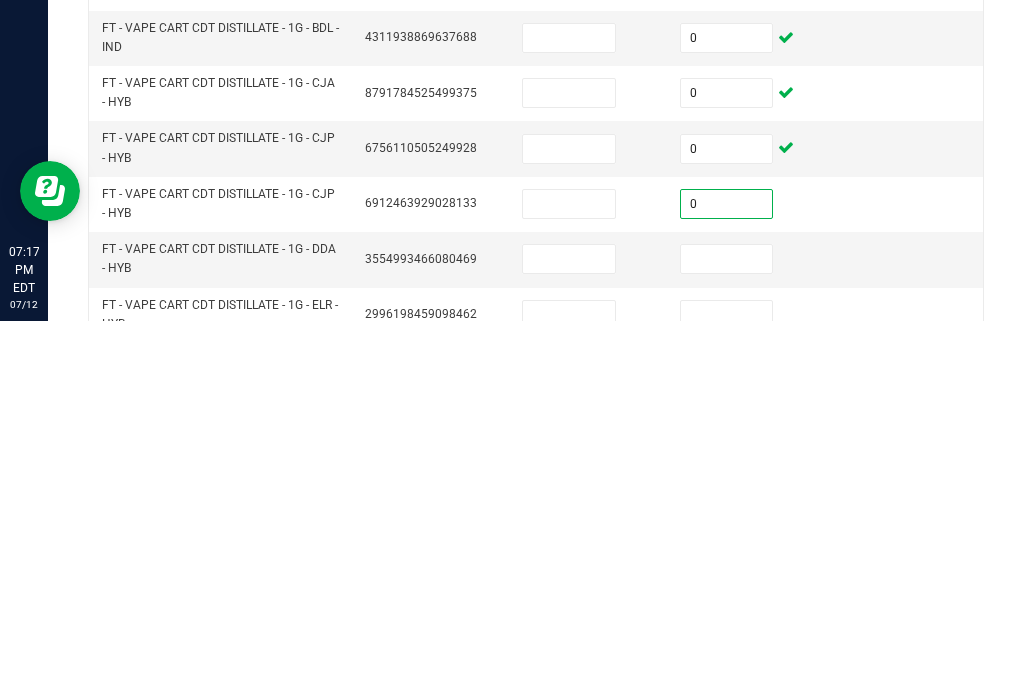 click at bounding box center [727, 636] 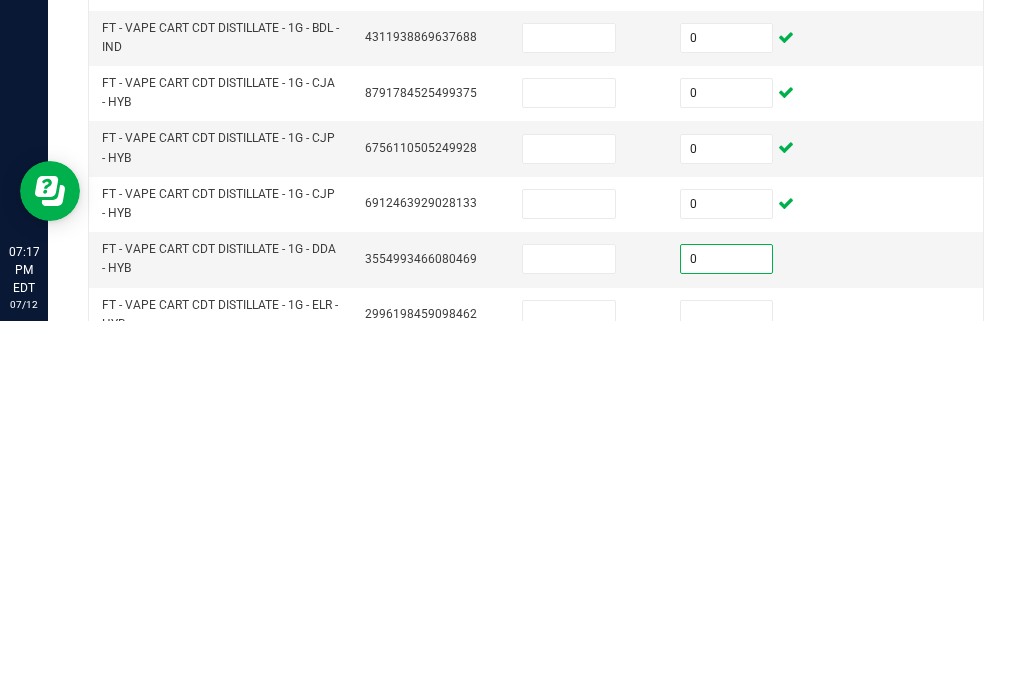 click at bounding box center [727, 692] 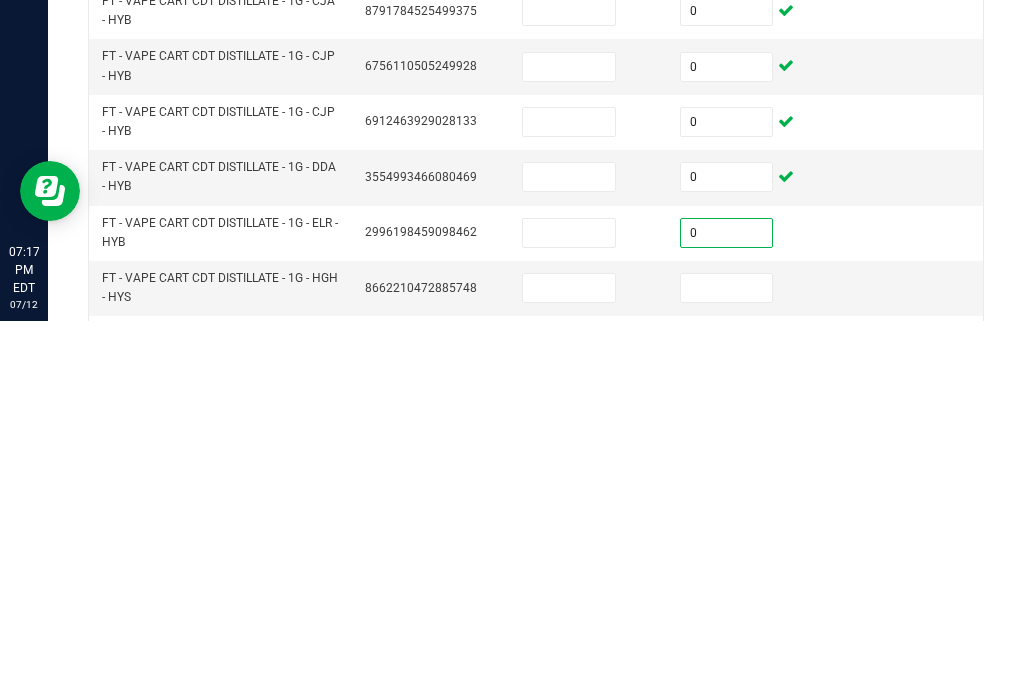 scroll, scrollTop: 526, scrollLeft: 0, axis: vertical 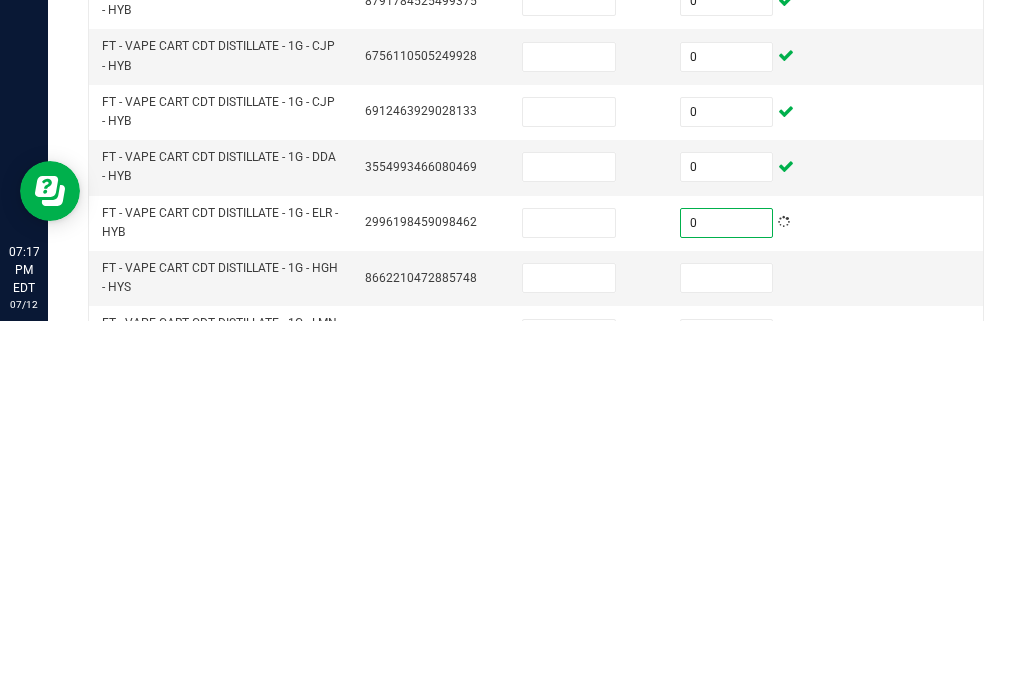 click at bounding box center [727, 655] 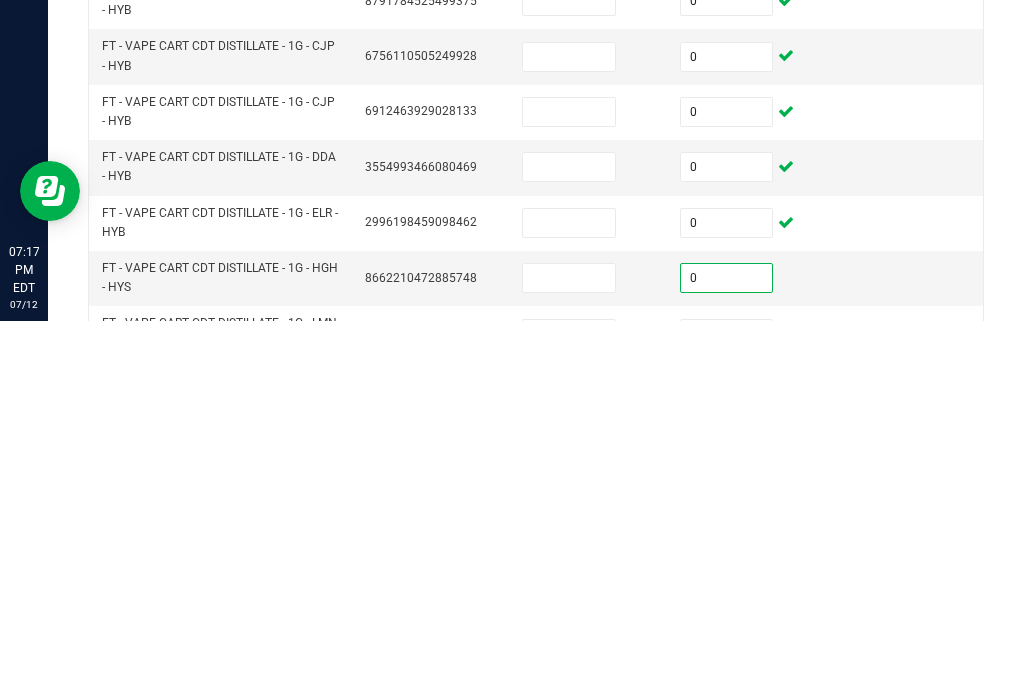 click at bounding box center [727, 711] 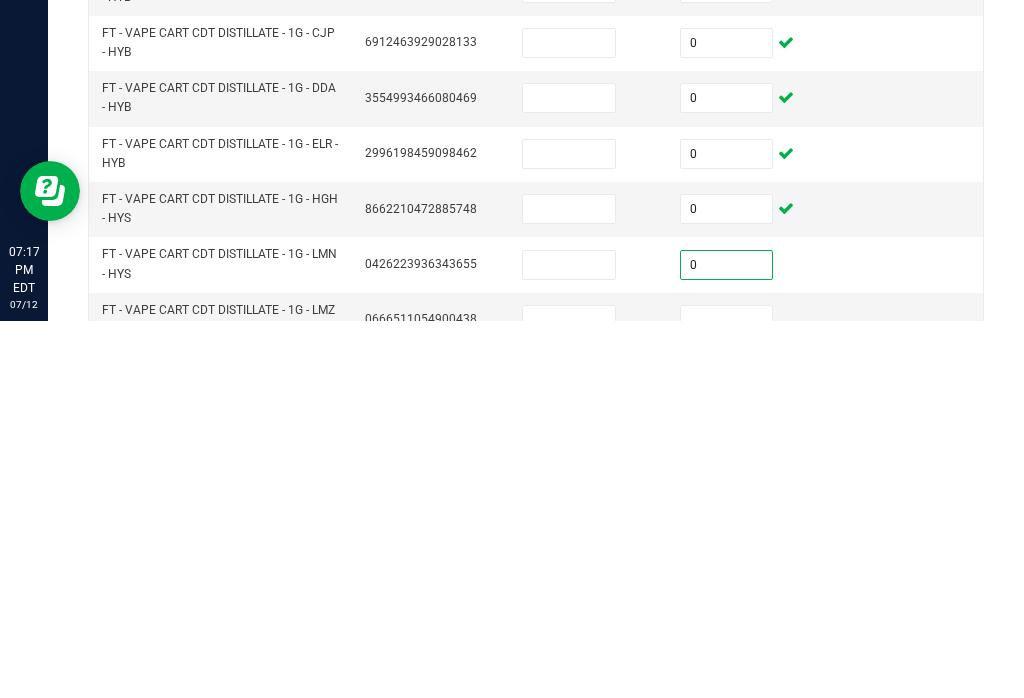 scroll, scrollTop: 633, scrollLeft: 0, axis: vertical 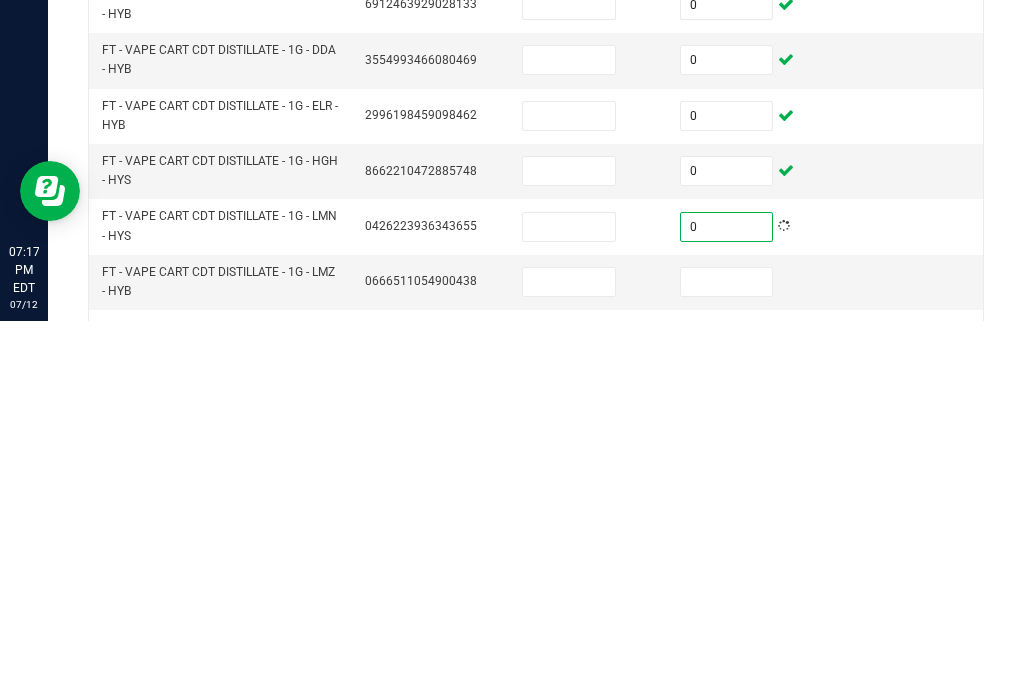 click at bounding box center [727, 659] 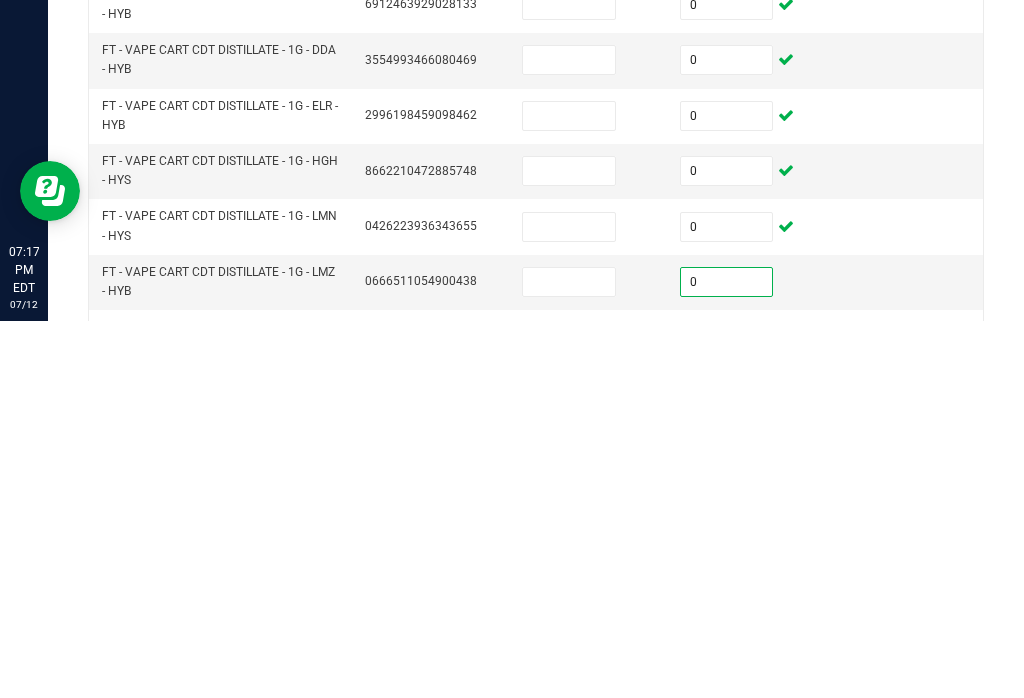 click at bounding box center [727, 714] 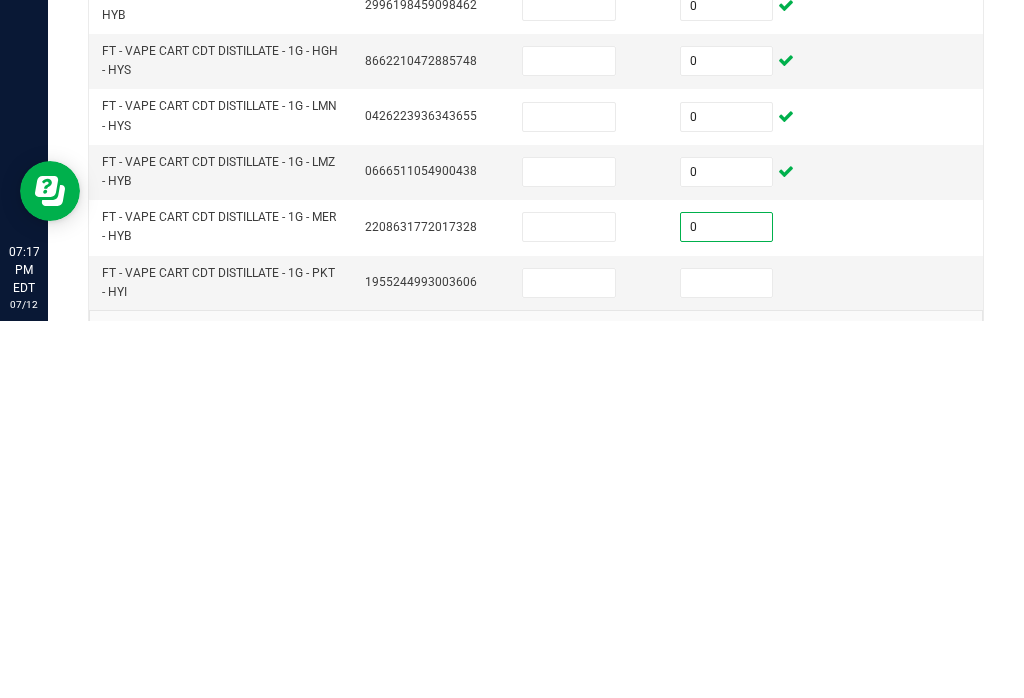 scroll, scrollTop: 743, scrollLeft: 0, axis: vertical 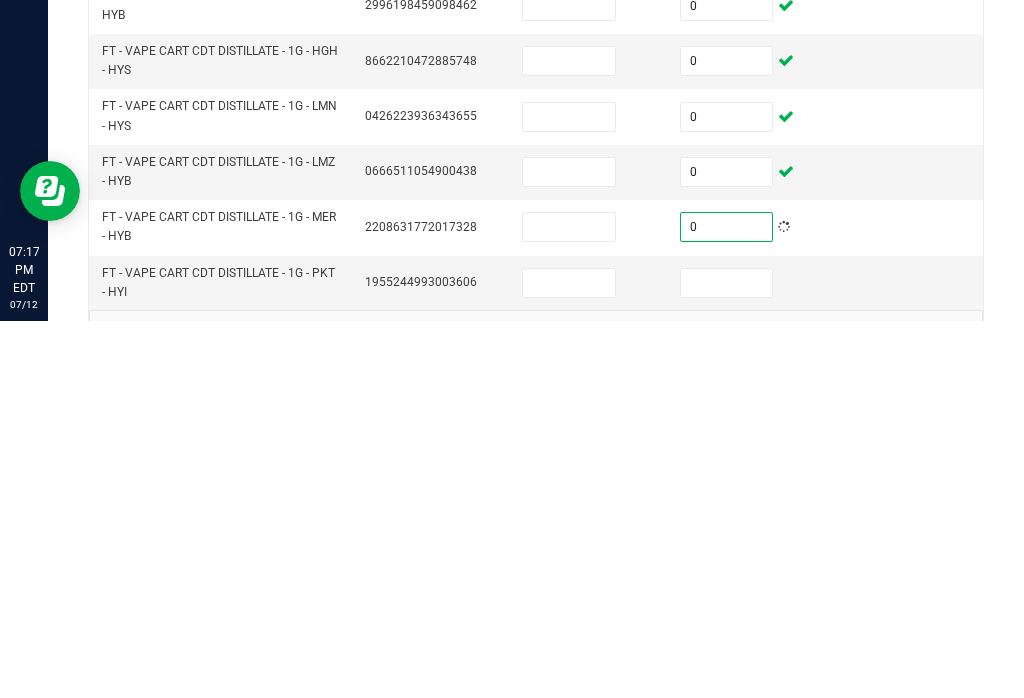 click at bounding box center [727, 660] 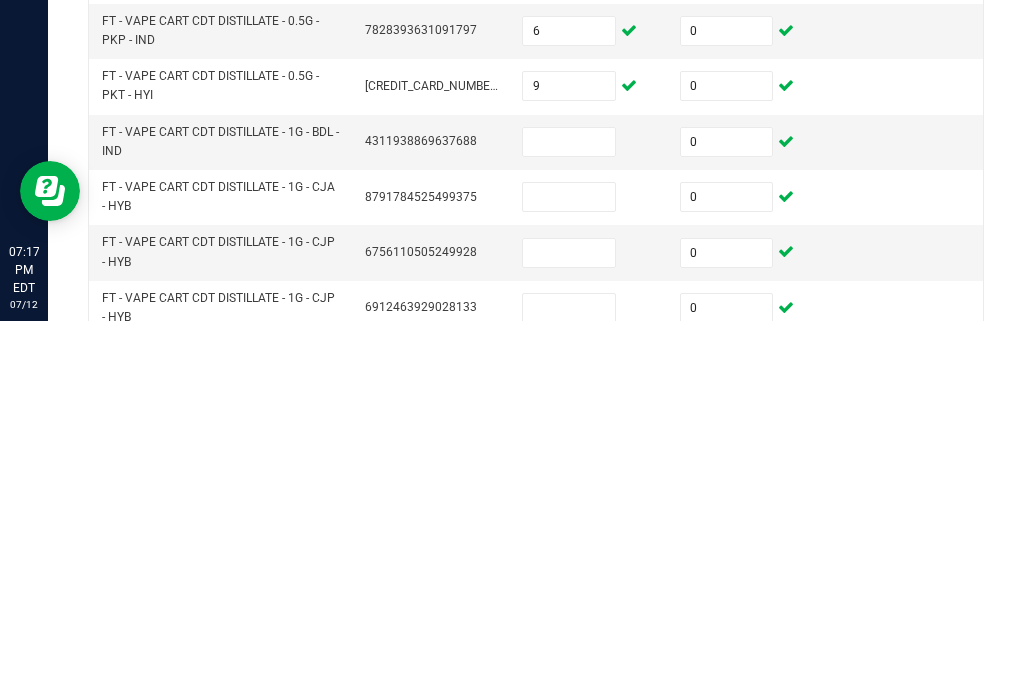 scroll, scrollTop: 327, scrollLeft: 0, axis: vertical 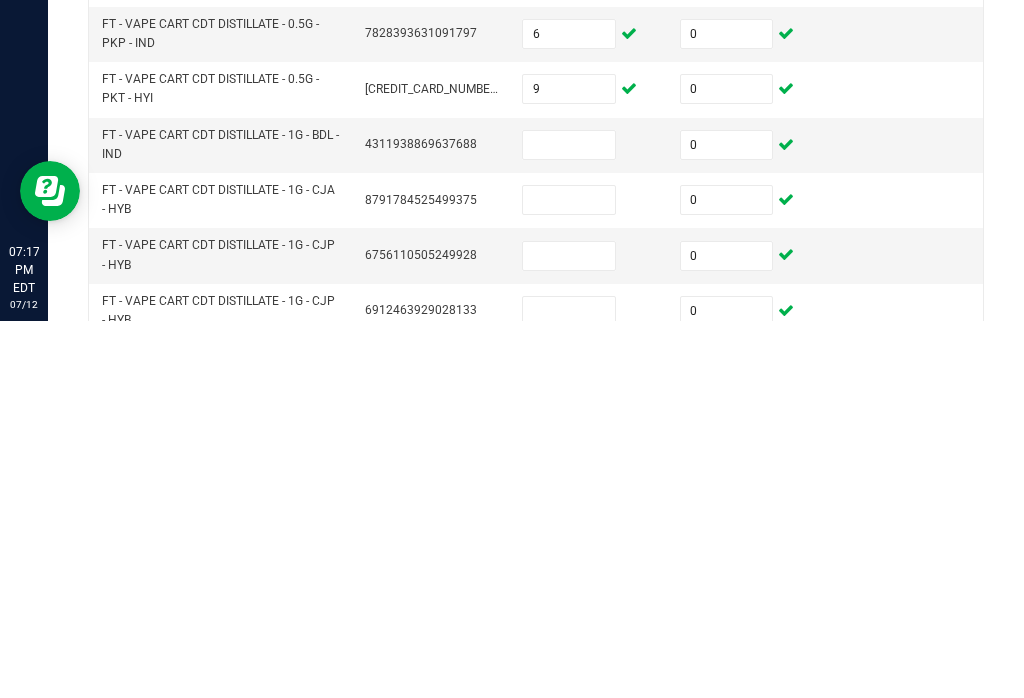 click at bounding box center [569, 522] 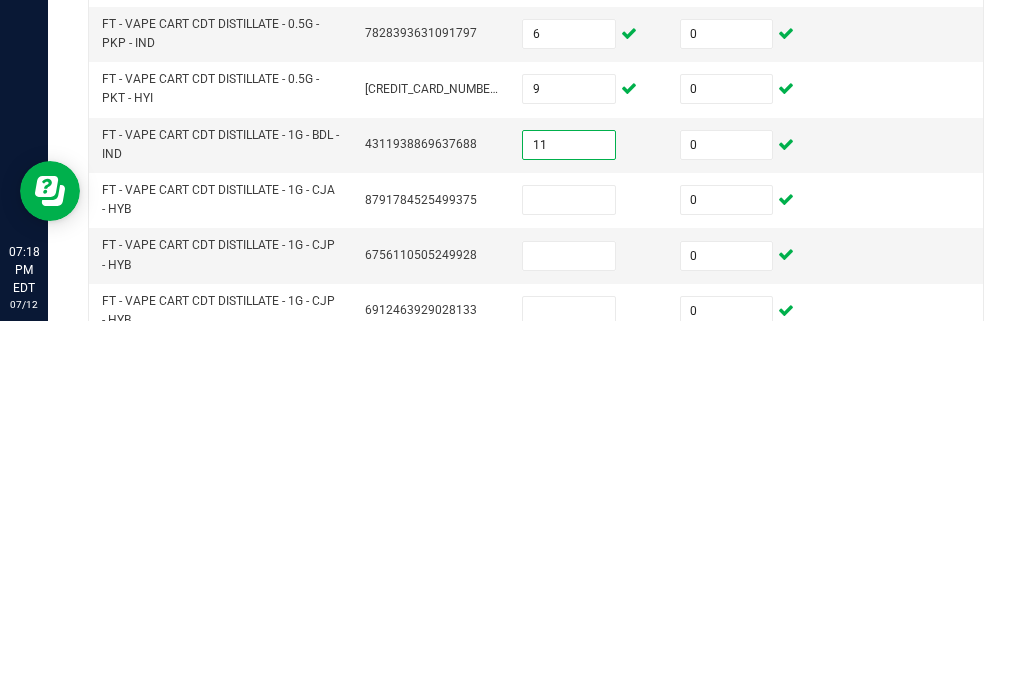 click at bounding box center [569, 577] 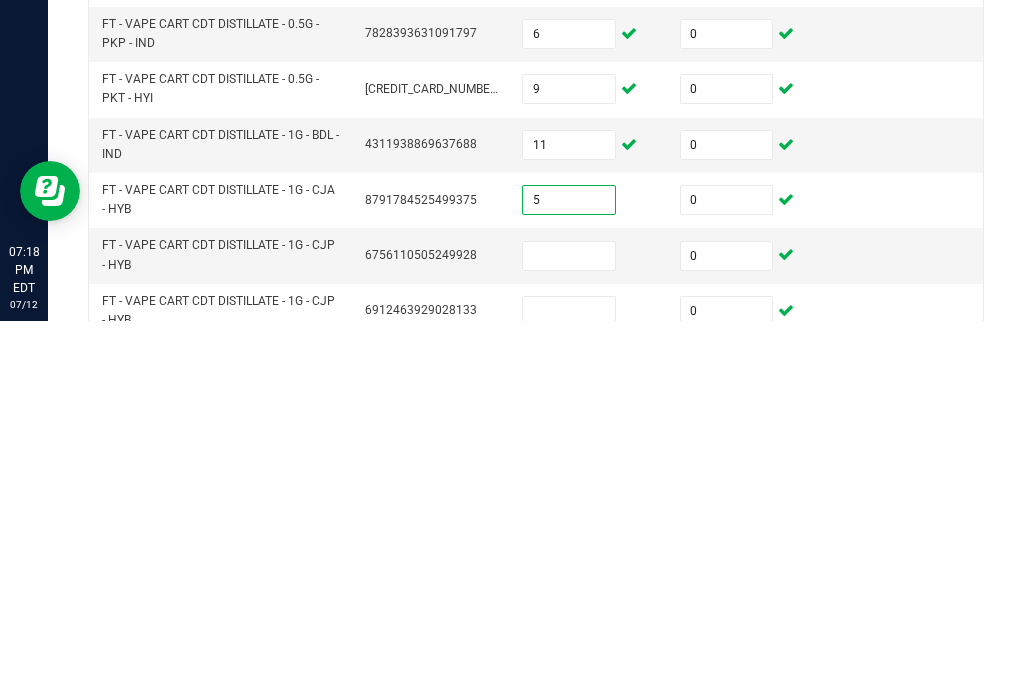 click at bounding box center (569, 633) 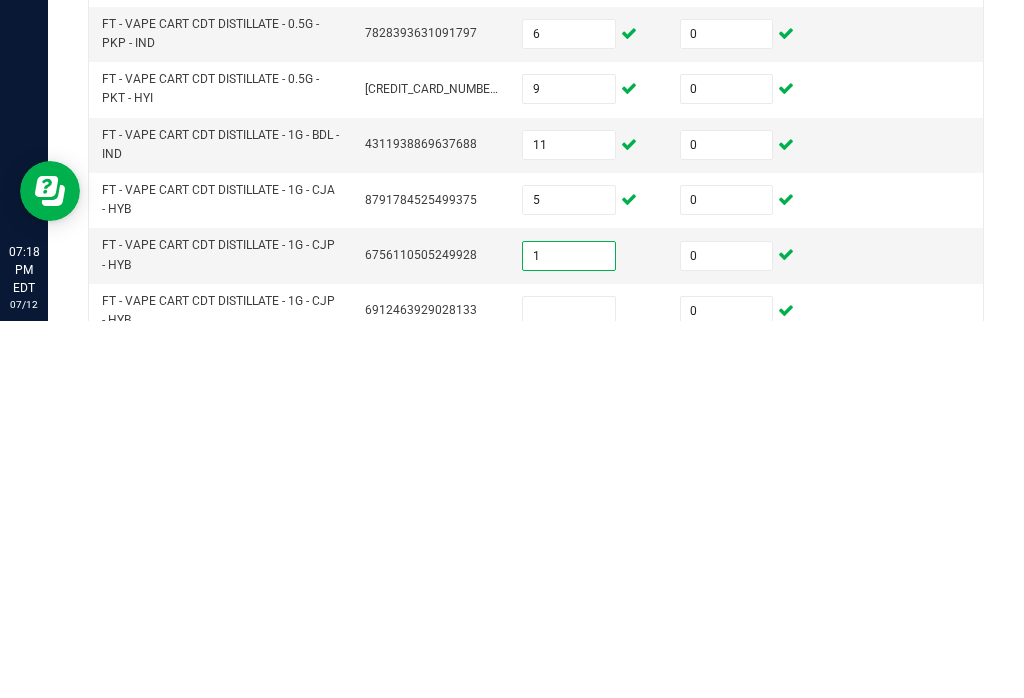 click at bounding box center [569, 688] 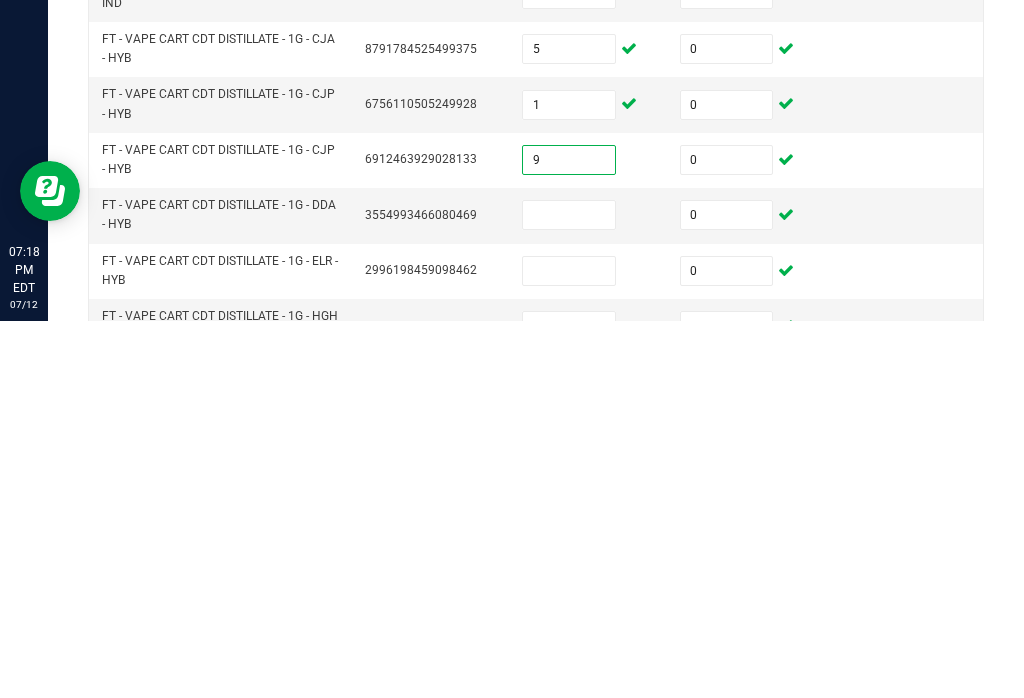 scroll, scrollTop: 483, scrollLeft: 0, axis: vertical 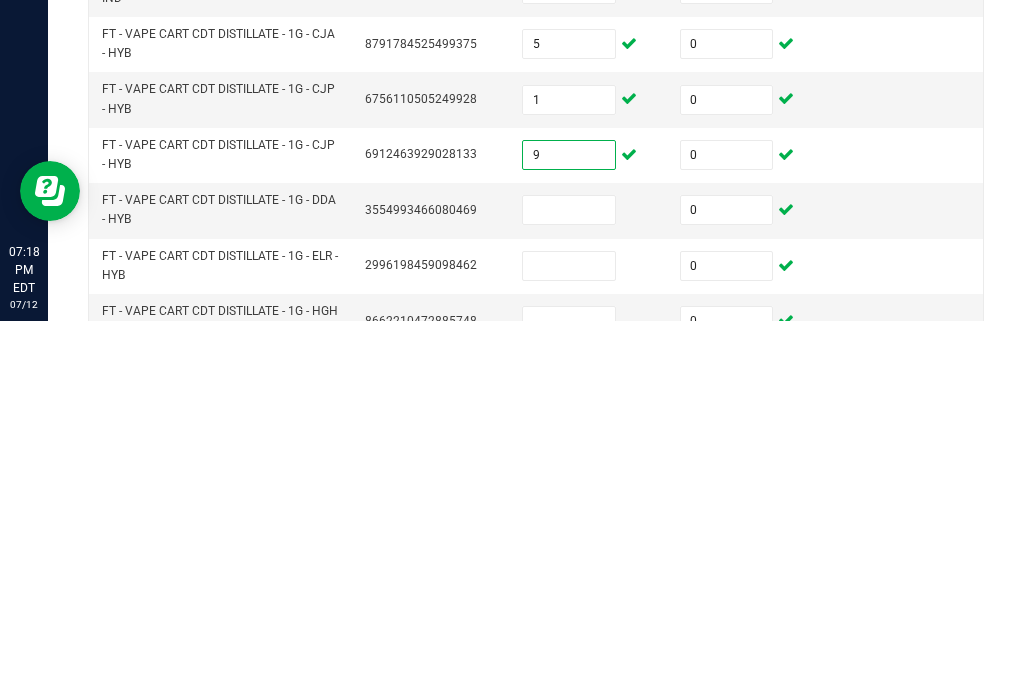 click at bounding box center (569, 587) 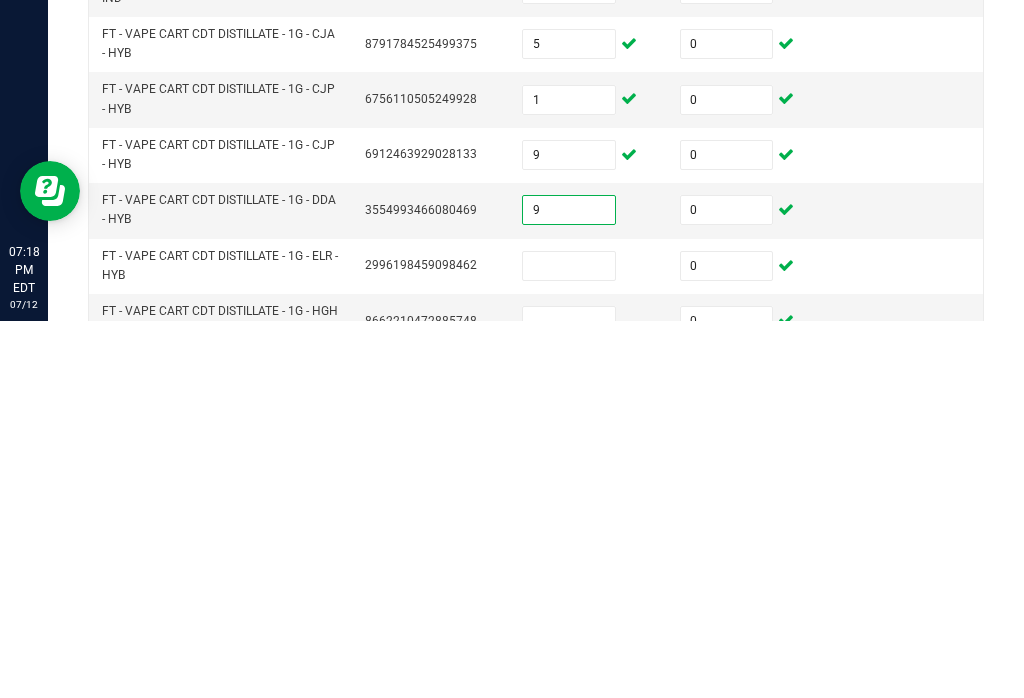 click on "9" at bounding box center (569, 532) 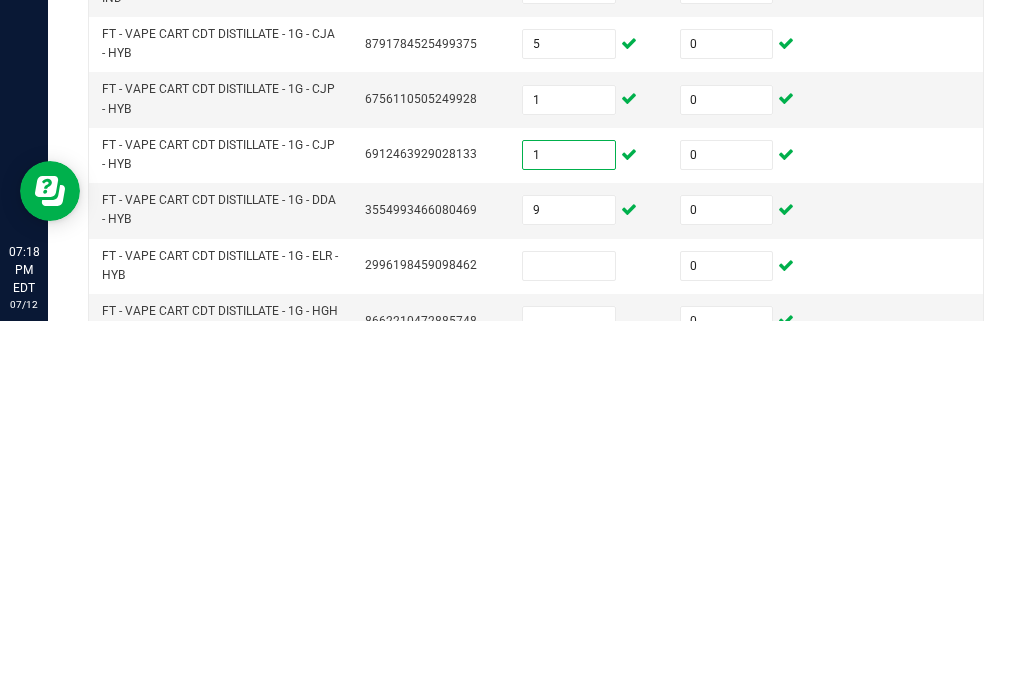 click on "1" at bounding box center [569, 477] 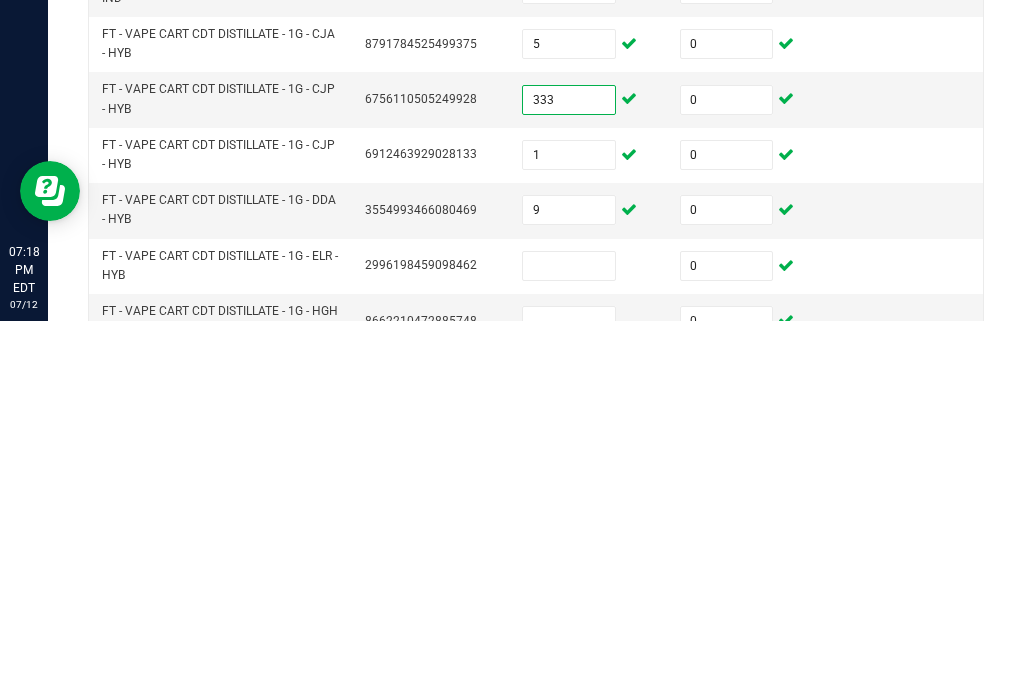 click at bounding box center [569, 643] 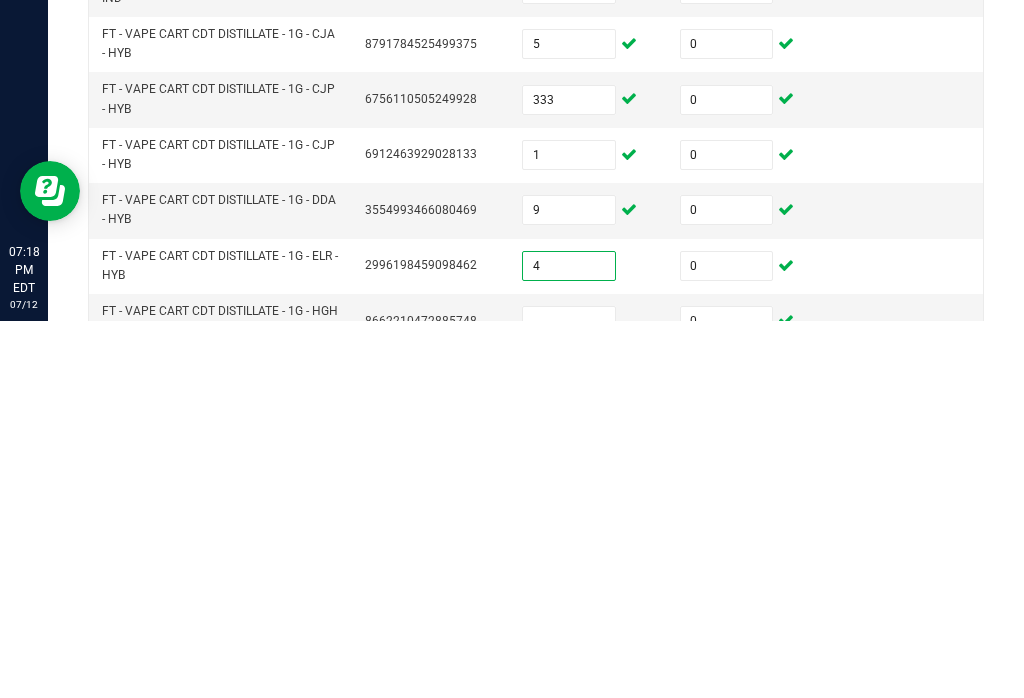 click at bounding box center (569, 698) 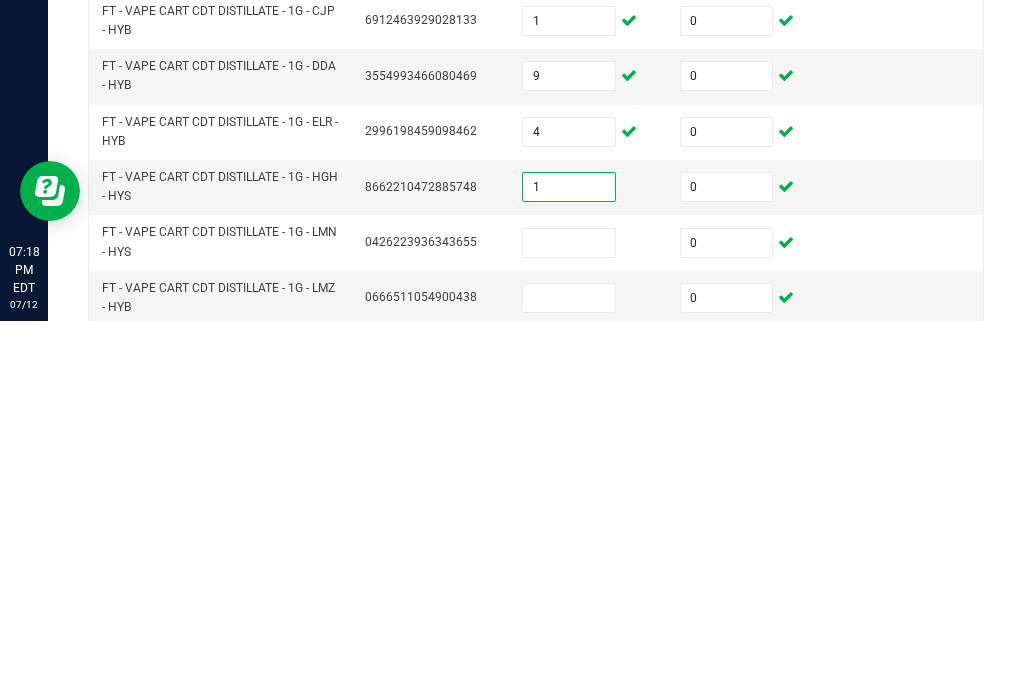scroll, scrollTop: 620, scrollLeft: 0, axis: vertical 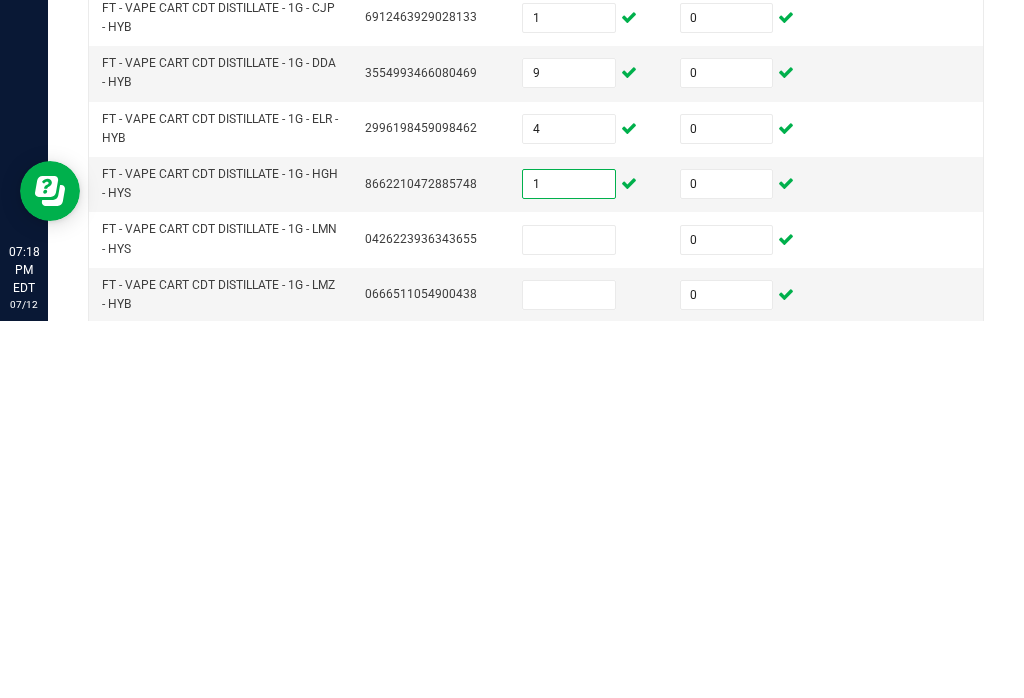 click at bounding box center (569, 617) 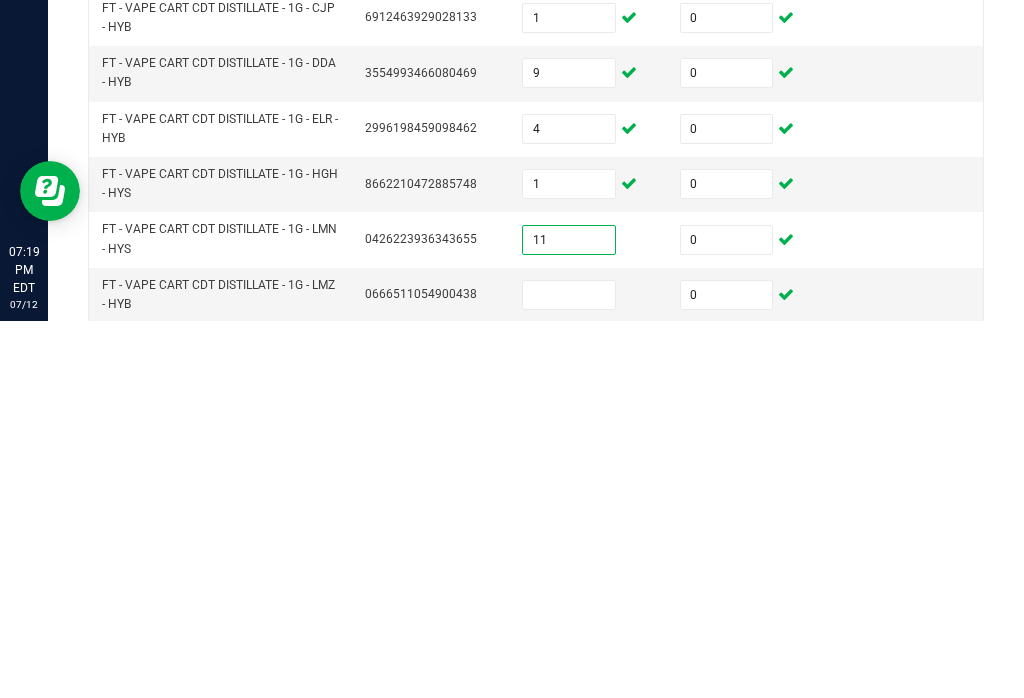 click at bounding box center (569, 672) 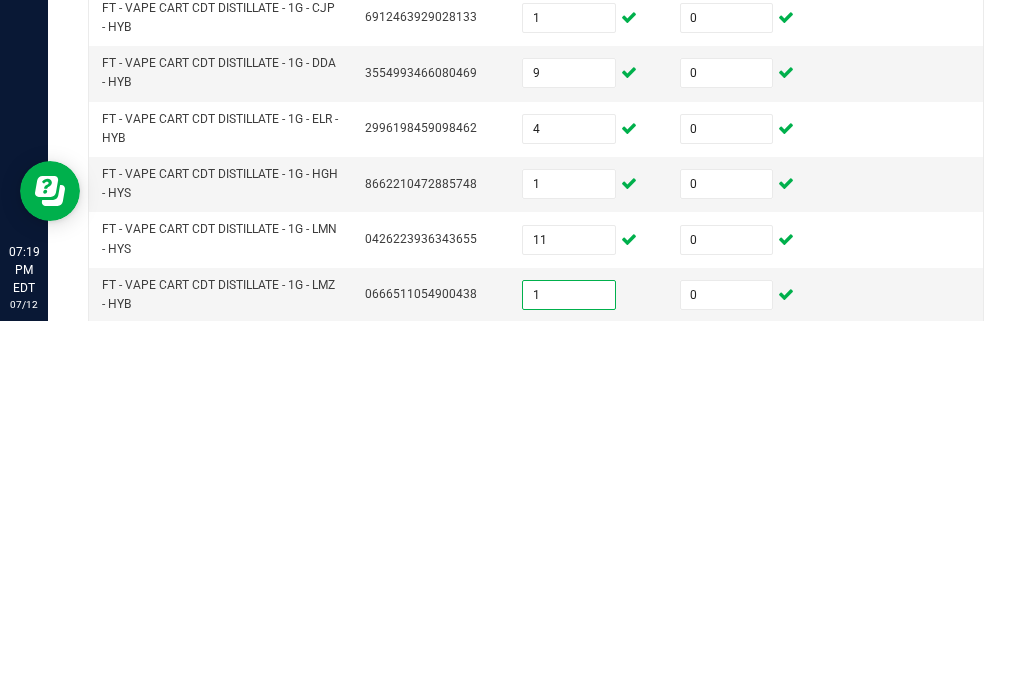 click at bounding box center (569, 727) 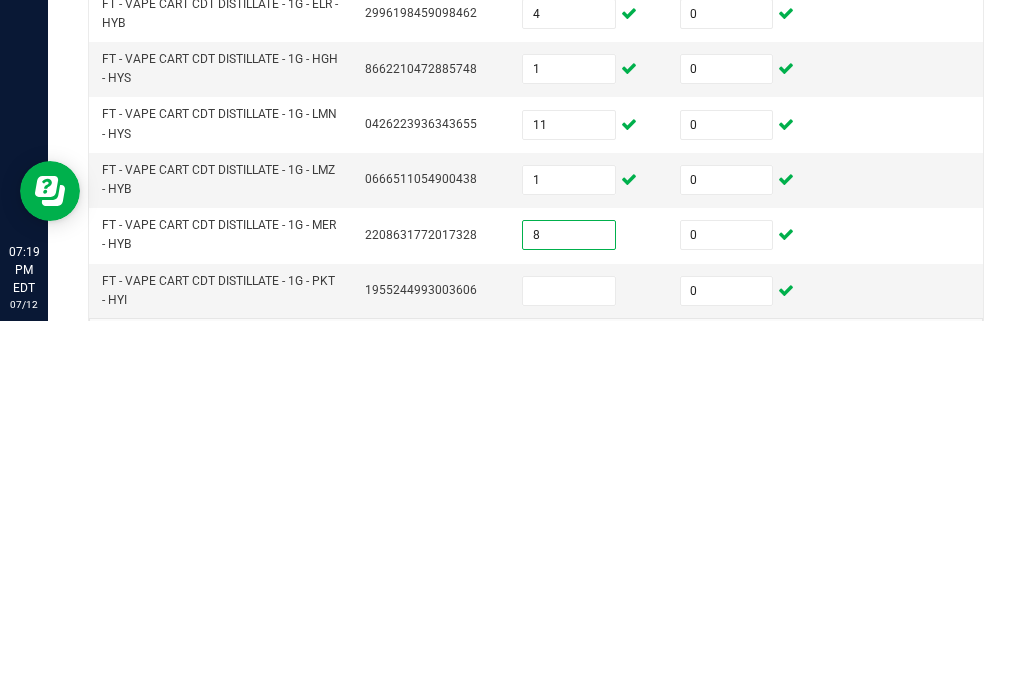scroll, scrollTop: 742, scrollLeft: 0, axis: vertical 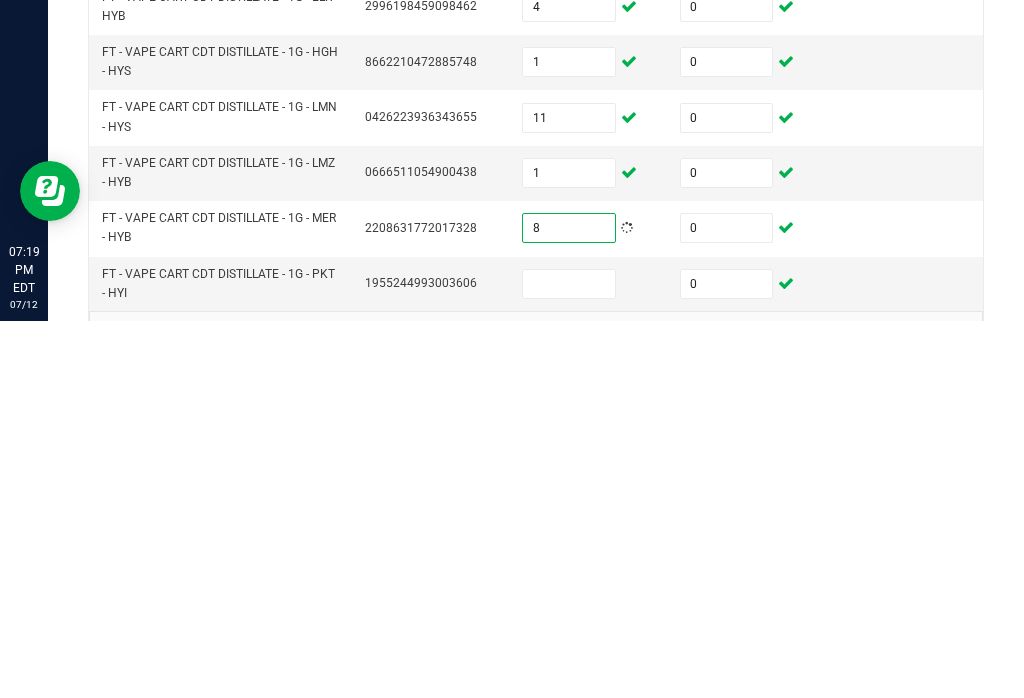 click at bounding box center [569, 661] 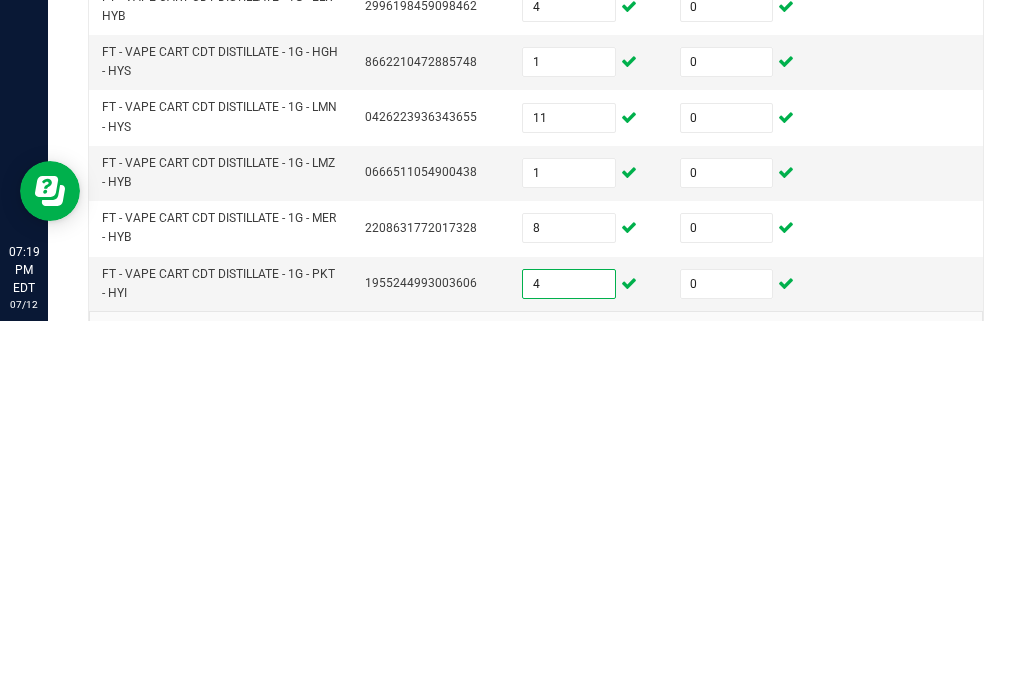 click on "8" 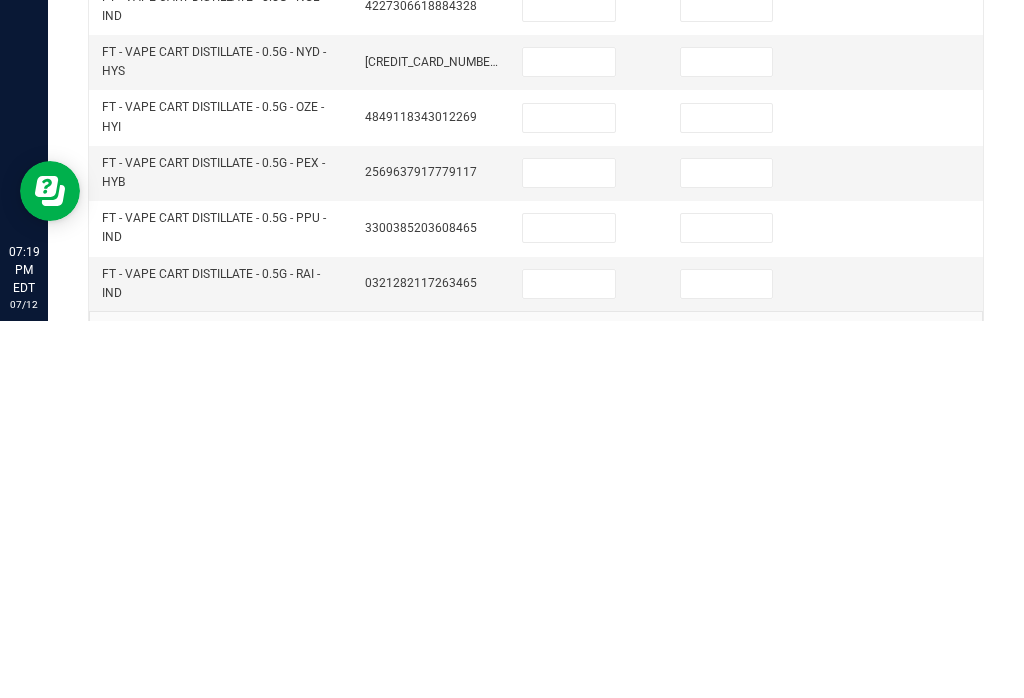 scroll, scrollTop: 0, scrollLeft: 0, axis: both 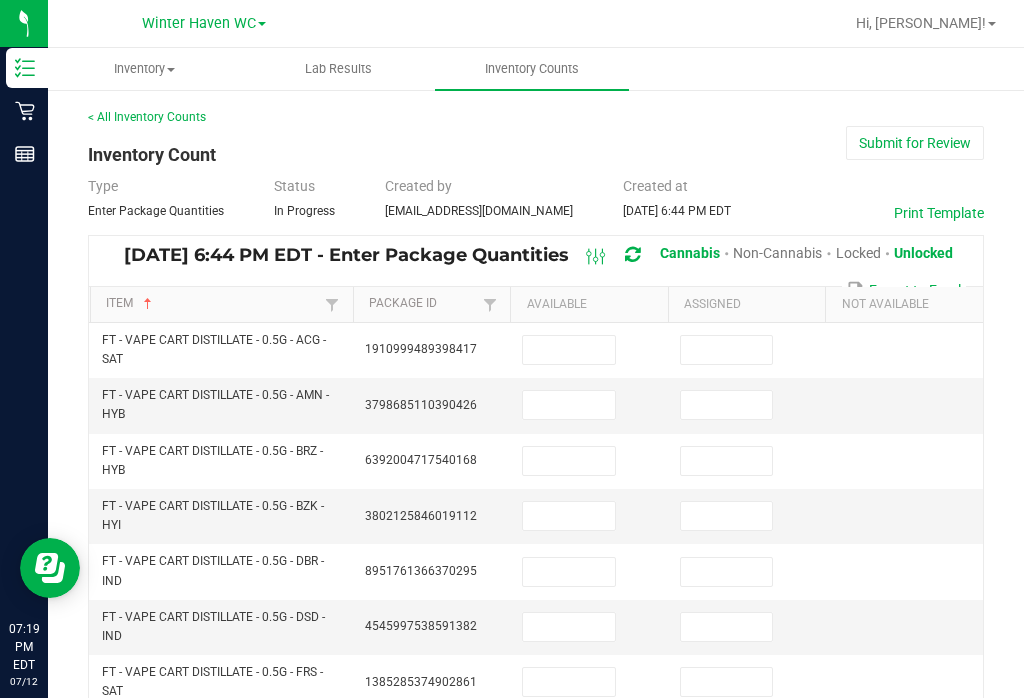 click at bounding box center (727, 350) 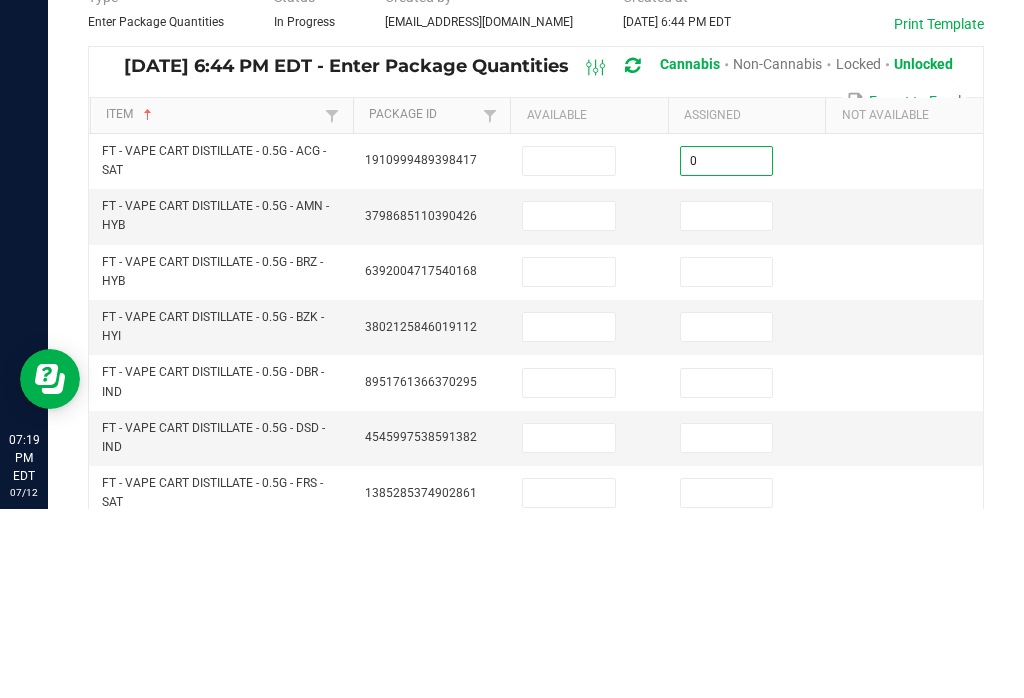 click at bounding box center (727, 405) 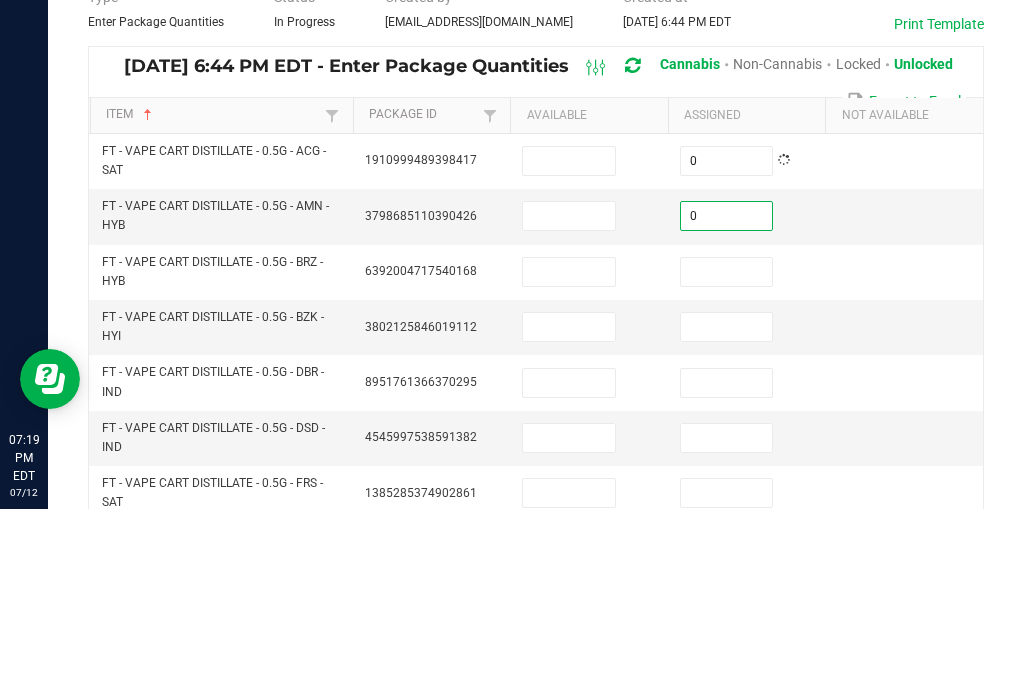 click at bounding box center (727, 461) 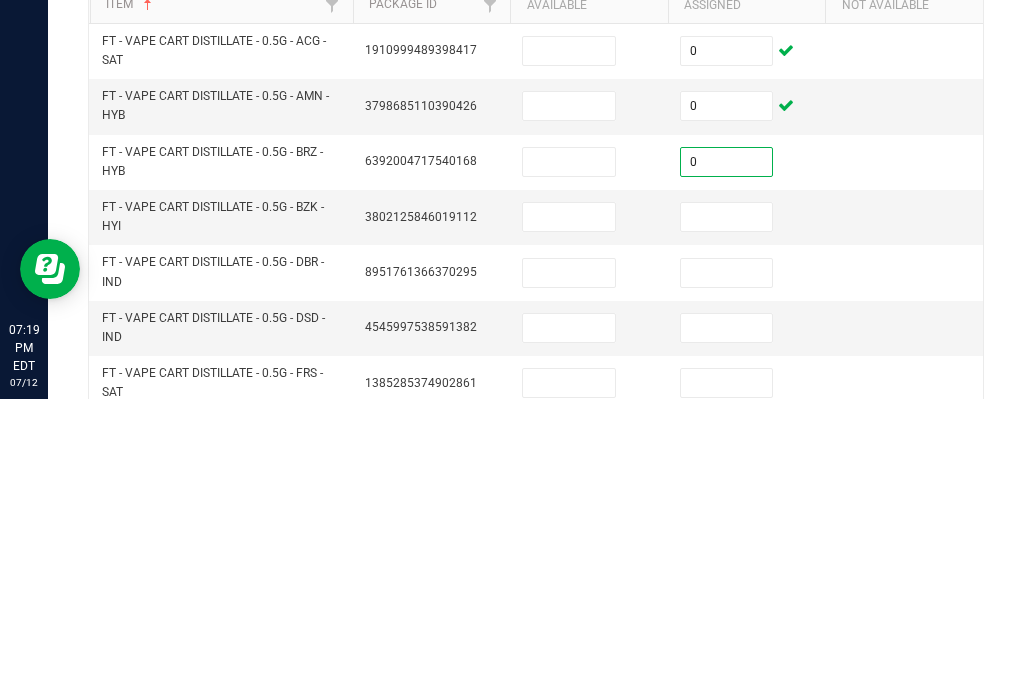 click at bounding box center (727, 516) 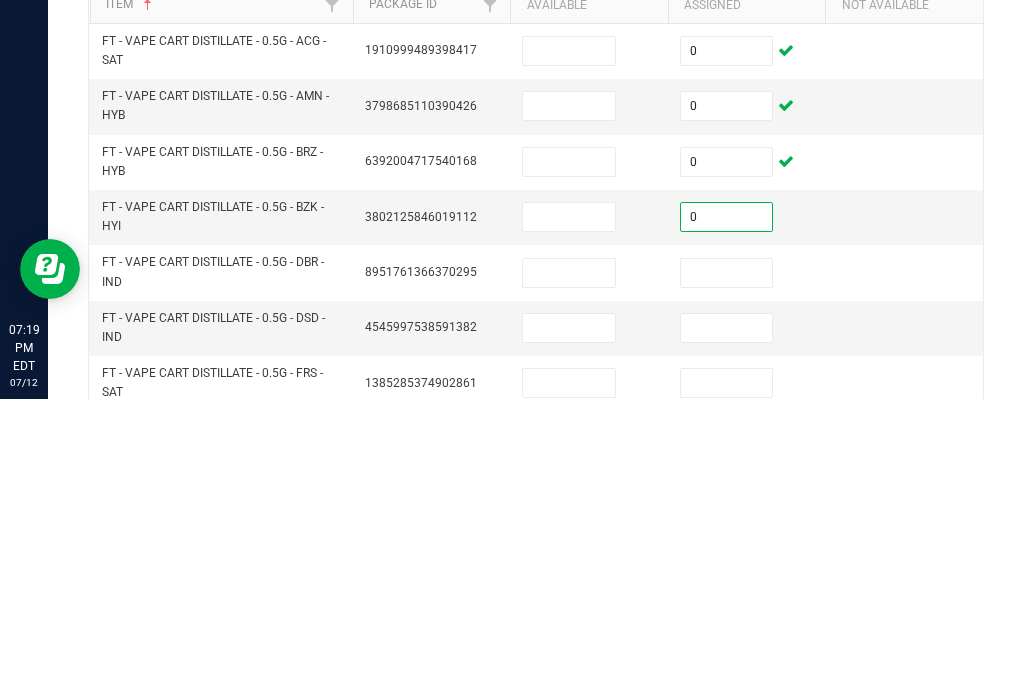 click at bounding box center (727, 572) 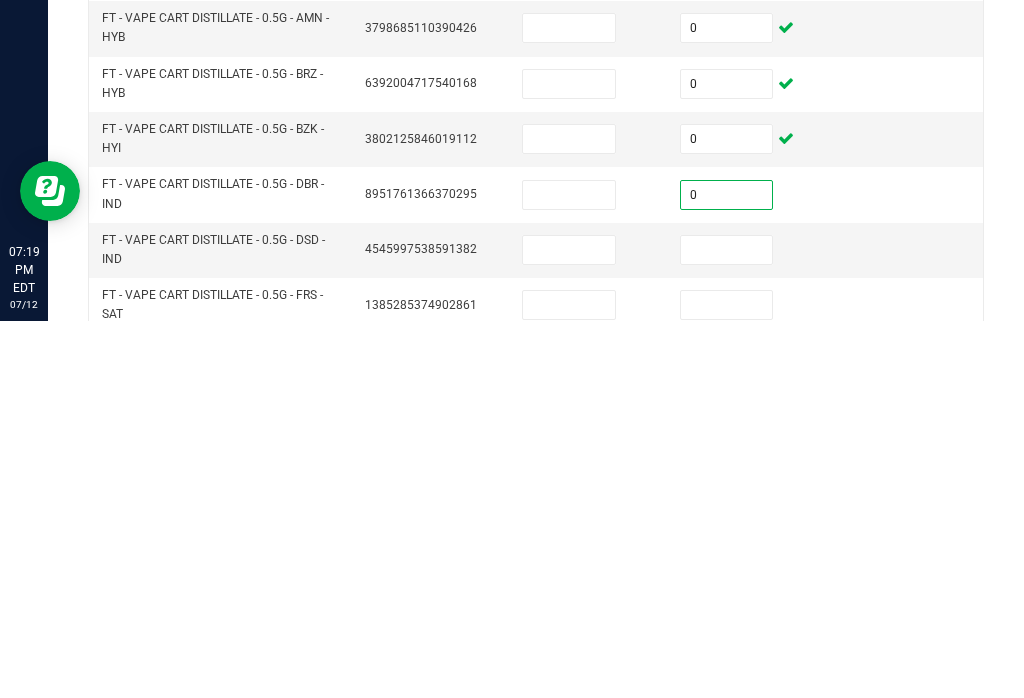 click at bounding box center (727, 627) 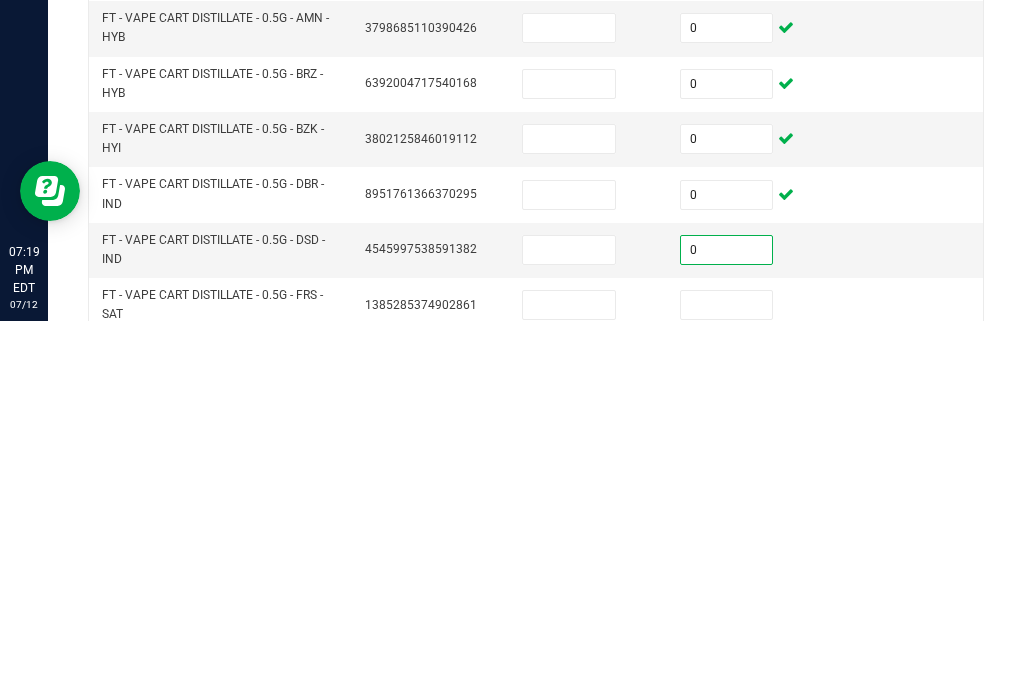 click at bounding box center (727, 682) 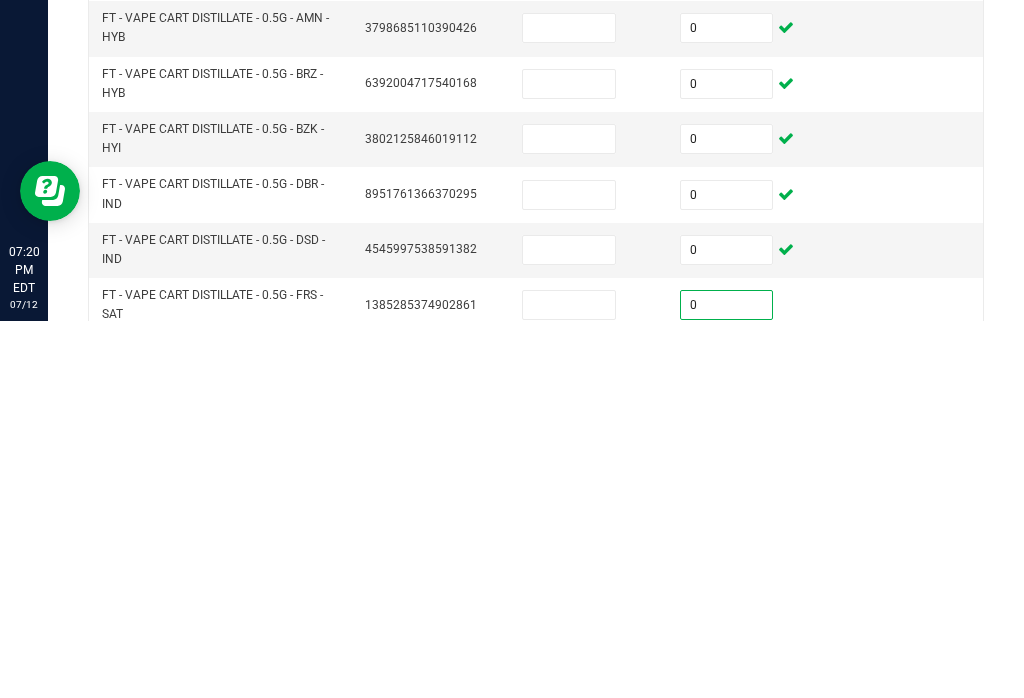 scroll, scrollTop: 135, scrollLeft: 0, axis: vertical 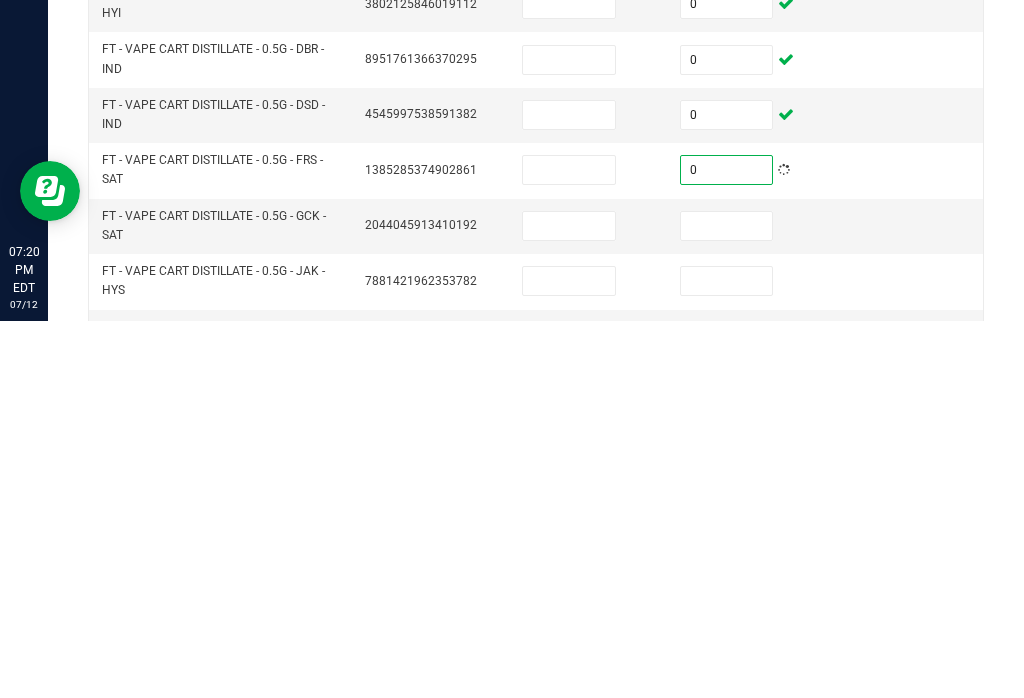 click at bounding box center (727, 603) 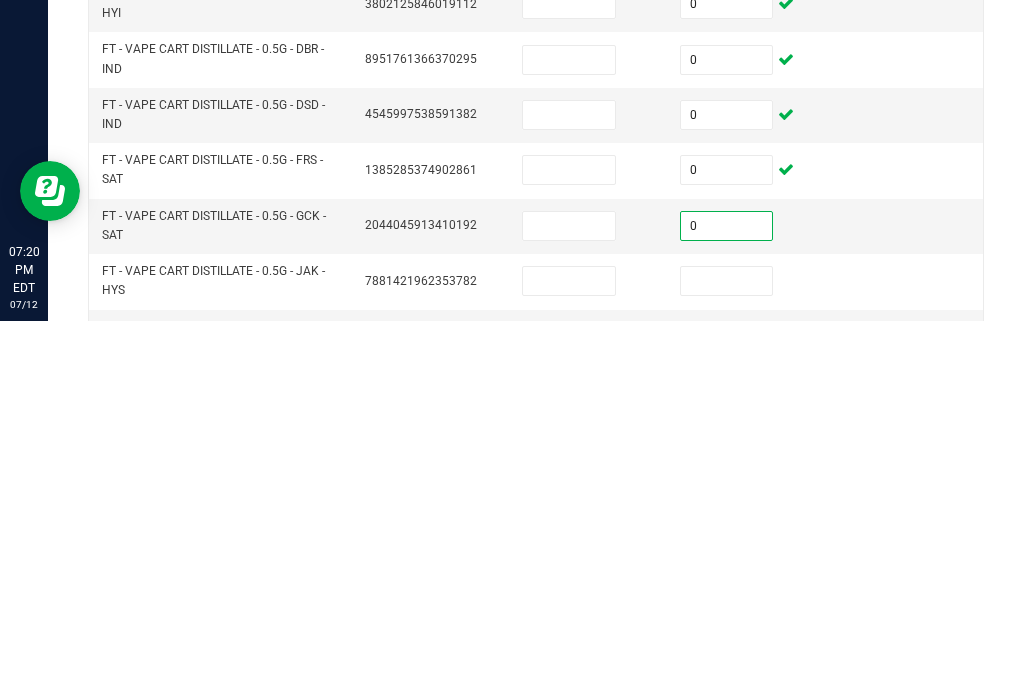 click at bounding box center [727, 658] 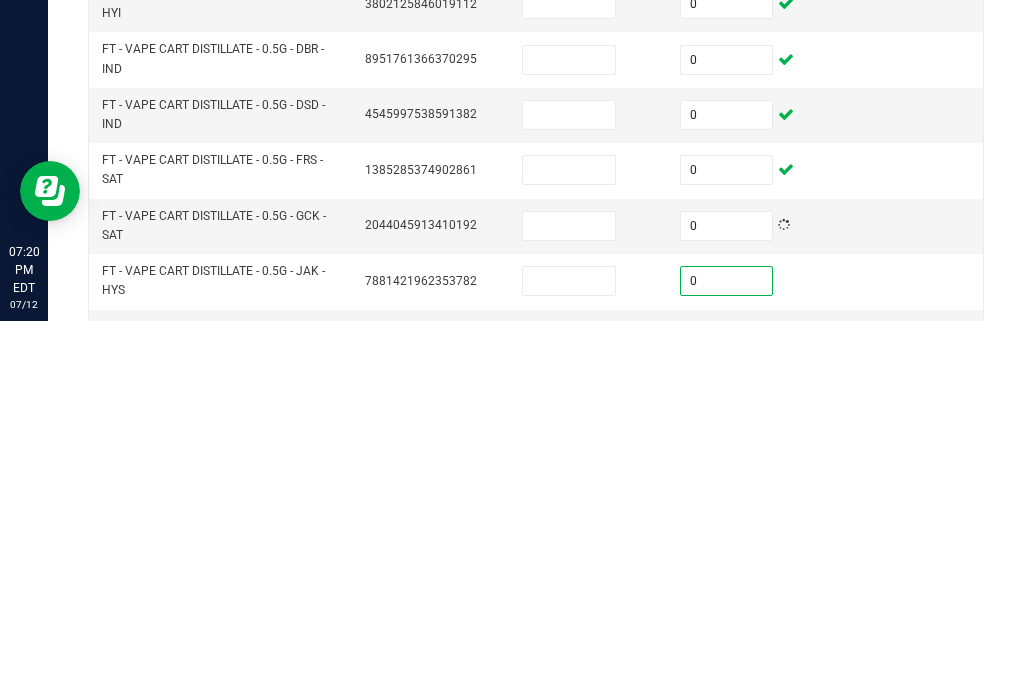 click at bounding box center (727, 714) 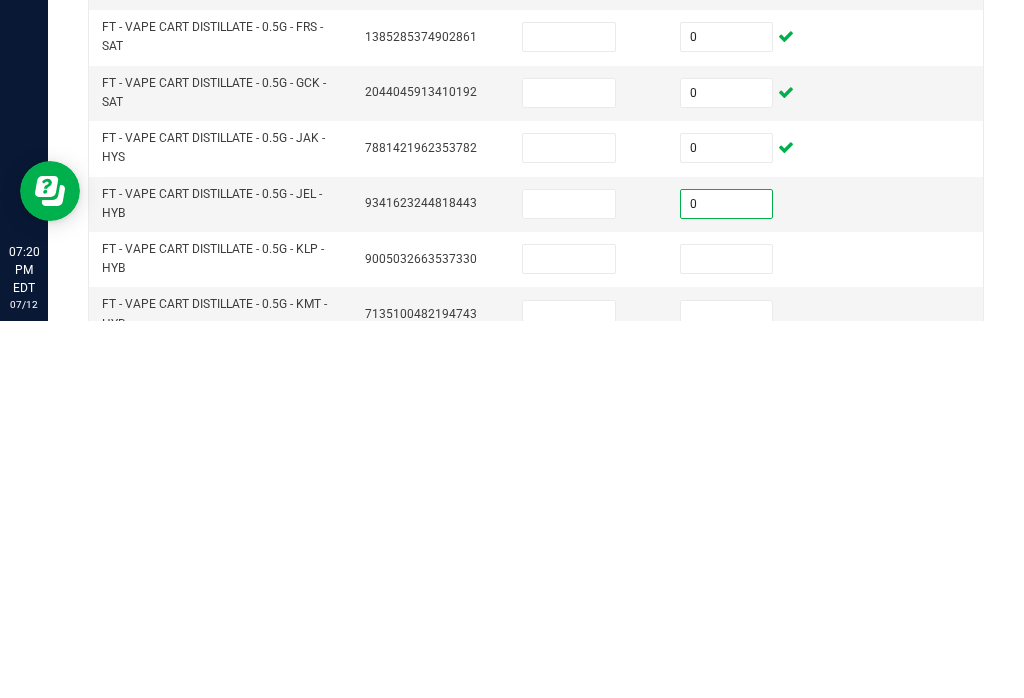 scroll, scrollTop: 270, scrollLeft: 0, axis: vertical 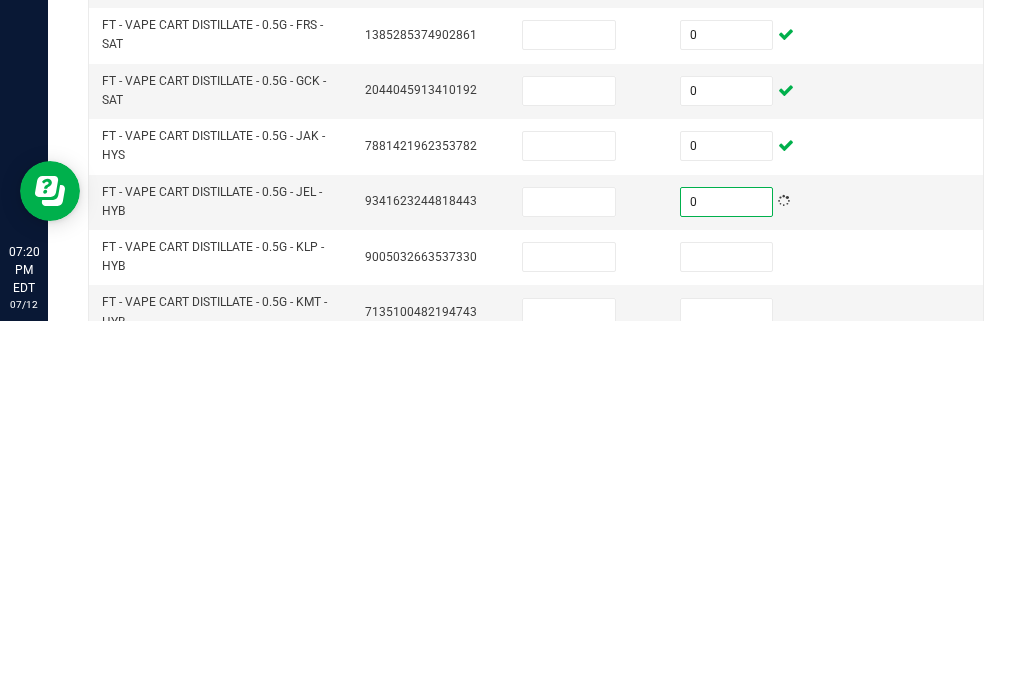 click at bounding box center [727, 634] 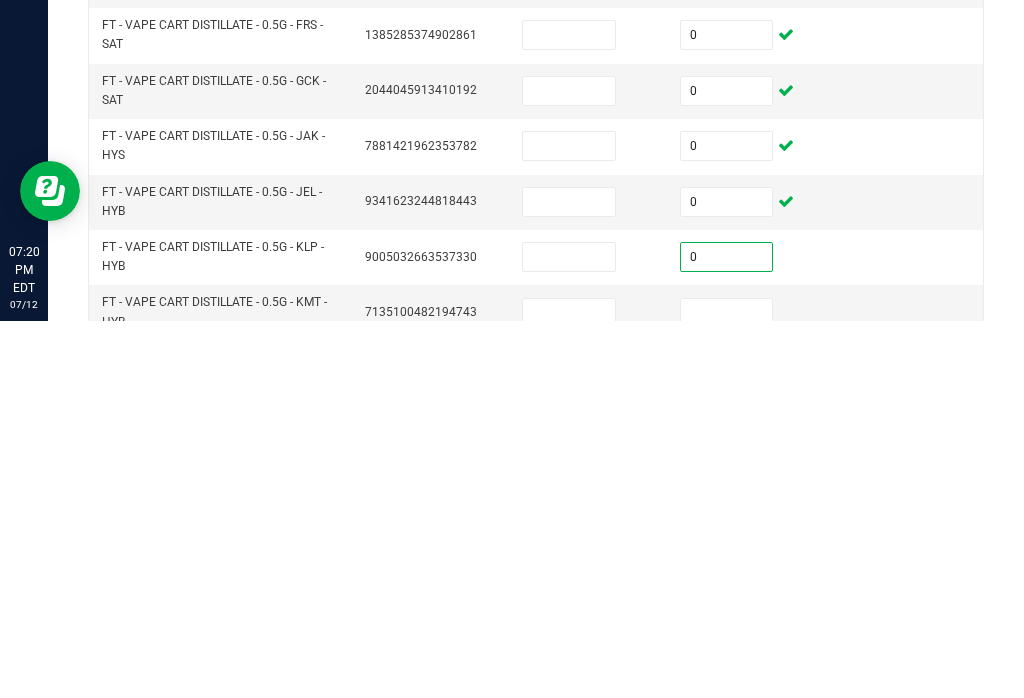 click at bounding box center (727, 690) 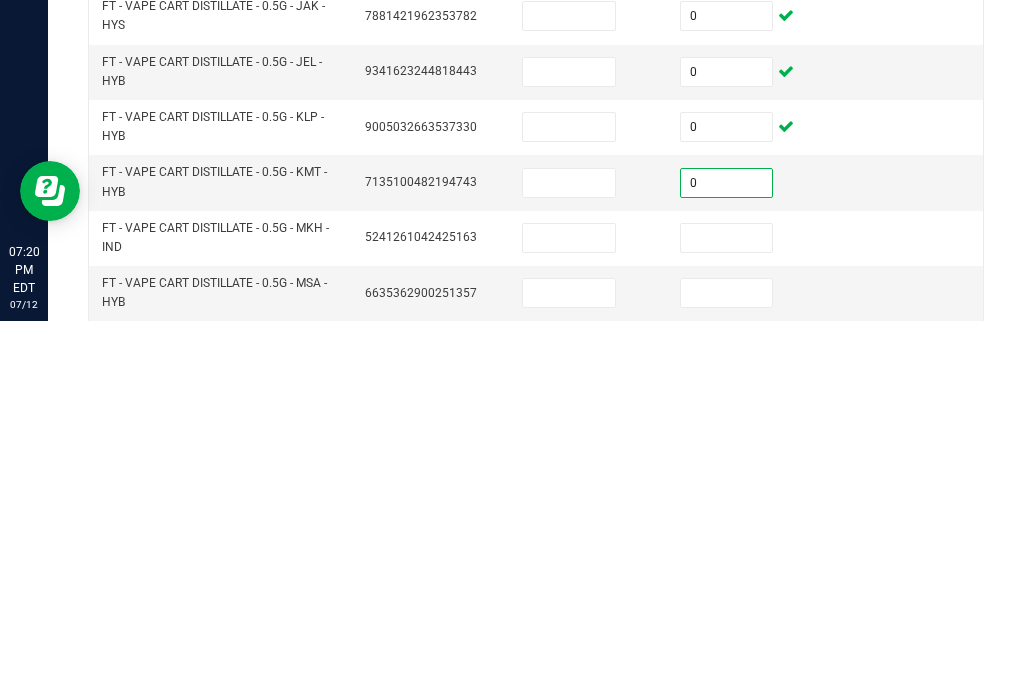 scroll, scrollTop: 408, scrollLeft: 0, axis: vertical 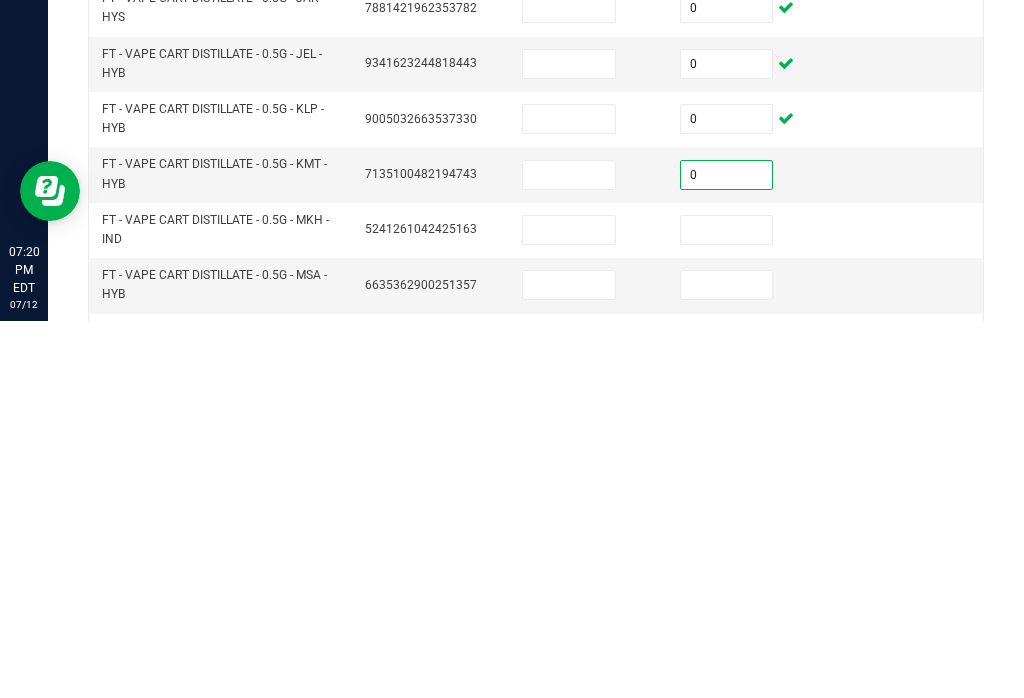 click at bounding box center (727, 607) 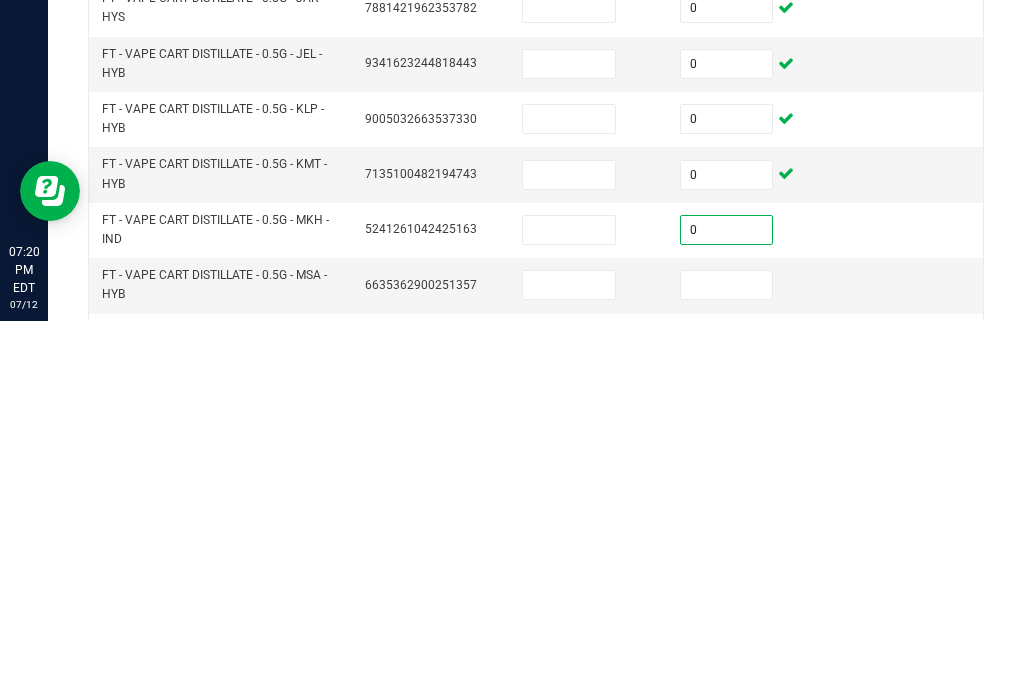 click at bounding box center [727, 662] 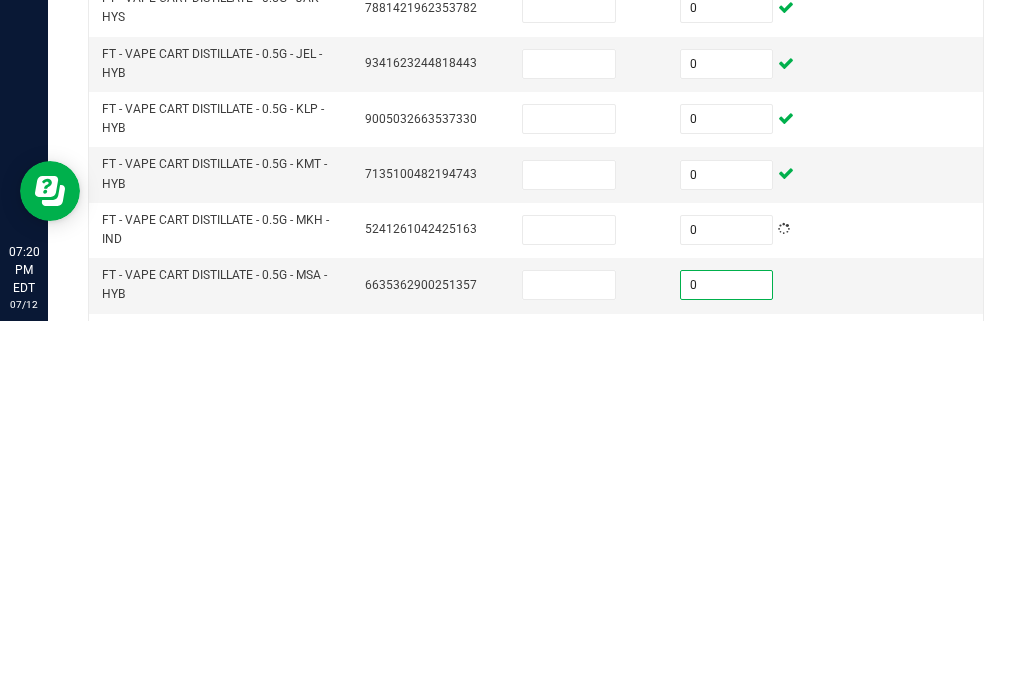 click at bounding box center (727, 718) 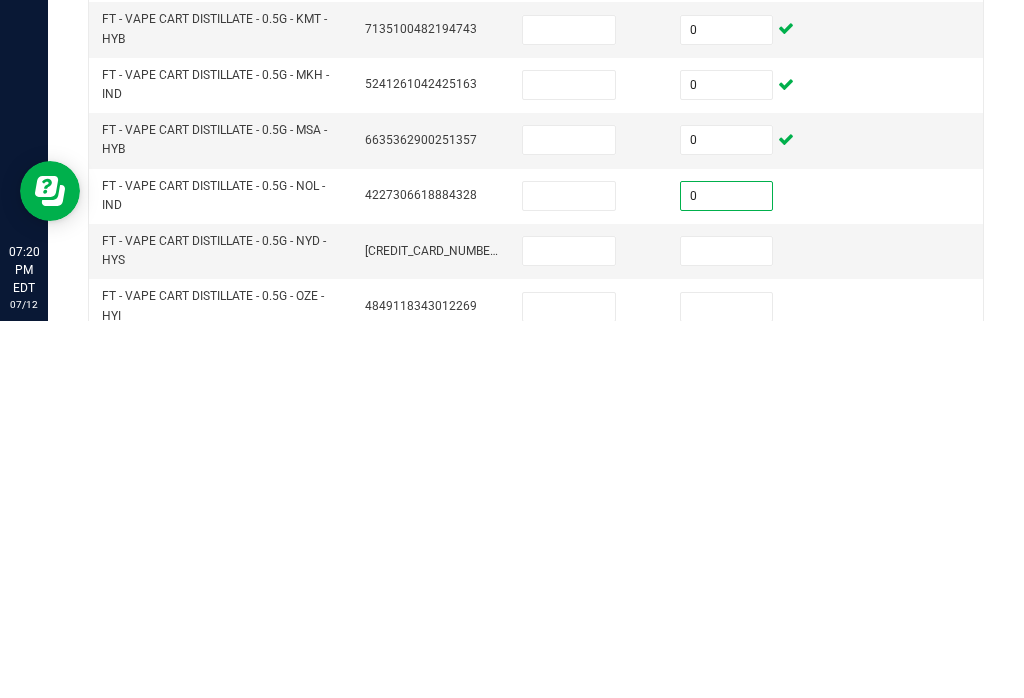 scroll, scrollTop: 555, scrollLeft: 0, axis: vertical 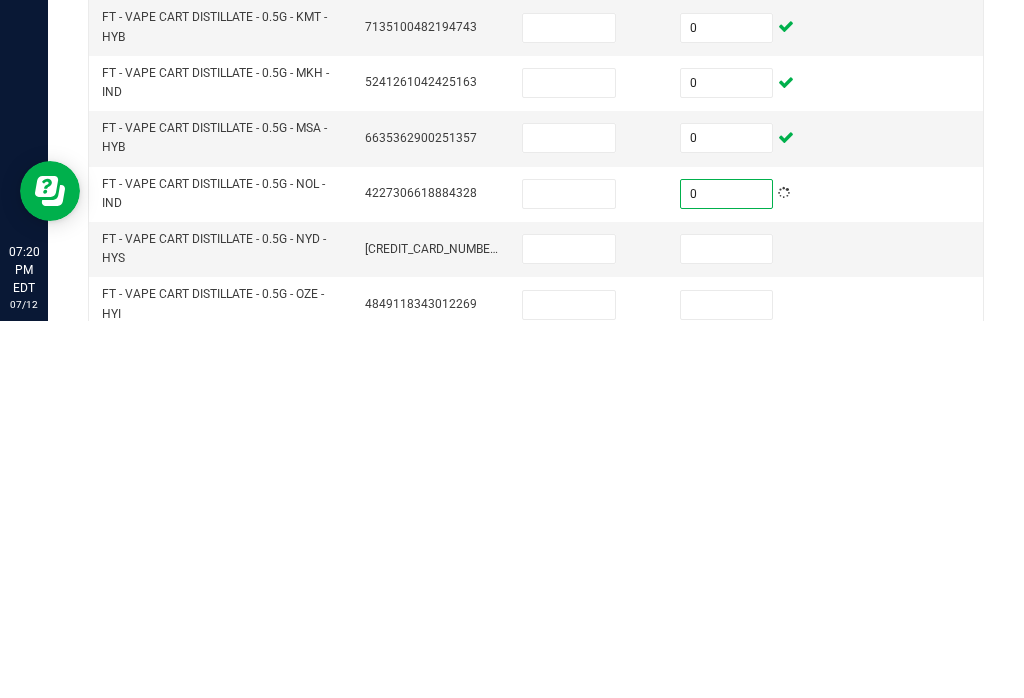 click at bounding box center [727, 626] 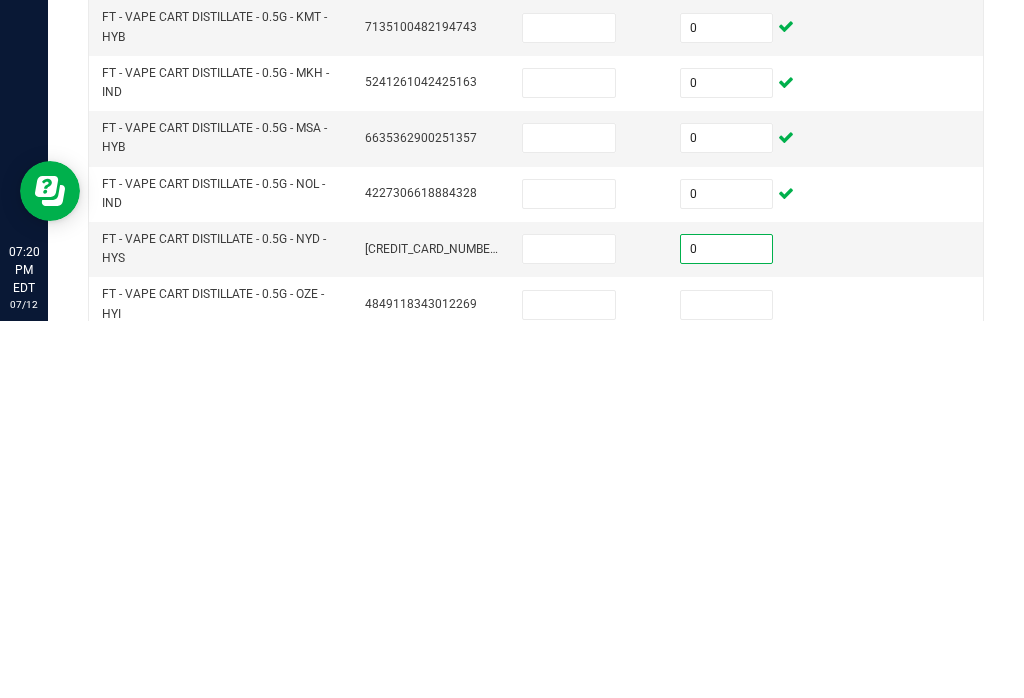 click at bounding box center [727, 682] 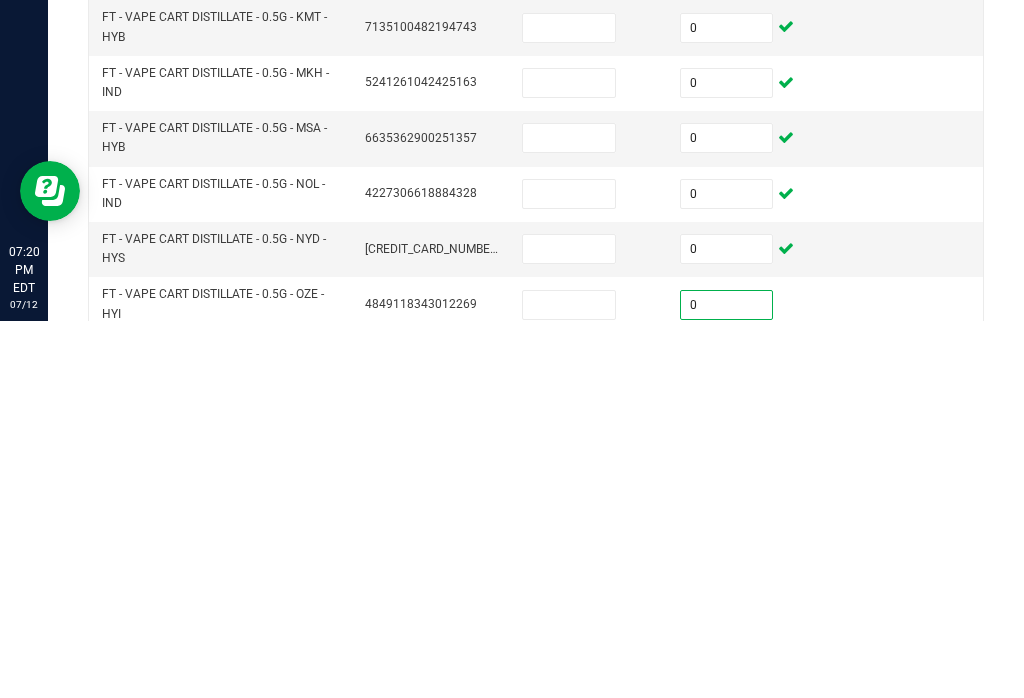 click at bounding box center [727, 737] 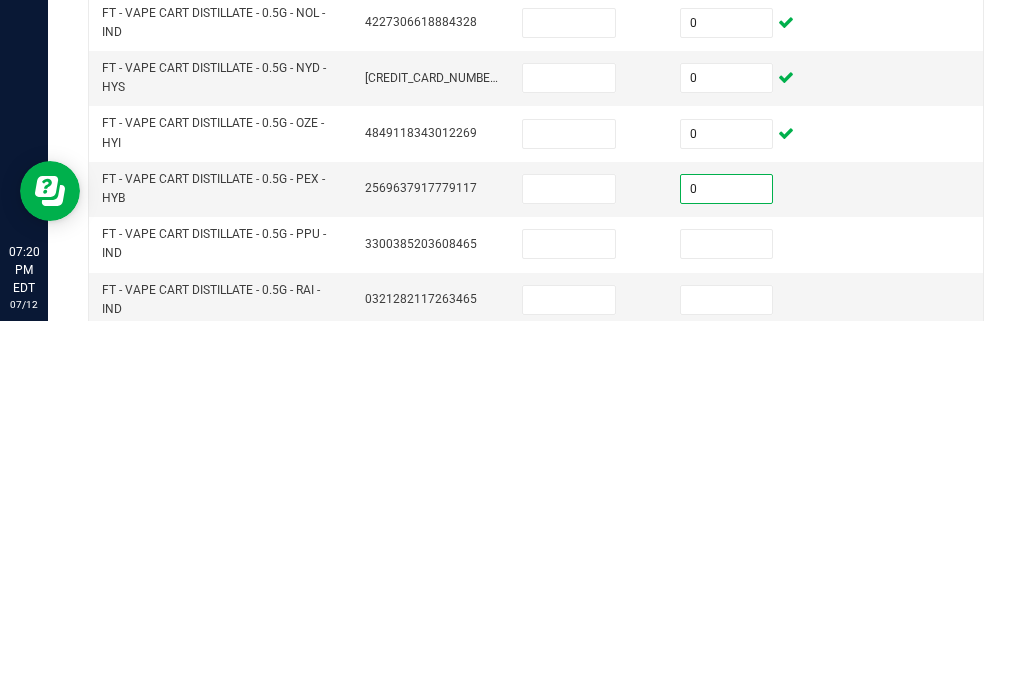 scroll, scrollTop: 729, scrollLeft: 0, axis: vertical 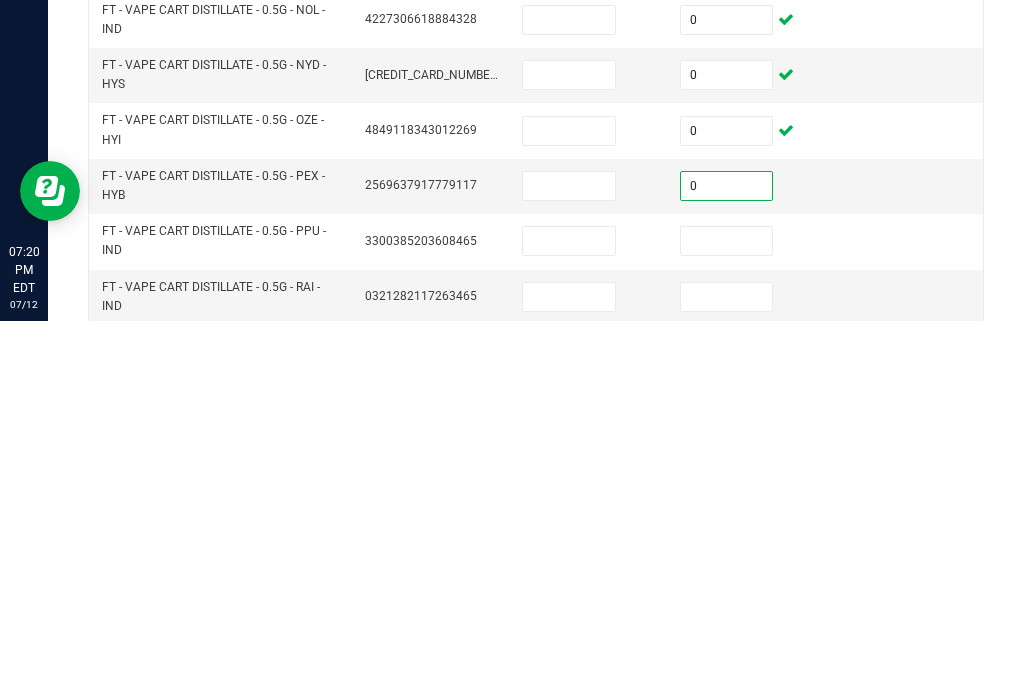 click at bounding box center (727, 618) 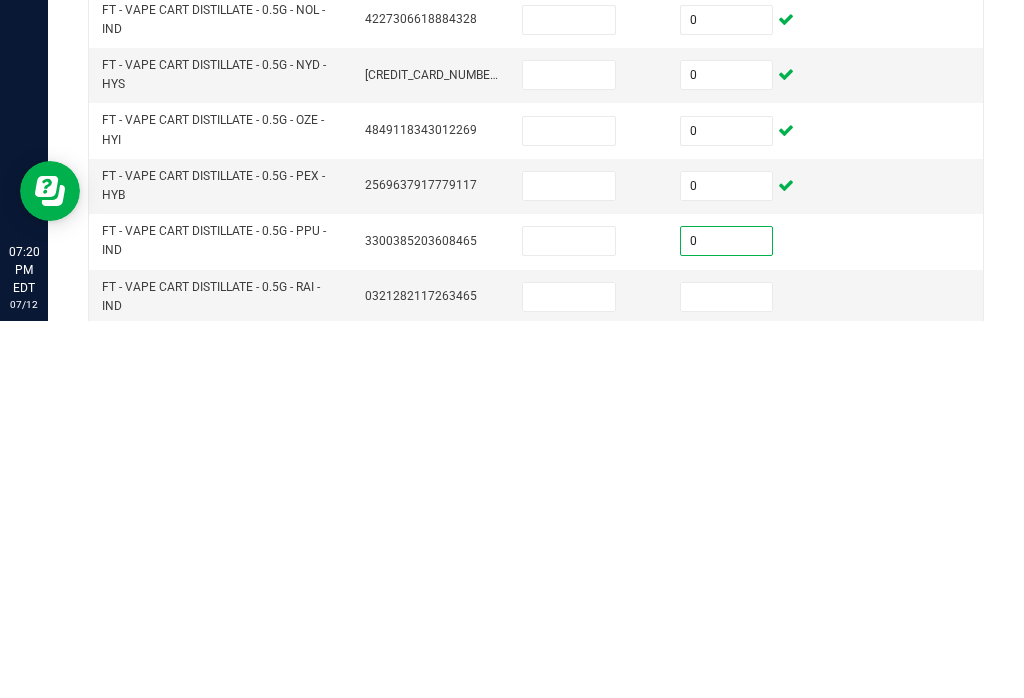 click at bounding box center (727, 674) 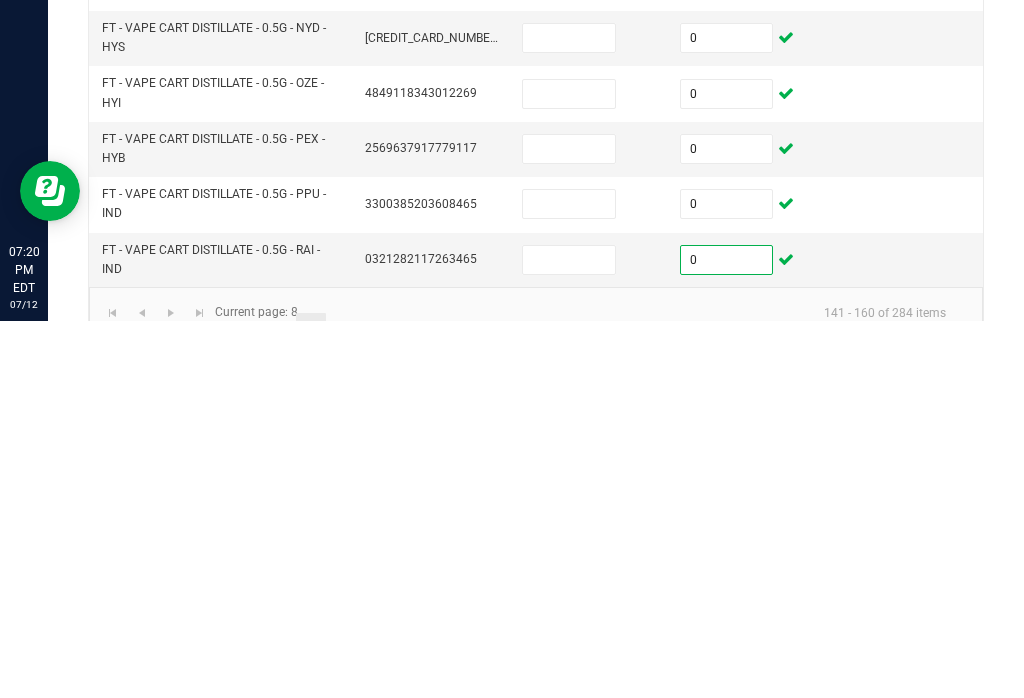 scroll, scrollTop: 765, scrollLeft: 0, axis: vertical 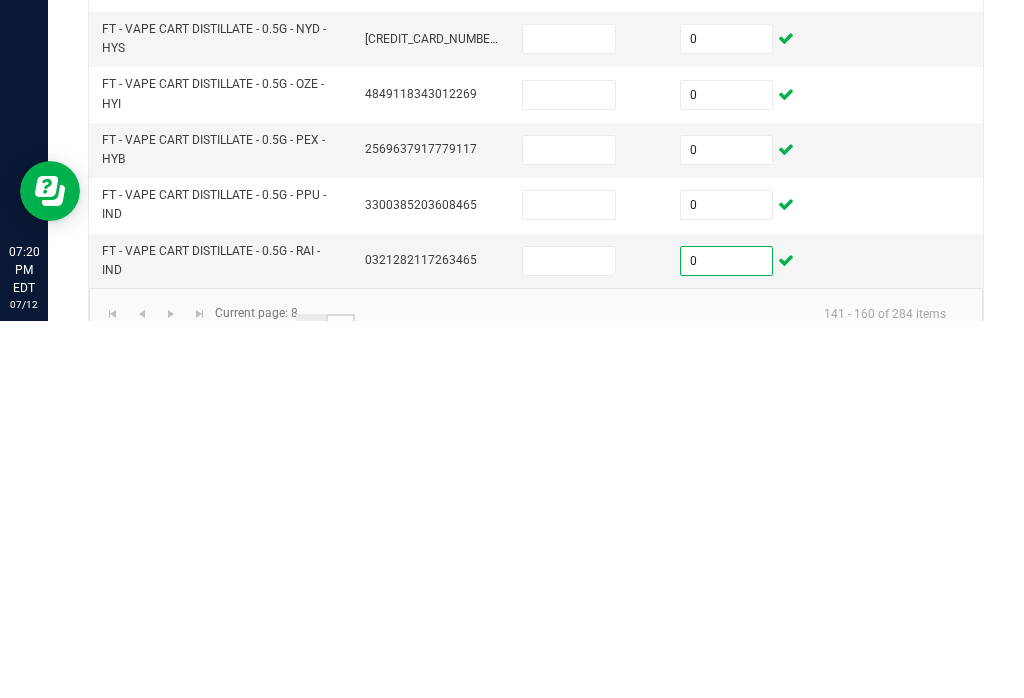 click on "9" 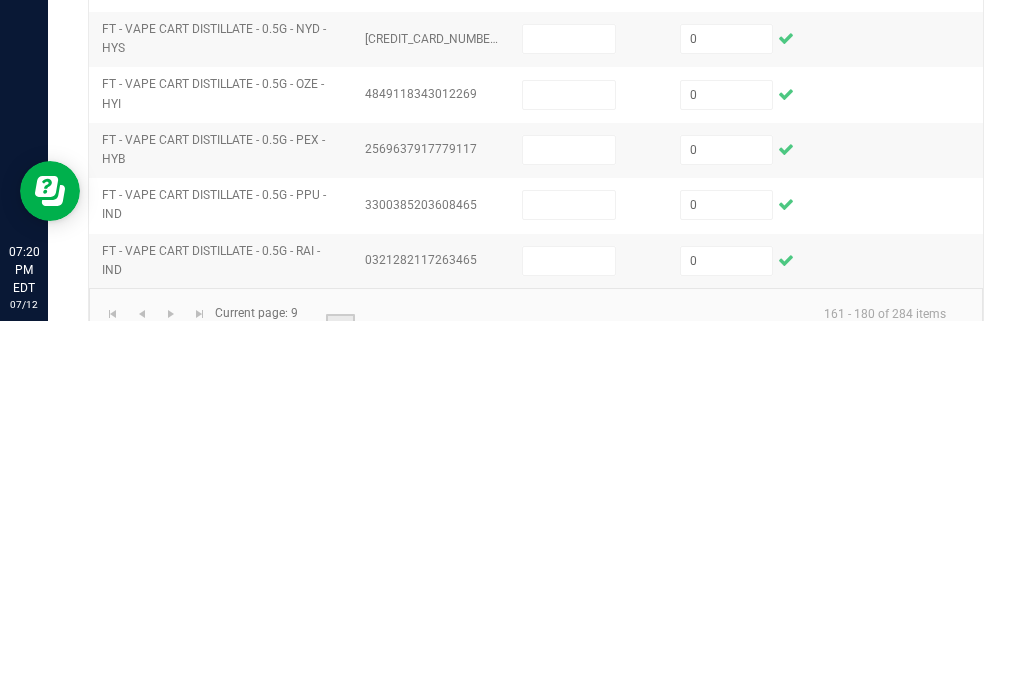 scroll, scrollTop: 0, scrollLeft: 0, axis: both 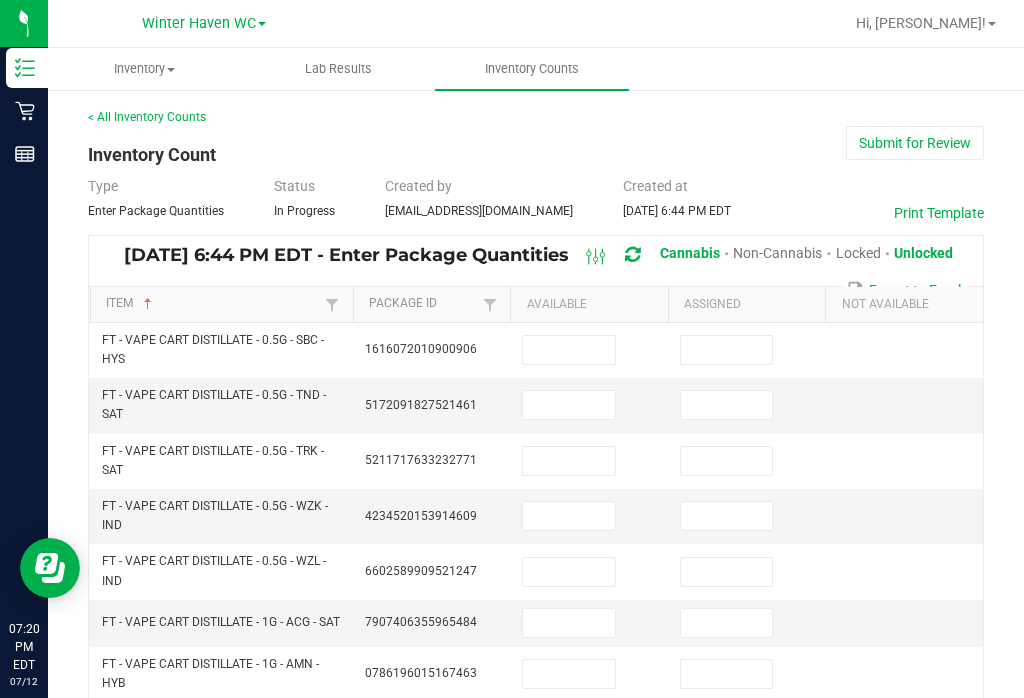 click at bounding box center [727, 350] 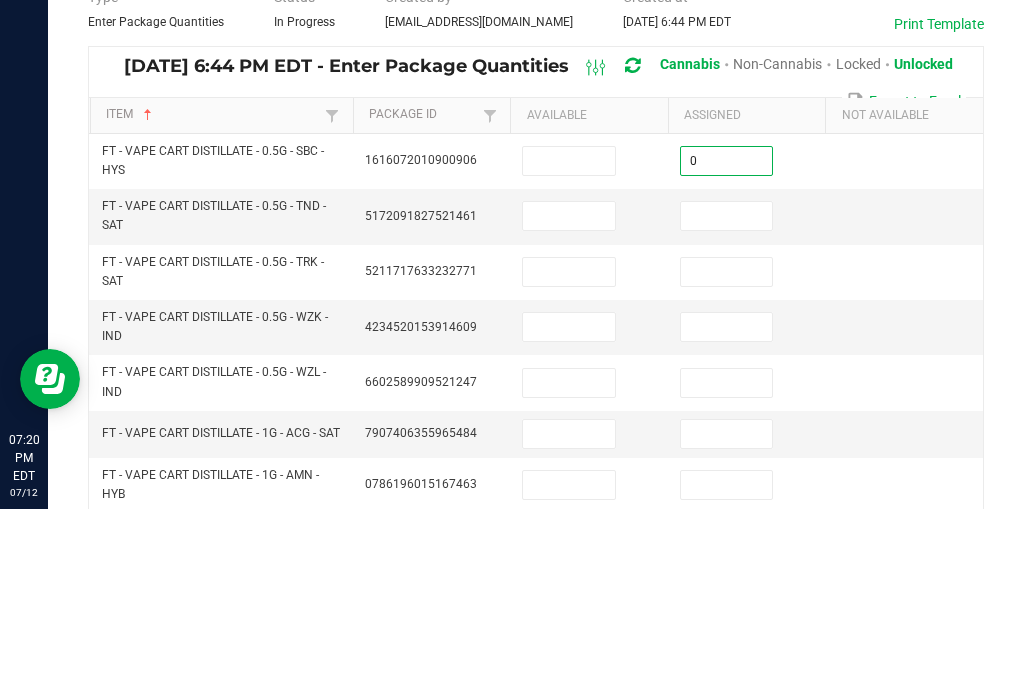 click at bounding box center (727, 405) 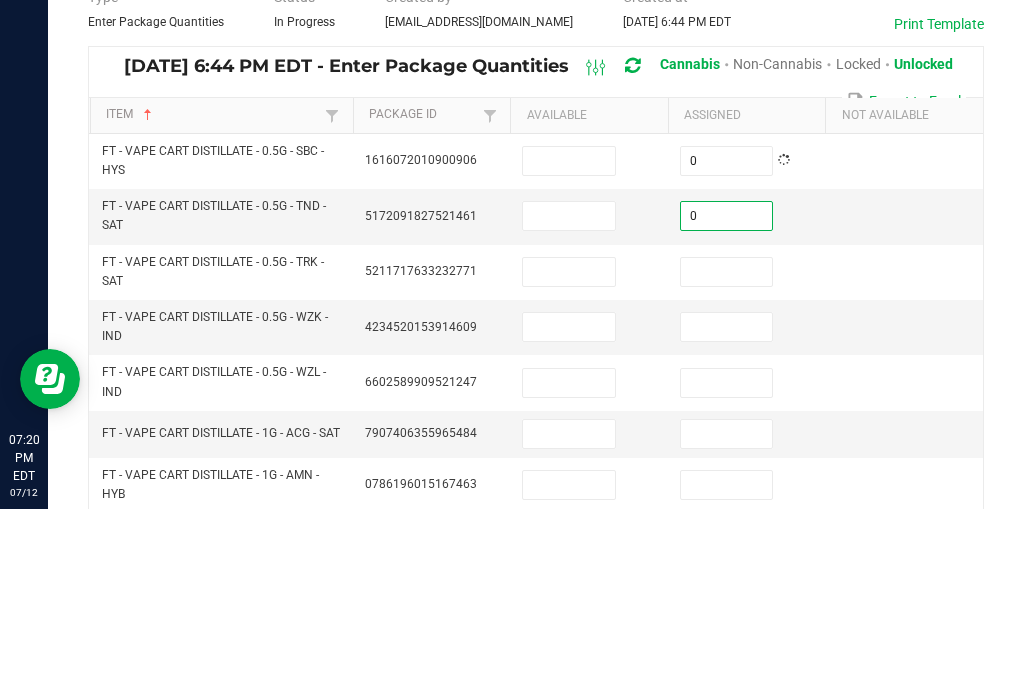 click at bounding box center (727, 461) 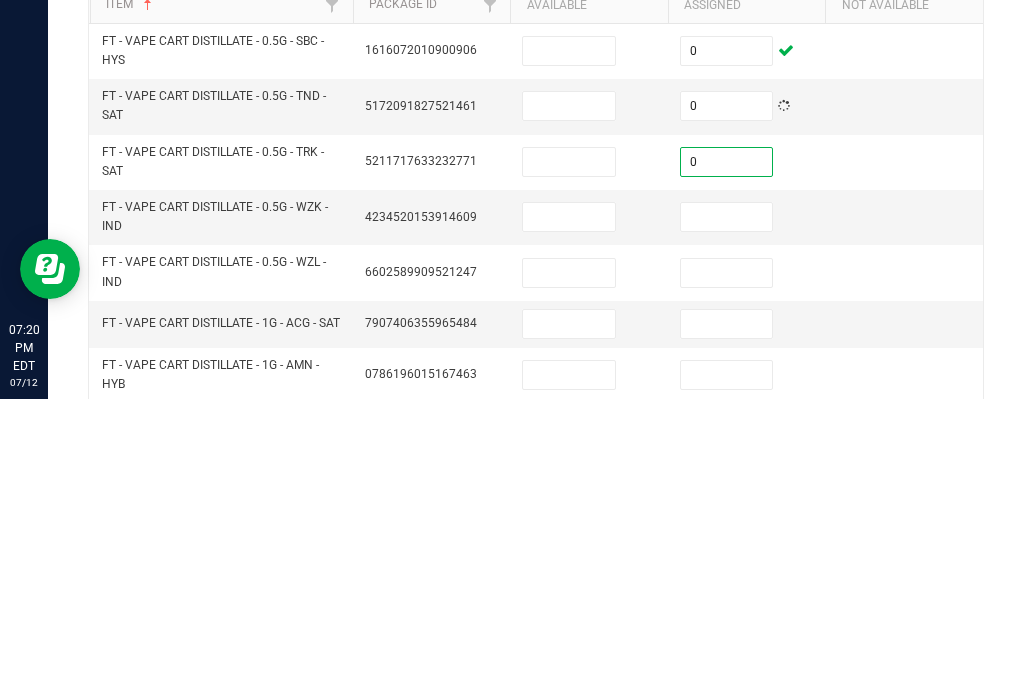 click at bounding box center (727, 516) 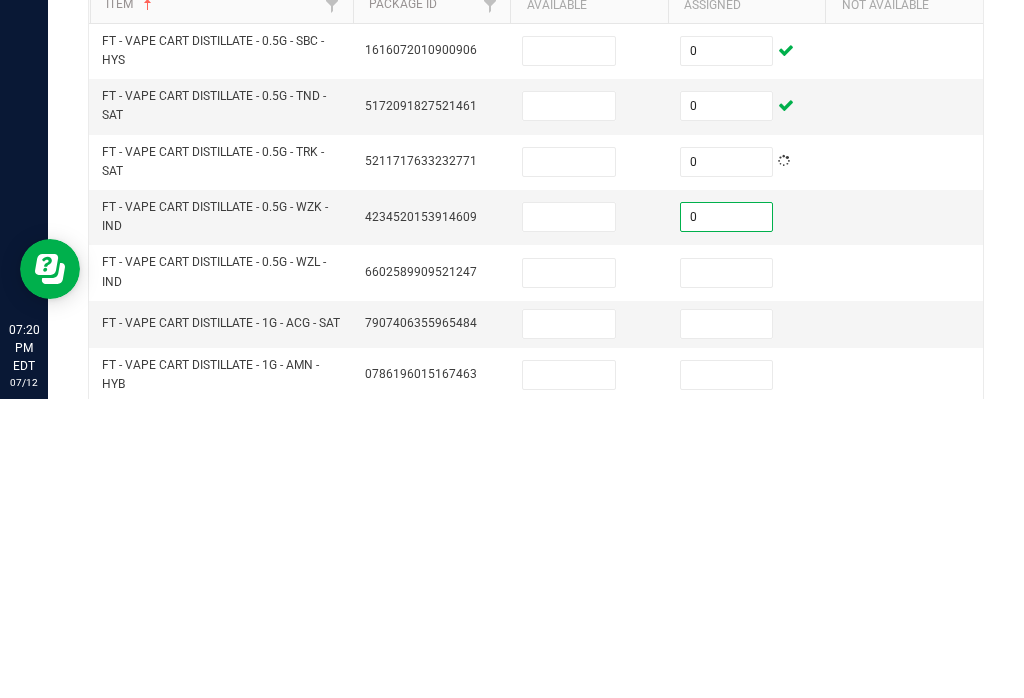 click at bounding box center (727, 572) 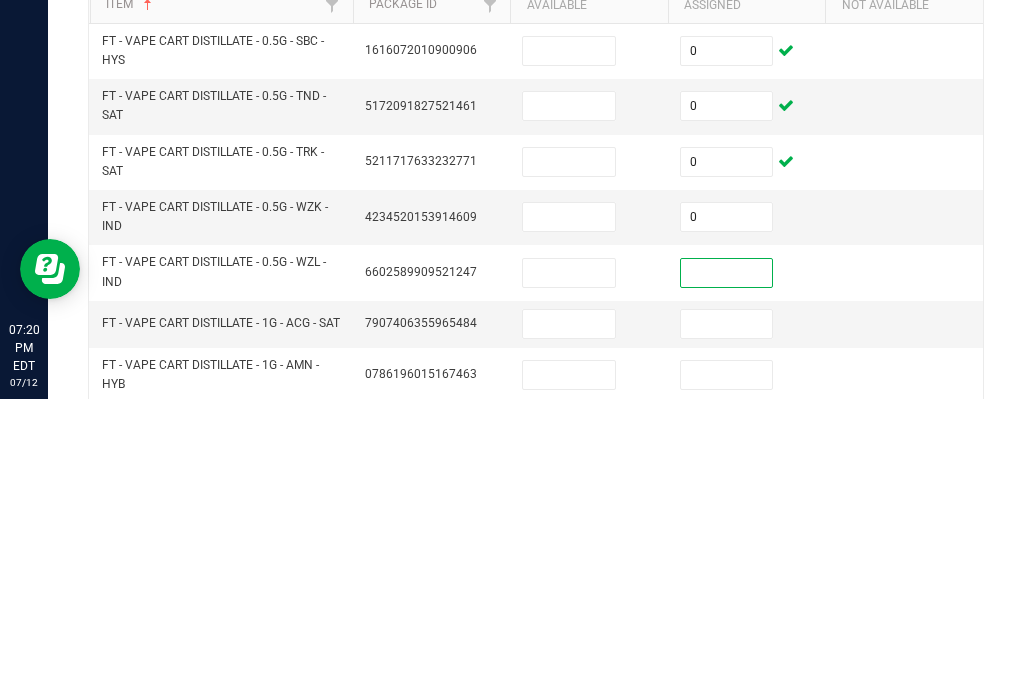 scroll, scrollTop: 31, scrollLeft: 0, axis: vertical 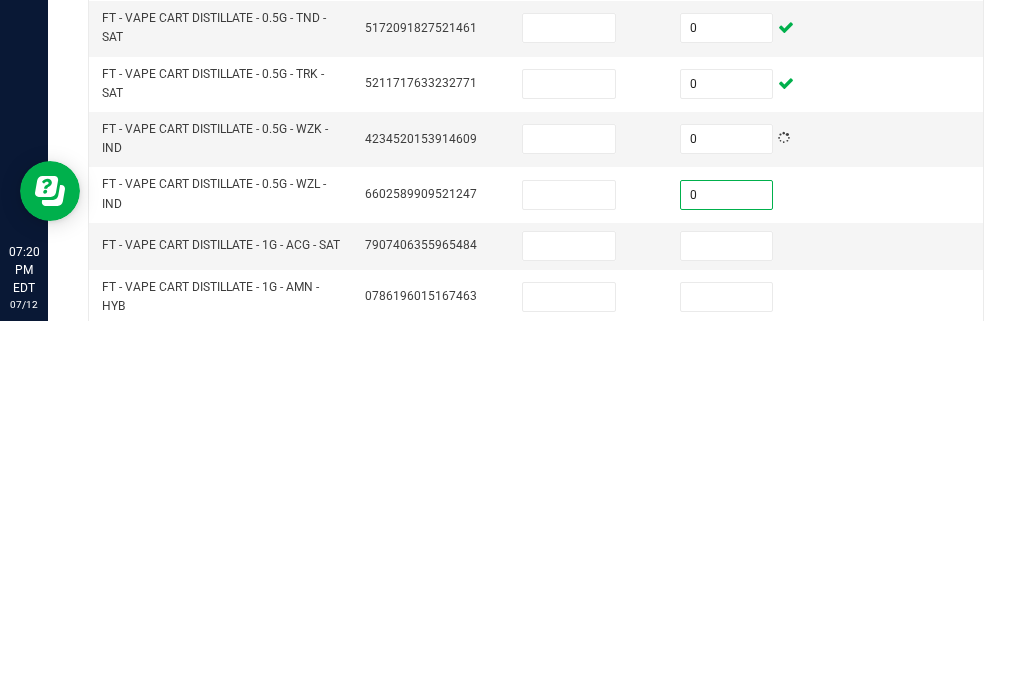 click at bounding box center [727, 623] 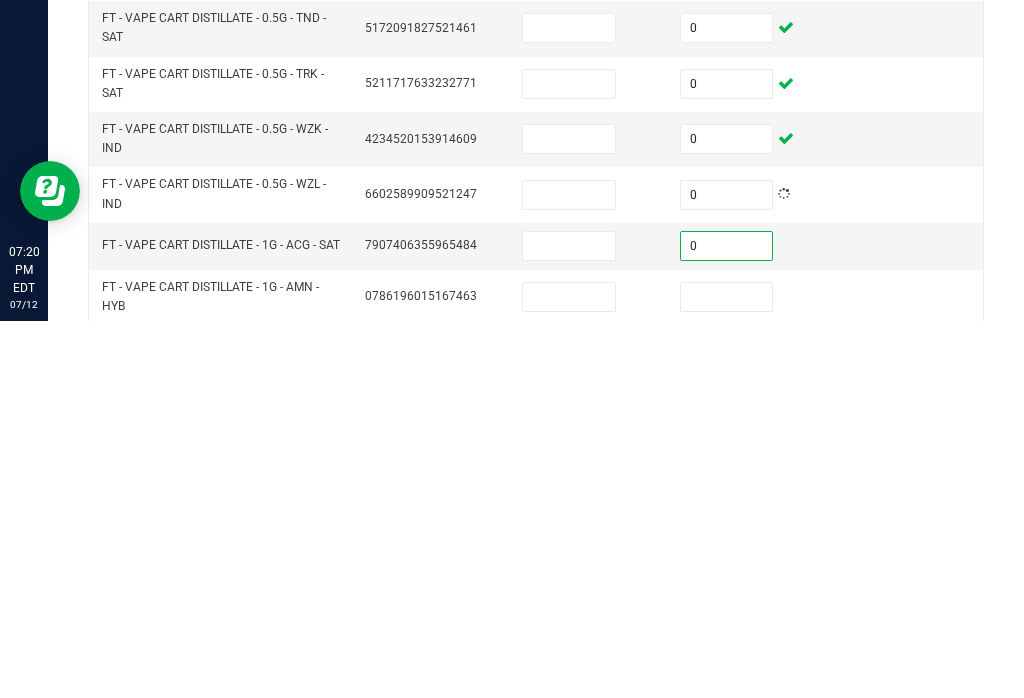 click at bounding box center [727, 674] 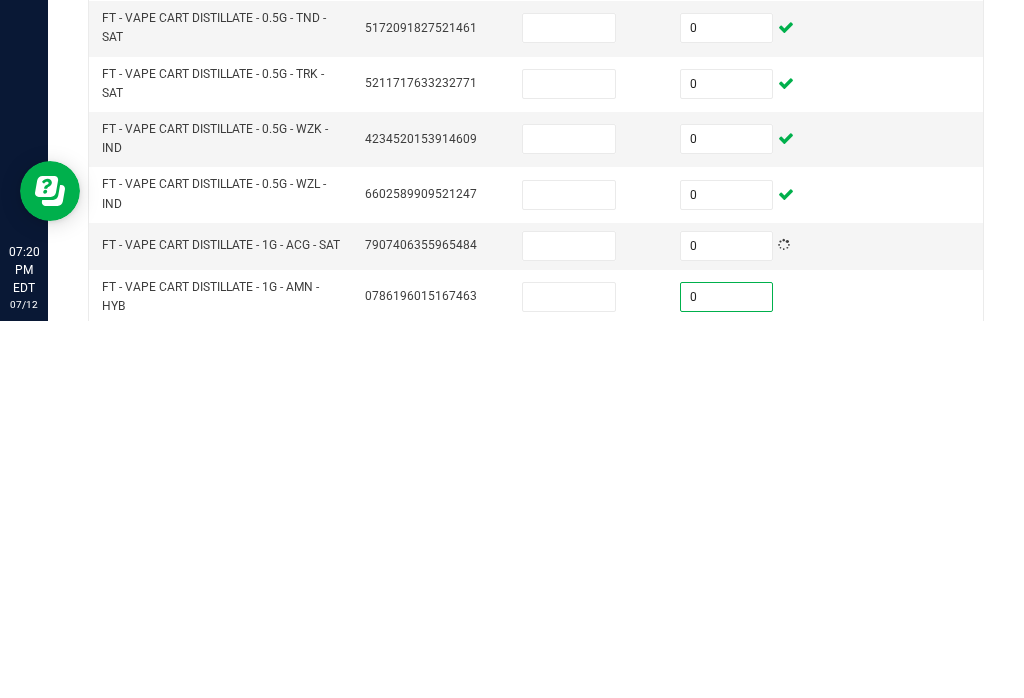 click at bounding box center (727, 725) 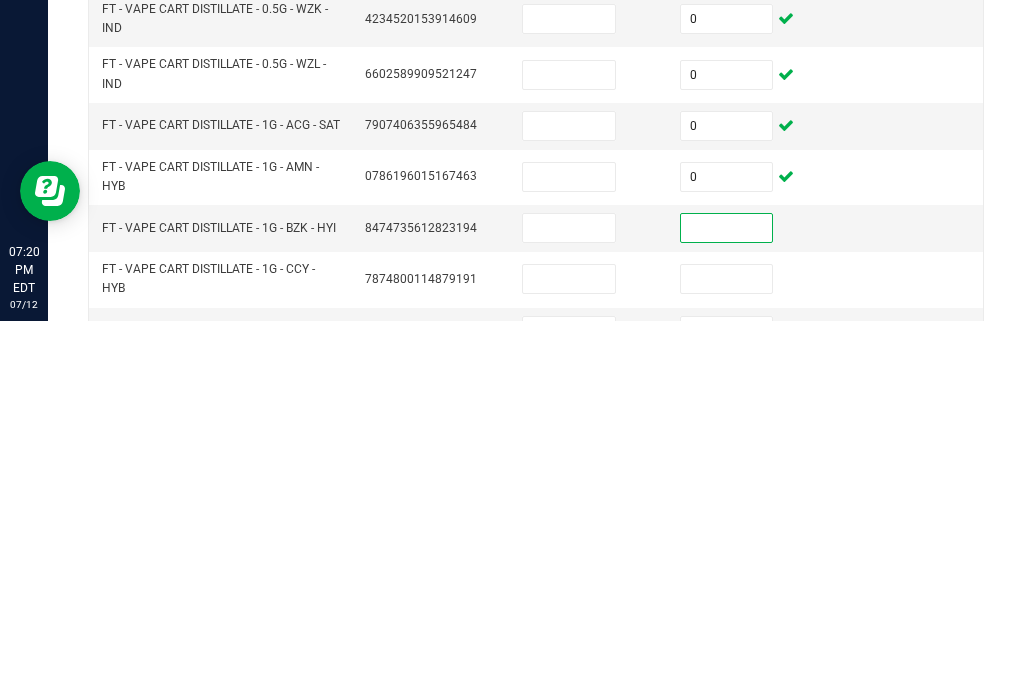 scroll, scrollTop: 121, scrollLeft: 0, axis: vertical 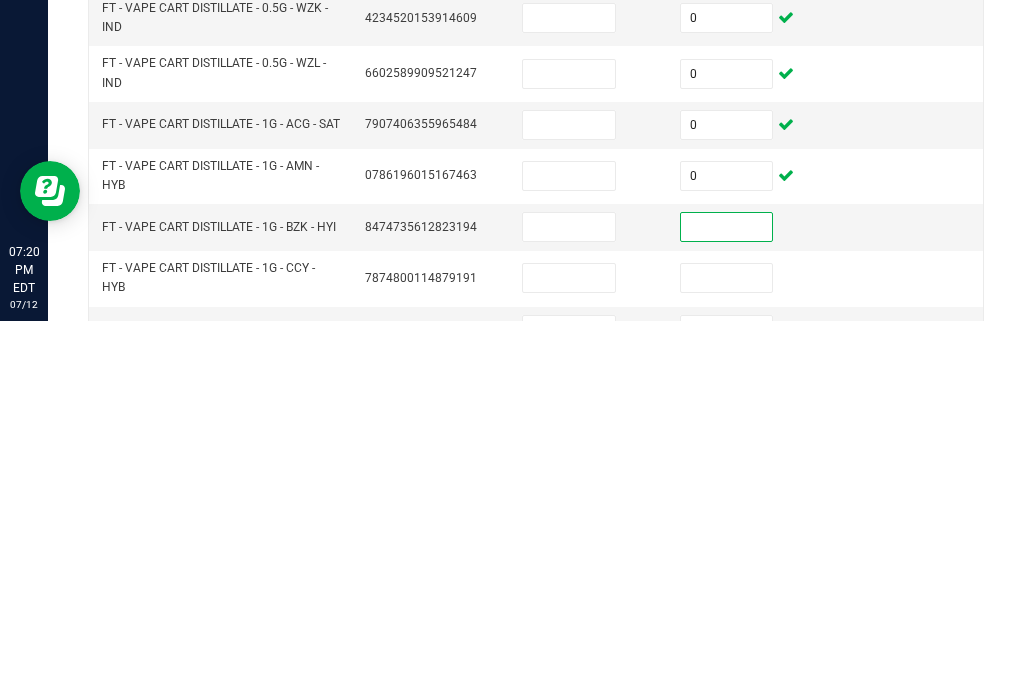 click at bounding box center (727, 604) 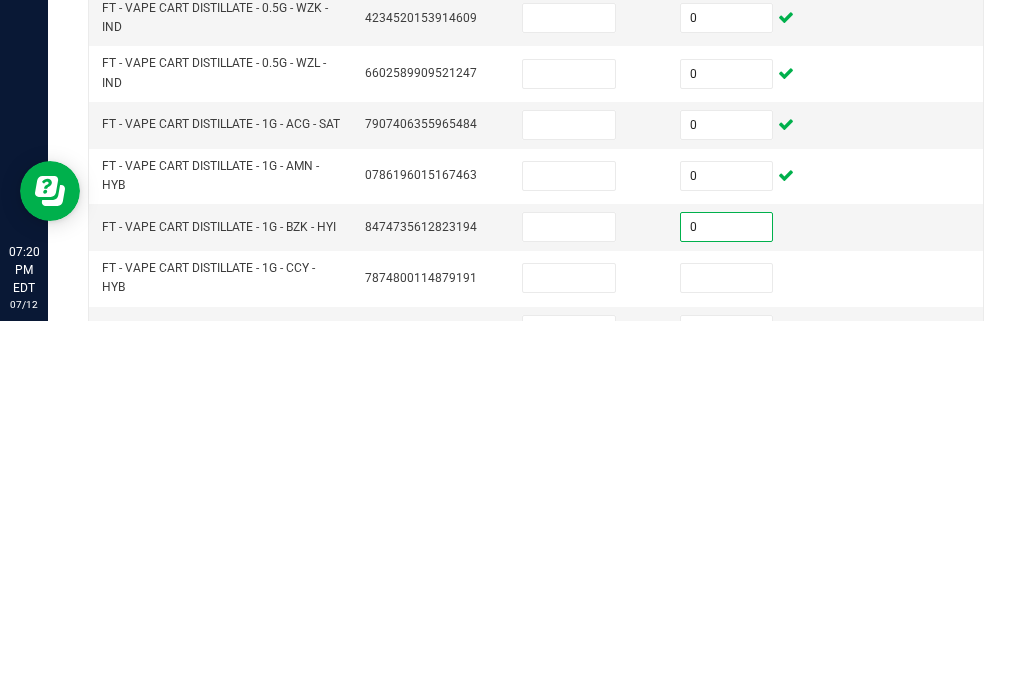 click at bounding box center (727, 655) 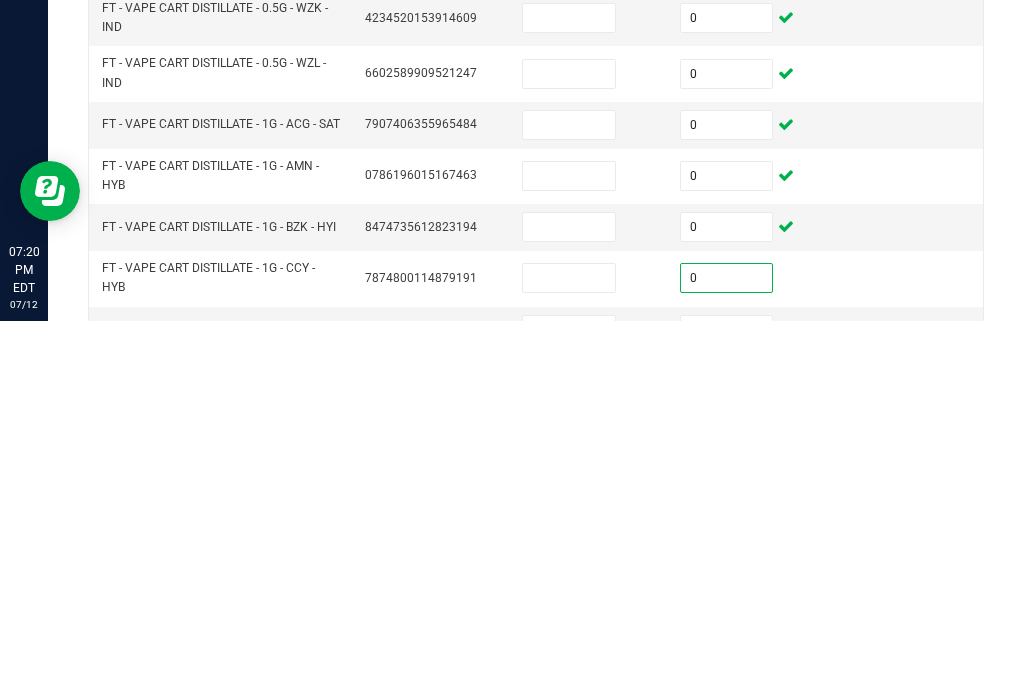 click at bounding box center [727, 707] 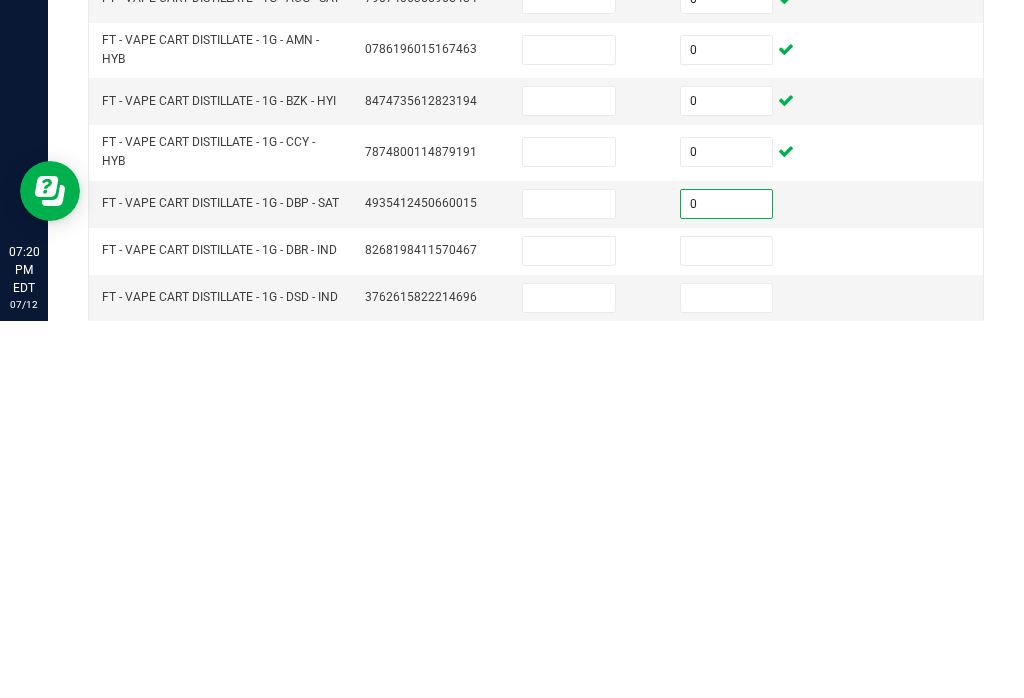 scroll, scrollTop: 257, scrollLeft: 0, axis: vertical 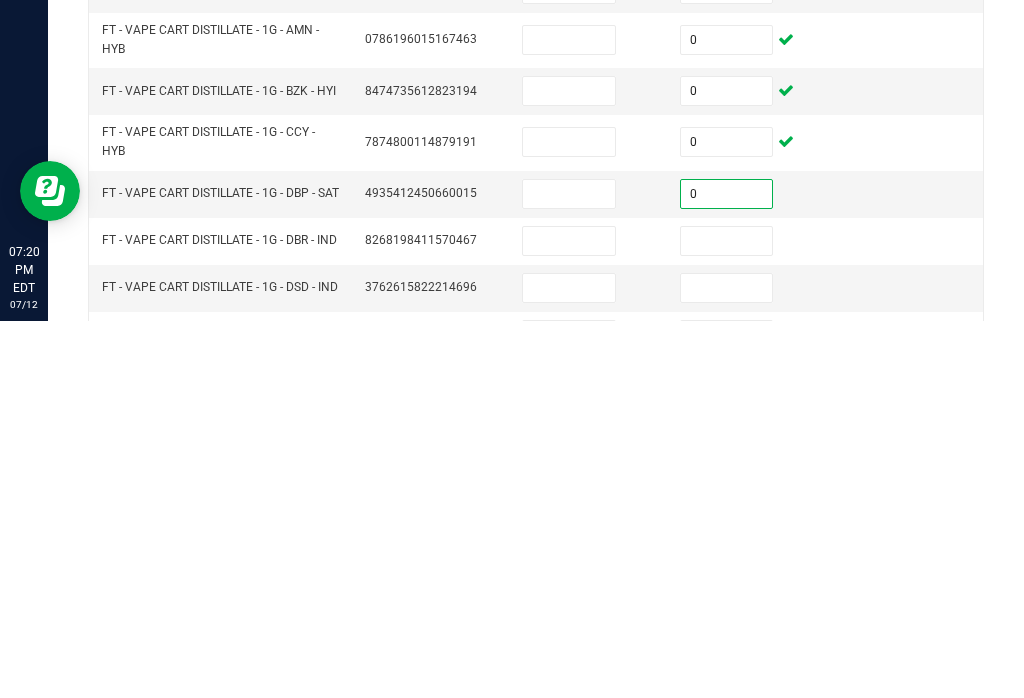click at bounding box center (727, 618) 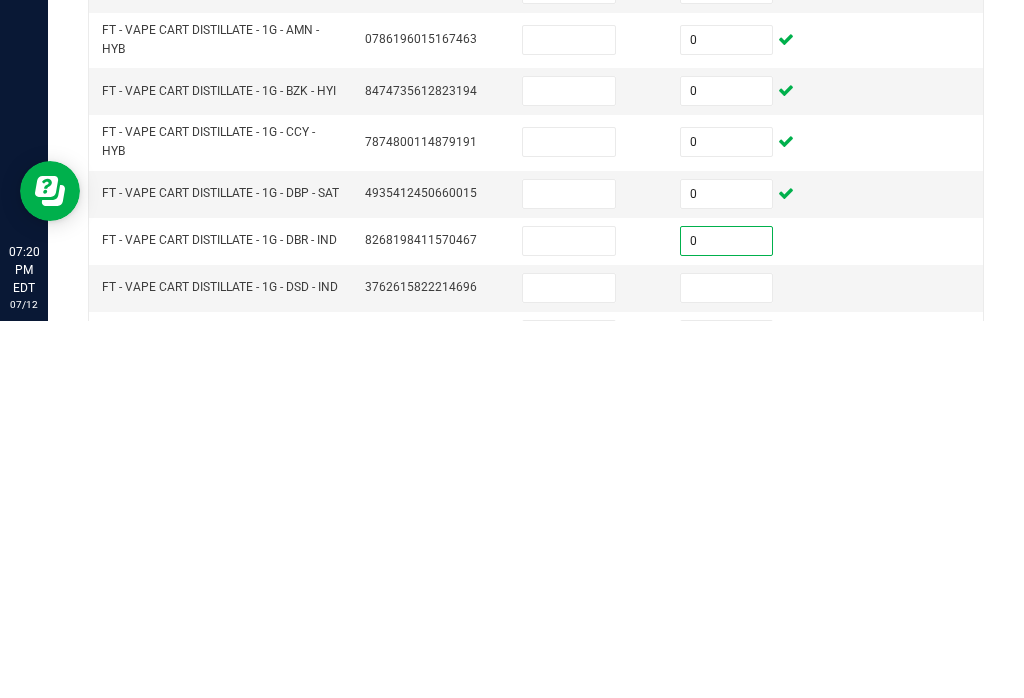 click at bounding box center [727, 665] 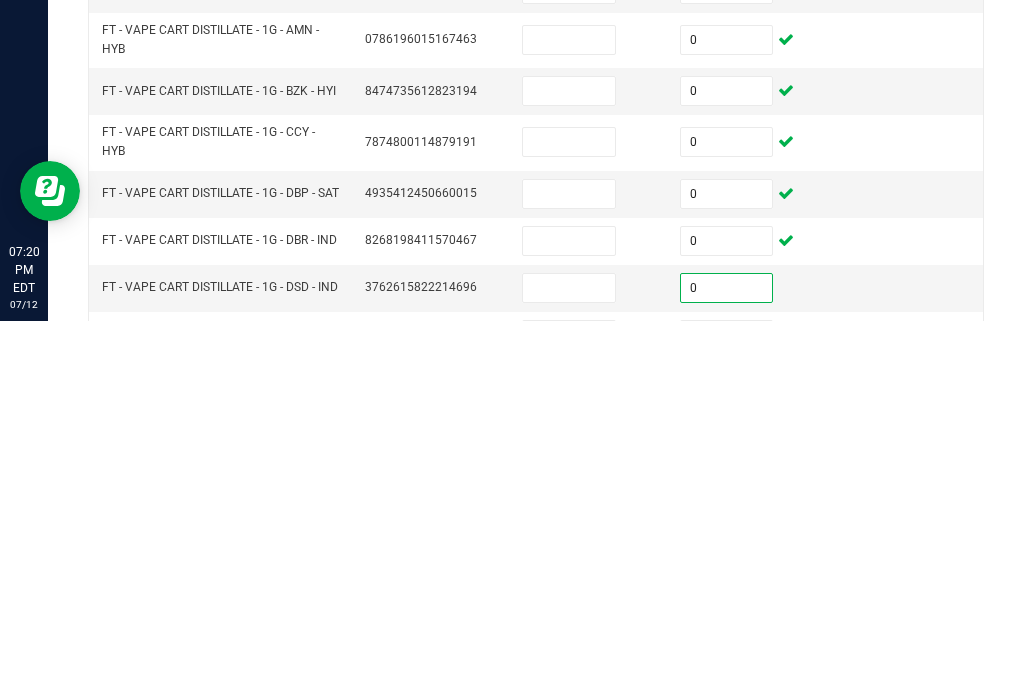 click at bounding box center [727, 712] 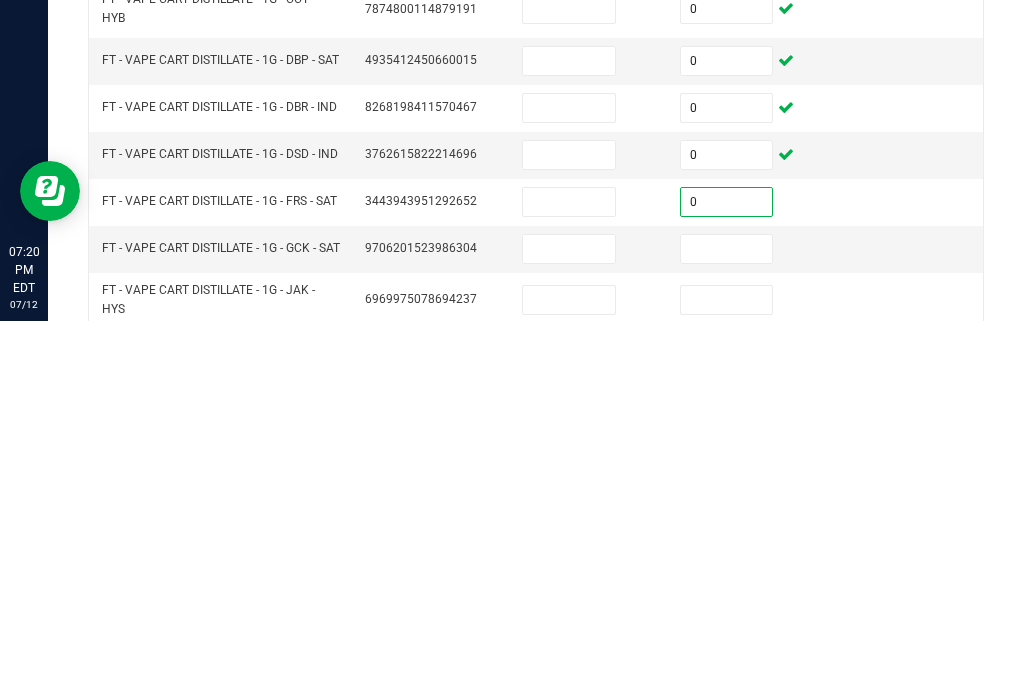 scroll, scrollTop: 394, scrollLeft: 0, axis: vertical 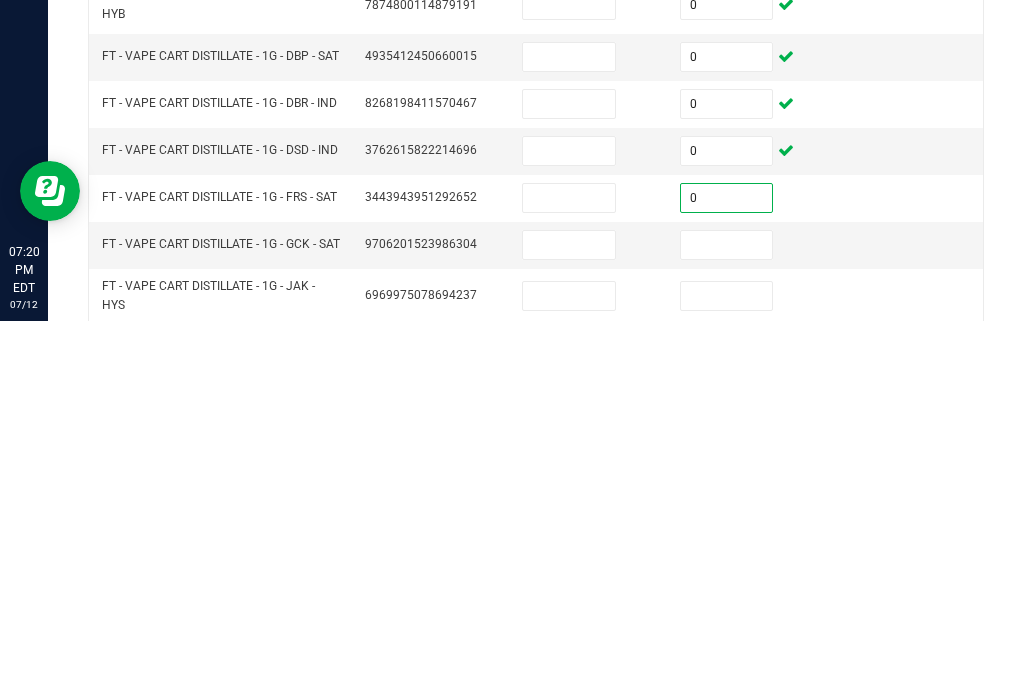 click at bounding box center [727, 622] 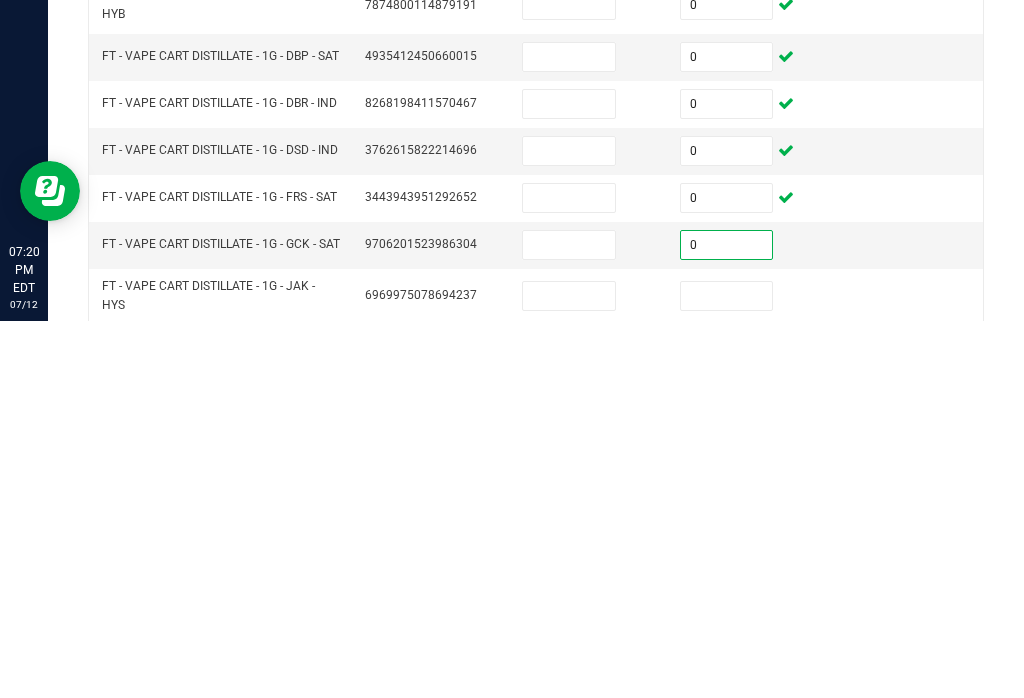 click at bounding box center [727, 673] 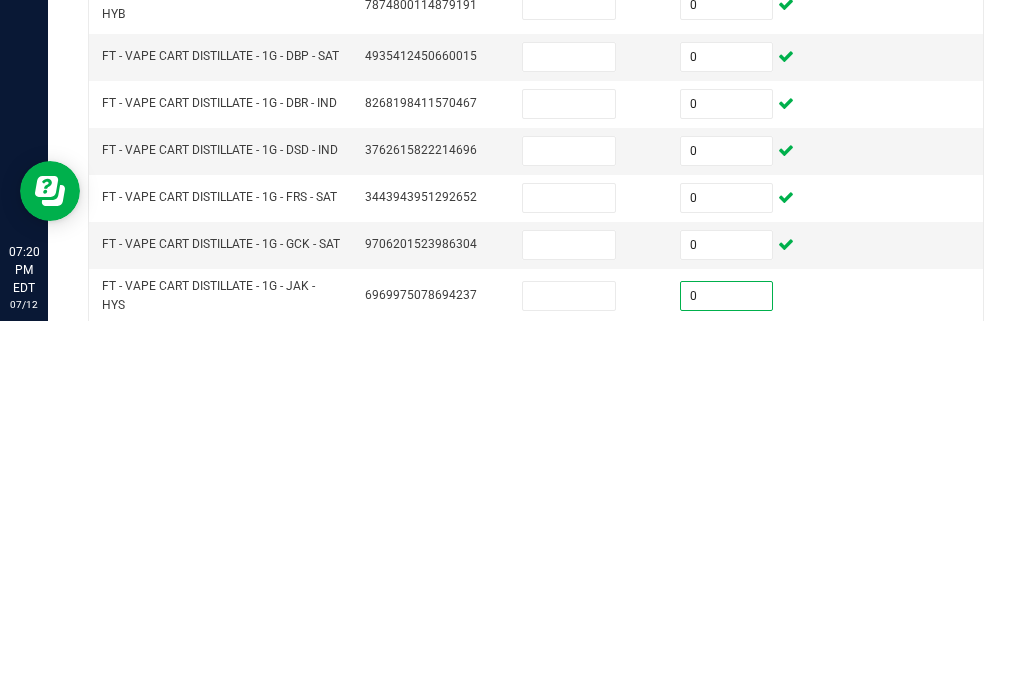 click at bounding box center [727, 724] 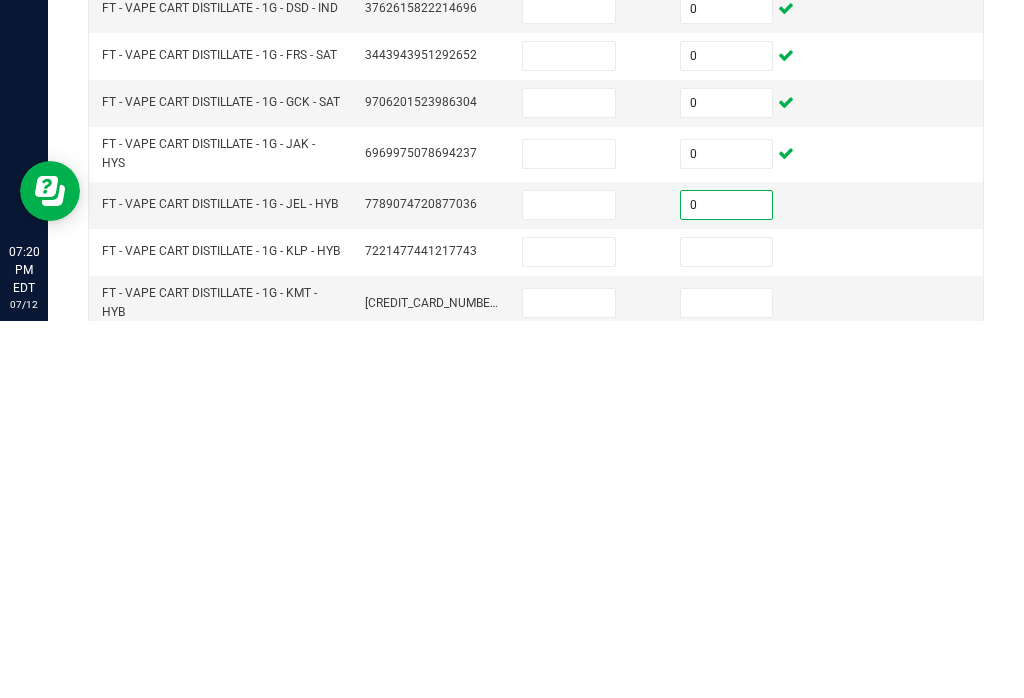 scroll, scrollTop: 542, scrollLeft: 0, axis: vertical 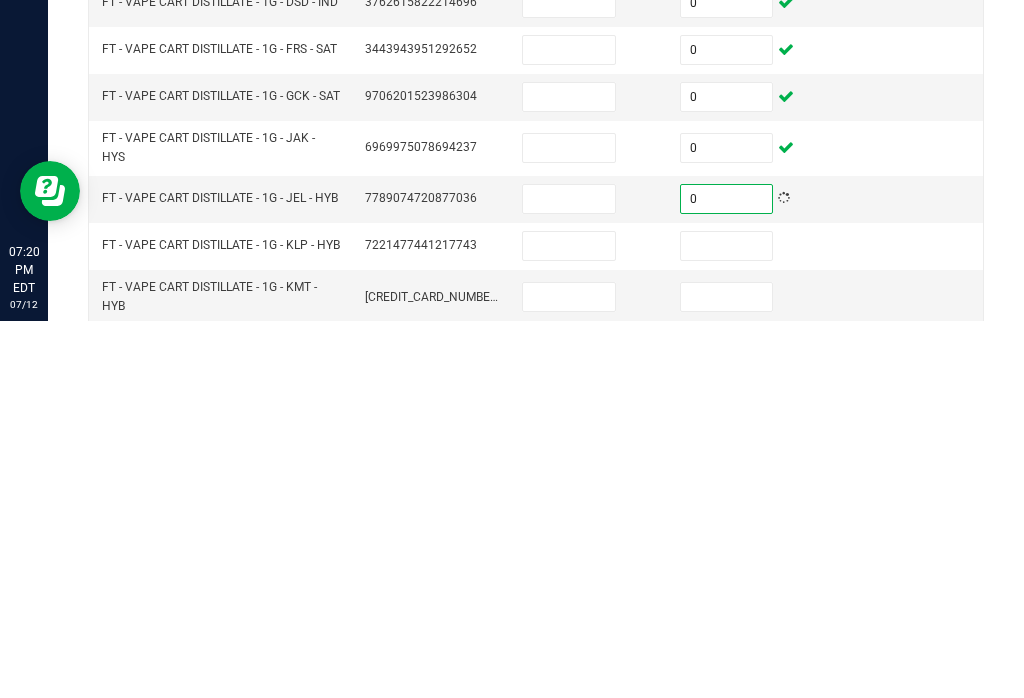 click at bounding box center (727, 623) 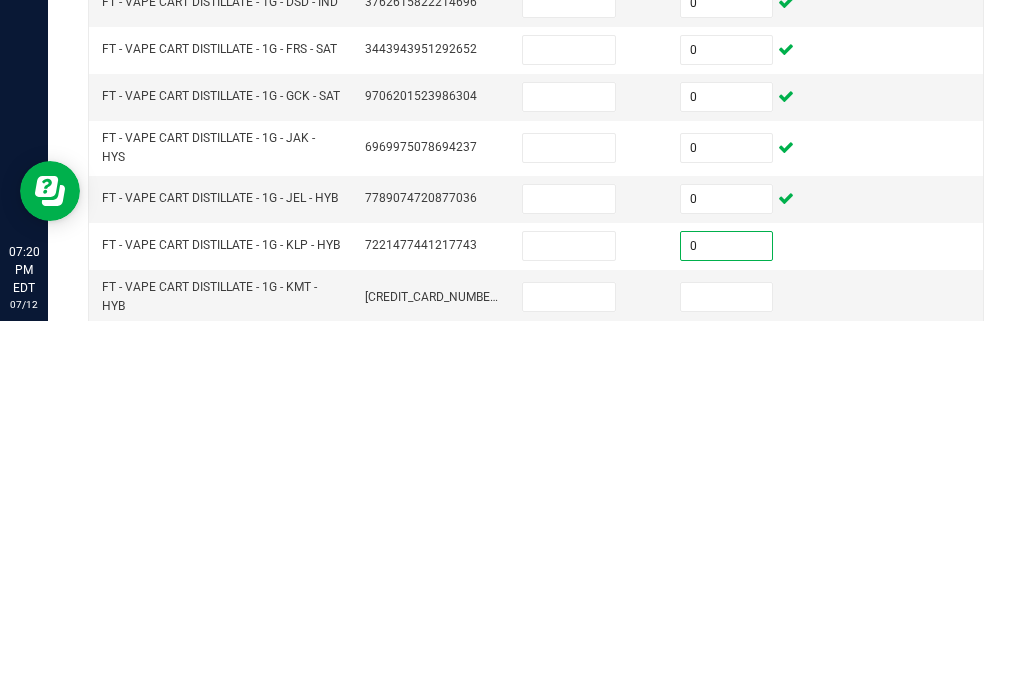 click at bounding box center (727, 674) 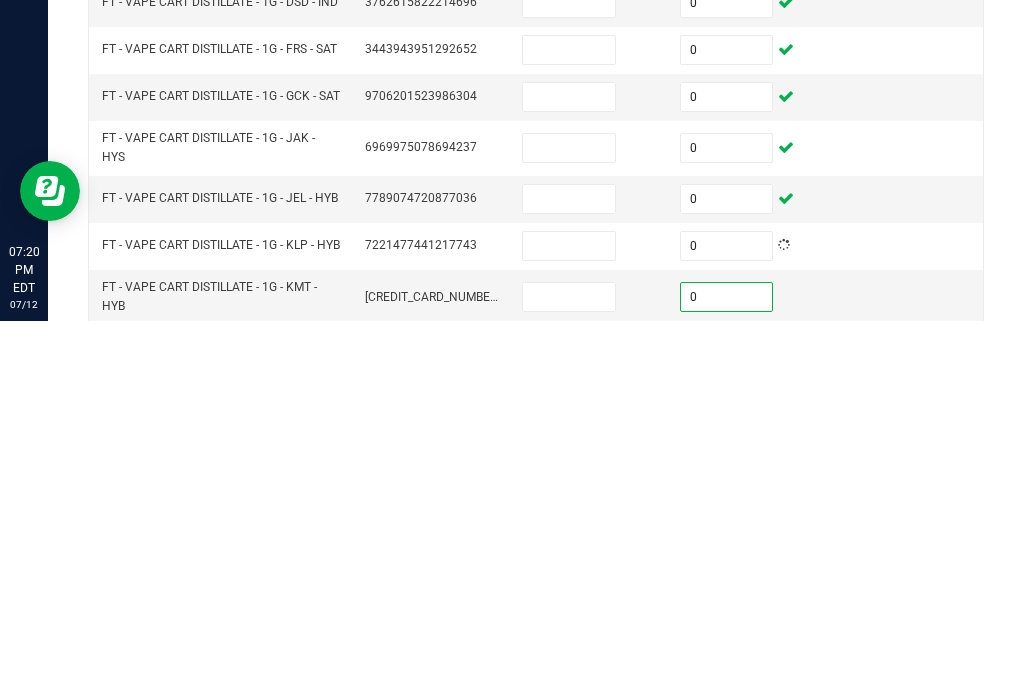 click at bounding box center [727, 726] 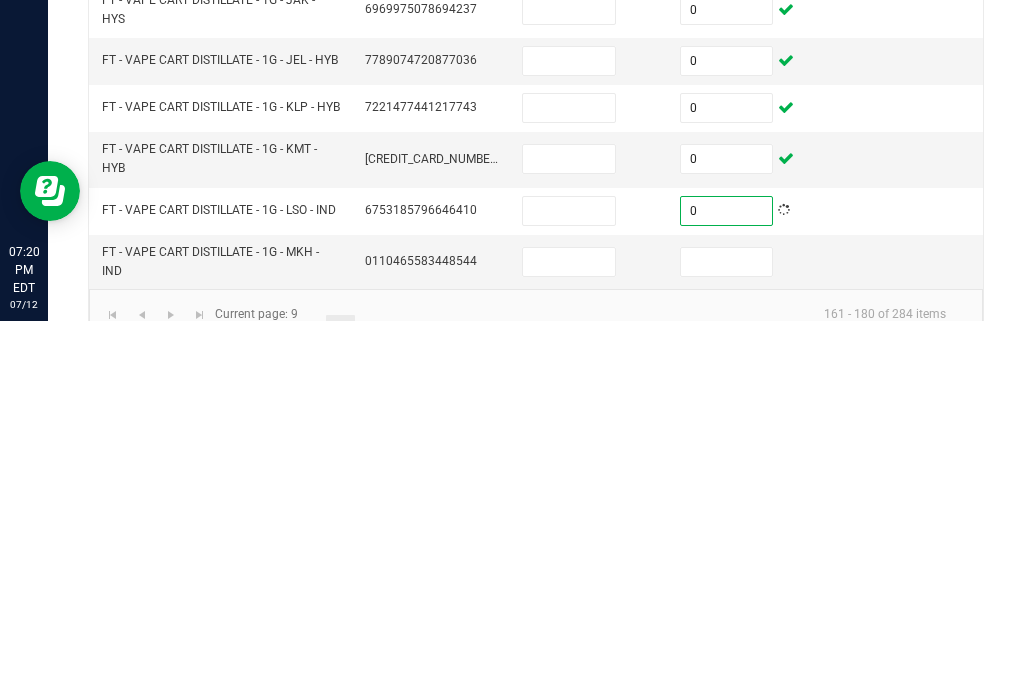 scroll, scrollTop: 677, scrollLeft: 0, axis: vertical 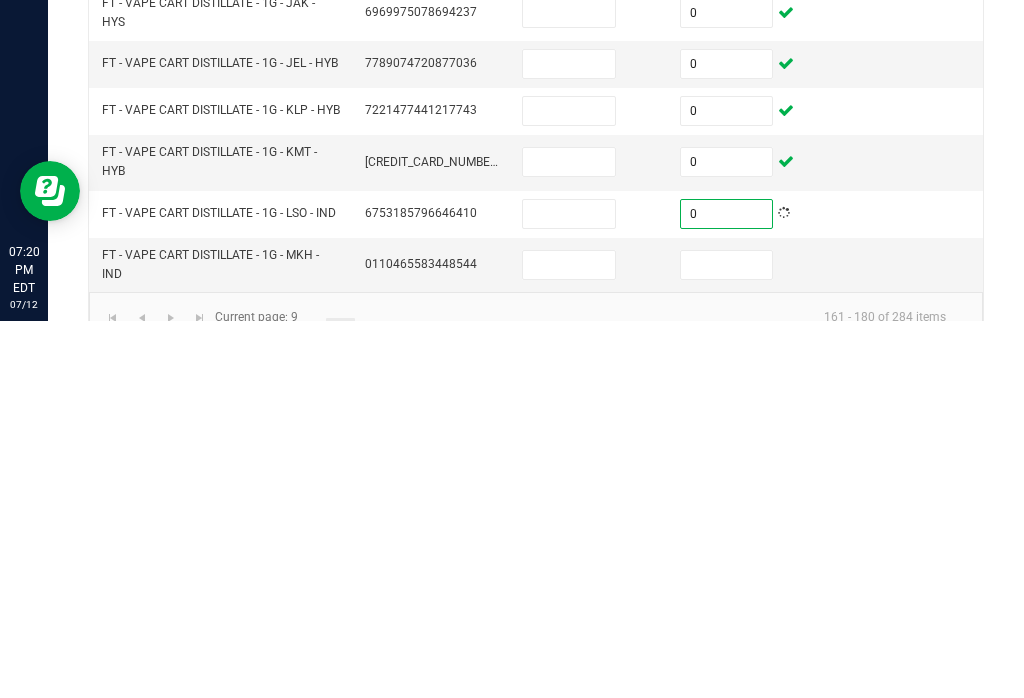 click at bounding box center (727, 642) 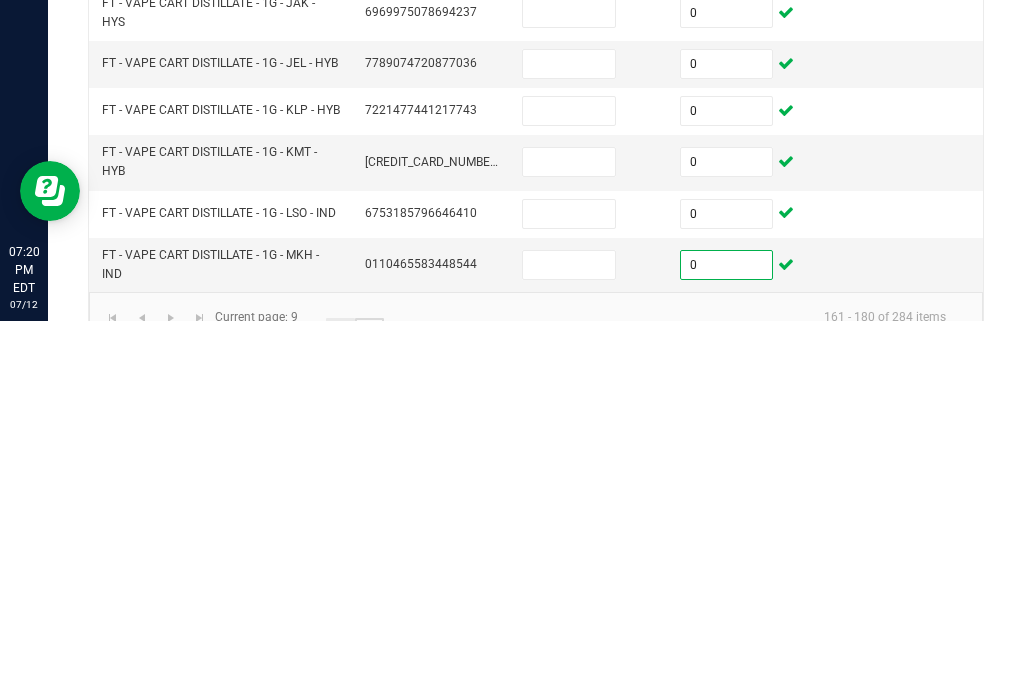 click on "10" 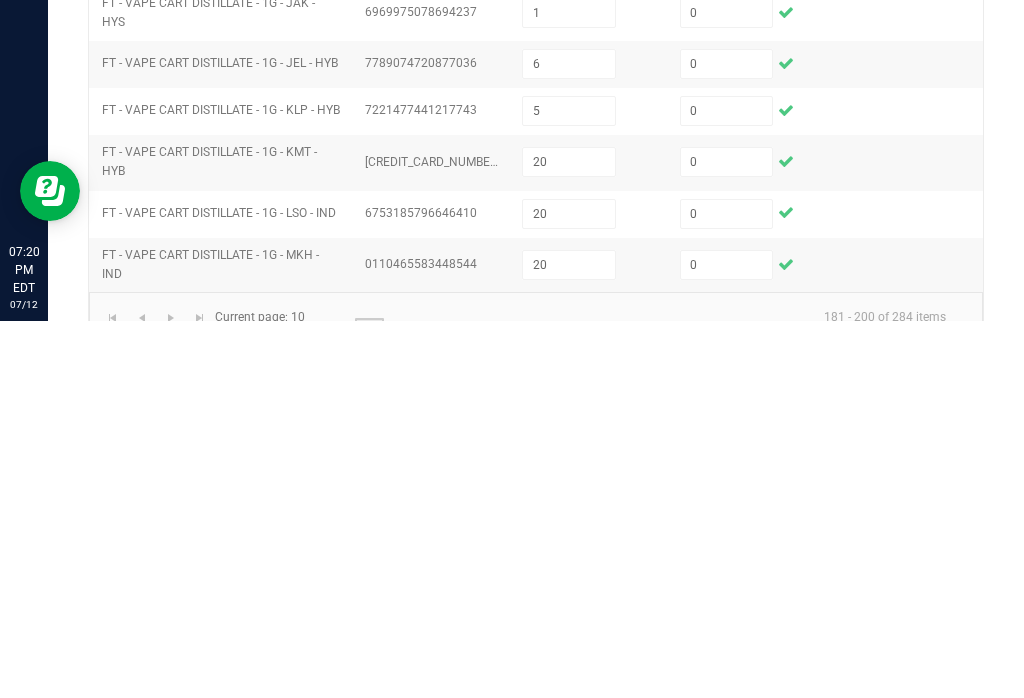 scroll, scrollTop: 0, scrollLeft: 0, axis: both 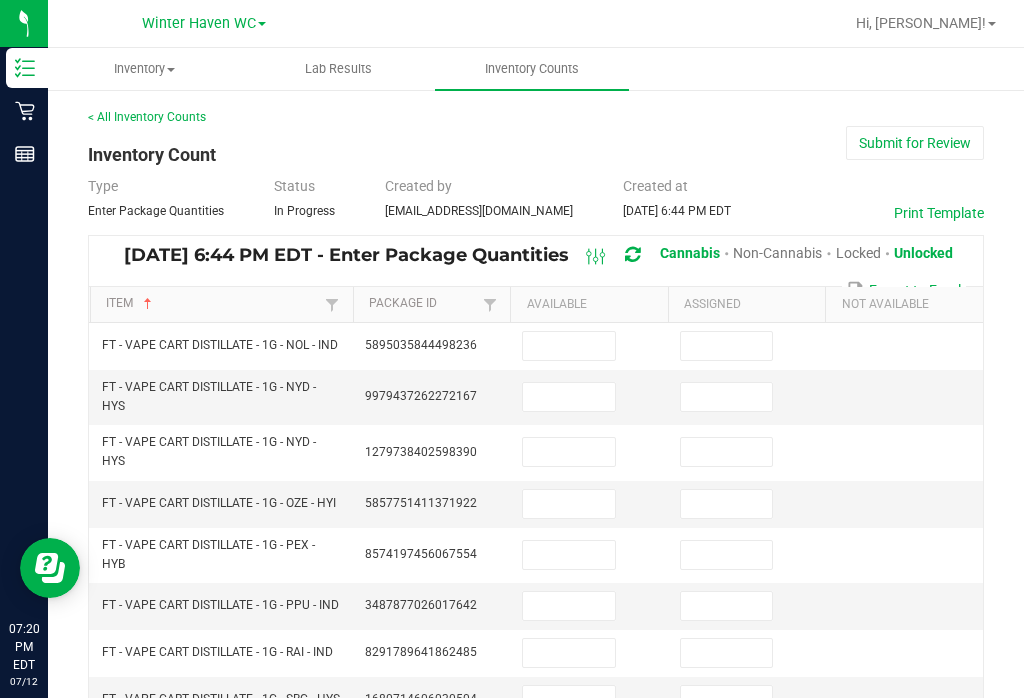 click at bounding box center [727, 346] 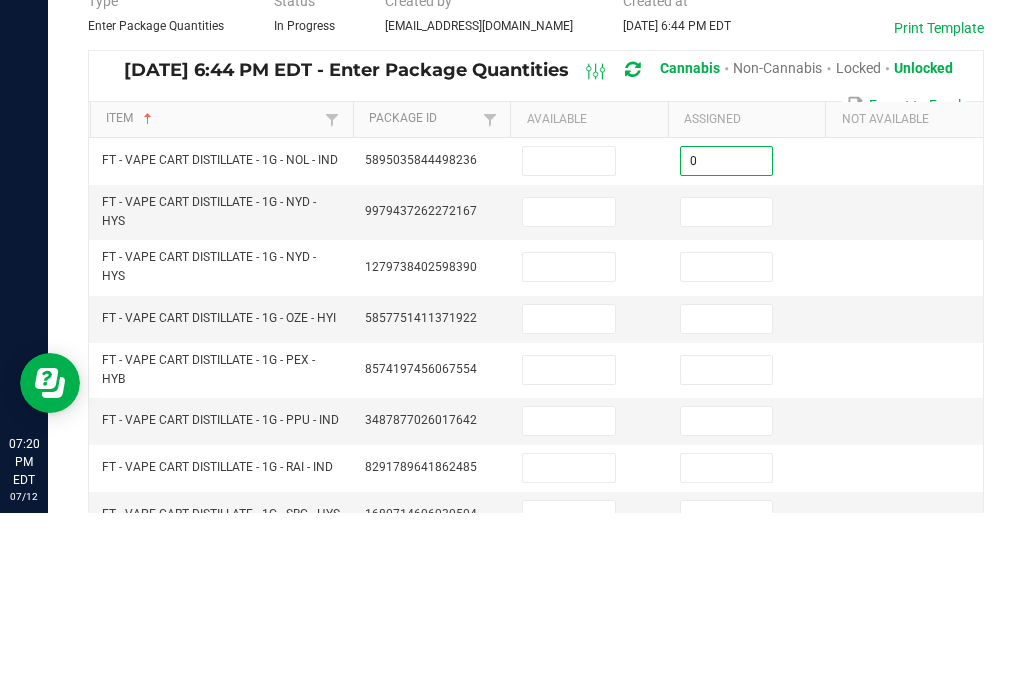 click at bounding box center [727, 397] 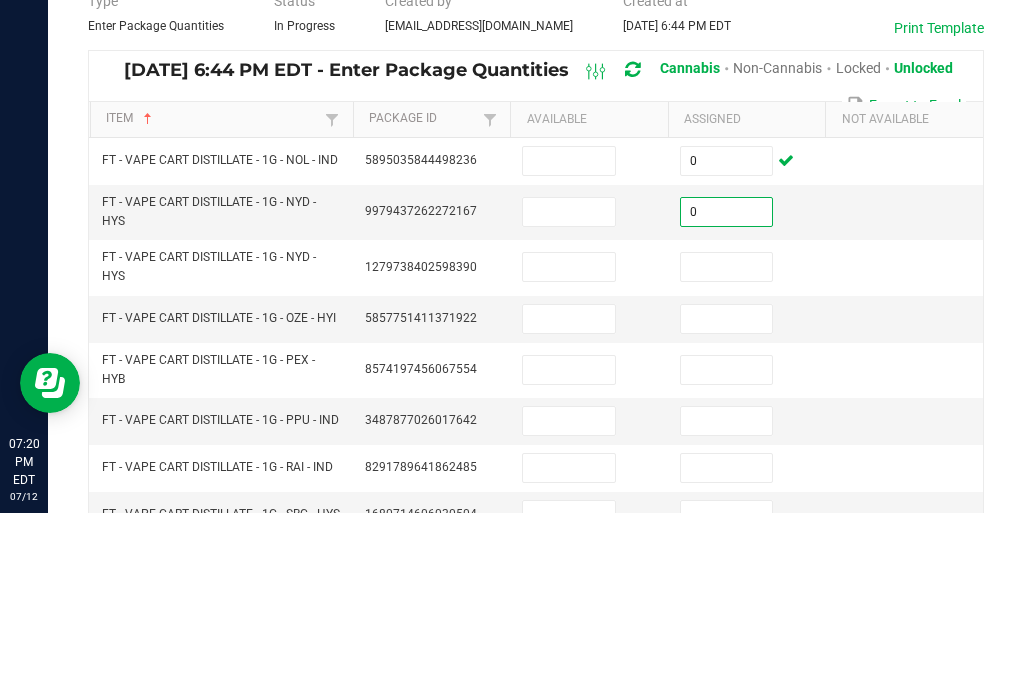 click at bounding box center [727, 452] 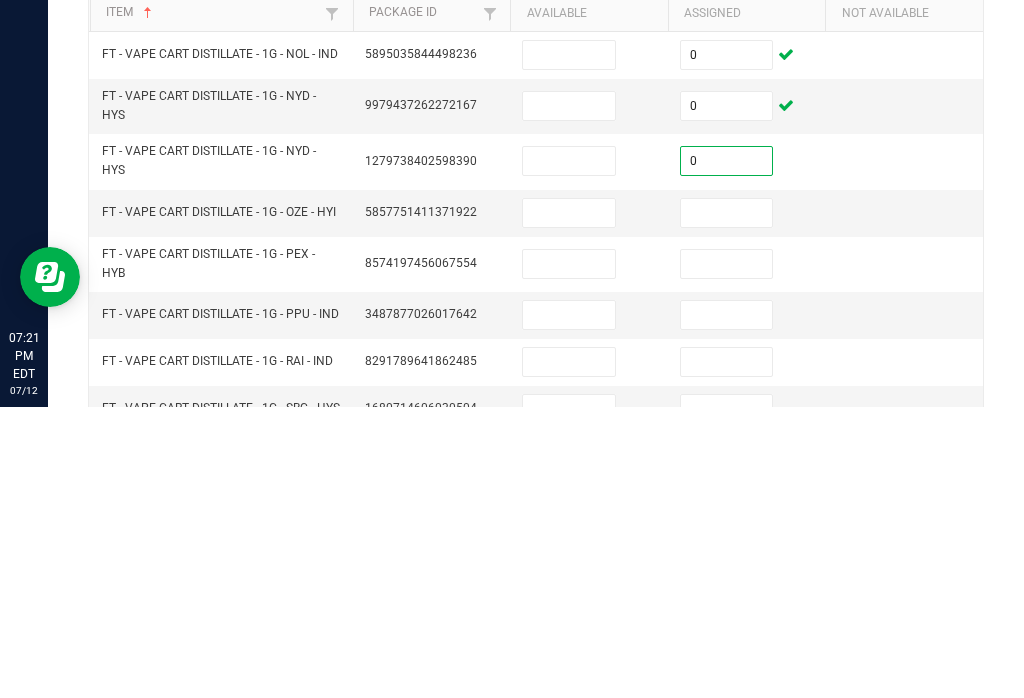 click at bounding box center (727, 504) 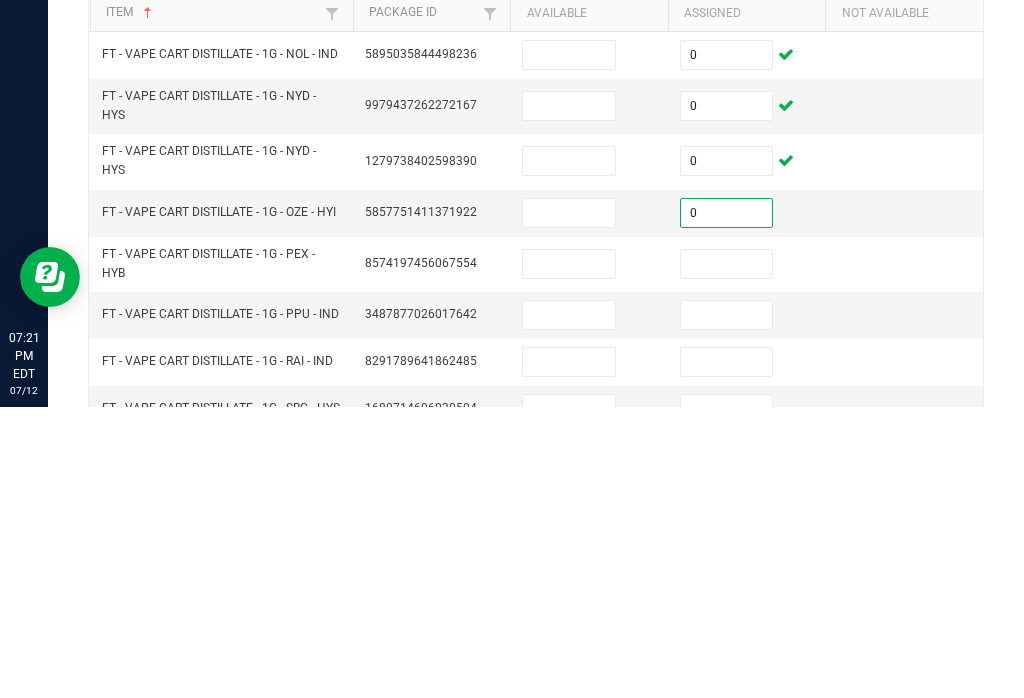 click at bounding box center (727, 555) 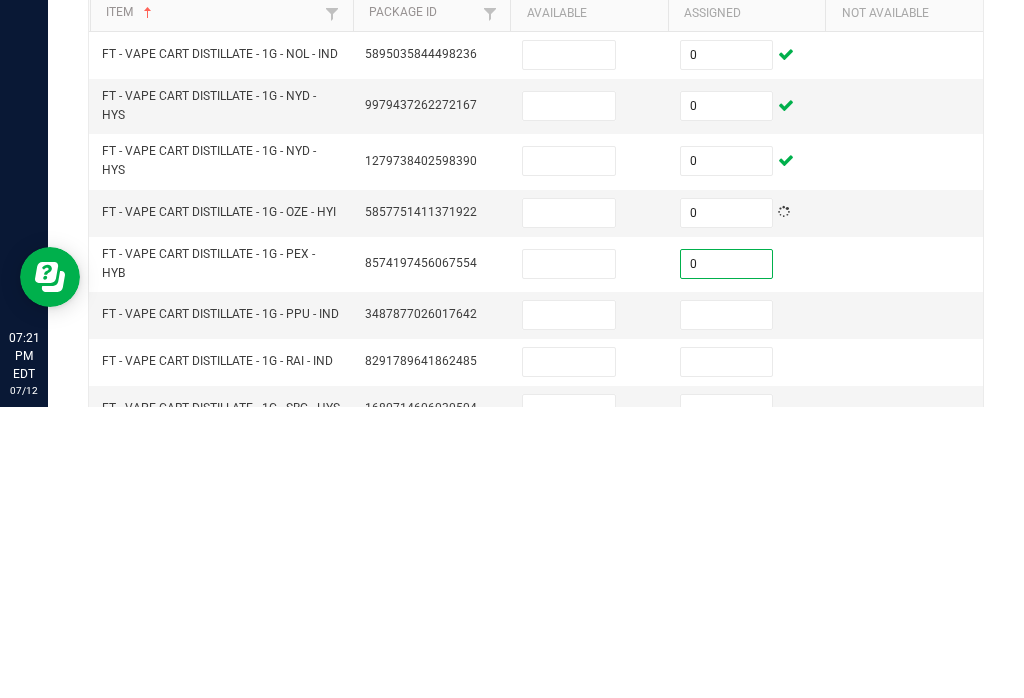 click at bounding box center [727, 606] 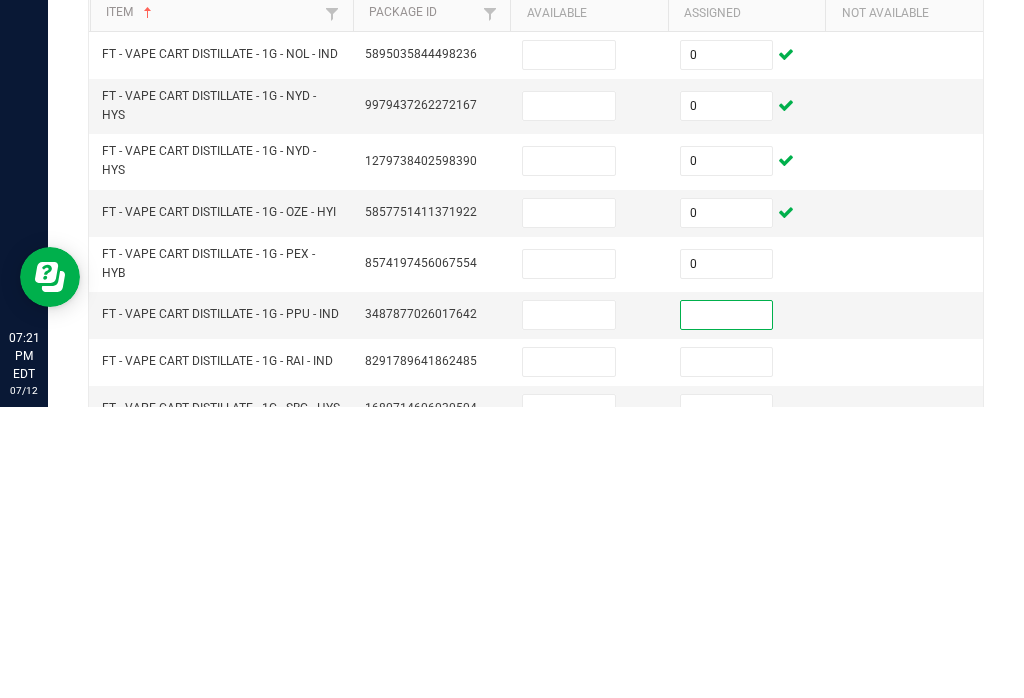 scroll, scrollTop: 31, scrollLeft: 0, axis: vertical 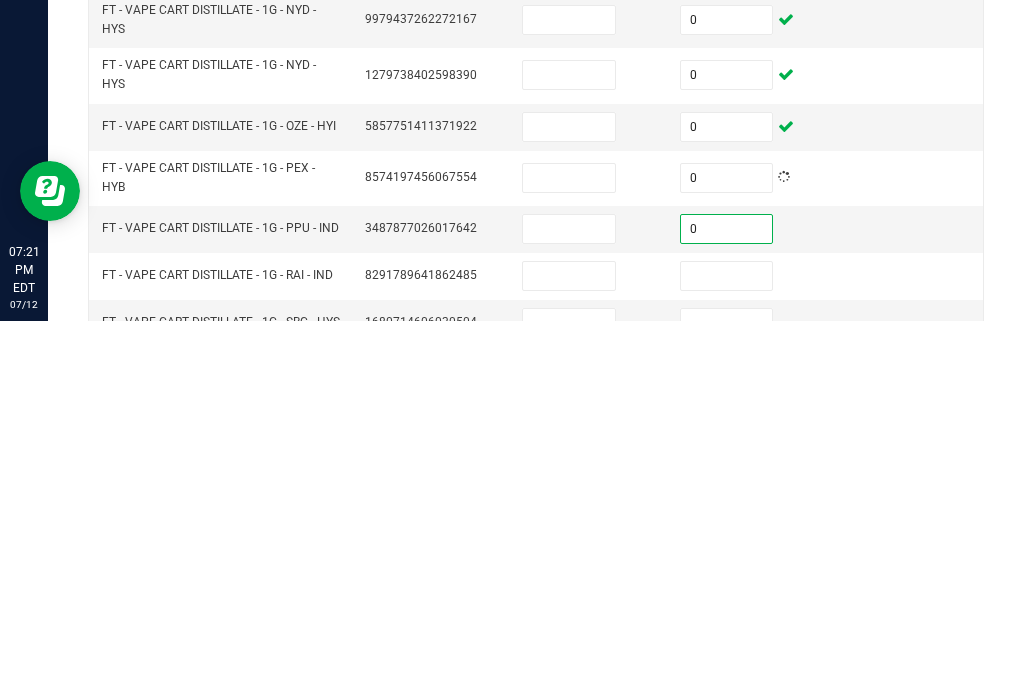 click at bounding box center [727, 653] 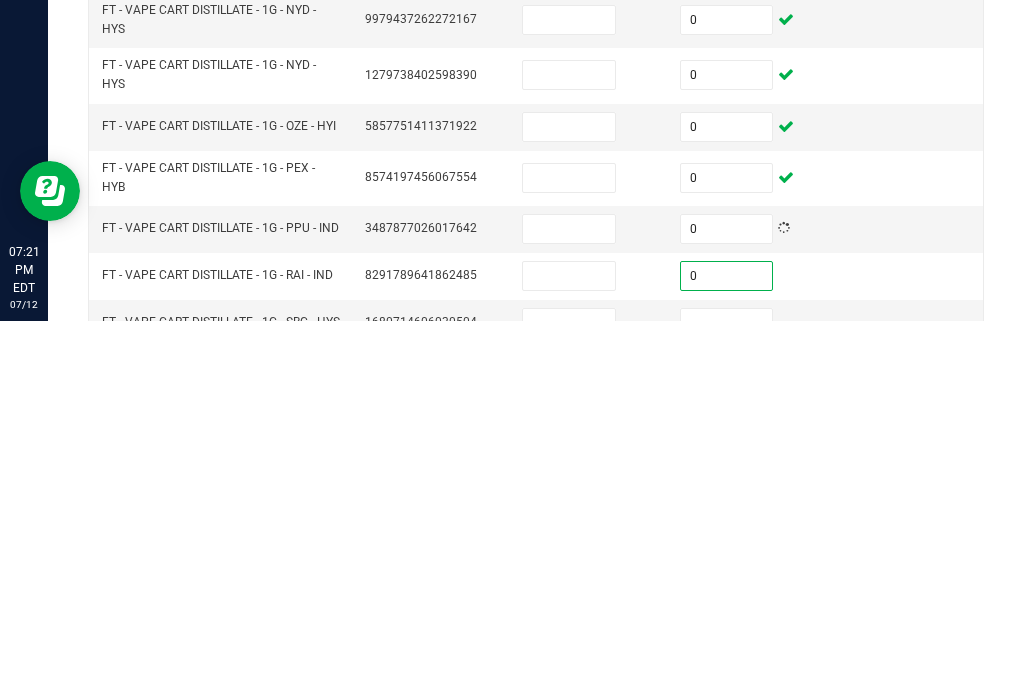 click at bounding box center [727, 700] 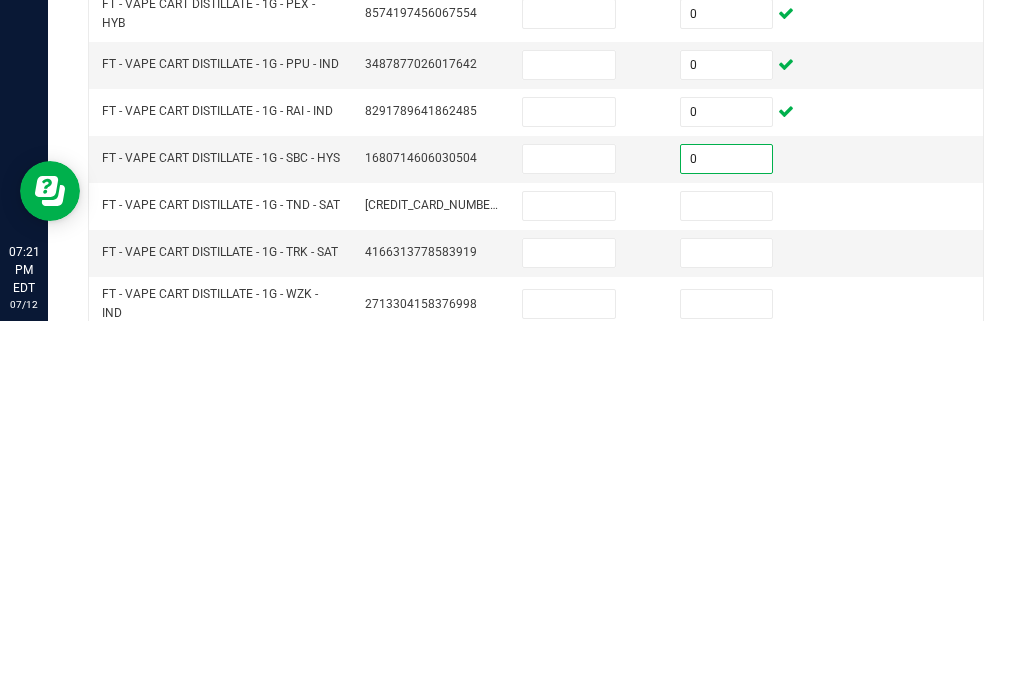 scroll, scrollTop: 165, scrollLeft: 0, axis: vertical 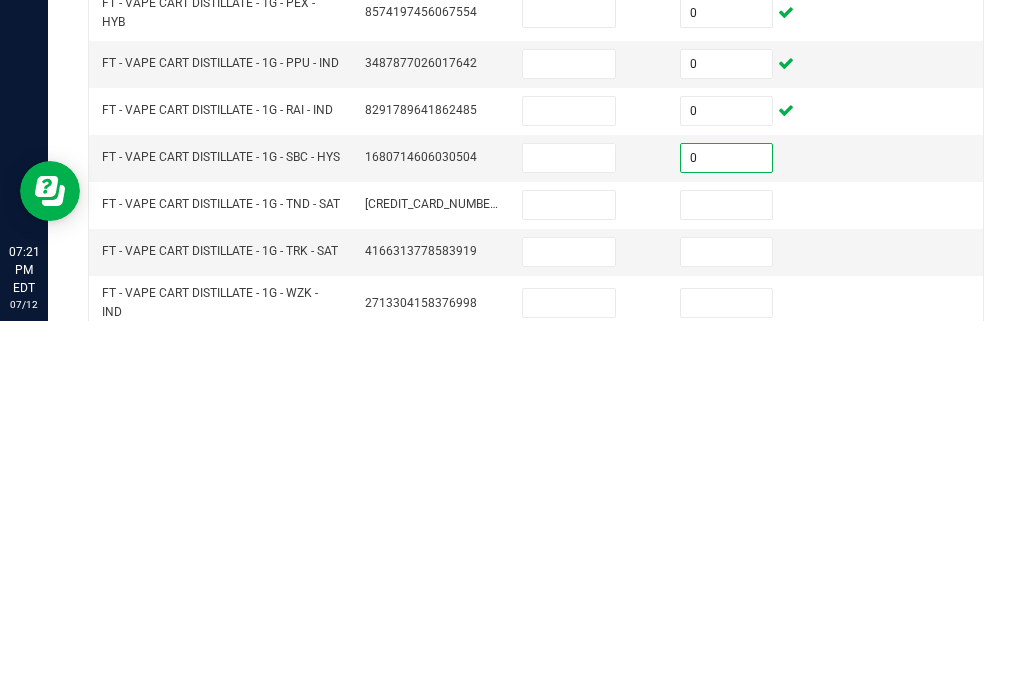 click at bounding box center [727, 582] 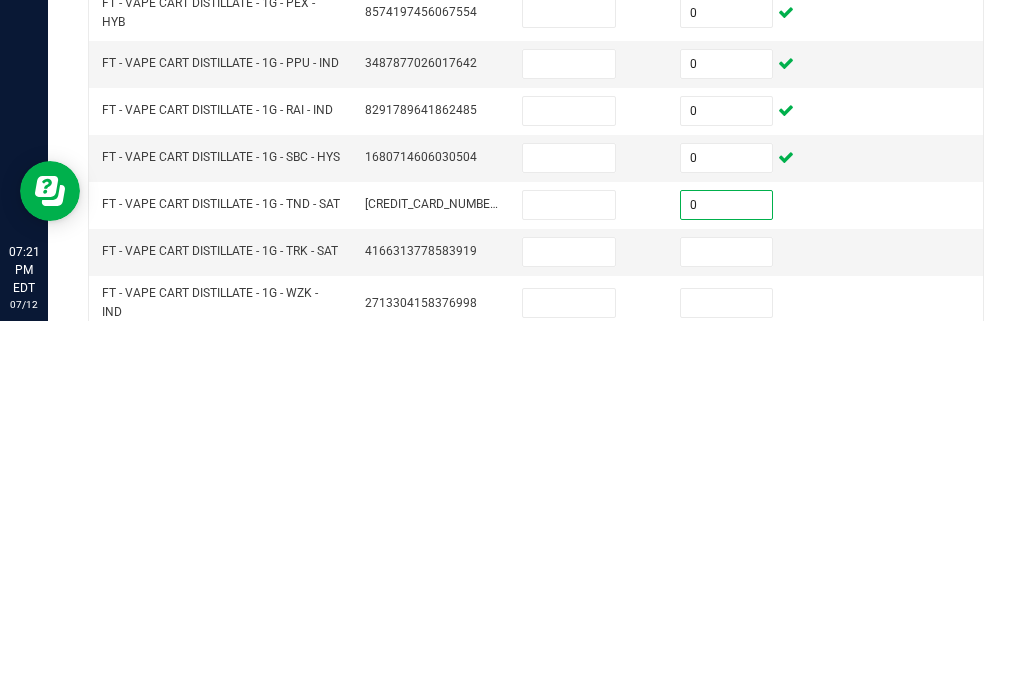 click at bounding box center [727, 629] 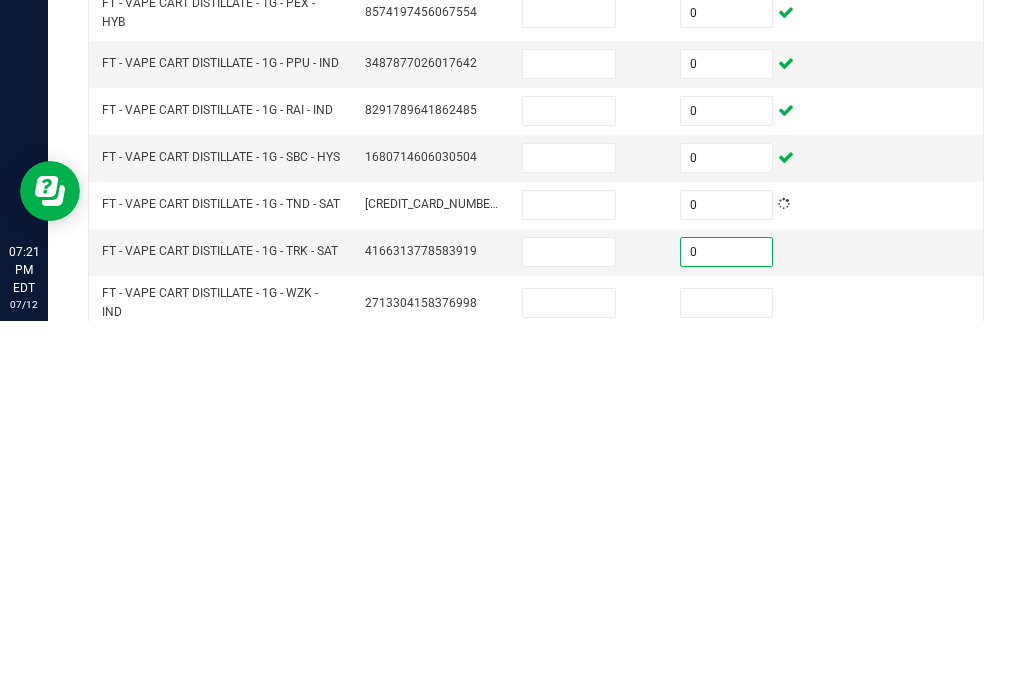 click at bounding box center [727, 680] 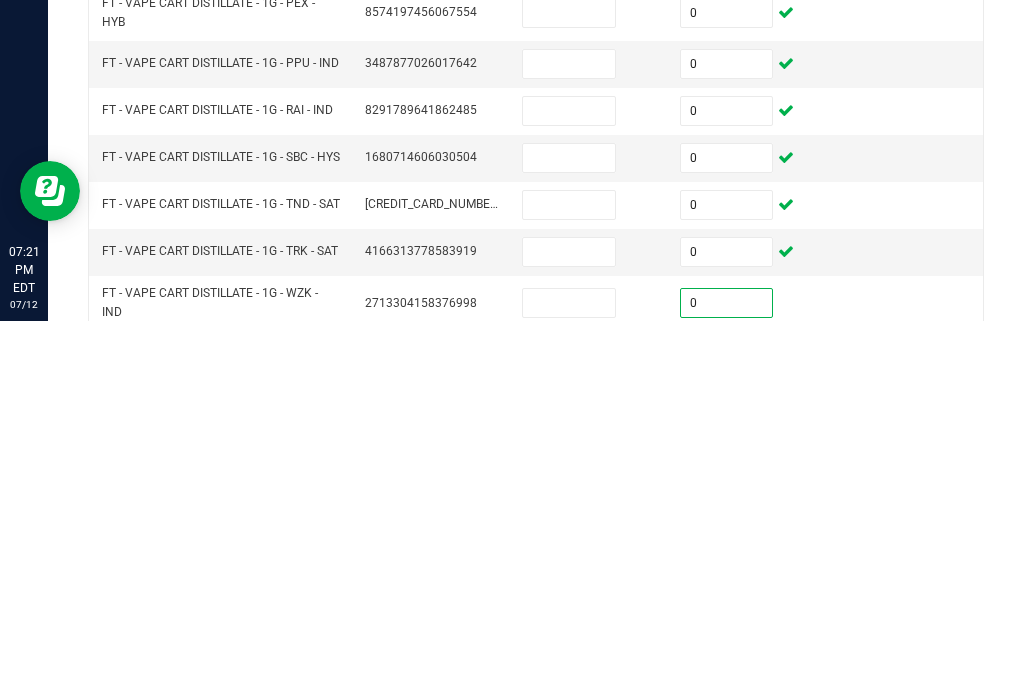 click at bounding box center (727, 731) 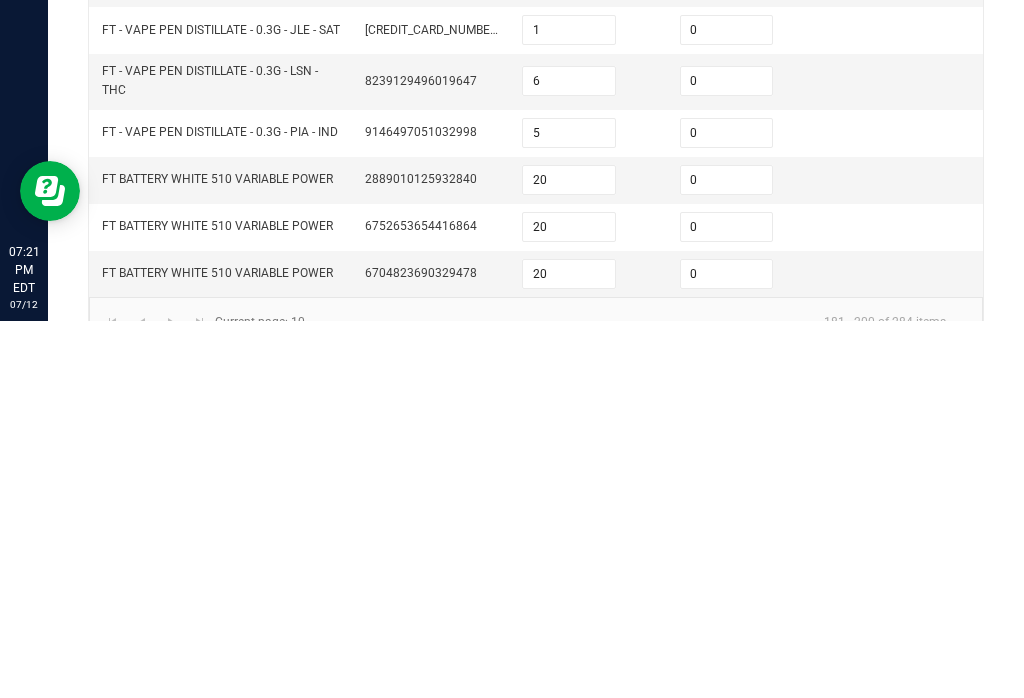 scroll, scrollTop: 645, scrollLeft: 0, axis: vertical 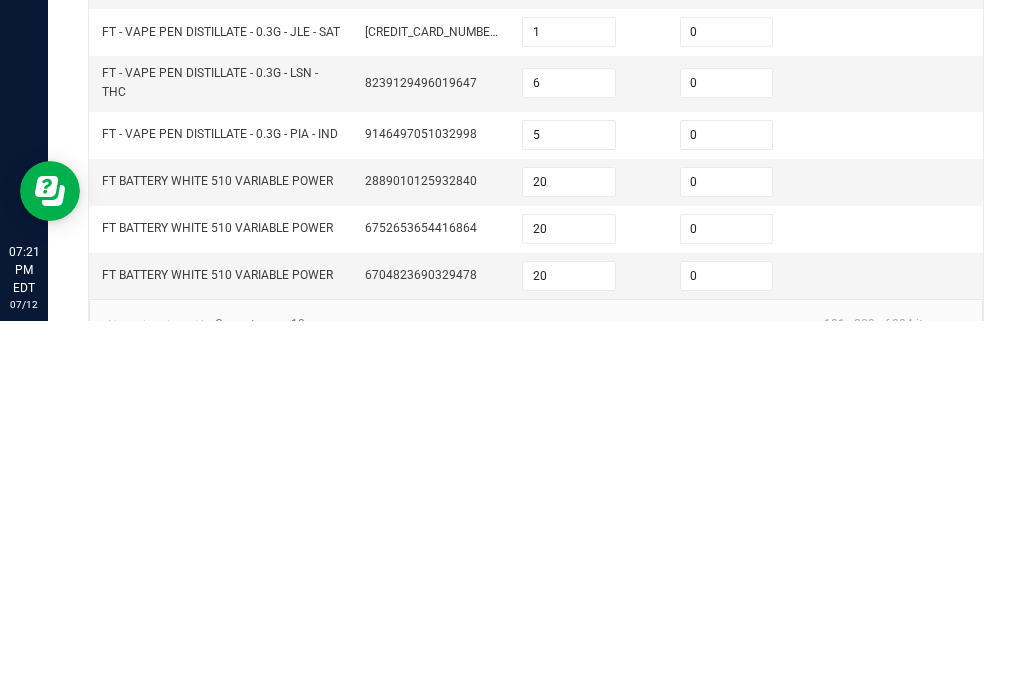 click on "2" 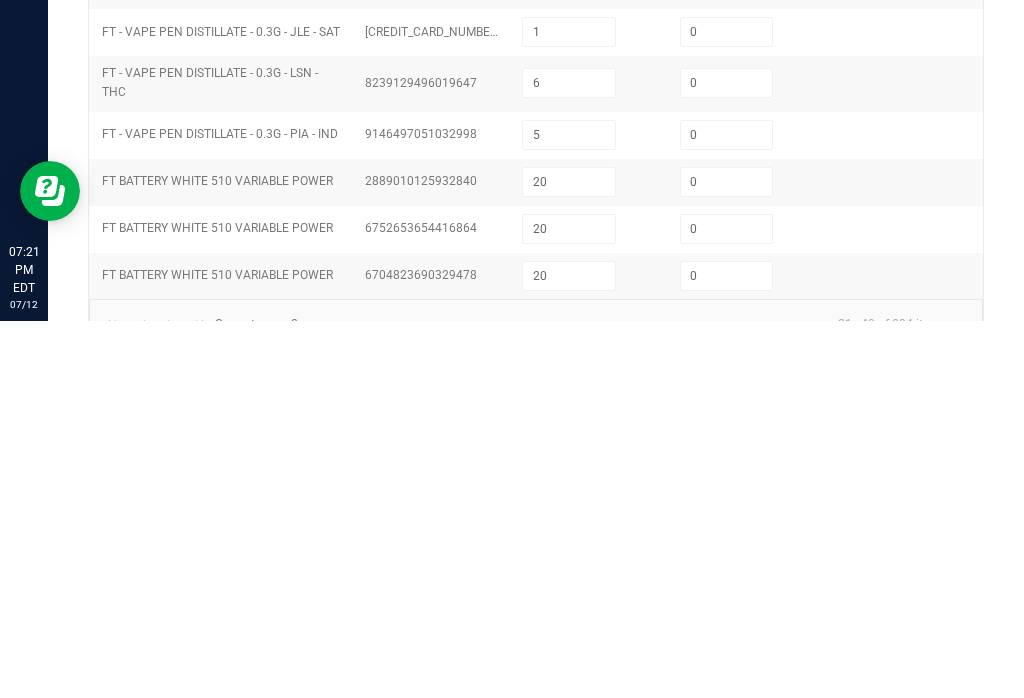 scroll, scrollTop: 0, scrollLeft: 0, axis: both 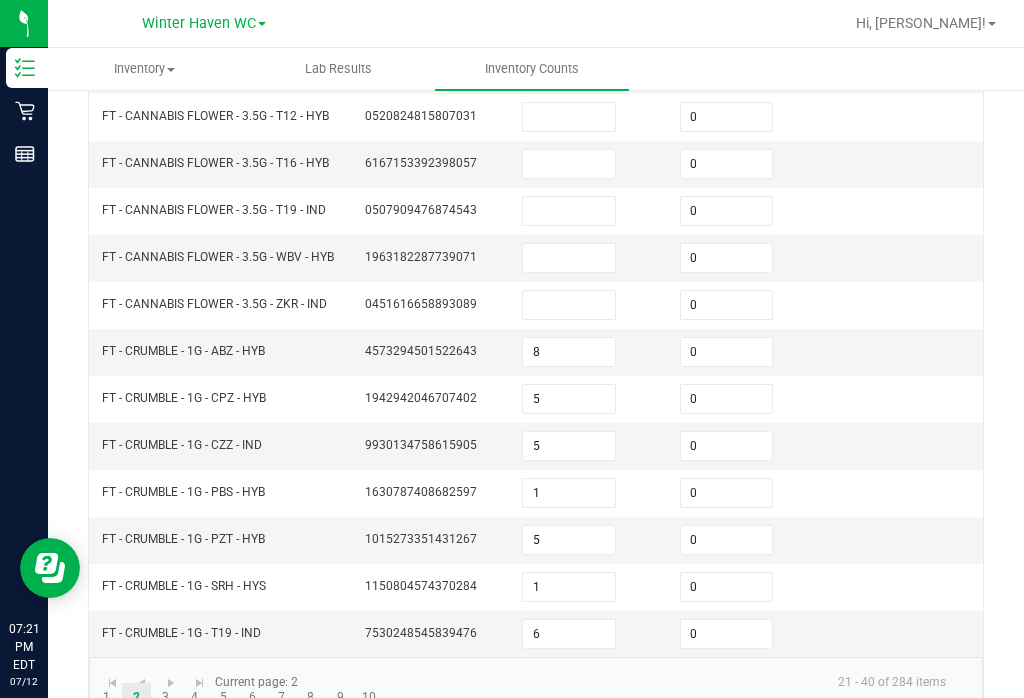 click on "0" at bounding box center [727, 305] 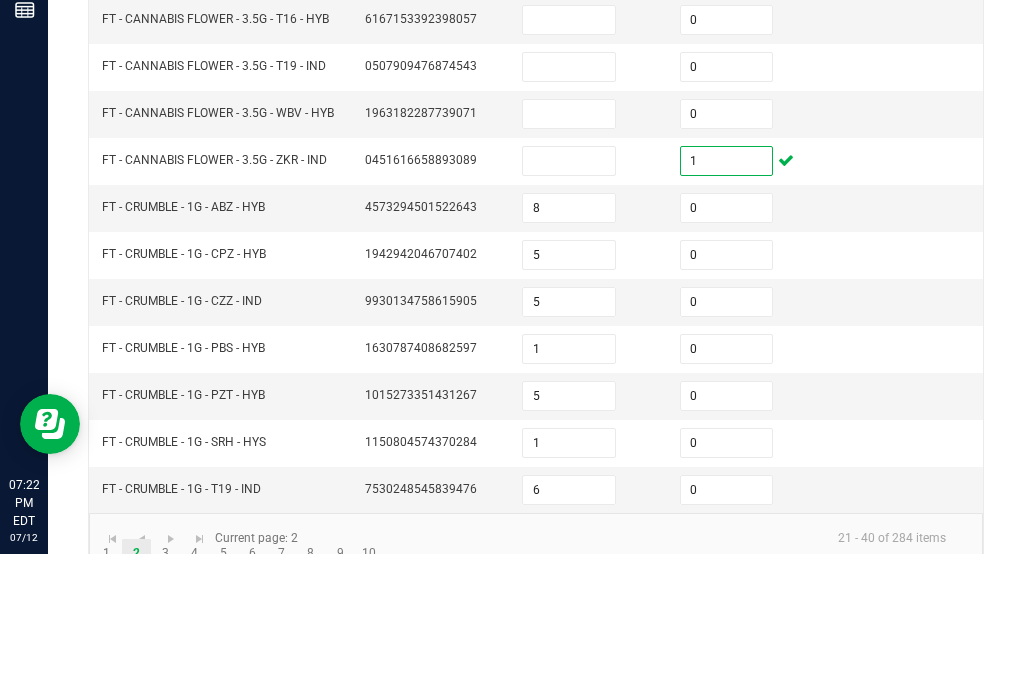 click on "0" at bounding box center (727, 211) 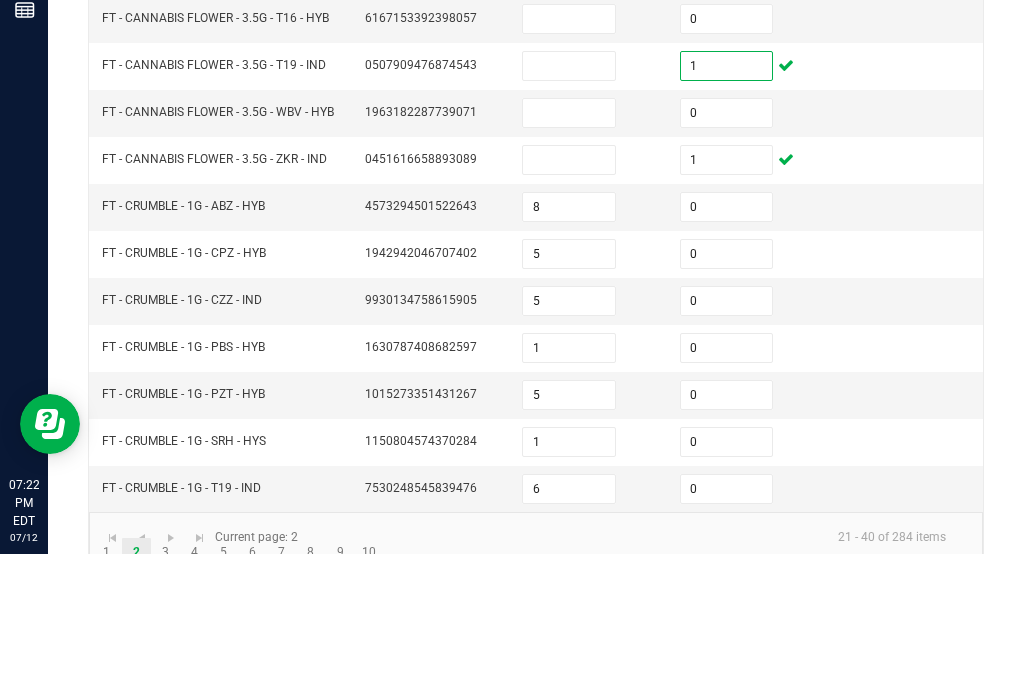 scroll, scrollTop: 605, scrollLeft: 0, axis: vertical 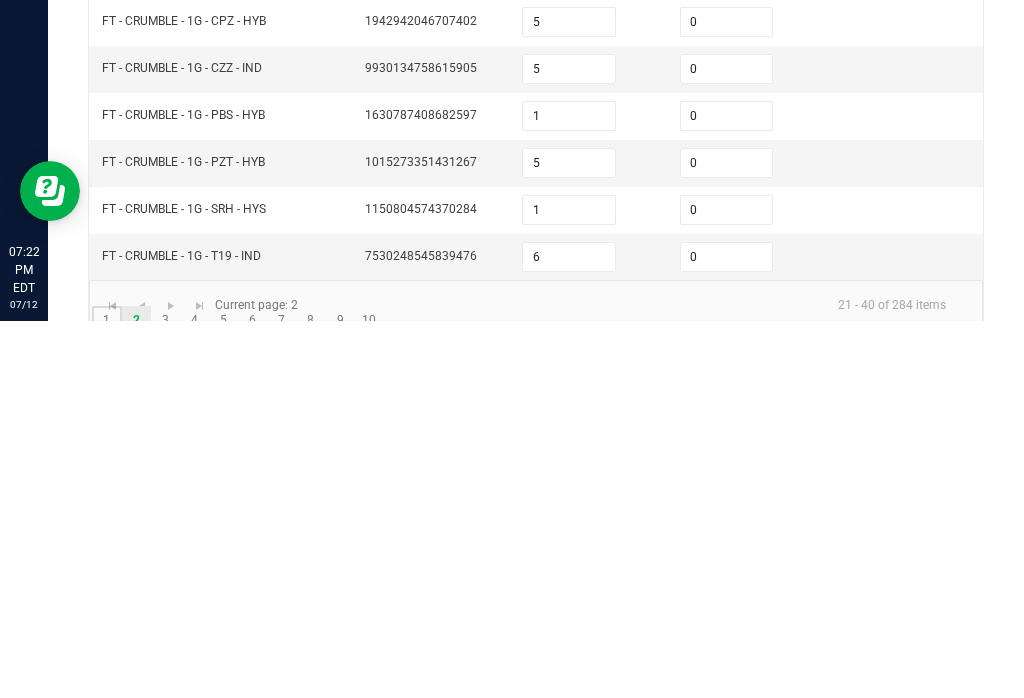 click on "1" 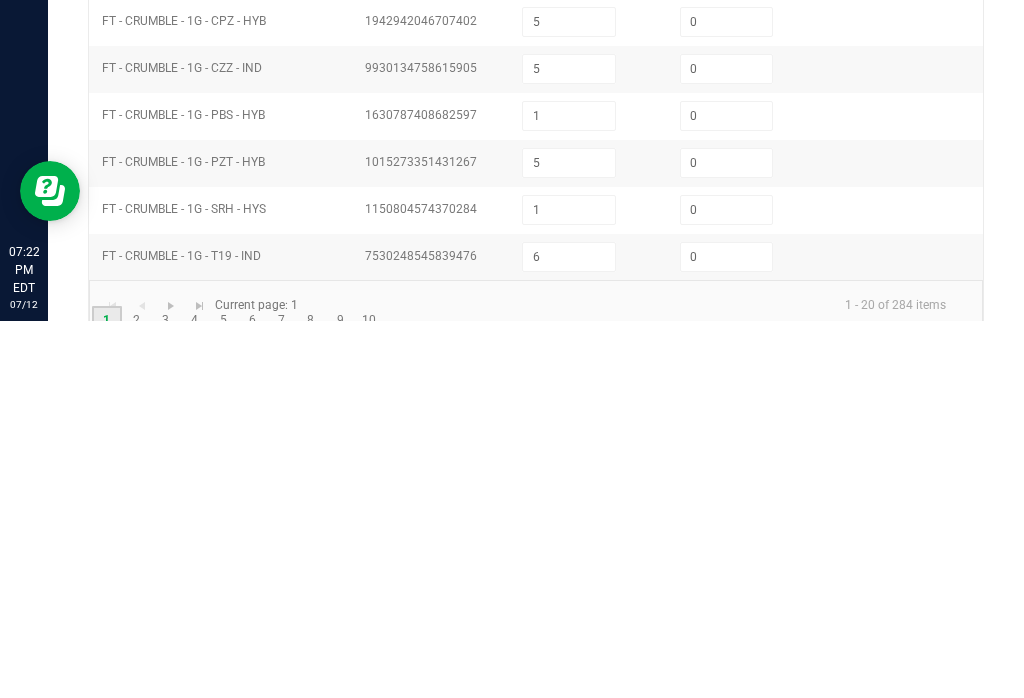scroll, scrollTop: 0, scrollLeft: 0, axis: both 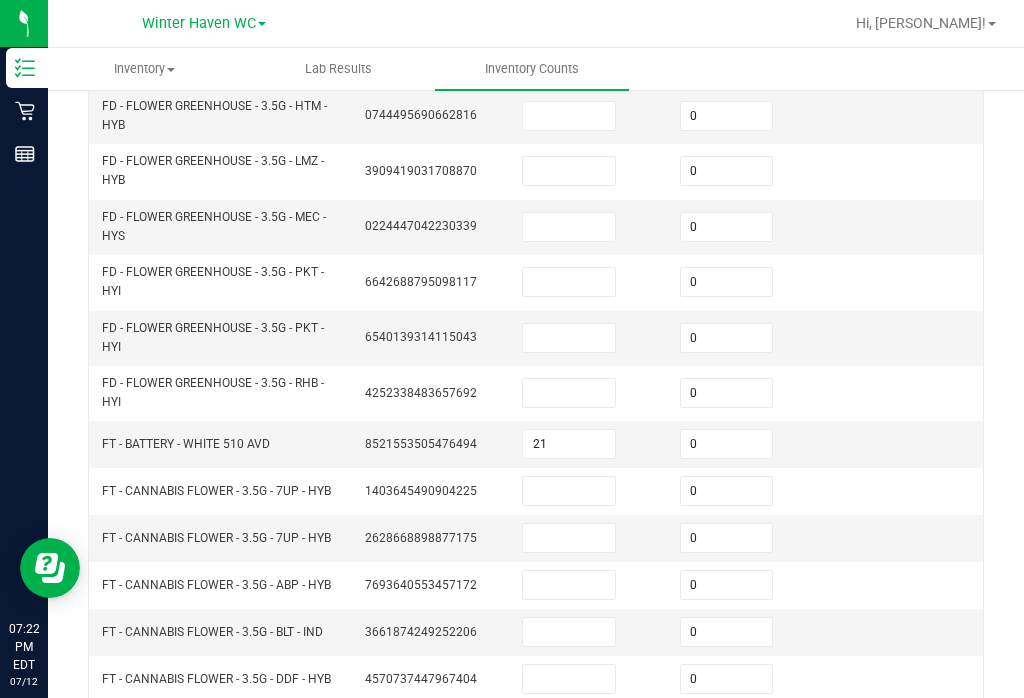 click on "0" at bounding box center (727, 632) 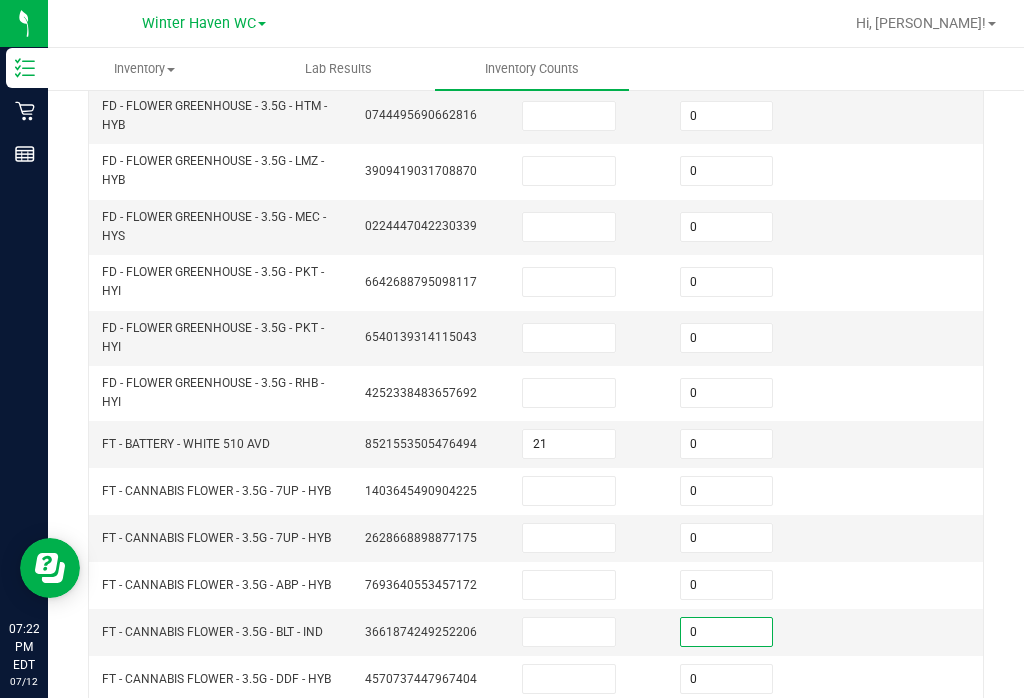 scroll, scrollTop: 31, scrollLeft: 0, axis: vertical 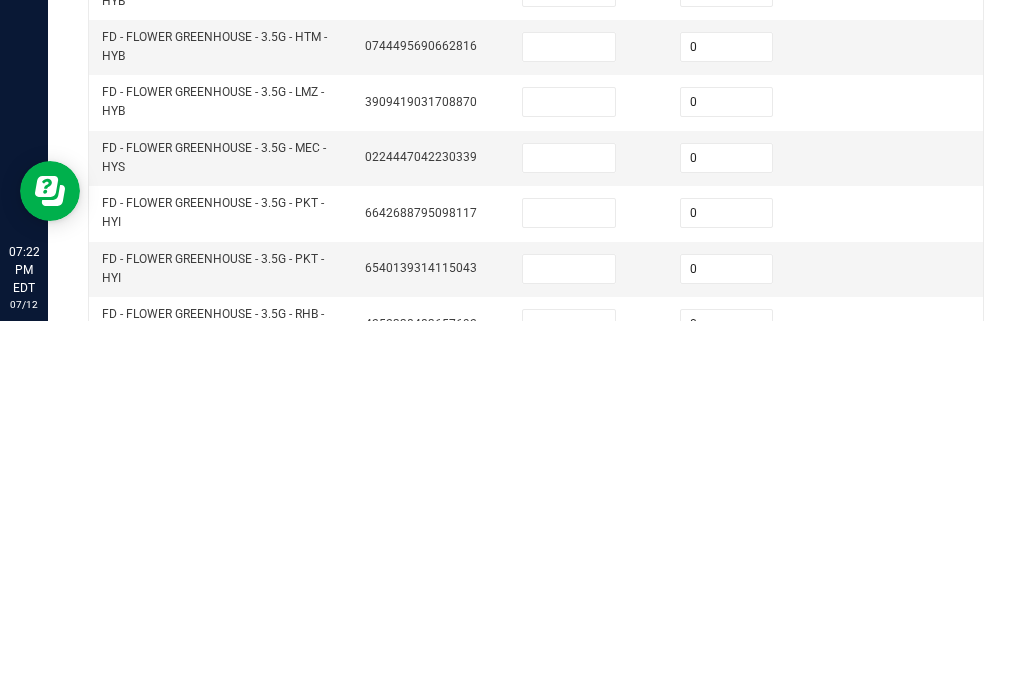 click on "0" at bounding box center (727, 590) 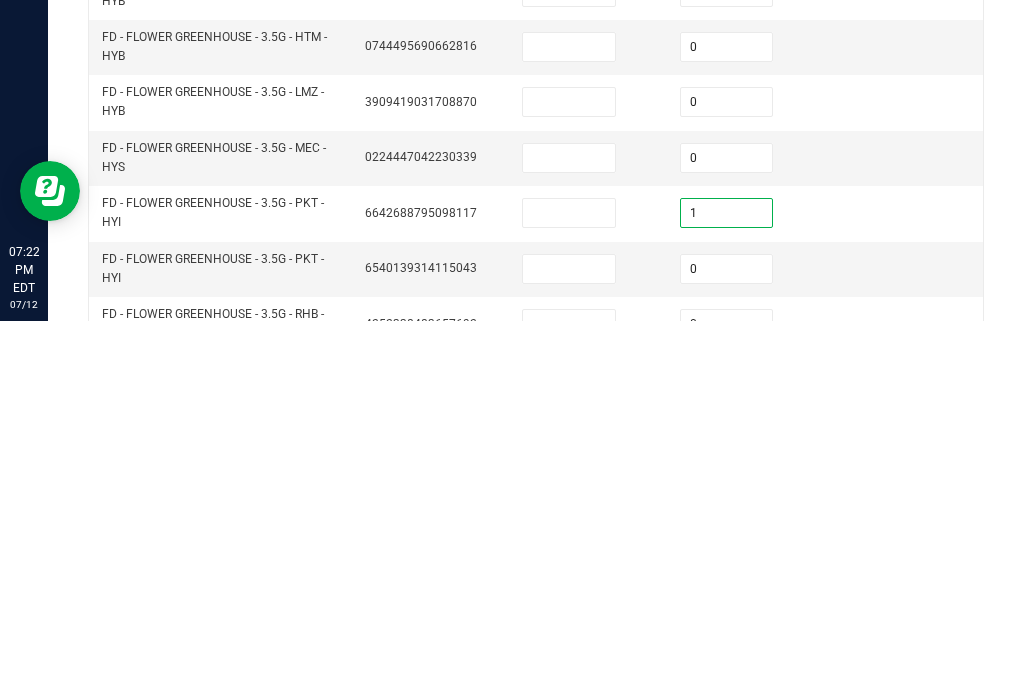 click at bounding box center [569, 590] 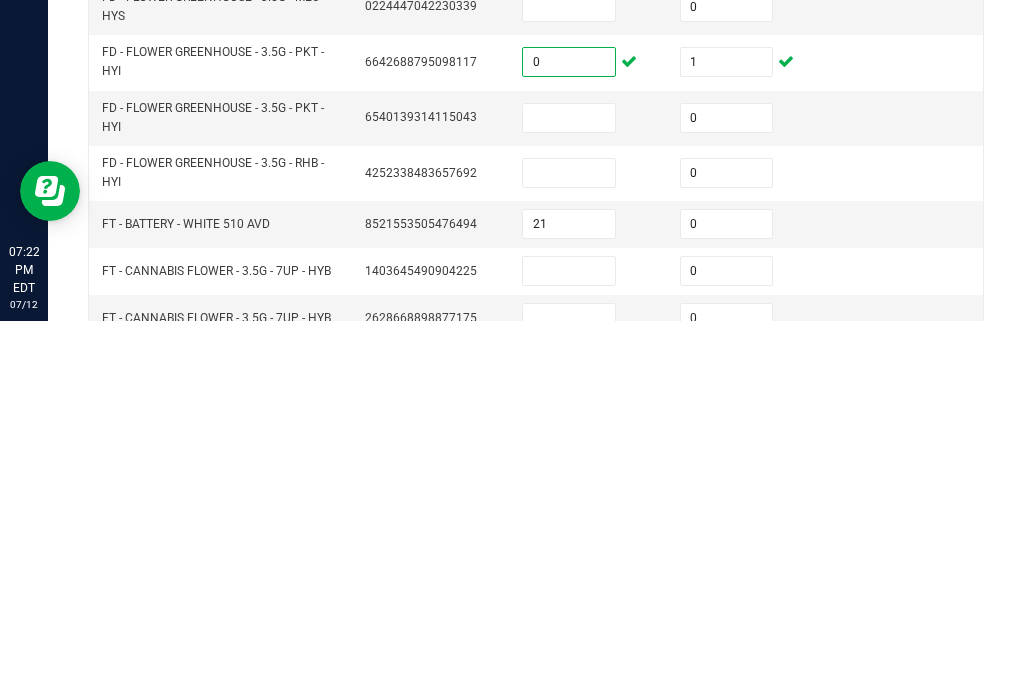 scroll, scrollTop: 455, scrollLeft: 0, axis: vertical 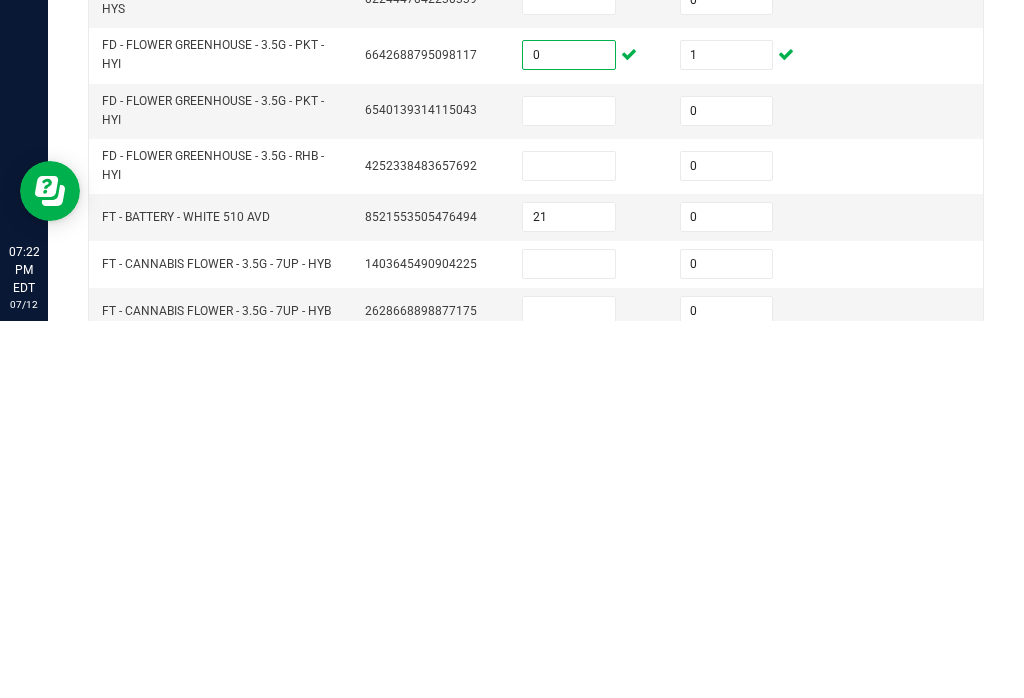 click on "0" at bounding box center (727, 543) 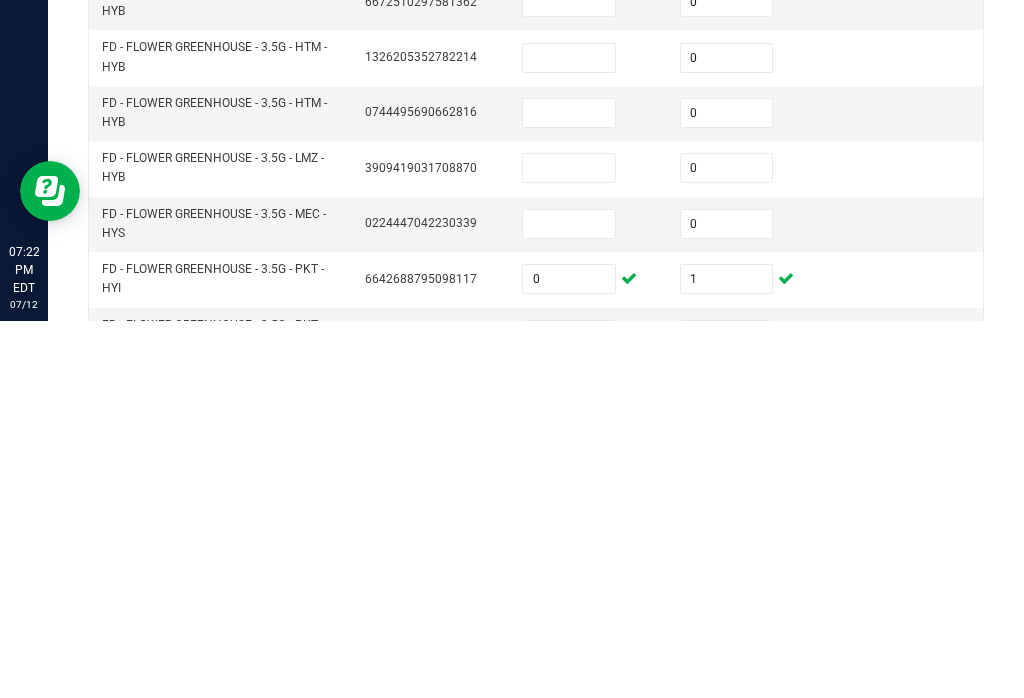 scroll, scrollTop: 160, scrollLeft: 0, axis: vertical 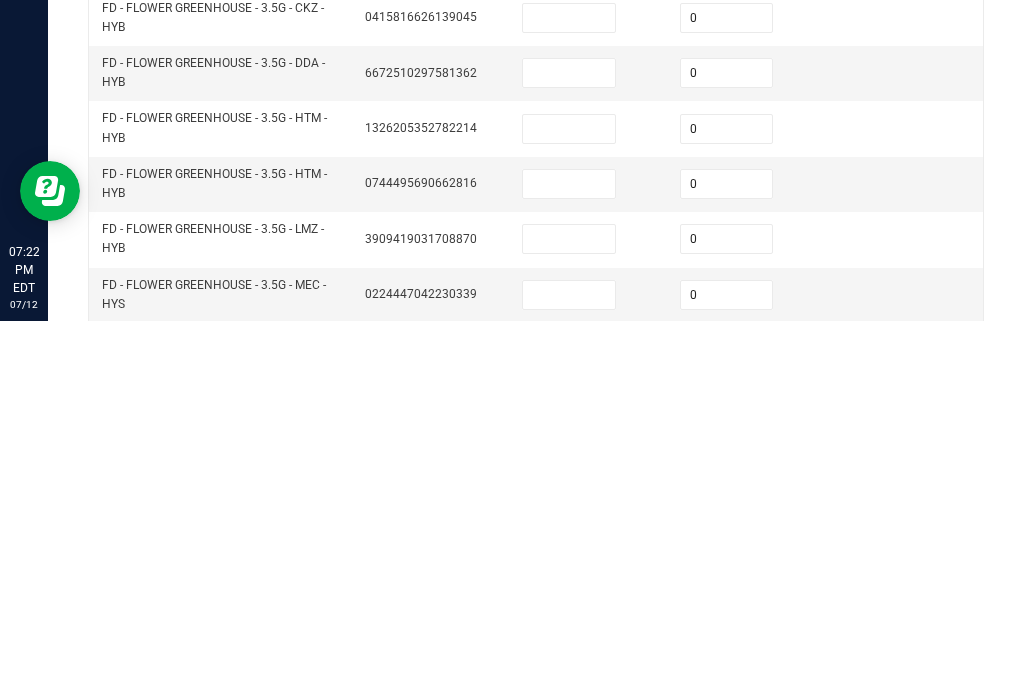 click on "0" at bounding box center [727, 672] 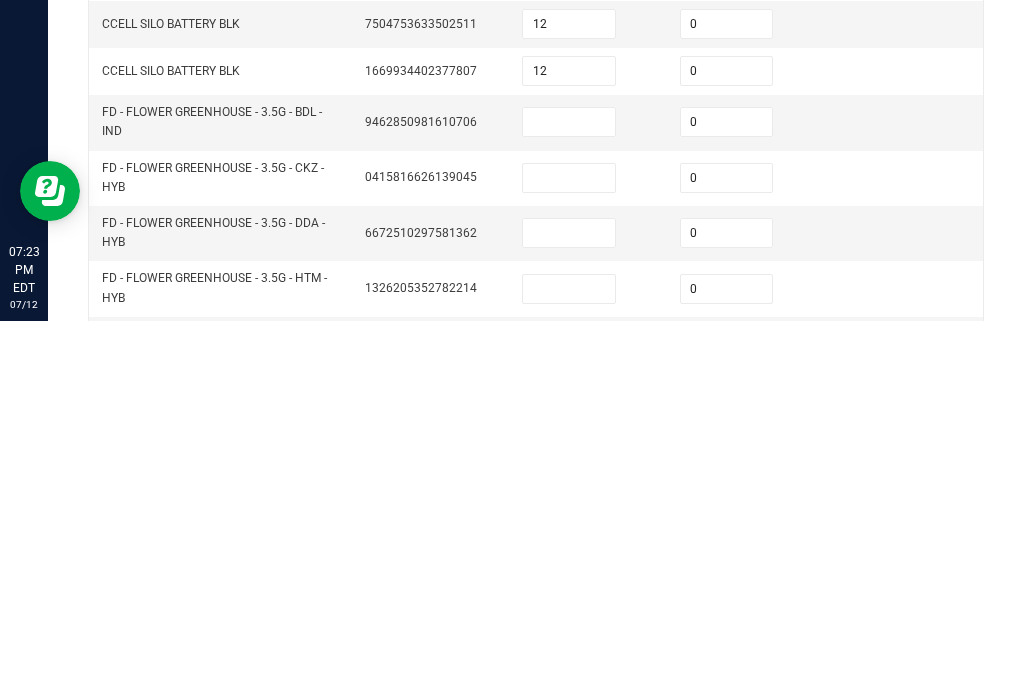 scroll, scrollTop: 0, scrollLeft: 0, axis: both 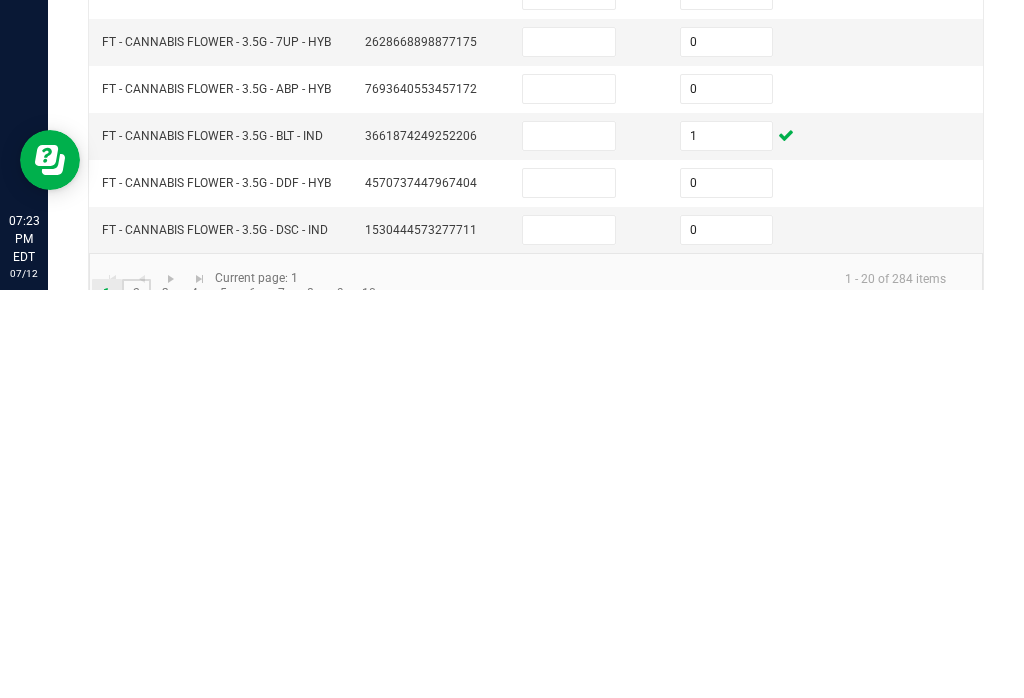 click on "2" 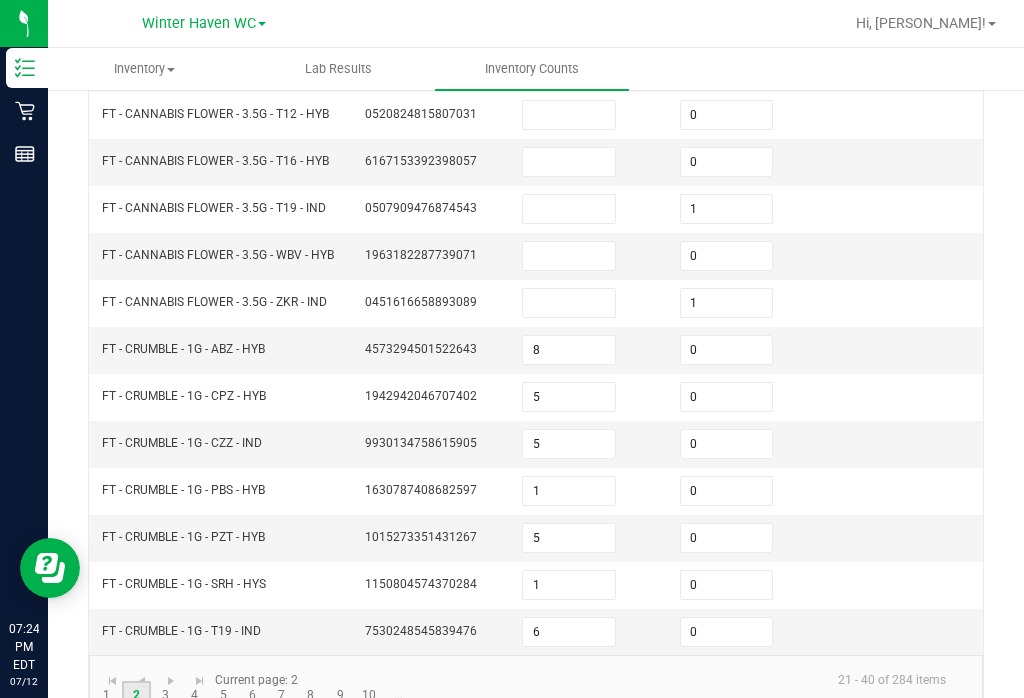 scroll, scrollTop: 605, scrollLeft: 0, axis: vertical 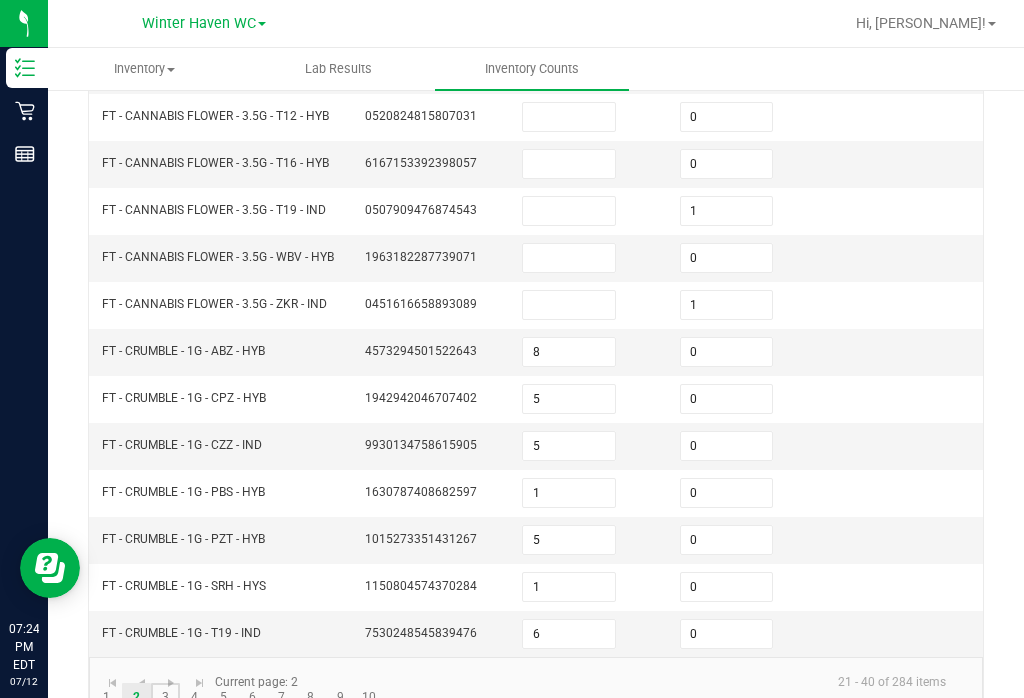 click on "3" 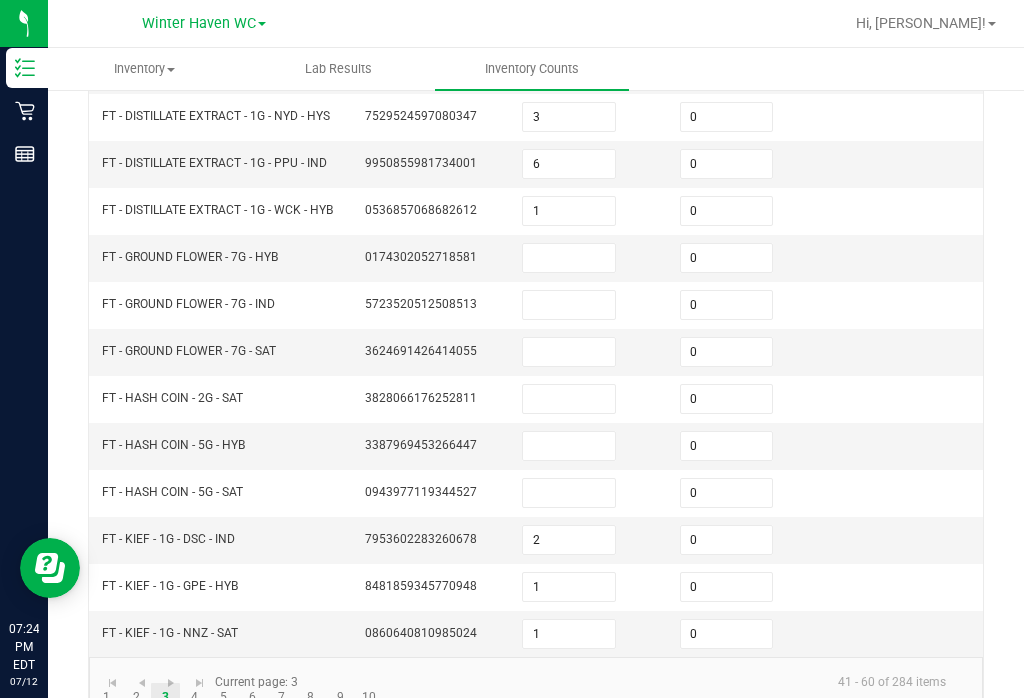 click at bounding box center (569, 399) 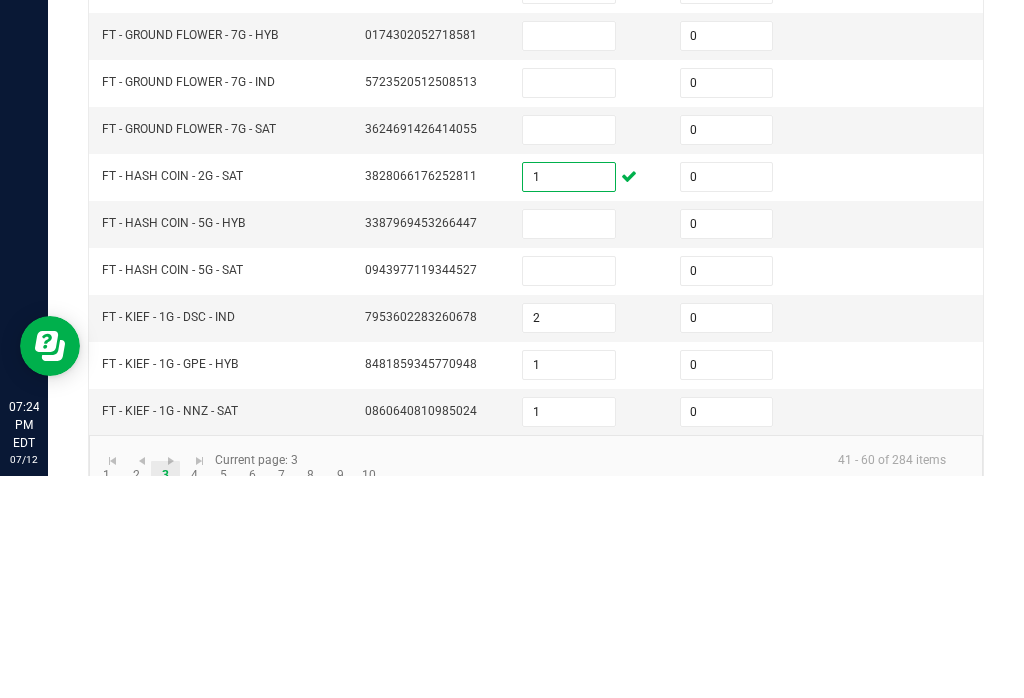 click at bounding box center (569, 446) 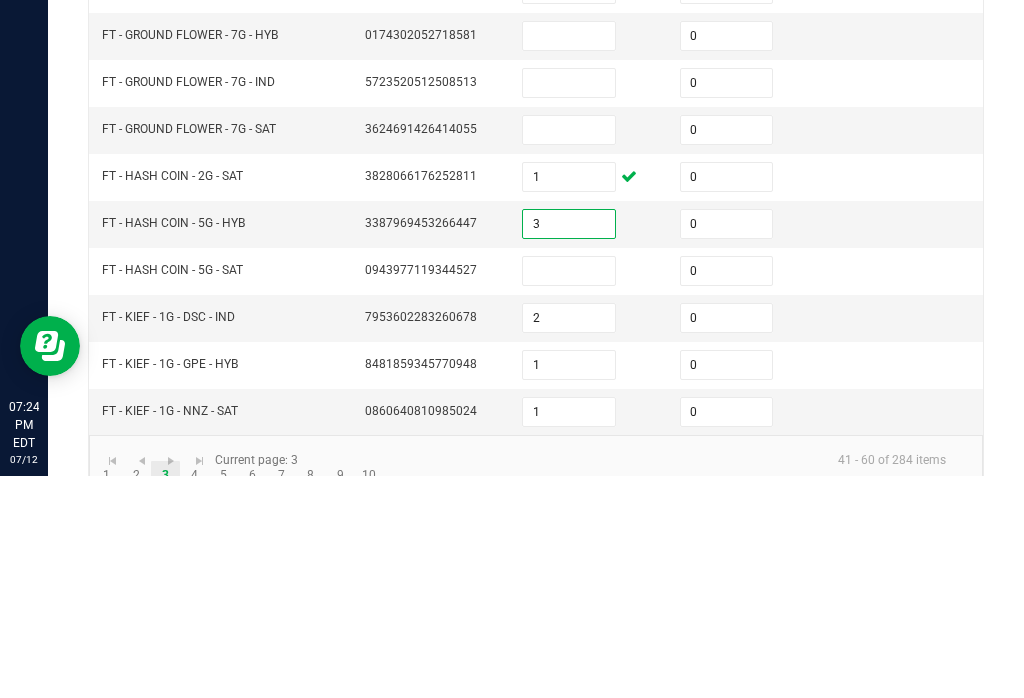click at bounding box center [569, 493] 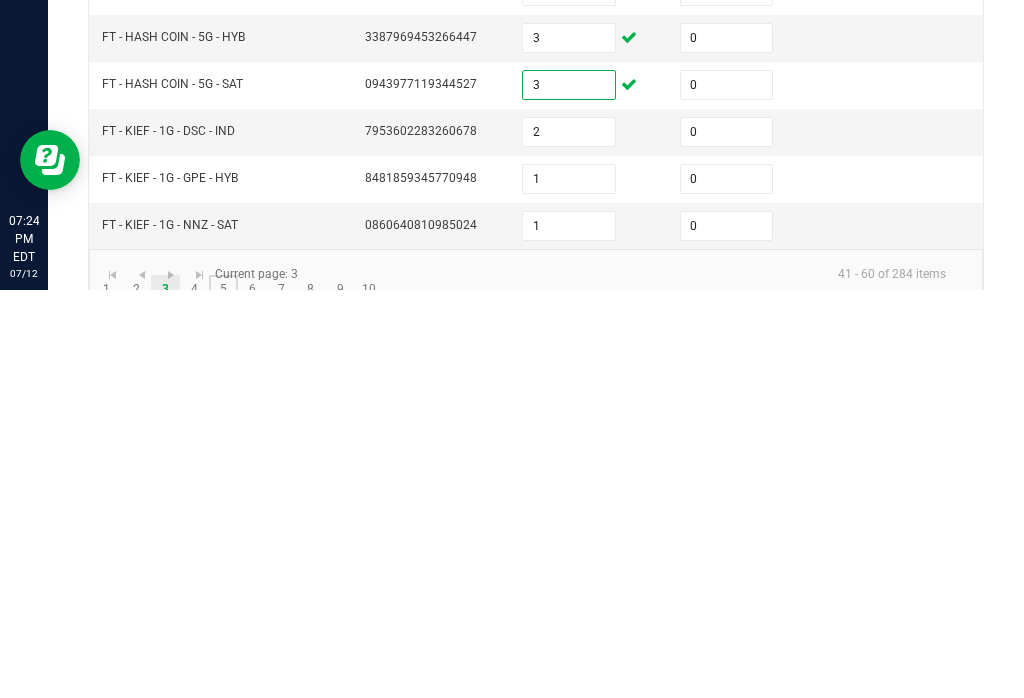 click on "5" 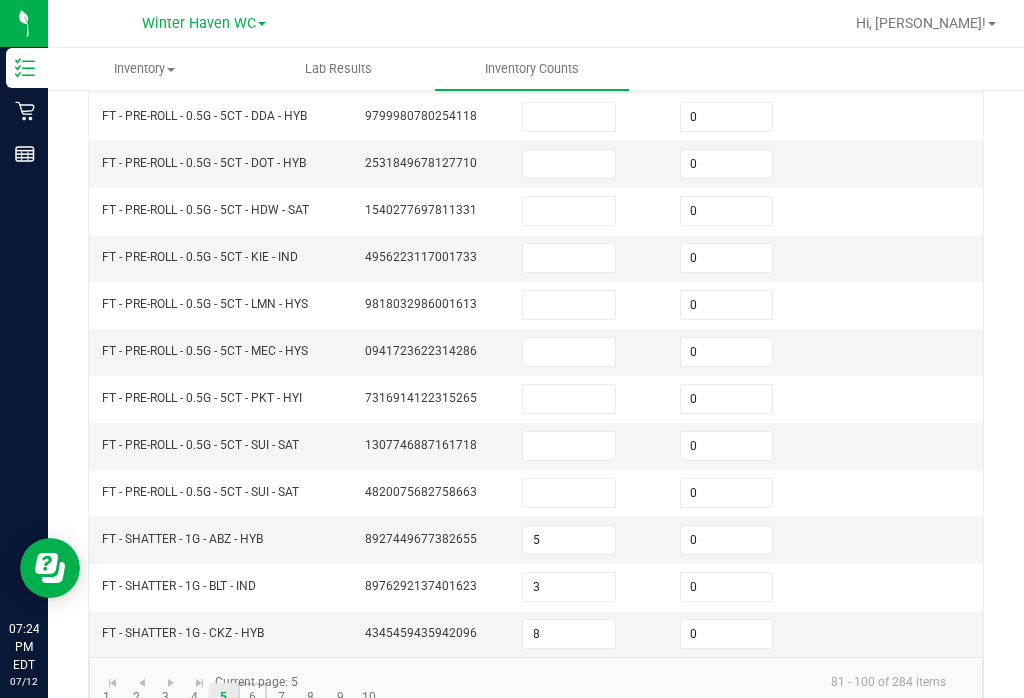 click on "6" 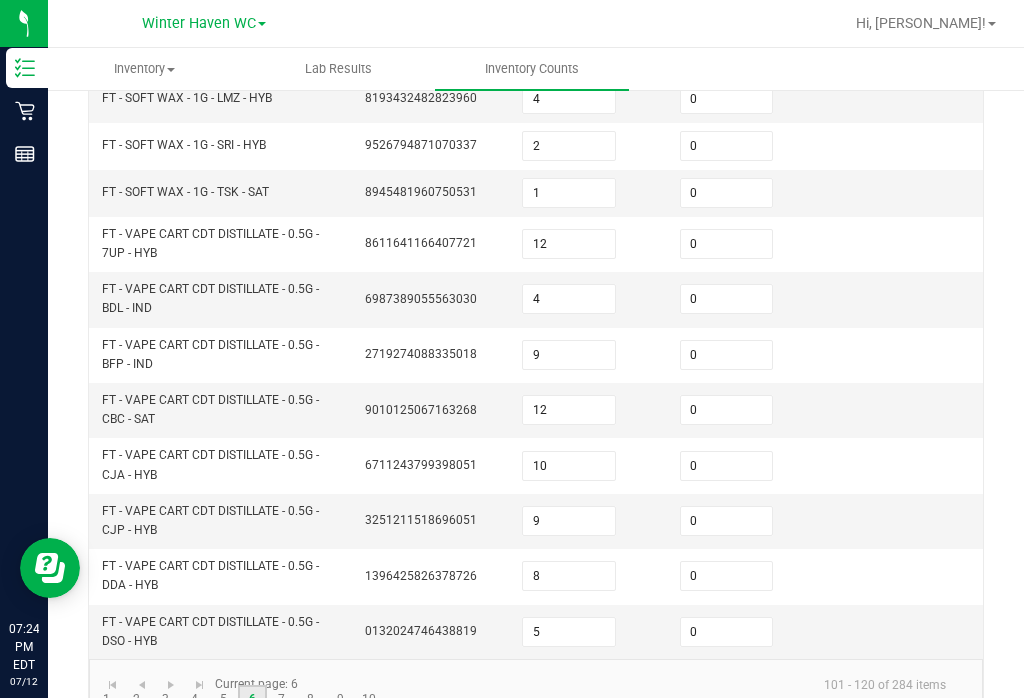 scroll, scrollTop: 669, scrollLeft: 0, axis: vertical 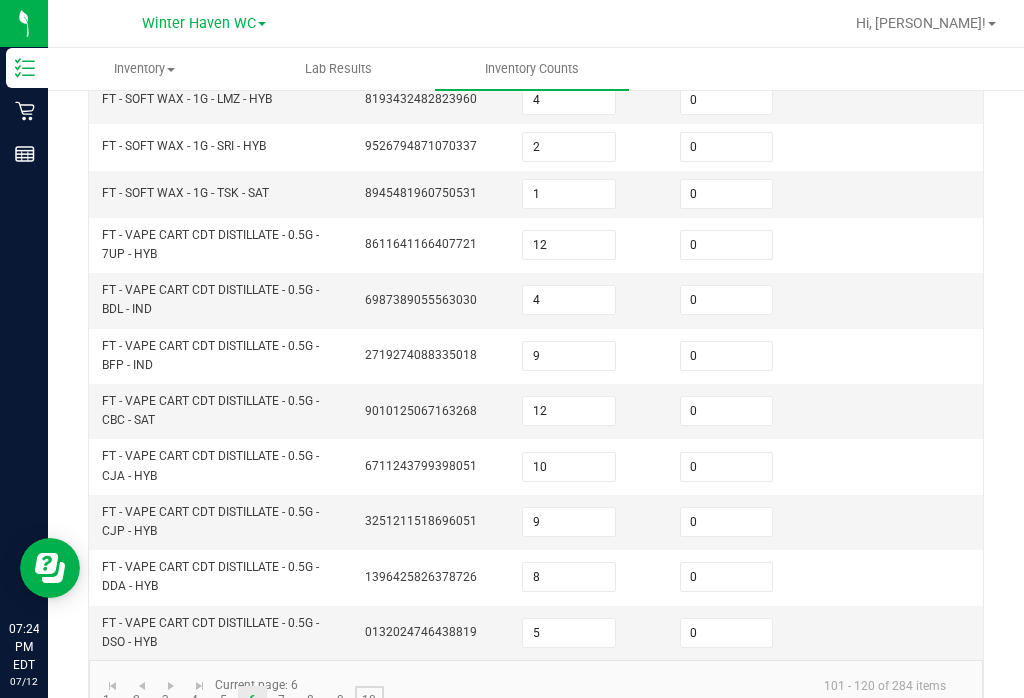 click on "10" 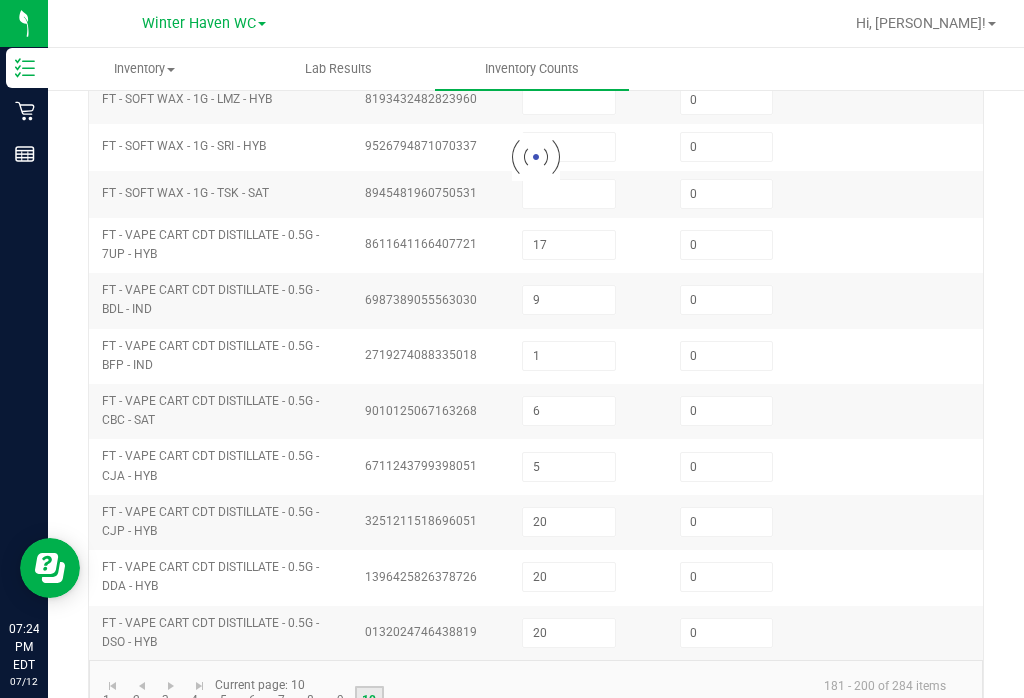 scroll, scrollTop: 645, scrollLeft: 0, axis: vertical 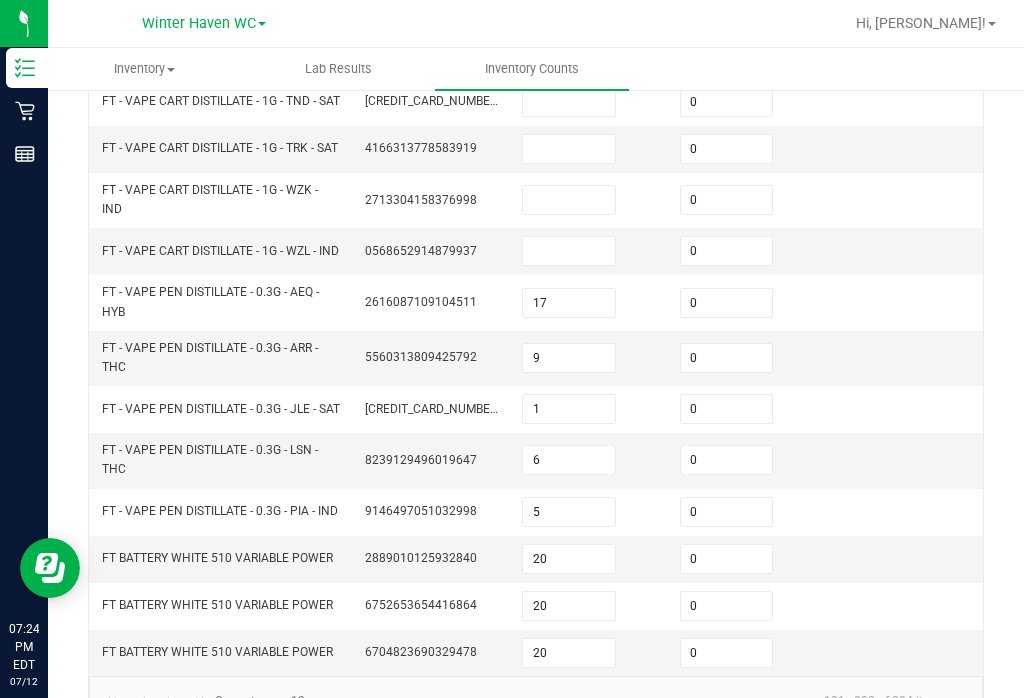 click on "..." 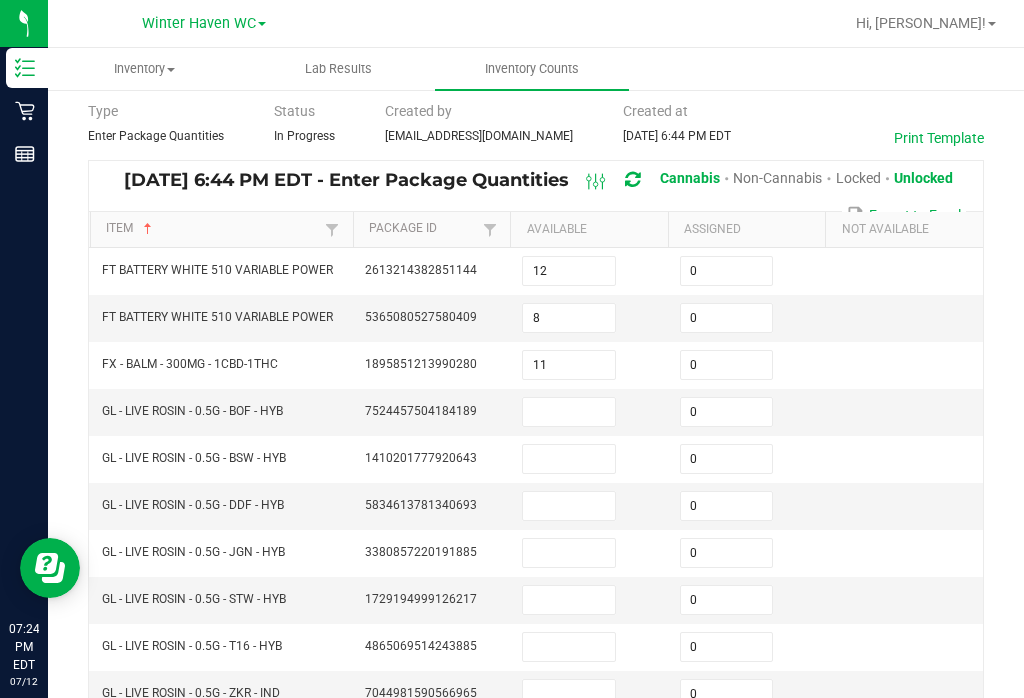 scroll, scrollTop: 70, scrollLeft: 0, axis: vertical 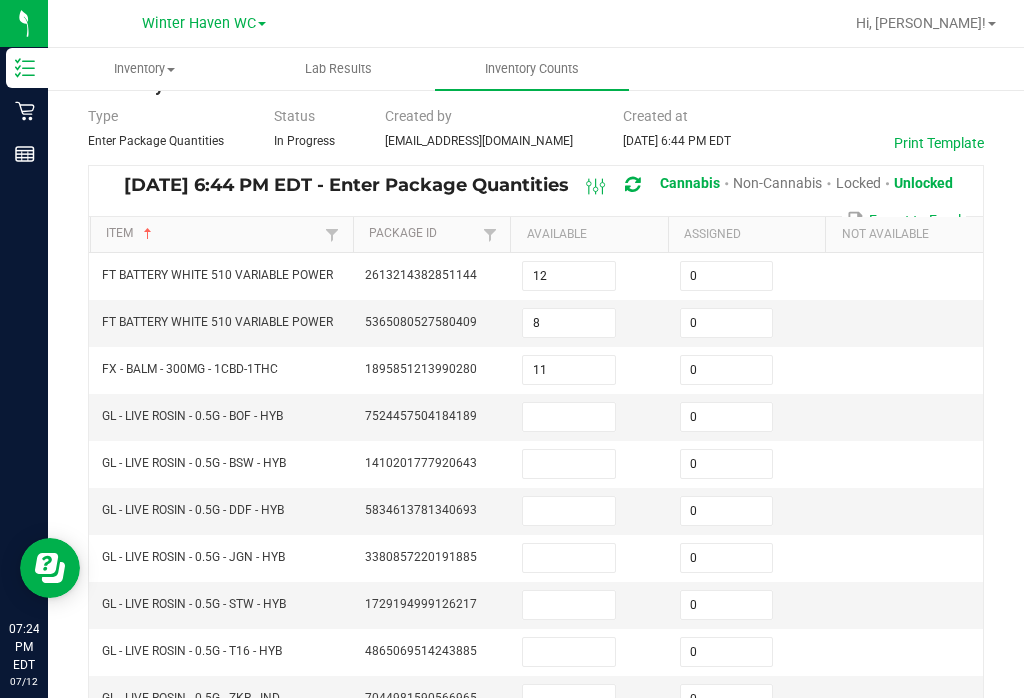 click at bounding box center (569, 417) 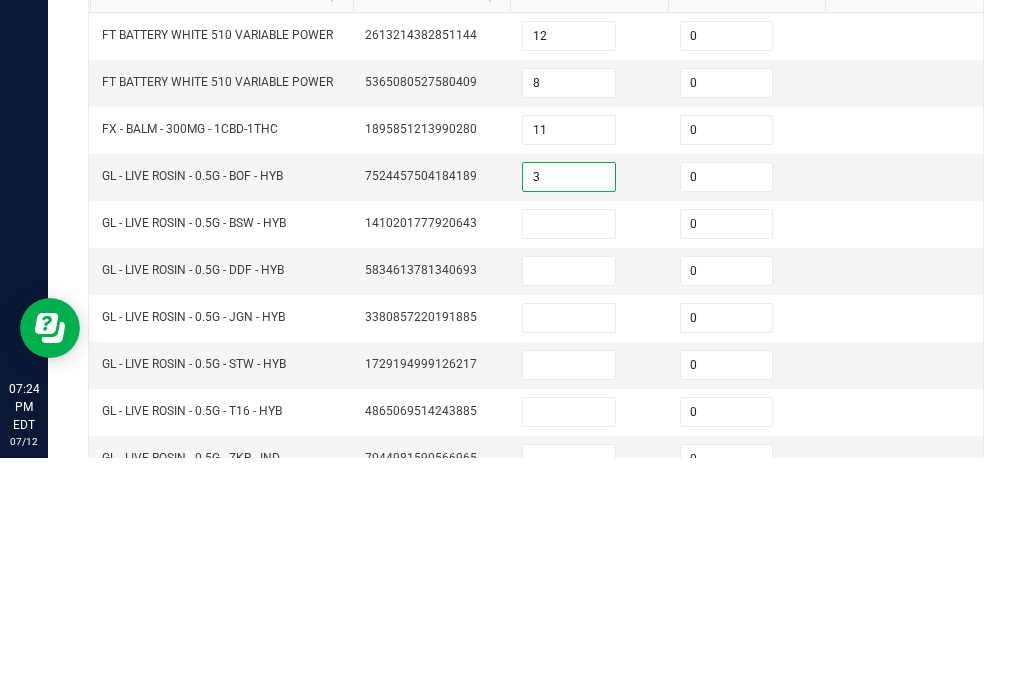 click at bounding box center [569, 464] 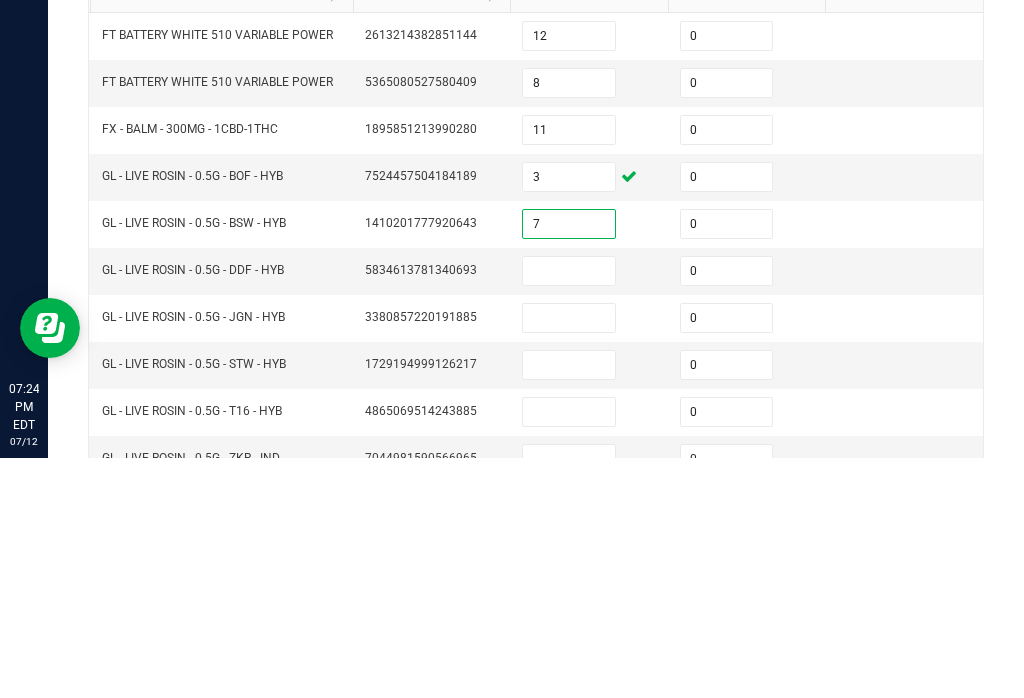 click at bounding box center (569, 511) 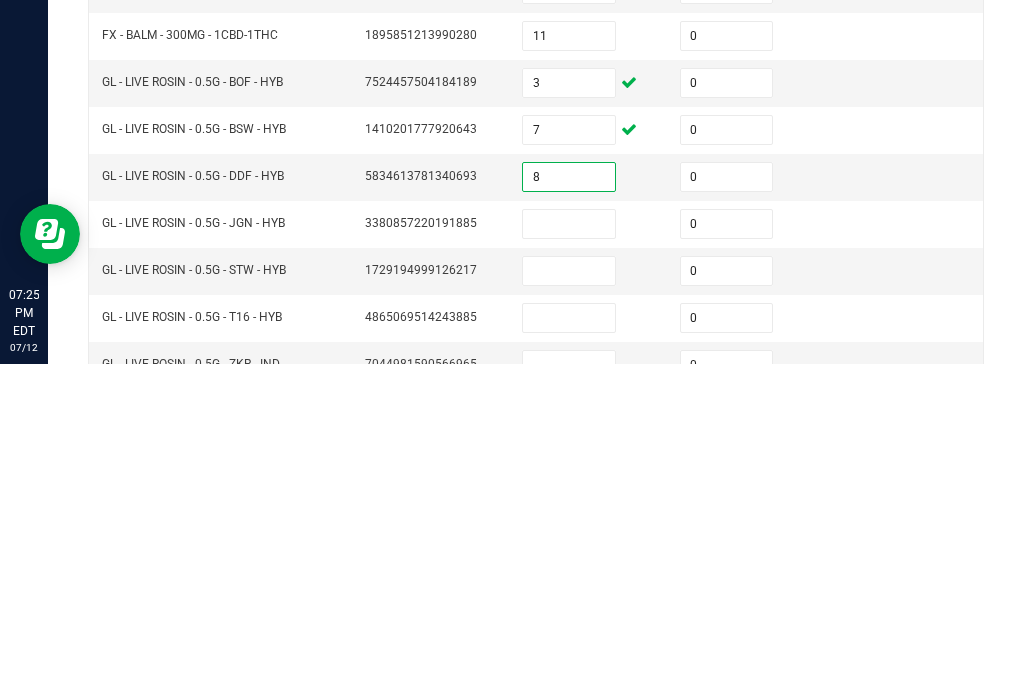 click at bounding box center [569, 558] 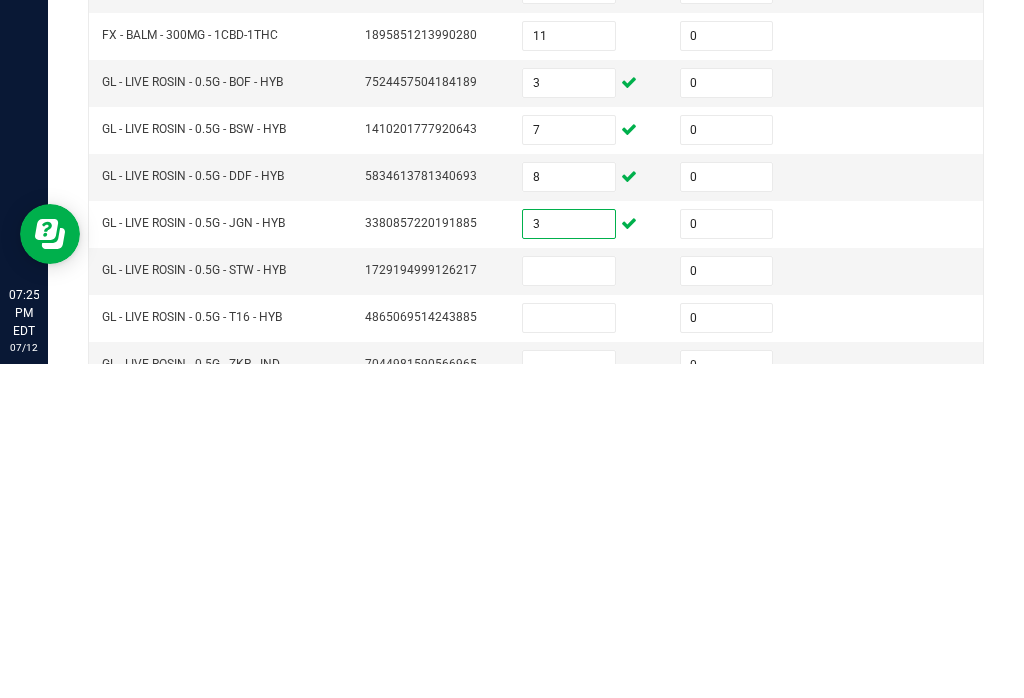 click at bounding box center [569, 605] 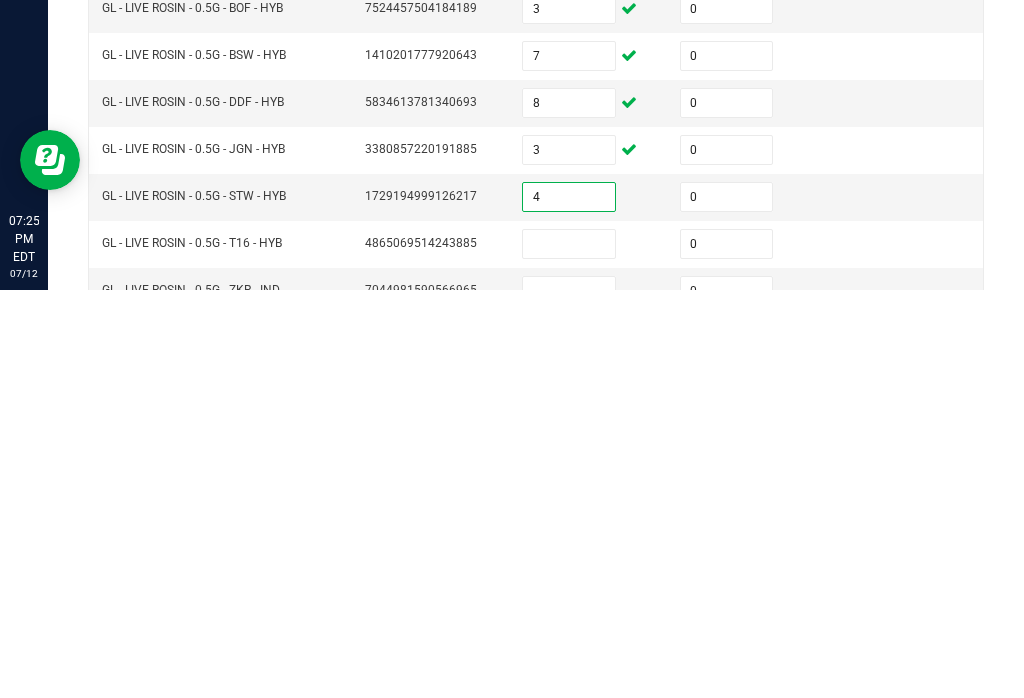 click at bounding box center (569, 652) 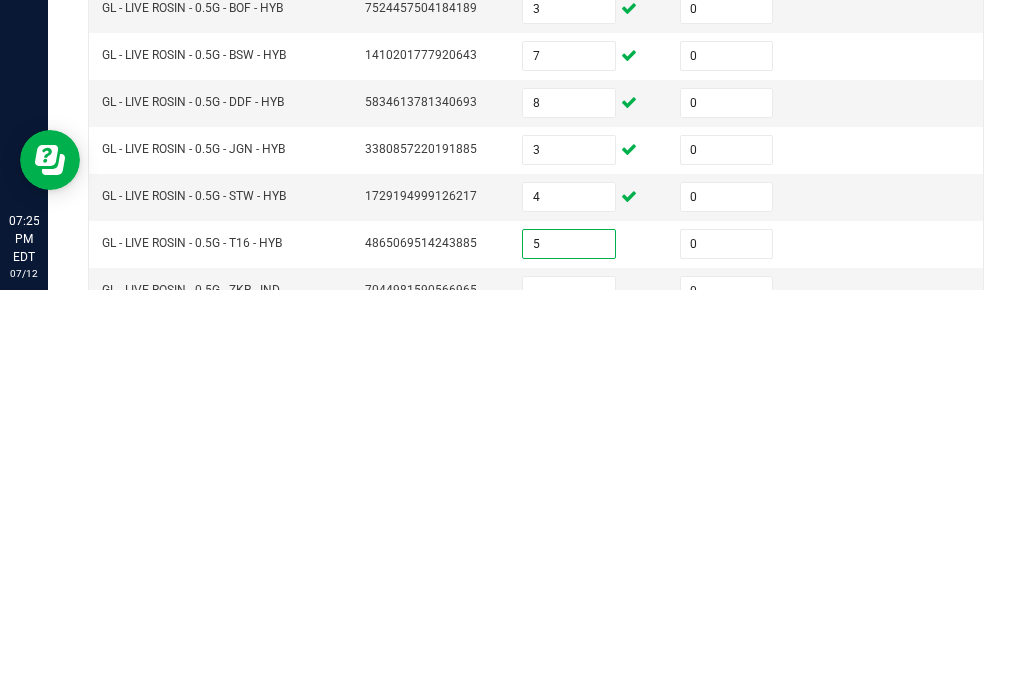 click at bounding box center [569, 699] 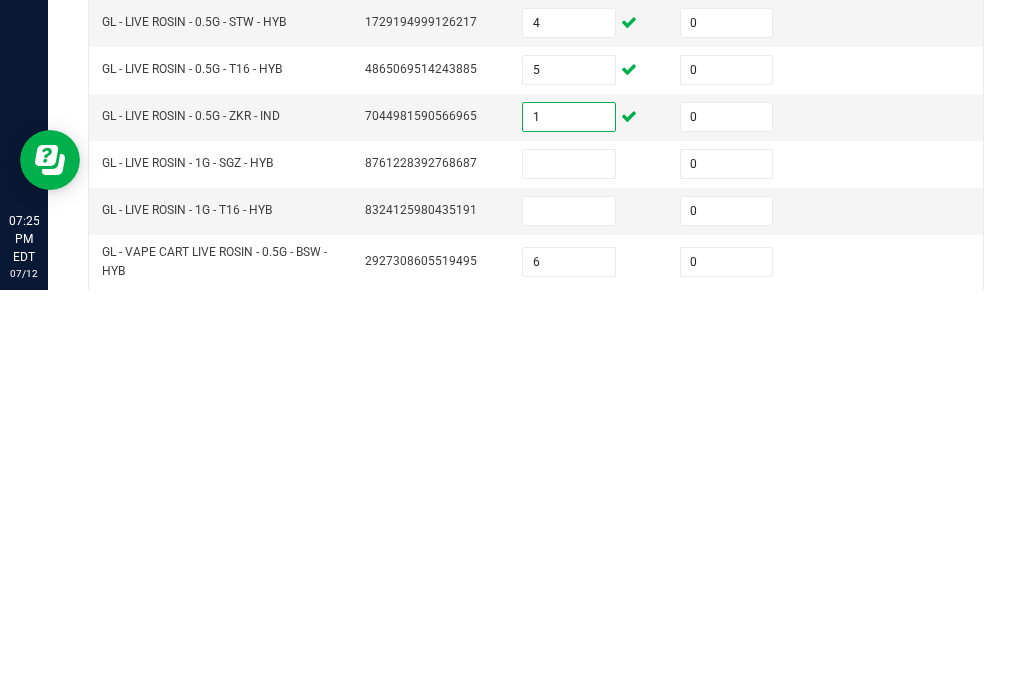 scroll, scrollTop: 248, scrollLeft: 0, axis: vertical 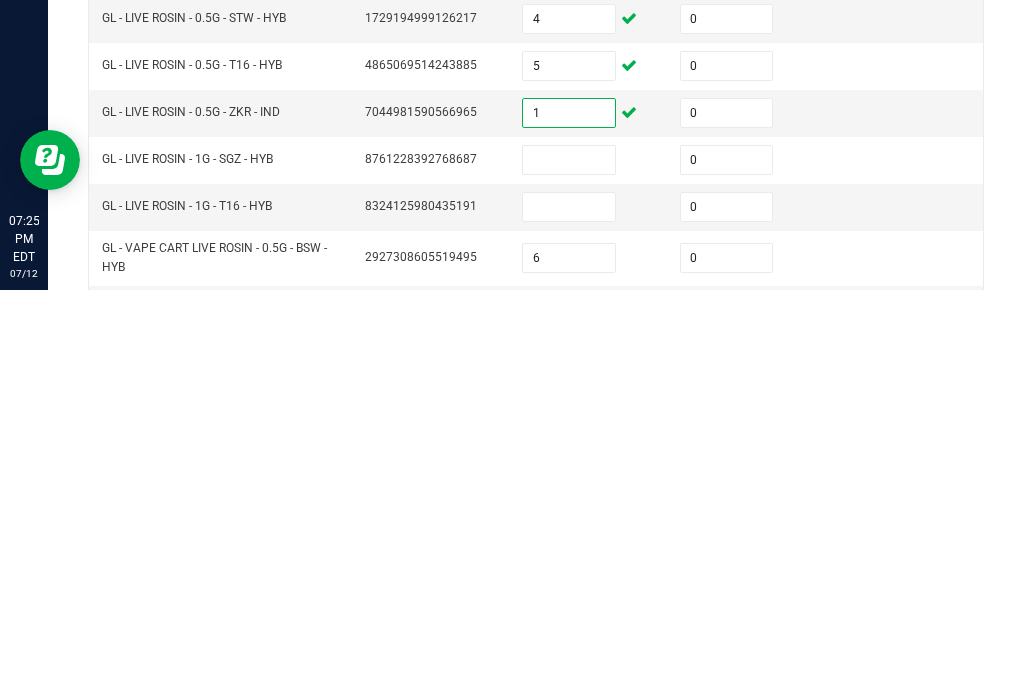 click at bounding box center (569, 568) 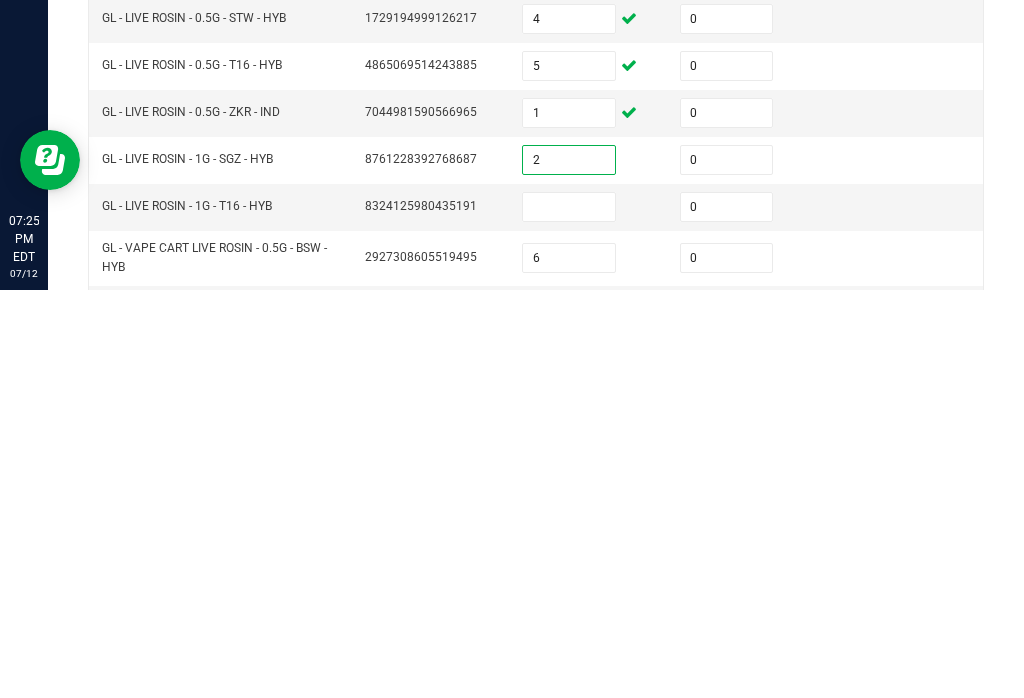 click at bounding box center (569, 615) 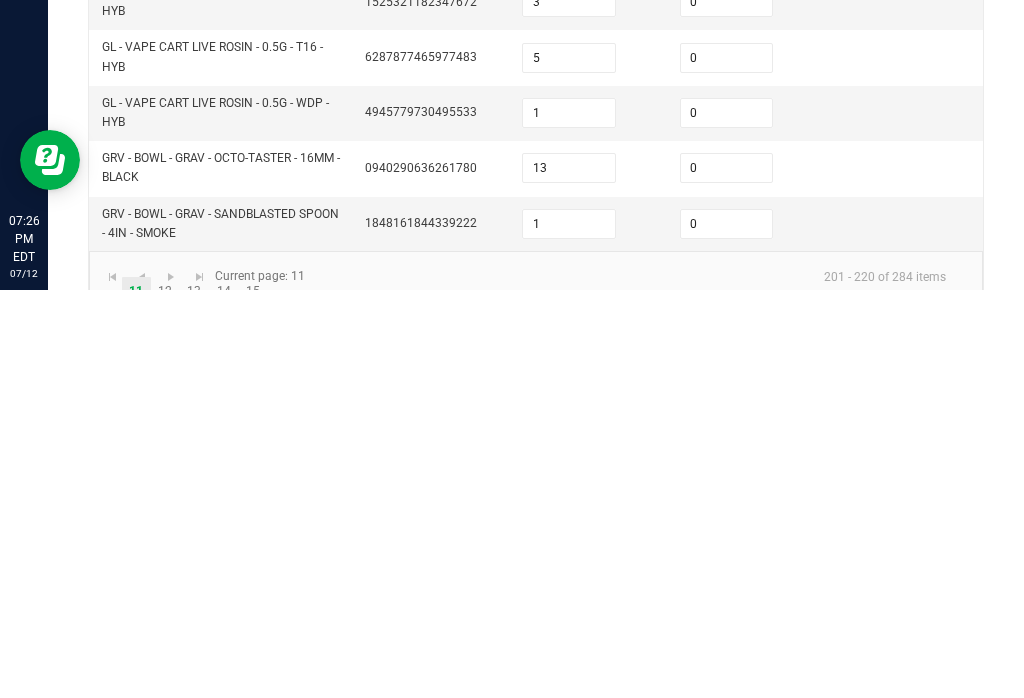 scroll, scrollTop: 669, scrollLeft: 0, axis: vertical 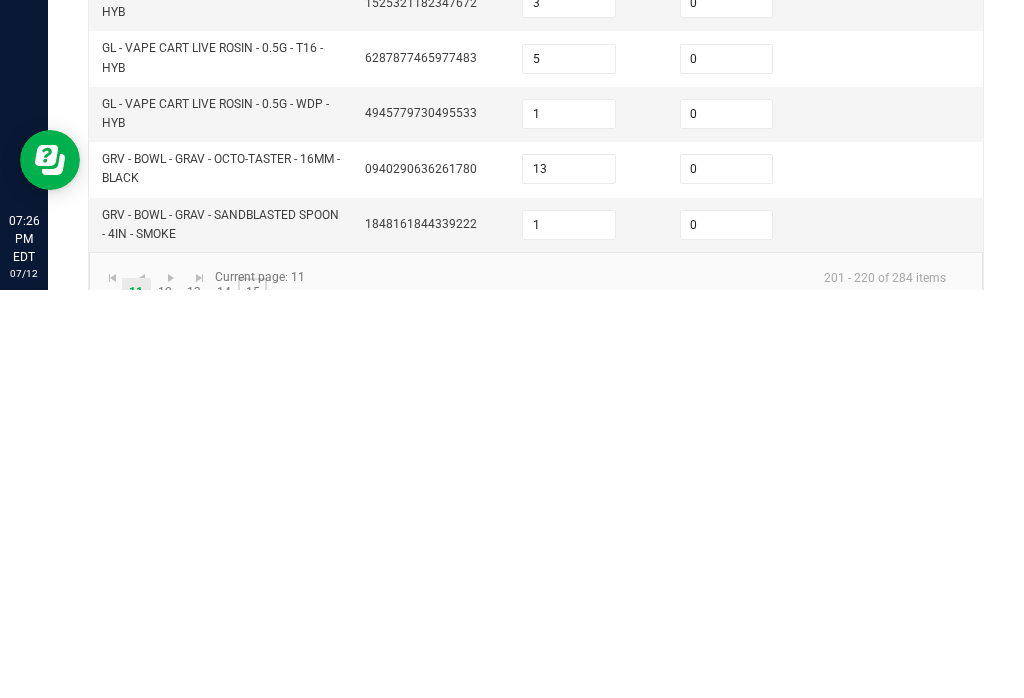 click on "15" 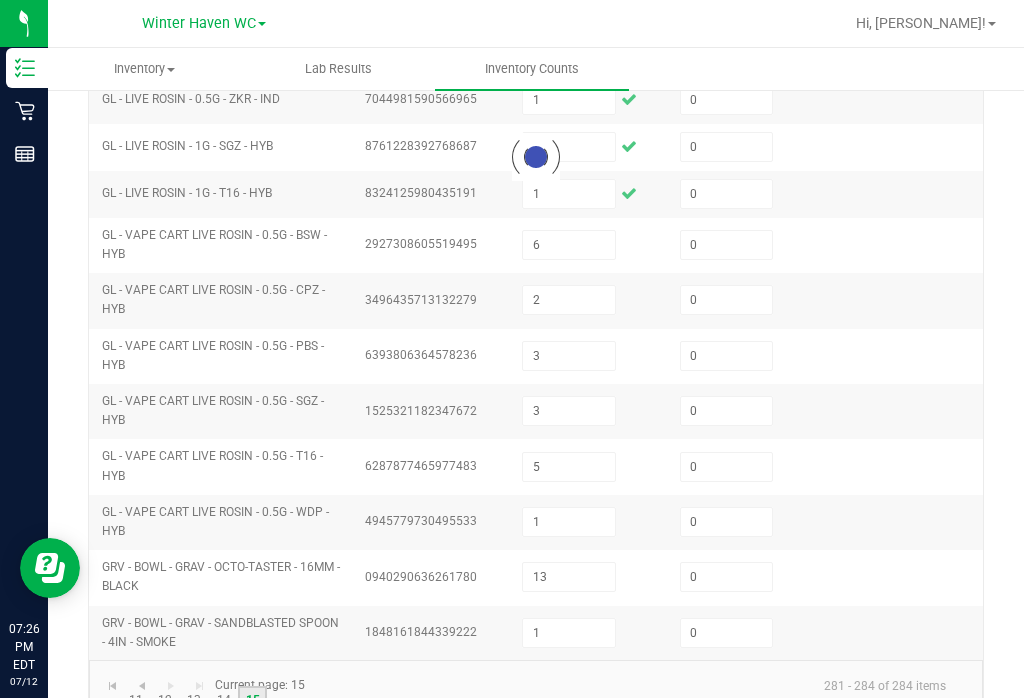scroll, scrollTop: 0, scrollLeft: 0, axis: both 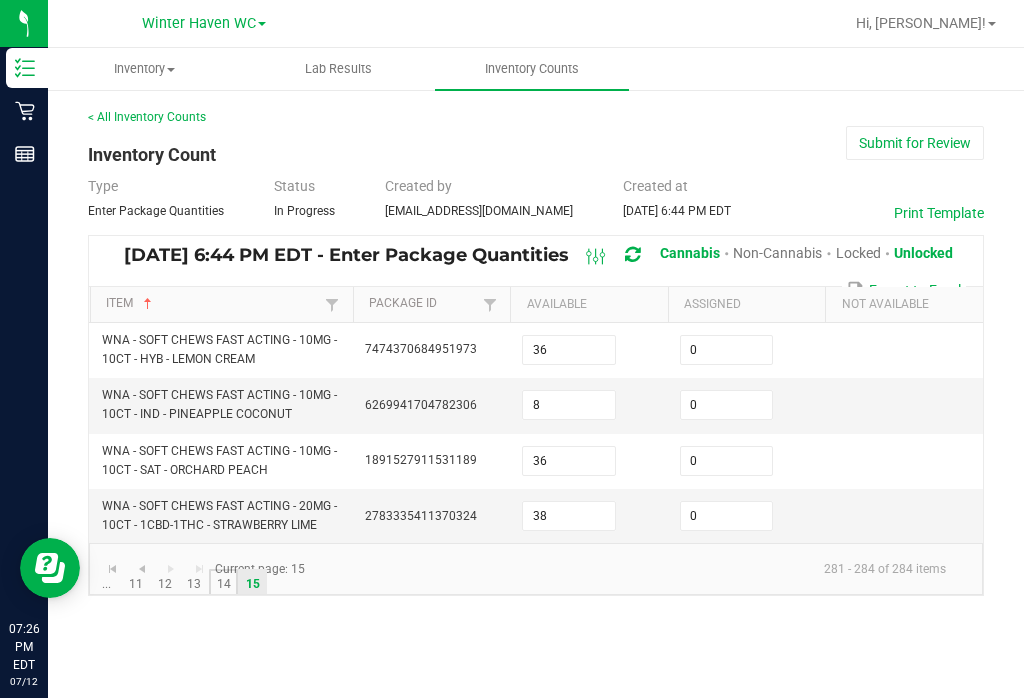 click on "14" 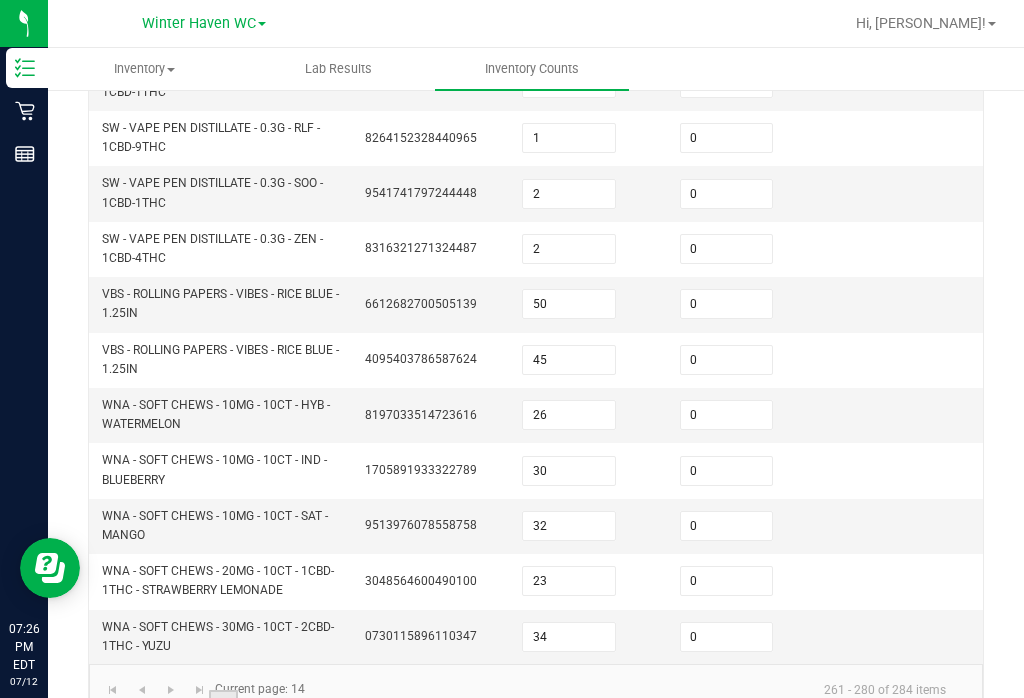 scroll, scrollTop: 765, scrollLeft: 0, axis: vertical 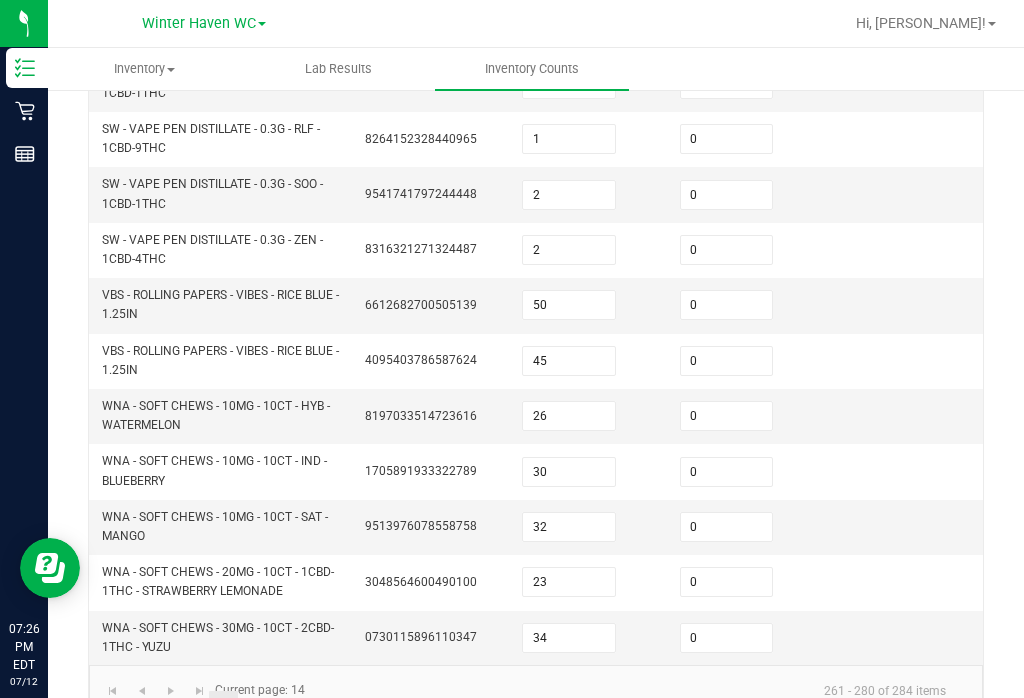 click on "0" at bounding box center (727, 527) 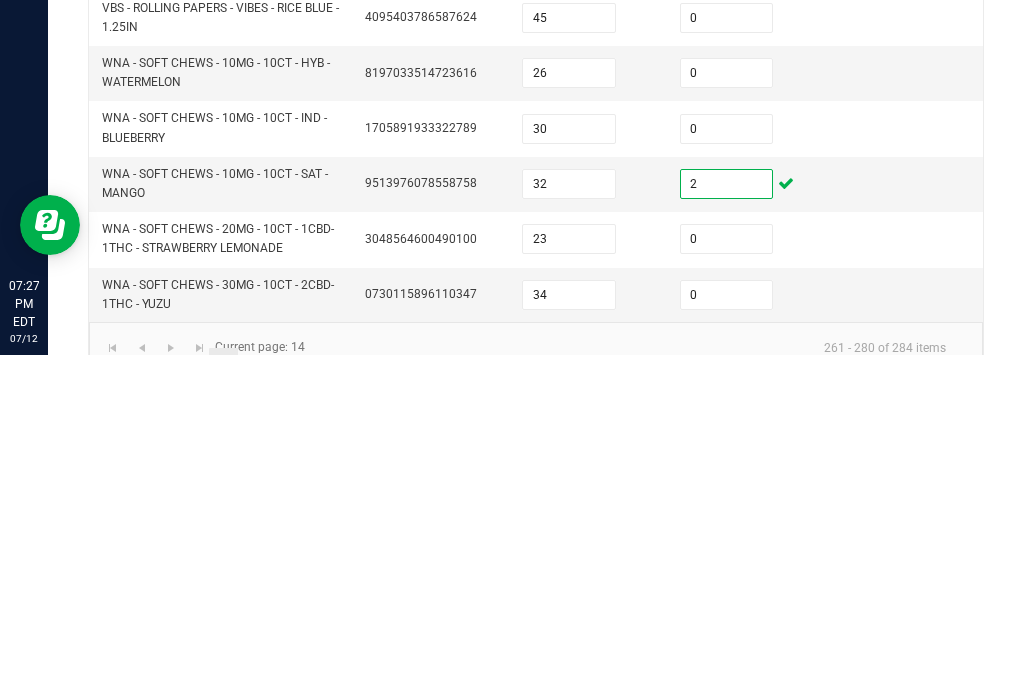 click on "0" at bounding box center [727, 416] 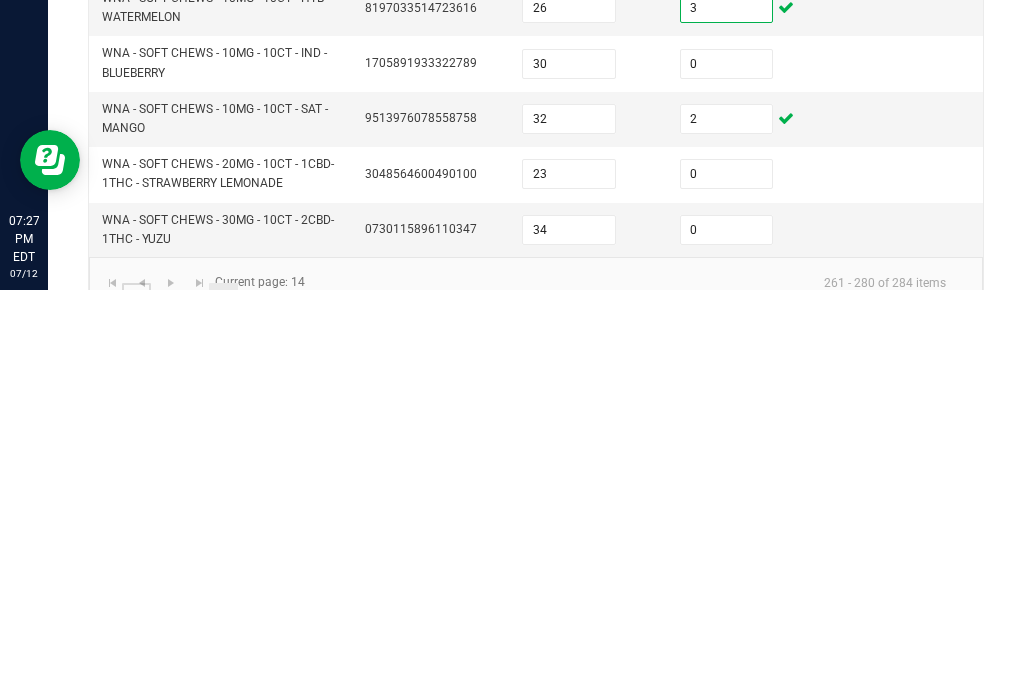 click on "11" 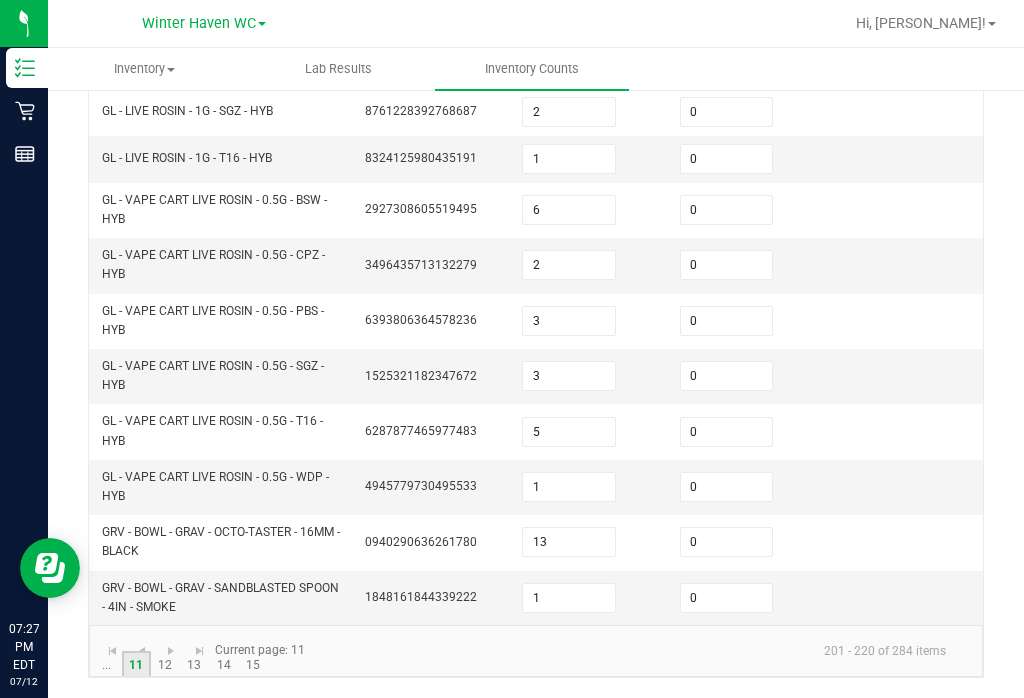 scroll, scrollTop: 669, scrollLeft: 0, axis: vertical 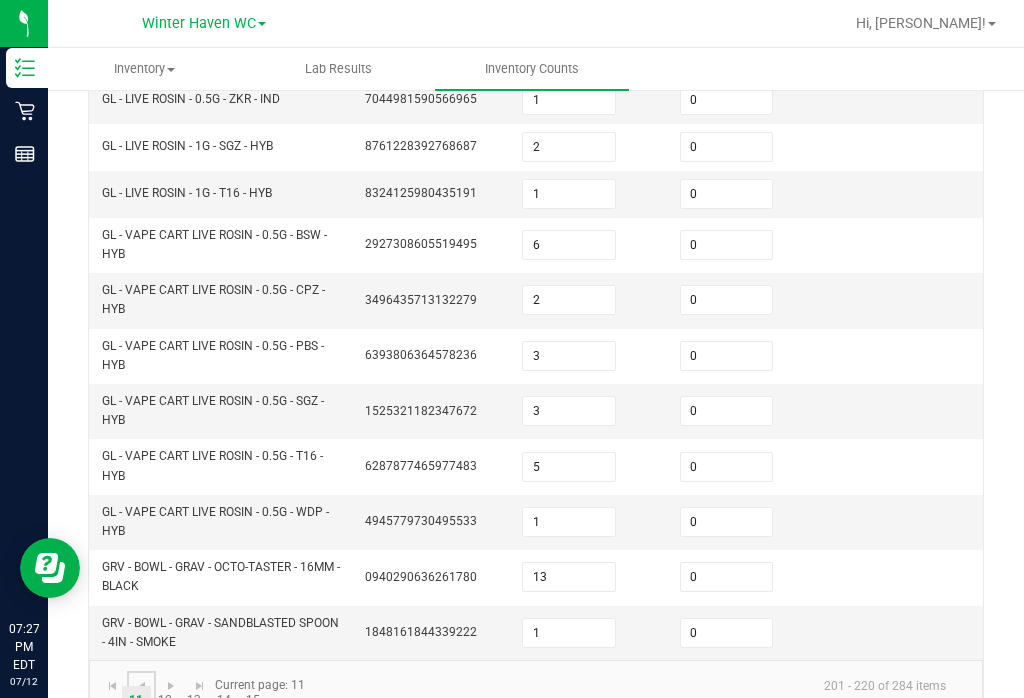 click 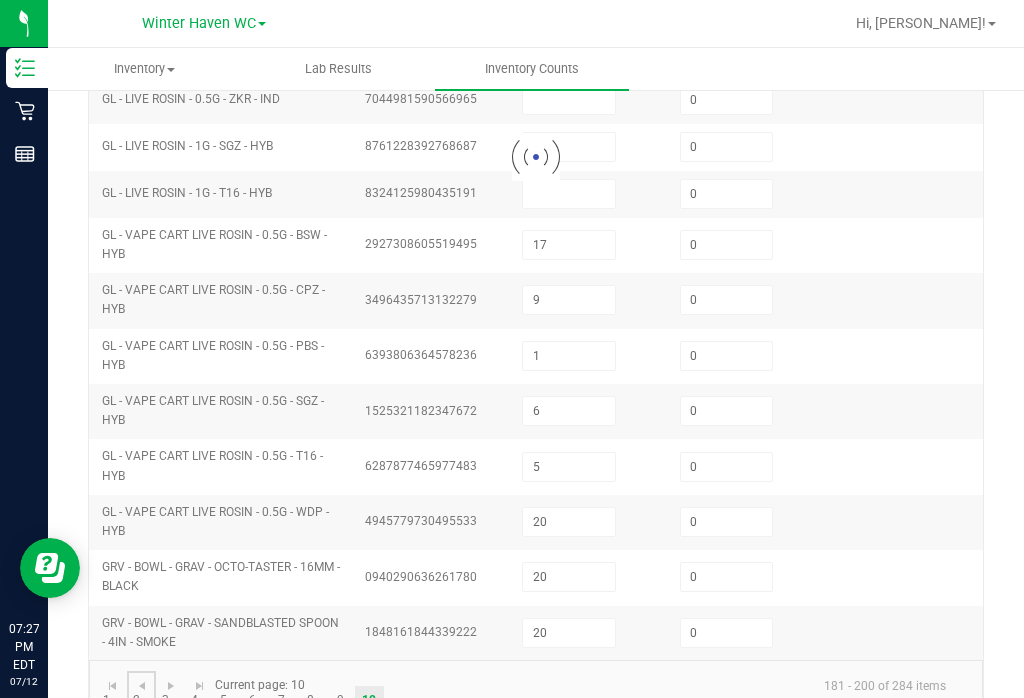 scroll, scrollTop: 645, scrollLeft: 0, axis: vertical 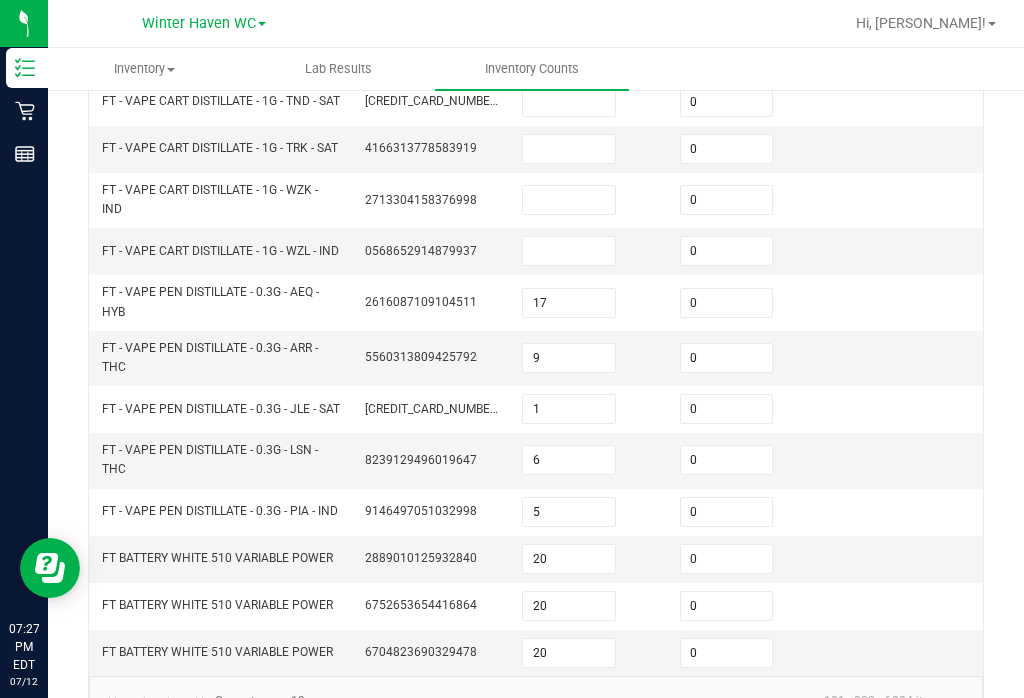 click on "8" 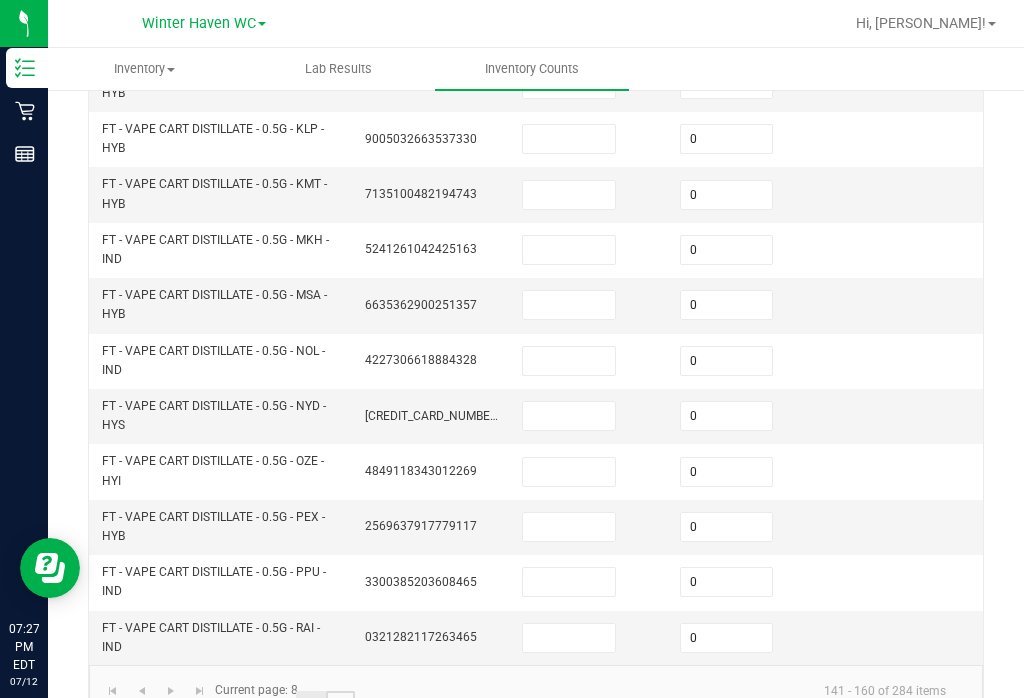 click on "9" 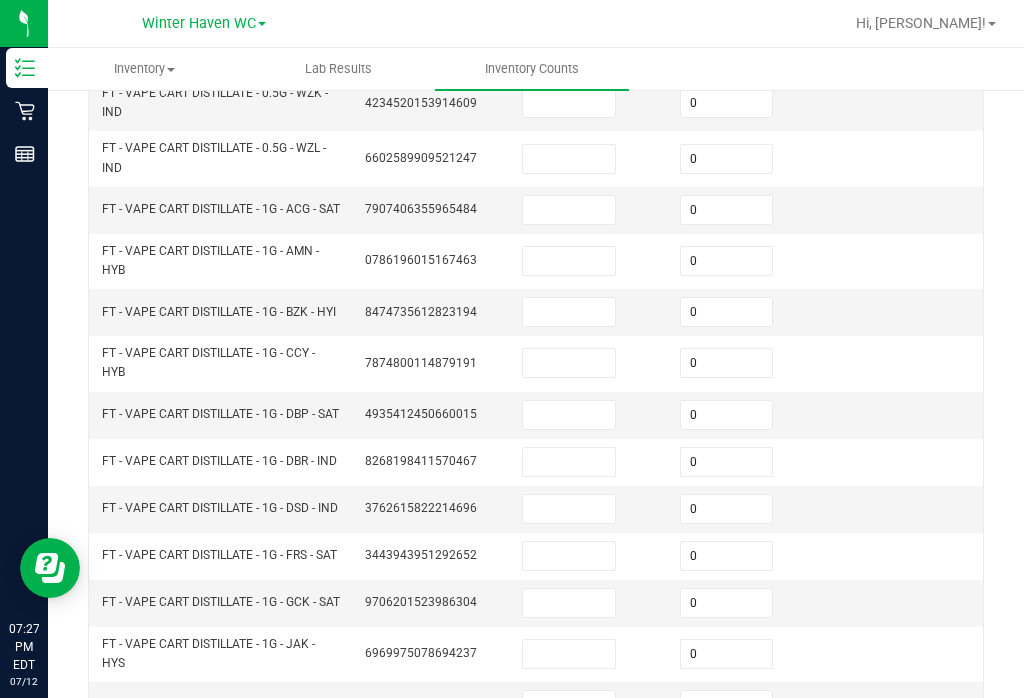 scroll, scrollTop: 412, scrollLeft: 0, axis: vertical 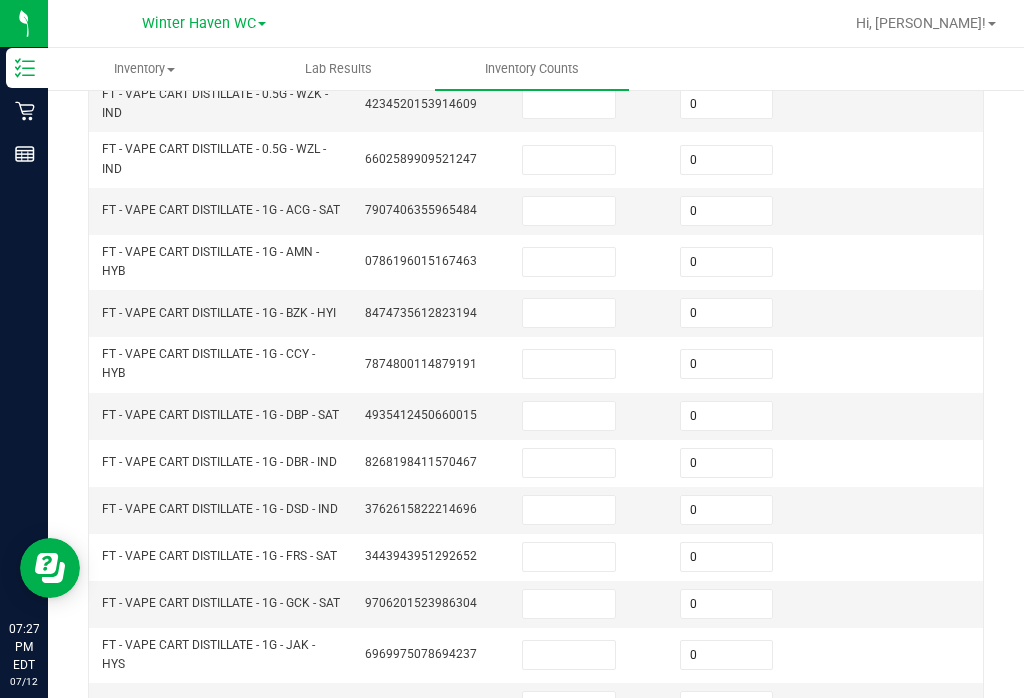 click on "0" at bounding box center (727, 262) 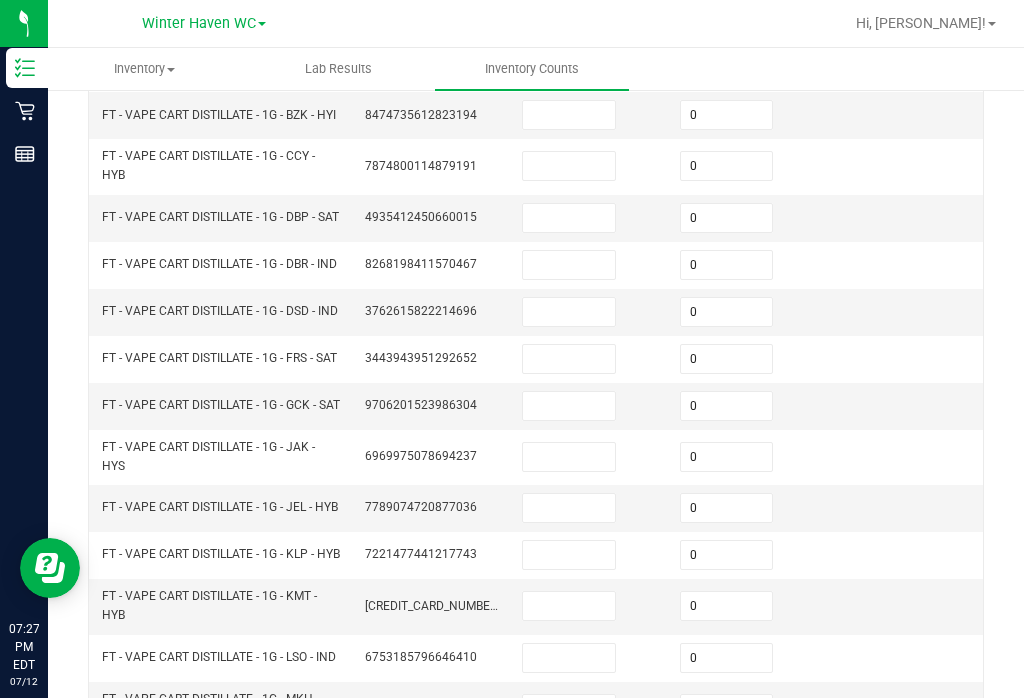 scroll, scrollTop: 611, scrollLeft: 0, axis: vertical 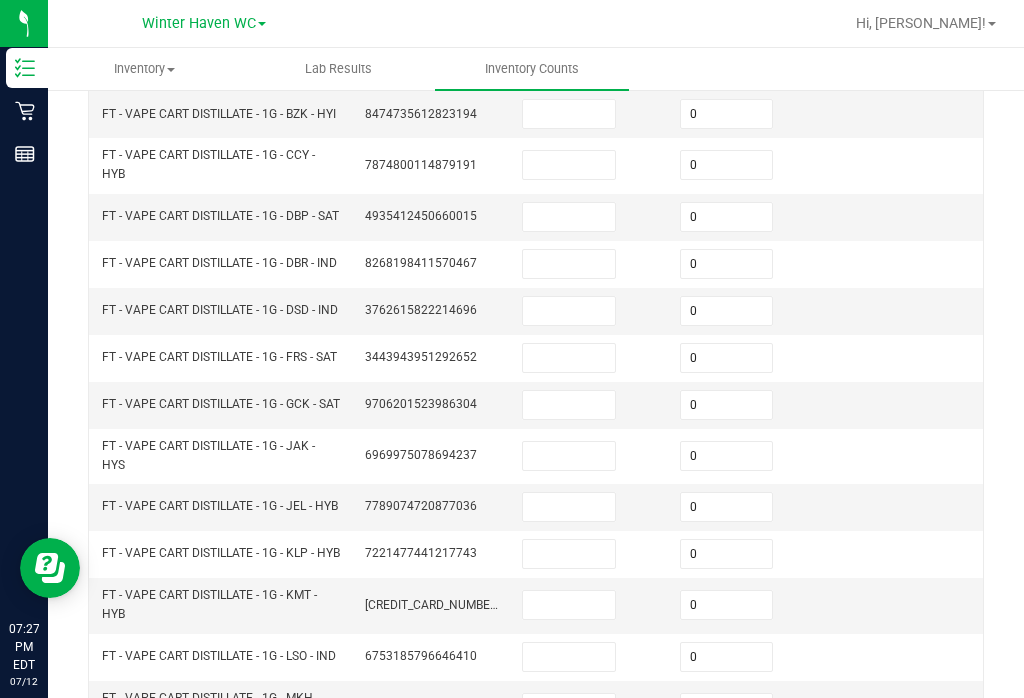 click on "0" at bounding box center [727, 217] 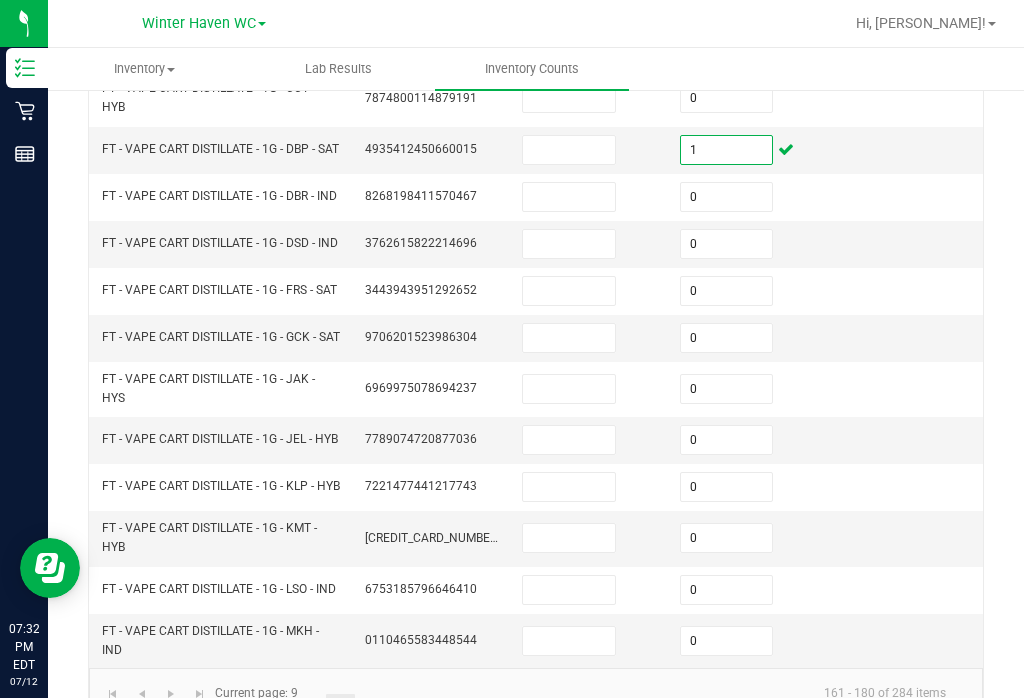 scroll, scrollTop: 677, scrollLeft: 0, axis: vertical 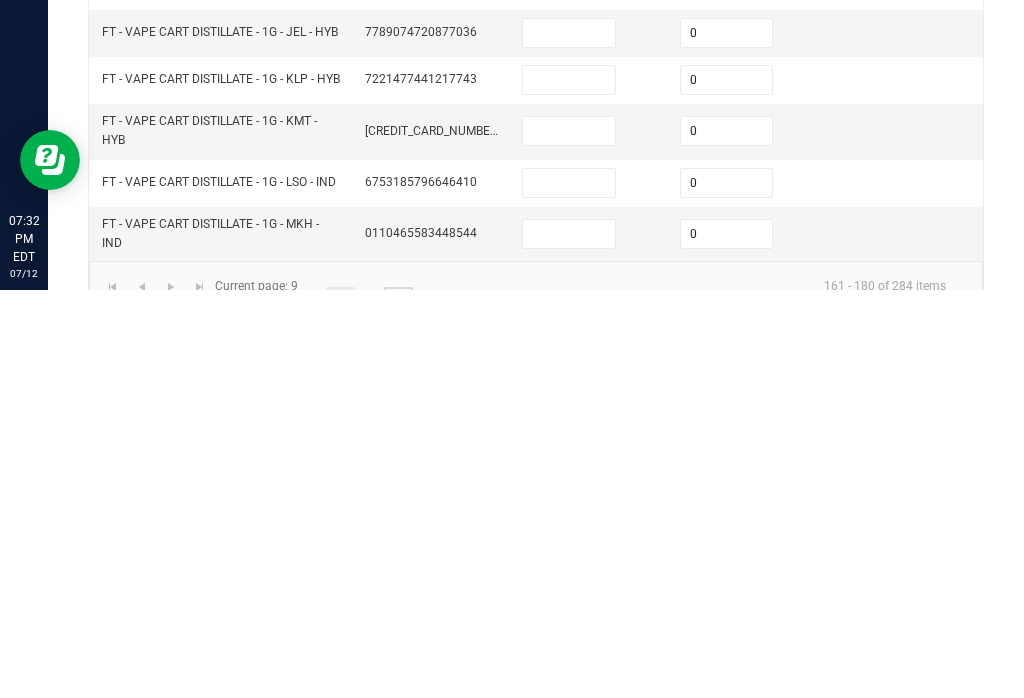 click on "..." 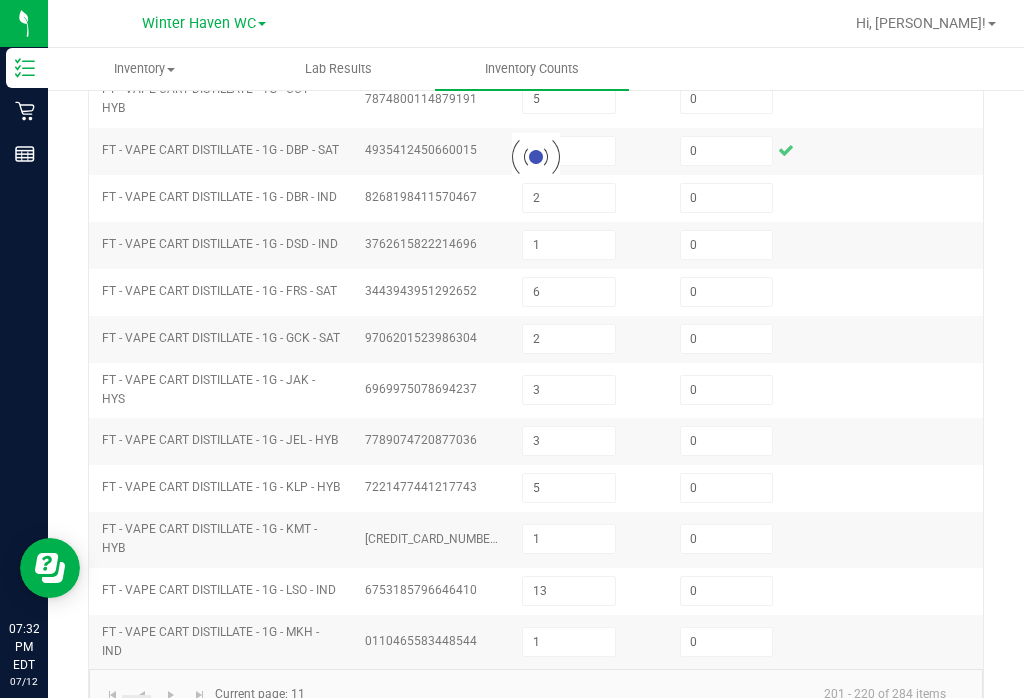 scroll, scrollTop: 669, scrollLeft: 0, axis: vertical 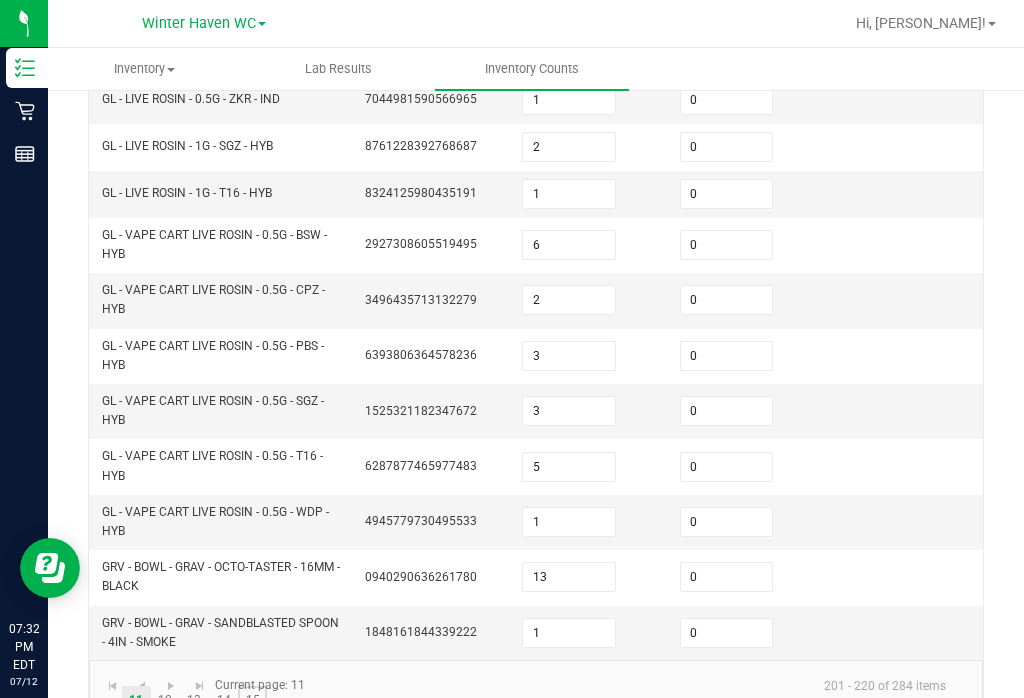 click on "15" 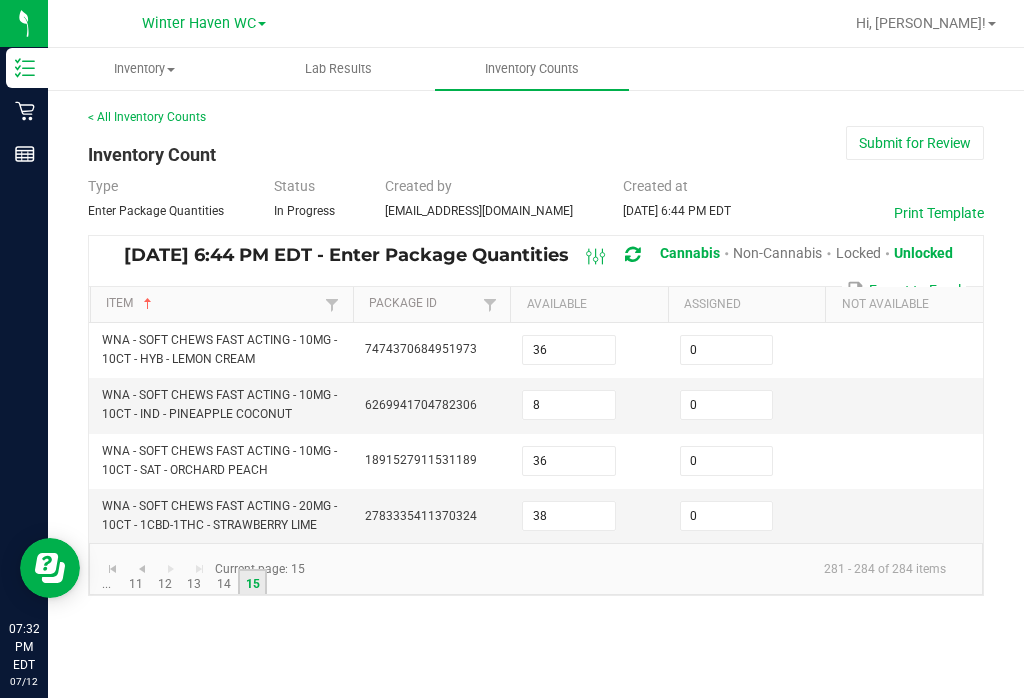 scroll, scrollTop: 0, scrollLeft: 0, axis: both 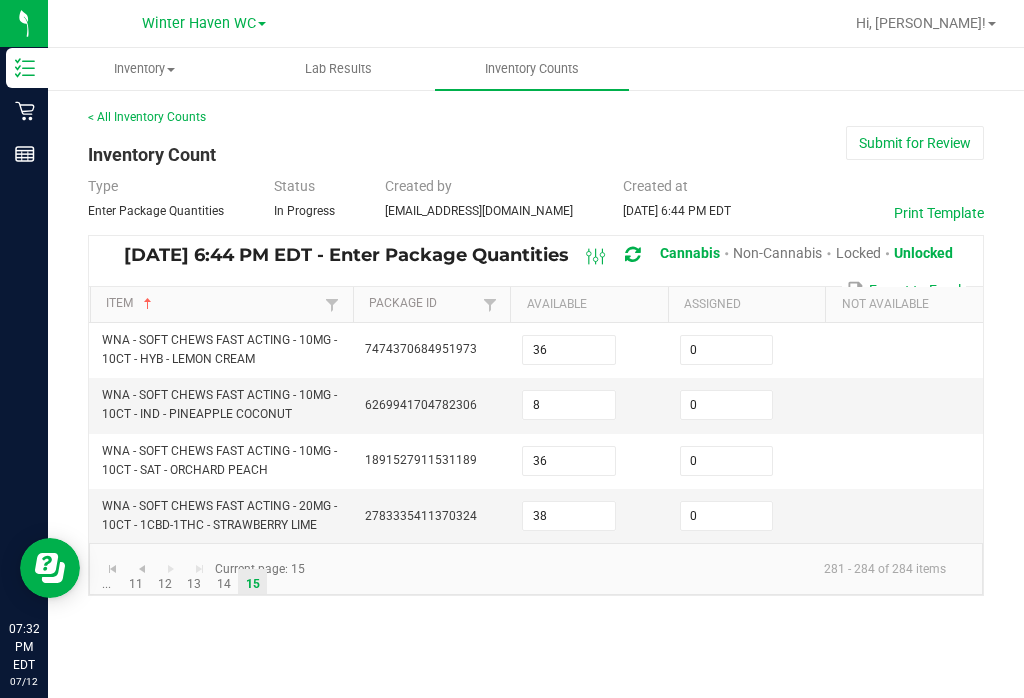 click on "36" at bounding box center [569, 350] 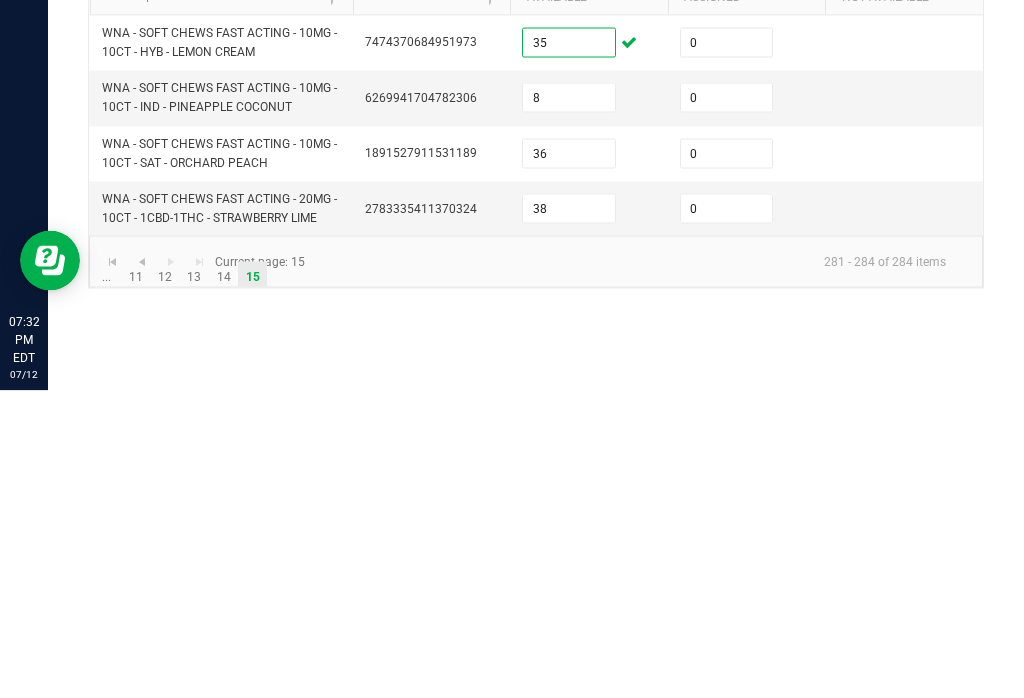 click on "38" at bounding box center [569, 516] 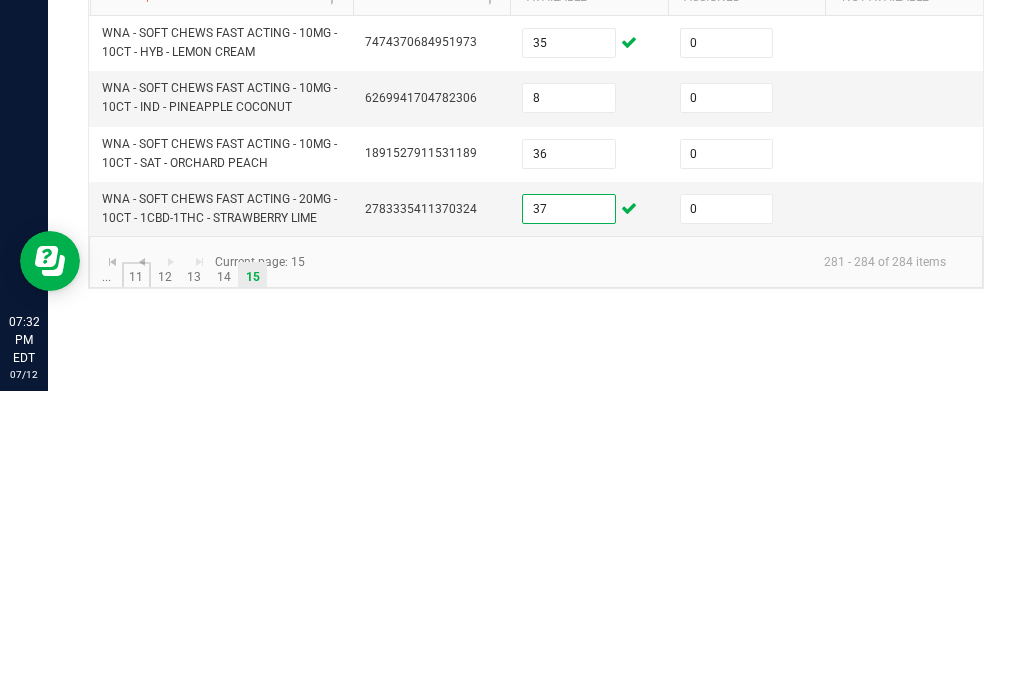 click on "11" 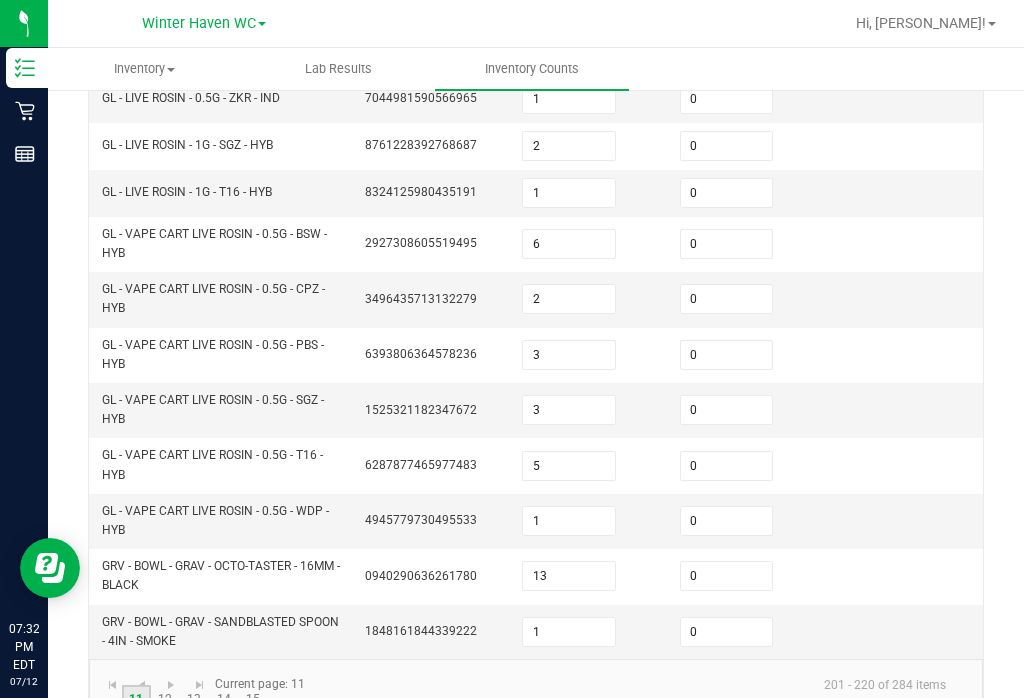 scroll, scrollTop: 669, scrollLeft: 0, axis: vertical 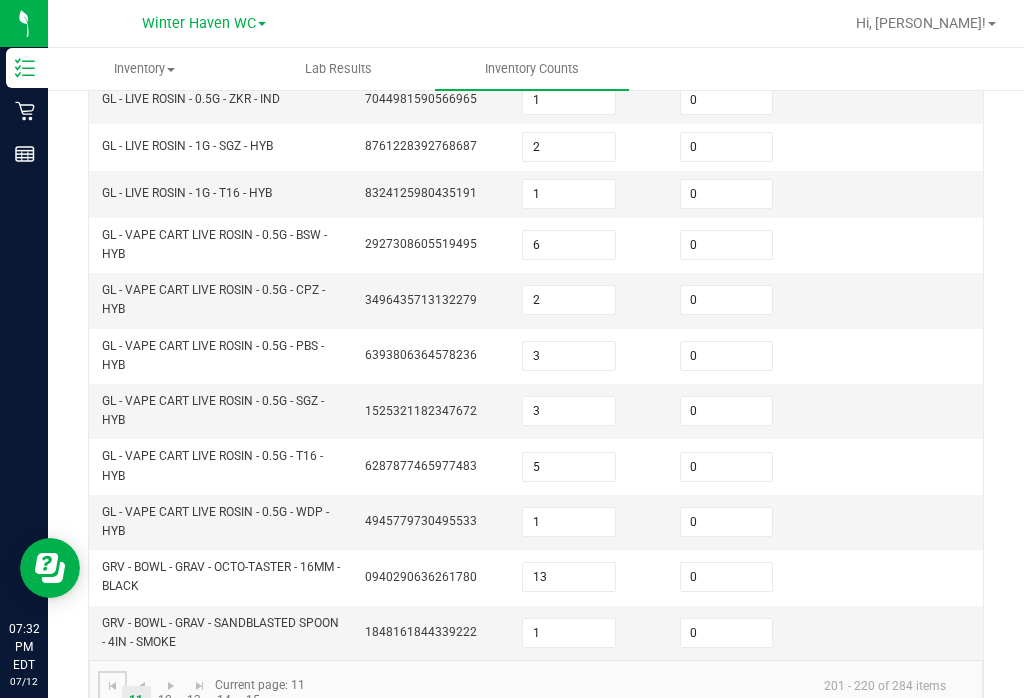 click 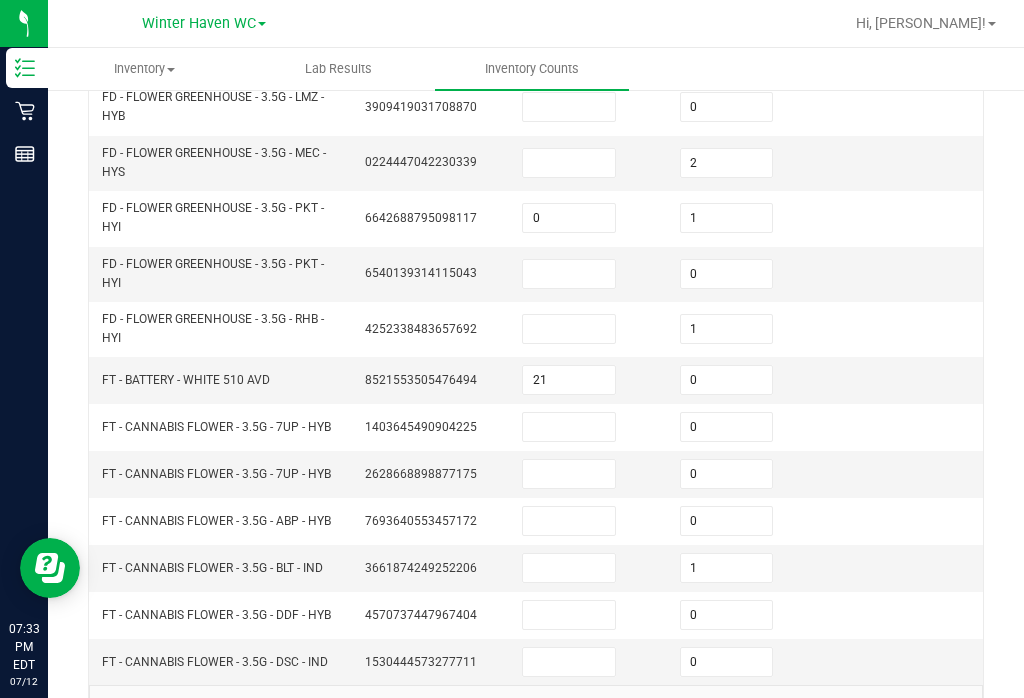 click on "4" 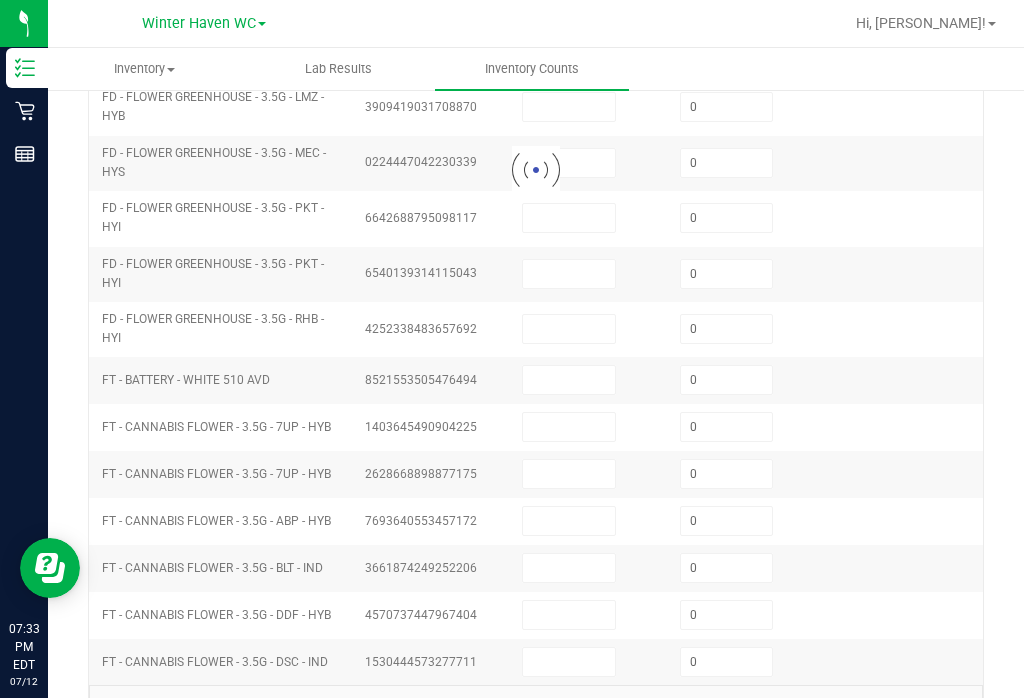 scroll, scrollTop: 605, scrollLeft: 0, axis: vertical 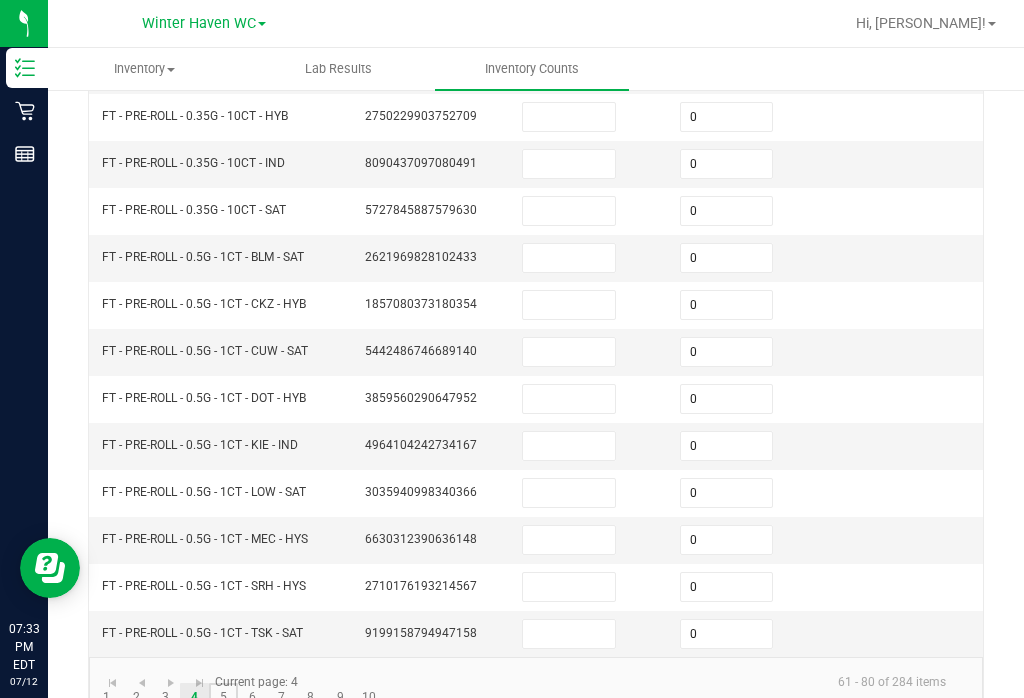 click on "5" 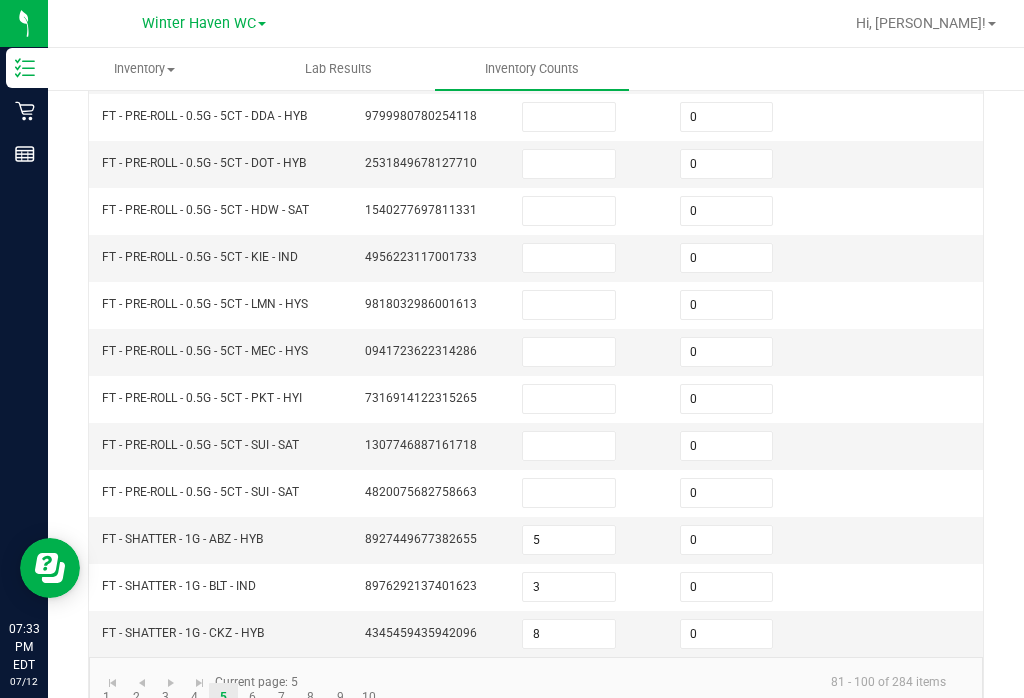 click on "0" at bounding box center (727, 493) 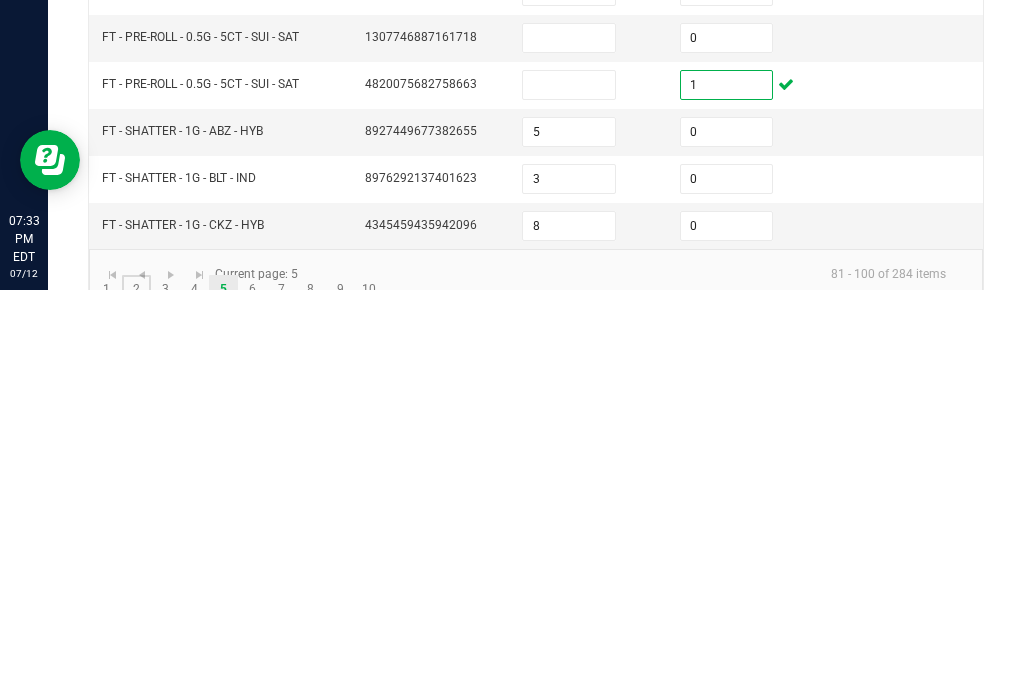 click on "2" 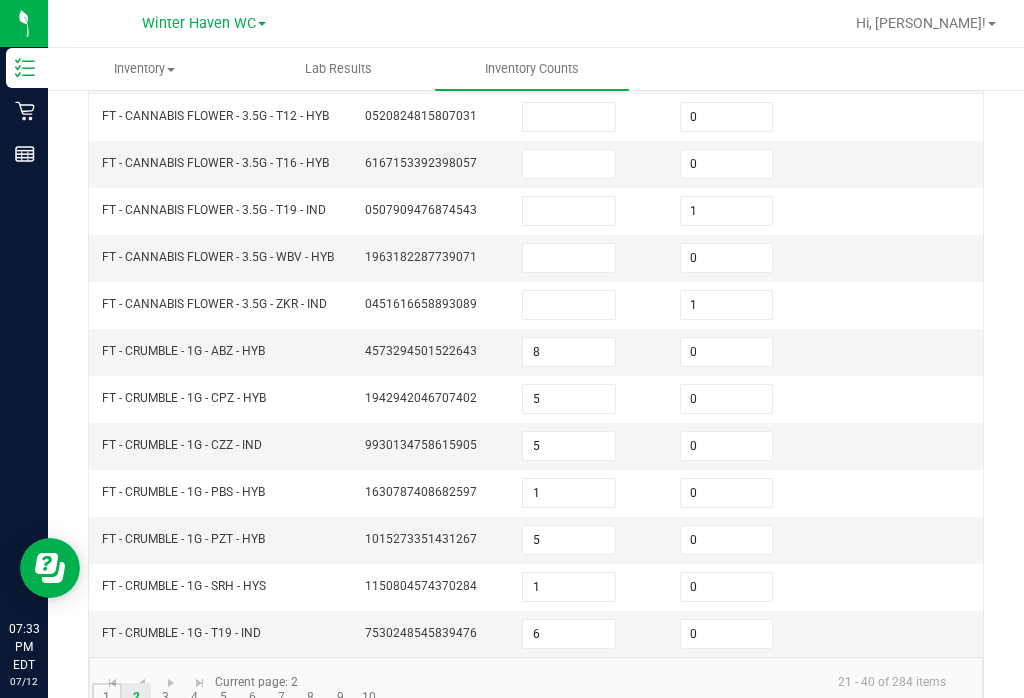 click on "1" 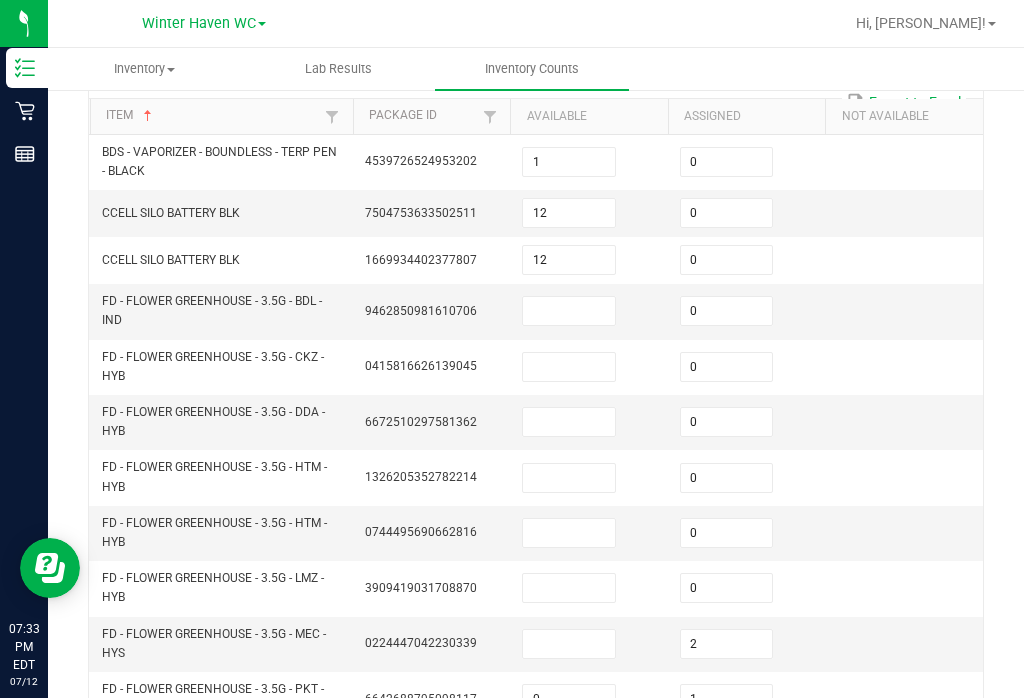 scroll, scrollTop: 149, scrollLeft: 0, axis: vertical 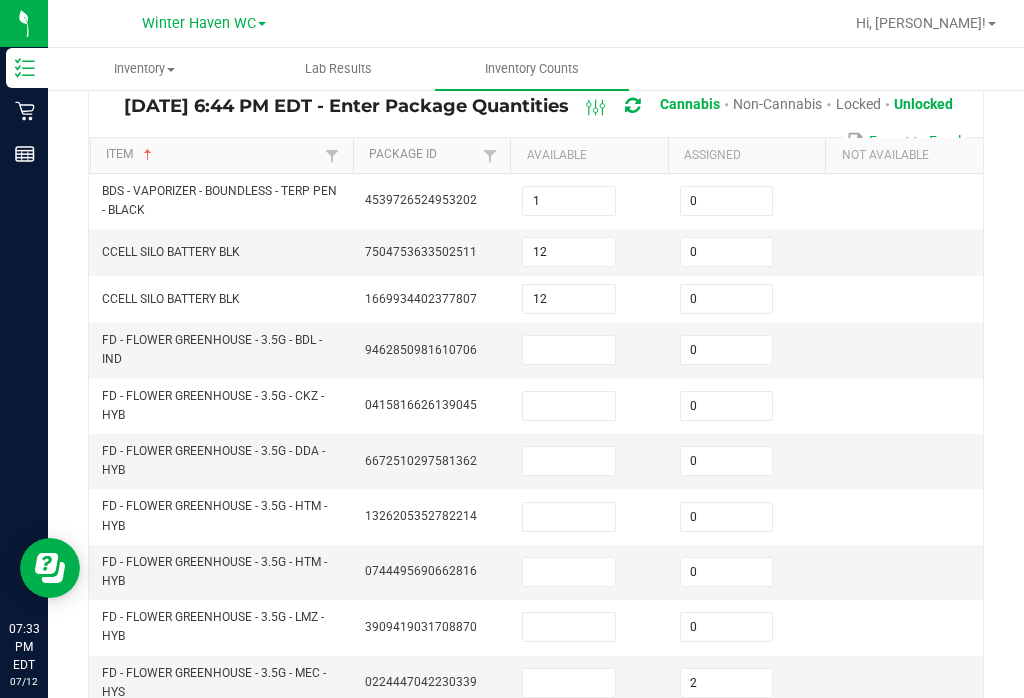 click on "0" at bounding box center [727, 461] 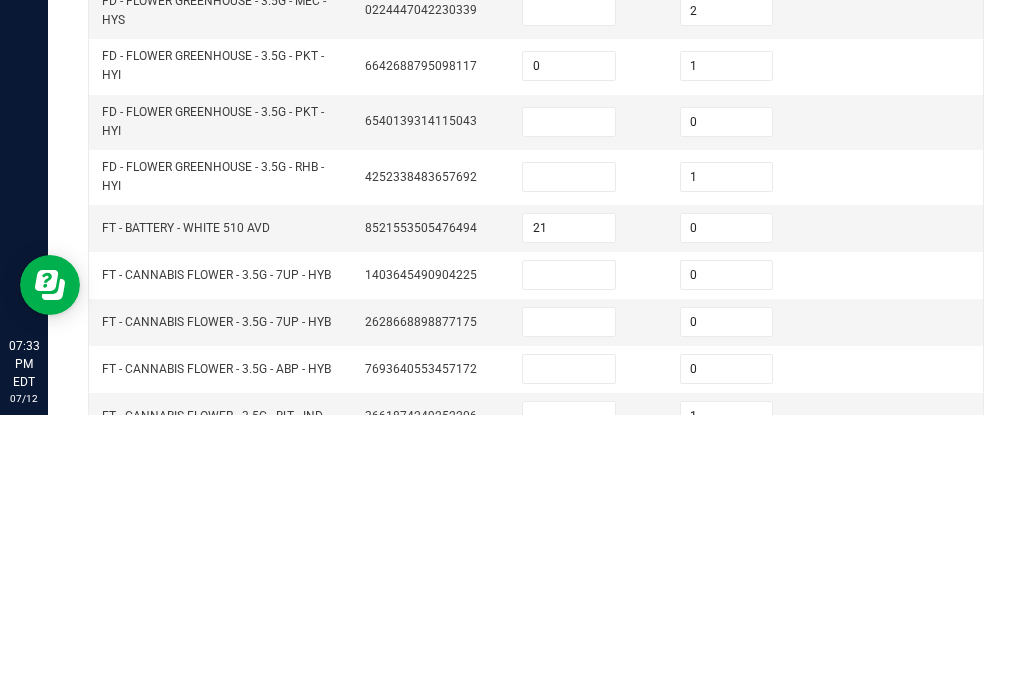 scroll, scrollTop: 571, scrollLeft: 0, axis: vertical 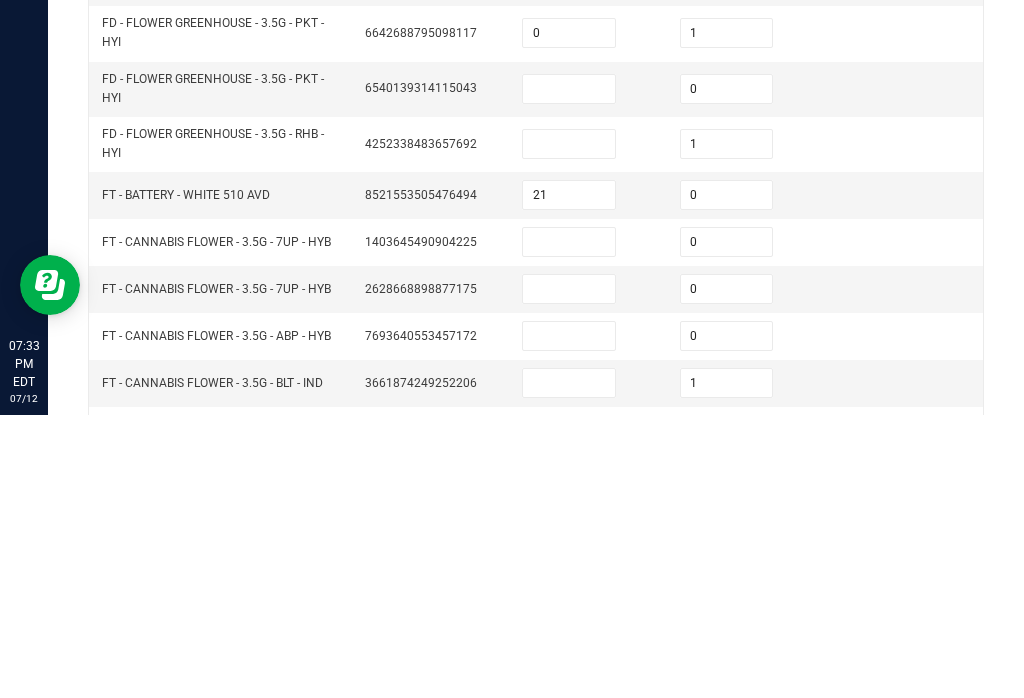 click on "1" at bounding box center (727, 427) 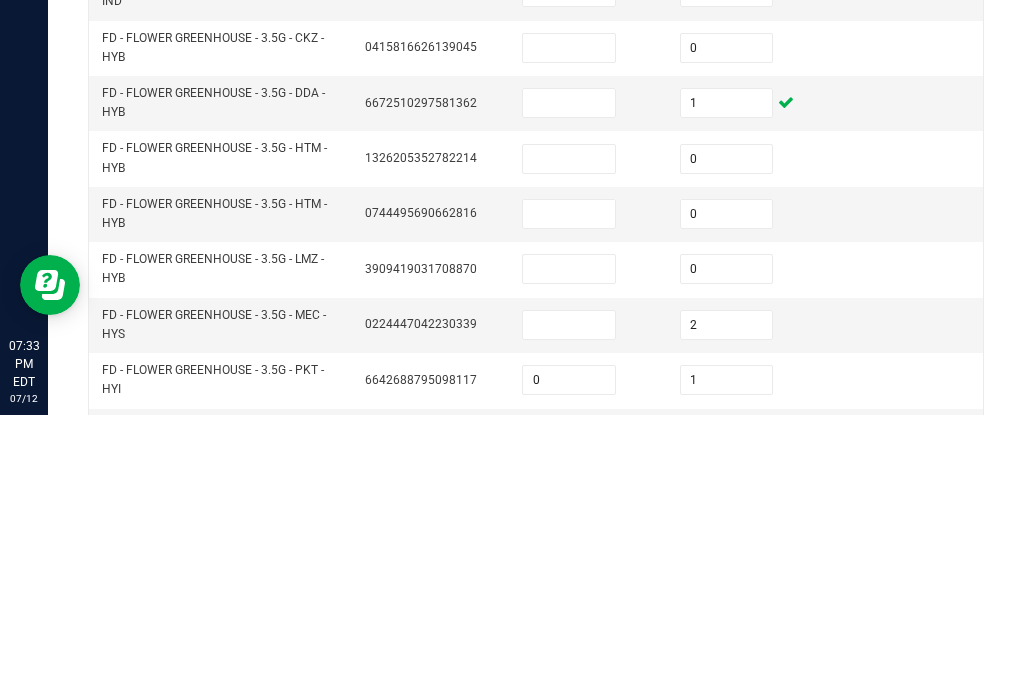 scroll, scrollTop: 213, scrollLeft: 0, axis: vertical 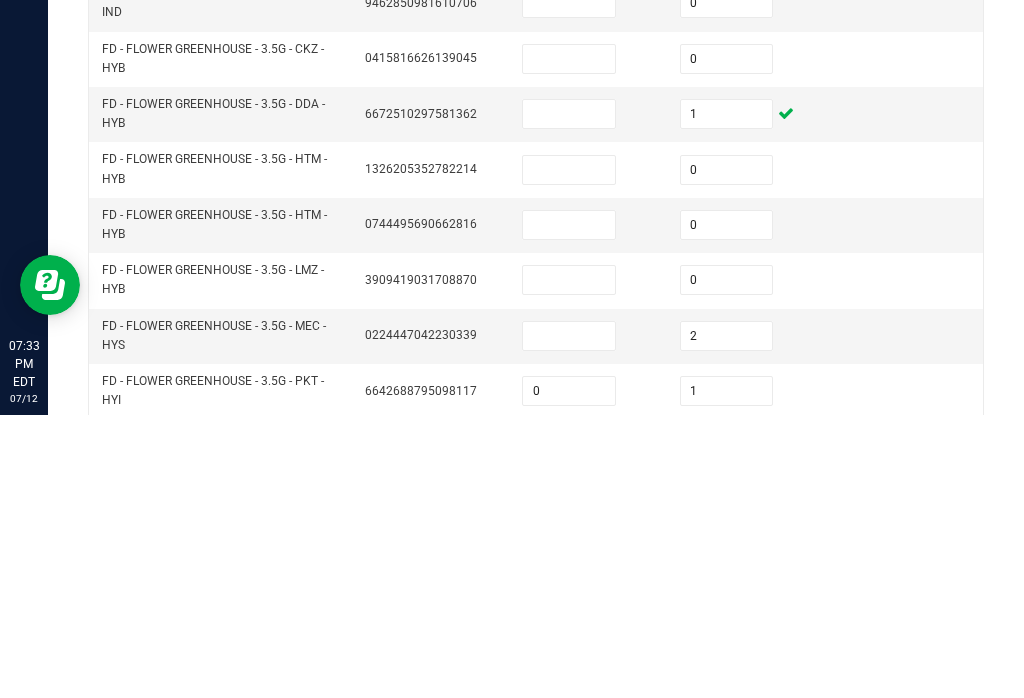 click on "0" at bounding box center [727, 453] 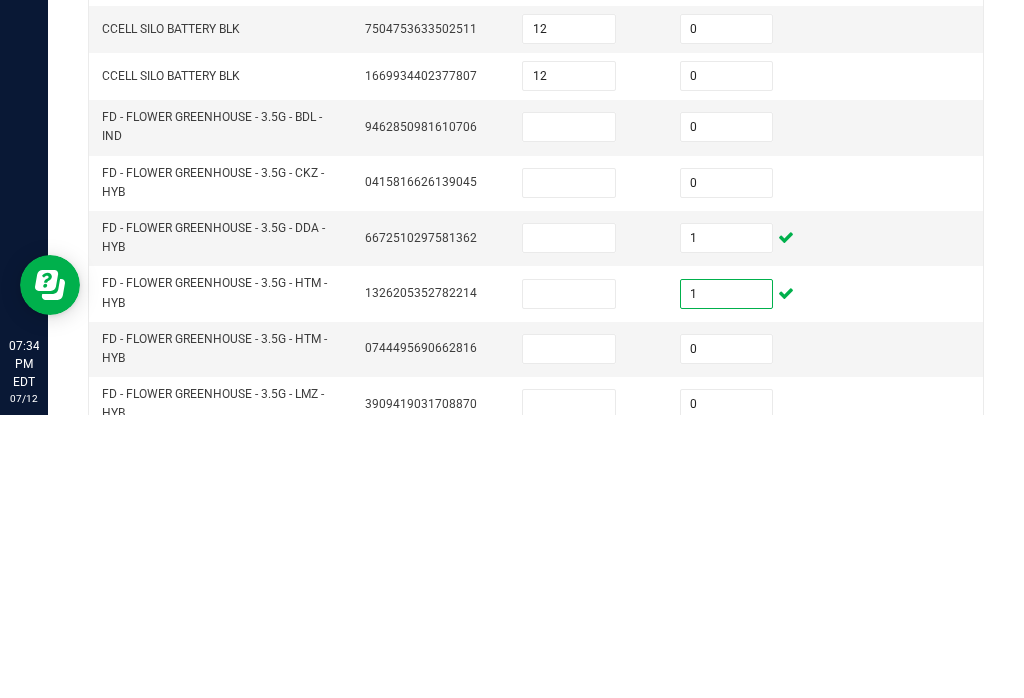 scroll, scrollTop: 88, scrollLeft: 0, axis: vertical 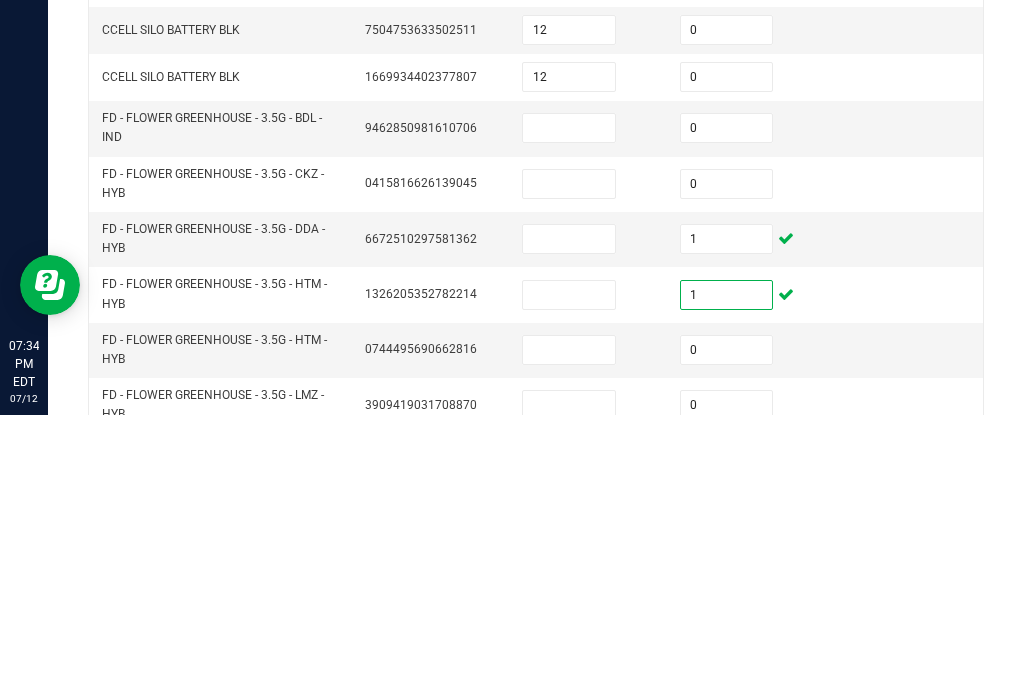 click on "0" at bounding box center [727, 411] 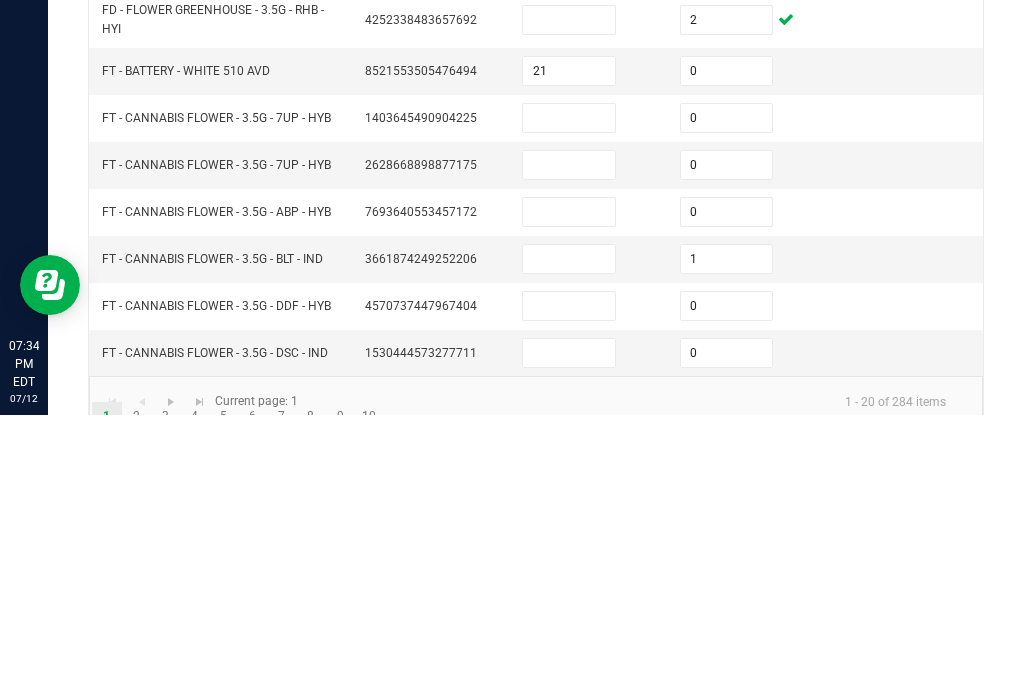 scroll, scrollTop: 693, scrollLeft: 0, axis: vertical 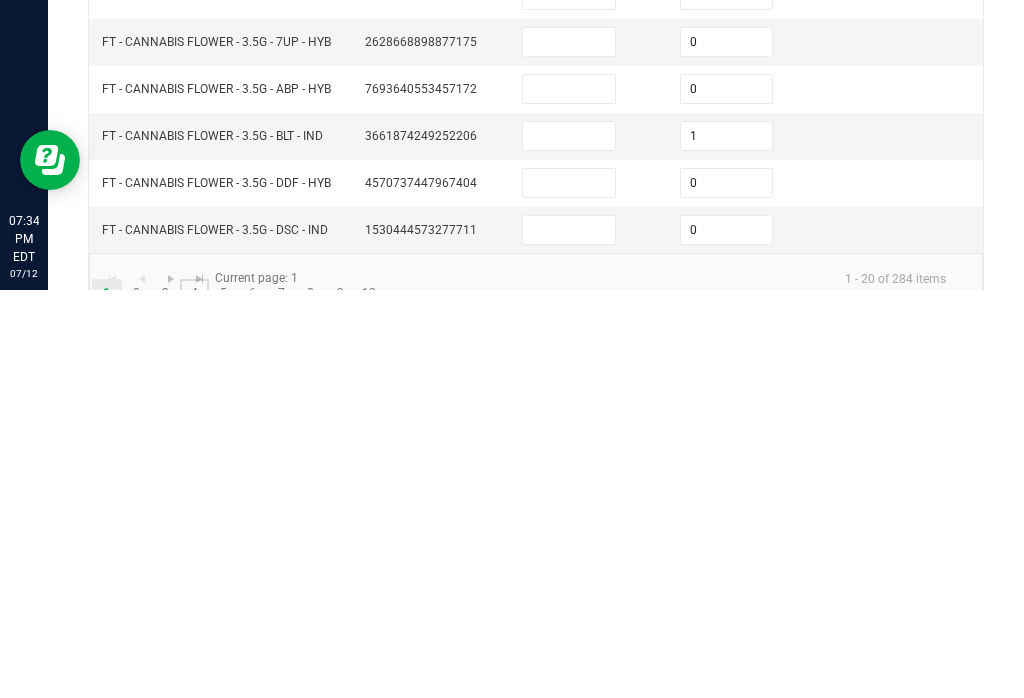 click on "4" 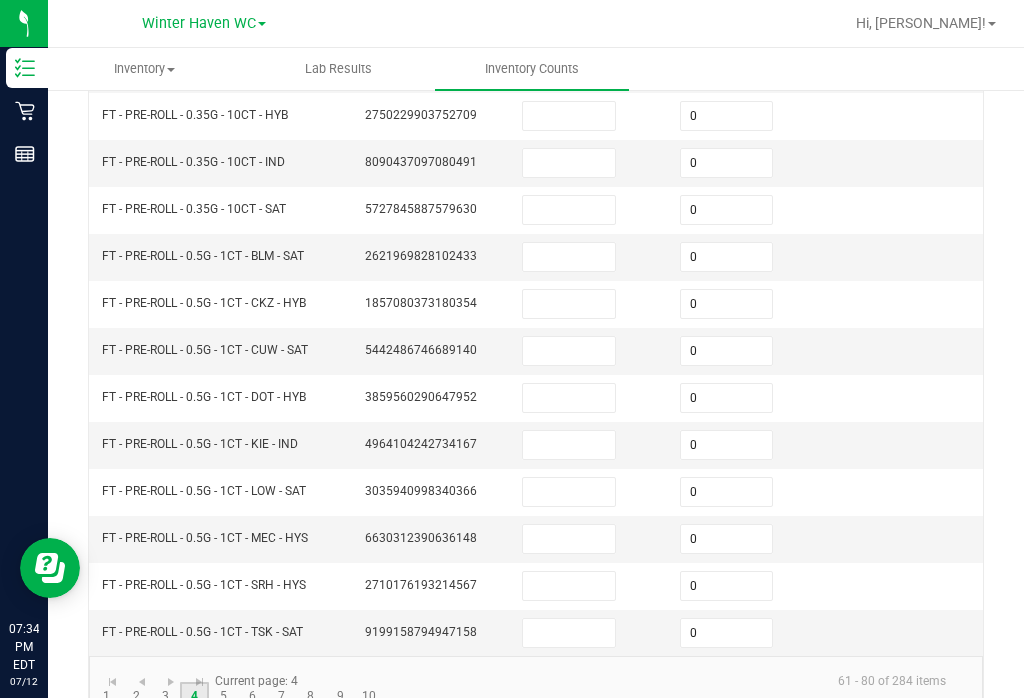 scroll, scrollTop: 605, scrollLeft: 0, axis: vertical 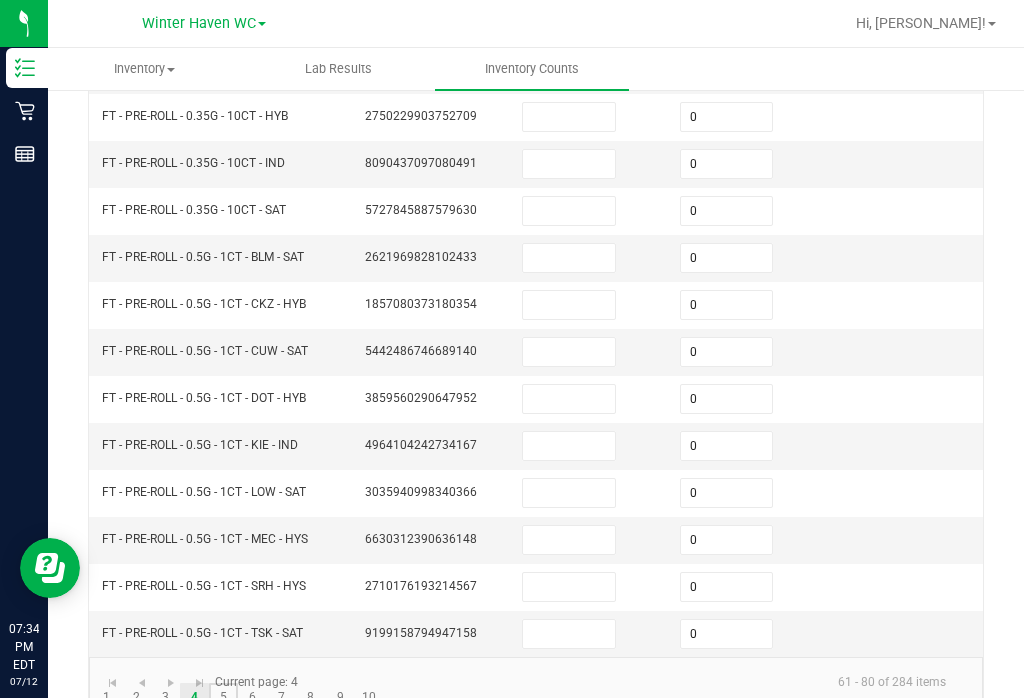 click on "5" 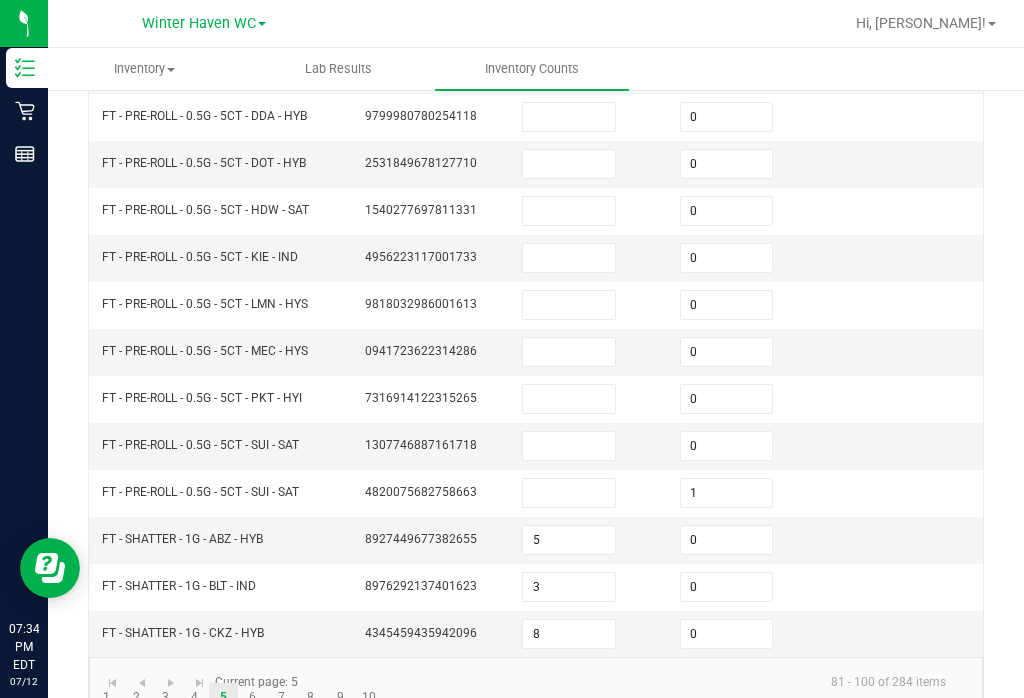 click on "0" at bounding box center (727, 258) 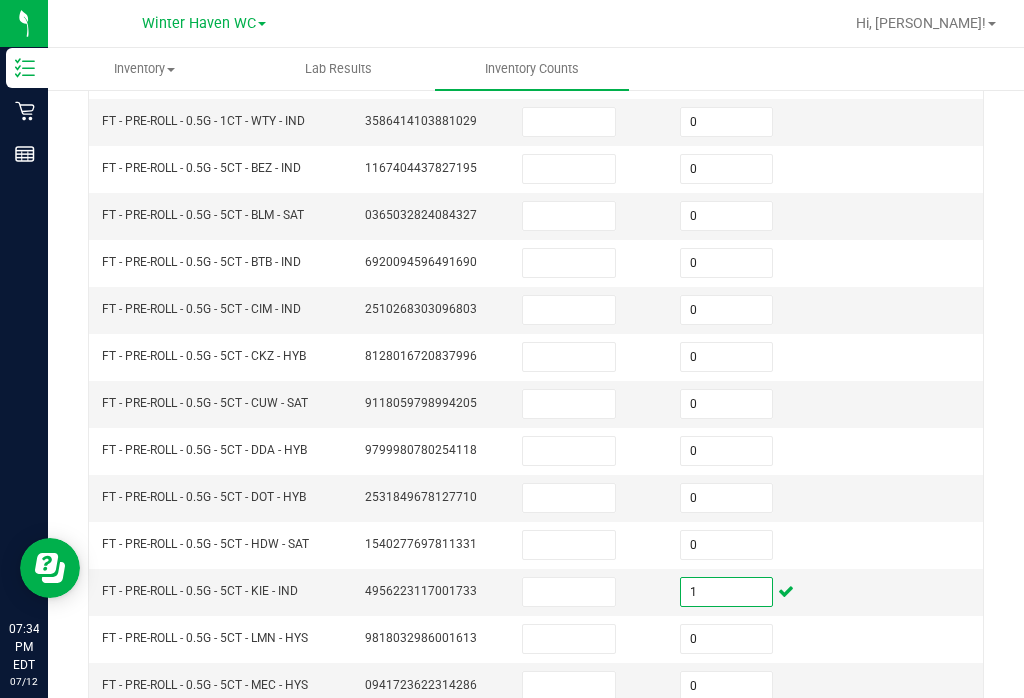 scroll, scrollTop: 257, scrollLeft: 0, axis: vertical 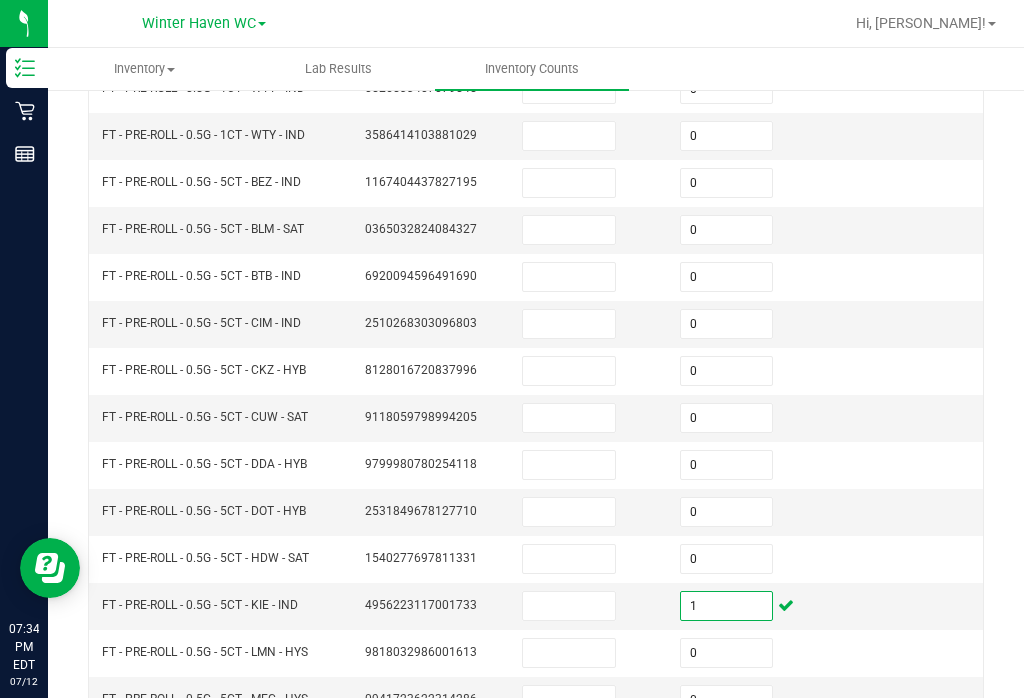click on "0" at bounding box center [727, 183] 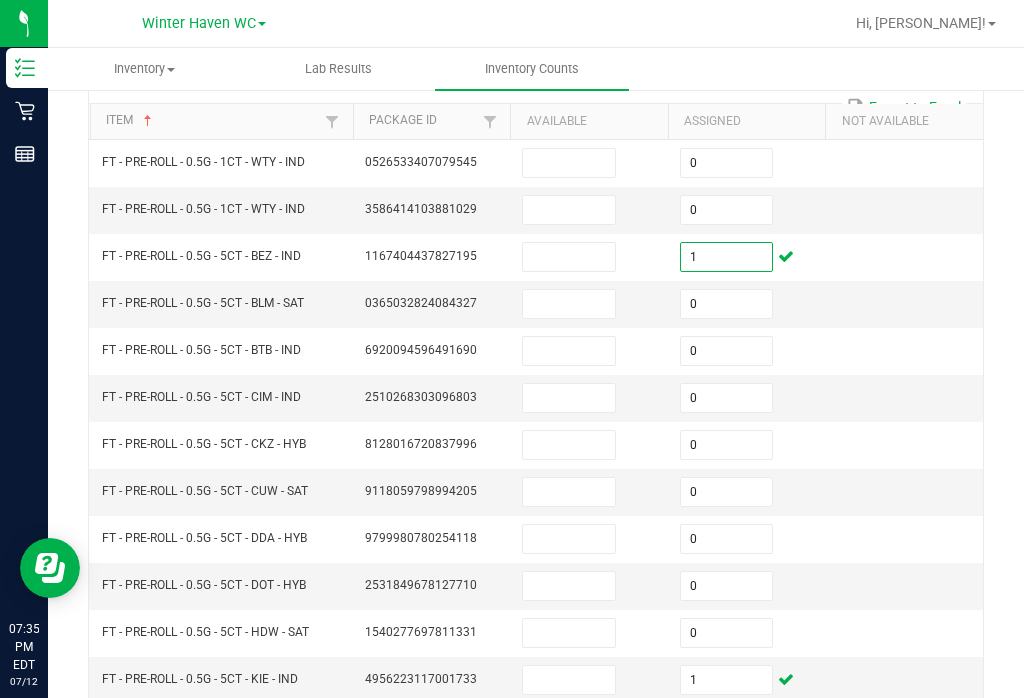 scroll, scrollTop: 176, scrollLeft: 0, axis: vertical 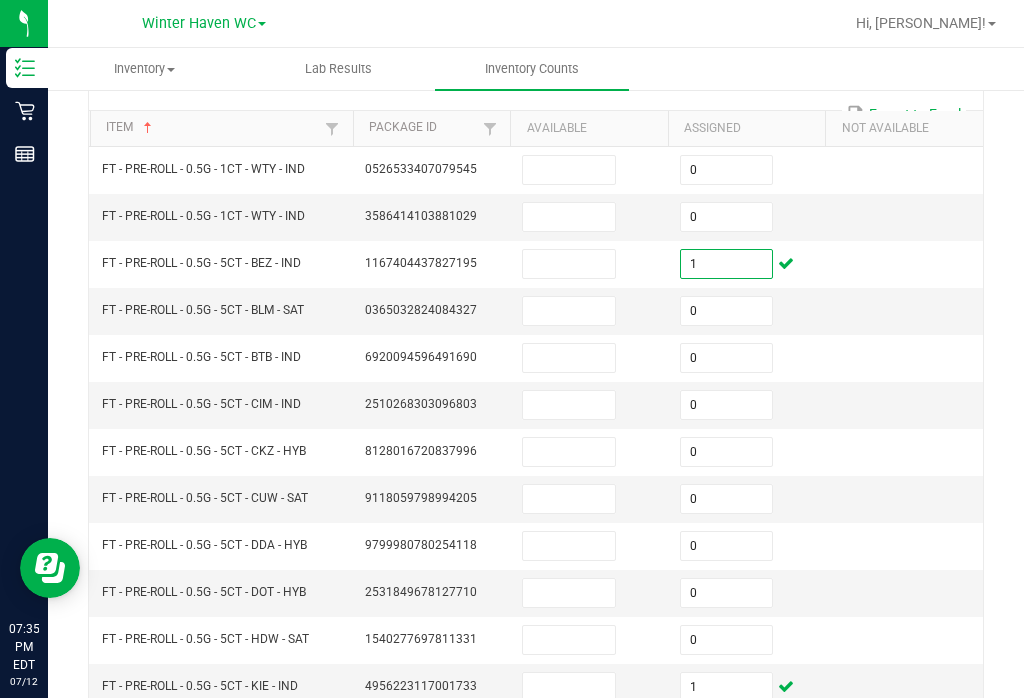 click on "0" at bounding box center [727, 170] 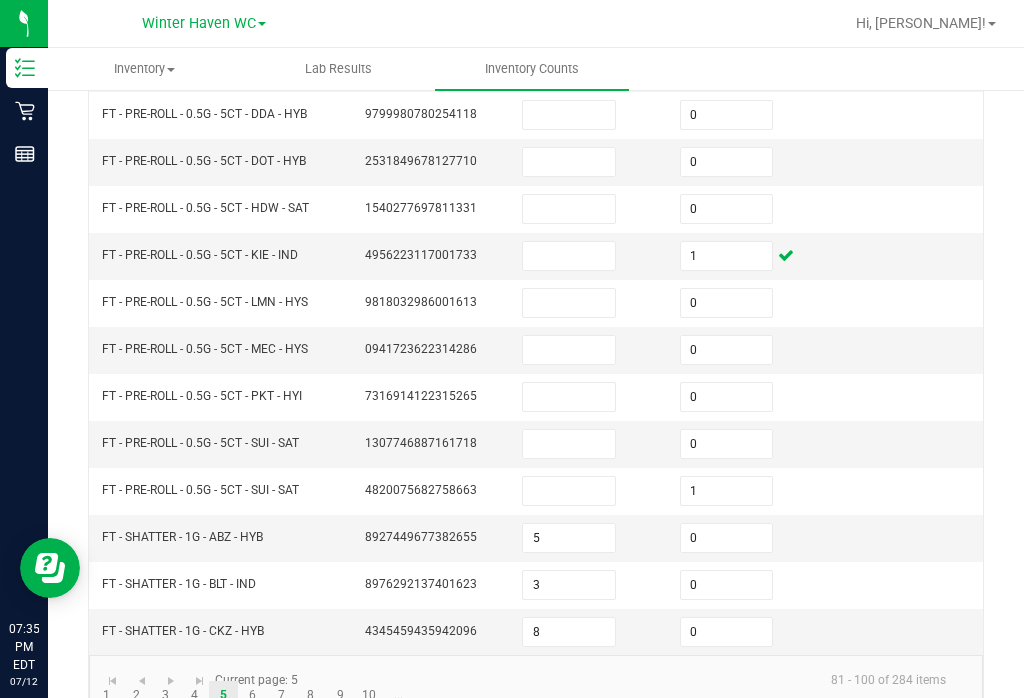 scroll, scrollTop: 605, scrollLeft: 0, axis: vertical 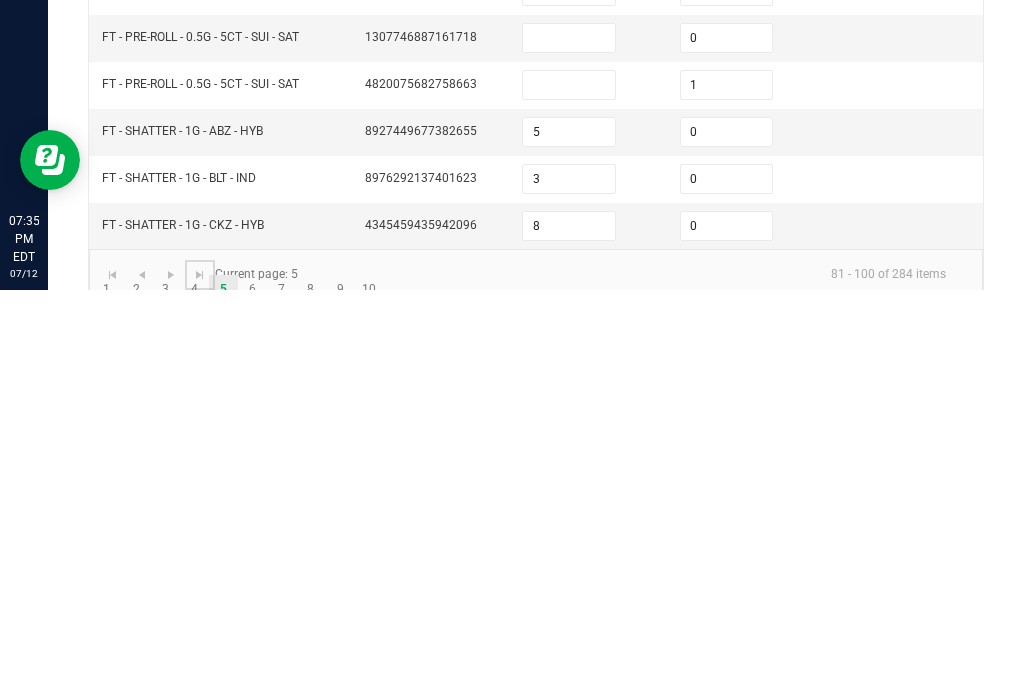 click 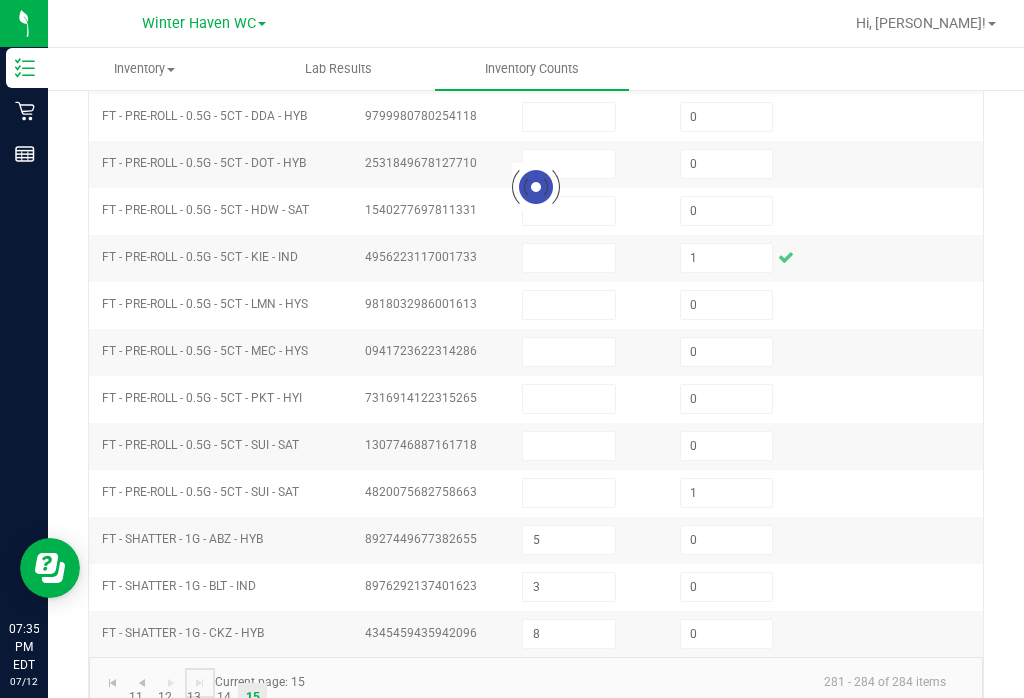 scroll, scrollTop: 0, scrollLeft: 0, axis: both 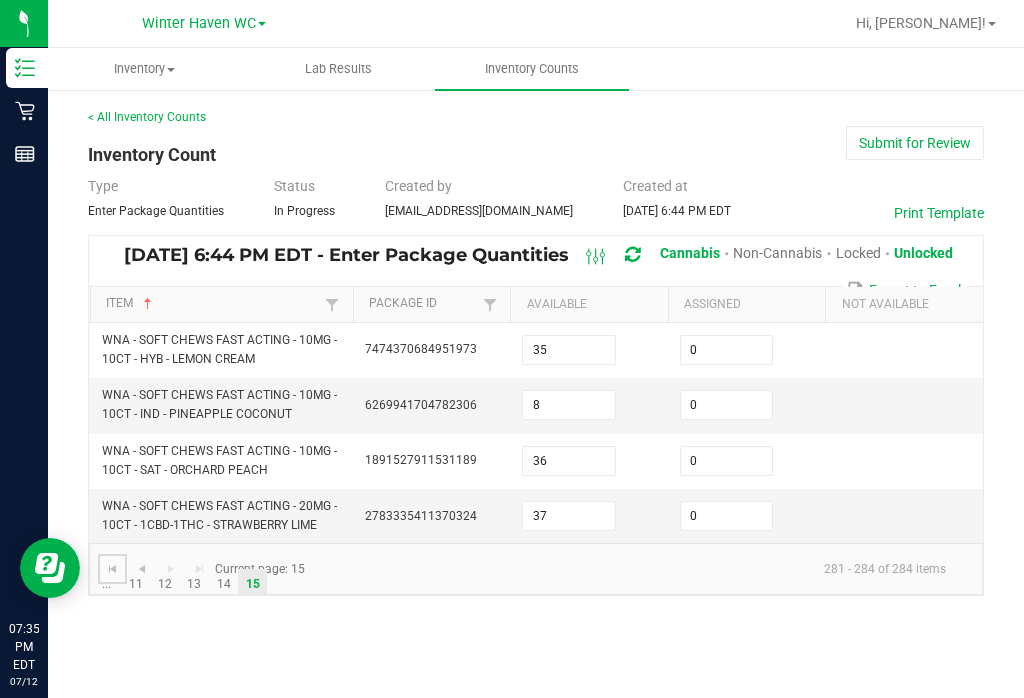 click 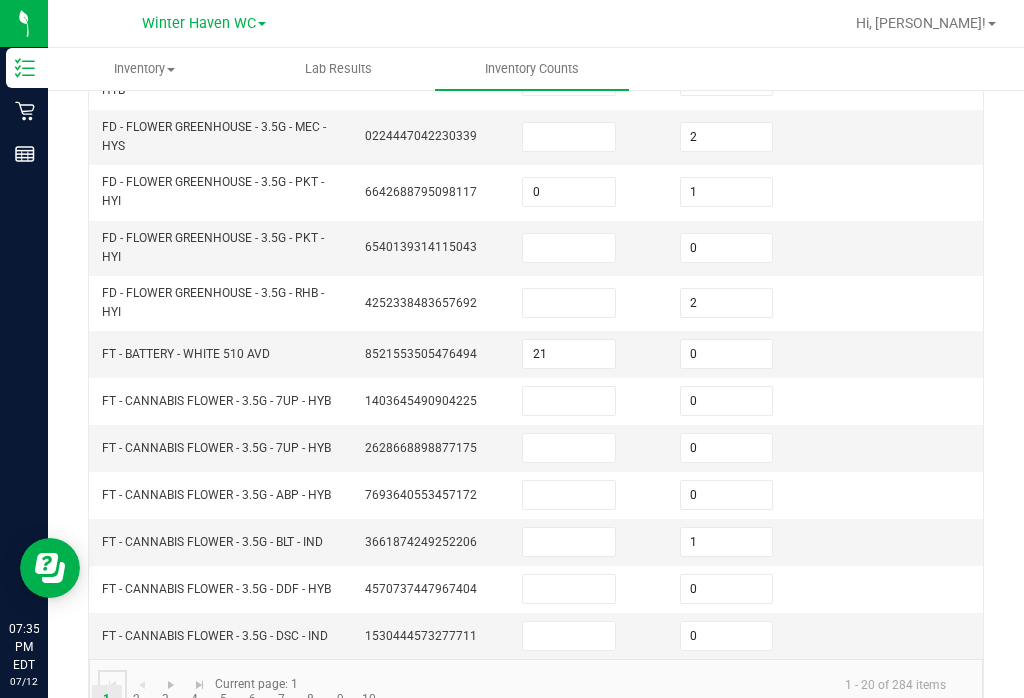 scroll, scrollTop: 693, scrollLeft: 0, axis: vertical 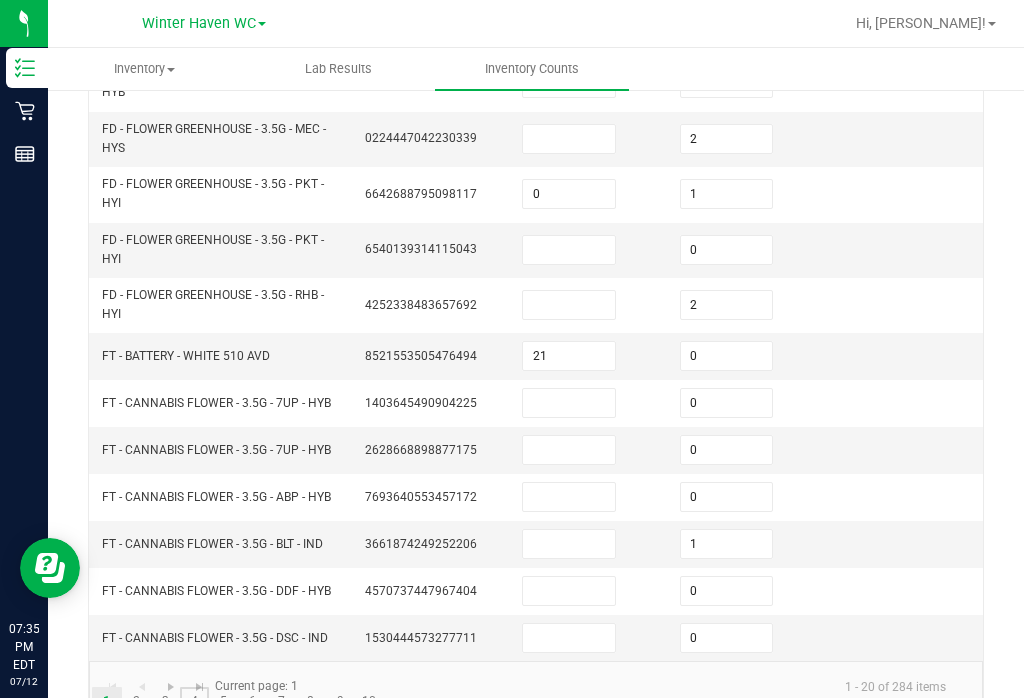 click on "4" 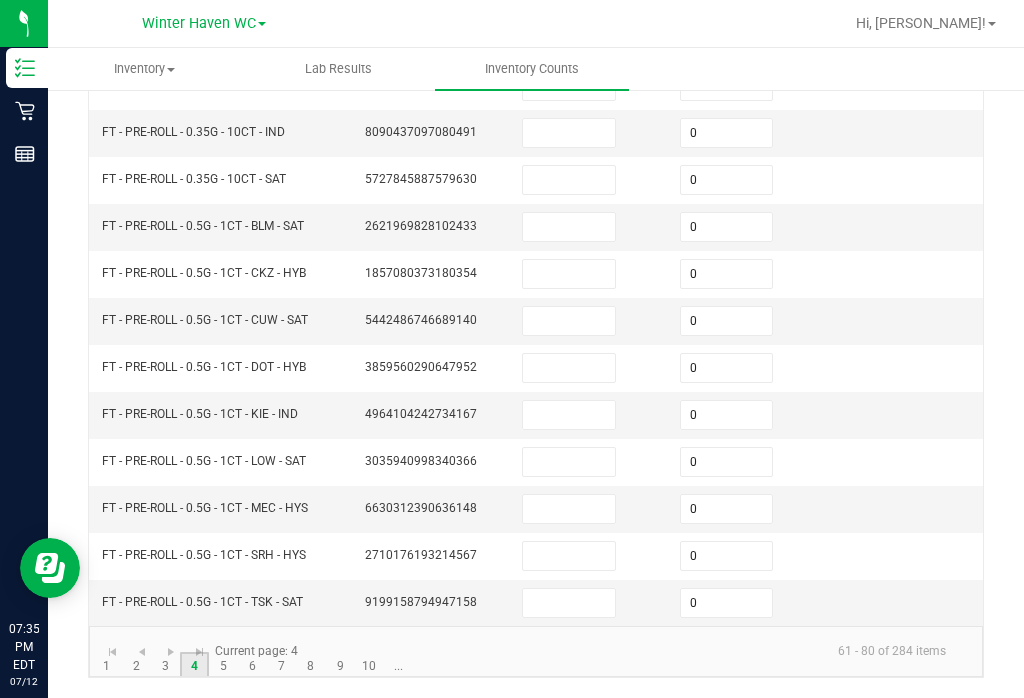 scroll, scrollTop: 605, scrollLeft: 0, axis: vertical 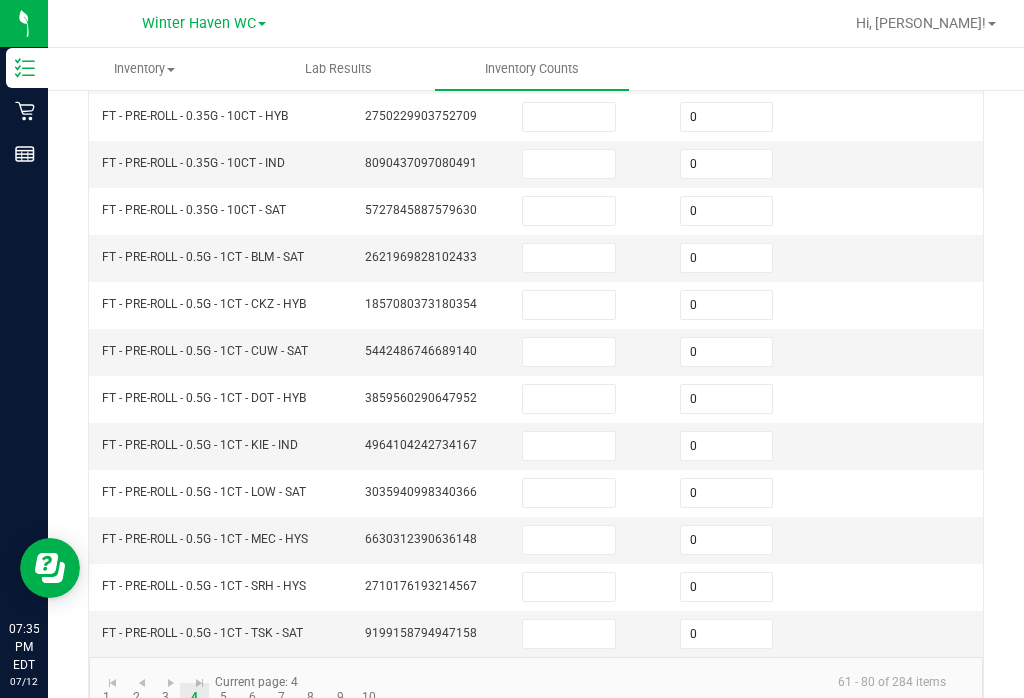 click on "0" at bounding box center [727, 446] 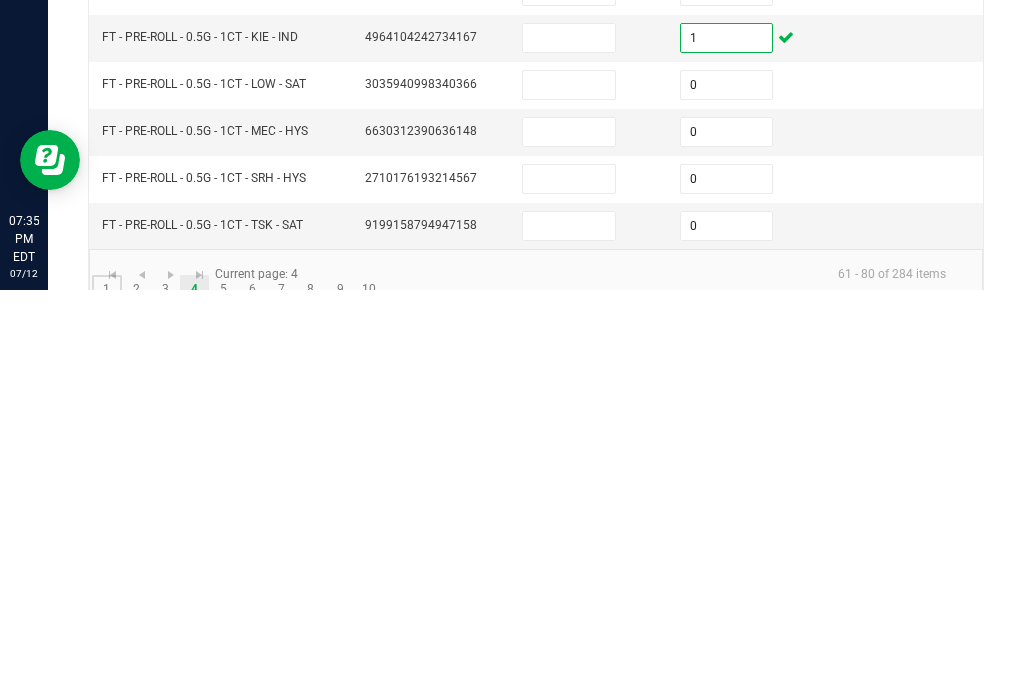 click on "1" 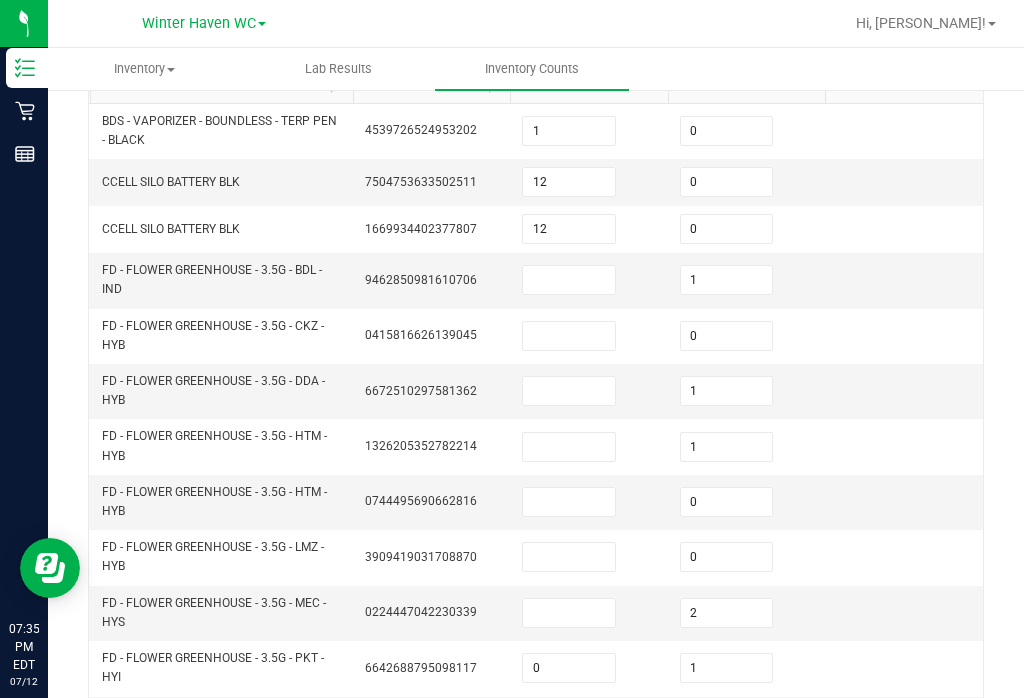 scroll, scrollTop: 218, scrollLeft: 0, axis: vertical 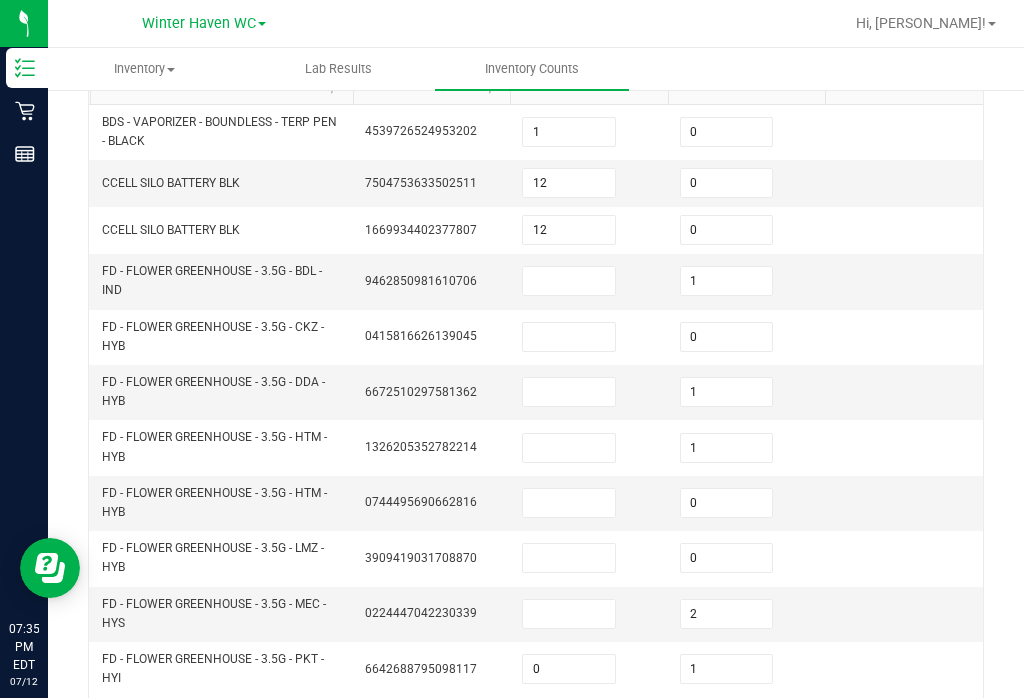 click on "1" at bounding box center [727, 281] 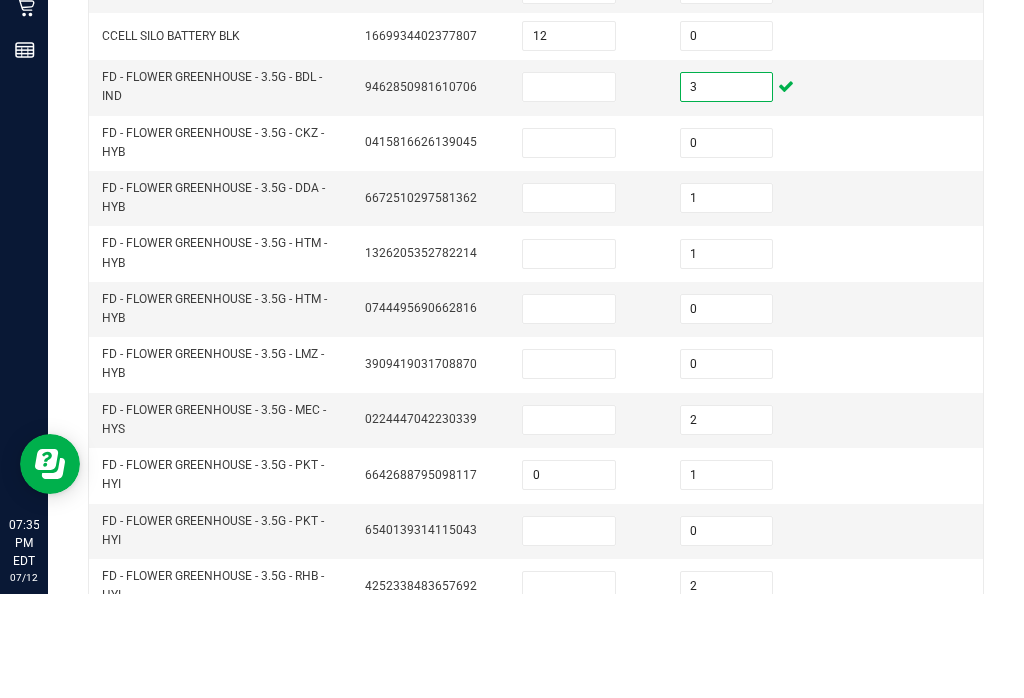 scroll, scrollTop: 310, scrollLeft: 0, axis: vertical 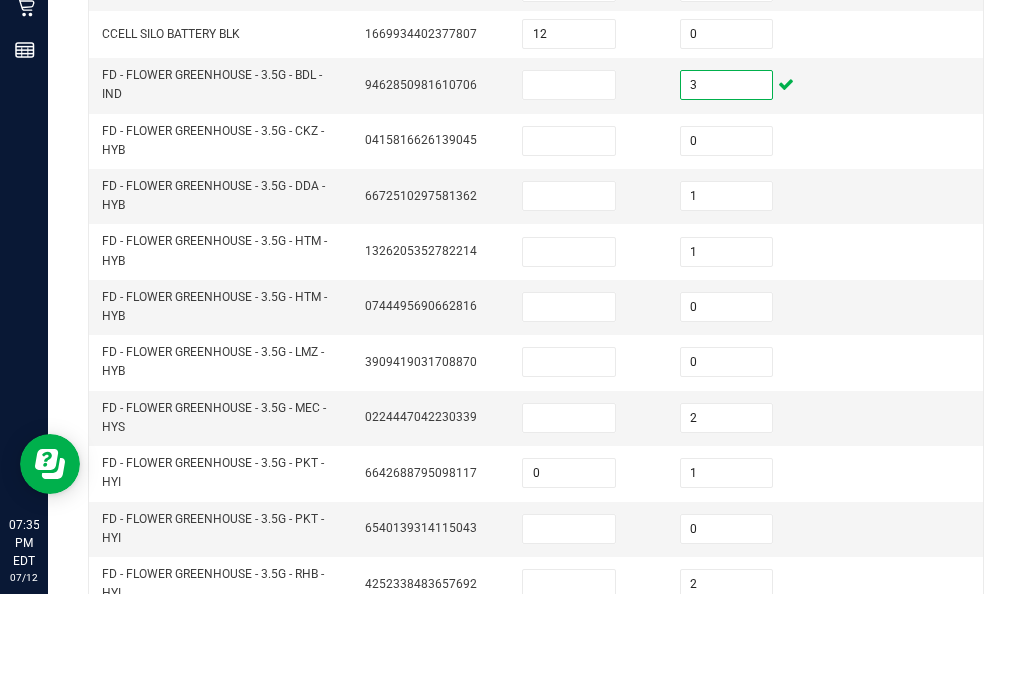 click on "1" at bounding box center [727, 300] 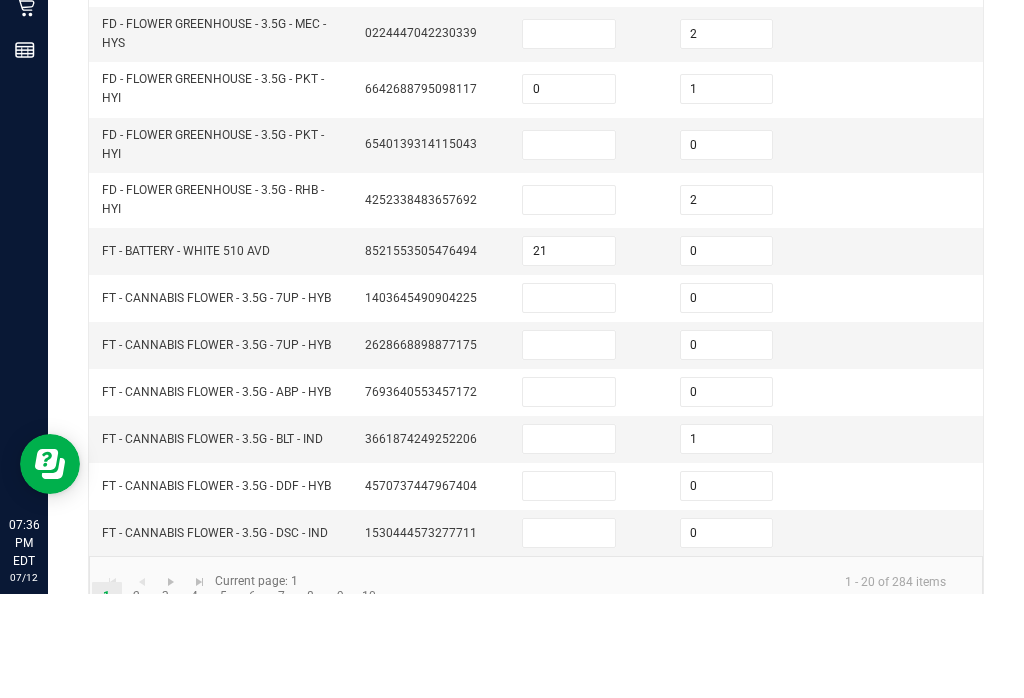 scroll, scrollTop: 693, scrollLeft: 0, axis: vertical 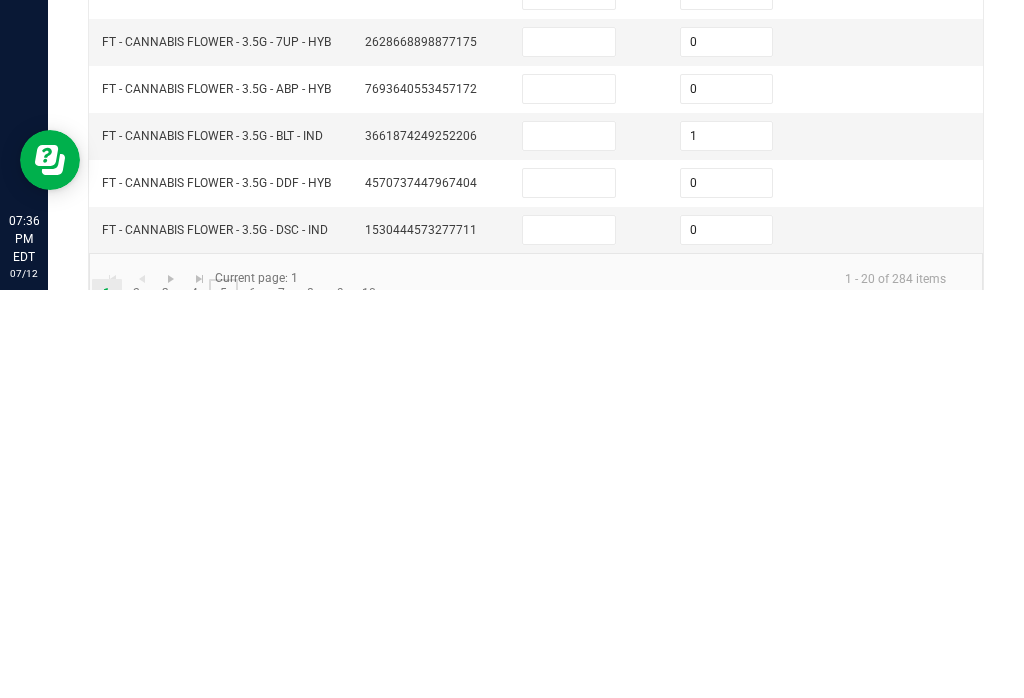 click on "5" 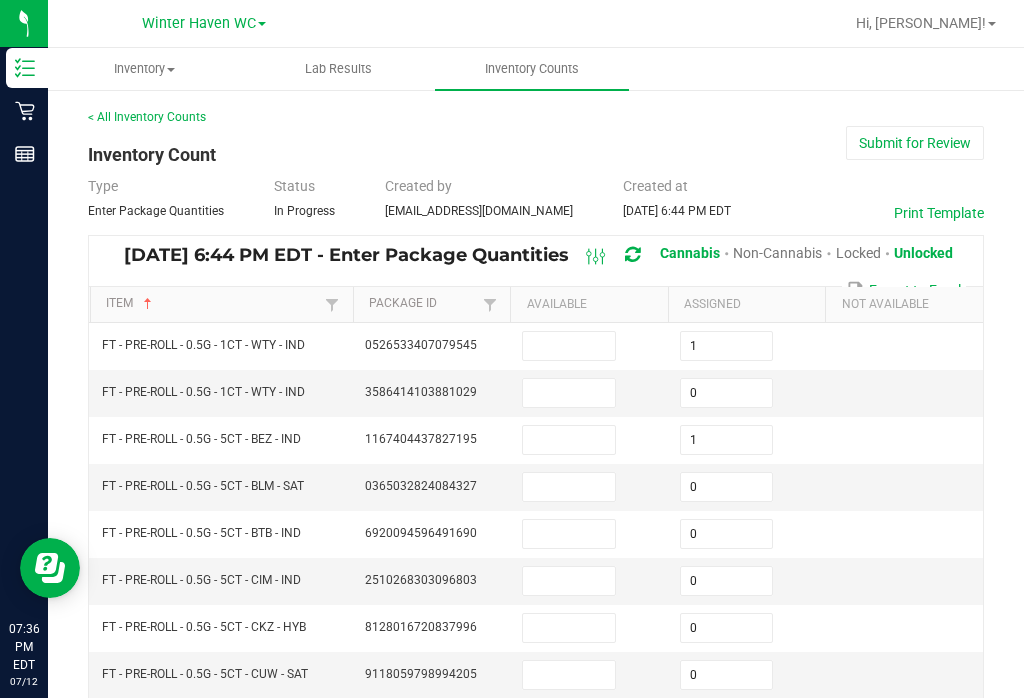 scroll, scrollTop: 0, scrollLeft: 0, axis: both 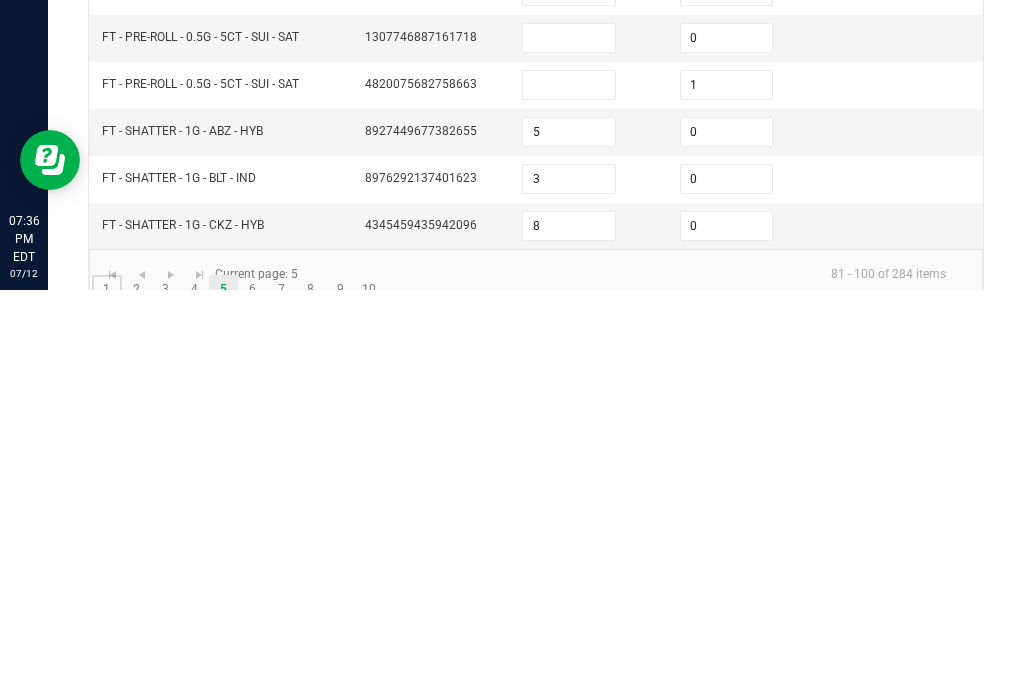 click on "1" 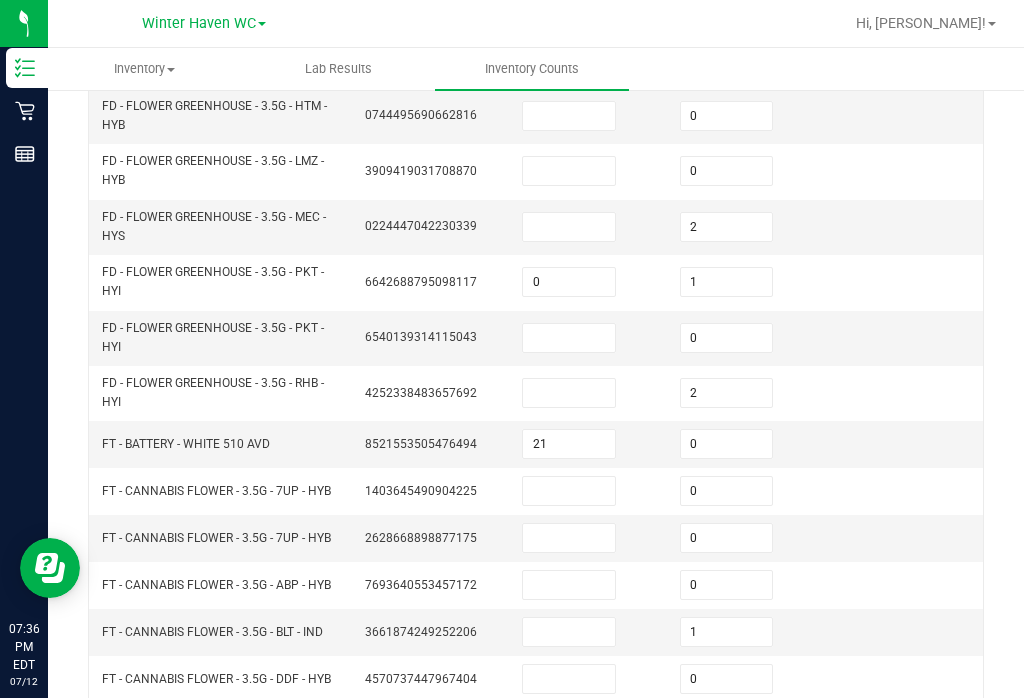 click on "2" at bounding box center (727, 227) 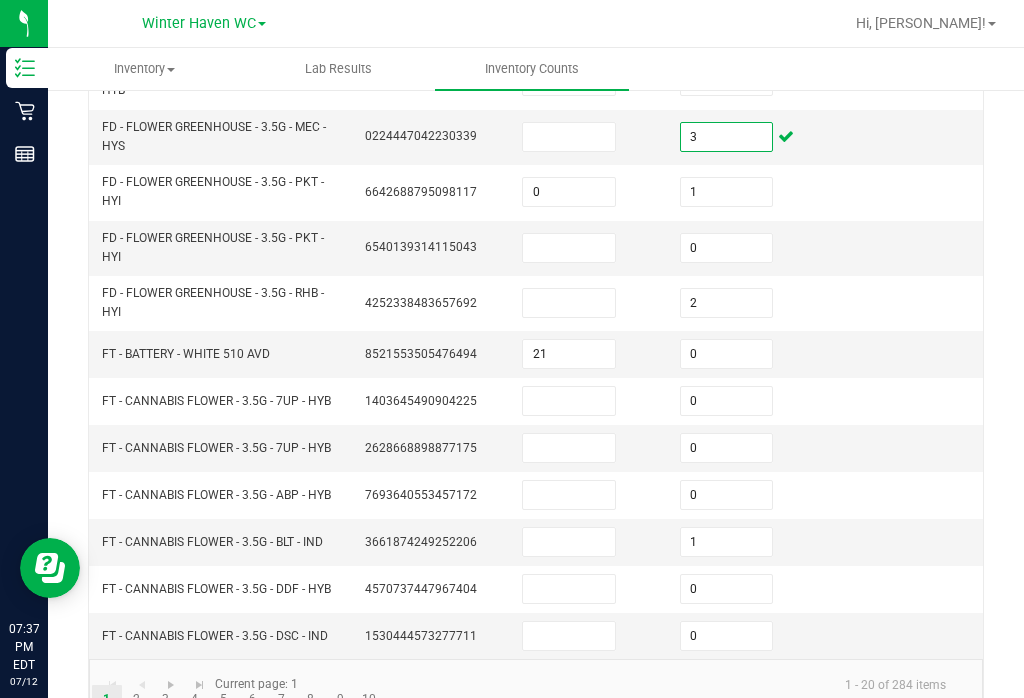 scroll, scrollTop: 693, scrollLeft: 0, axis: vertical 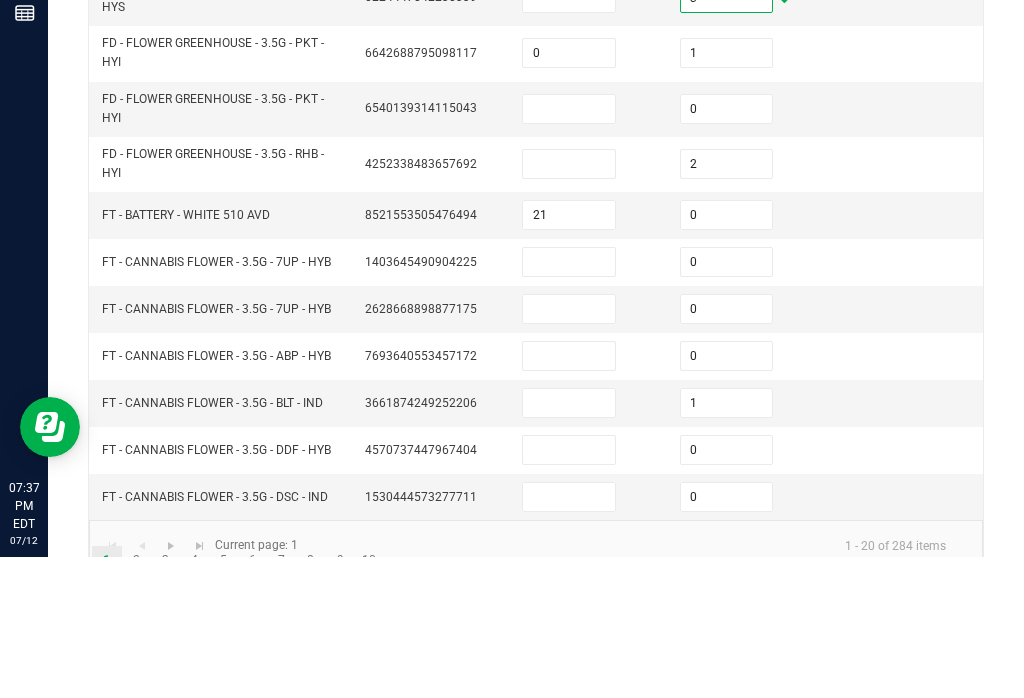 click on "2" at bounding box center [727, 305] 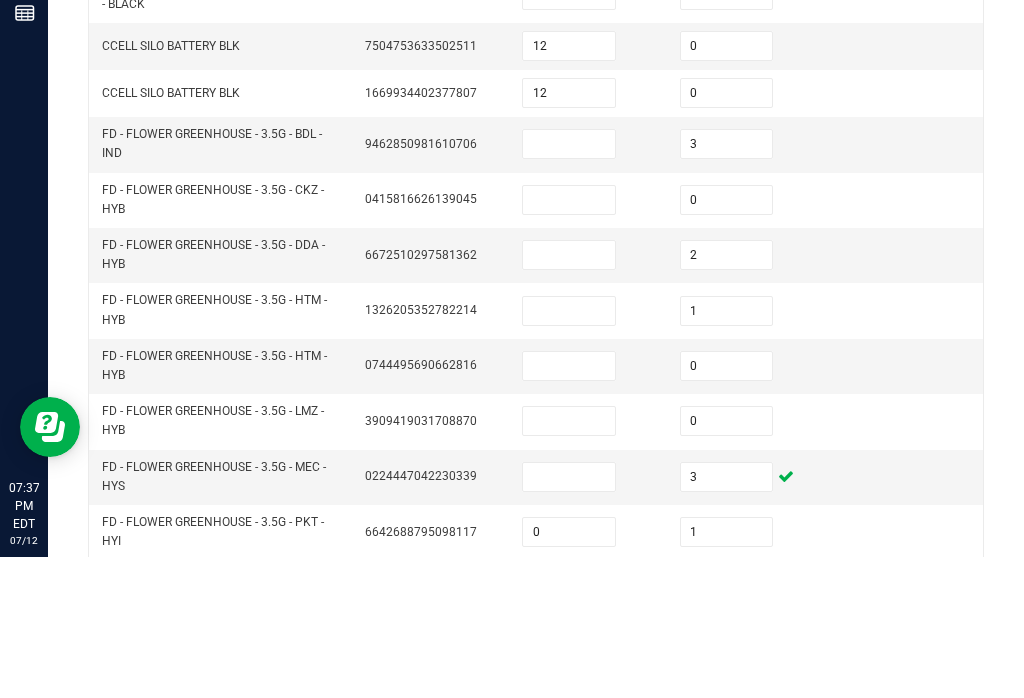 scroll, scrollTop: 212, scrollLeft: 0, axis: vertical 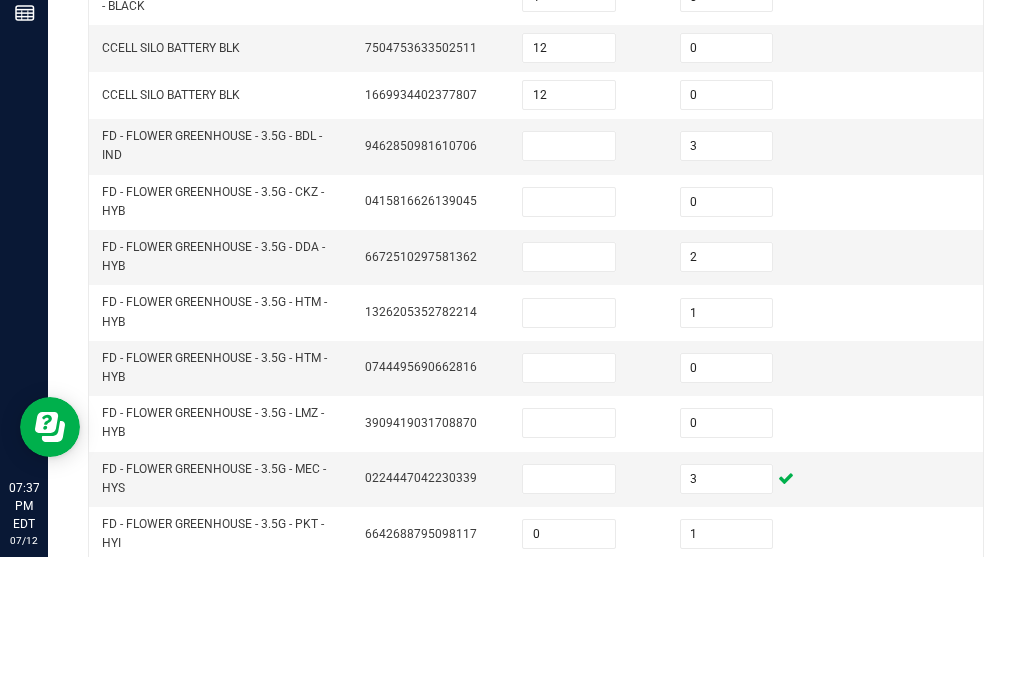 click on "3" at bounding box center [727, 287] 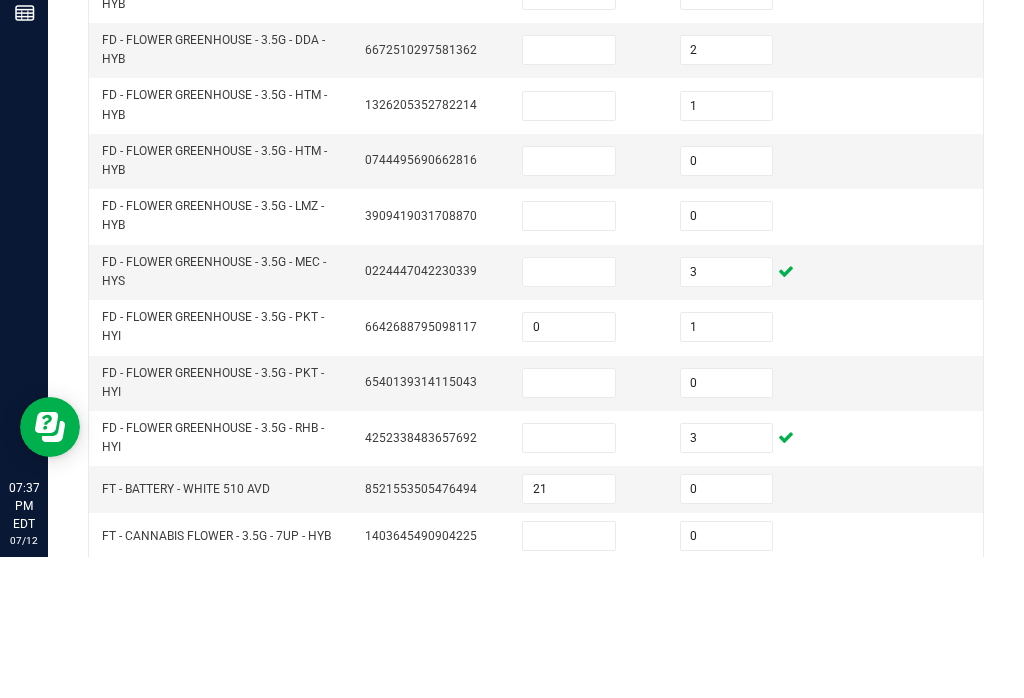 scroll, scrollTop: 419, scrollLeft: 0, axis: vertical 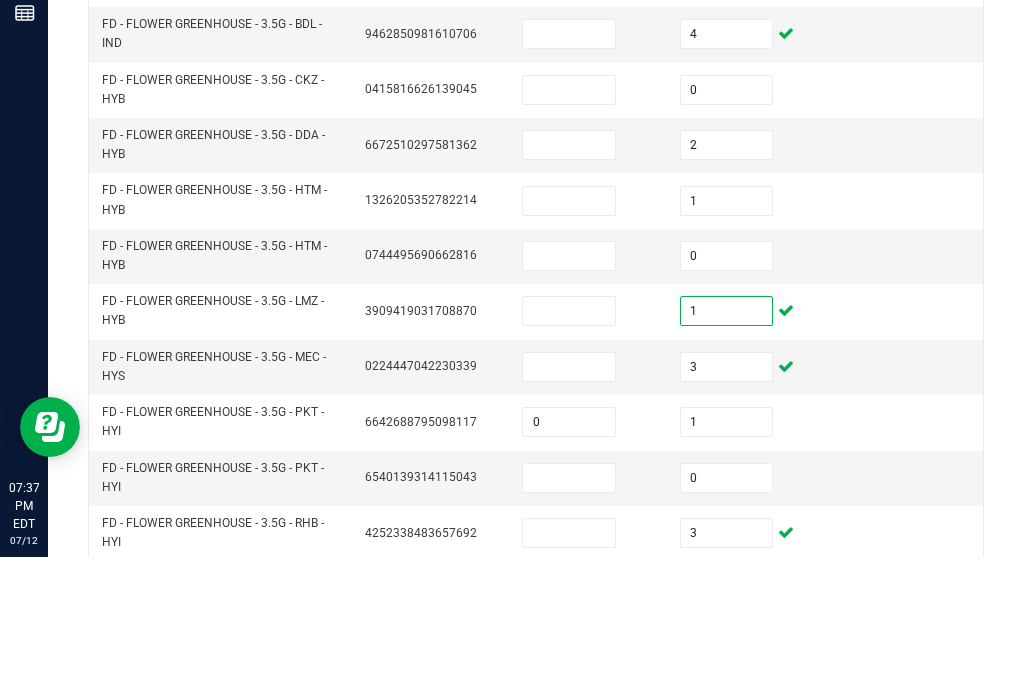 click on "2" at bounding box center (727, 286) 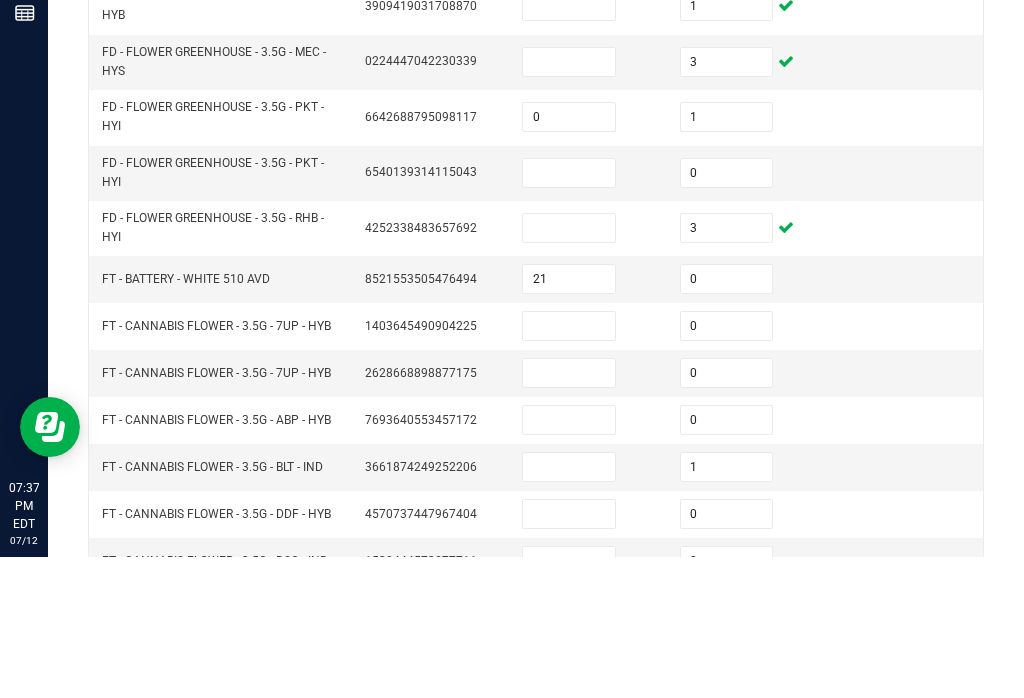 scroll, scrollTop: 650, scrollLeft: 0, axis: vertical 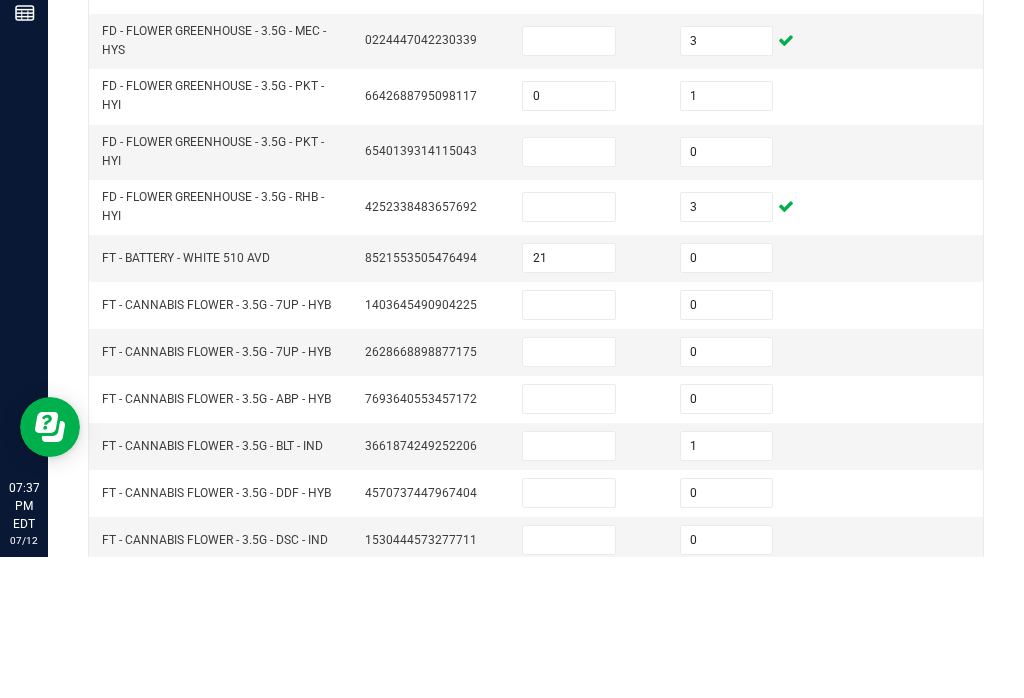 click on "1" at bounding box center [727, 237] 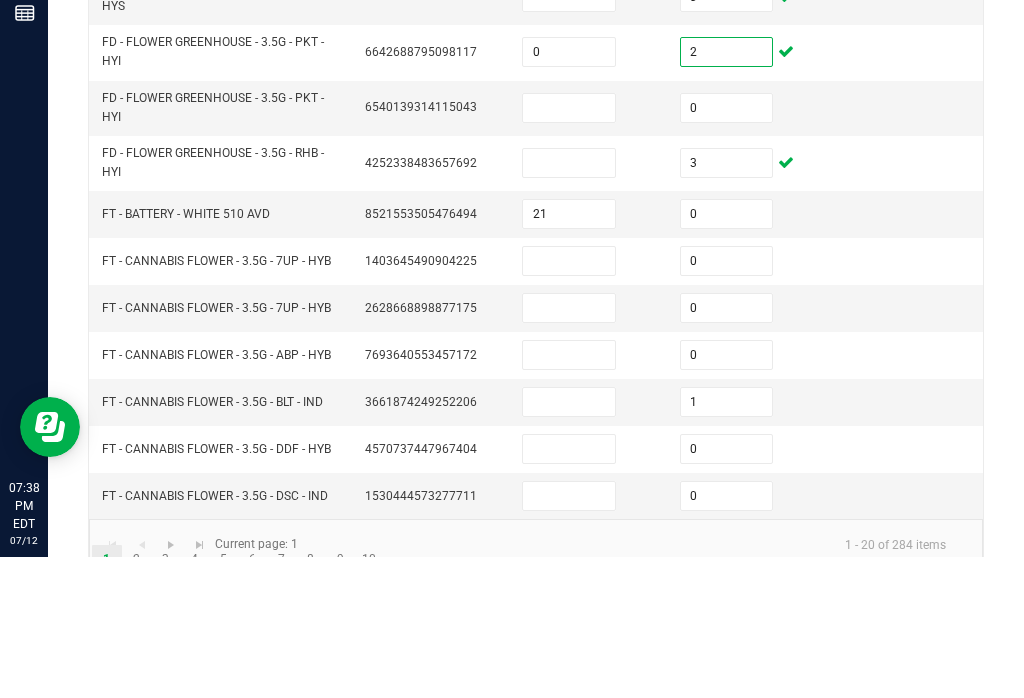 scroll, scrollTop: 693, scrollLeft: 0, axis: vertical 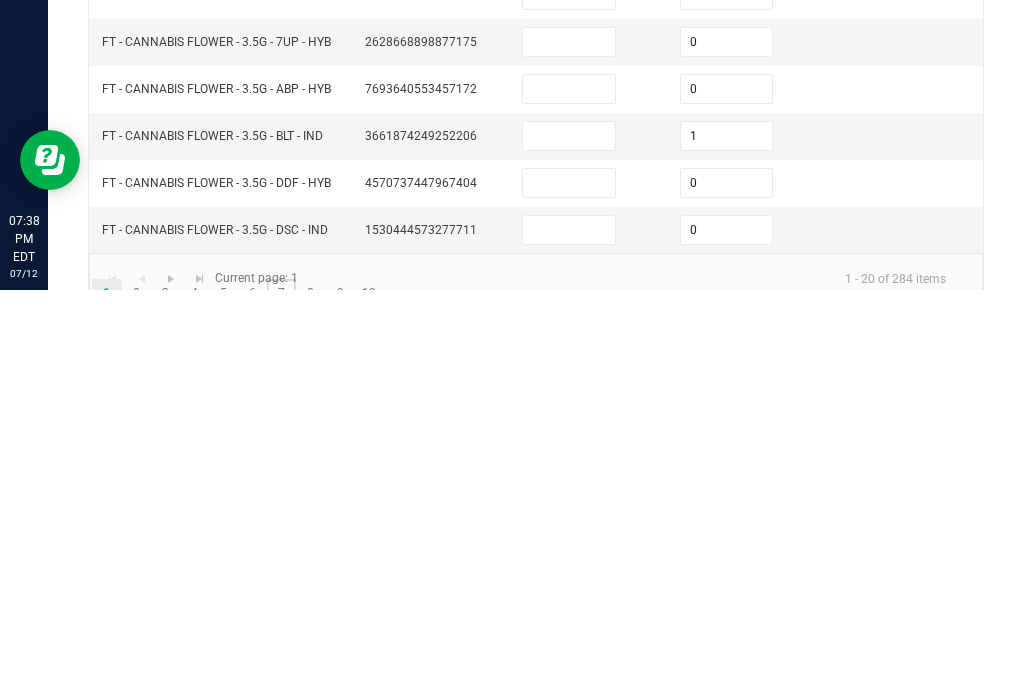 click on "7" 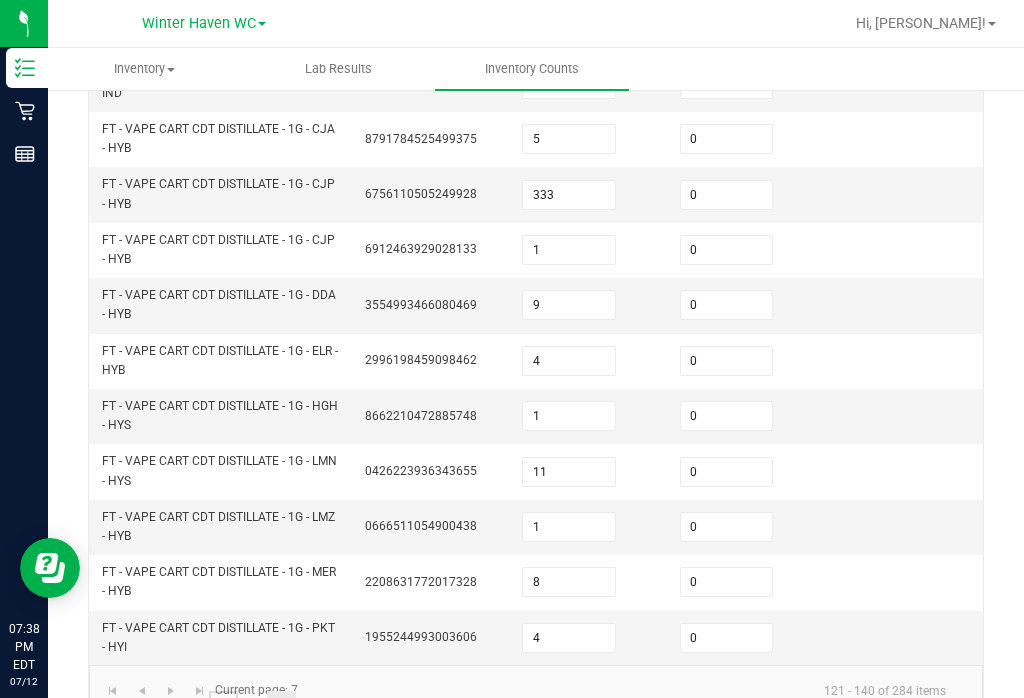 click on "5" 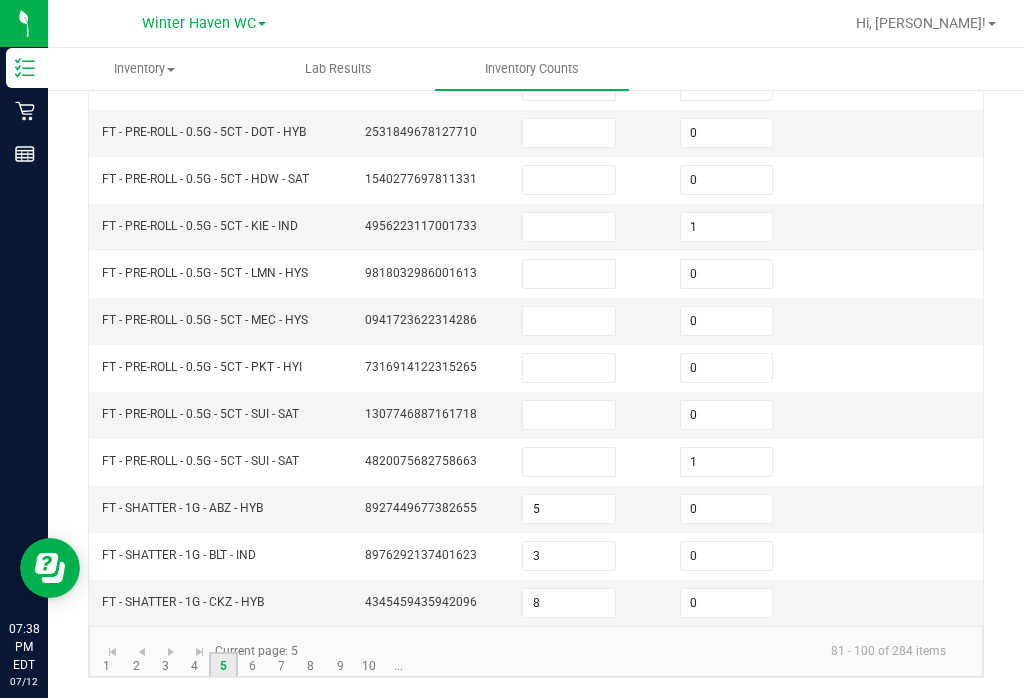 scroll, scrollTop: 605, scrollLeft: 0, axis: vertical 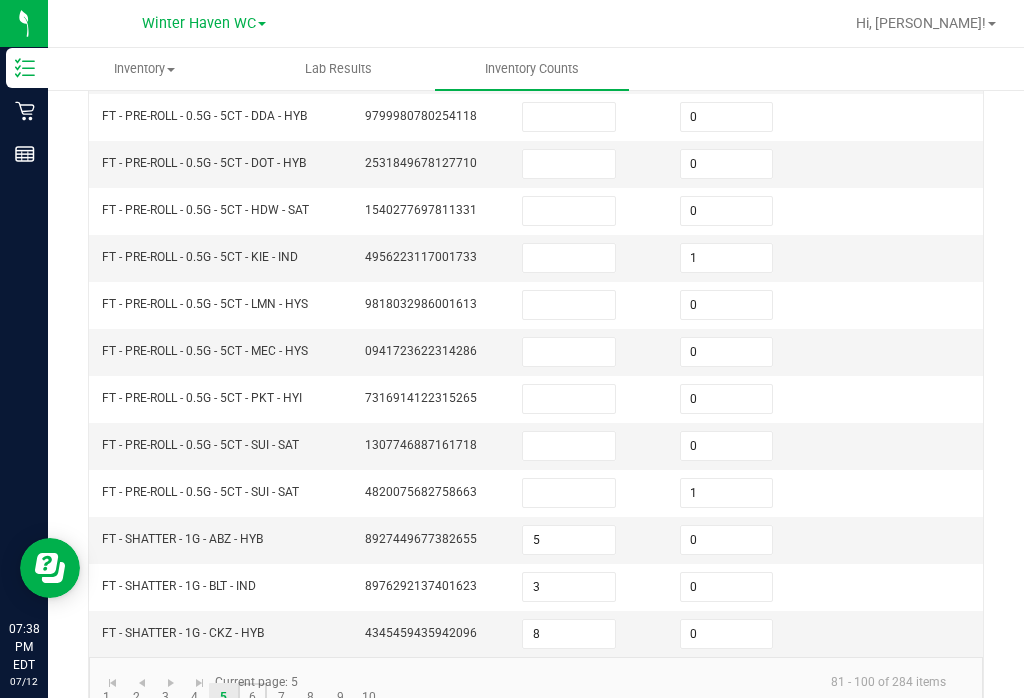 click on "6" 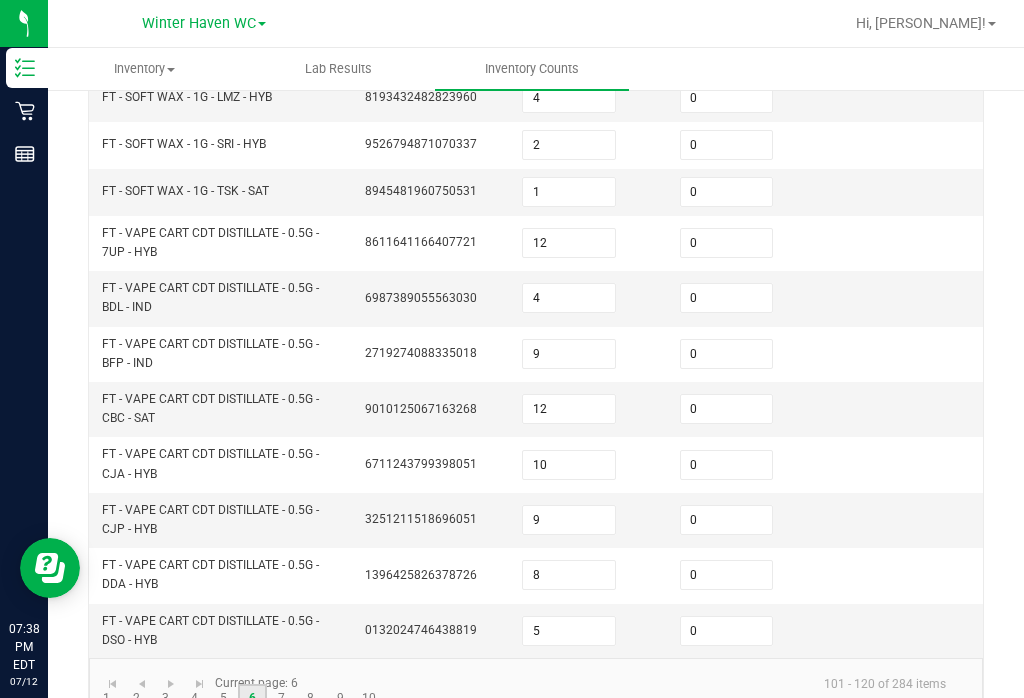 scroll, scrollTop: 669, scrollLeft: 0, axis: vertical 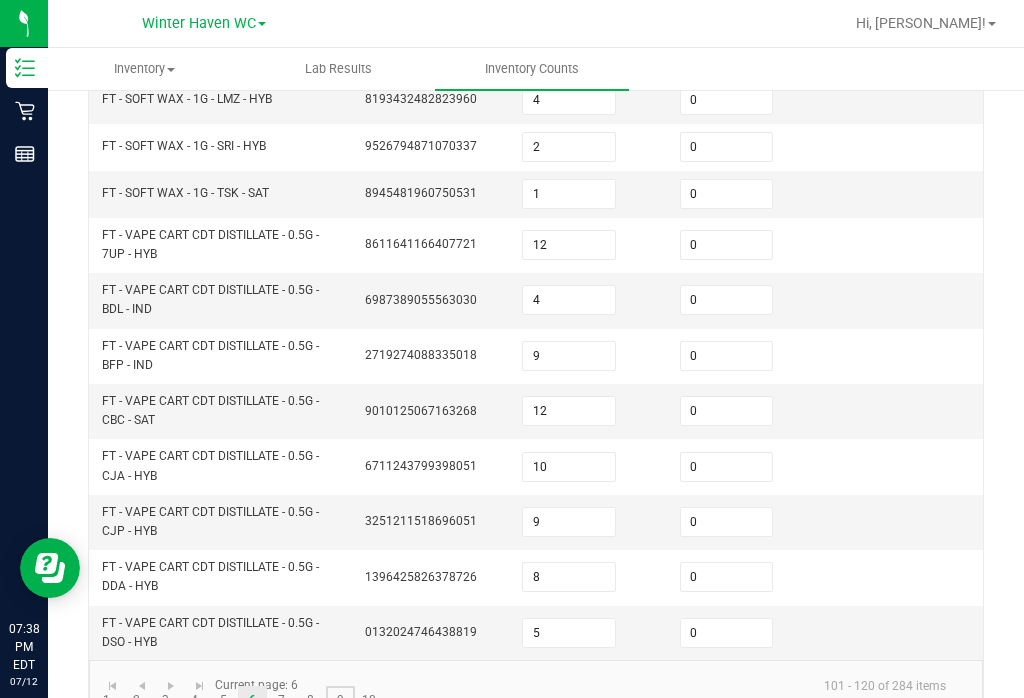 click on "9" 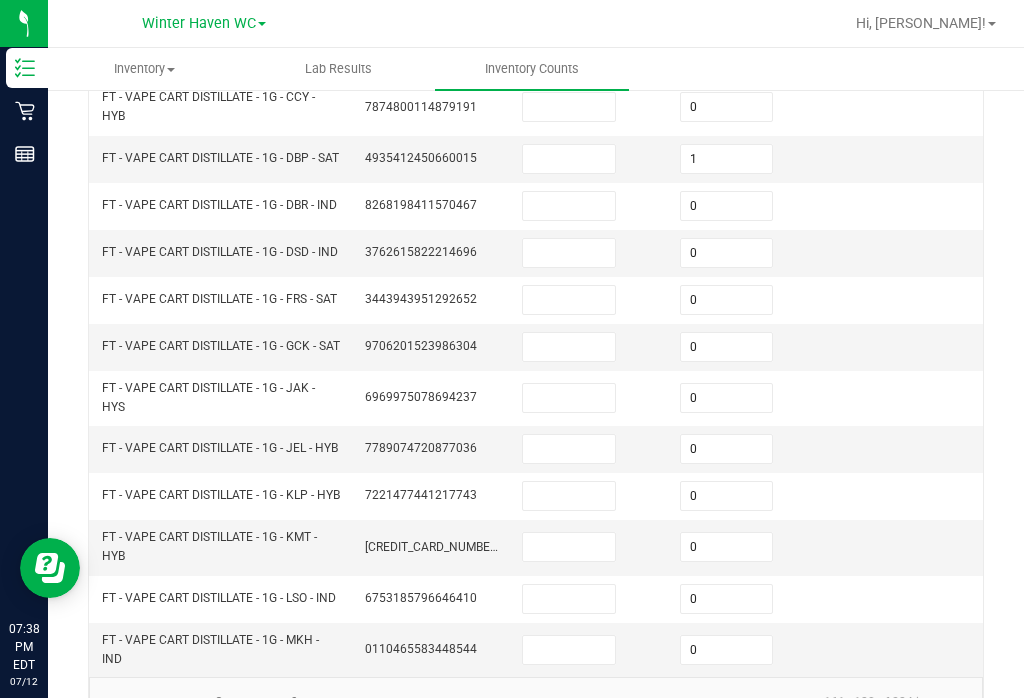 click on "8" 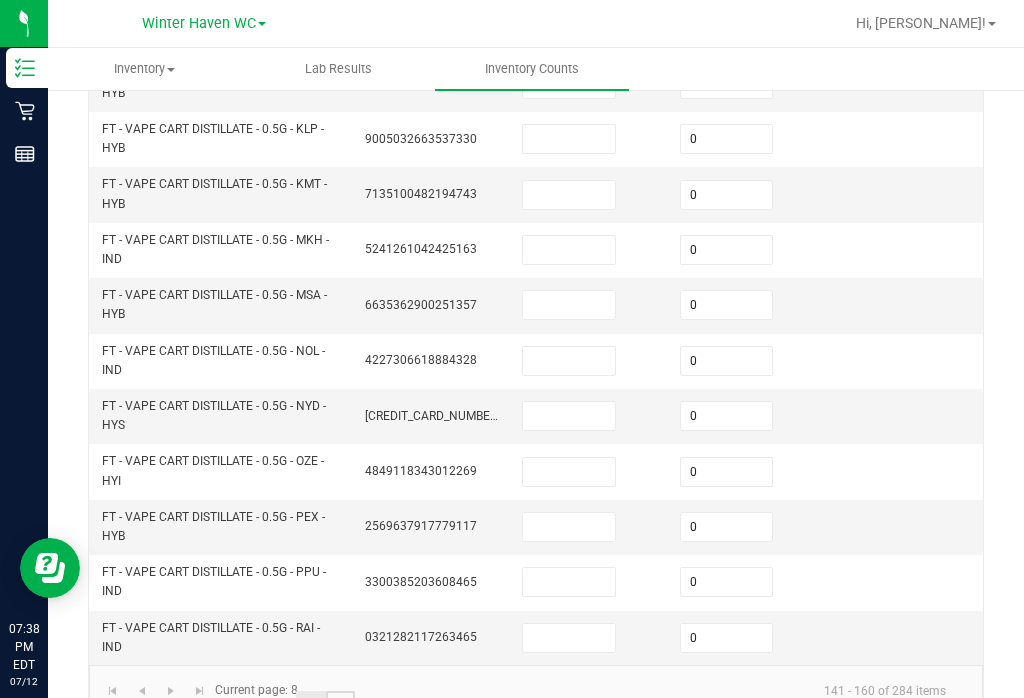 click on "9" 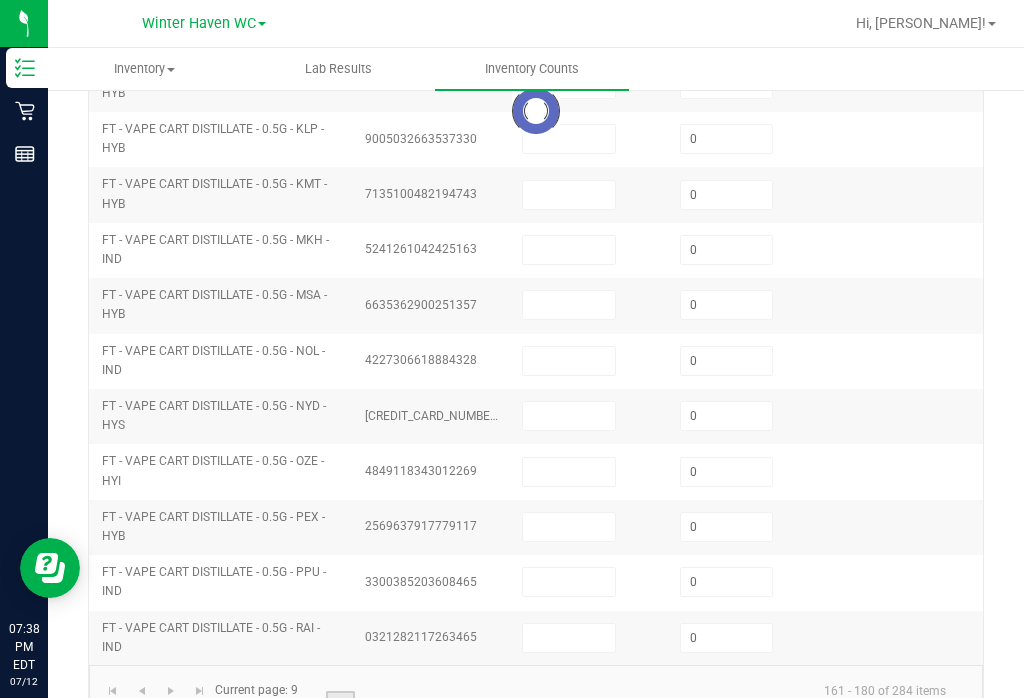 scroll, scrollTop: 677, scrollLeft: 0, axis: vertical 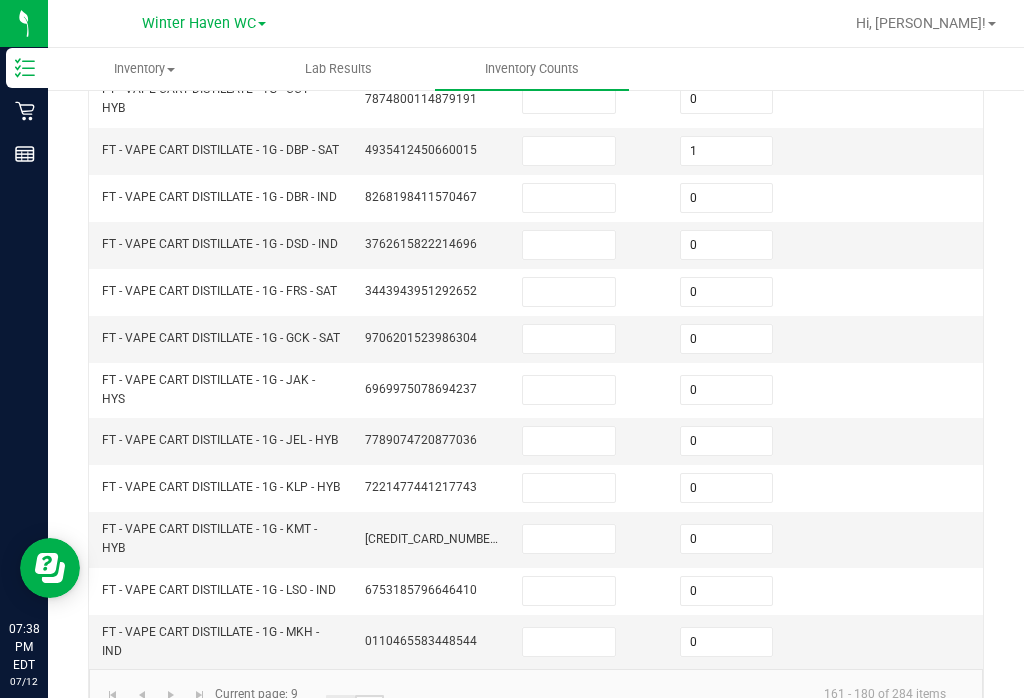 click on "10" 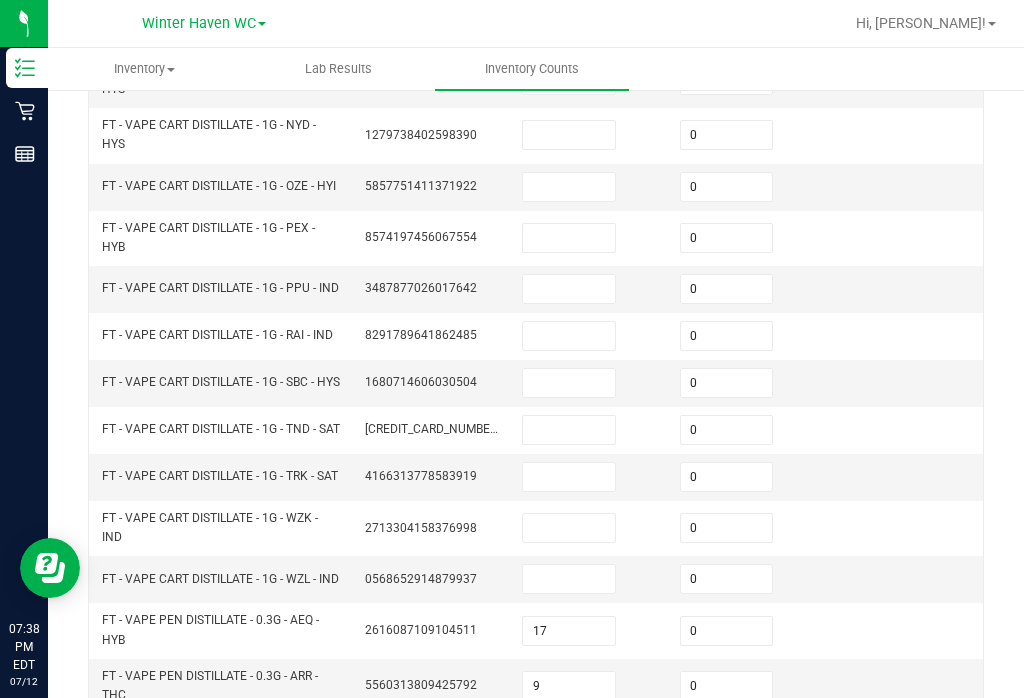 scroll, scrollTop: 316, scrollLeft: 0, axis: vertical 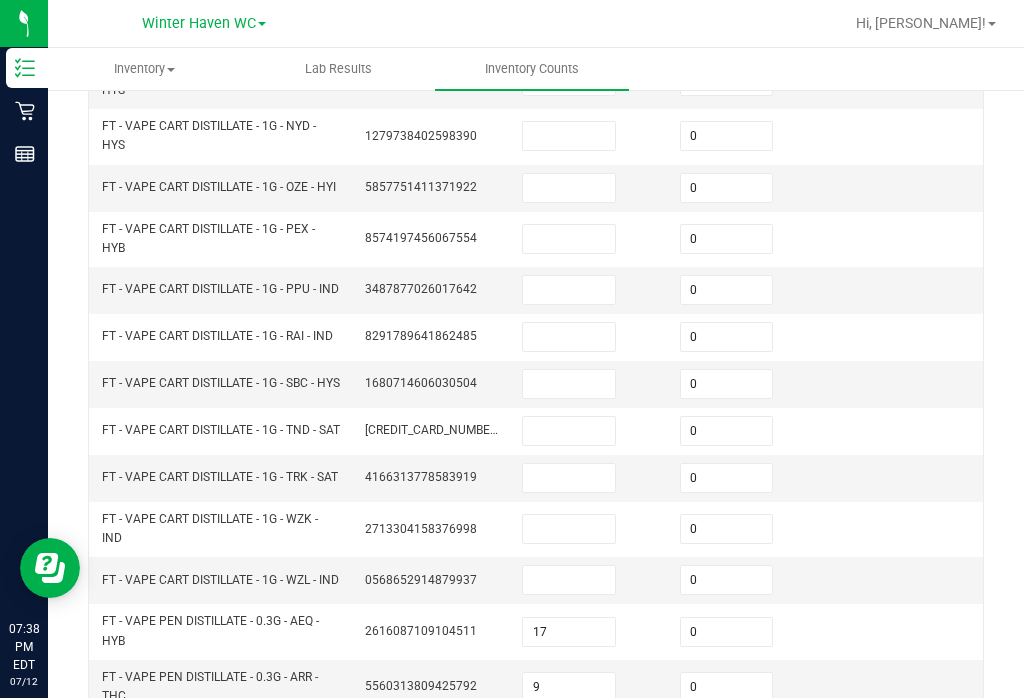 click on "0" at bounding box center [727, 290] 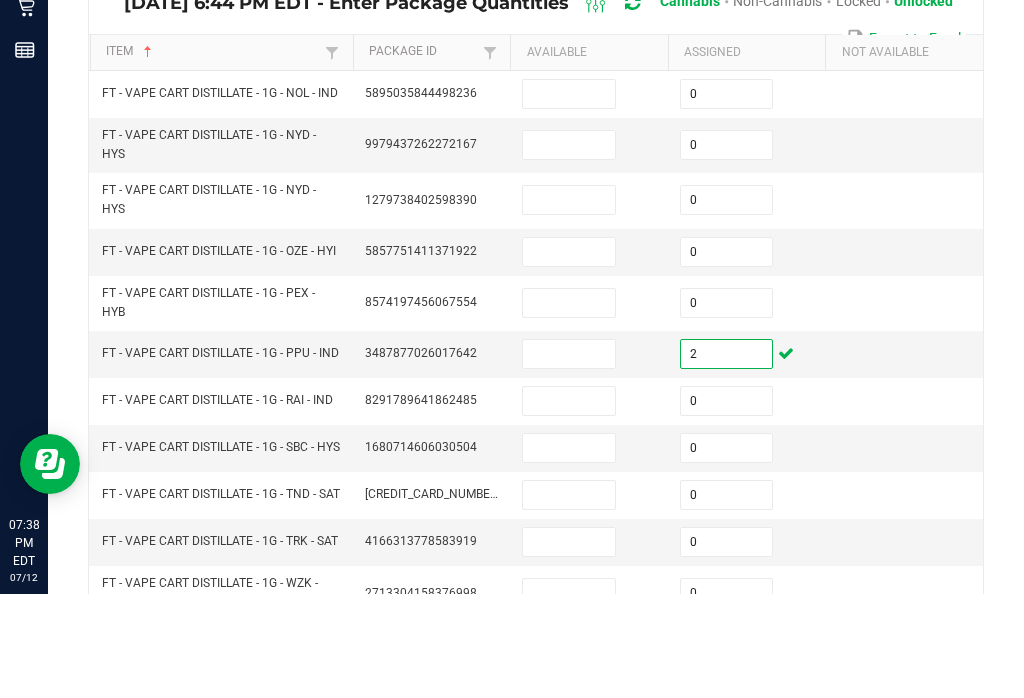 scroll, scrollTop: 144, scrollLeft: 0, axis: vertical 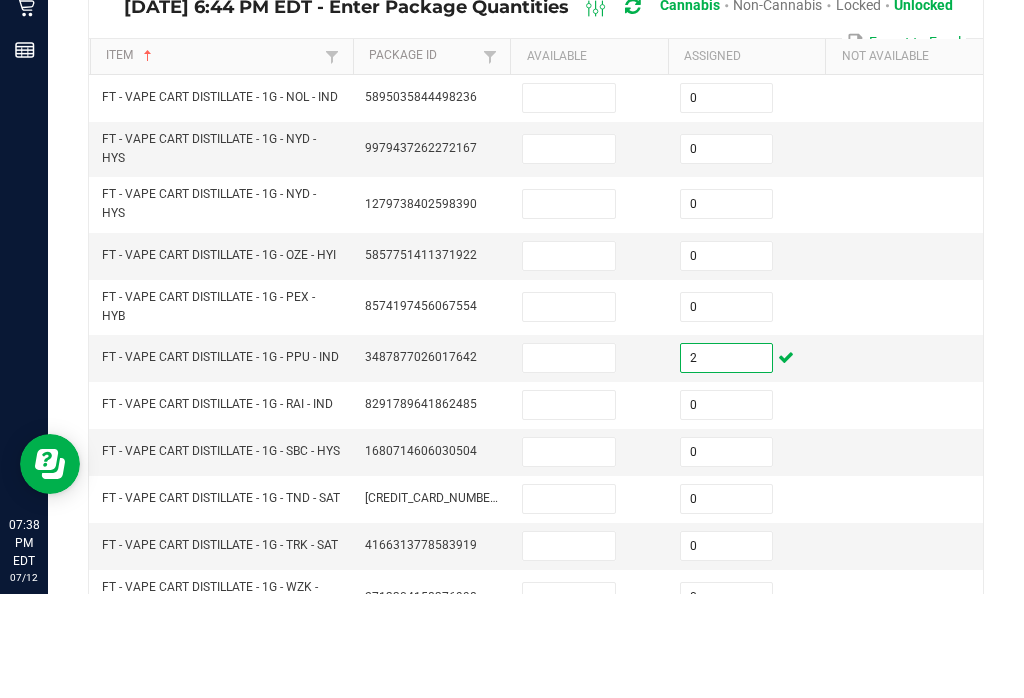 click on "0" at bounding box center [727, 202] 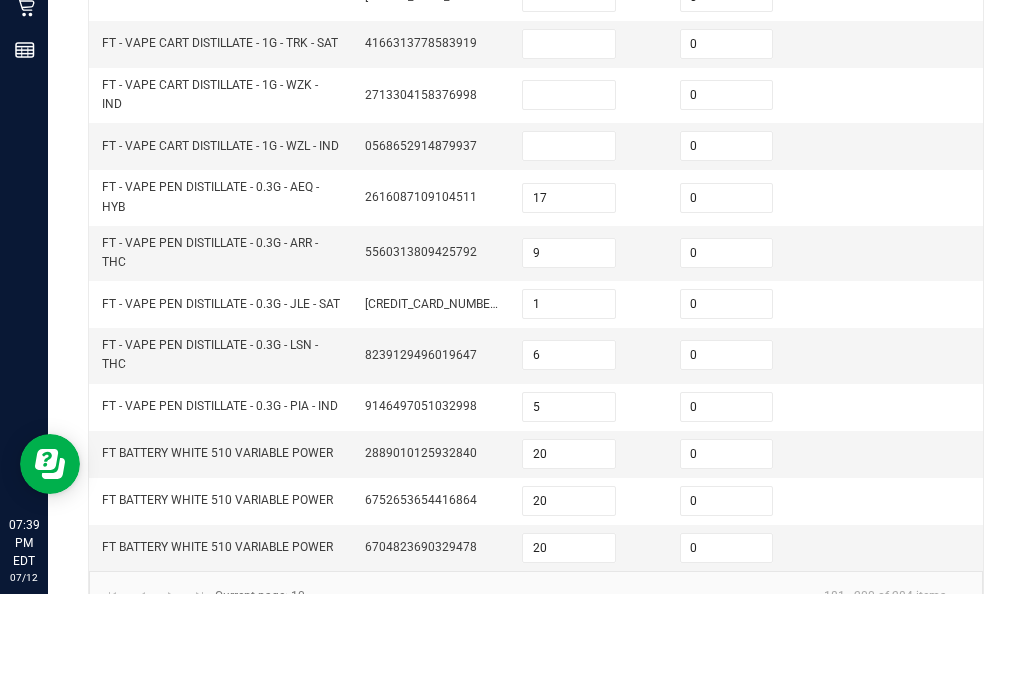scroll, scrollTop: 645, scrollLeft: 0, axis: vertical 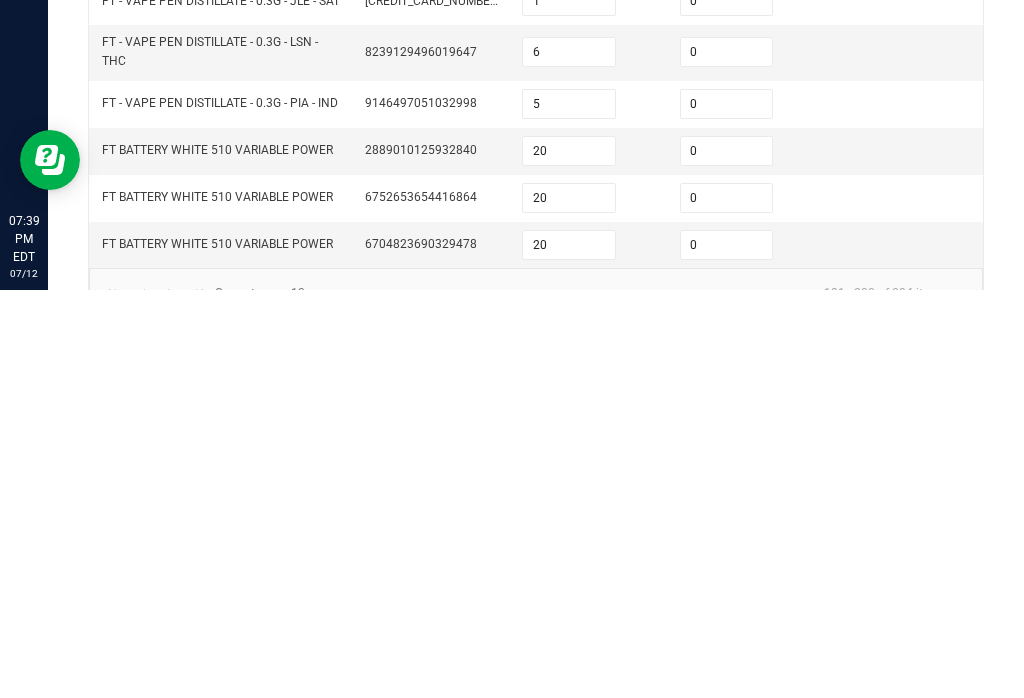 click on "9" 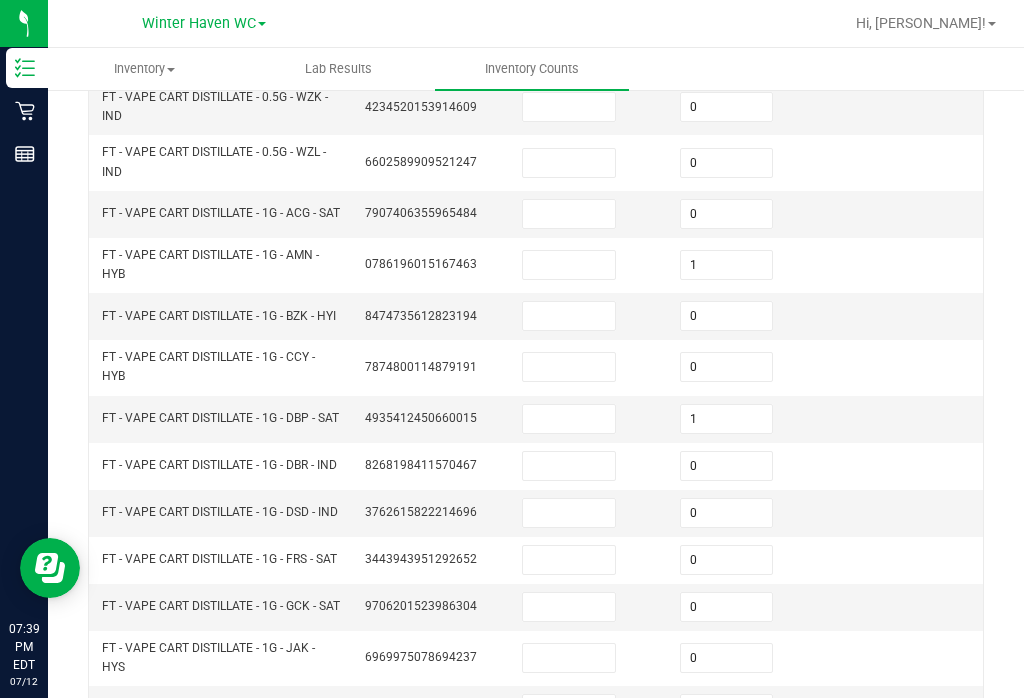 scroll, scrollTop: 399, scrollLeft: 0, axis: vertical 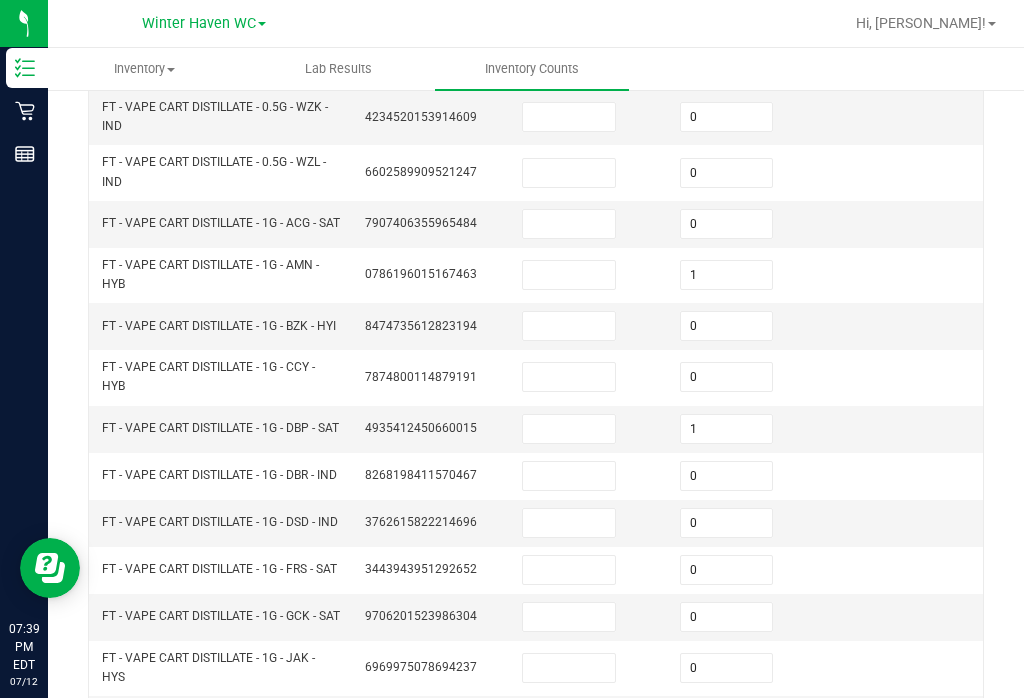 click on "0" at bounding box center [727, 326] 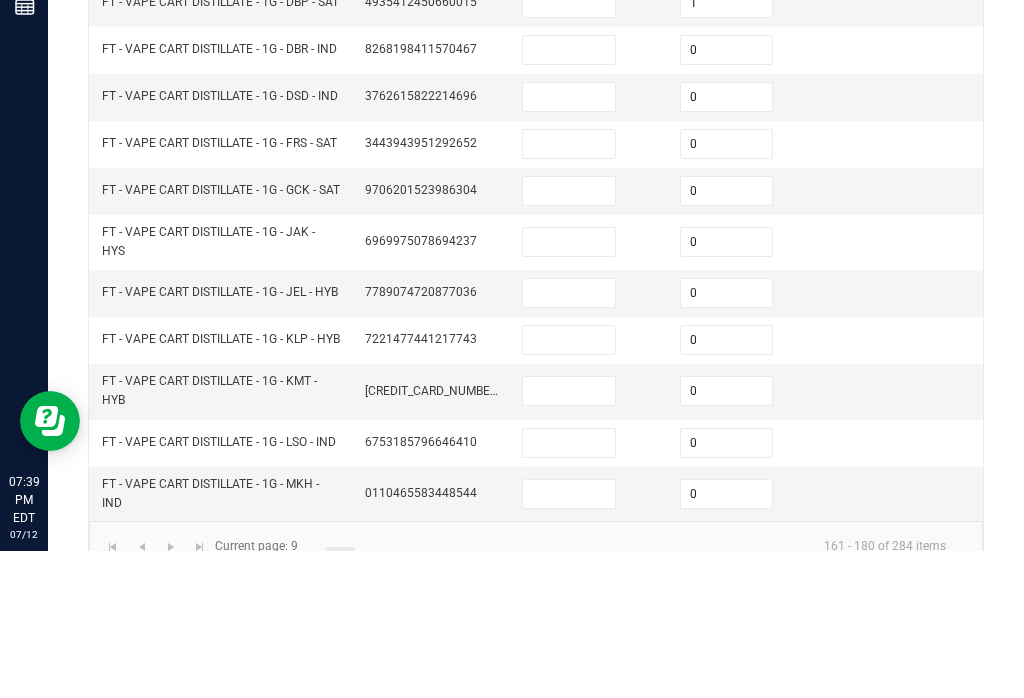 scroll, scrollTop: 677, scrollLeft: 0, axis: vertical 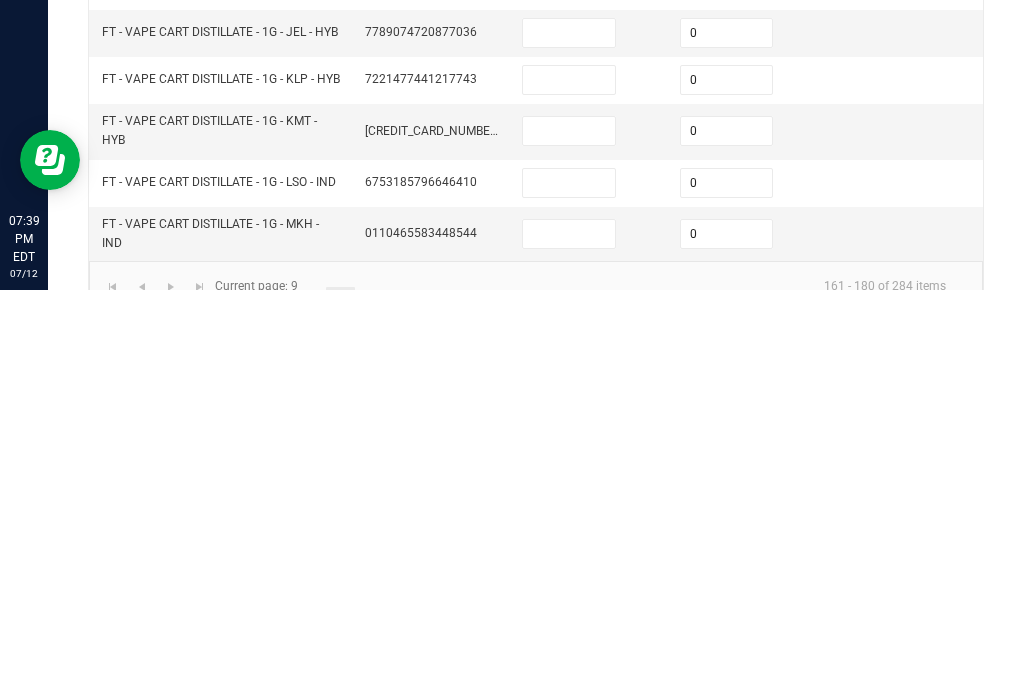 click on "0" at bounding box center (727, 642) 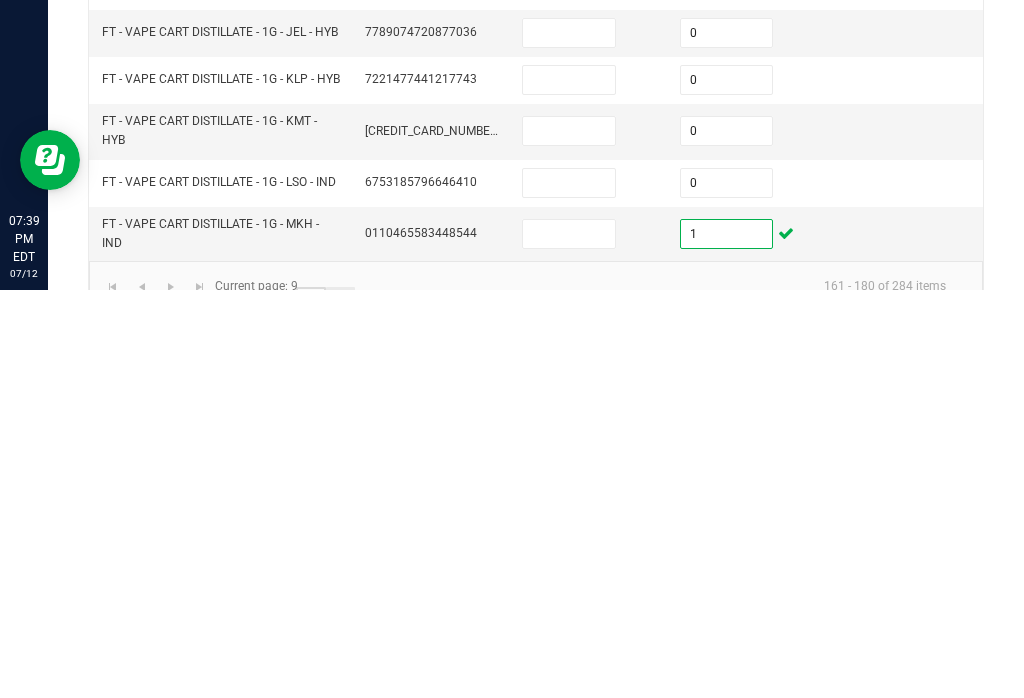 click on "8" 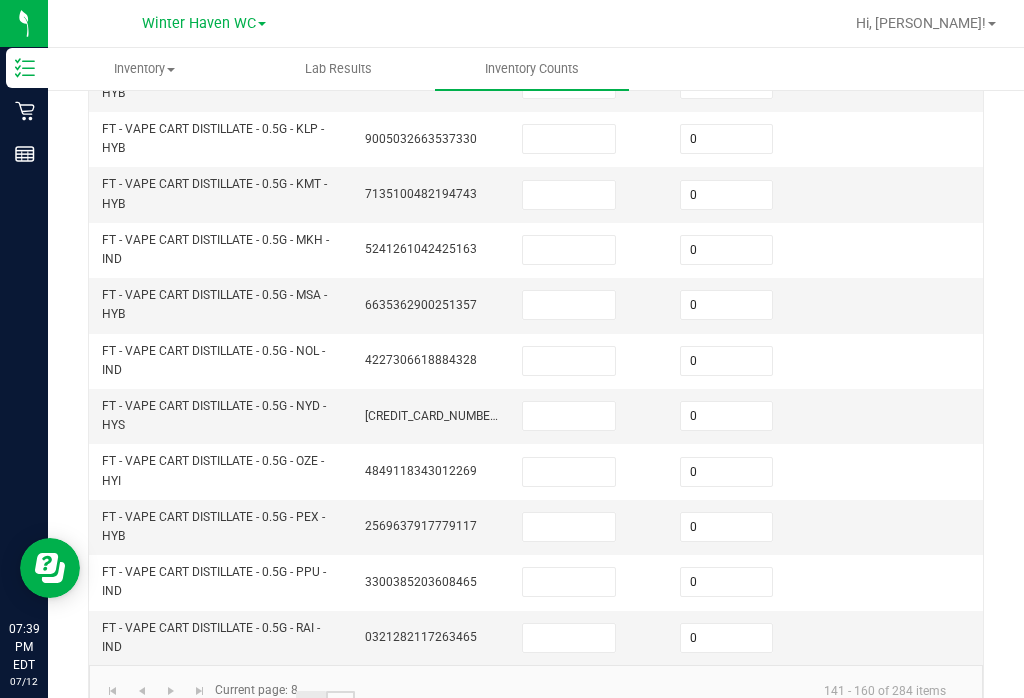 click on "9" 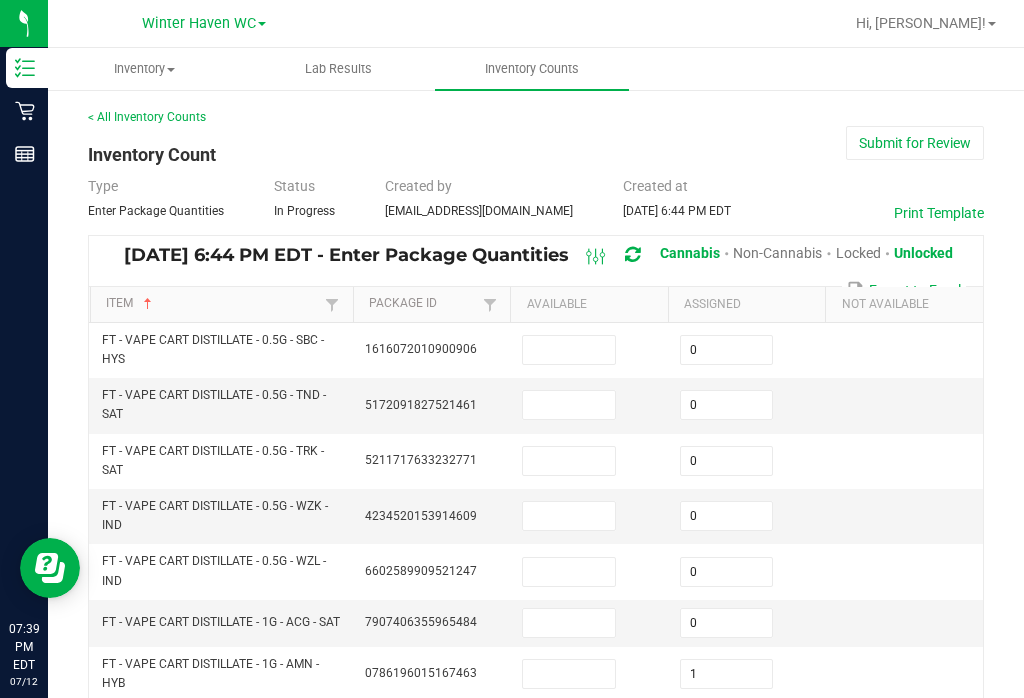 scroll, scrollTop: 0, scrollLeft: 0, axis: both 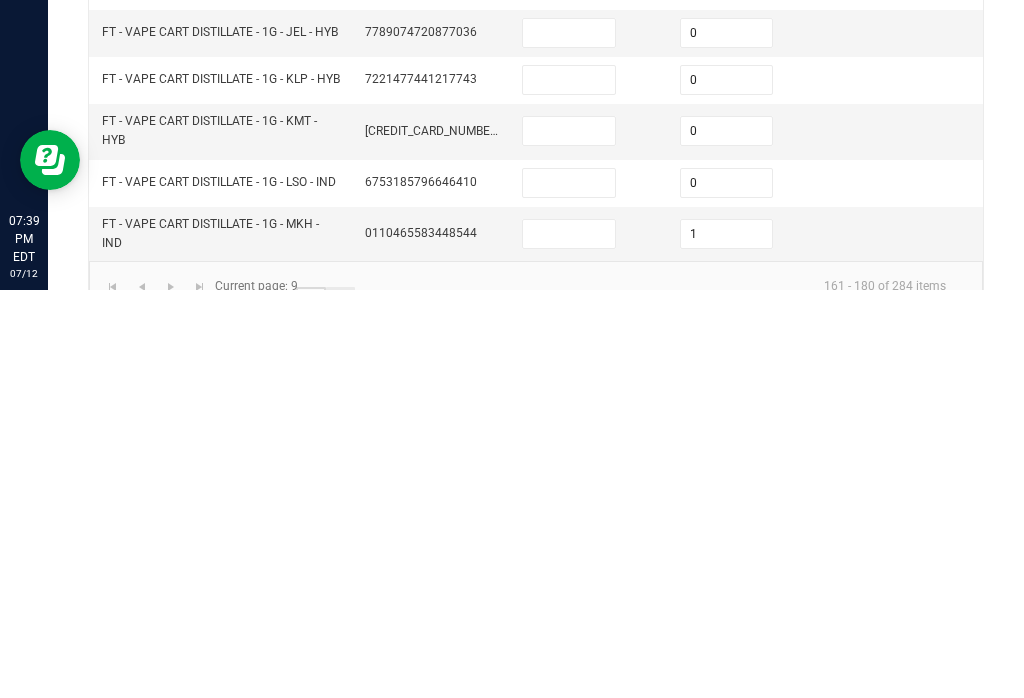 click on "8" 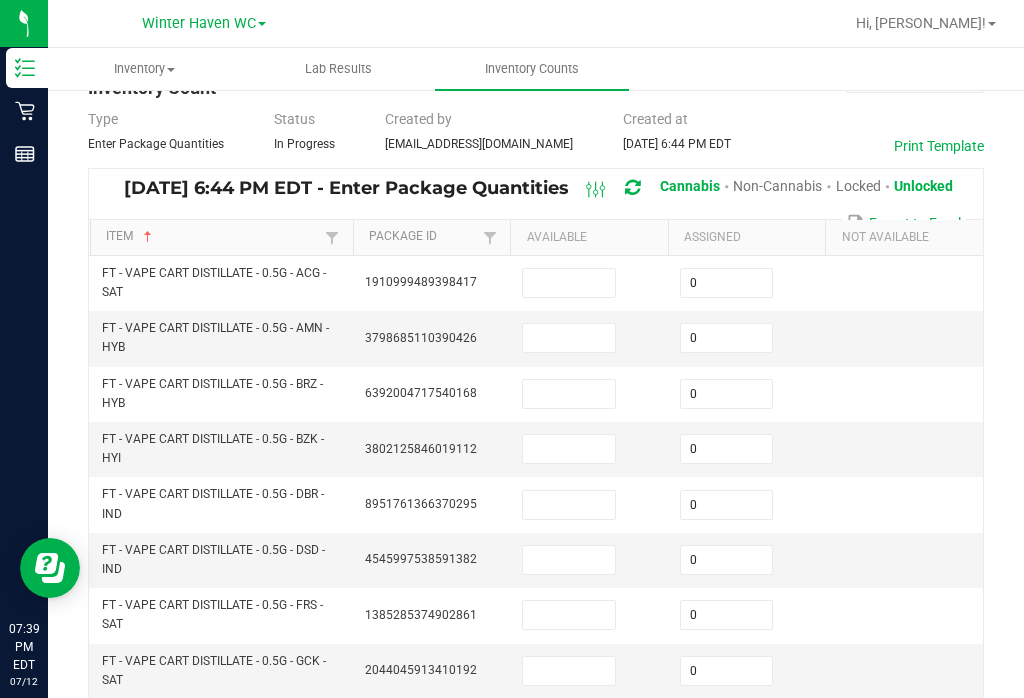 scroll, scrollTop: 66, scrollLeft: 0, axis: vertical 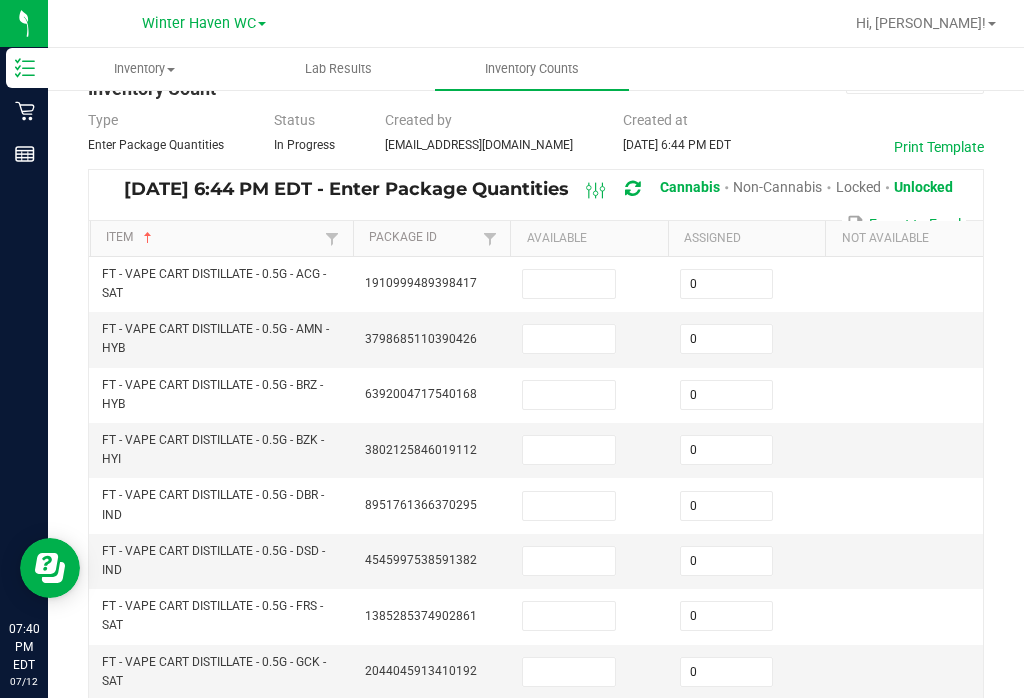 click on "0" at bounding box center [727, 395] 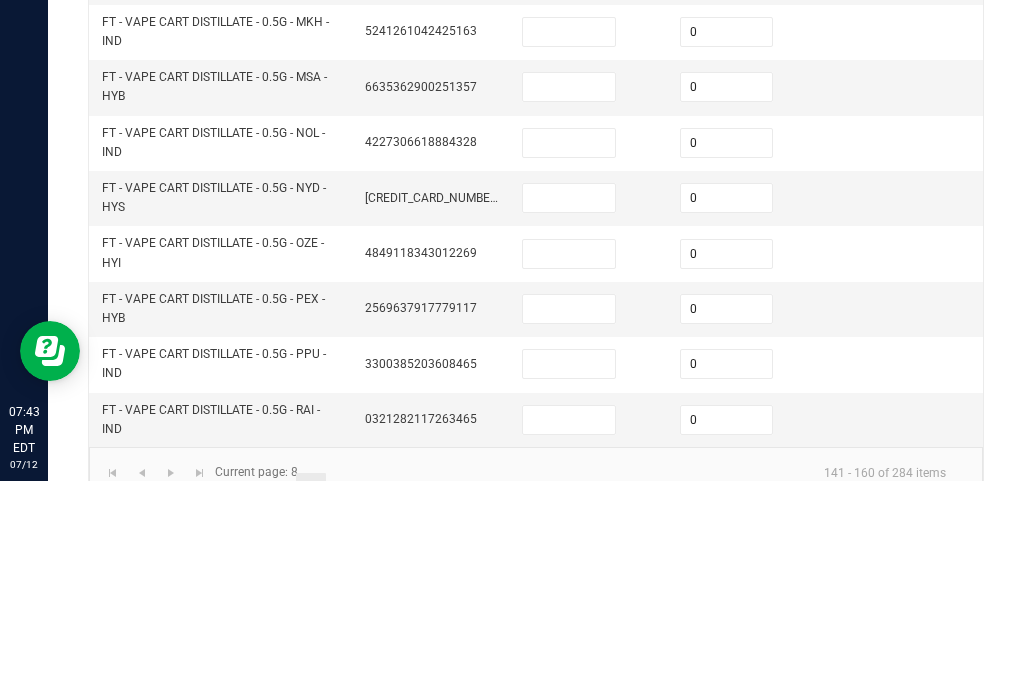 scroll, scrollTop: 765, scrollLeft: 0, axis: vertical 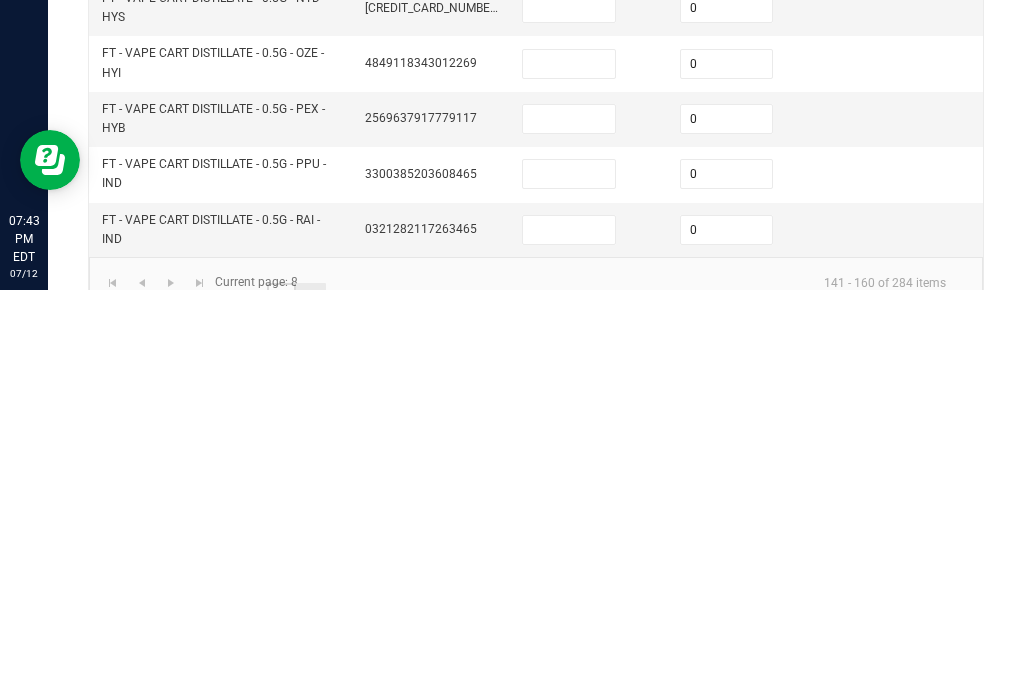 click on "7" 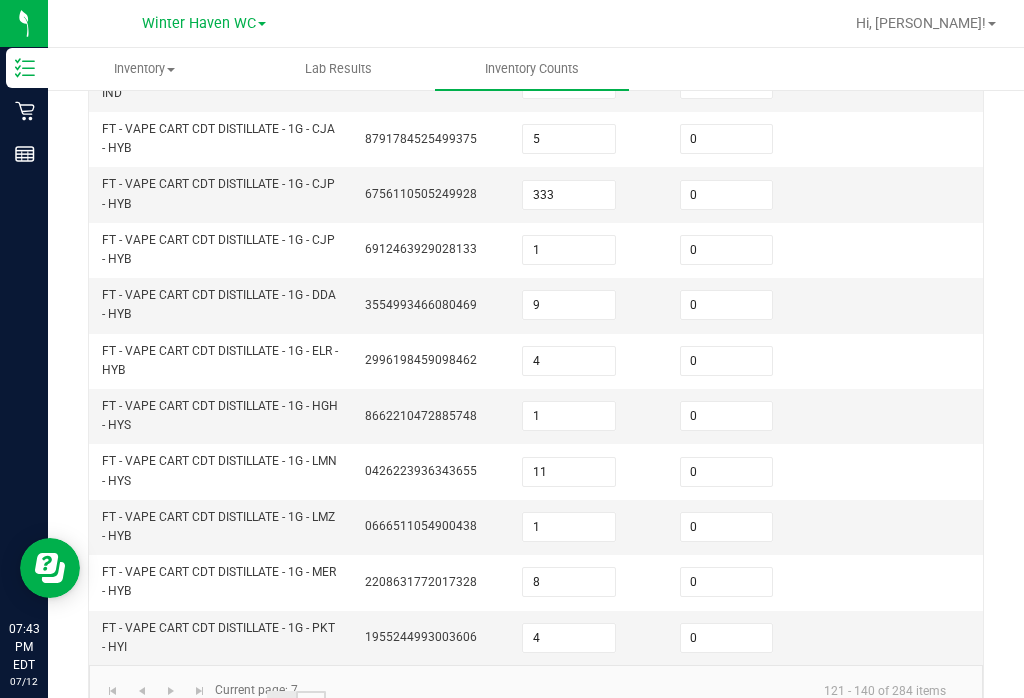 click on "8" 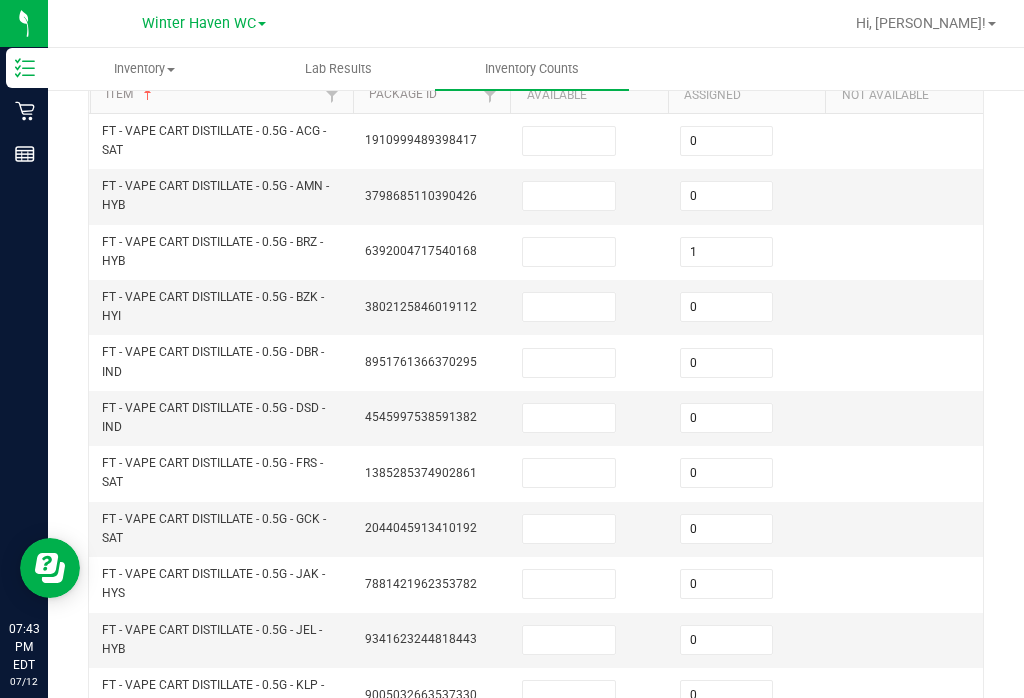 scroll, scrollTop: 203, scrollLeft: 0, axis: vertical 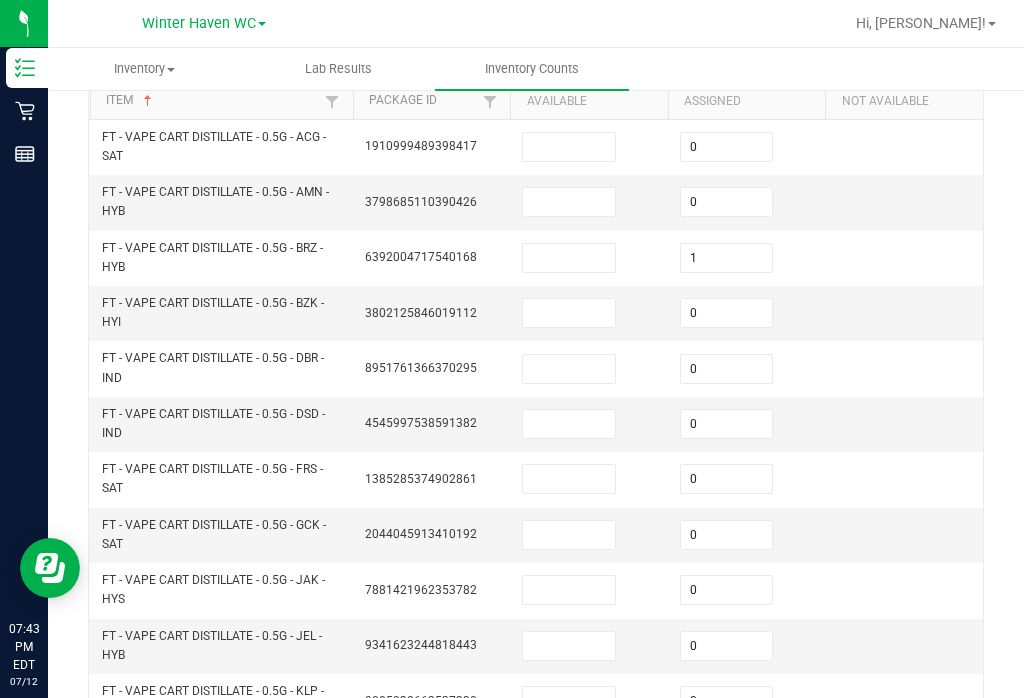click at bounding box center (569, 147) 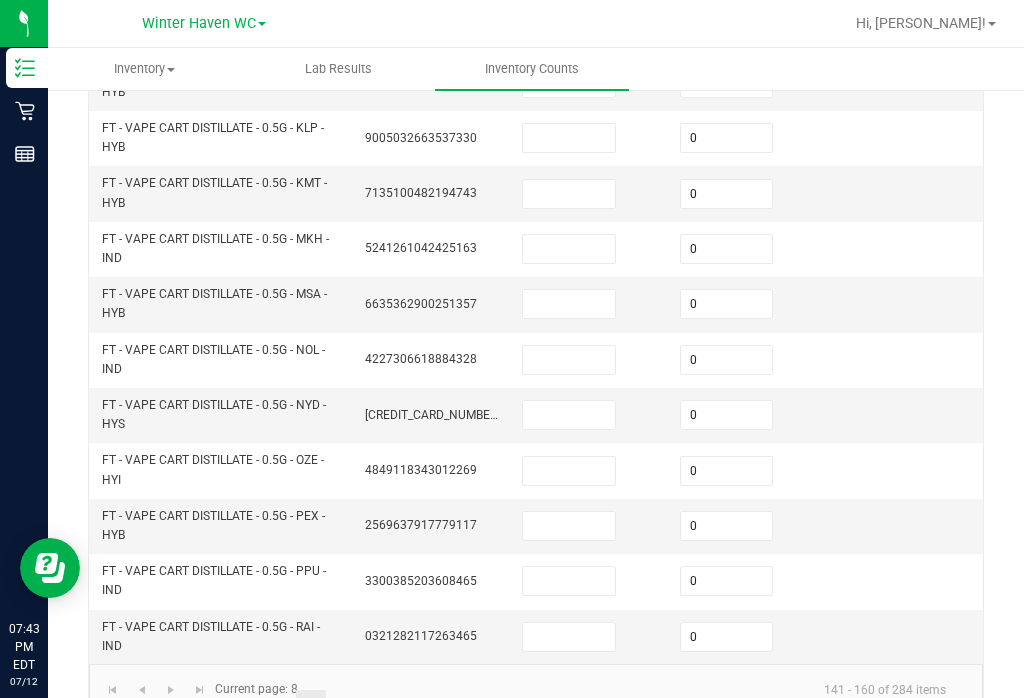 scroll, scrollTop: 765, scrollLeft: 0, axis: vertical 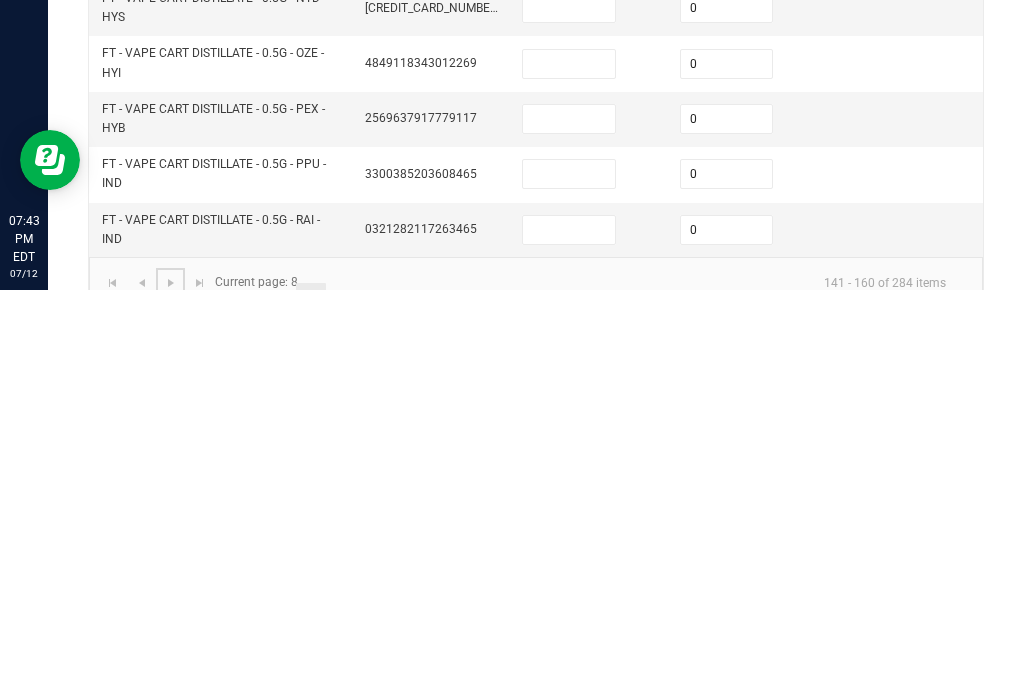 click 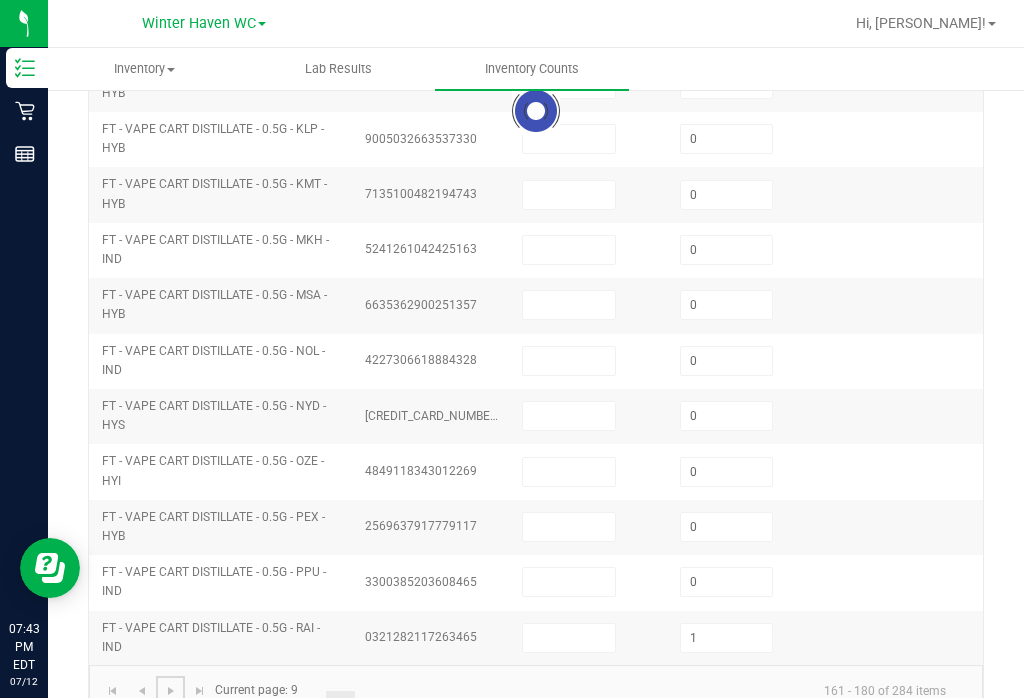 scroll, scrollTop: 677, scrollLeft: 0, axis: vertical 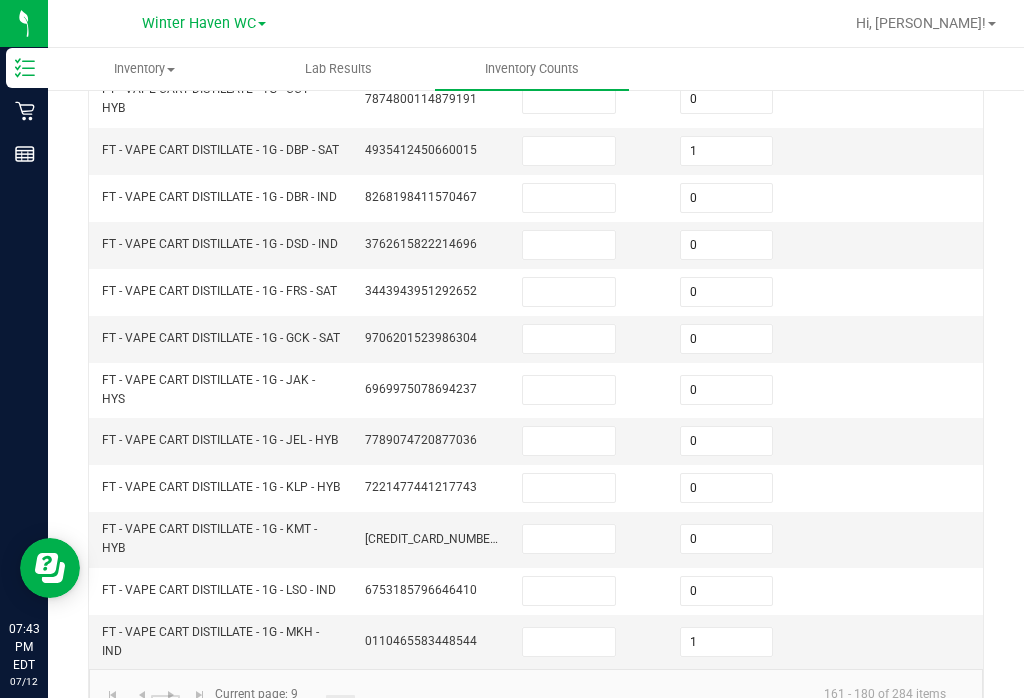 click on "3" 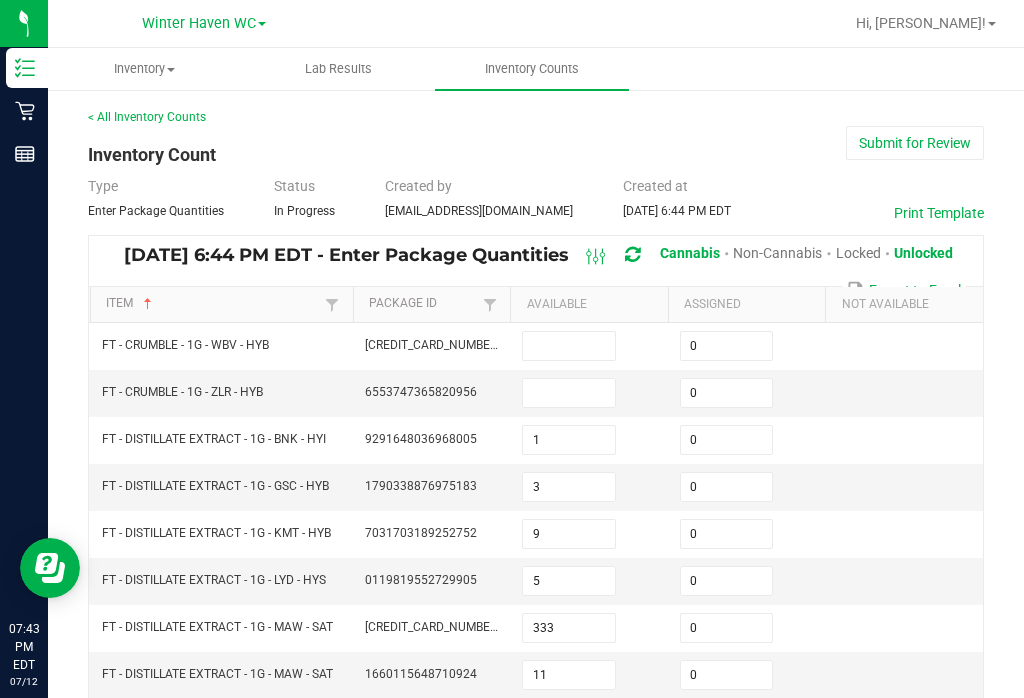scroll, scrollTop: 0, scrollLeft: 0, axis: both 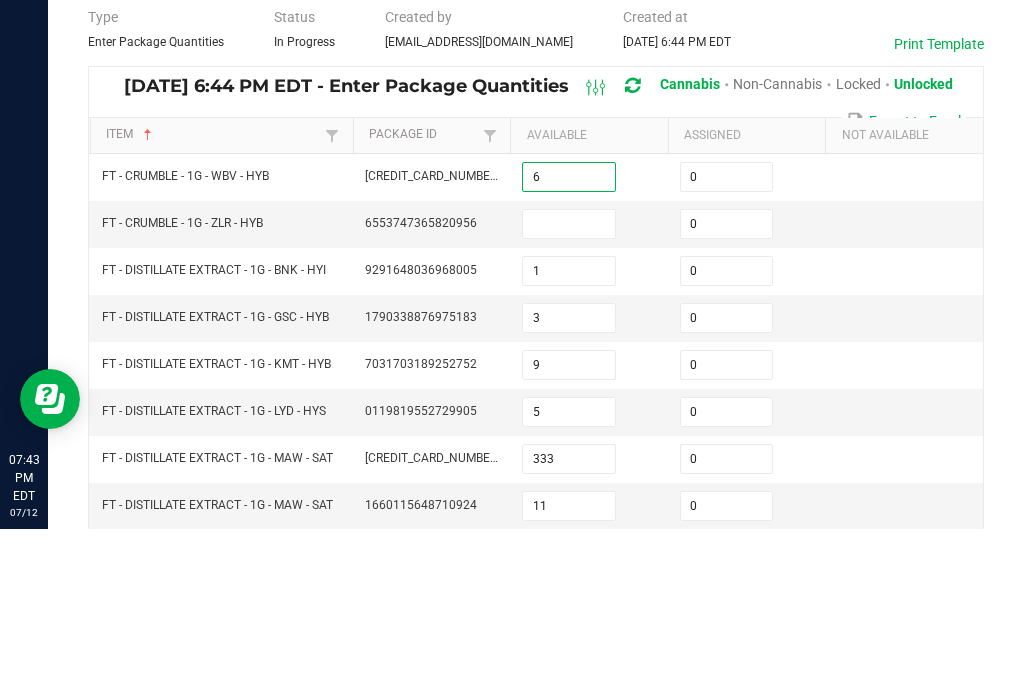 click at bounding box center [569, 393] 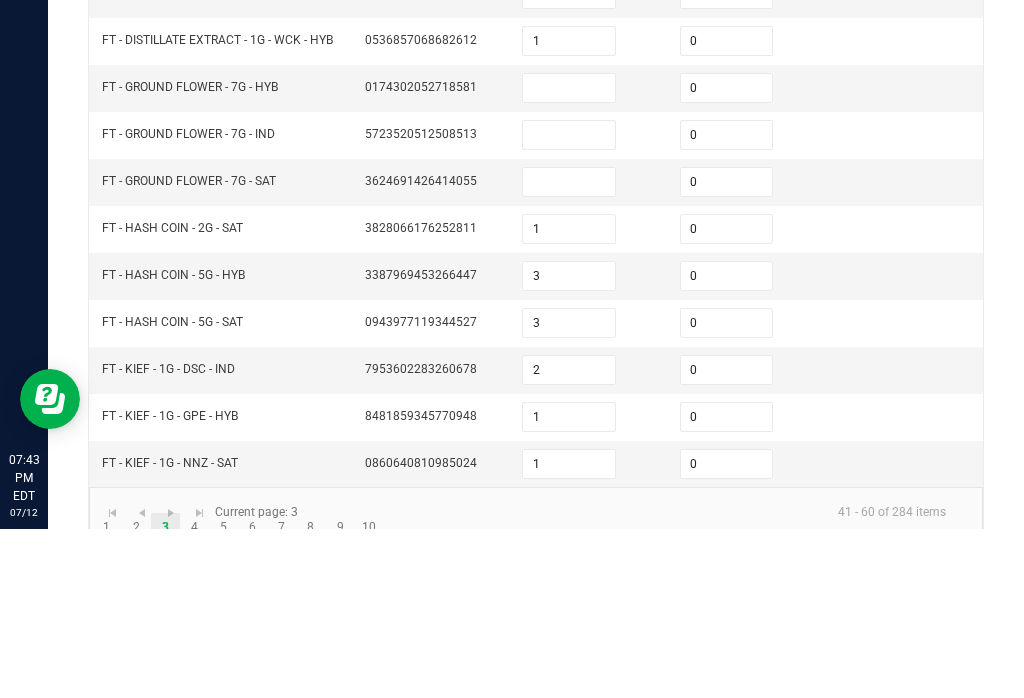 scroll, scrollTop: 605, scrollLeft: 0, axis: vertical 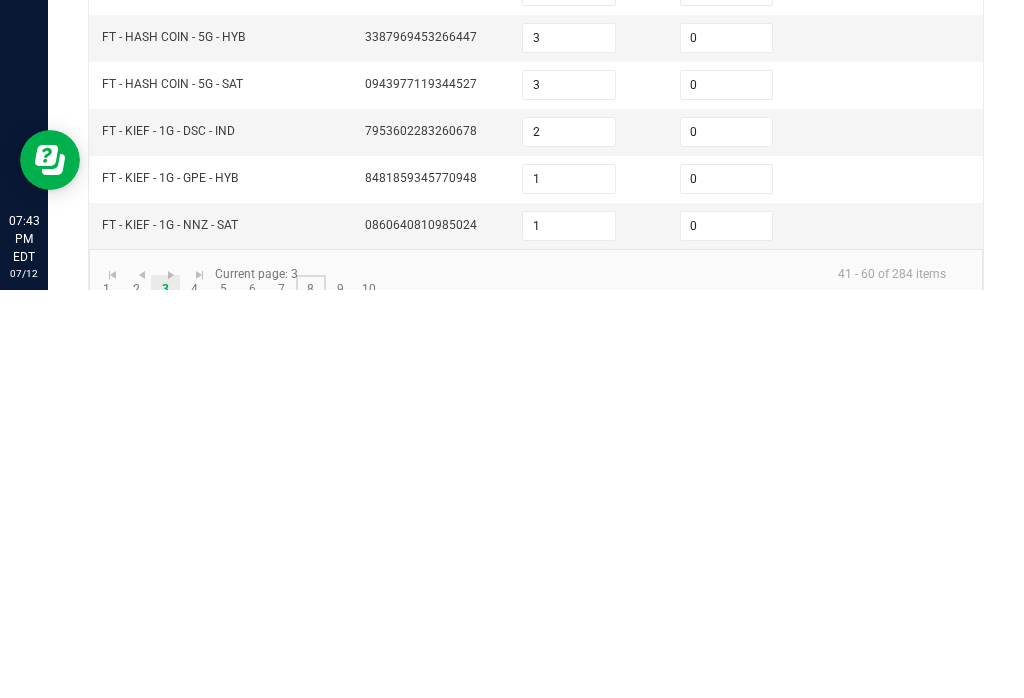 click on "8" 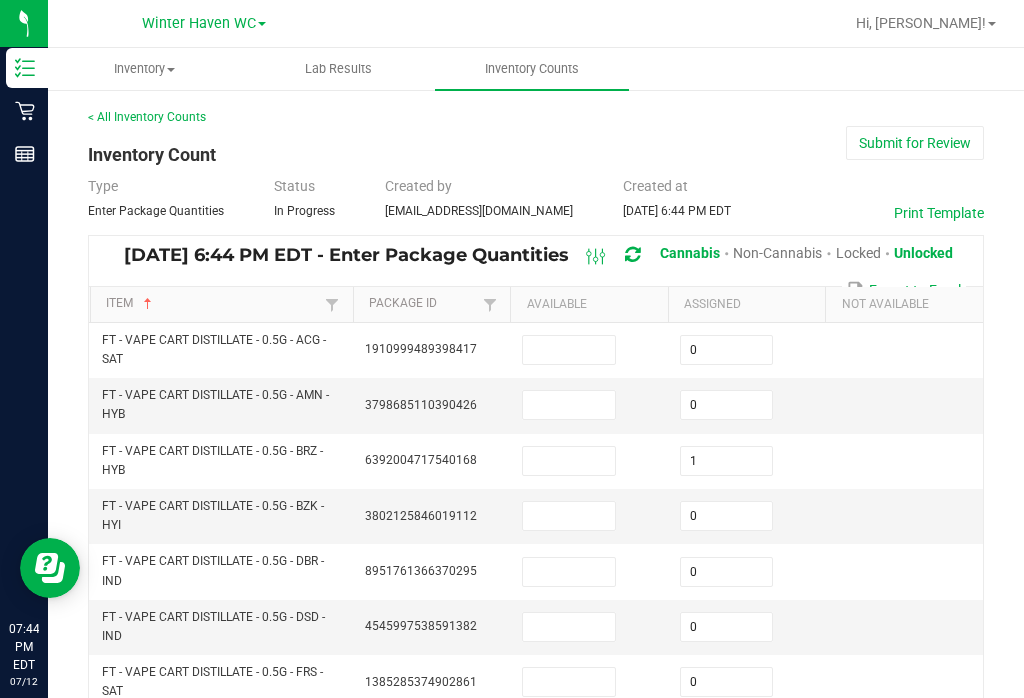 scroll, scrollTop: 0, scrollLeft: 0, axis: both 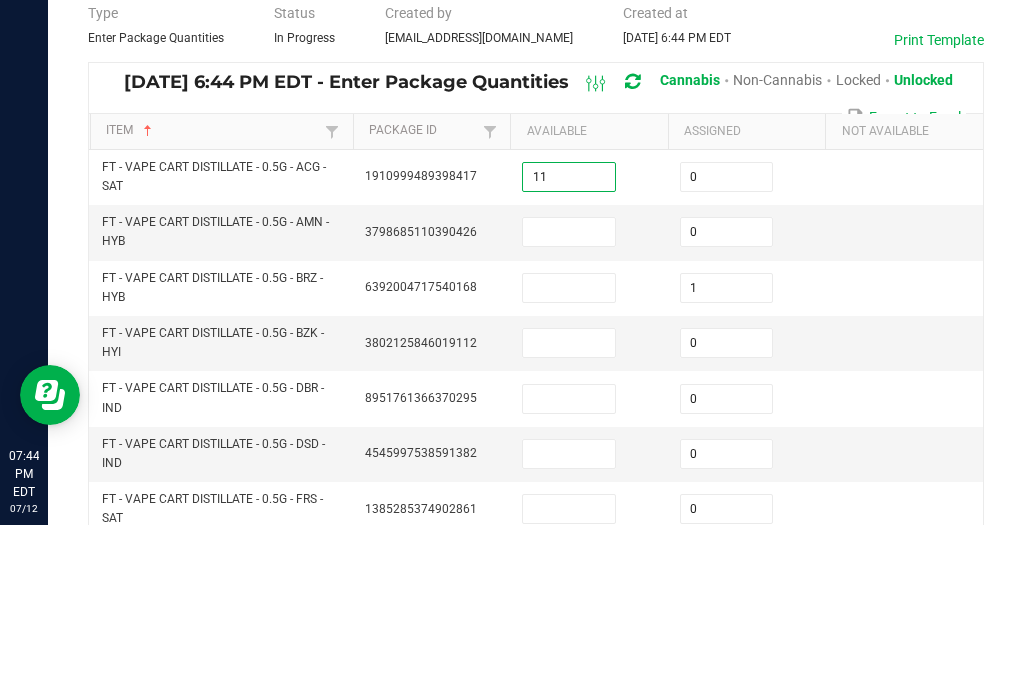 click at bounding box center (569, 405) 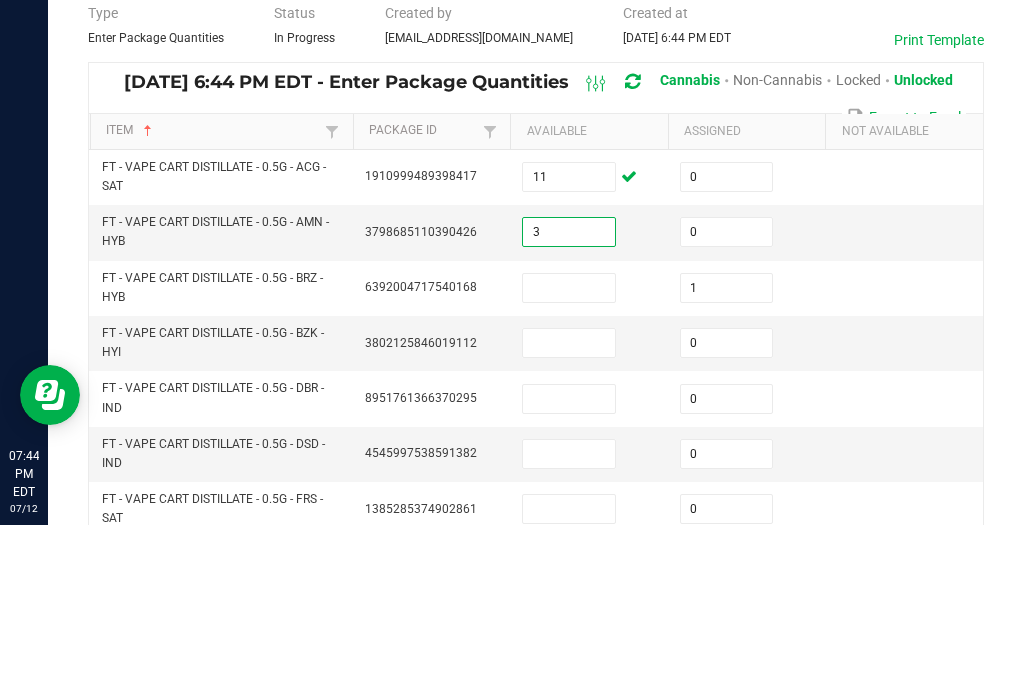 click at bounding box center (569, 461) 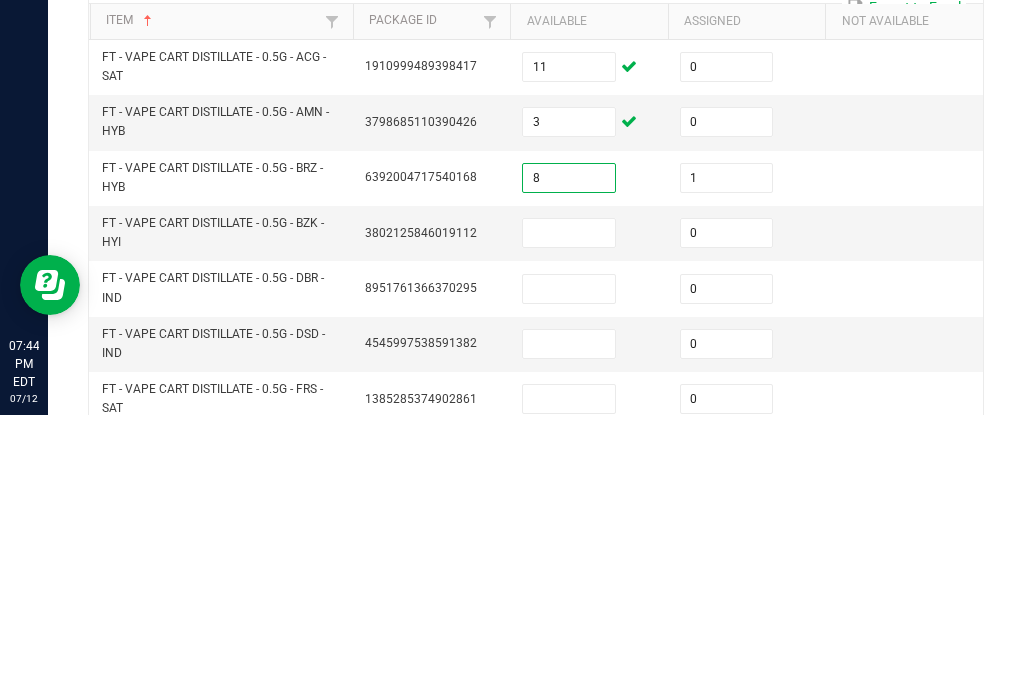 click at bounding box center [569, 516] 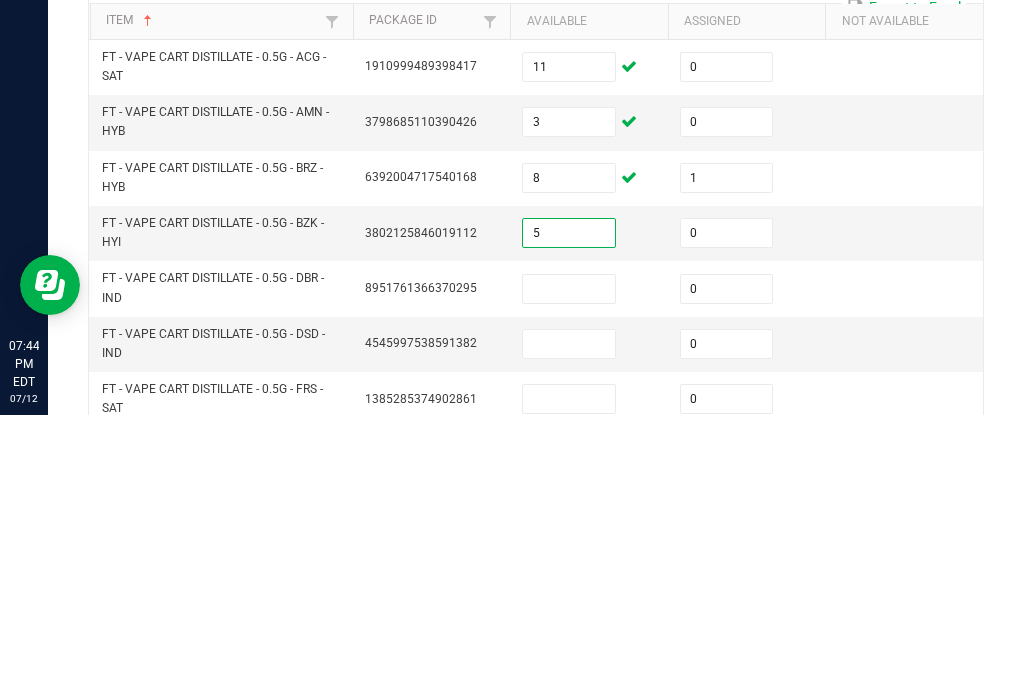 click at bounding box center [569, 572] 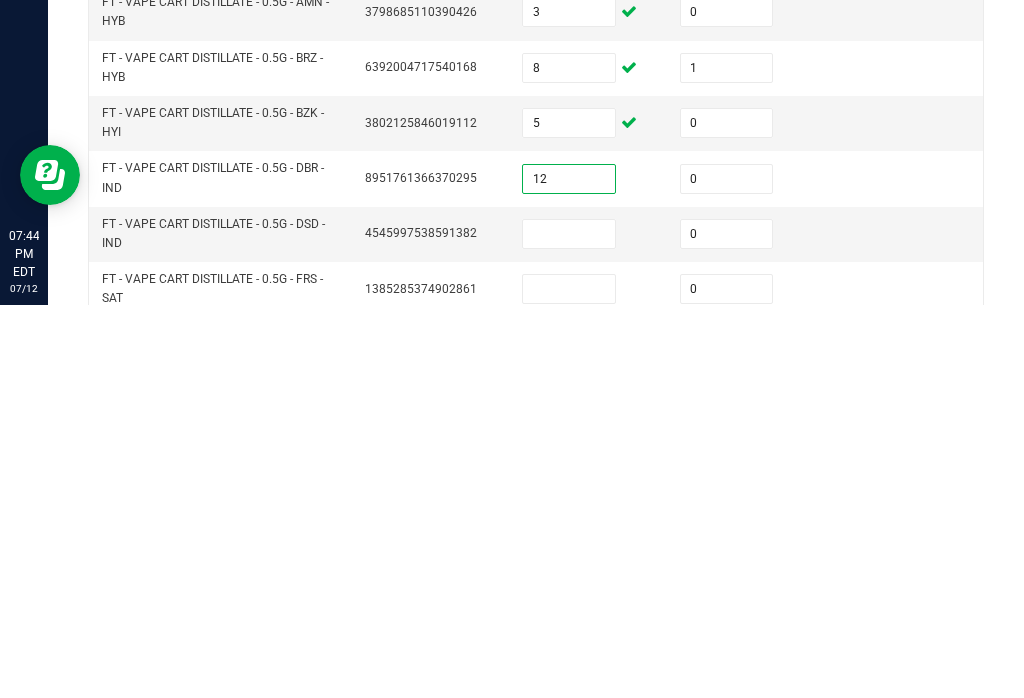 click at bounding box center [569, 627] 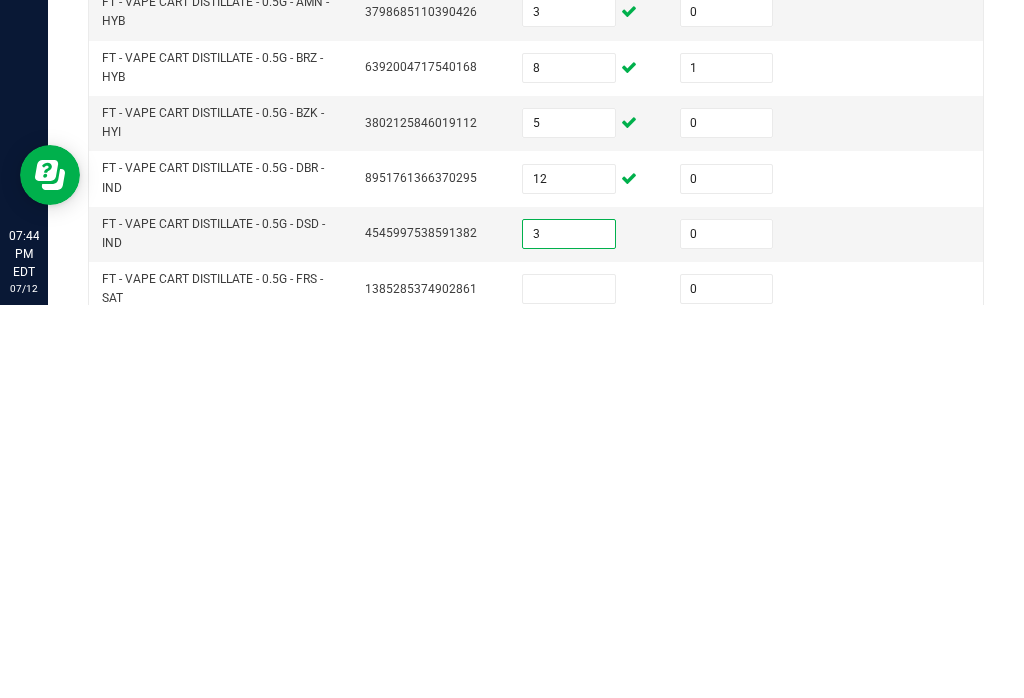 click at bounding box center (569, 682) 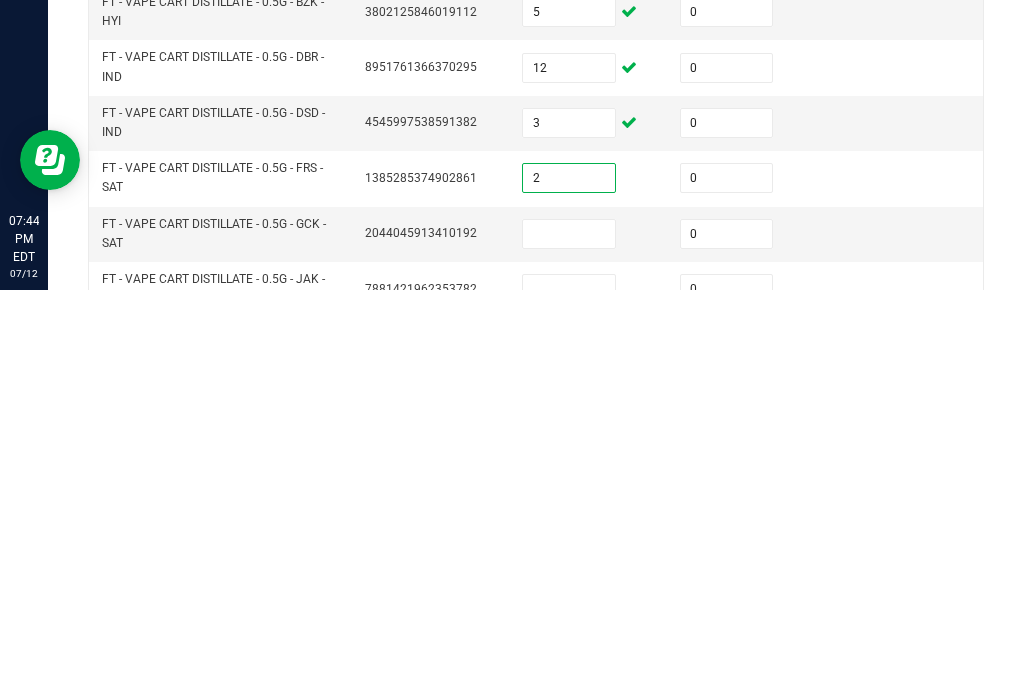 scroll, scrollTop: 97, scrollLeft: 0, axis: vertical 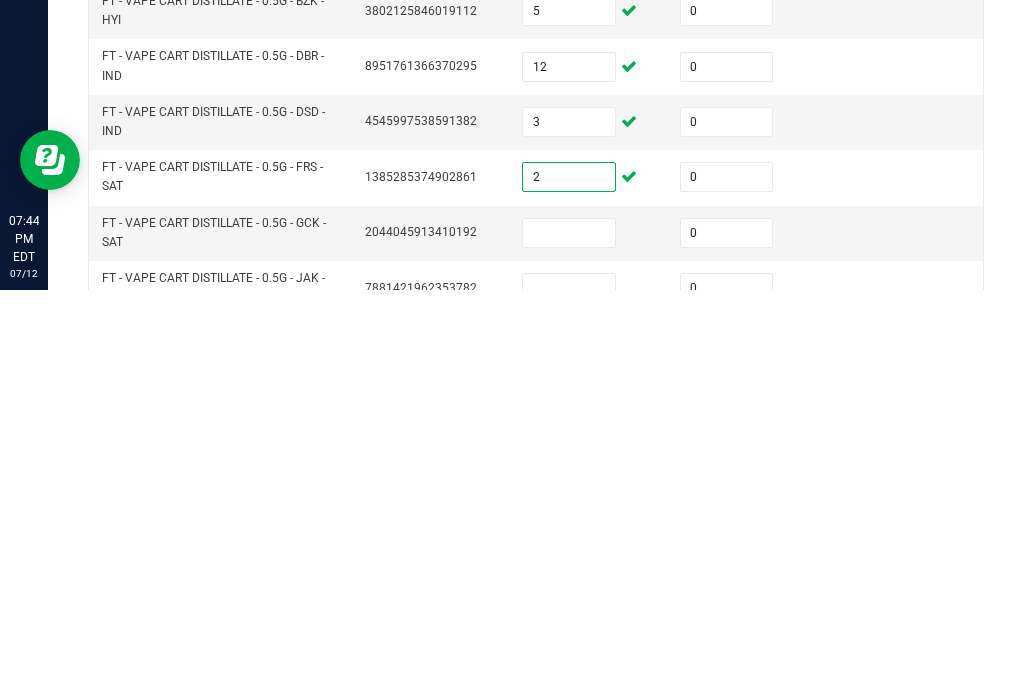 click at bounding box center [569, 641] 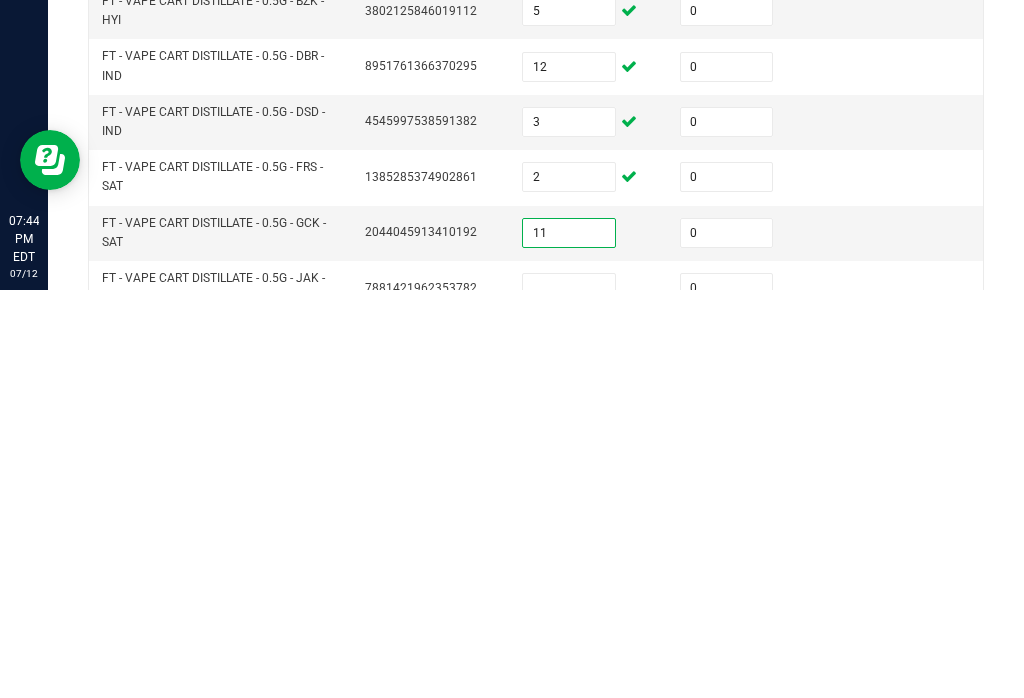click at bounding box center [569, 696] 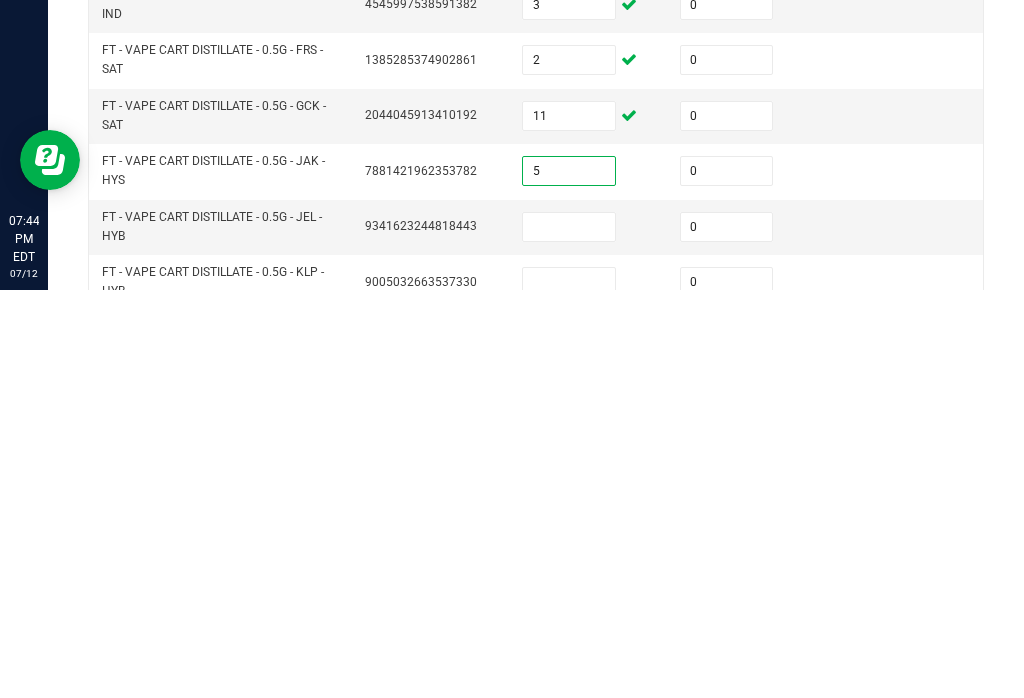 scroll, scrollTop: 219, scrollLeft: 0, axis: vertical 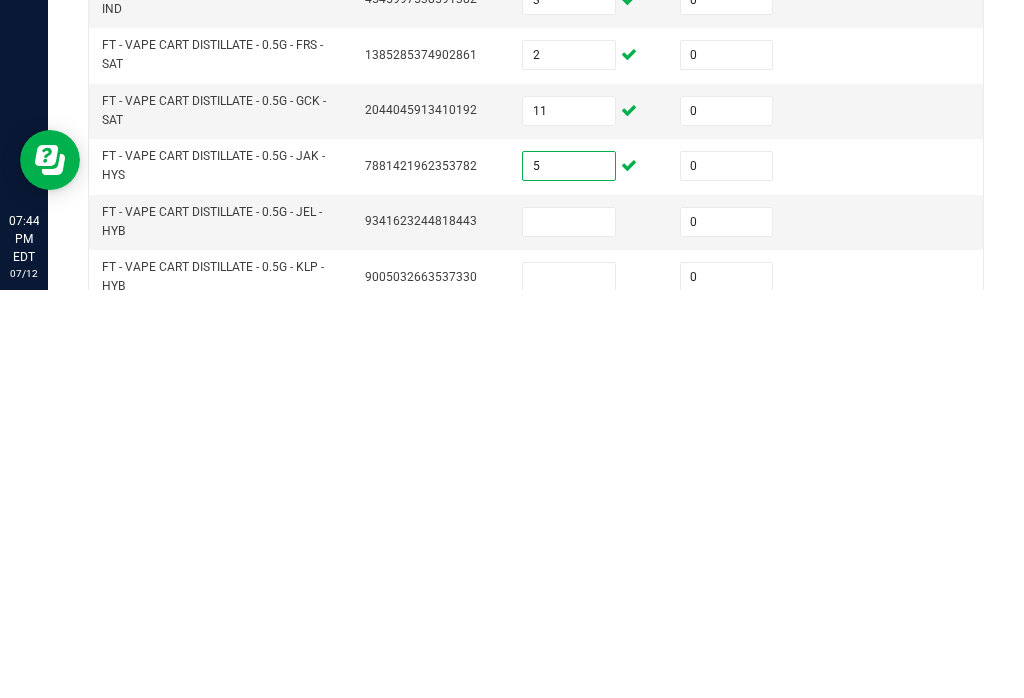 click at bounding box center (569, 630) 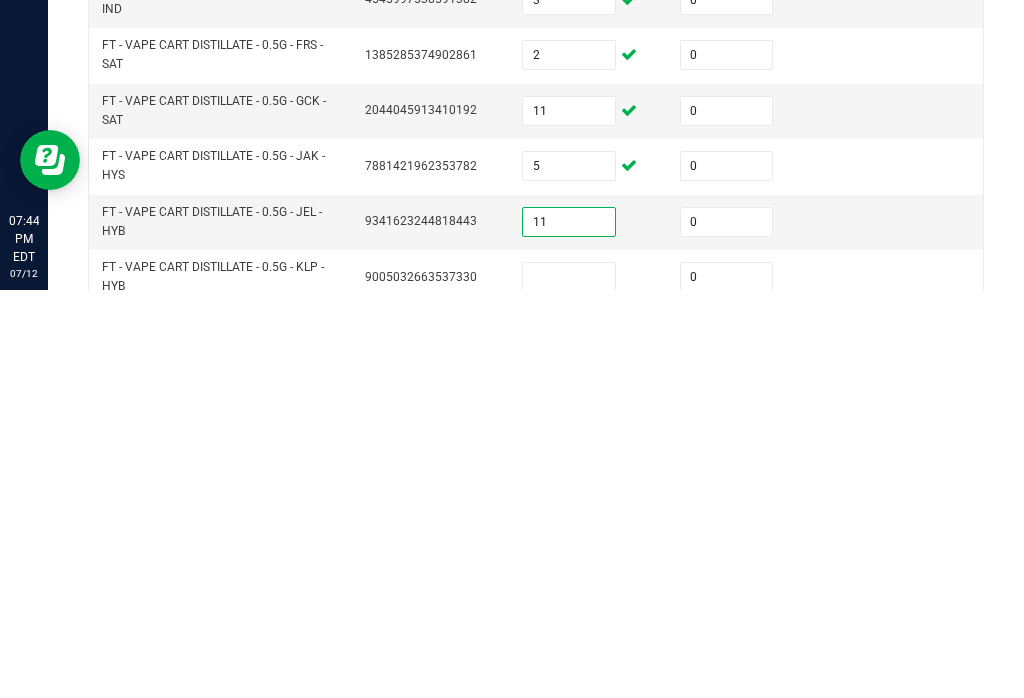 click at bounding box center (569, 685) 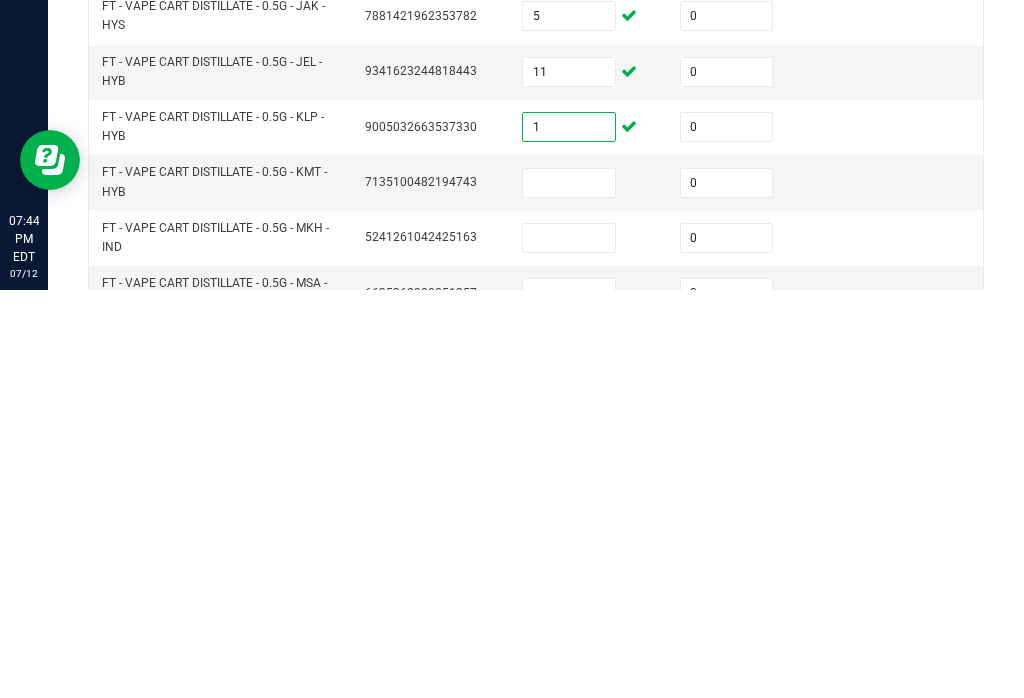 scroll, scrollTop: 376, scrollLeft: 0, axis: vertical 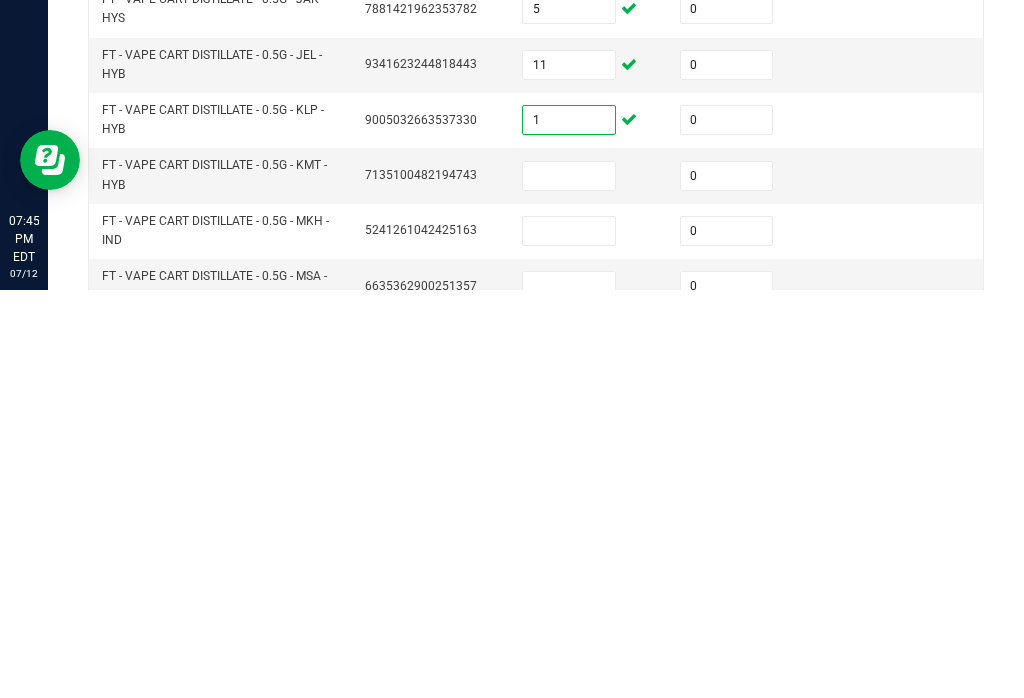 click at bounding box center [569, 584] 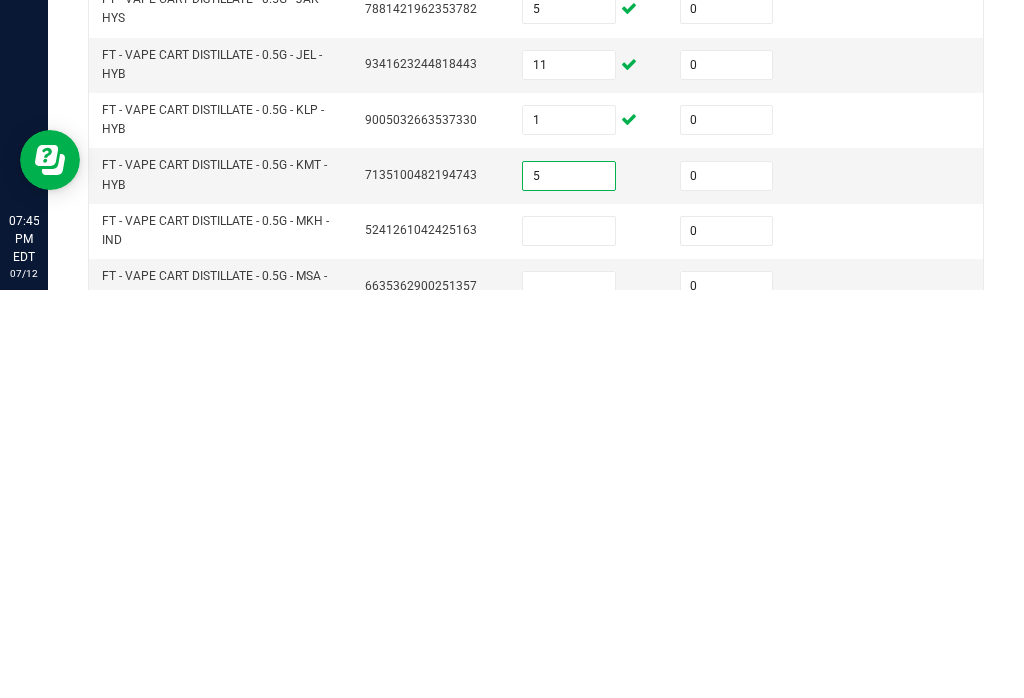 click at bounding box center [569, 639] 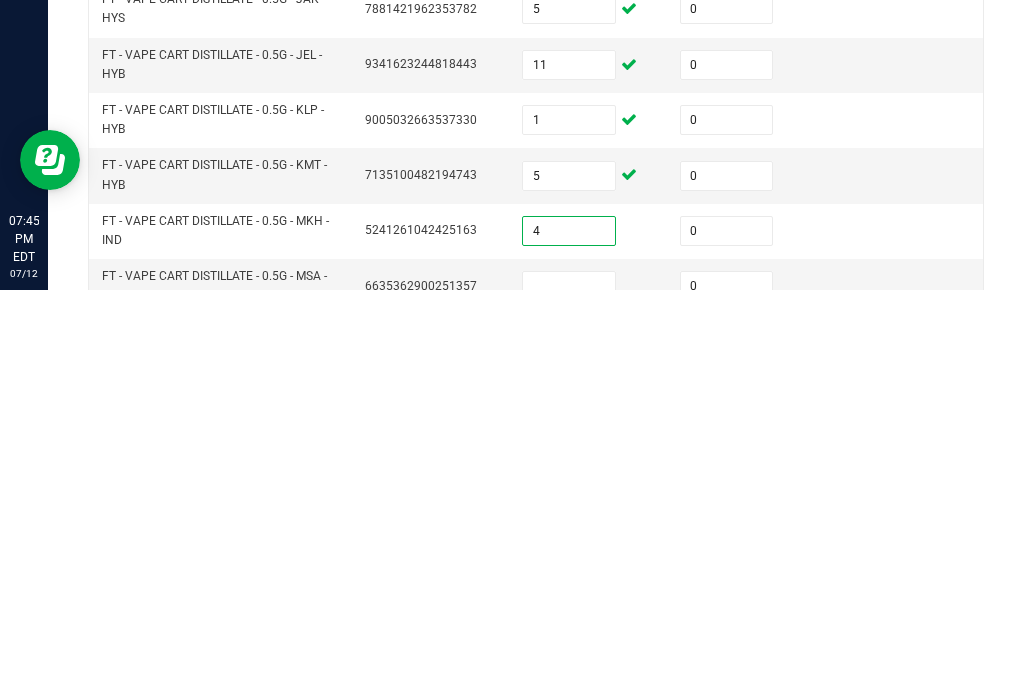 click at bounding box center (569, 694) 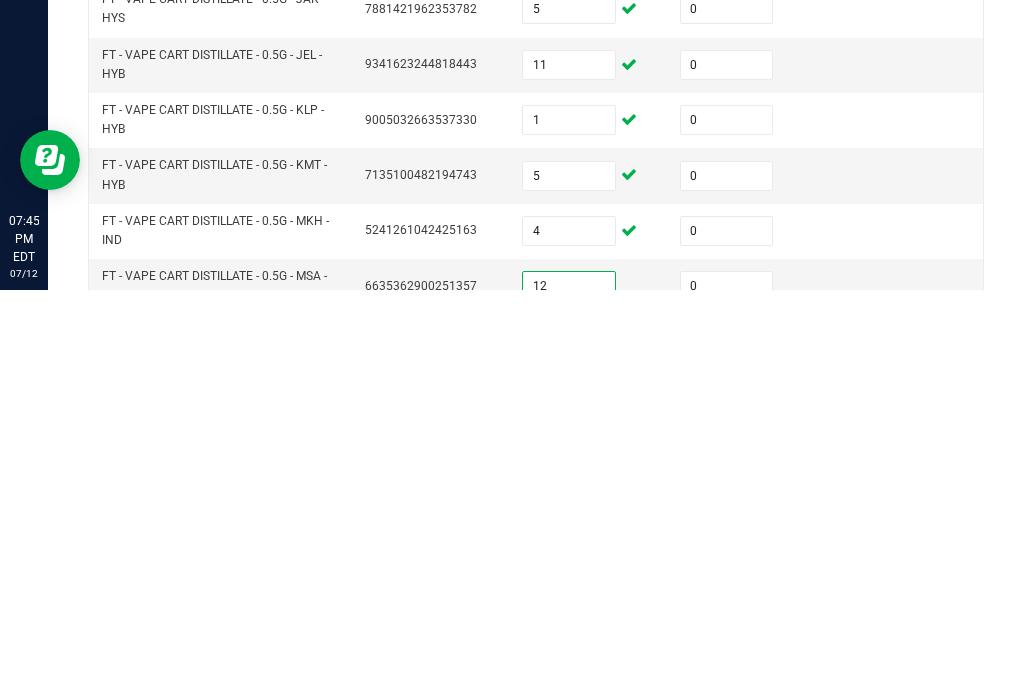 scroll, scrollTop: 431, scrollLeft: 0, axis: vertical 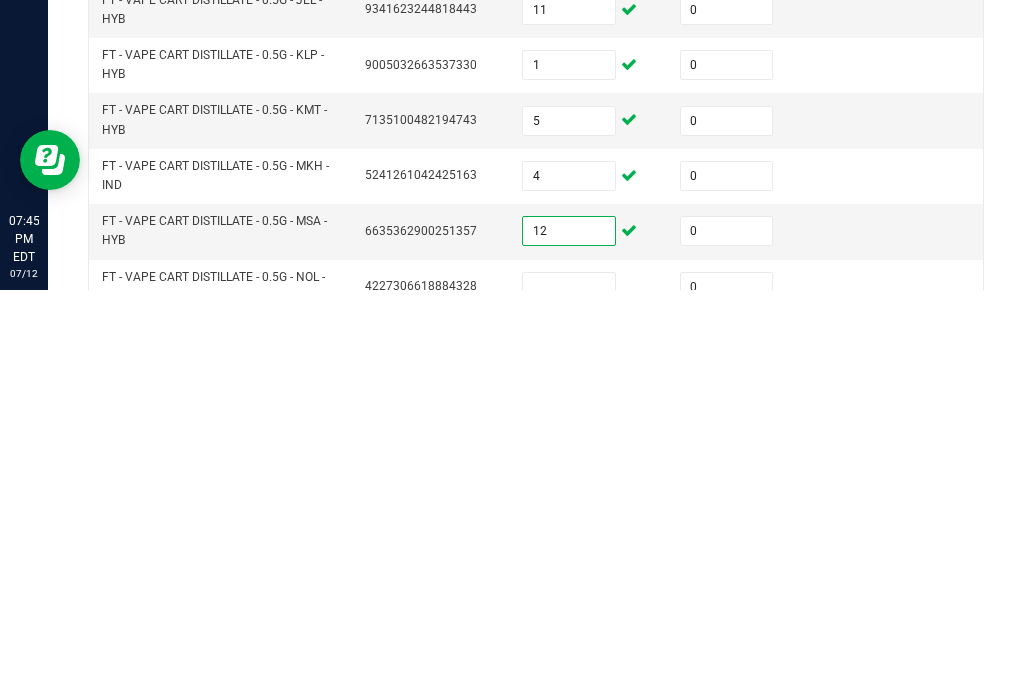 click at bounding box center (569, 695) 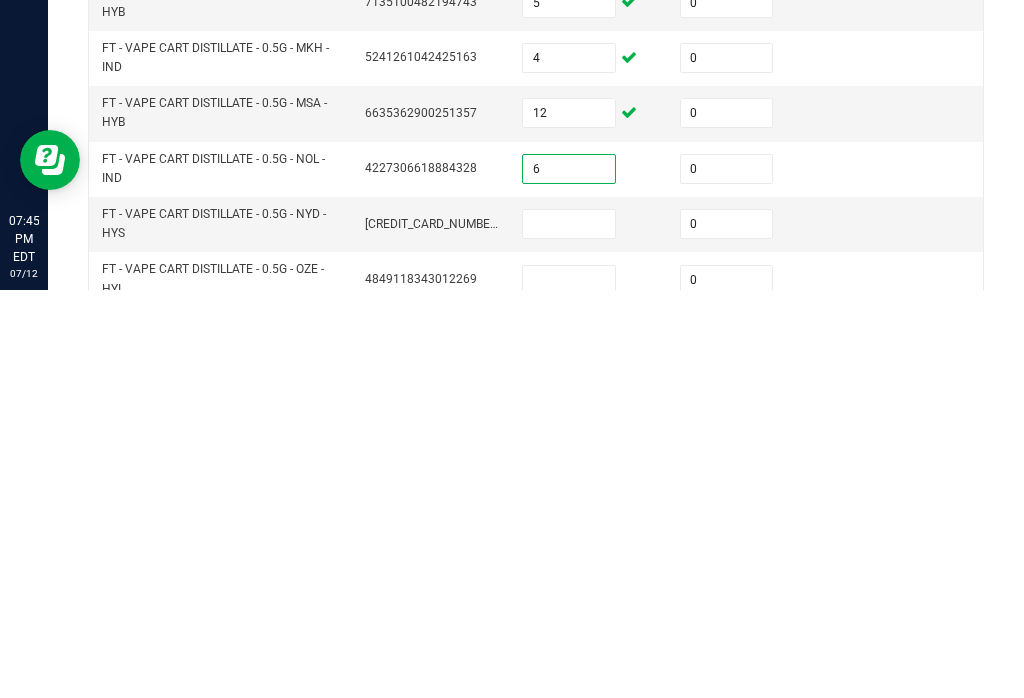 scroll, scrollTop: 565, scrollLeft: 0, axis: vertical 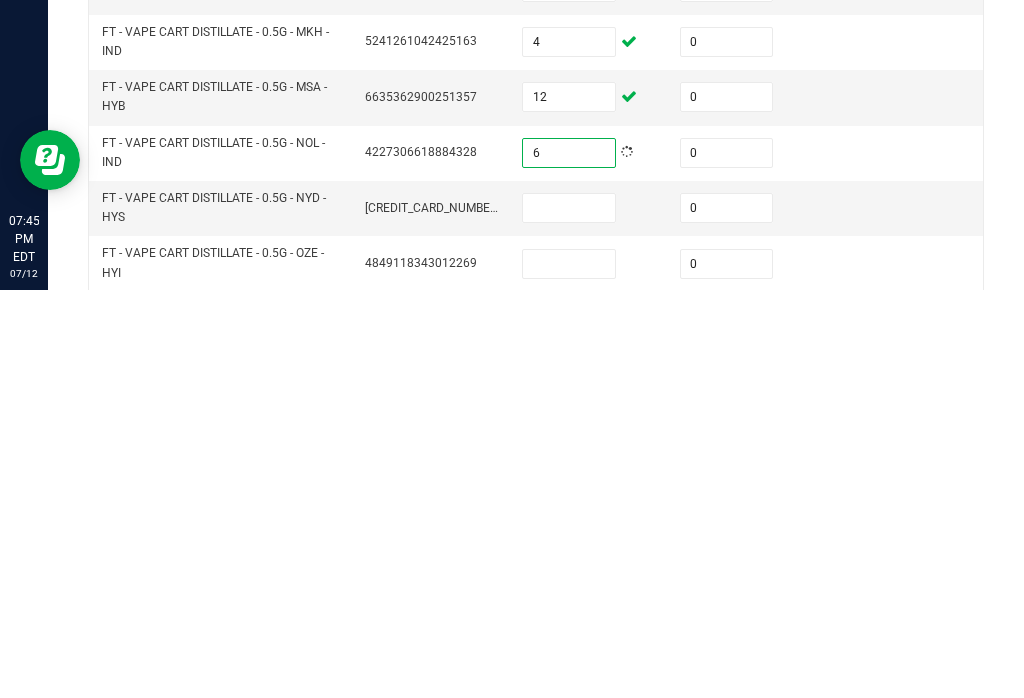 click at bounding box center (569, 616) 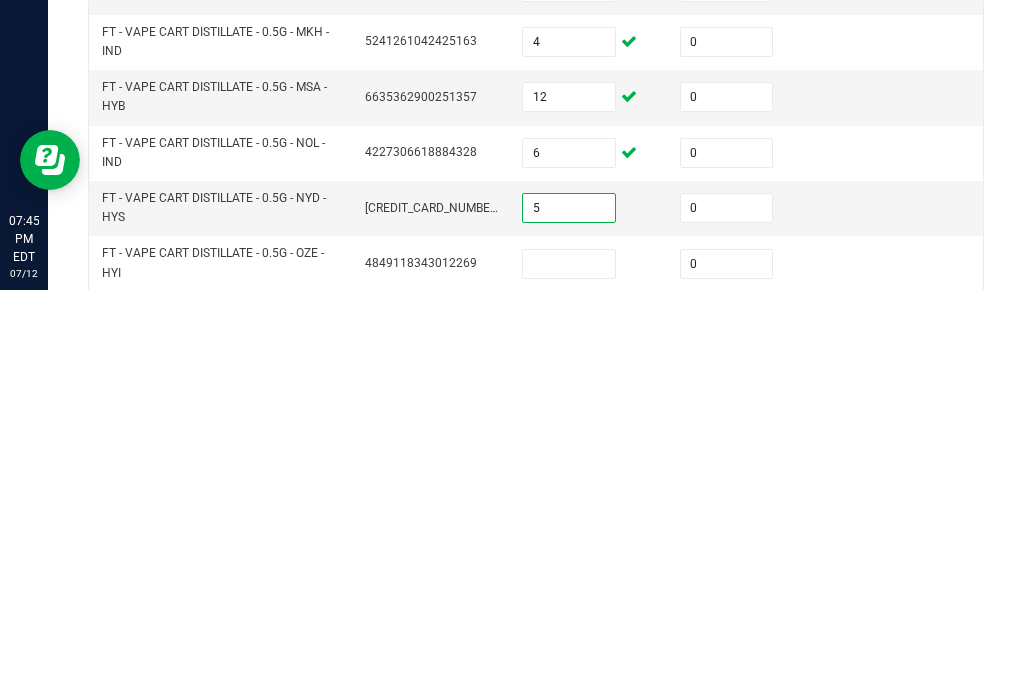 click at bounding box center (569, 672) 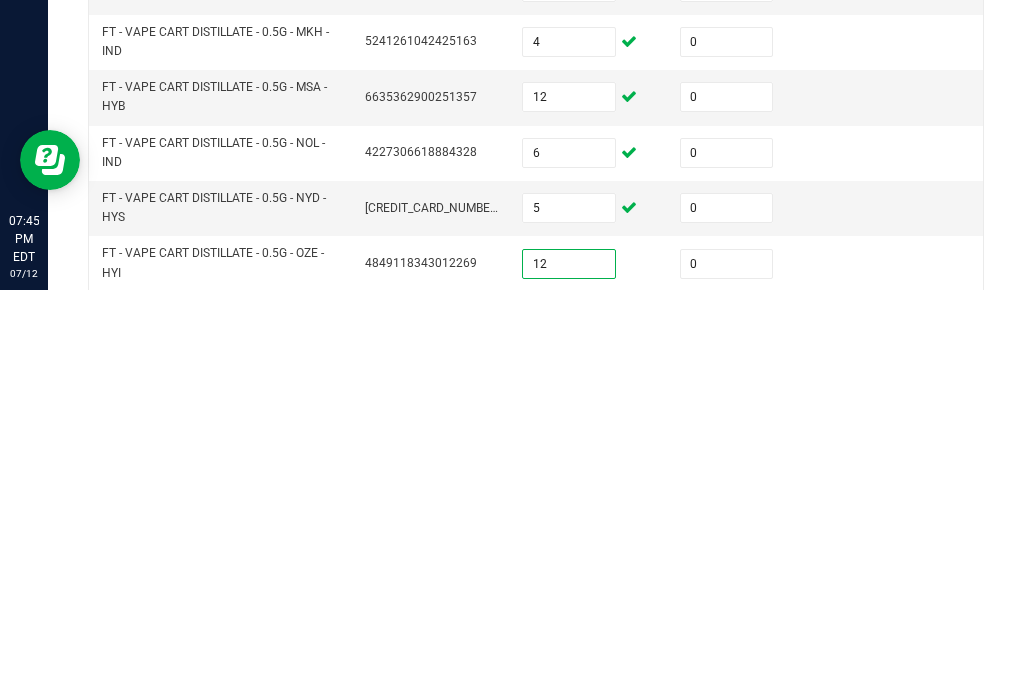 click at bounding box center (569, 727) 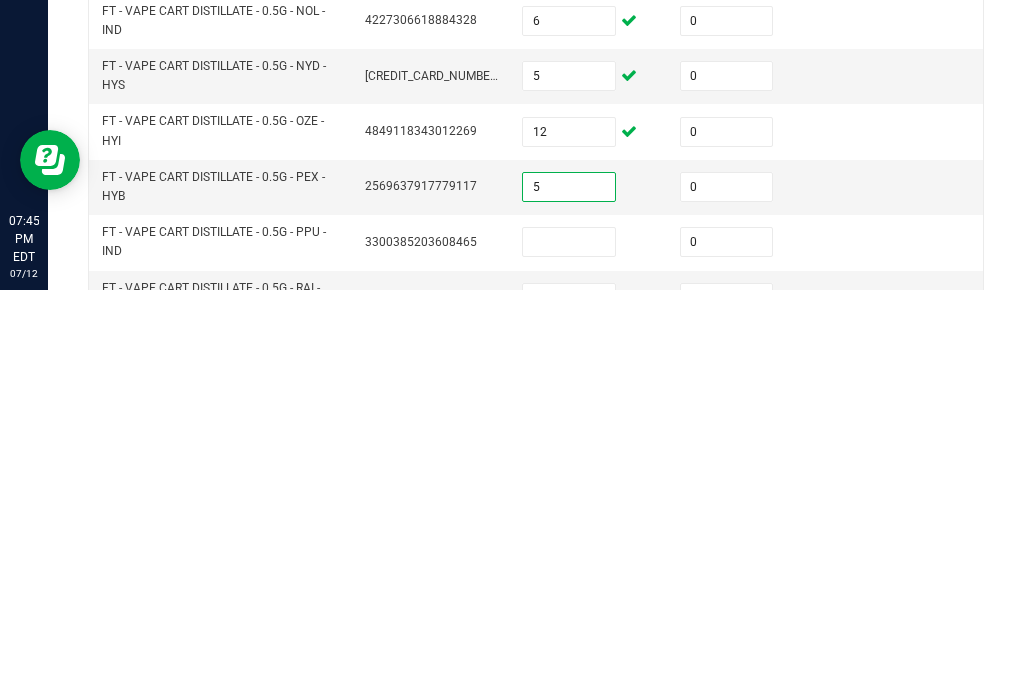 scroll, scrollTop: 700, scrollLeft: 0, axis: vertical 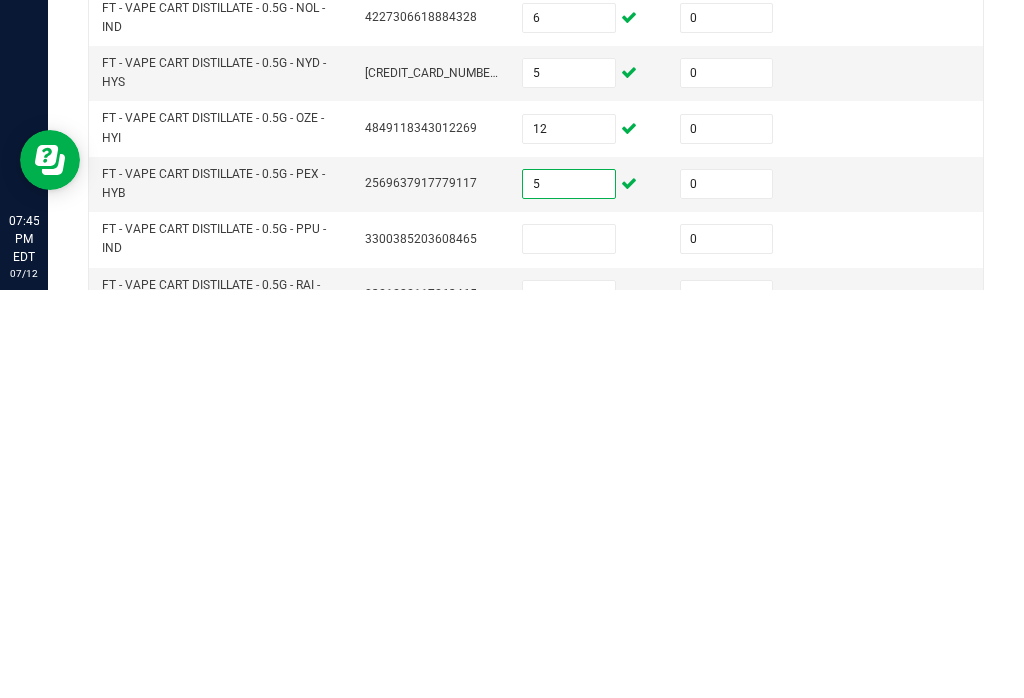 click at bounding box center (569, 647) 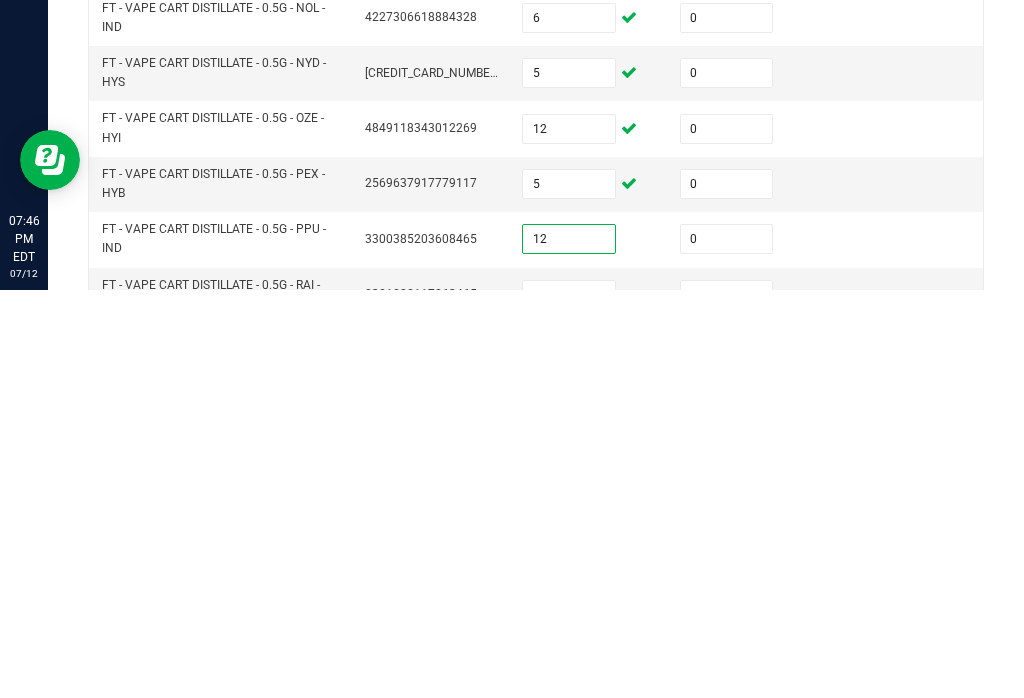 click at bounding box center (569, 703) 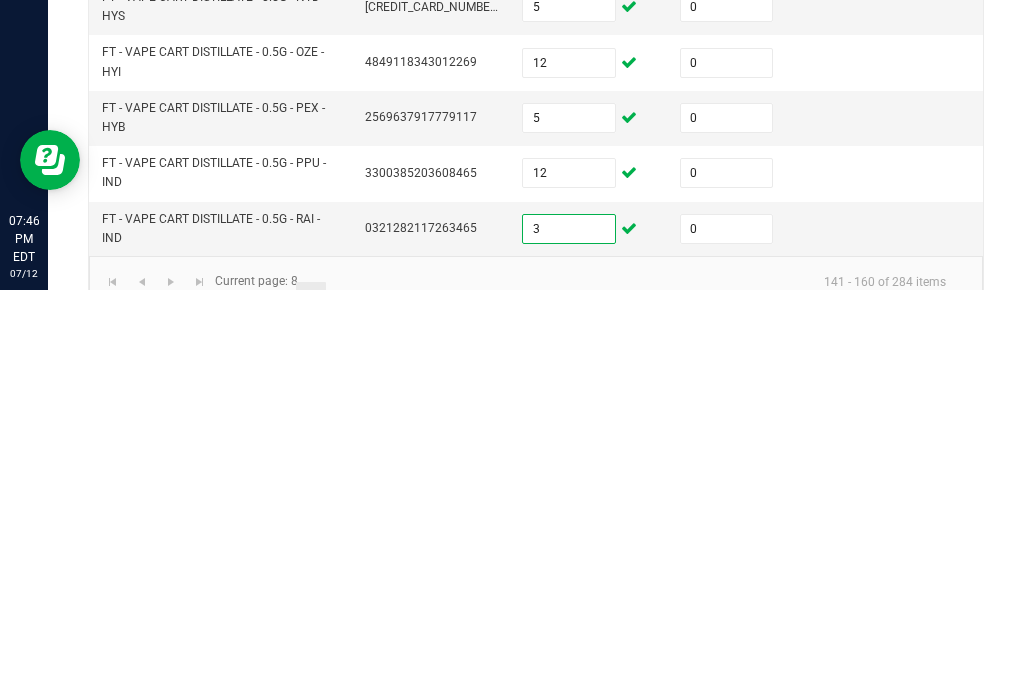 scroll, scrollTop: 765, scrollLeft: 0, axis: vertical 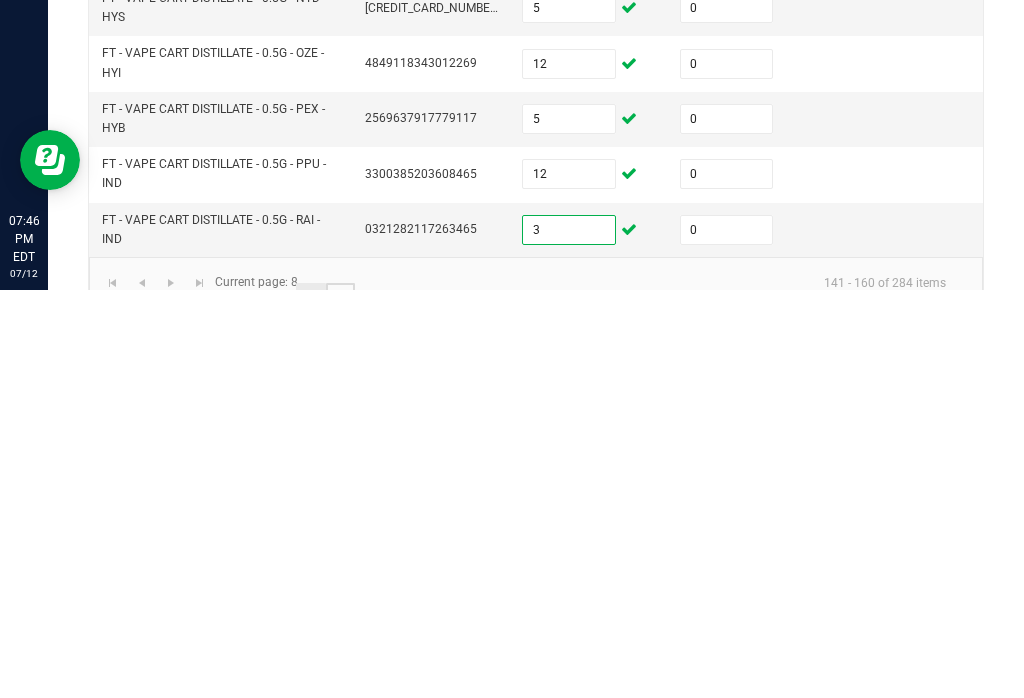 click on "9" 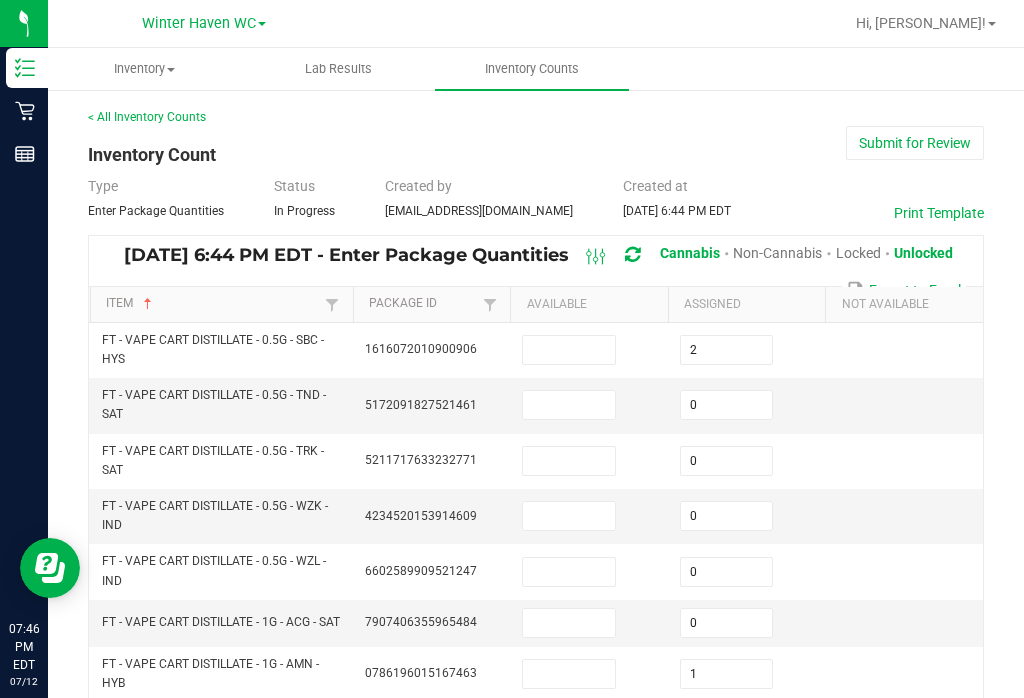 scroll, scrollTop: 0, scrollLeft: 0, axis: both 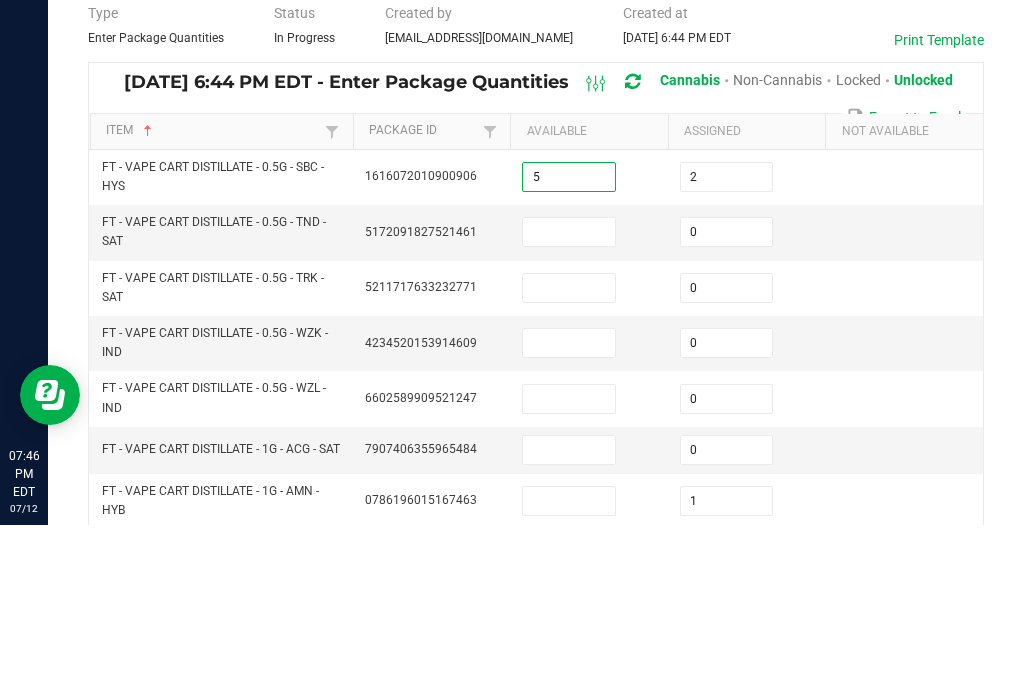 click at bounding box center [569, 405] 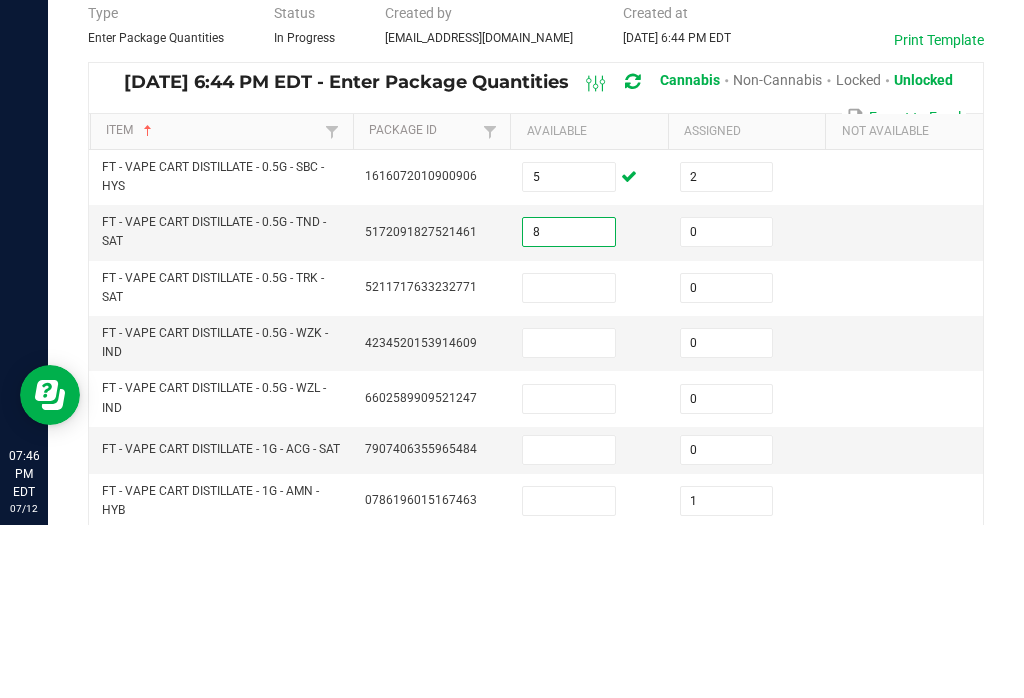click at bounding box center (569, 461) 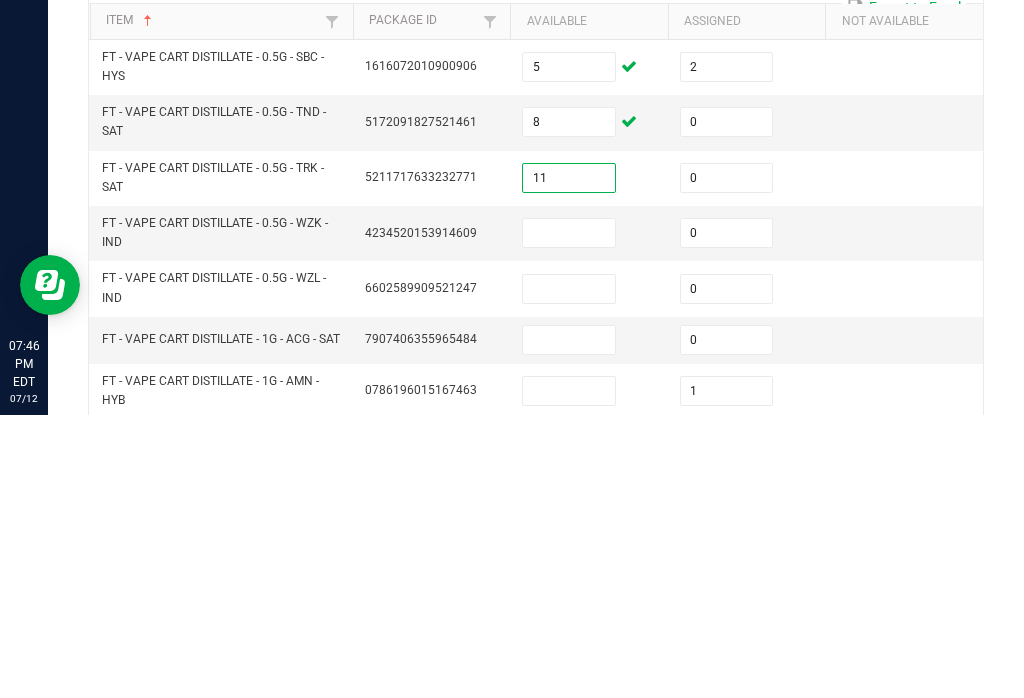 click at bounding box center (569, 516) 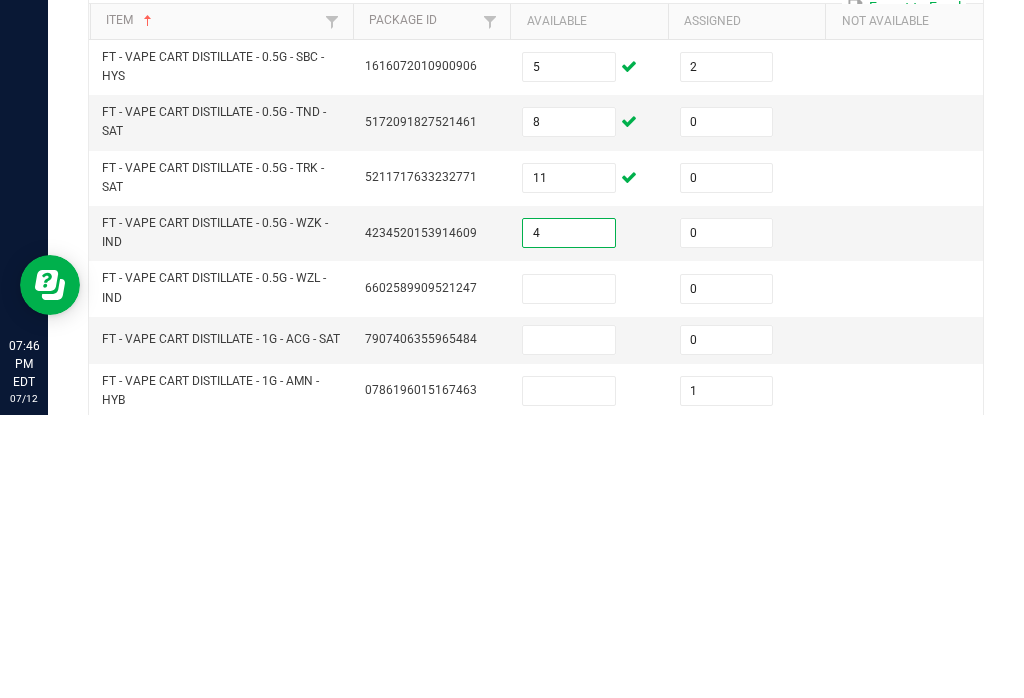 click at bounding box center (569, 572) 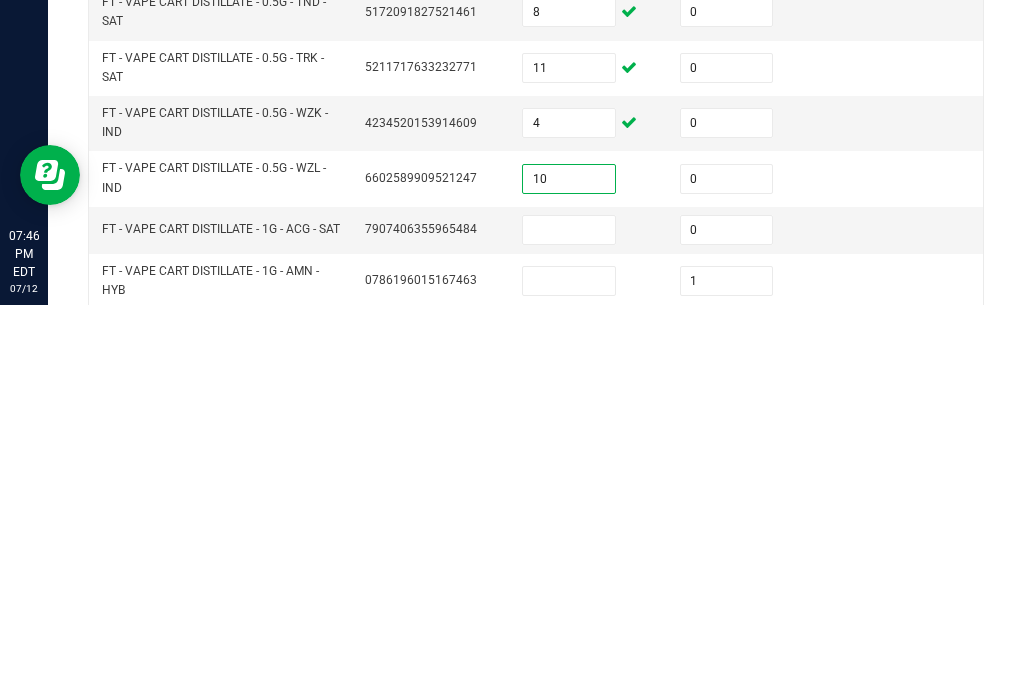 click at bounding box center [569, 623] 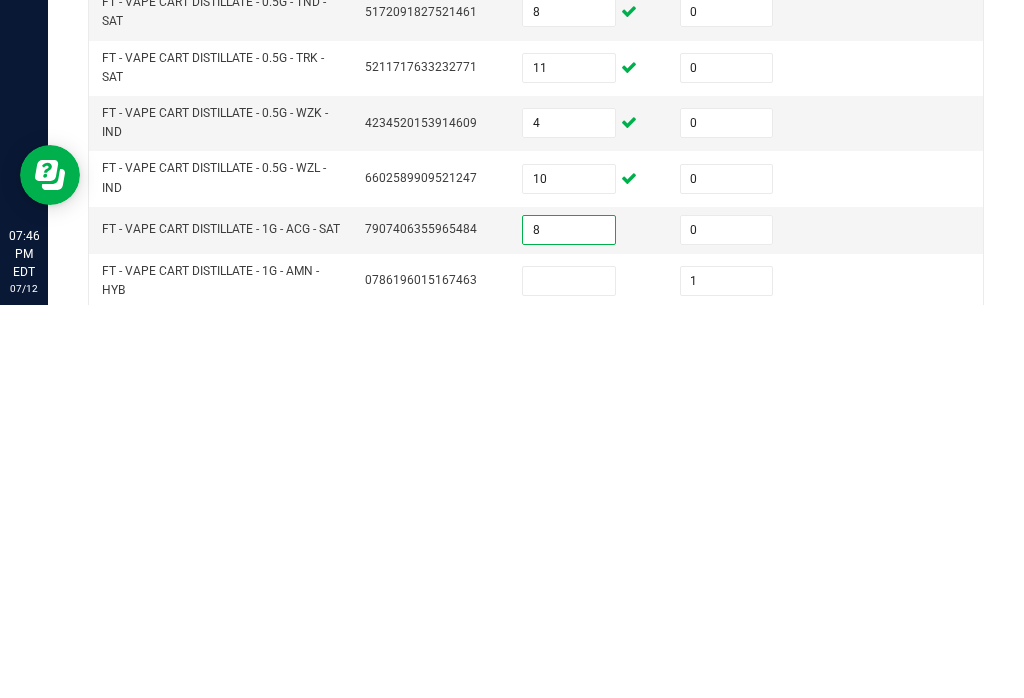 click at bounding box center (569, 674) 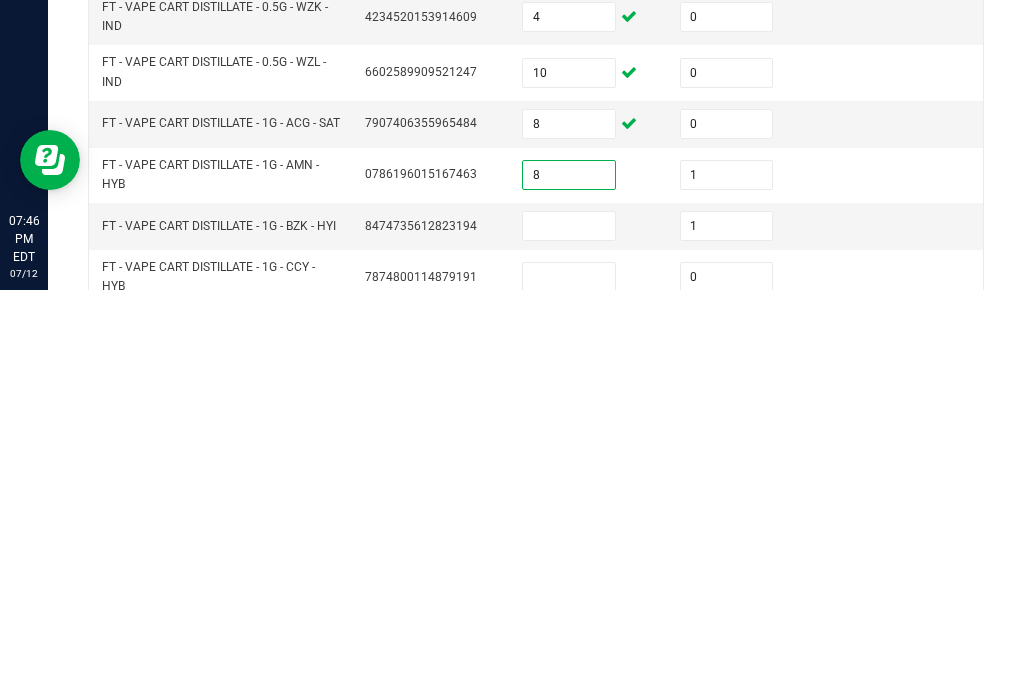 scroll, scrollTop: 92, scrollLeft: 0, axis: vertical 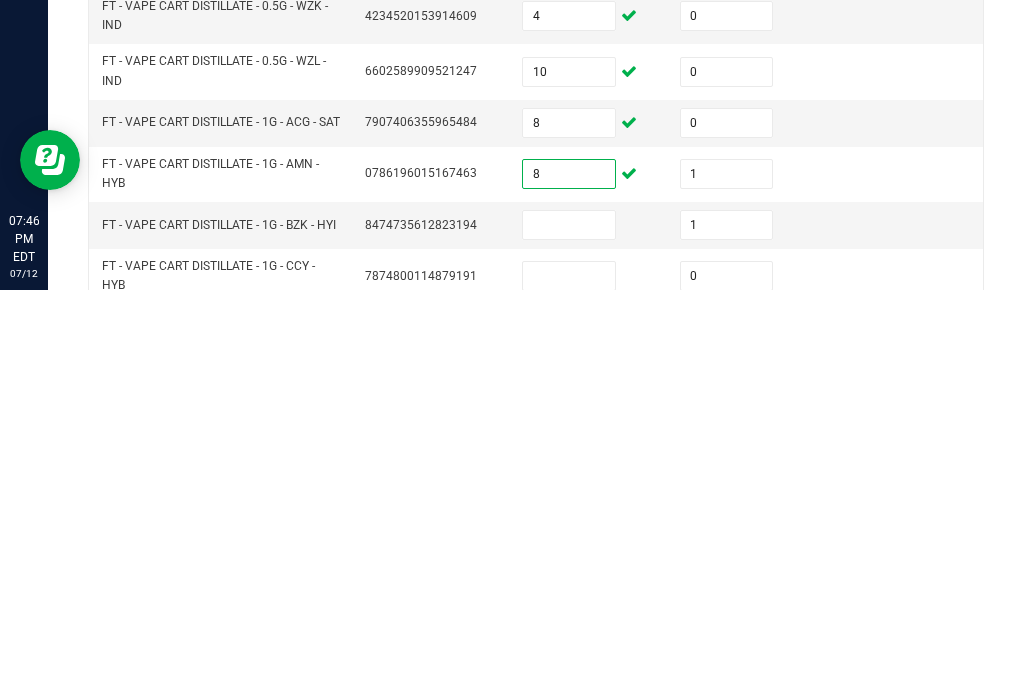 click at bounding box center [569, 633] 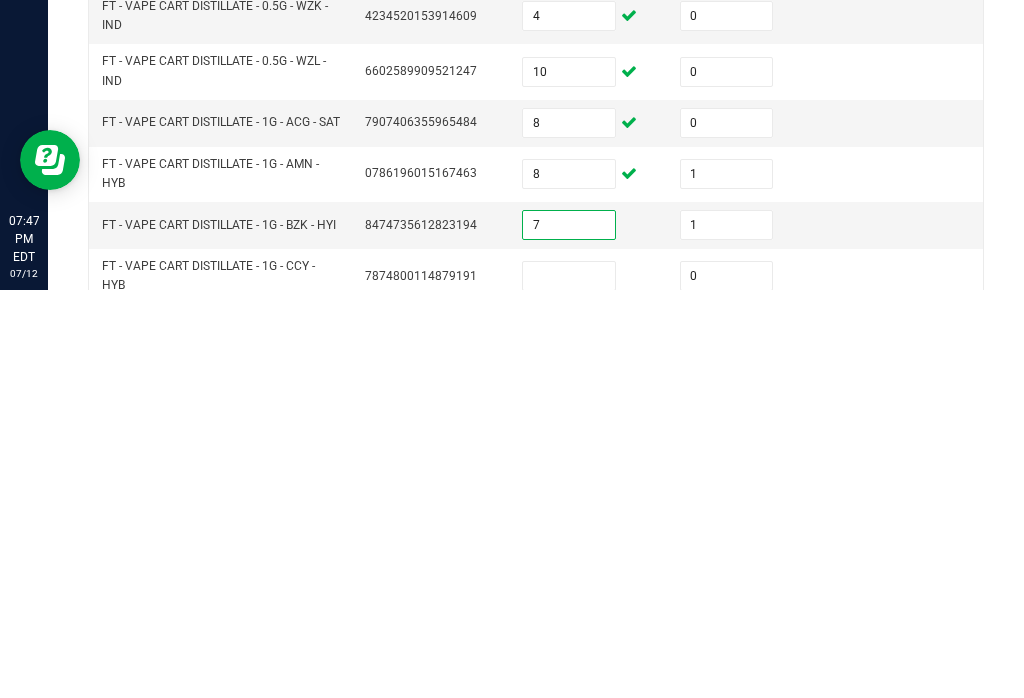 click at bounding box center (569, 684) 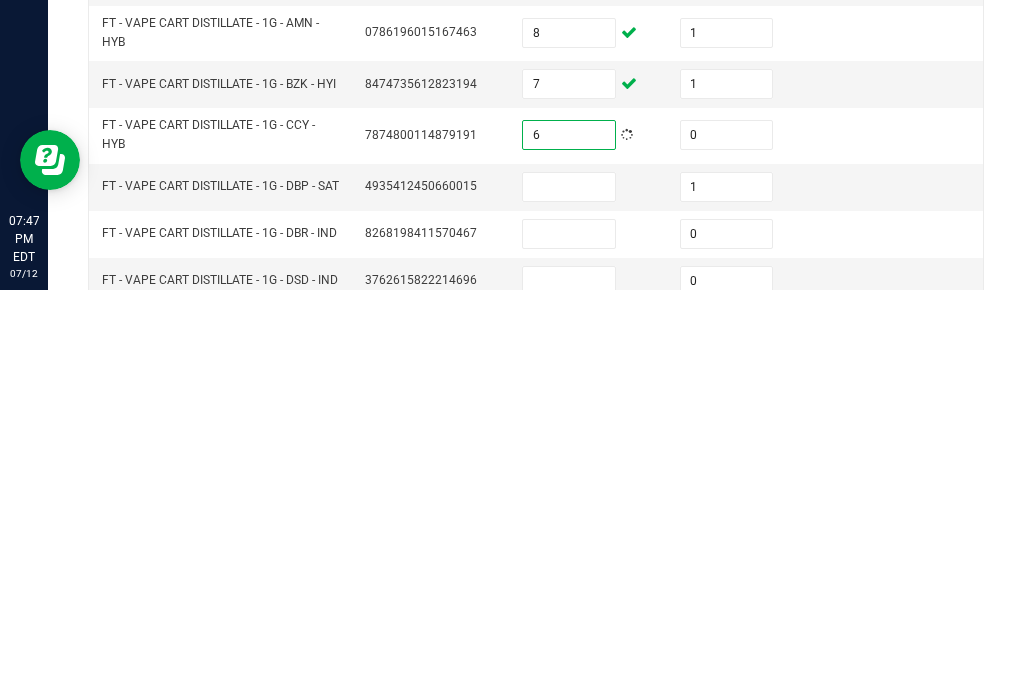 scroll, scrollTop: 233, scrollLeft: 0, axis: vertical 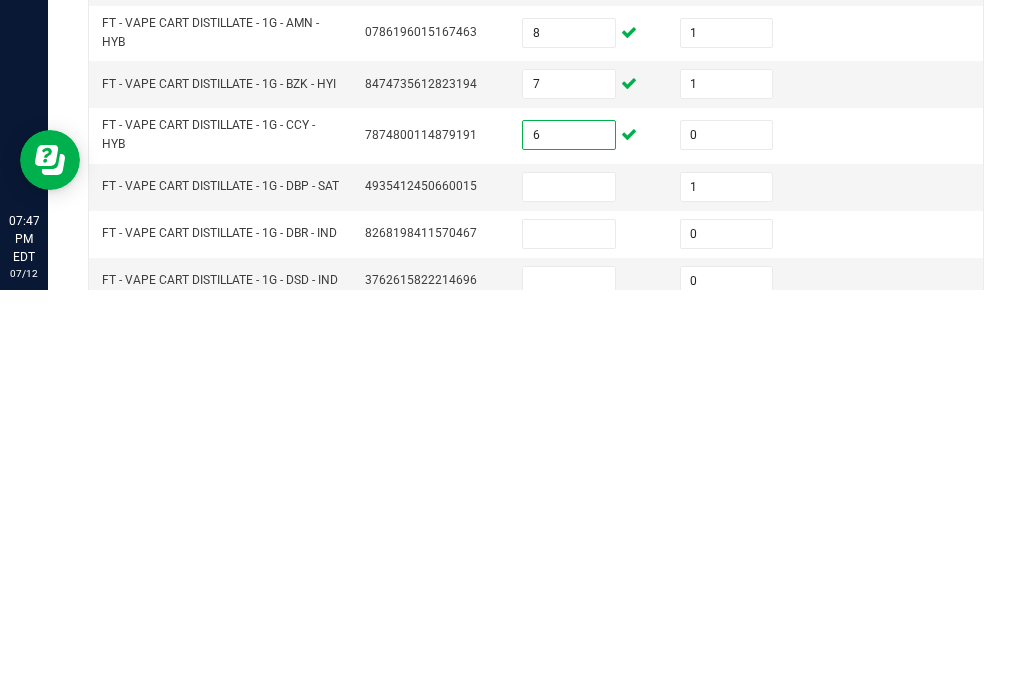 click at bounding box center [569, 595] 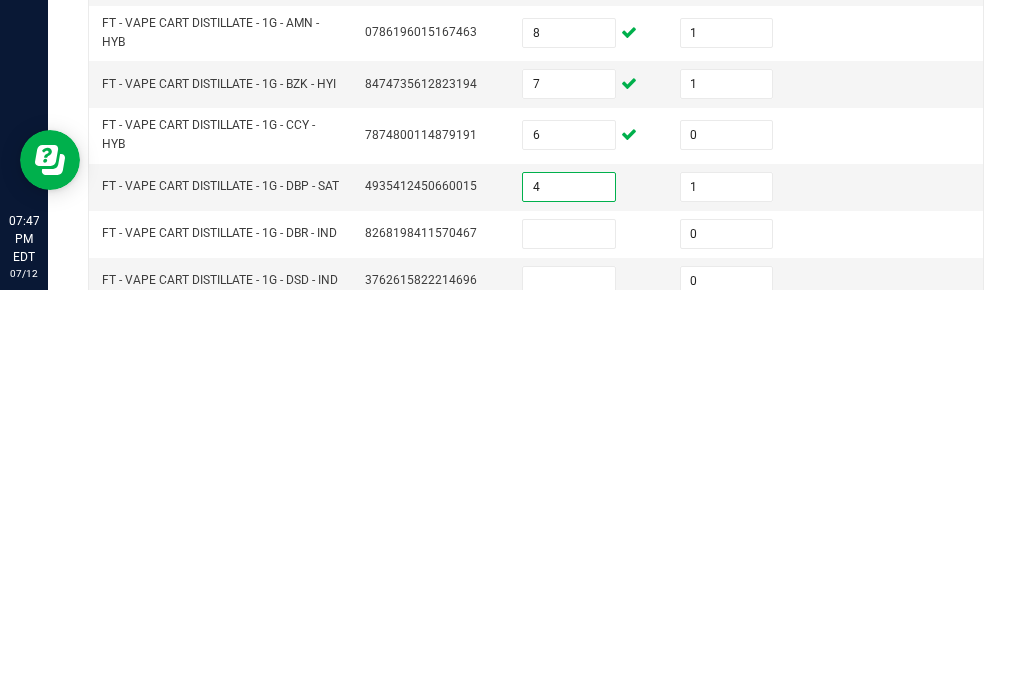 click at bounding box center [569, 642] 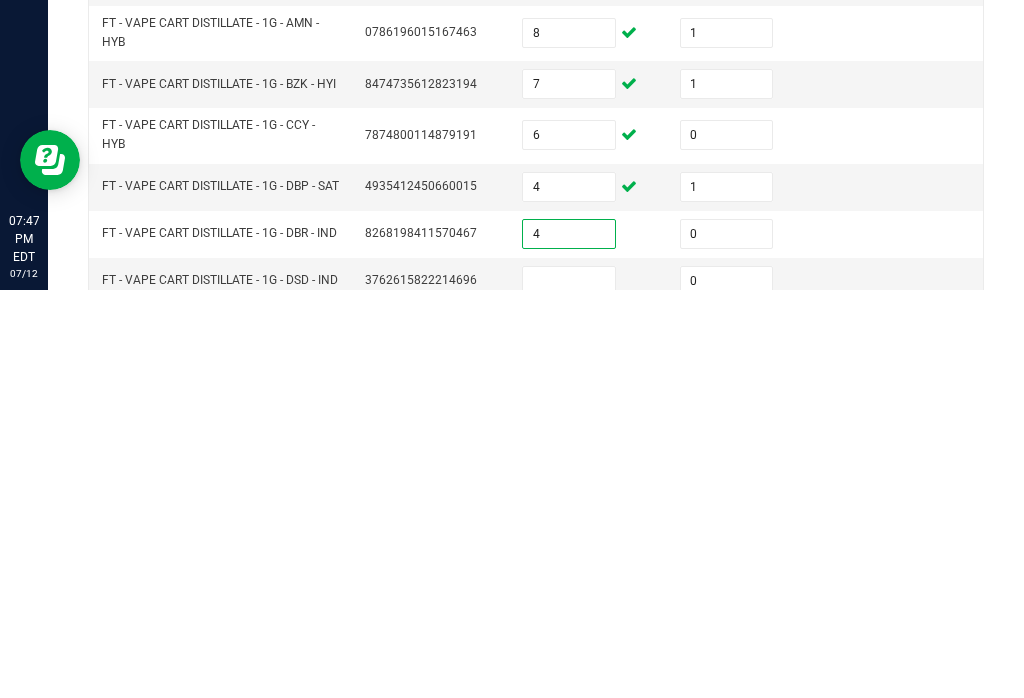 click at bounding box center (569, 689) 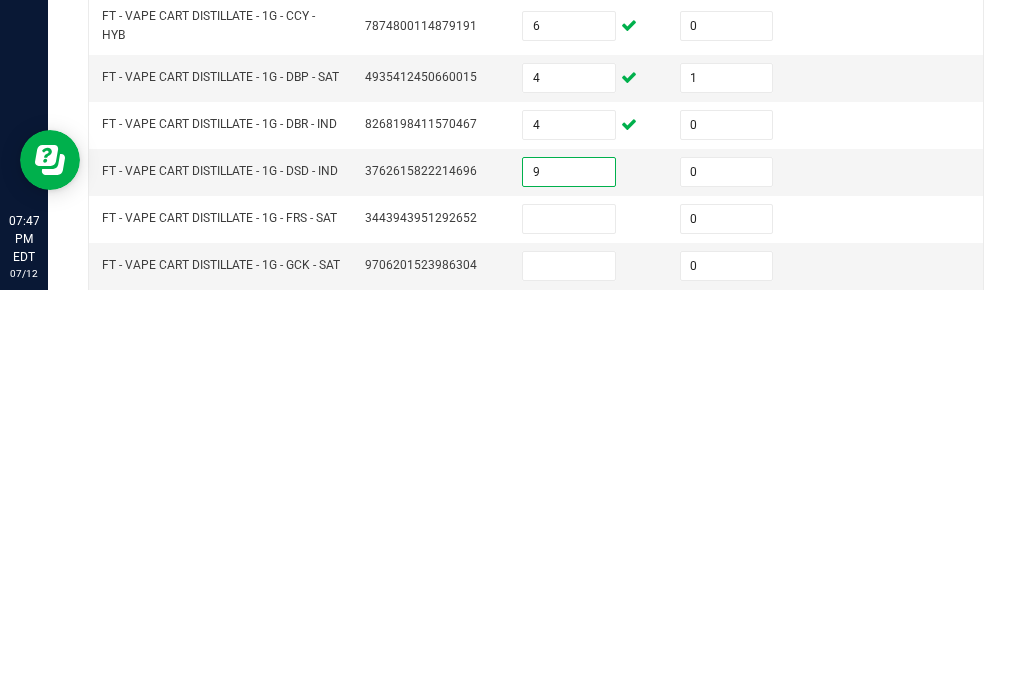 scroll, scrollTop: 344, scrollLeft: 0, axis: vertical 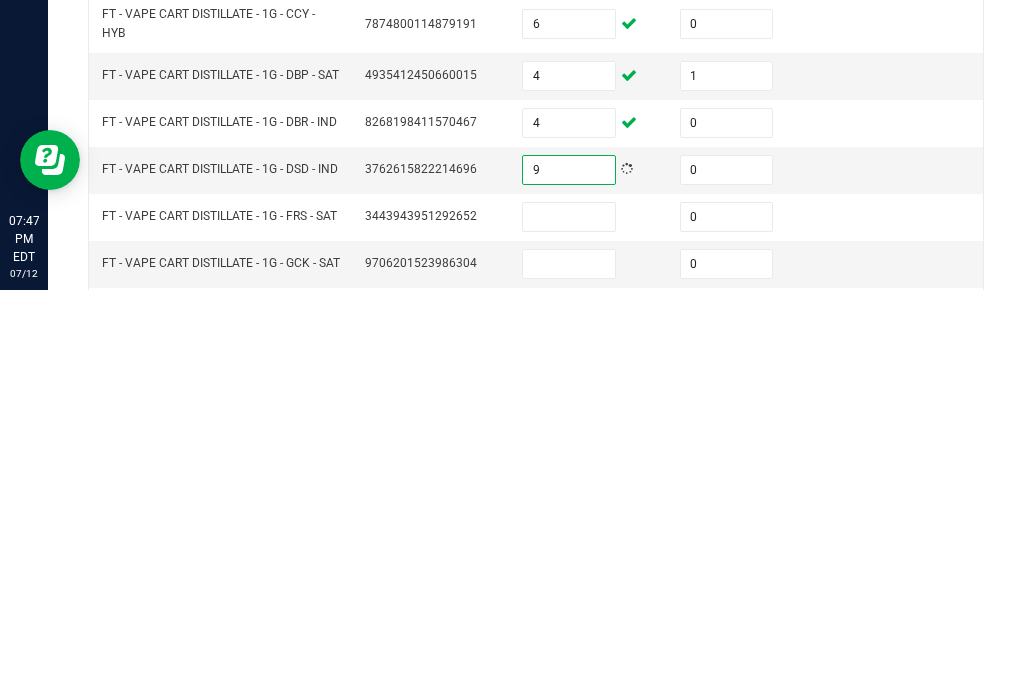 click at bounding box center (569, 625) 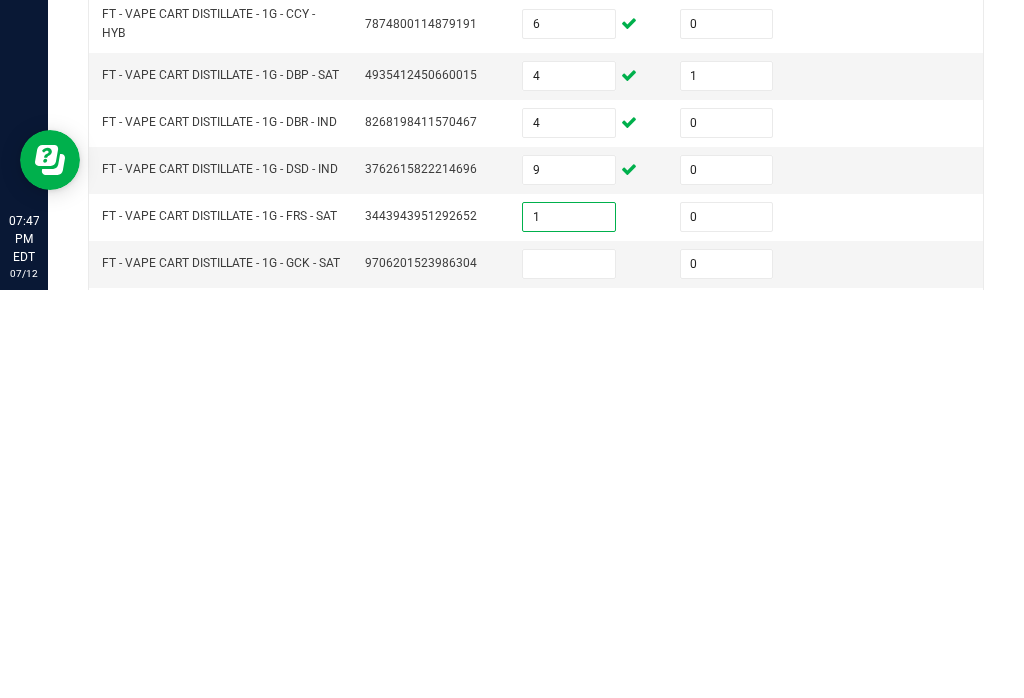 click at bounding box center [569, 672] 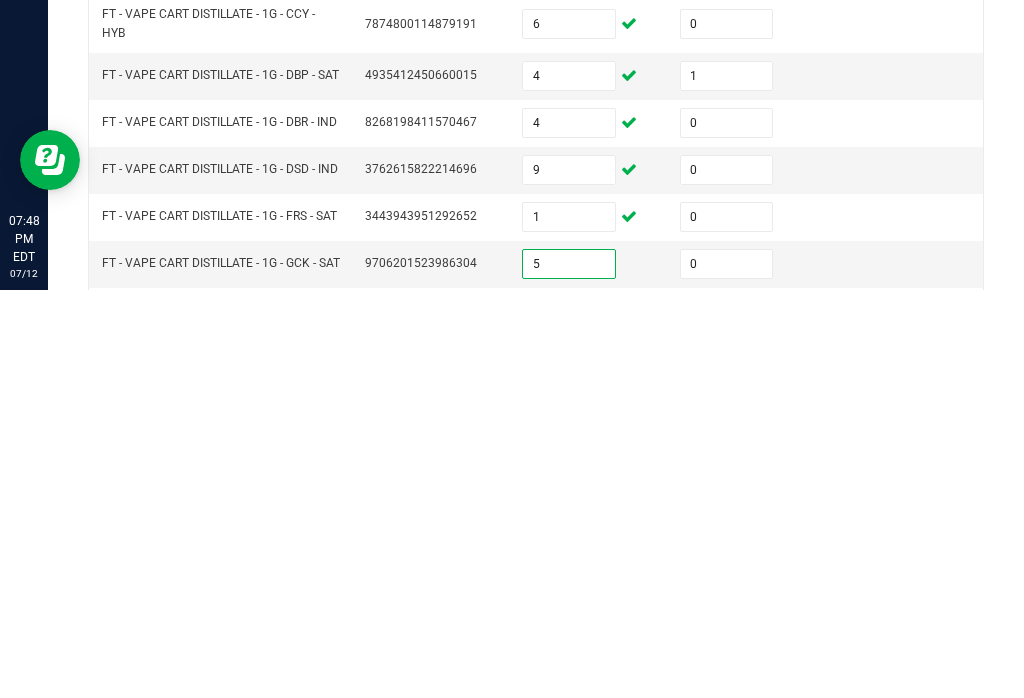 click at bounding box center (569, 723) 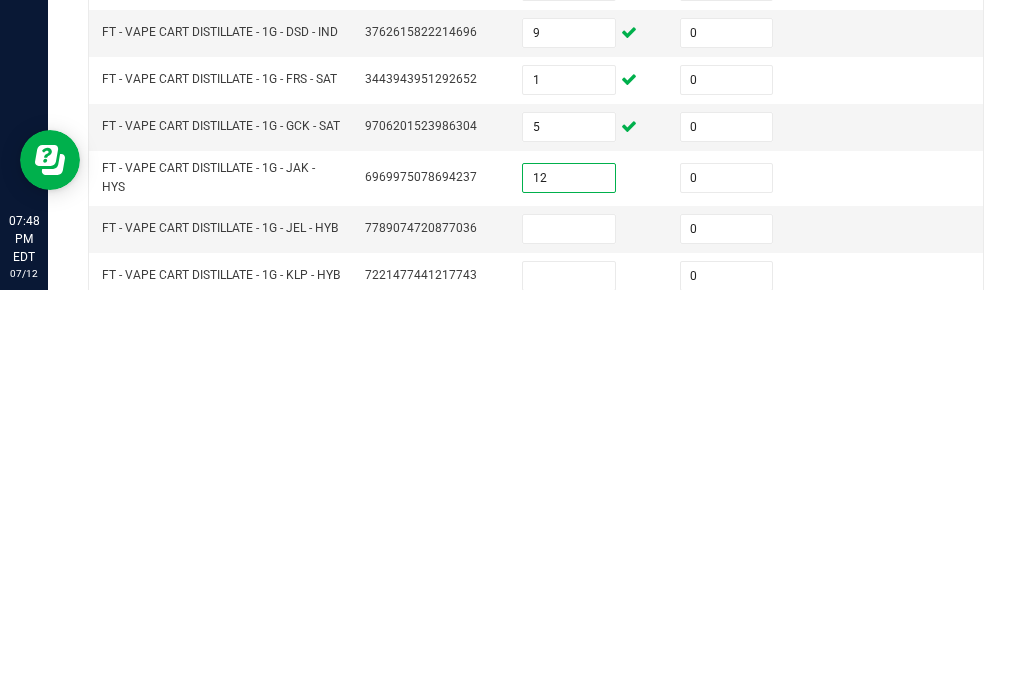 scroll, scrollTop: 496, scrollLeft: 0, axis: vertical 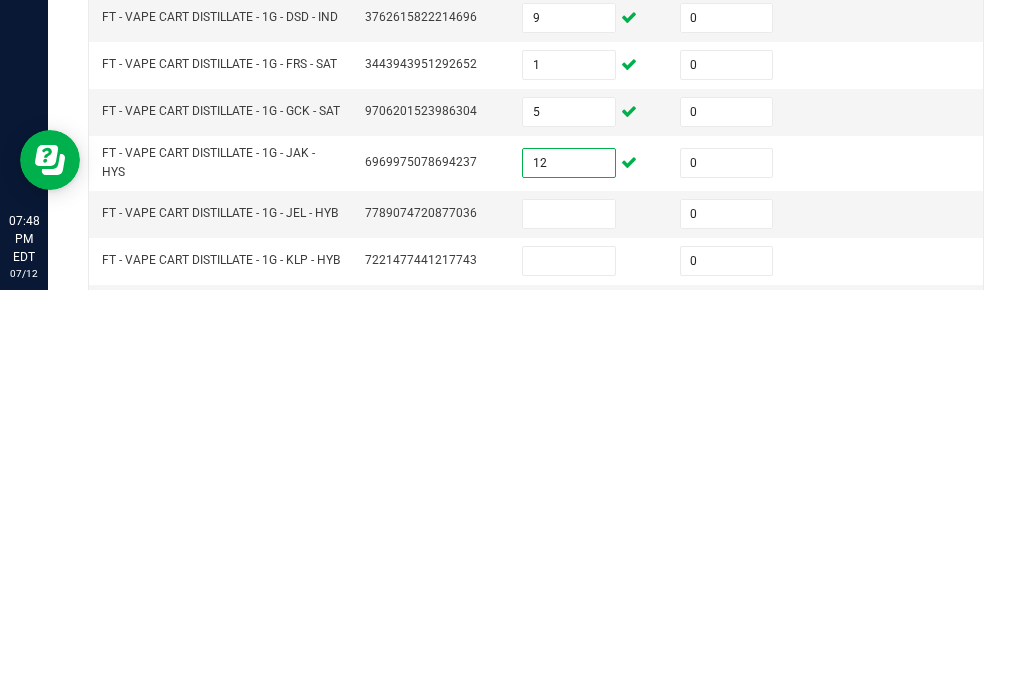 click at bounding box center (569, 622) 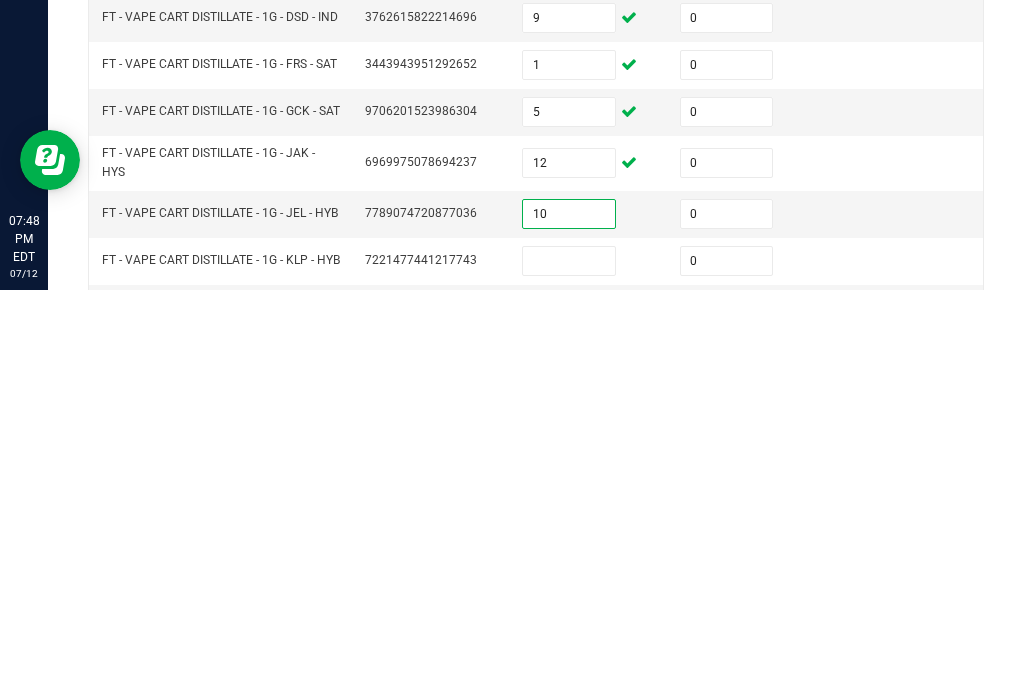 click at bounding box center (569, 669) 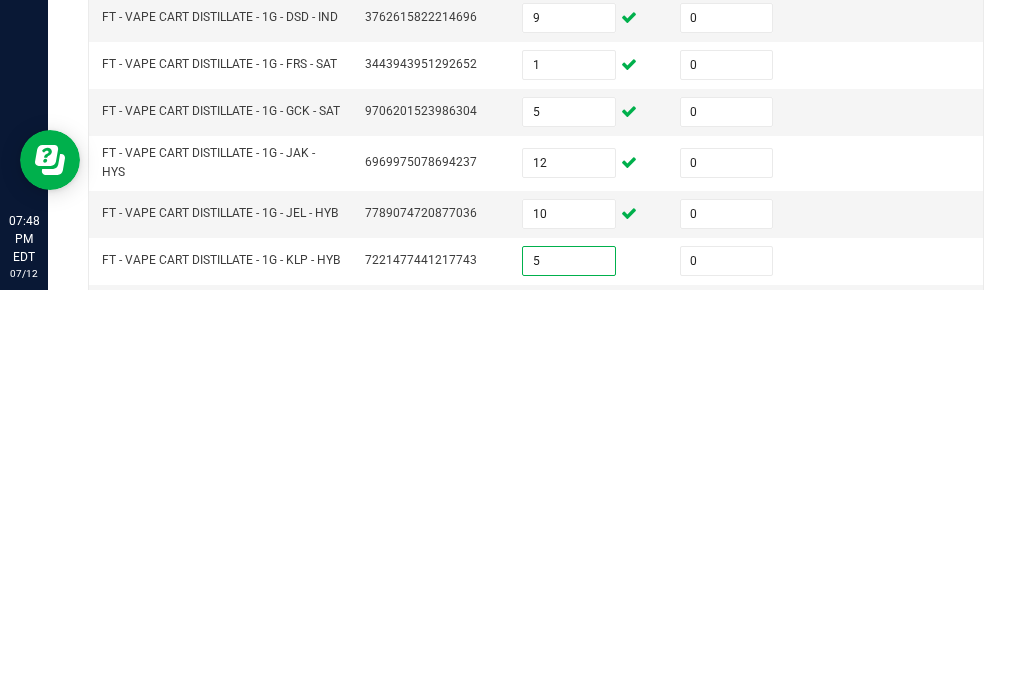 click at bounding box center [569, 720] 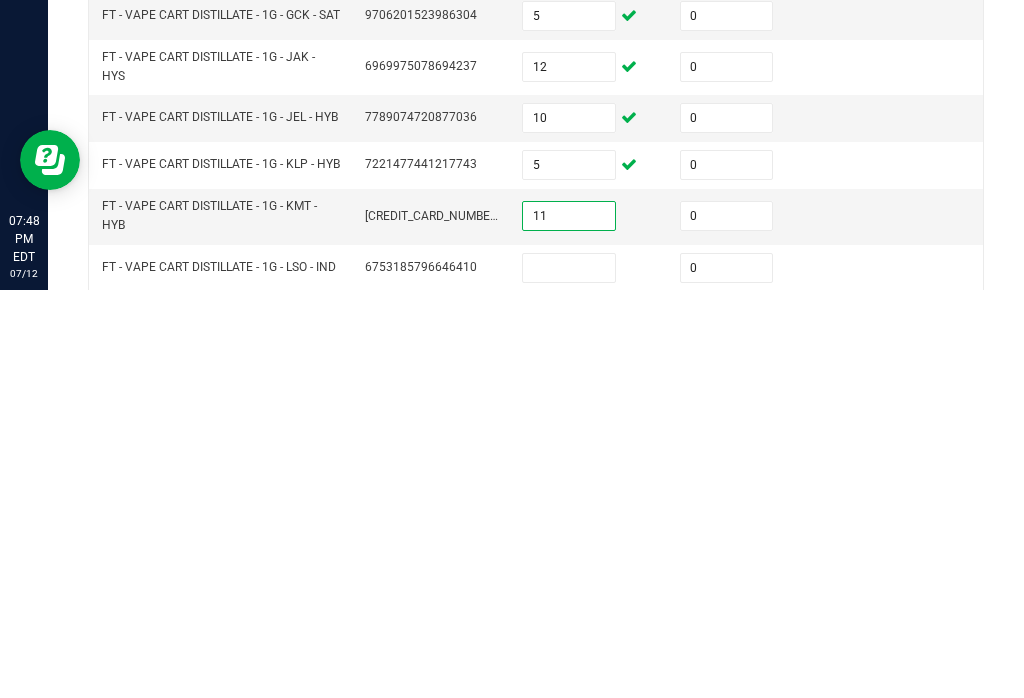 scroll, scrollTop: 594, scrollLeft: 0, axis: vertical 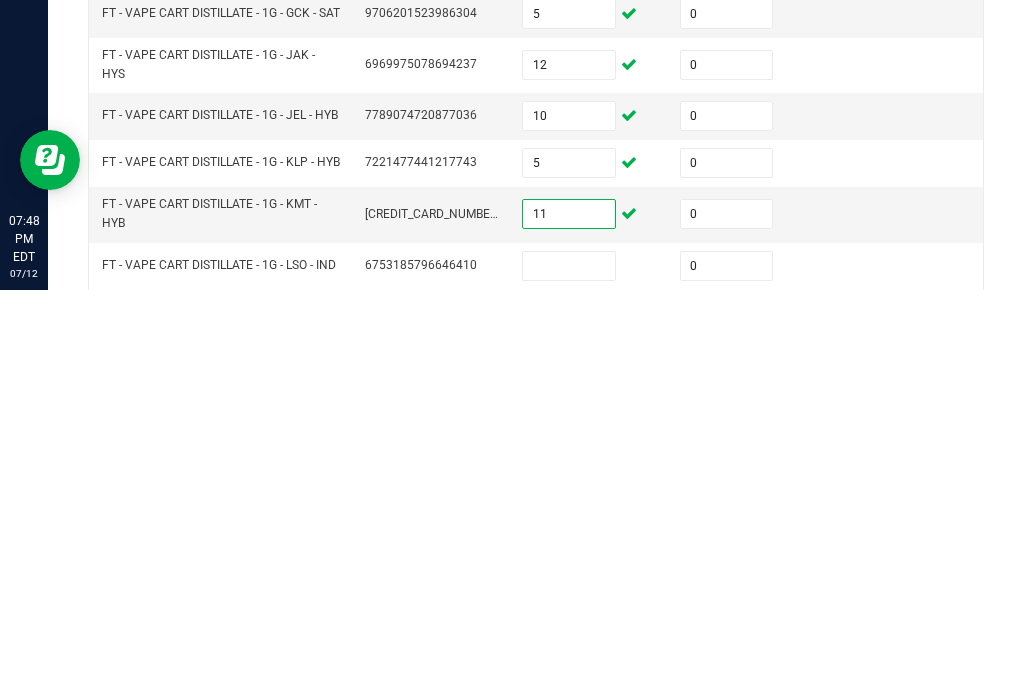click at bounding box center (569, 674) 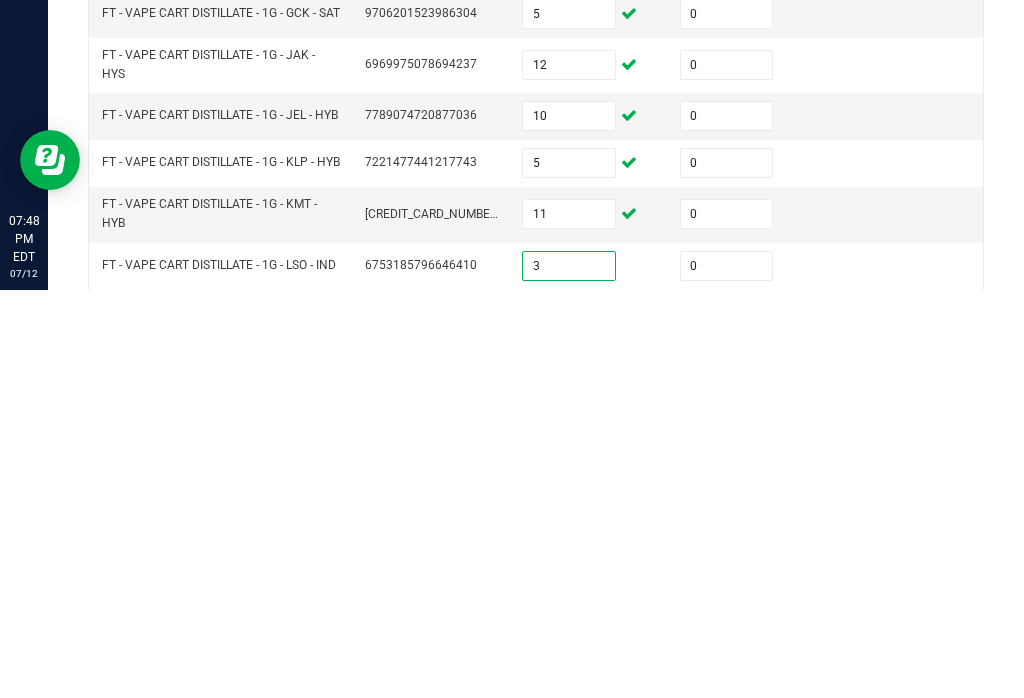 click at bounding box center (569, 725) 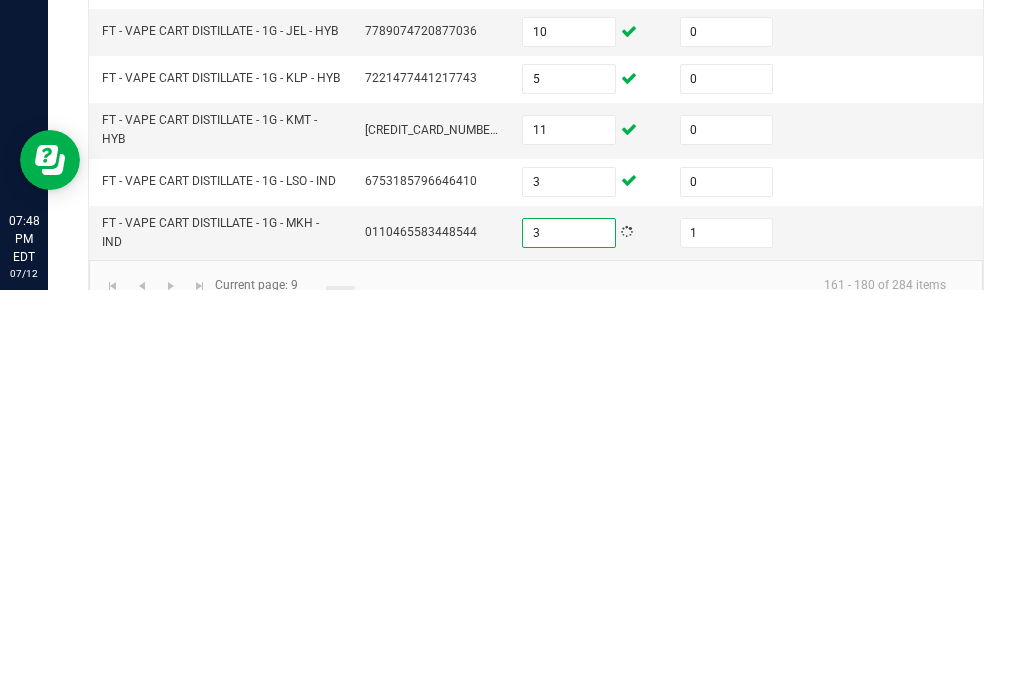 scroll, scrollTop: 677, scrollLeft: 0, axis: vertical 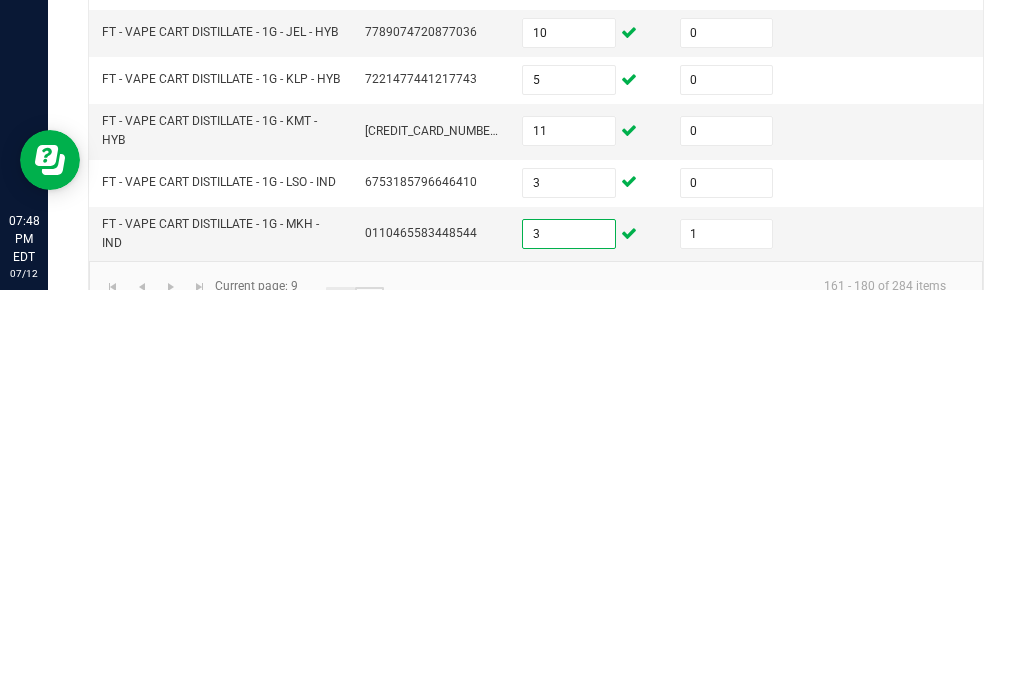 click on "10" 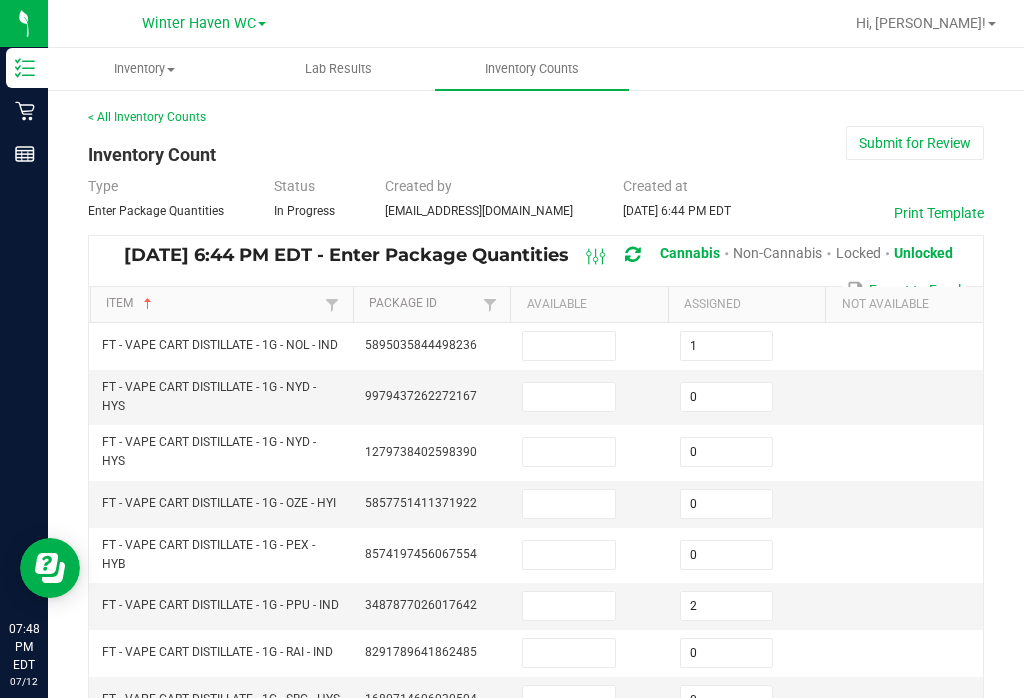 scroll, scrollTop: 0, scrollLeft: 0, axis: both 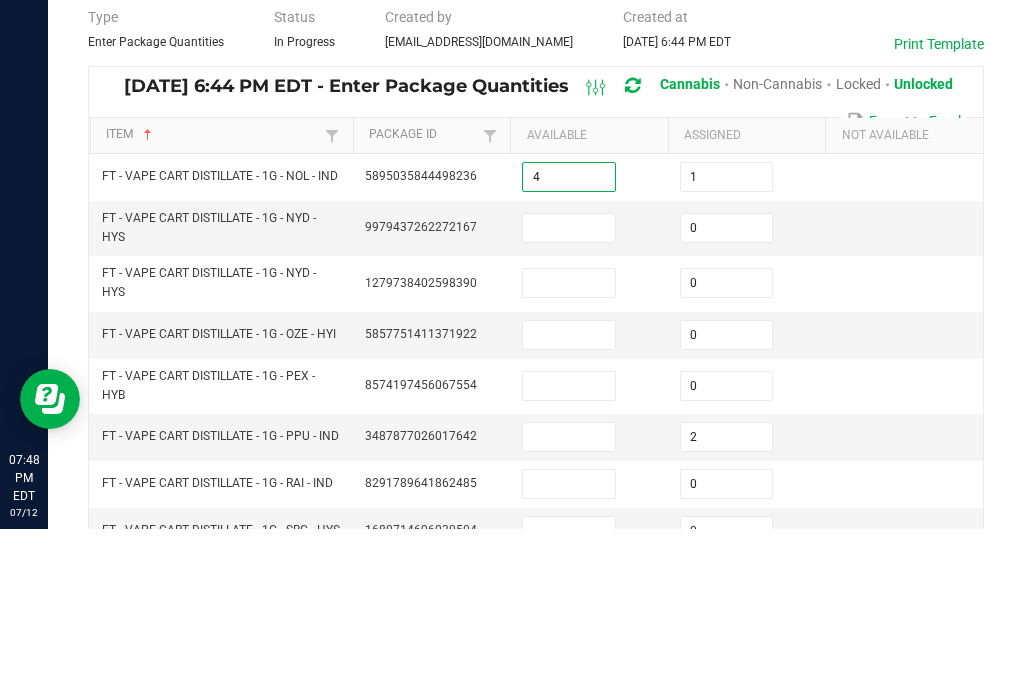 click at bounding box center (569, 397) 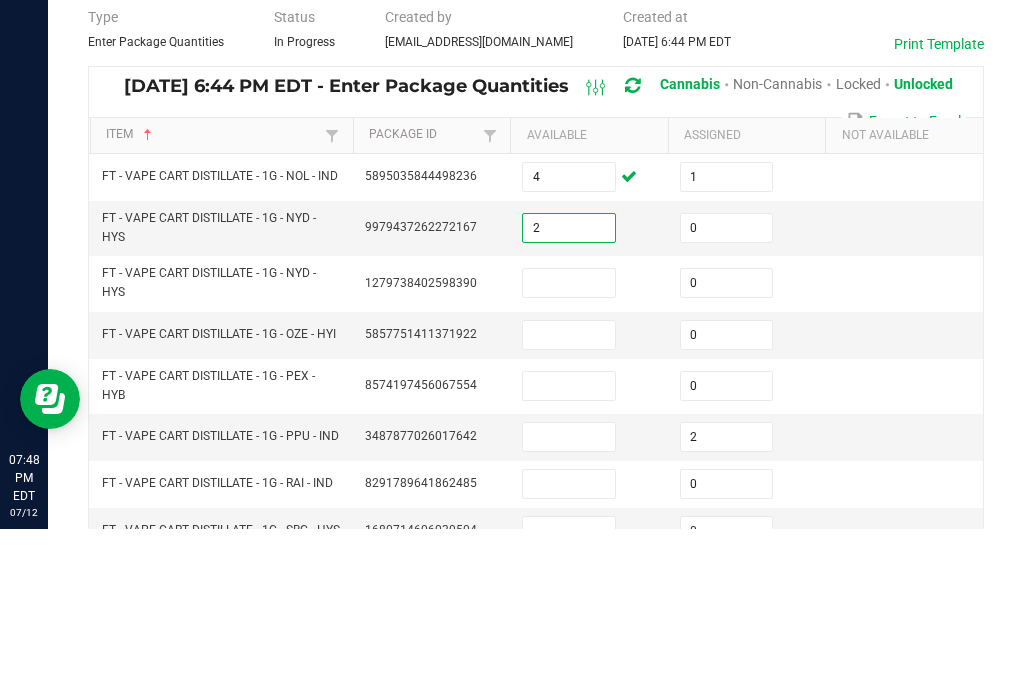 click at bounding box center [569, 452] 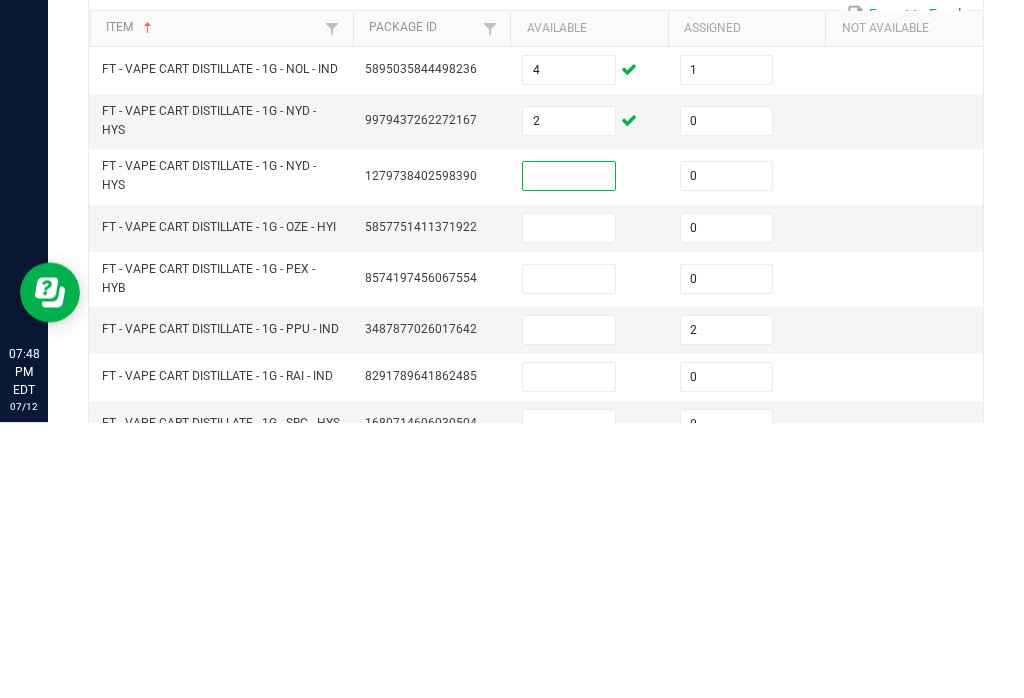 click at bounding box center (569, 504) 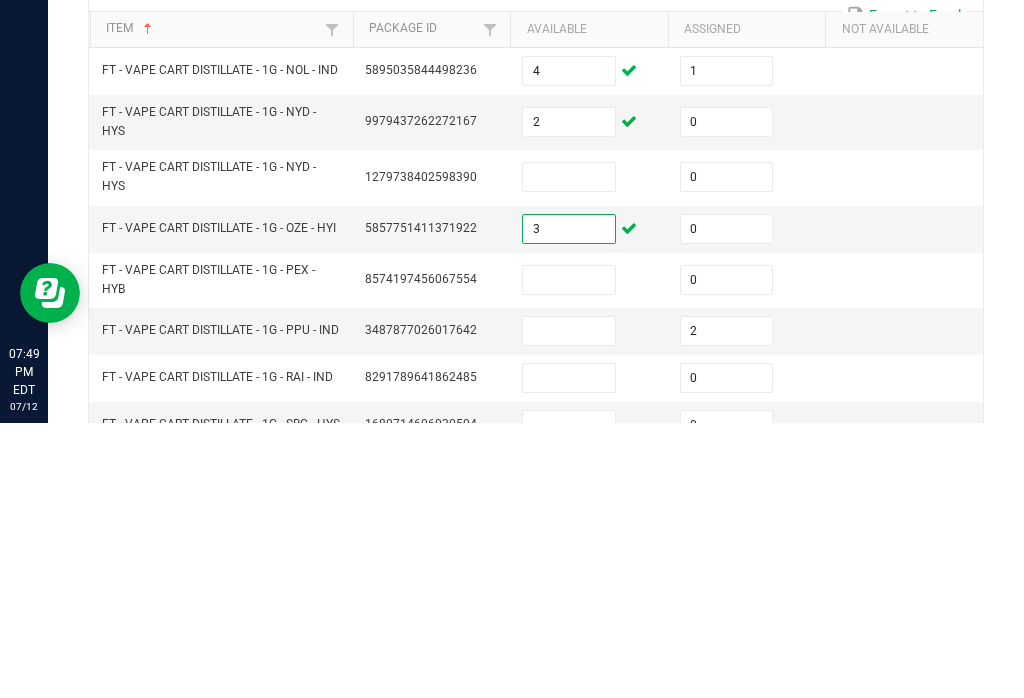 click at bounding box center (569, 452) 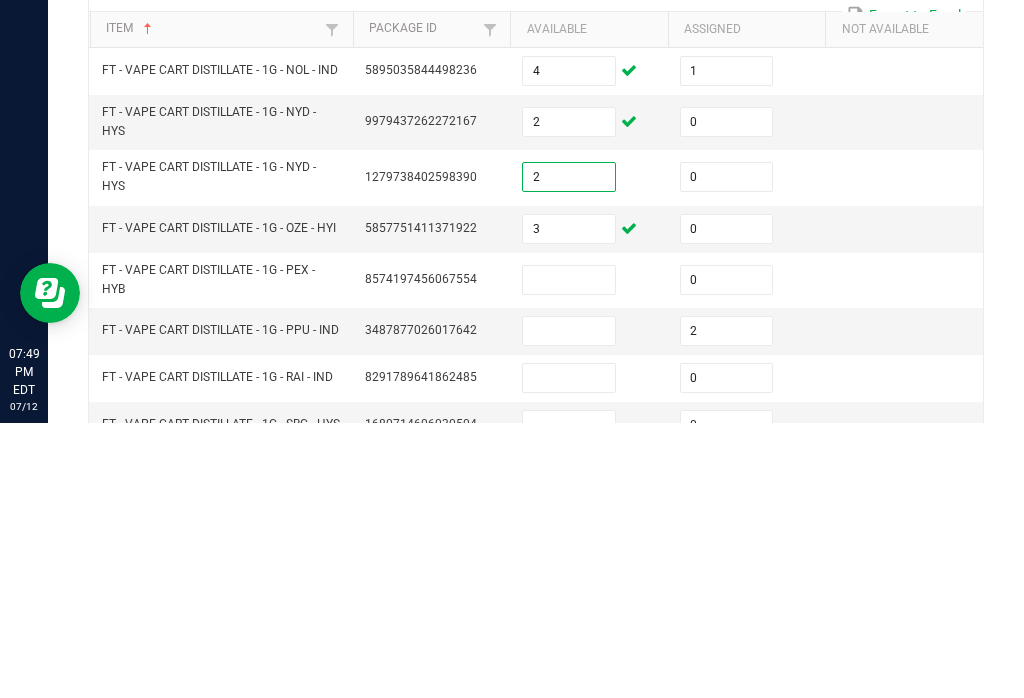 click on "2" at bounding box center [569, 397] 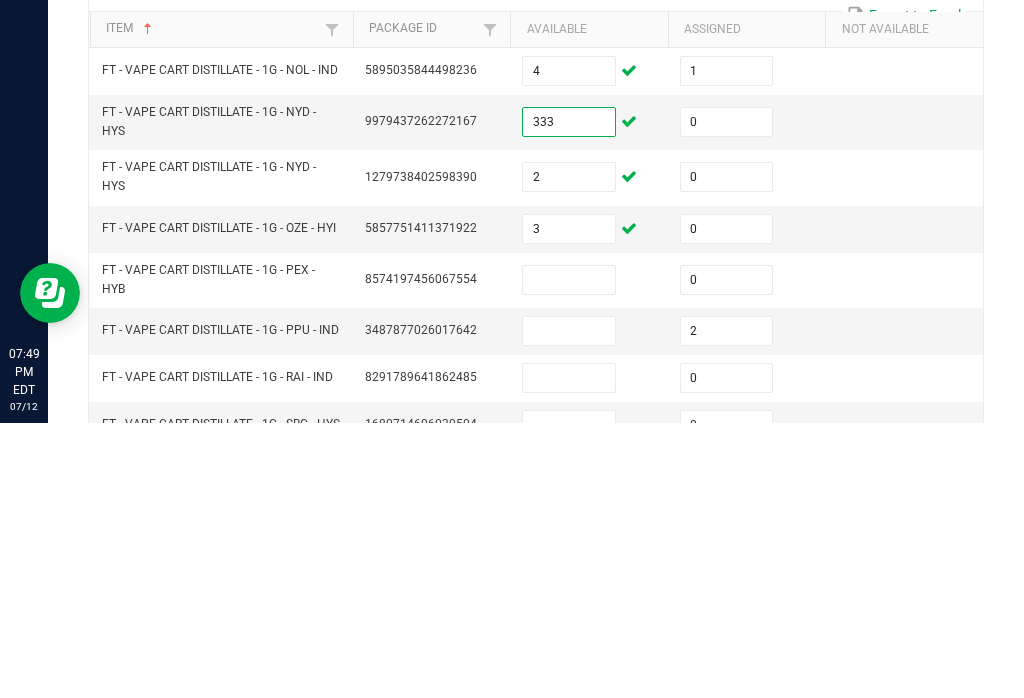 click on "0" at bounding box center [727, 397] 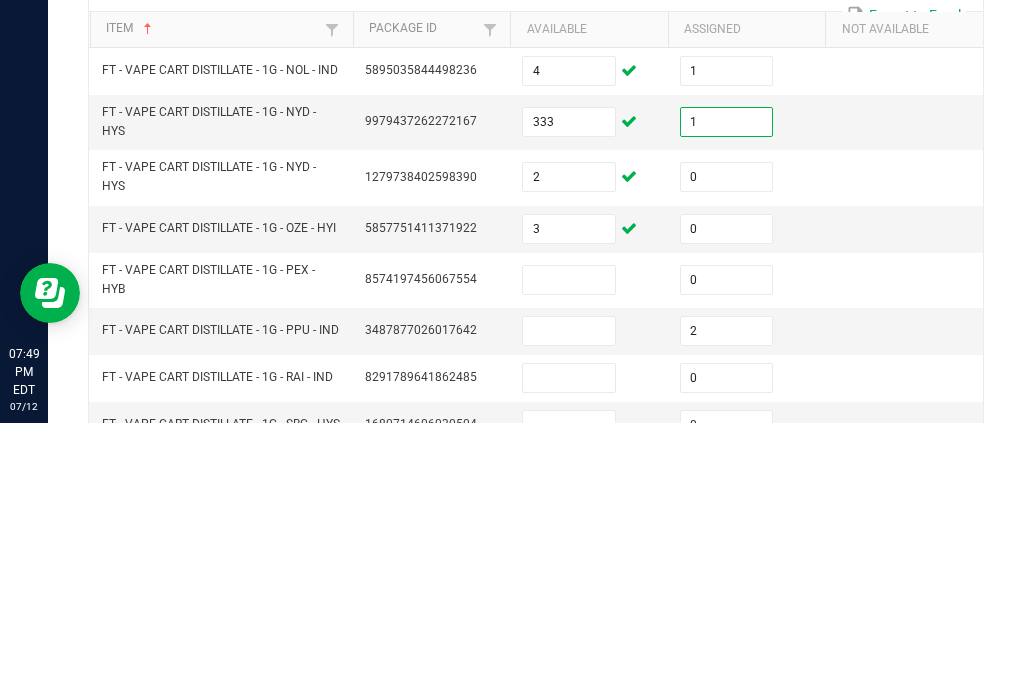 click on "333" at bounding box center (569, 397) 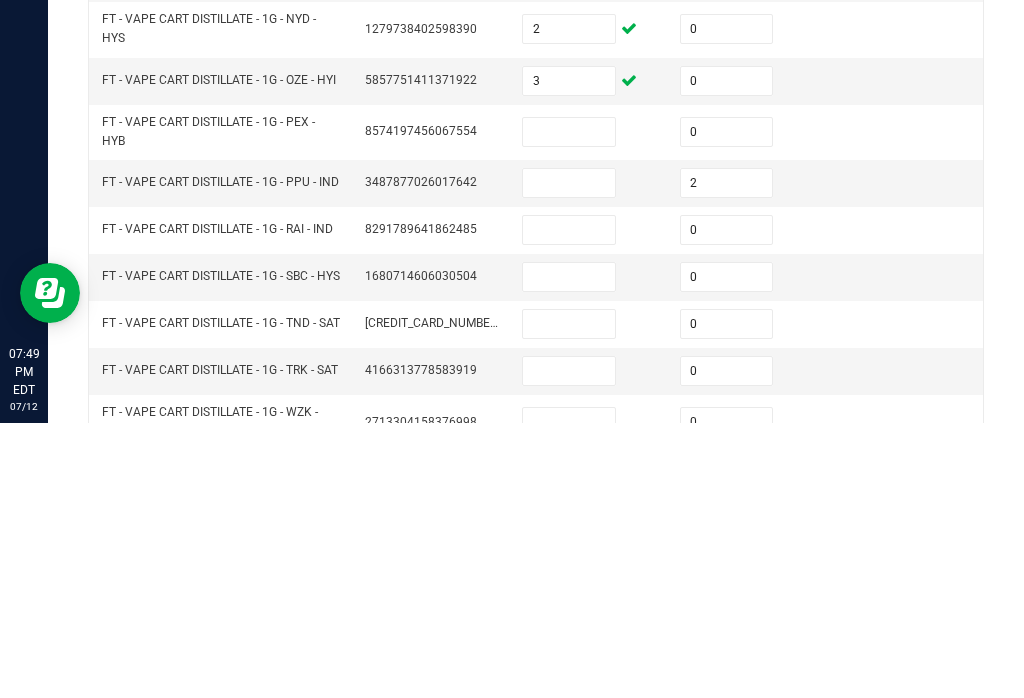 scroll, scrollTop: 147, scrollLeft: 0, axis: vertical 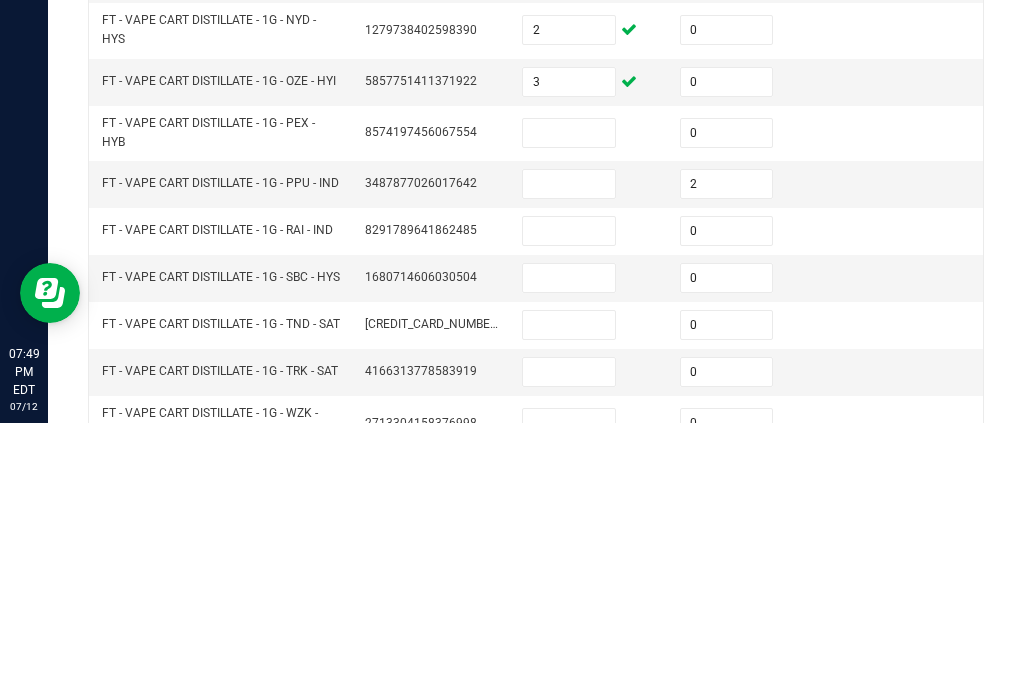 click at bounding box center (569, 408) 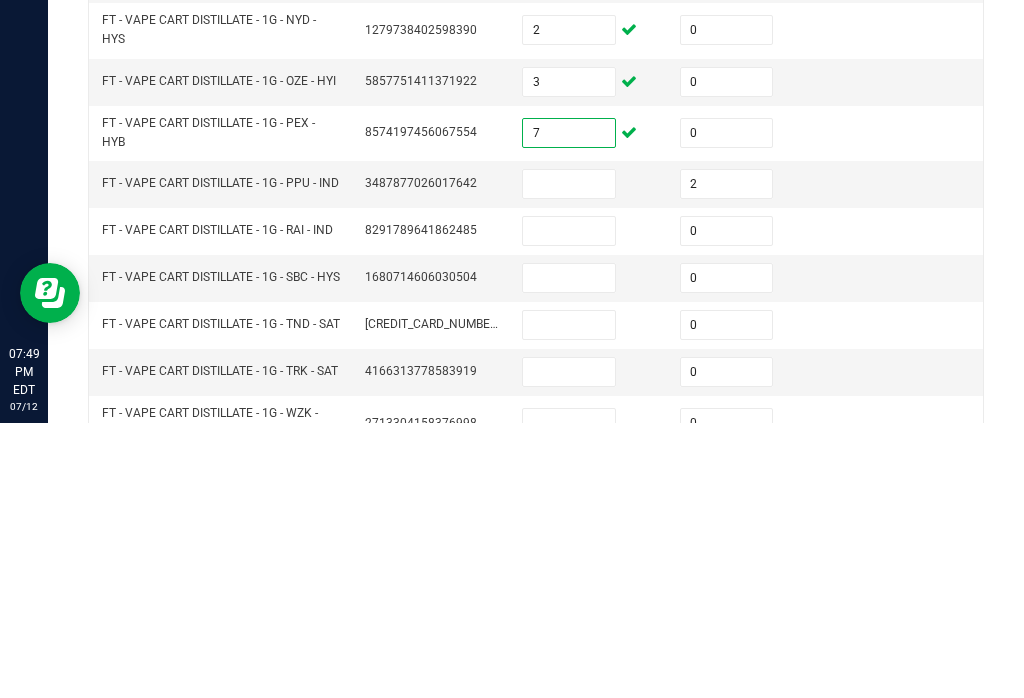 click at bounding box center (569, 459) 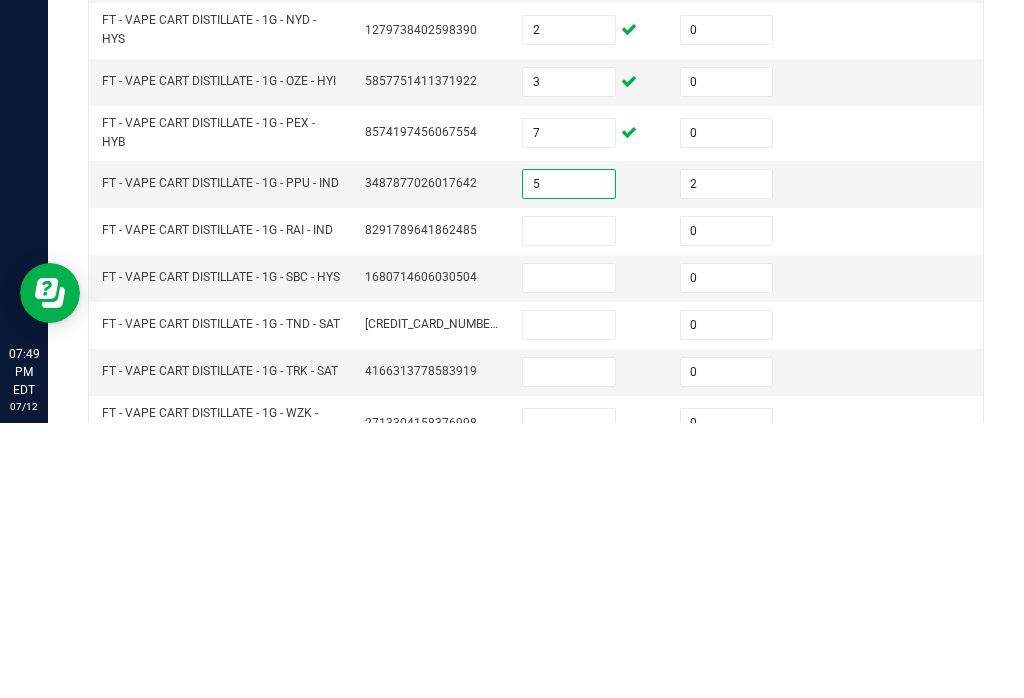 click at bounding box center (569, 506) 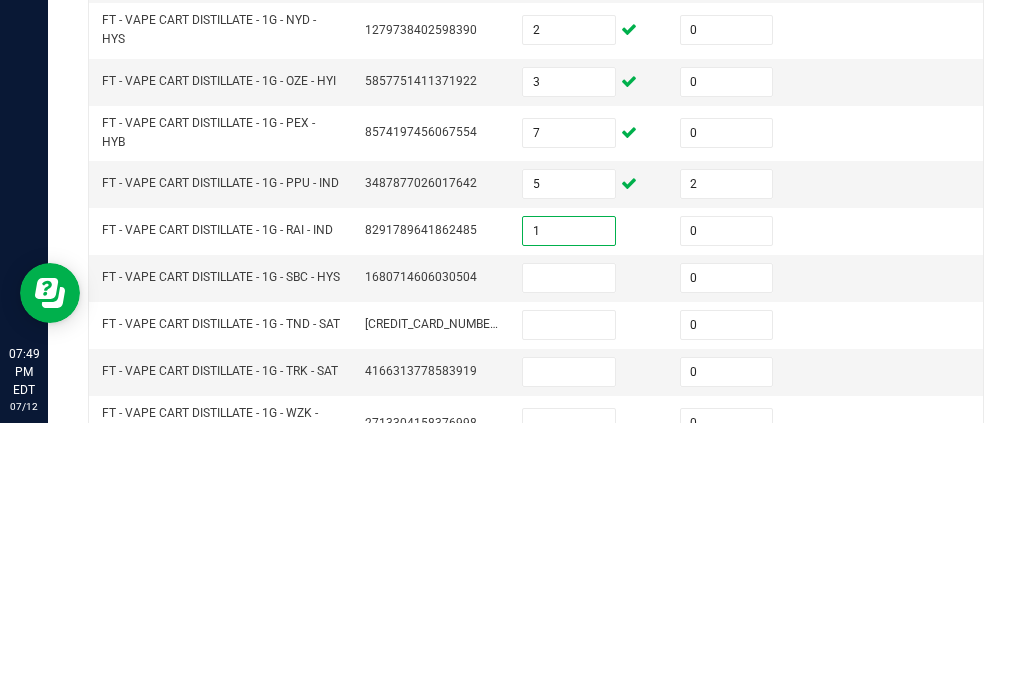 click at bounding box center [569, 553] 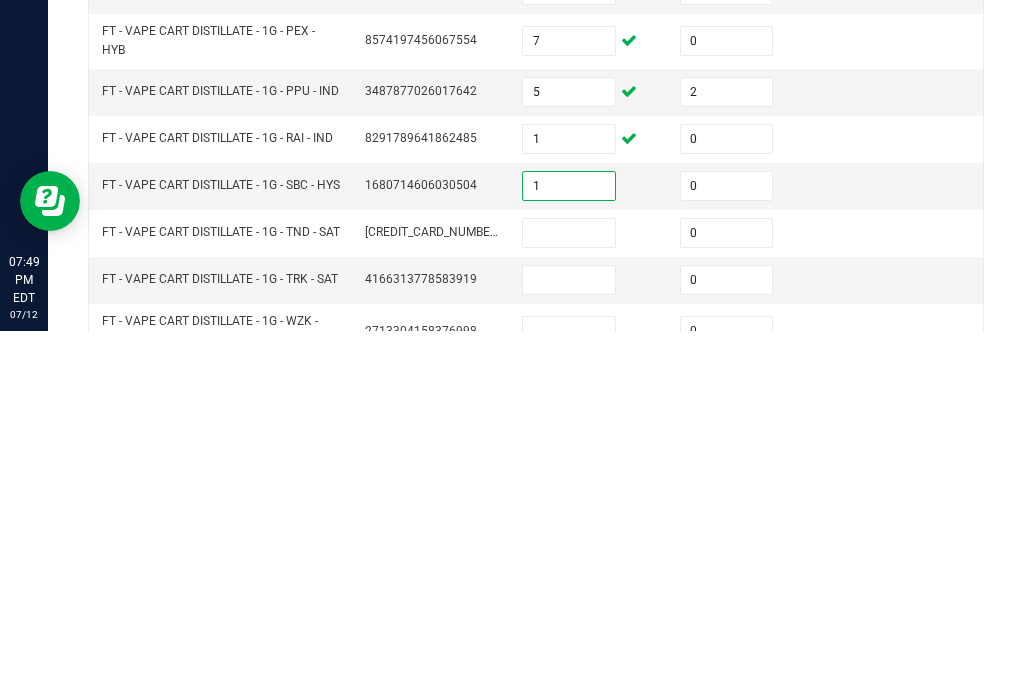 click at bounding box center (569, 600) 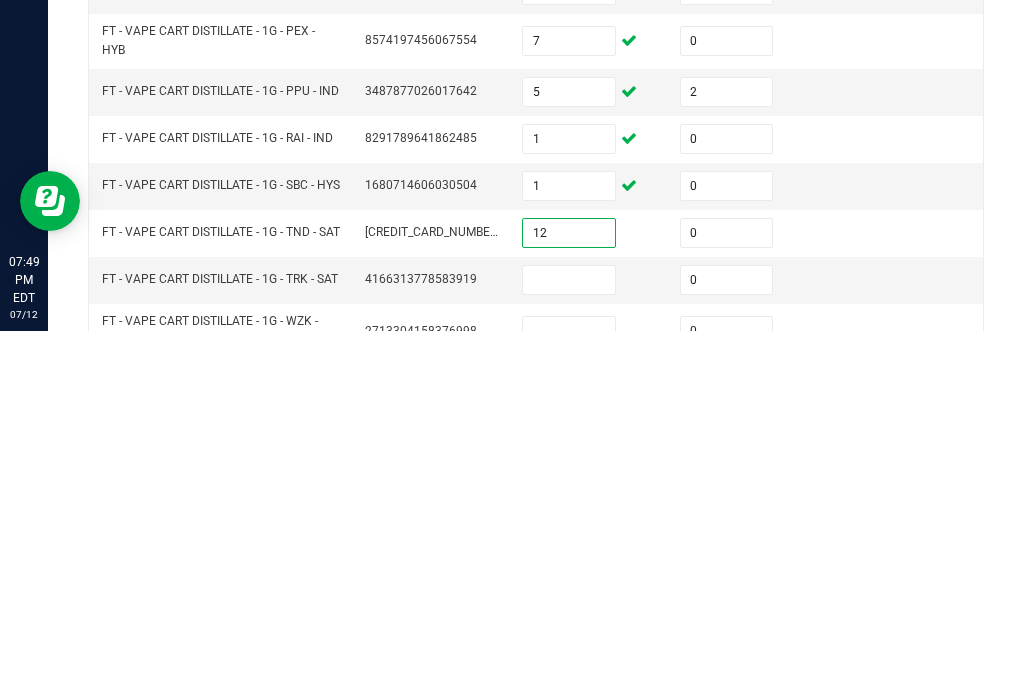 click at bounding box center [569, 647] 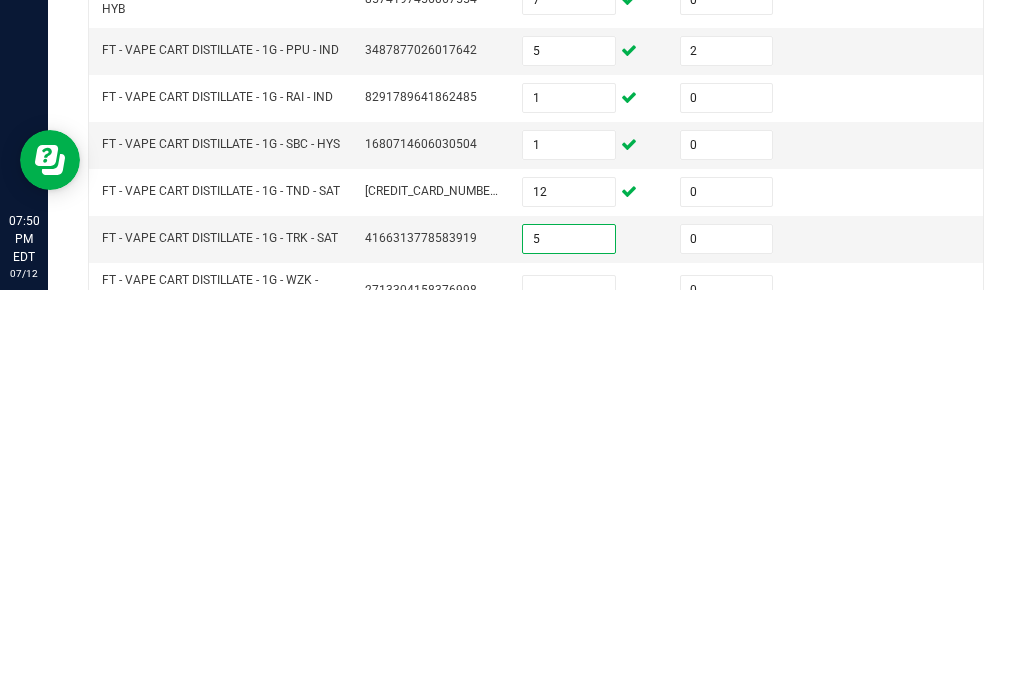 click at bounding box center (569, 698) 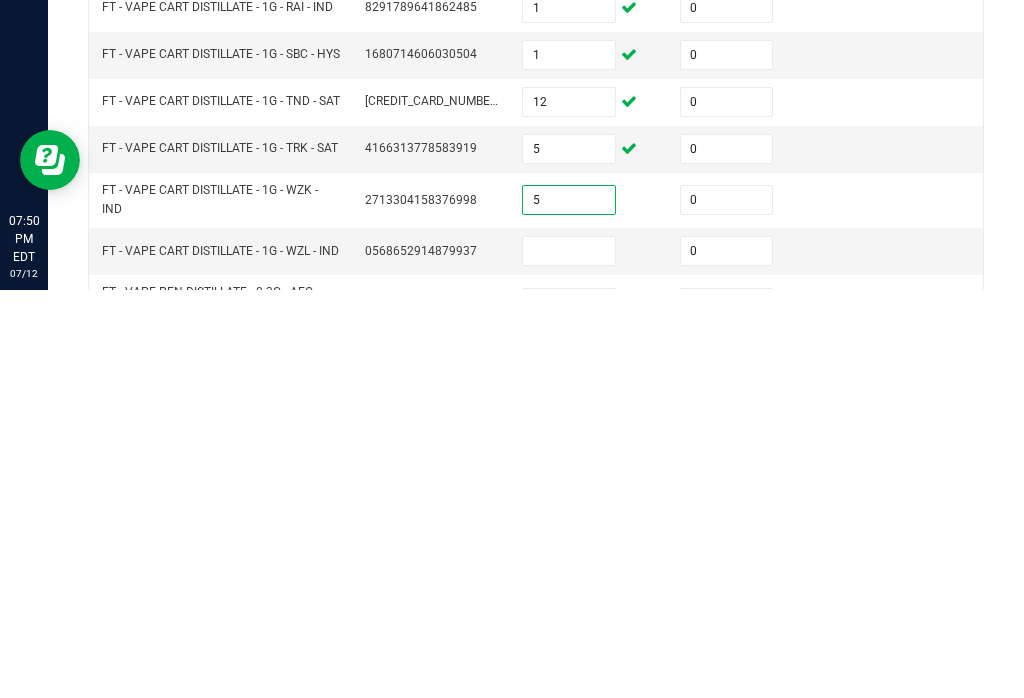 scroll, scrollTop: 244, scrollLeft: 0, axis: vertical 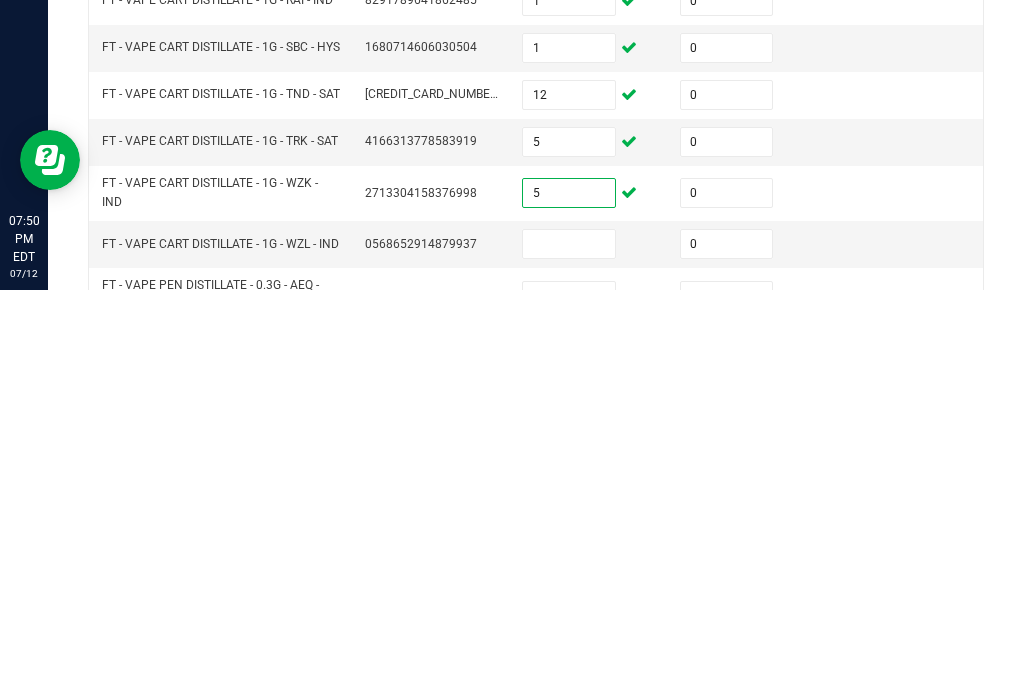 click at bounding box center [569, 652] 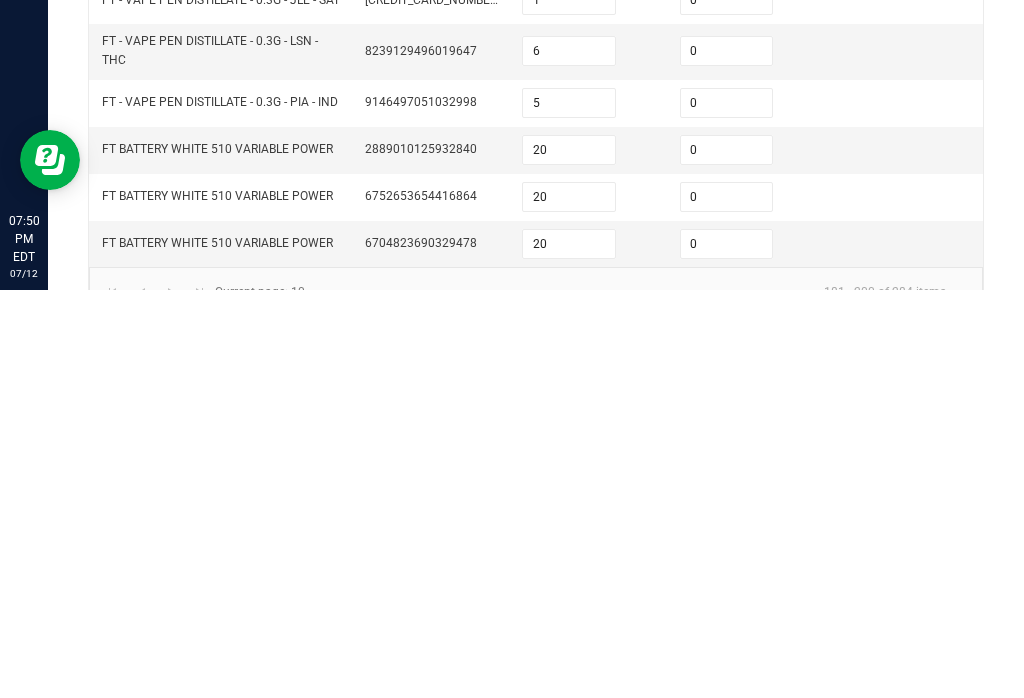 scroll, scrollTop: 645, scrollLeft: 0, axis: vertical 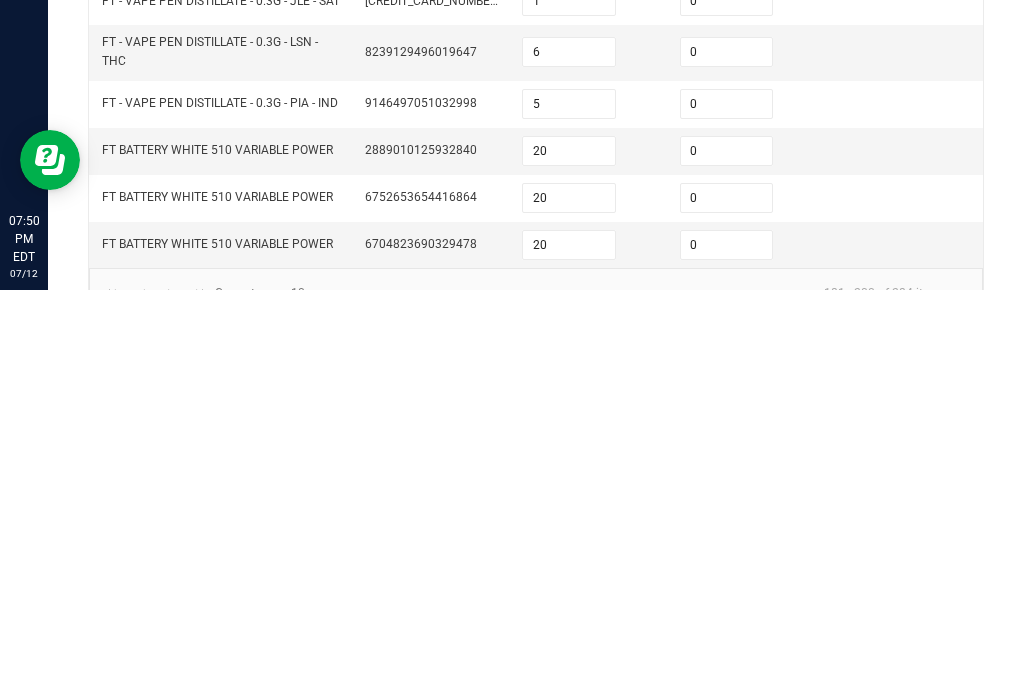 click on "8" 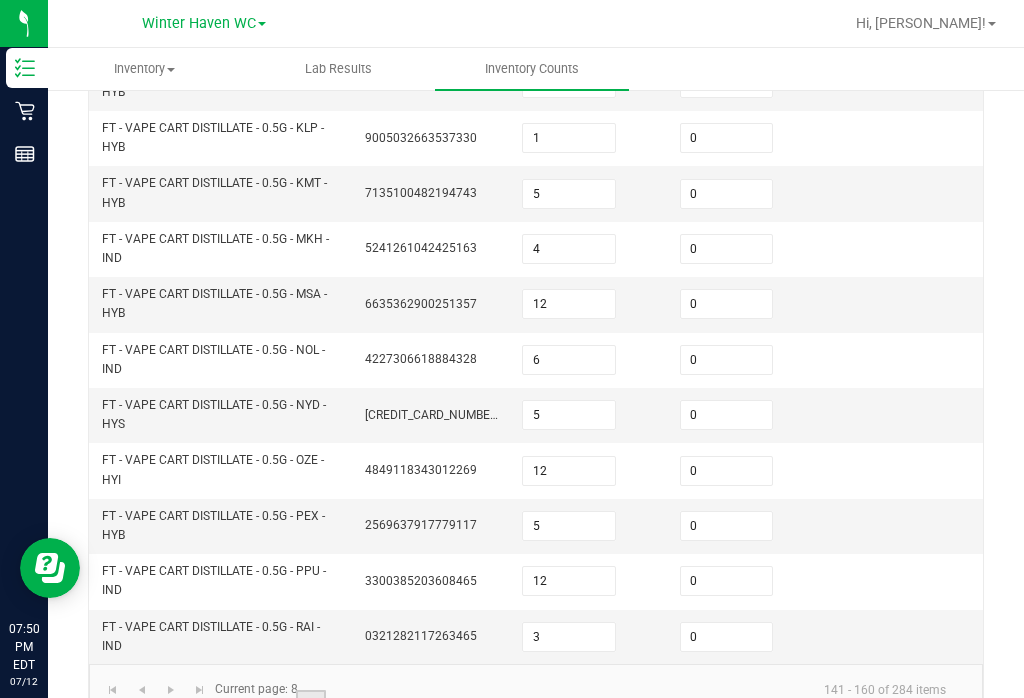 scroll, scrollTop: 765, scrollLeft: 0, axis: vertical 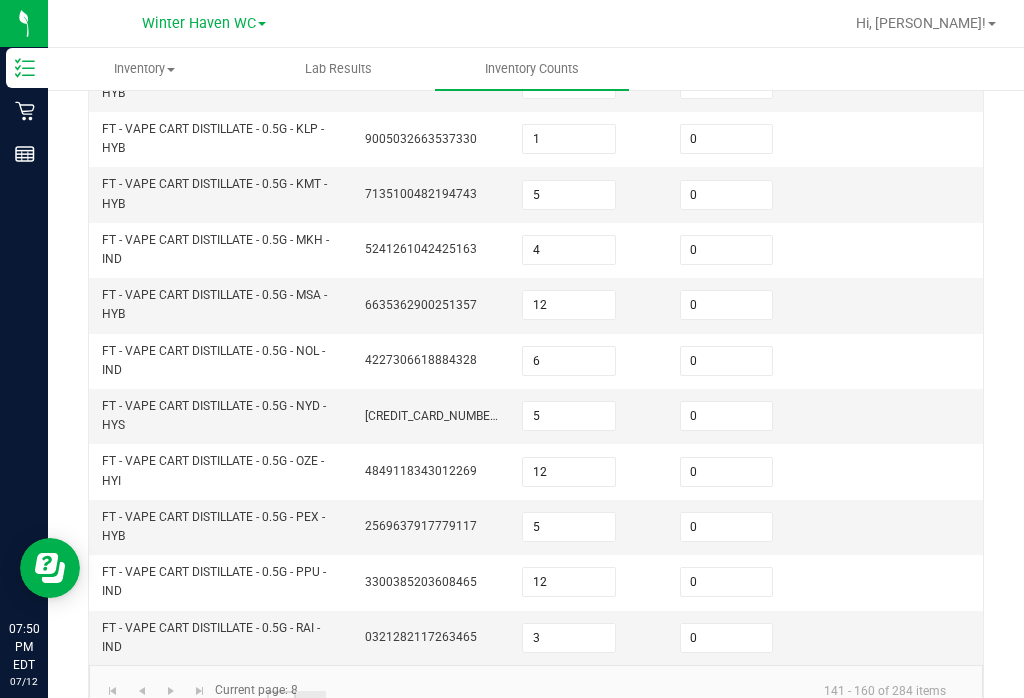 click on "7" 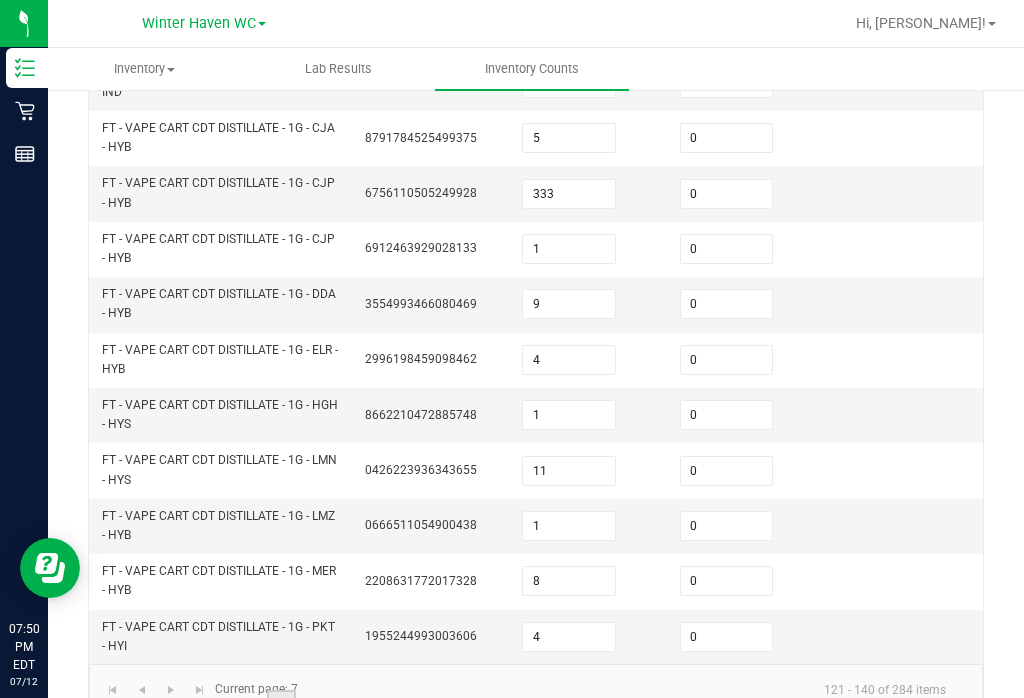 scroll, scrollTop: 765, scrollLeft: 0, axis: vertical 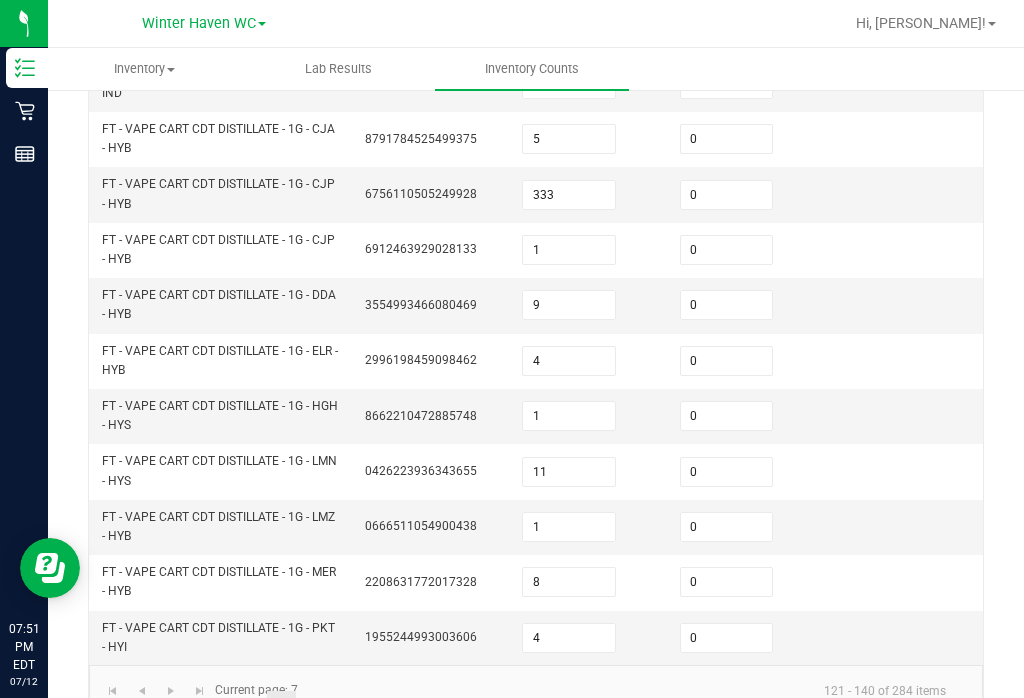 click on "0" at bounding box center [727, 195] 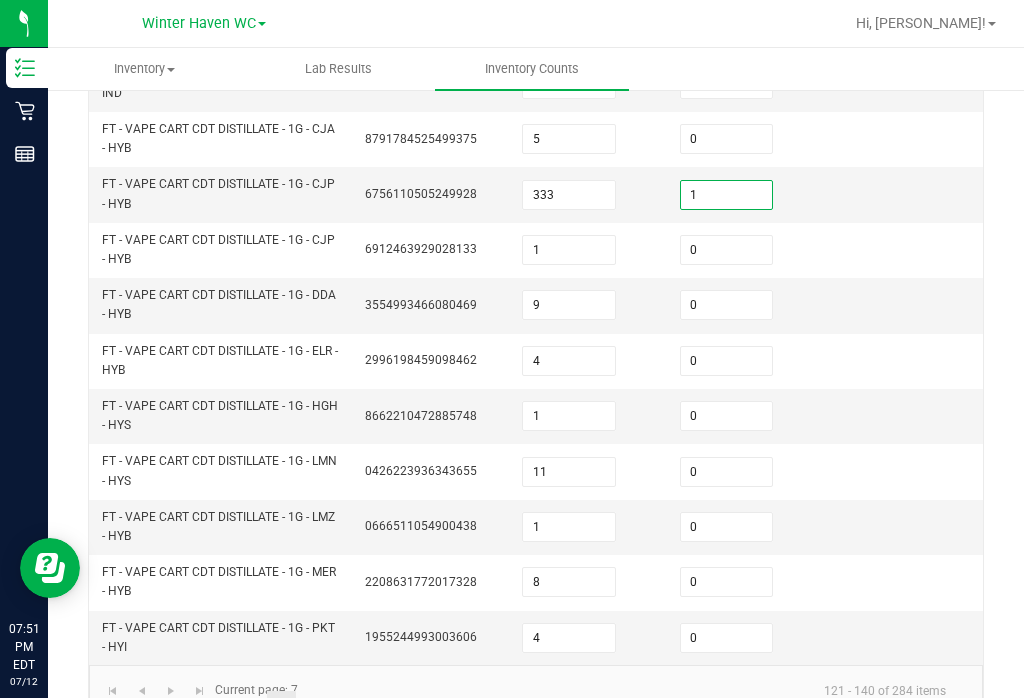 click on "333" at bounding box center [569, 195] 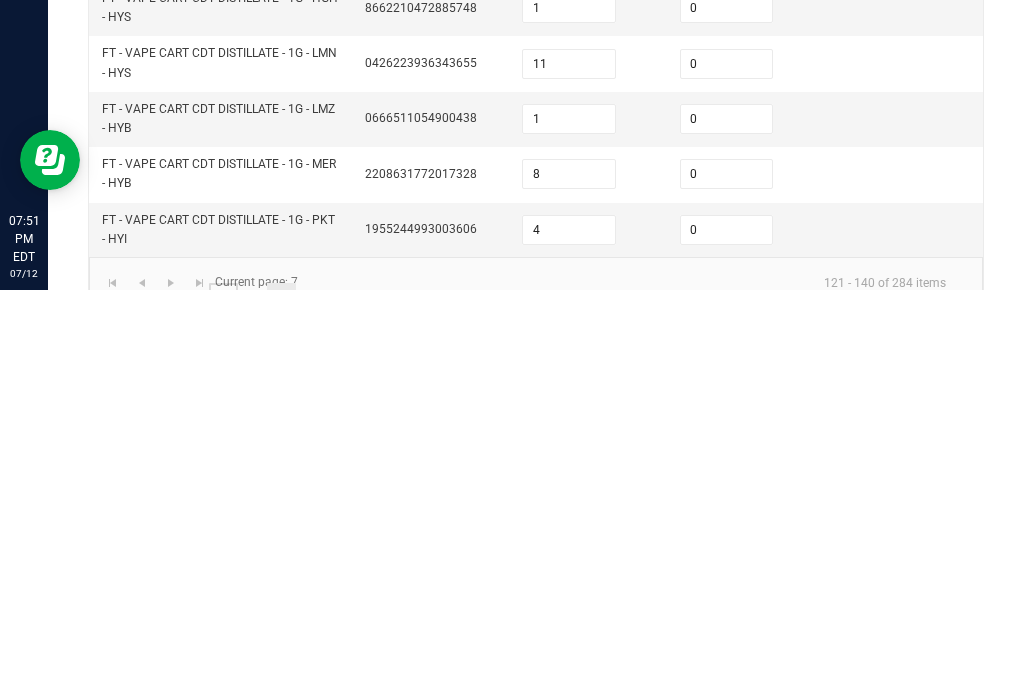 click on "5" 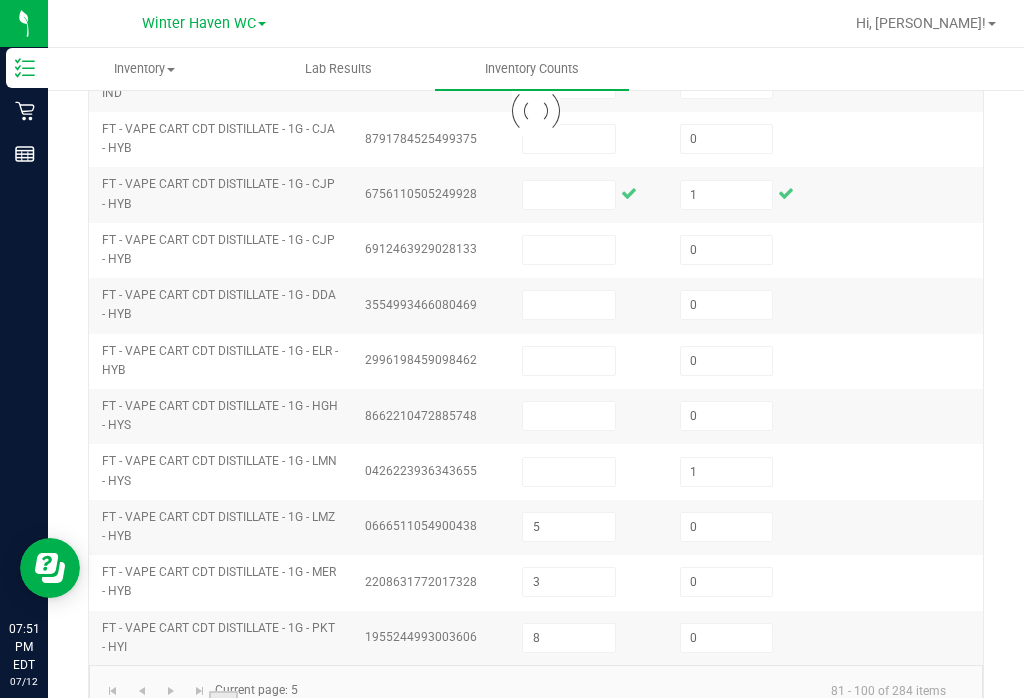 scroll, scrollTop: 605, scrollLeft: 0, axis: vertical 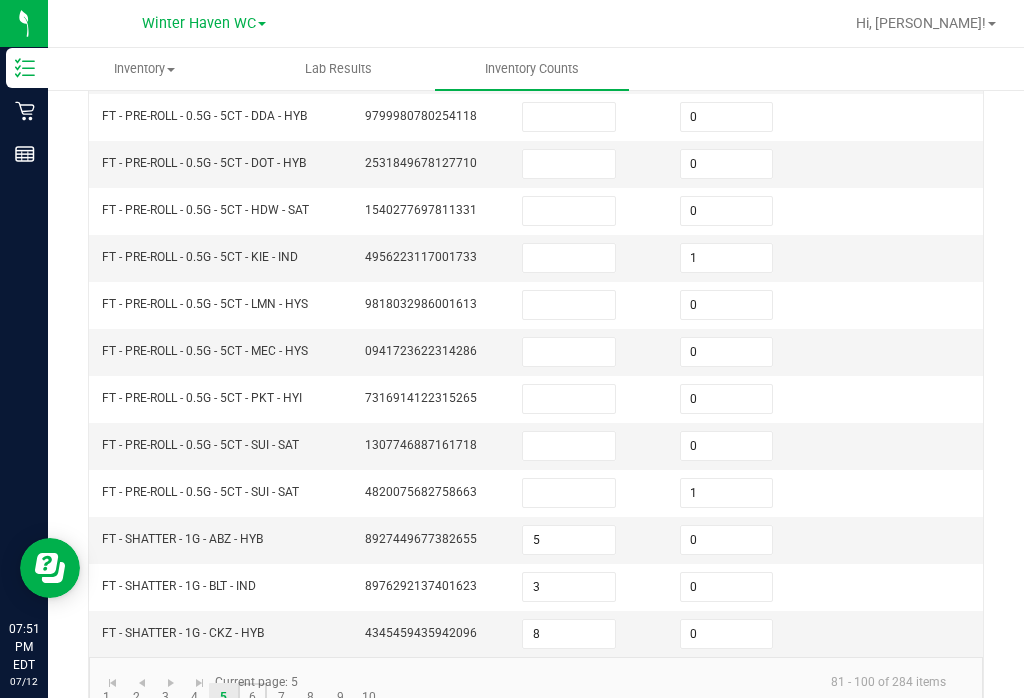 click on "6" 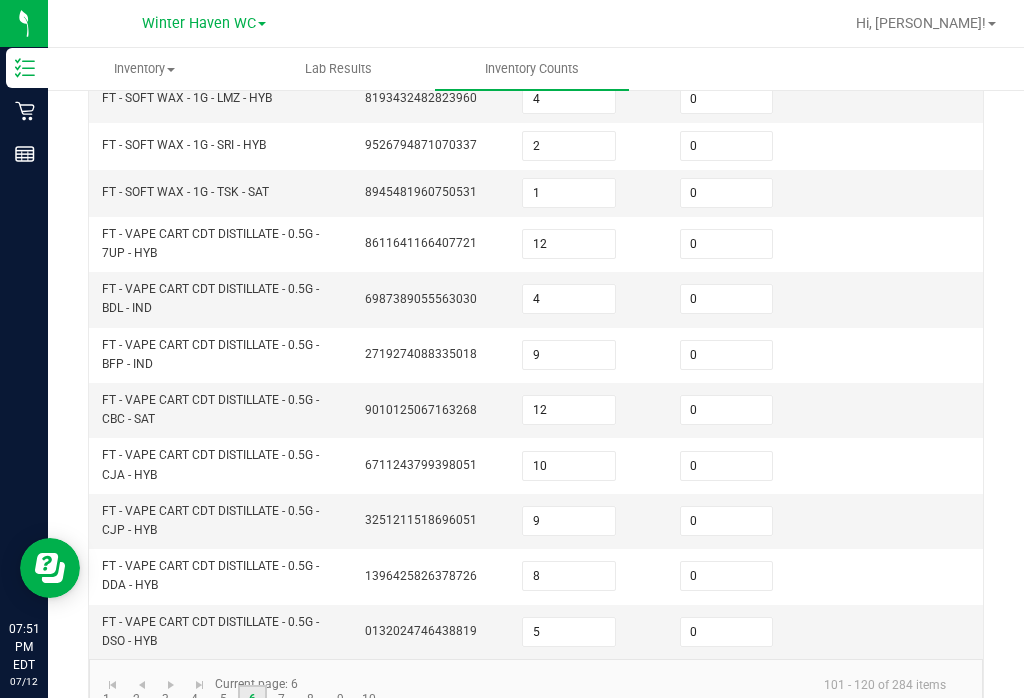 scroll, scrollTop: 669, scrollLeft: 0, axis: vertical 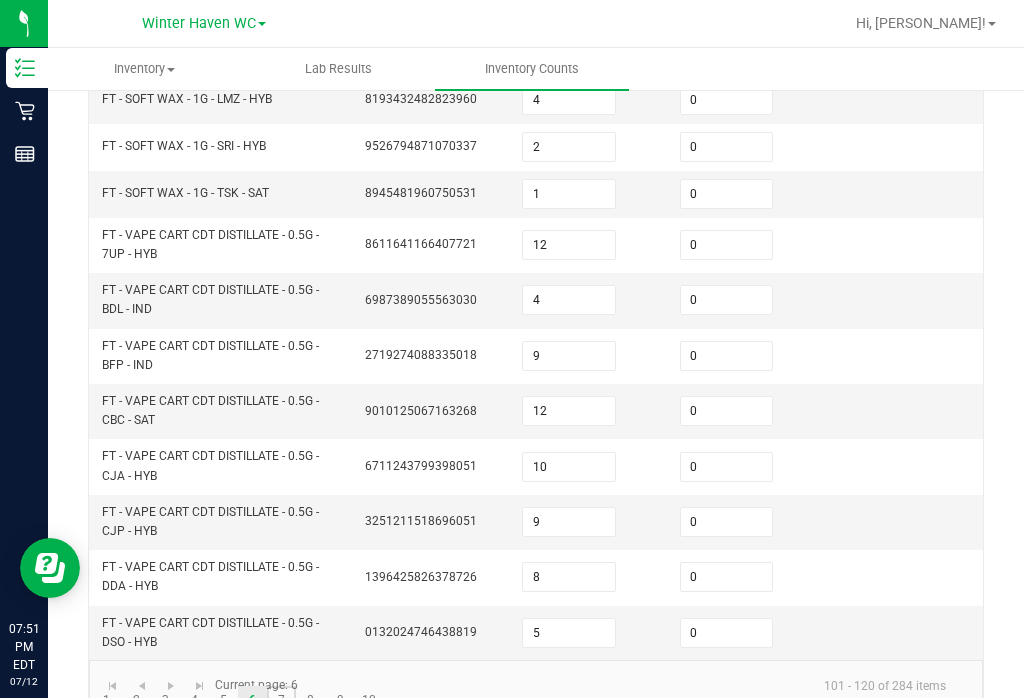 click on "7" 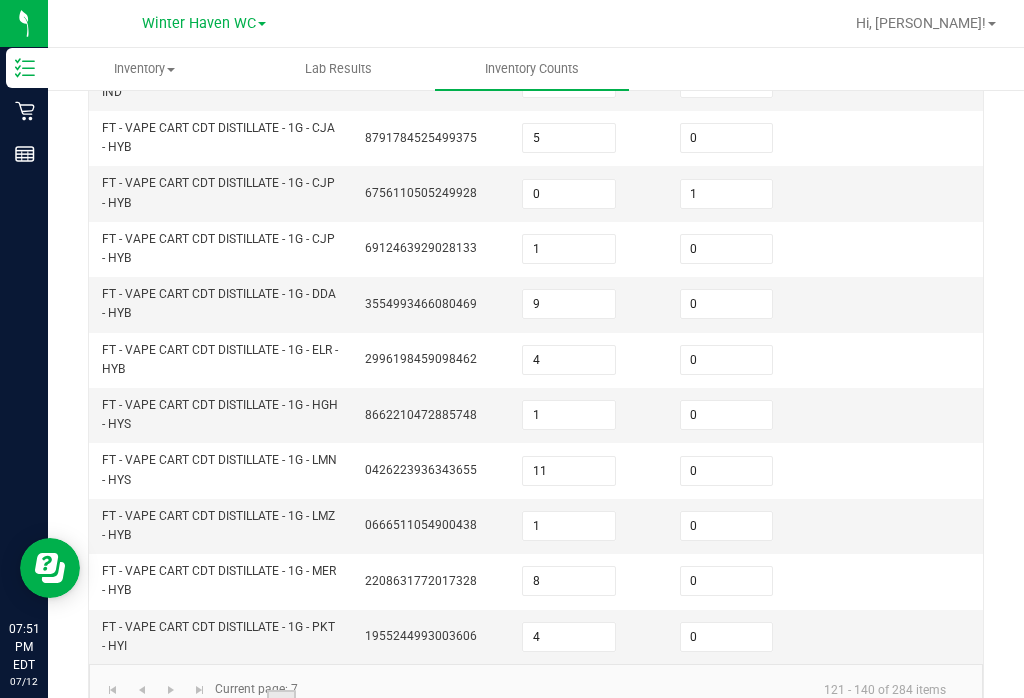 scroll, scrollTop: 765, scrollLeft: 0, axis: vertical 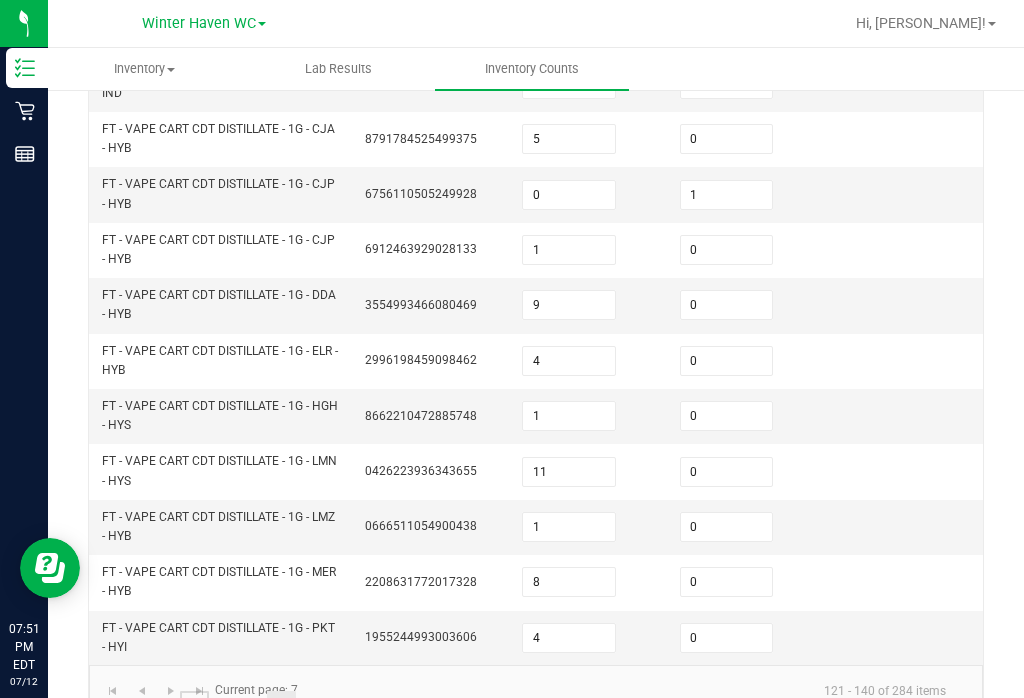 click on "4" 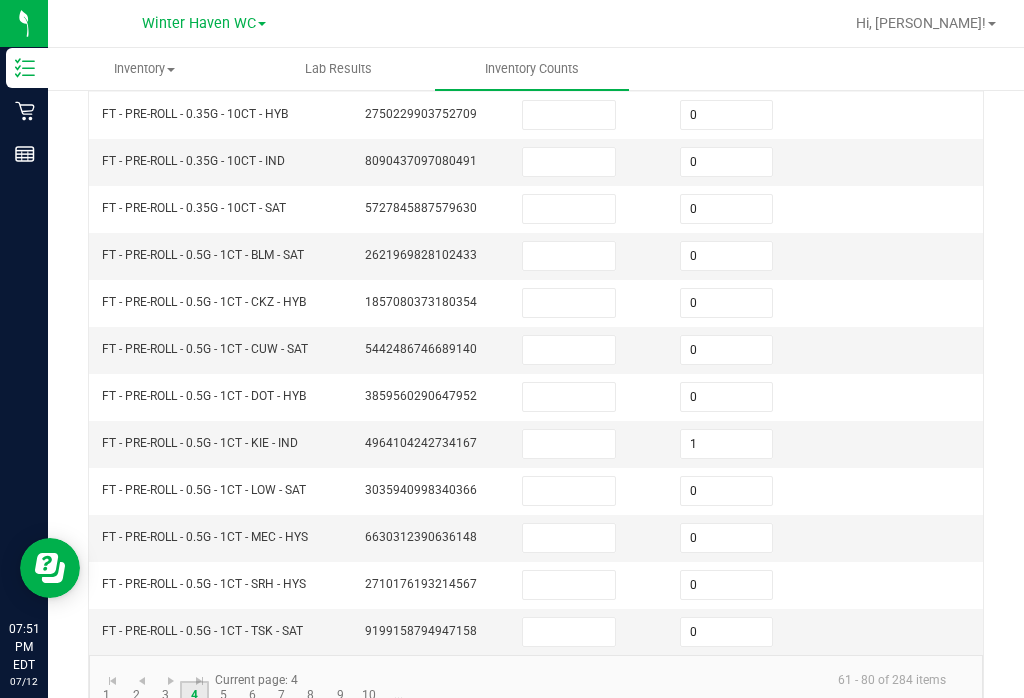 scroll, scrollTop: 605, scrollLeft: 0, axis: vertical 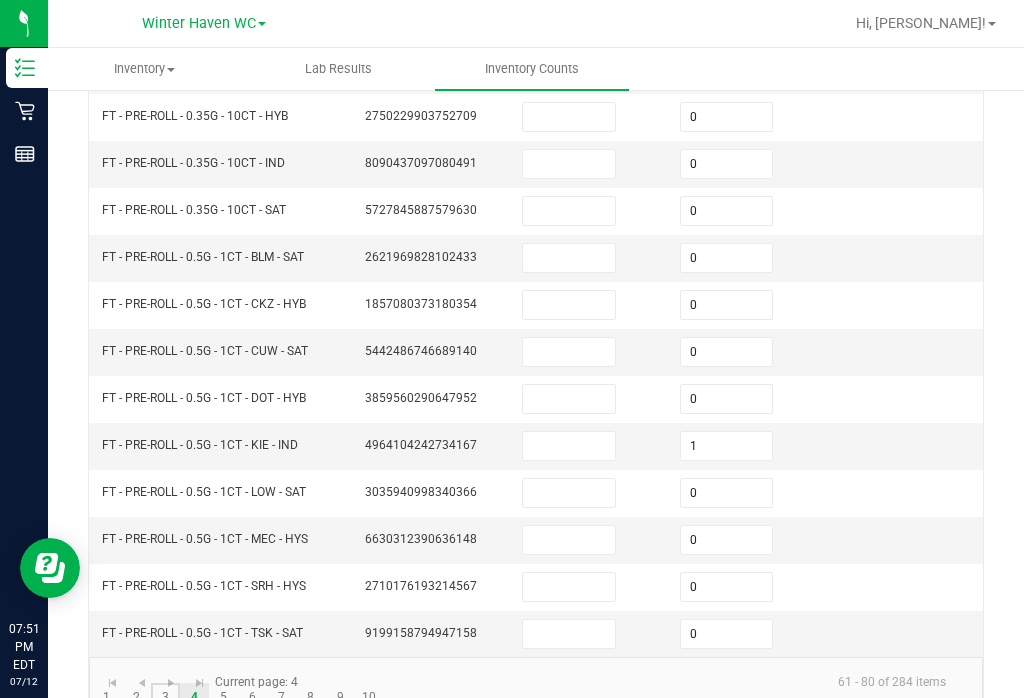 click on "3" 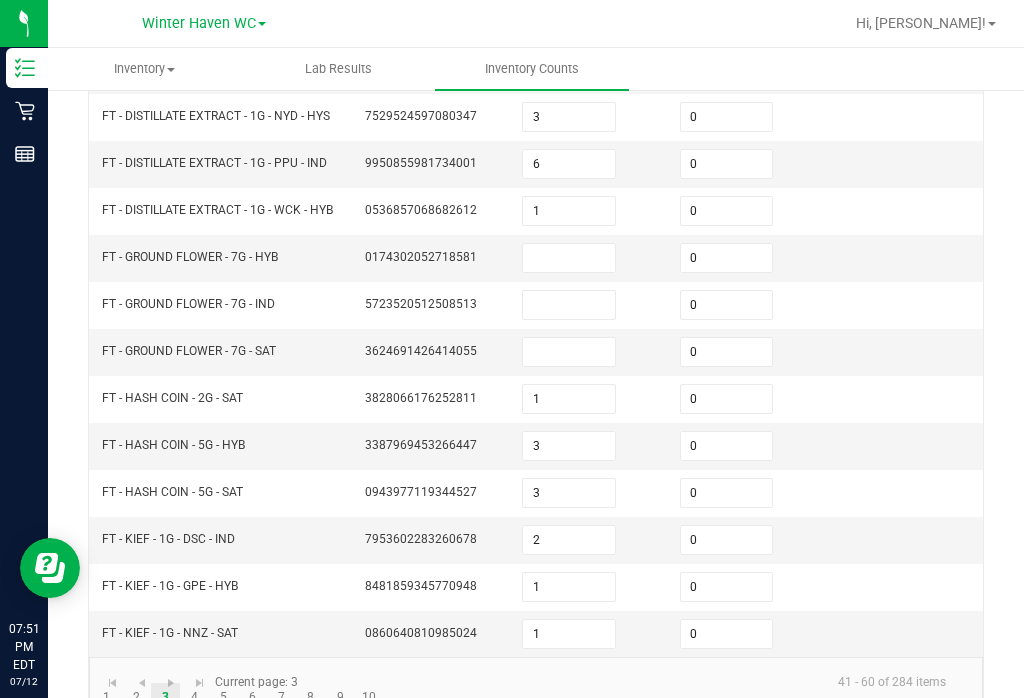 click at bounding box center [569, 258] 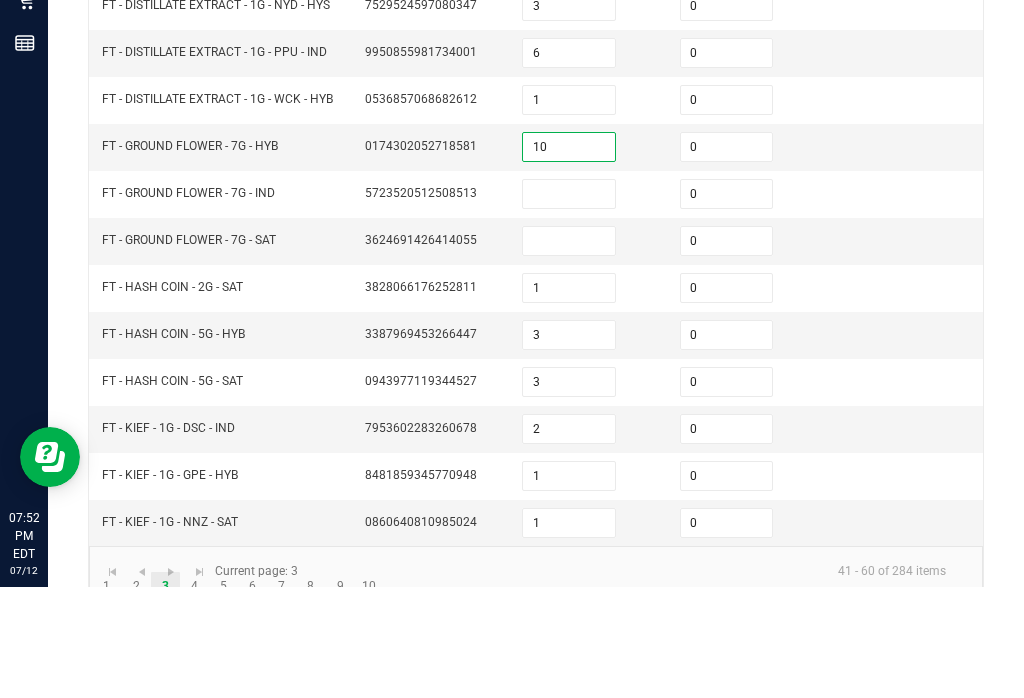 click at bounding box center (569, 305) 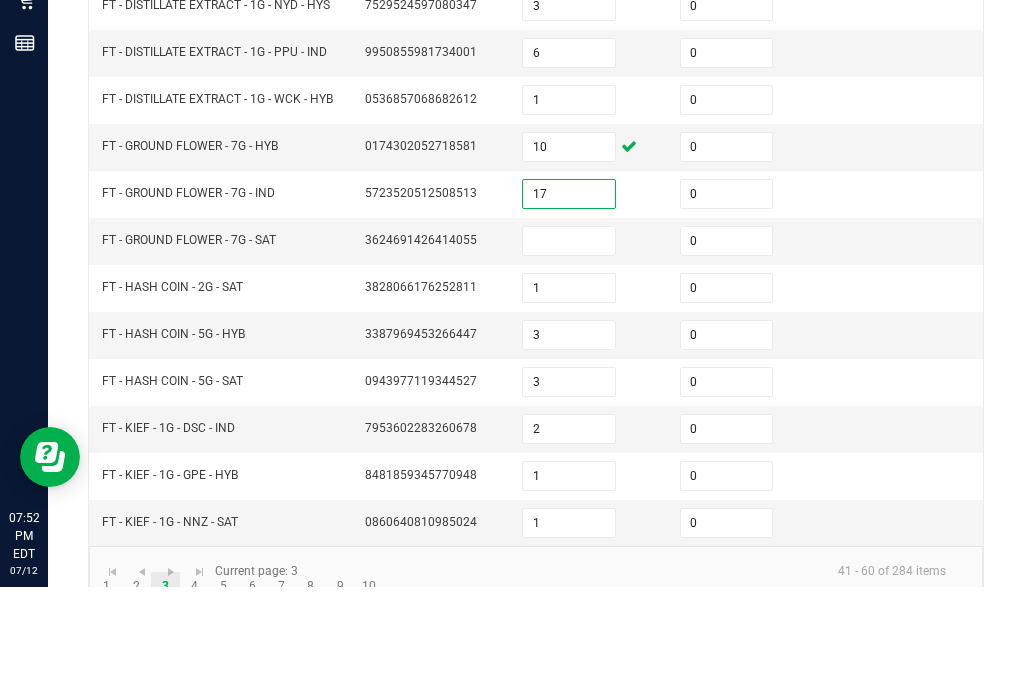 click at bounding box center [569, 352] 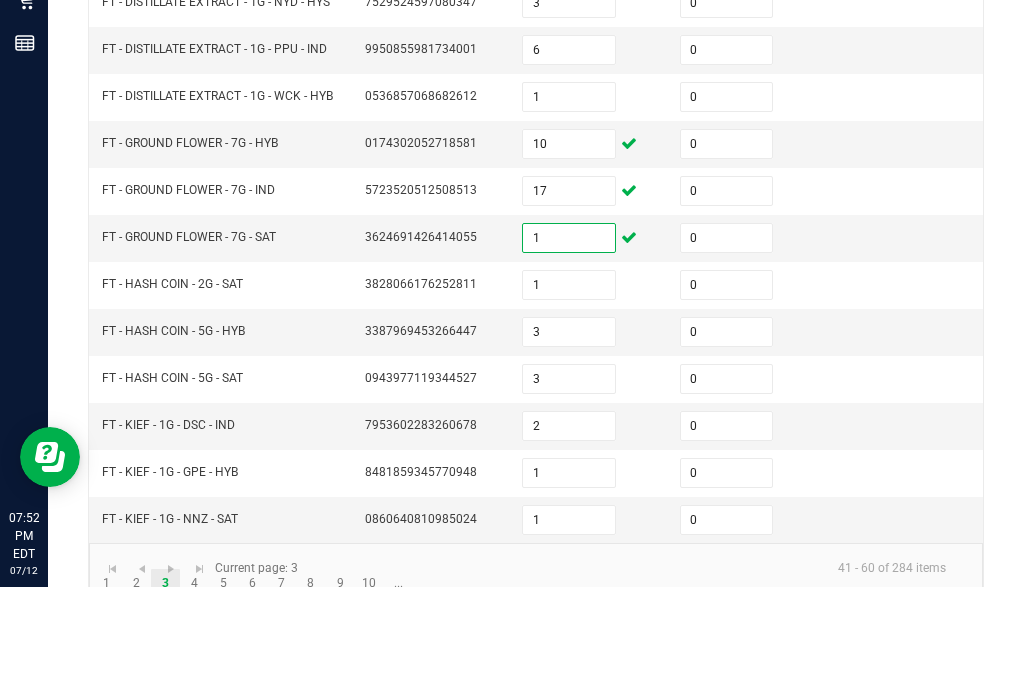scroll, scrollTop: 605, scrollLeft: 0, axis: vertical 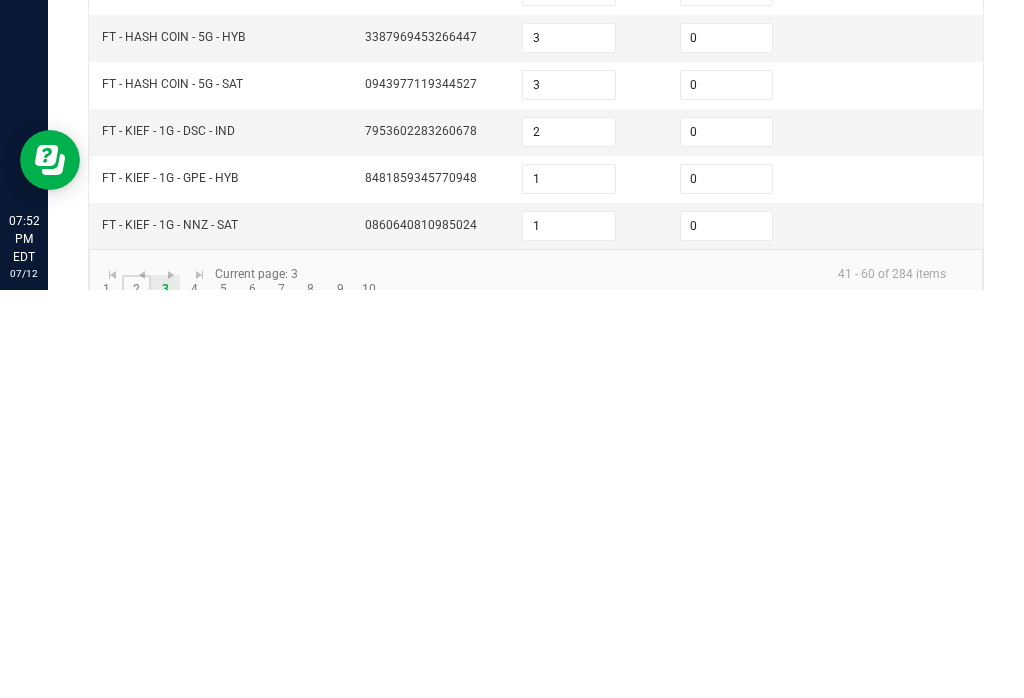 click on "2" 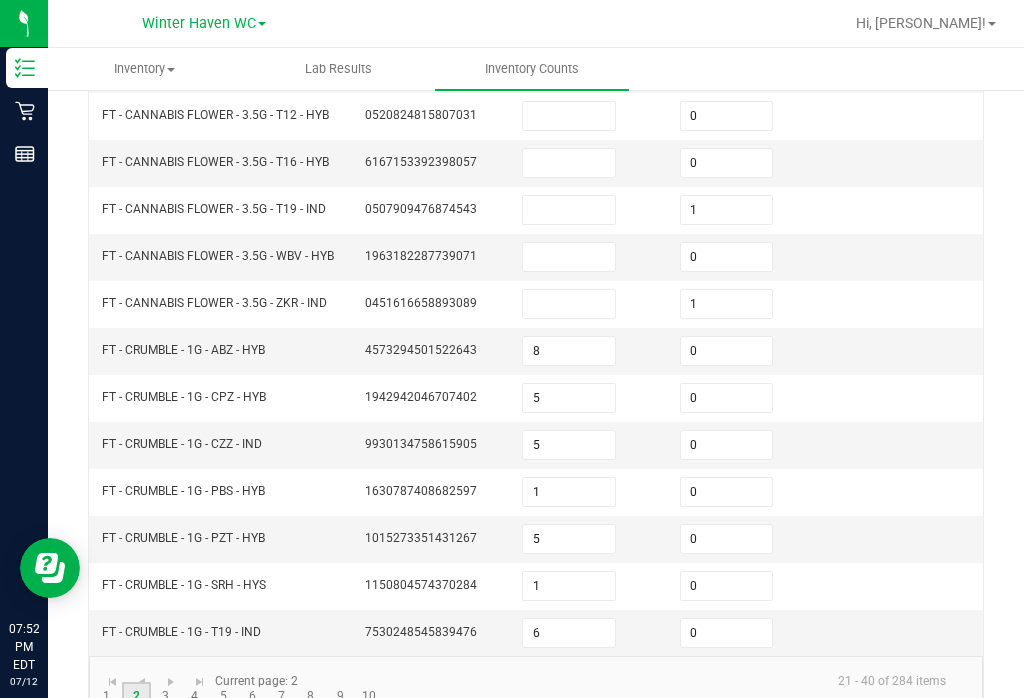 scroll, scrollTop: 605, scrollLeft: 0, axis: vertical 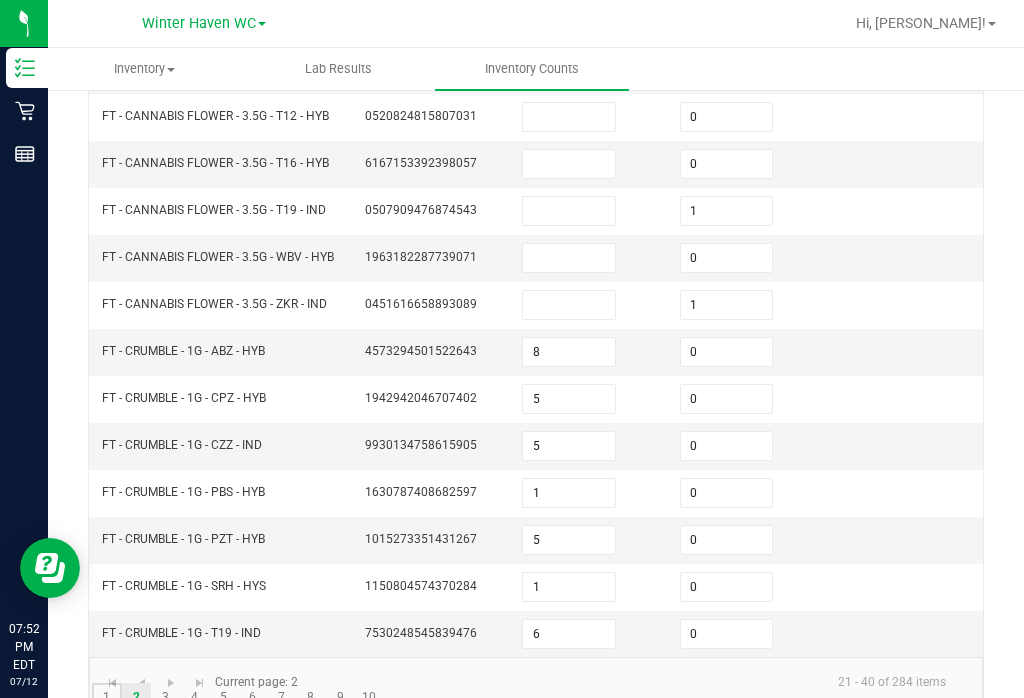 click on "1" 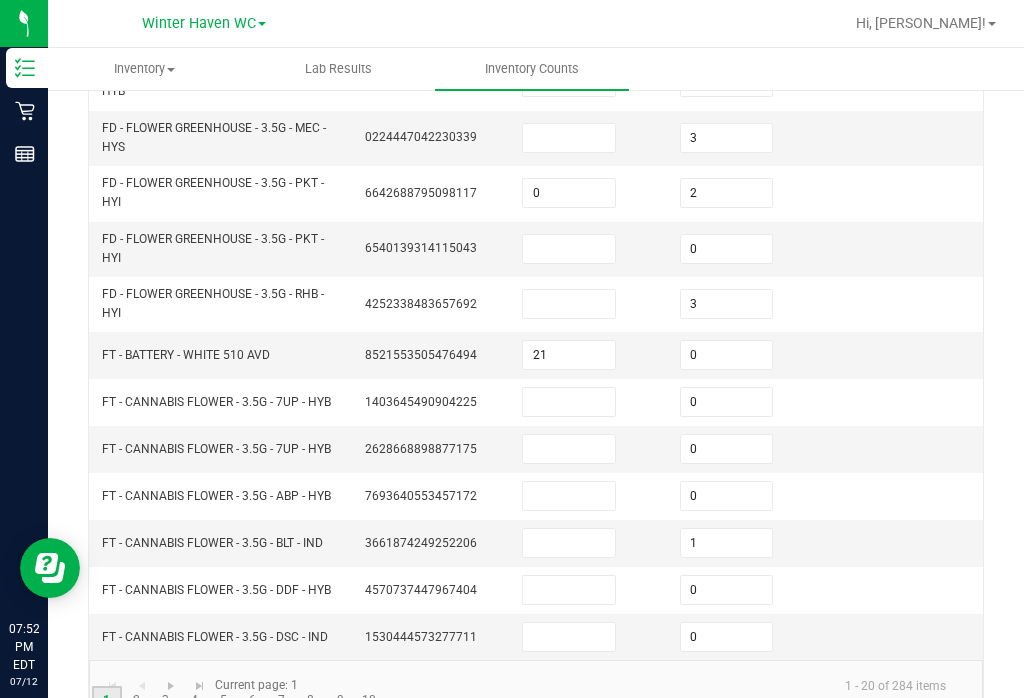 scroll, scrollTop: 693, scrollLeft: 0, axis: vertical 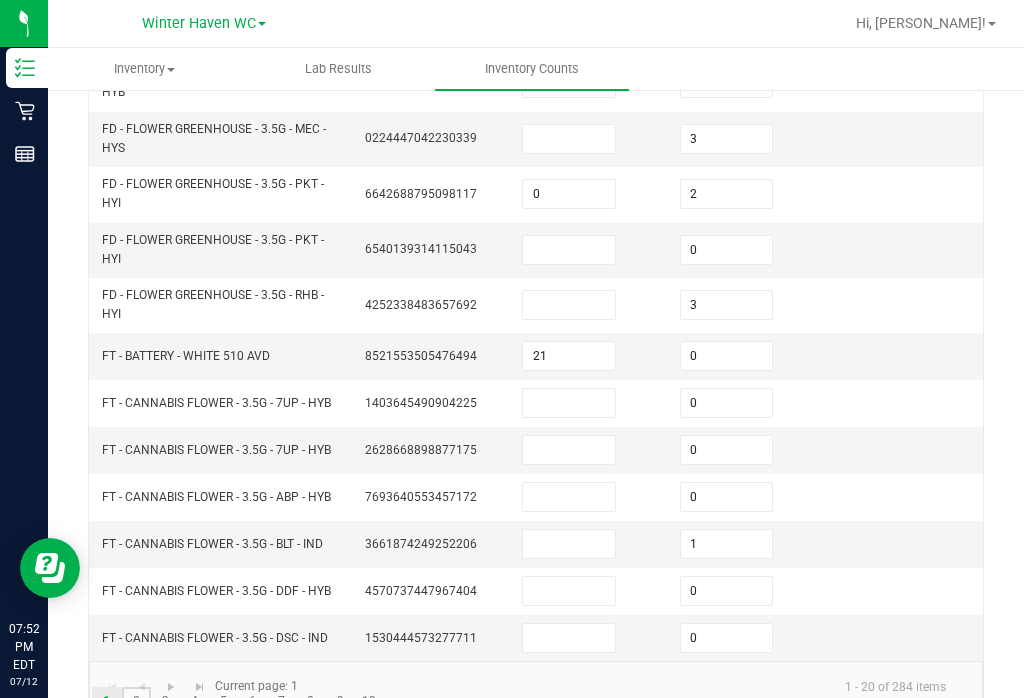 click on "2" 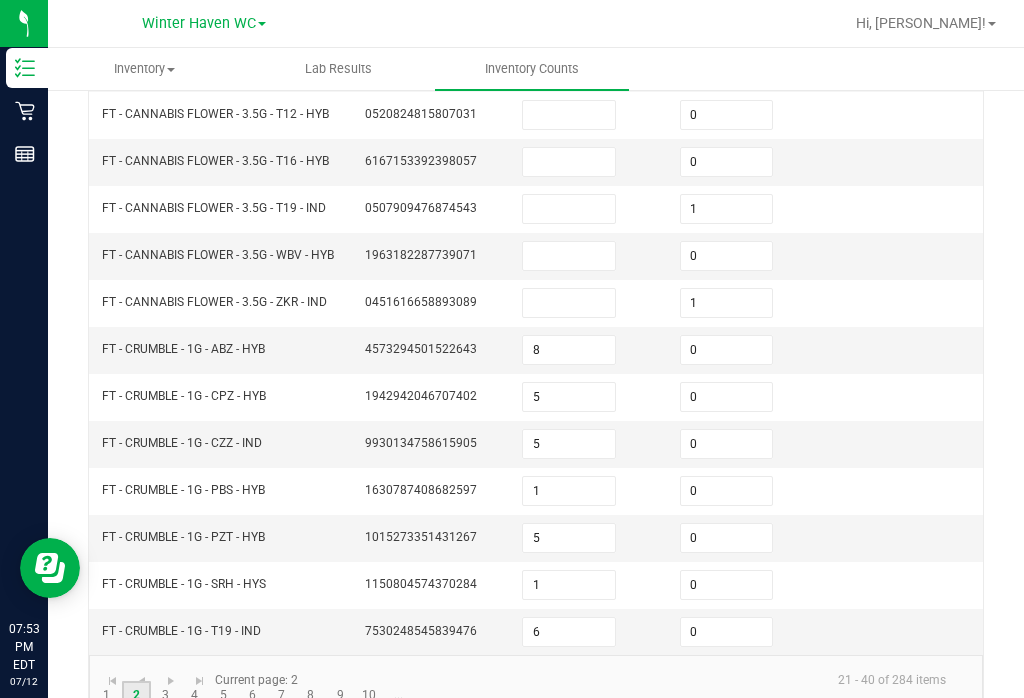 scroll, scrollTop: 605, scrollLeft: 0, axis: vertical 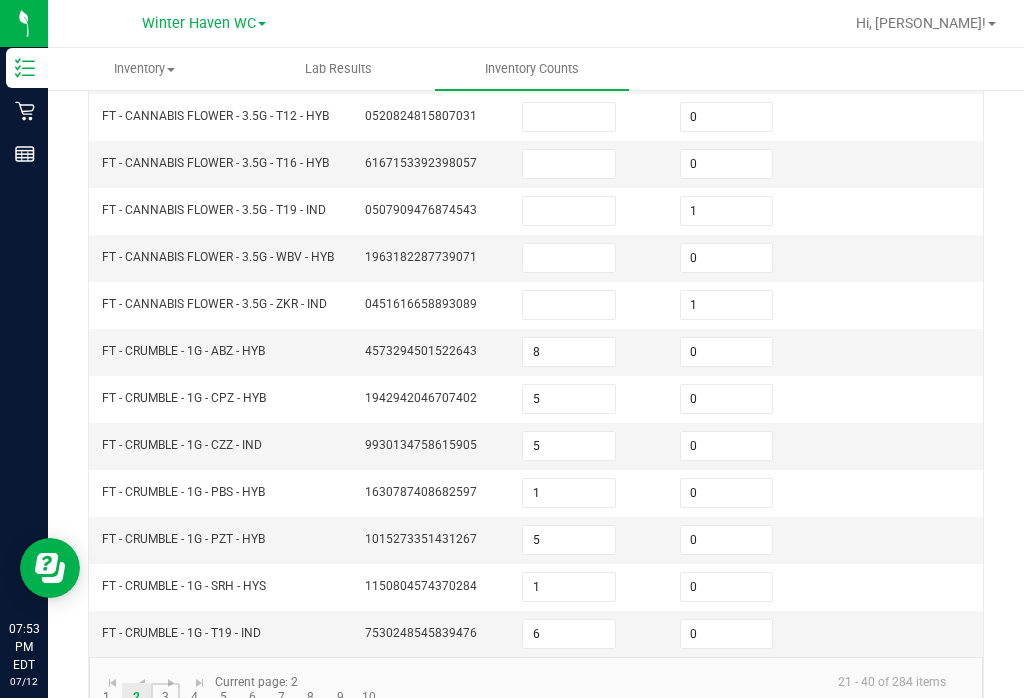 click on "3" 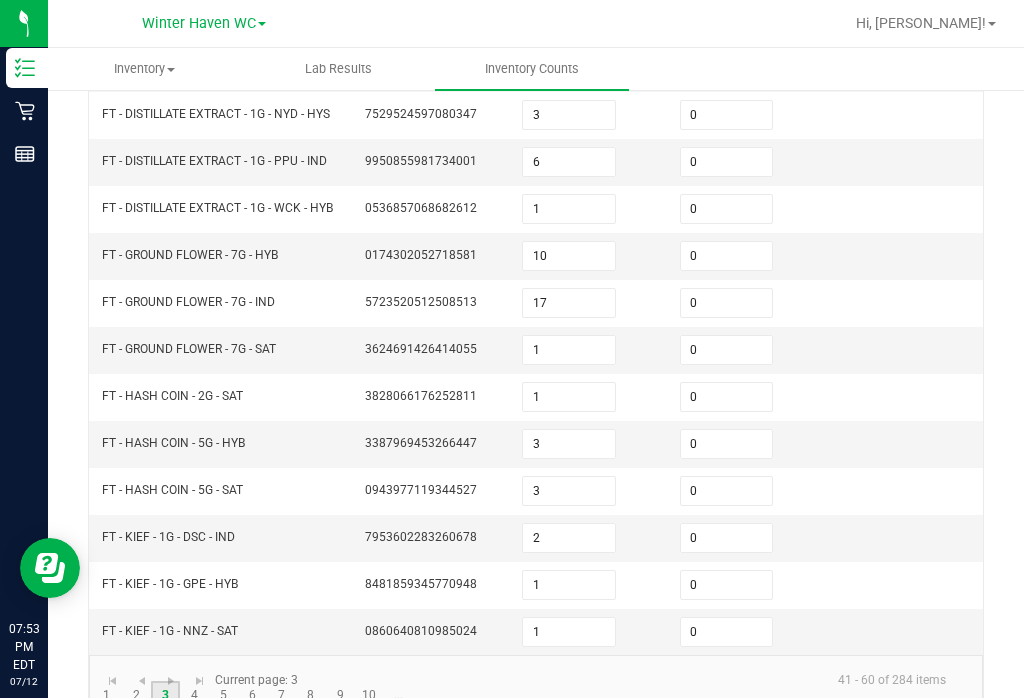 scroll, scrollTop: 605, scrollLeft: 0, axis: vertical 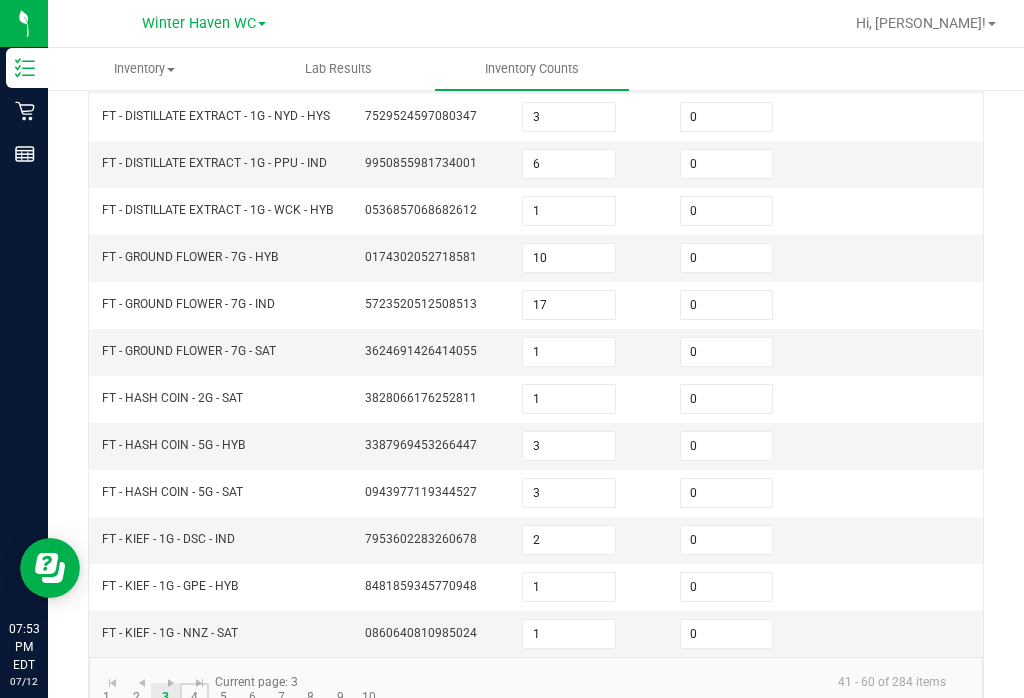 click on "4" 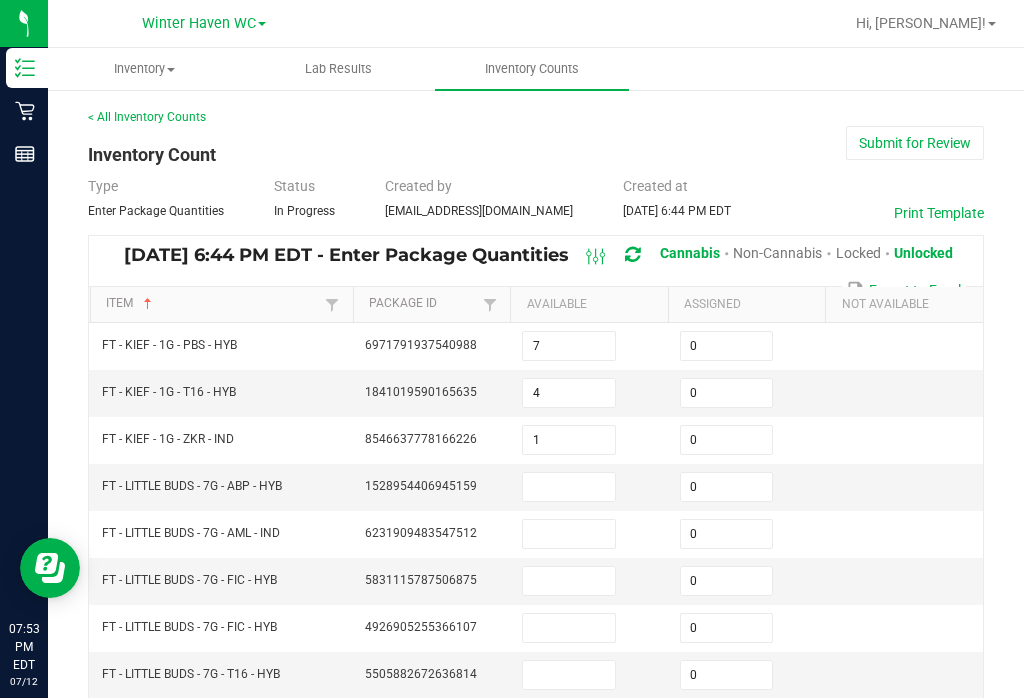scroll, scrollTop: 0, scrollLeft: 0, axis: both 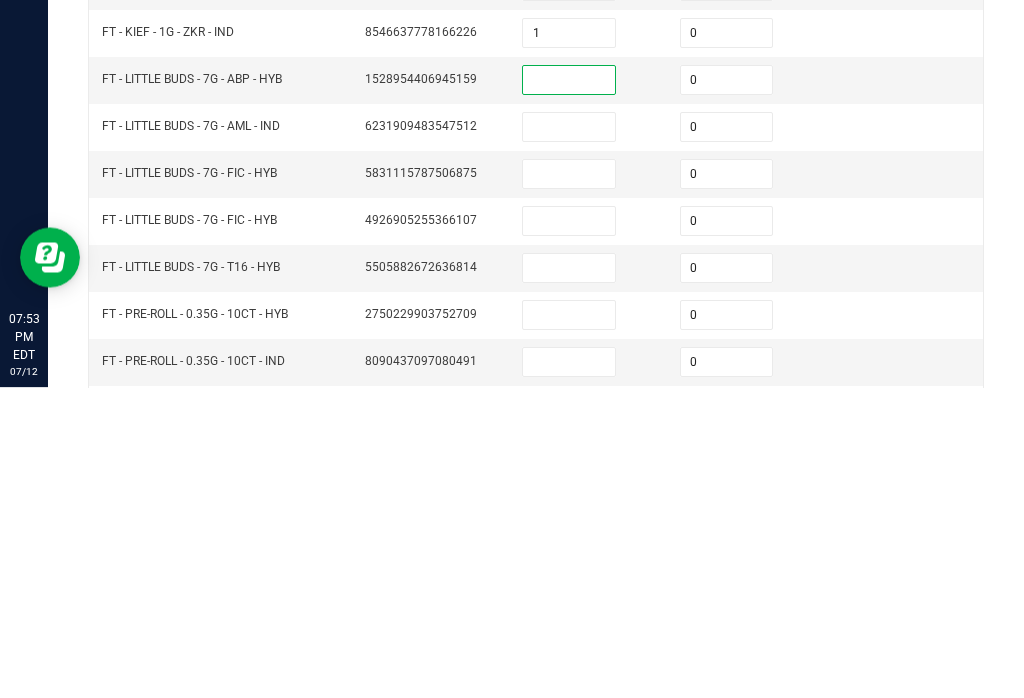 click at bounding box center [569, 579] 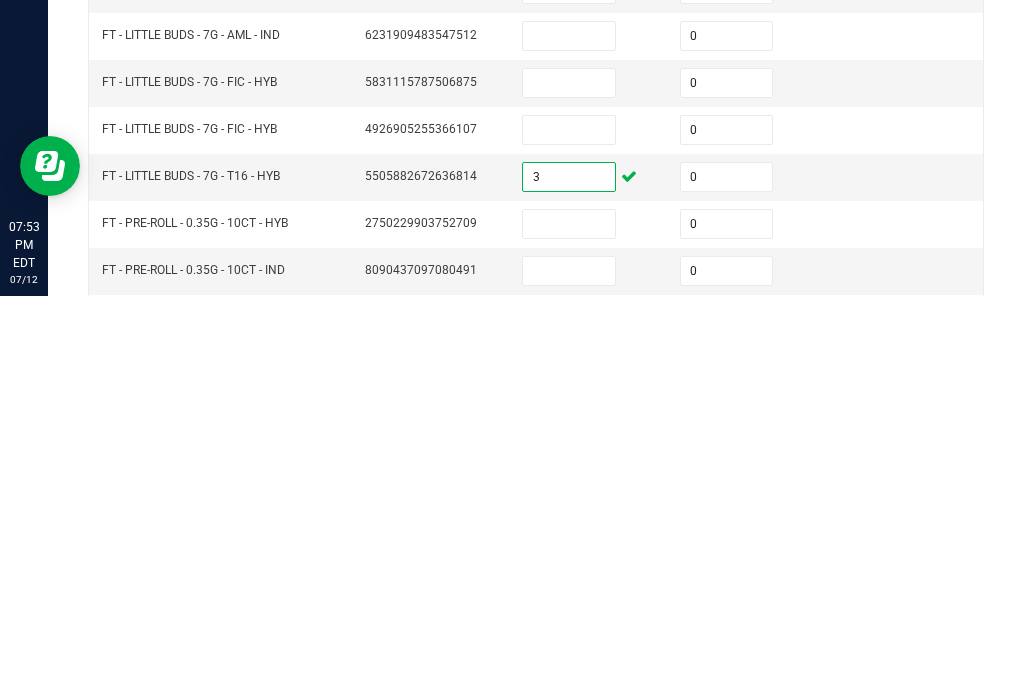 click at bounding box center (569, 532) 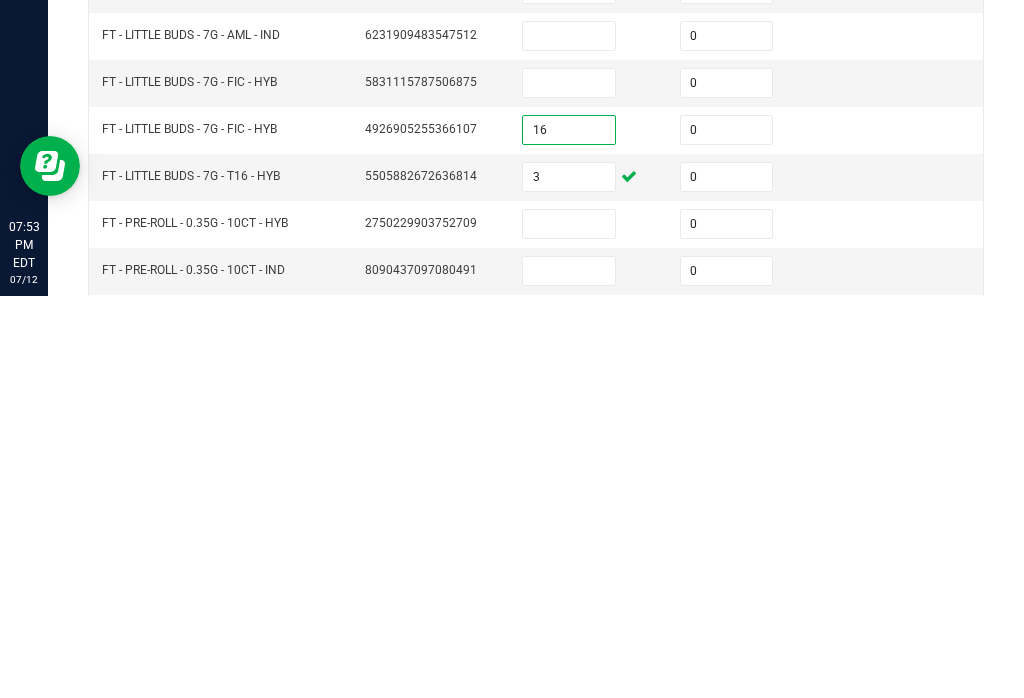 click at bounding box center (569, 485) 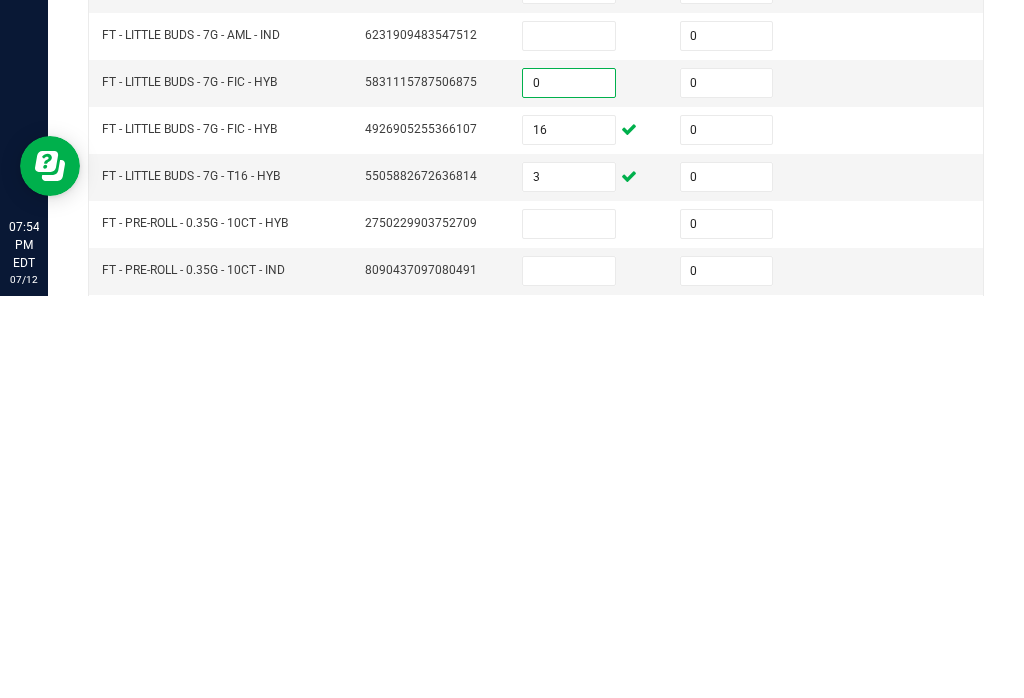 click on "0" at bounding box center (727, 485) 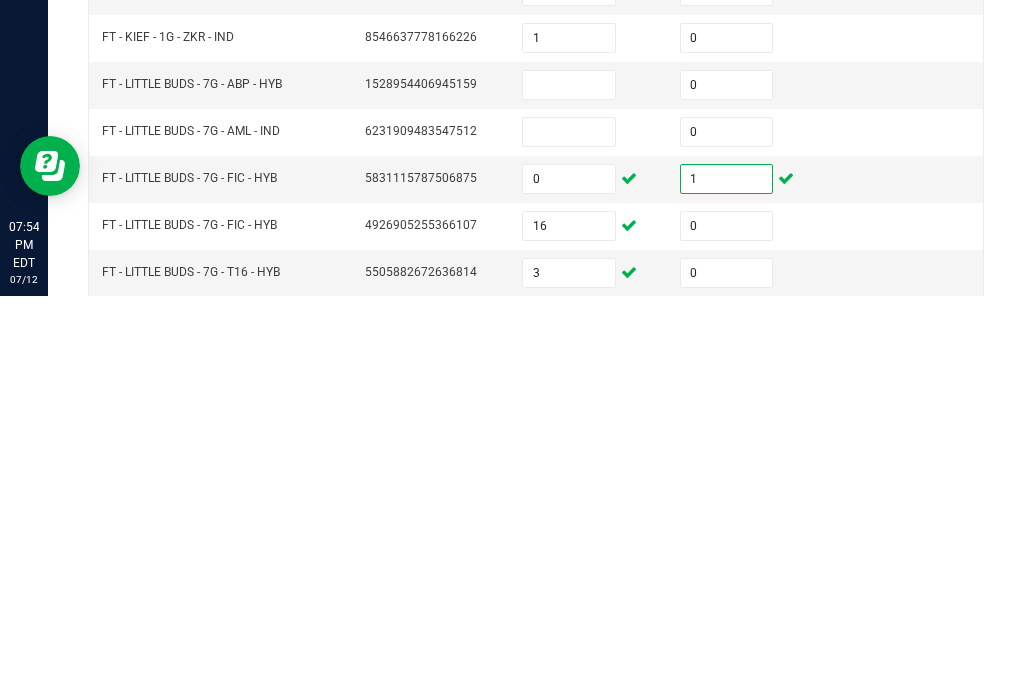 scroll, scrollTop: 0, scrollLeft: 0, axis: both 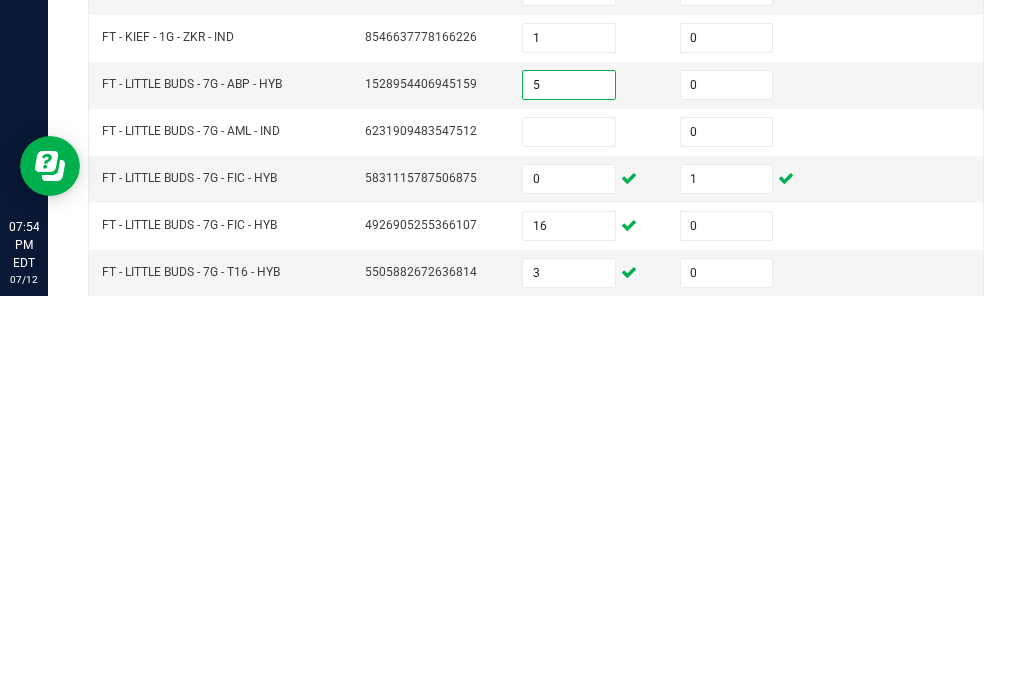 click at bounding box center (569, 534) 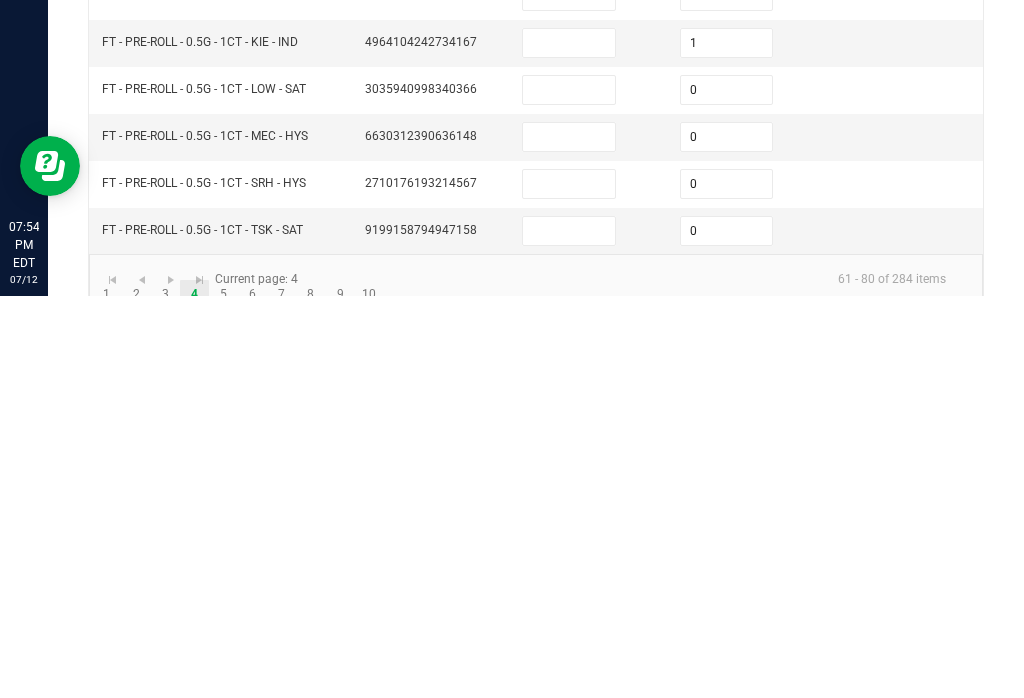 scroll, scrollTop: 605, scrollLeft: 0, axis: vertical 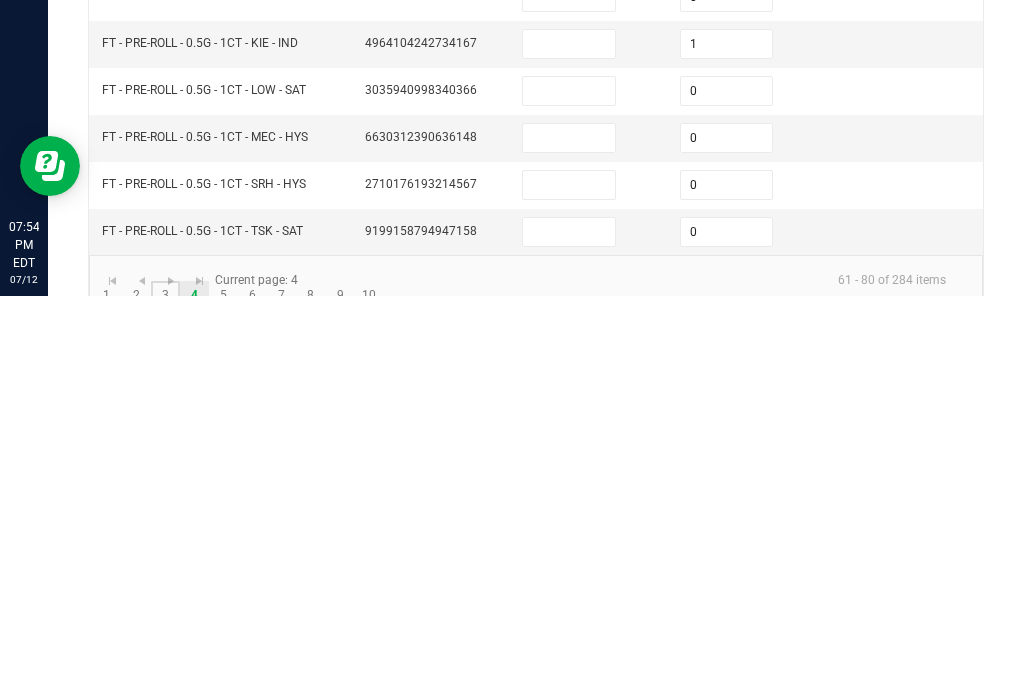click on "3" 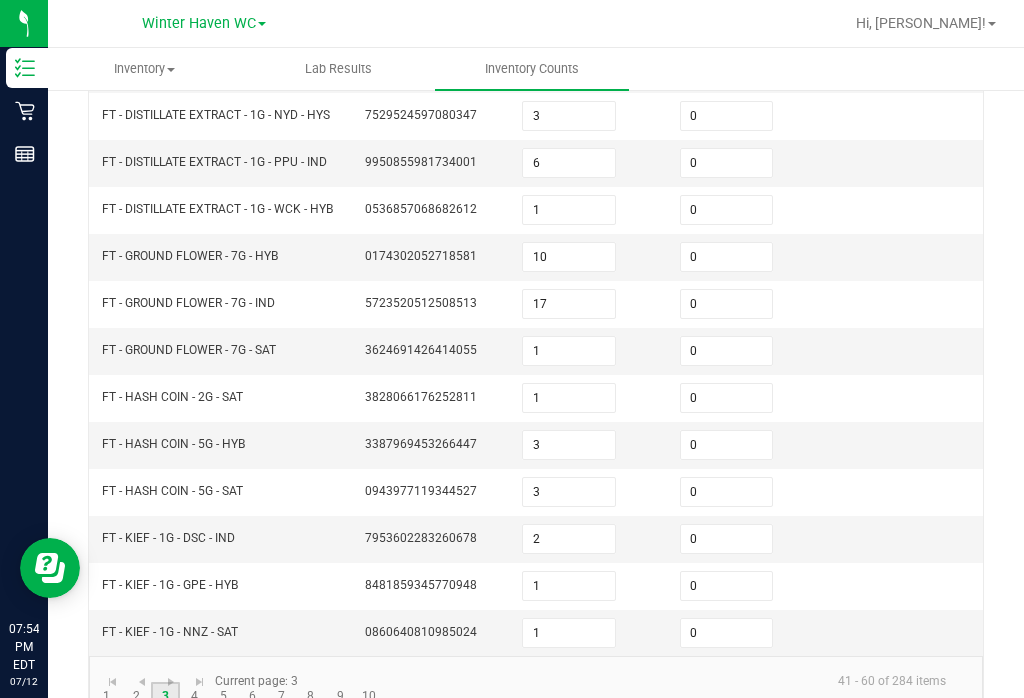 scroll, scrollTop: 605, scrollLeft: 0, axis: vertical 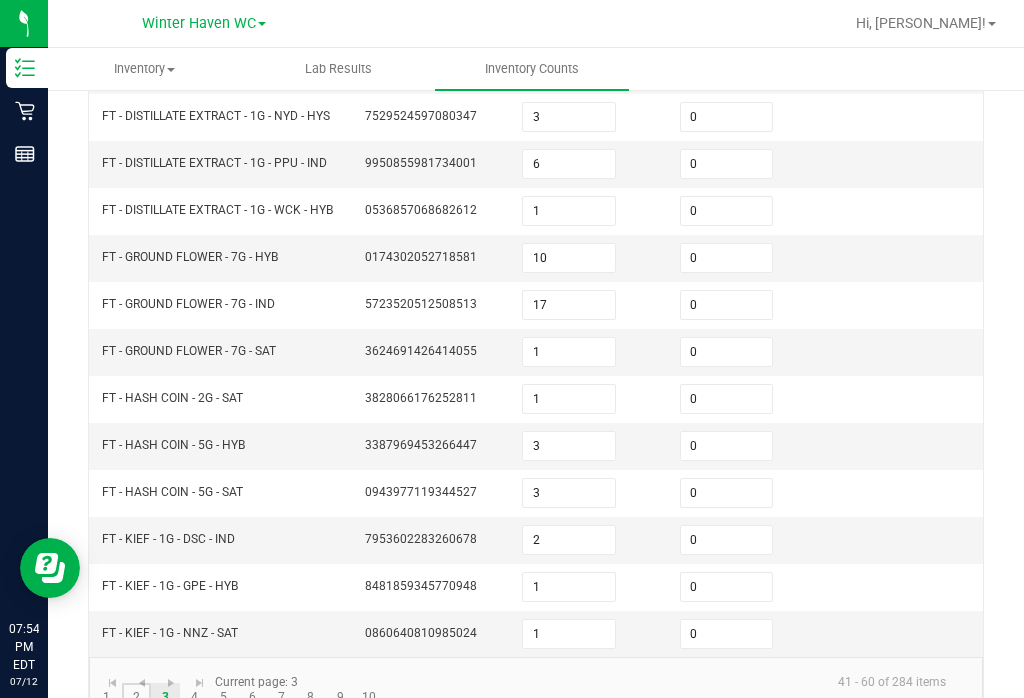 click on "2" 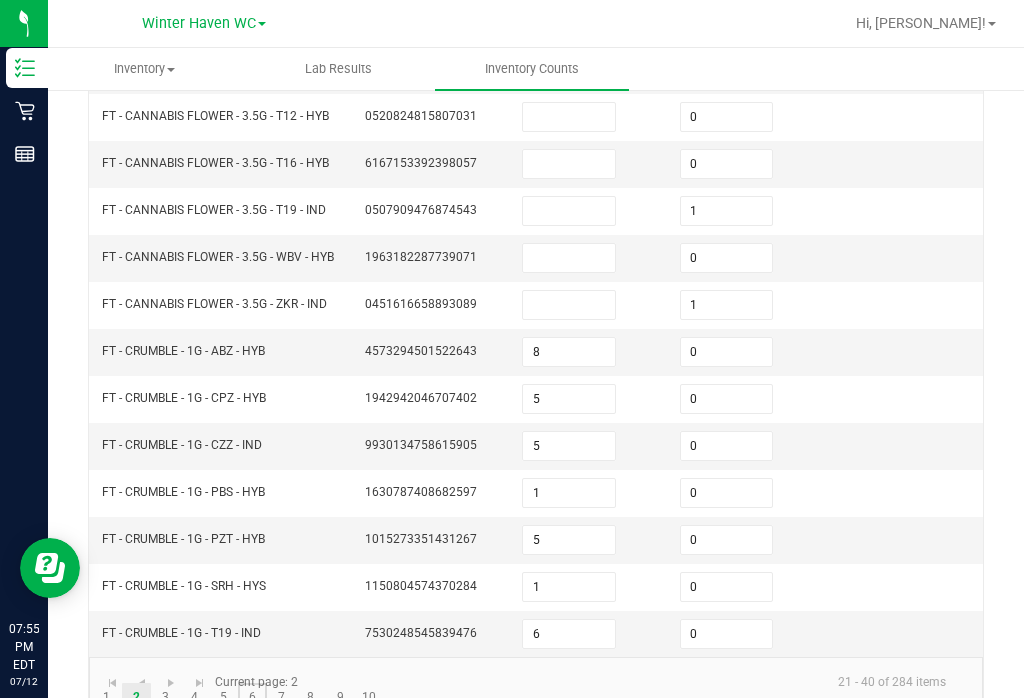 click on "6" 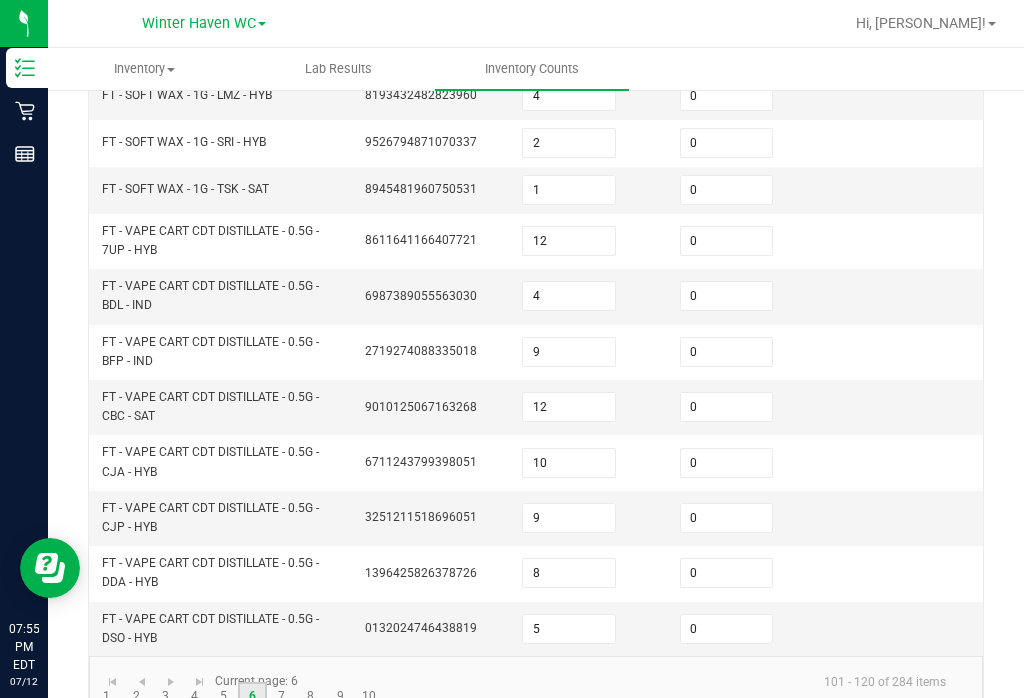 scroll, scrollTop: 669, scrollLeft: 0, axis: vertical 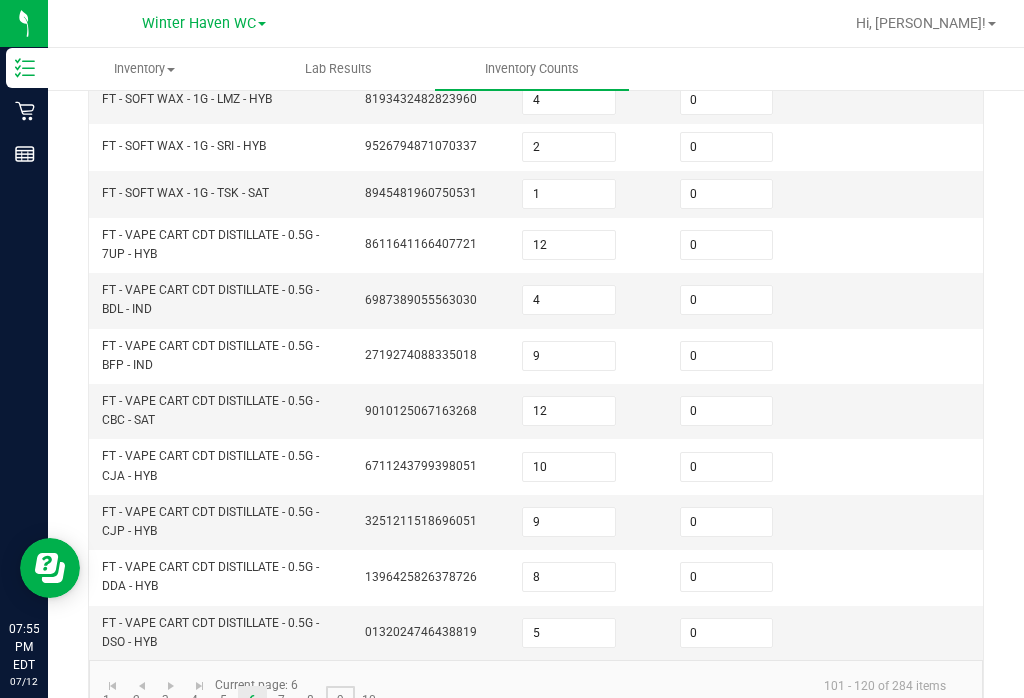 click on "9" 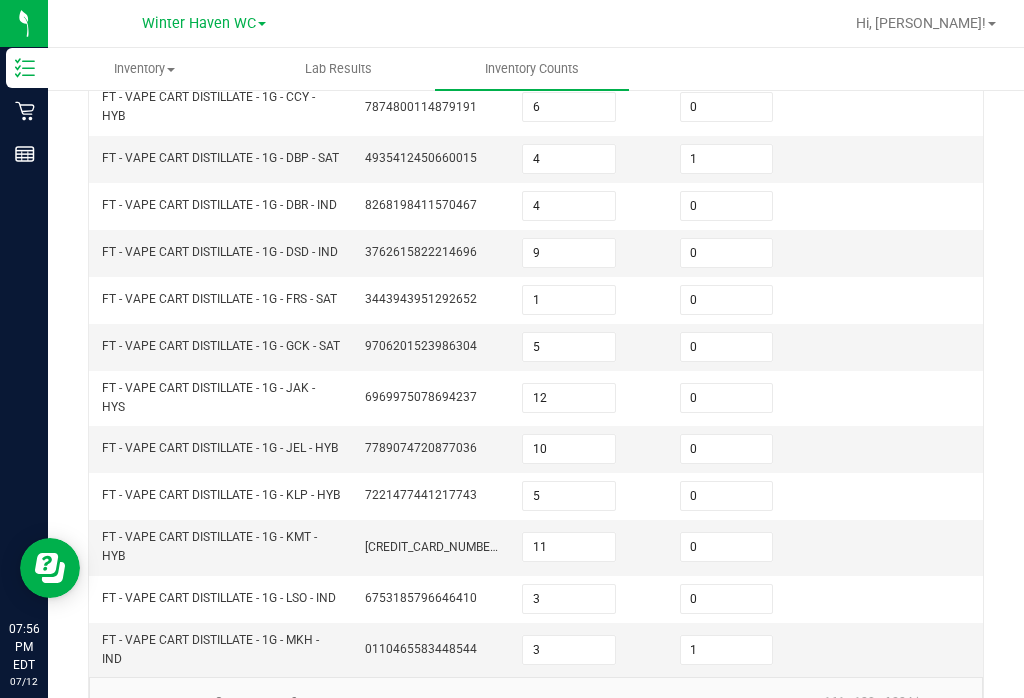 click on "10" at bounding box center (569, 449) 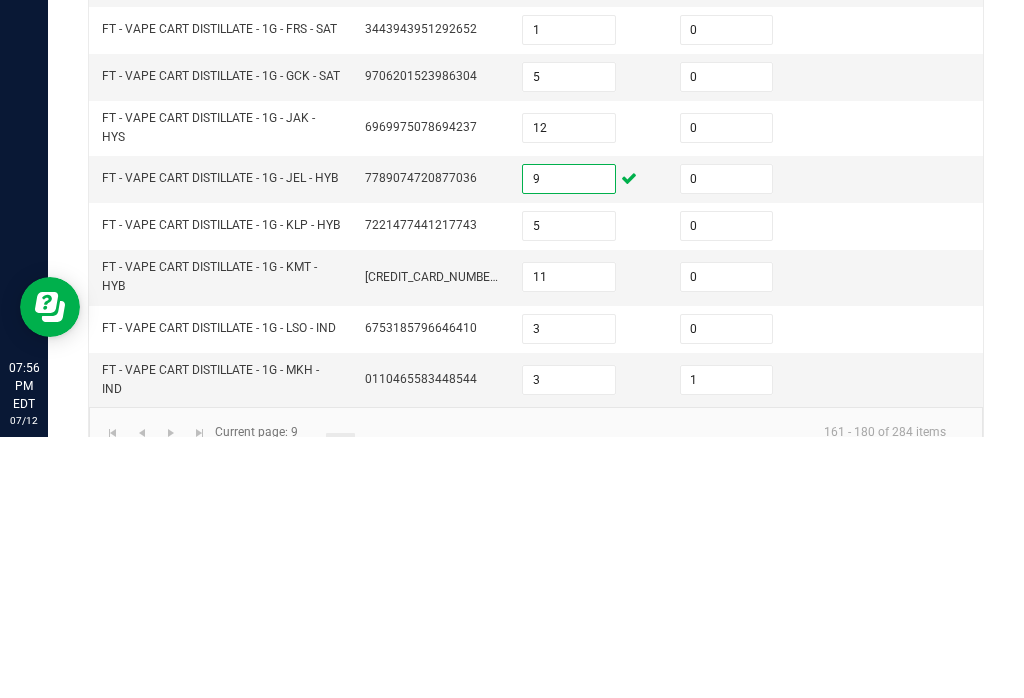 scroll, scrollTop: 677, scrollLeft: 0, axis: vertical 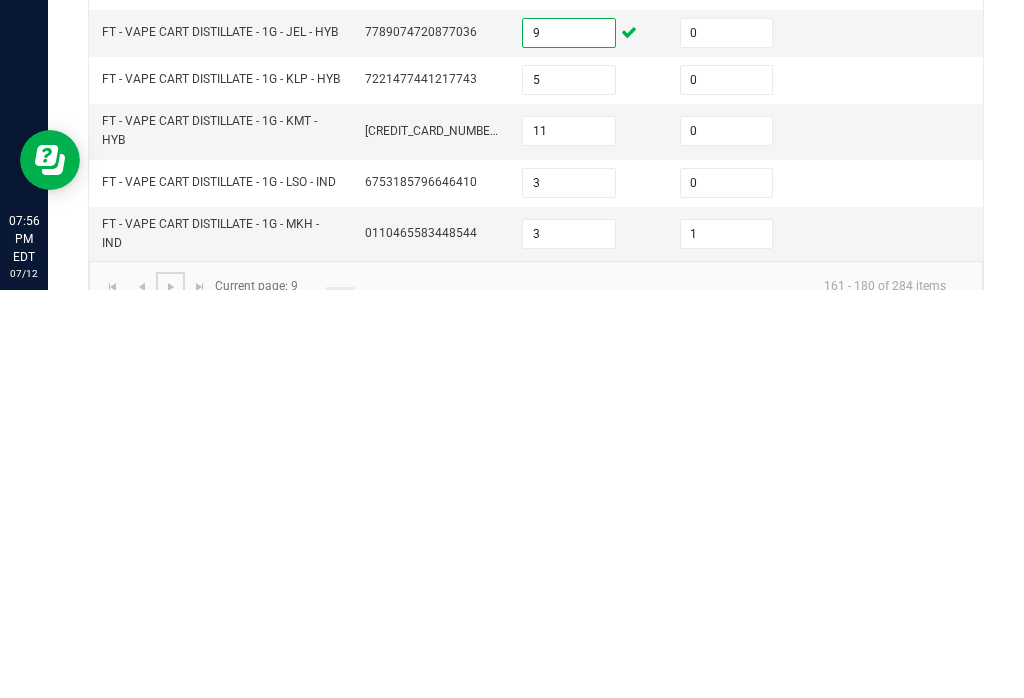 click 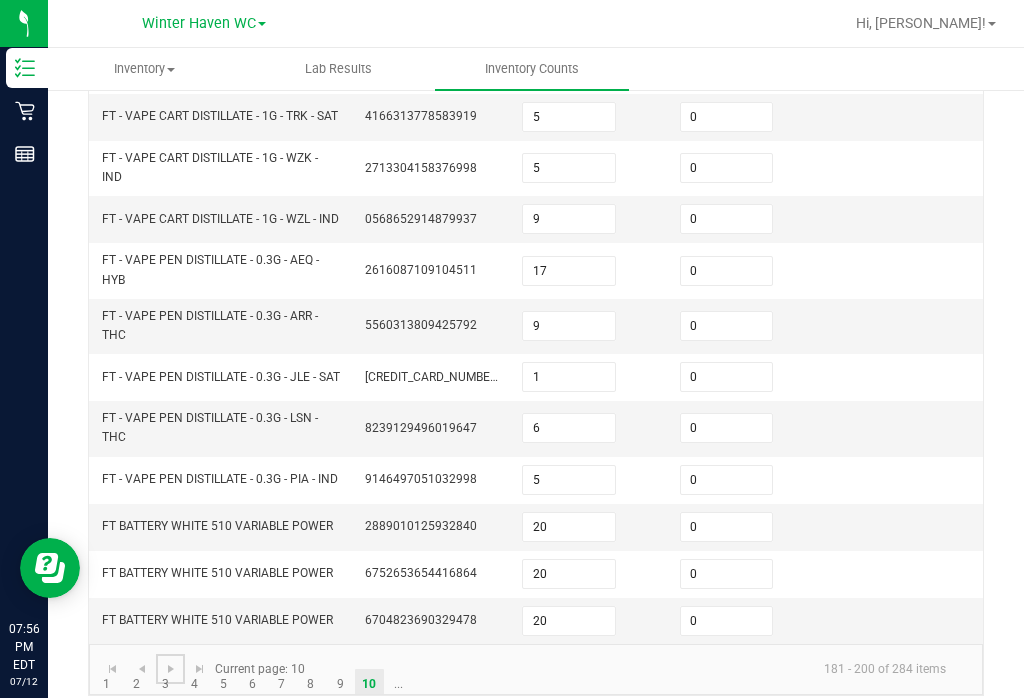 scroll, scrollTop: 645, scrollLeft: 0, axis: vertical 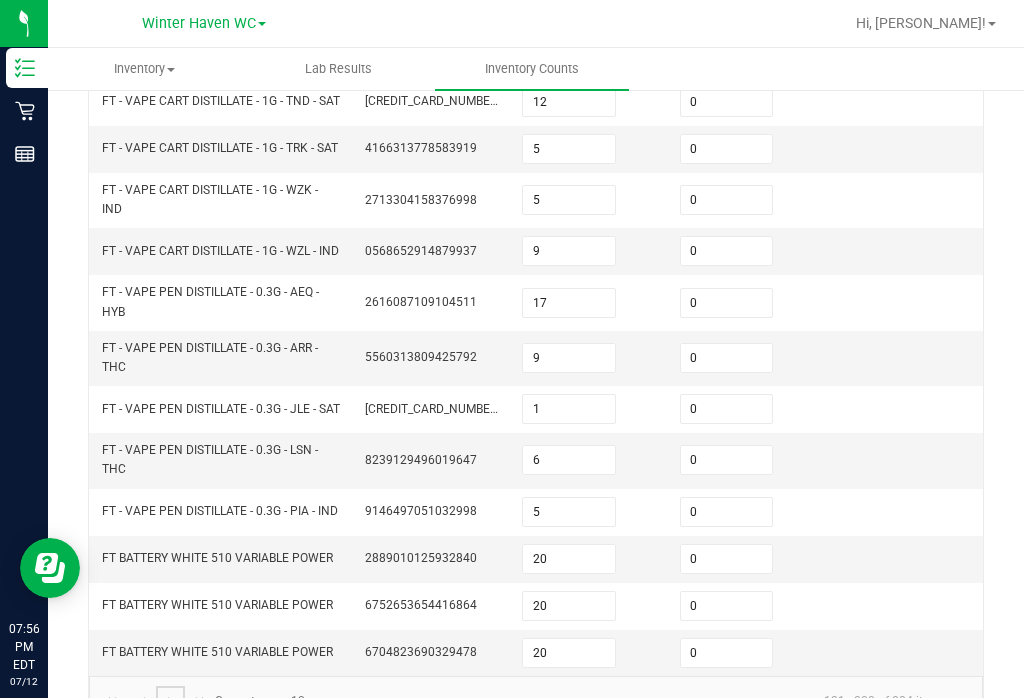 click 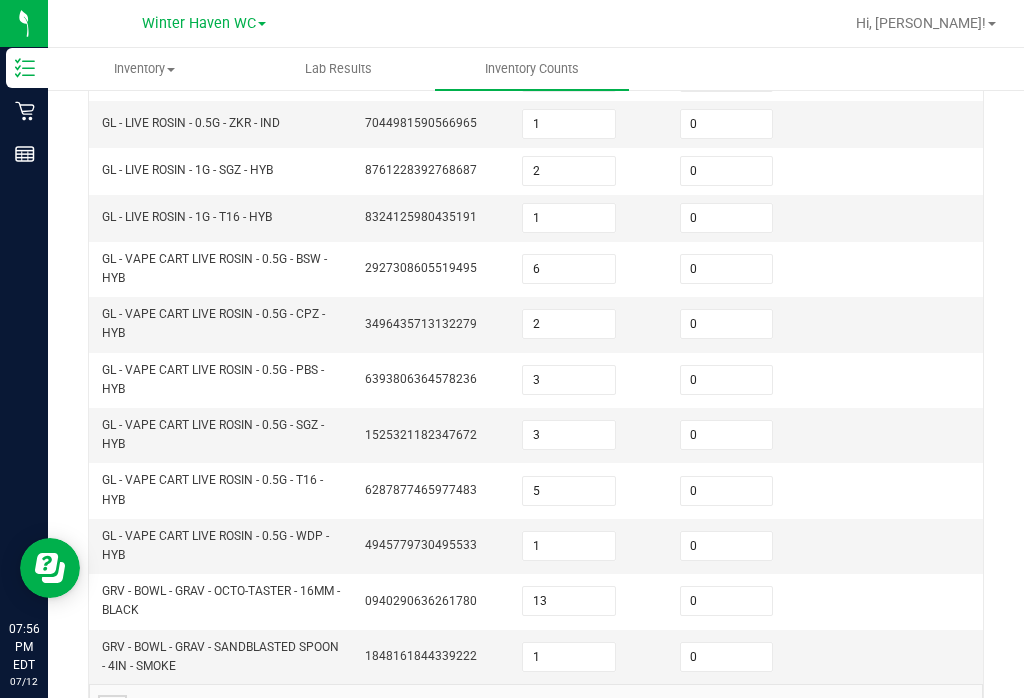 click 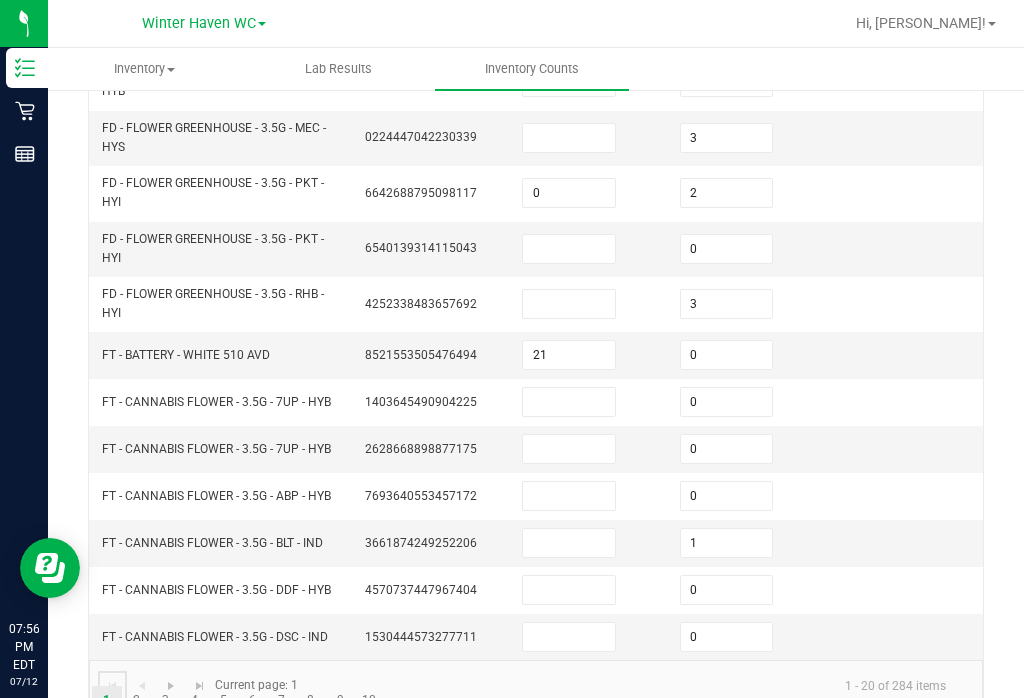 scroll, scrollTop: 693, scrollLeft: 0, axis: vertical 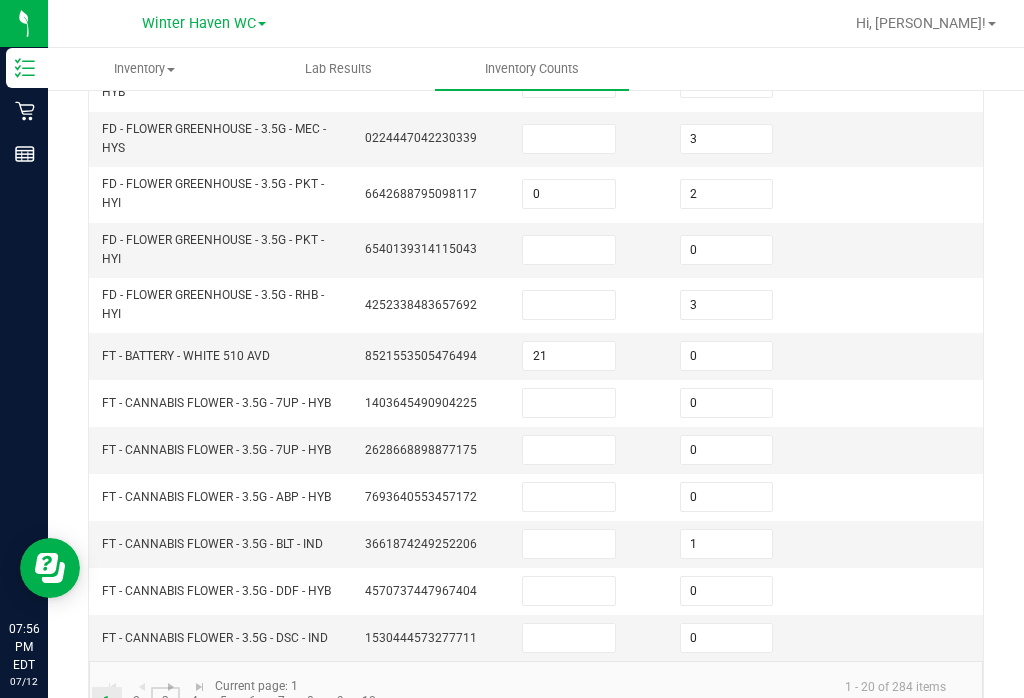 click on "3" 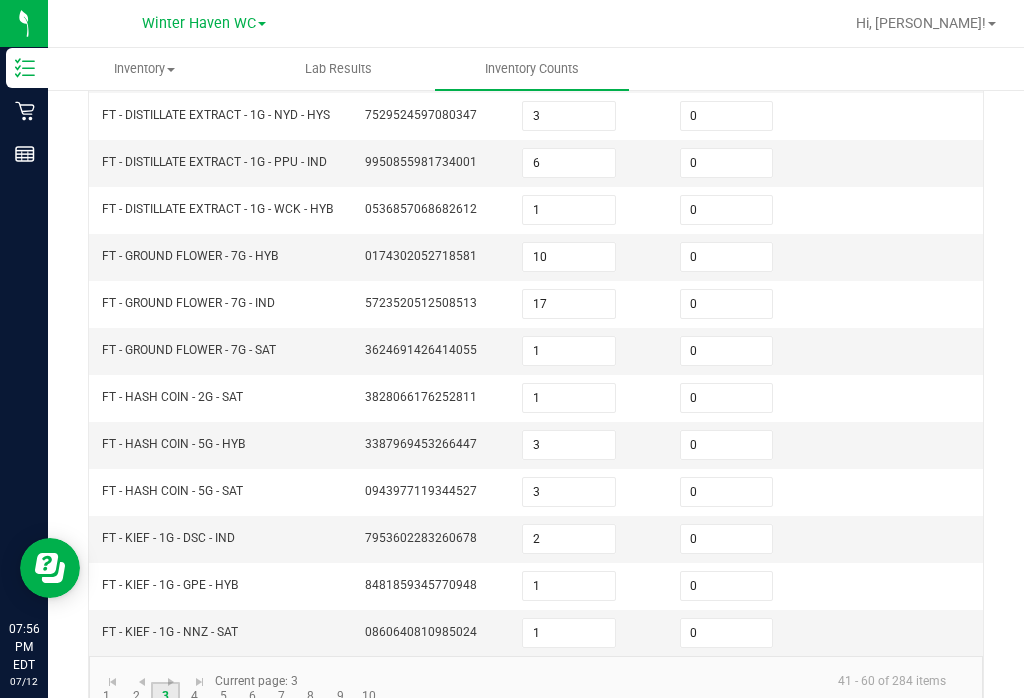 scroll, scrollTop: 605, scrollLeft: 0, axis: vertical 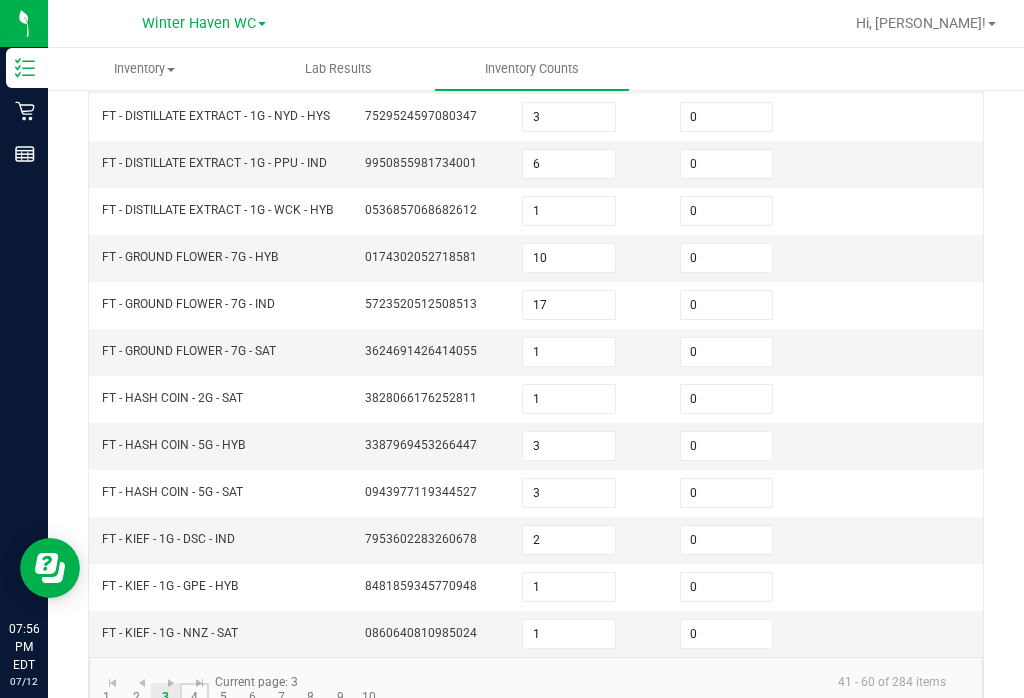 click on "4" 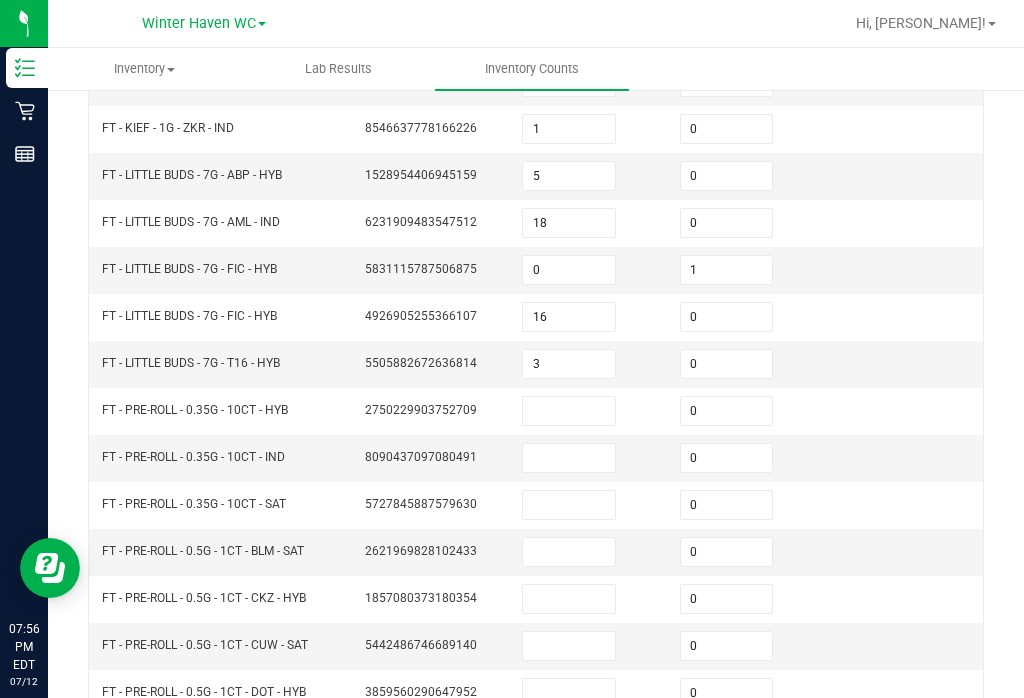 scroll, scrollTop: 313, scrollLeft: 0, axis: vertical 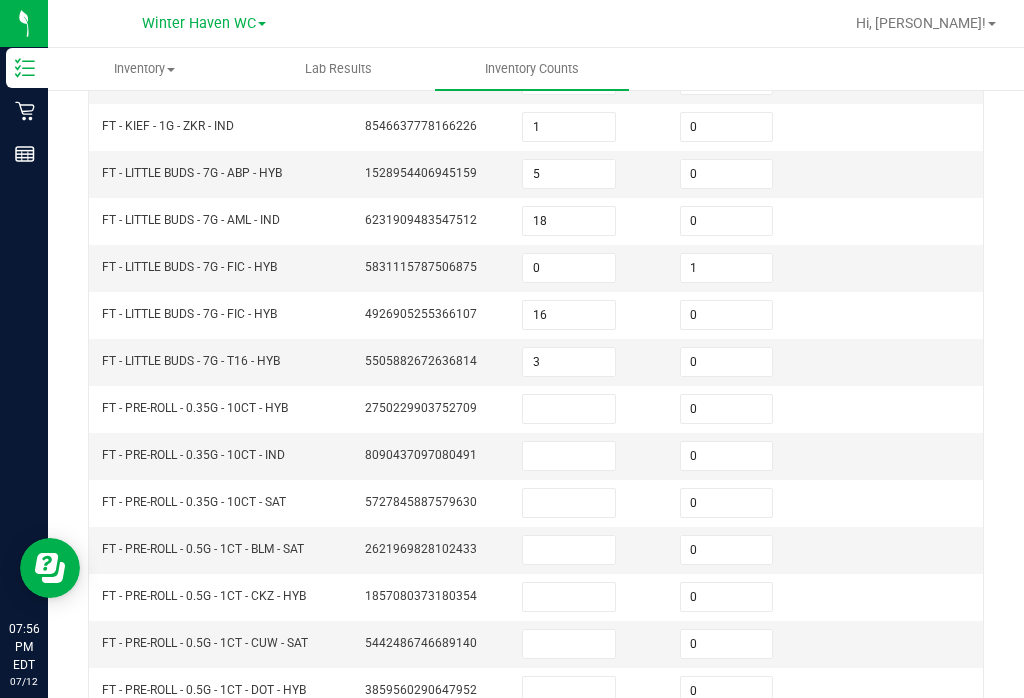 click at bounding box center (569, 409) 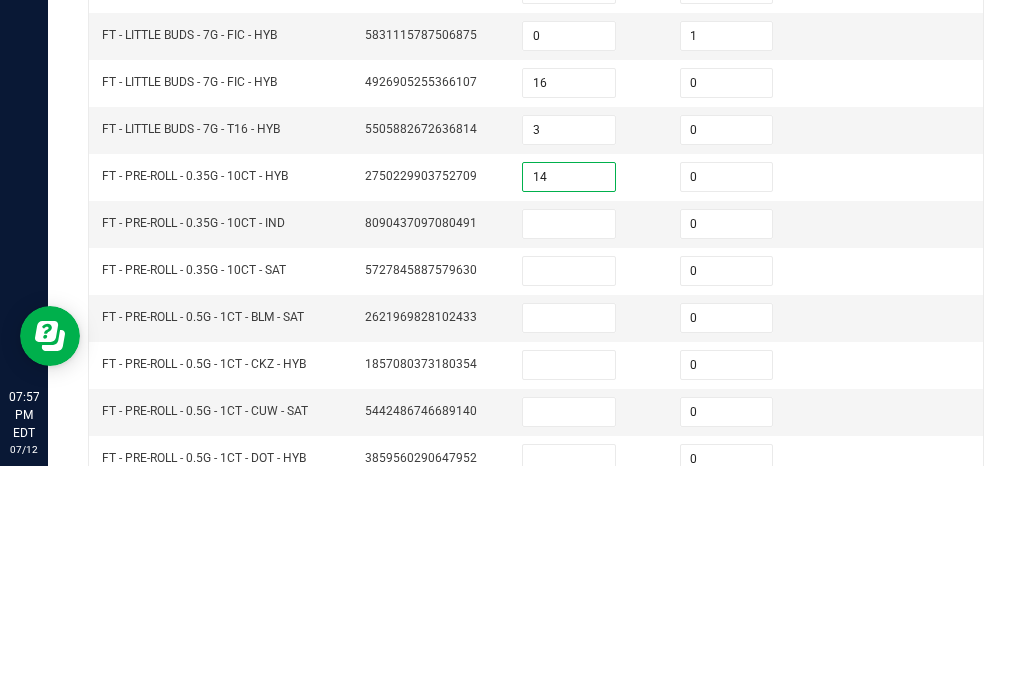 click at bounding box center (569, 456) 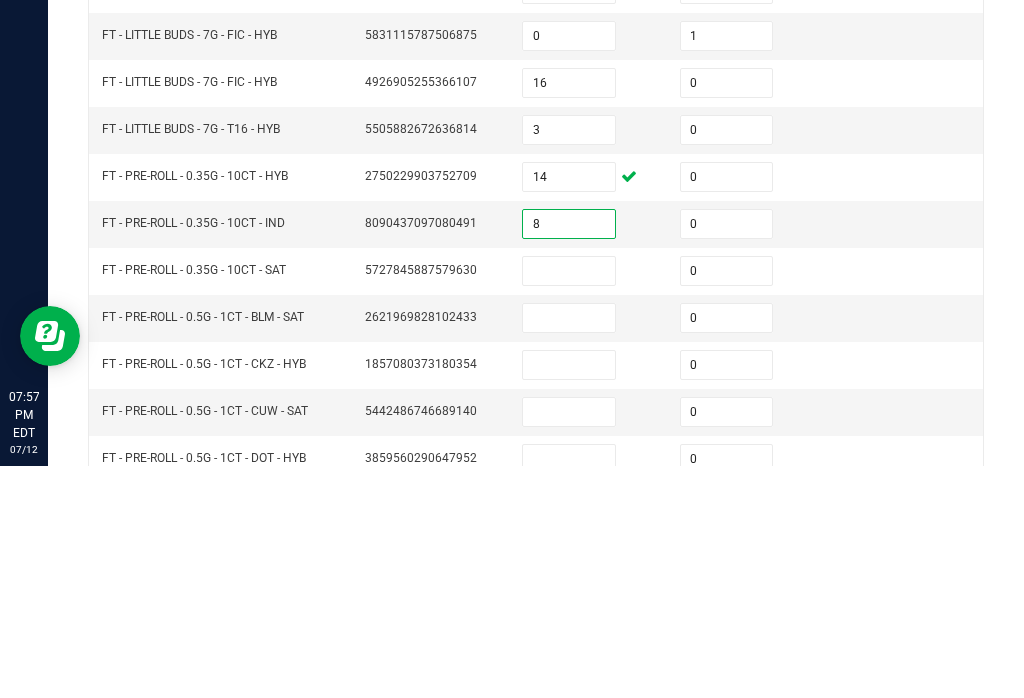 click at bounding box center [569, 503] 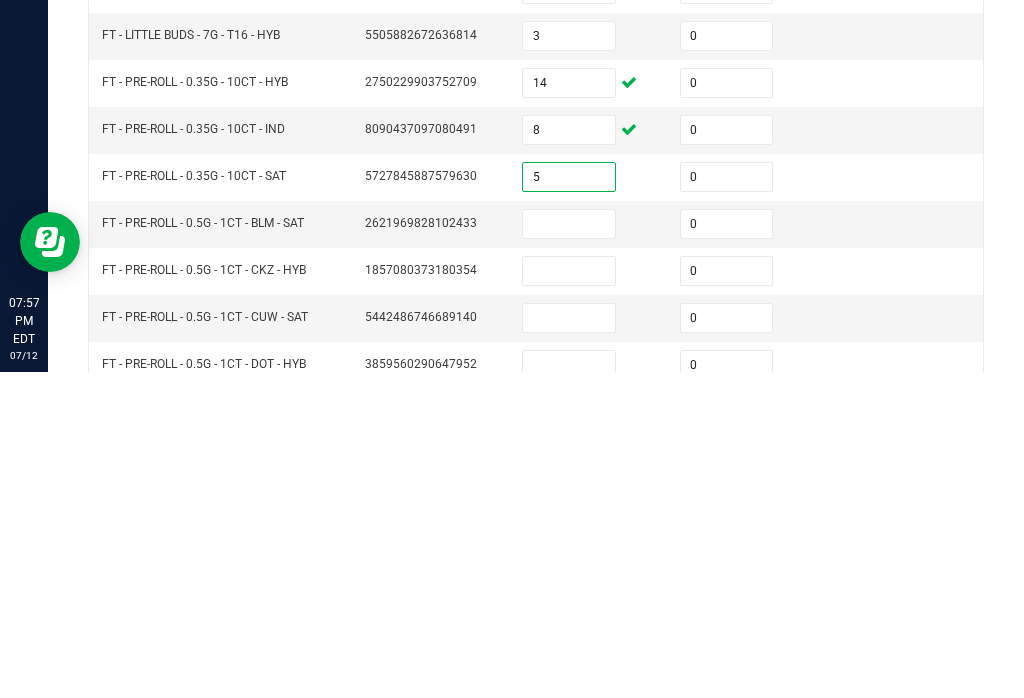 click at bounding box center (569, 550) 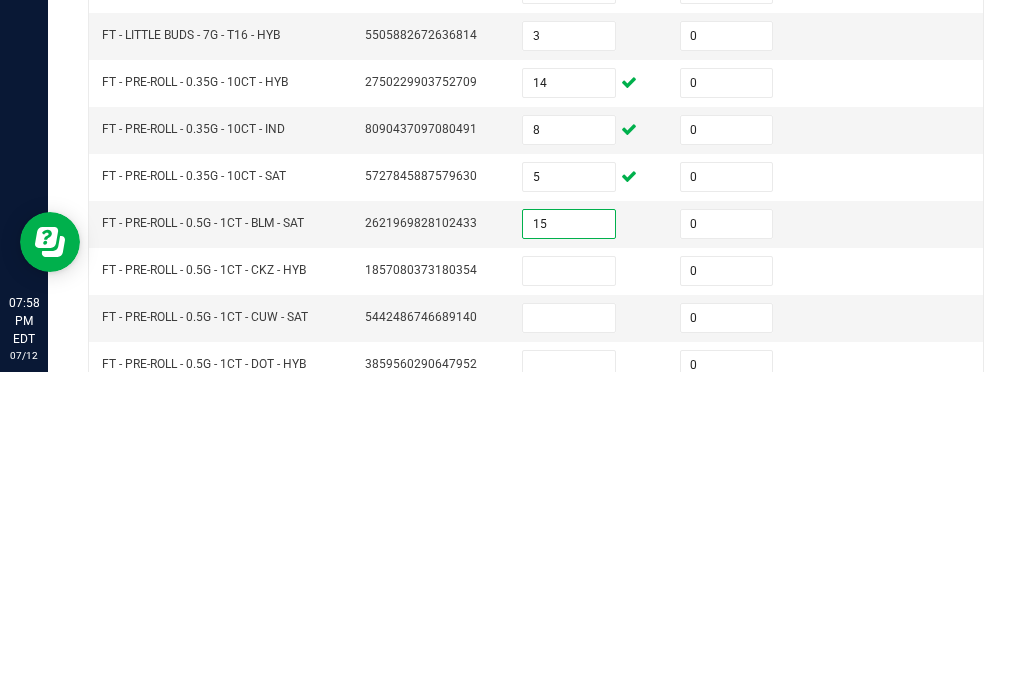 click at bounding box center (569, 597) 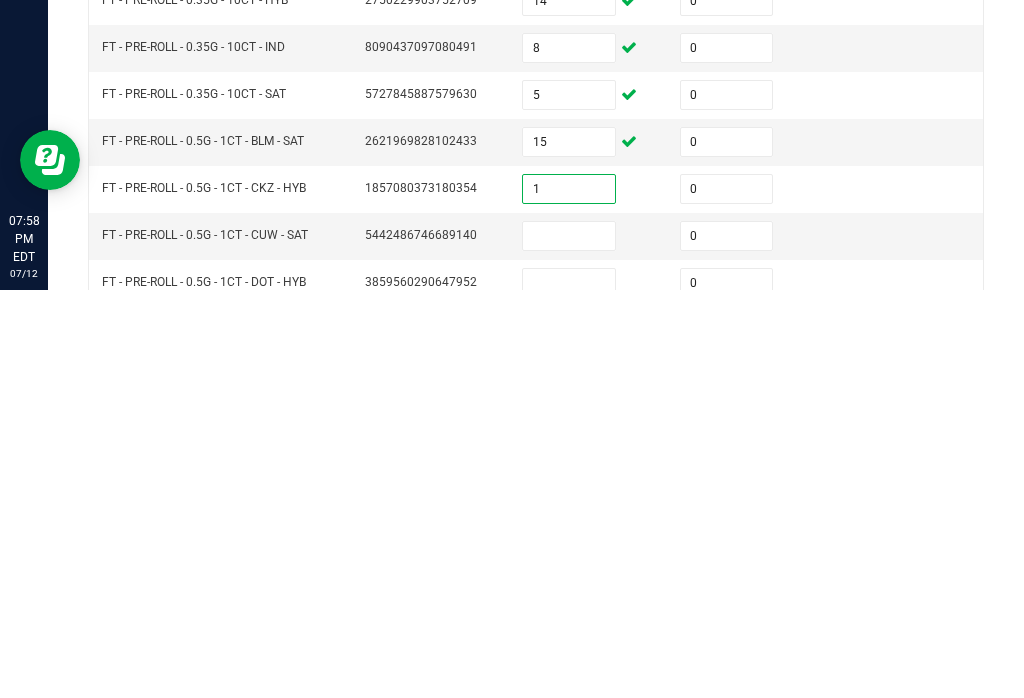 click at bounding box center (569, 644) 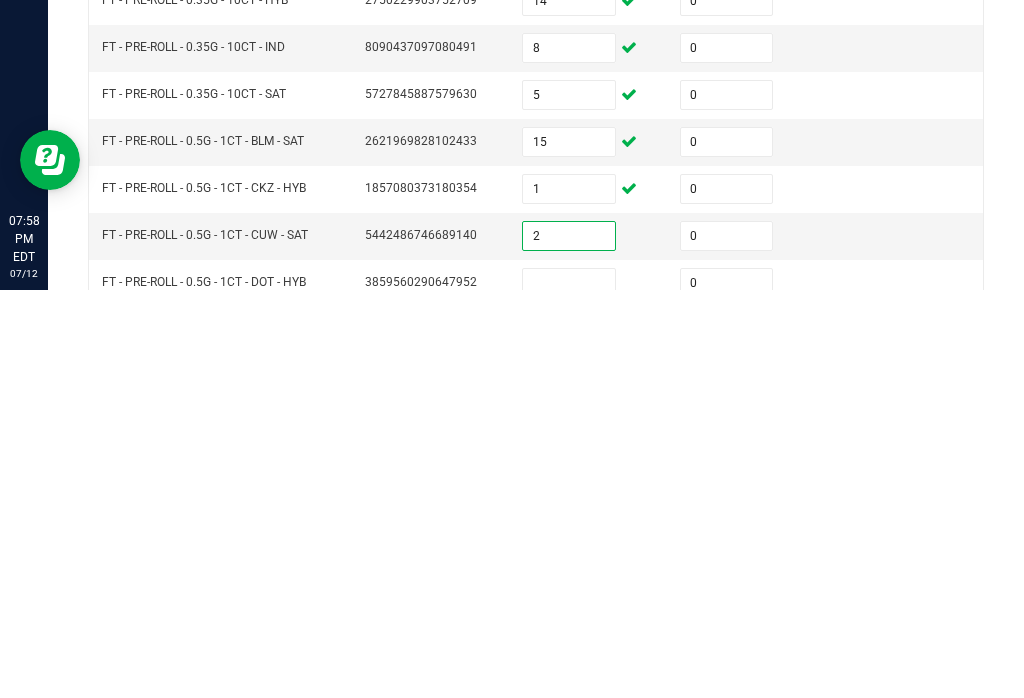 click at bounding box center [569, 691] 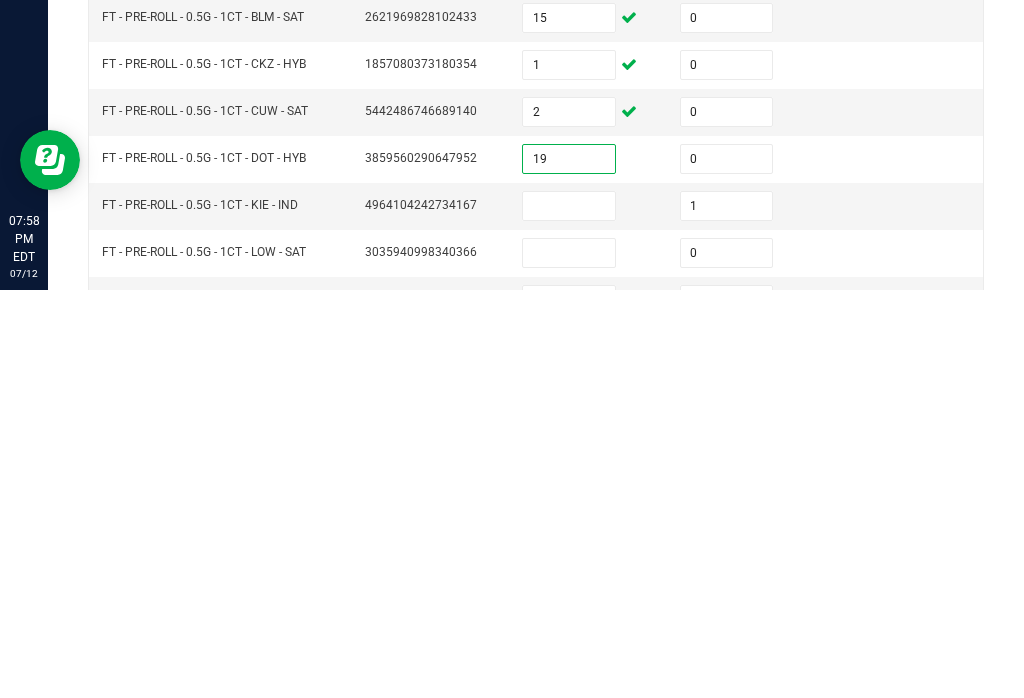 scroll, scrollTop: 446, scrollLeft: 0, axis: vertical 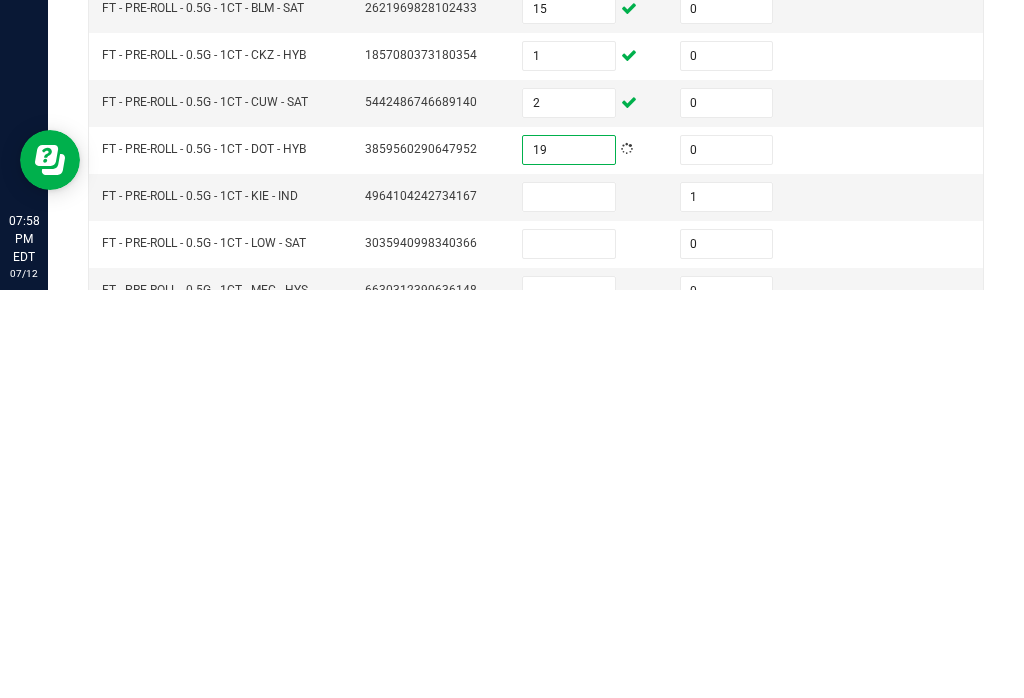 click at bounding box center [569, 605] 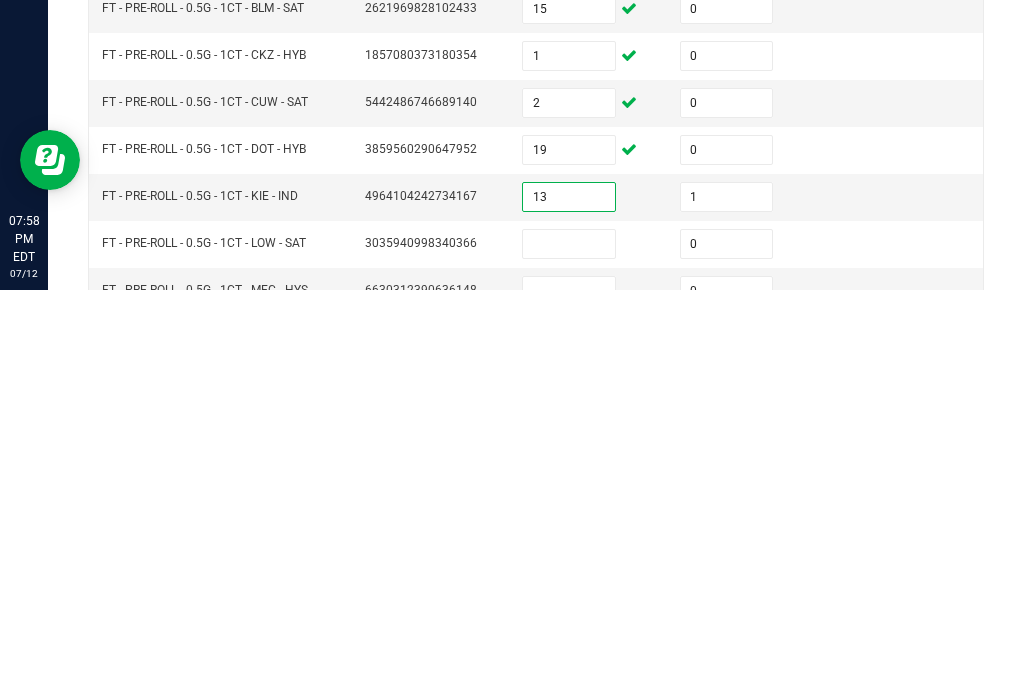 click at bounding box center (569, 652) 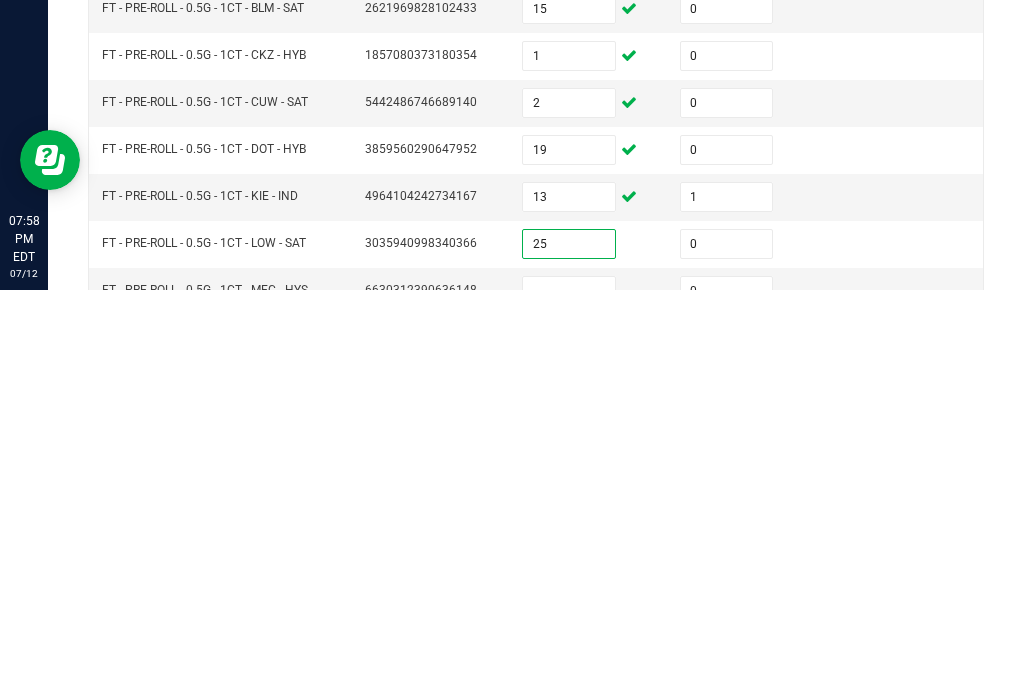 click at bounding box center [569, 699] 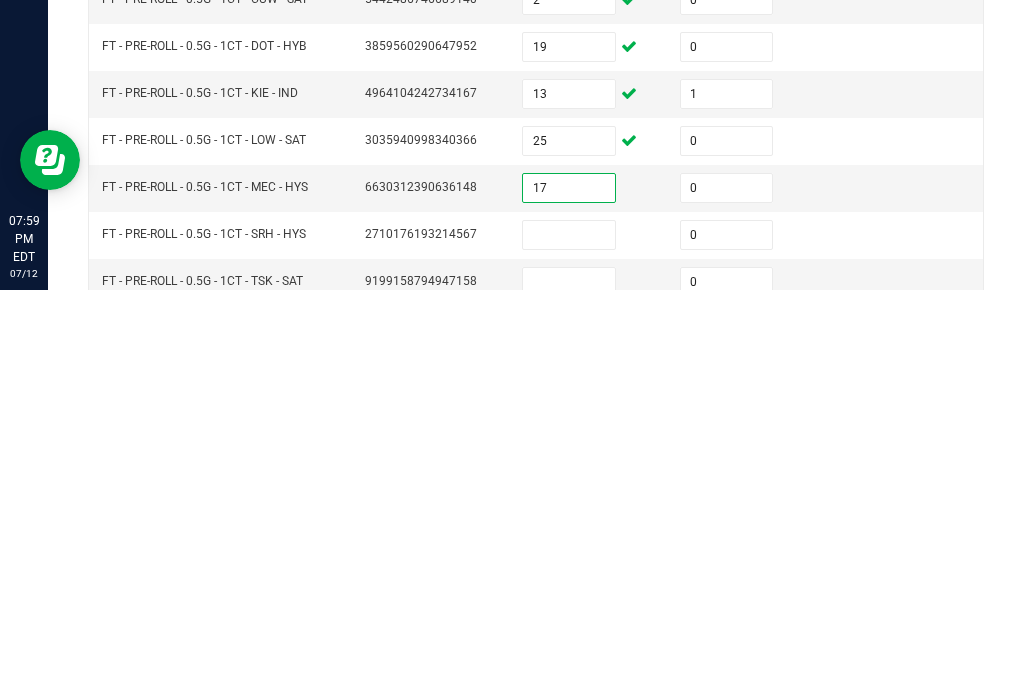 scroll, scrollTop: 551, scrollLeft: 0, axis: vertical 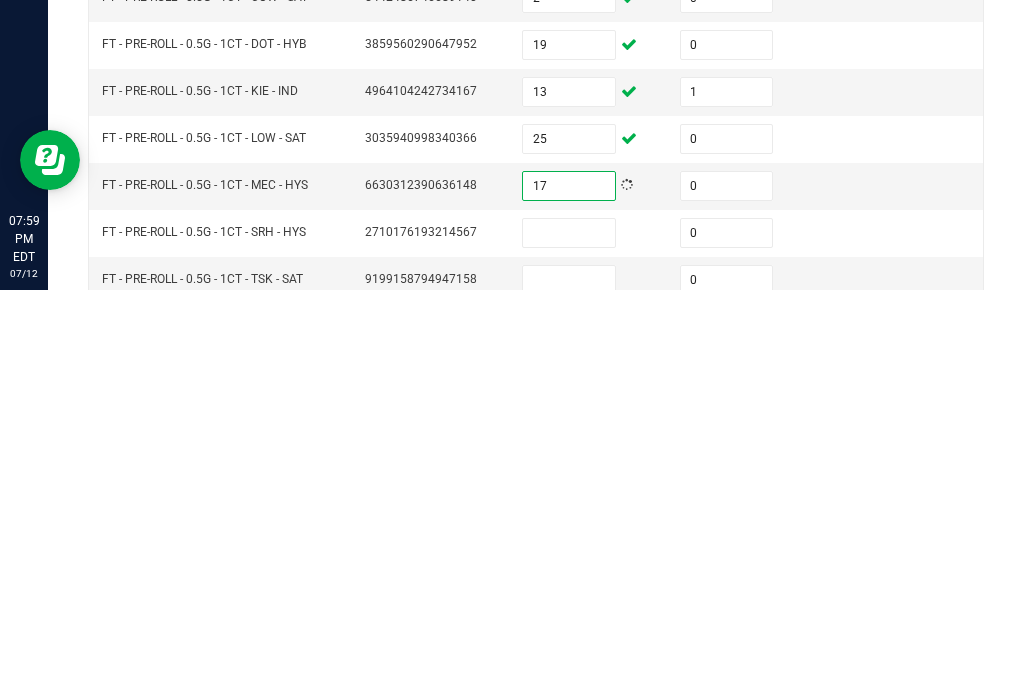 click at bounding box center [569, 641] 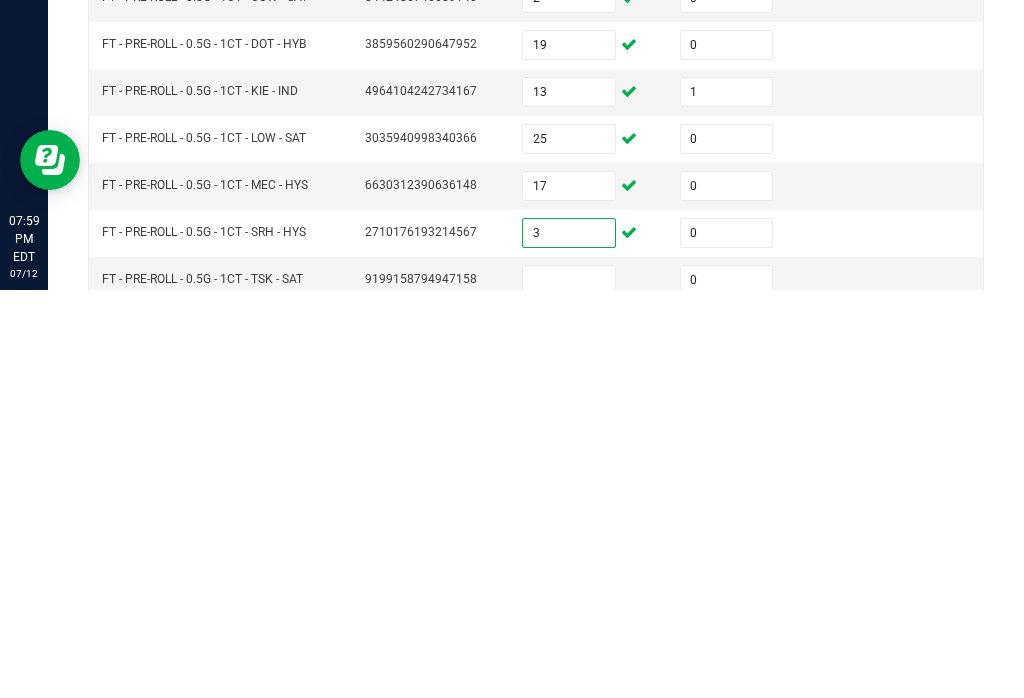 click at bounding box center (569, 688) 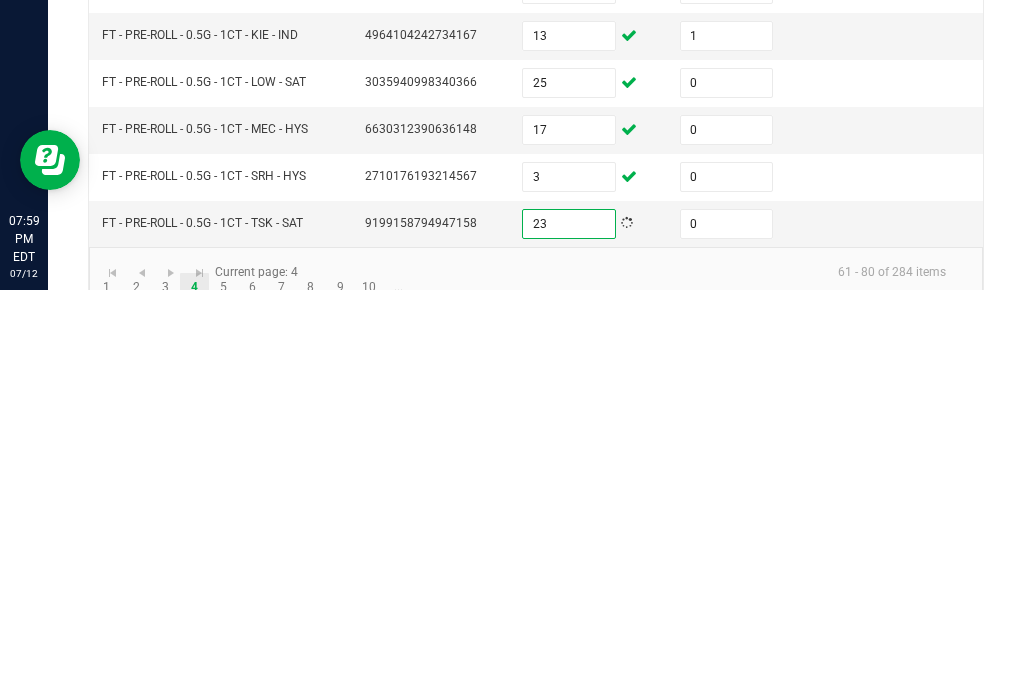 scroll, scrollTop: 605, scrollLeft: 0, axis: vertical 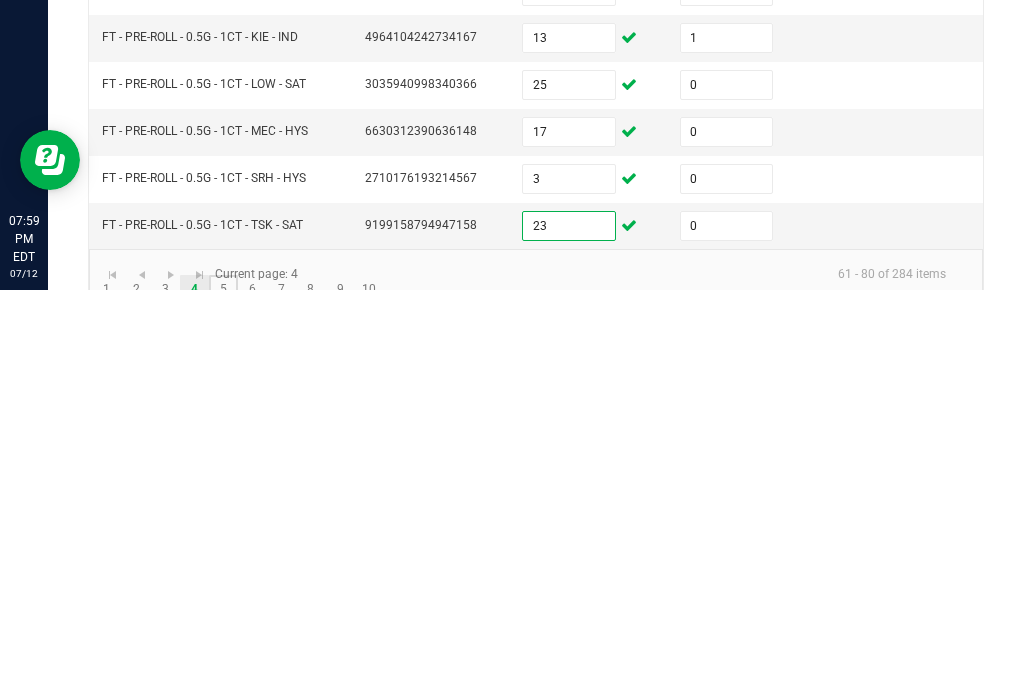 click on "5" 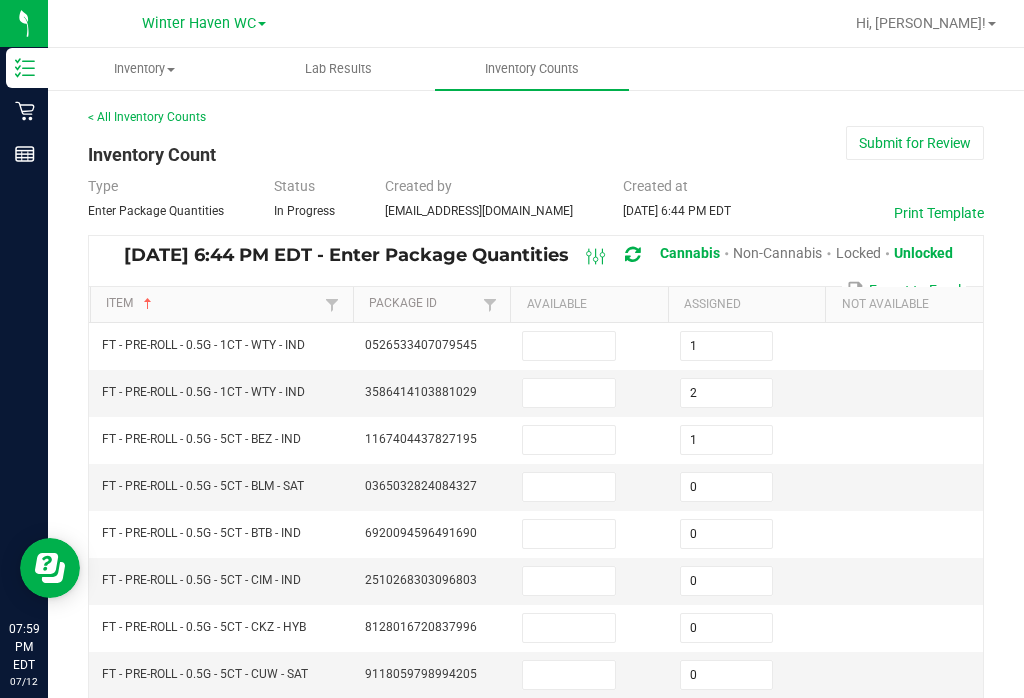 scroll, scrollTop: 0, scrollLeft: 0, axis: both 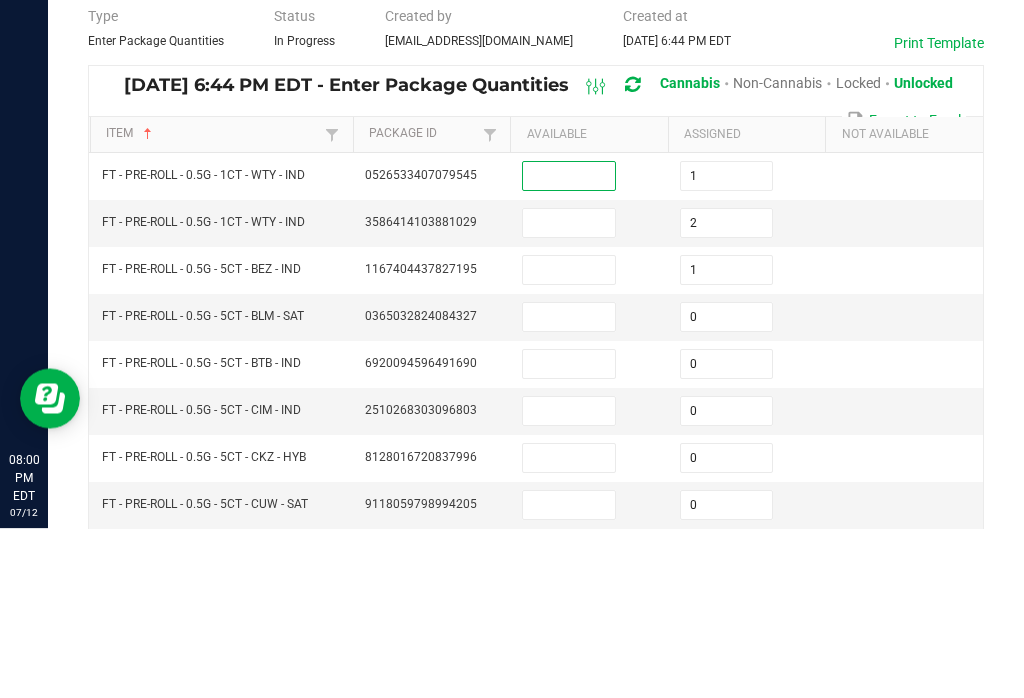 click at bounding box center [569, 393] 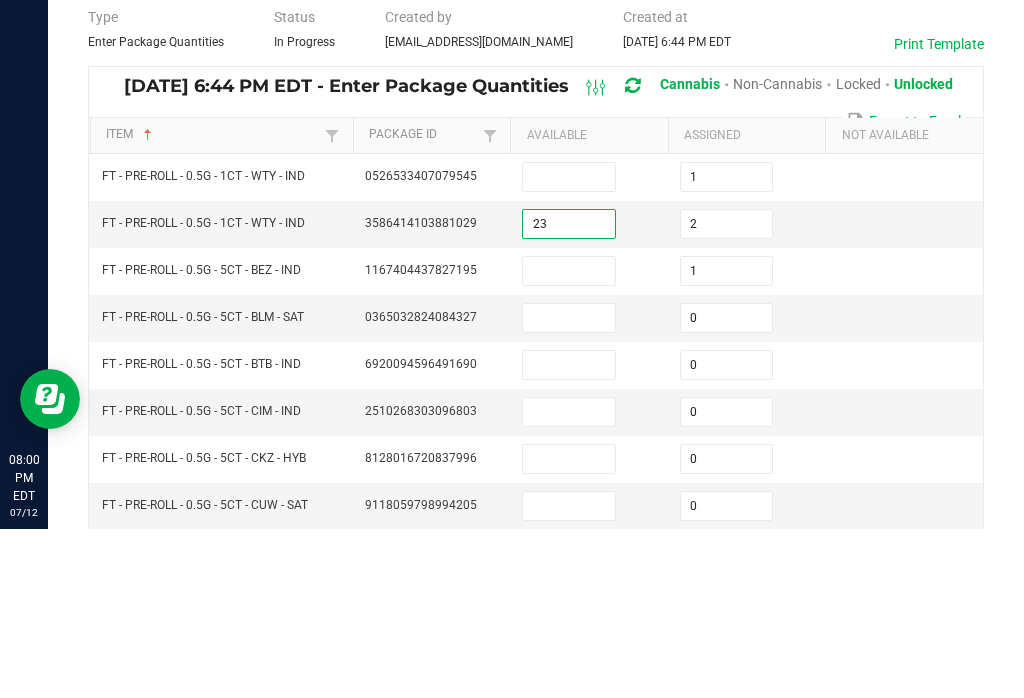 click at bounding box center (569, 346) 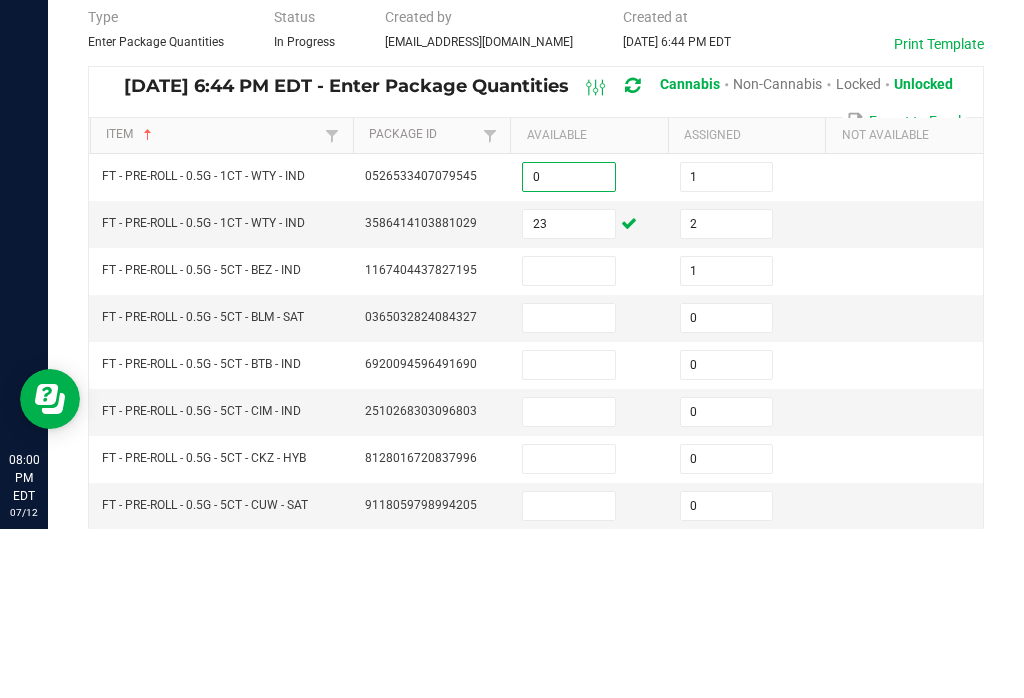 click at bounding box center (569, 440) 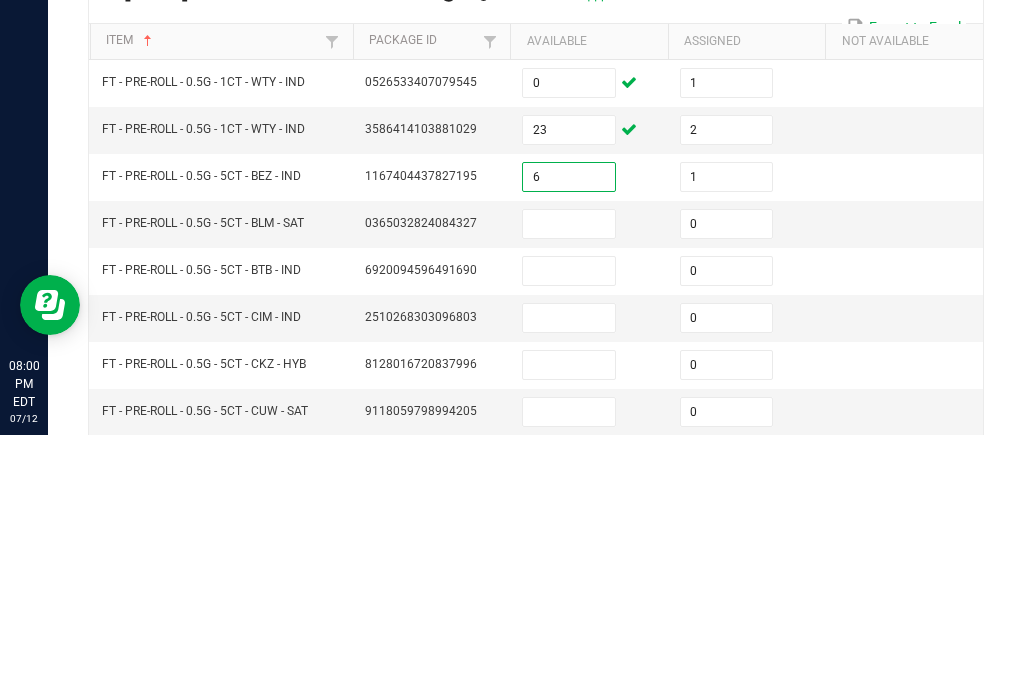 click at bounding box center [569, 487] 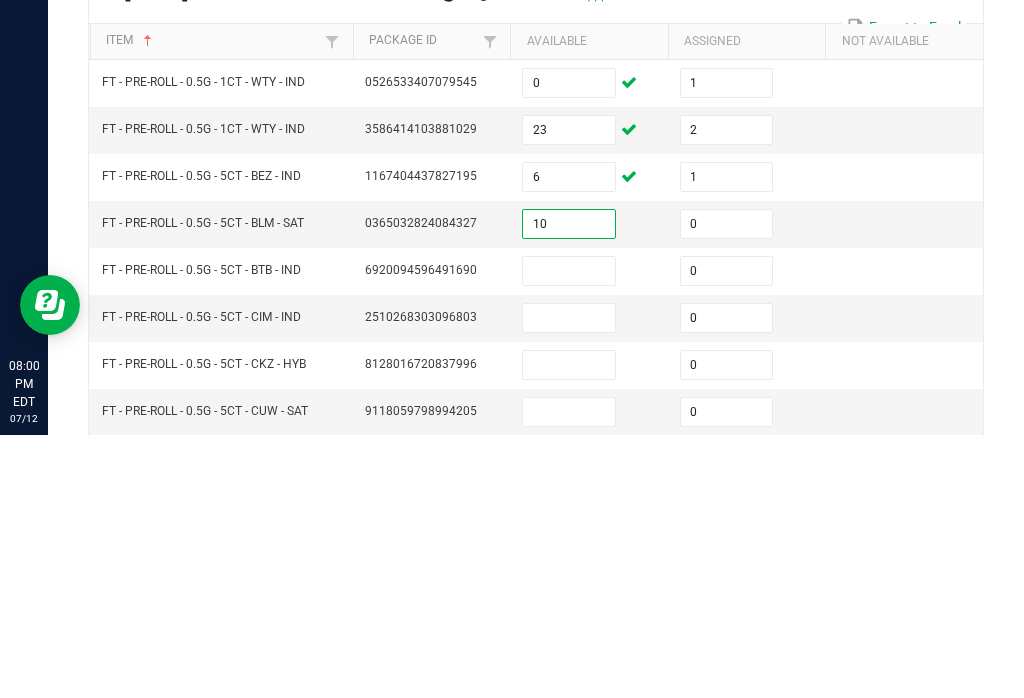 click at bounding box center [569, 534] 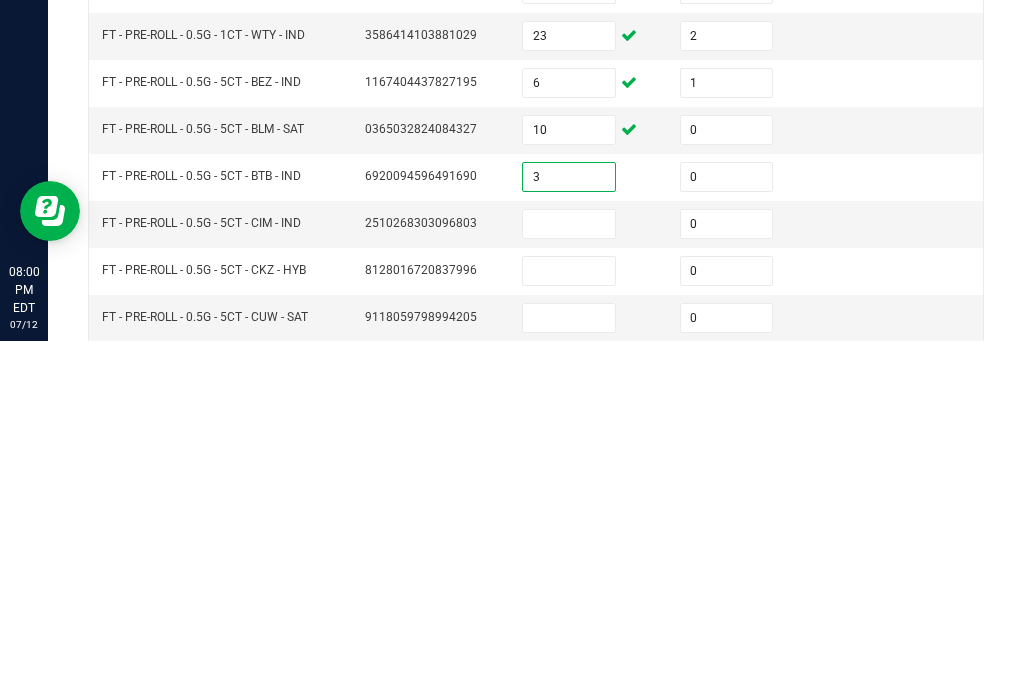 click at bounding box center (569, 581) 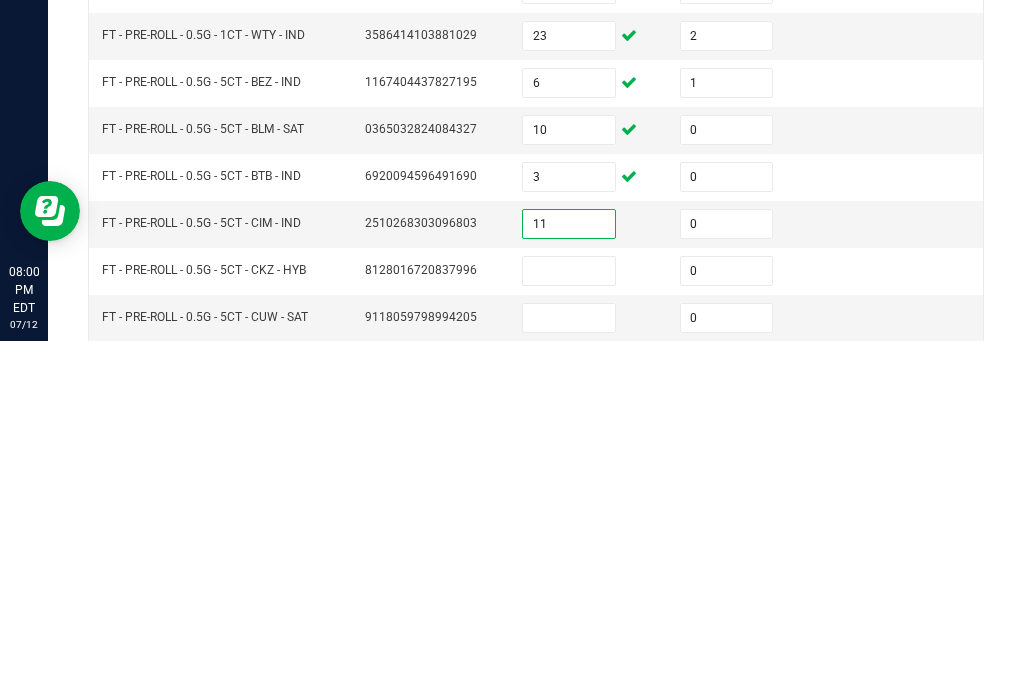 click at bounding box center (569, 628) 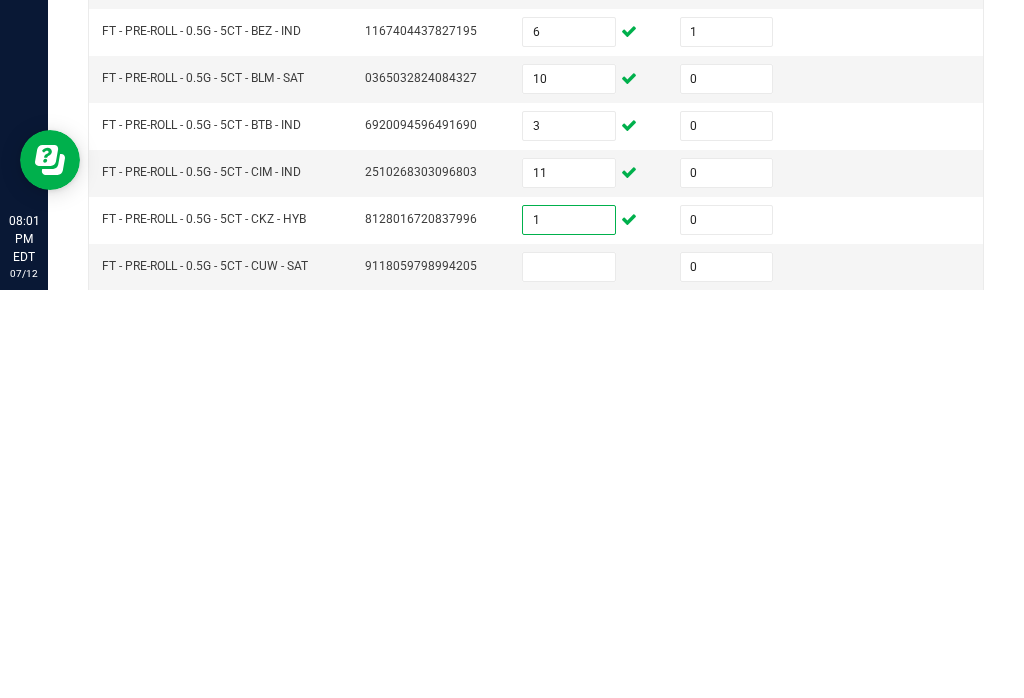click at bounding box center (569, 675) 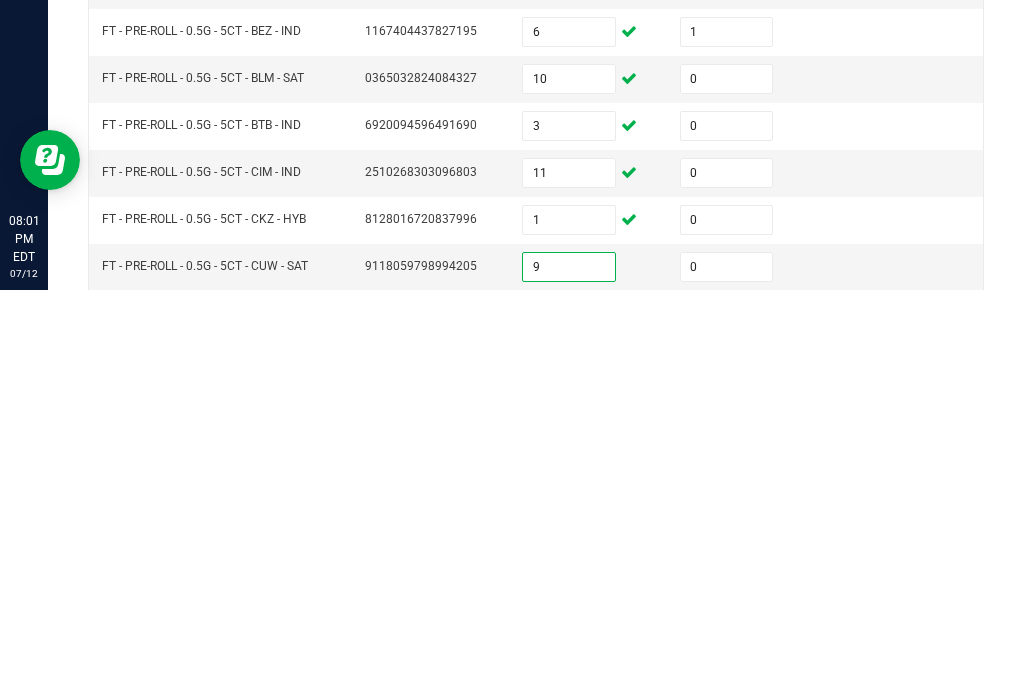 click at bounding box center [569, 722] 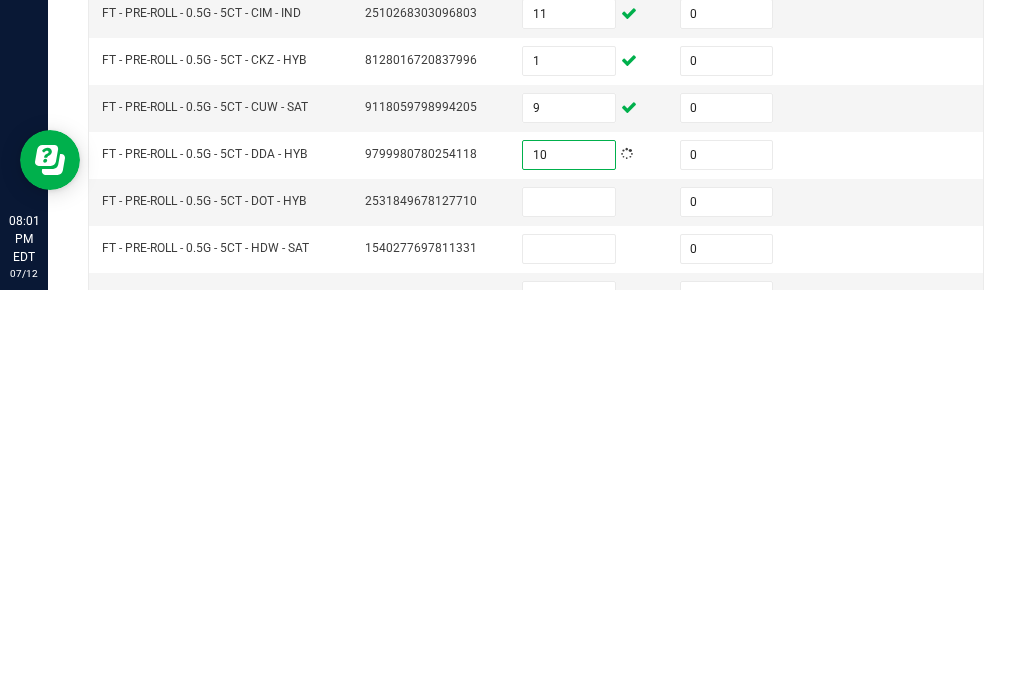 scroll, scrollTop: 157, scrollLeft: 0, axis: vertical 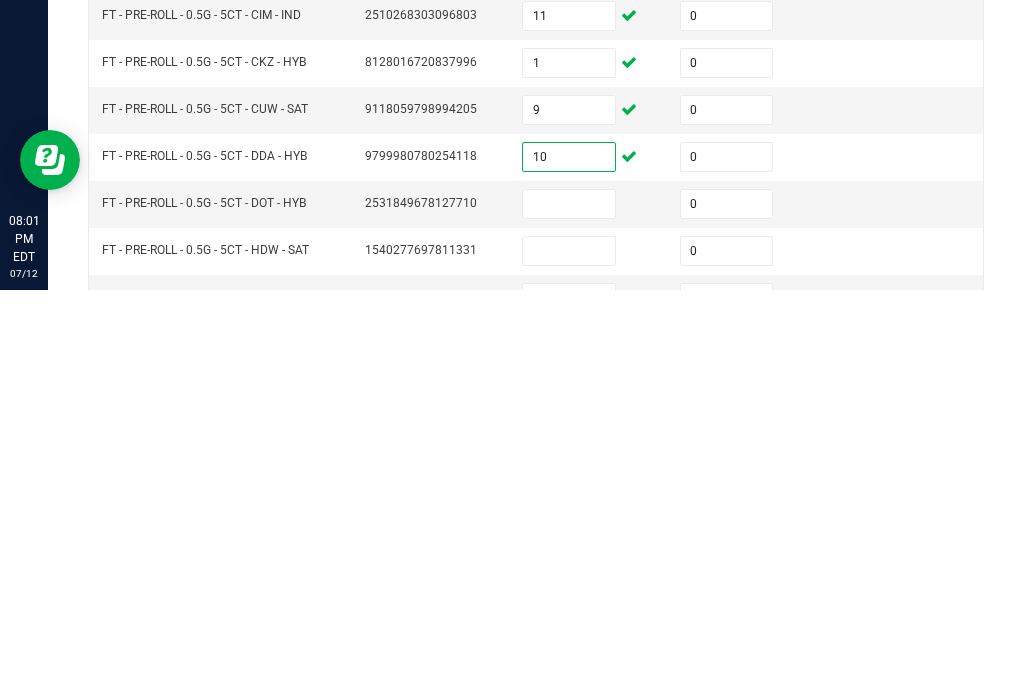 click at bounding box center [569, 612] 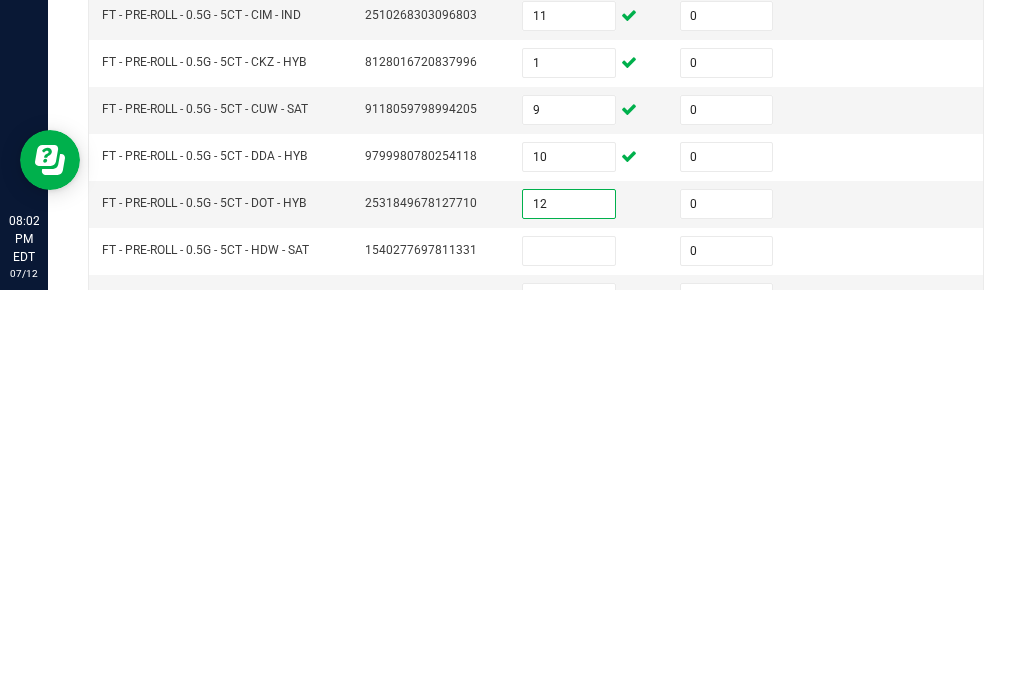 click at bounding box center (569, 659) 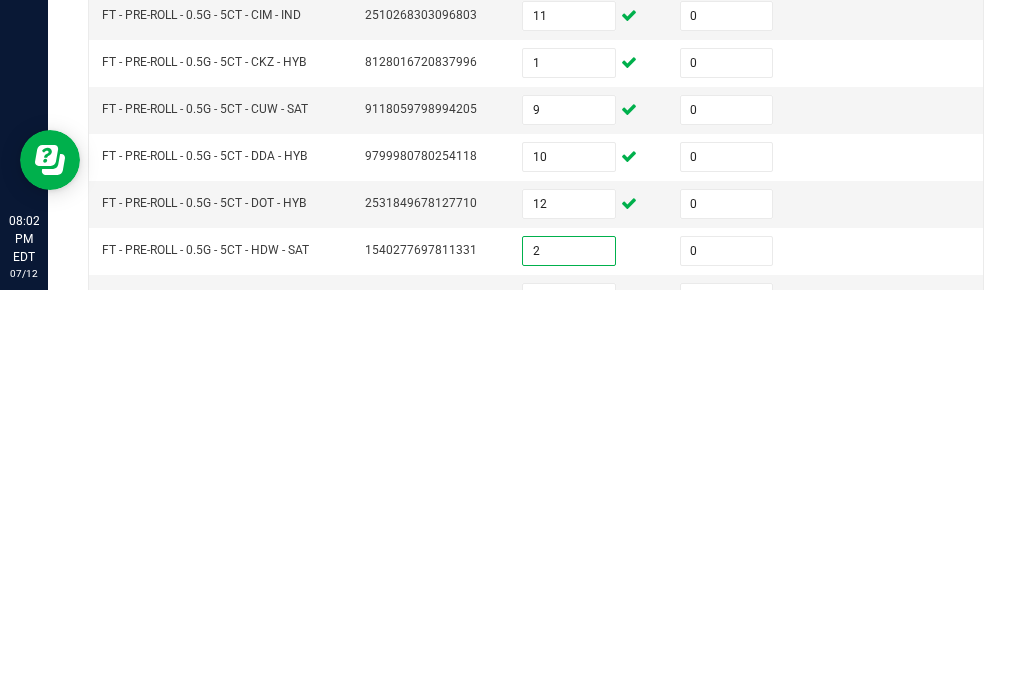 click at bounding box center (569, 706) 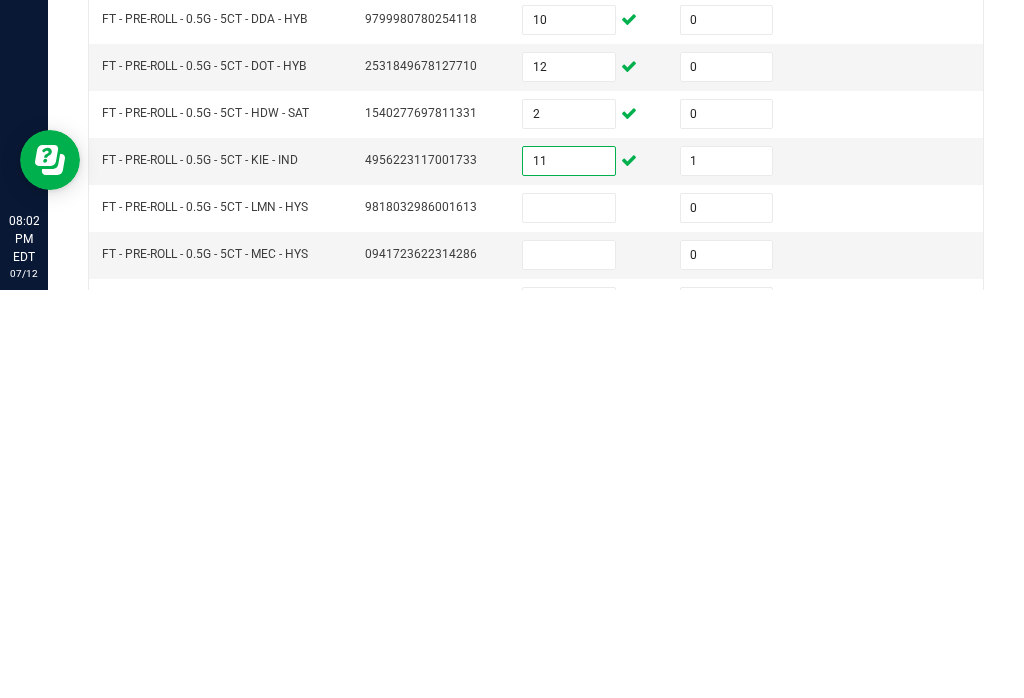 scroll, scrollTop: 295, scrollLeft: 0, axis: vertical 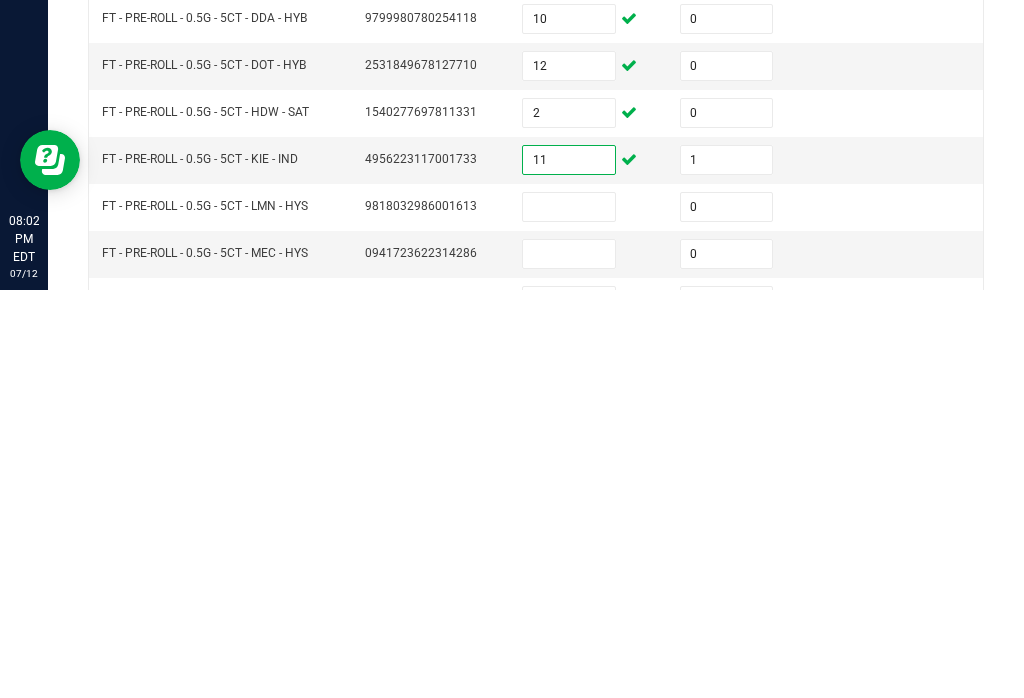 click at bounding box center [569, 615] 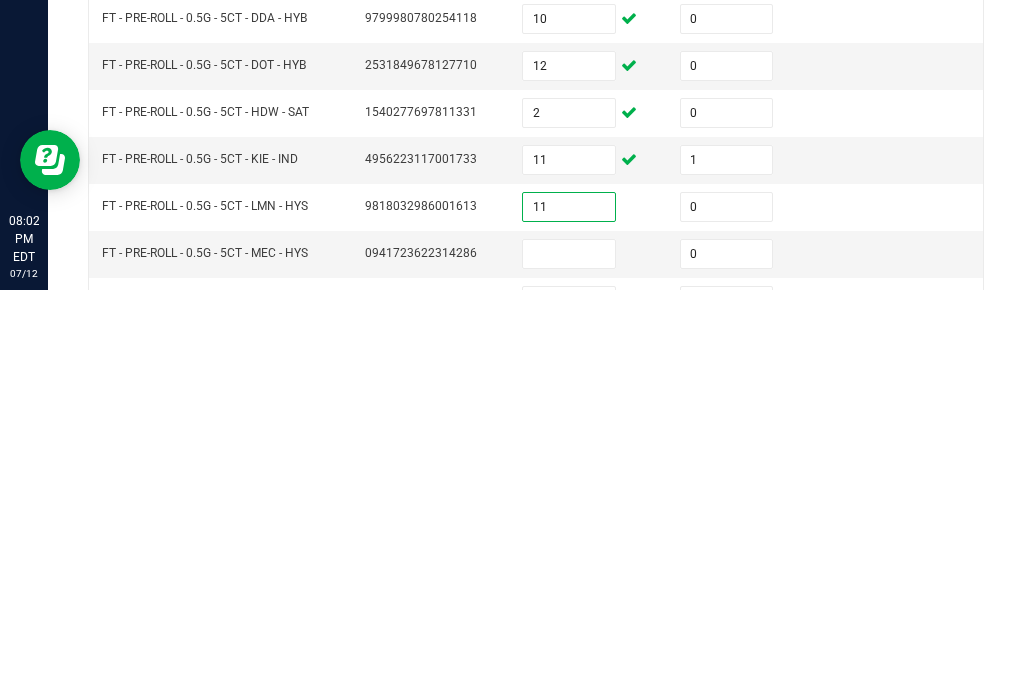 click at bounding box center (569, 662) 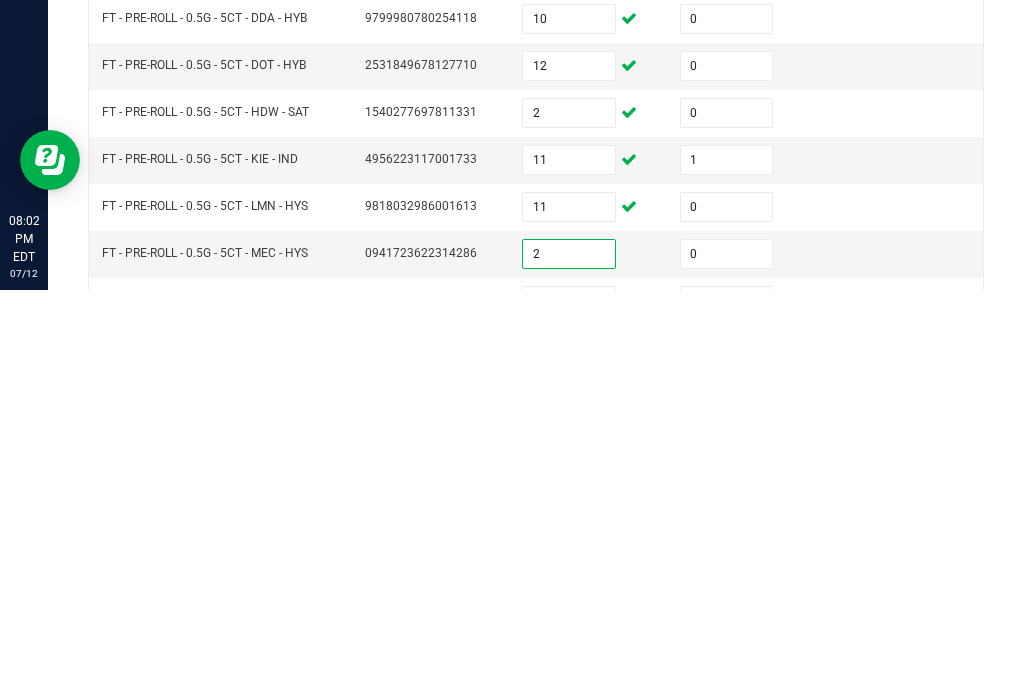 click at bounding box center (569, 709) 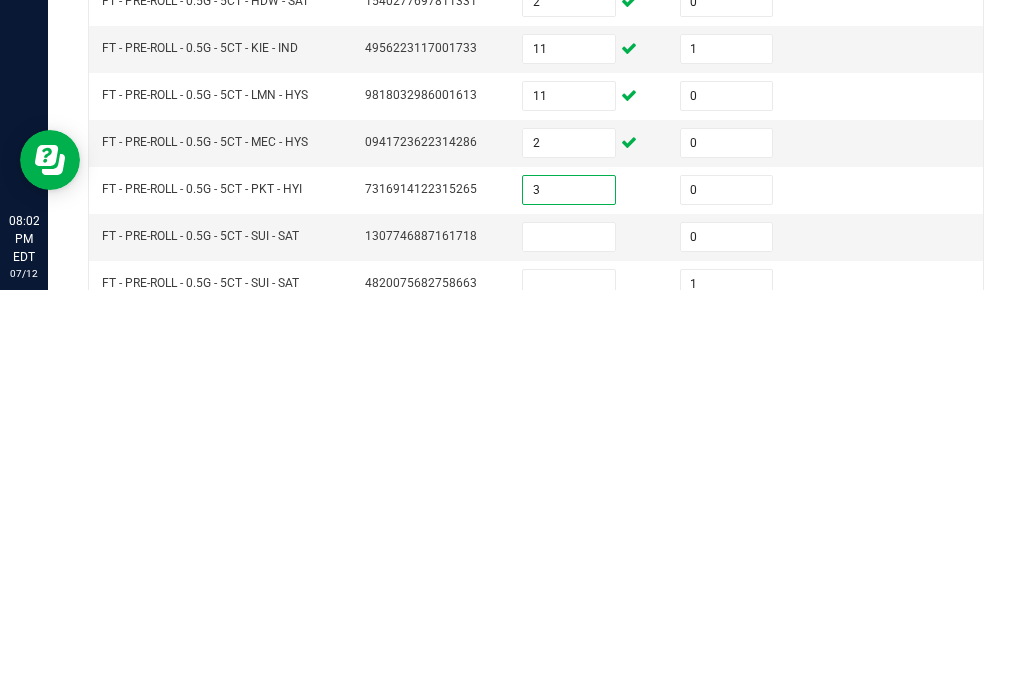 scroll, scrollTop: 407, scrollLeft: 0, axis: vertical 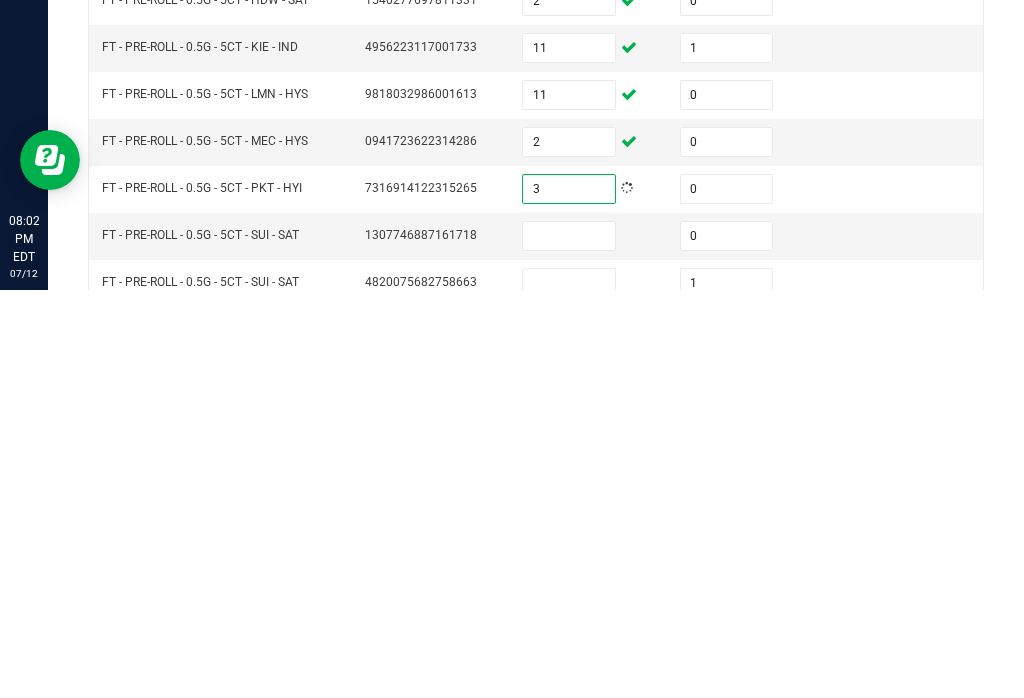 click at bounding box center (569, 644) 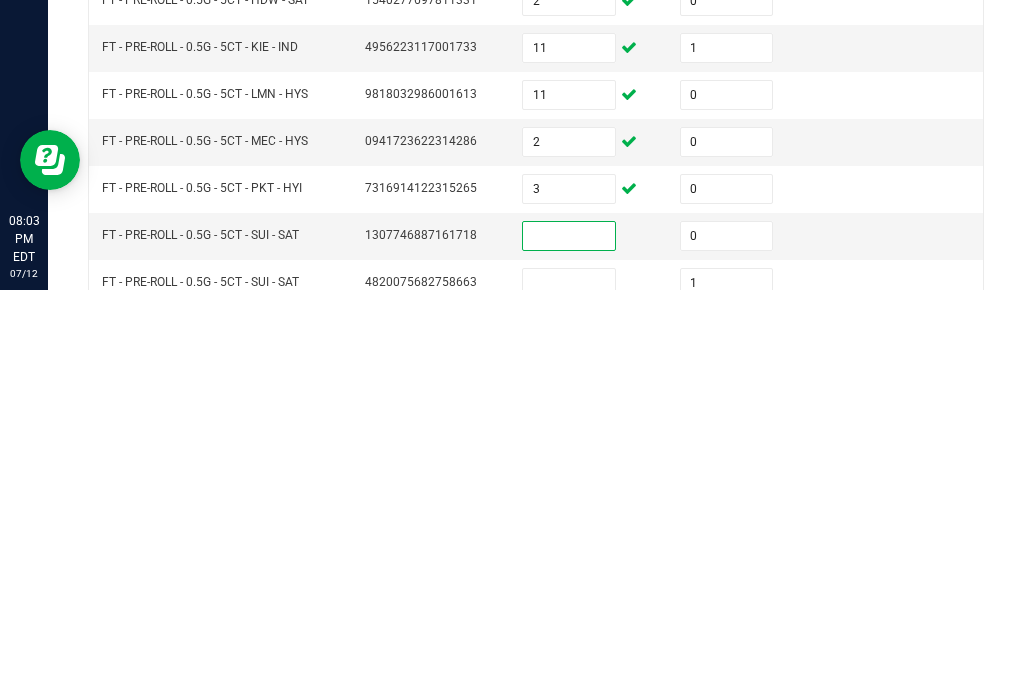 click on "0" at bounding box center (727, 644) 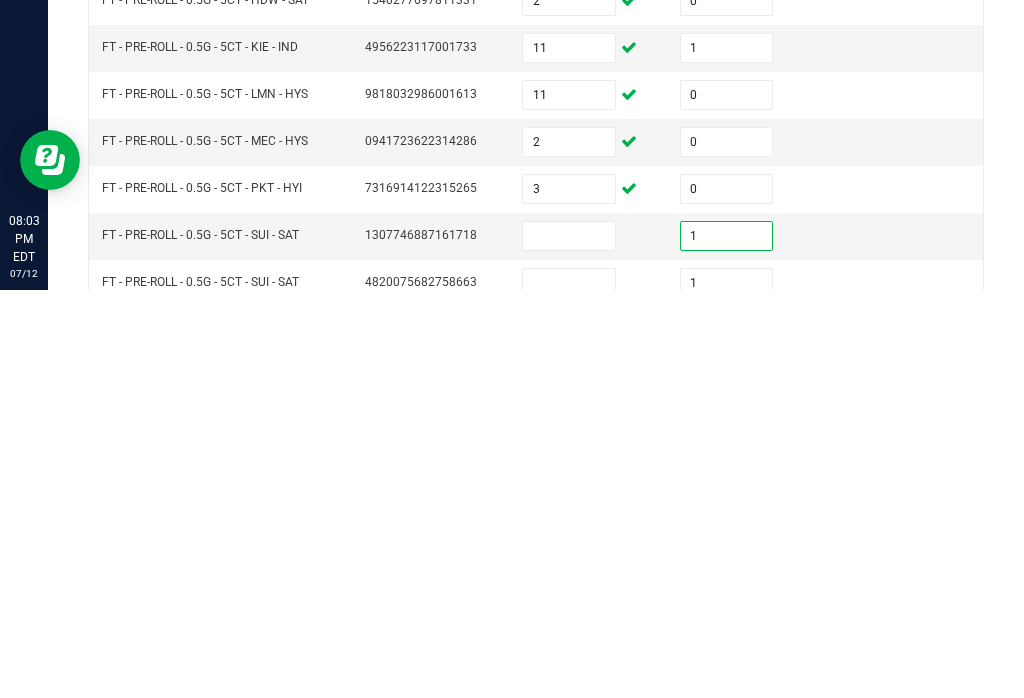 click on "1" at bounding box center [727, 691] 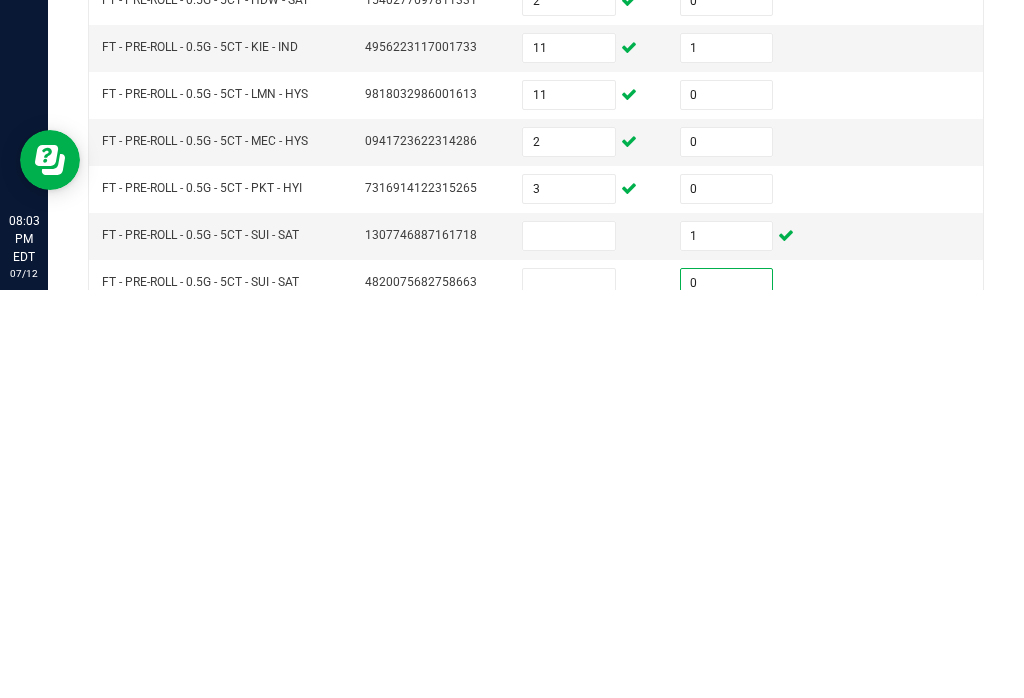 click at bounding box center (569, 644) 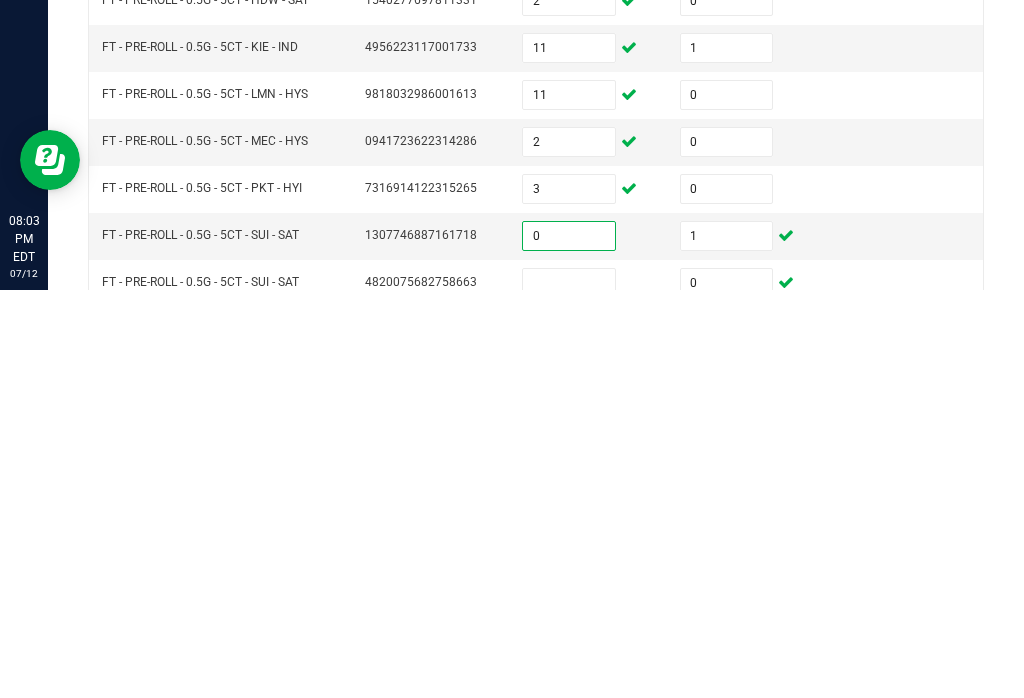 click at bounding box center (569, 691) 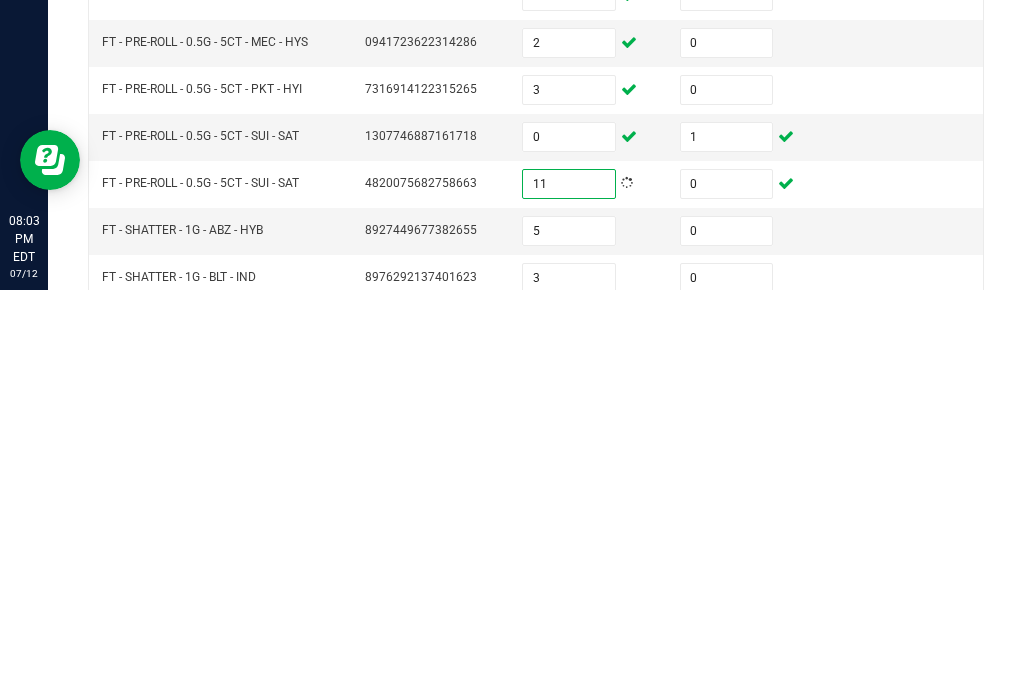 scroll, scrollTop: 508, scrollLeft: 0, axis: vertical 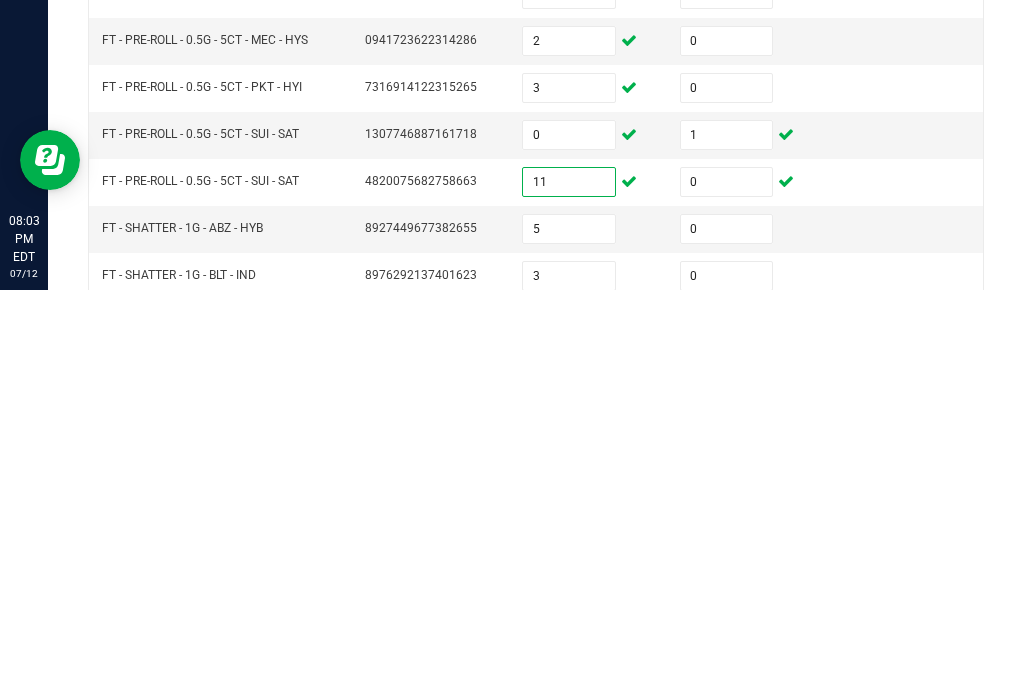 click on "0" at bounding box center (727, 590) 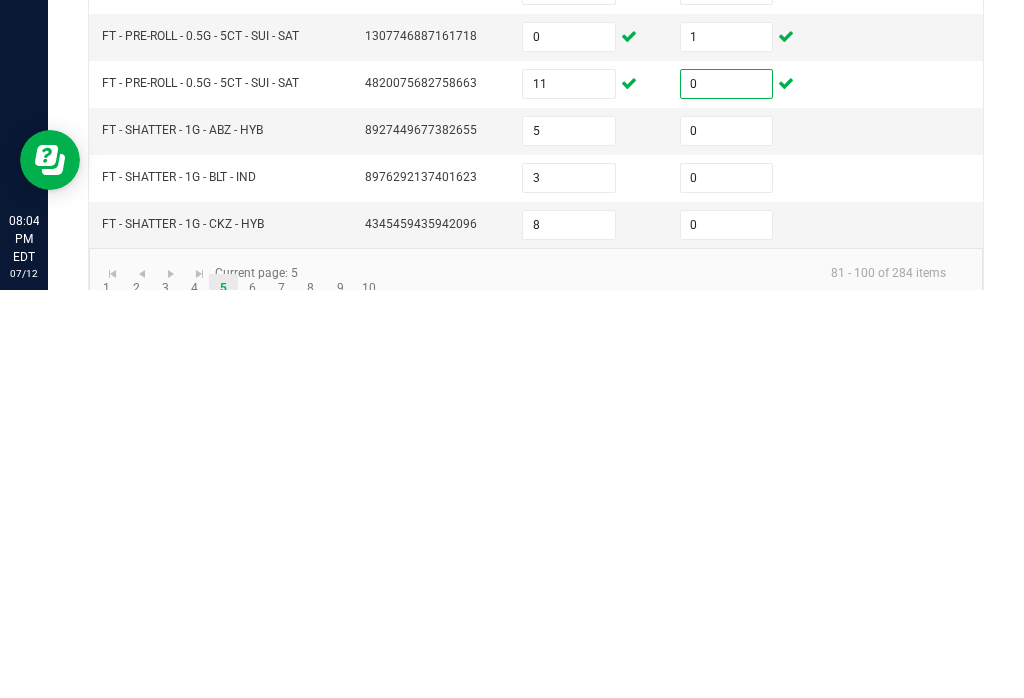 scroll, scrollTop: 605, scrollLeft: 0, axis: vertical 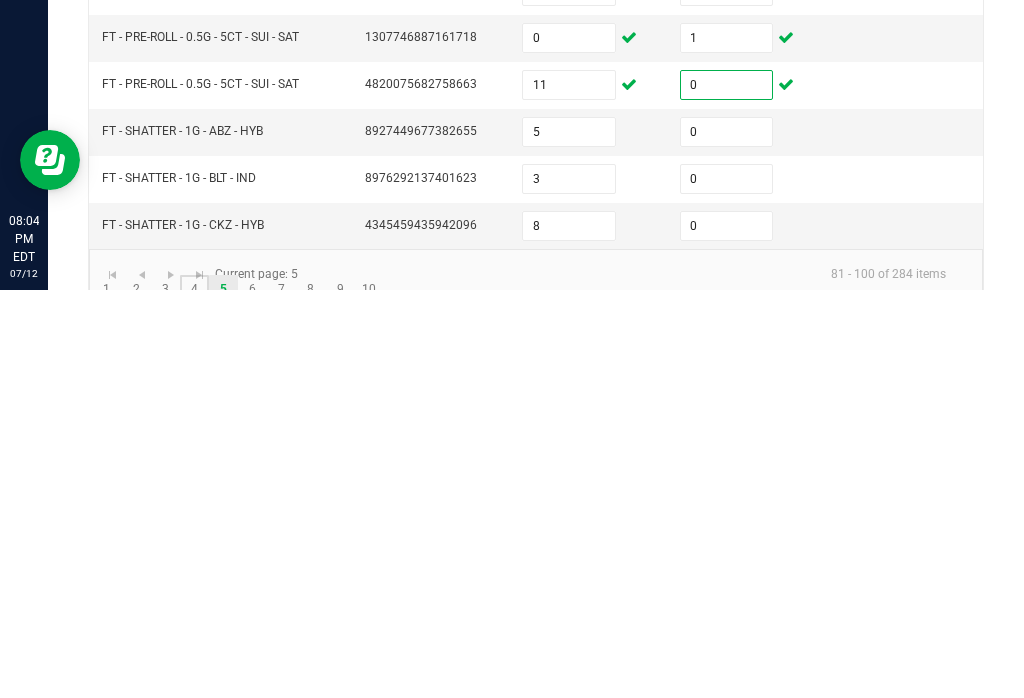 click on "4" 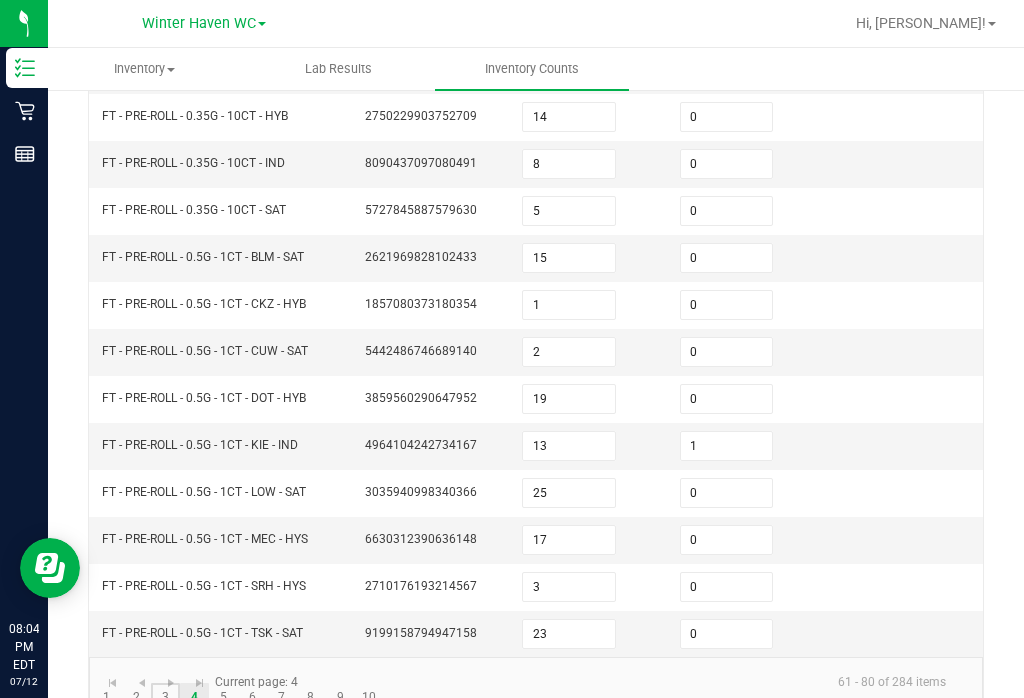 click on "3" 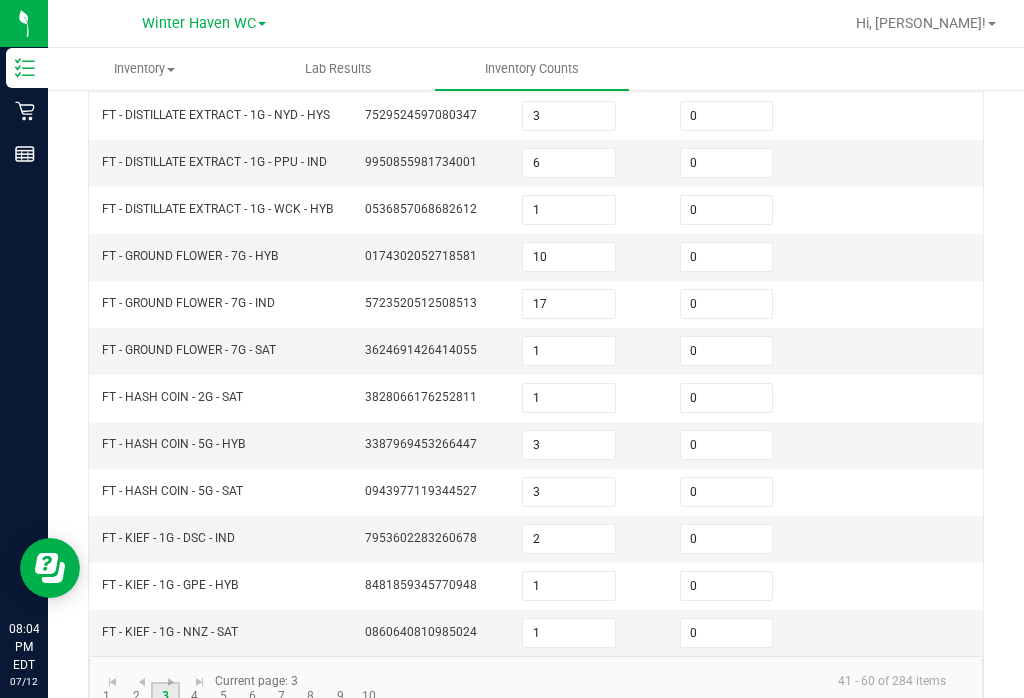 scroll, scrollTop: 605, scrollLeft: 0, axis: vertical 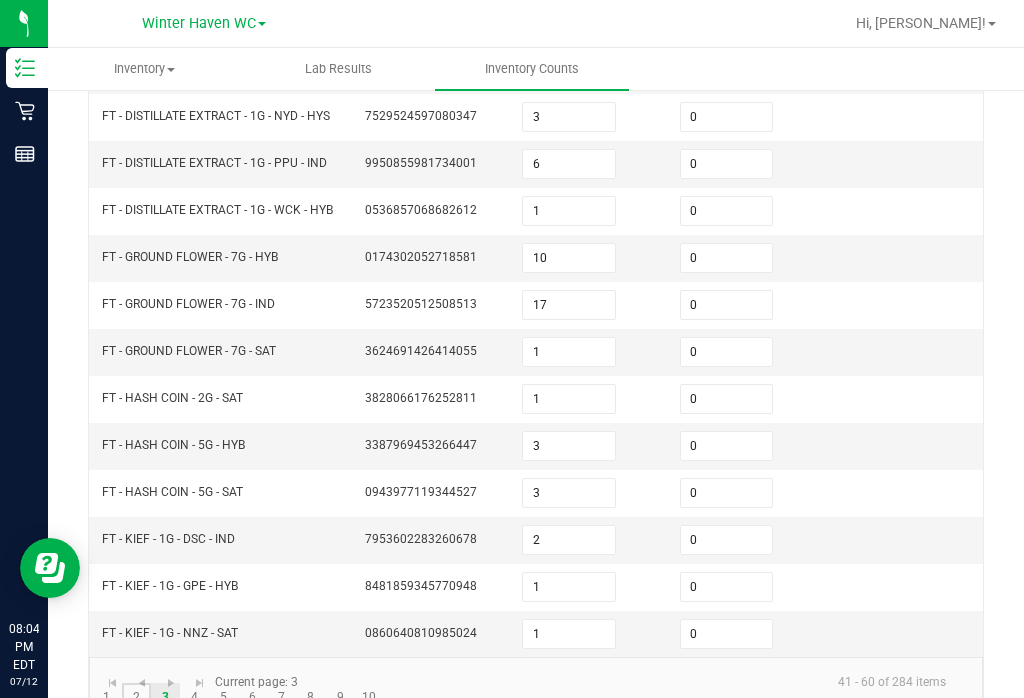 click on "2" 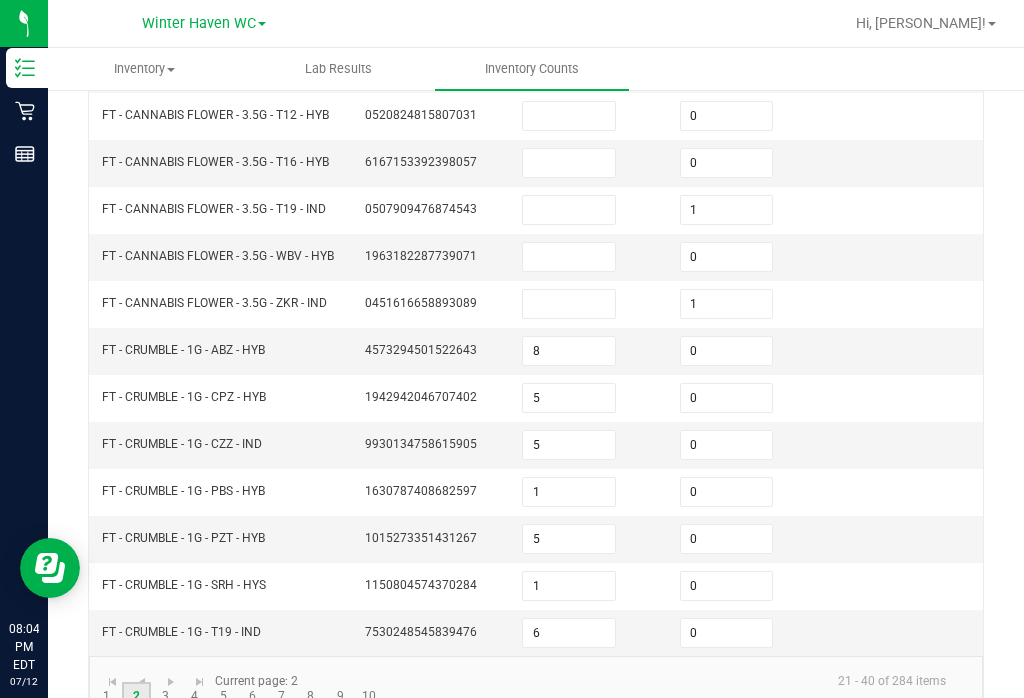 scroll, scrollTop: 605, scrollLeft: 0, axis: vertical 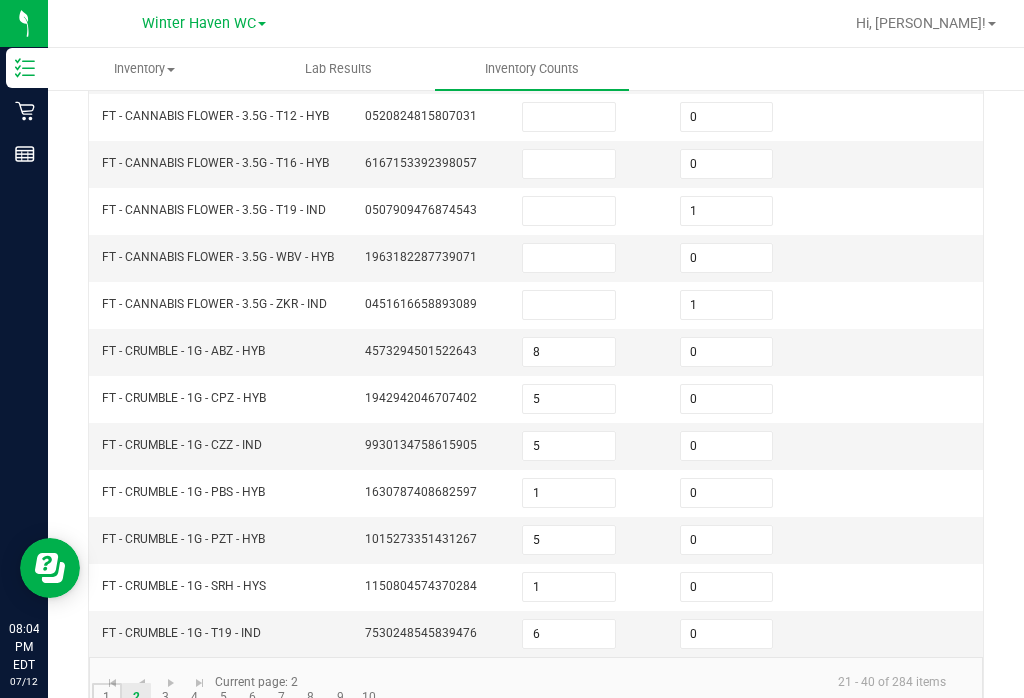 click on "1" 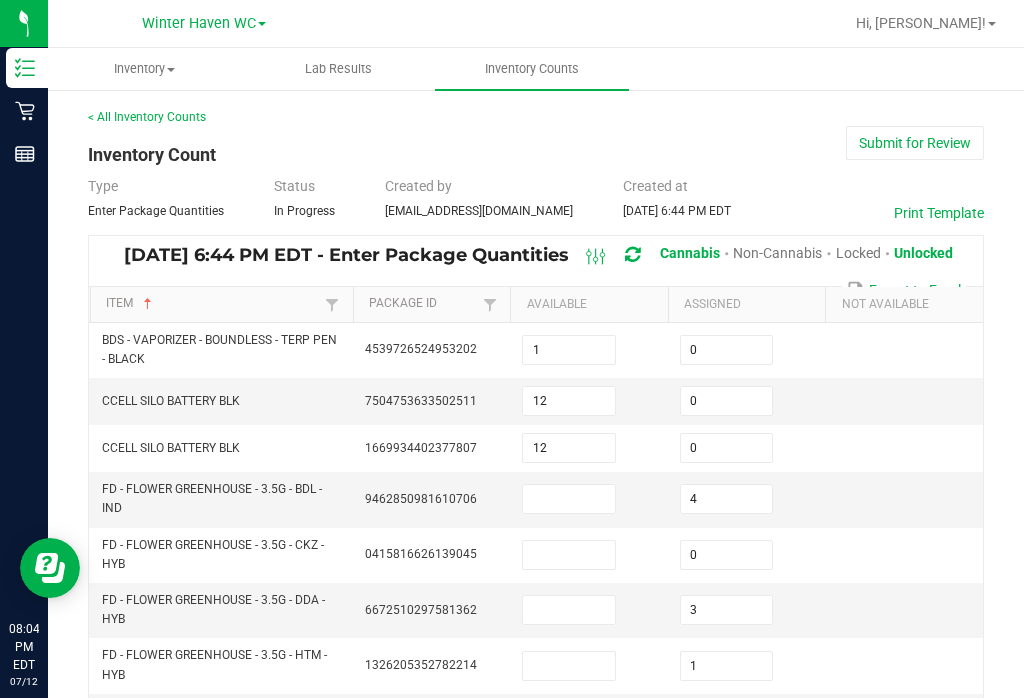 scroll, scrollTop: 0, scrollLeft: 0, axis: both 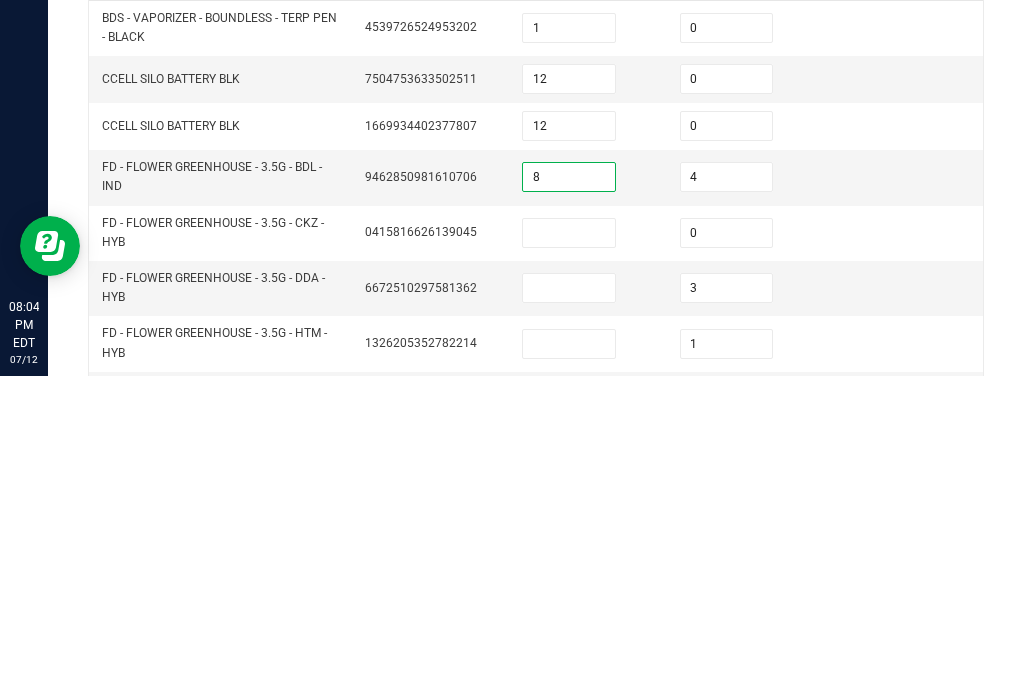 click at bounding box center [569, 555] 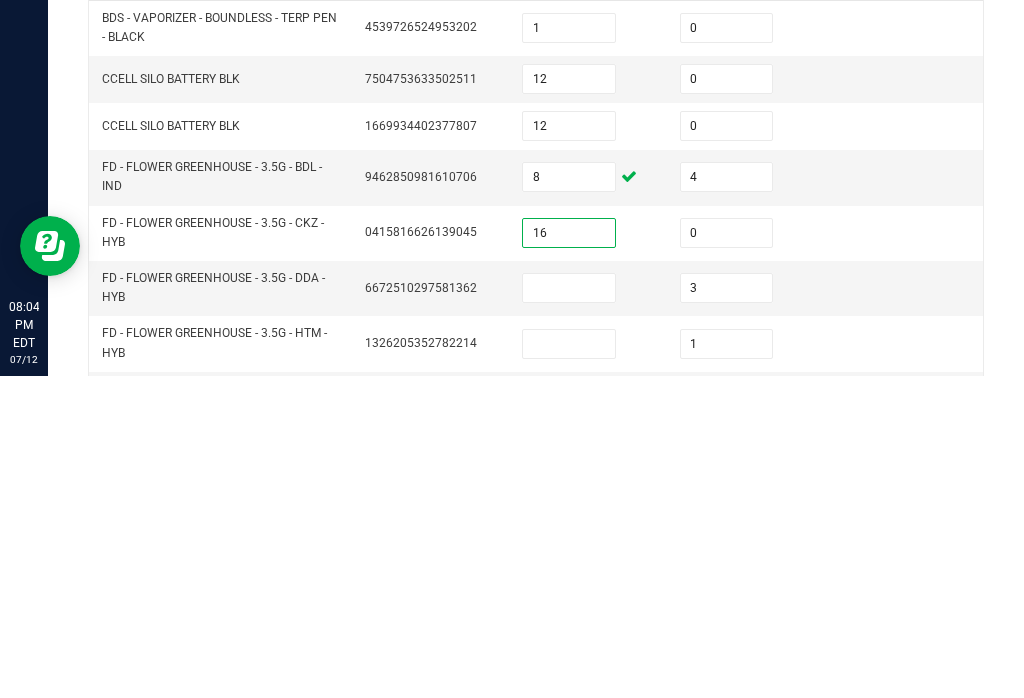 click at bounding box center [569, 610] 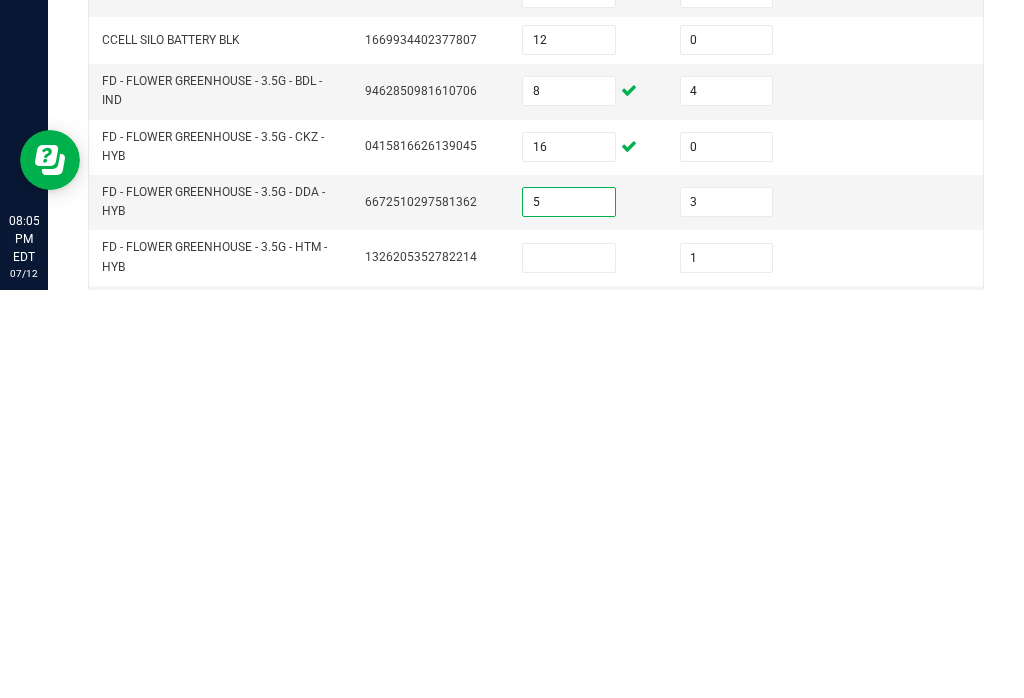 click at bounding box center [569, 666] 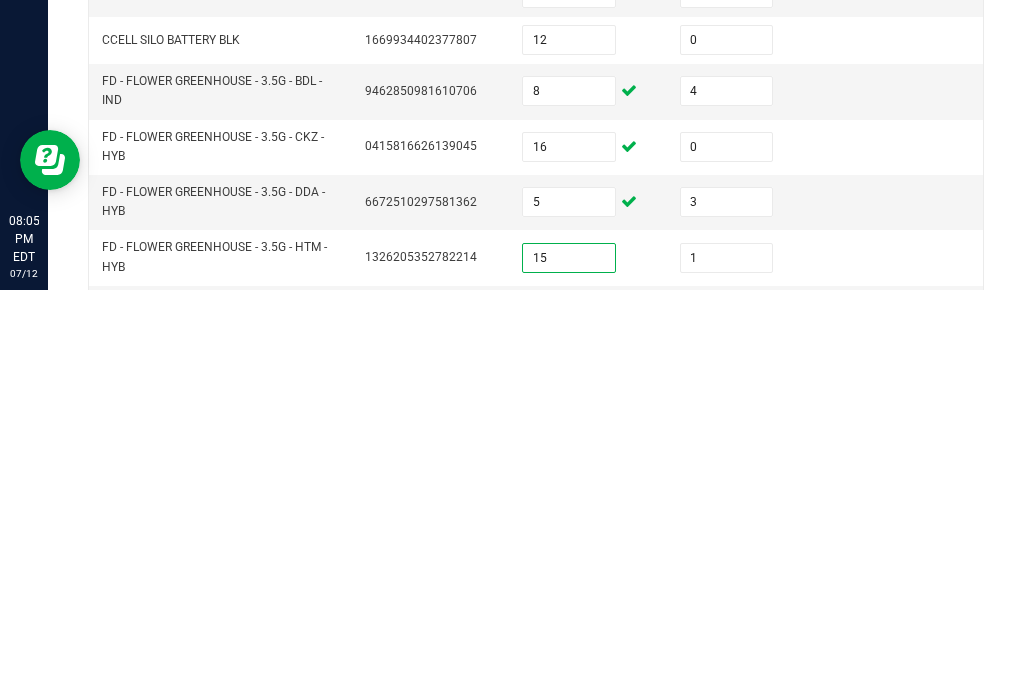 click at bounding box center (569, 721) 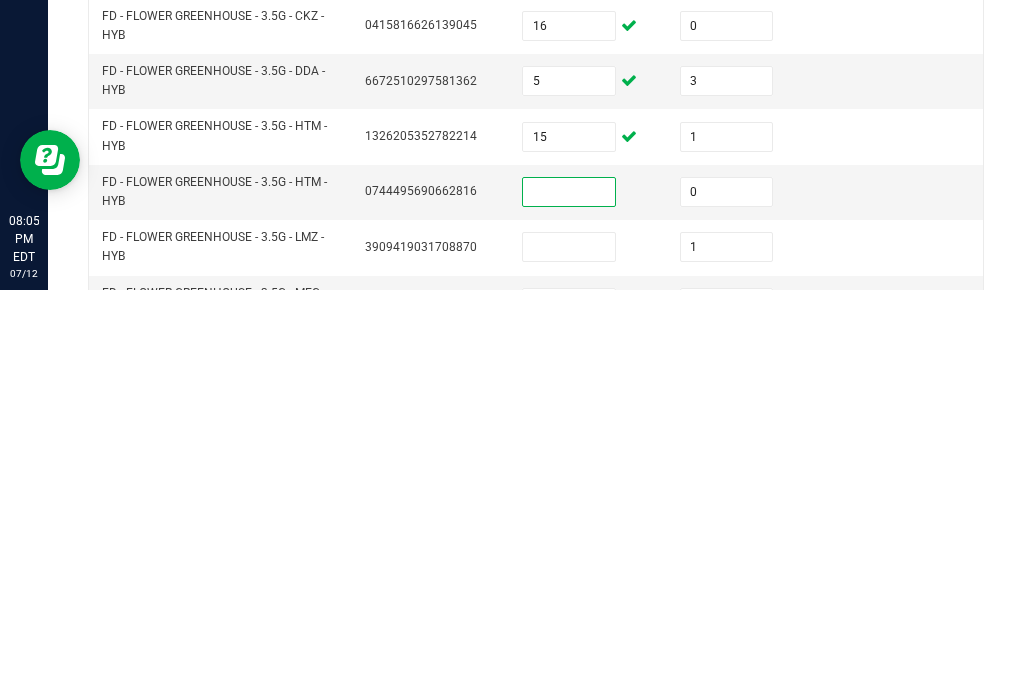 scroll, scrollTop: 122, scrollLeft: 0, axis: vertical 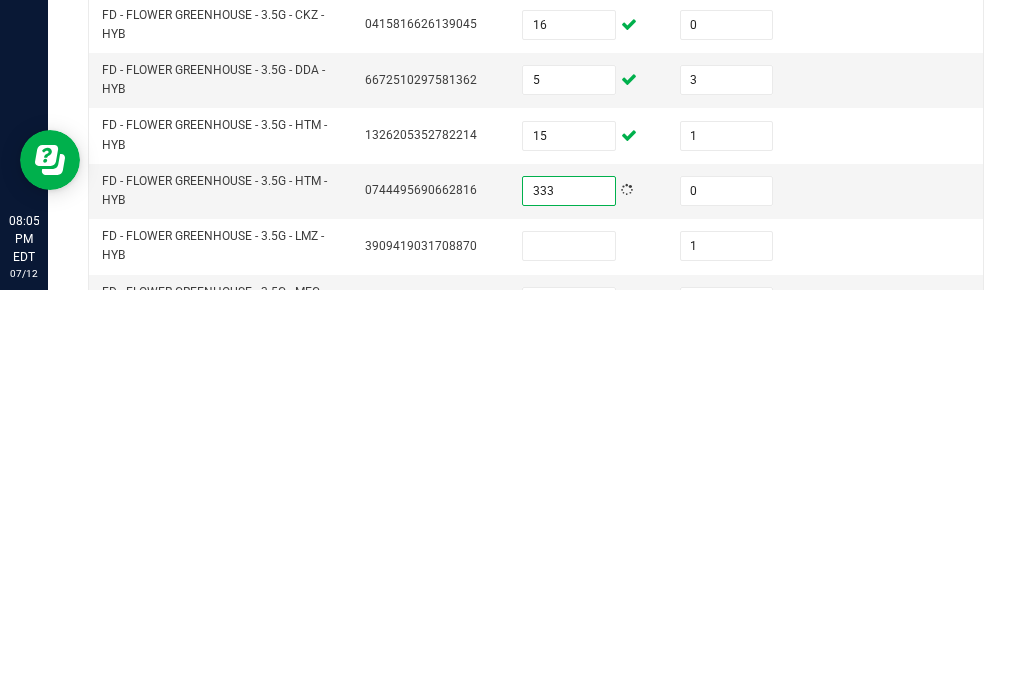 click at bounding box center [569, 654] 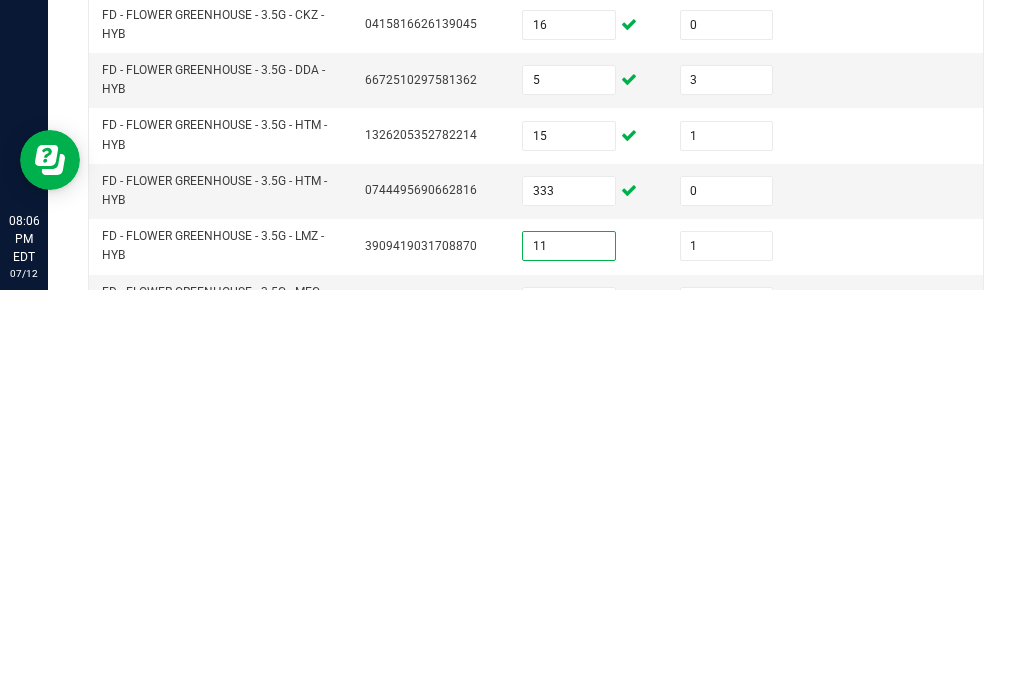 click at bounding box center (569, 710) 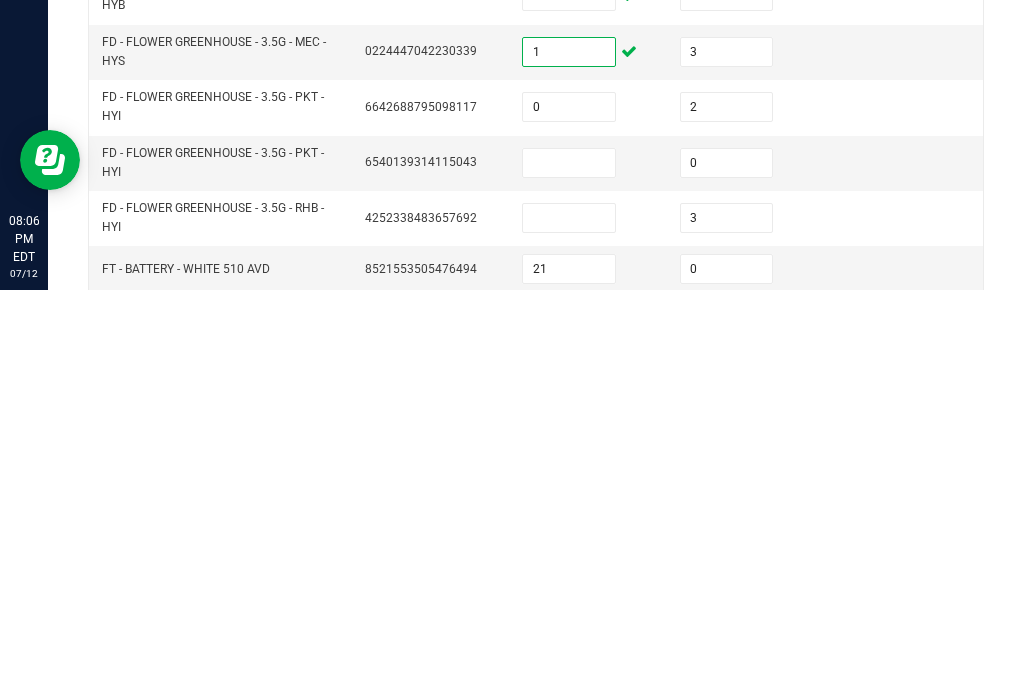 scroll, scrollTop: 373, scrollLeft: 0, axis: vertical 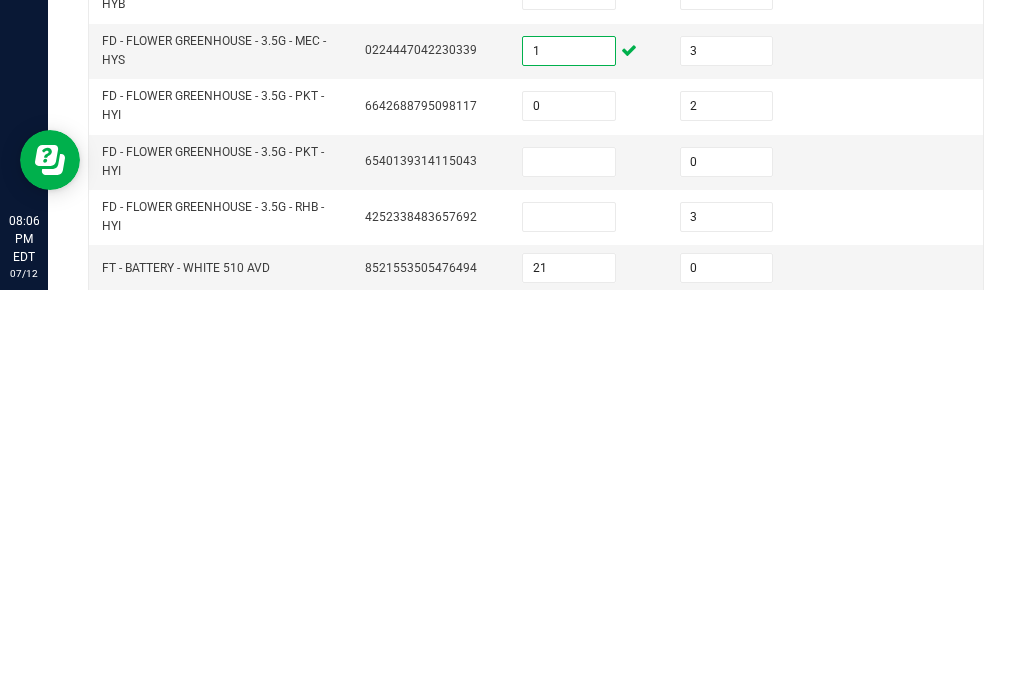 click at bounding box center [569, 570] 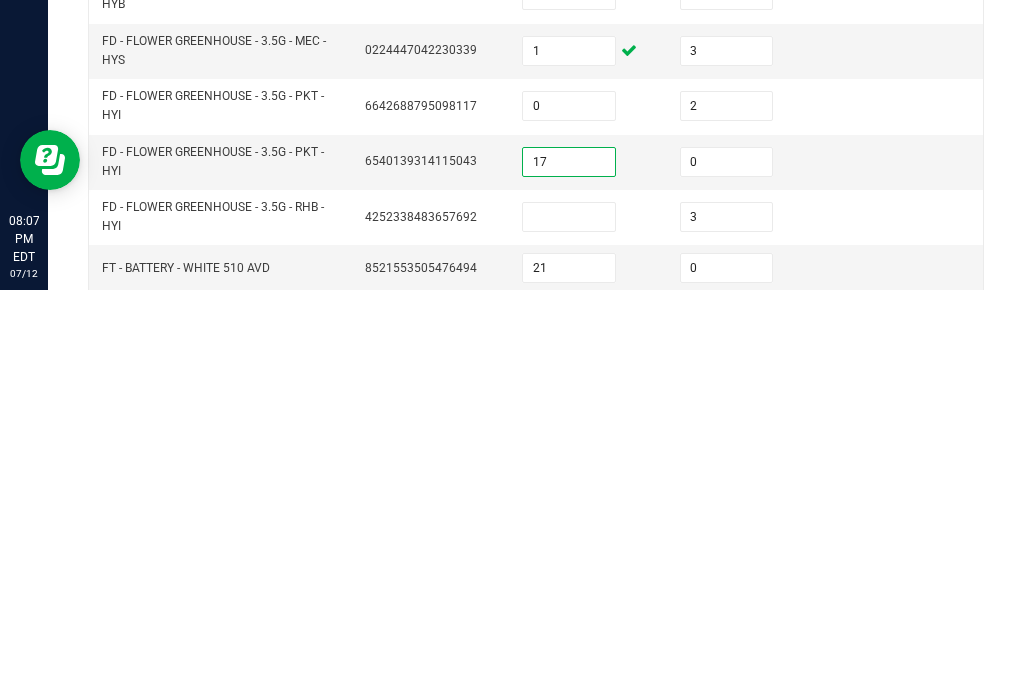 click at bounding box center (569, 625) 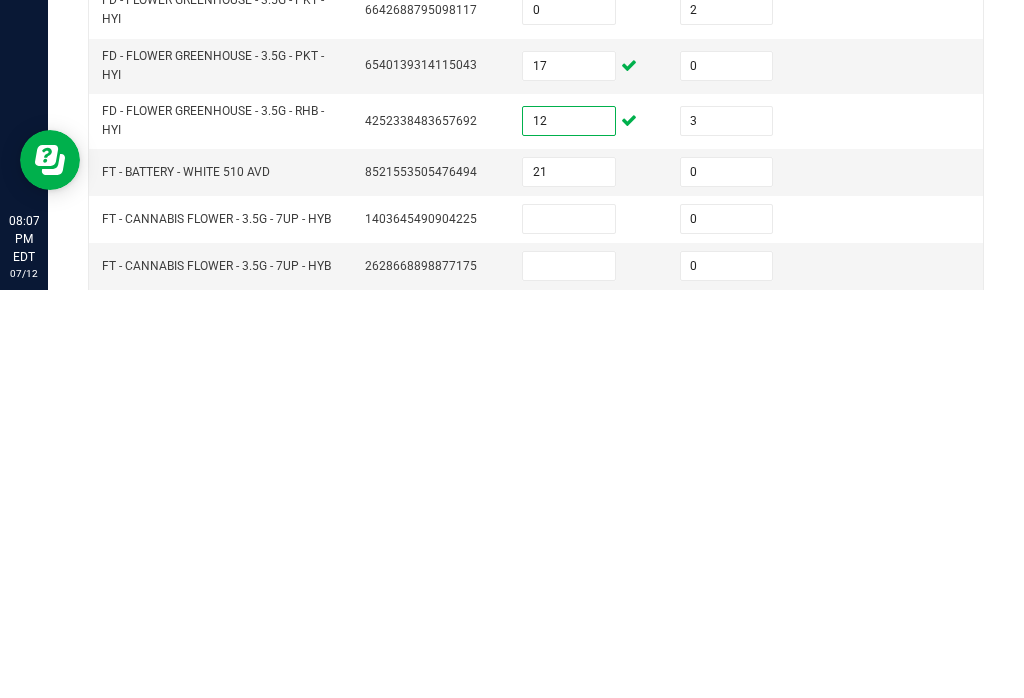 scroll, scrollTop: 472, scrollLeft: 0, axis: vertical 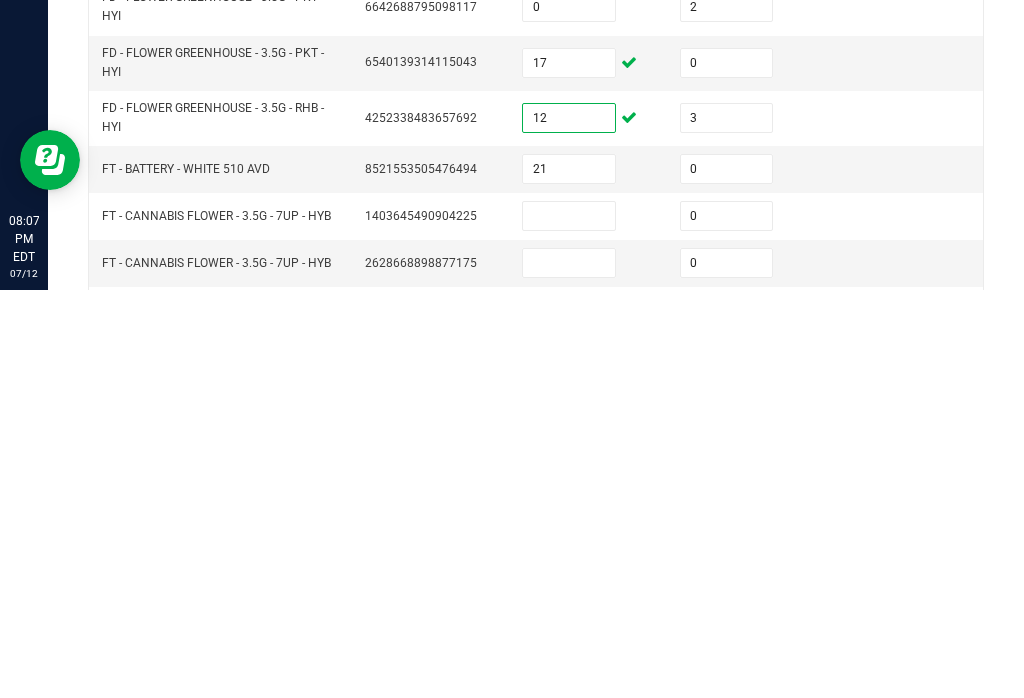 click at bounding box center (569, 624) 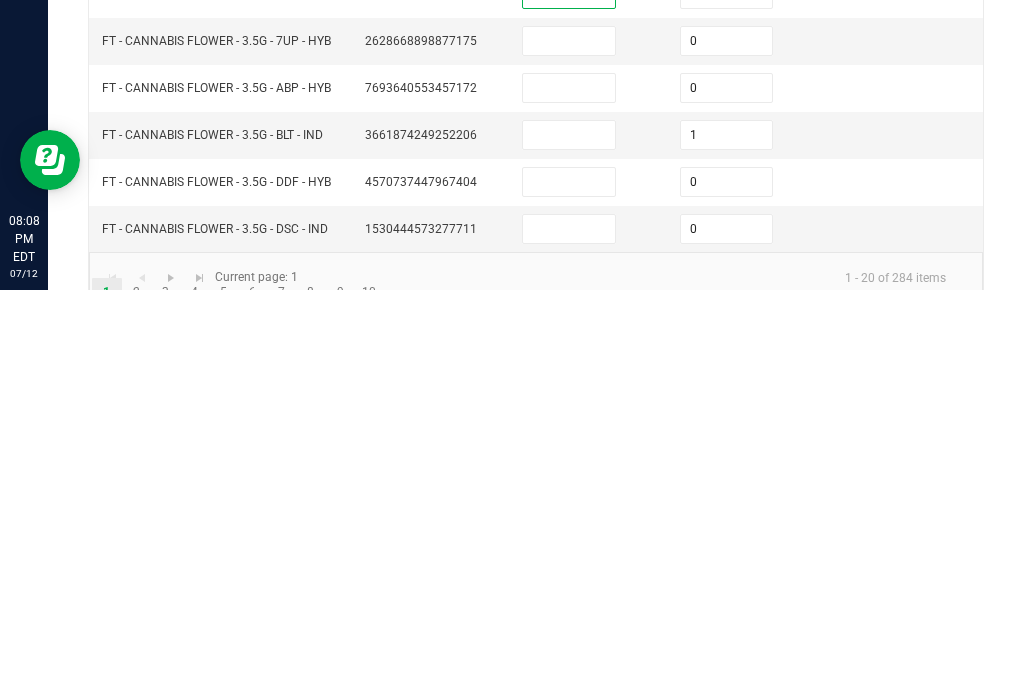 scroll, scrollTop: 693, scrollLeft: 0, axis: vertical 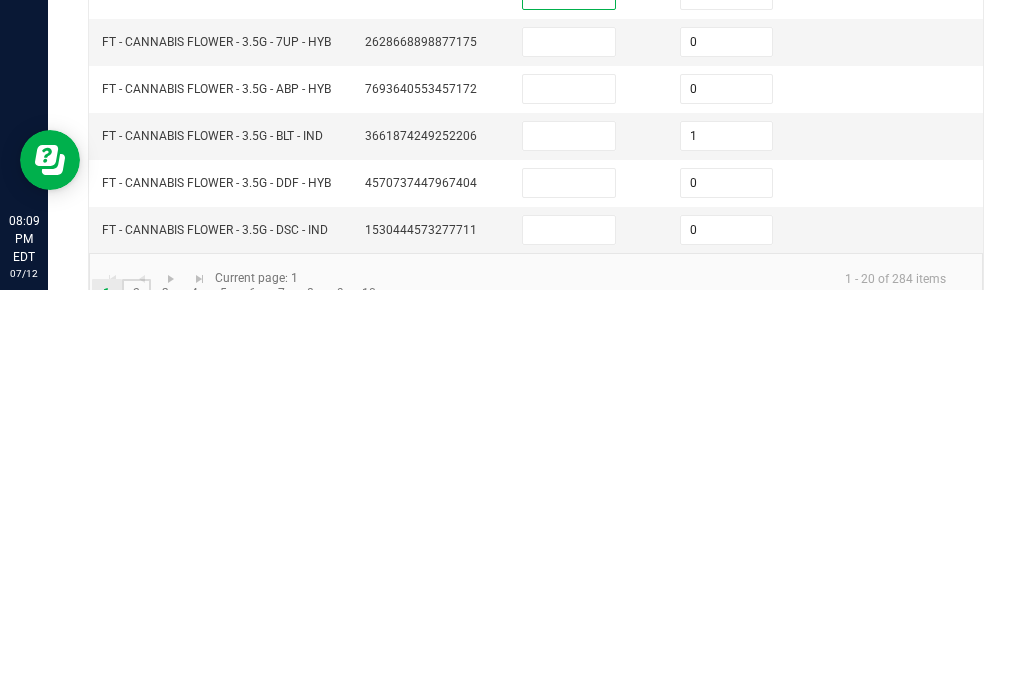 click on "2" 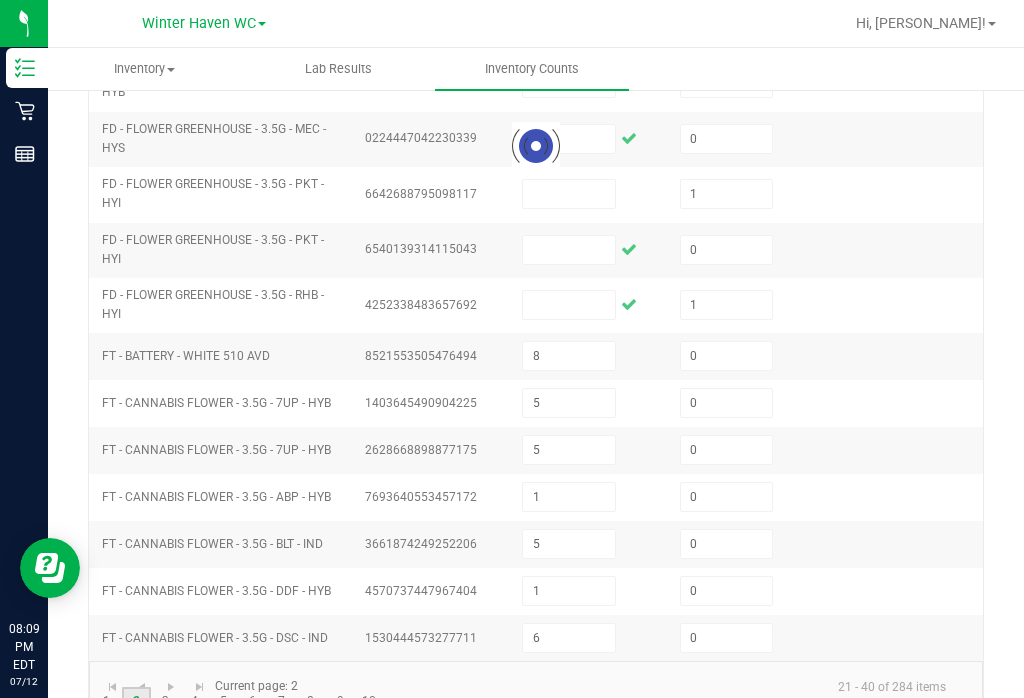 scroll, scrollTop: 605, scrollLeft: 0, axis: vertical 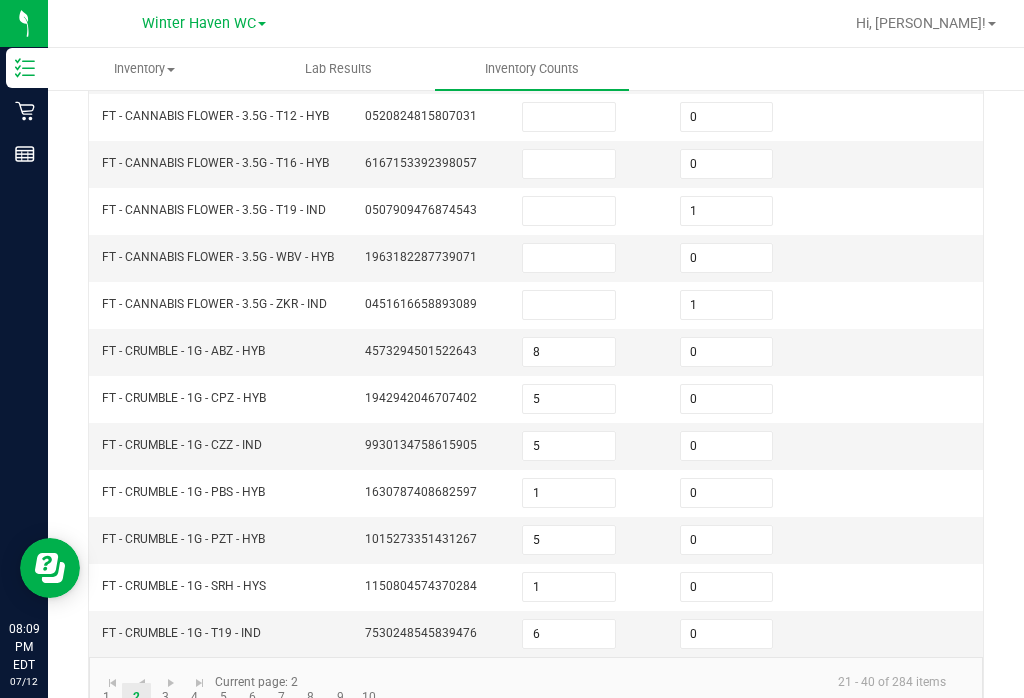 click on "< All Inventory Counts  Inventory Count    Submit for Review   Type   Enter Package Quantities   Status   In Progress   Created by   [EMAIL_ADDRESS][DOMAIN_NAME]   Created at   [DATE] 6:44 PM EDT   Print Template   [DATE] 6:44 PM EDT
- Enter Package Quantities   Cannabis   Non-Cannabis   Locked   Unlocked   Export to Excel  Item Sorted Ascending Package Id Available Assigned Not Available  FT - CANNABIS FLOWER - 3.5G - GPE - HYB   0269357550847424  0  FT - CANNABIS FLOWER - 3.5G - GRZ - HYB   3803796844578223  0  FT - CANNABIS FLOWER - 3.5G - JCW - HYB   4452881395293961  0  FT - CANNABIS FLOWER - 3.5G - JGN - HYB   7357350840237625  0  FT - CANNABIS FLOWER - 3.5G - JGN - HYB   5880247973521824  0  FT - CANNABIS FLOWER - 3.5G - PBS - HYB   6258867864889250  0  FT - CANNABIS FLOWER - 3.5G - PZT - HYB   8741508084213785  0  FT - CANNABIS FLOWER - 3.5G - STW - HYB   1460306437385755  0  FT - CANNABIS FLOWER - 3.5G - T12 - HYB   0520824815807031  0  6167153392398057  0 1" at bounding box center [536, 106] 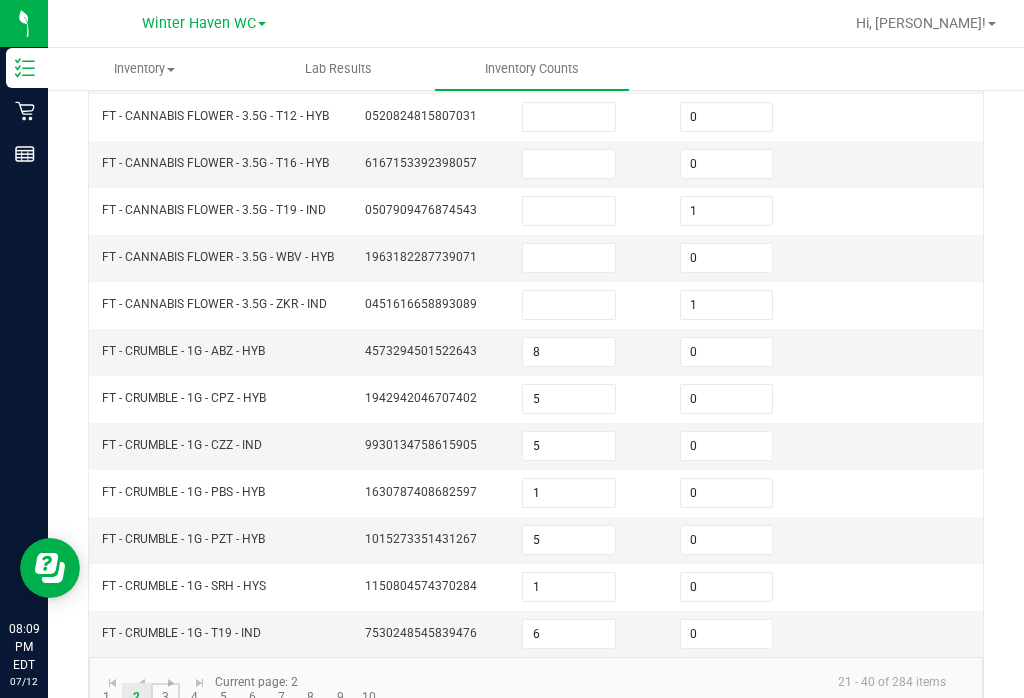 click on "3" 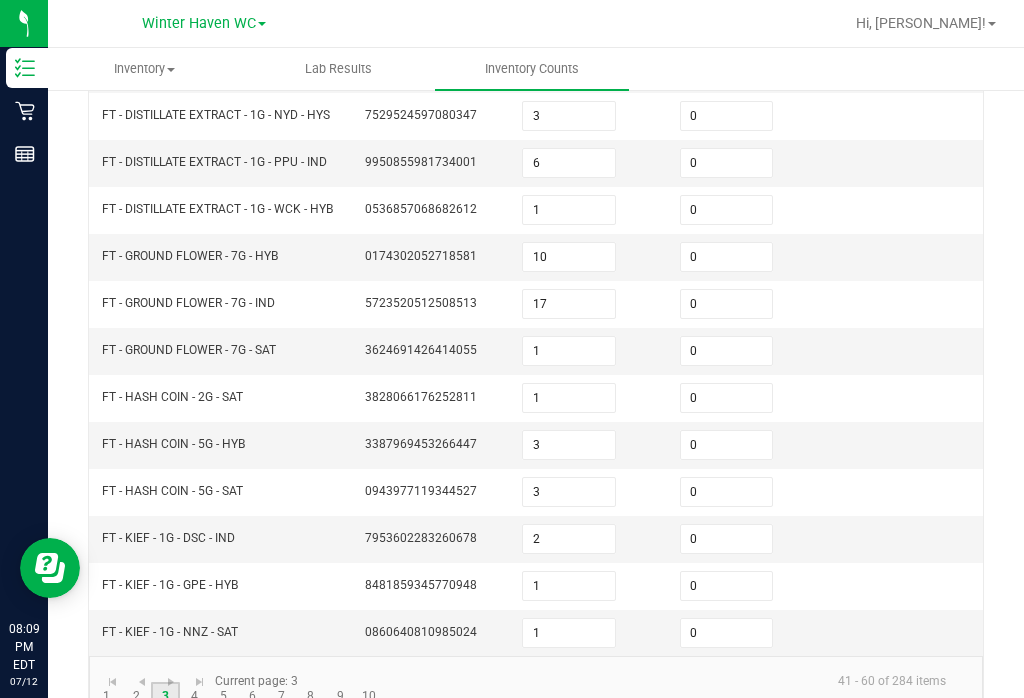 scroll, scrollTop: 605, scrollLeft: 0, axis: vertical 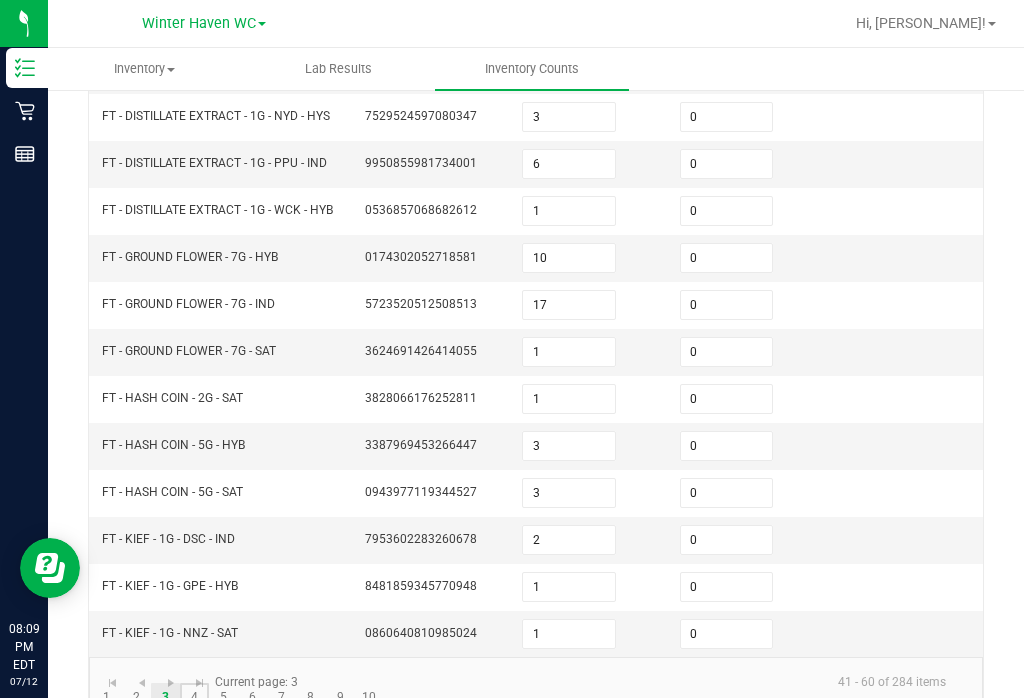 click on "4" 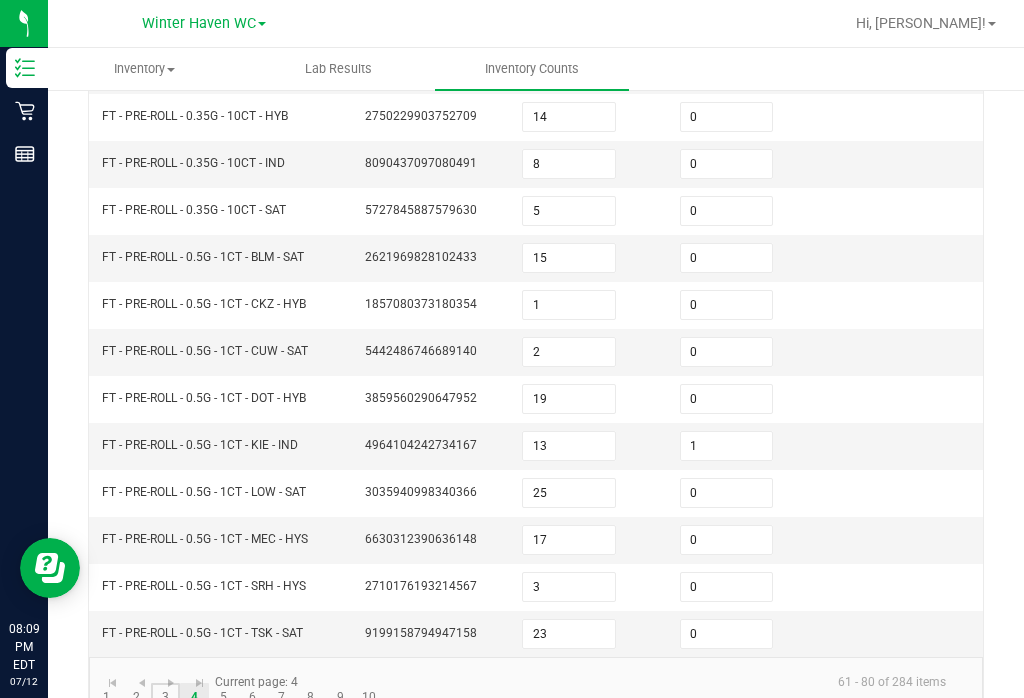 click on "3" 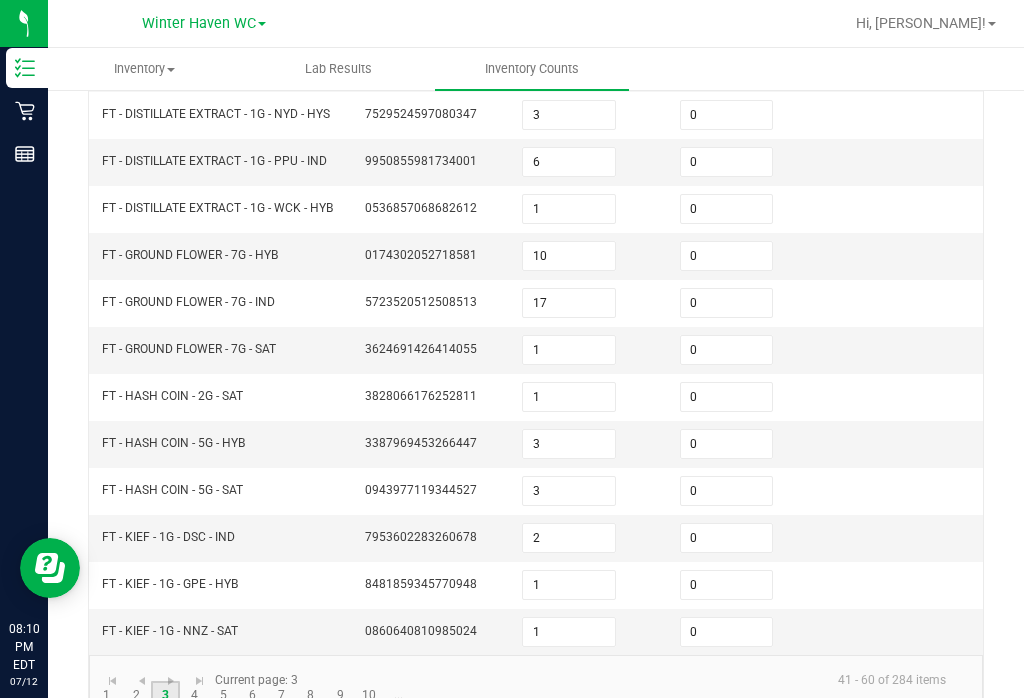 scroll, scrollTop: 605, scrollLeft: 0, axis: vertical 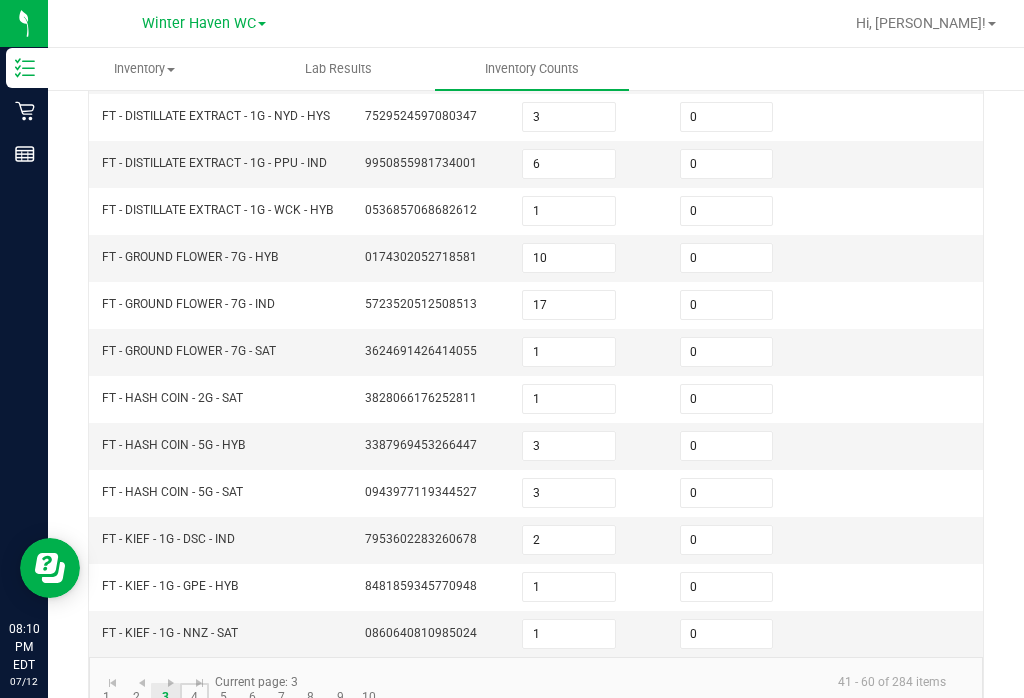 click on "4" 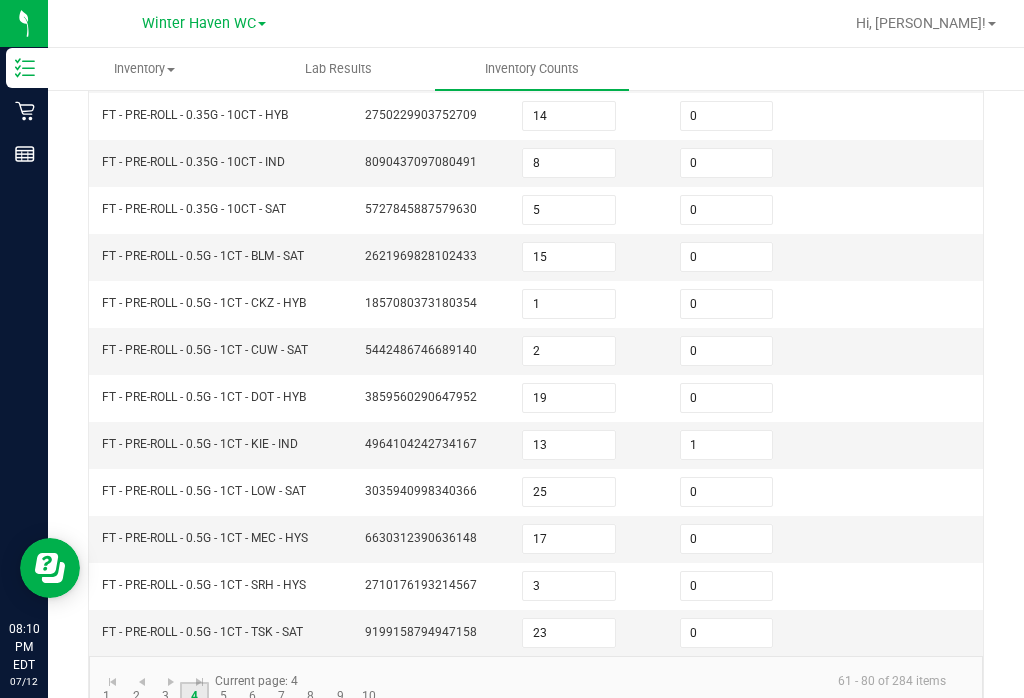 scroll, scrollTop: 605, scrollLeft: 0, axis: vertical 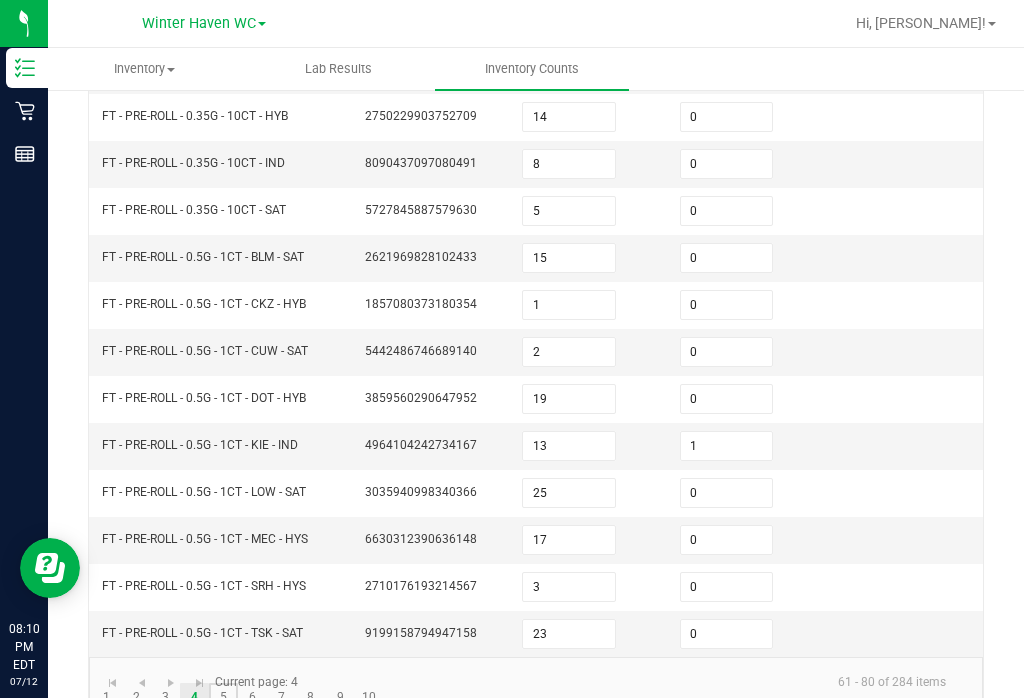 click on "5" 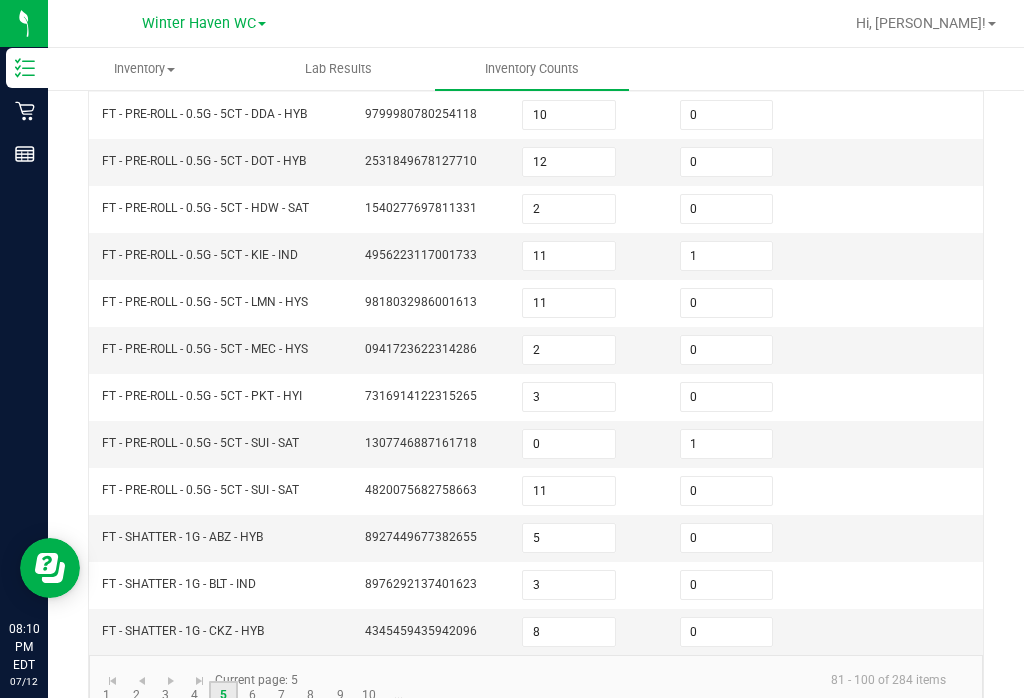 scroll, scrollTop: 605, scrollLeft: 0, axis: vertical 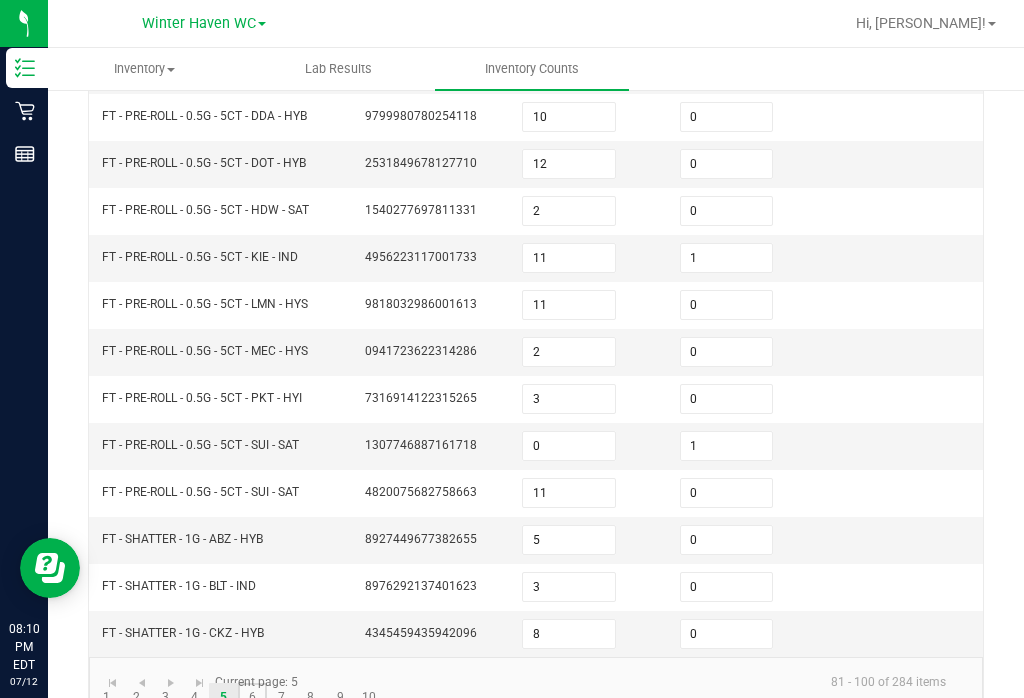 click on "6" 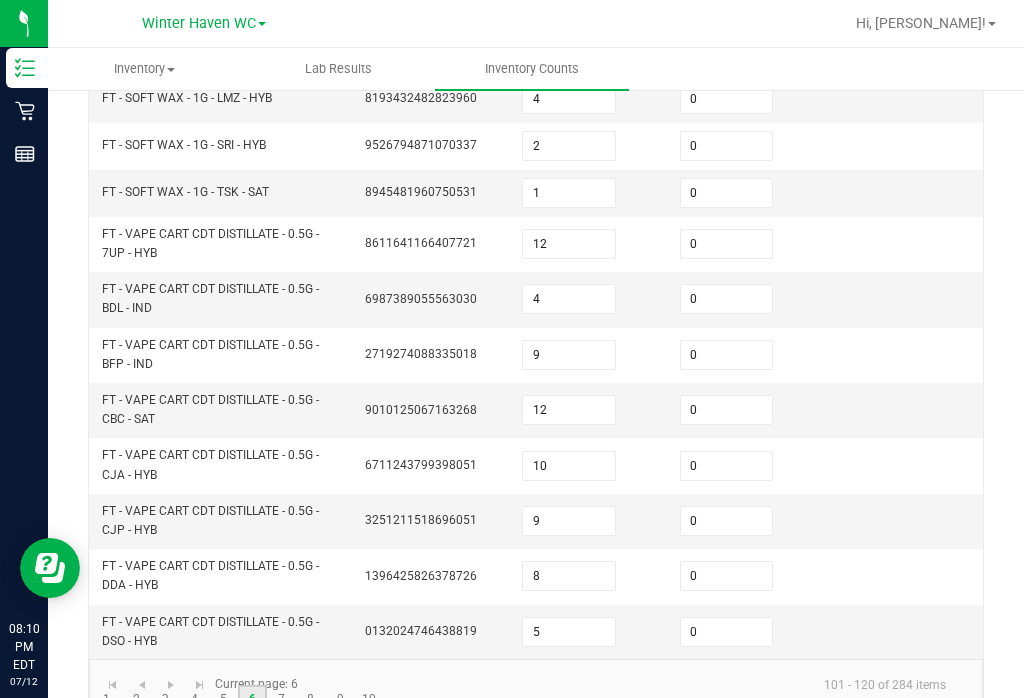 scroll, scrollTop: 669, scrollLeft: 0, axis: vertical 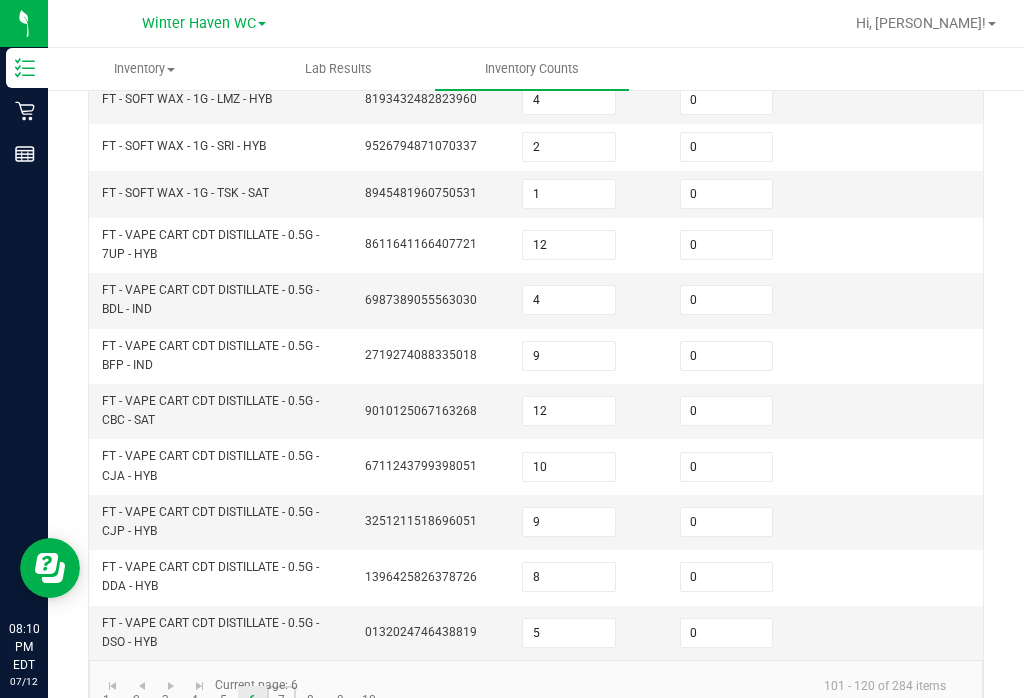 click on "7" 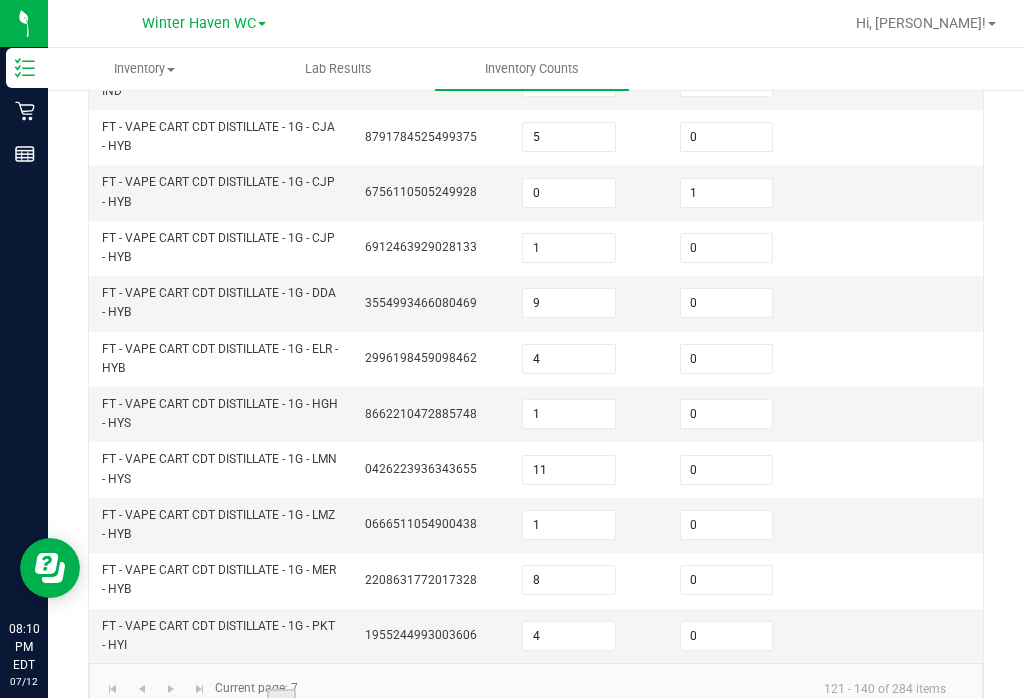 scroll, scrollTop: 765, scrollLeft: 0, axis: vertical 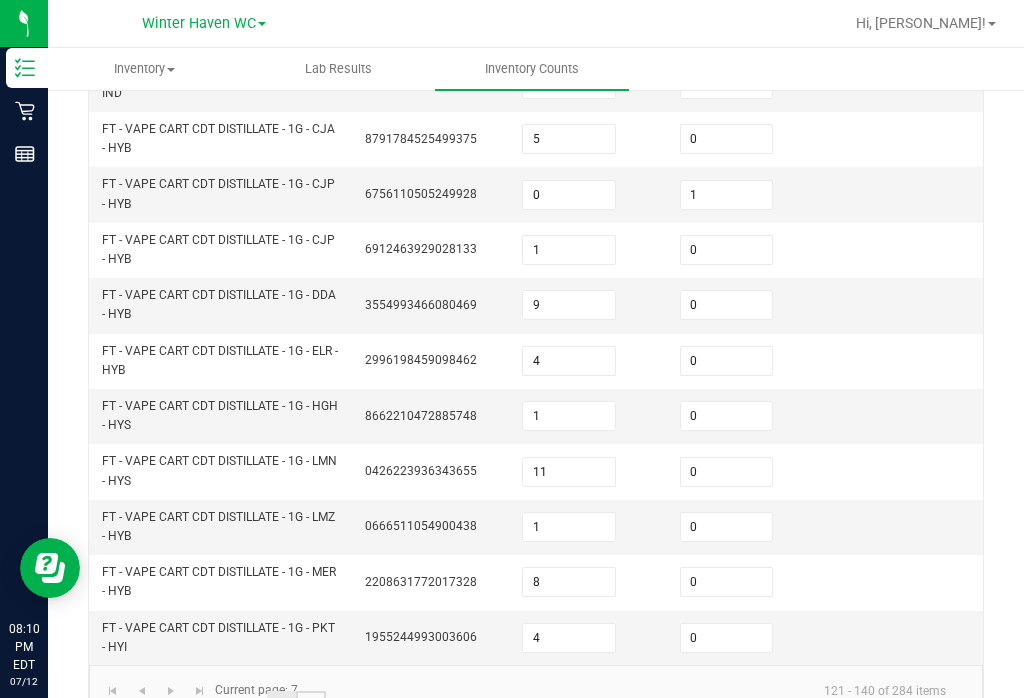 click on "8" 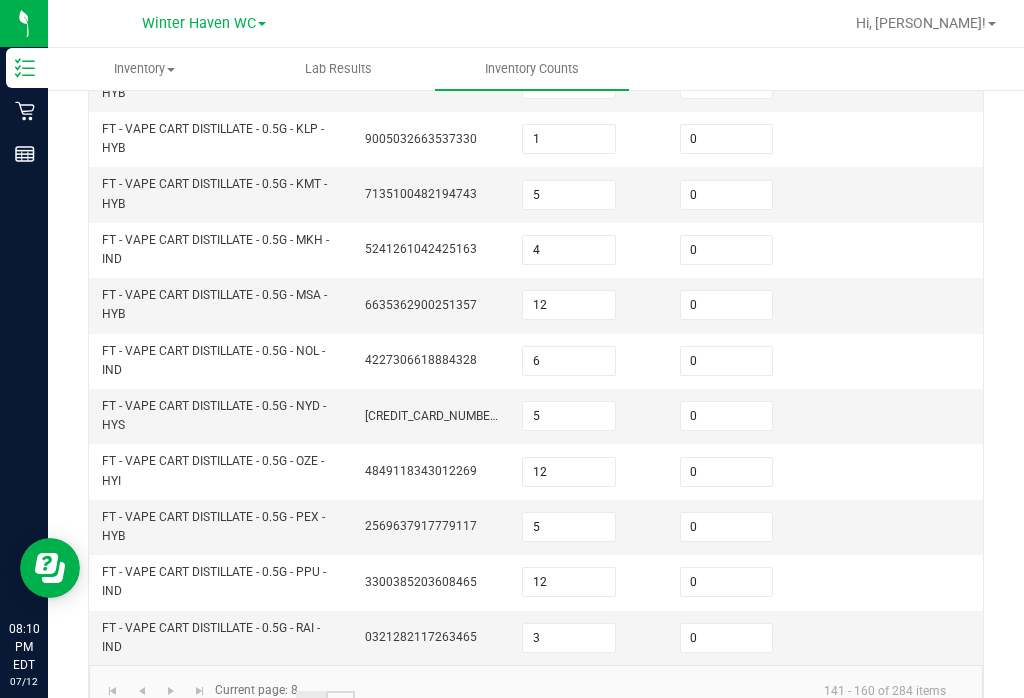click on "9" 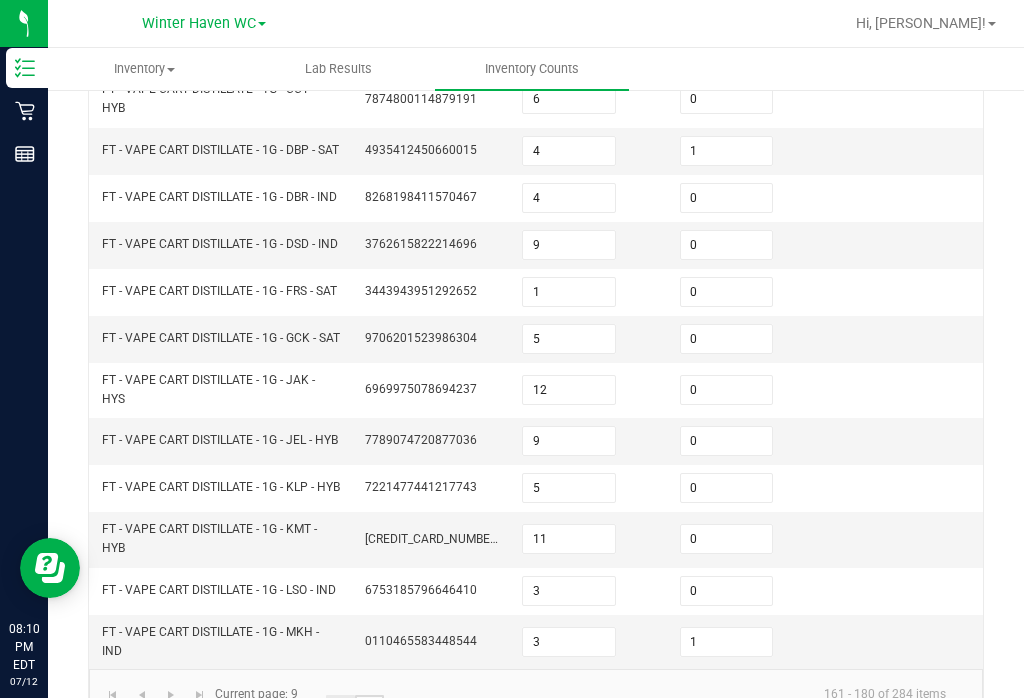 click on "10" 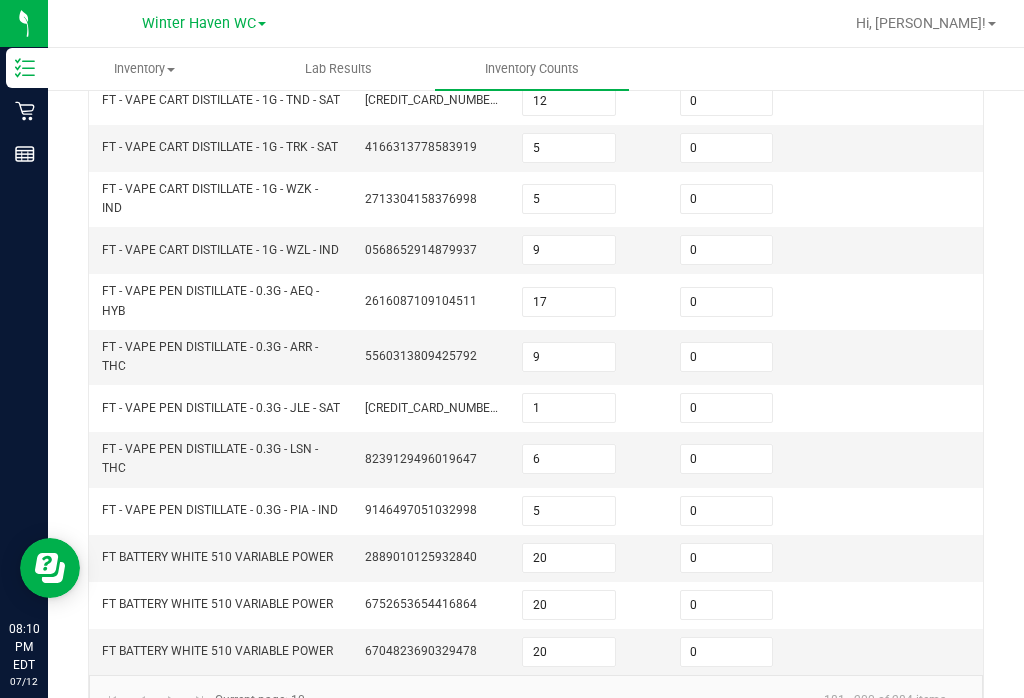 scroll, scrollTop: 645, scrollLeft: 0, axis: vertical 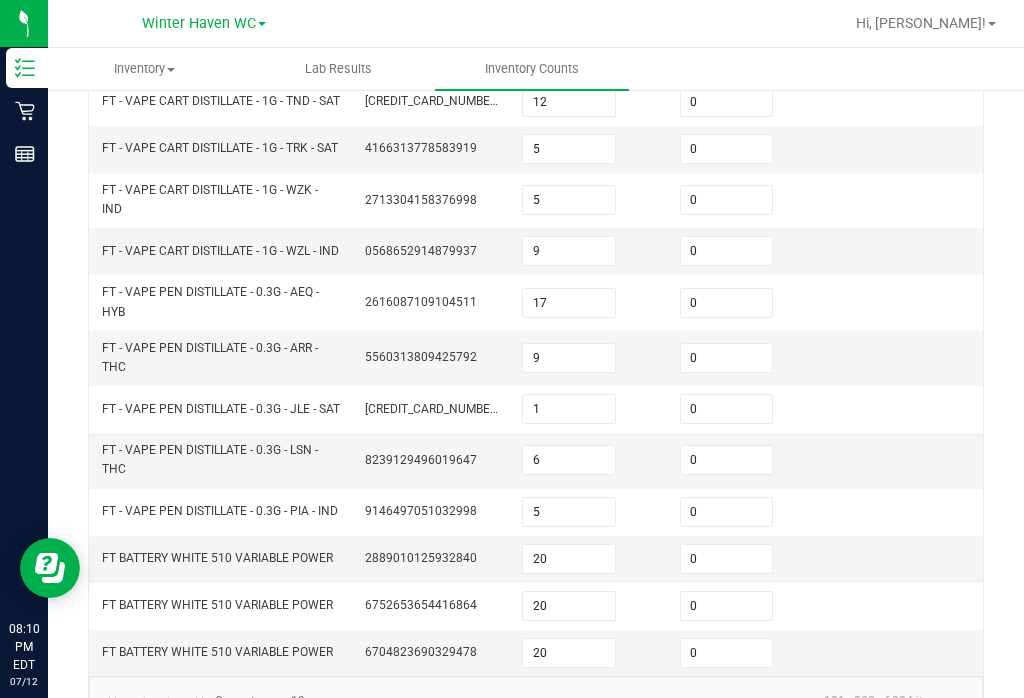click on "..." 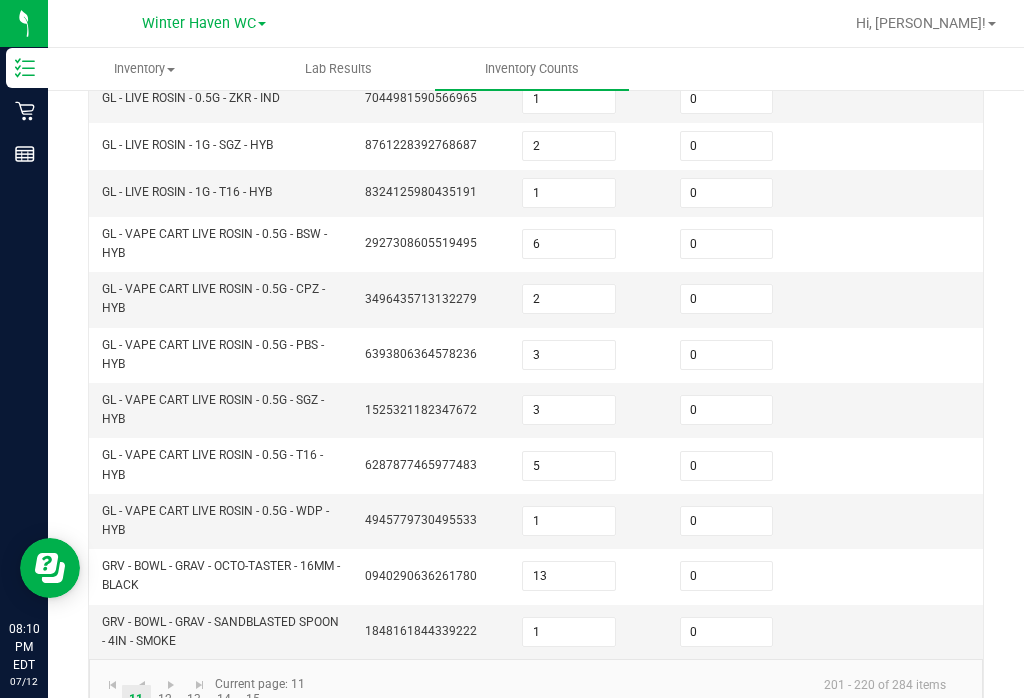 scroll, scrollTop: 669, scrollLeft: 0, axis: vertical 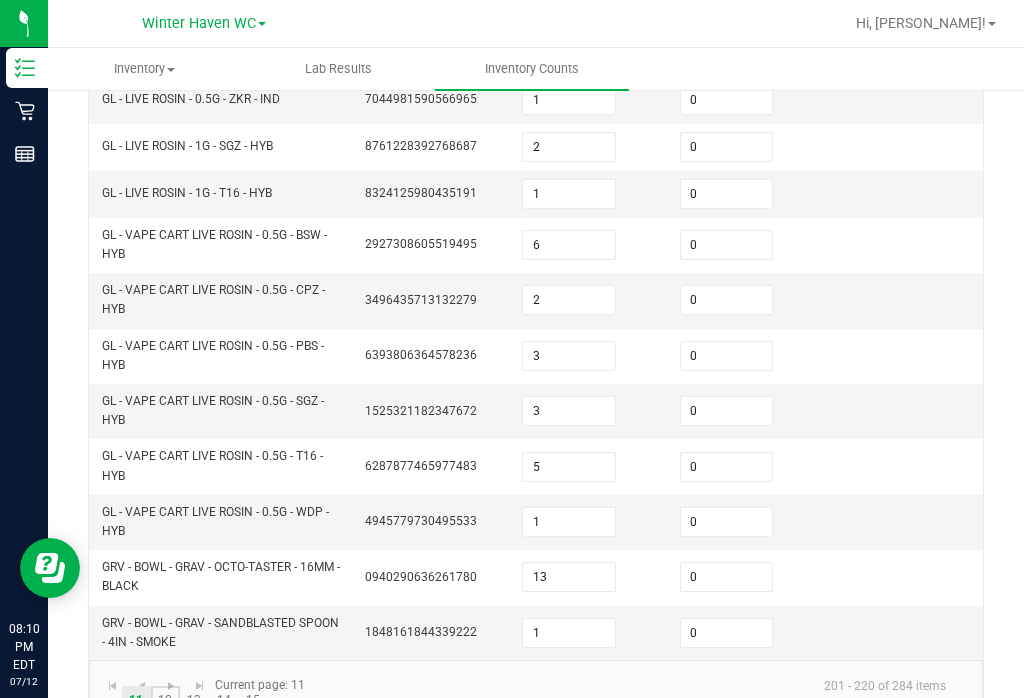 click on "12" 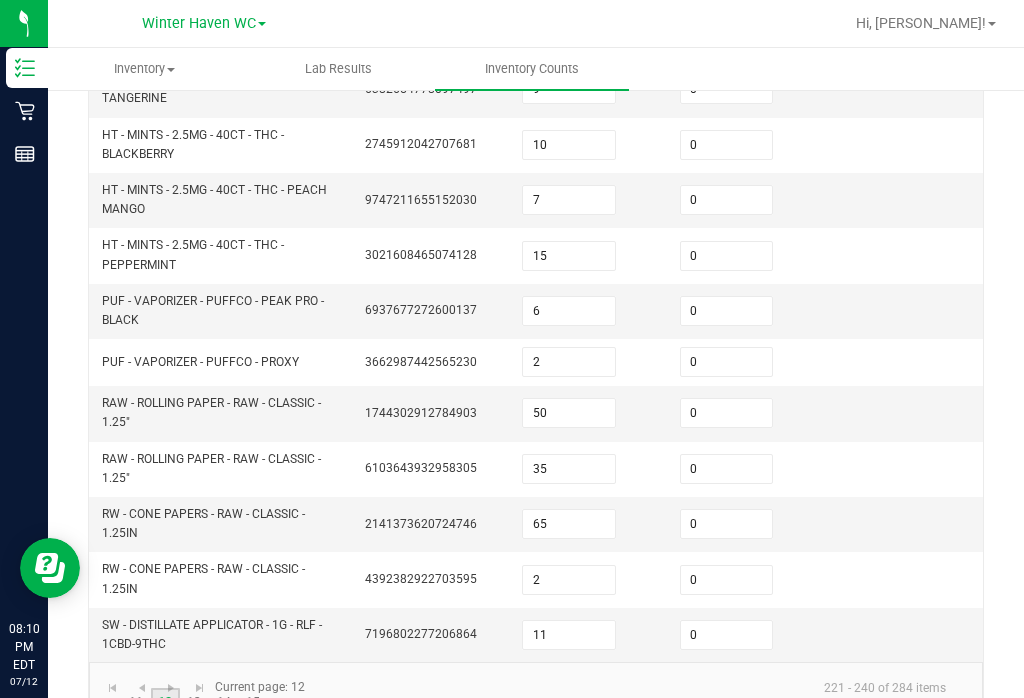 scroll, scrollTop: 749, scrollLeft: 0, axis: vertical 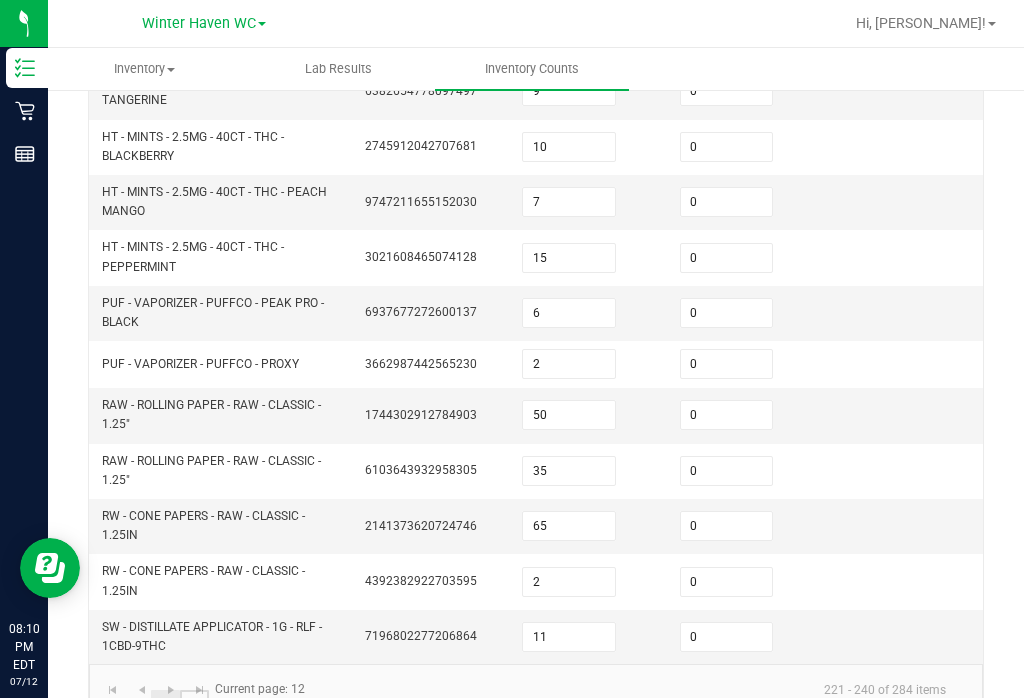 click on "13" 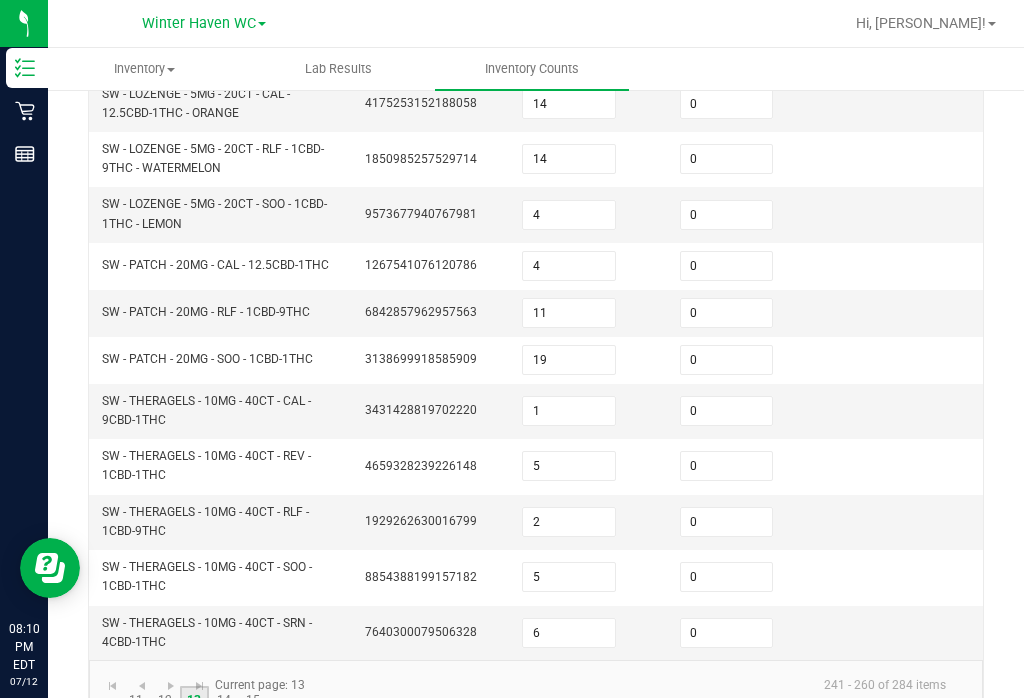 scroll, scrollTop: 685, scrollLeft: 0, axis: vertical 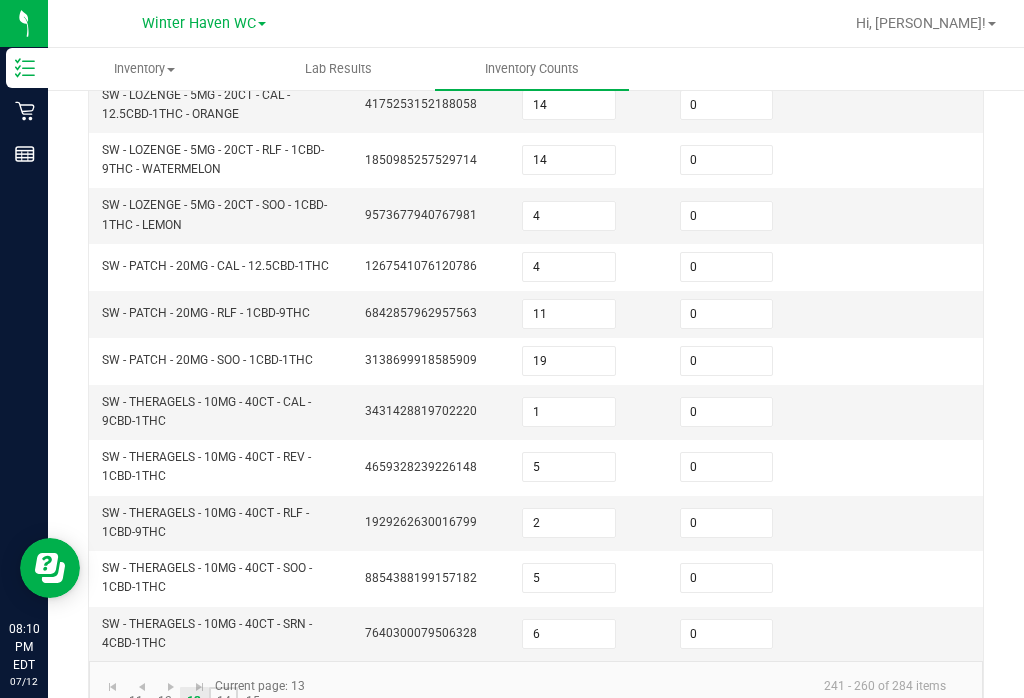 click on "14" 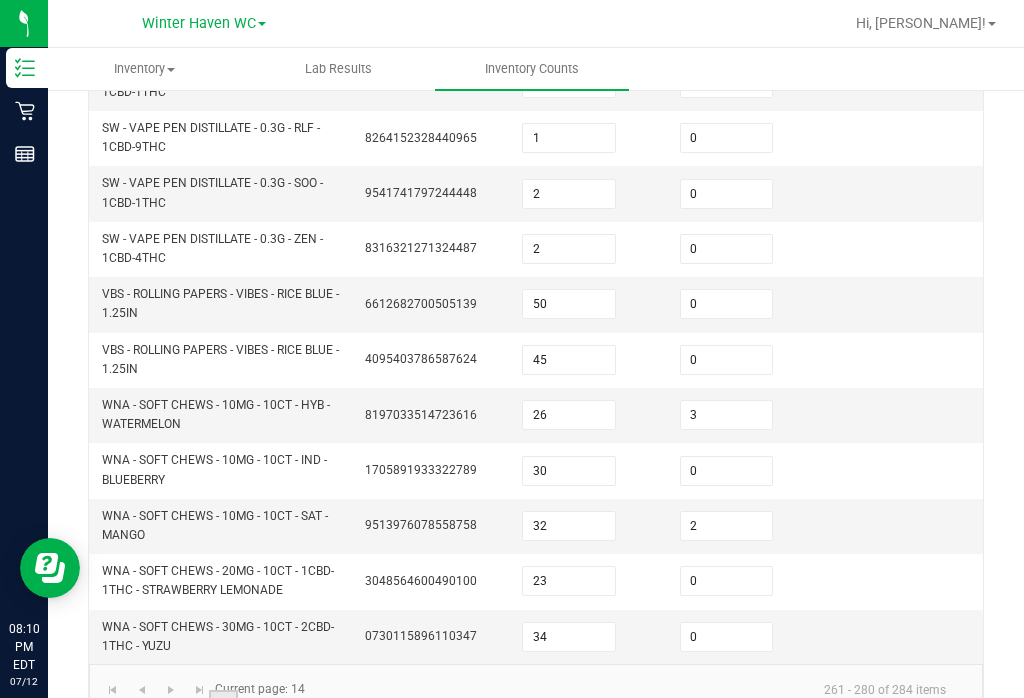 scroll, scrollTop: 765, scrollLeft: 0, axis: vertical 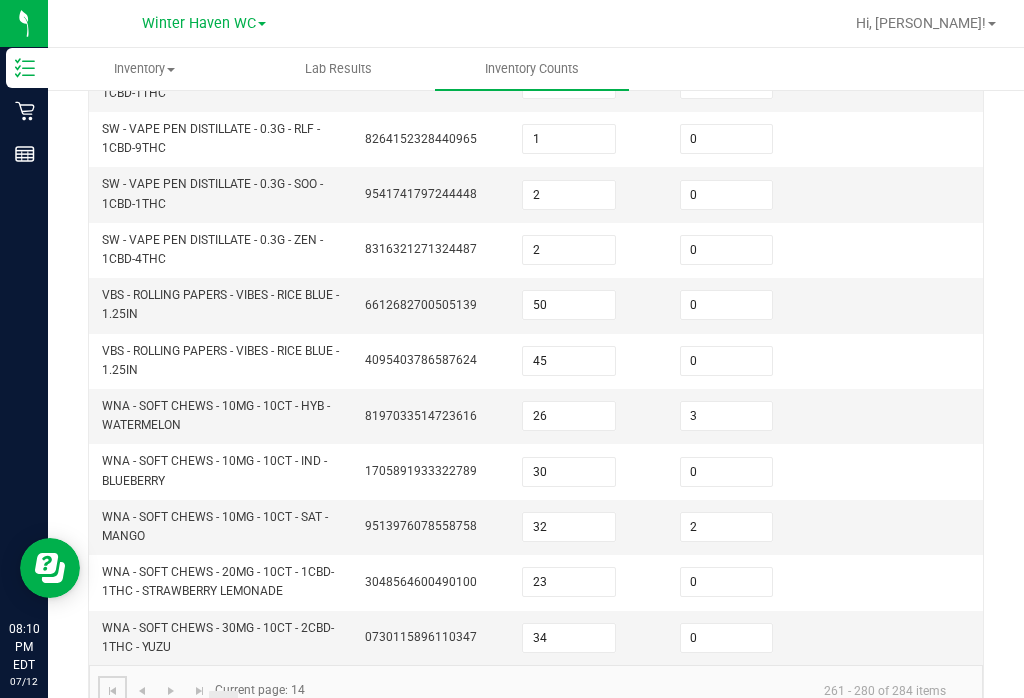 click 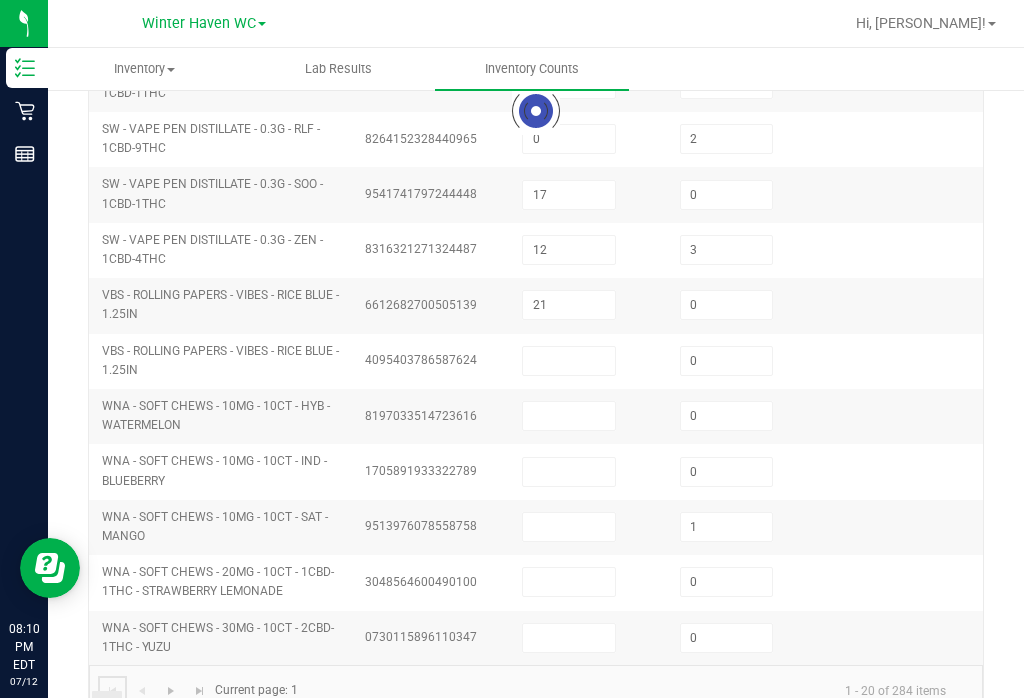 scroll, scrollTop: 693, scrollLeft: 0, axis: vertical 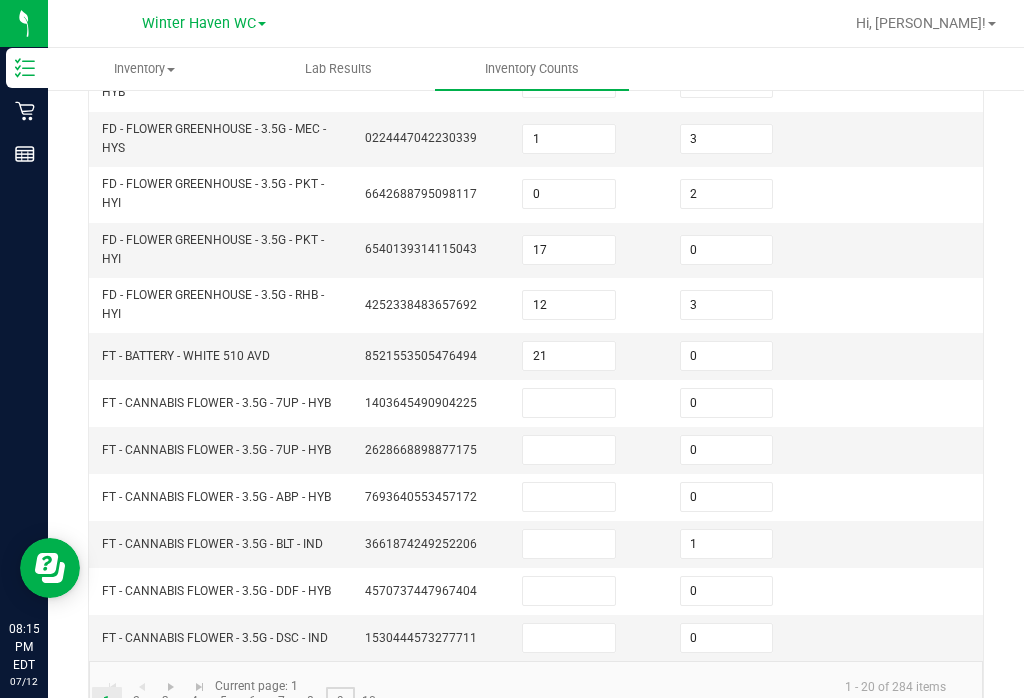 click on "9" 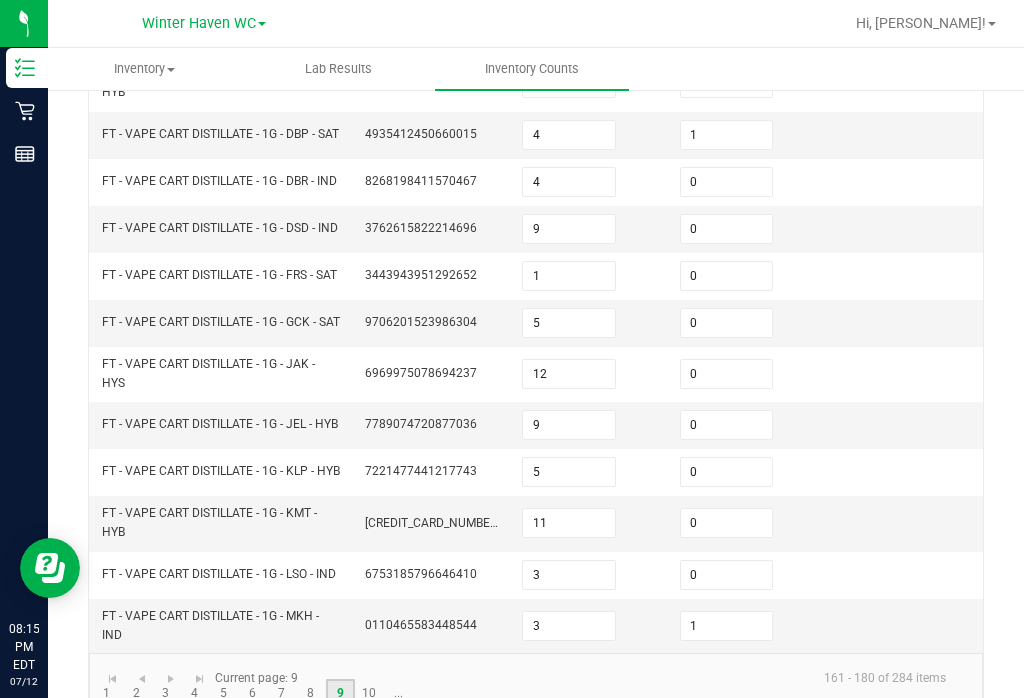 scroll, scrollTop: 677, scrollLeft: 0, axis: vertical 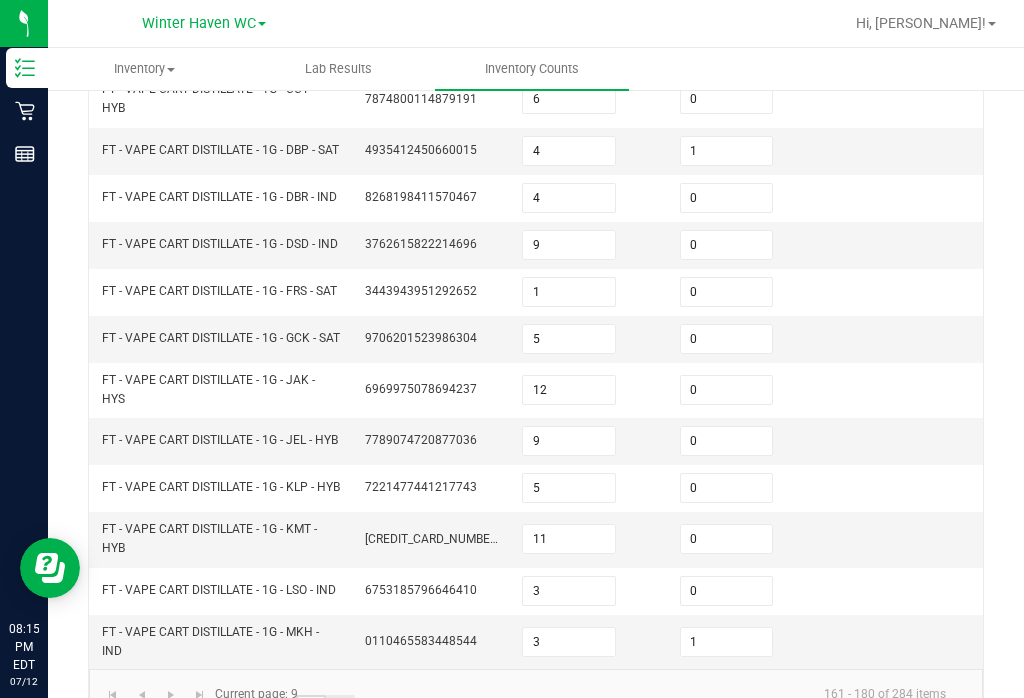 click on "8" 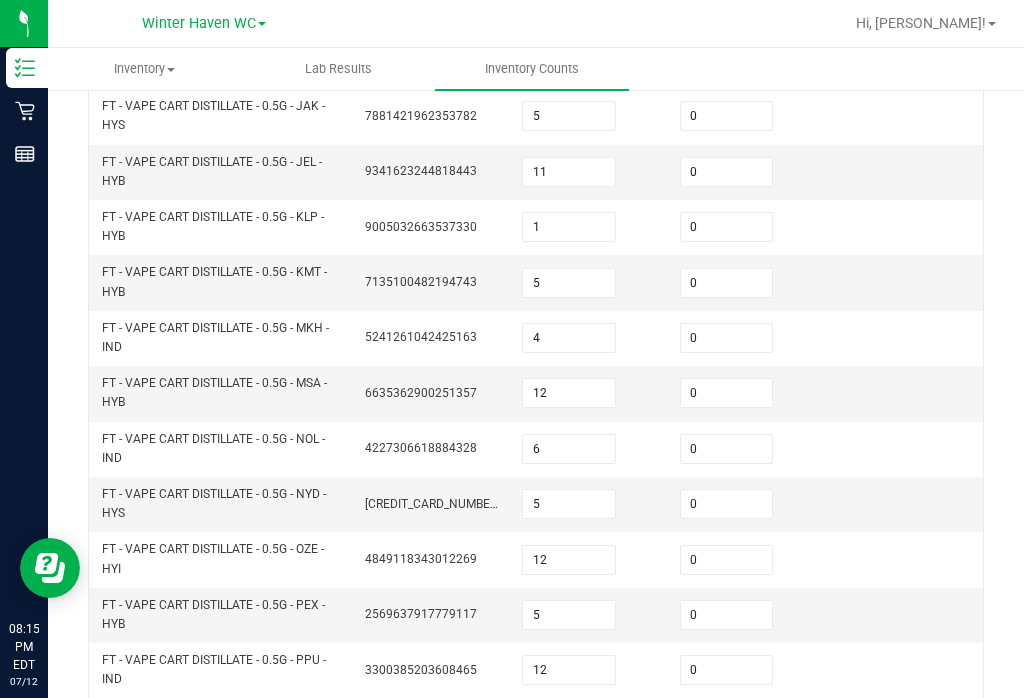 click on "1" at bounding box center (569, 227) 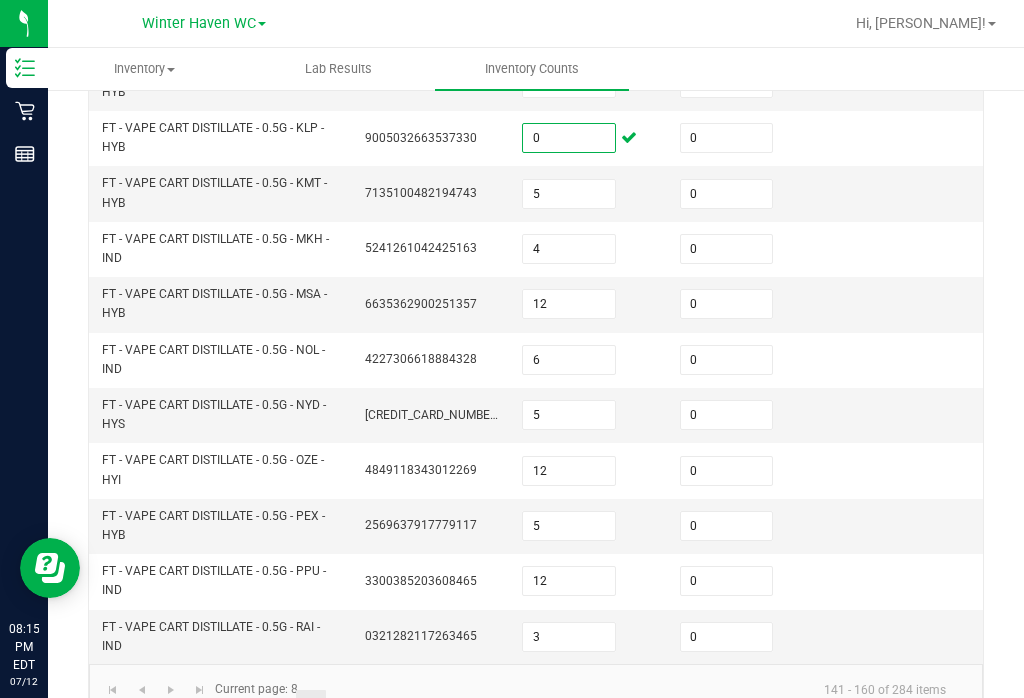 scroll, scrollTop: 765, scrollLeft: 0, axis: vertical 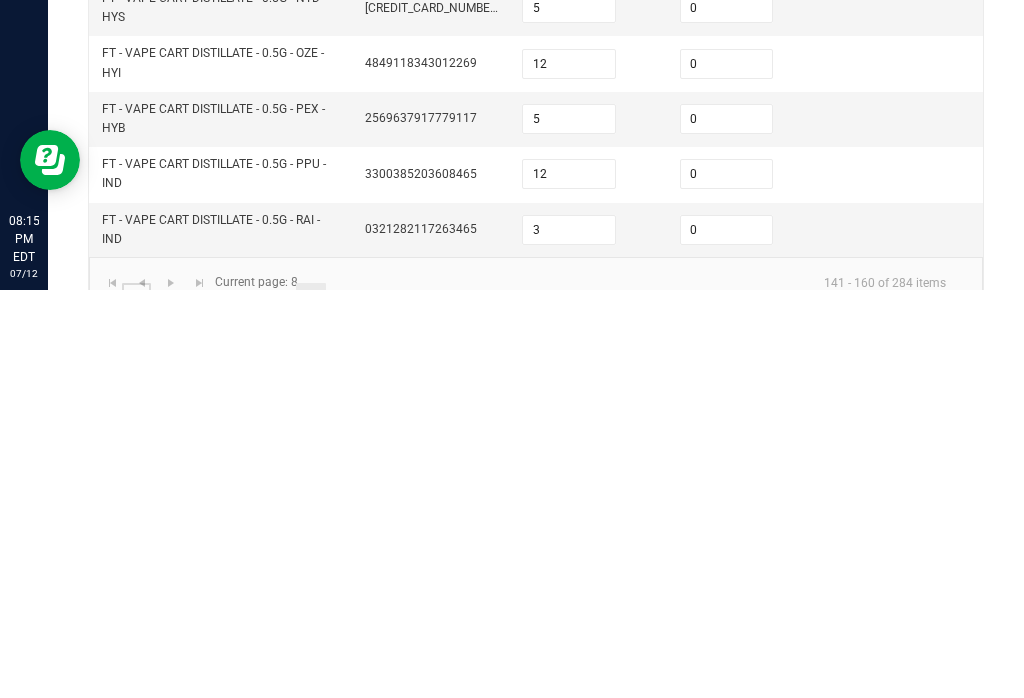 click on "2" 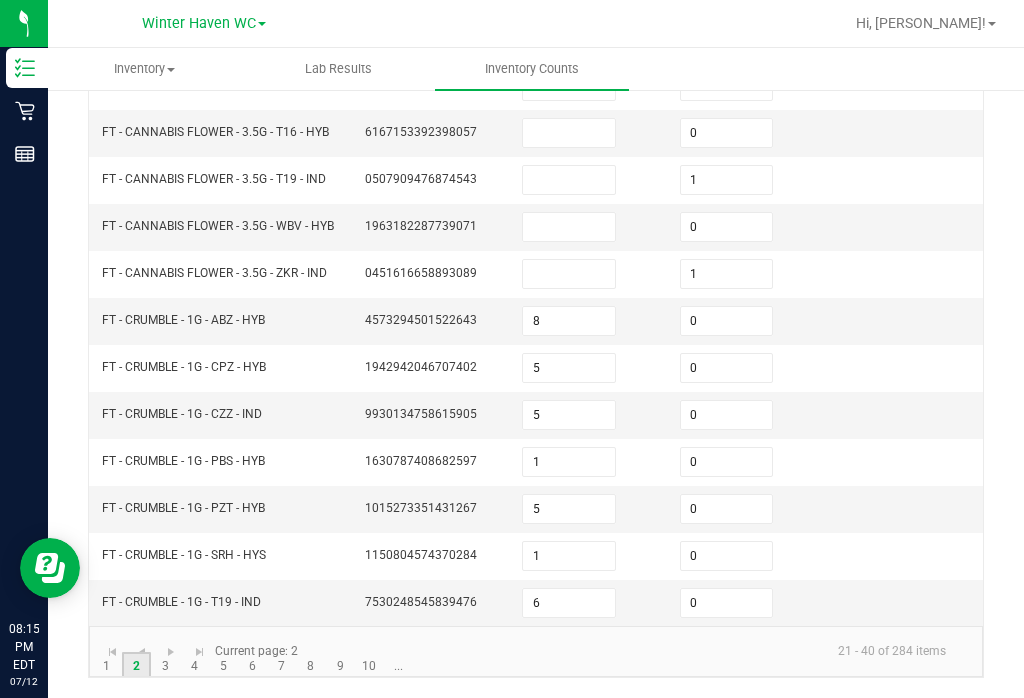 scroll, scrollTop: 605, scrollLeft: 0, axis: vertical 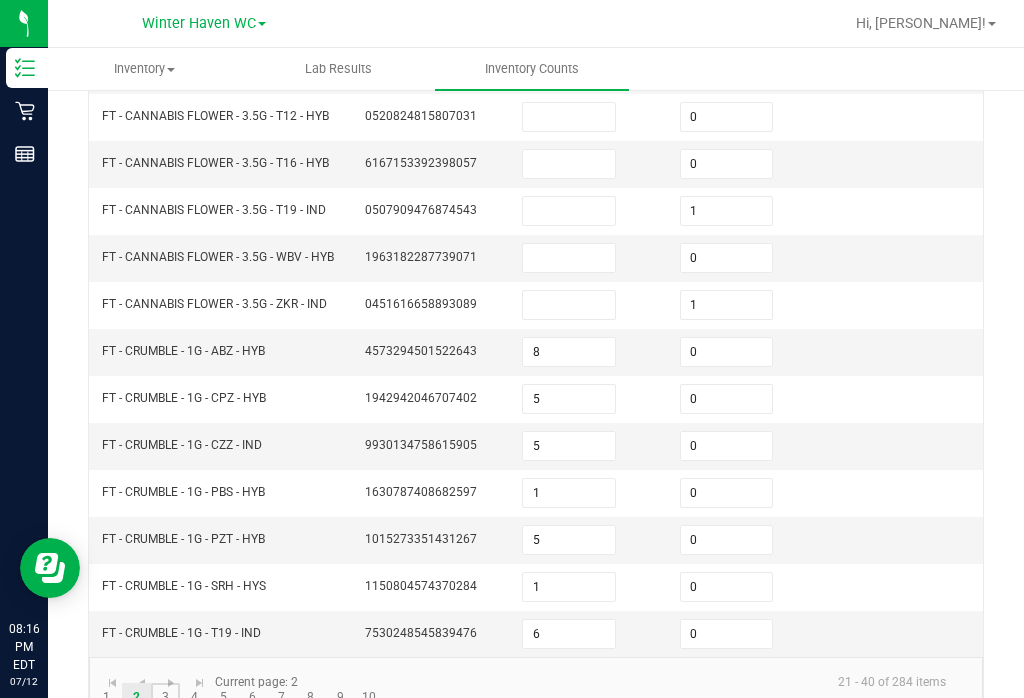 click on "3" 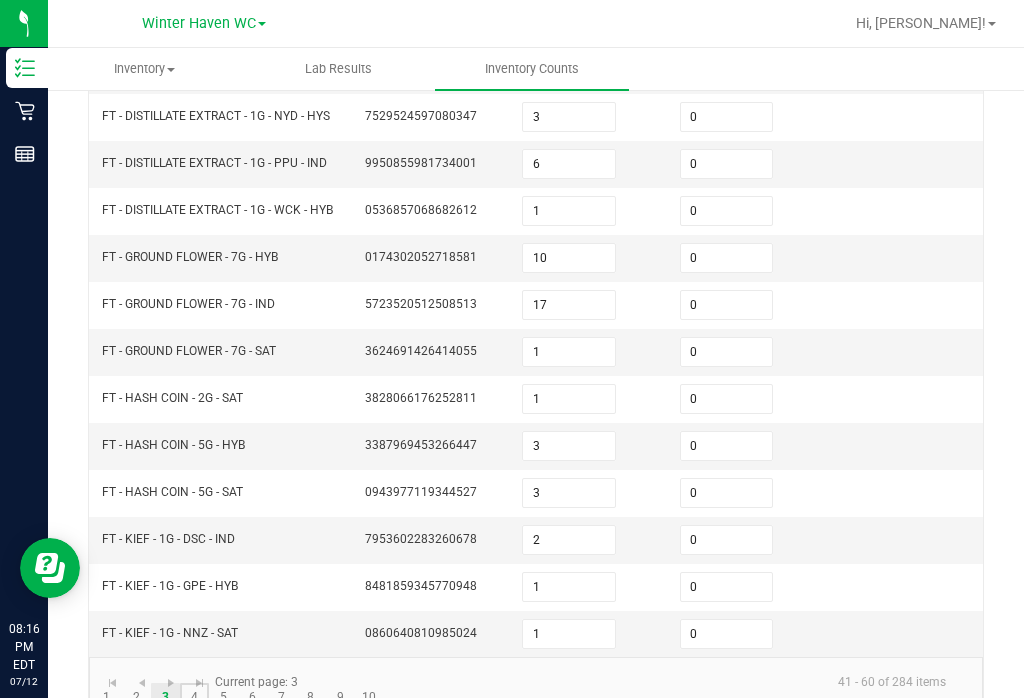 click on "4" 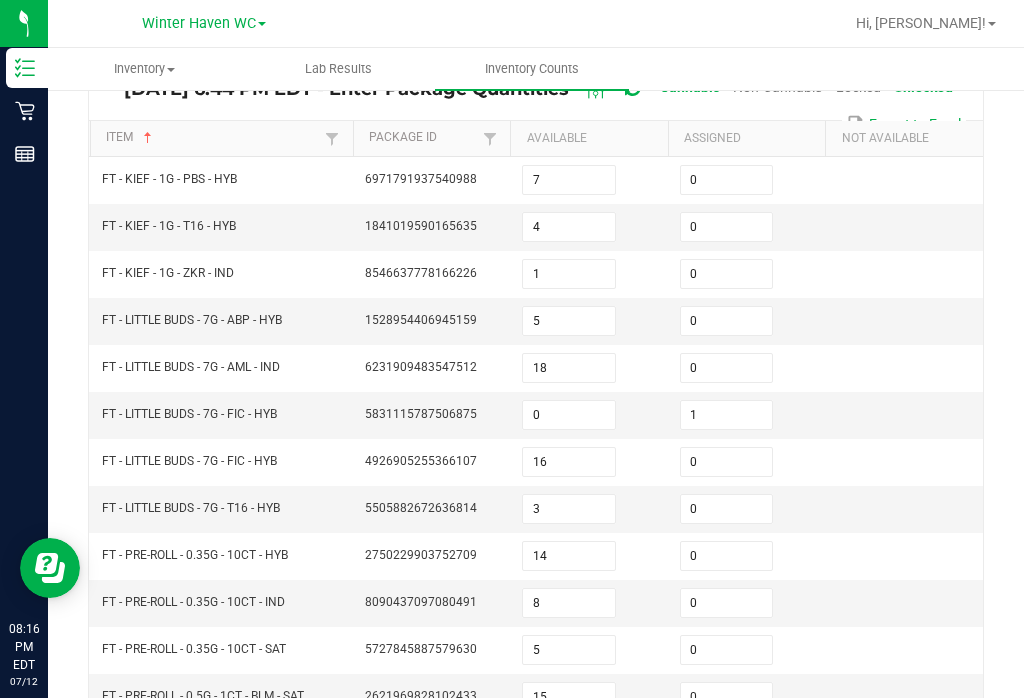 scroll, scrollTop: 162, scrollLeft: 0, axis: vertical 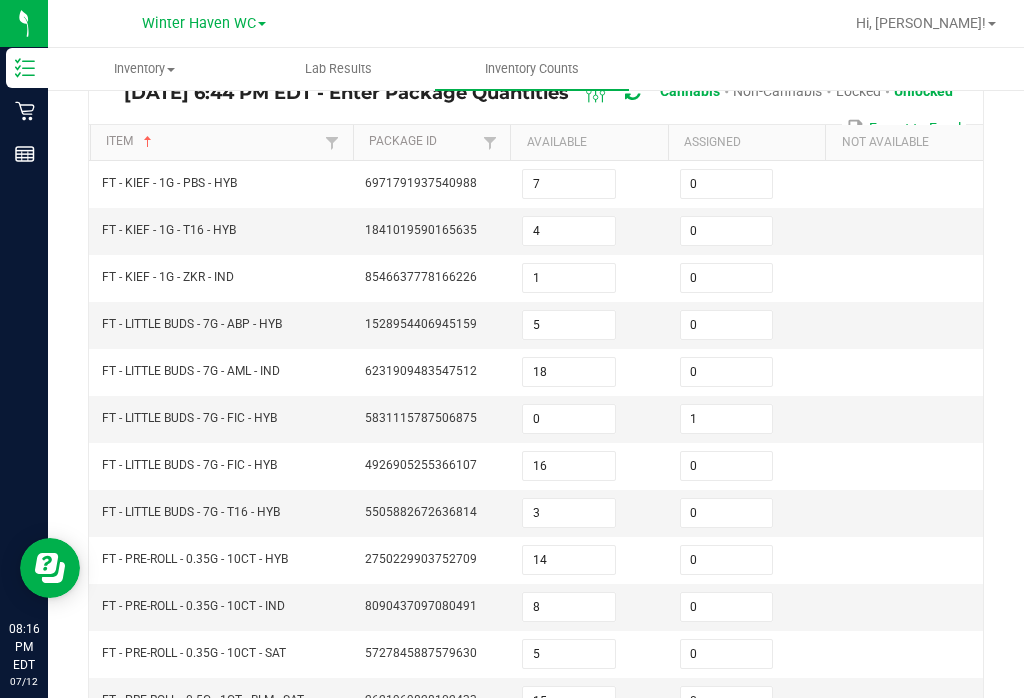 click on "1" at bounding box center (569, 278) 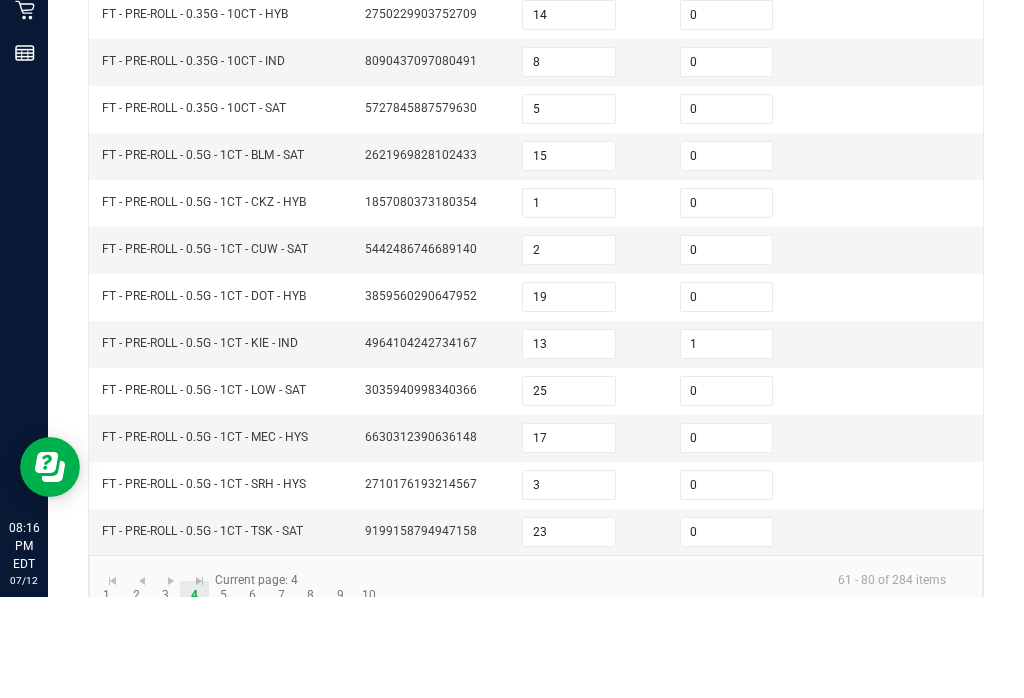 scroll, scrollTop: 605, scrollLeft: 0, axis: vertical 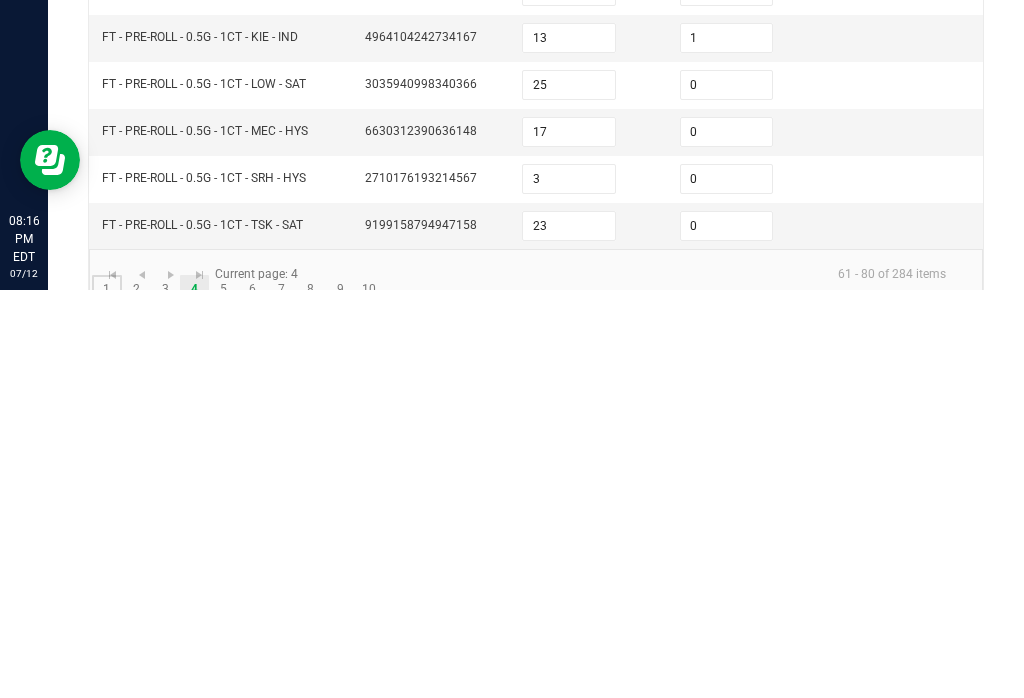 click on "1" 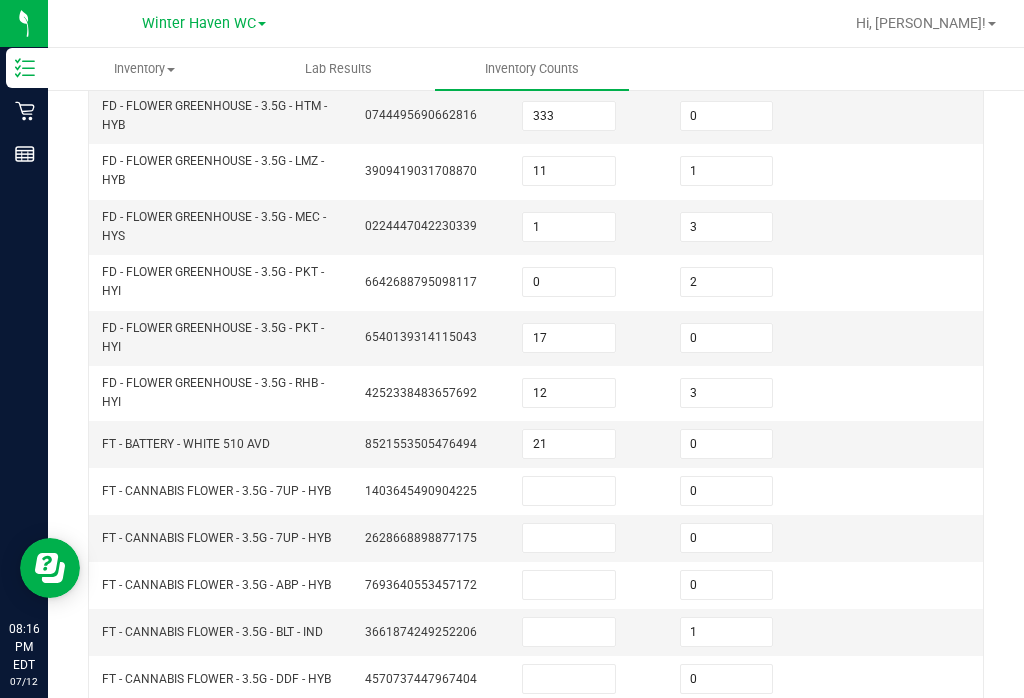 click at bounding box center (569, 491) 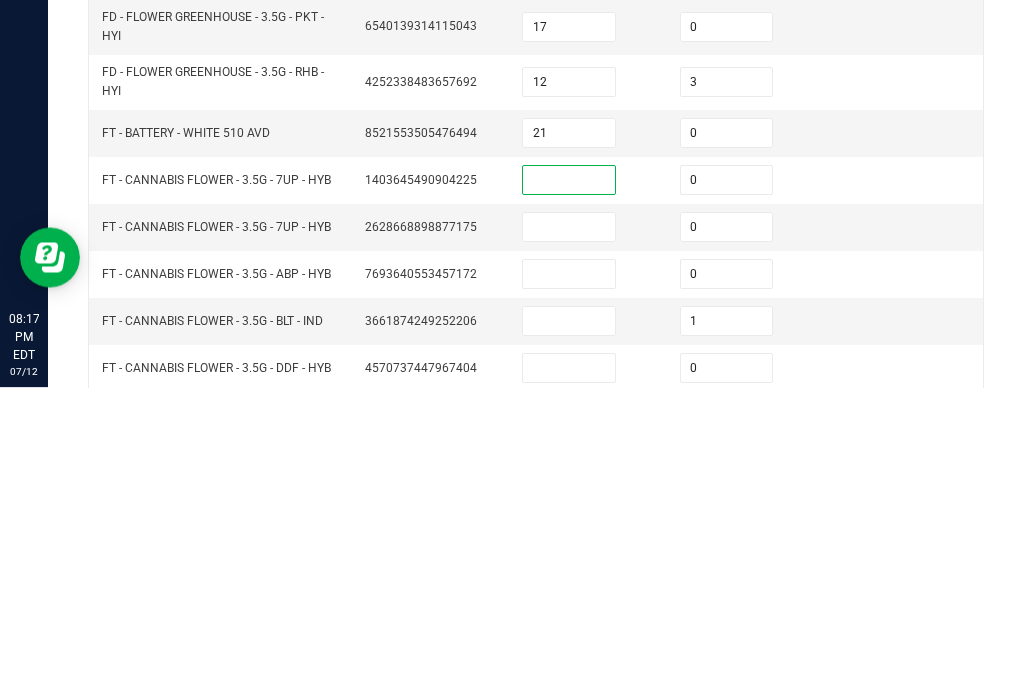 click at bounding box center (569, 538) 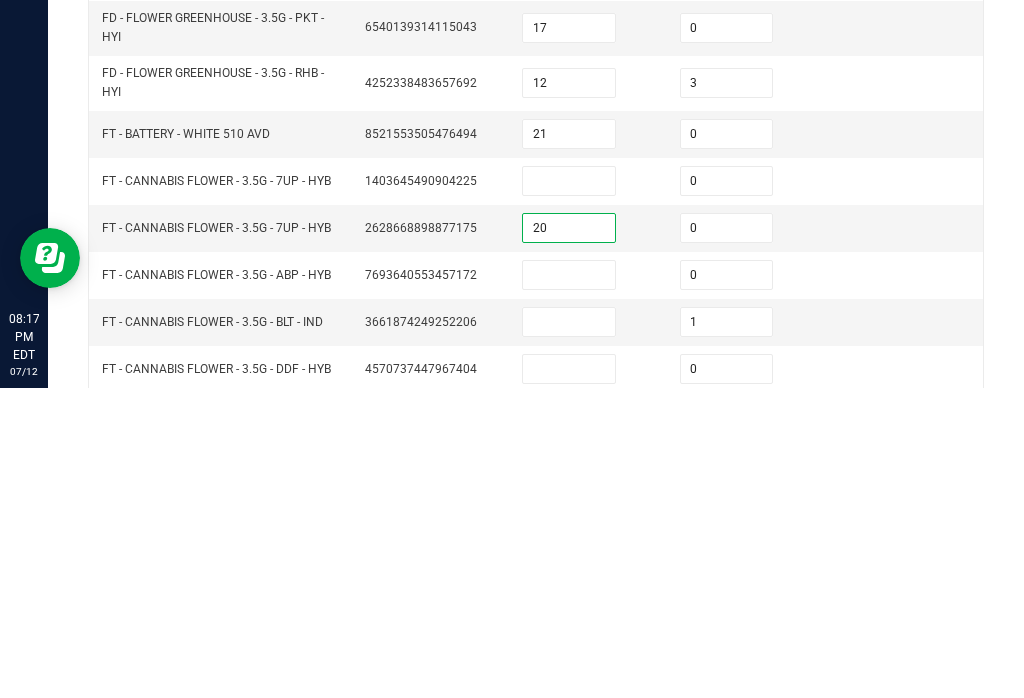 click at bounding box center (569, 491) 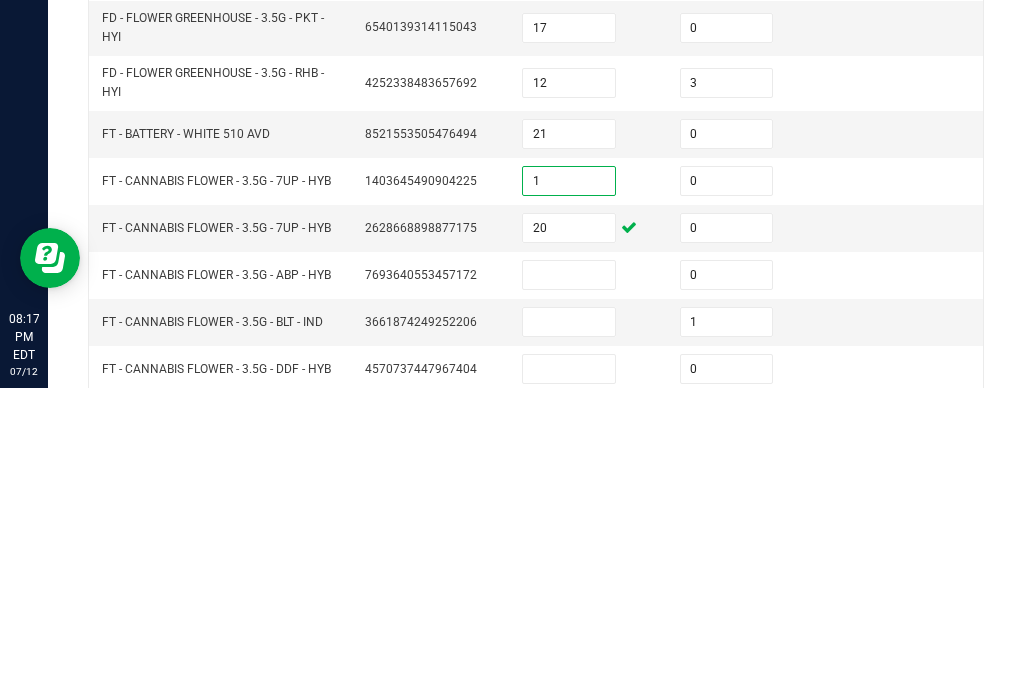 click at bounding box center [569, 585] 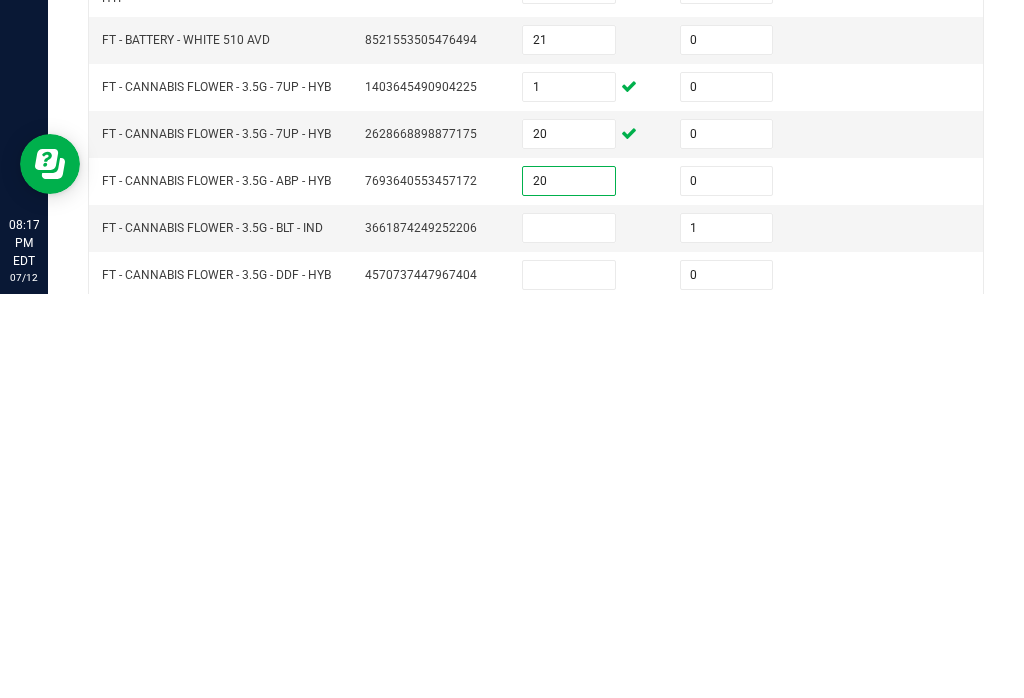 click at bounding box center [569, 632] 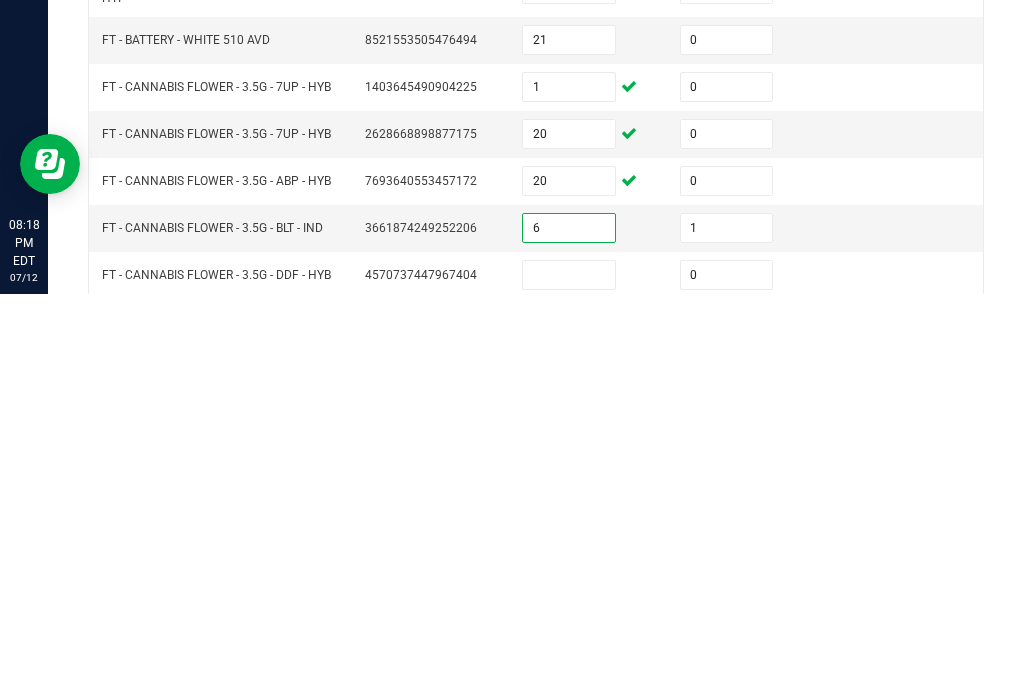 click at bounding box center [569, 679] 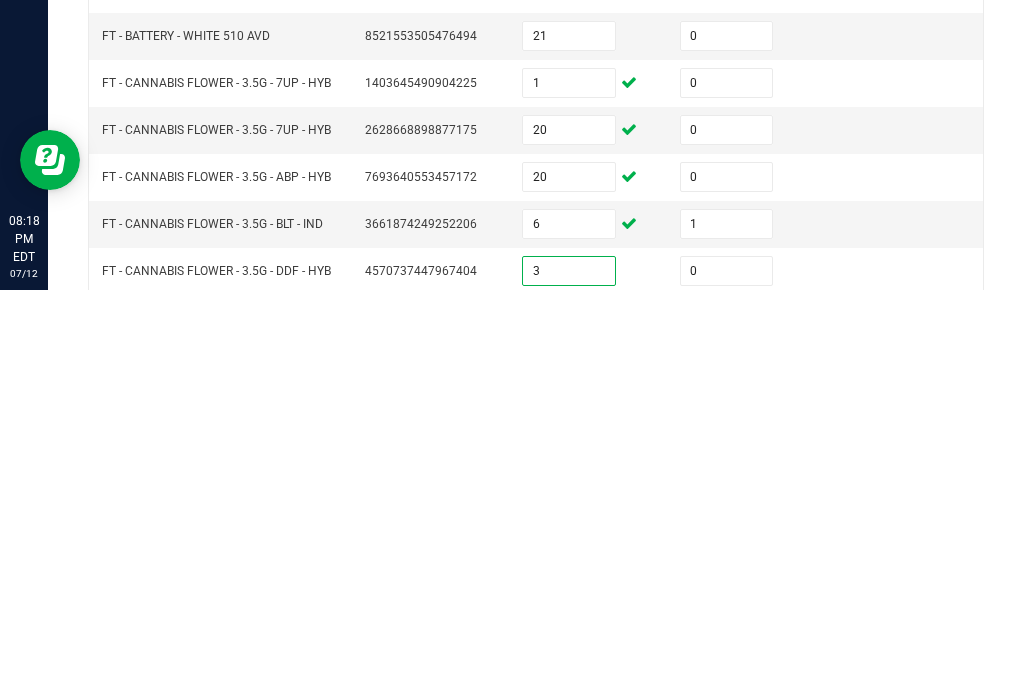 click at bounding box center [569, 726] 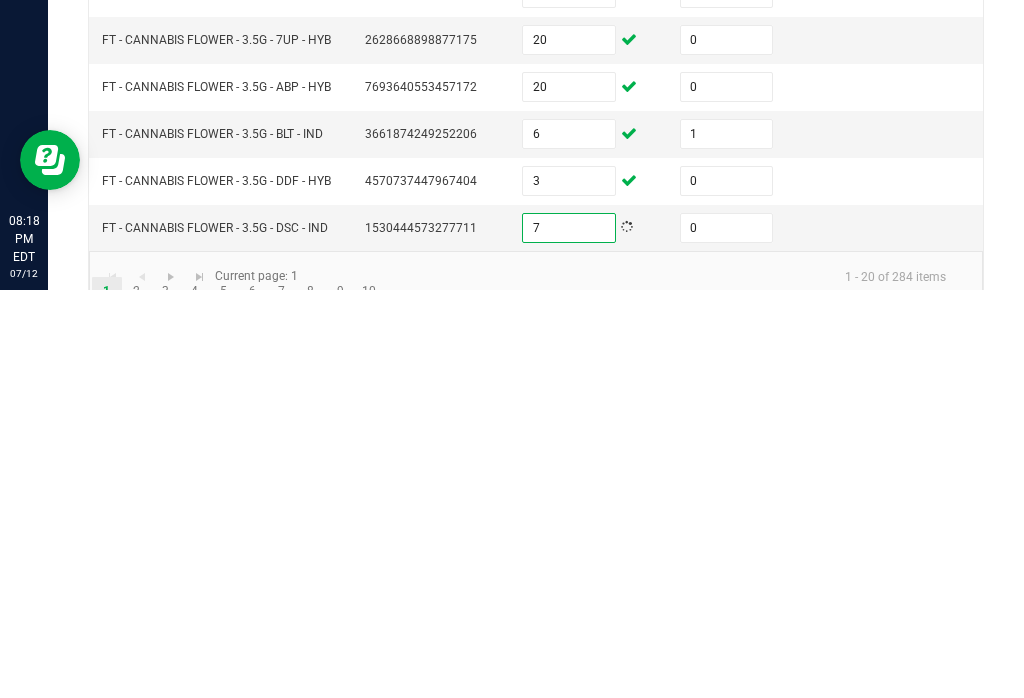 scroll, scrollTop: 693, scrollLeft: 0, axis: vertical 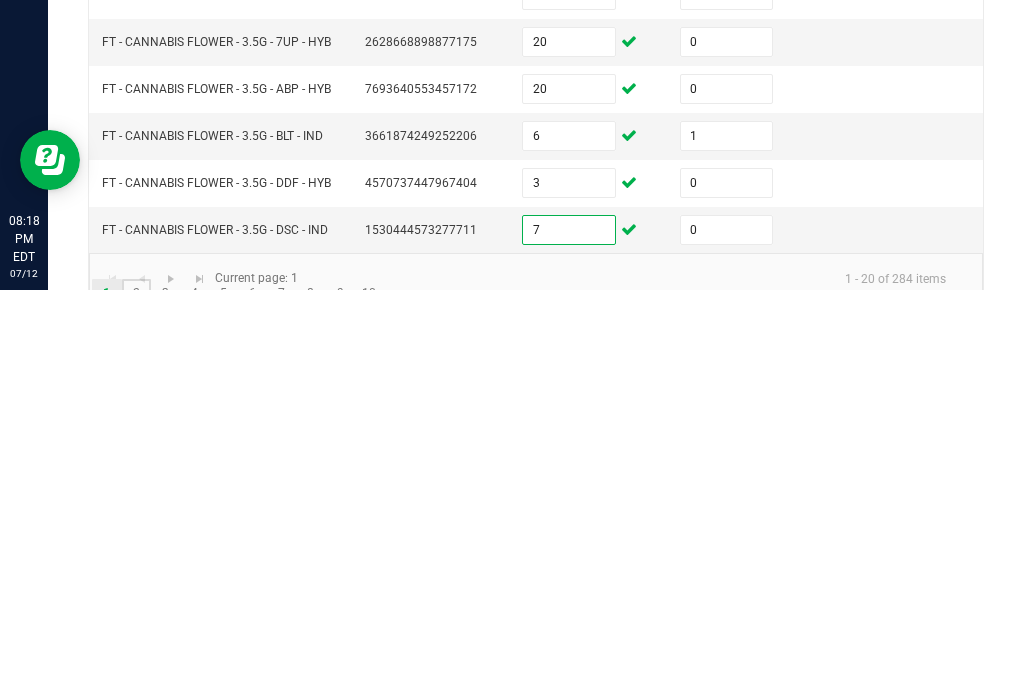 click on "2" 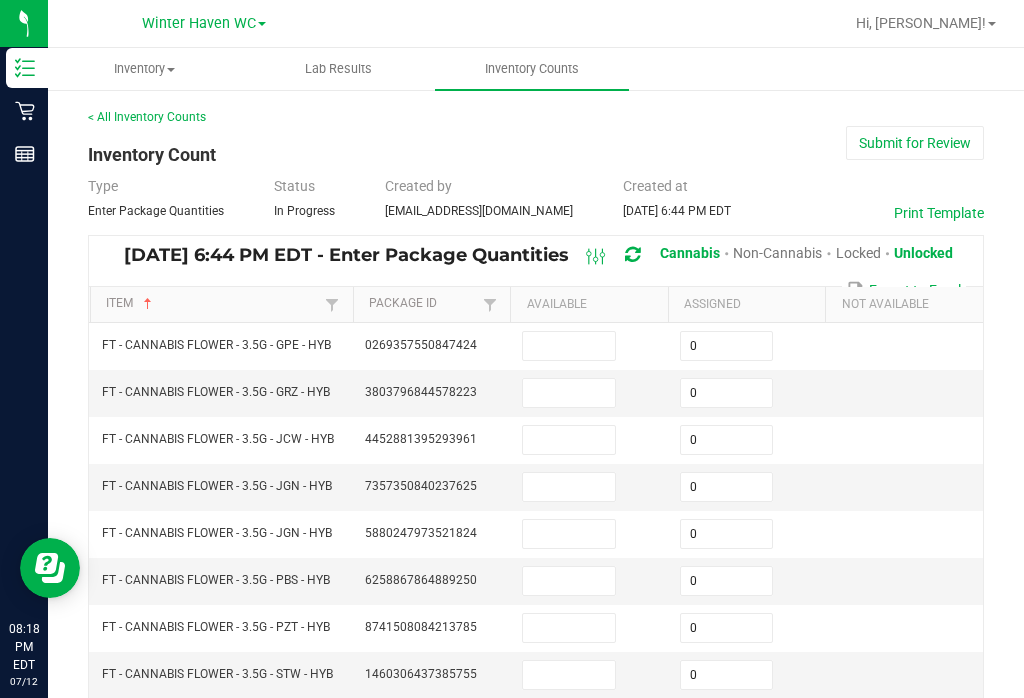 scroll, scrollTop: 0, scrollLeft: 0, axis: both 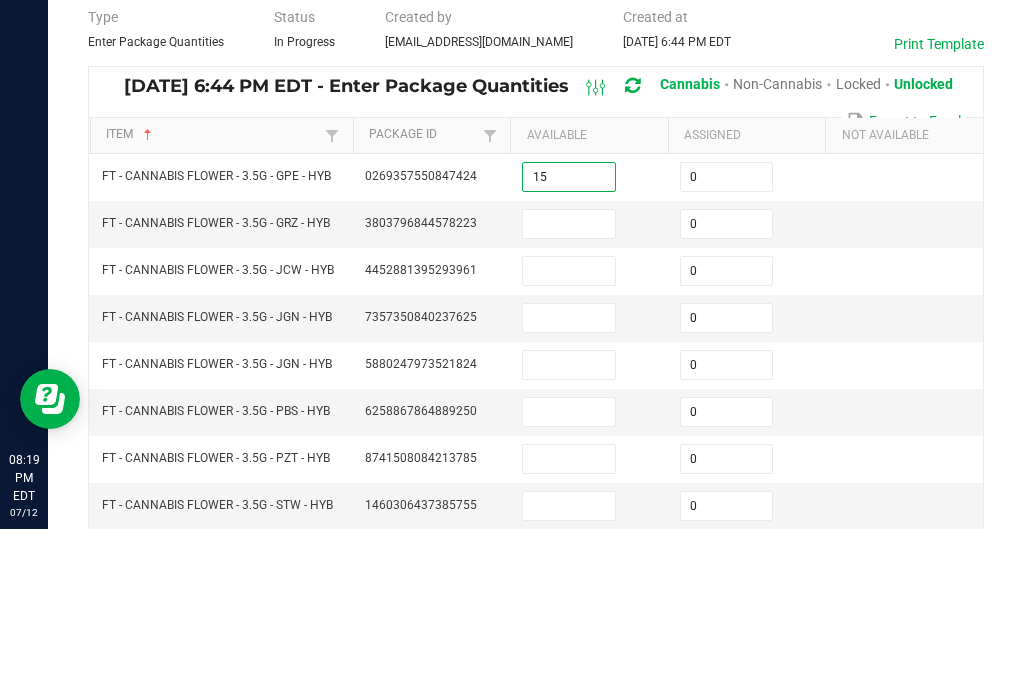 click at bounding box center [569, 393] 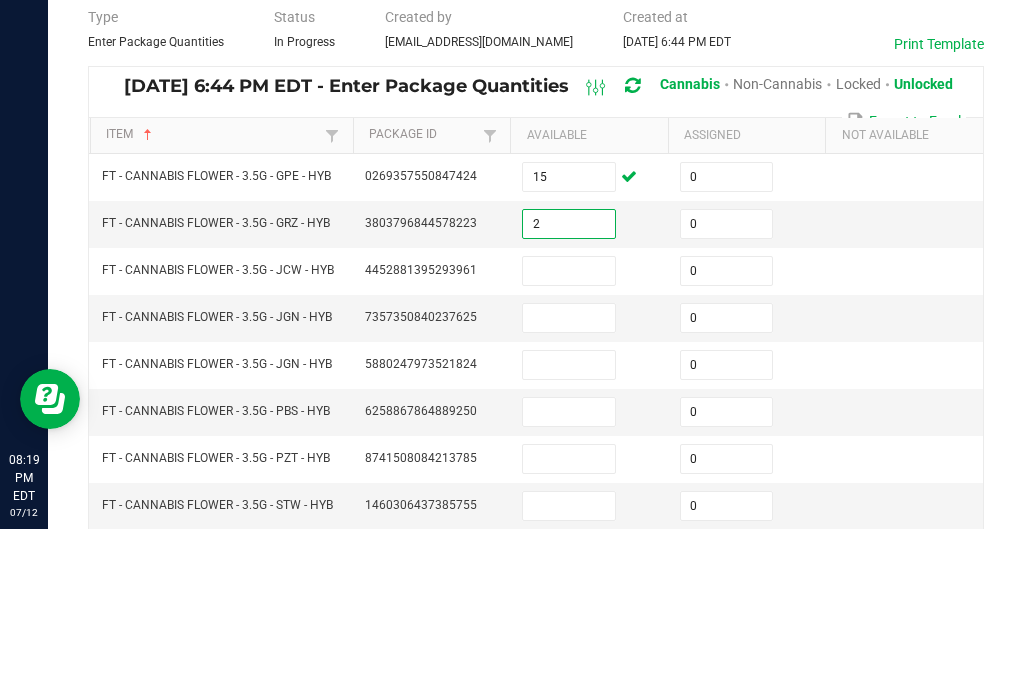 click at bounding box center (569, 440) 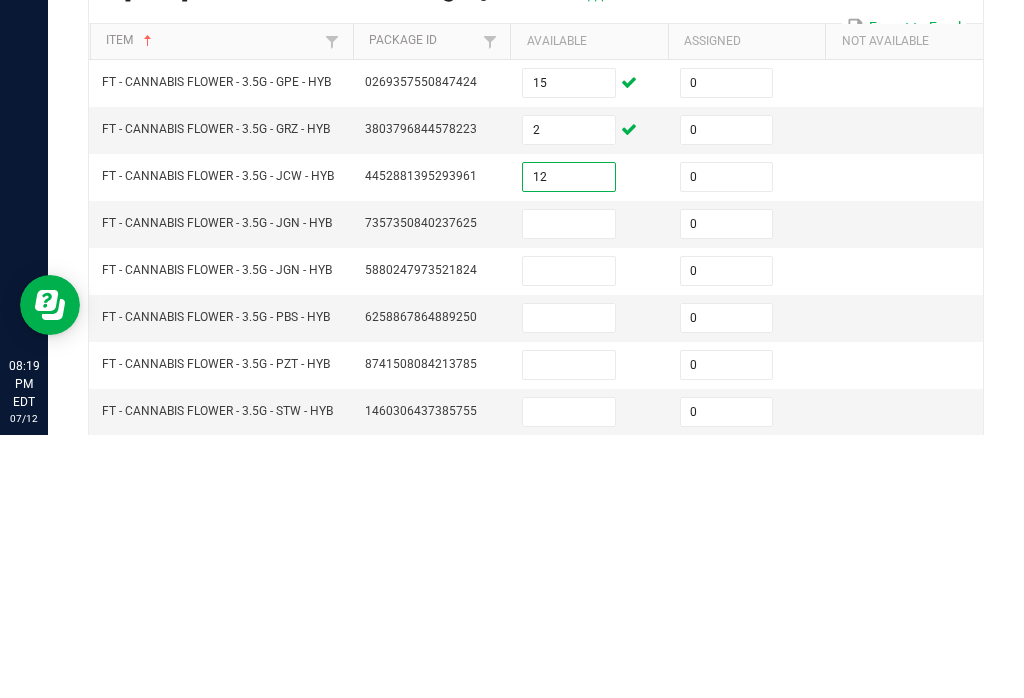 click at bounding box center (569, 487) 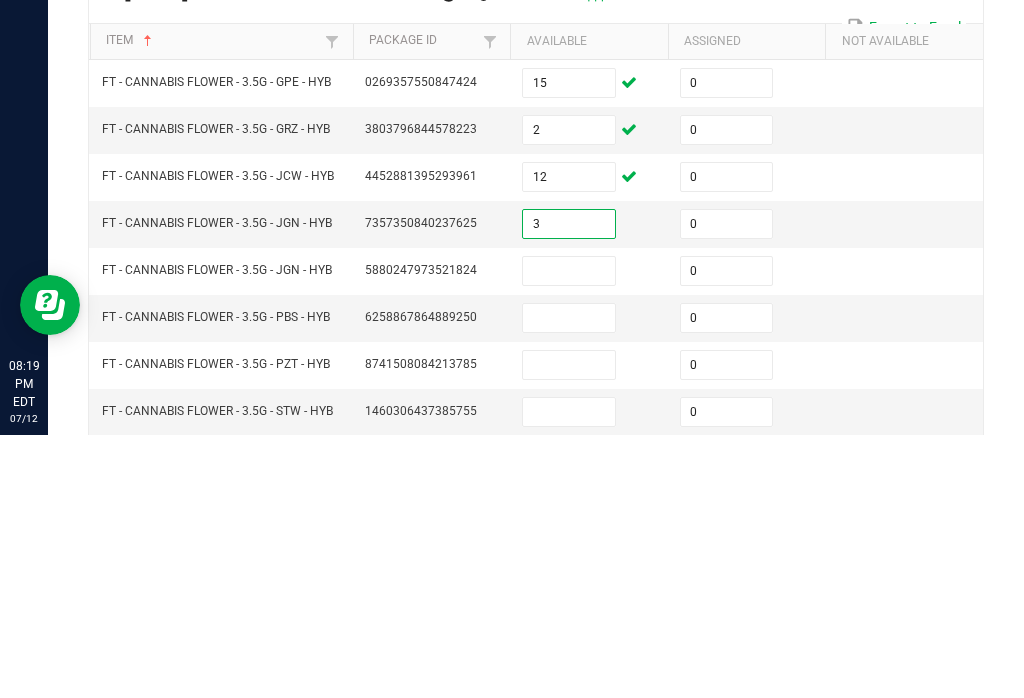 click at bounding box center [569, 534] 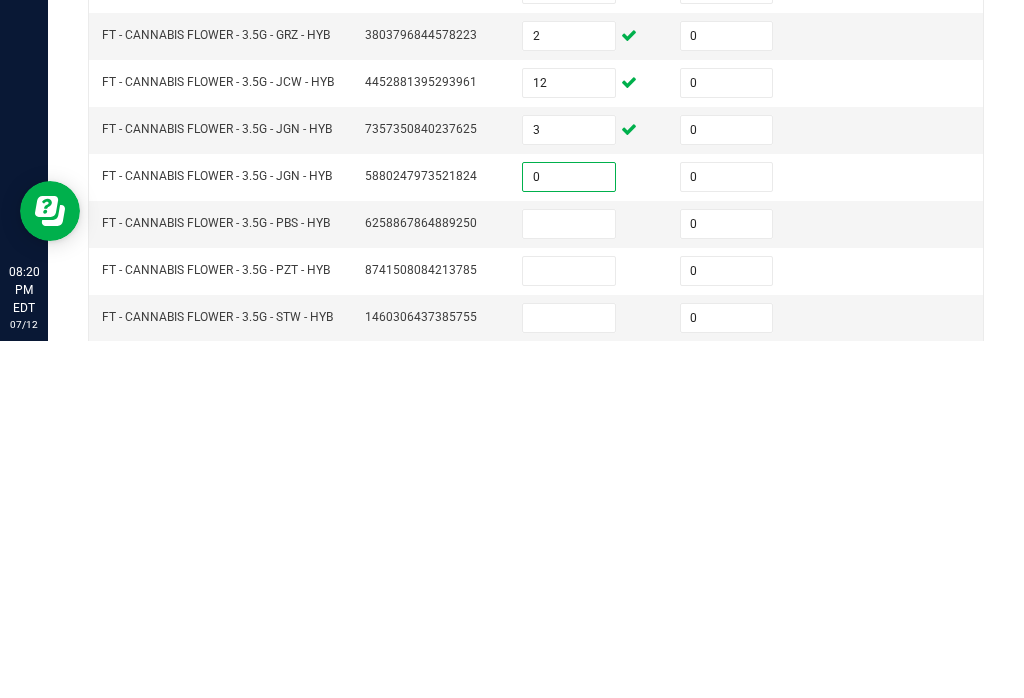 click on "0" at bounding box center [727, 534] 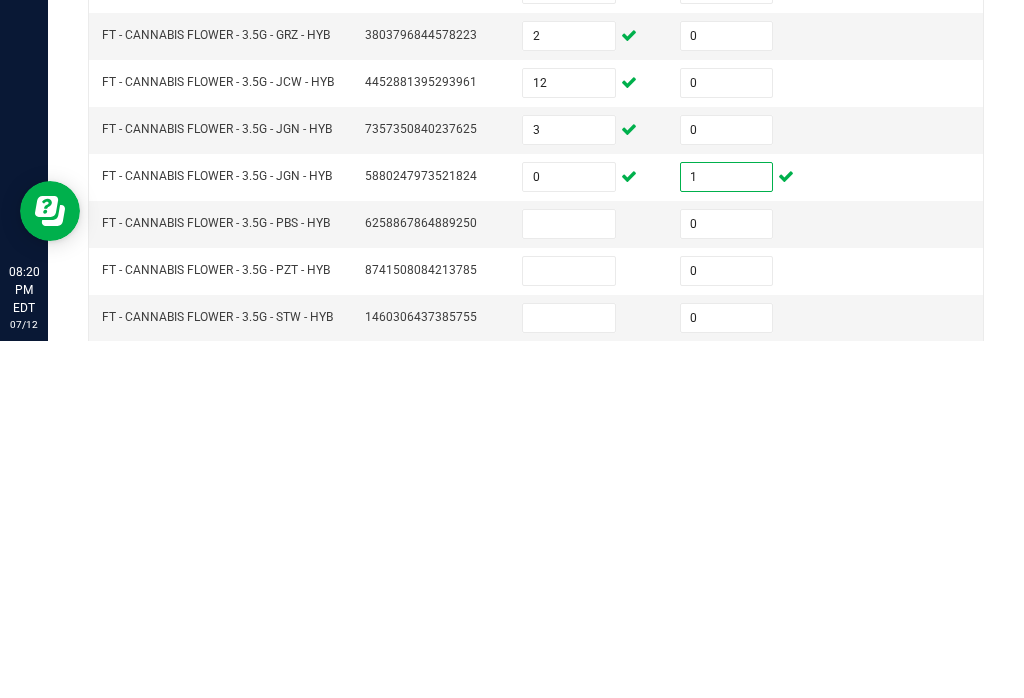 click at bounding box center (569, 581) 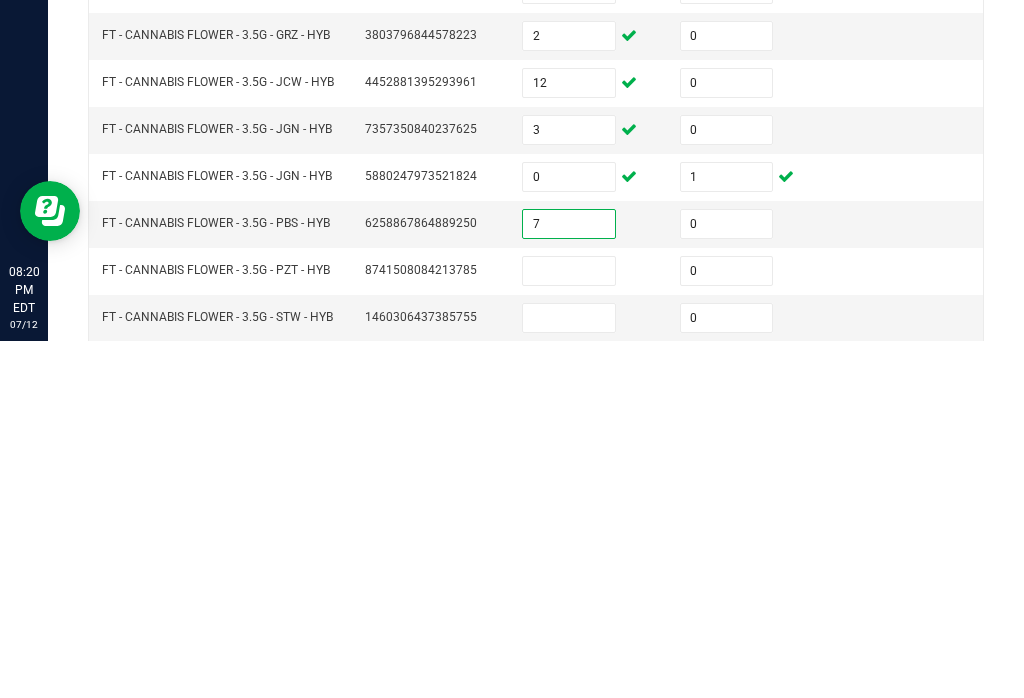 click at bounding box center (569, 628) 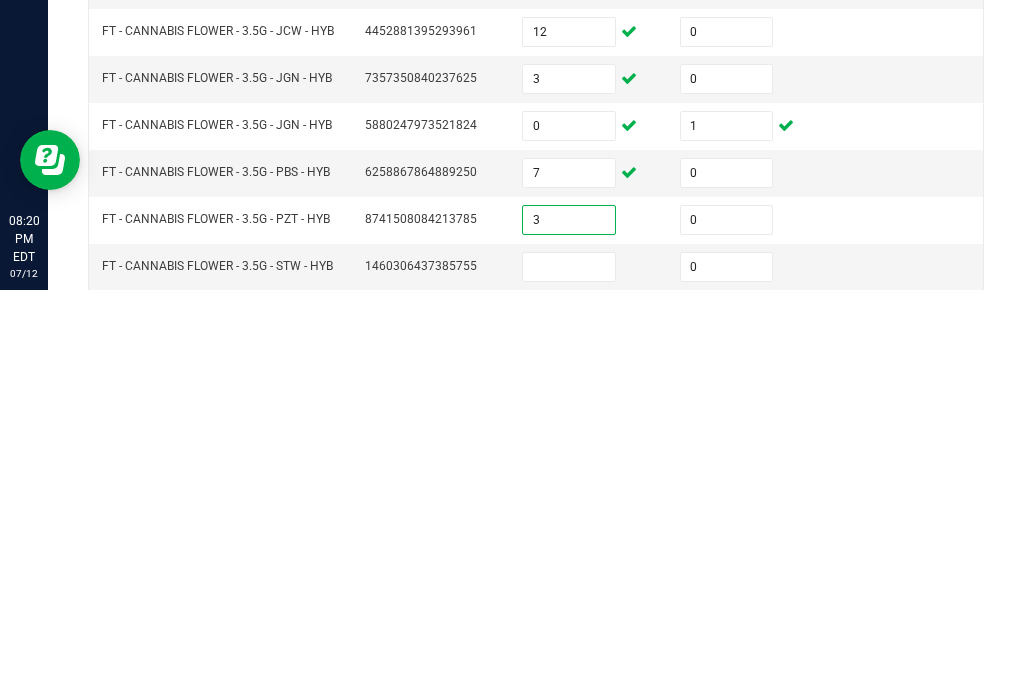 click at bounding box center (569, 675) 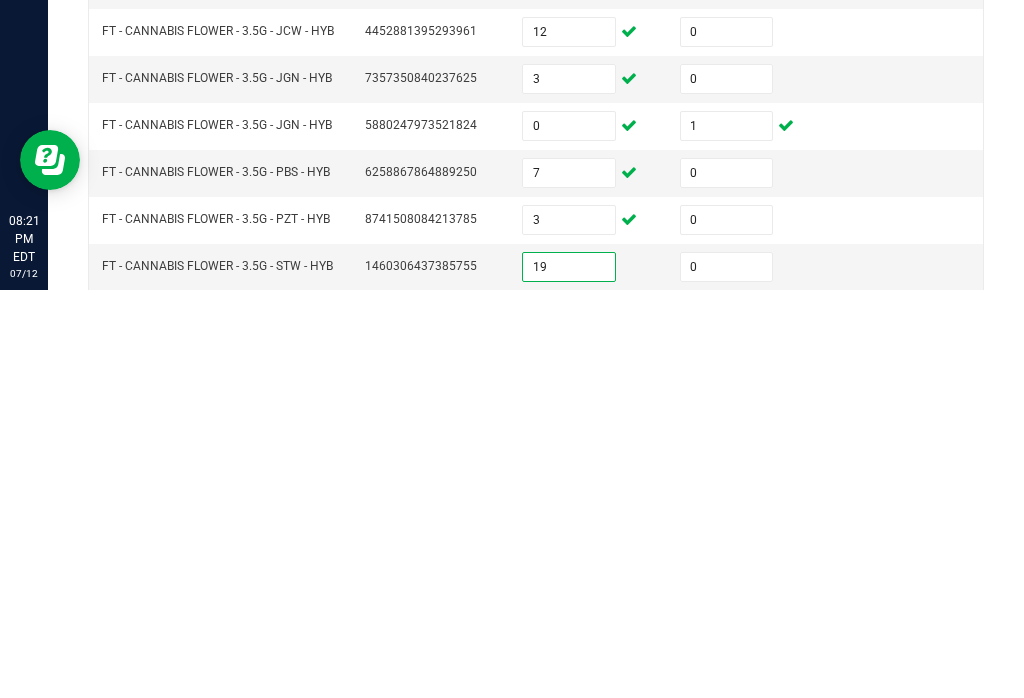 click at bounding box center [569, 722] 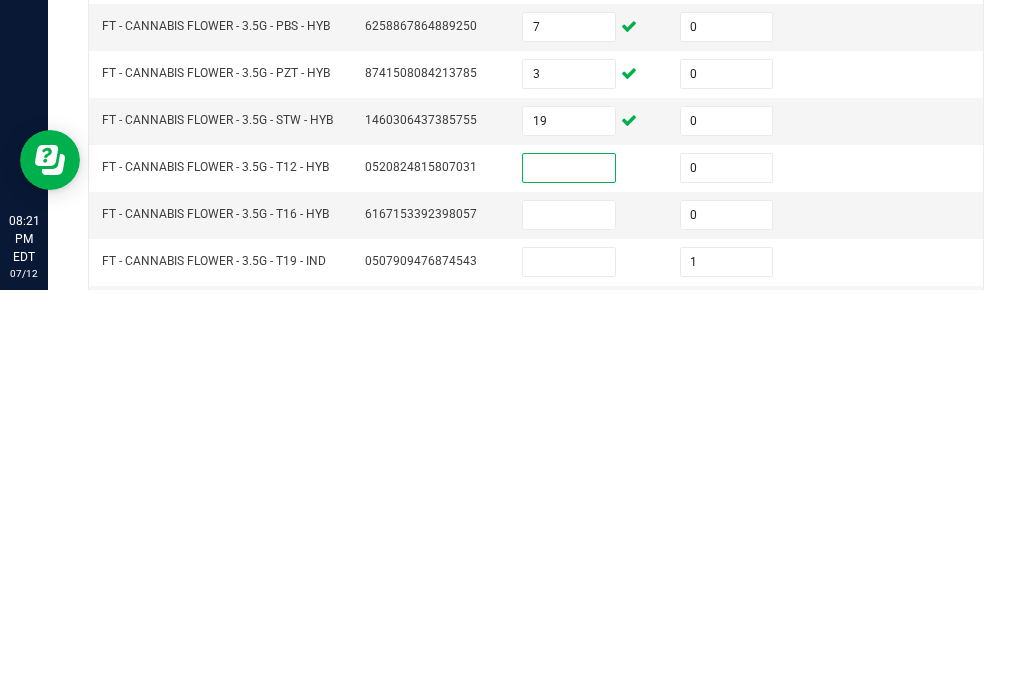 scroll, scrollTop: 144, scrollLeft: 0, axis: vertical 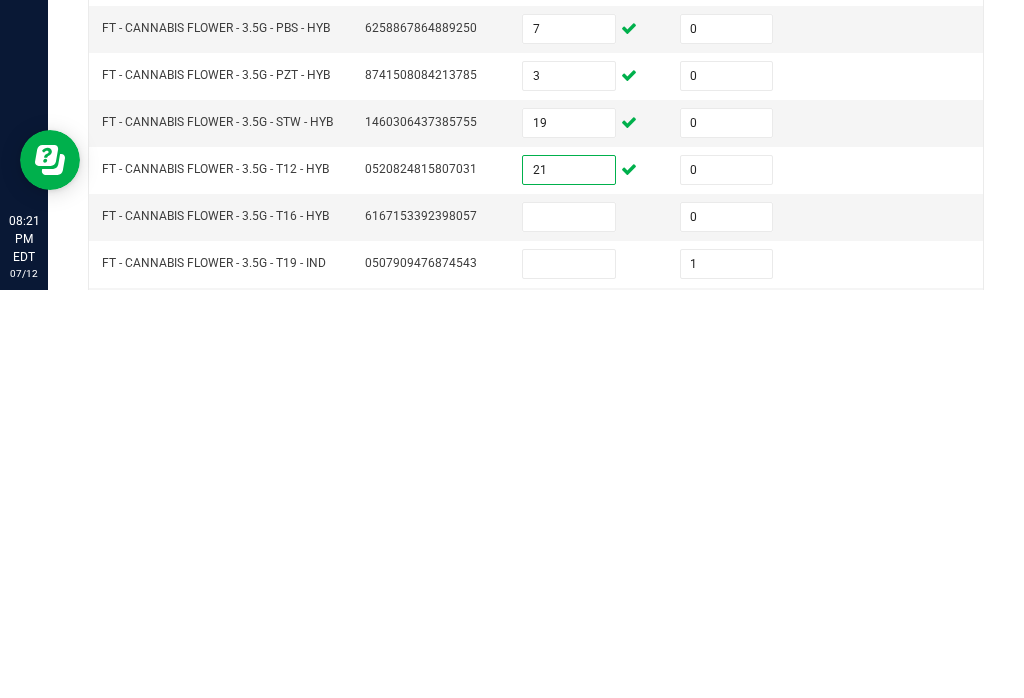 click at bounding box center (569, 625) 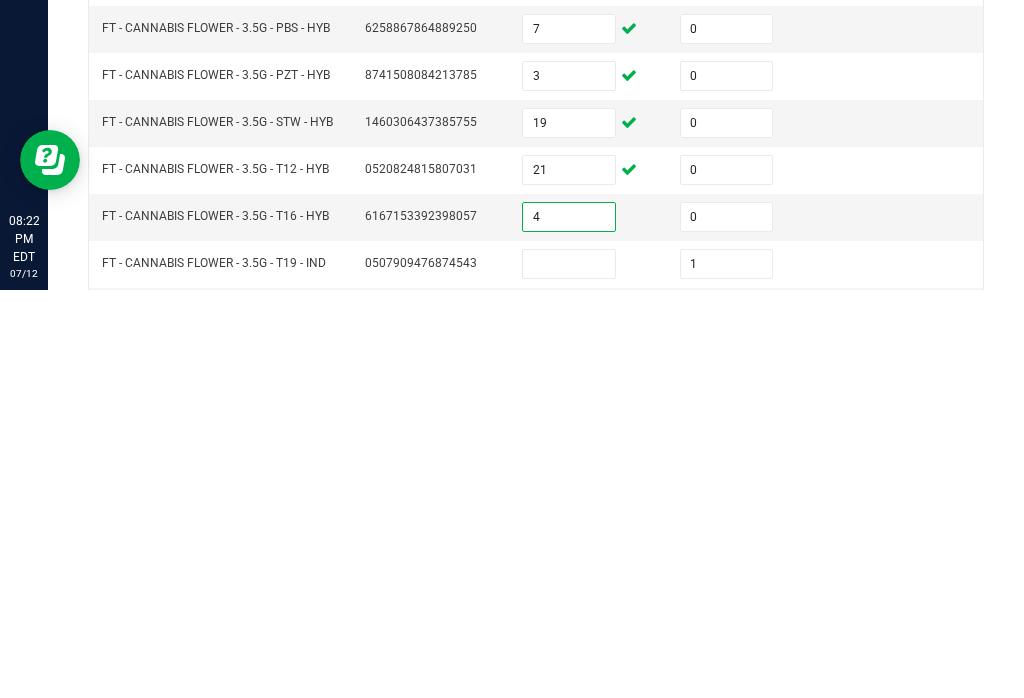 click at bounding box center (569, 672) 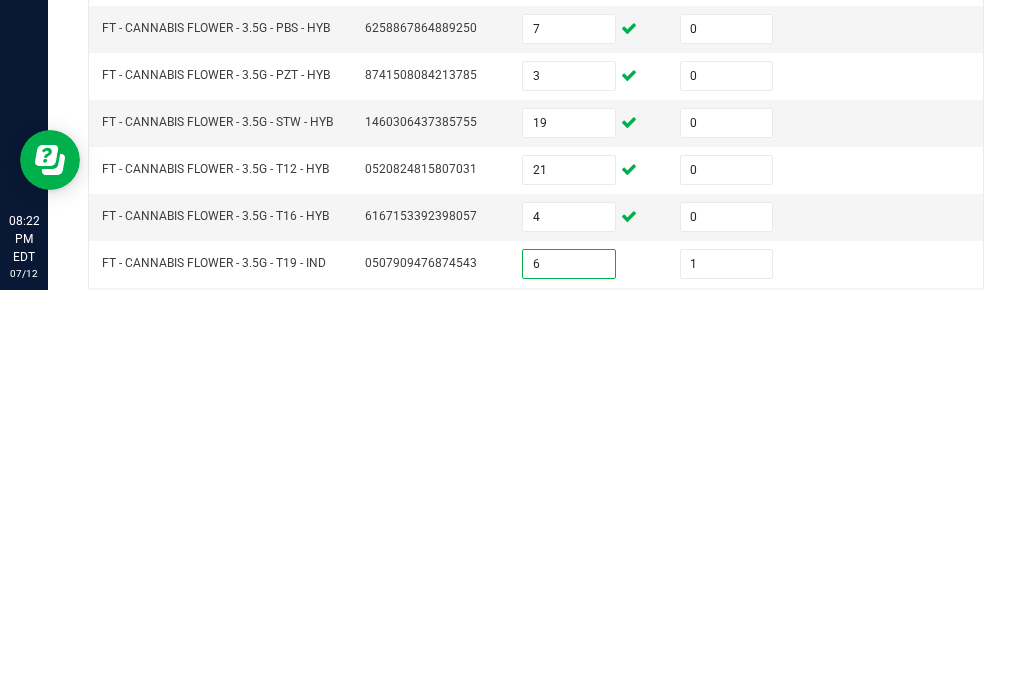 click at bounding box center [569, 719] 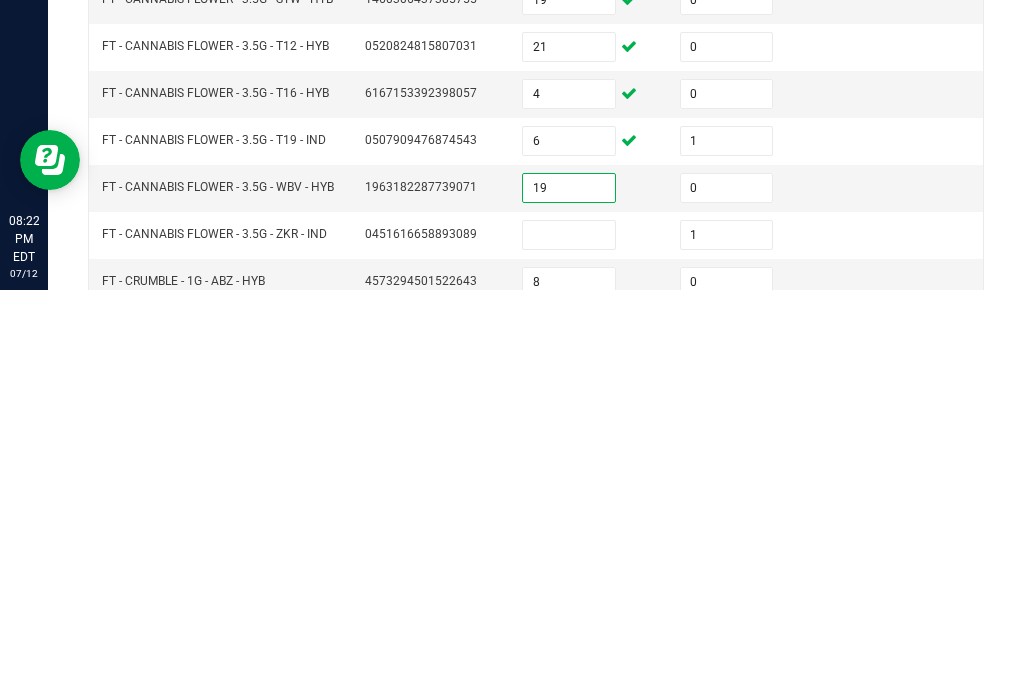 scroll, scrollTop: 270, scrollLeft: 0, axis: vertical 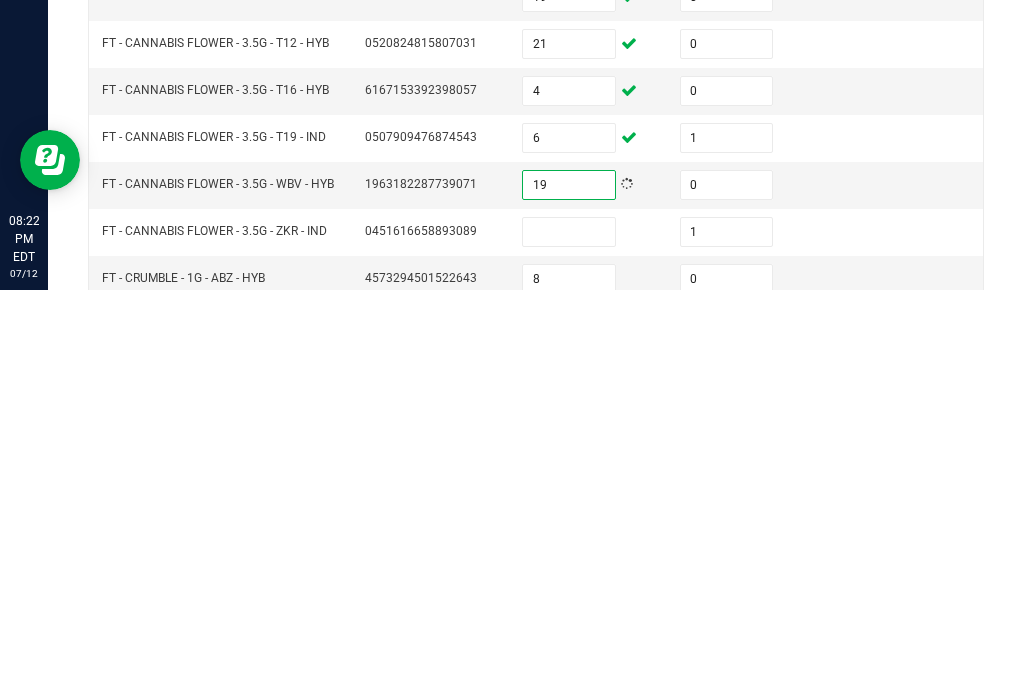 click at bounding box center (569, 640) 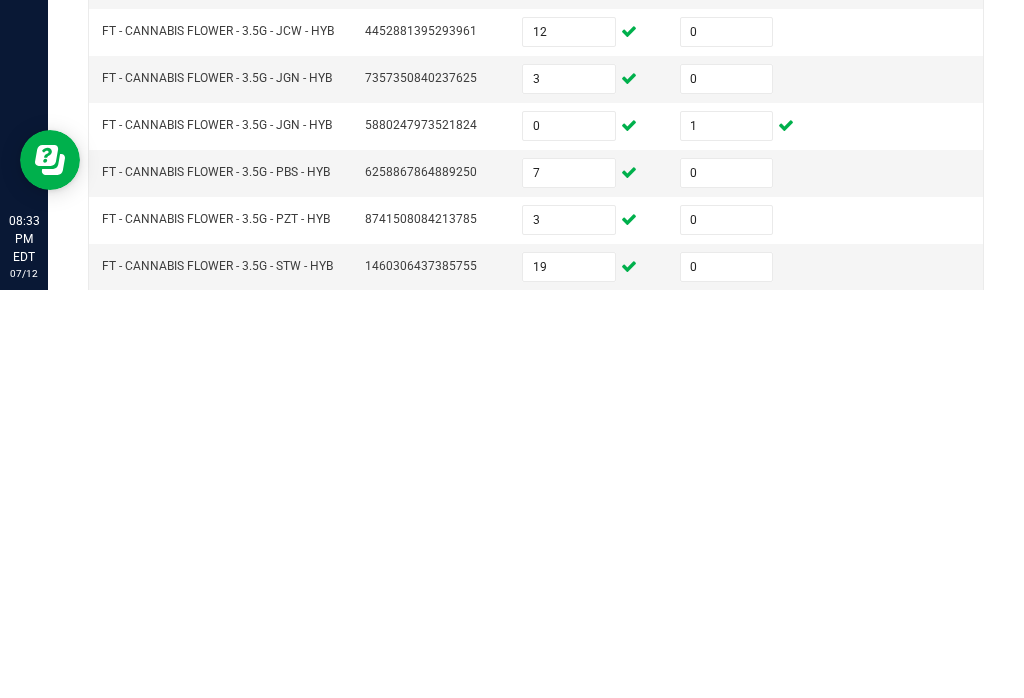 scroll, scrollTop: 0, scrollLeft: 0, axis: both 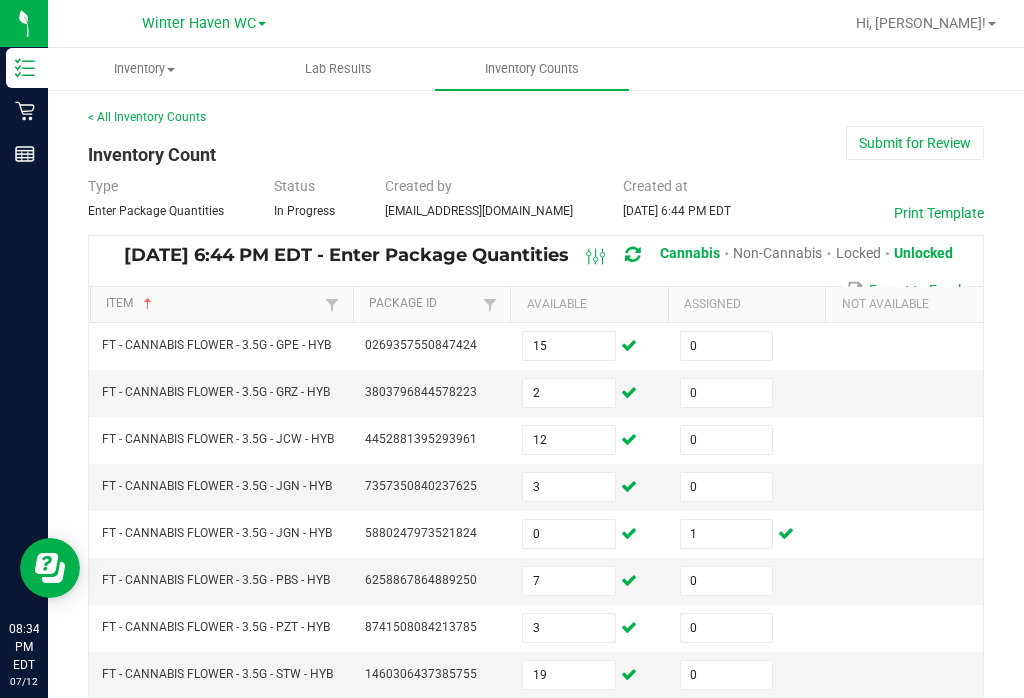 click on "Submit for Review" at bounding box center (915, 143) 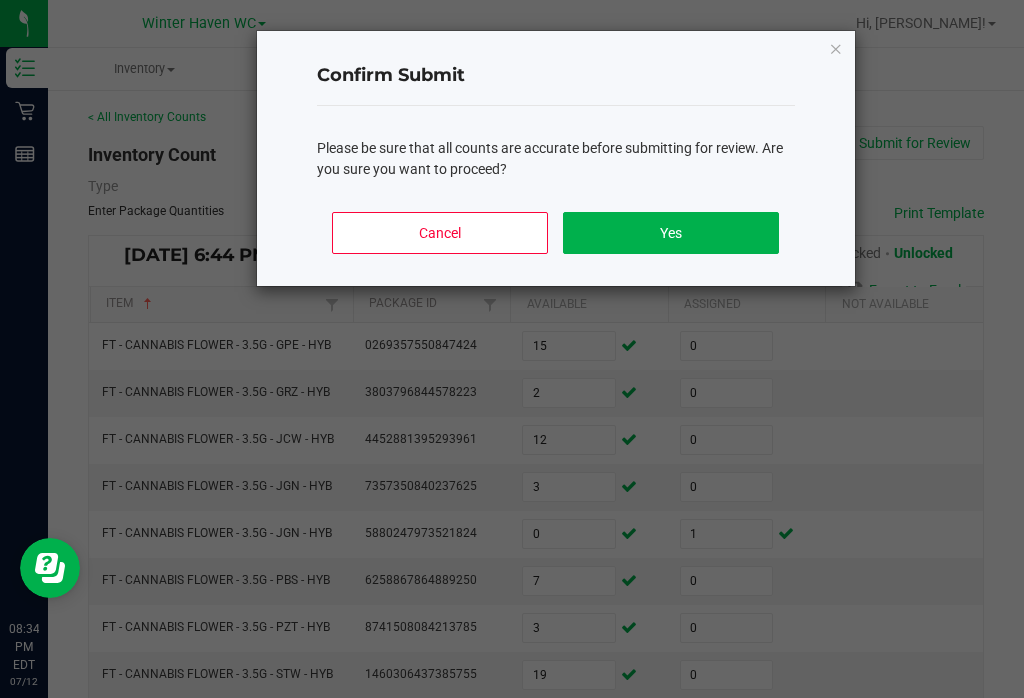 click on "Yes" 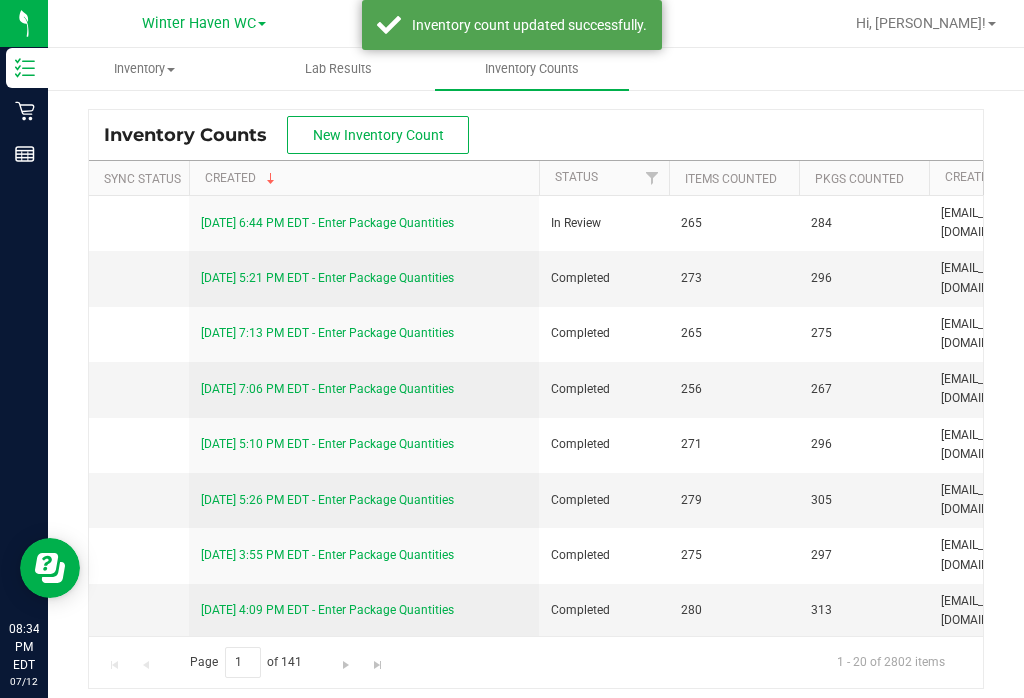 click on "[DATE] 6:44 PM EDT - Enter Package Quantities" at bounding box center (327, 223) 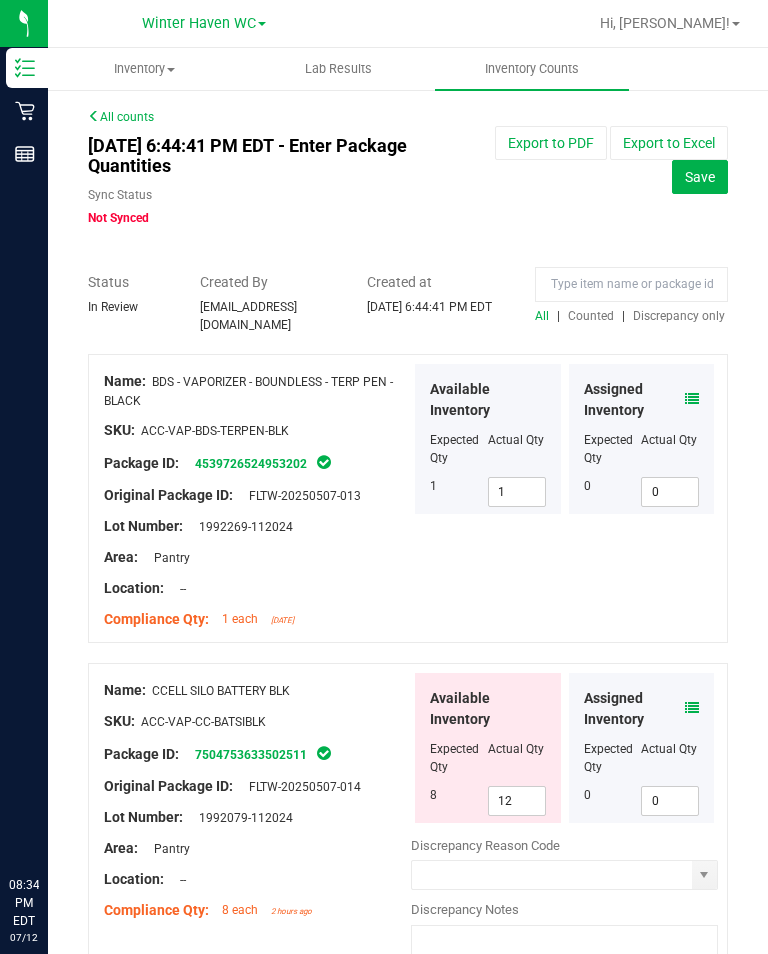 scroll, scrollTop: 0, scrollLeft: 0, axis: both 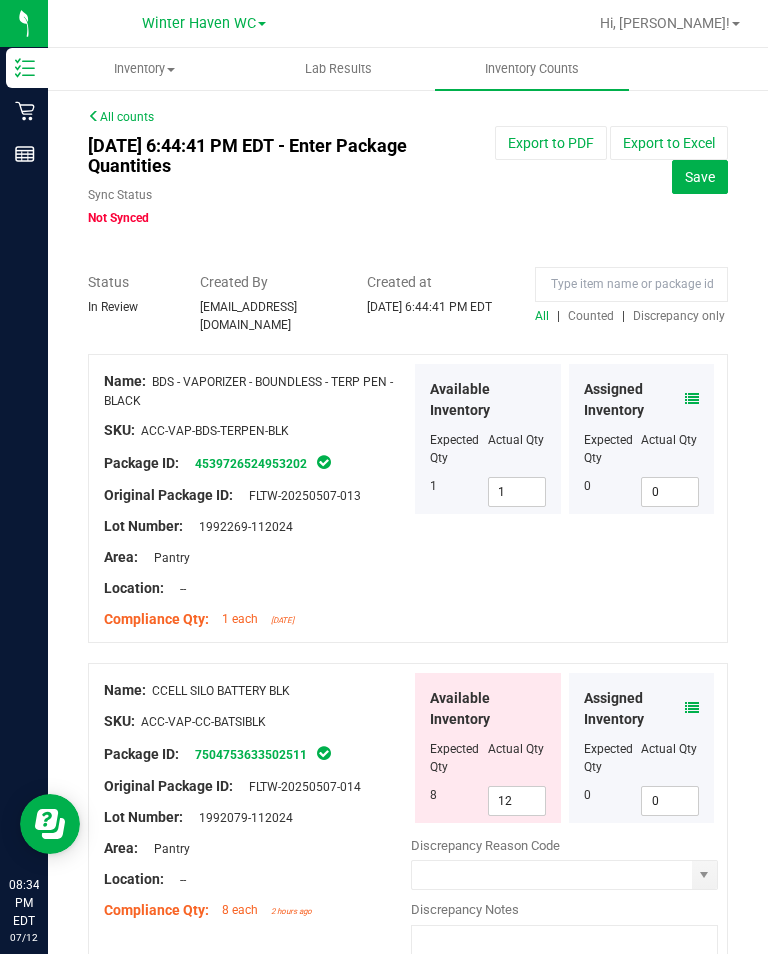 click on "Discrepancy only" at bounding box center [679, 316] 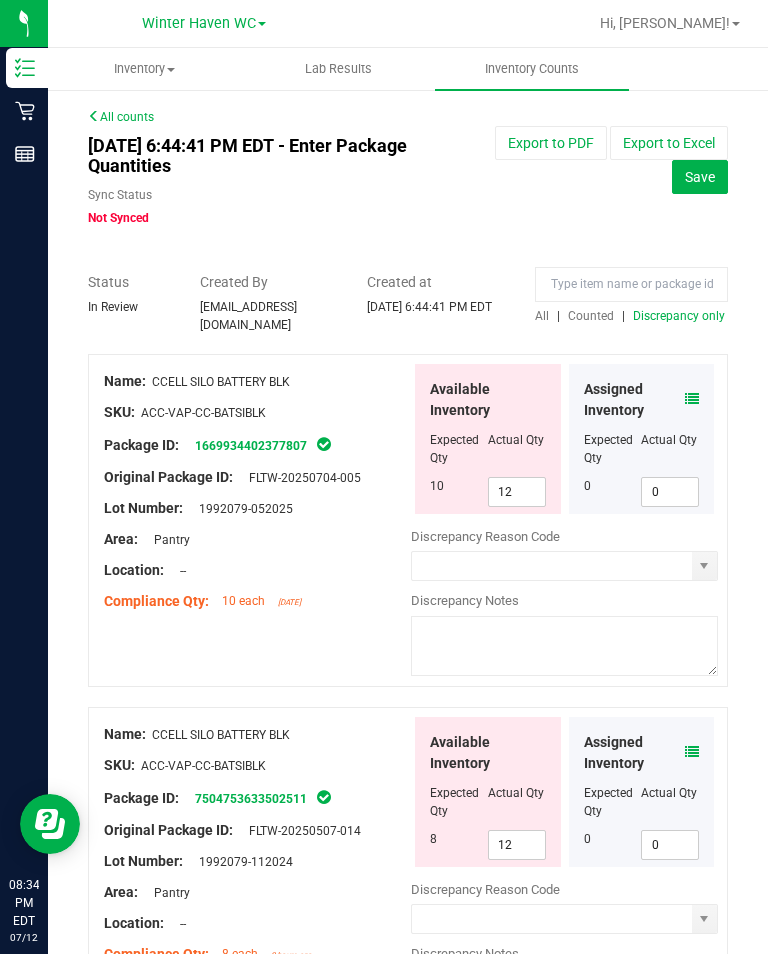 click on "12" at bounding box center (517, 492) 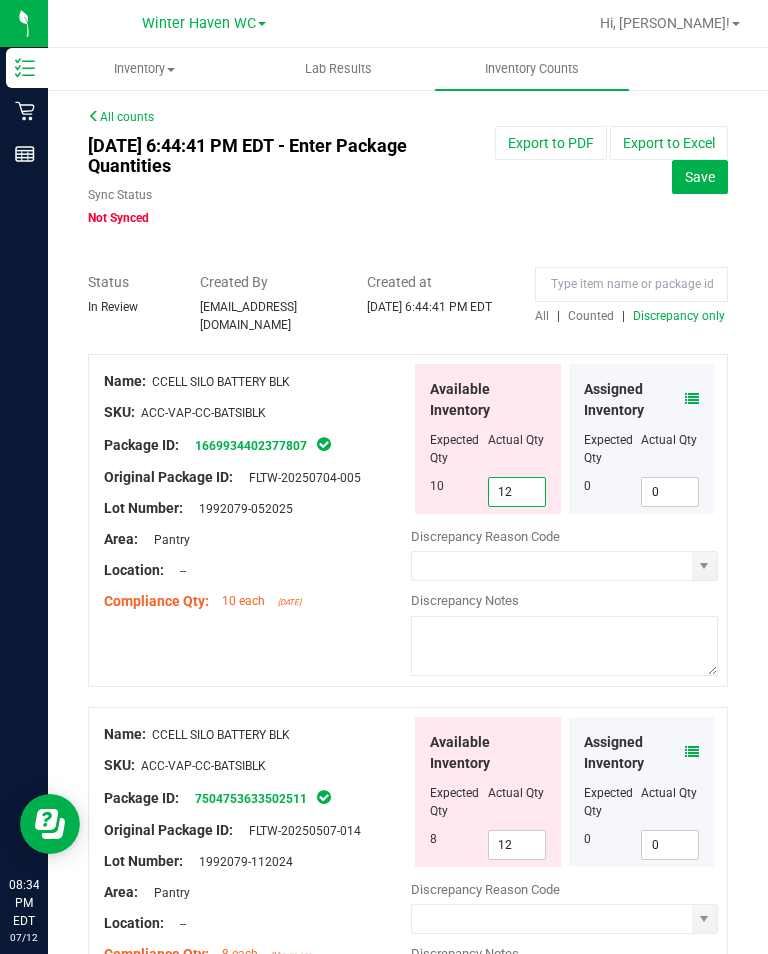 click on "12" at bounding box center (517, 492) 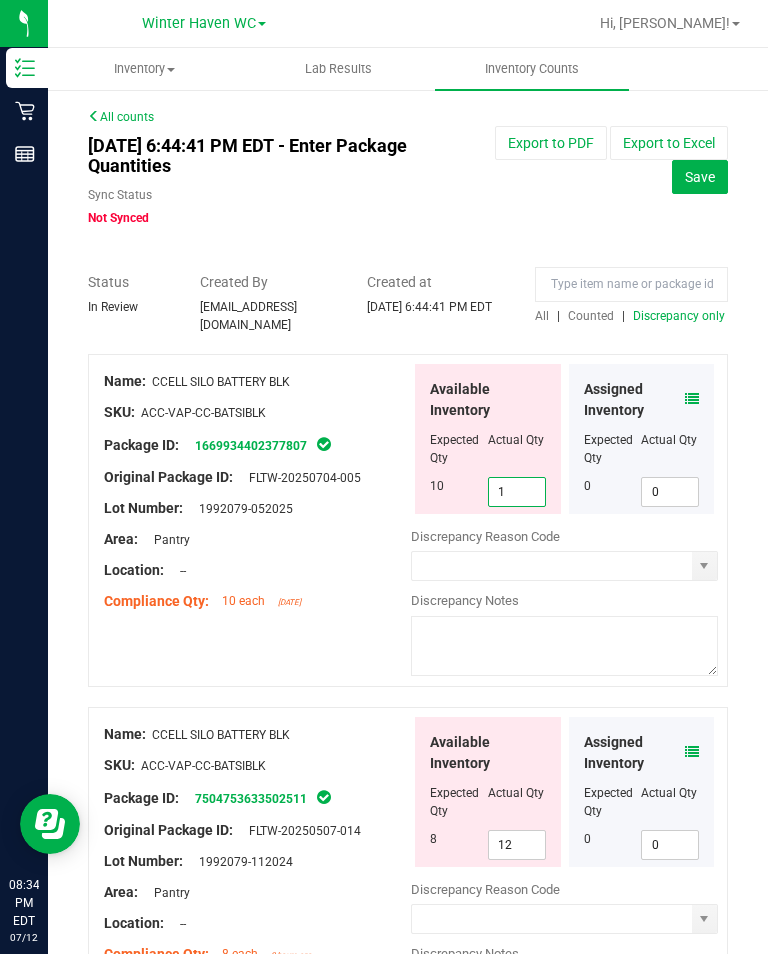 type on "10" 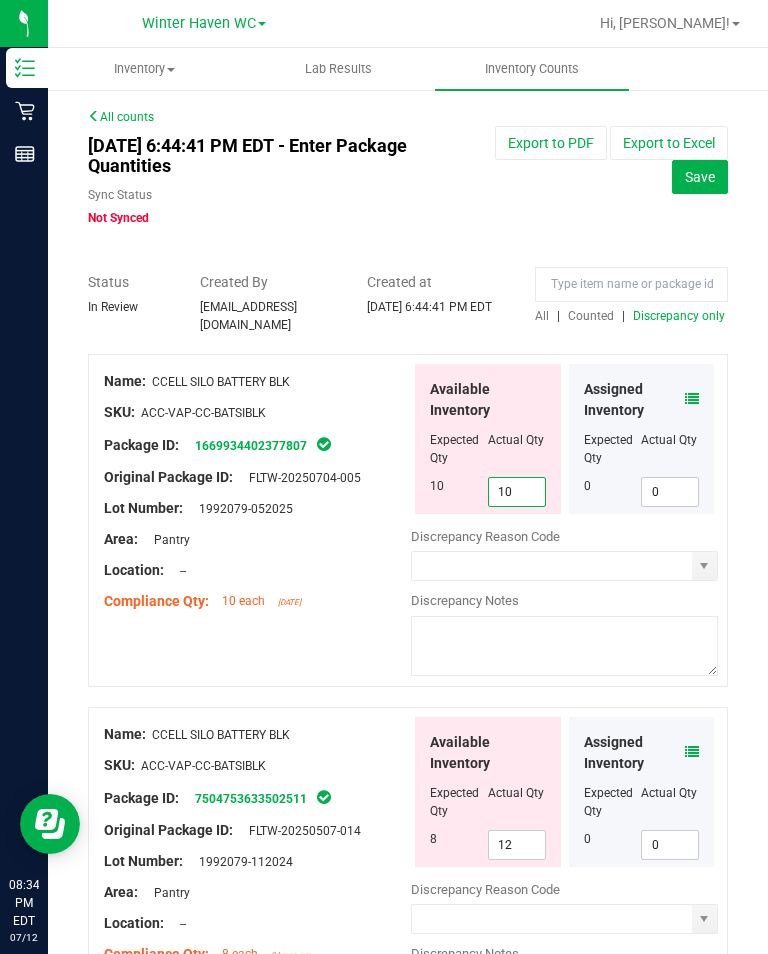 click on "Location:
--" at bounding box center (257, 570) 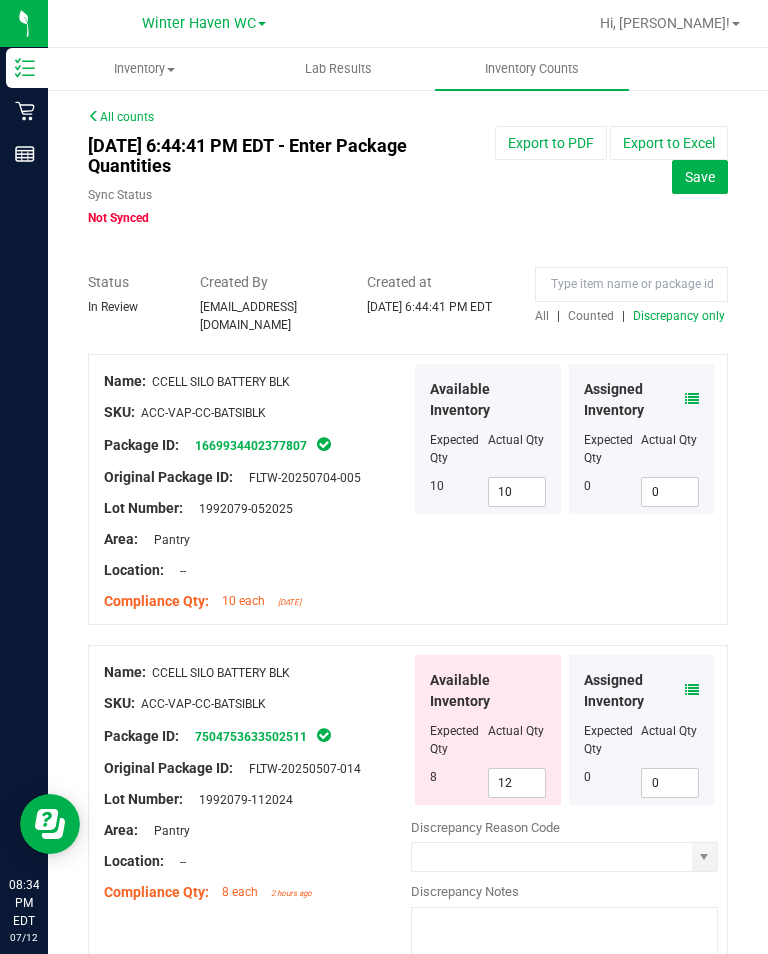click on "12" at bounding box center (517, 783) 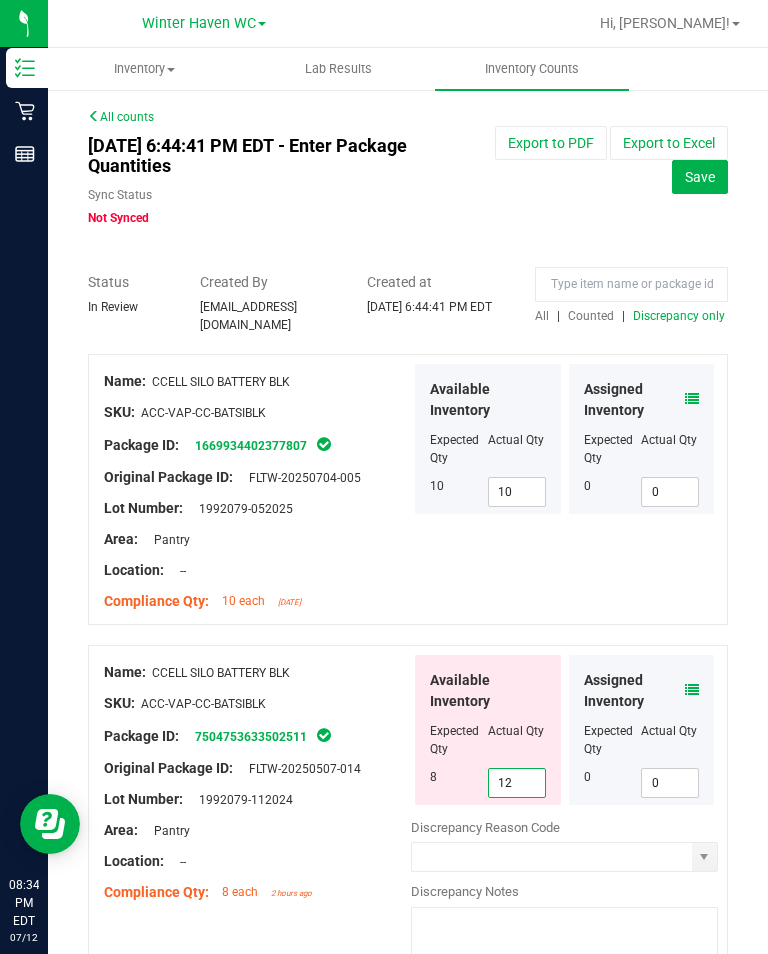 scroll, scrollTop: 31, scrollLeft: 0, axis: vertical 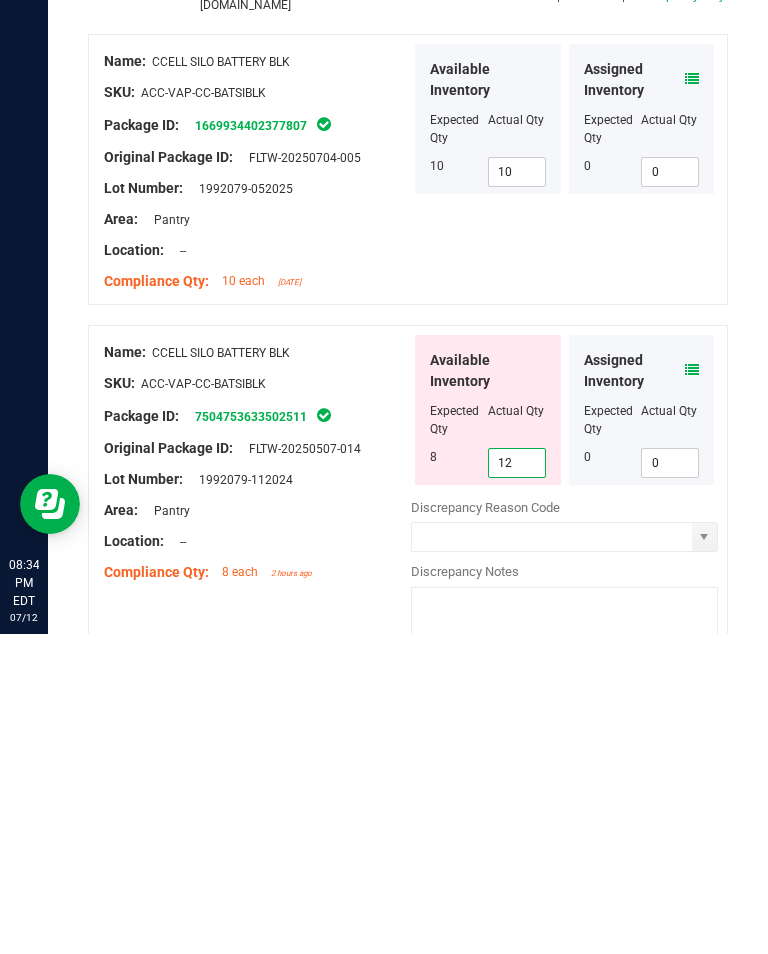 type on "1" 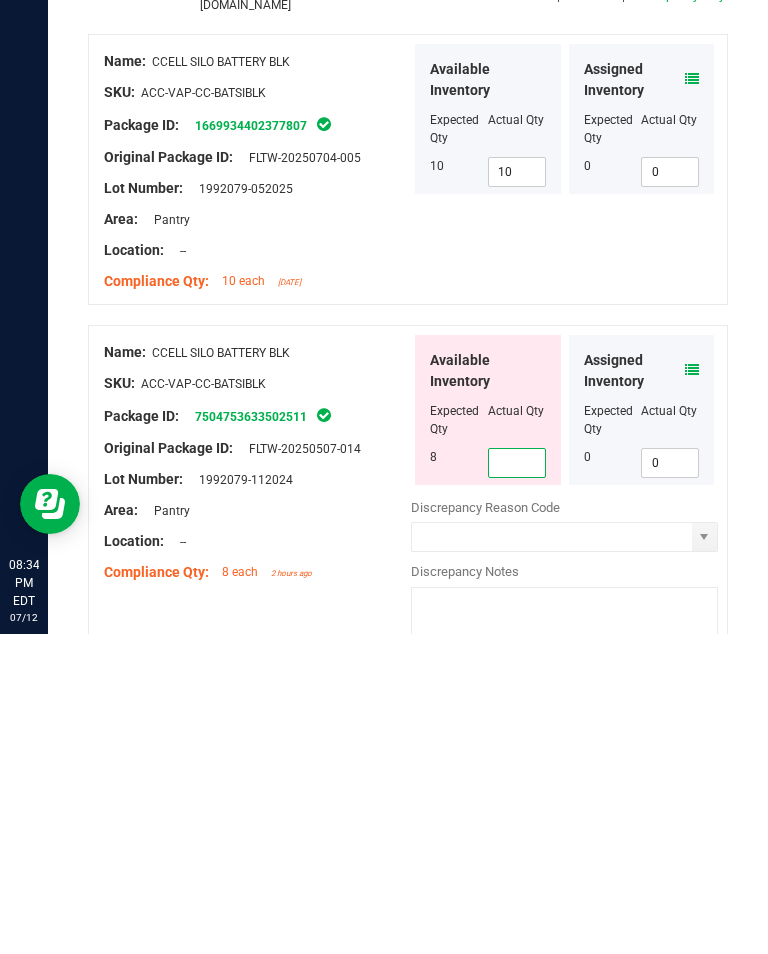 type on "8" 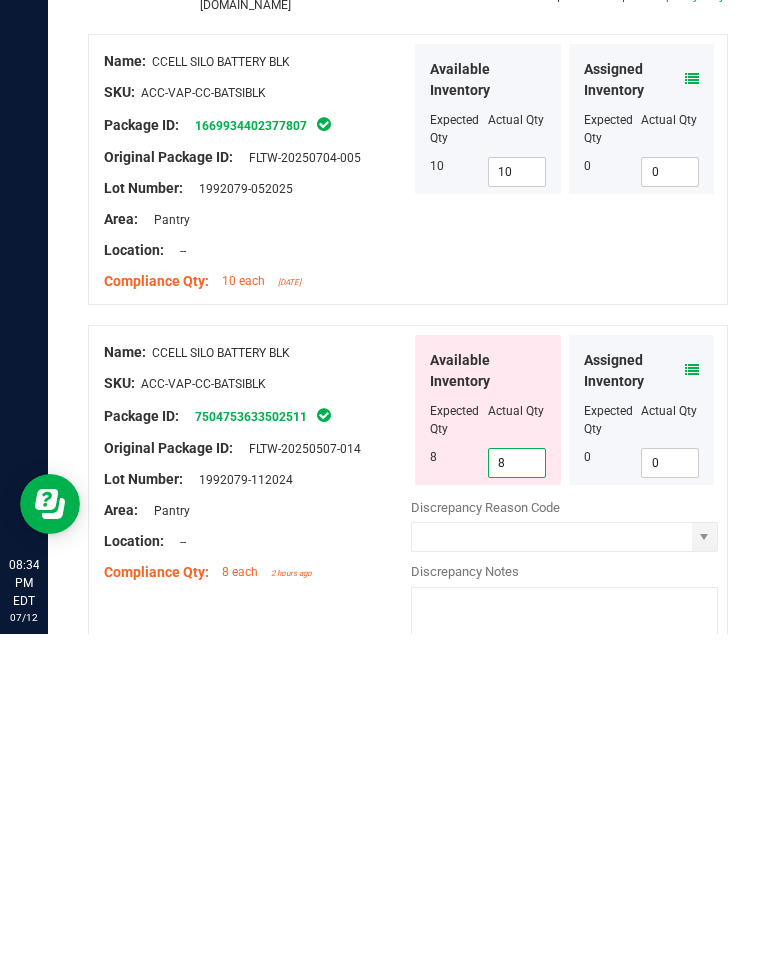 click on "Name:
CCELL SILO BATTERY BLK
SKU:
ACC-VAP-CC-BATSIBLK
Package ID:
7504753633502511
Original Package ID:
FLTW-20250507-014
Lot Number:
1992079-112024
12" at bounding box center (408, 811) 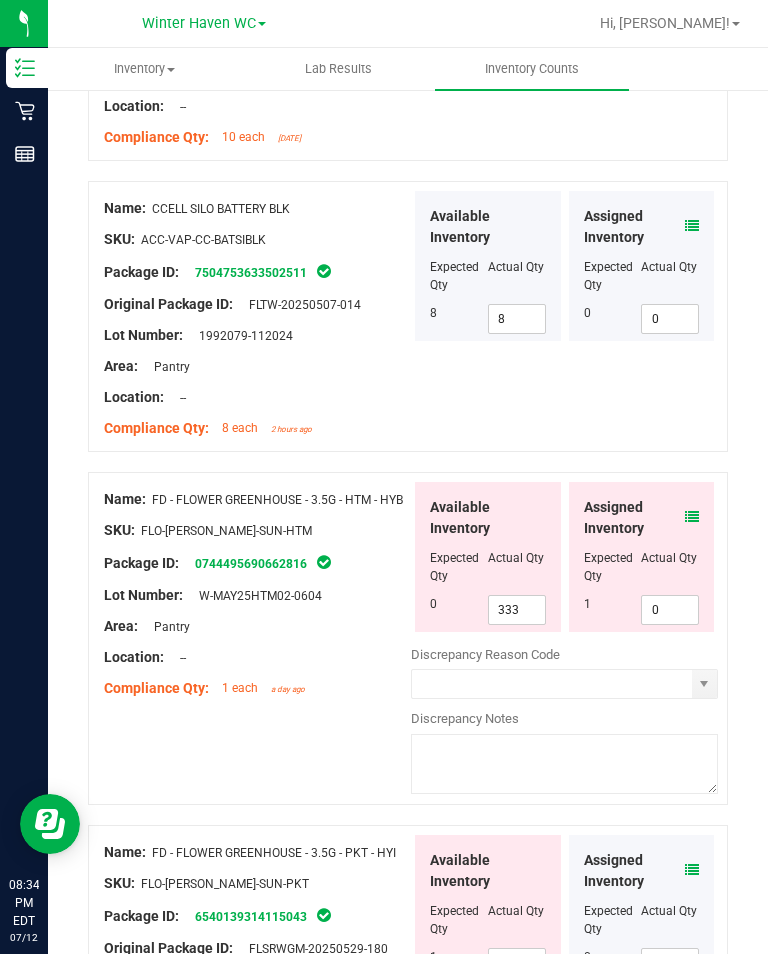 scroll, scrollTop: 472, scrollLeft: 0, axis: vertical 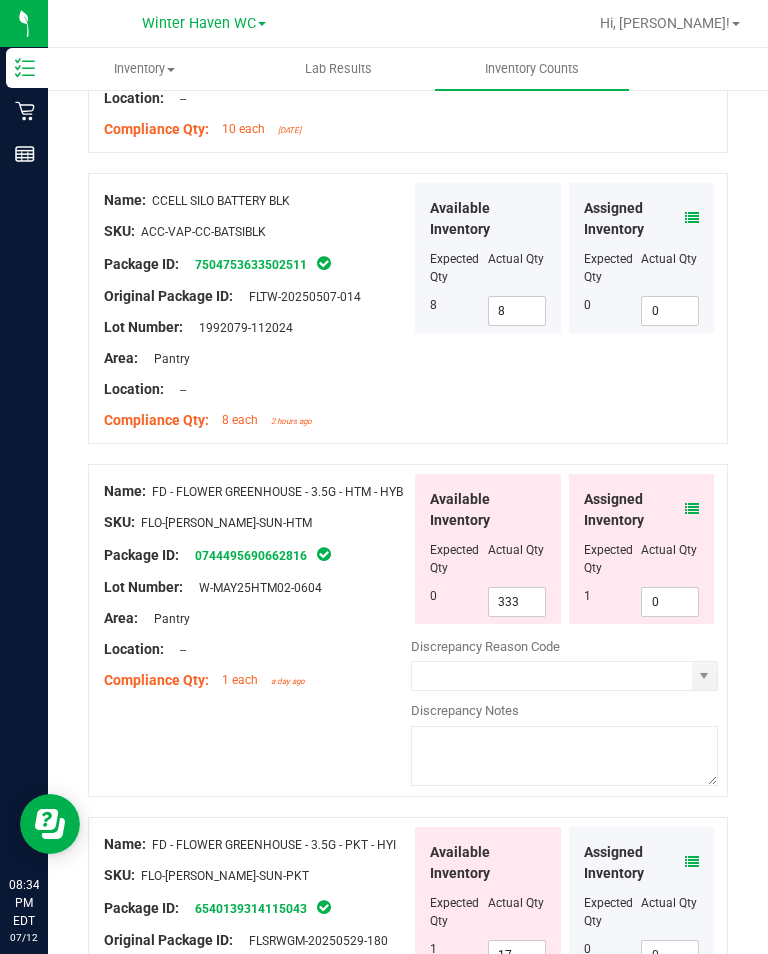 click on "0" at bounding box center [670, 602] 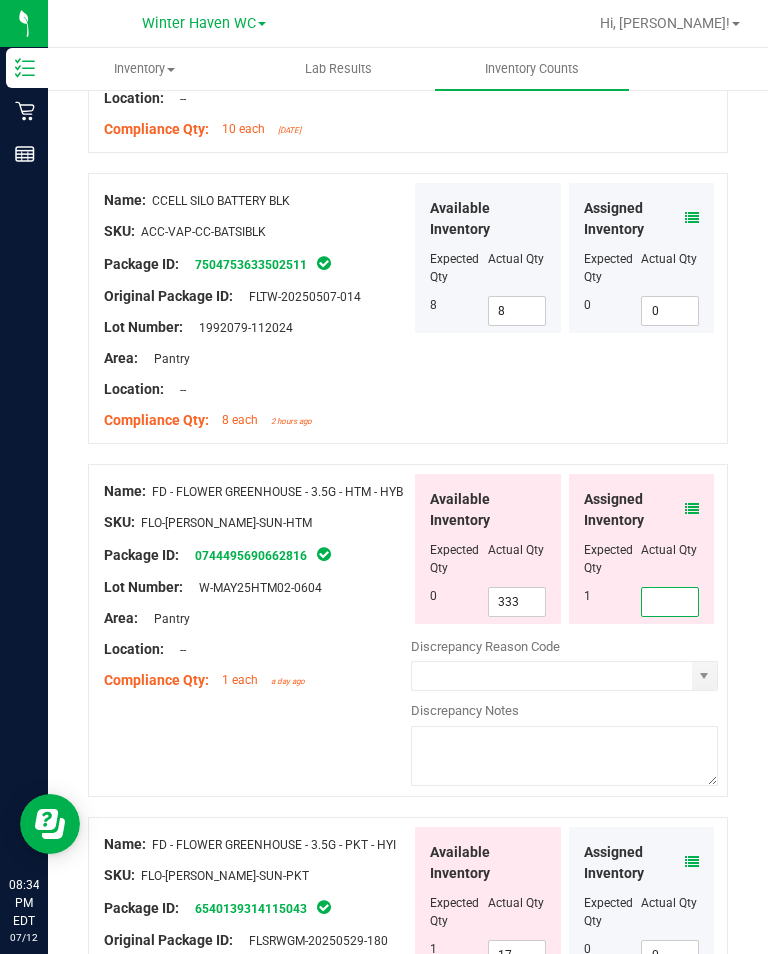 type on "1" 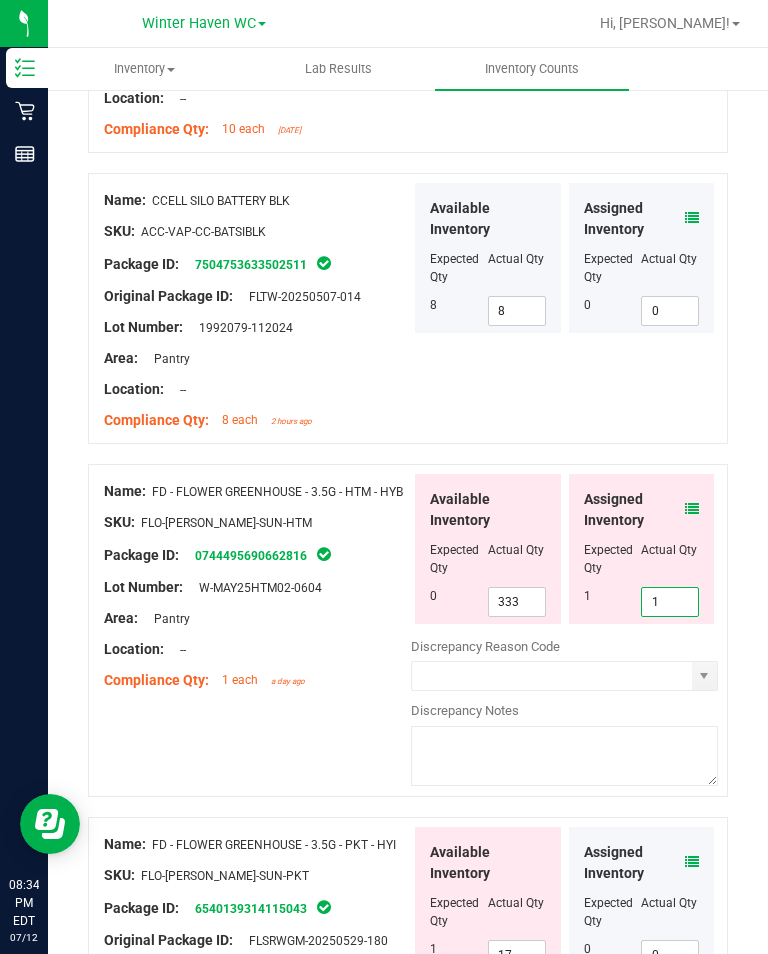 click on "Area:
Pantry" at bounding box center [257, 618] 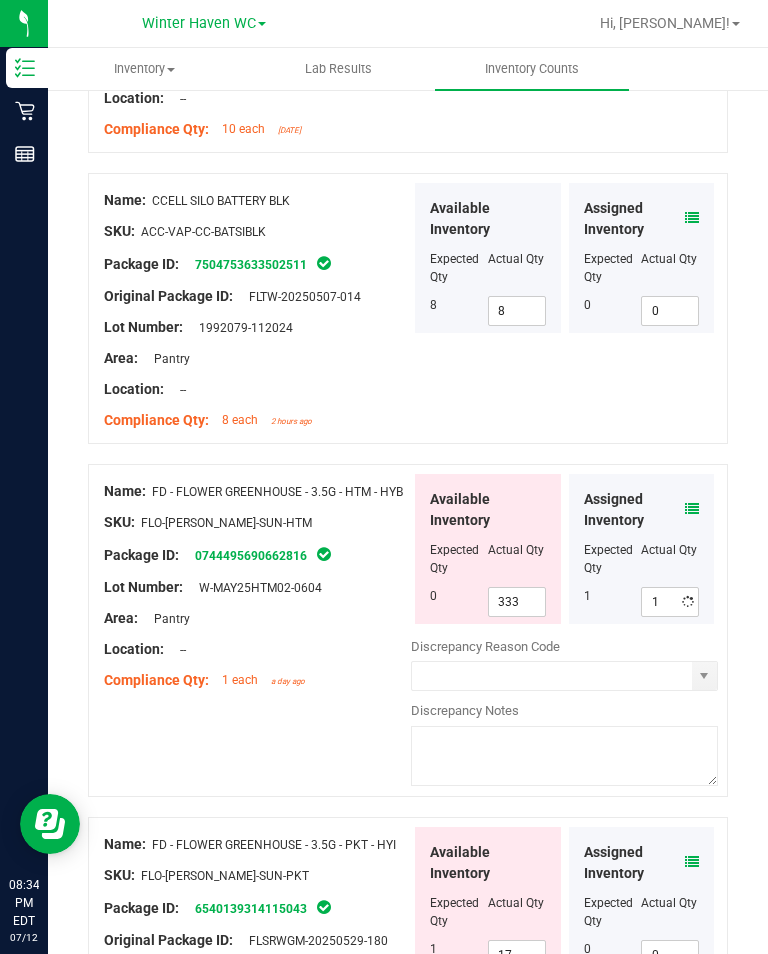 click on "333" at bounding box center (517, 602) 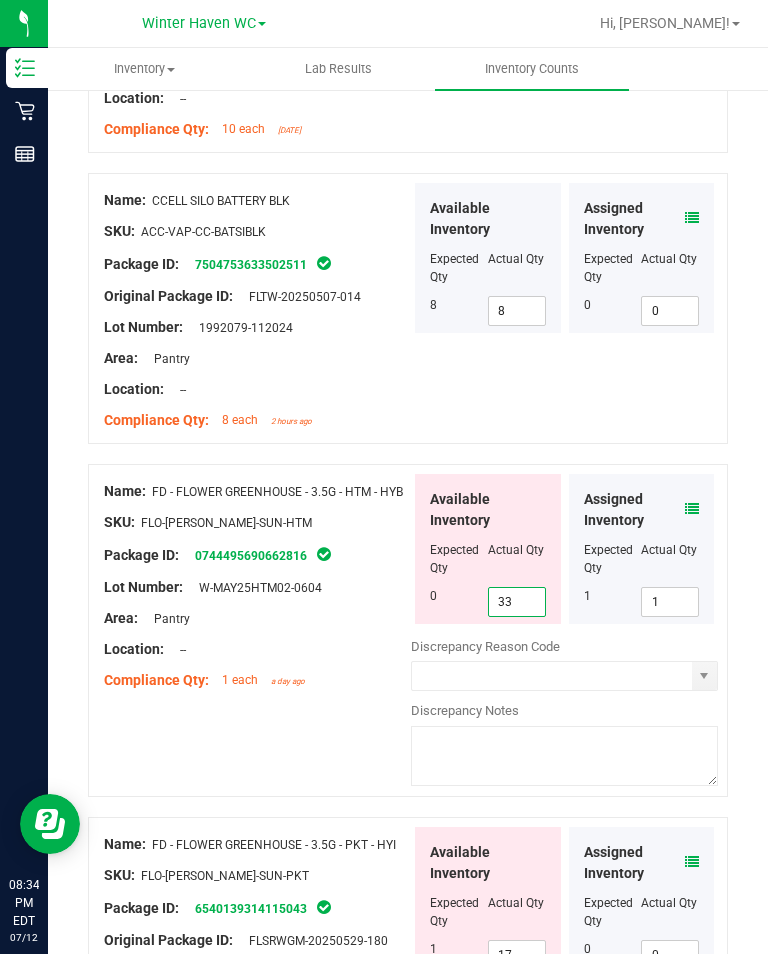 type on "3" 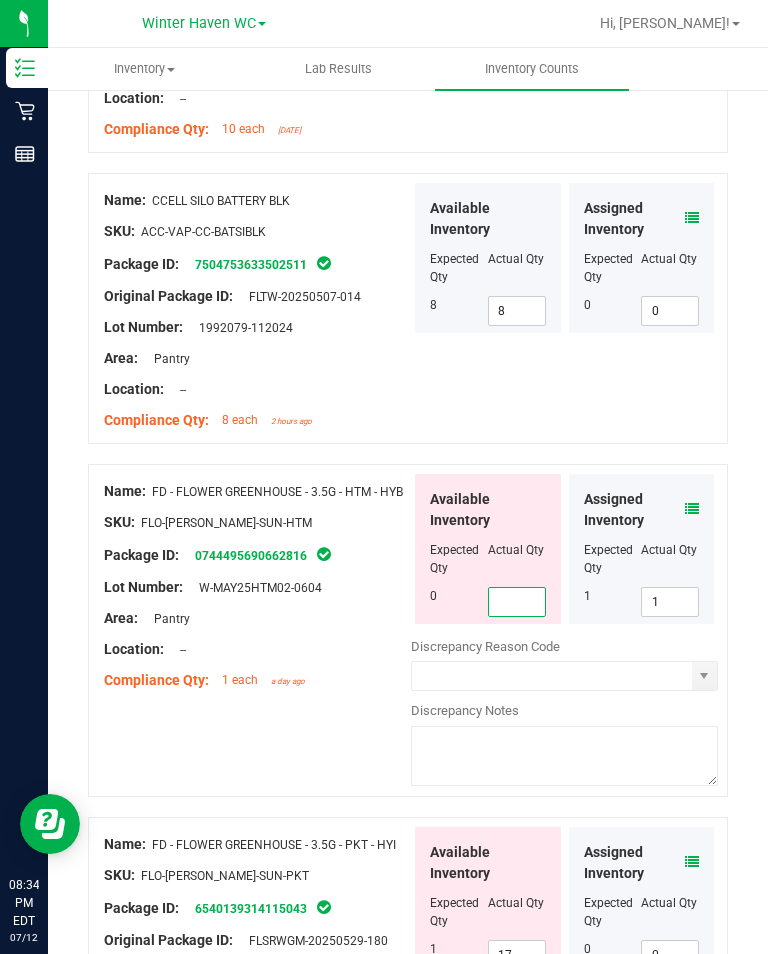 type on "0" 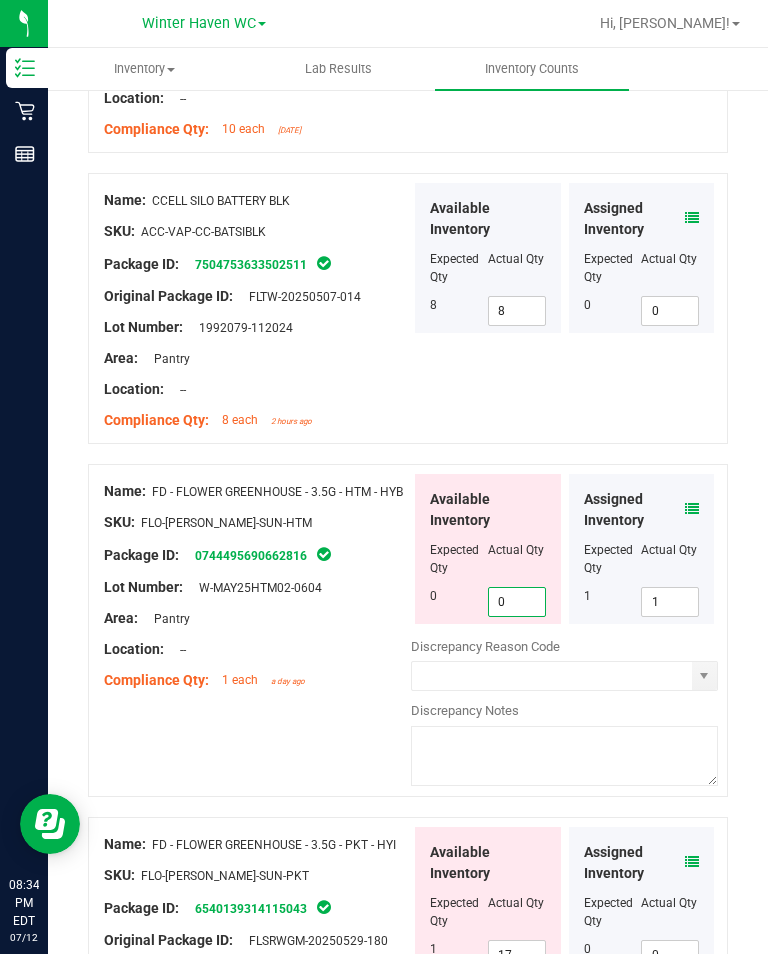 click on "Area:
Pantry" at bounding box center (257, 618) 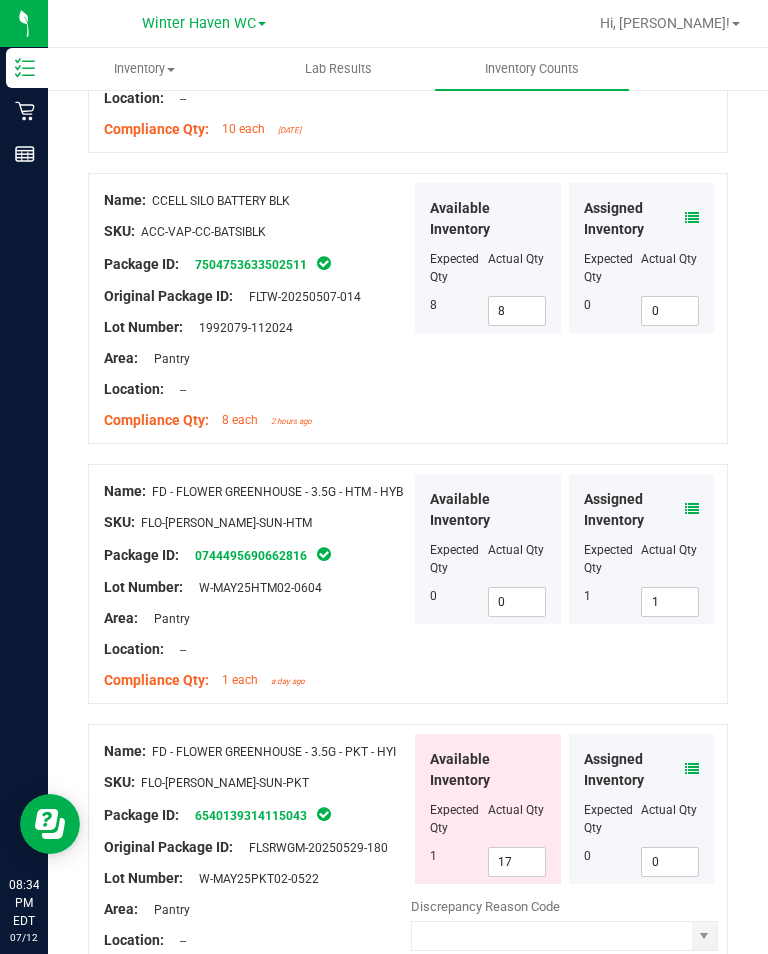 click at bounding box center [692, 769] 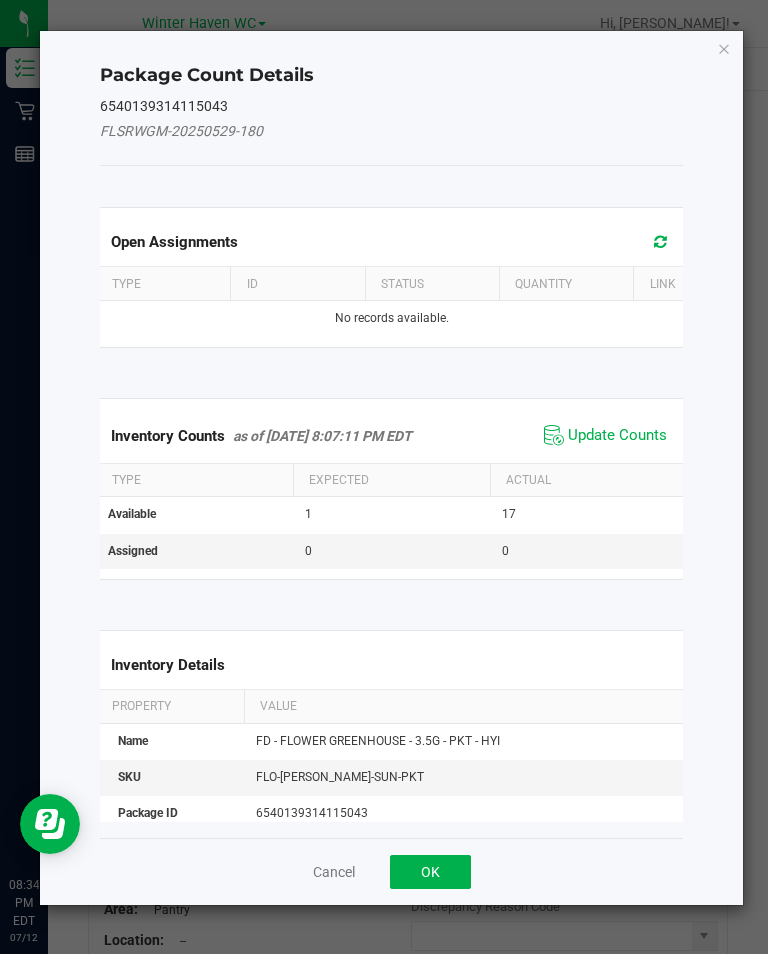 click on "Update Counts" 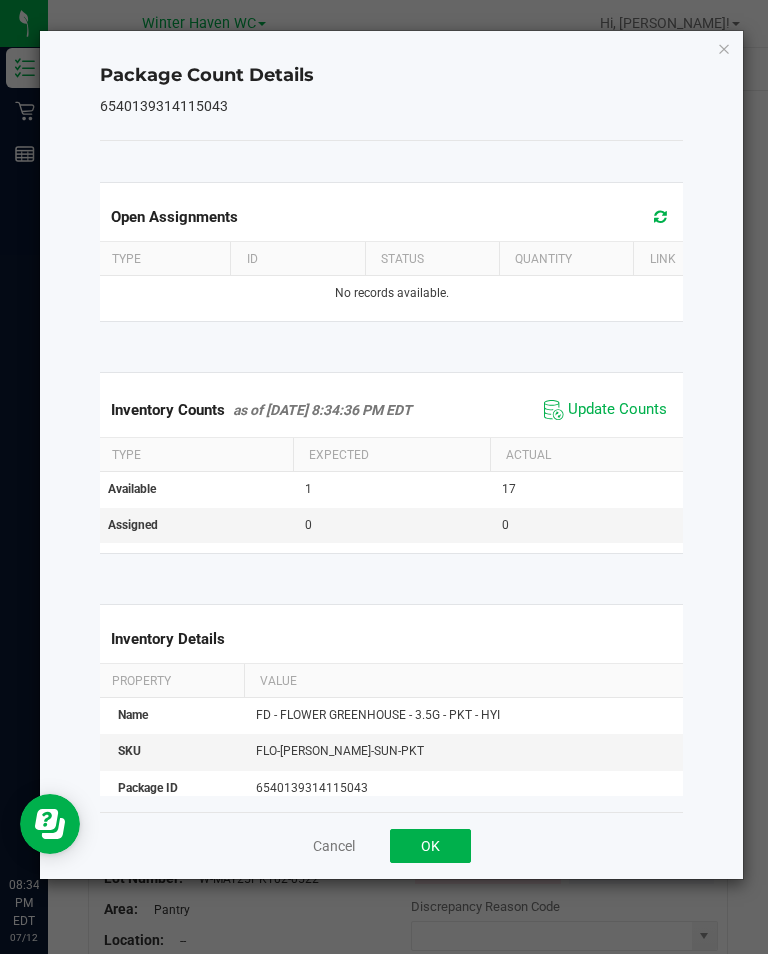click on "OK" 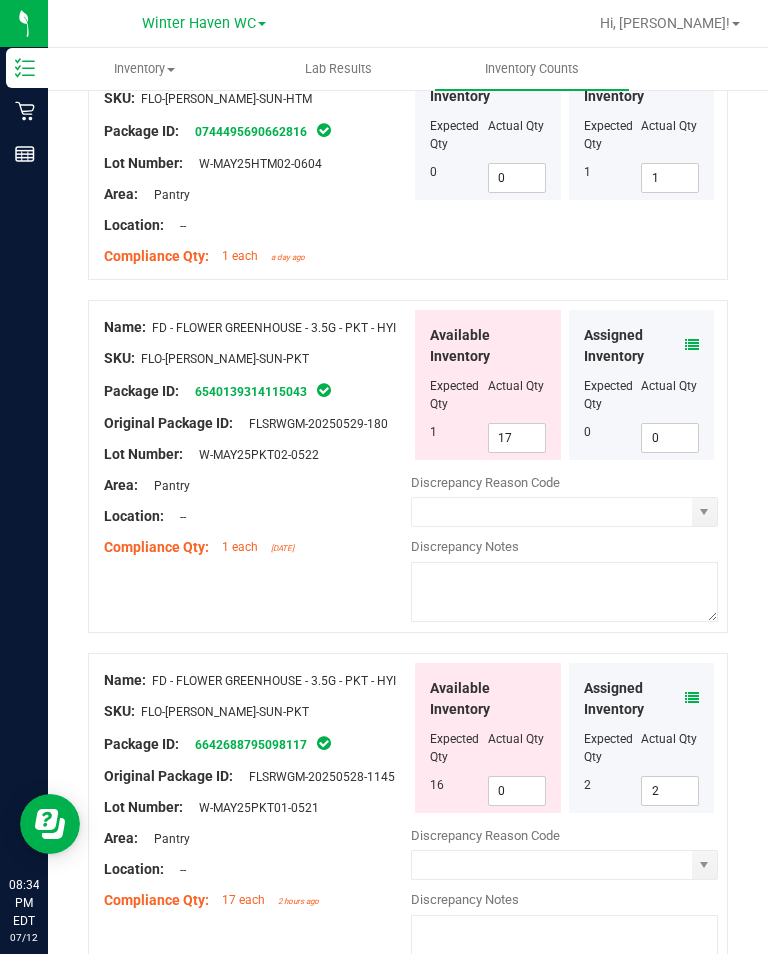 scroll, scrollTop: 904, scrollLeft: 0, axis: vertical 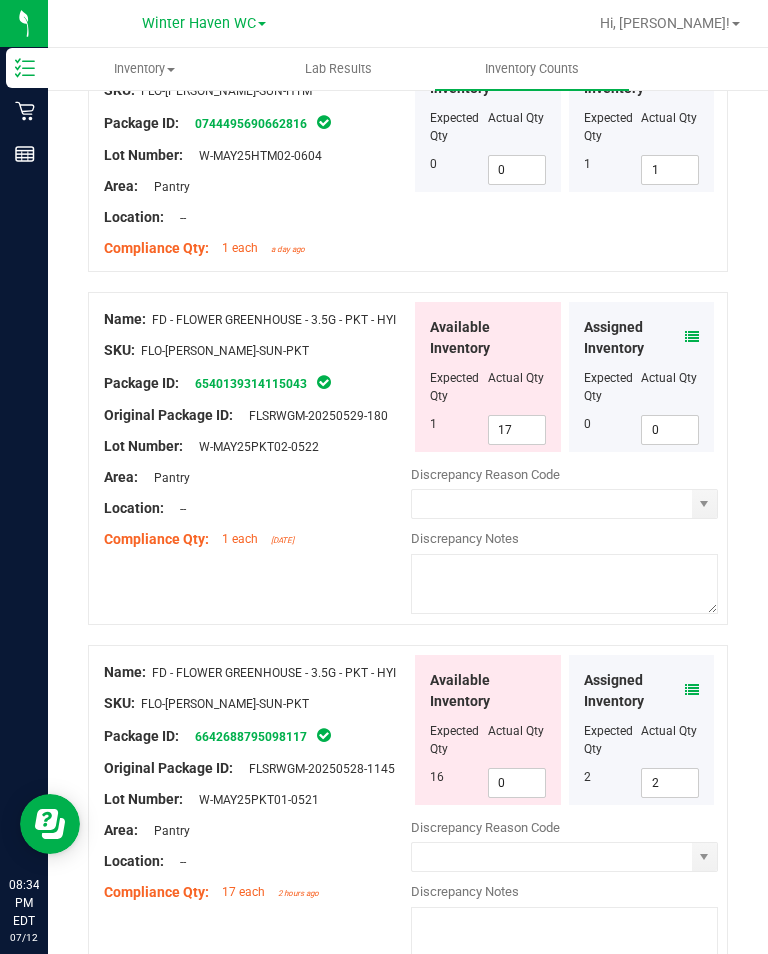 click on "0" at bounding box center [517, 783] 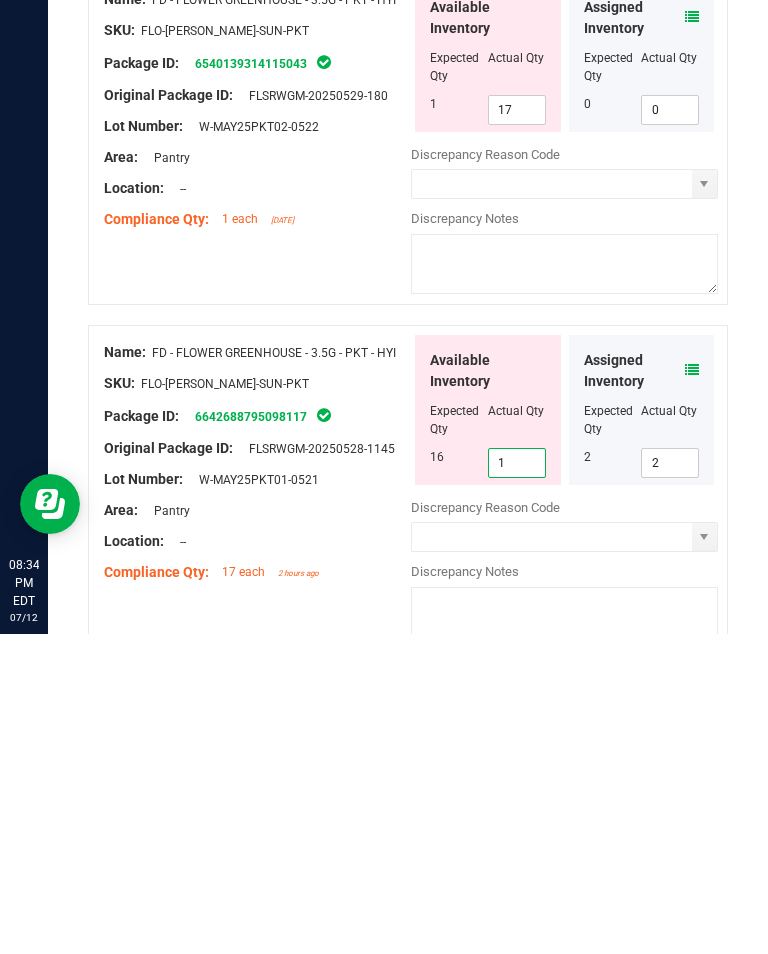 type on "16" 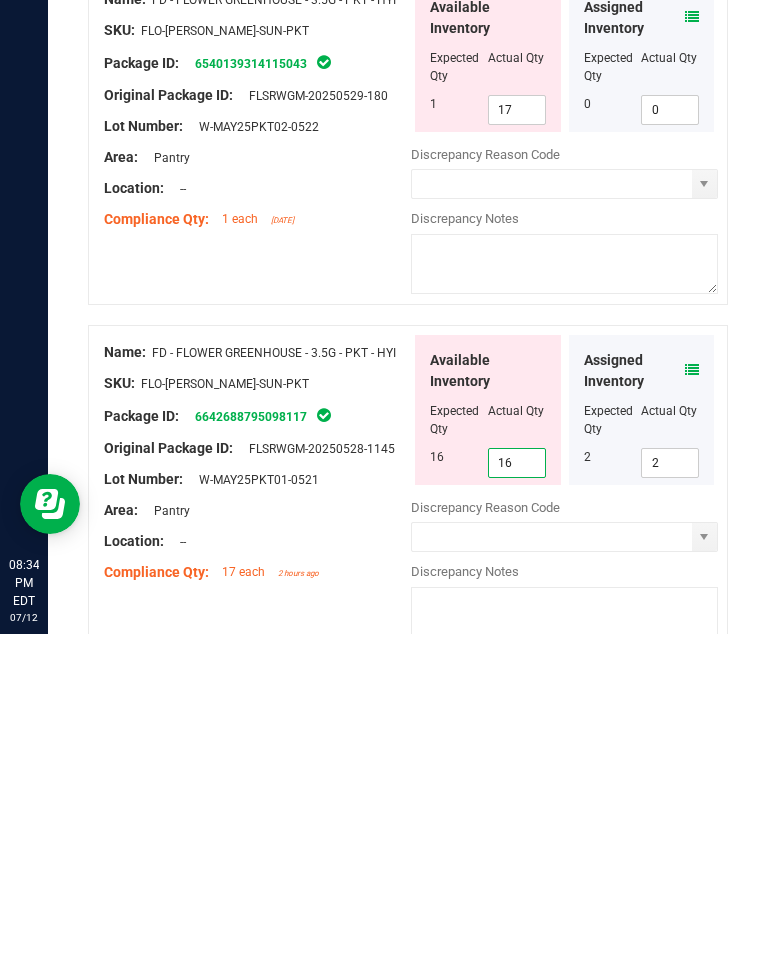 click on "17" at bounding box center [517, 430] 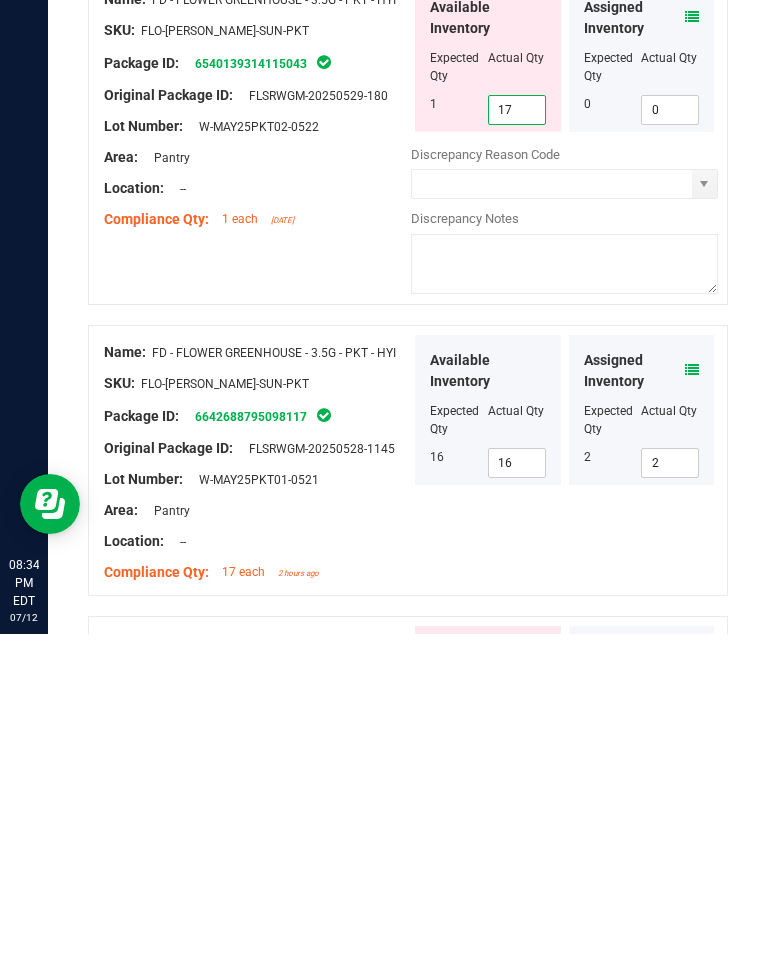 type on "1" 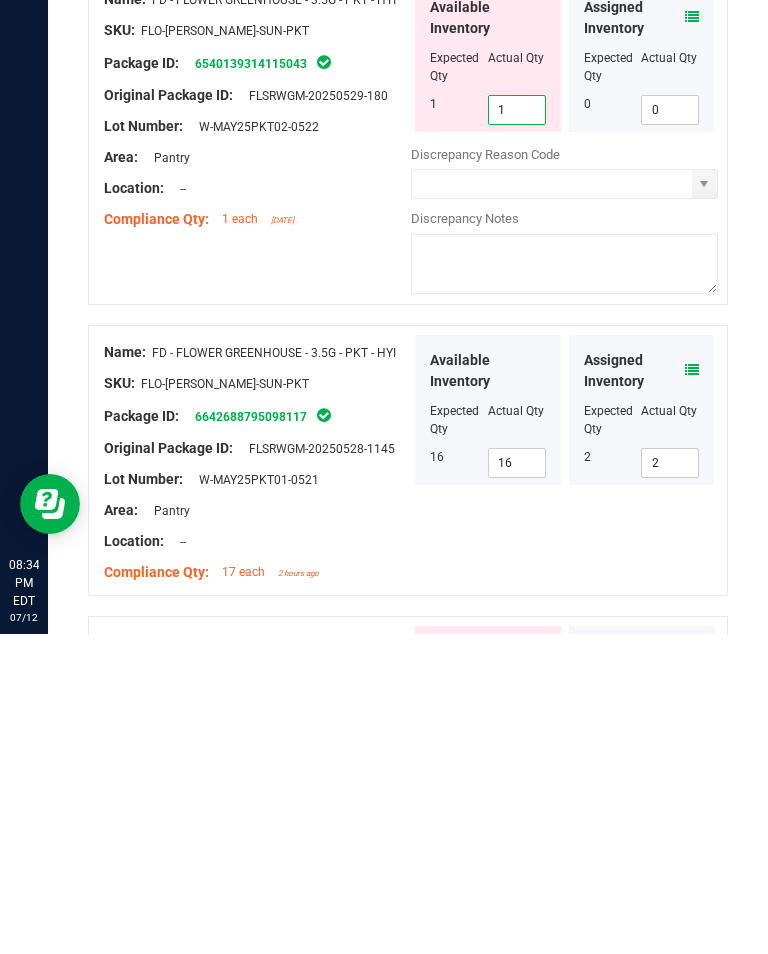 click on "Name:
FD - FLOWER GREENHOUSE - 3.5G - PKT - HYI
SKU:
FLO-BUD-FD-SUN-PKT
Package ID:
6642688795098117
Original Package ID:
FLSRWGM-20250528-1145
Lot Number:
W-MAY25PKT01-0521" at bounding box center [257, 782] 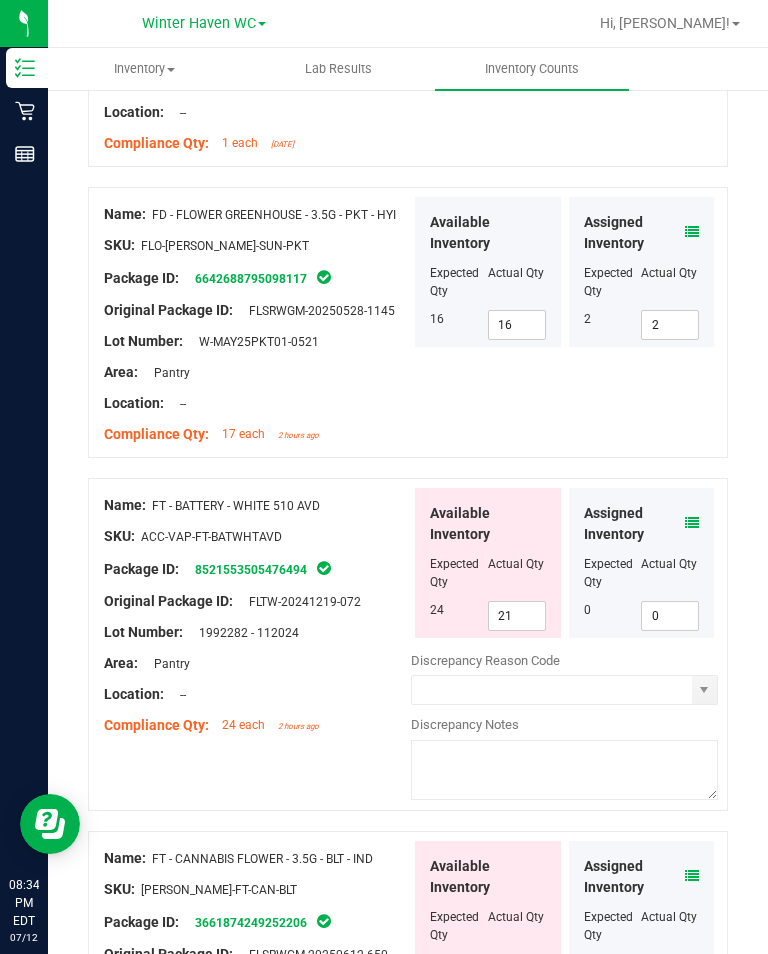 scroll, scrollTop: 1345, scrollLeft: 0, axis: vertical 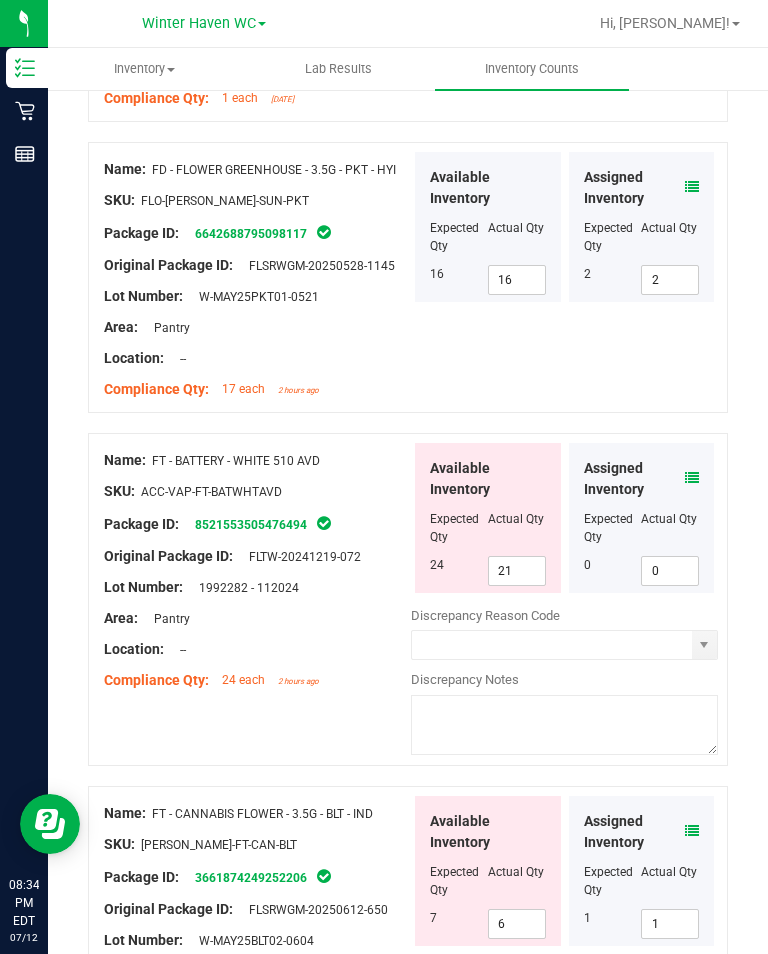 click on "21" at bounding box center [517, 571] 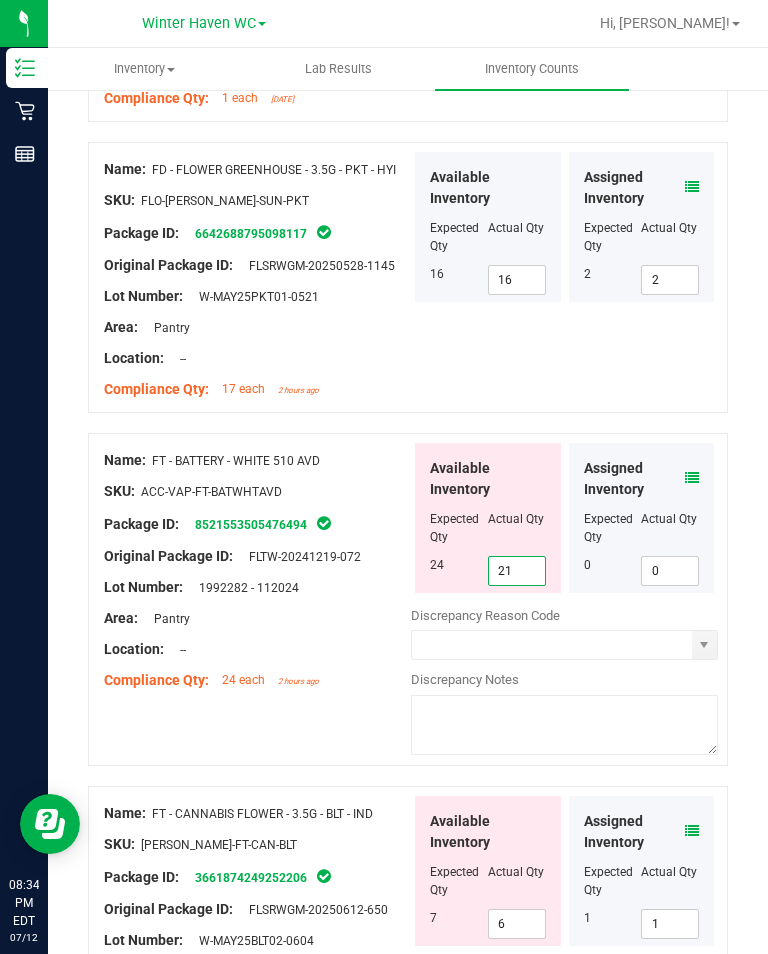 click on "21" at bounding box center [517, 571] 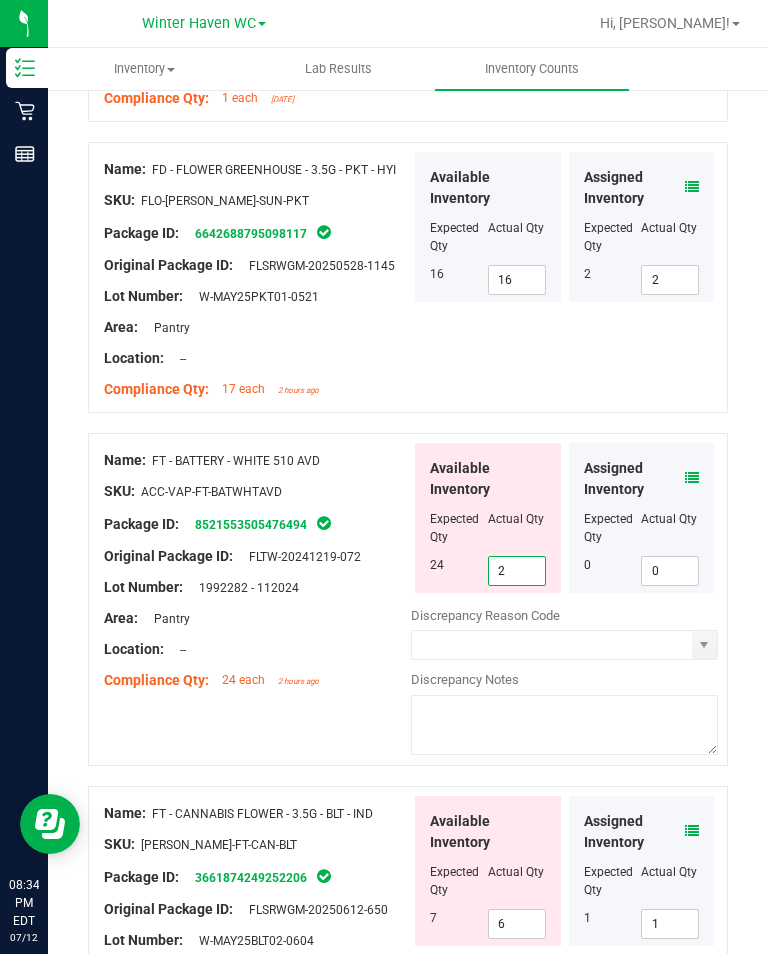 type on "24" 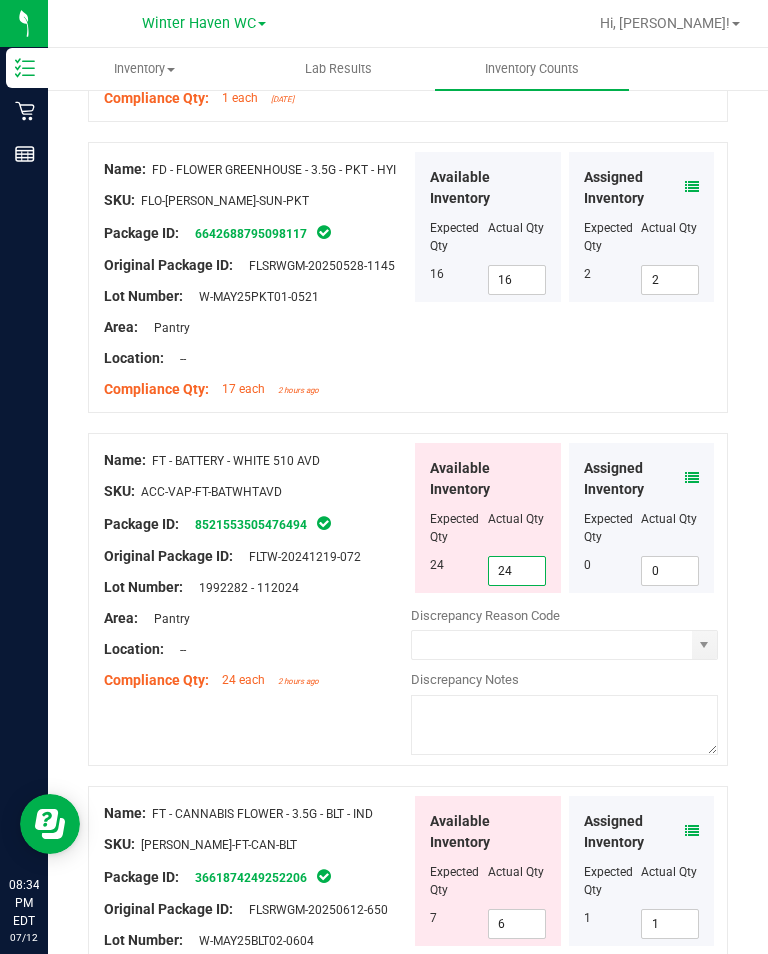 click on "Area:
Pantry" at bounding box center [257, 618] 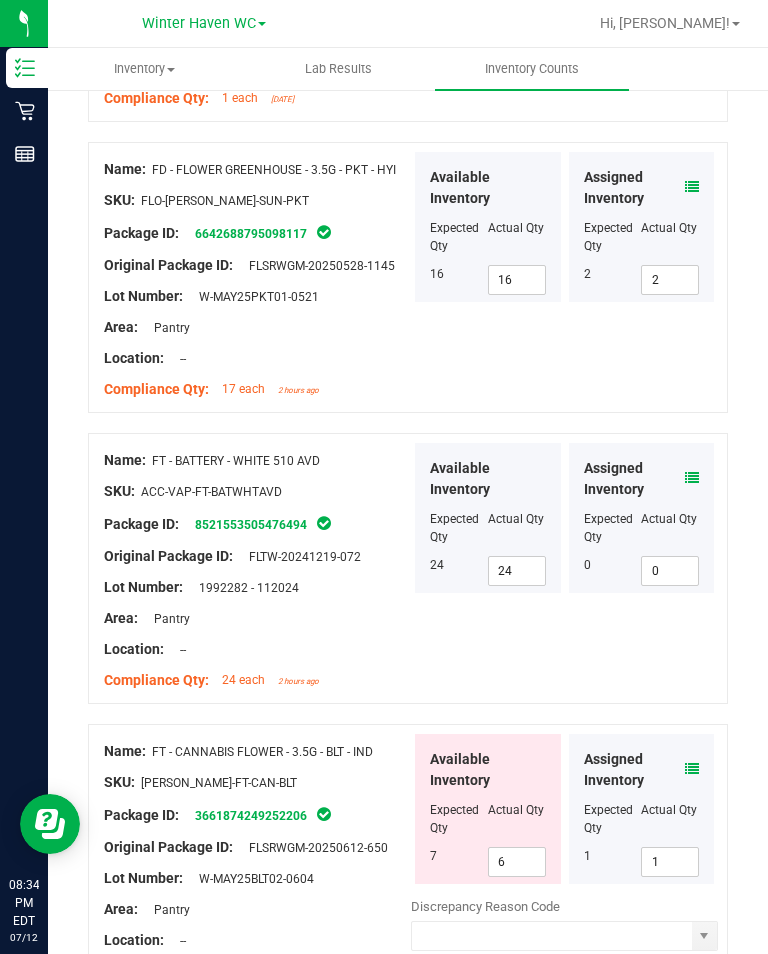 click at bounding box center (692, 769) 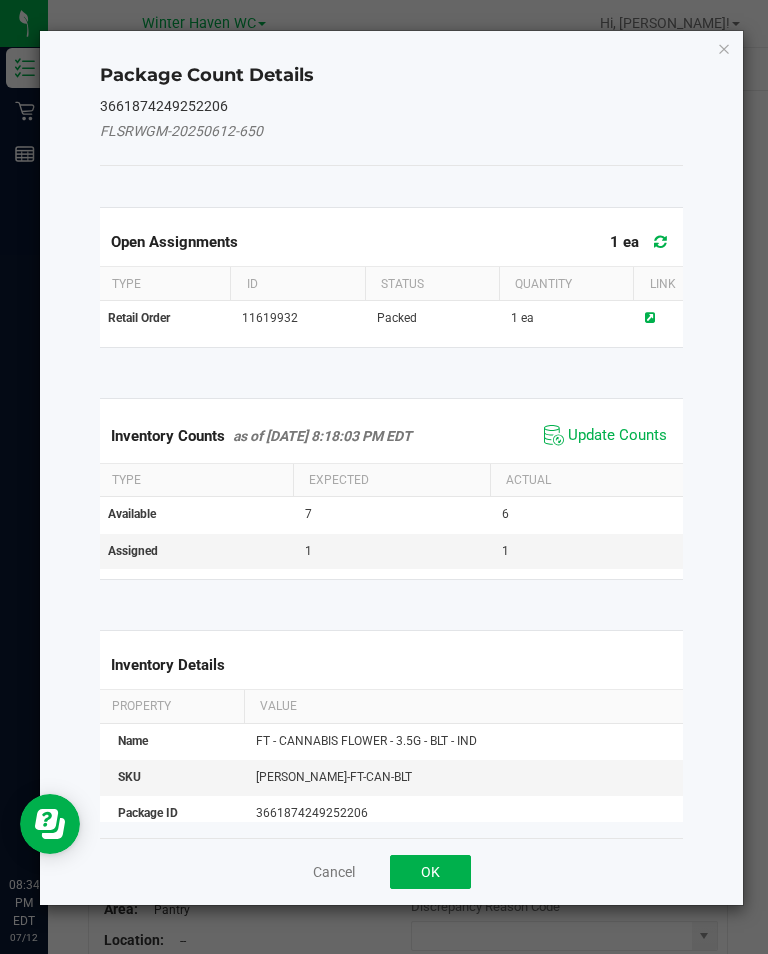 click on "Update Counts" 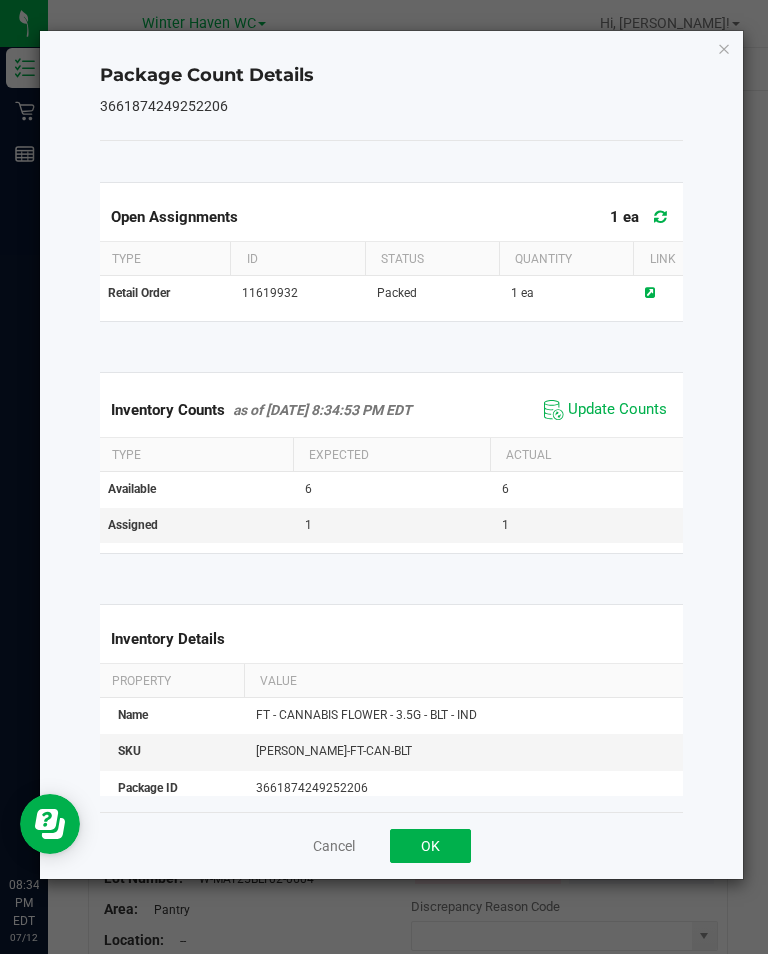 click on "OK" 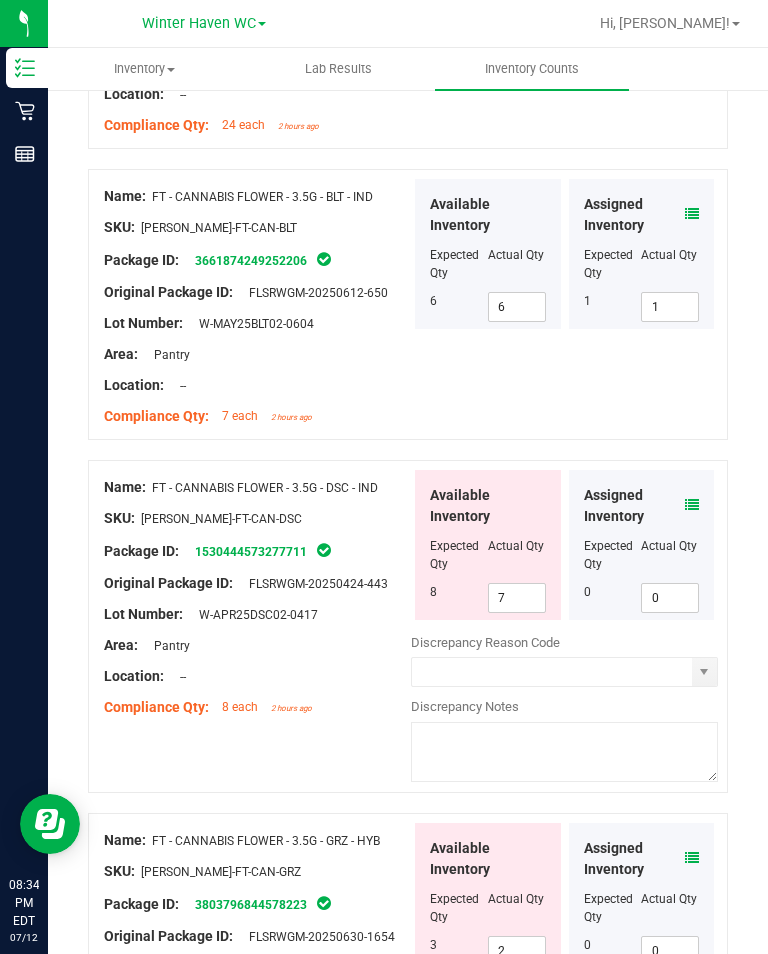 scroll, scrollTop: 1907, scrollLeft: 0, axis: vertical 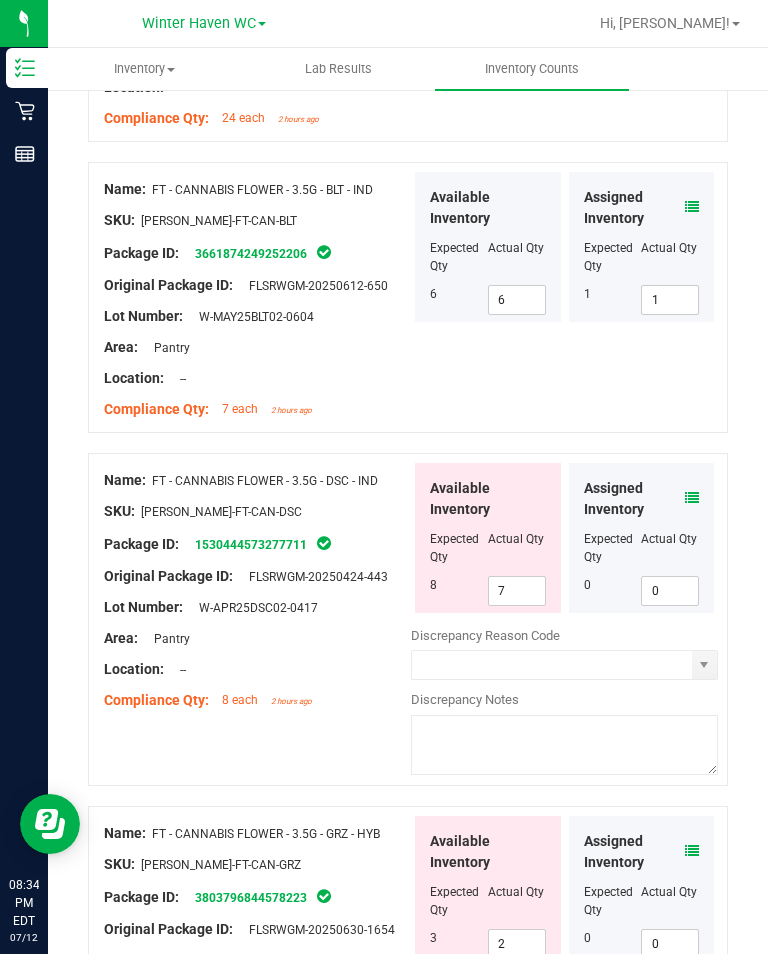 click at bounding box center [692, 498] 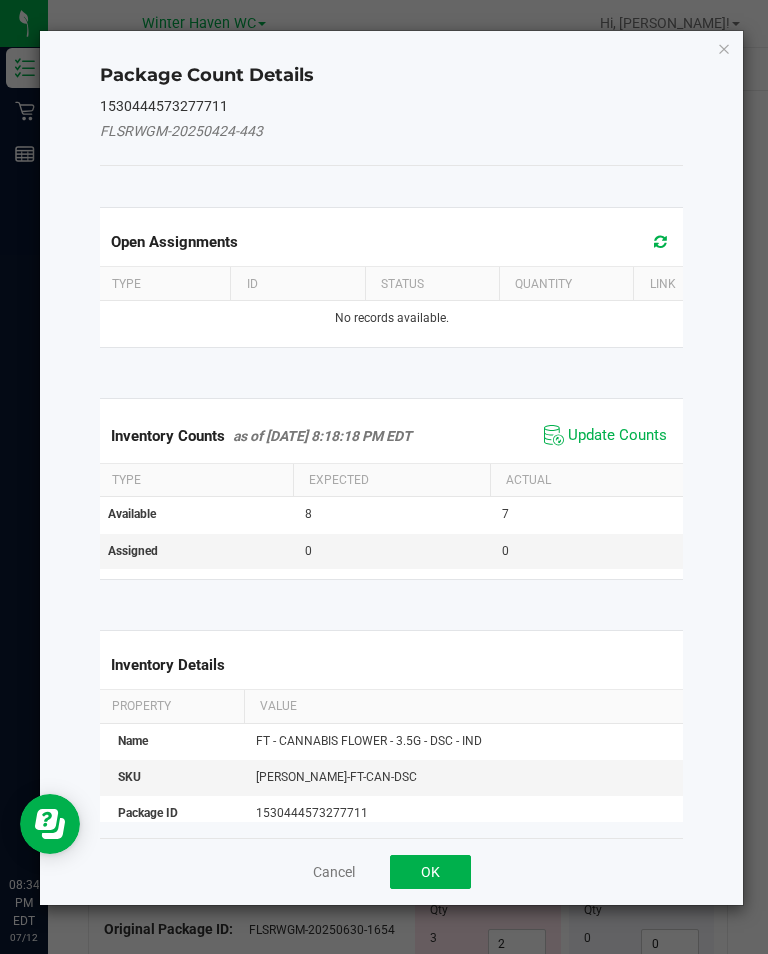 click on "Update Counts" 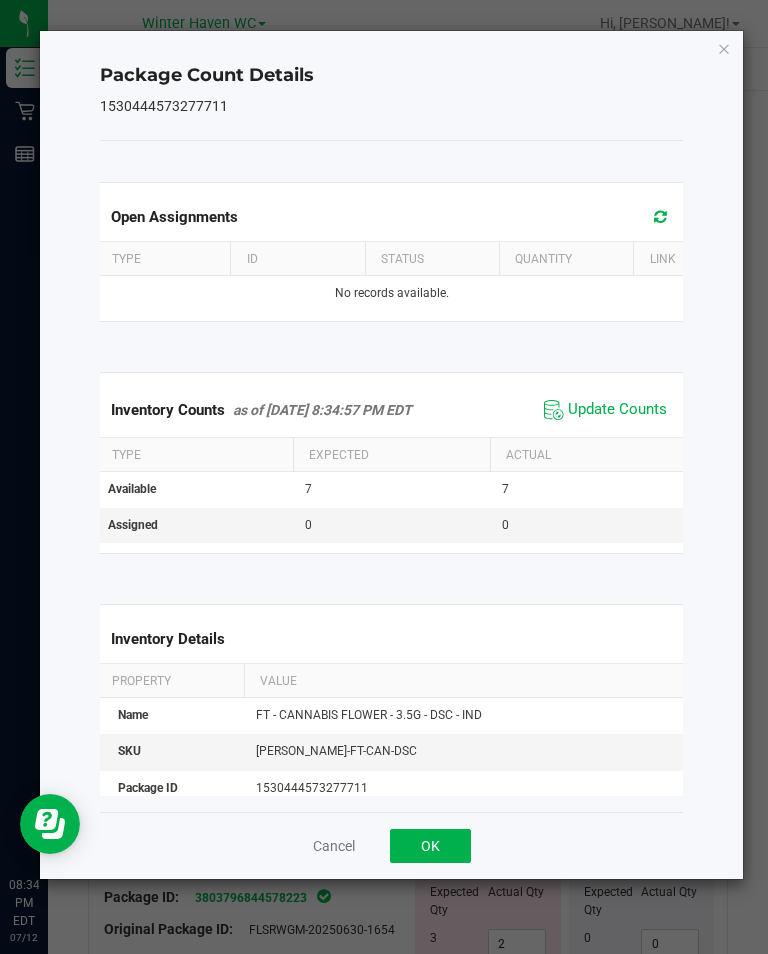 click on "OK" 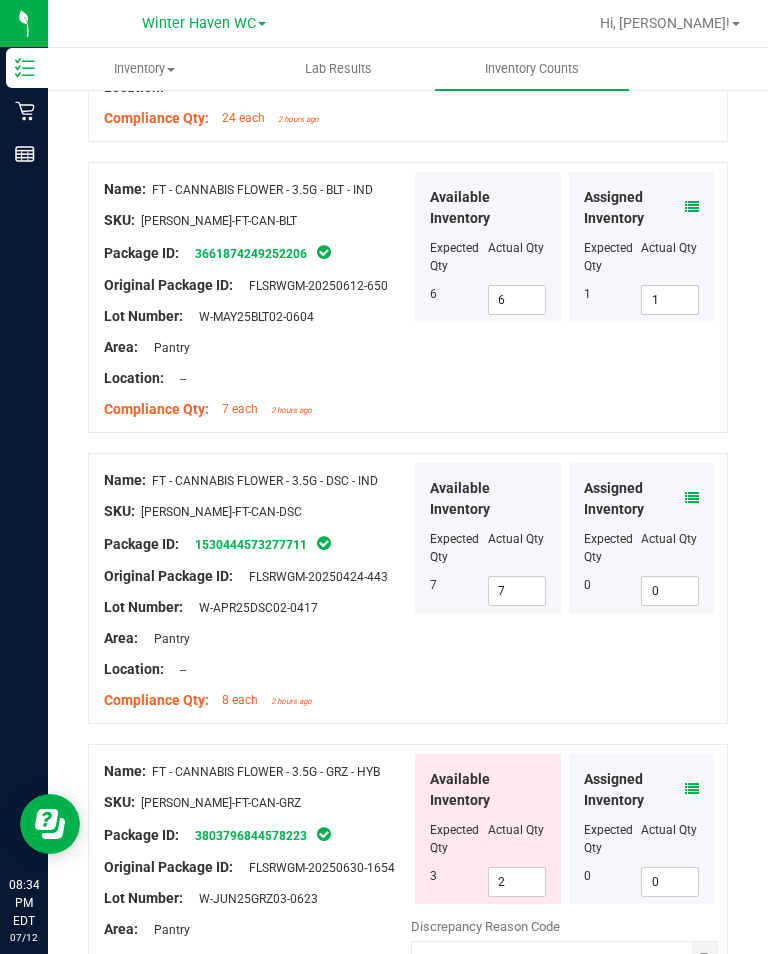 click at bounding box center (692, 789) 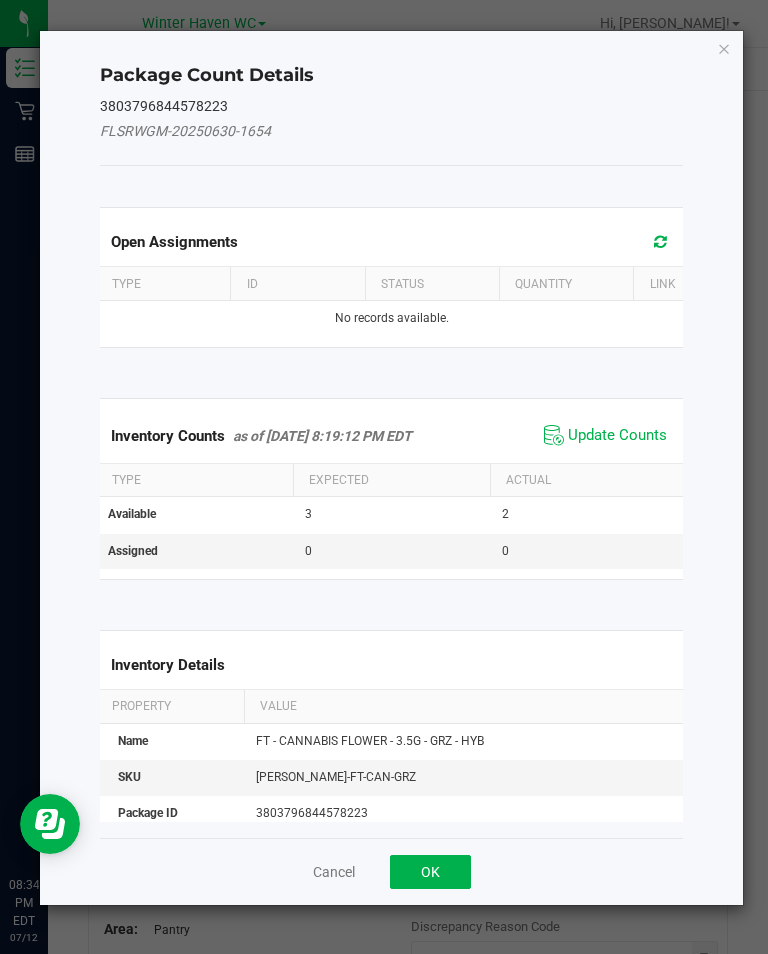 click on "Update Counts" 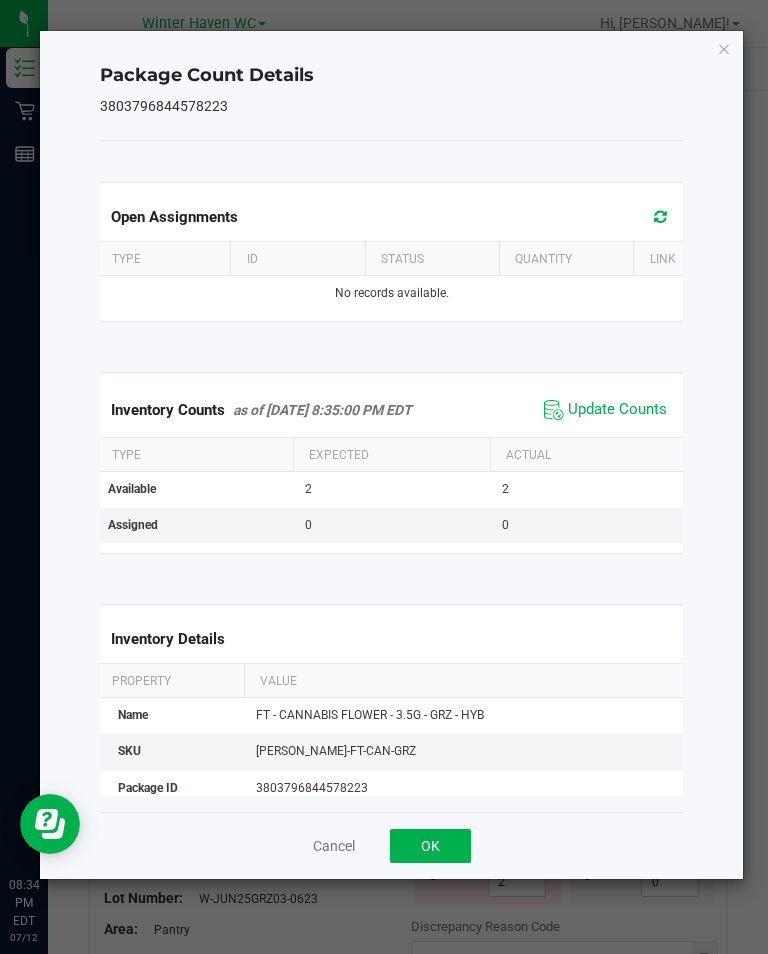 click on "OK" 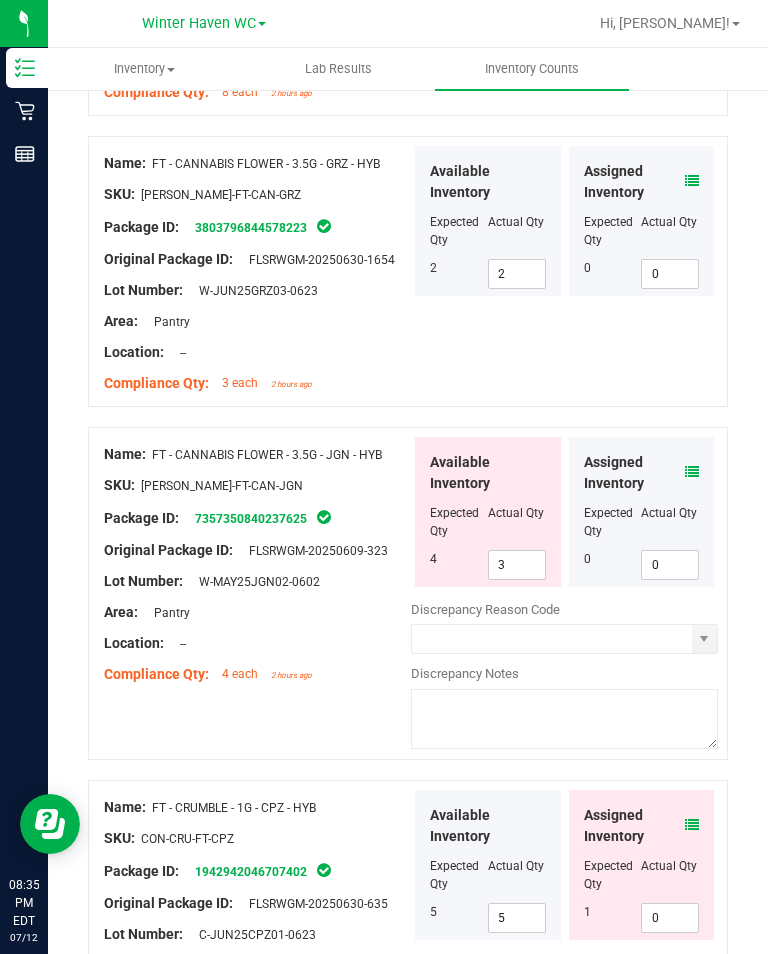 scroll, scrollTop: 2522, scrollLeft: 0, axis: vertical 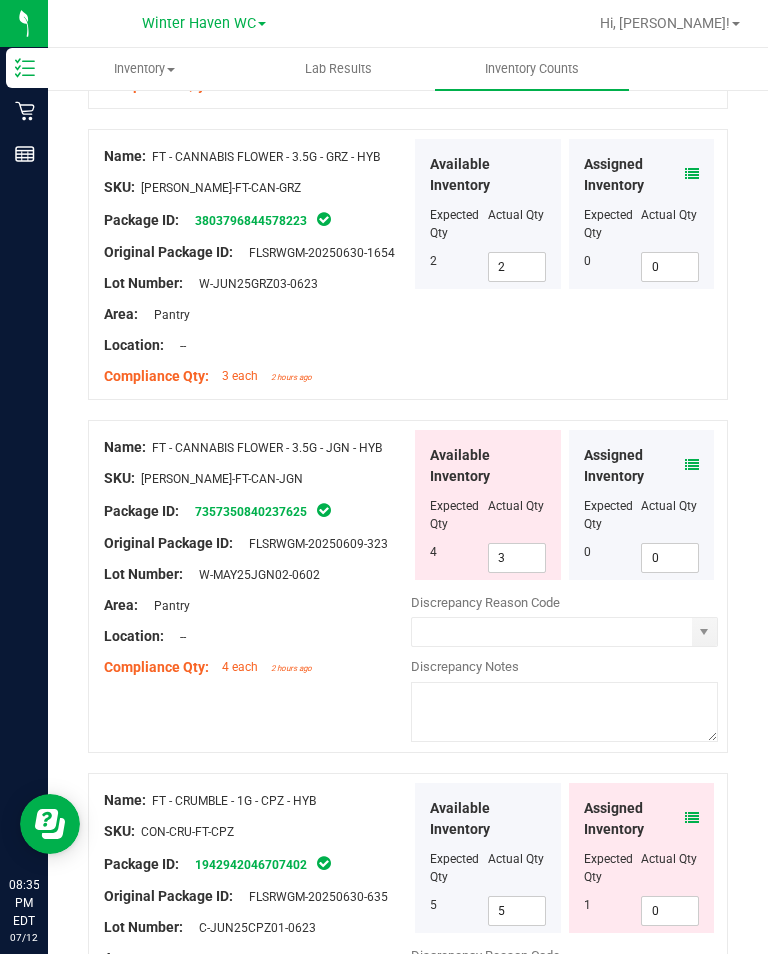 click at bounding box center [692, 465] 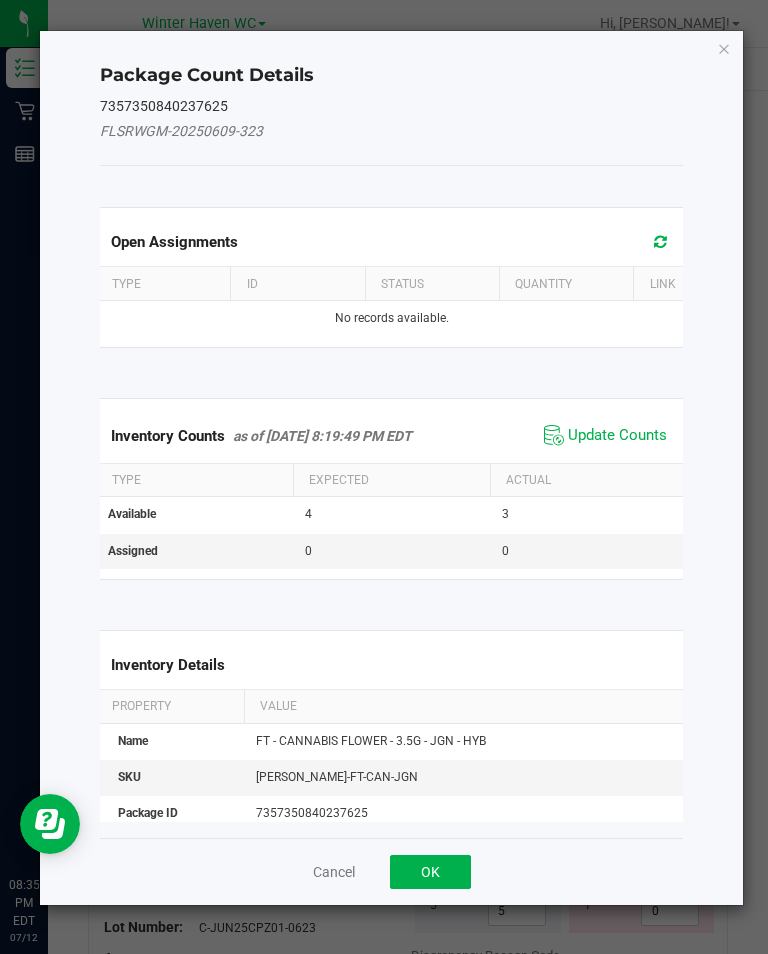 click on "Update Counts" 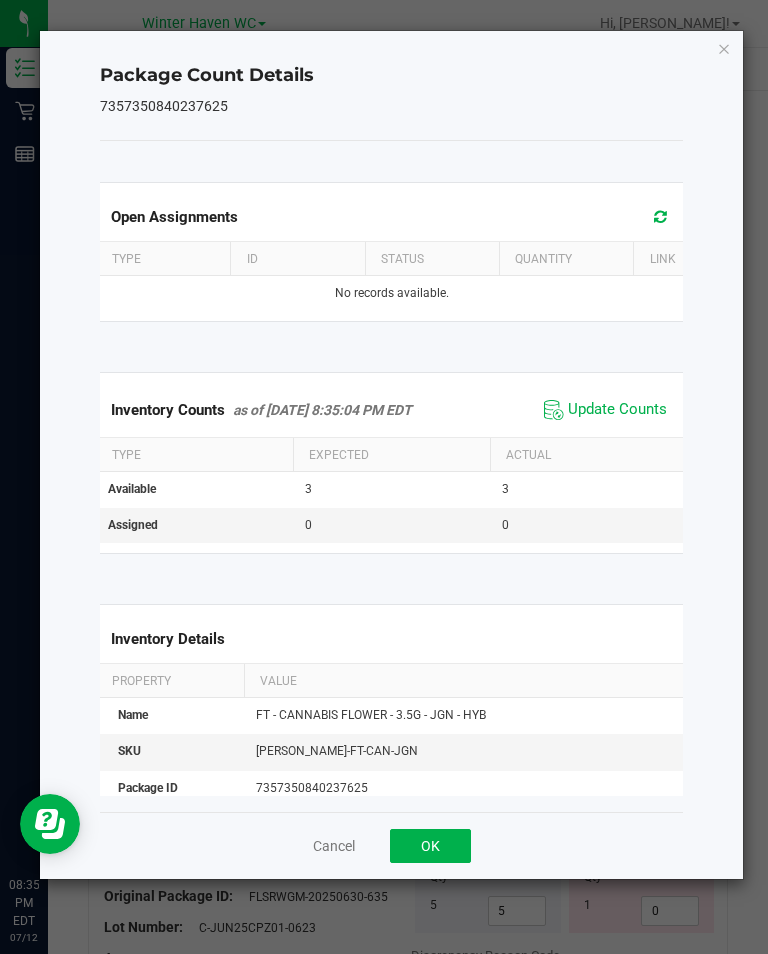 click on "OK" 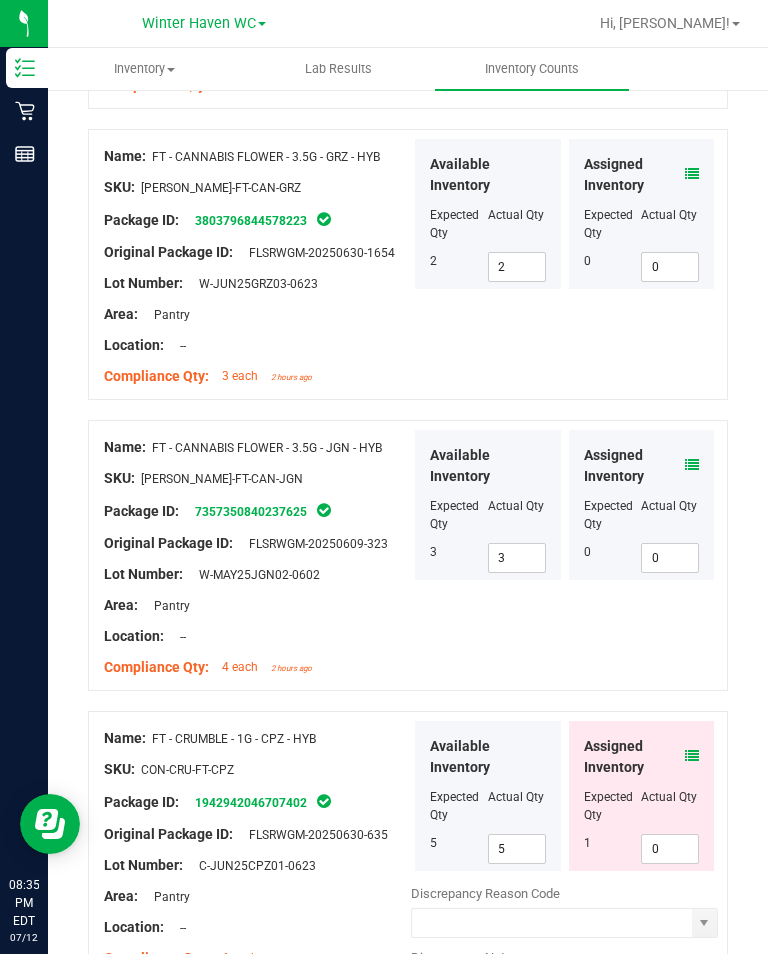 click at bounding box center (692, 756) 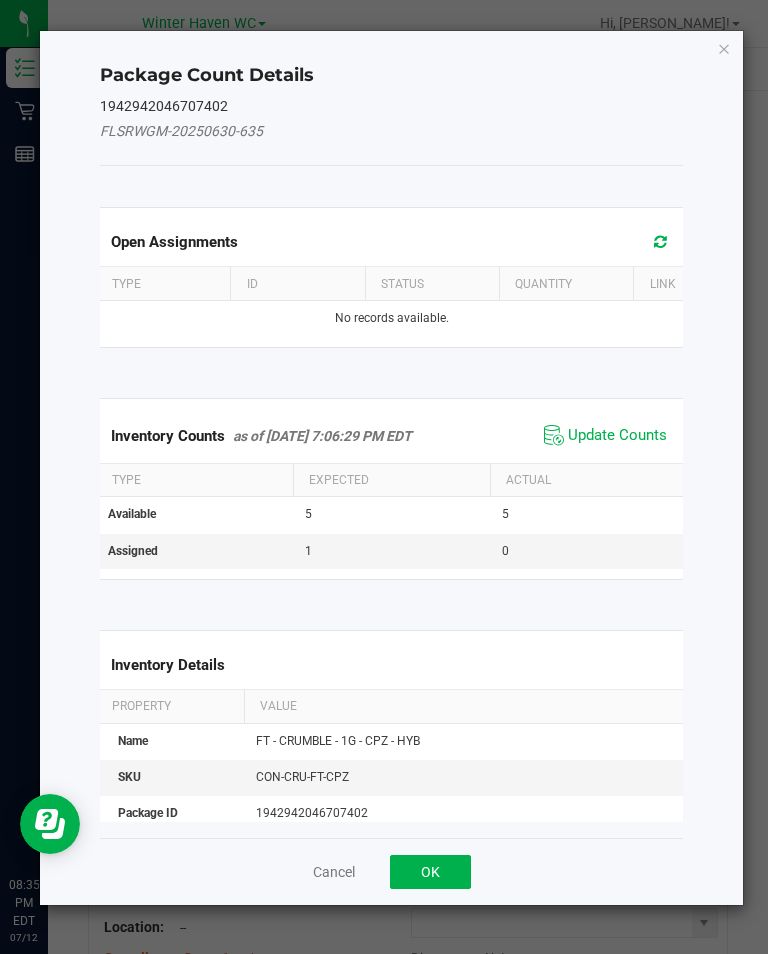 click on "Update Counts" 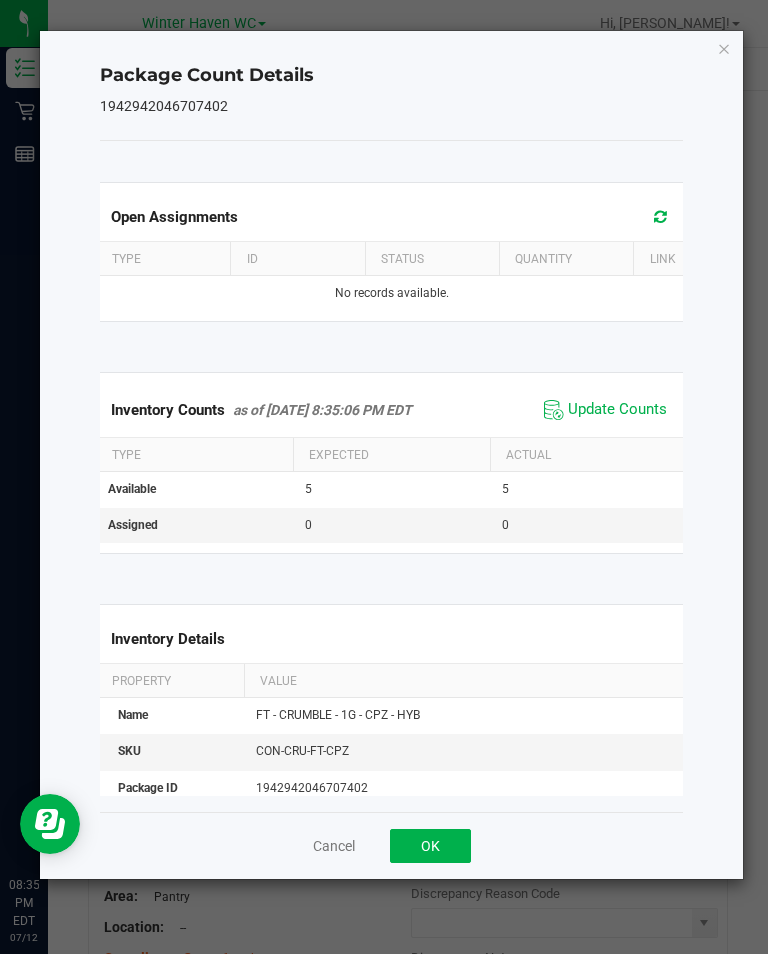 click on "OK" 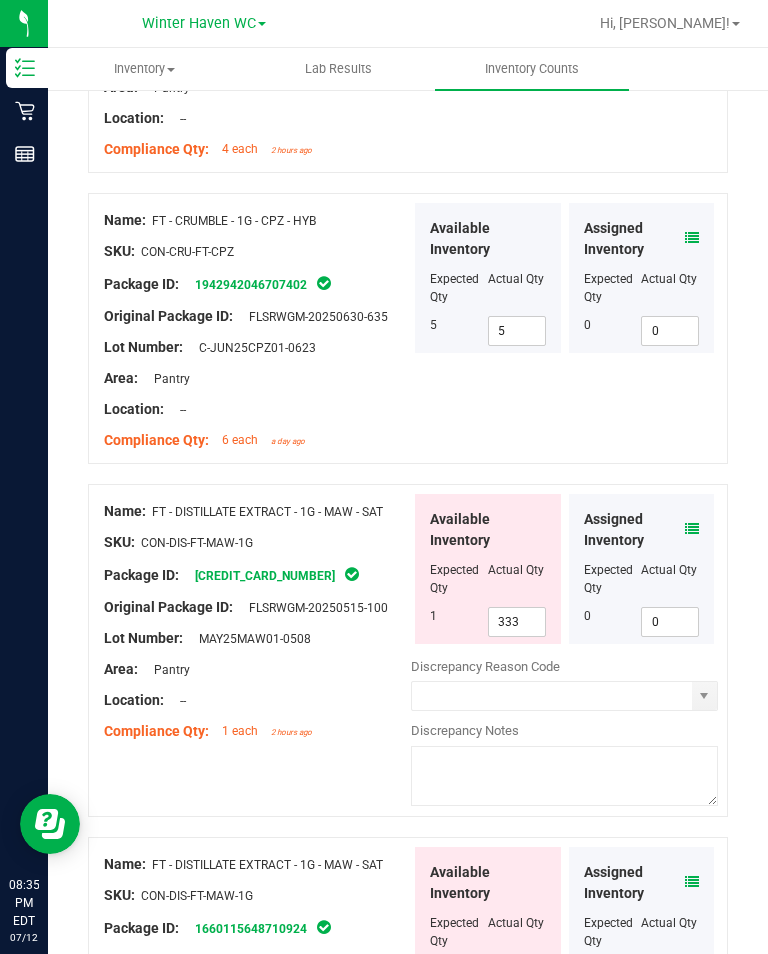 scroll, scrollTop: 3064, scrollLeft: 0, axis: vertical 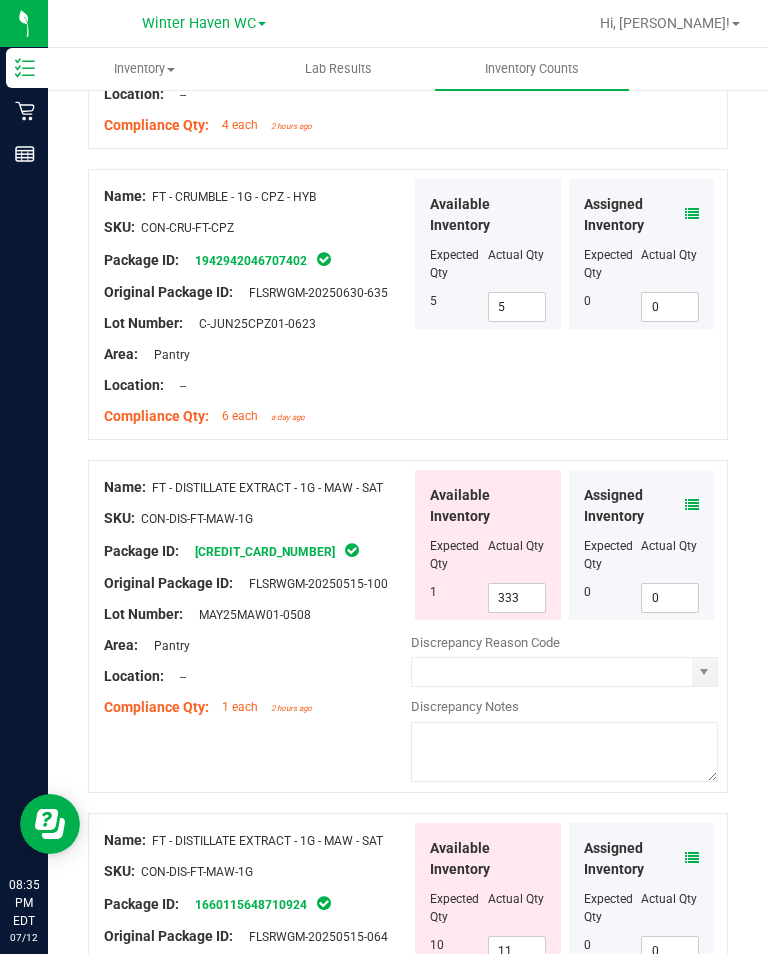click at bounding box center [692, 505] 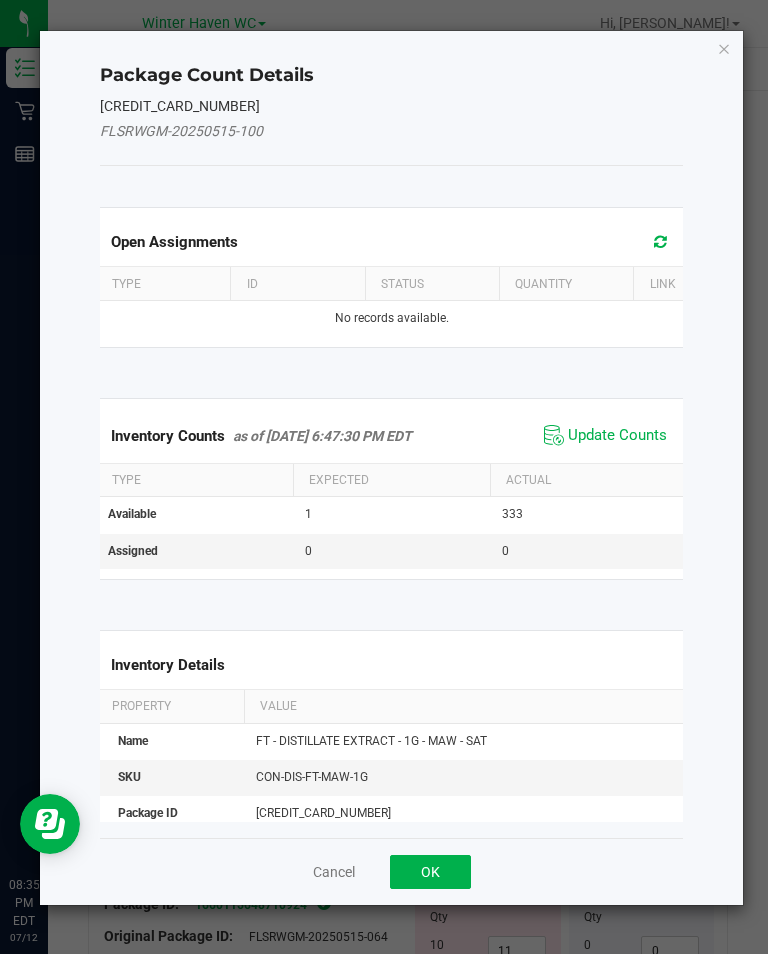 click on "Update Counts" 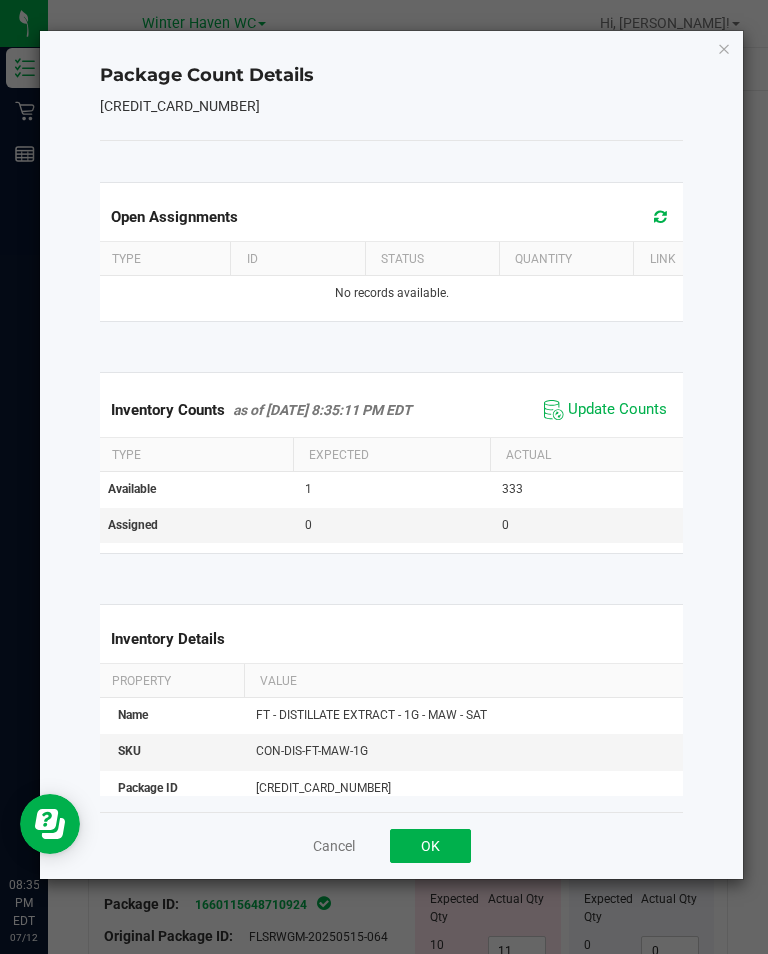 click on "OK" 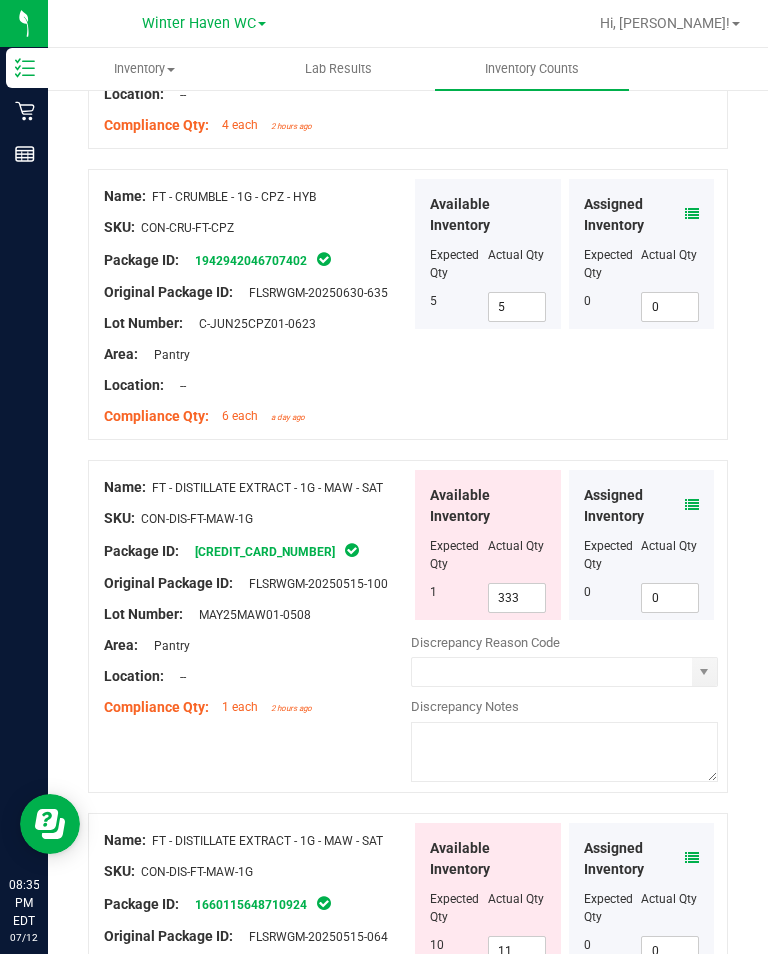 click on "333" at bounding box center [517, 598] 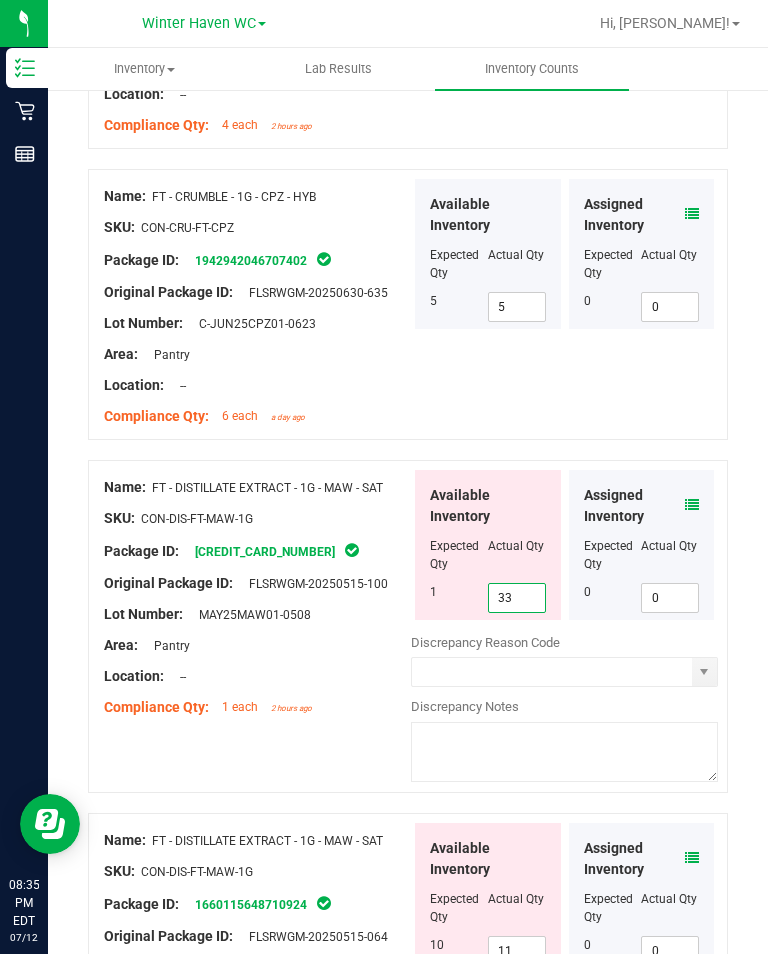 type on "3" 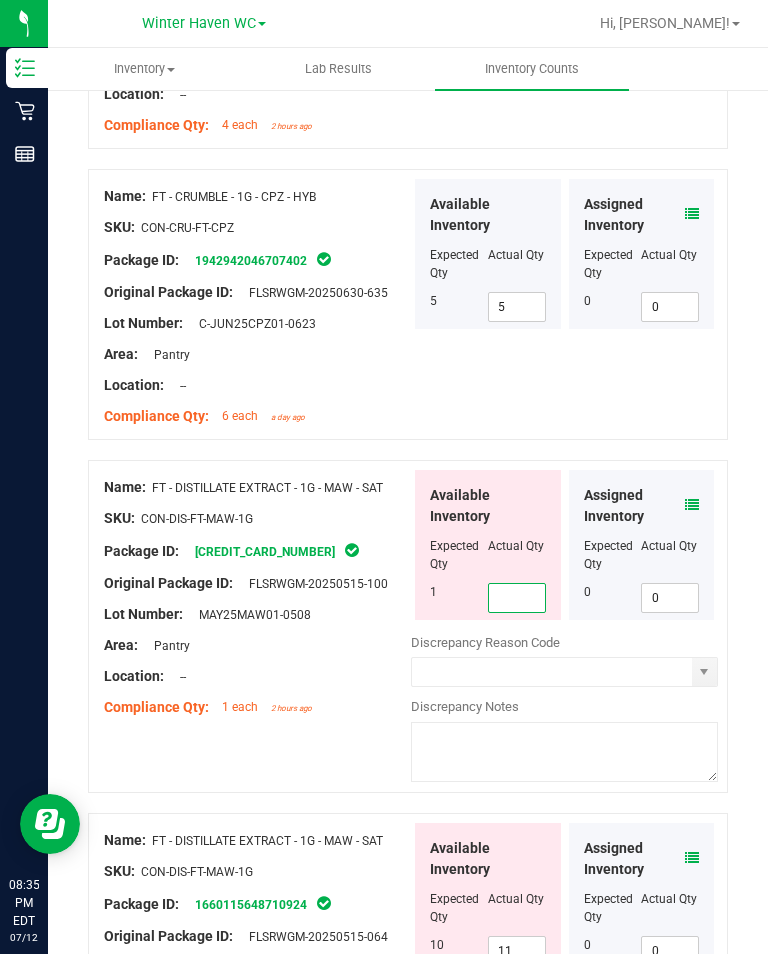 type on "1" 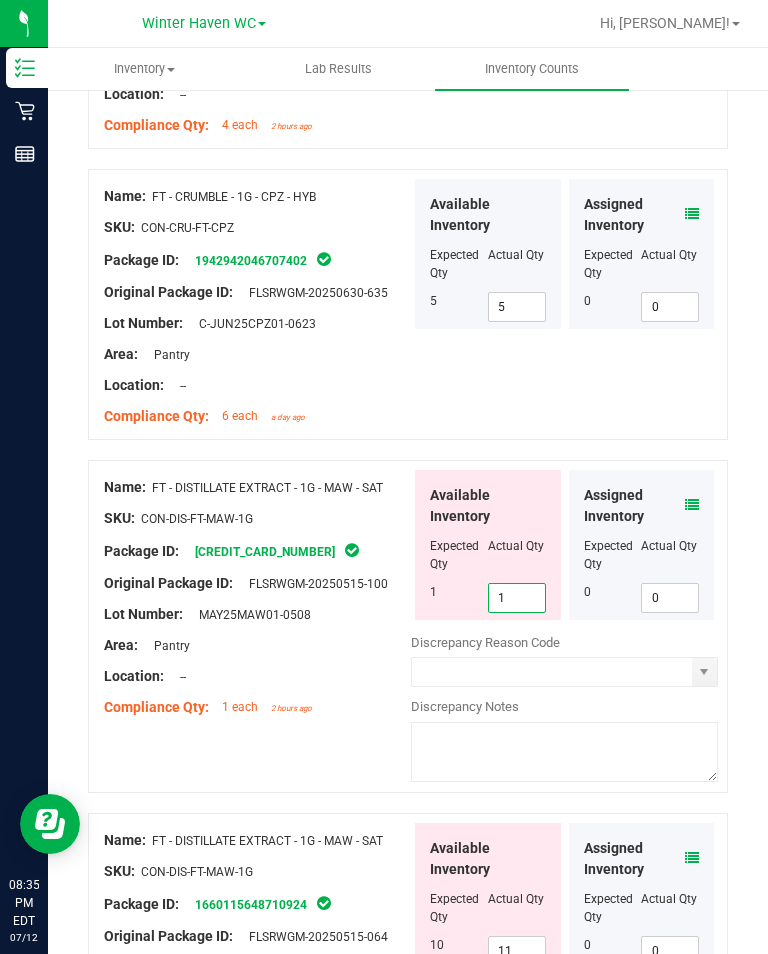 click on "Lot Number:
MAY25MAW01-0508" at bounding box center [257, 614] 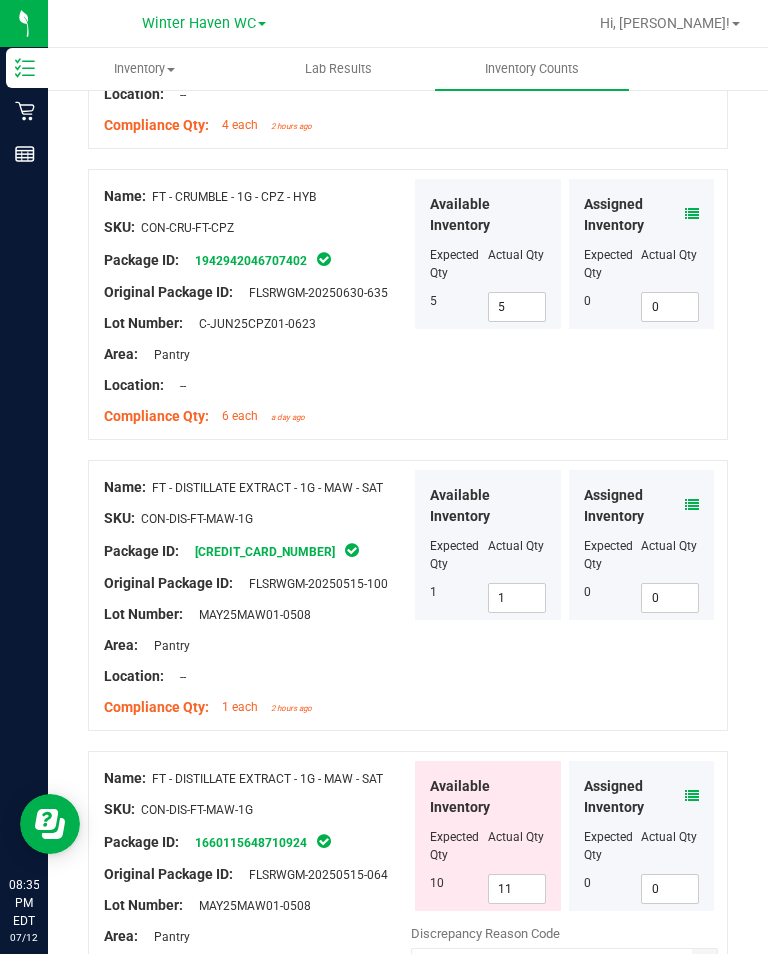click on "11" at bounding box center [517, 889] 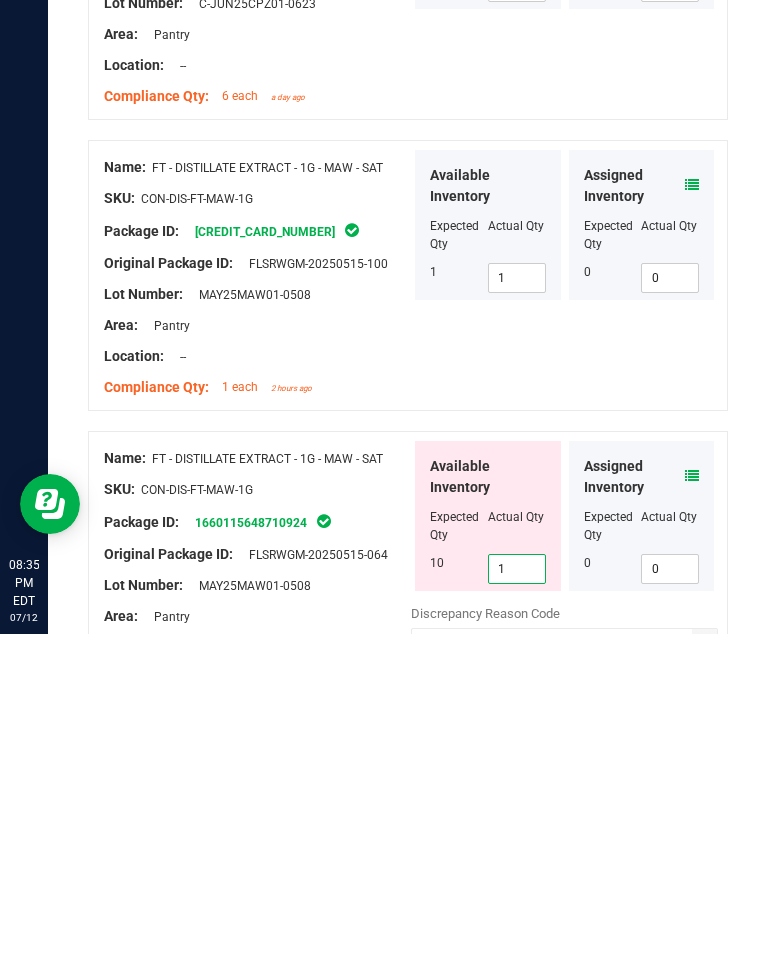 type on "10" 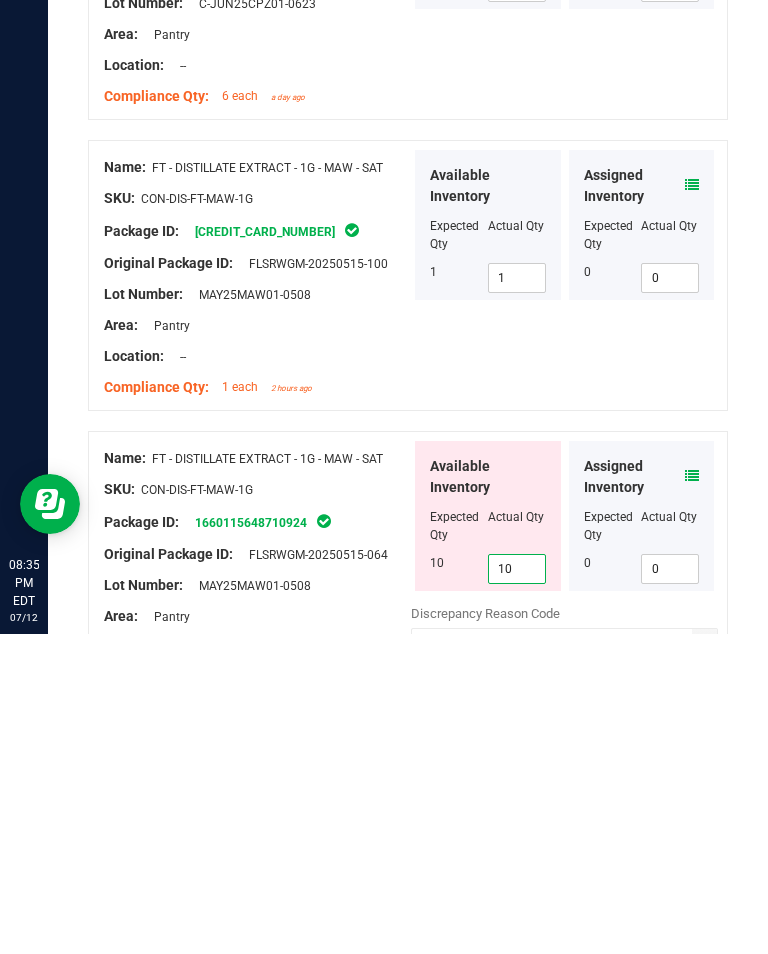 click on "Area:
Pantry" at bounding box center (257, 936) 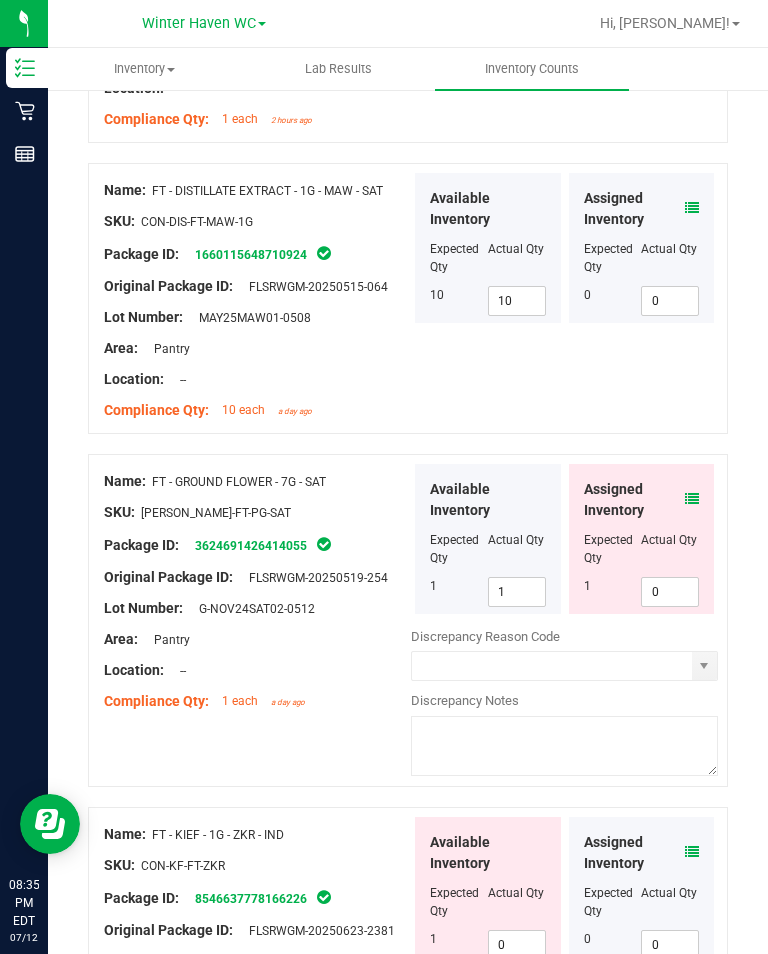 scroll, scrollTop: 3654, scrollLeft: 0, axis: vertical 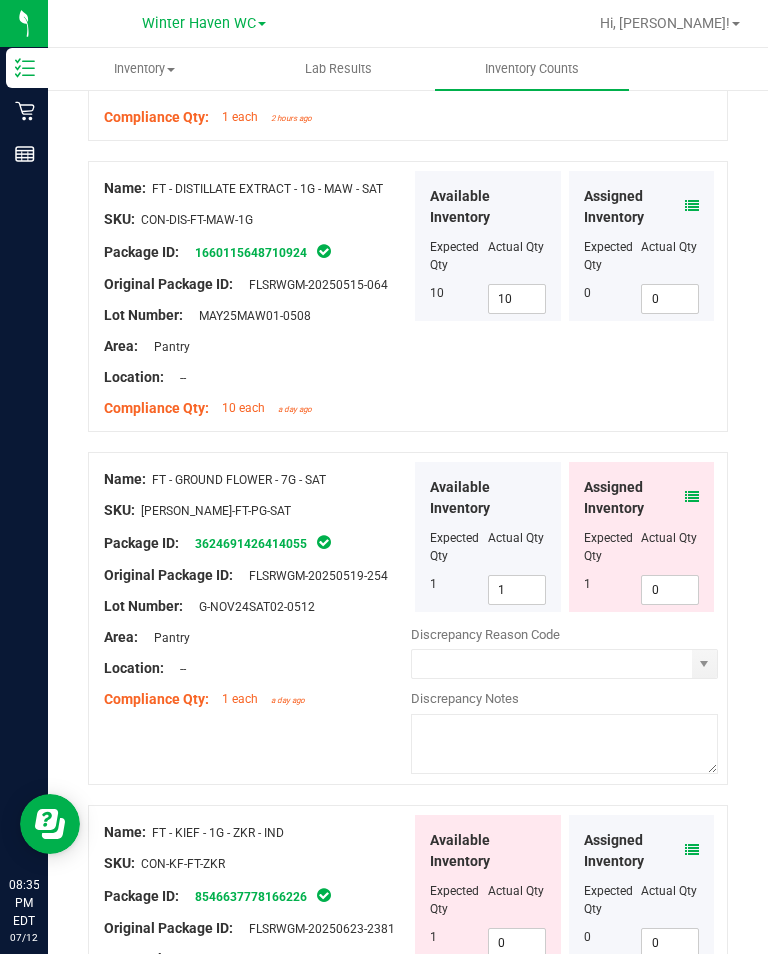 click at bounding box center [692, 497] 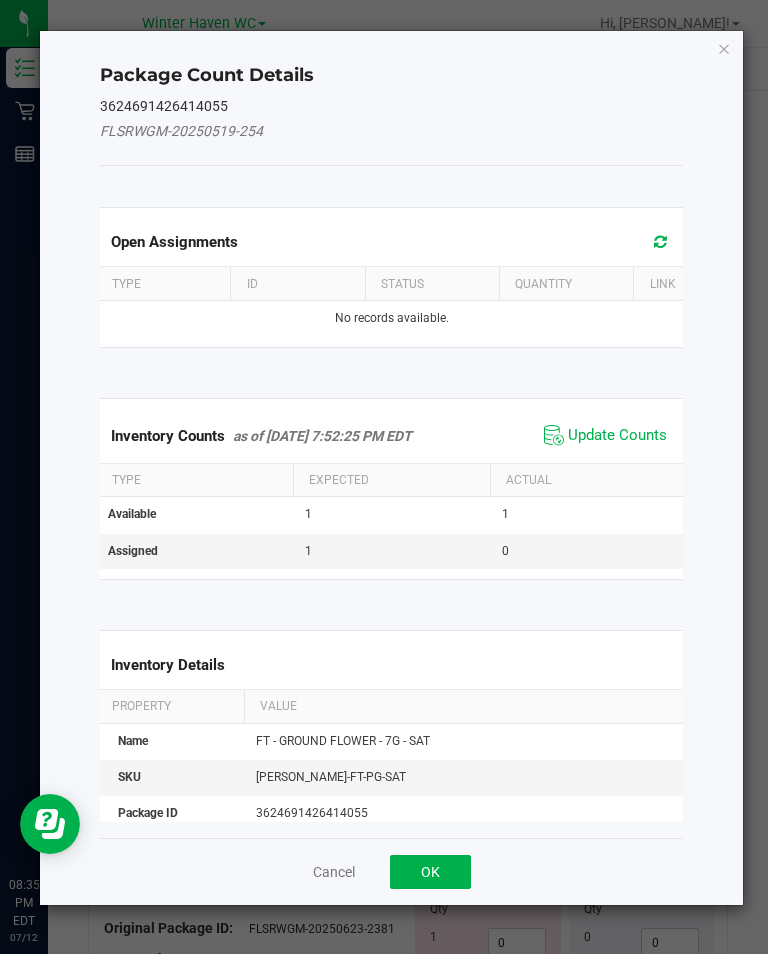 click on "Update Counts" 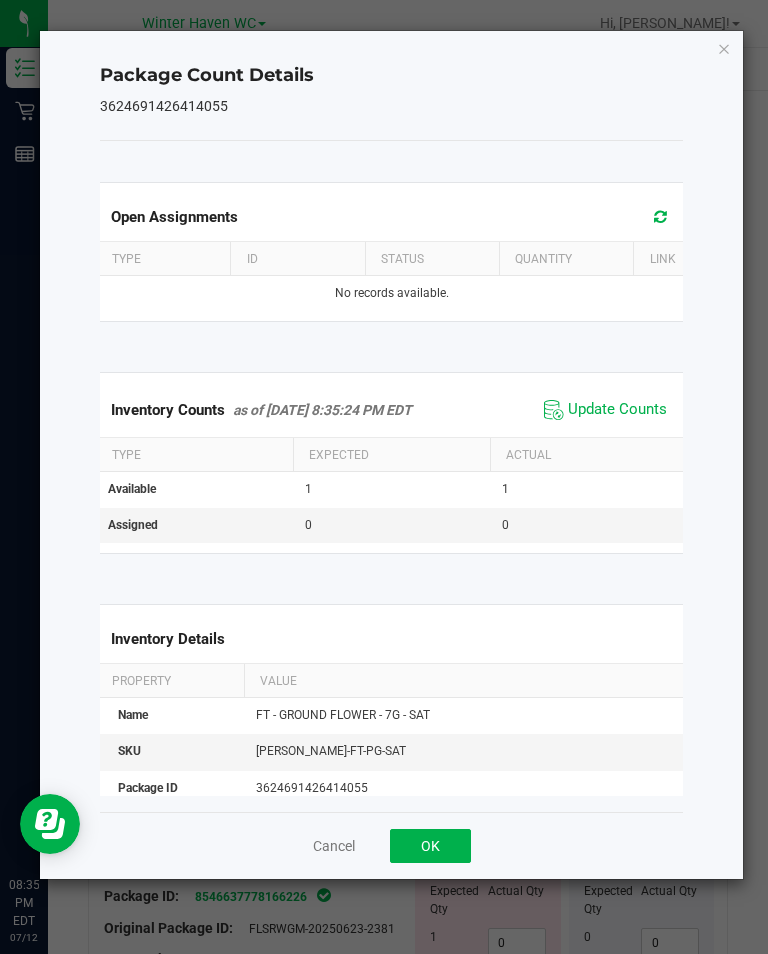click on "OK" 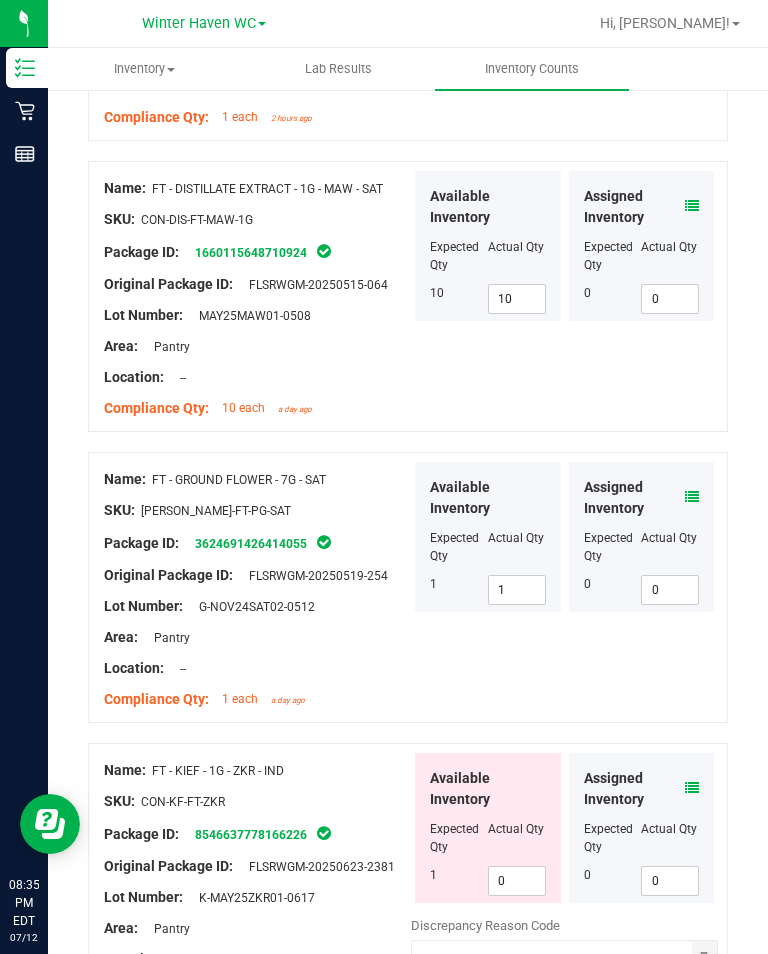 click at bounding box center [692, 788] 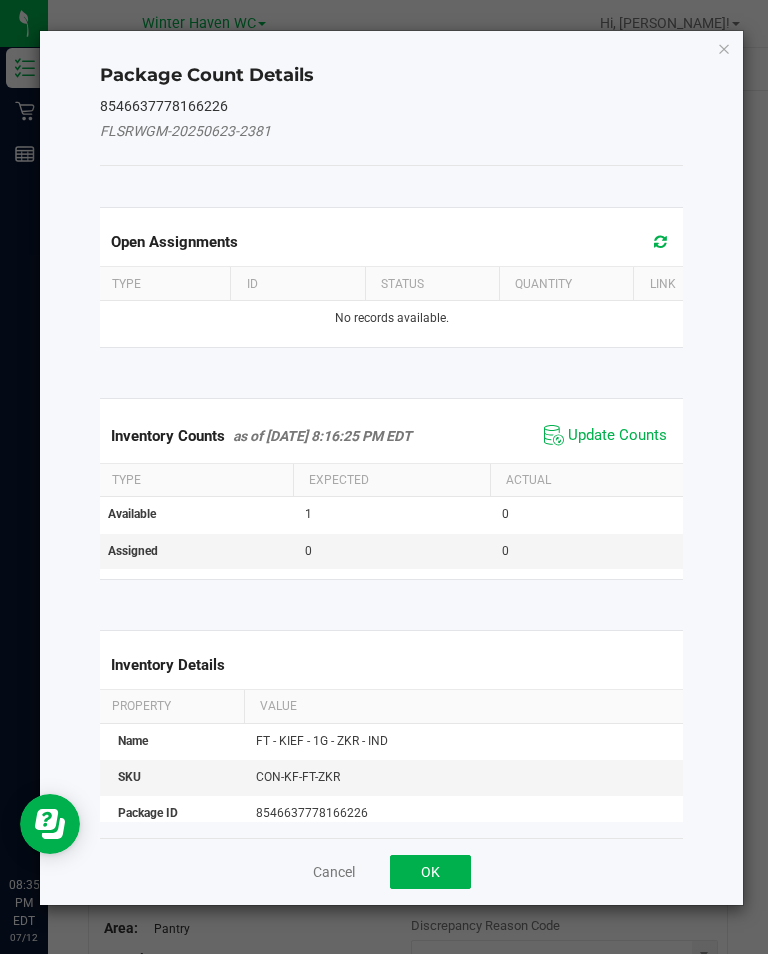 click on "Update Counts" 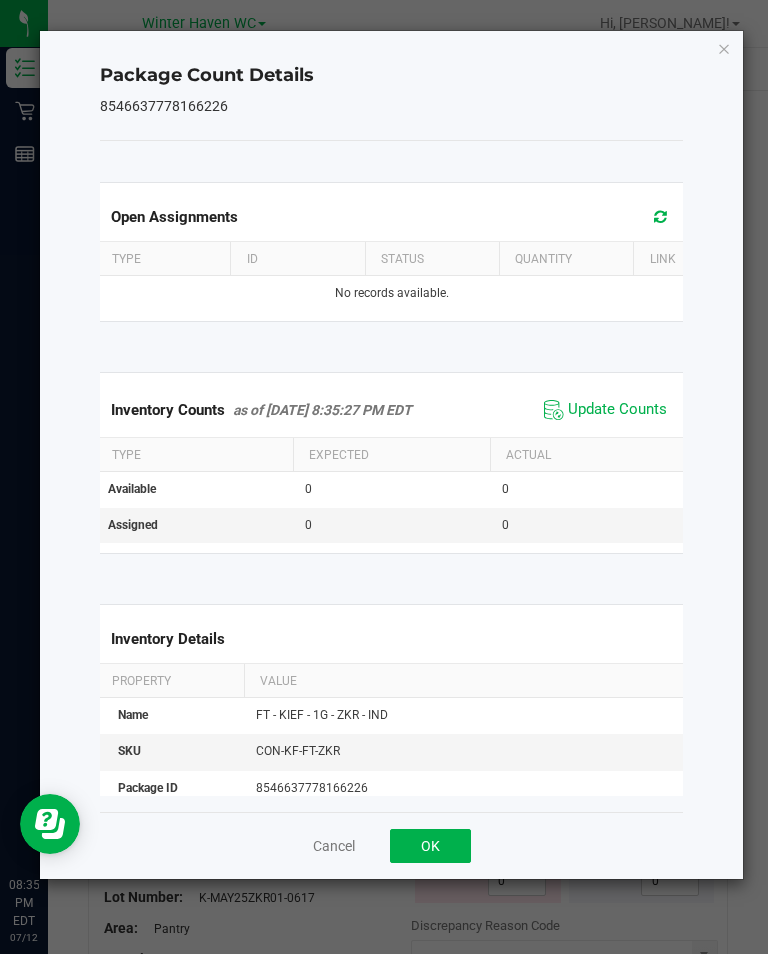 click on "OK" 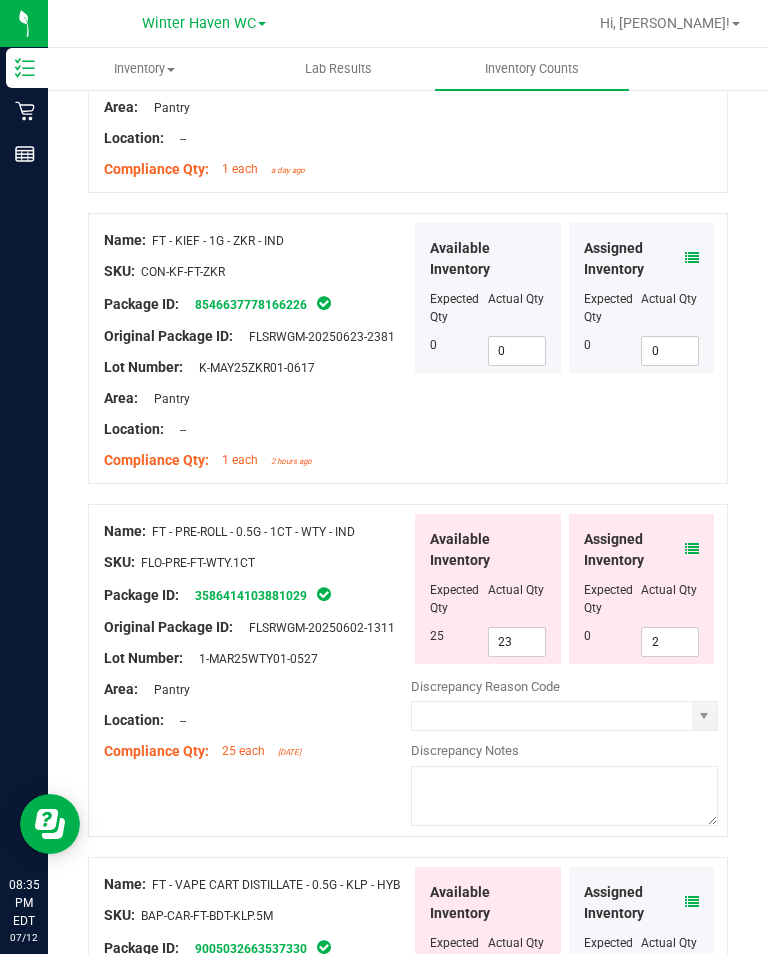scroll, scrollTop: 4195, scrollLeft: 0, axis: vertical 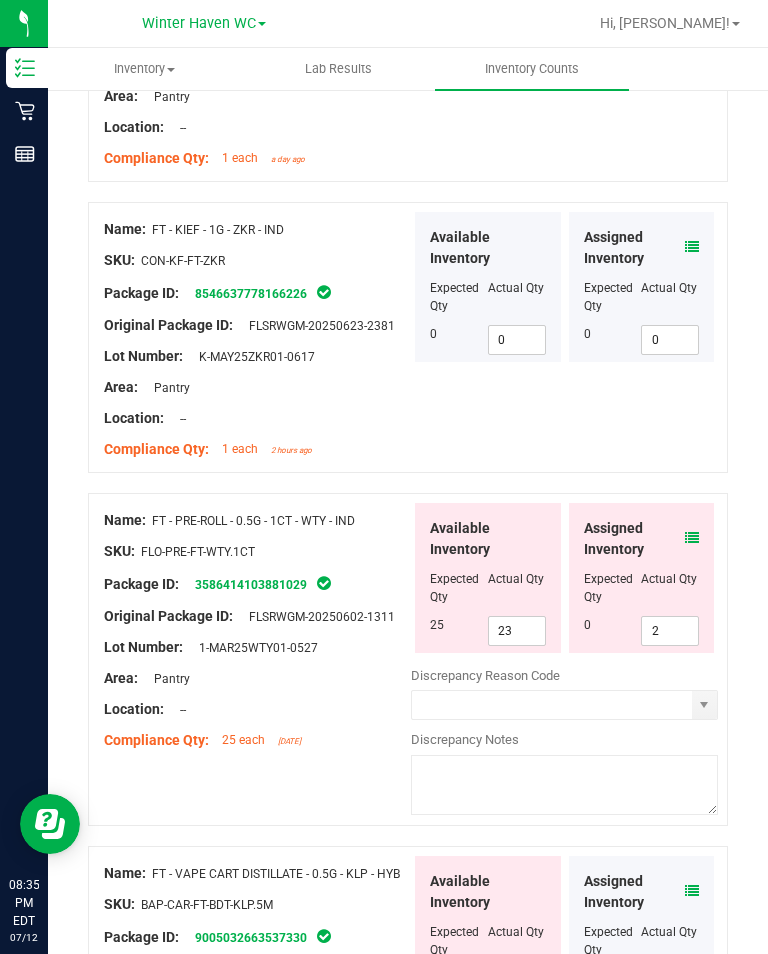 click at bounding box center [692, 538] 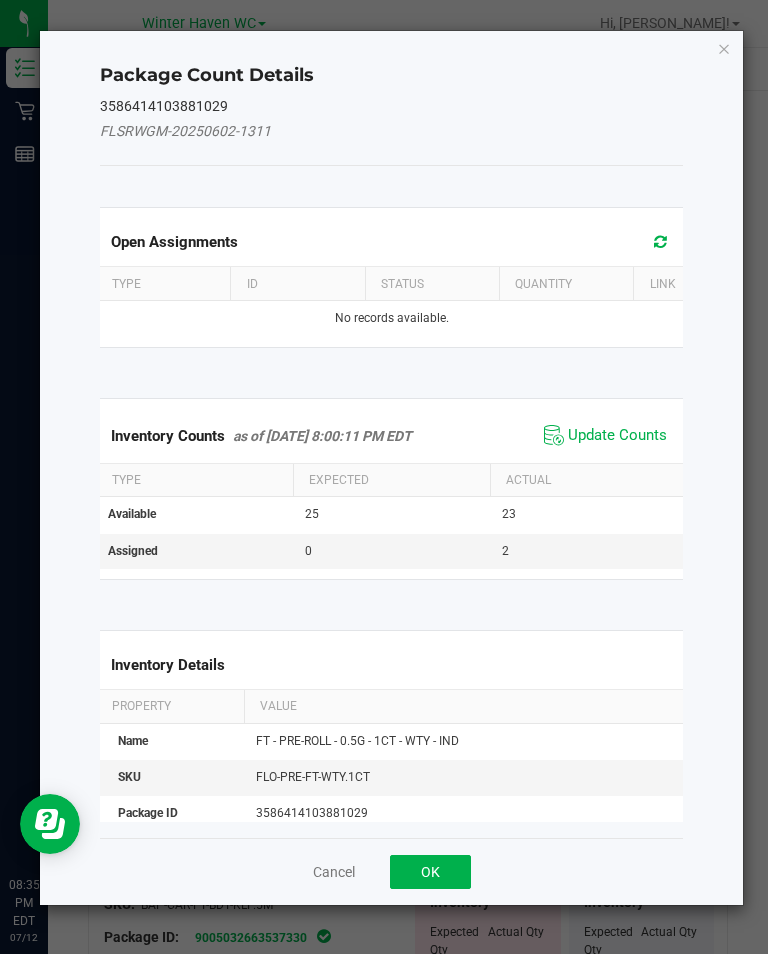 click on "Update Counts" 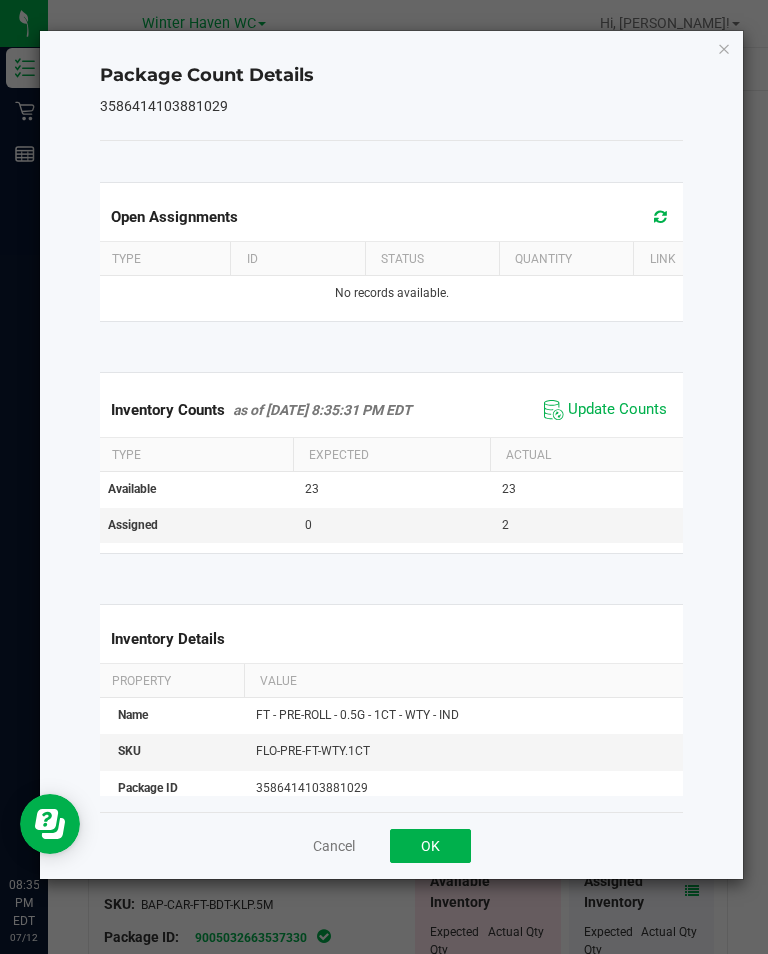 click on "OK" 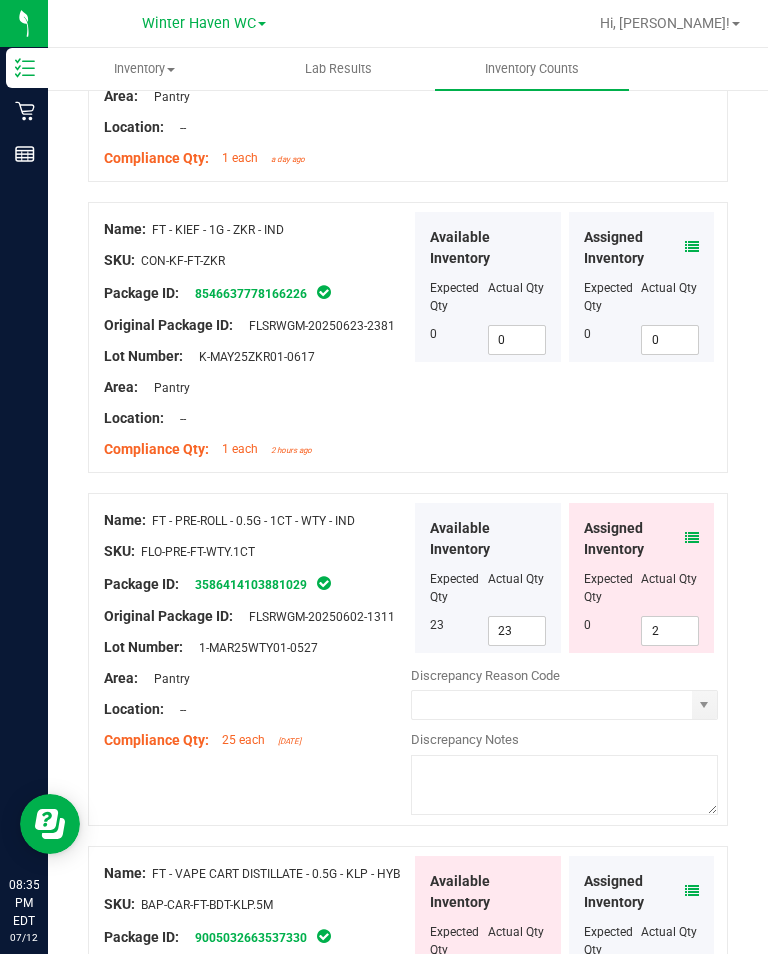click on "2" at bounding box center [670, 631] 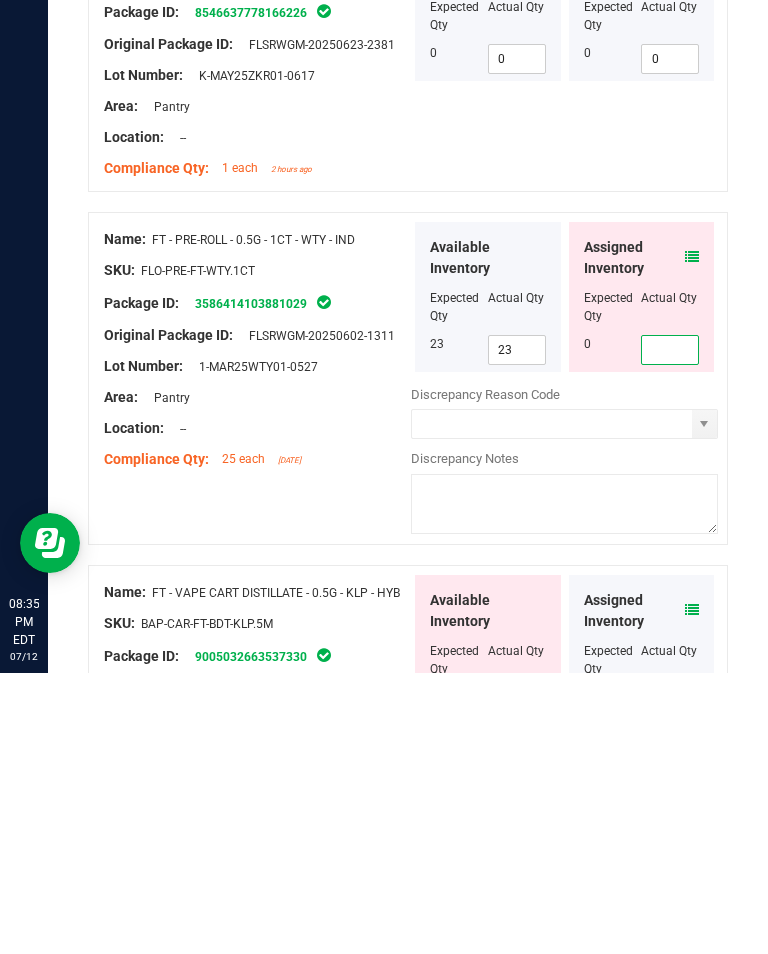 type on "0" 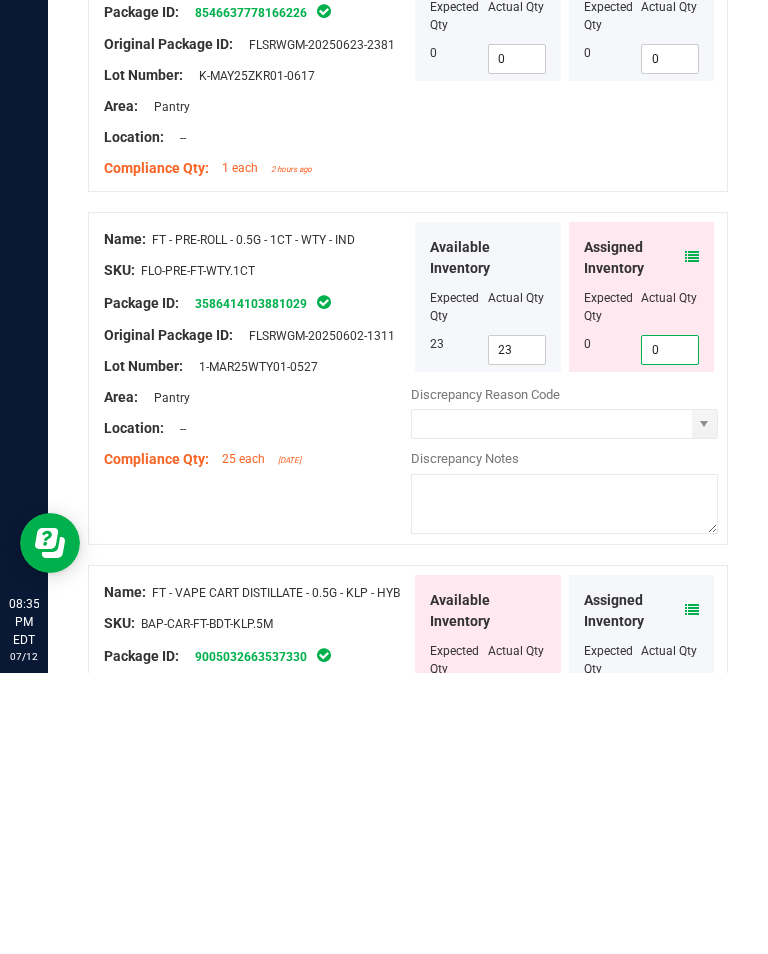 click on "Name:
FT - VAPE CART DISTILLATE - 0.5G - KLP - HYB
SKU:
BAP-CAR-FT-BDT-KLP.5M
Package ID:
9005032663537330
Original Package ID:
FLSRWGM-20250618-1221
Lot Number:
JUN25KLP01B-0612" at bounding box center (257, 983) 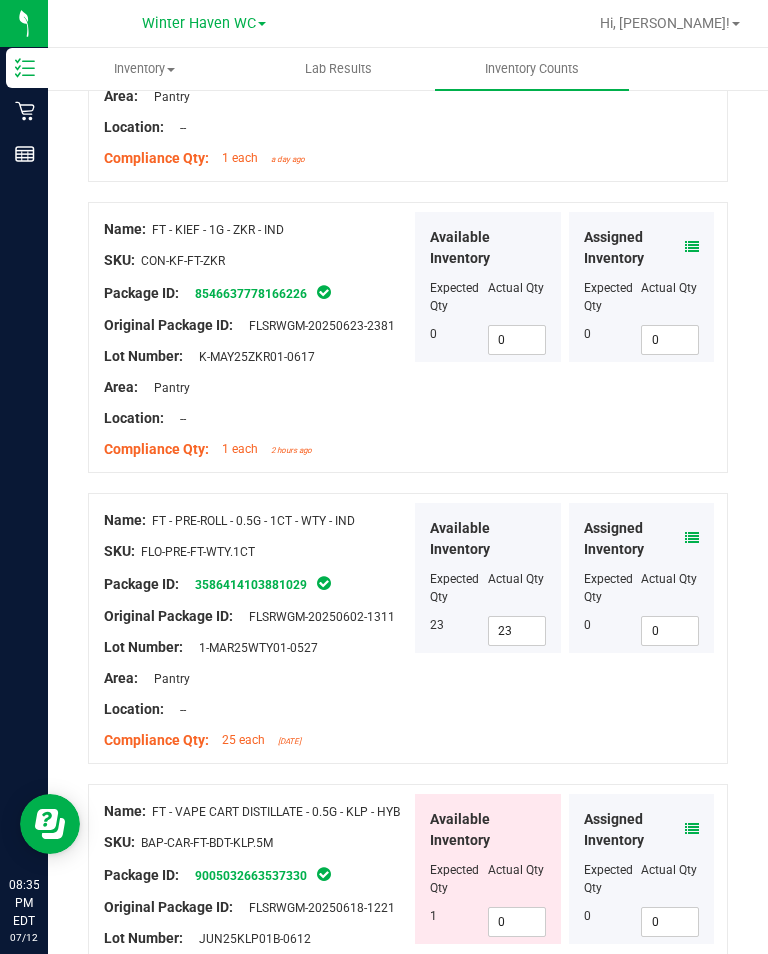 click at bounding box center [692, 829] 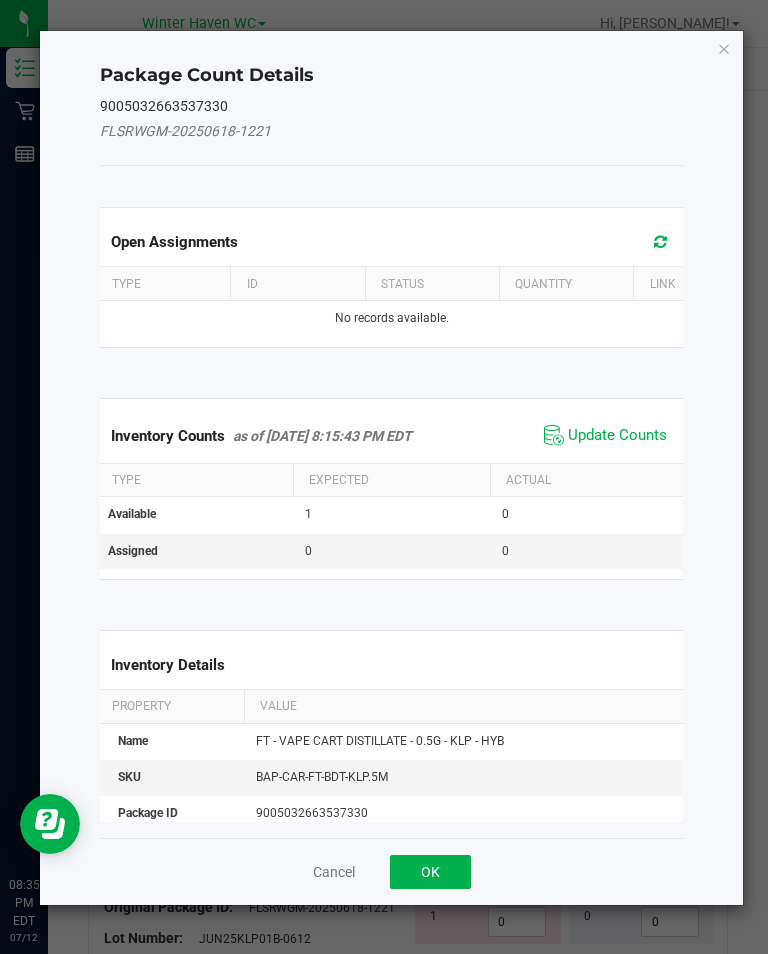 click on "Update Counts" 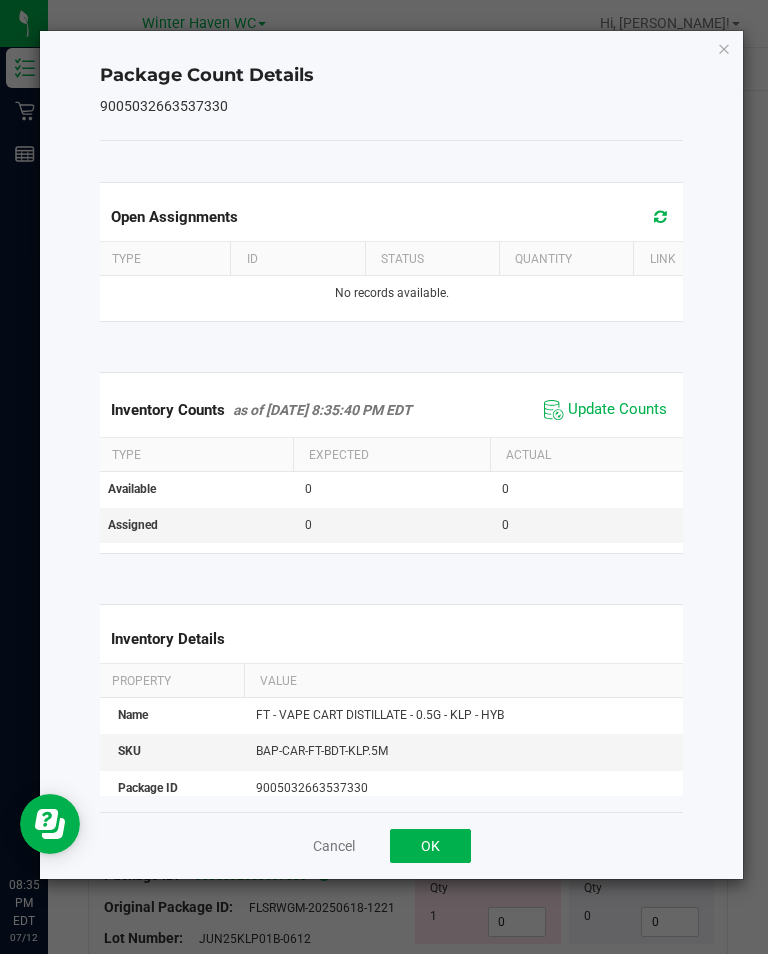 click on "OK" 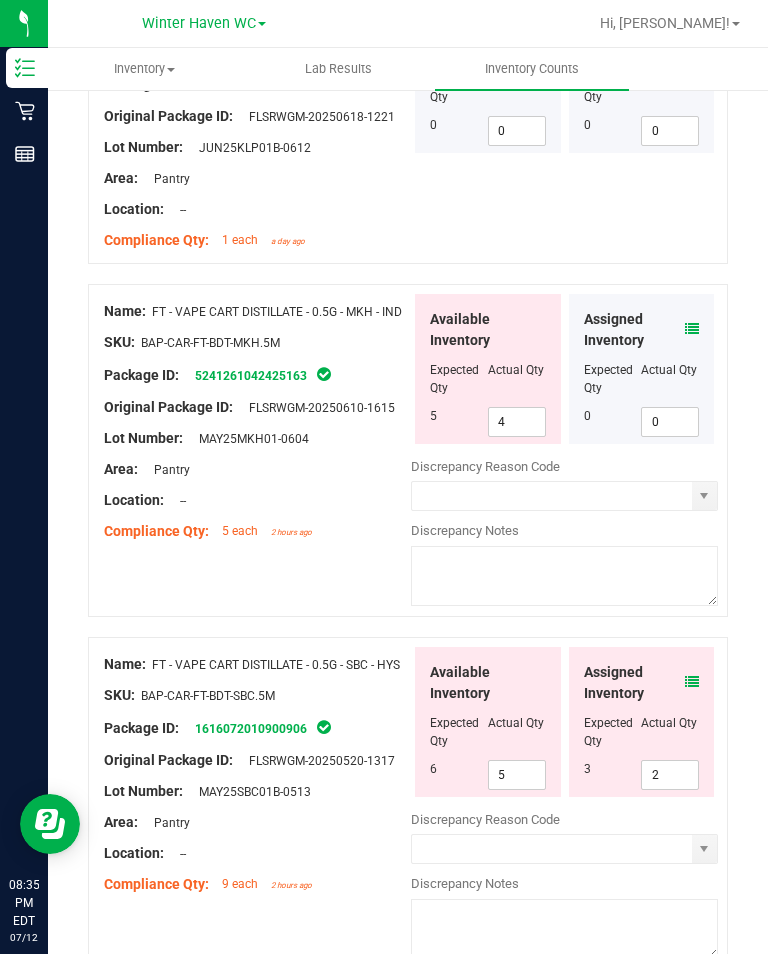 scroll, scrollTop: 4987, scrollLeft: 0, axis: vertical 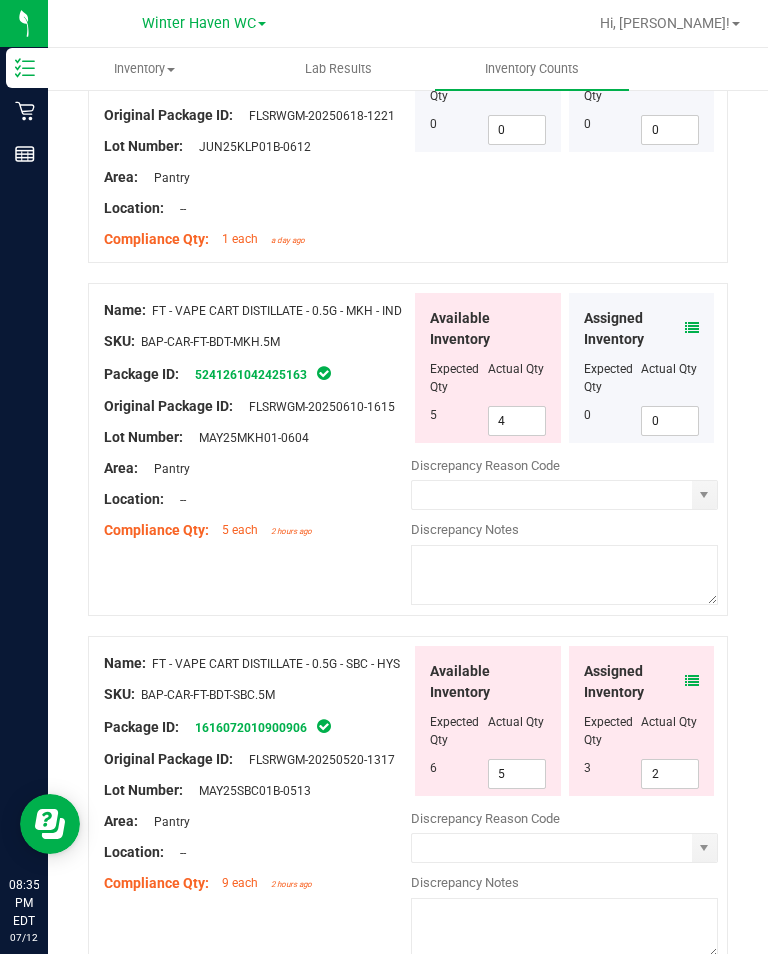 click at bounding box center [692, 328] 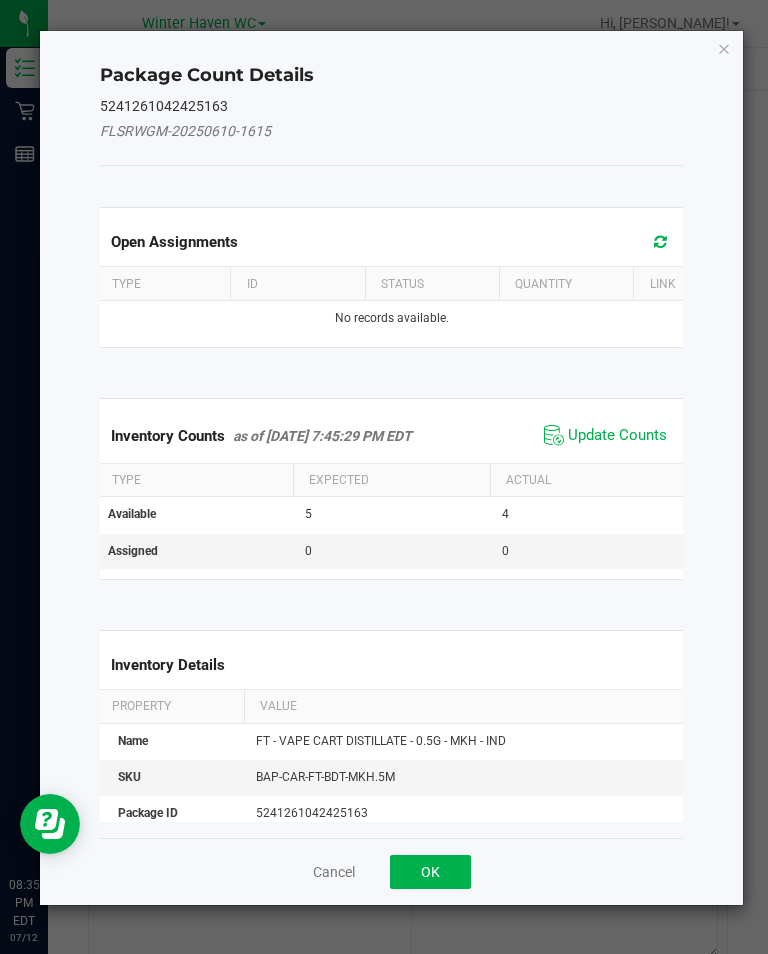 click on "Update Counts" 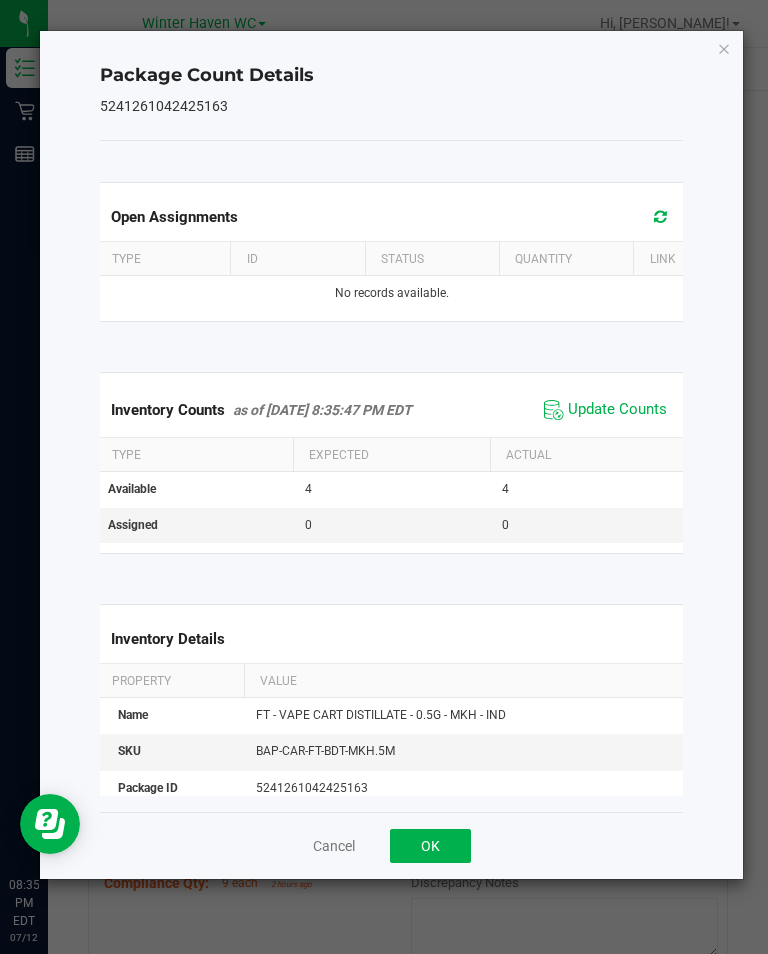 click on "OK" 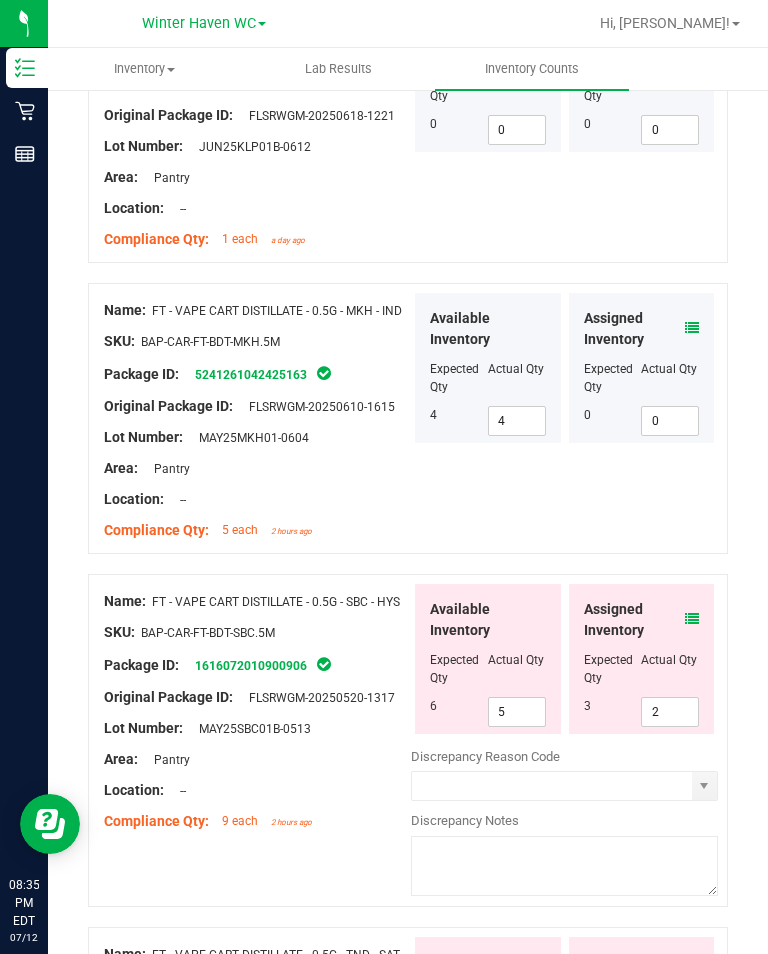 click at bounding box center (692, 619) 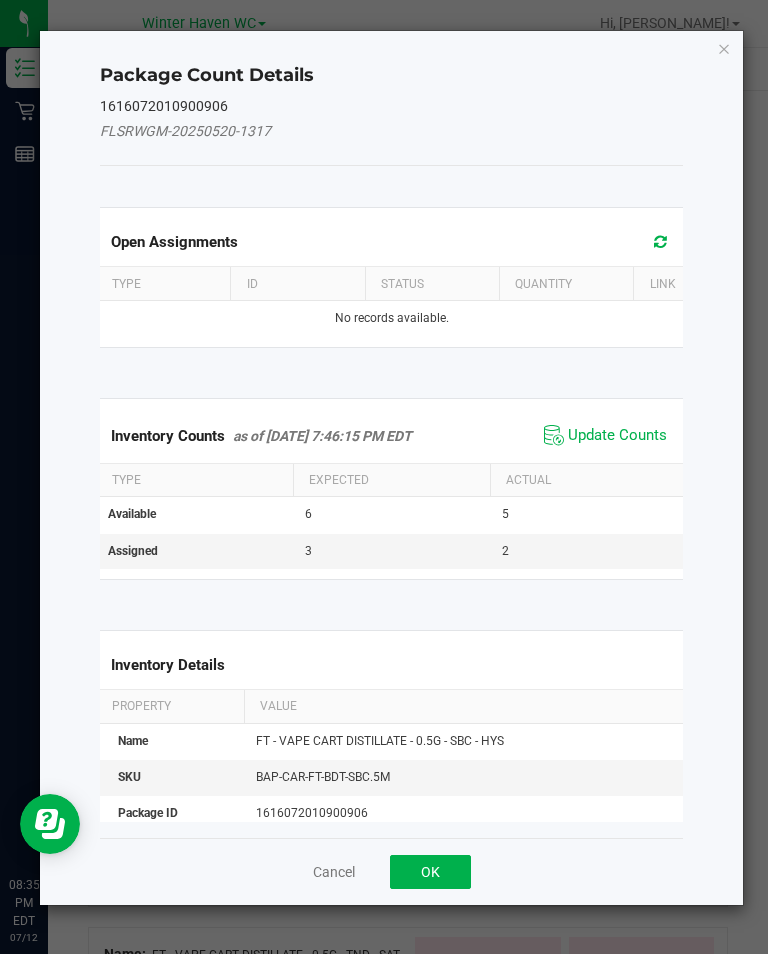 click on "Update Counts" 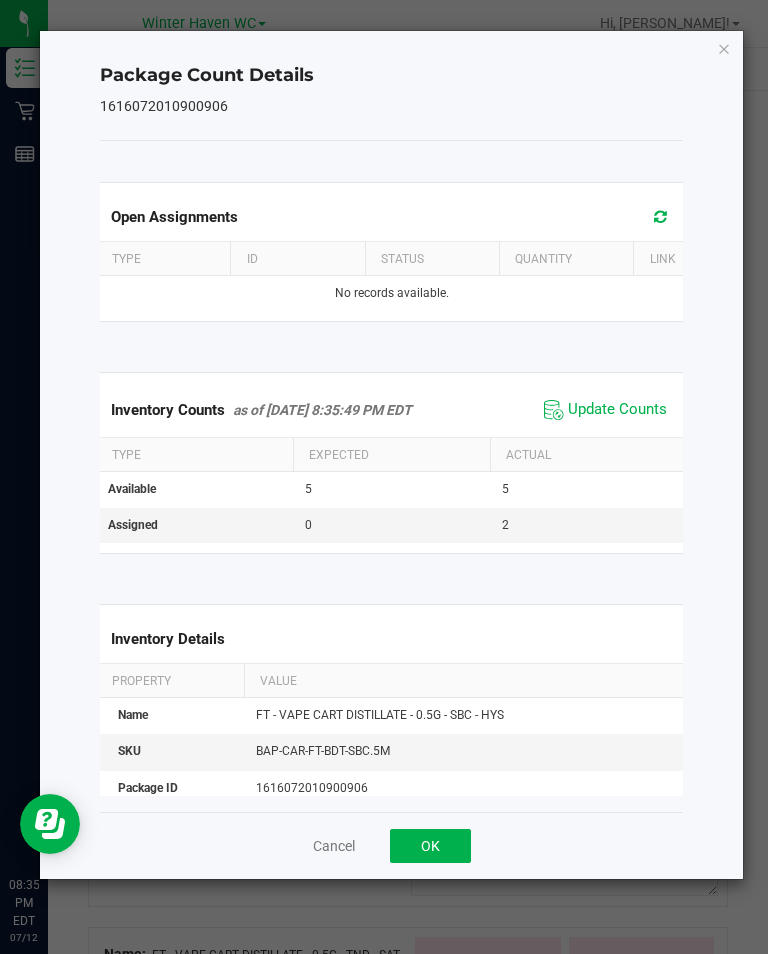 click on "OK" 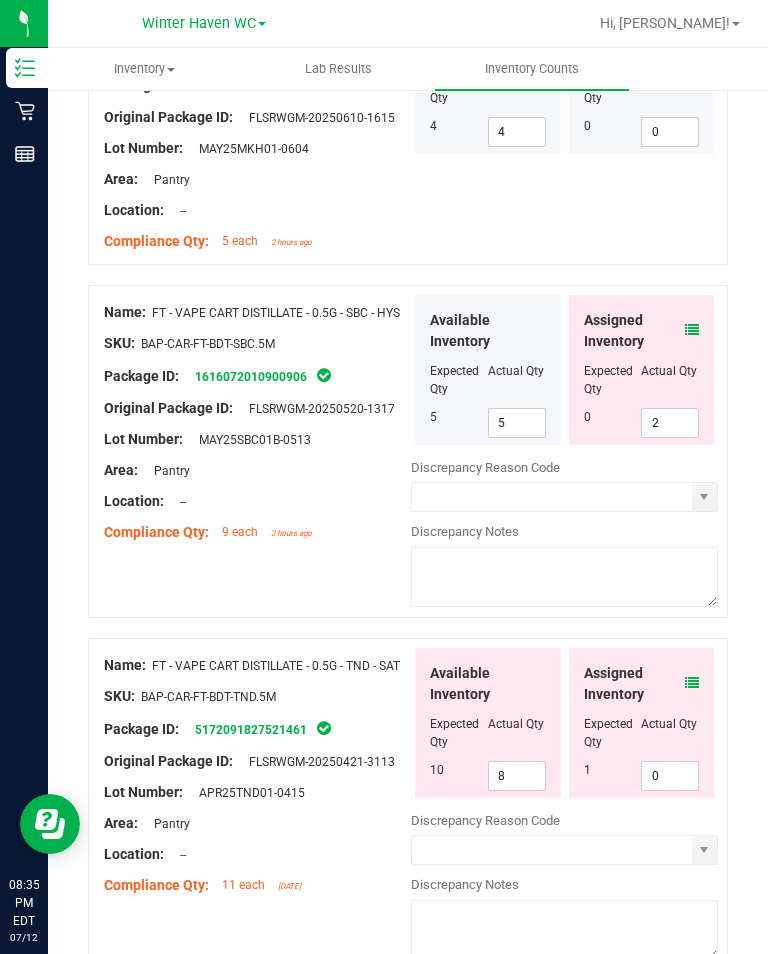 scroll, scrollTop: 5282, scrollLeft: 0, axis: vertical 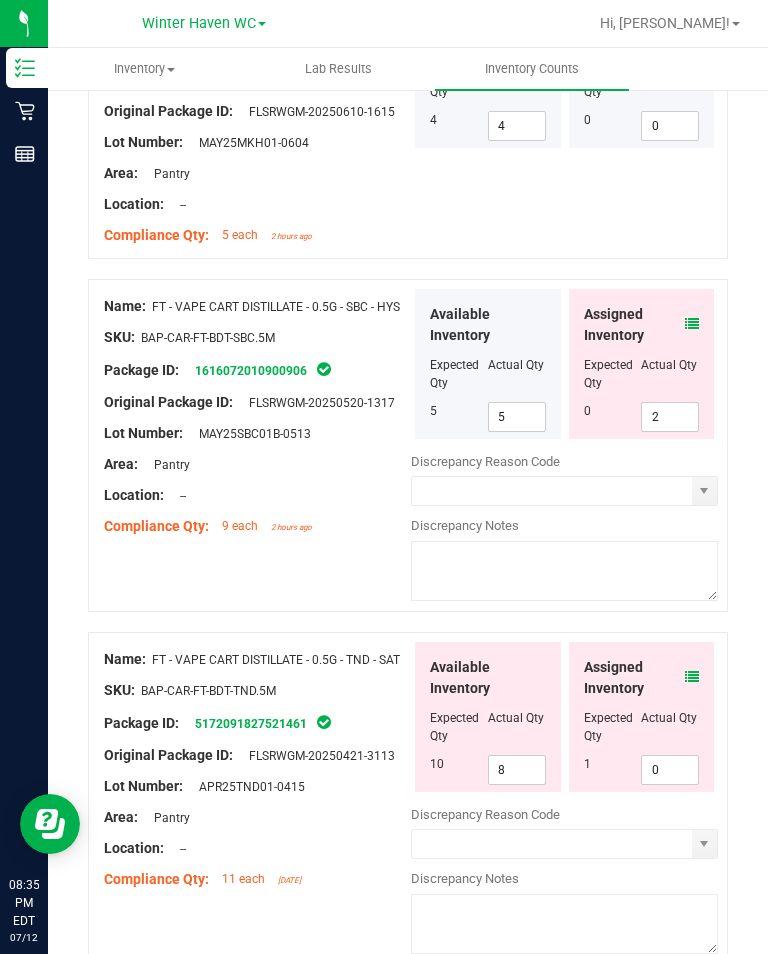 click on "2" at bounding box center (670, 417) 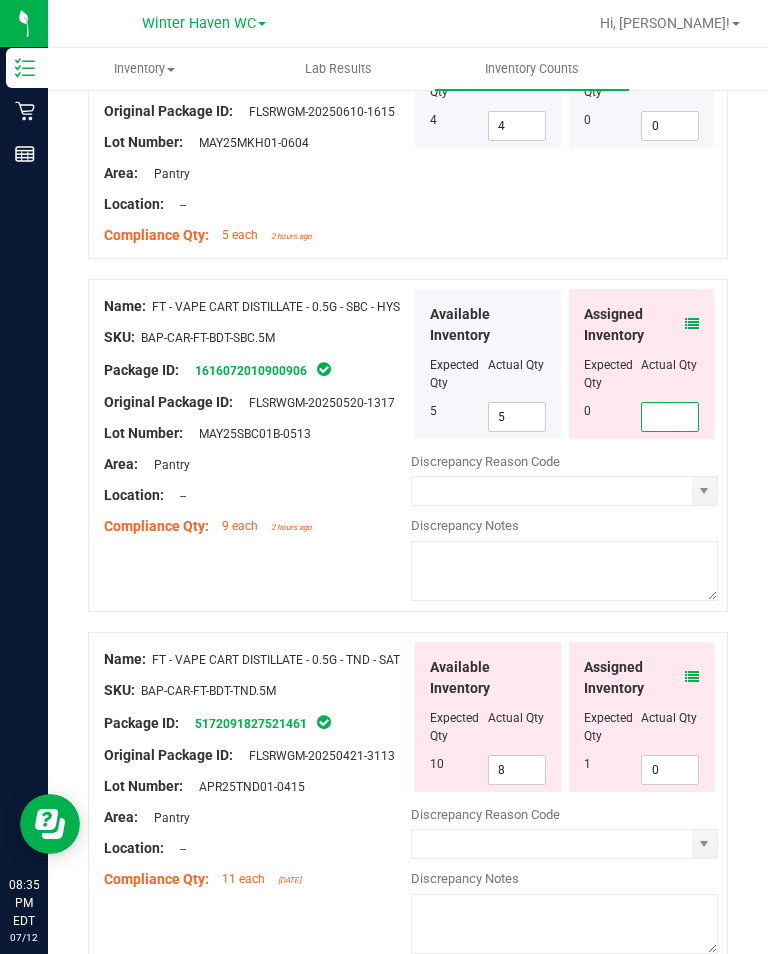 type on "0" 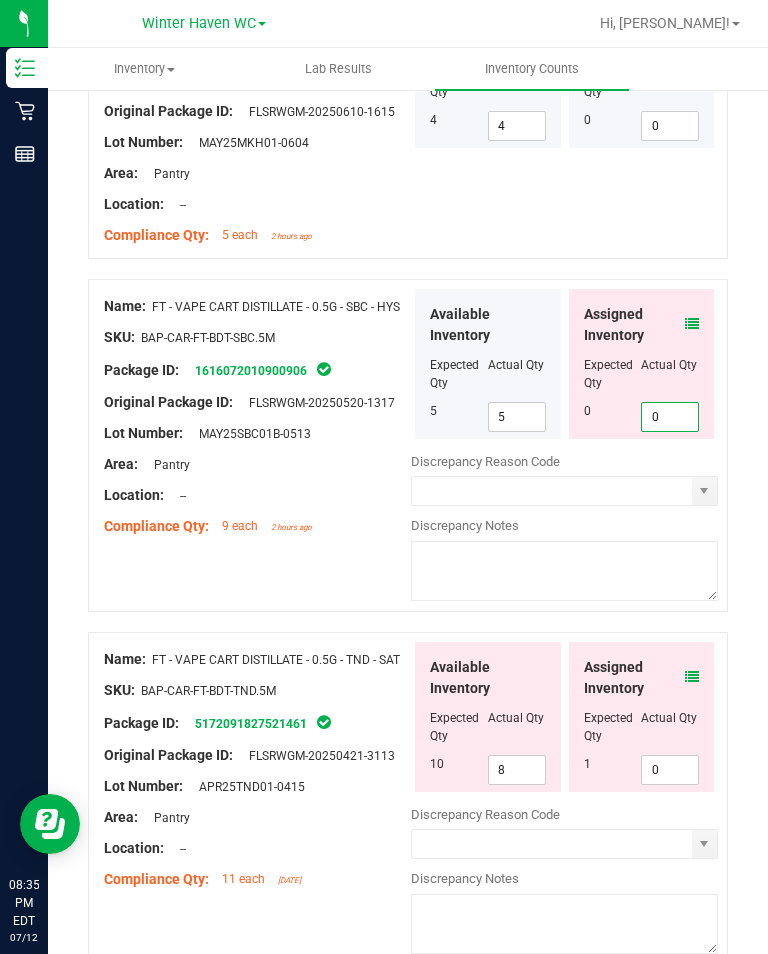 click on "Name:
FT - VAPE CART DISTILLATE - 0.5G - SBC - HYS
SKU:
BAP-CAR-FT-BDT-SBC.5M
Package ID:
1616072010900906
Original Package ID:
FLSRWGM-20250520-1317
Lot Number:
MAY25SBC01B-0513
5 5" at bounding box center (408, 455) 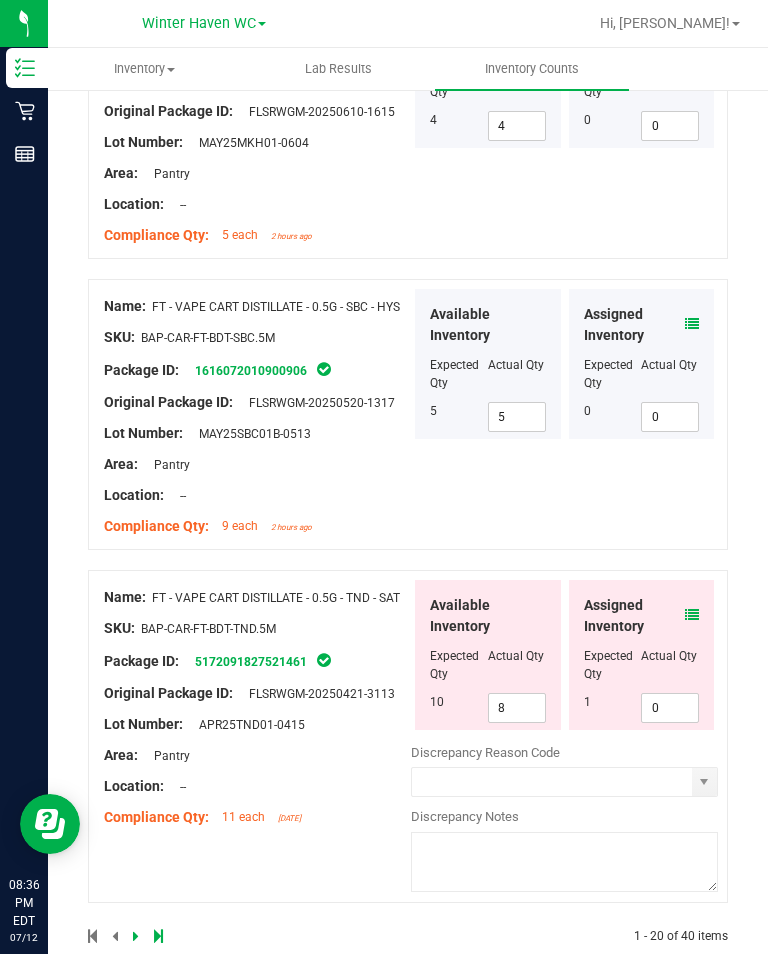 click at bounding box center (692, 615) 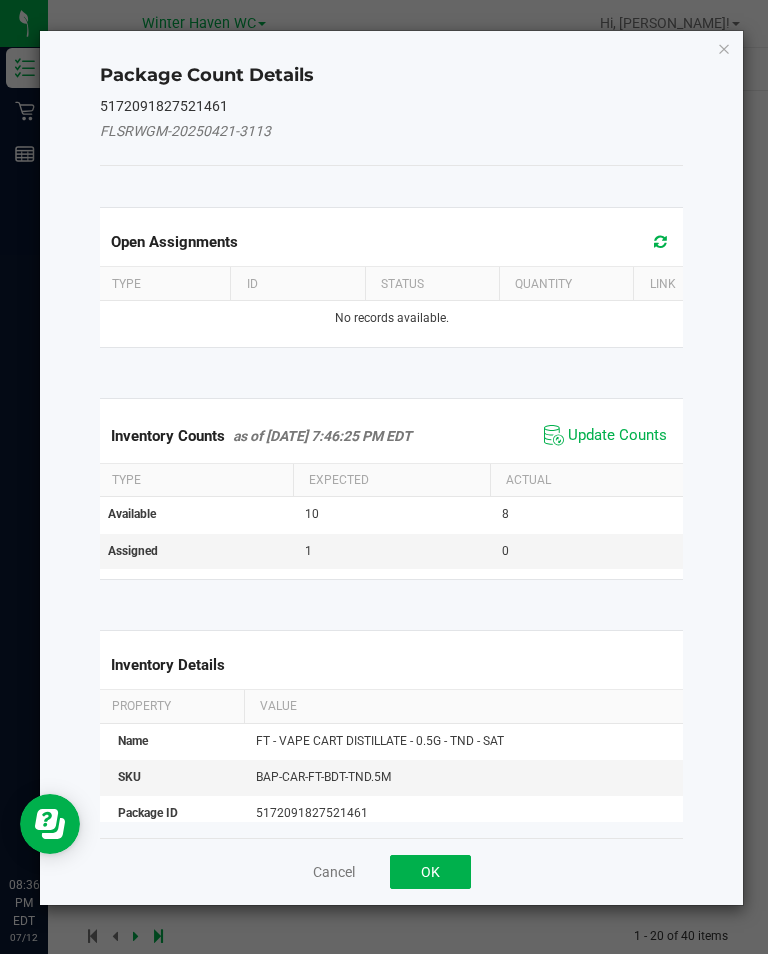 click on "Update Counts" 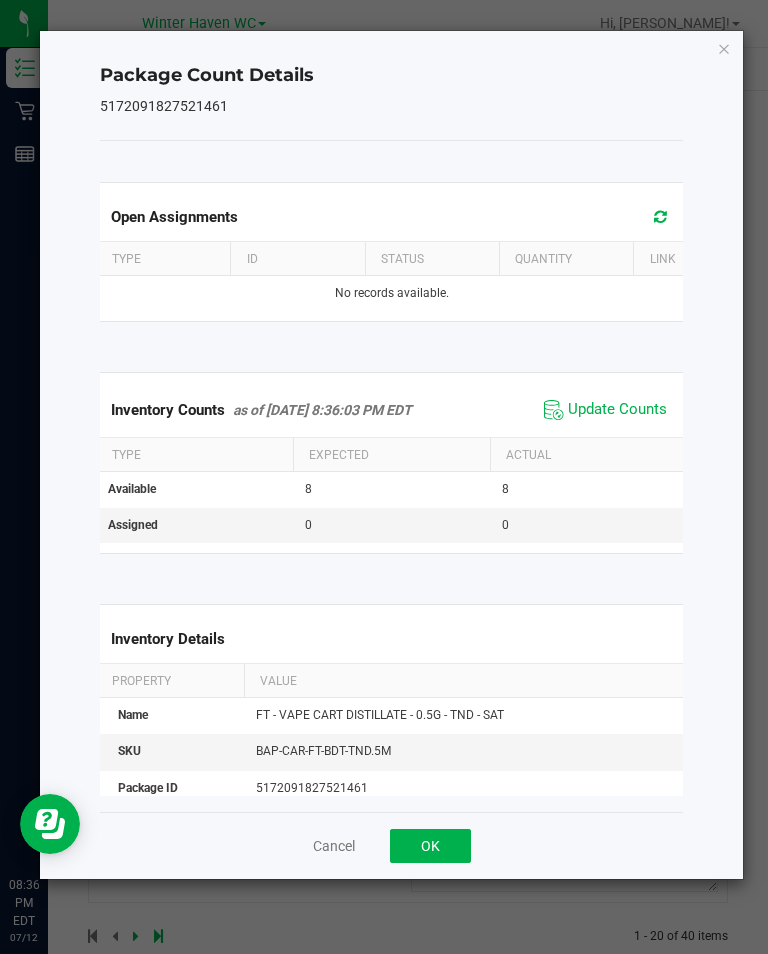 click on "OK" 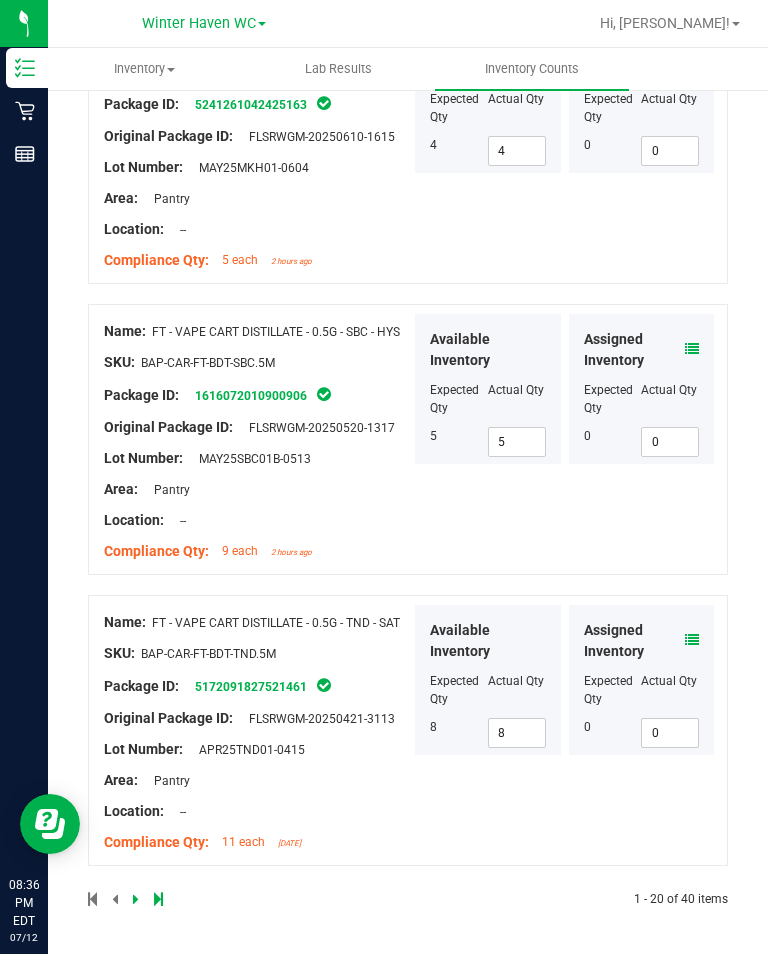 scroll, scrollTop: 5224, scrollLeft: 0, axis: vertical 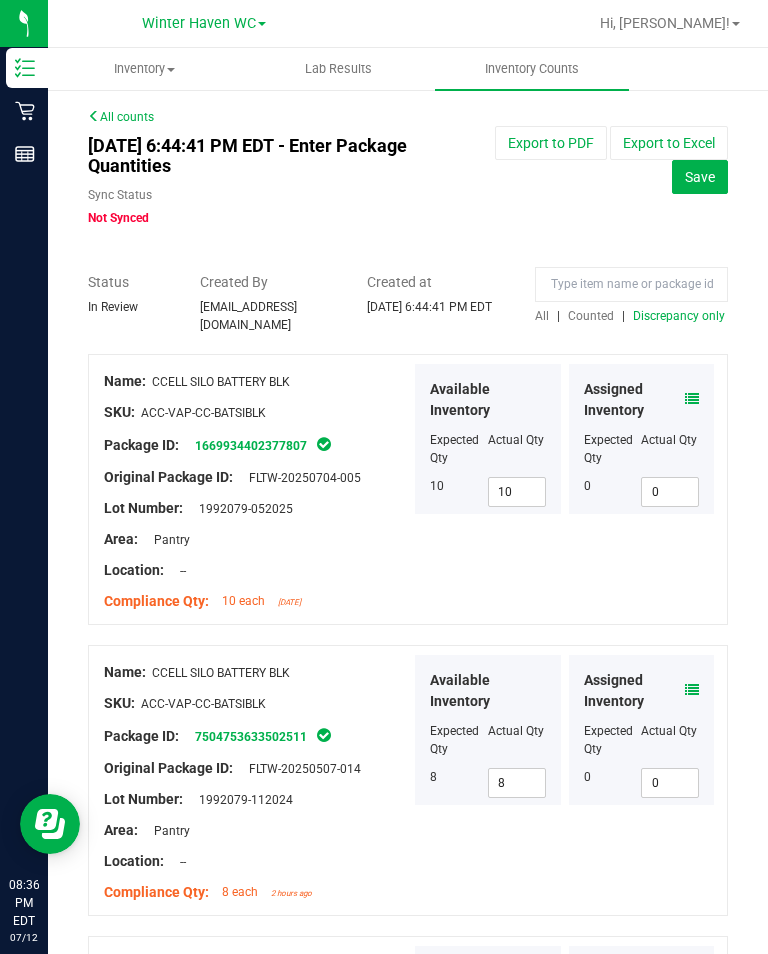 click on "Discrepancy only" at bounding box center (679, 316) 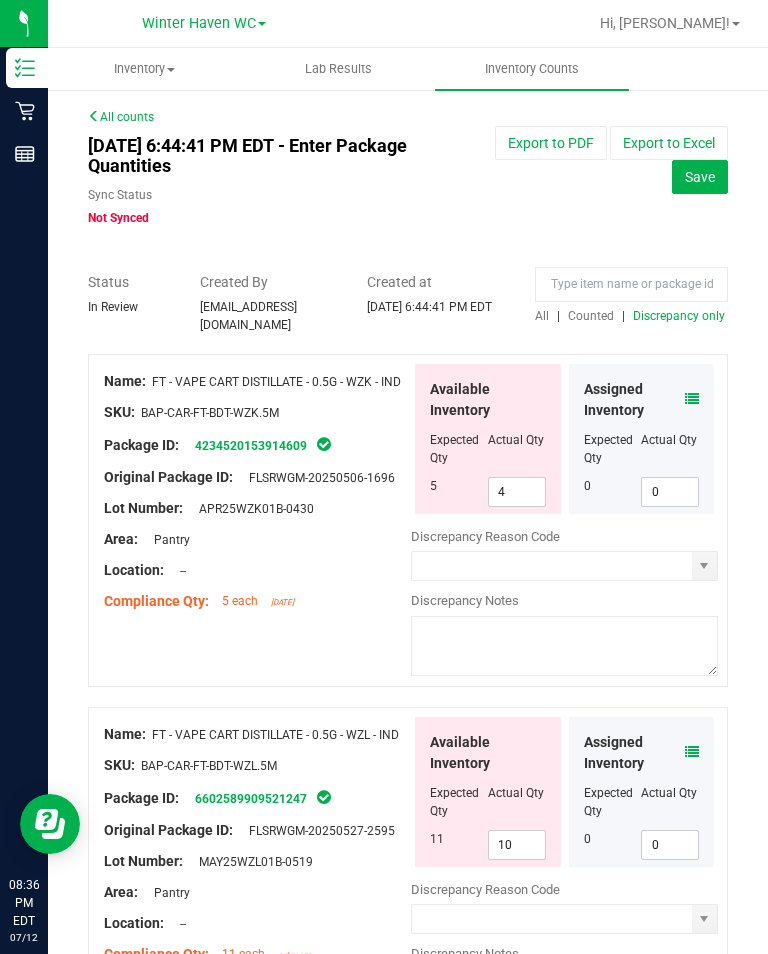 click at bounding box center (692, 399) 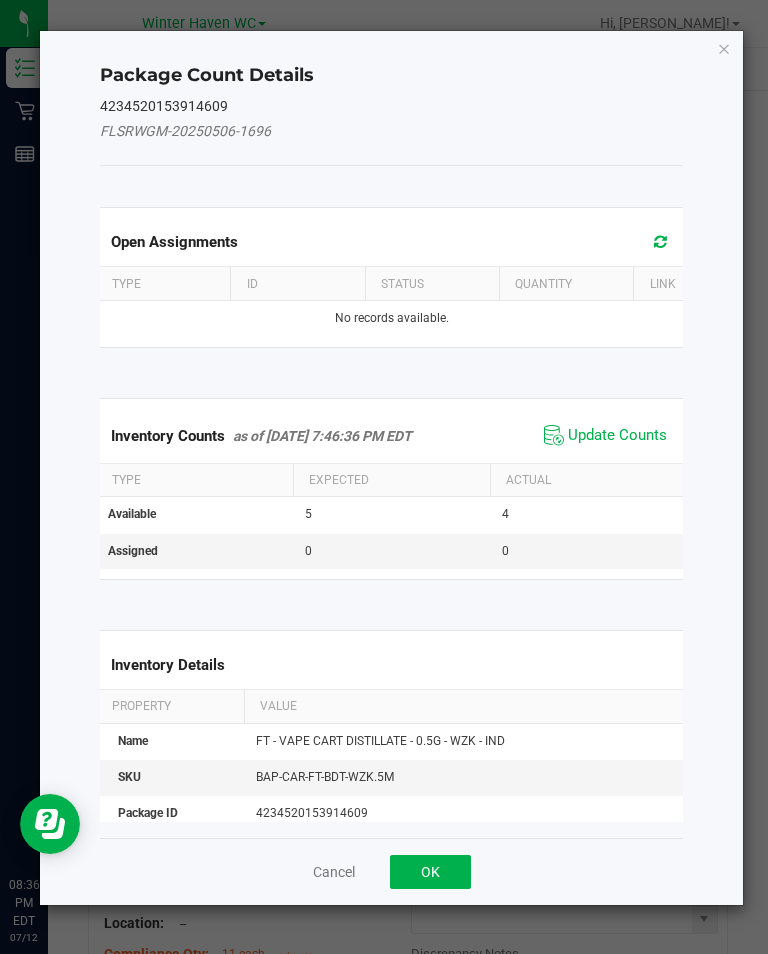 click on "Update Counts" 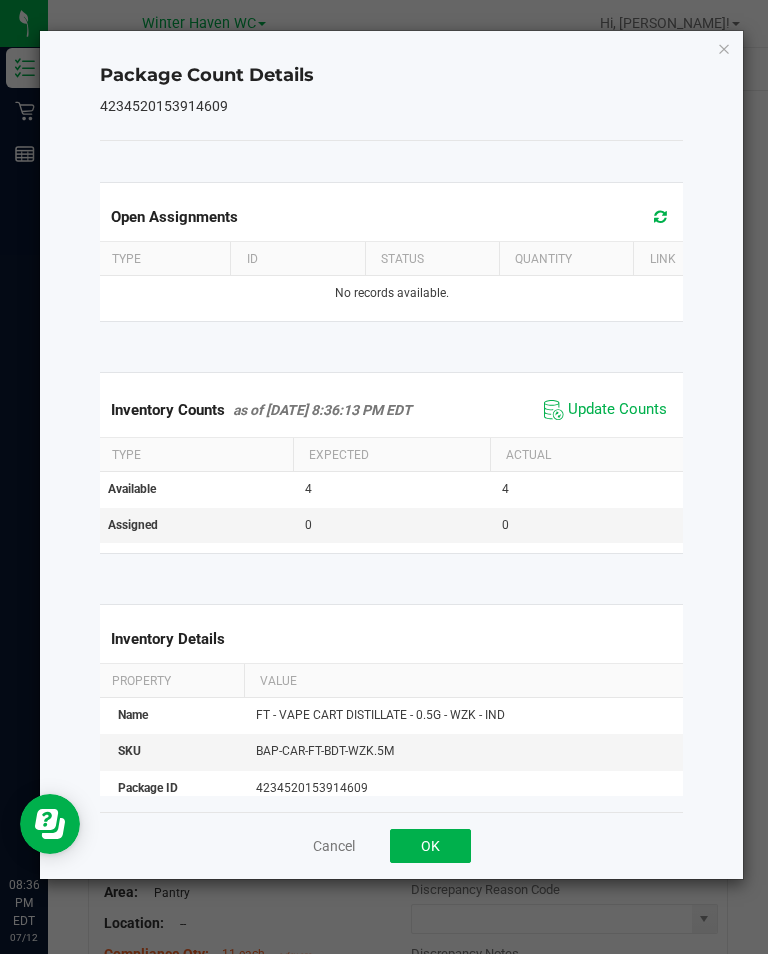 click on "OK" 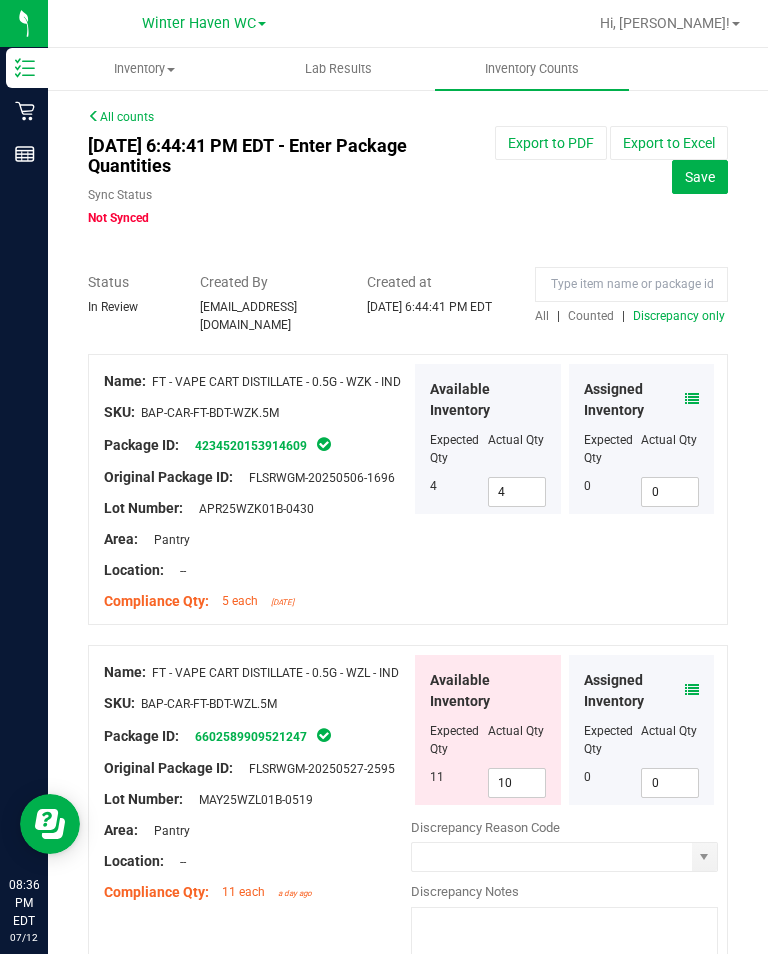 click at bounding box center (692, 690) 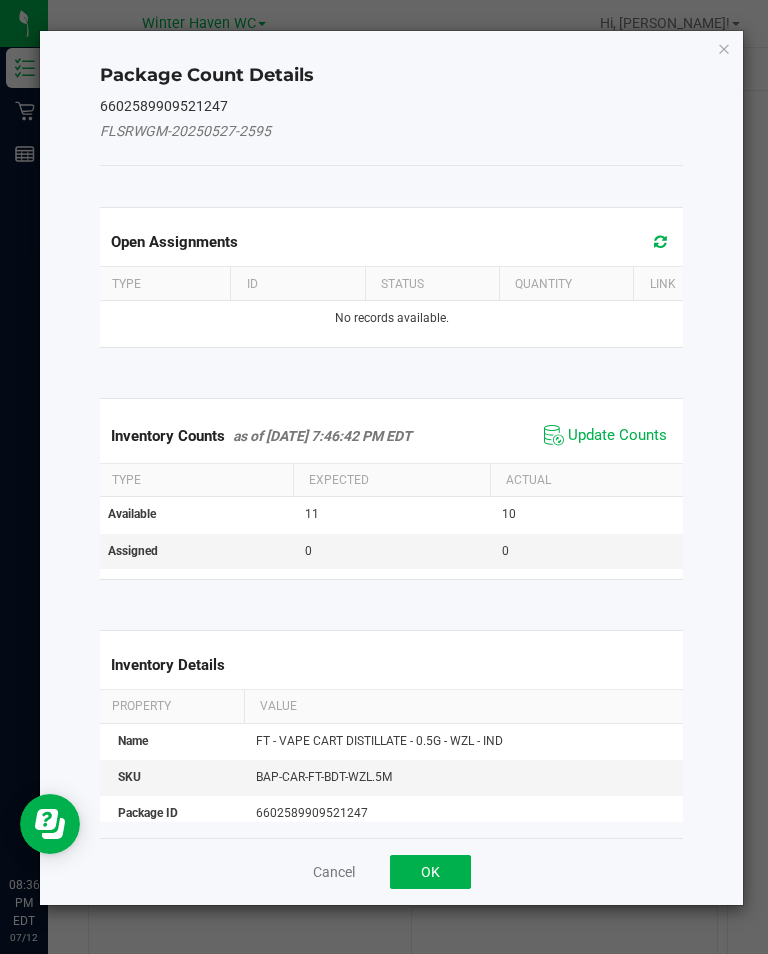 click on "Update Counts" 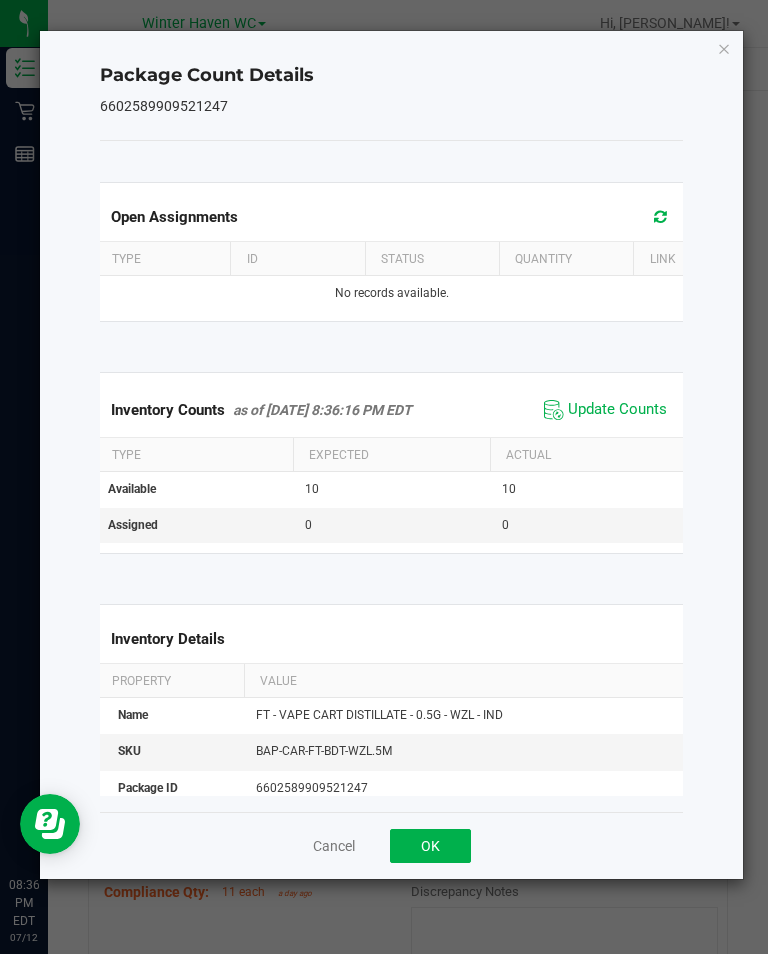 click on "OK" 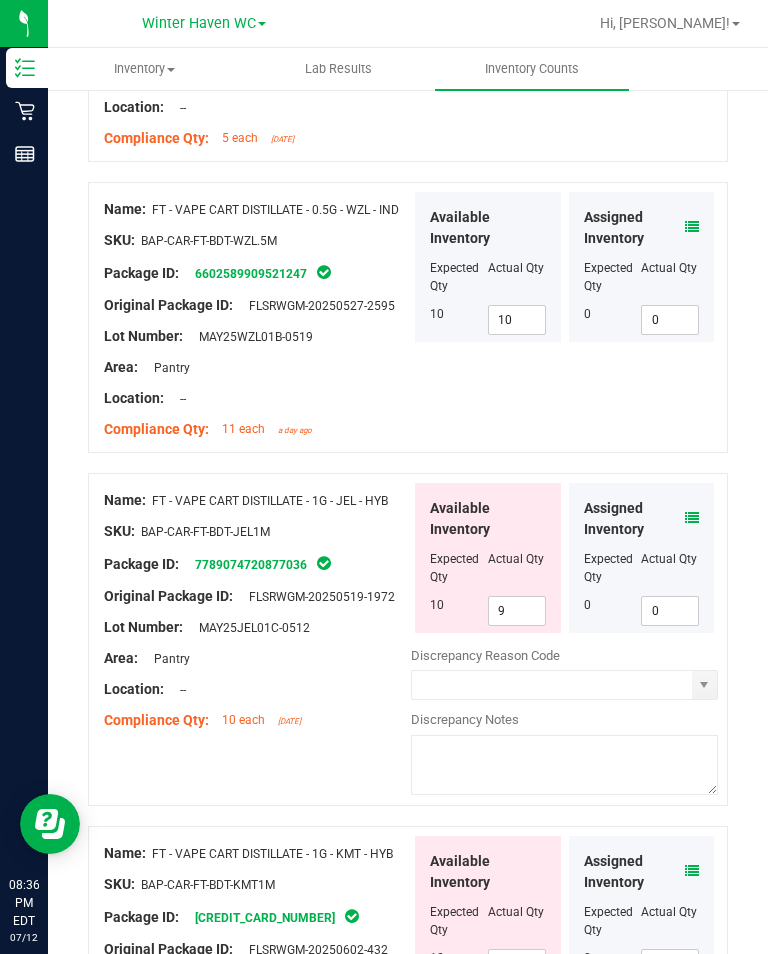 scroll, scrollTop: 464, scrollLeft: 0, axis: vertical 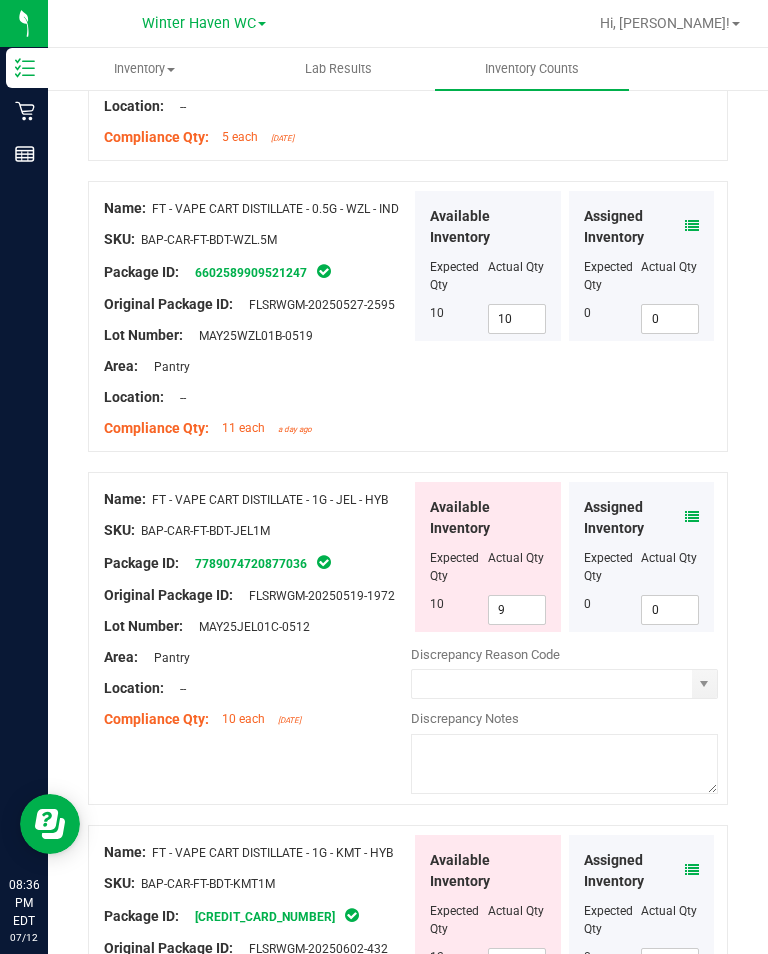 click at bounding box center (692, 517) 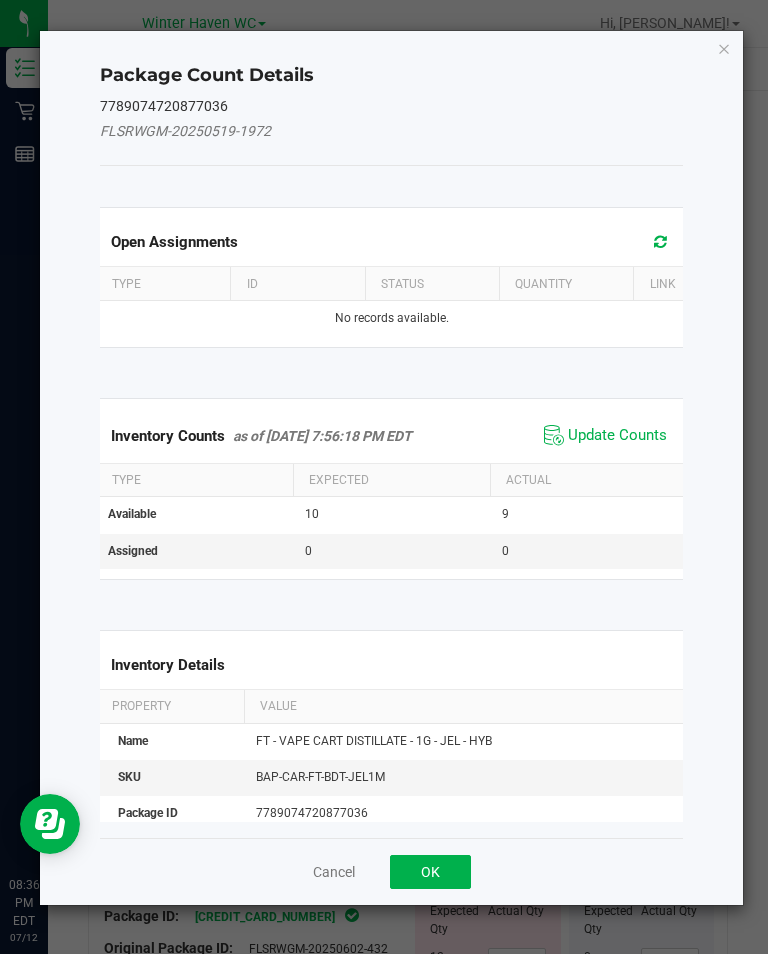 click on "Update Counts" 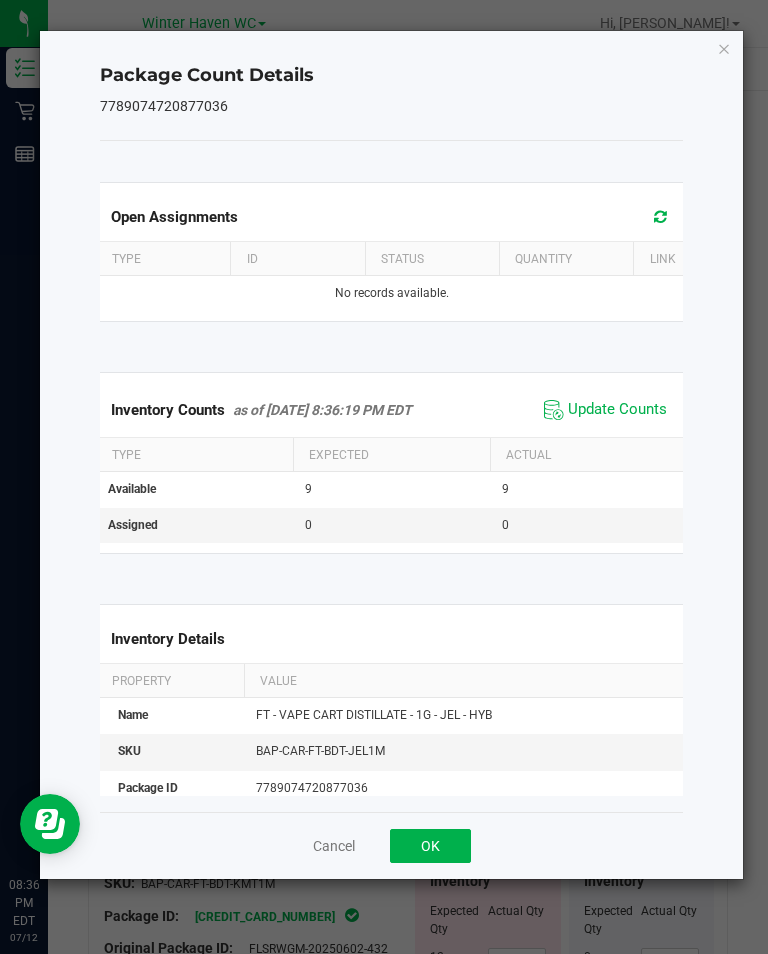 click on "OK" 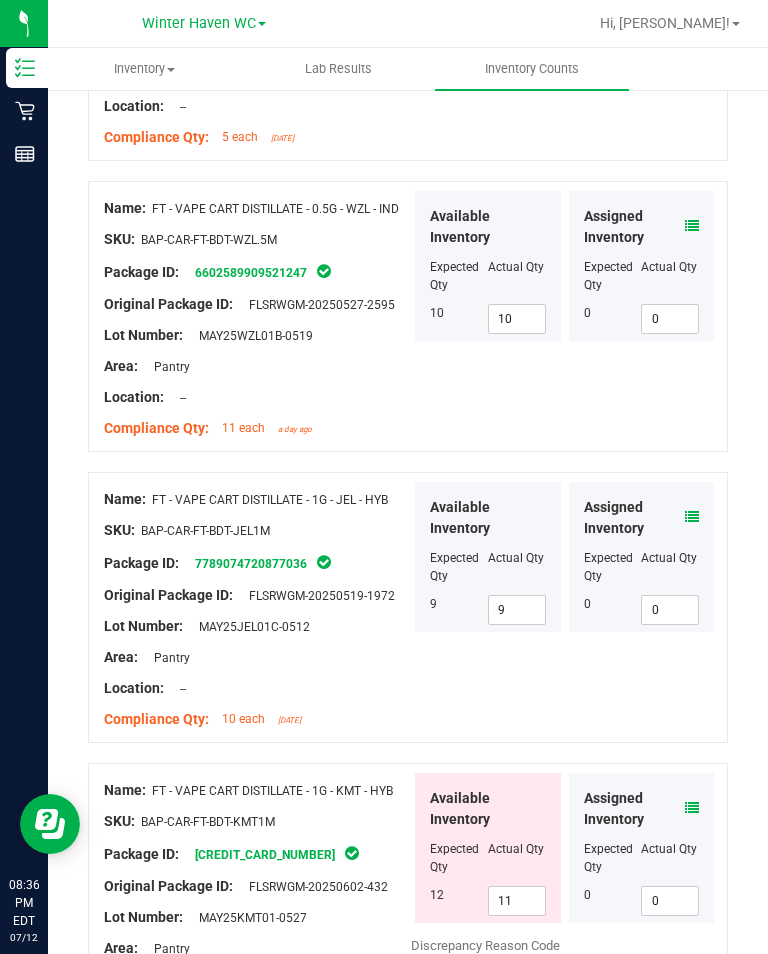 click at bounding box center [692, 808] 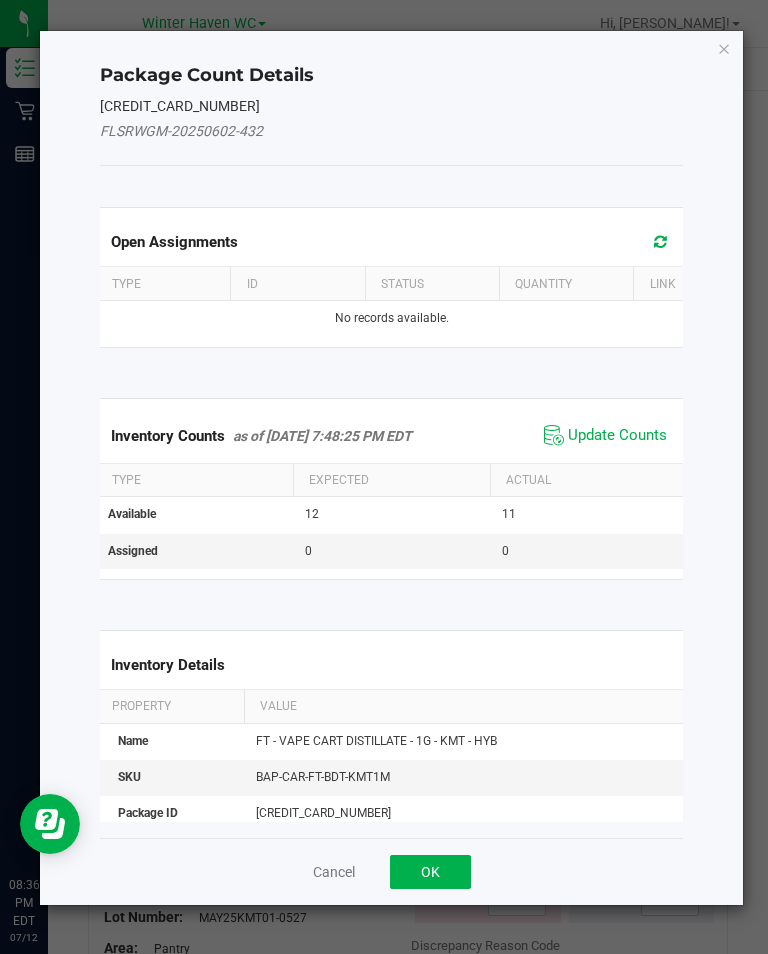 click on "Update Counts" 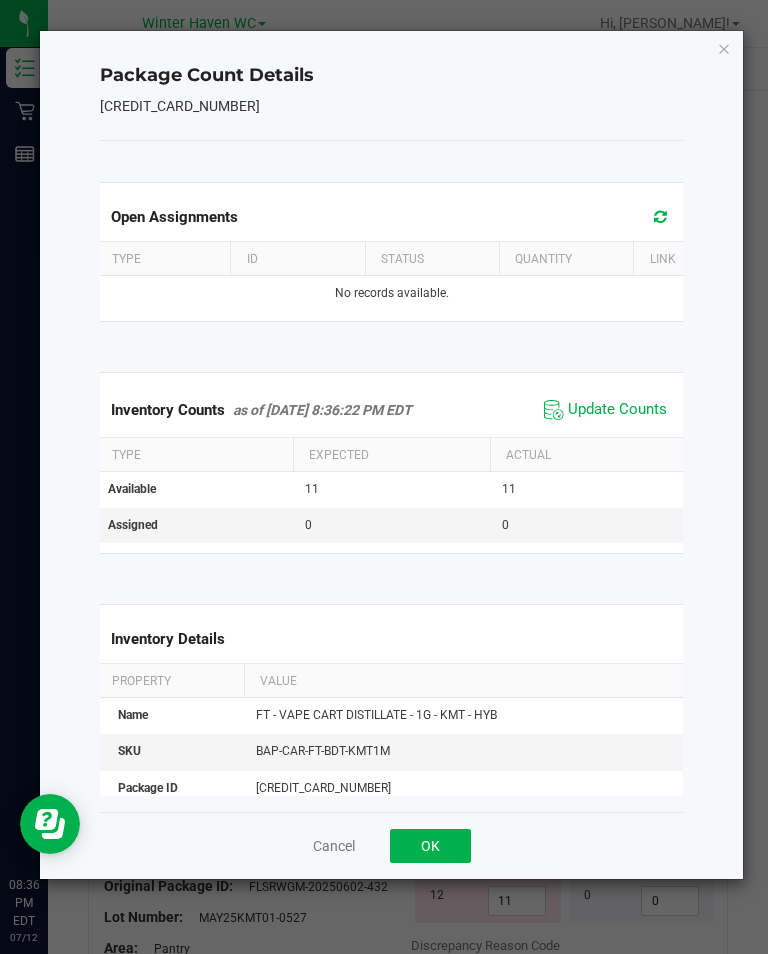 click on "OK" 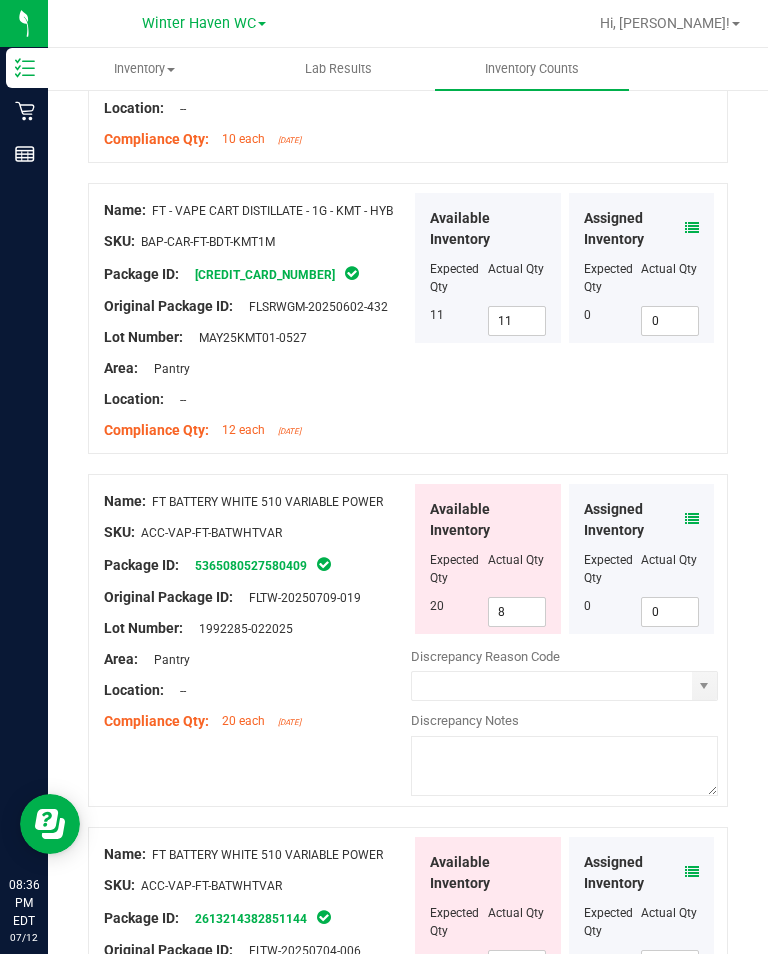 scroll, scrollTop: 1048, scrollLeft: 0, axis: vertical 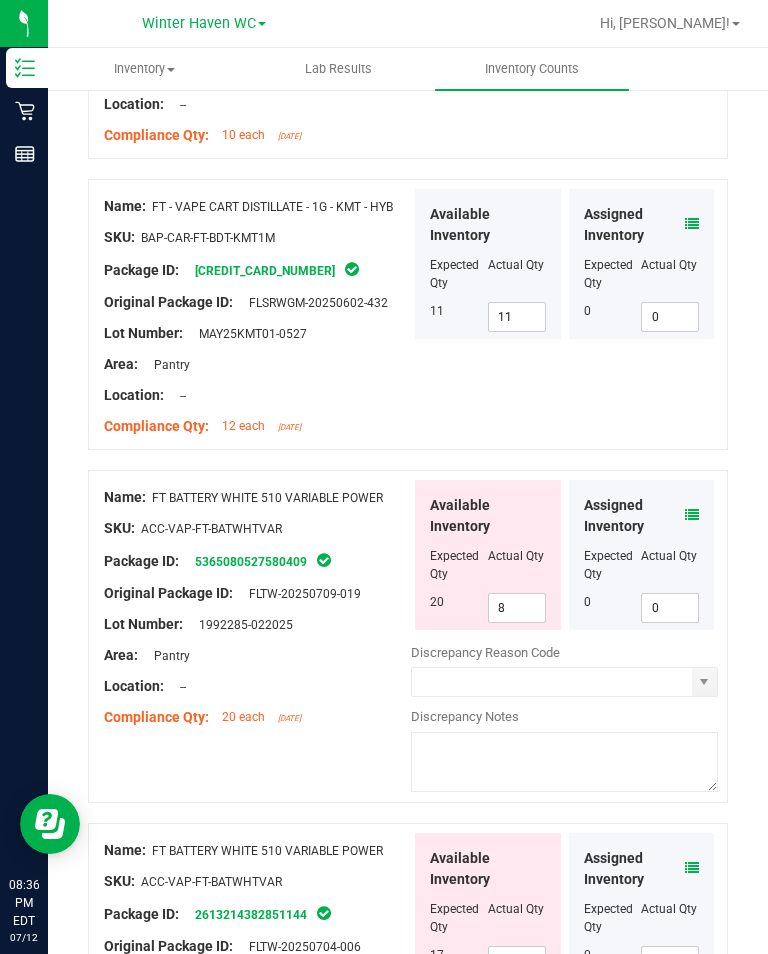 click on "8" at bounding box center [517, 608] 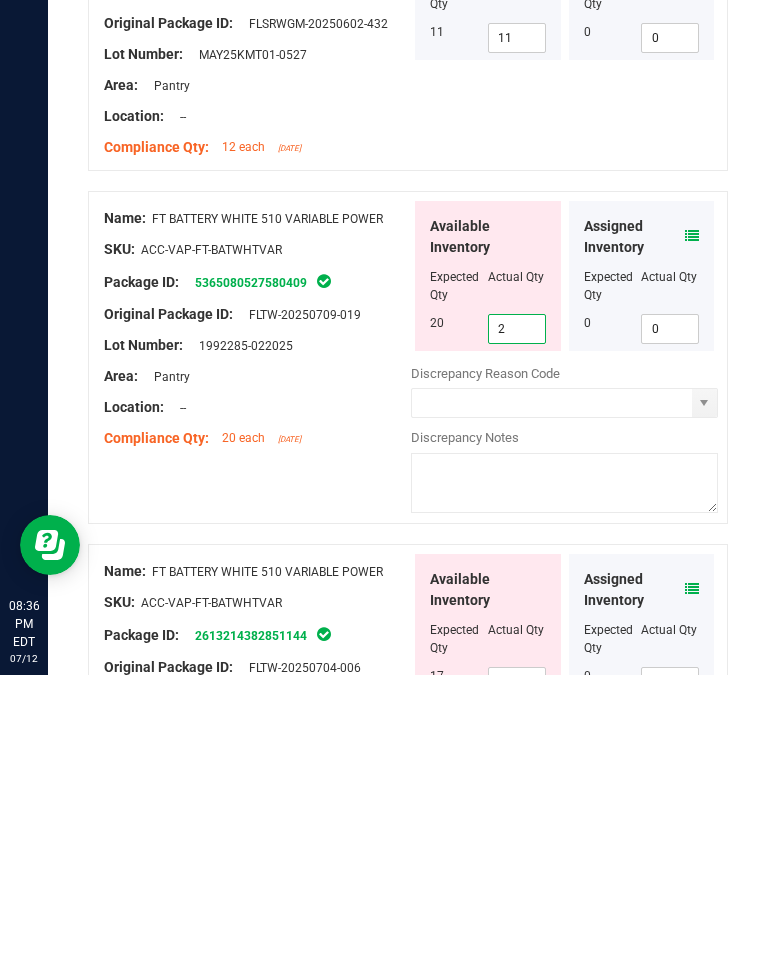 type on "20" 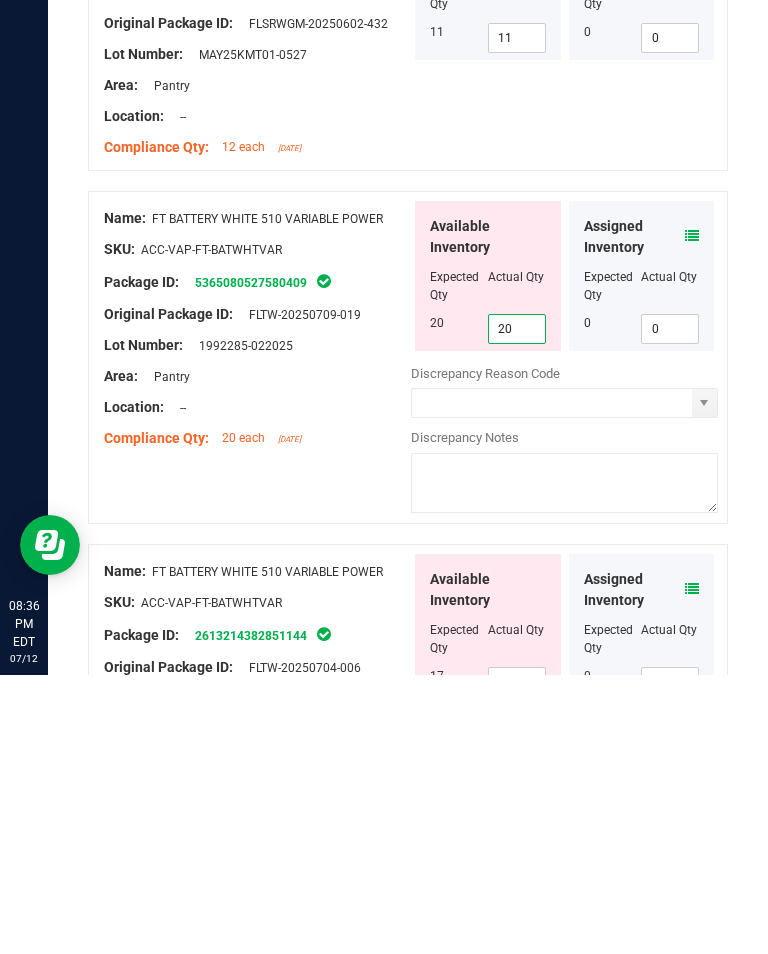 click on "Name:
FT BATTERY WHITE 510 VARIABLE POWER
SKU:
ACC-VAP-FT-BATWHTVAR
Package ID:
2613214382851144
Original Package ID:
FLTW-20250704-006
Lot Number:
1992285-022025" at bounding box center (257, 960) 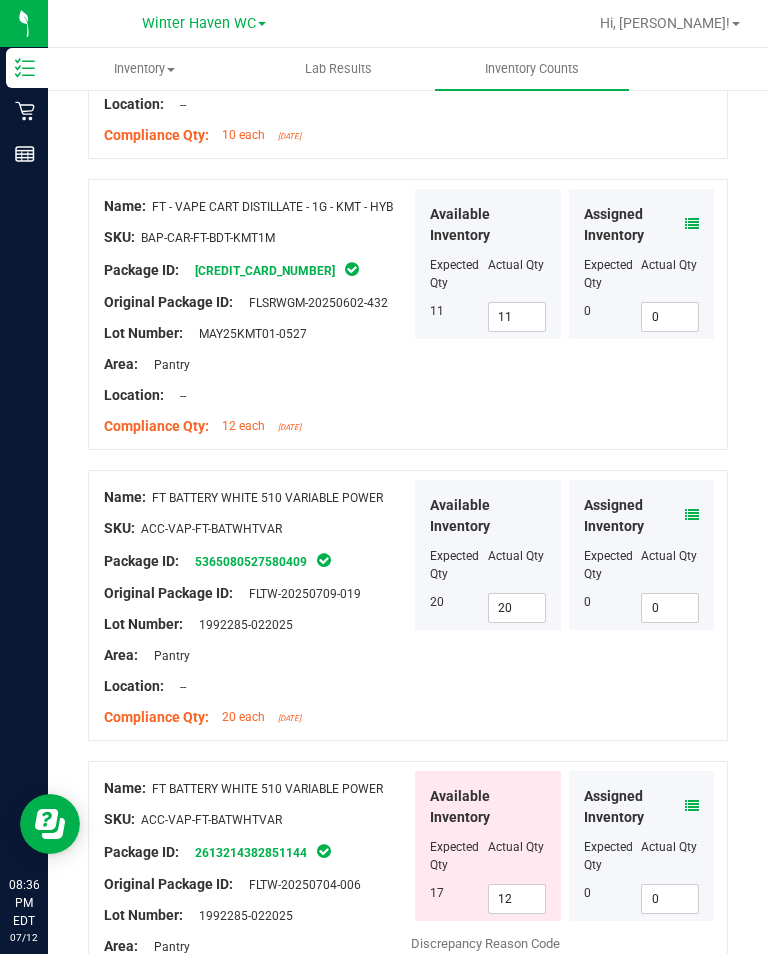 click on "12" at bounding box center [517, 899] 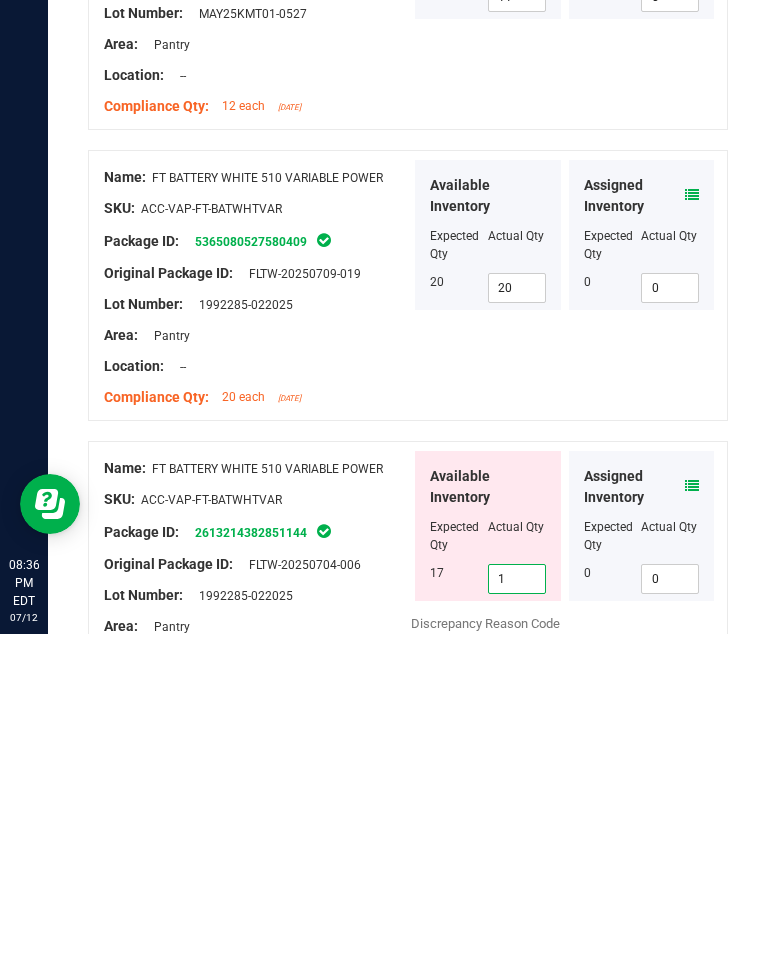 type on "17" 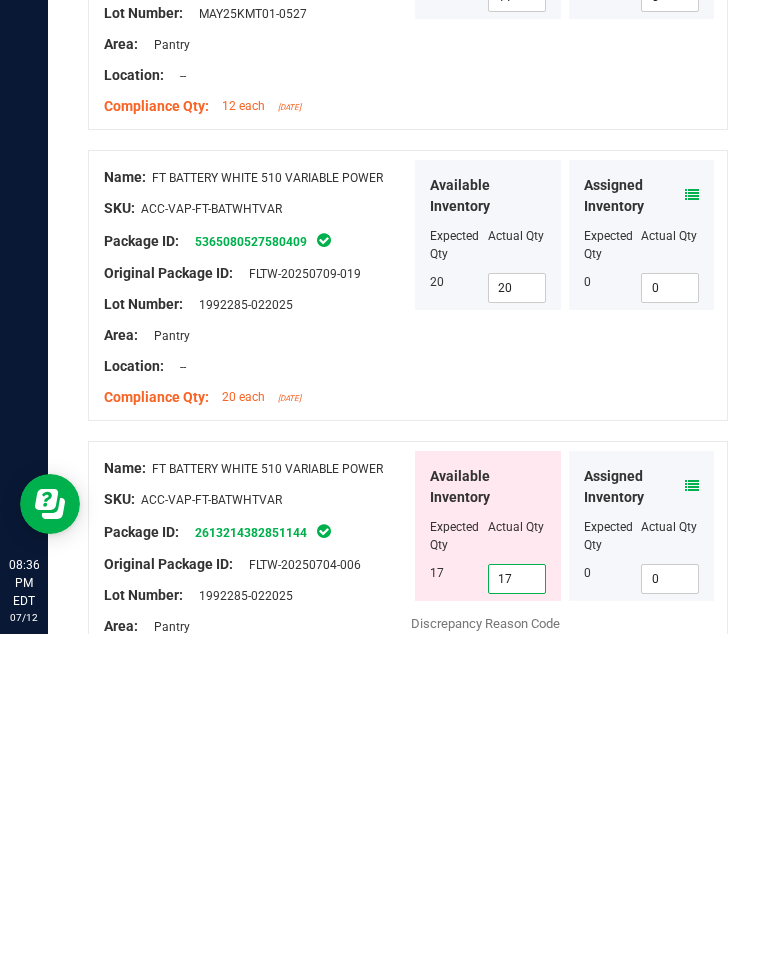 click at bounding box center (257, 931) 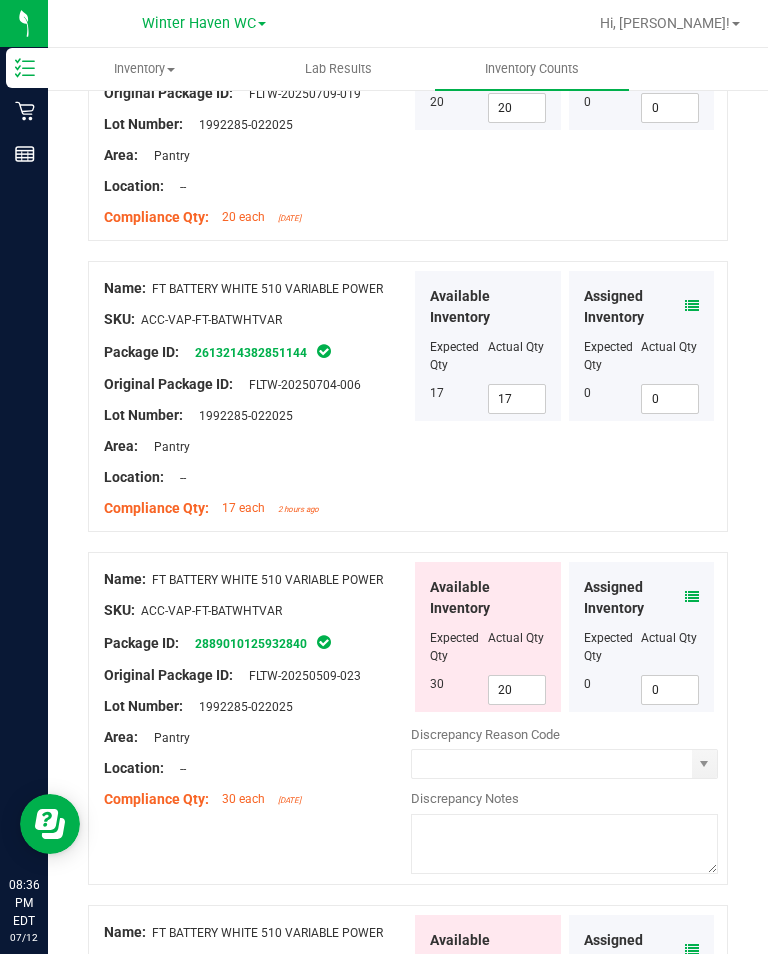 scroll, scrollTop: 1547, scrollLeft: 0, axis: vertical 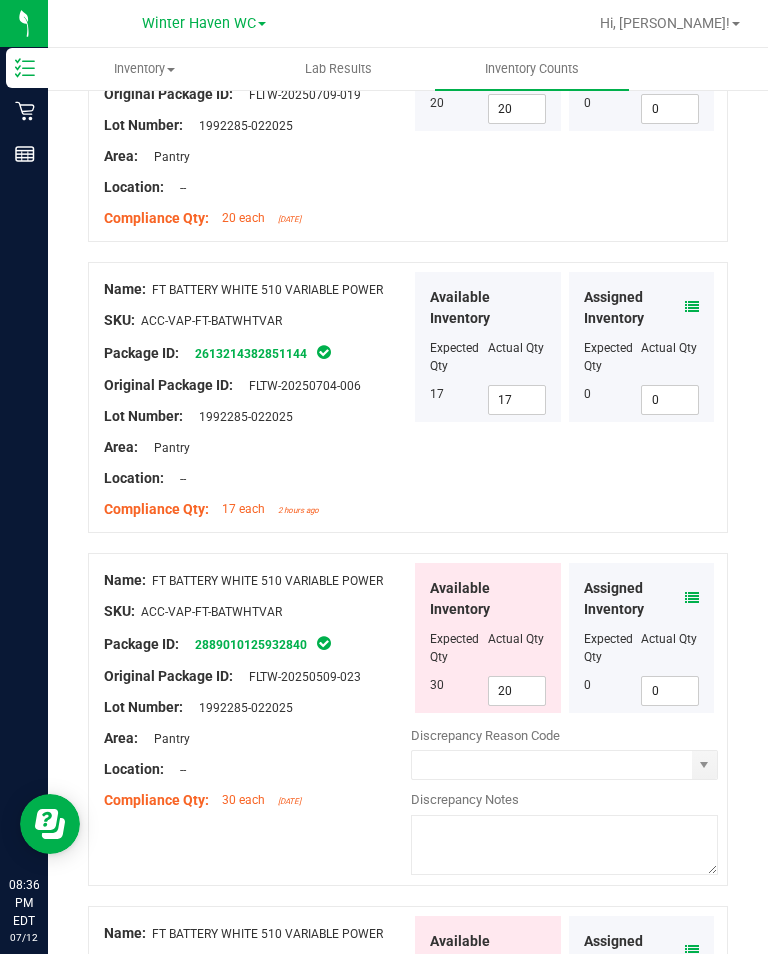 click on "20" at bounding box center (517, 691) 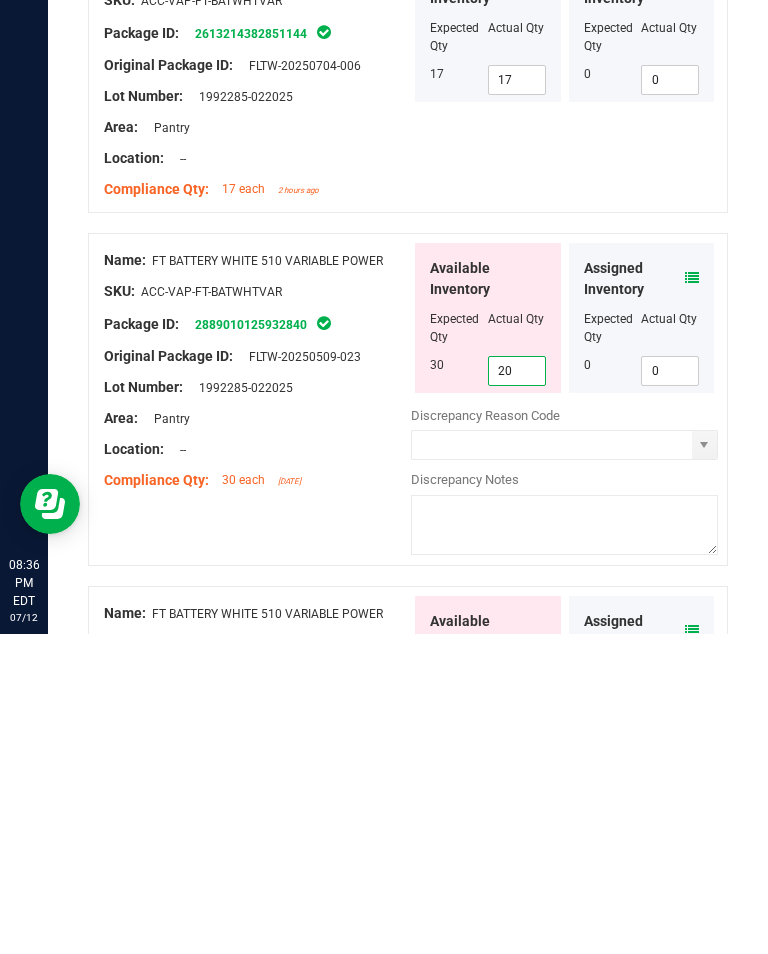 type on "2" 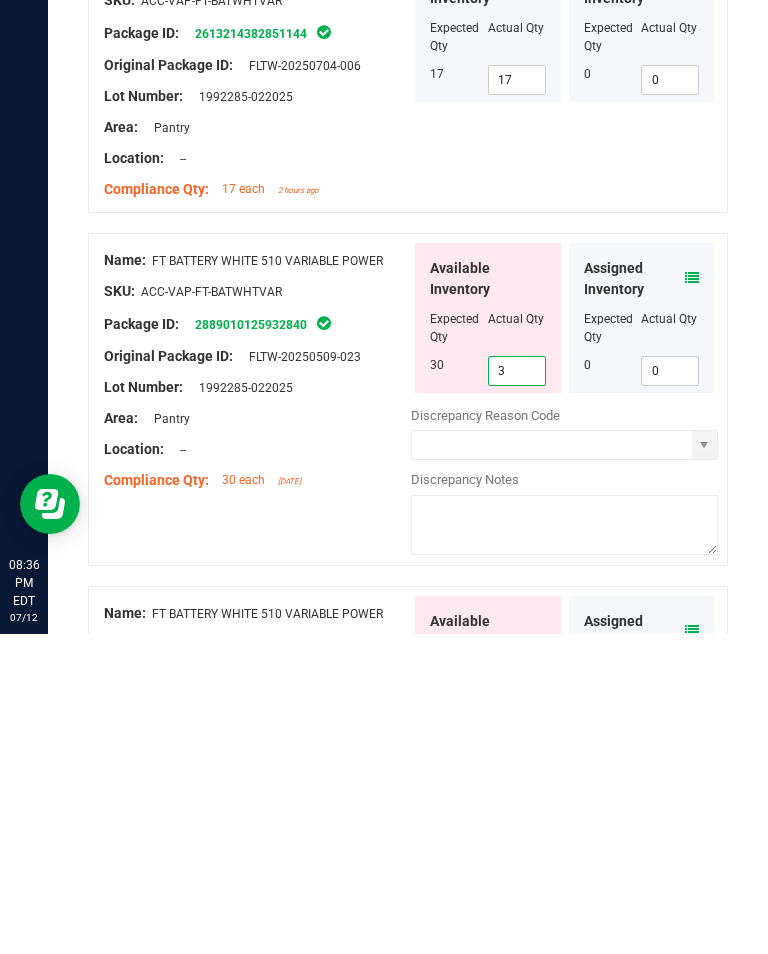 type on "30" 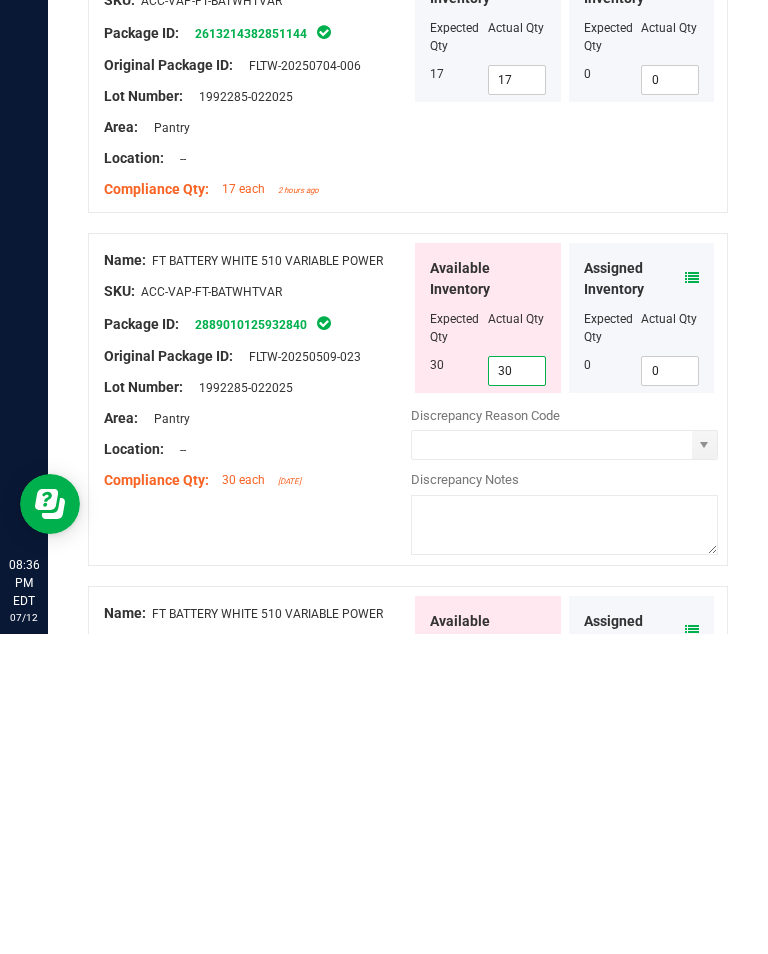 click on "Name:
FT BATTERY WHITE 510 VARIABLE POWER
SKU:
ACC-VAP-FT-BATWHTVAR
Package ID:
6752653654416864
Original Package ID:
FLTW-20250604-010
Lot Number:
1992285-022025" at bounding box center [257, 1043] 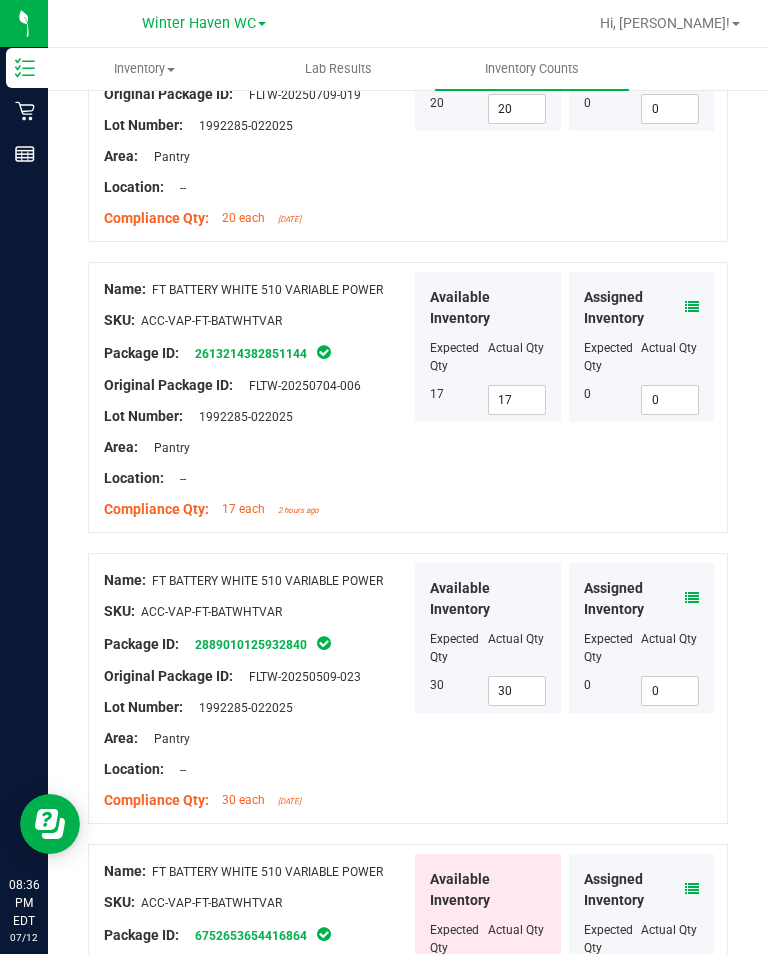 click on "20" at bounding box center (517, 982) 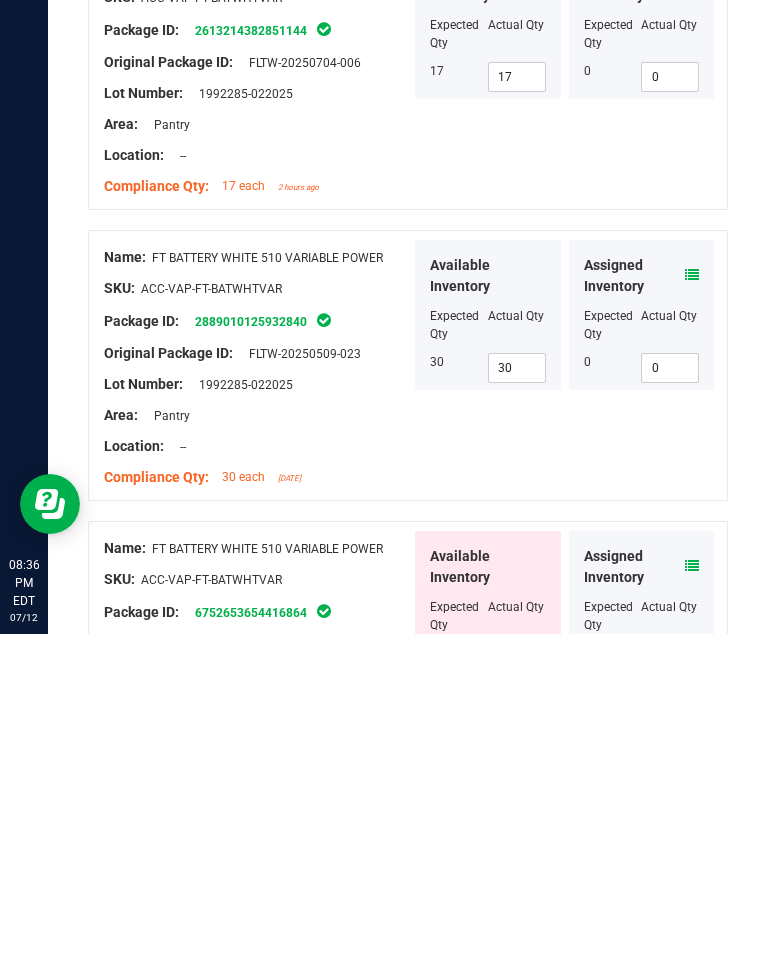 type on "2" 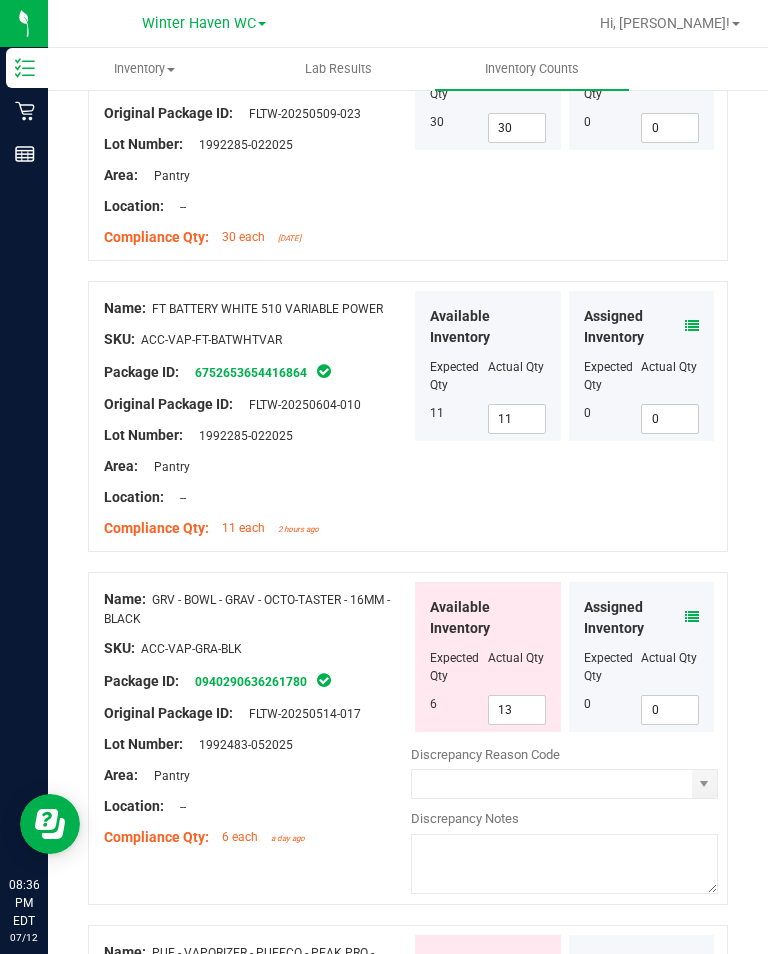 scroll, scrollTop: 2113, scrollLeft: 0, axis: vertical 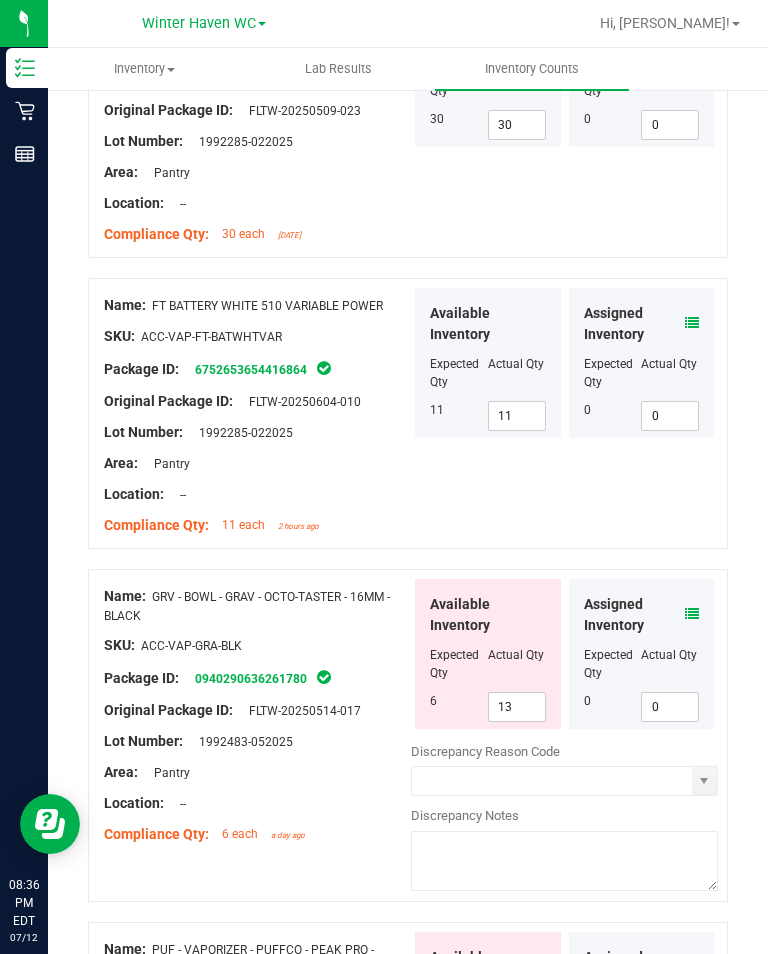 click on "13" at bounding box center [517, 707] 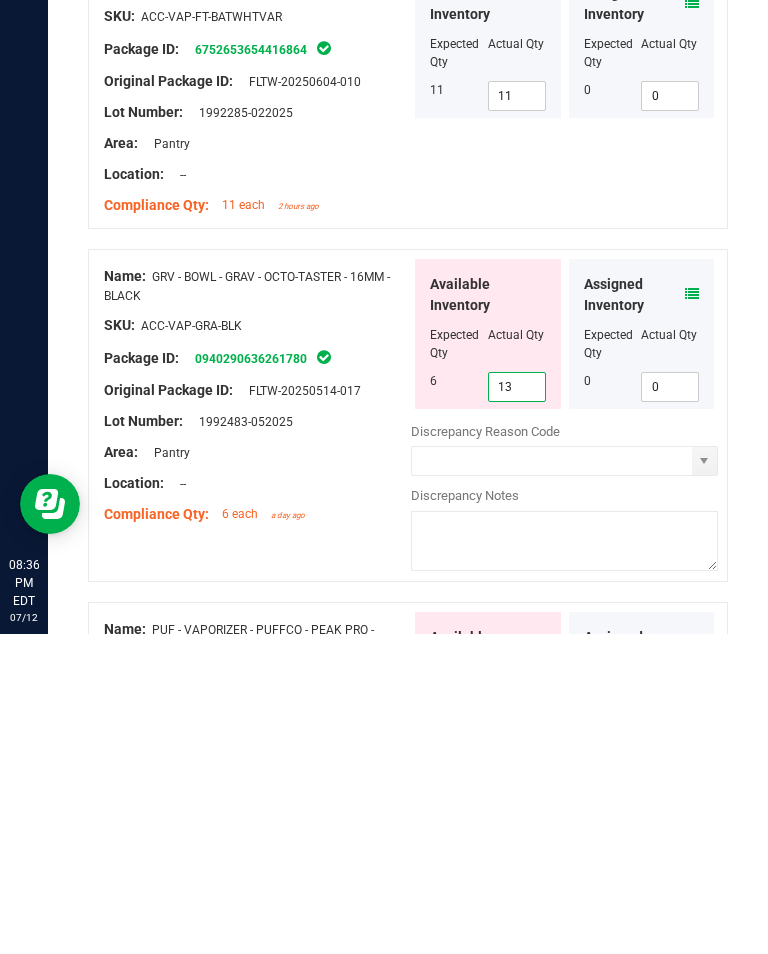 type on "1" 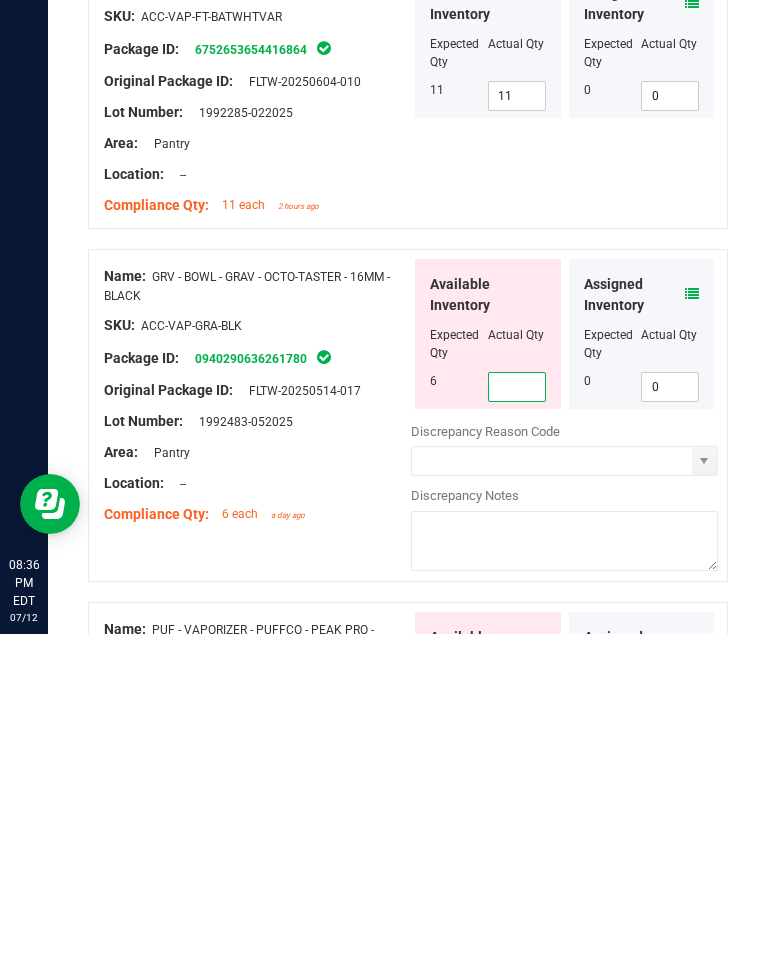 type on "6" 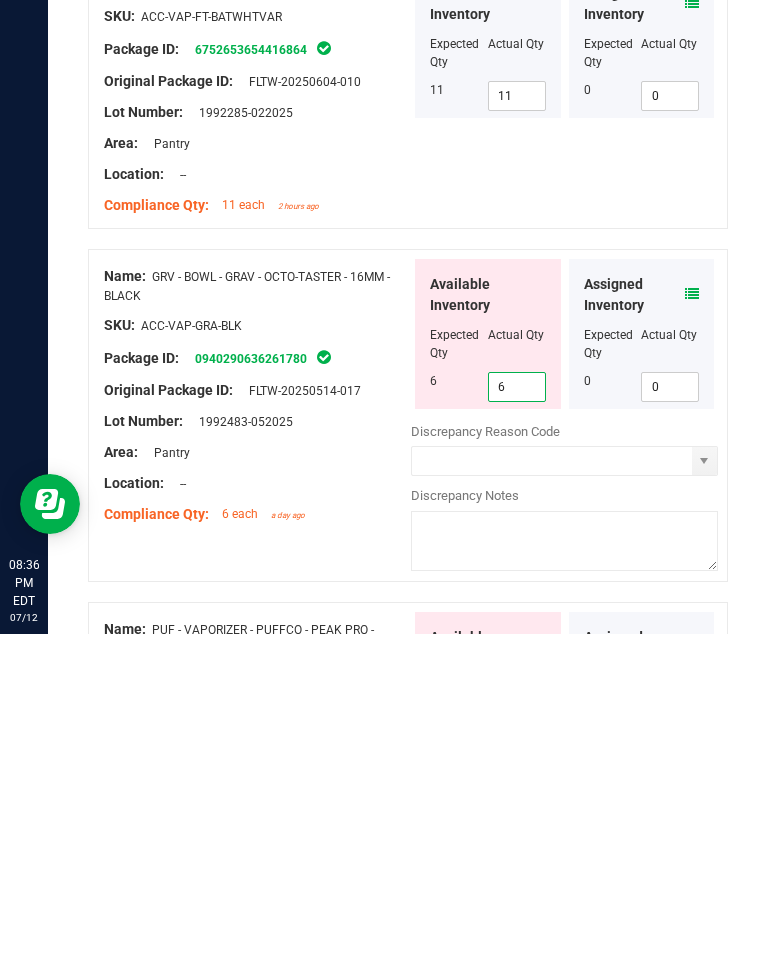 click on "Name:
PUF - VAPORIZER - PUFFCO - PEAK PRO - BLACK
SKU:
ACC-VAP-PUF-PEAKPROBLK
Package ID:
6937677272600137
Original Package ID:
FLSRWWH-20241119-001
Lot Number:
1992260 - 112024" at bounding box center (257, 1068) 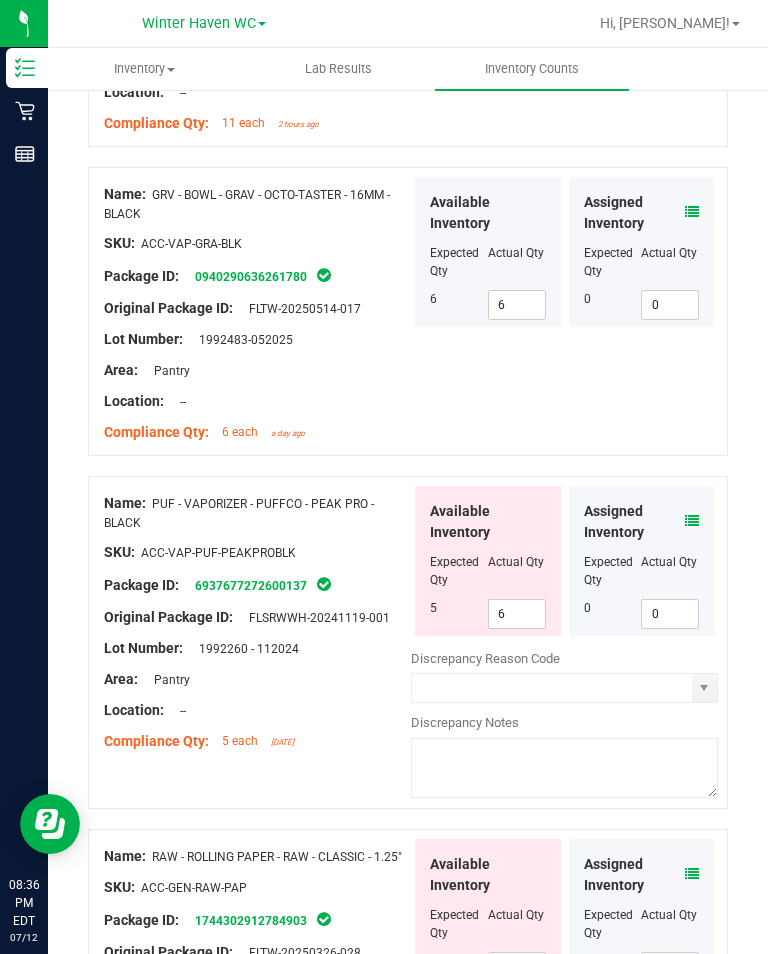 scroll, scrollTop: 2521, scrollLeft: 0, axis: vertical 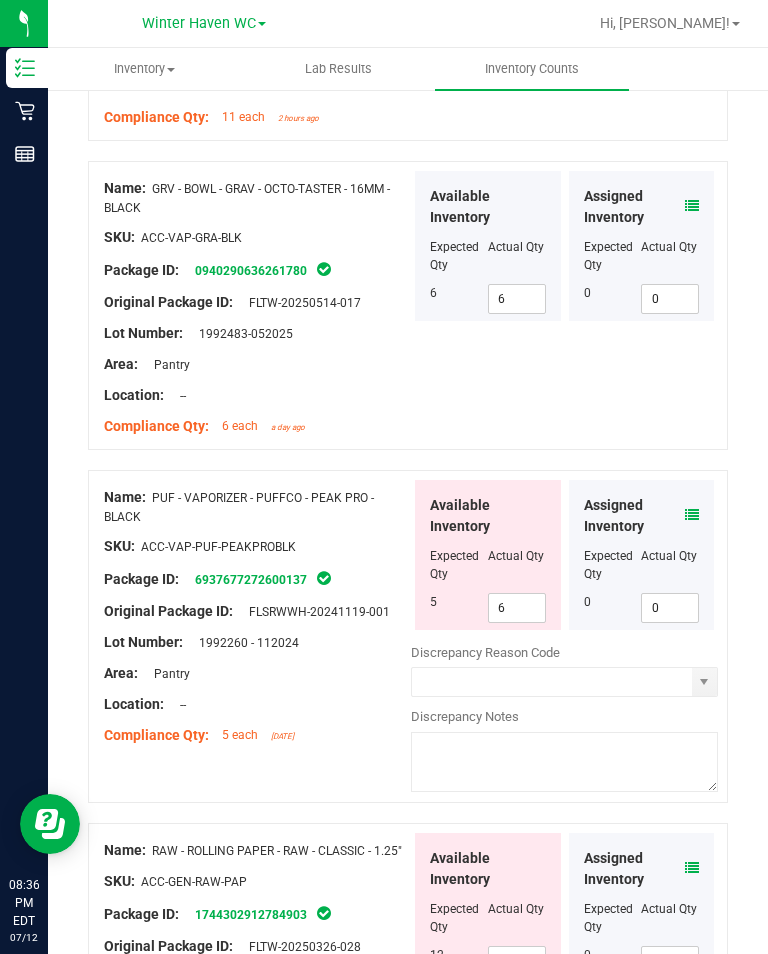 click on "6" at bounding box center [517, 608] 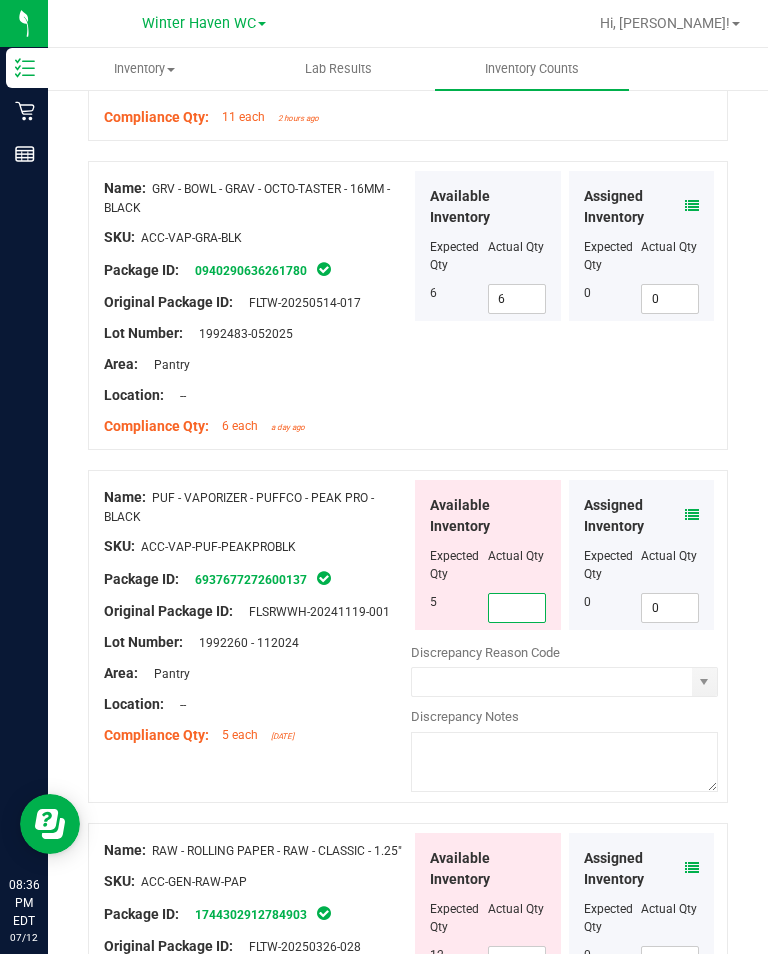 type on "5" 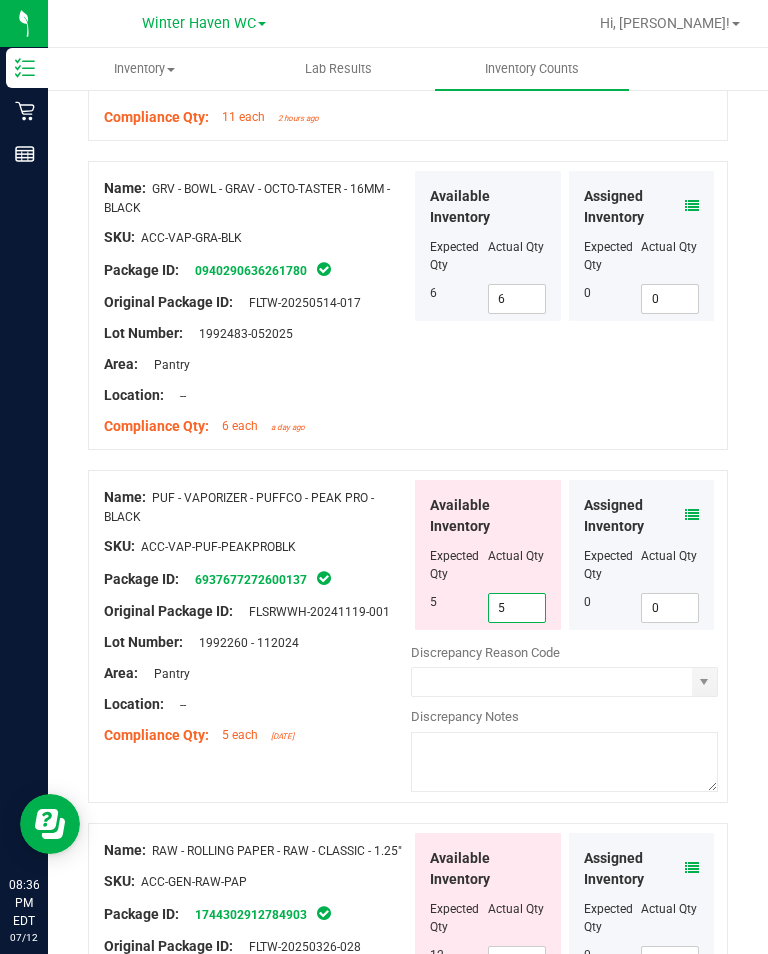 click on "Package ID:
6937677272600137" at bounding box center (257, 579) 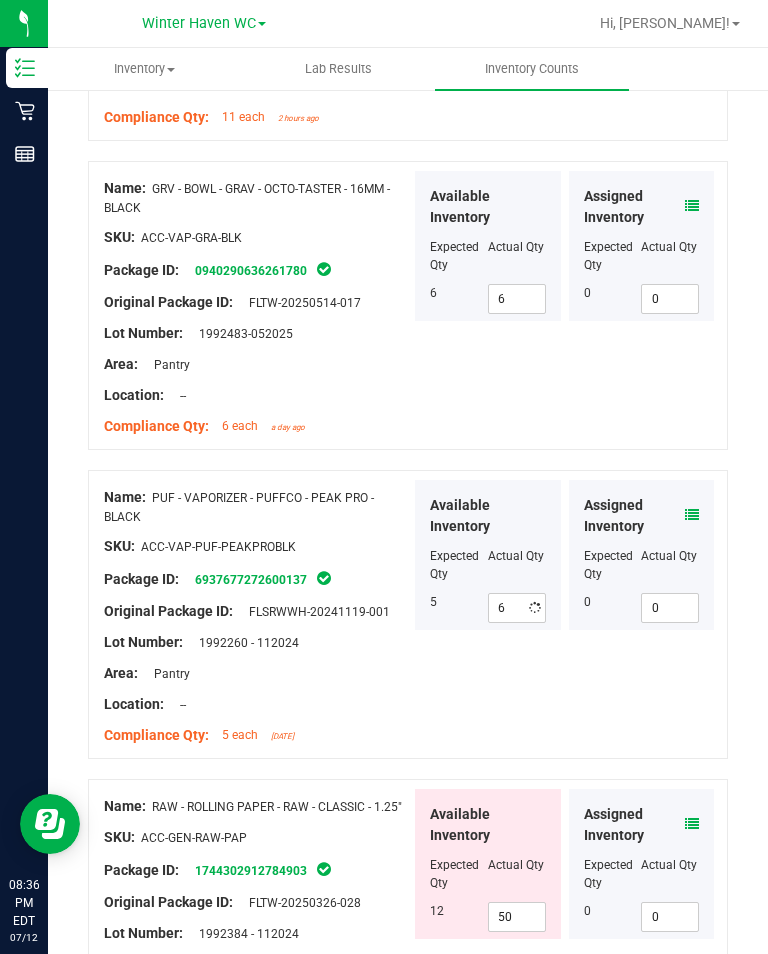 type on "5" 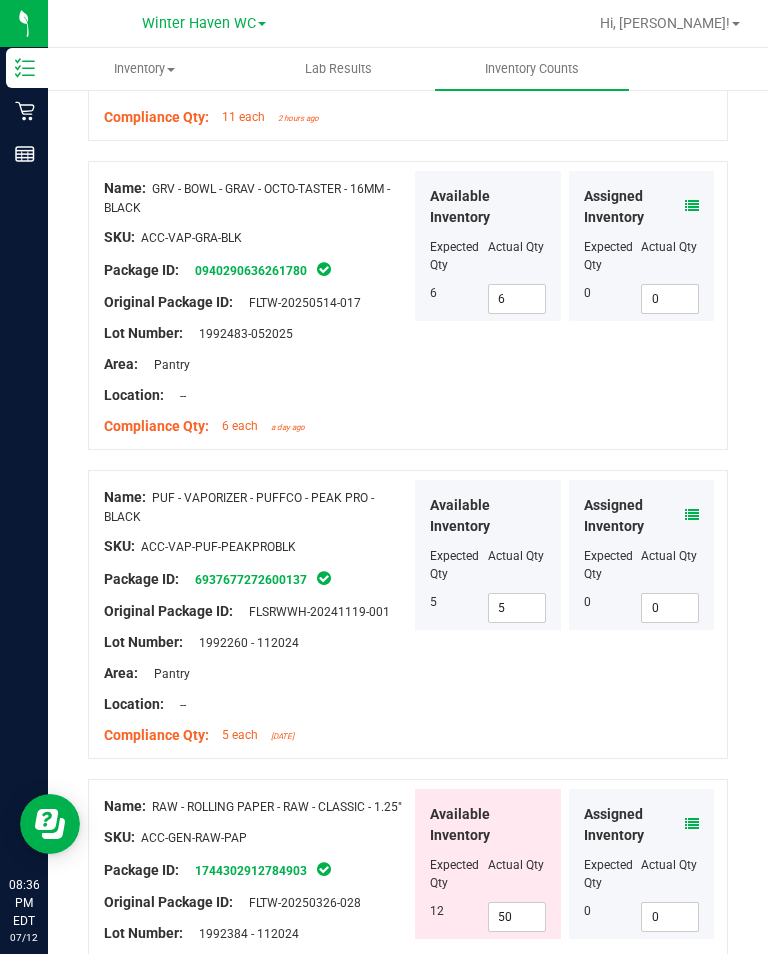 click on "50" at bounding box center (517, 917) 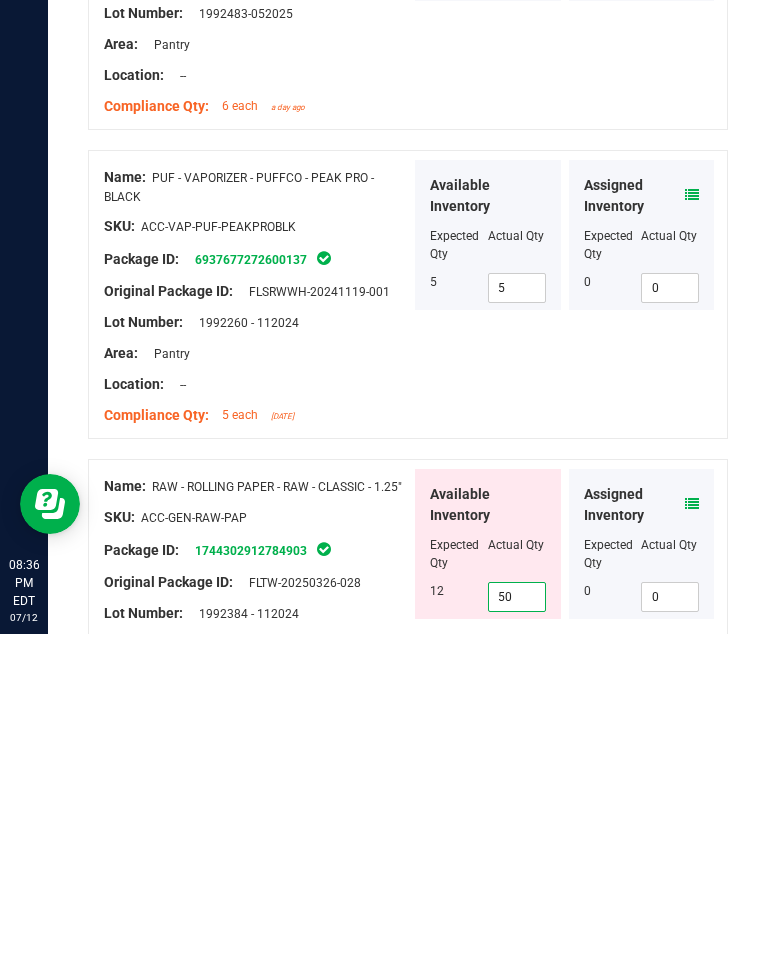 type on "5" 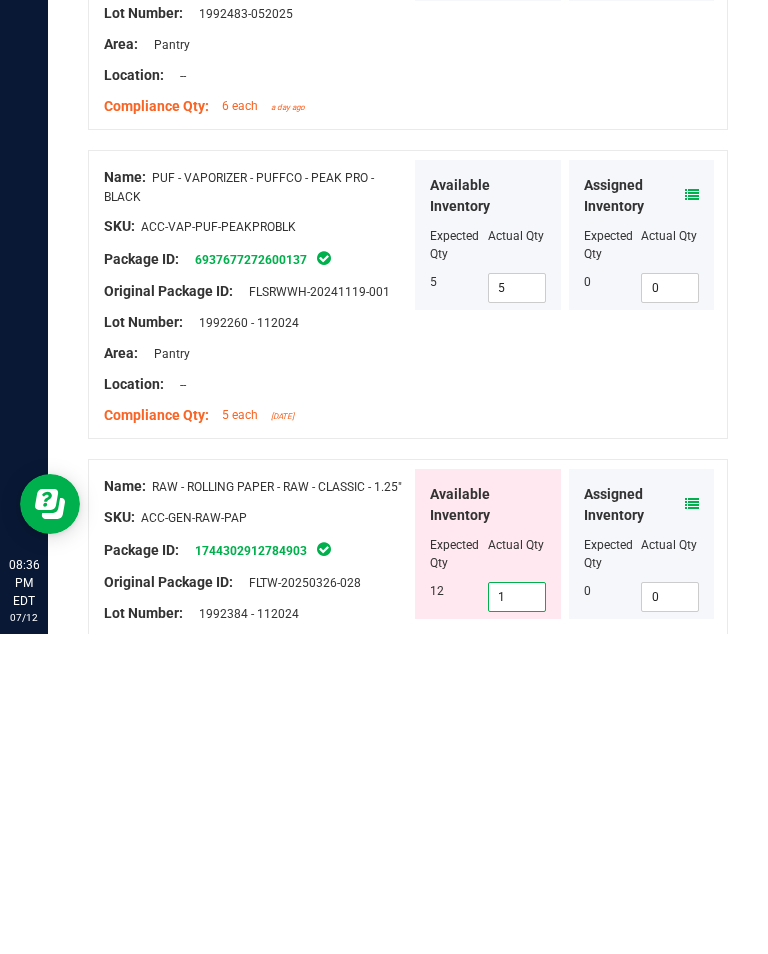 type on "12" 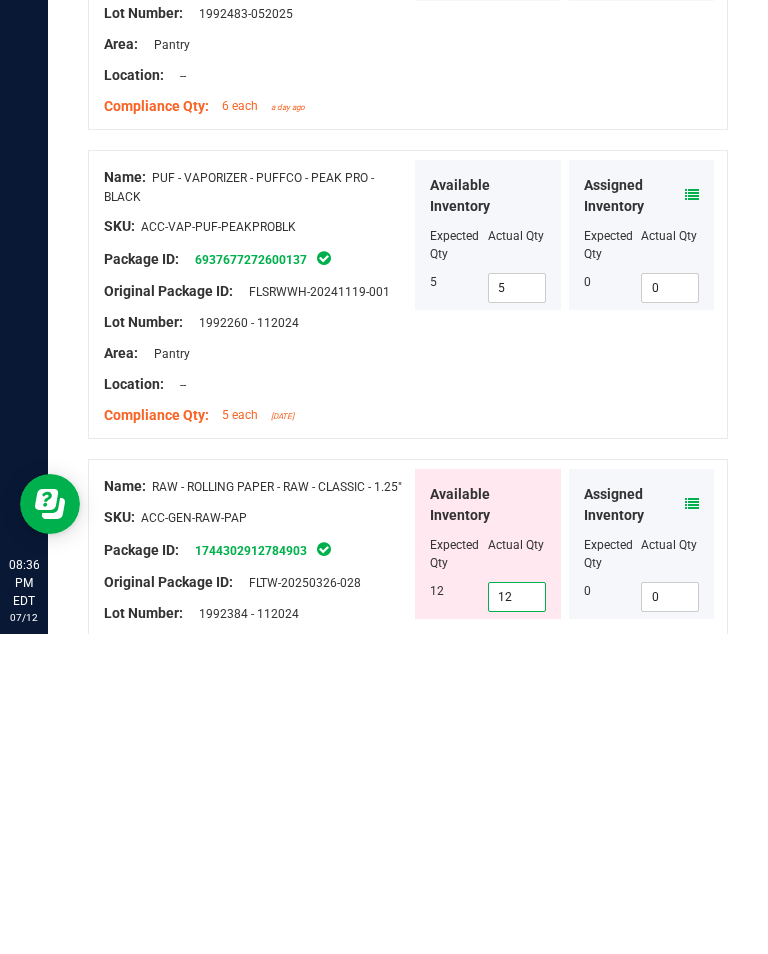 click on "Lot Number:
1992384 - 112024" at bounding box center (257, 933) 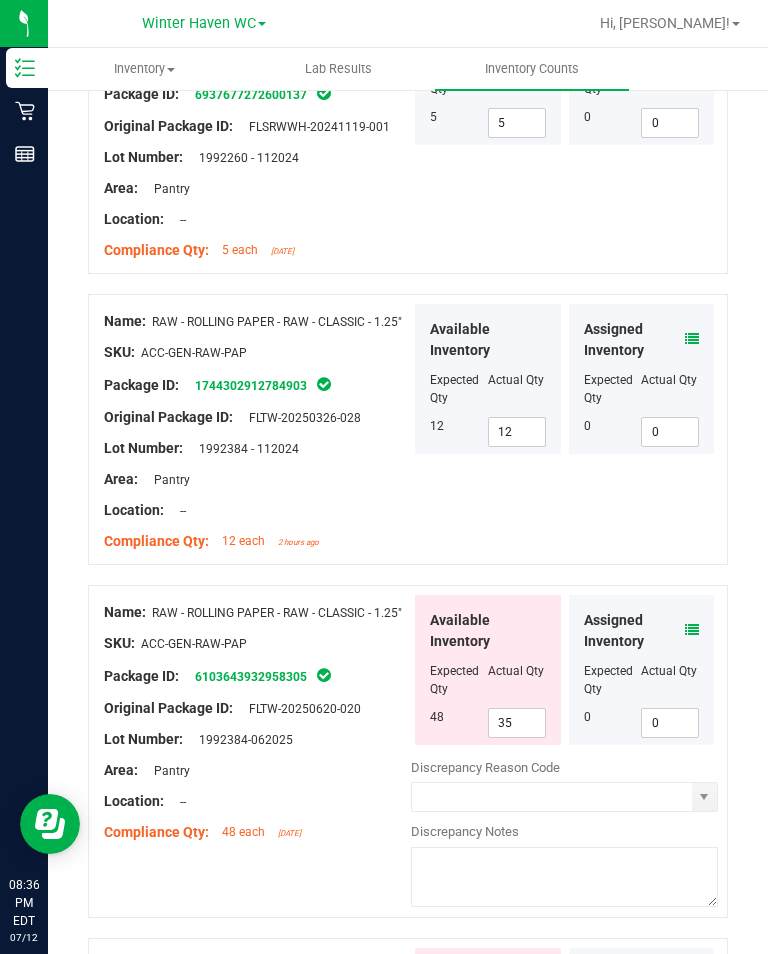scroll, scrollTop: 3008, scrollLeft: 0, axis: vertical 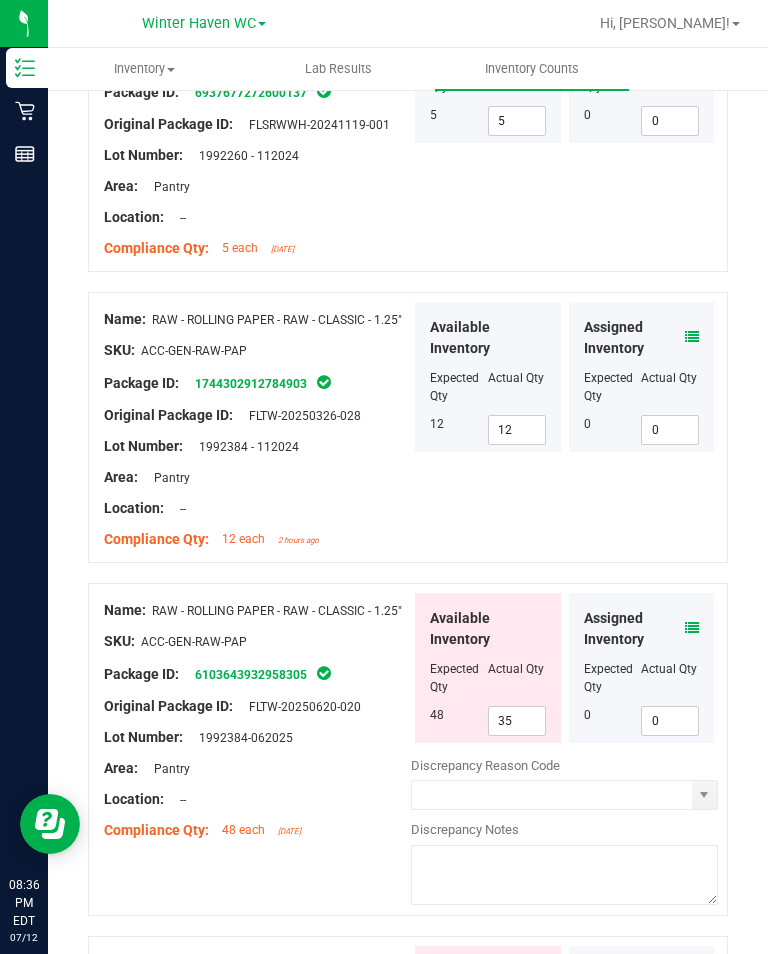 click on "35" at bounding box center (517, 721) 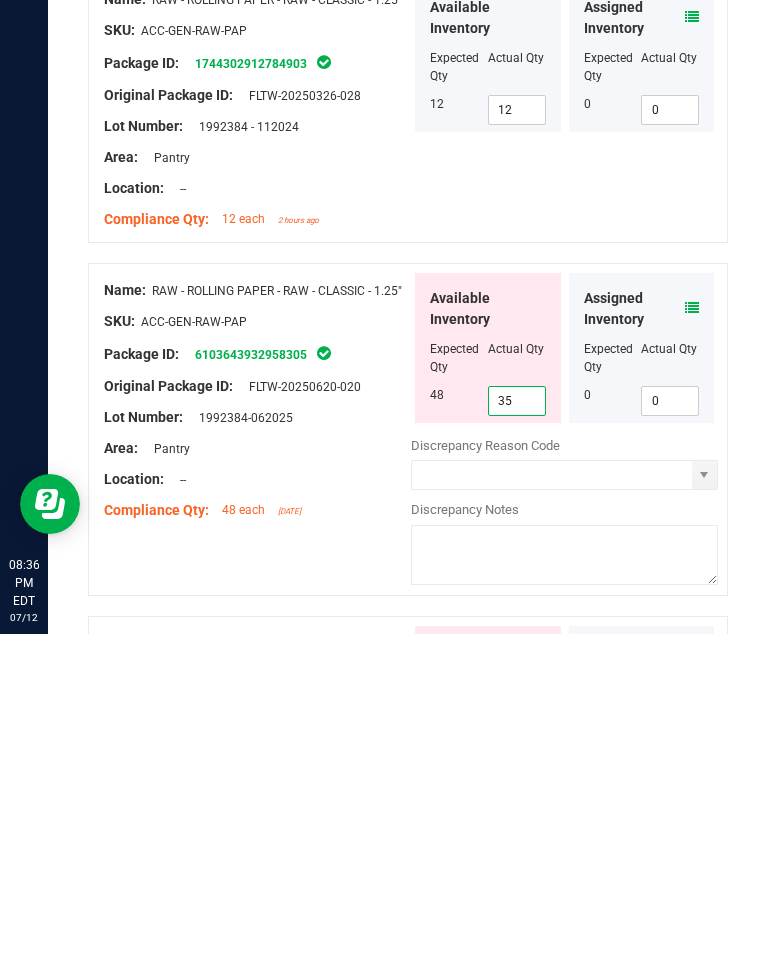 type on "3" 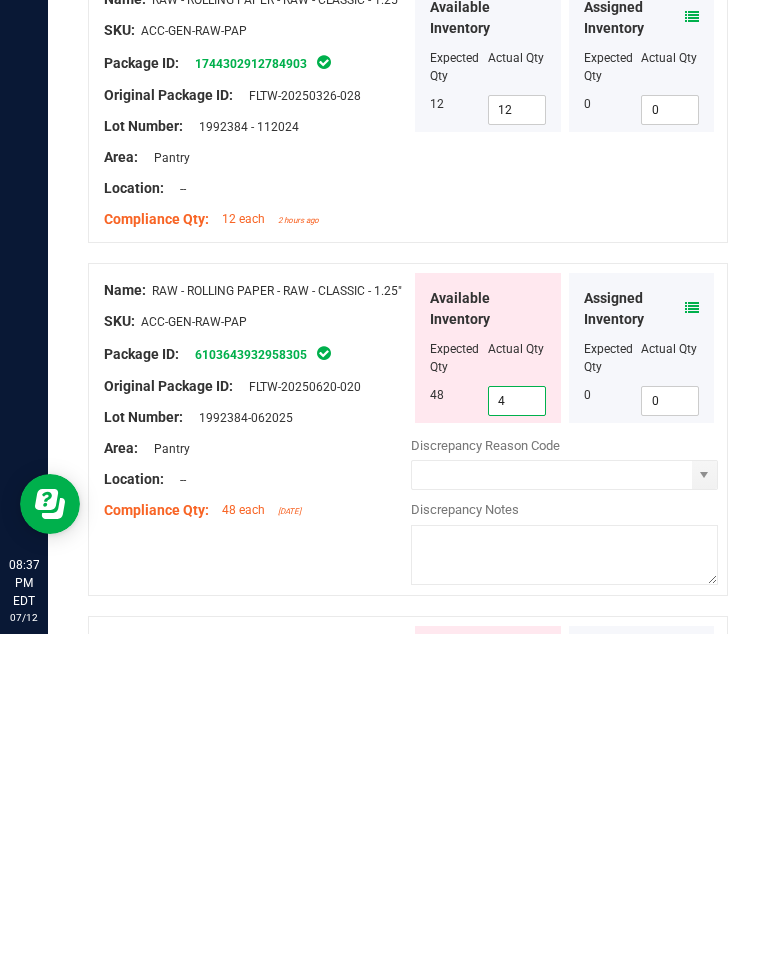 type on "48" 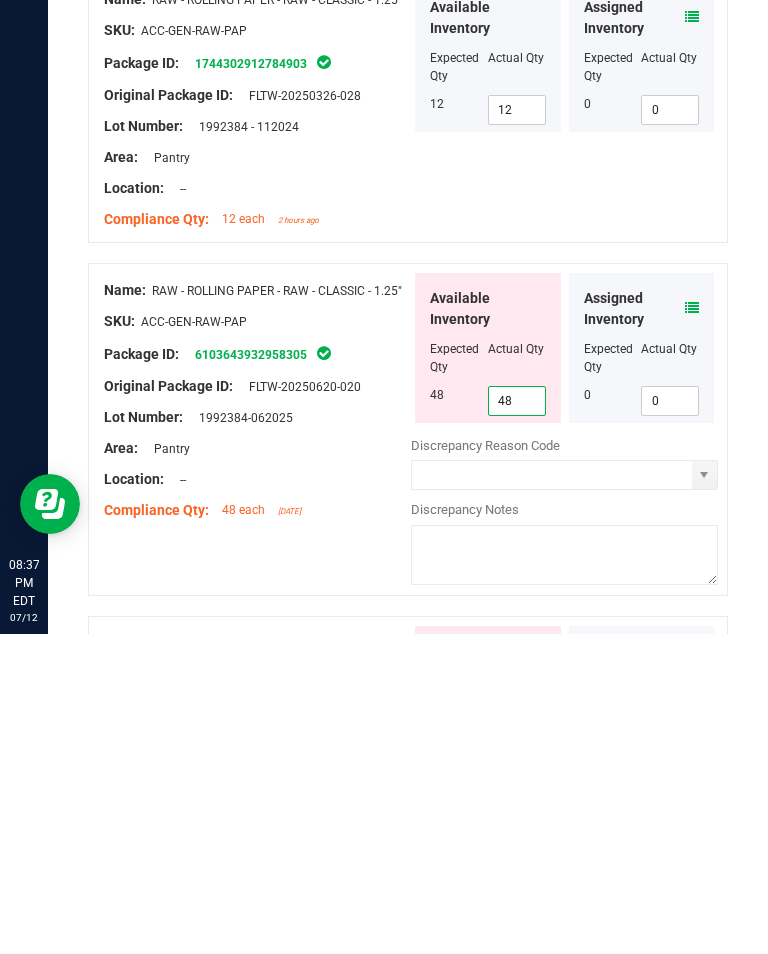 click on "Name:
RAW - ROLLING PAPER - RAW - CLASSIC - 1.25"
SKU:
ACC-GEN-RAW-PAP
Package ID:
6103643932958305
Original Package ID:
FLTW-20250620-020
Lot Number:
1992384-062025
35 0" at bounding box center (408, 759) 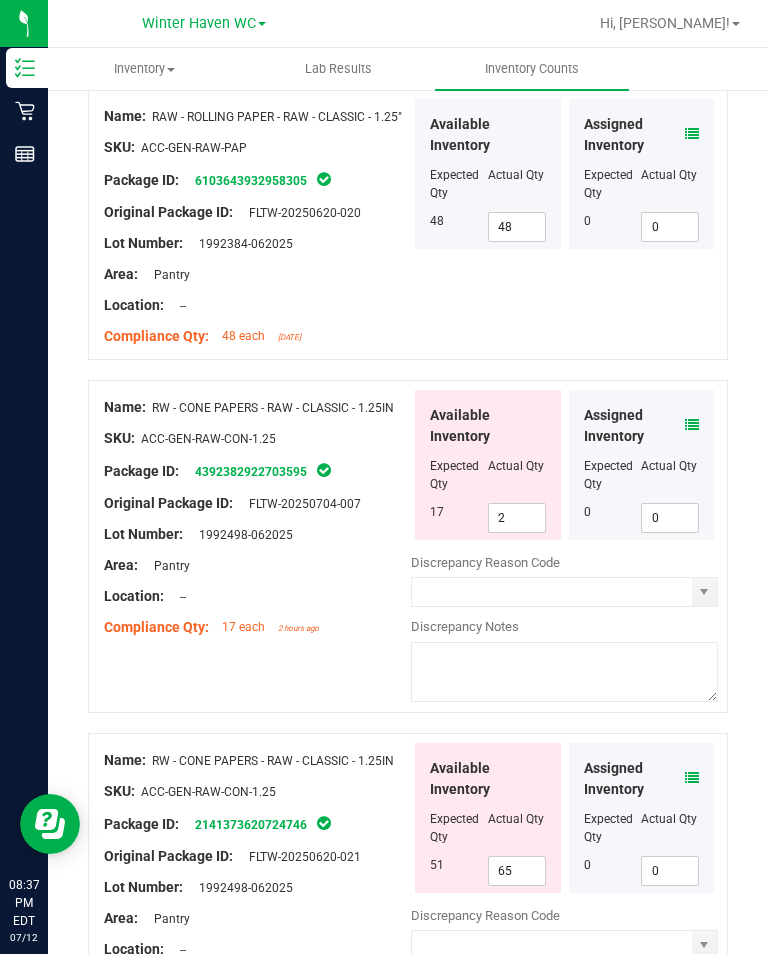 scroll, scrollTop: 3501, scrollLeft: 0, axis: vertical 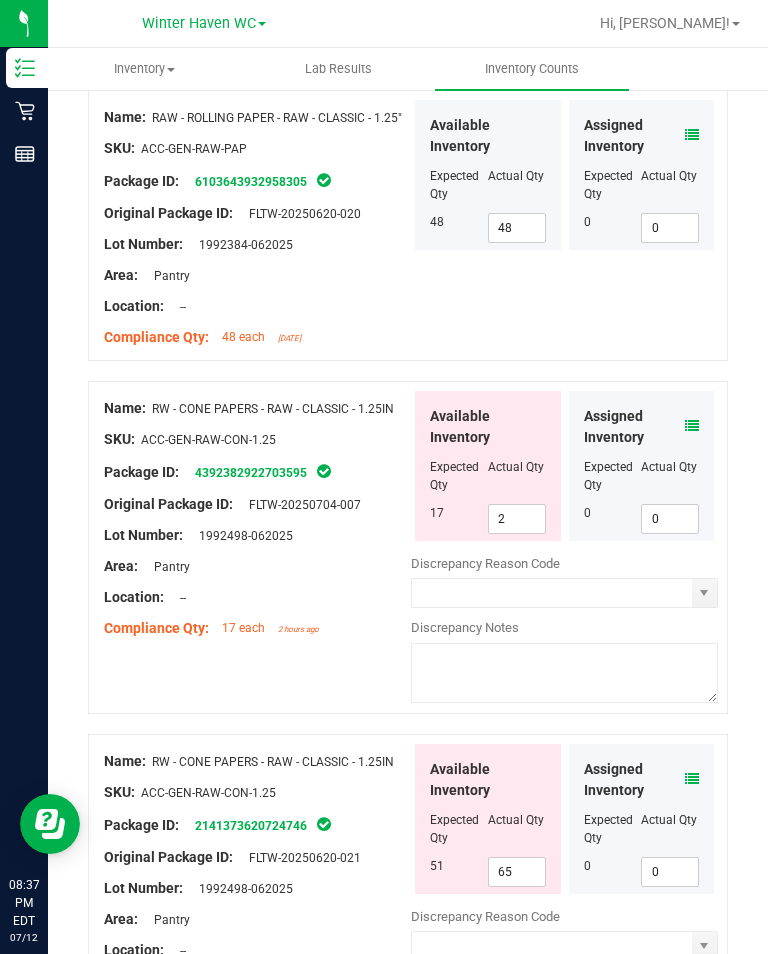 click on "2" at bounding box center [517, 519] 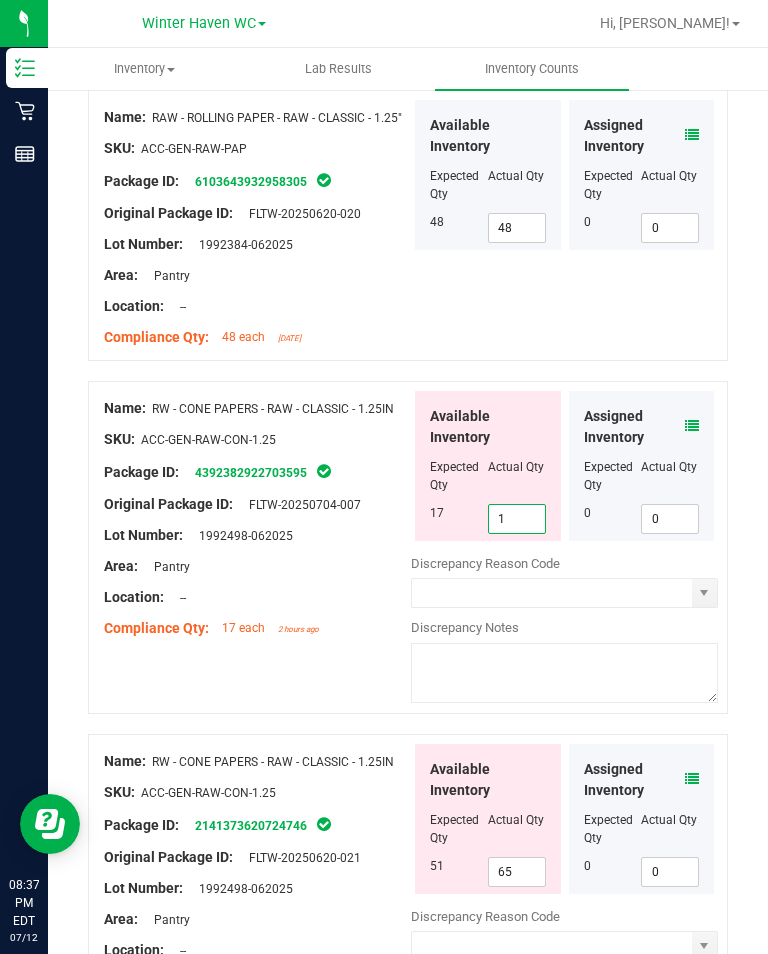 type on "17" 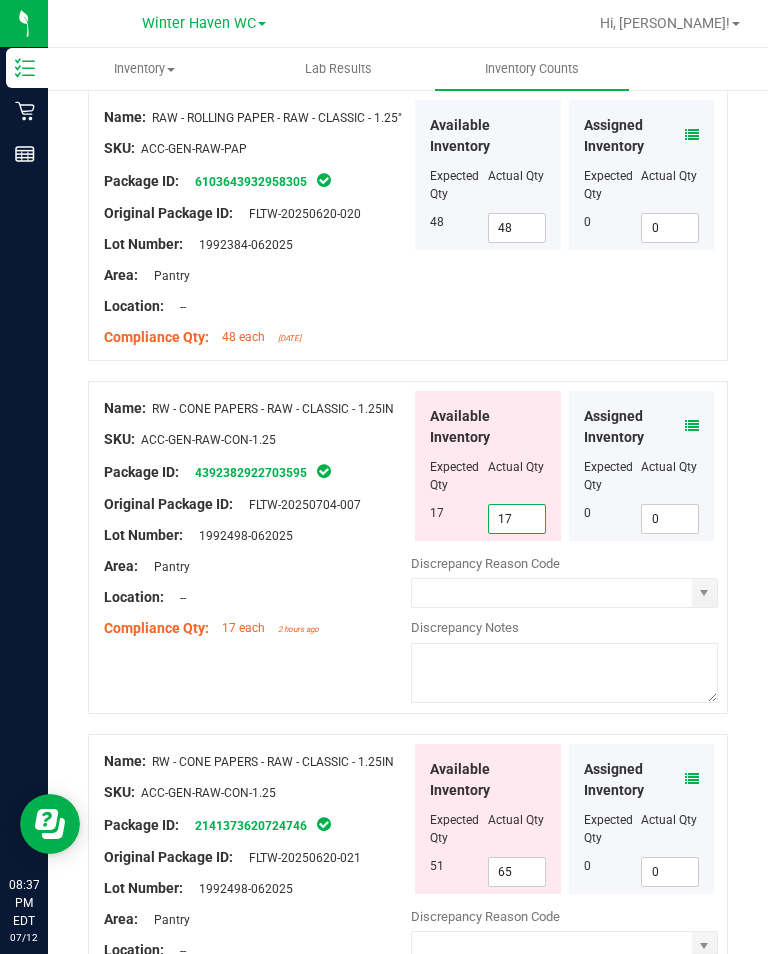 click on "Area:
Pantry" at bounding box center [257, 566] 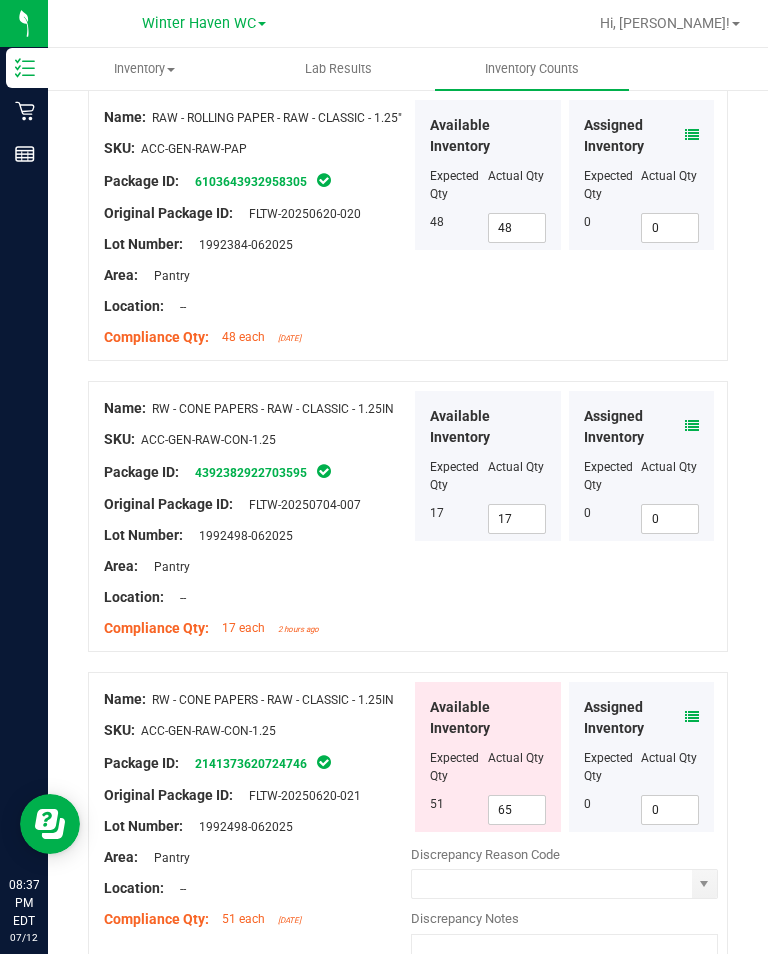 click on "65" at bounding box center [517, 810] 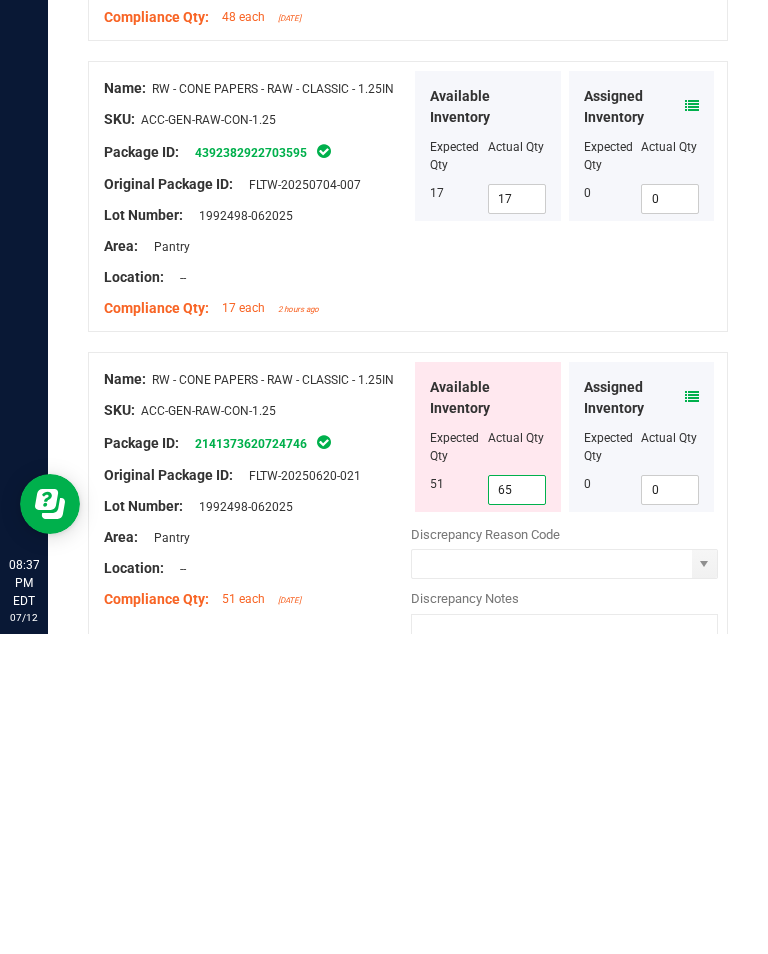 type on "6" 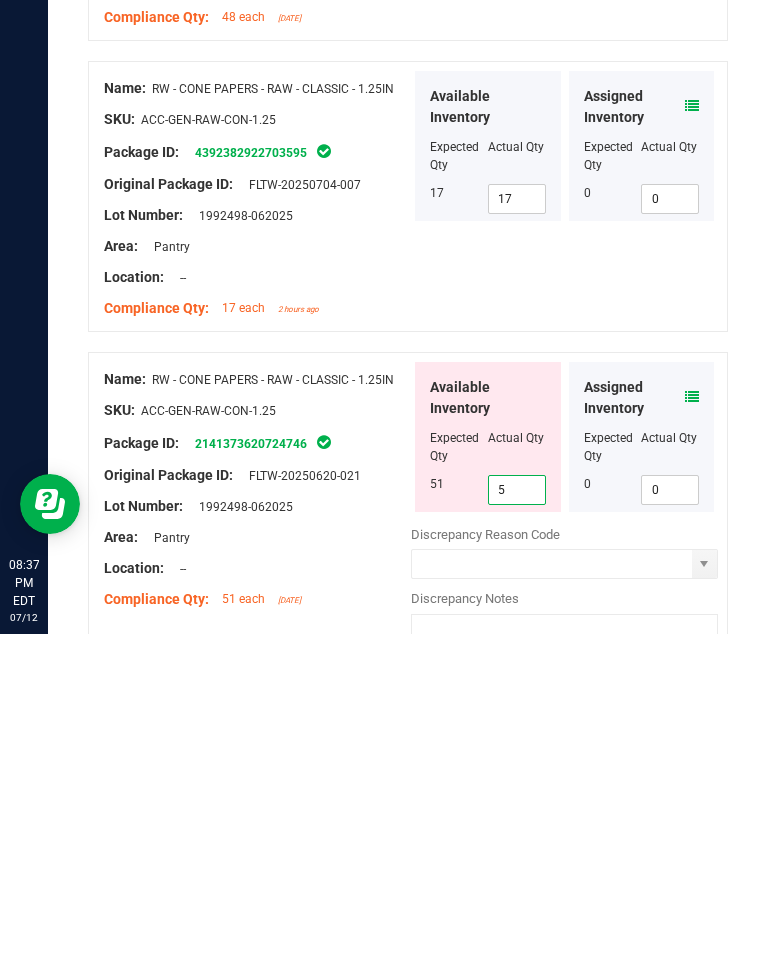 type on "51" 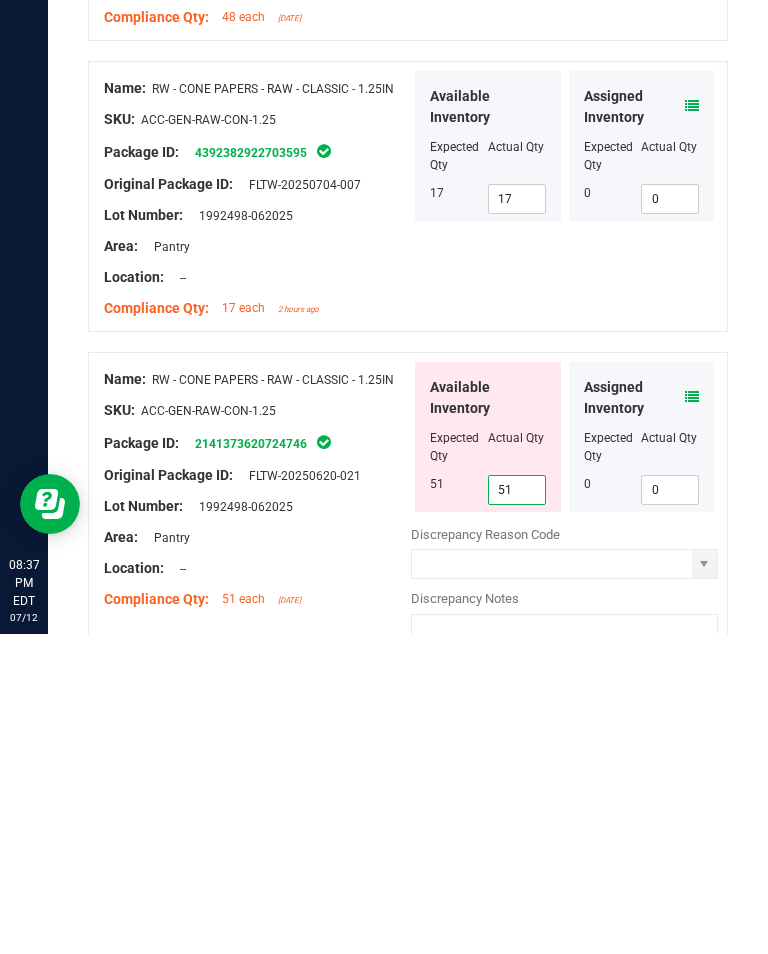 click at bounding box center (257, 904) 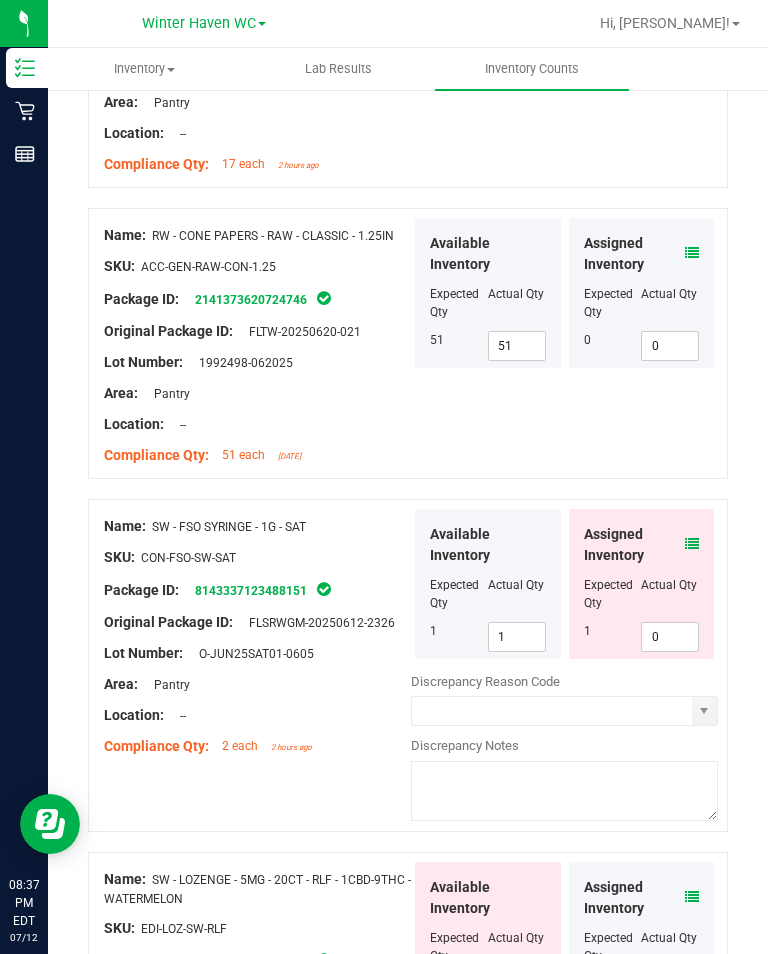 scroll, scrollTop: 3966, scrollLeft: 0, axis: vertical 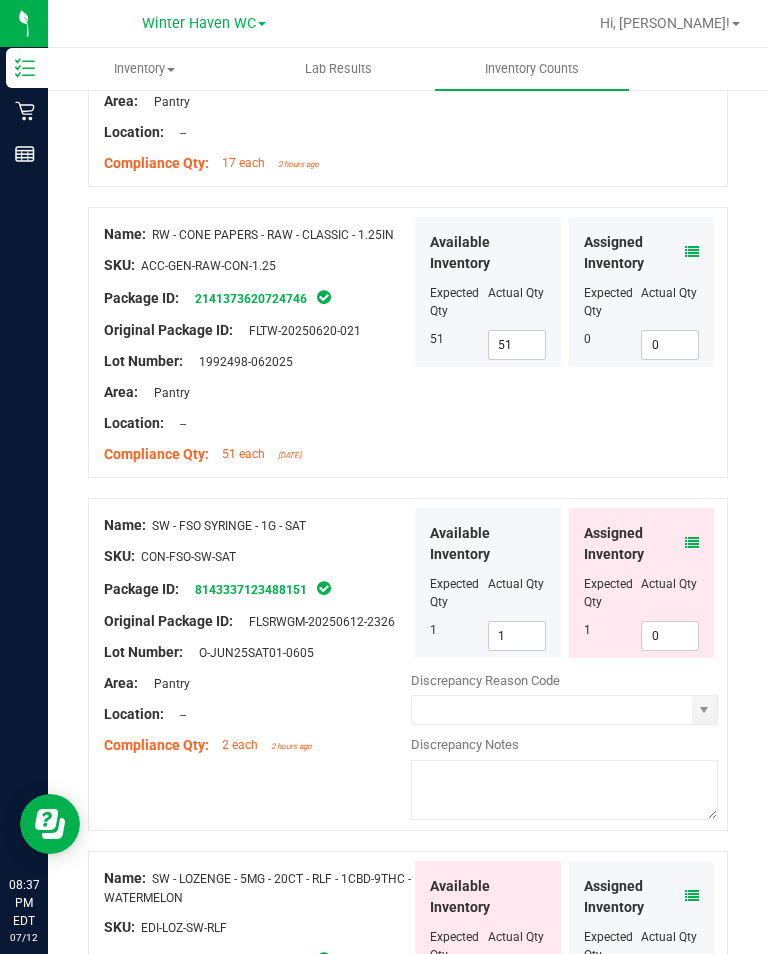 click at bounding box center [692, 543] 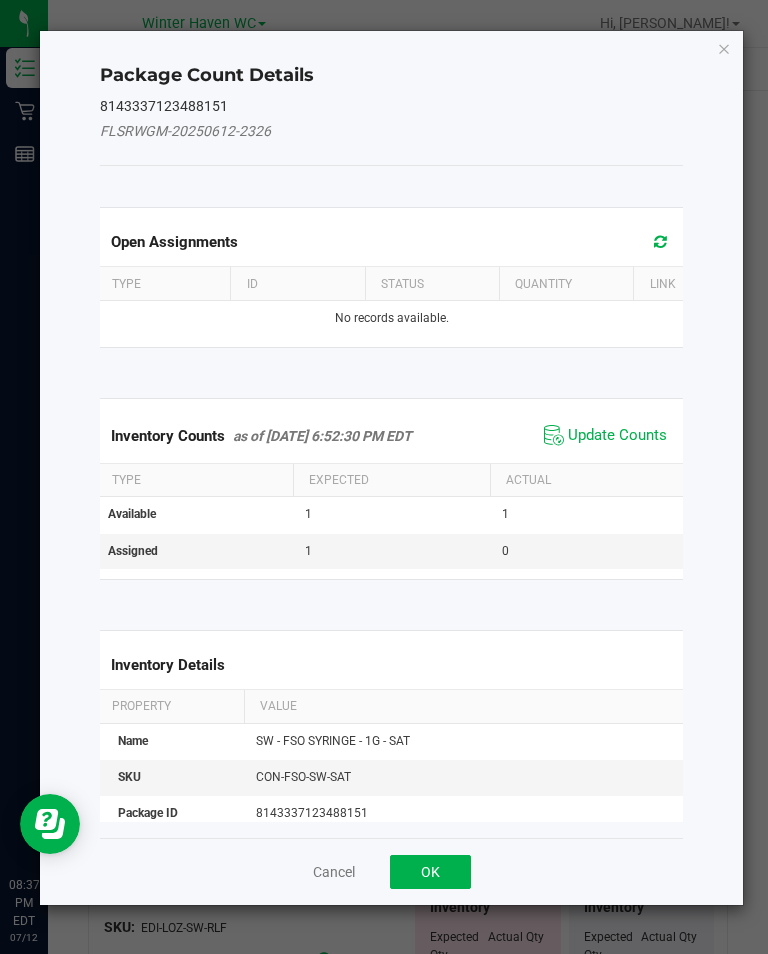 click on "Update Counts" 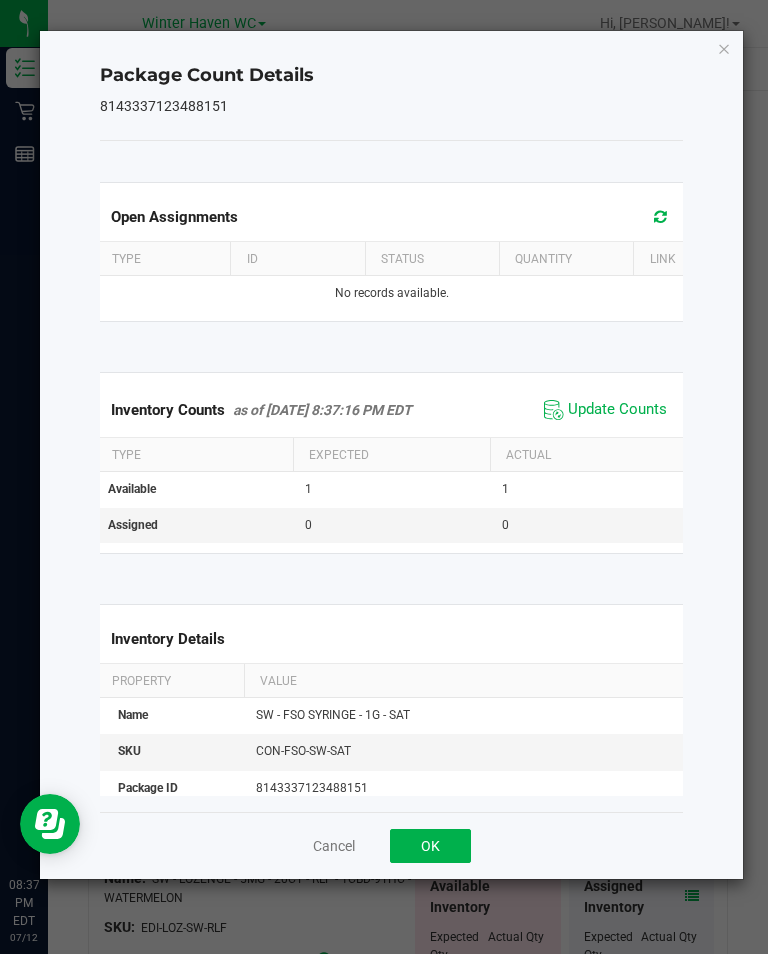 click on "OK" 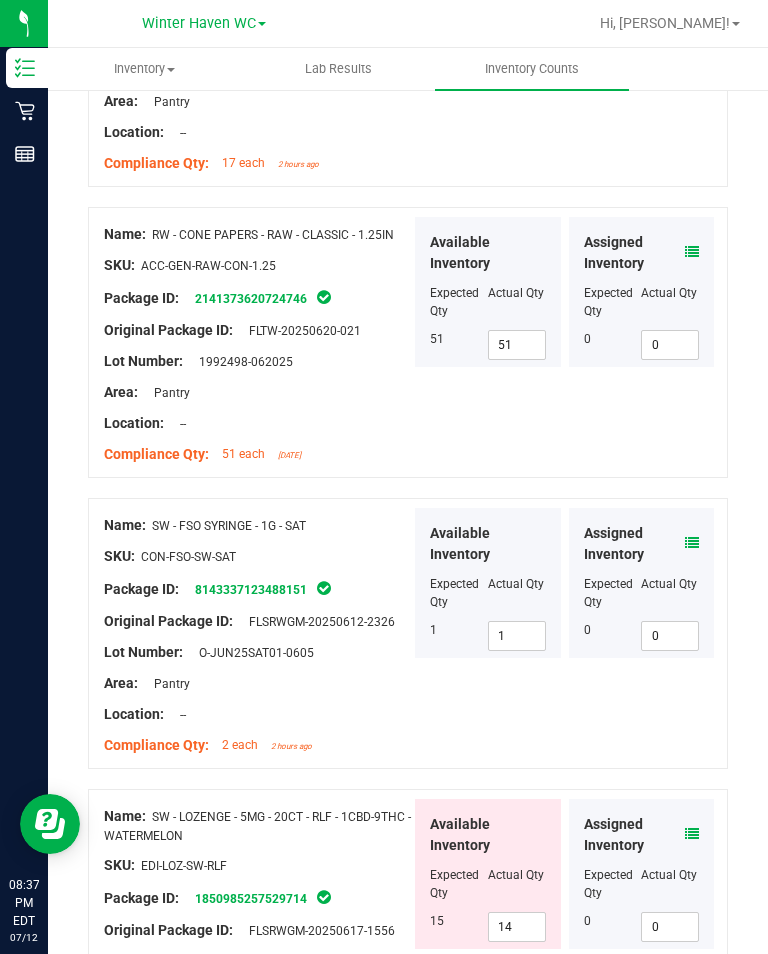 click at bounding box center (692, 834) 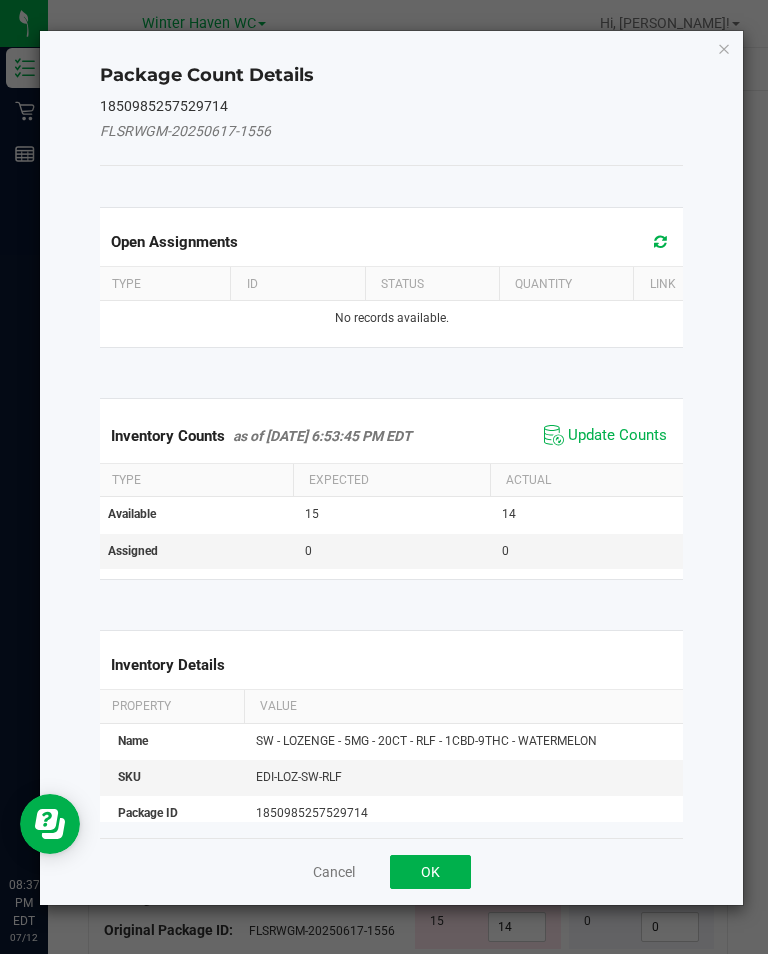click on "Update Counts" 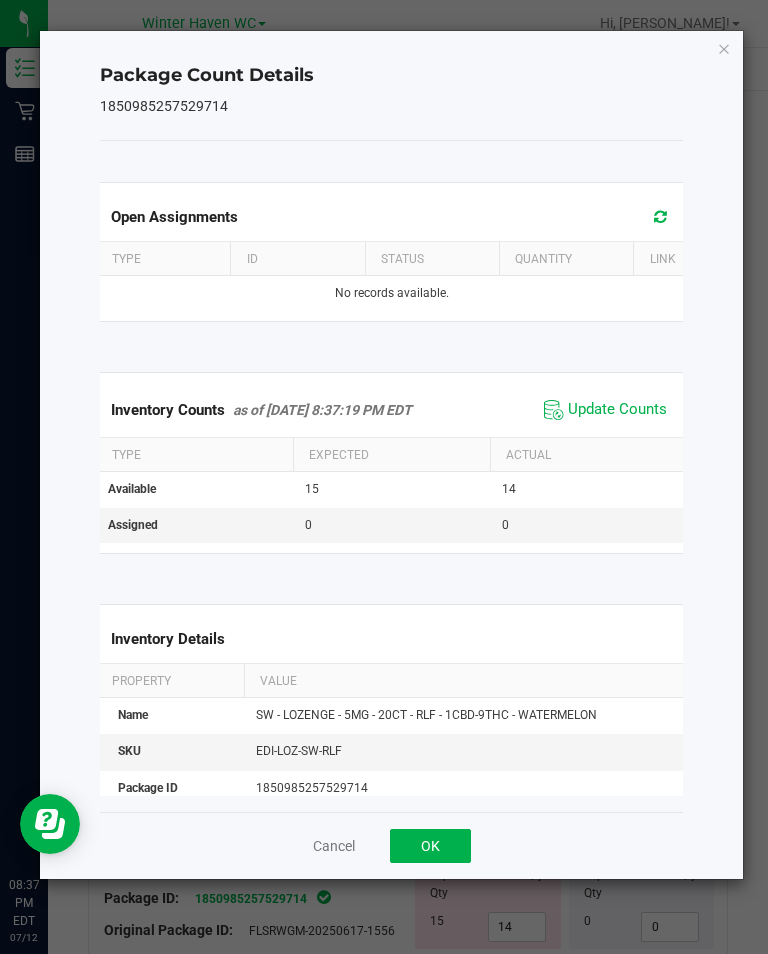 click on "OK" 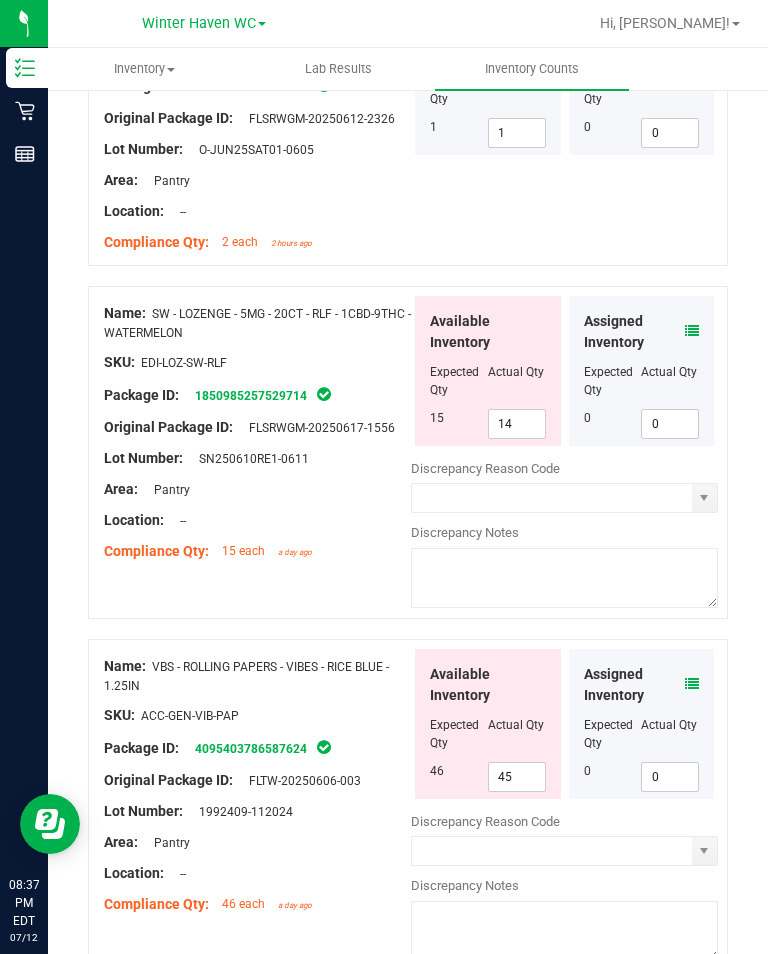 scroll, scrollTop: 4476, scrollLeft: 0, axis: vertical 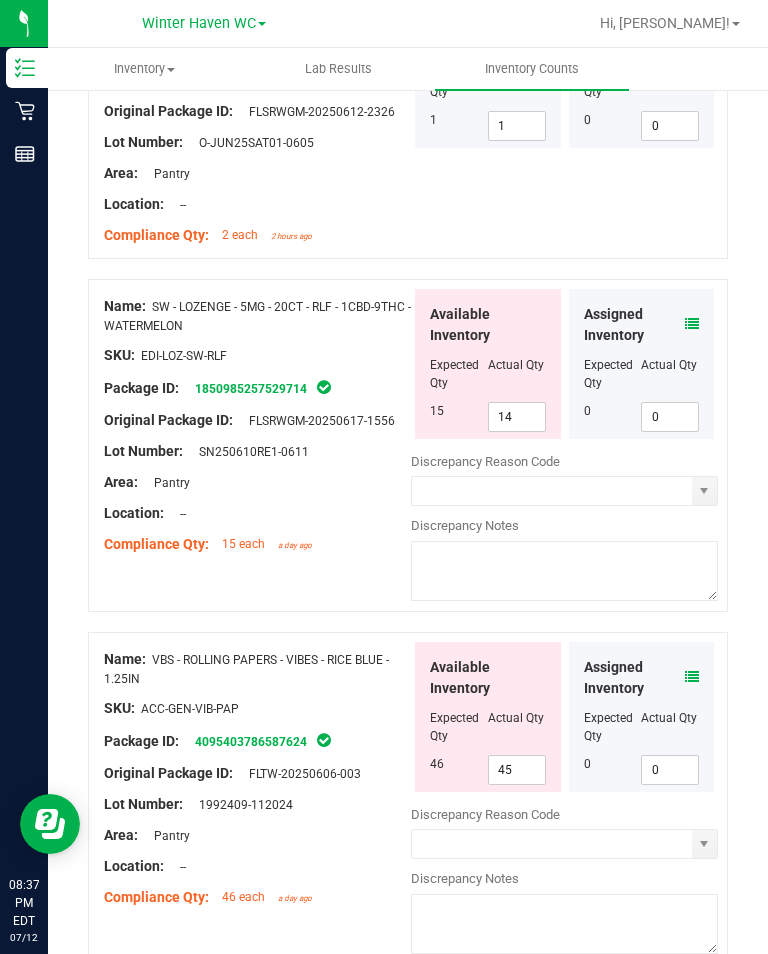 click on "14" at bounding box center [517, 417] 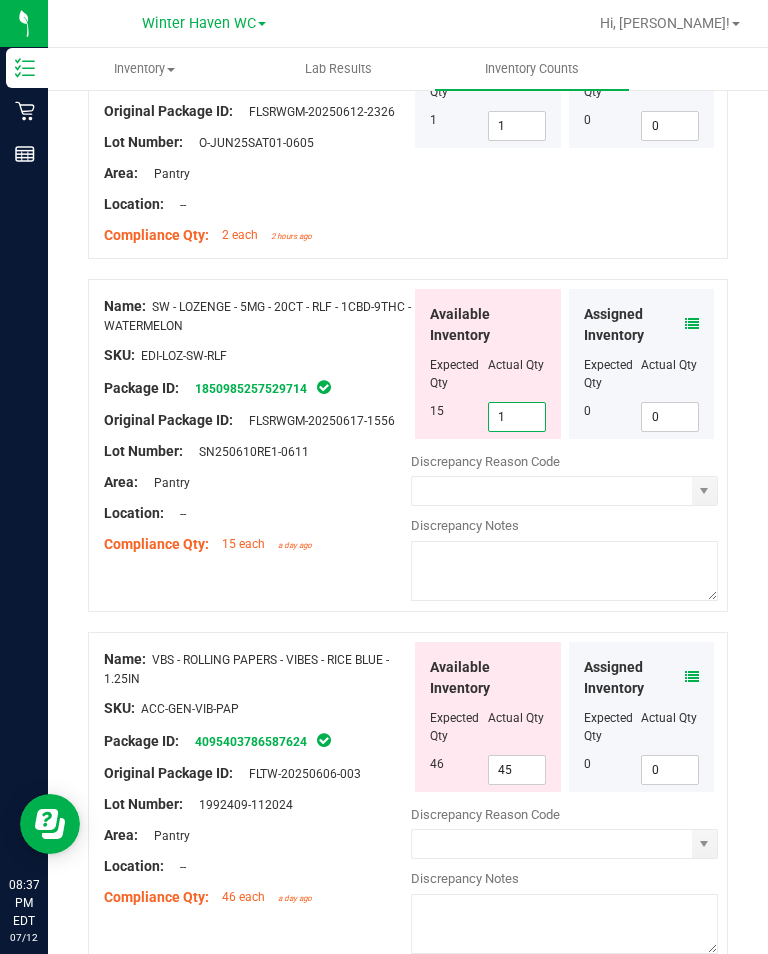 type on "15" 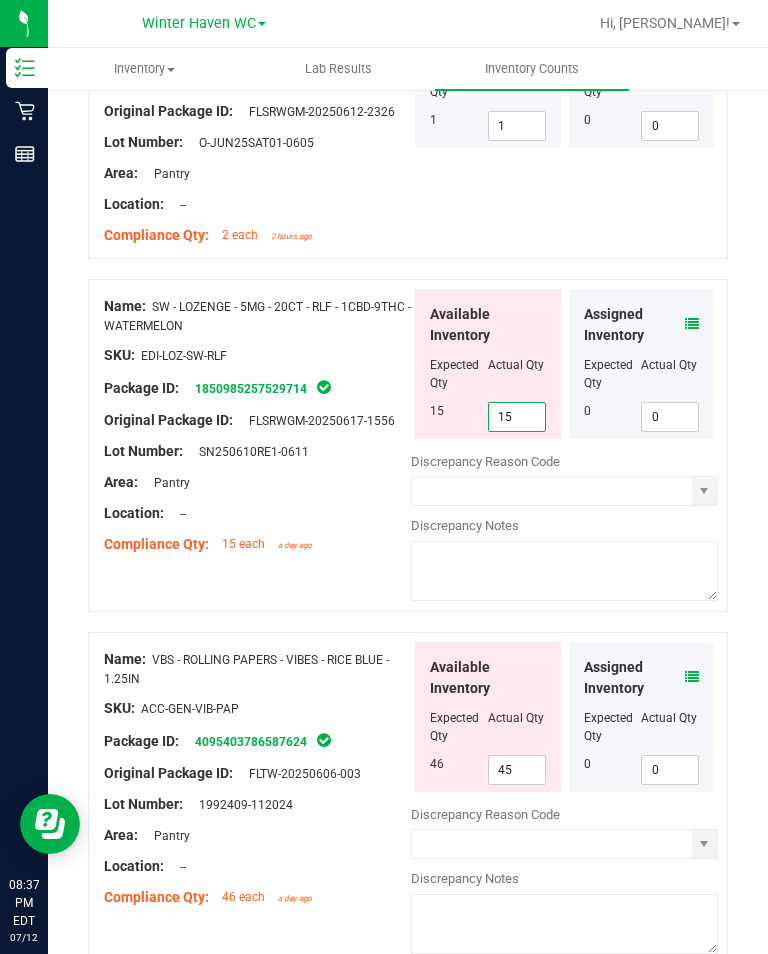 click on "Name:
SW - LOZENGE - 5MG - 20CT - RLF - 1CBD-9THC - WATERMELON
SKU:
EDI-LOZ-SW-RLF
Package ID:
1850985257529714
Original Package ID:
FLSRWGM-20250617-1556
Lot Number:
SN250610RE1-0611" at bounding box center (257, 425) 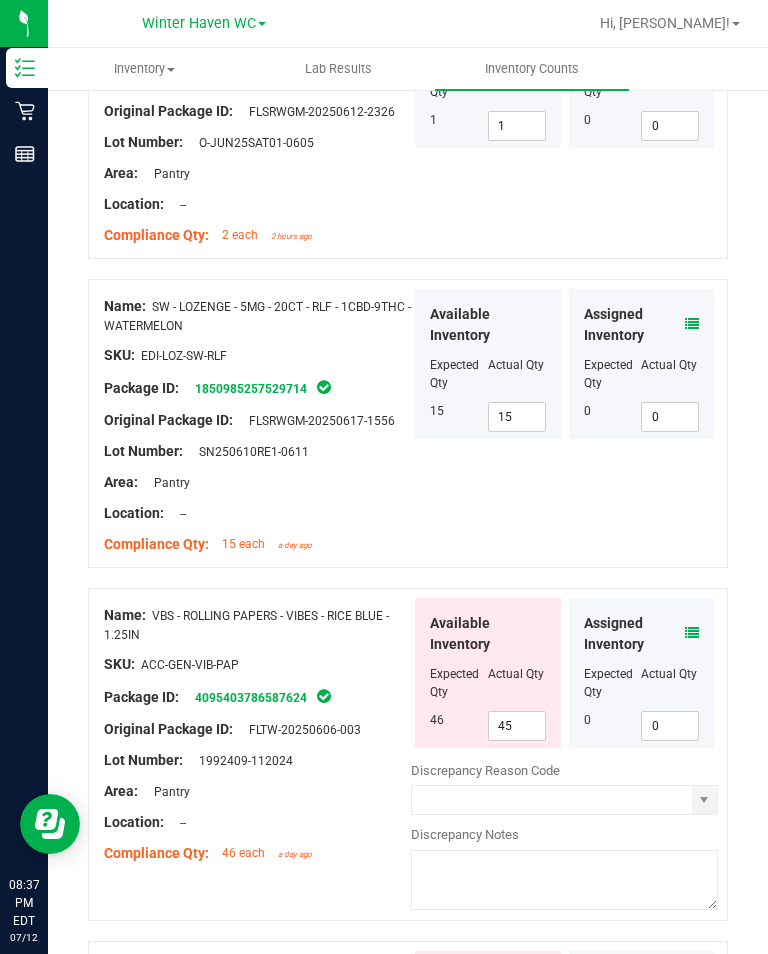 click on "45" at bounding box center (517, 726) 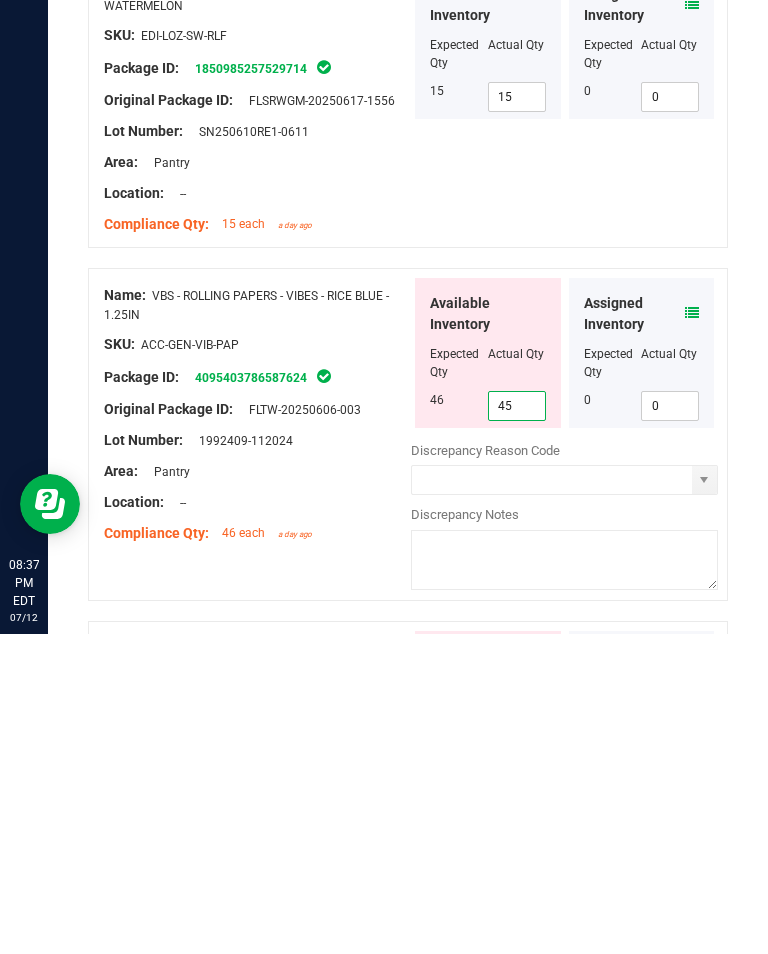 click on "45" at bounding box center [517, 726] 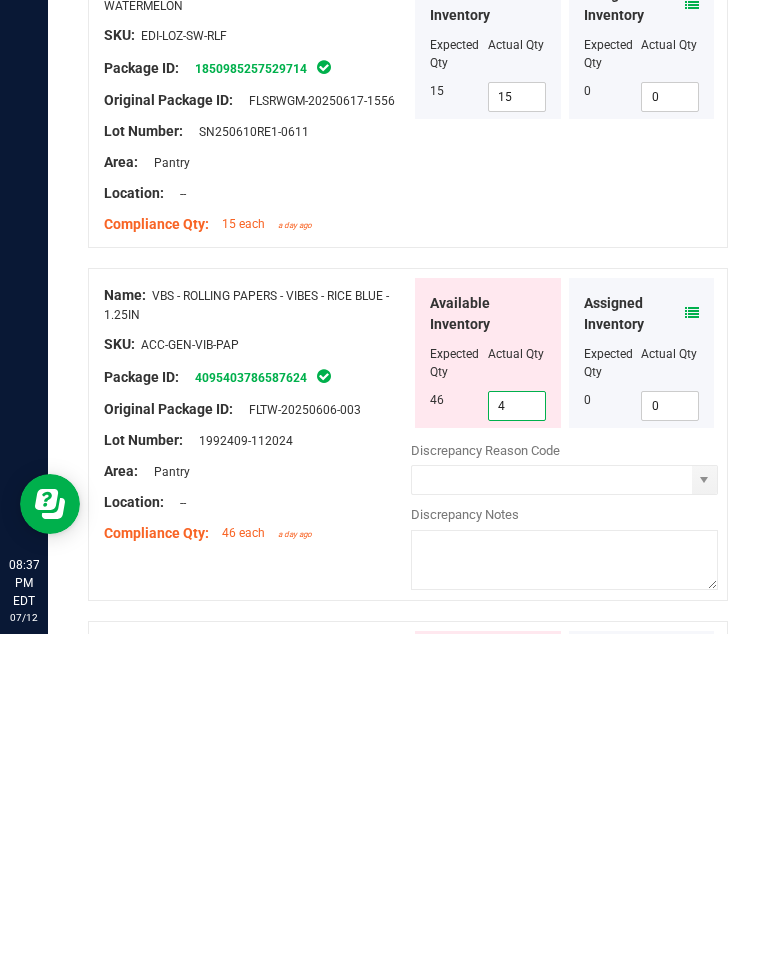 type on "46" 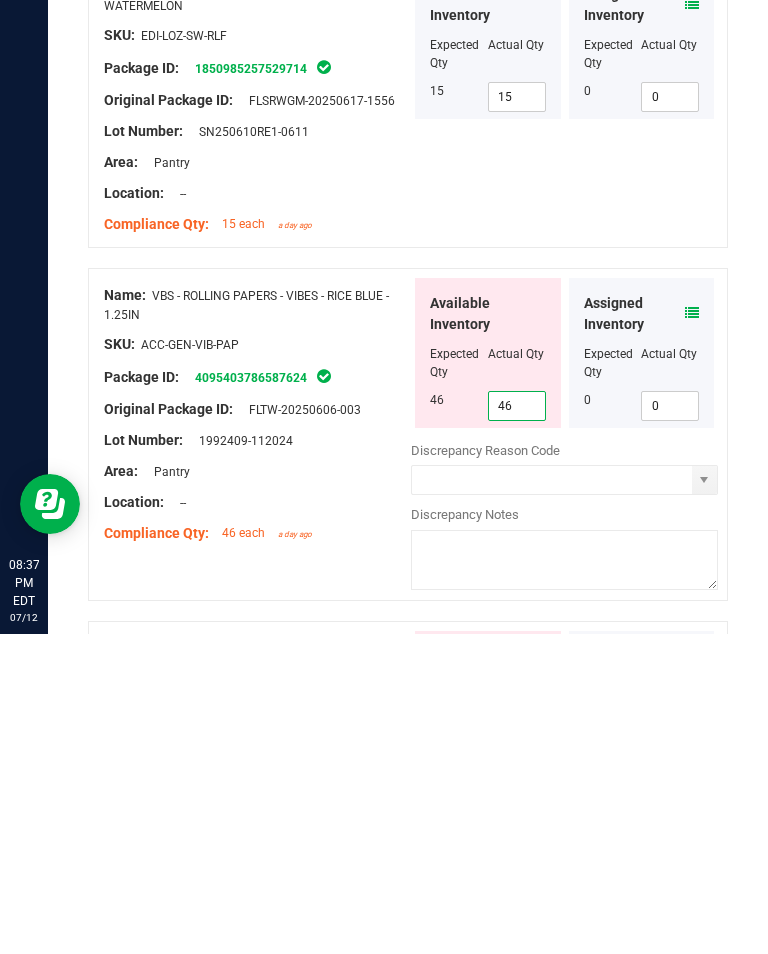 click on "Compliance Qty:
46 each
a day ago" at bounding box center (257, 853) 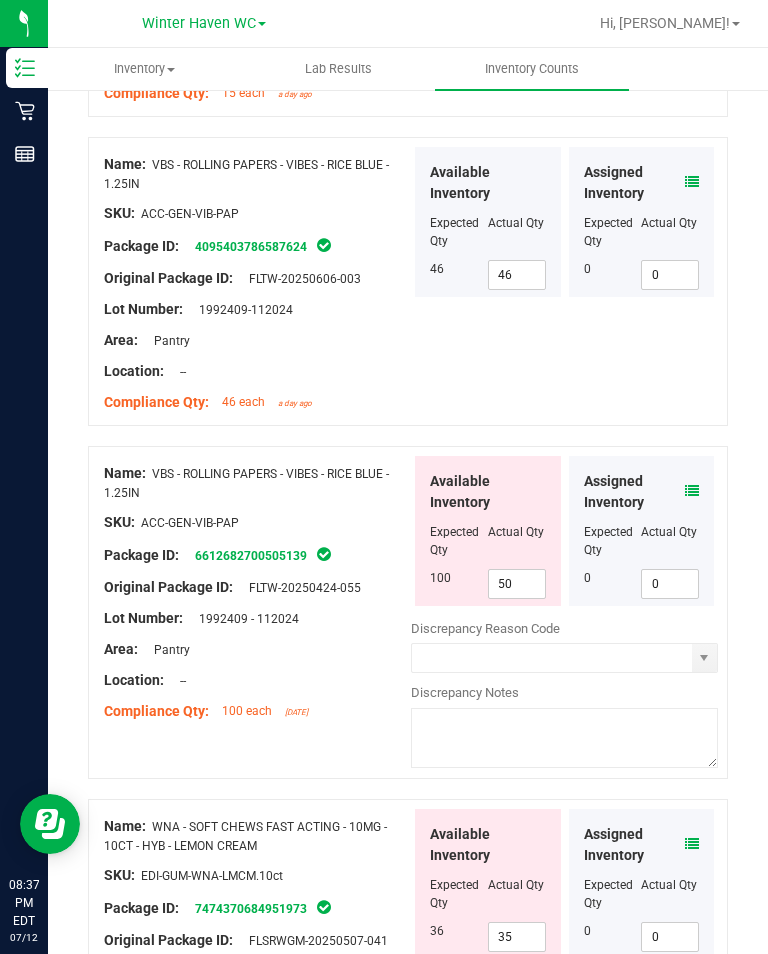 scroll, scrollTop: 4974, scrollLeft: 0, axis: vertical 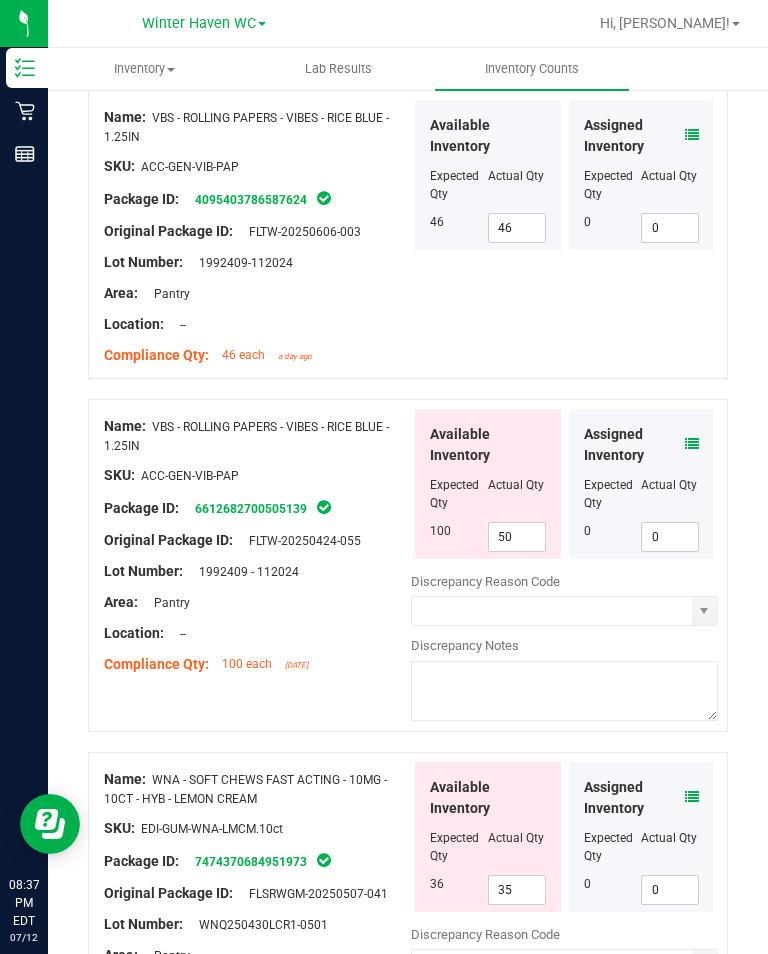 click on "50" at bounding box center (517, 537) 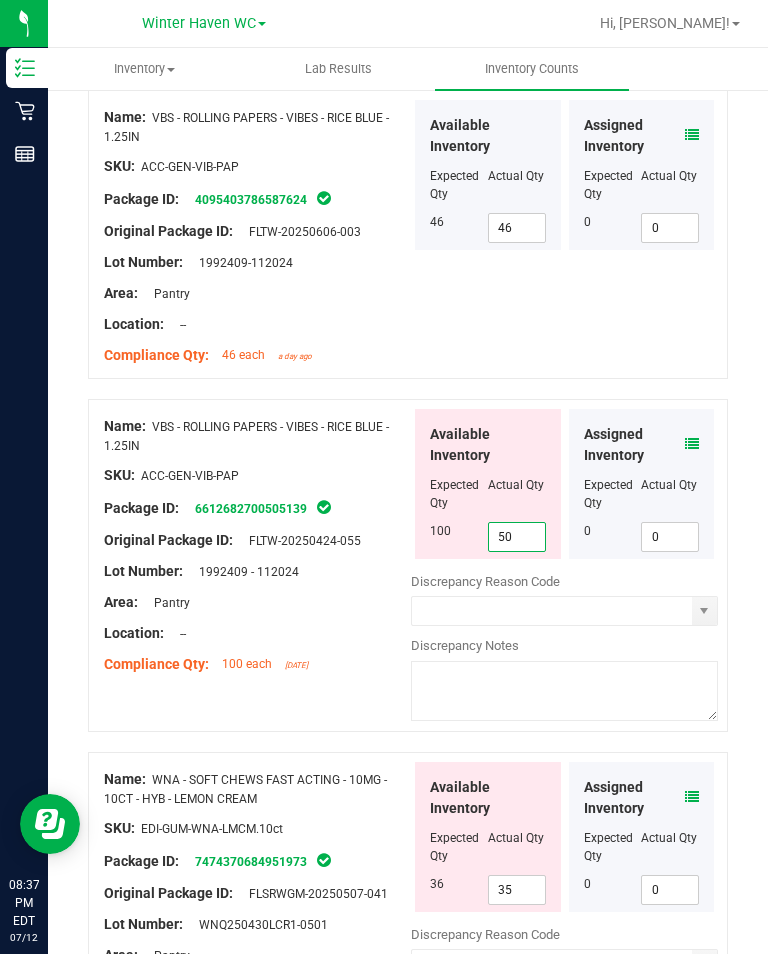 type on "5" 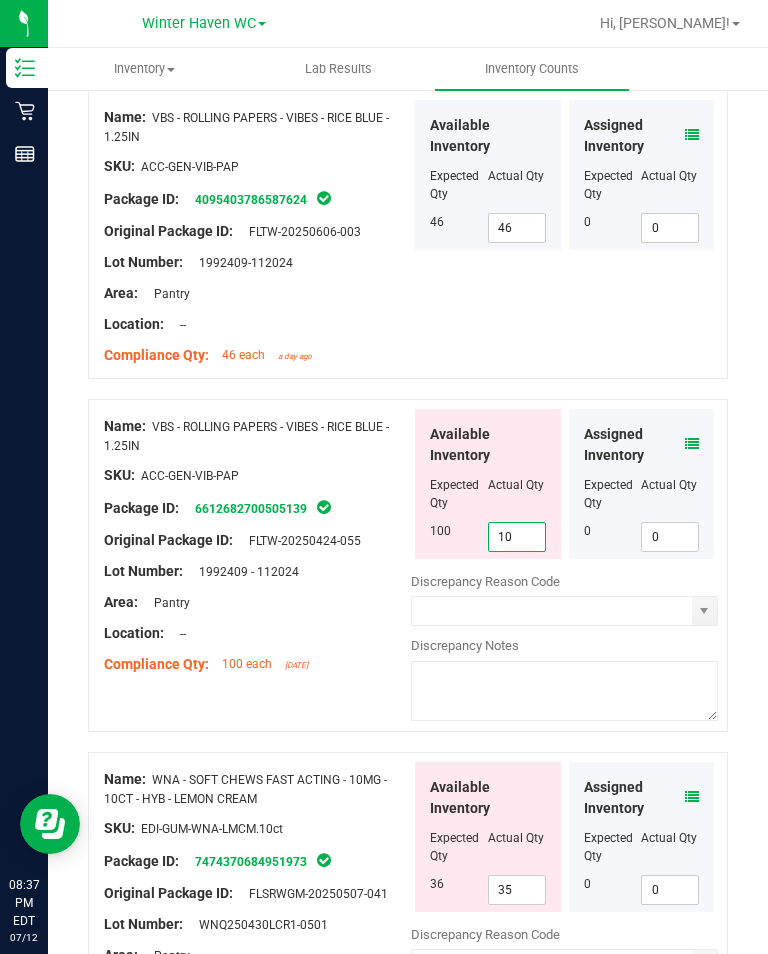 type on "100" 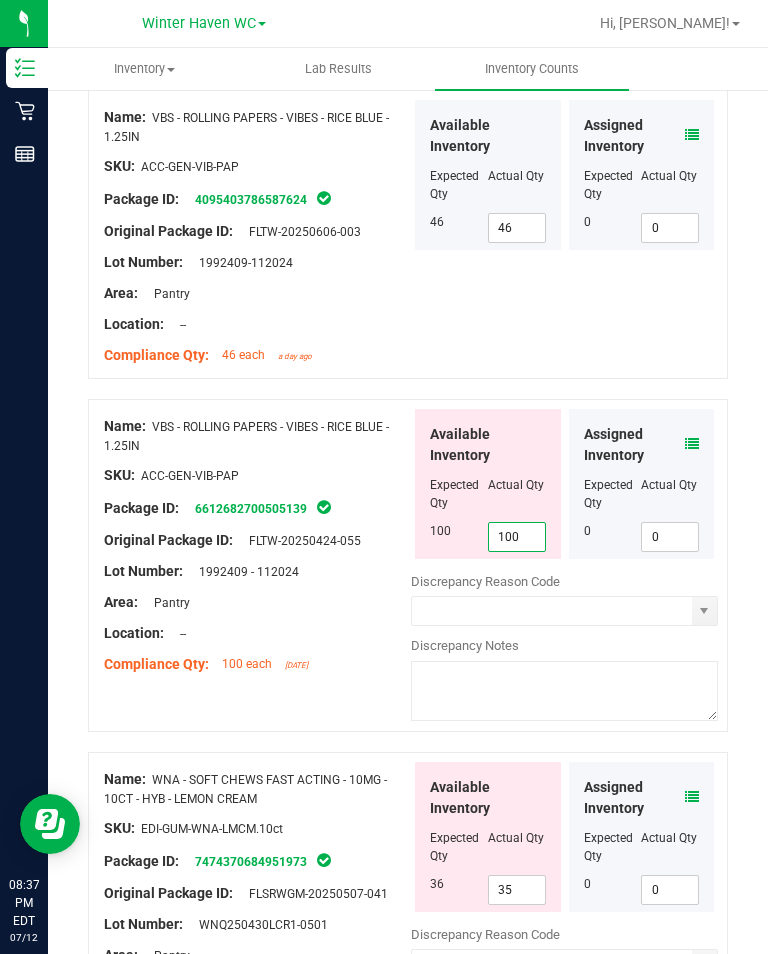 click on "Area:
Pantry" at bounding box center [257, 602] 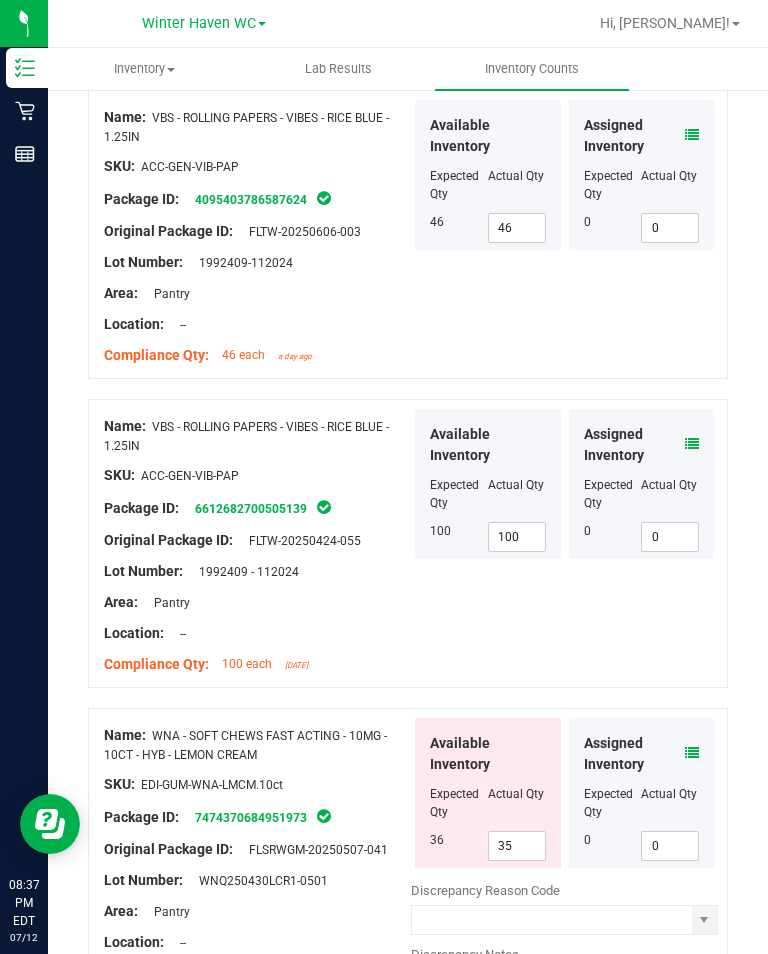 click at bounding box center (692, 753) 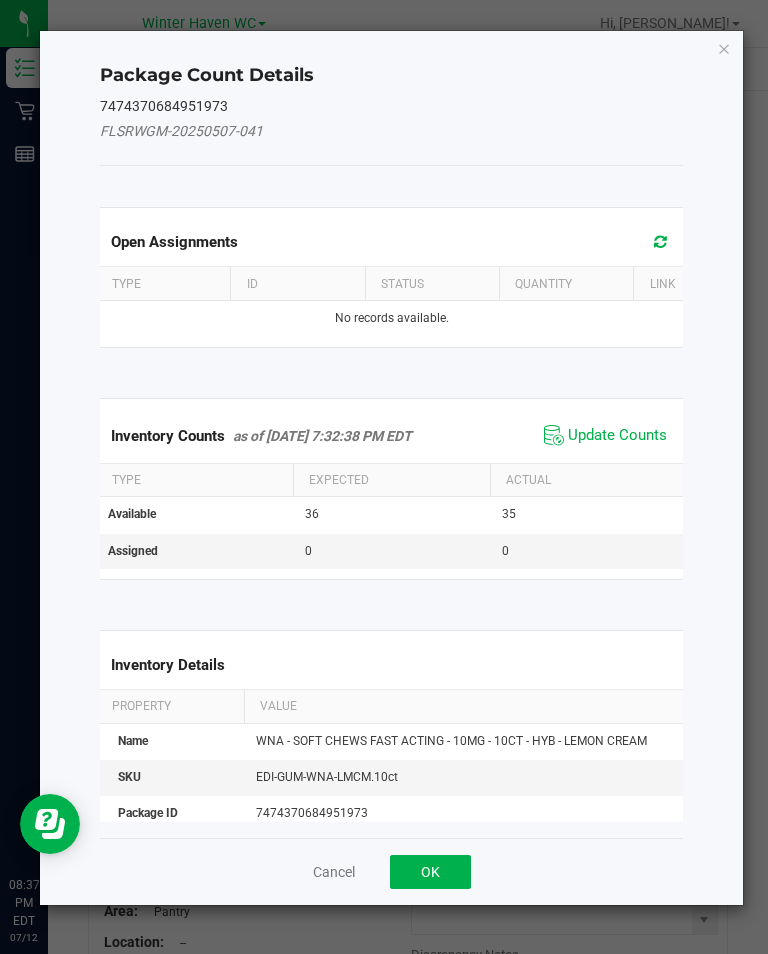 click on "Update Counts" 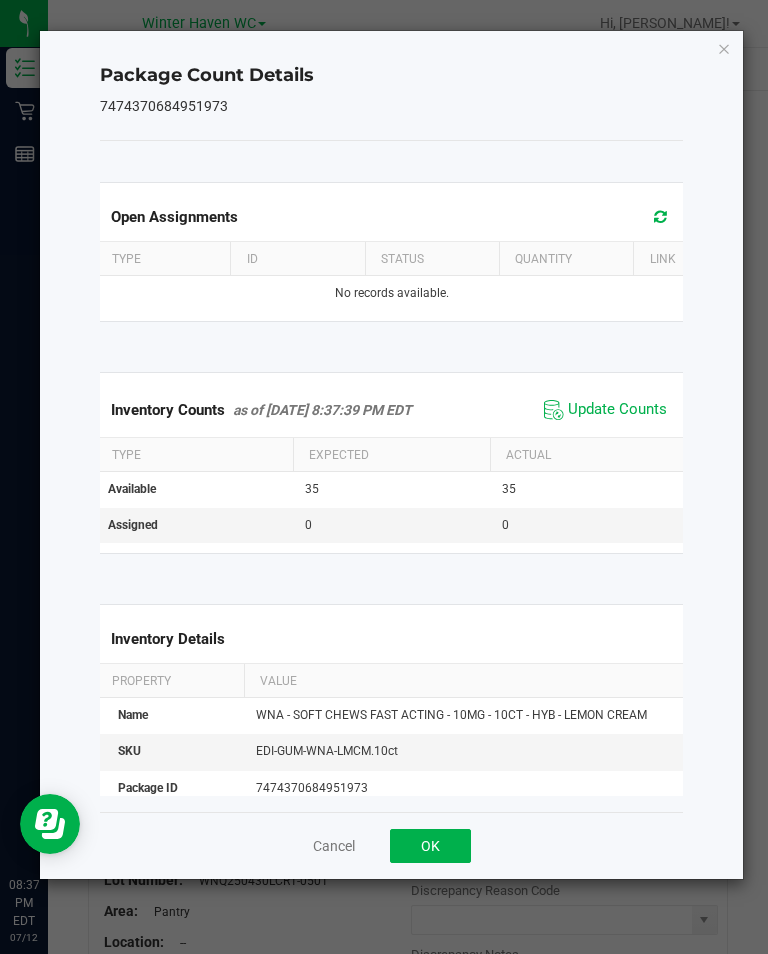 click on "OK" 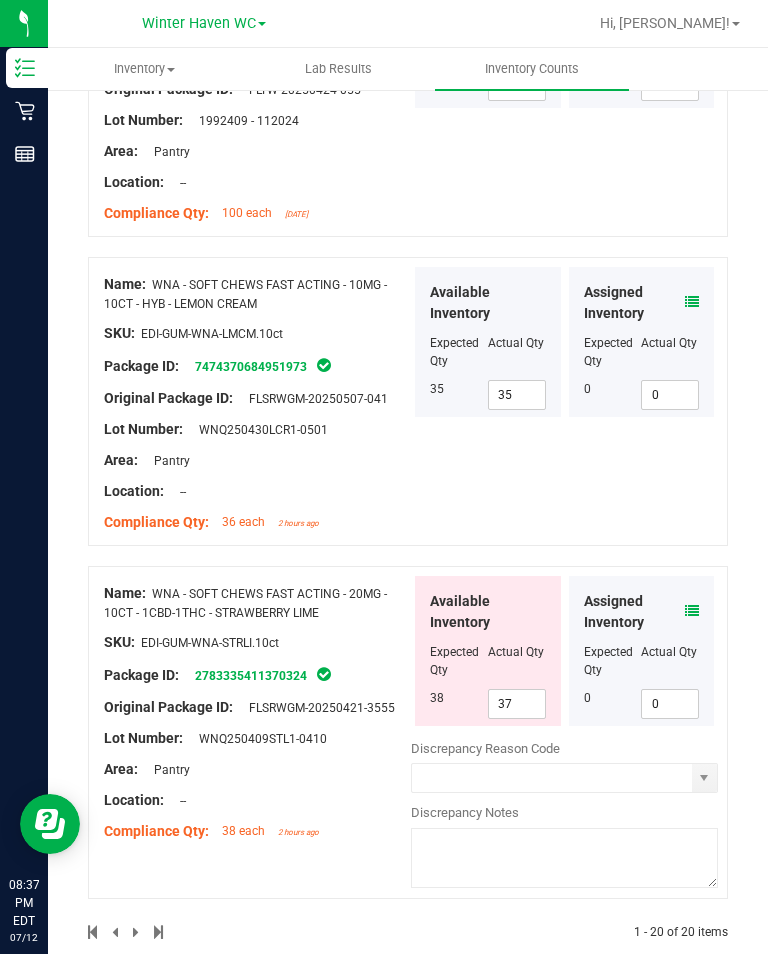 scroll, scrollTop: 5424, scrollLeft: 0, axis: vertical 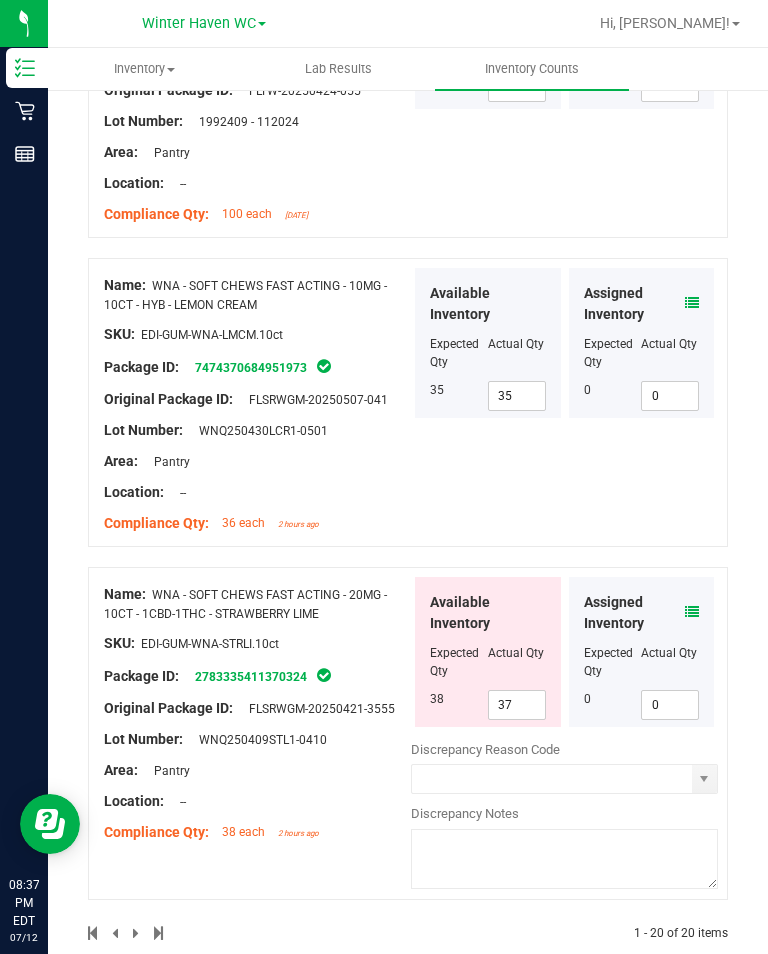 click at bounding box center (692, 612) 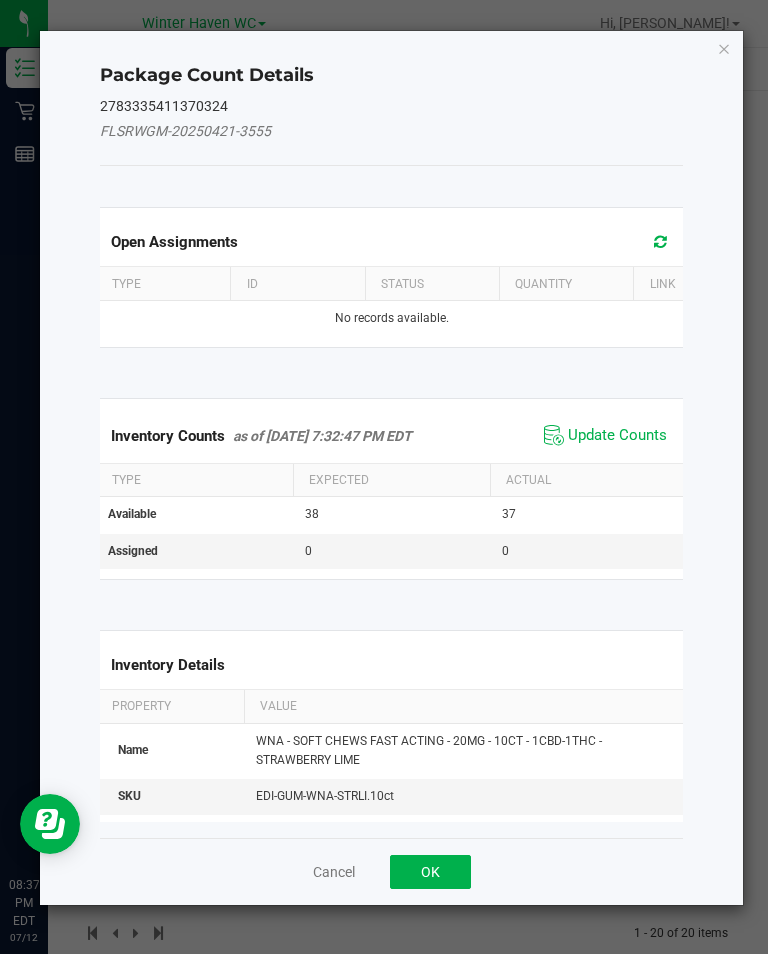 click on "Update Counts" 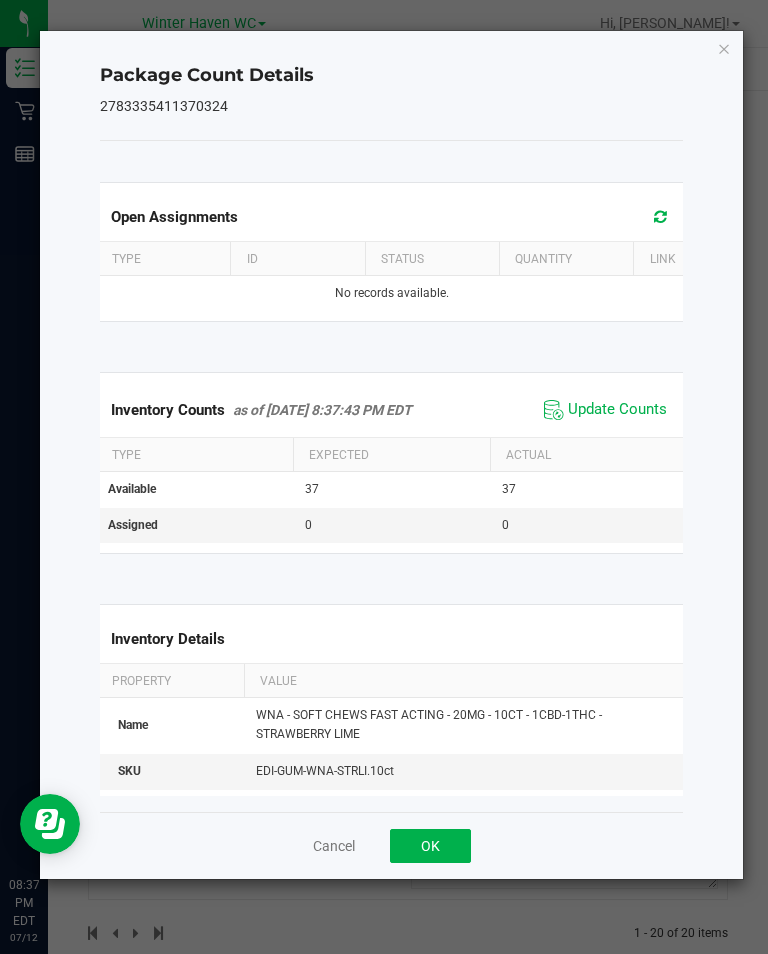 click on "OK" 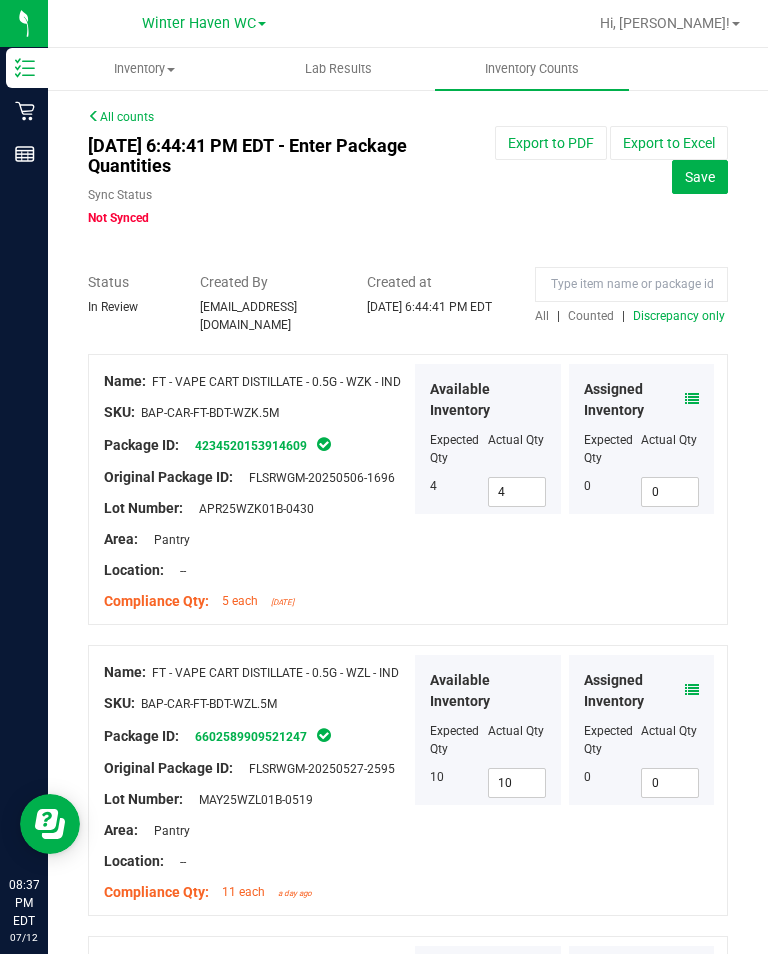 scroll, scrollTop: 0, scrollLeft: 0, axis: both 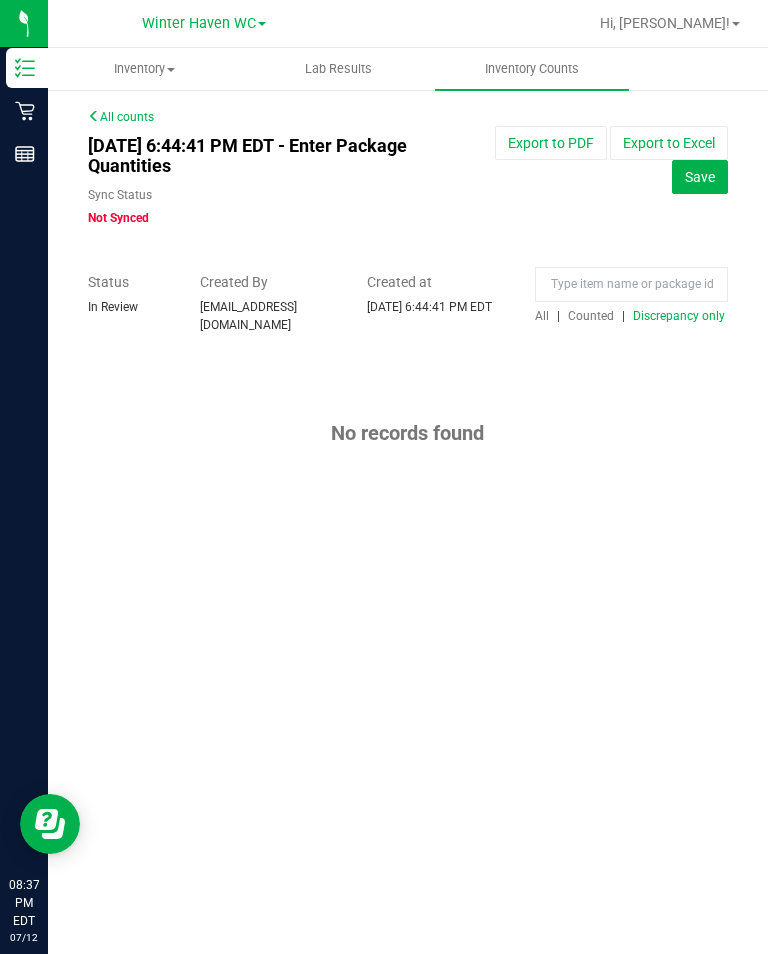 click on "Save" at bounding box center (700, 177) 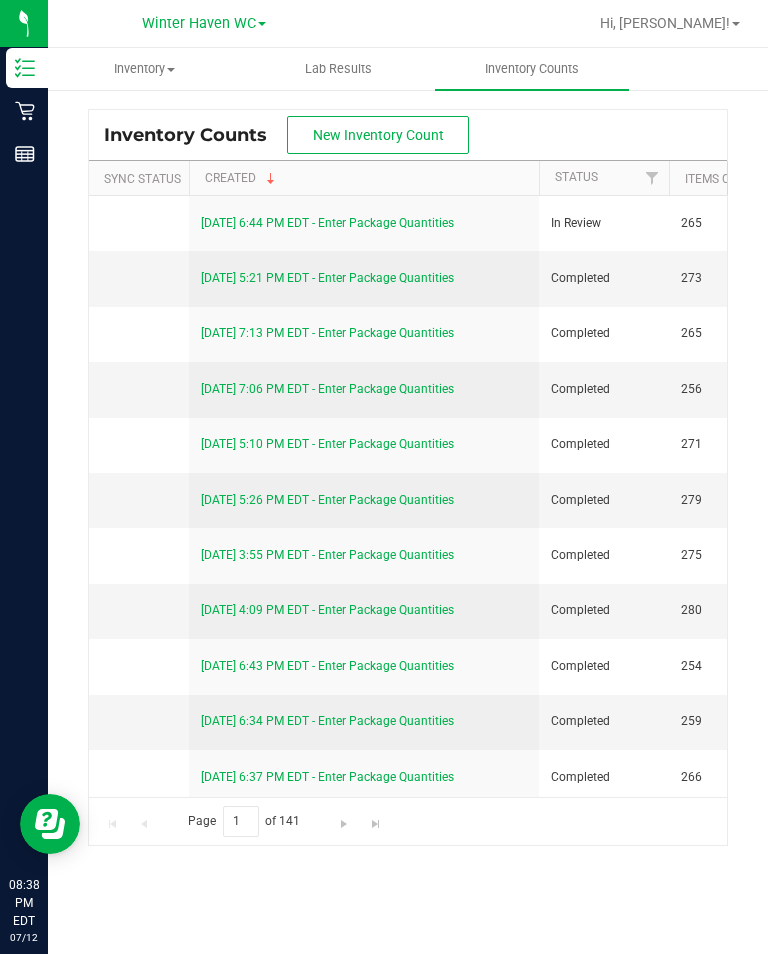 scroll, scrollTop: 7, scrollLeft: 0, axis: vertical 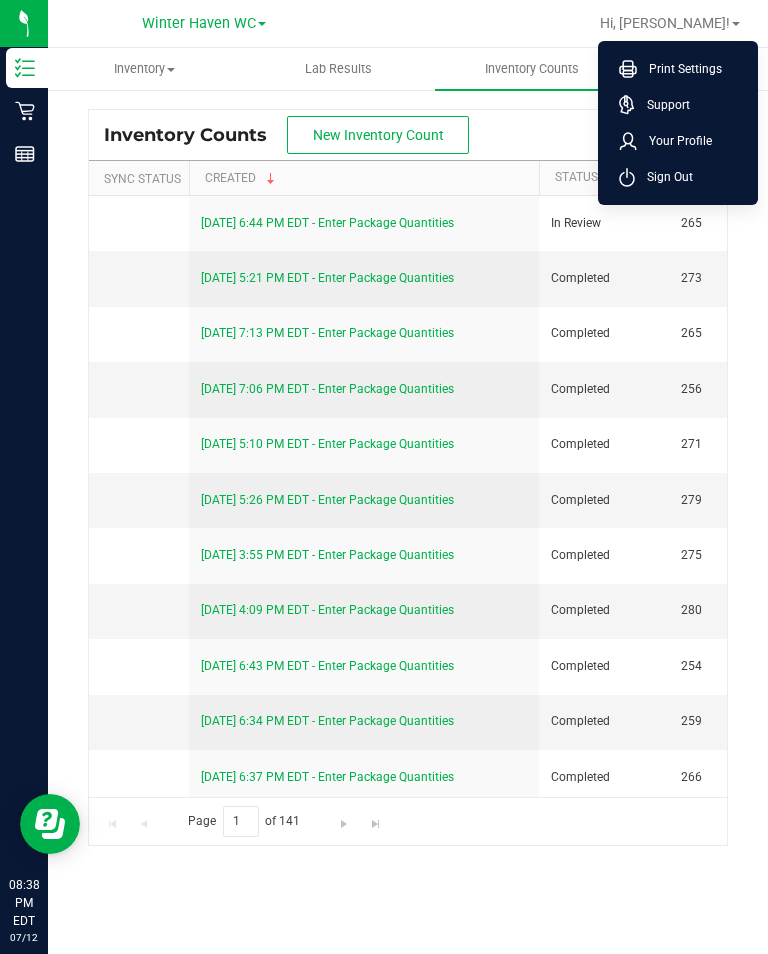 click on "Sign Out" at bounding box center (664, 177) 